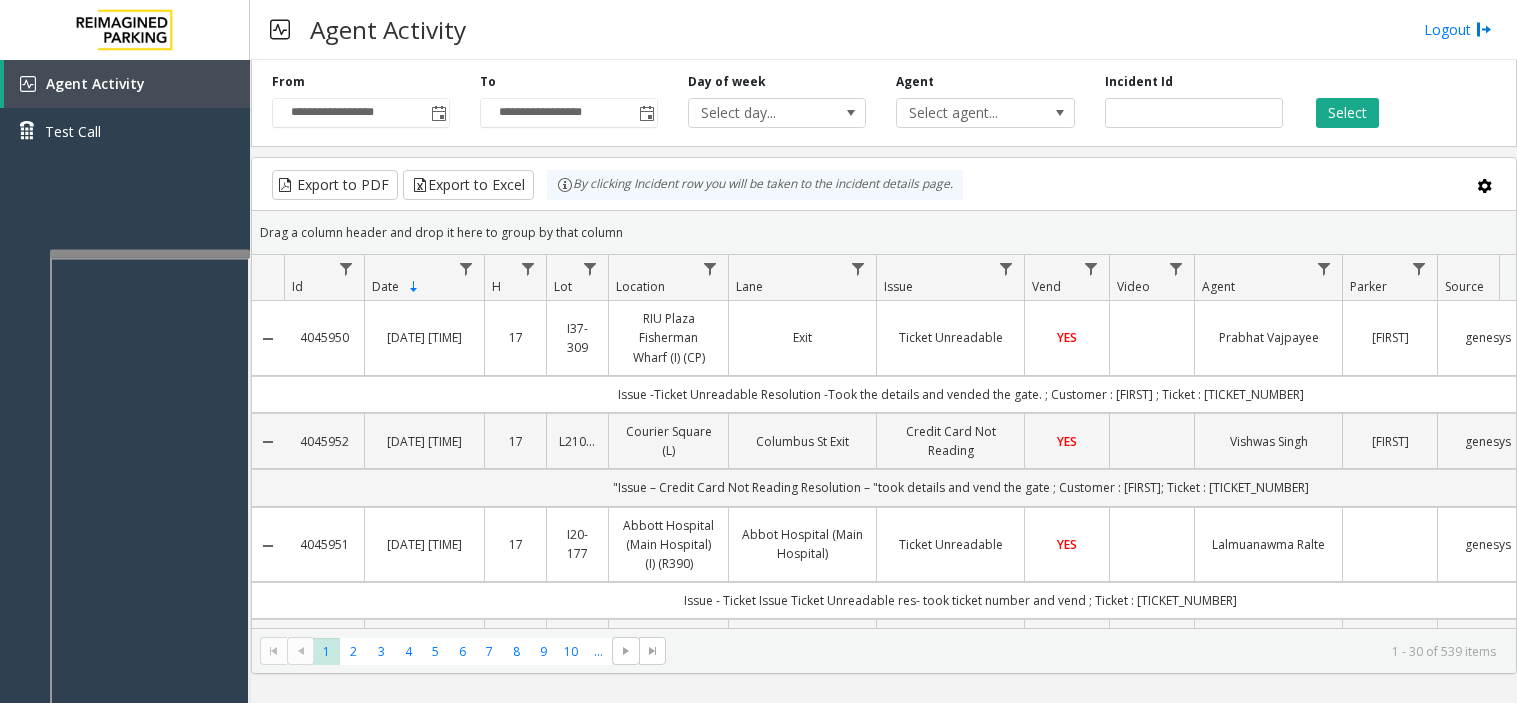 scroll, scrollTop: 0, scrollLeft: 0, axis: both 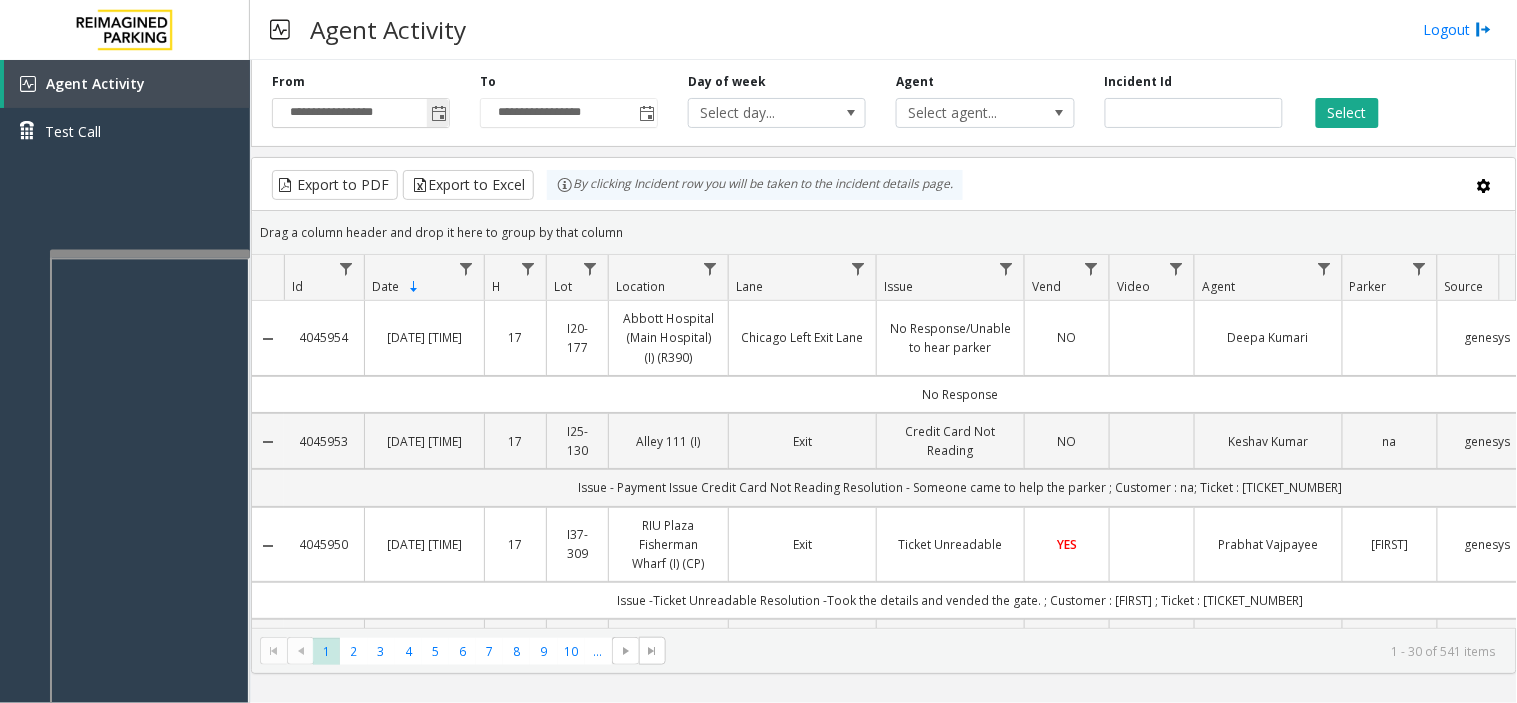 click 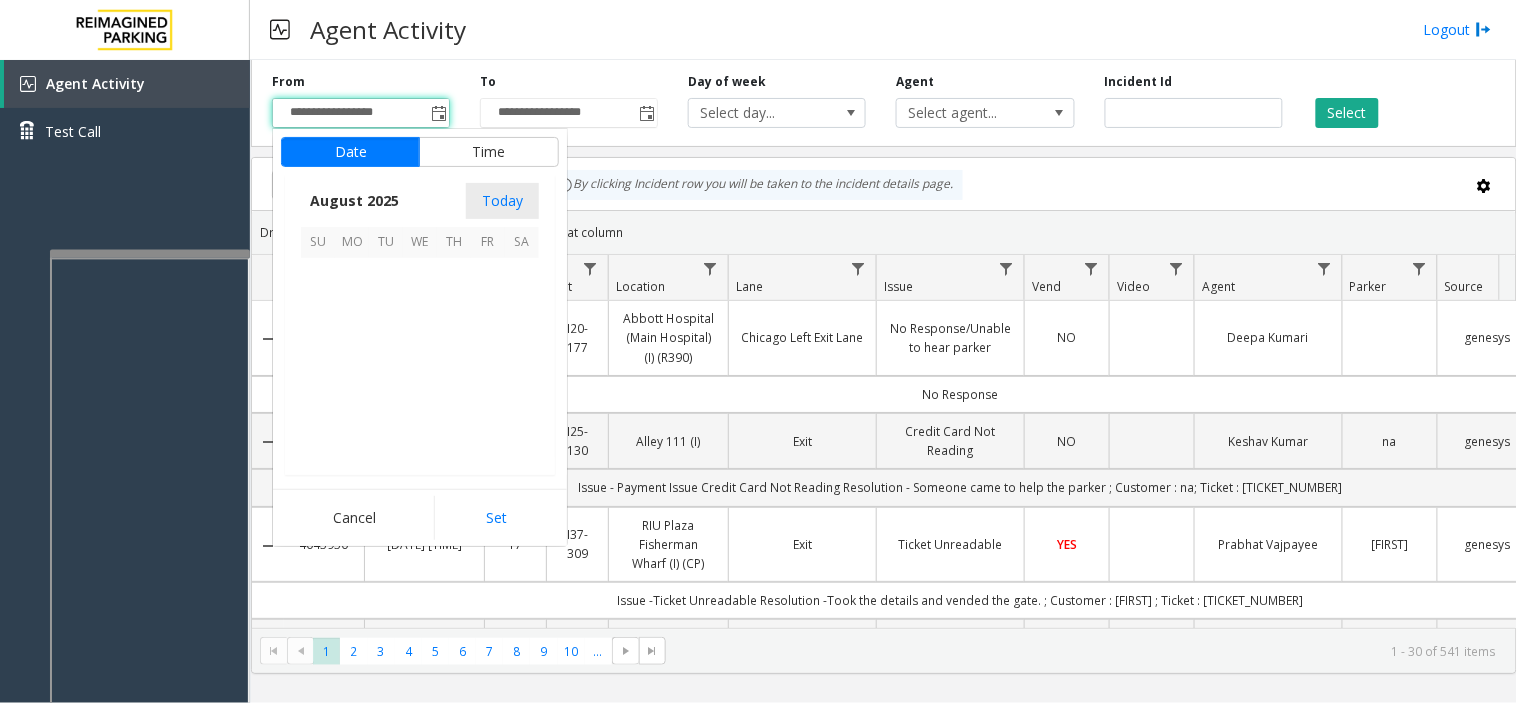 scroll, scrollTop: 358592, scrollLeft: 0, axis: vertical 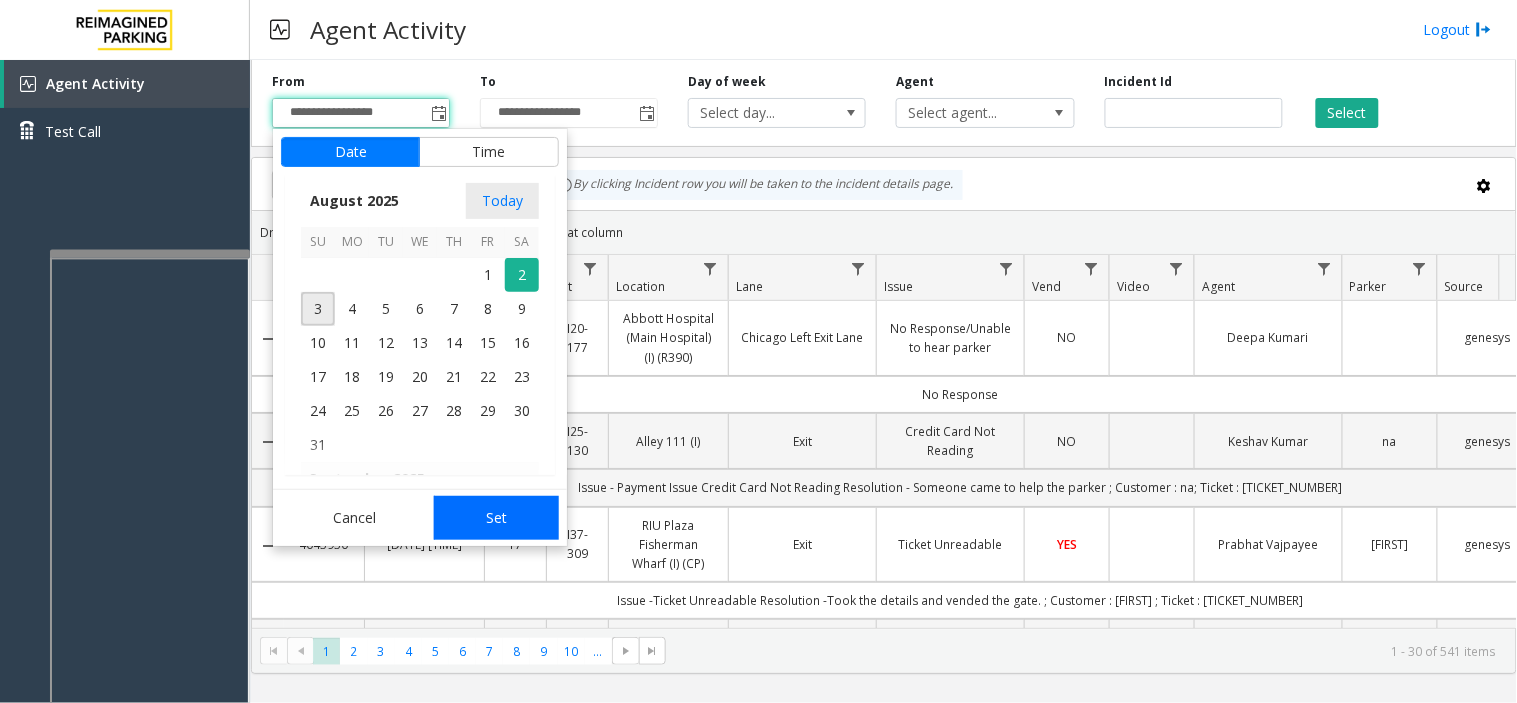 click on "Set" 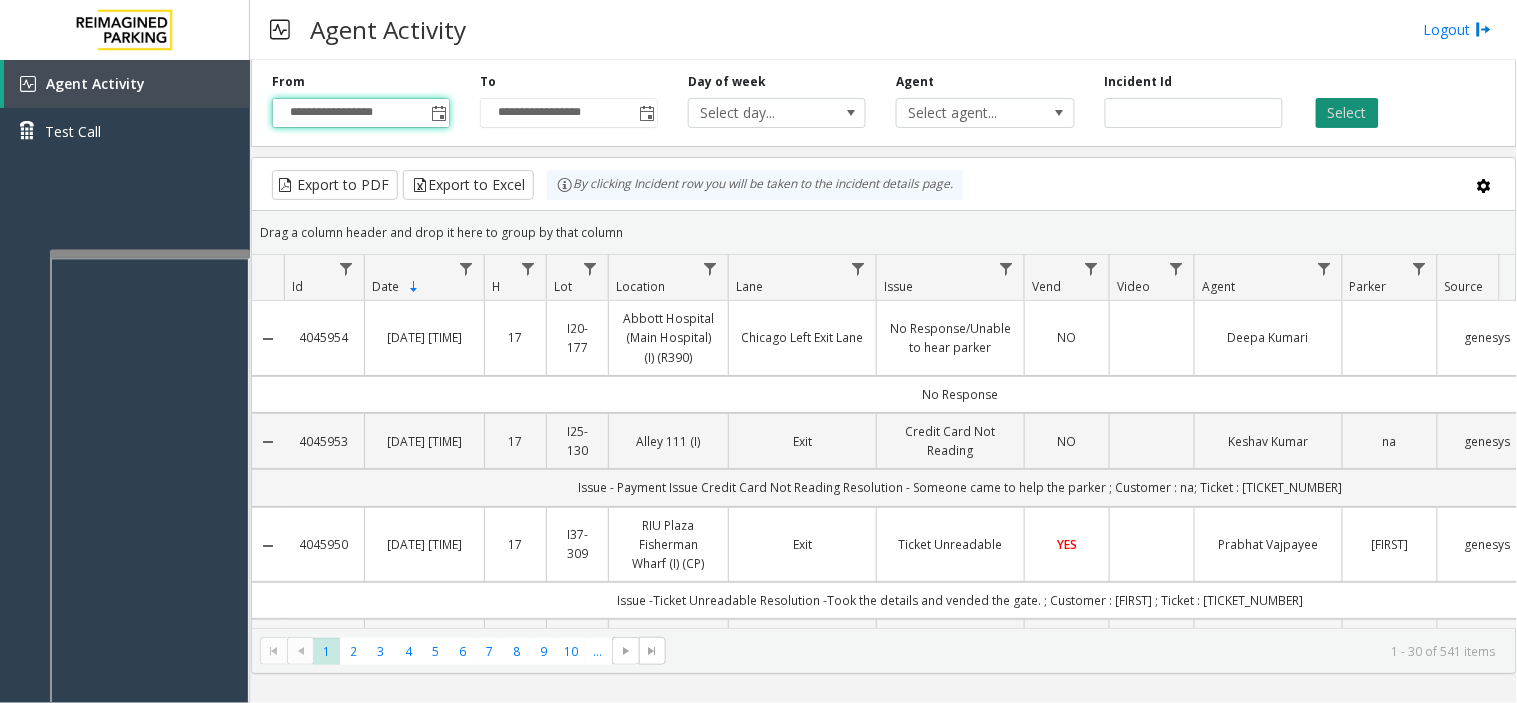 click on "Select" 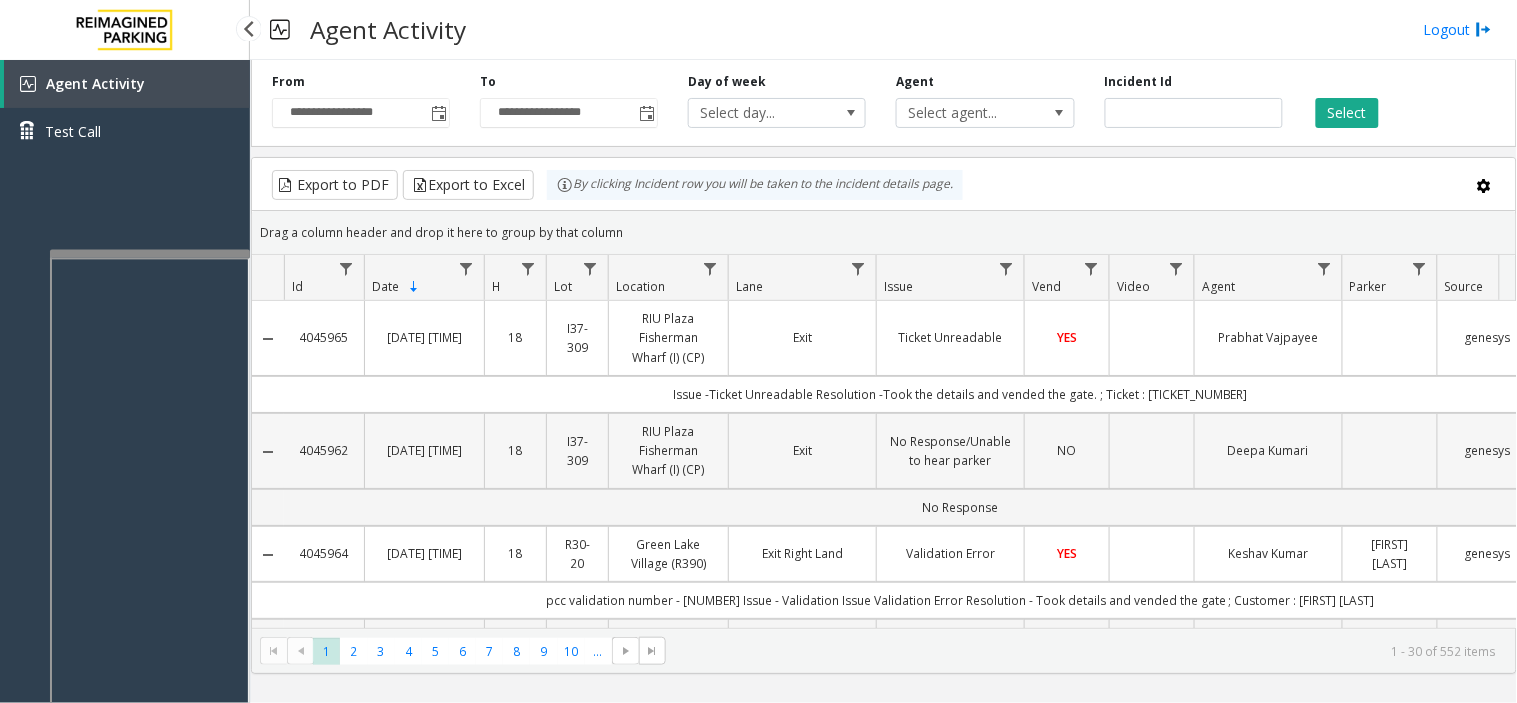 scroll, scrollTop: 111, scrollLeft: 0, axis: vertical 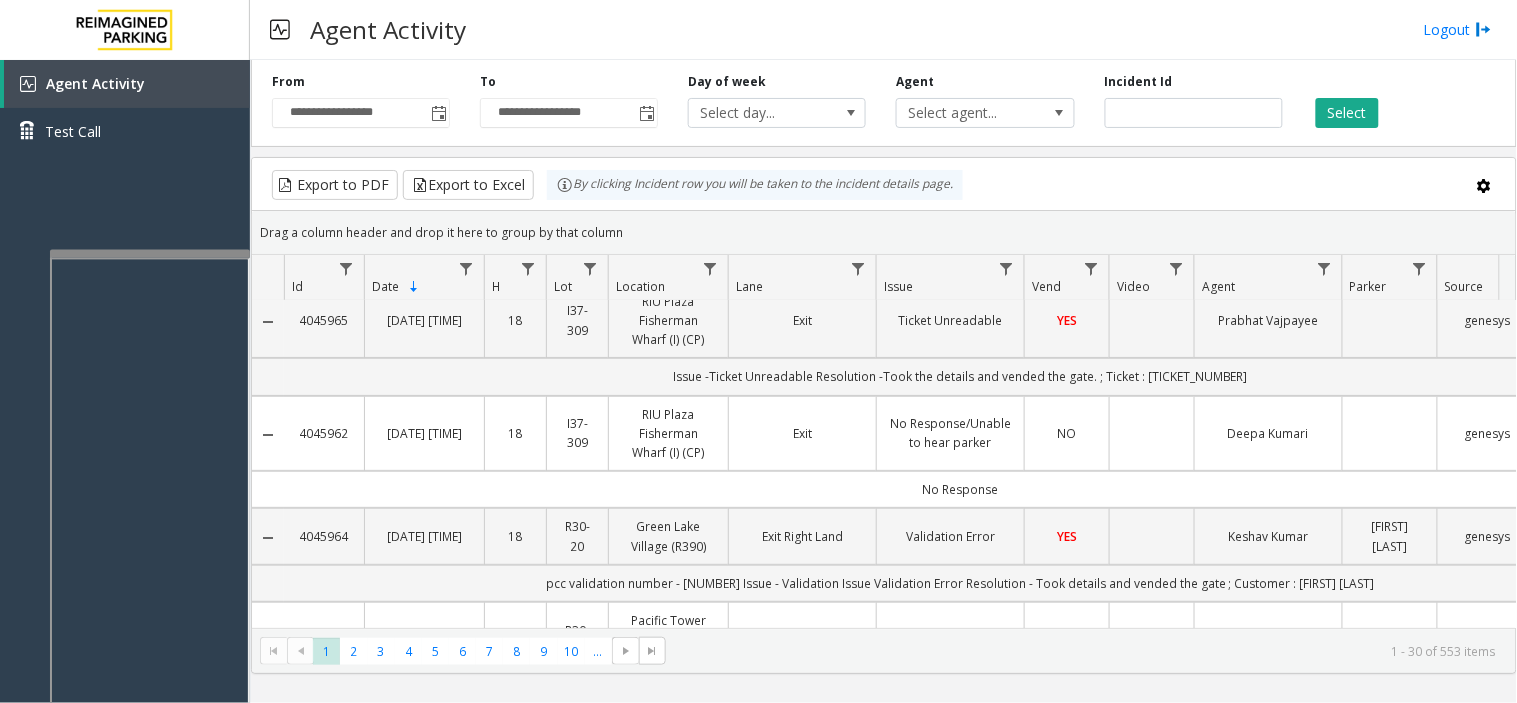 type 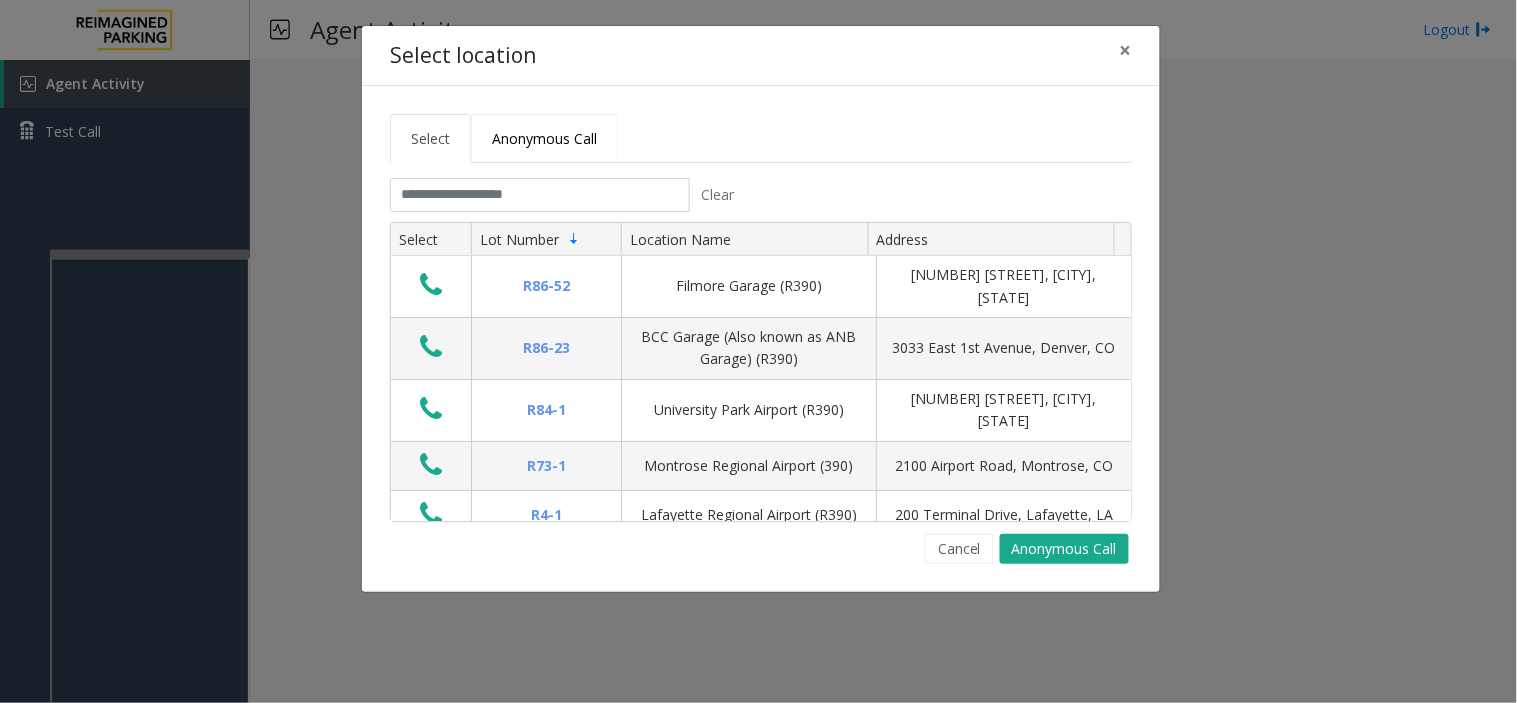 click on "Anonymous Call" 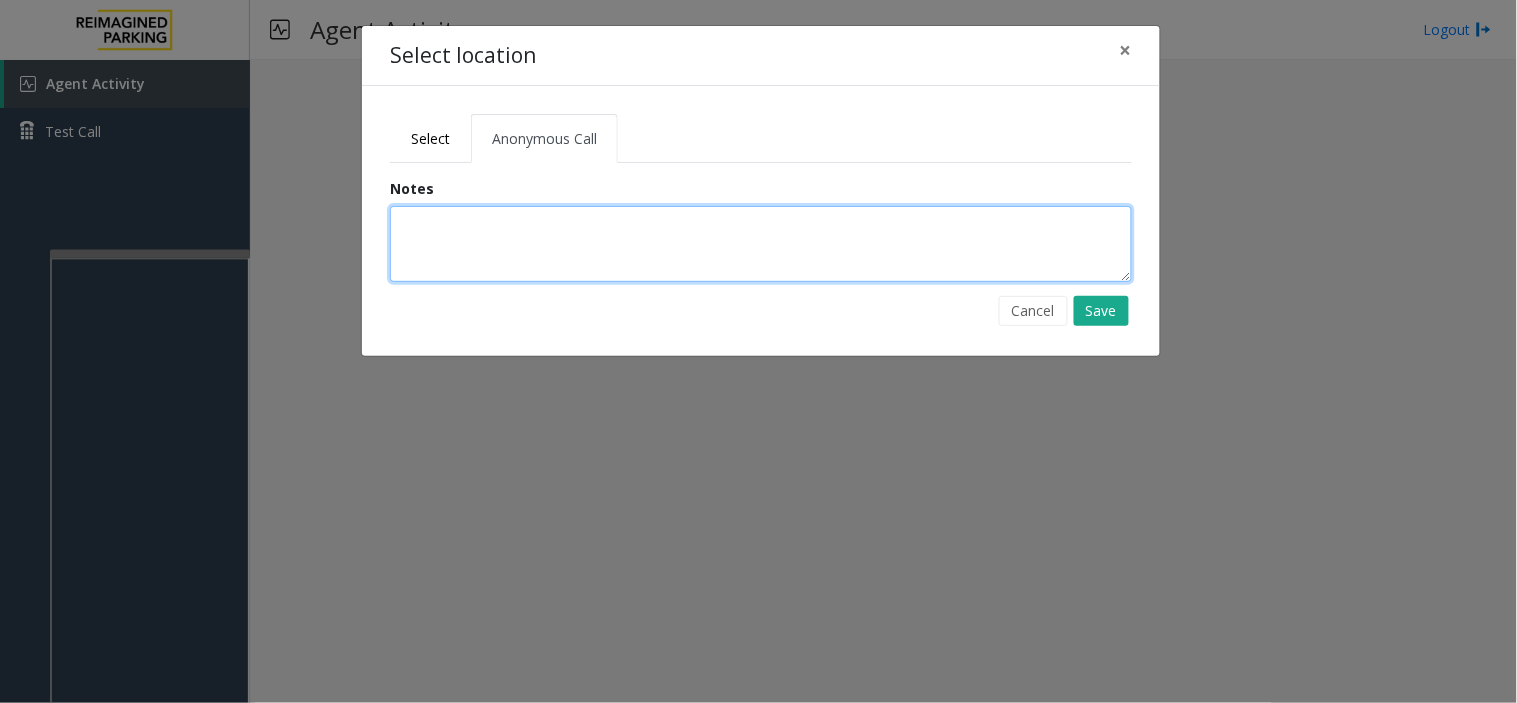 click 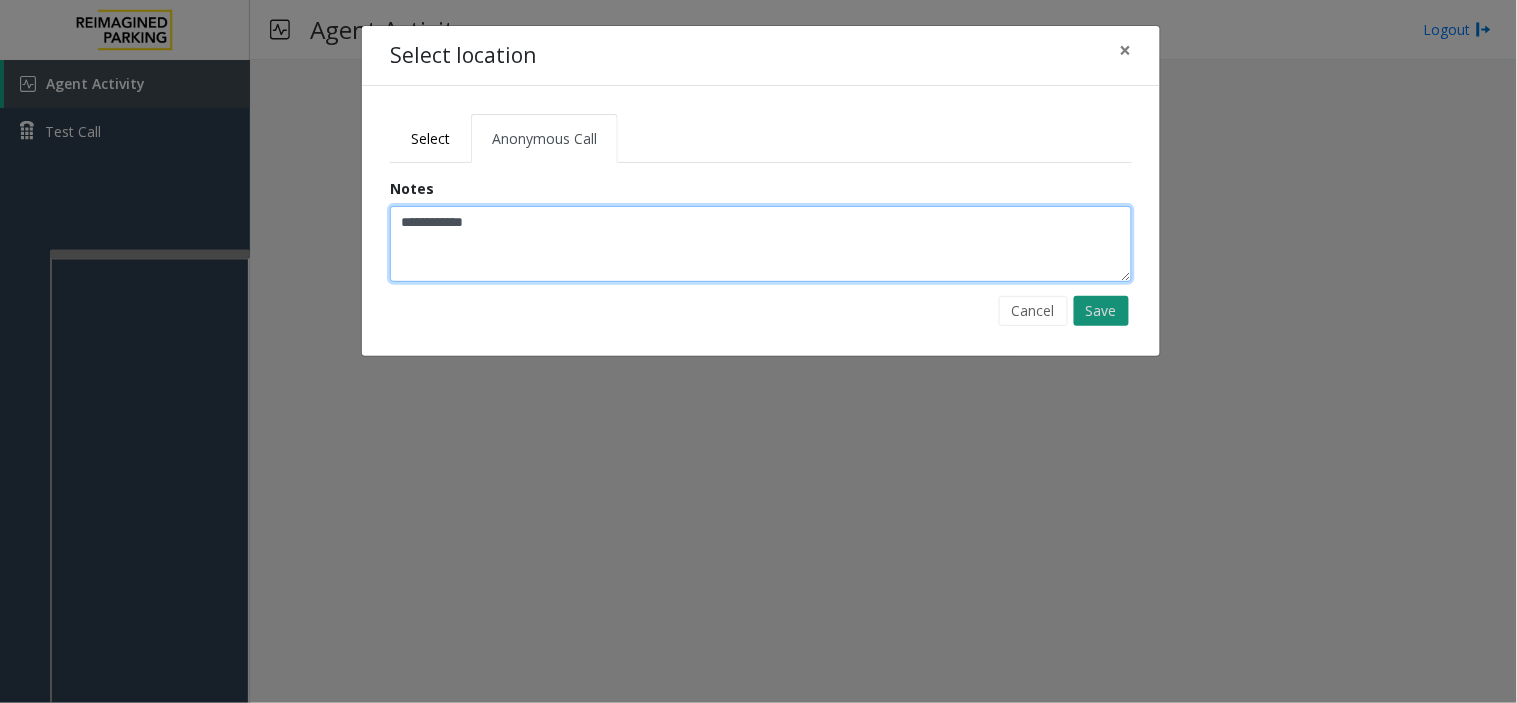 type on "**********" 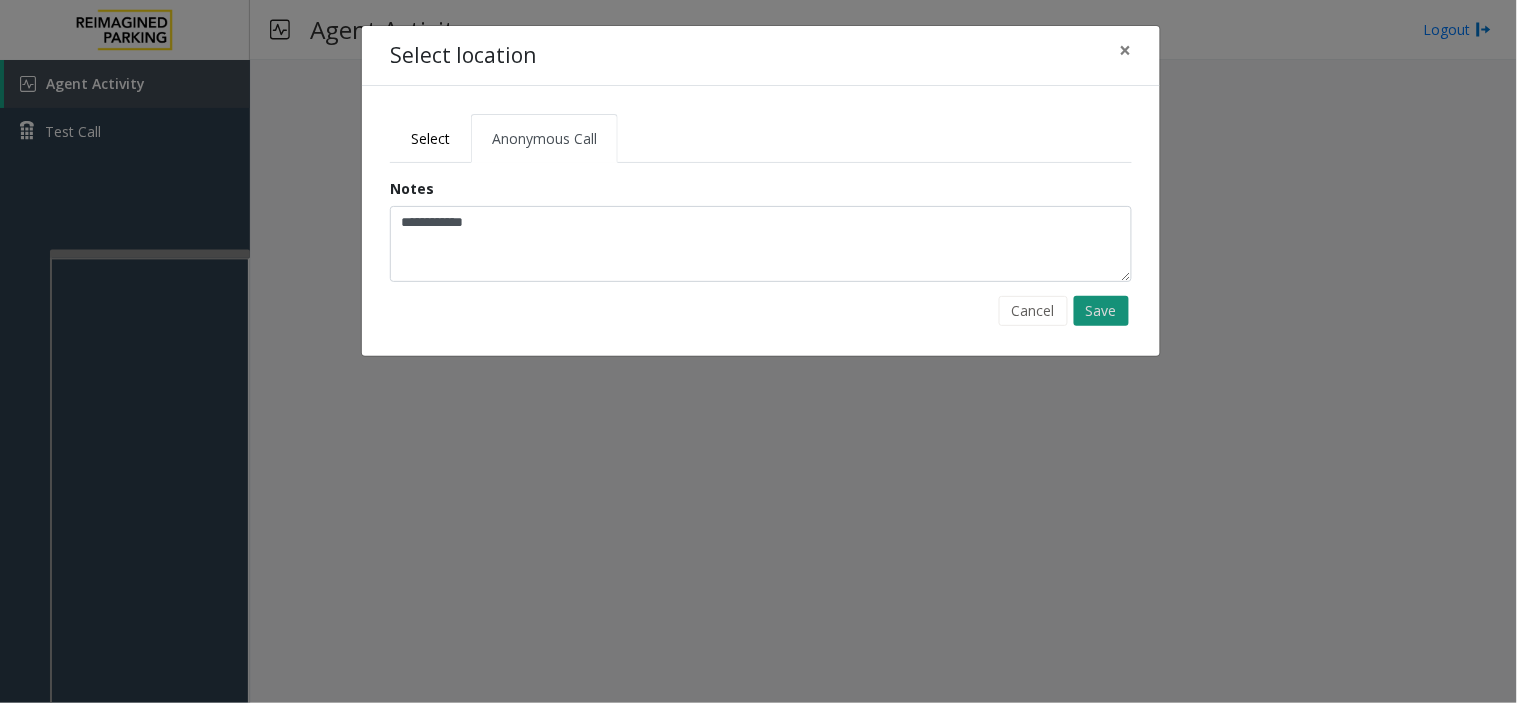 click on "Save" 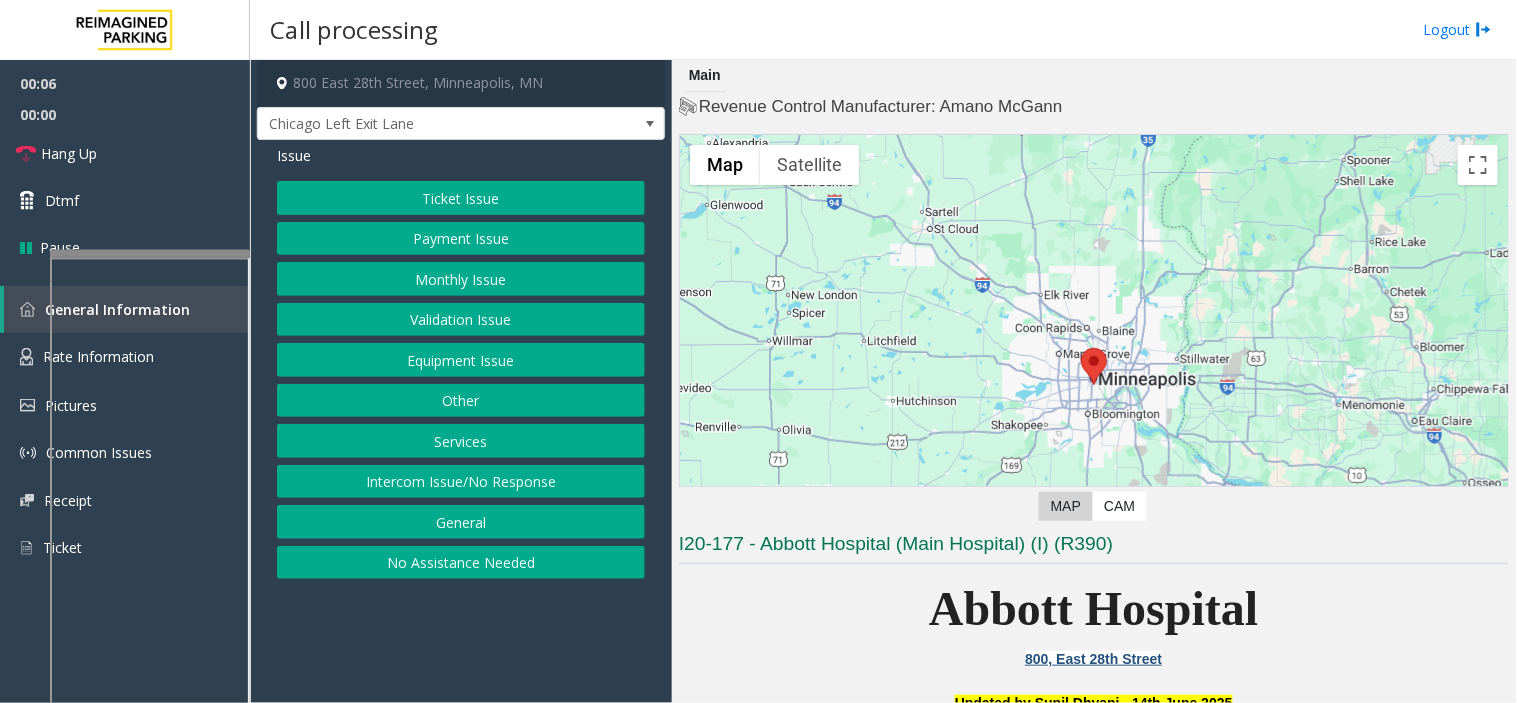 click on "Equipment Issue" 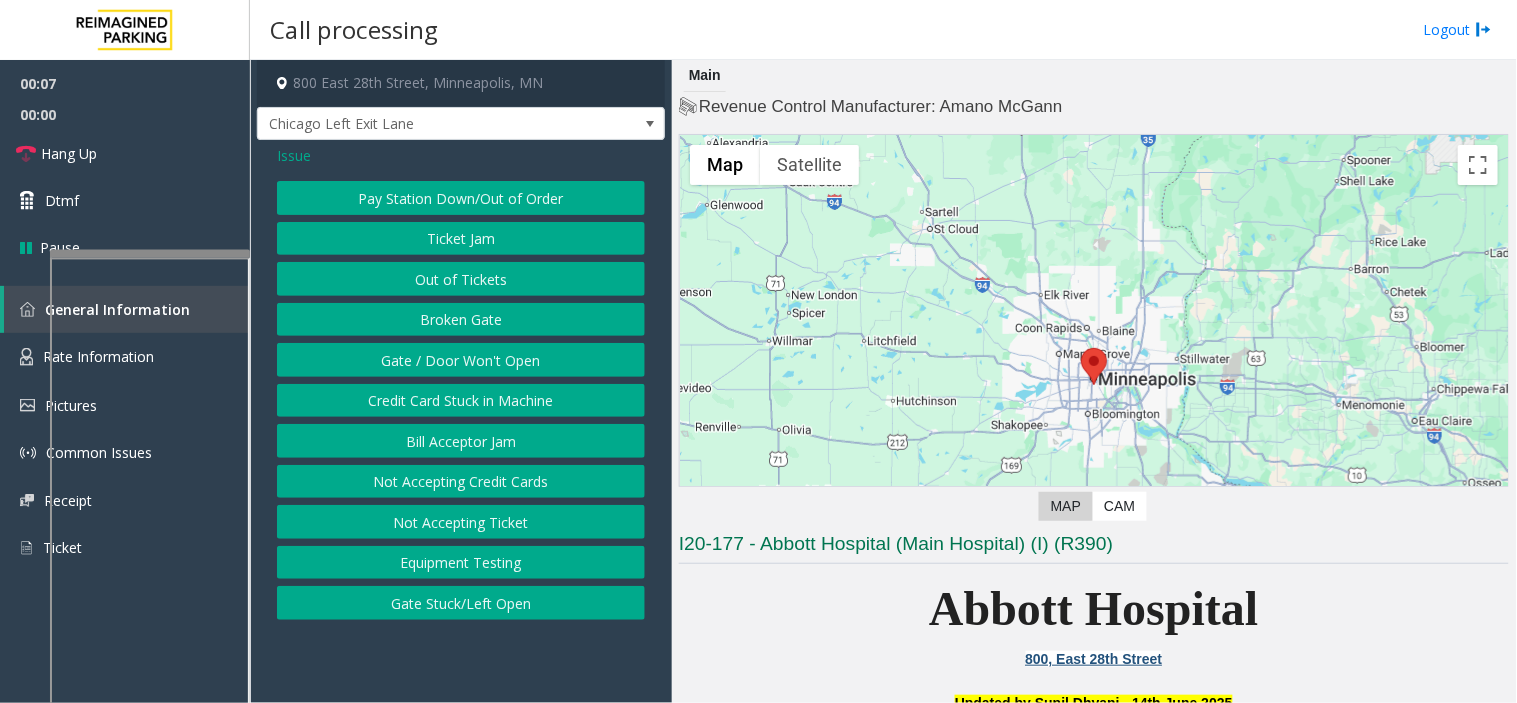 click on "Issue" 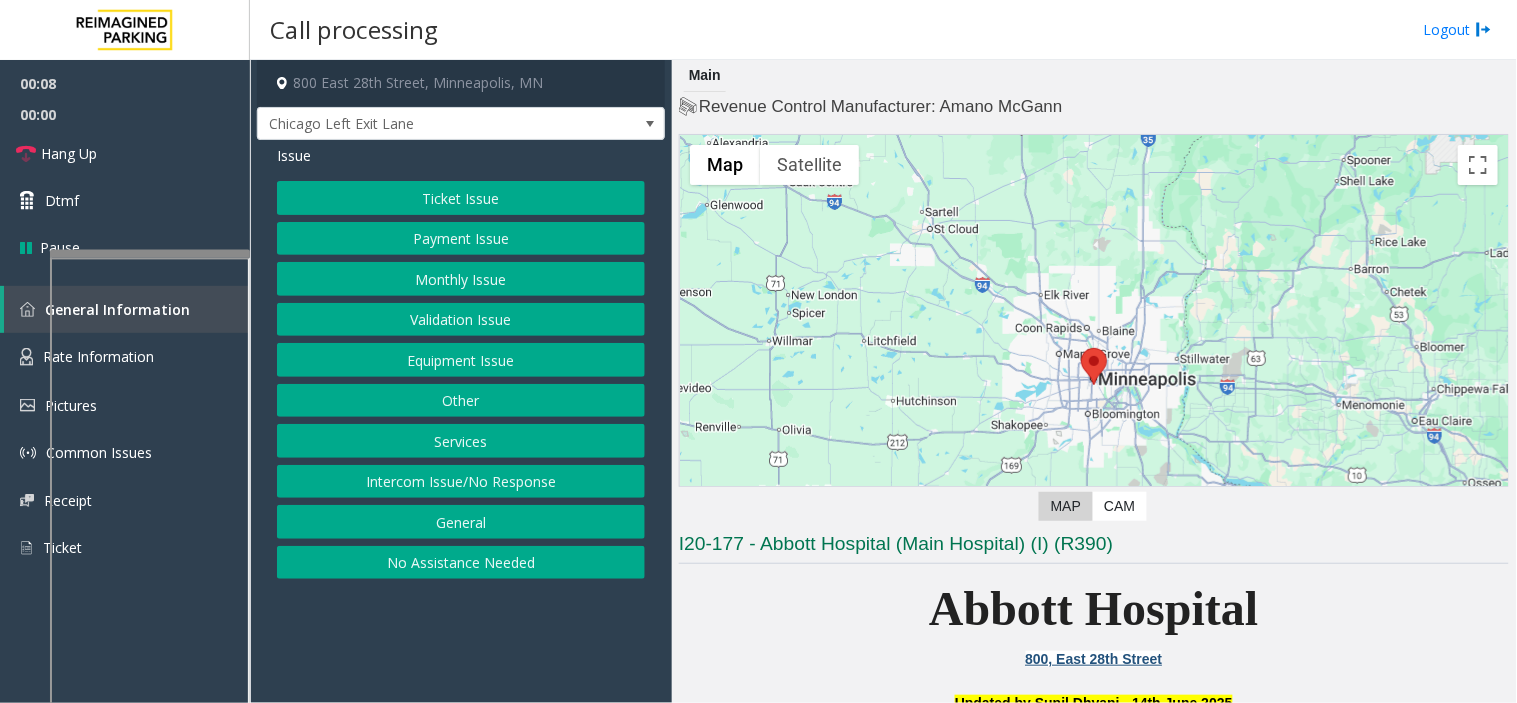 click on "Ticket Issue" 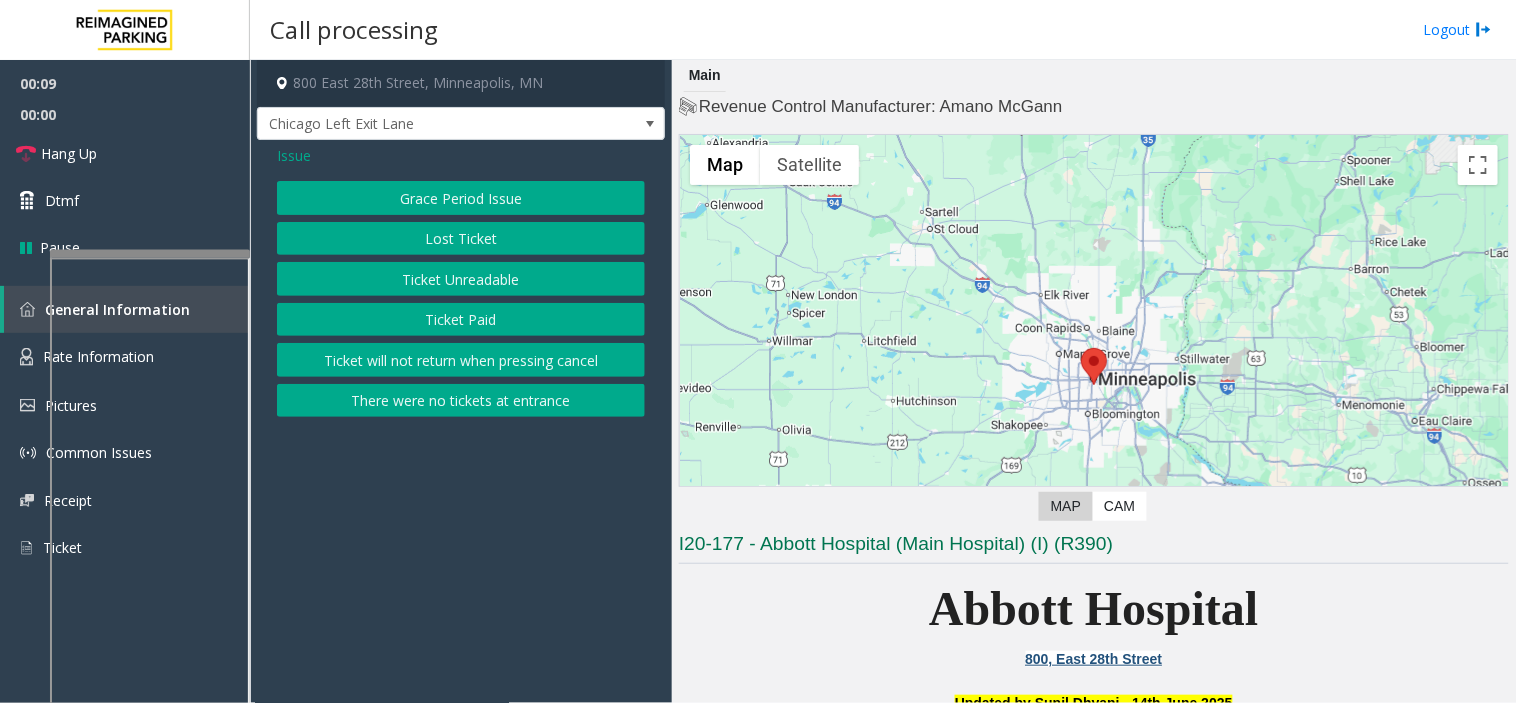click on "Lost Ticket" 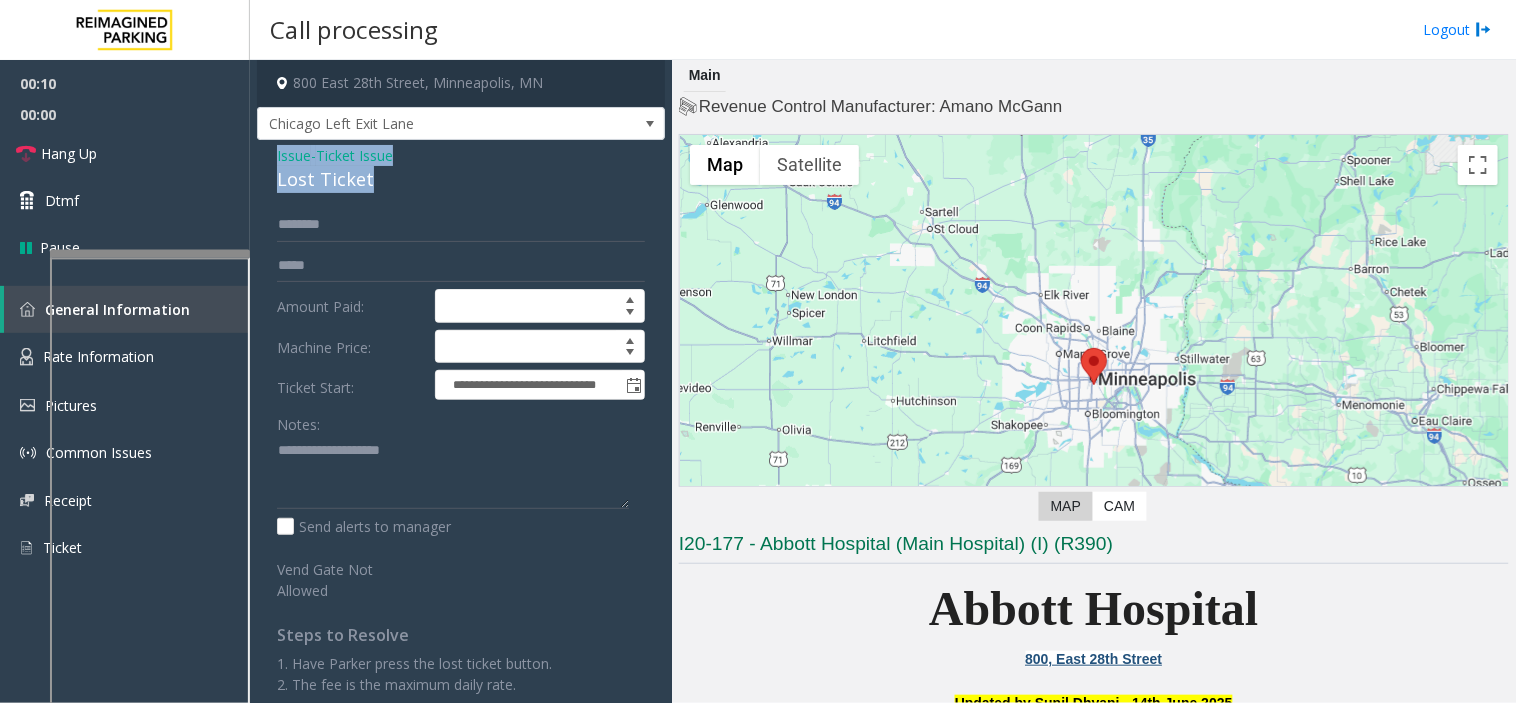 drag, startPoint x: 377, startPoint y: 182, endPoint x: 266, endPoint y: 148, distance: 116.090485 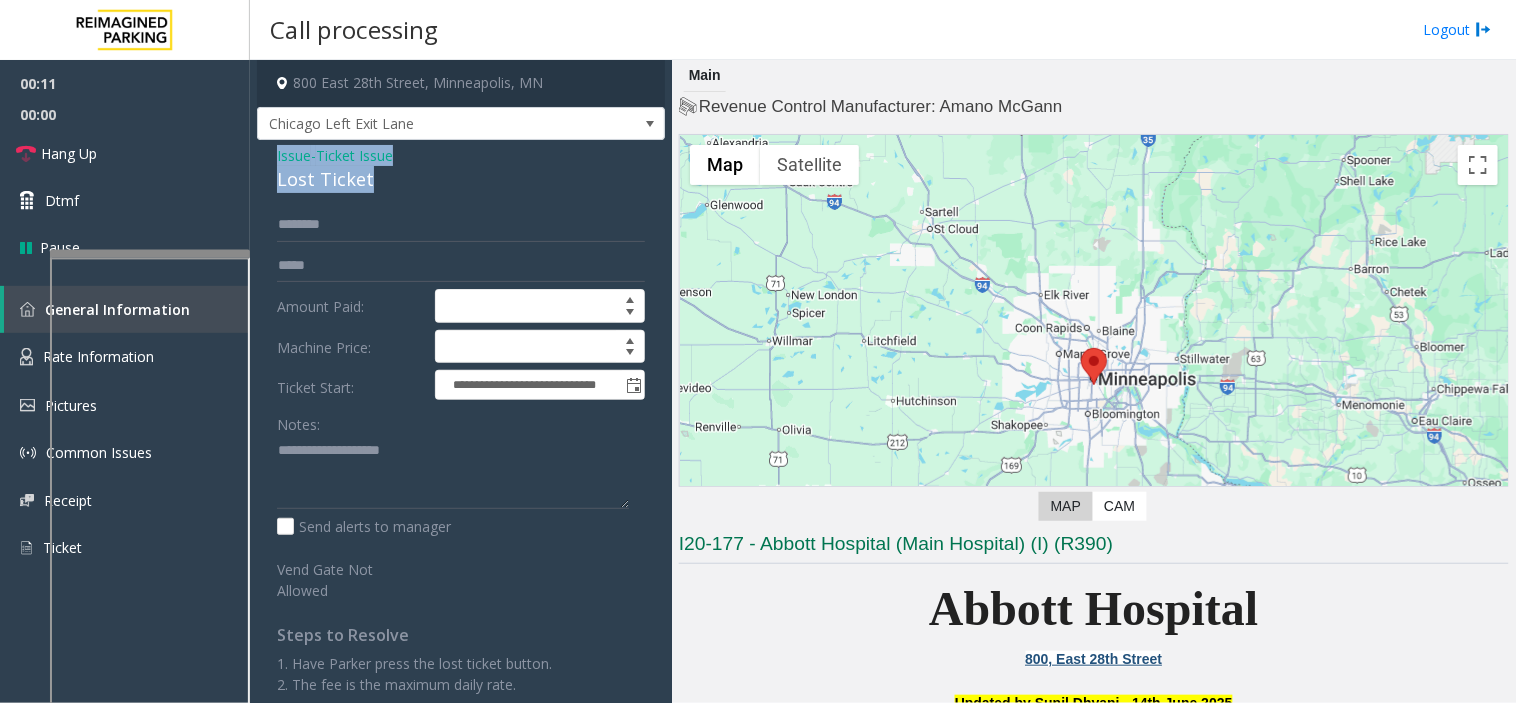 copy on "Issue  -  Ticket Issue Lost Ticket" 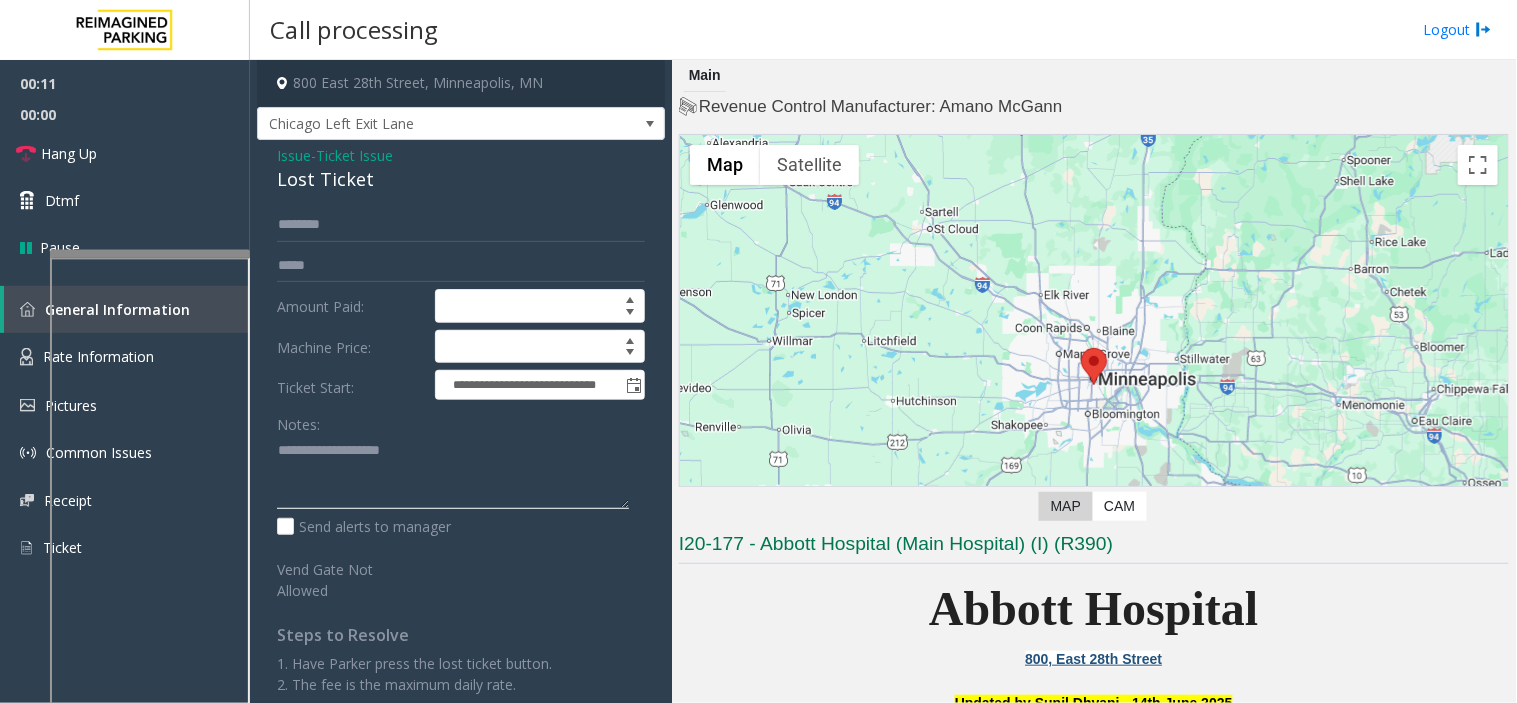 click 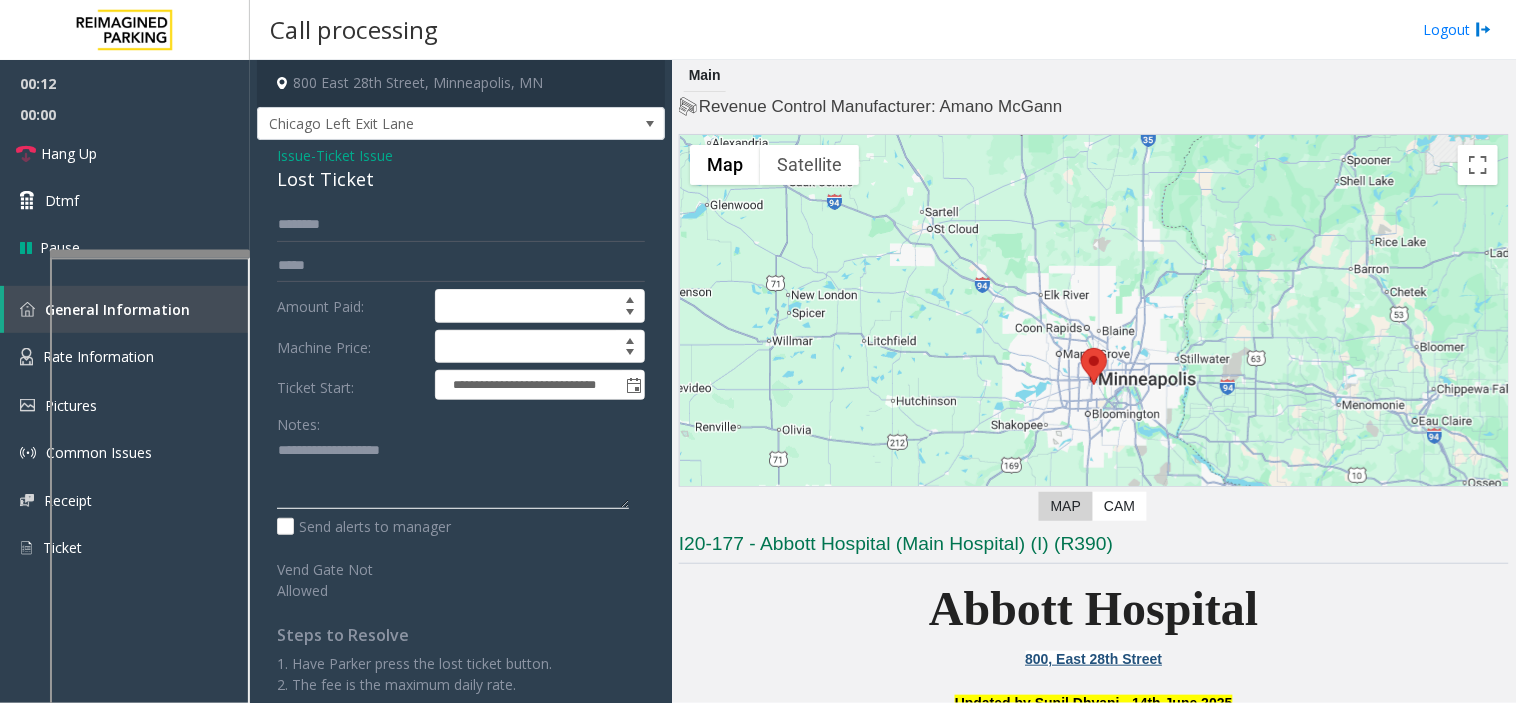 paste on "**********" 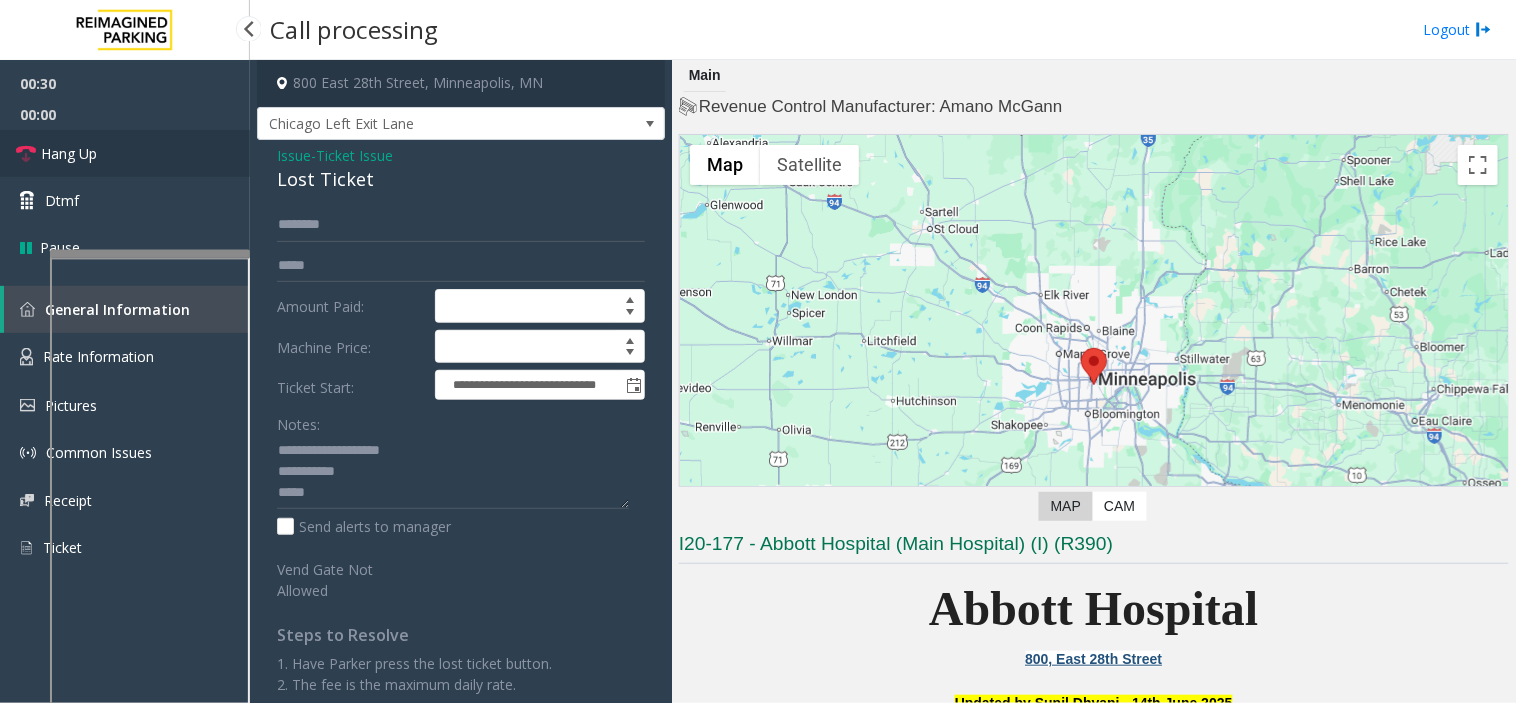 click on "Hang Up" at bounding box center (69, 153) 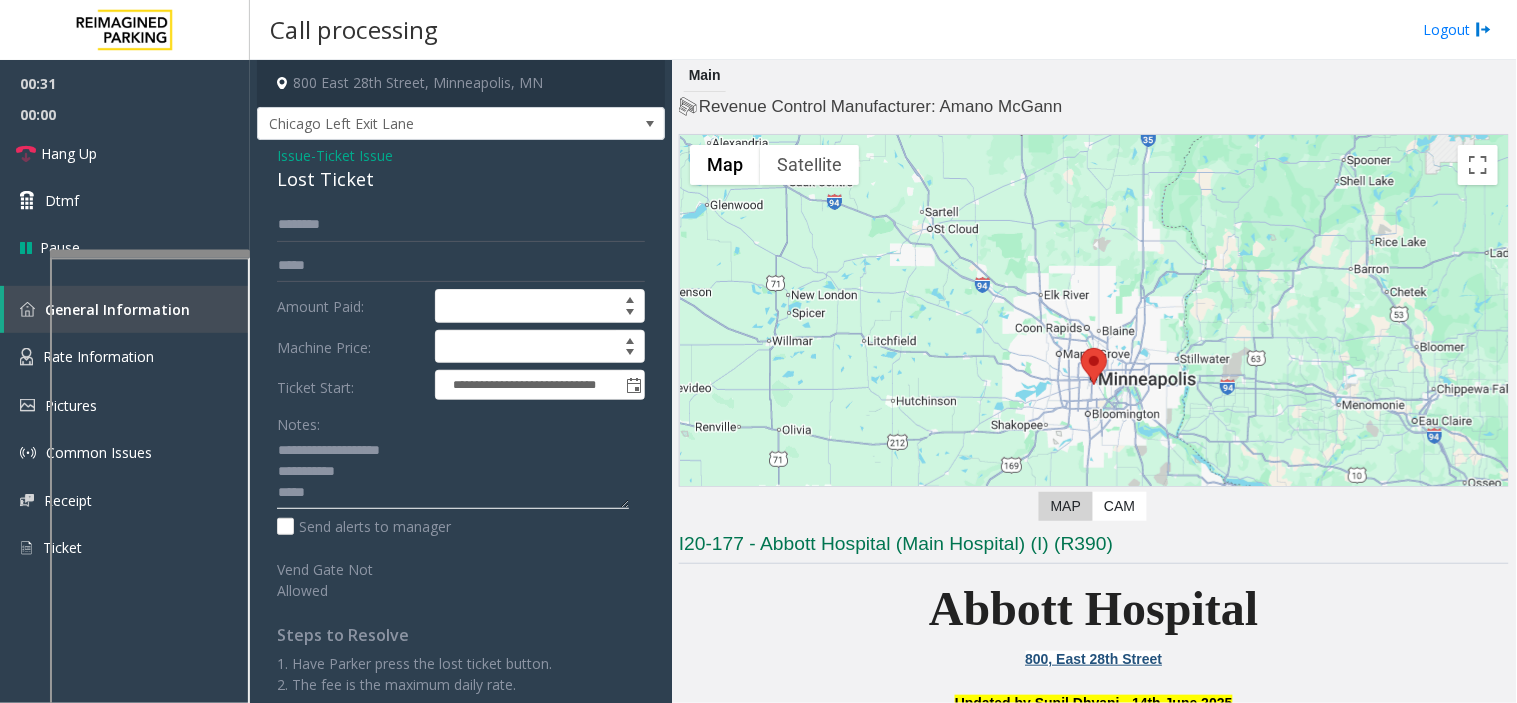click 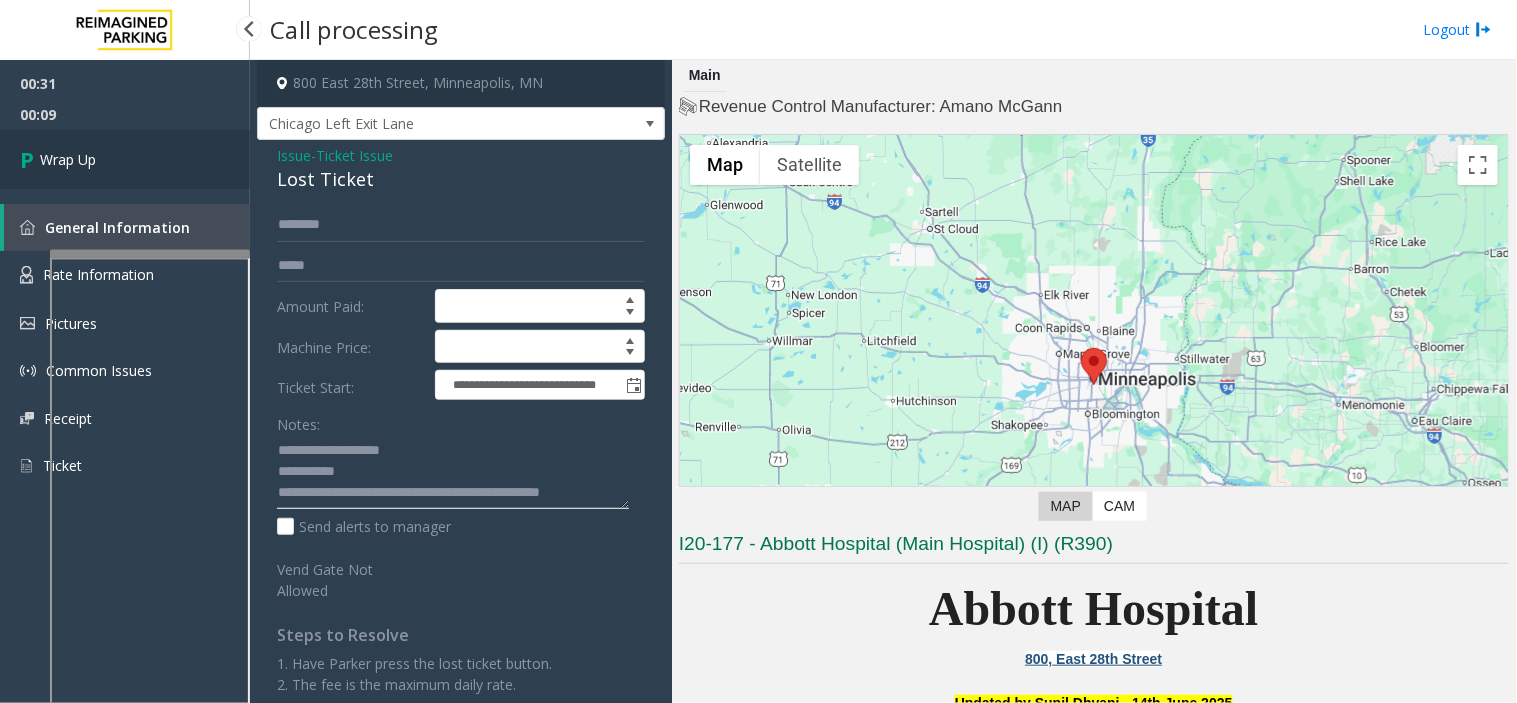 type on "**********" 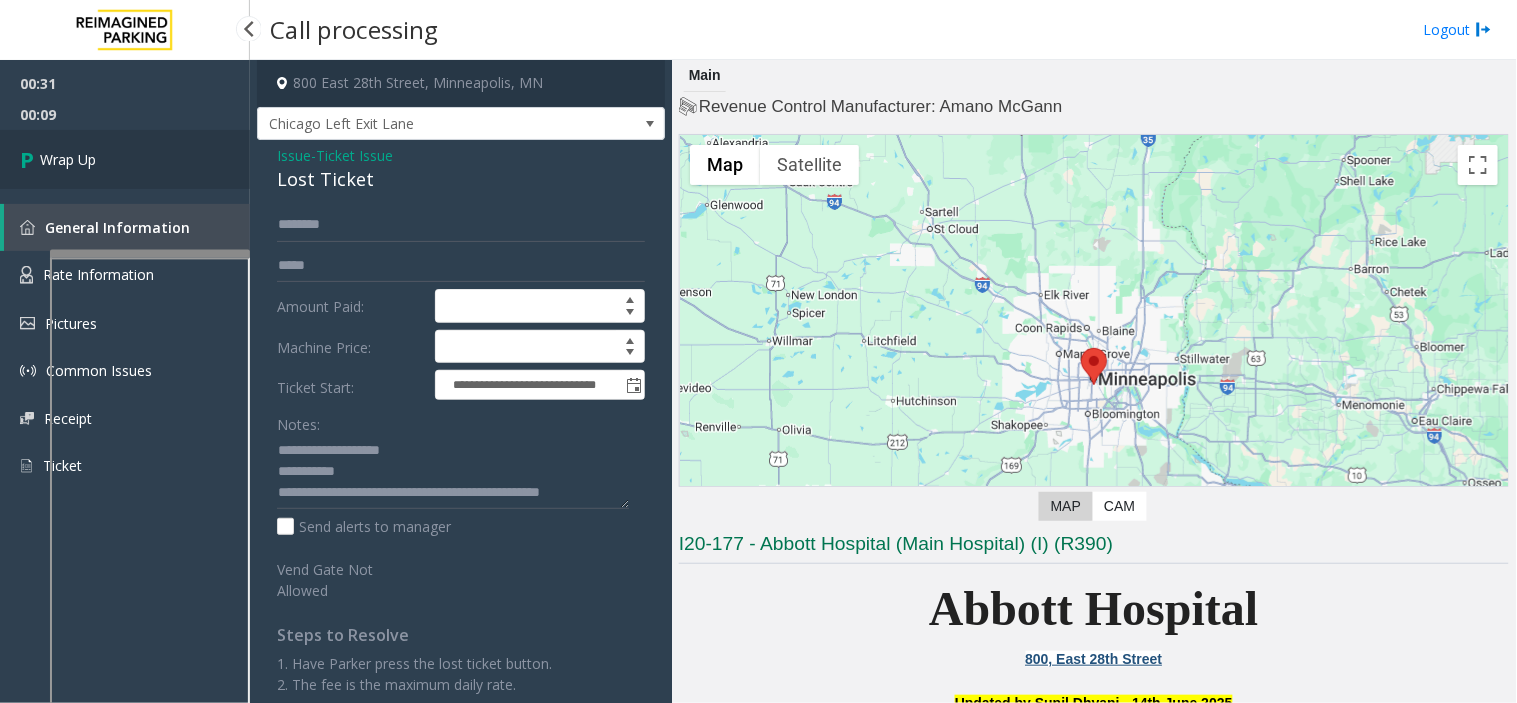 click on "Wrap Up" at bounding box center (125, 159) 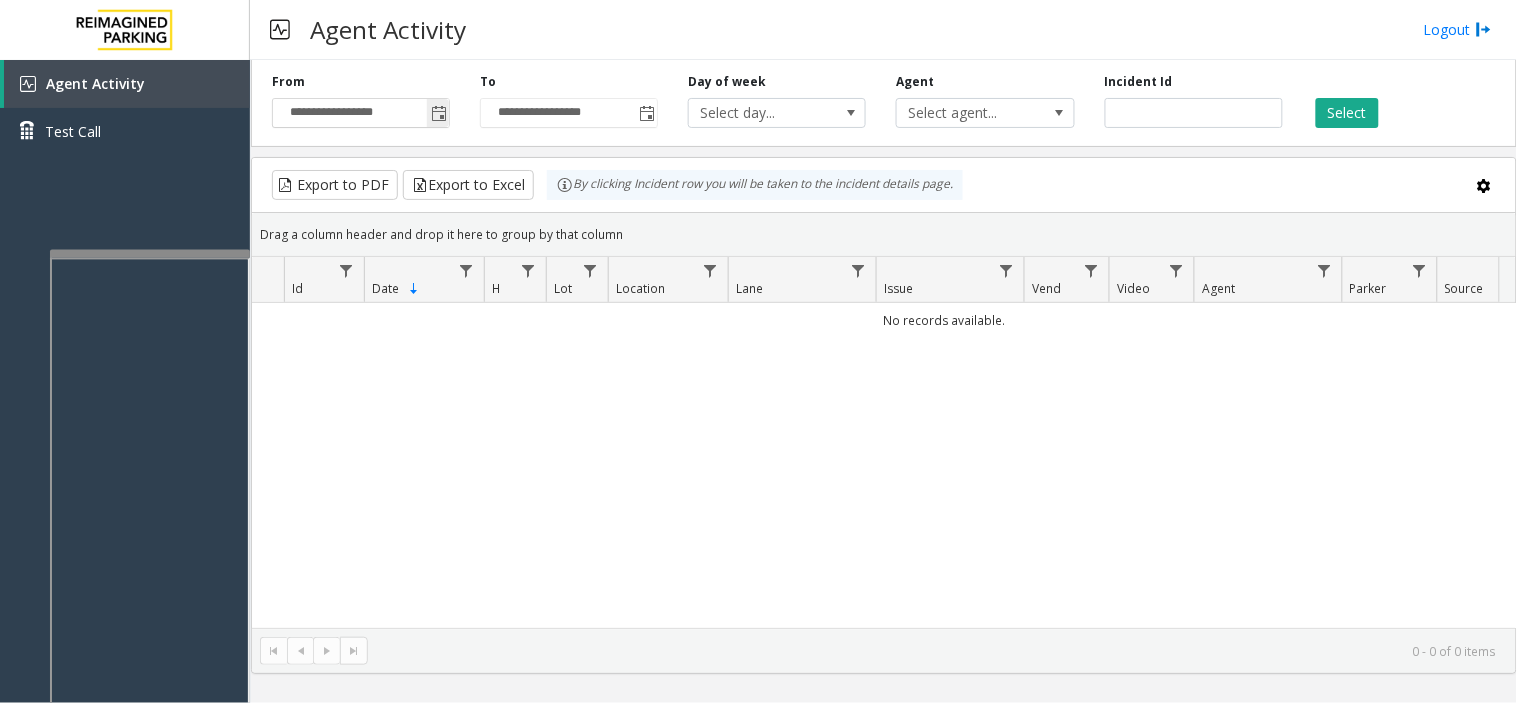 click 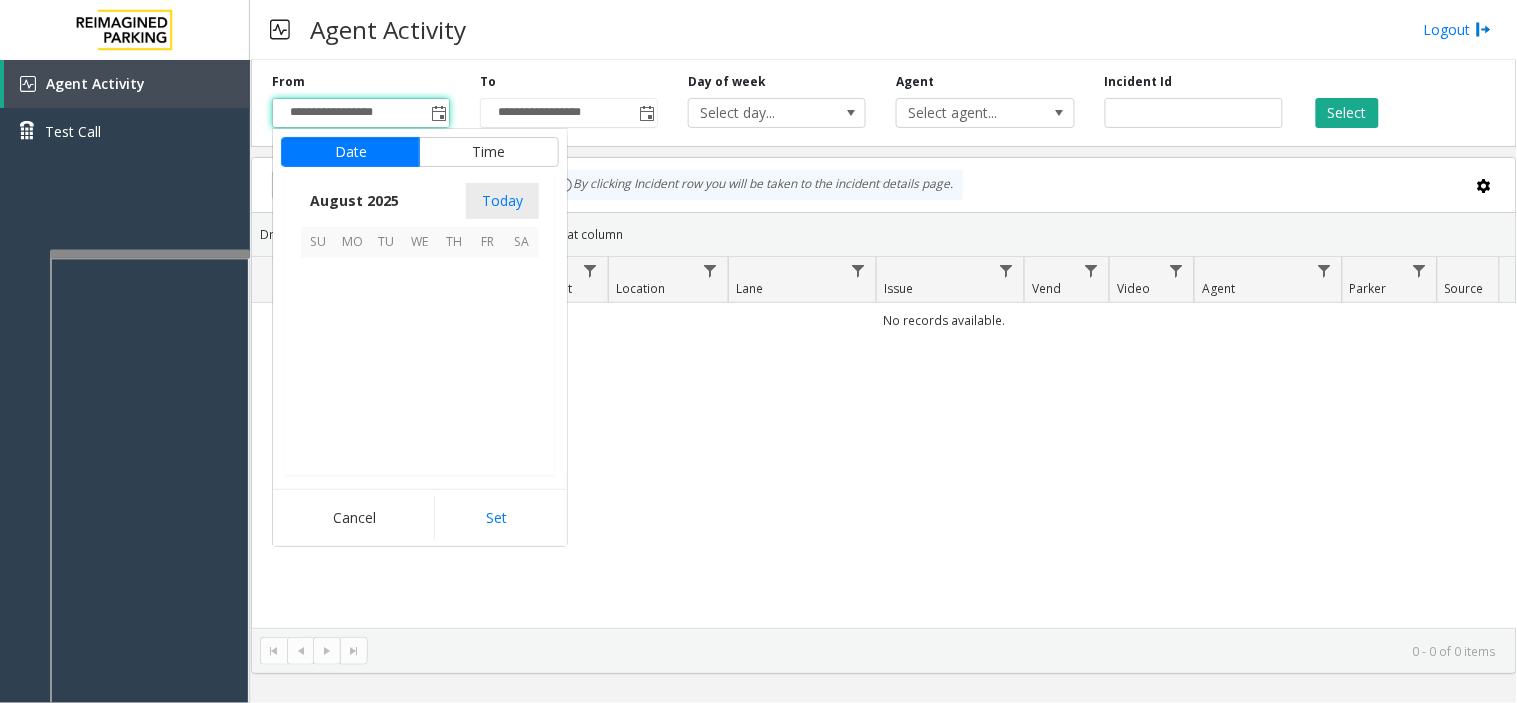 scroll, scrollTop: 358592, scrollLeft: 0, axis: vertical 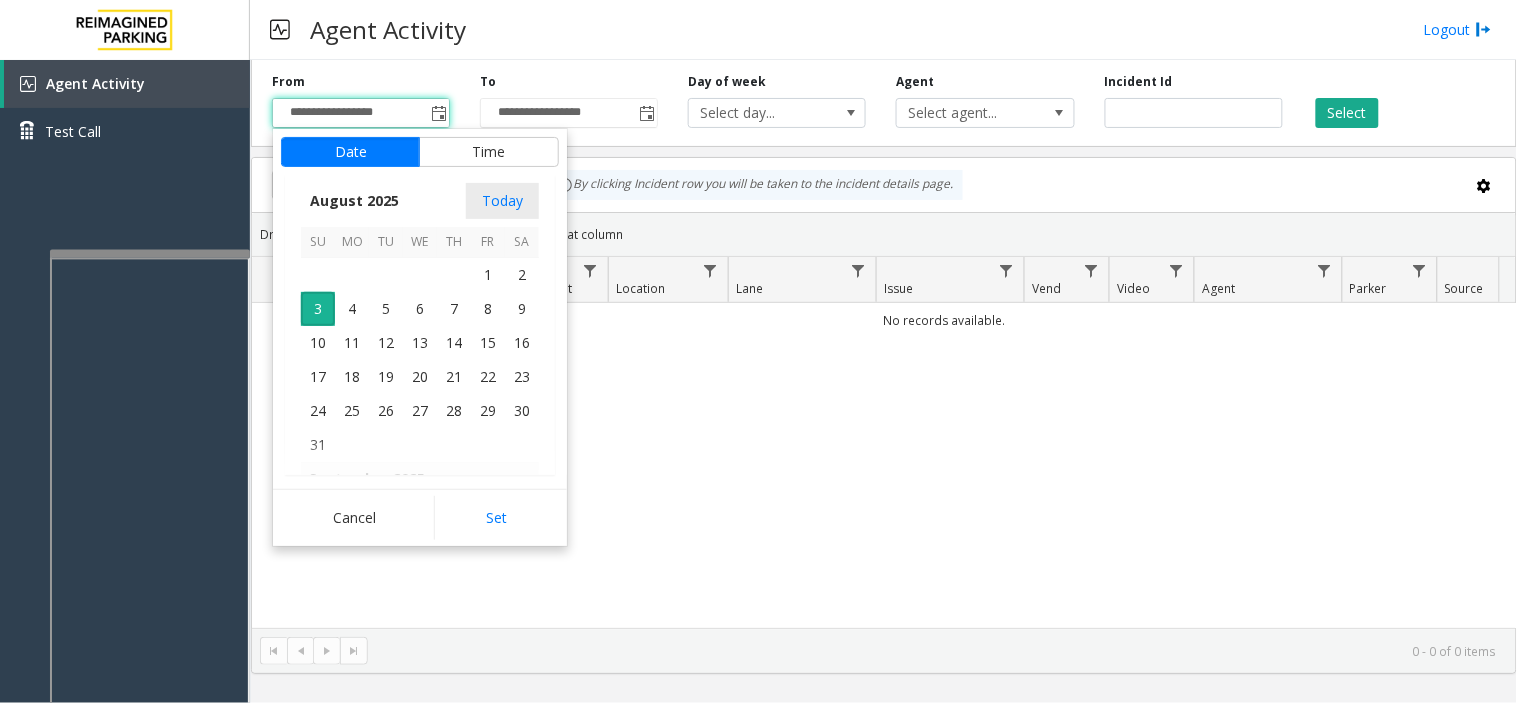 click on "No records available." 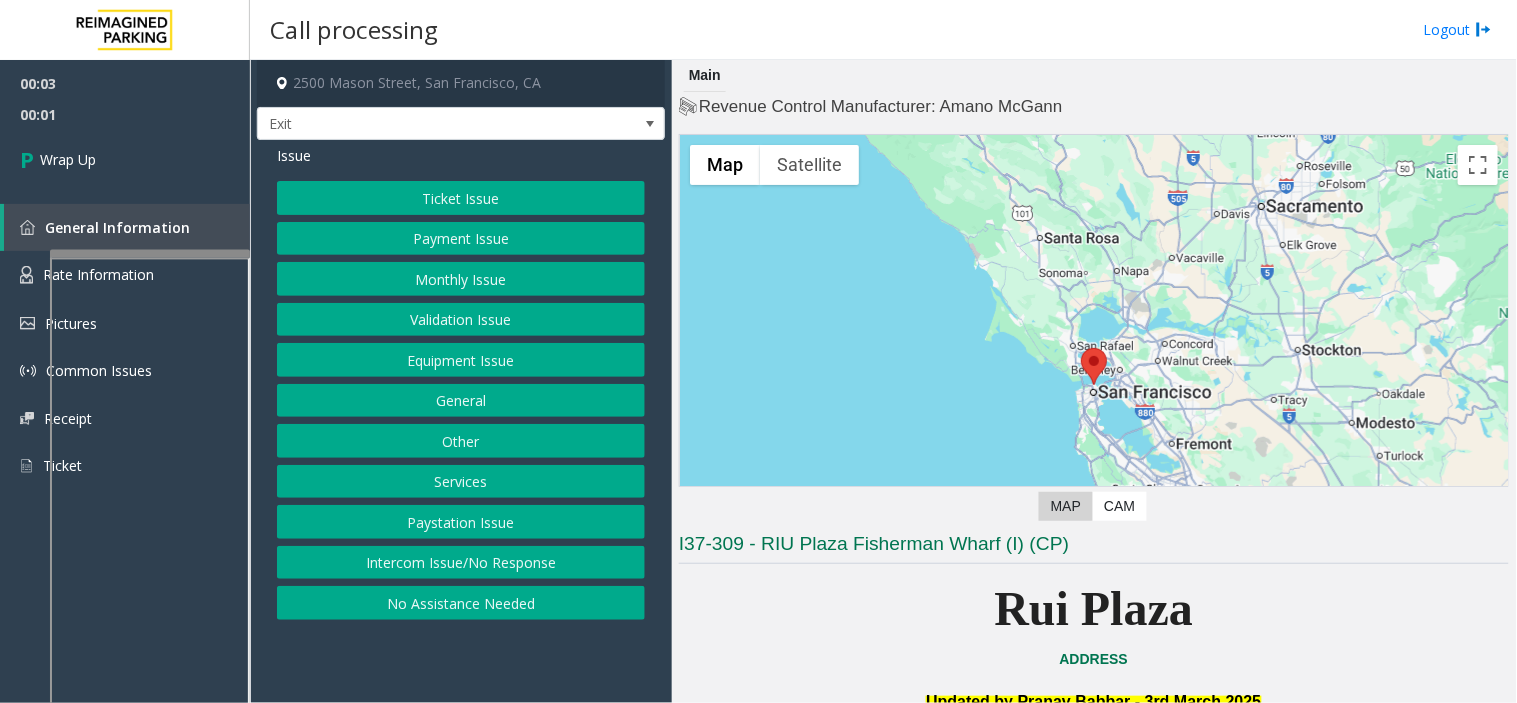click on "Intercom Issue/No Response" 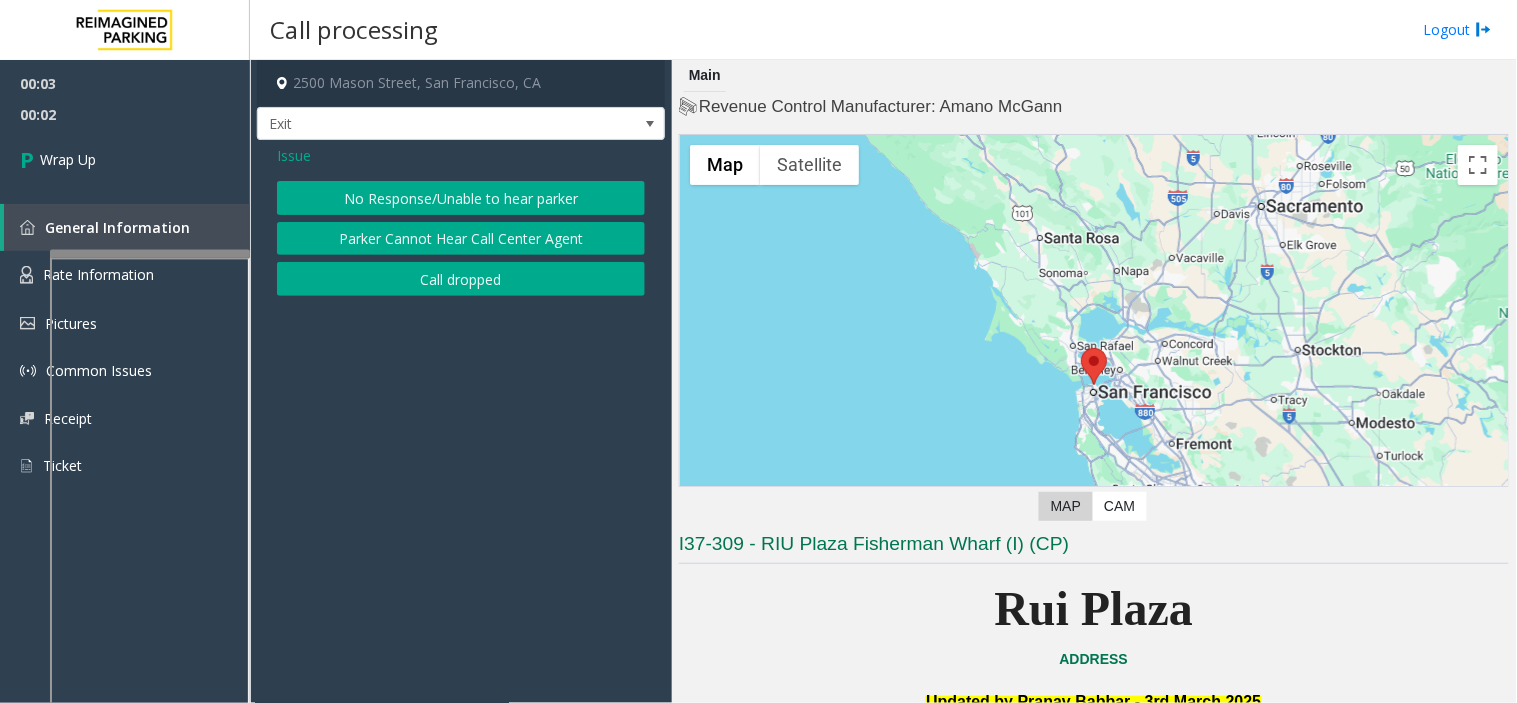 click on "Call dropped" 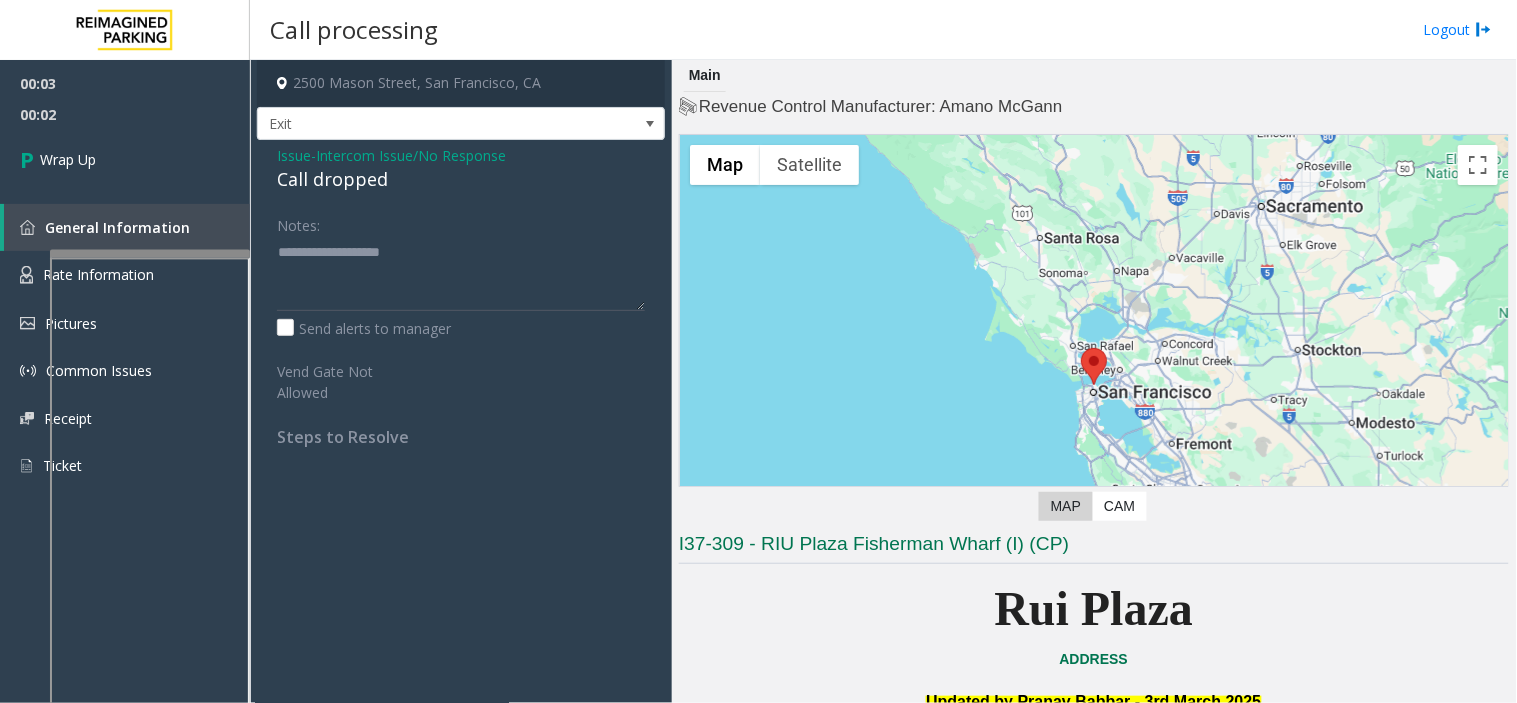 click on "Issue  -  Intercom Issue/No Response Call dropped Notes:                      Send alerts to manager  Vend Gate Not Allowed  Steps to Resolve" 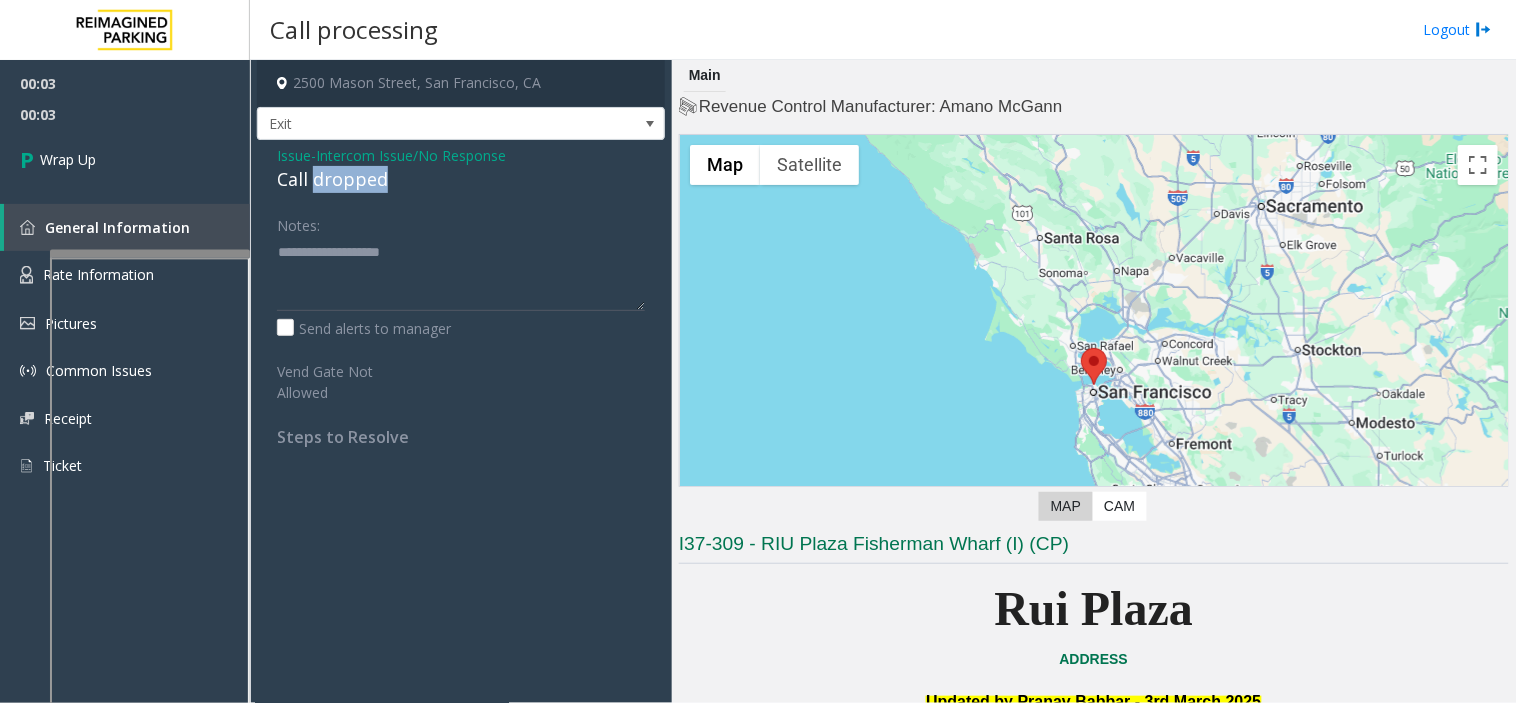 click on "Call dropped" 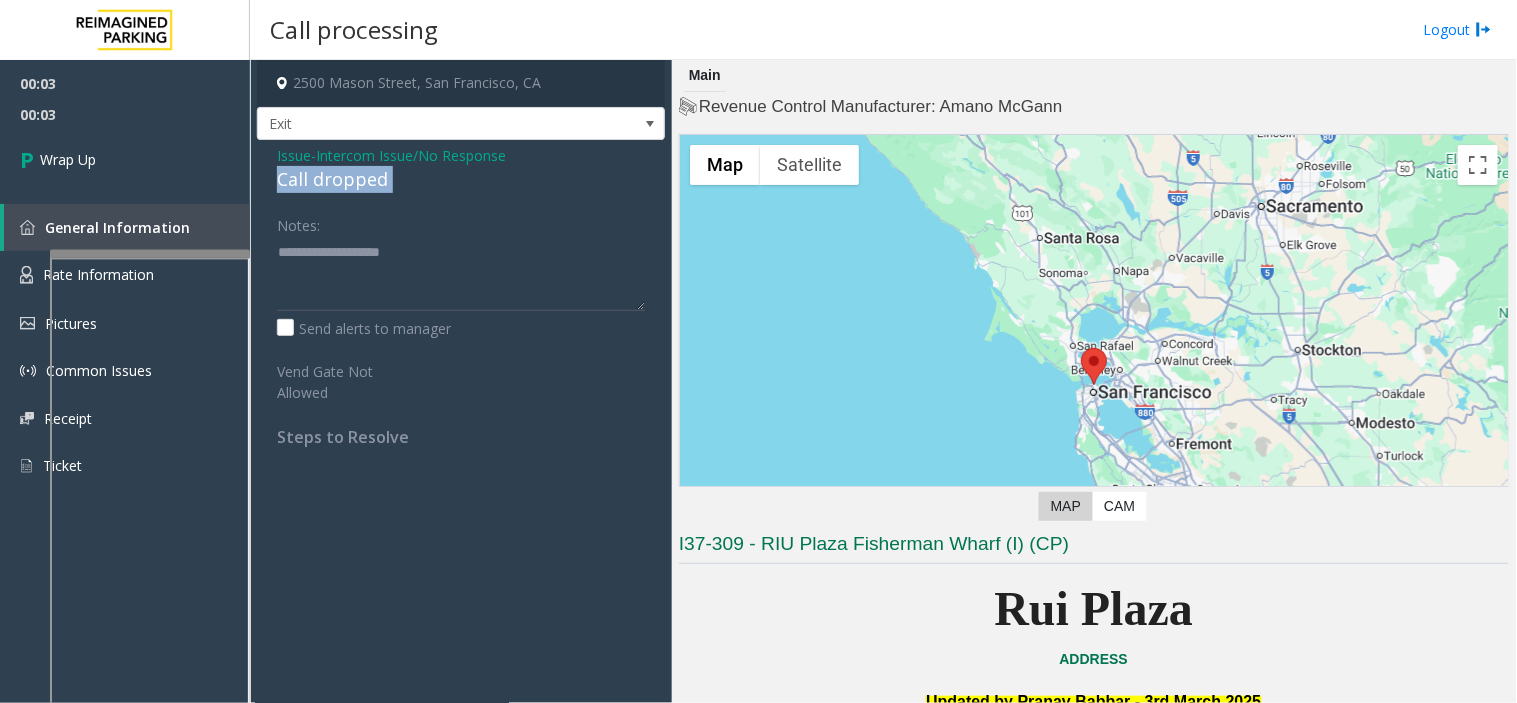 click on "Call dropped" 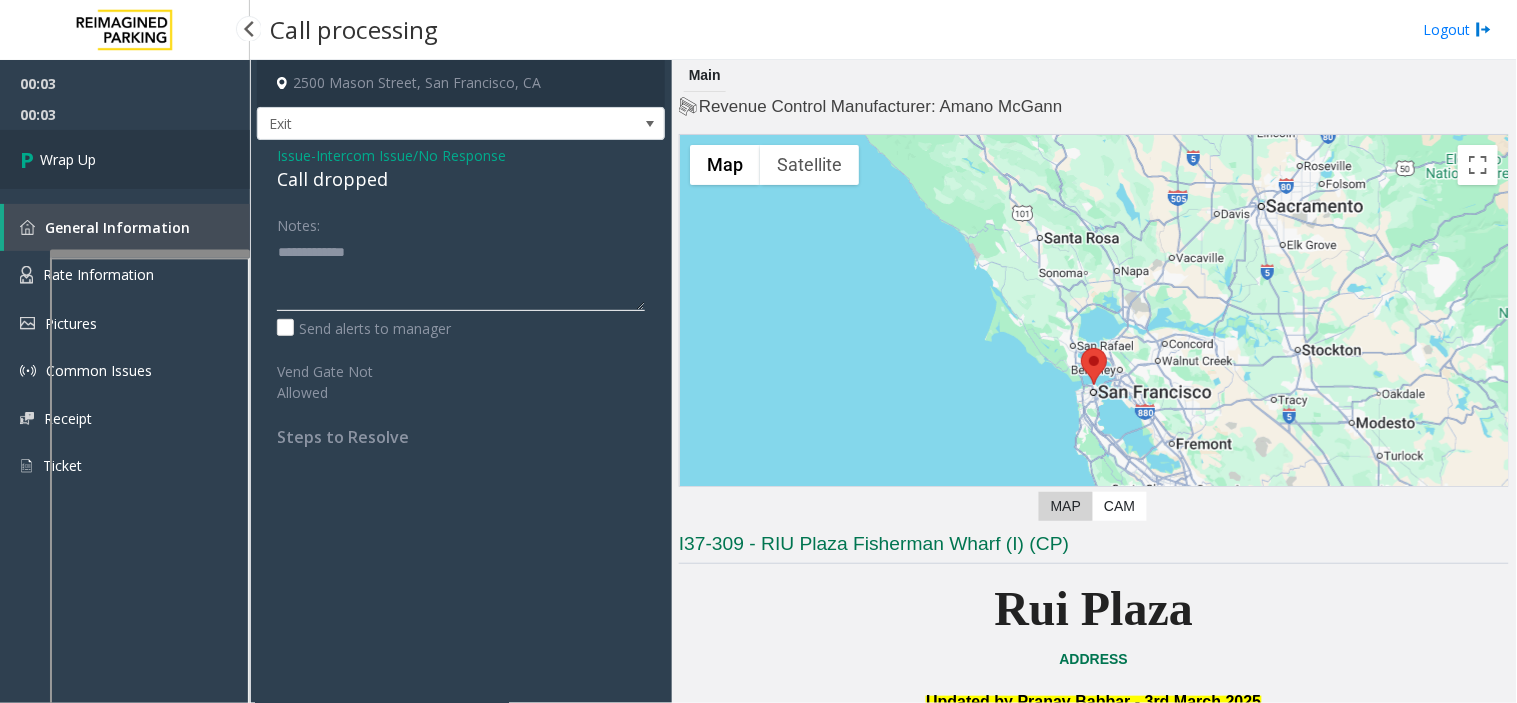 type on "**********" 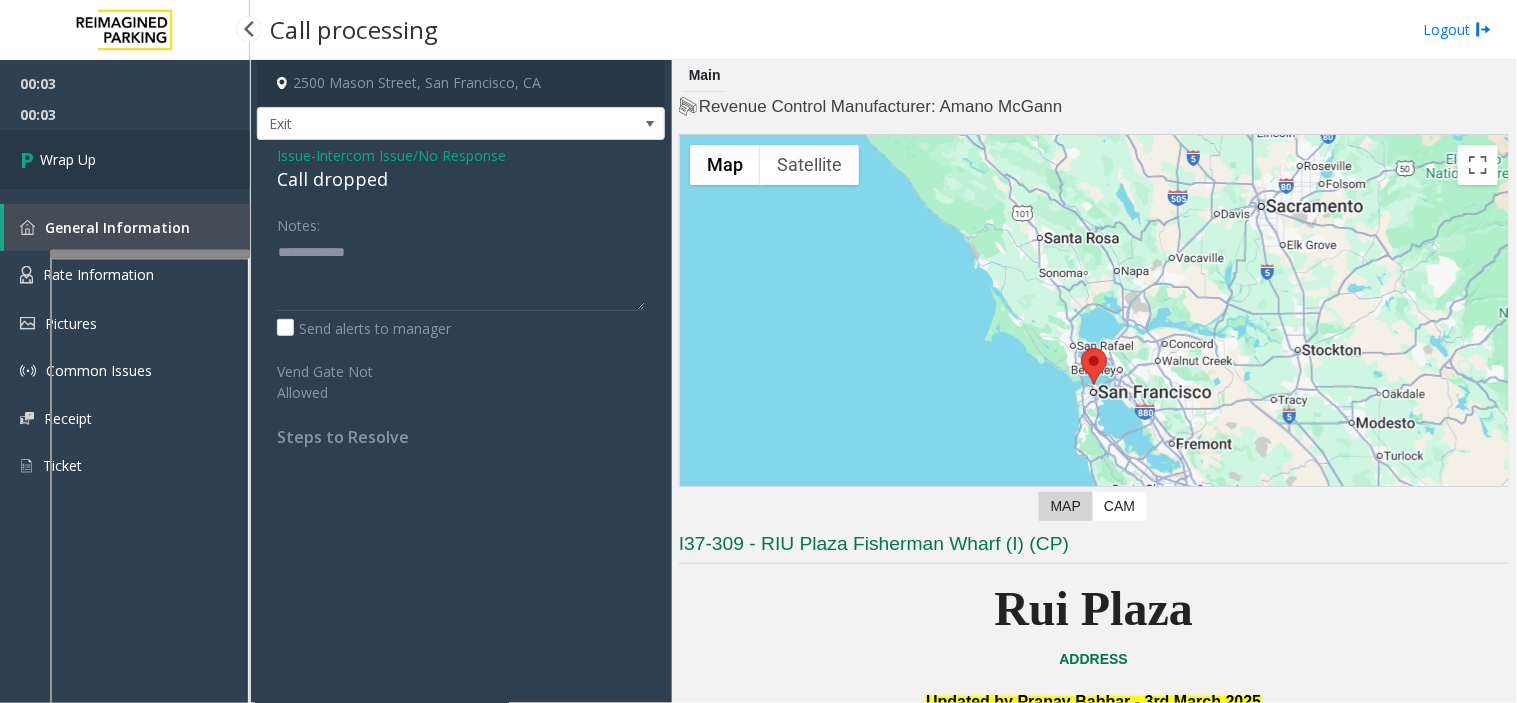 click on "Wrap Up" at bounding box center [125, 159] 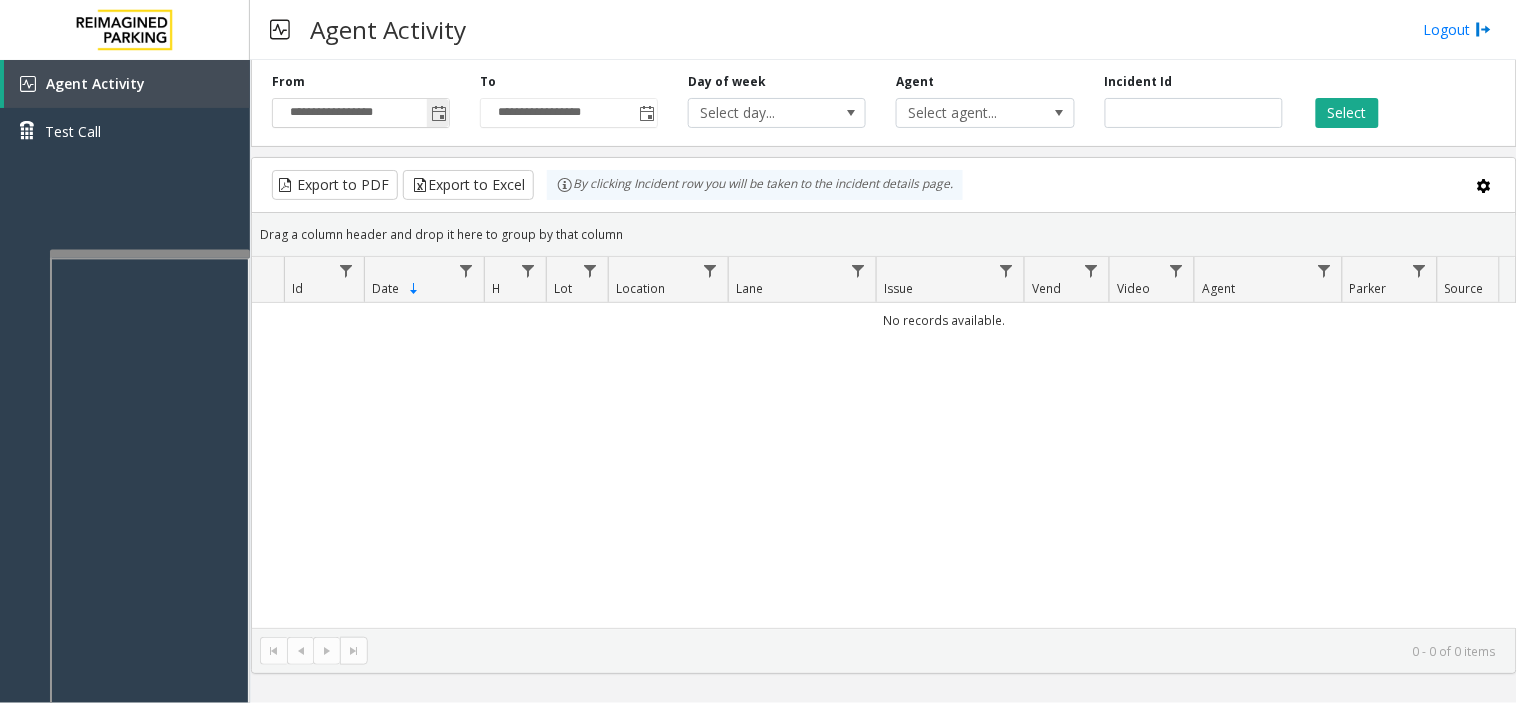 click 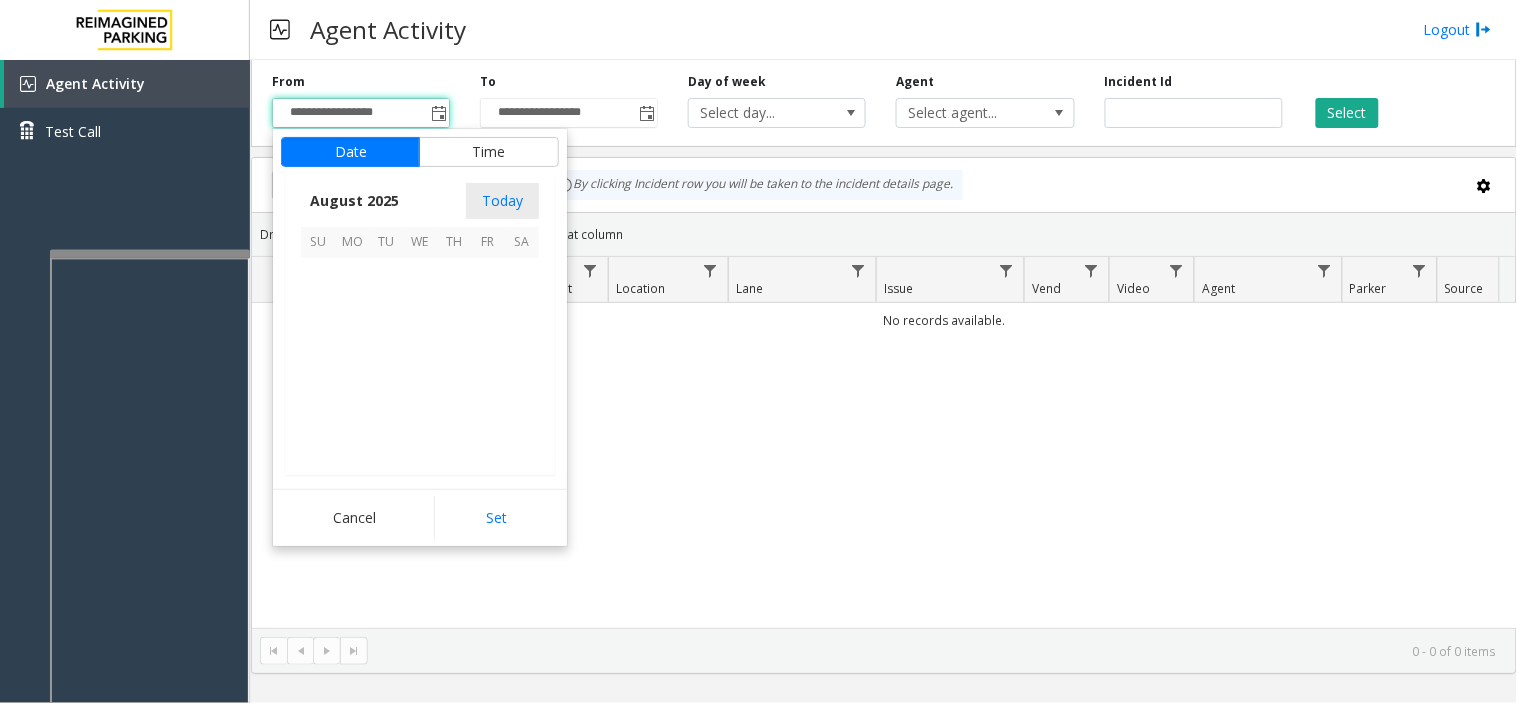 scroll, scrollTop: 358592, scrollLeft: 0, axis: vertical 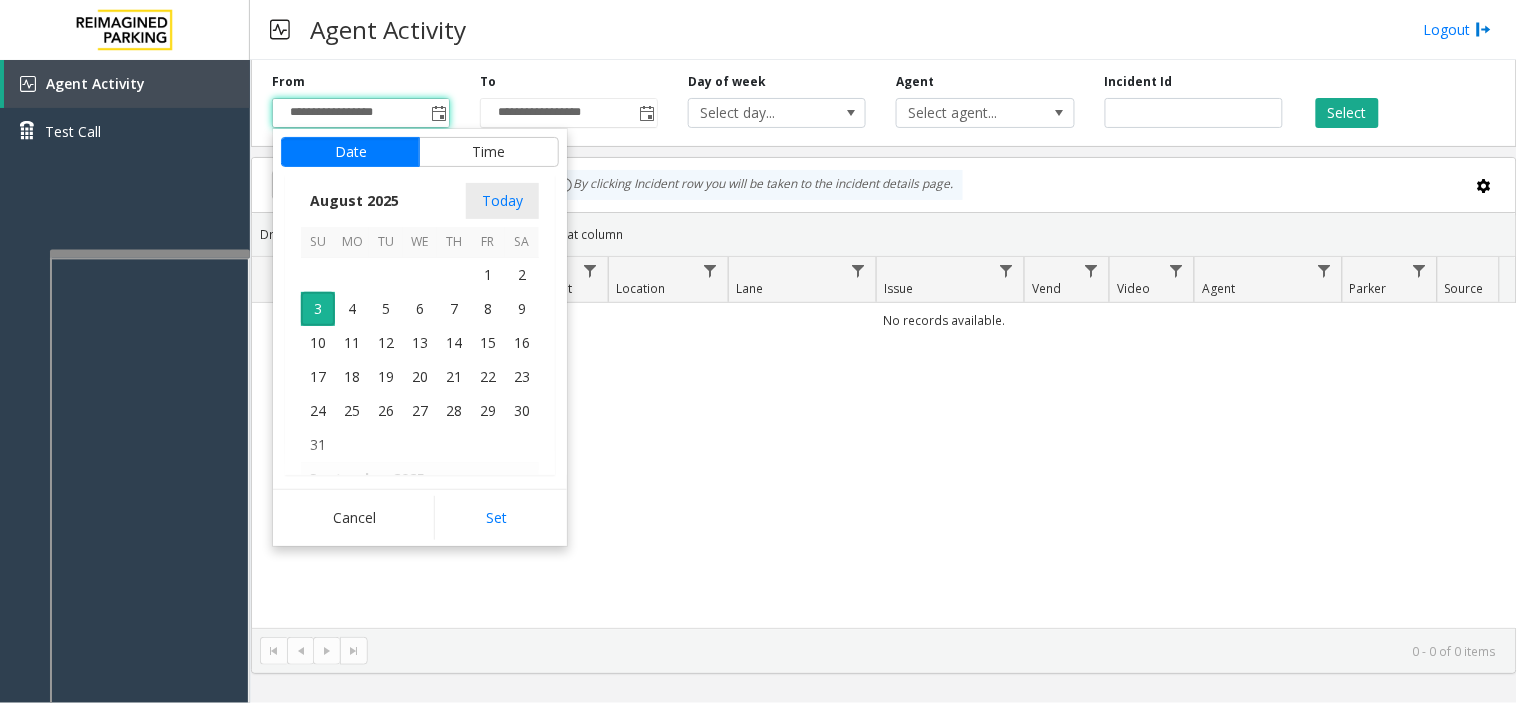 click on "2" at bounding box center [522, 275] 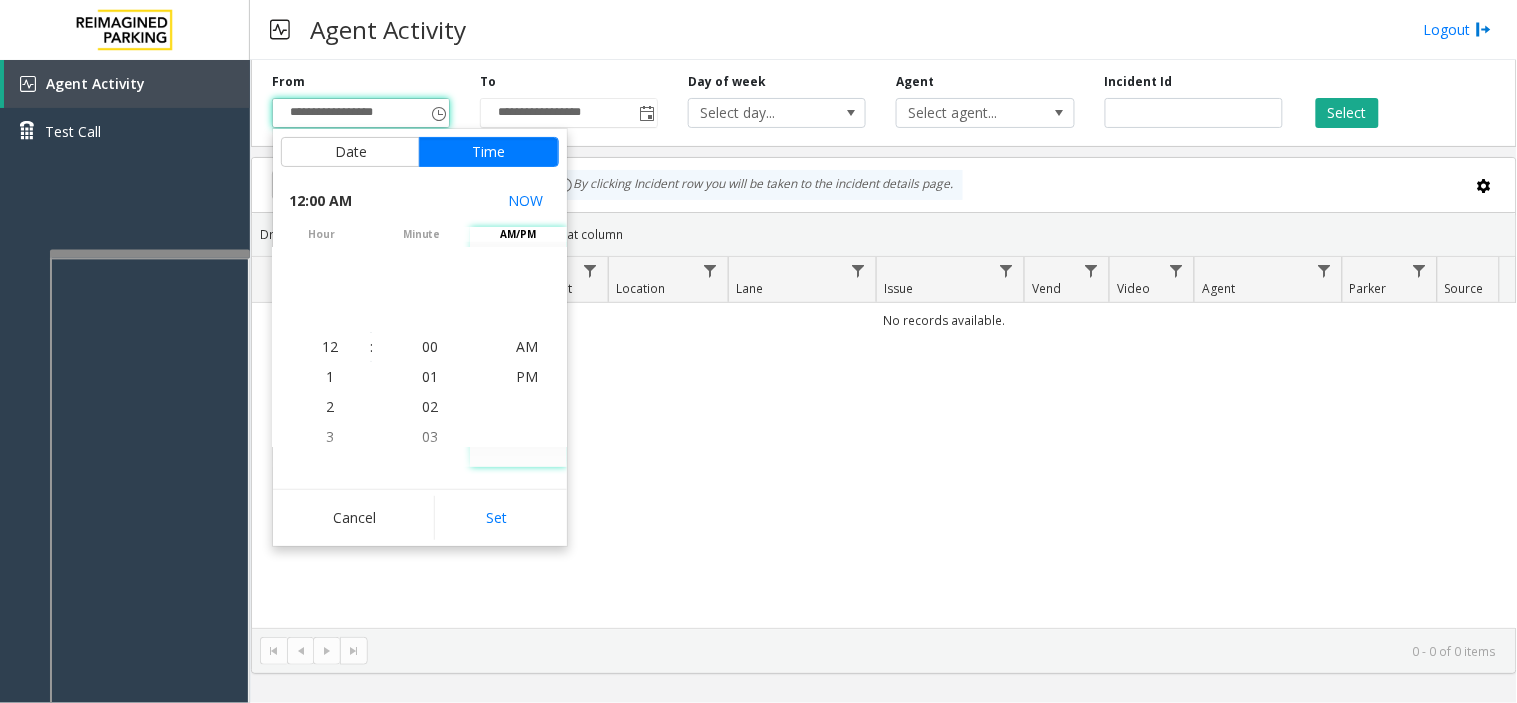 click on "Cancel   Set" 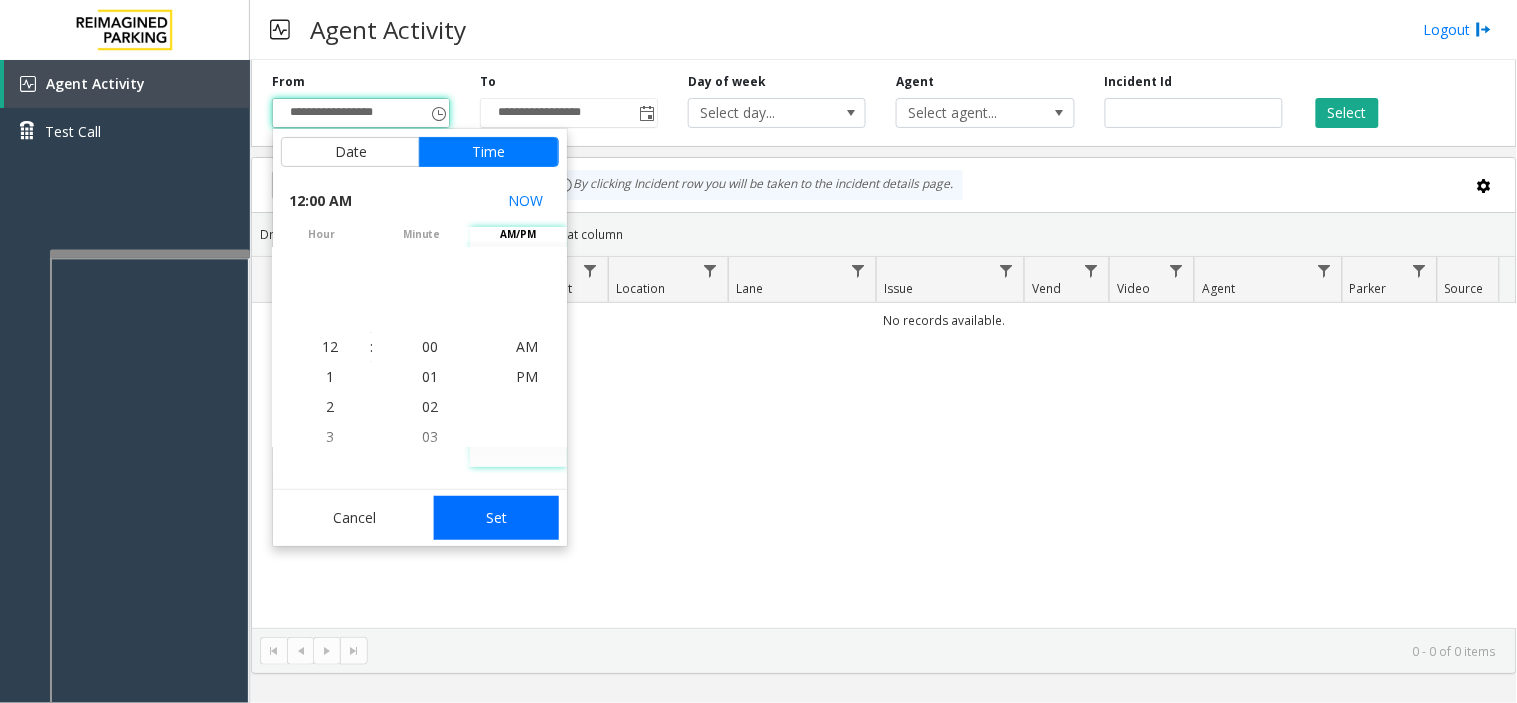 click on "Set" 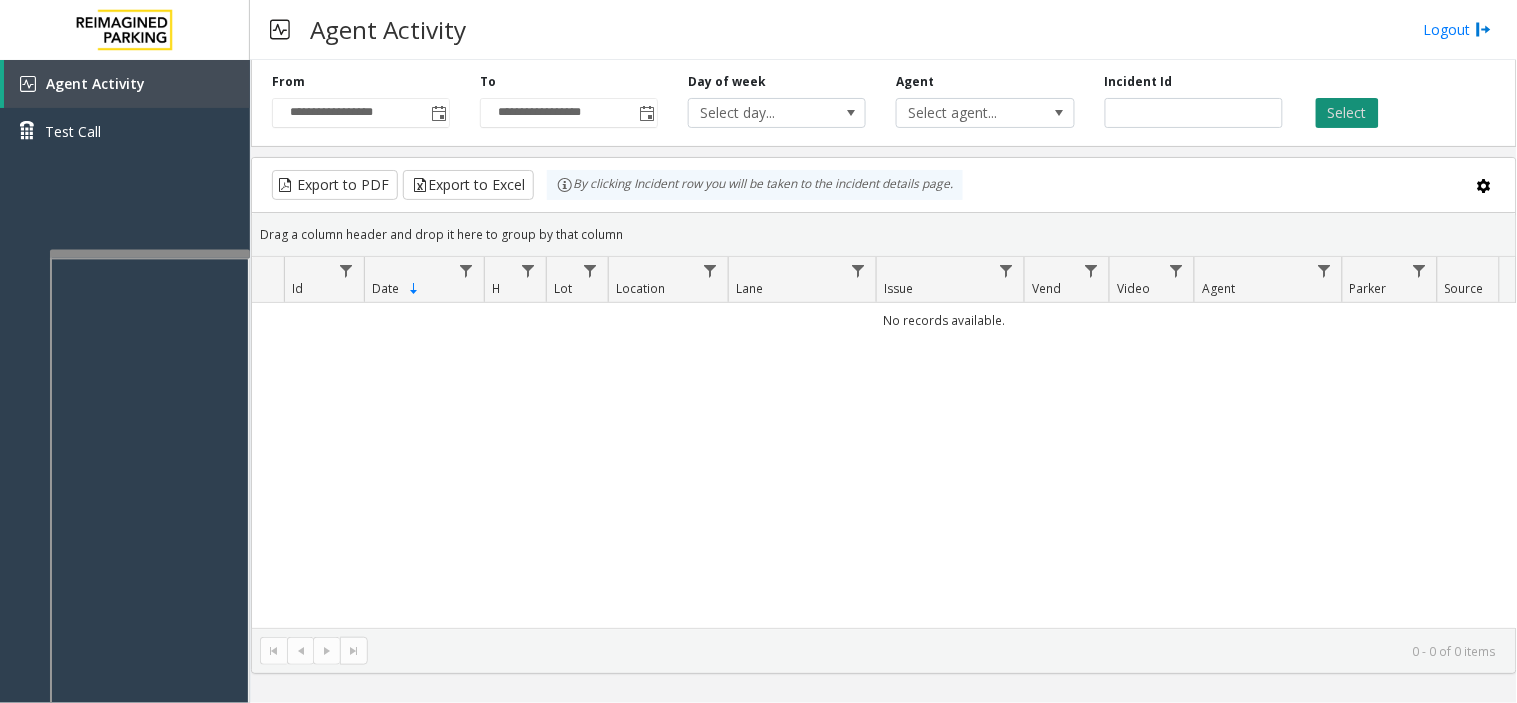 click on "Select" 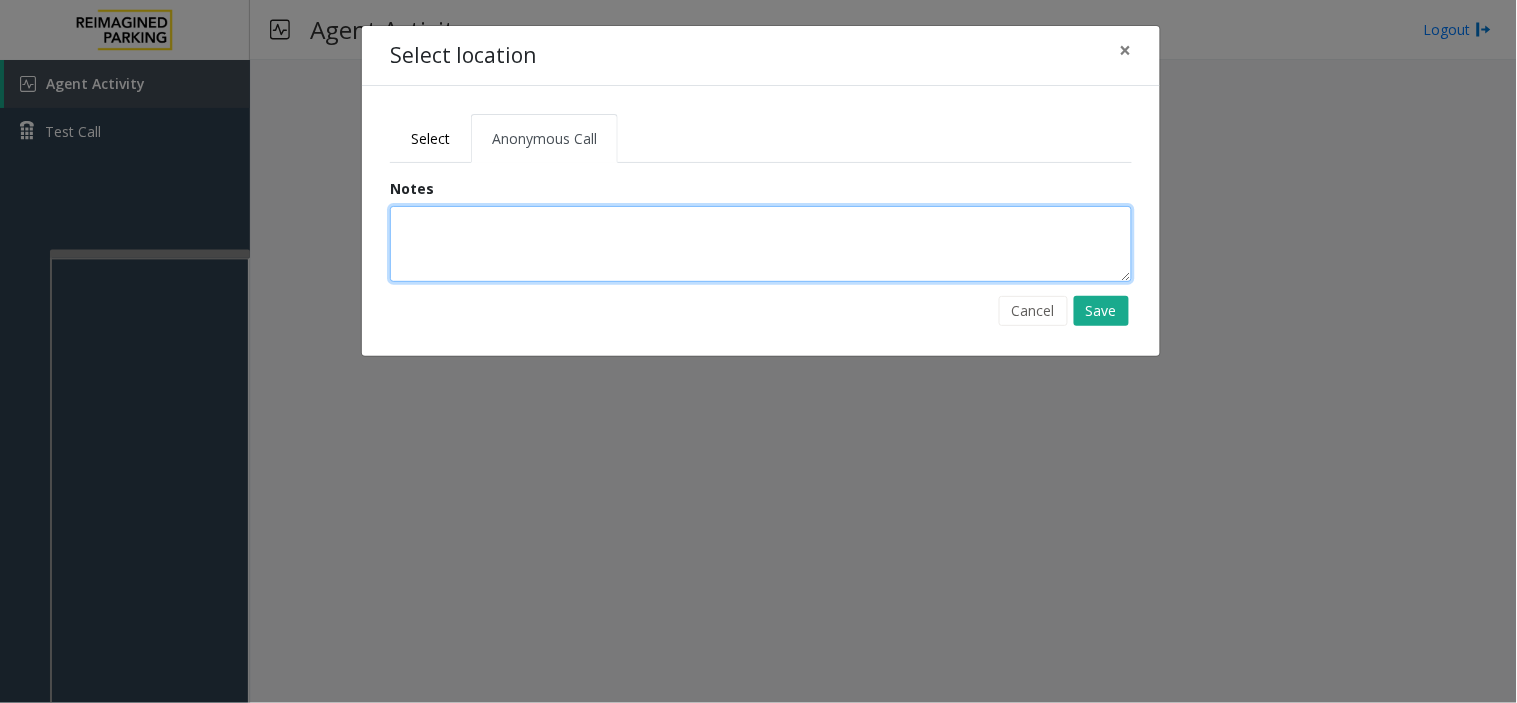 click 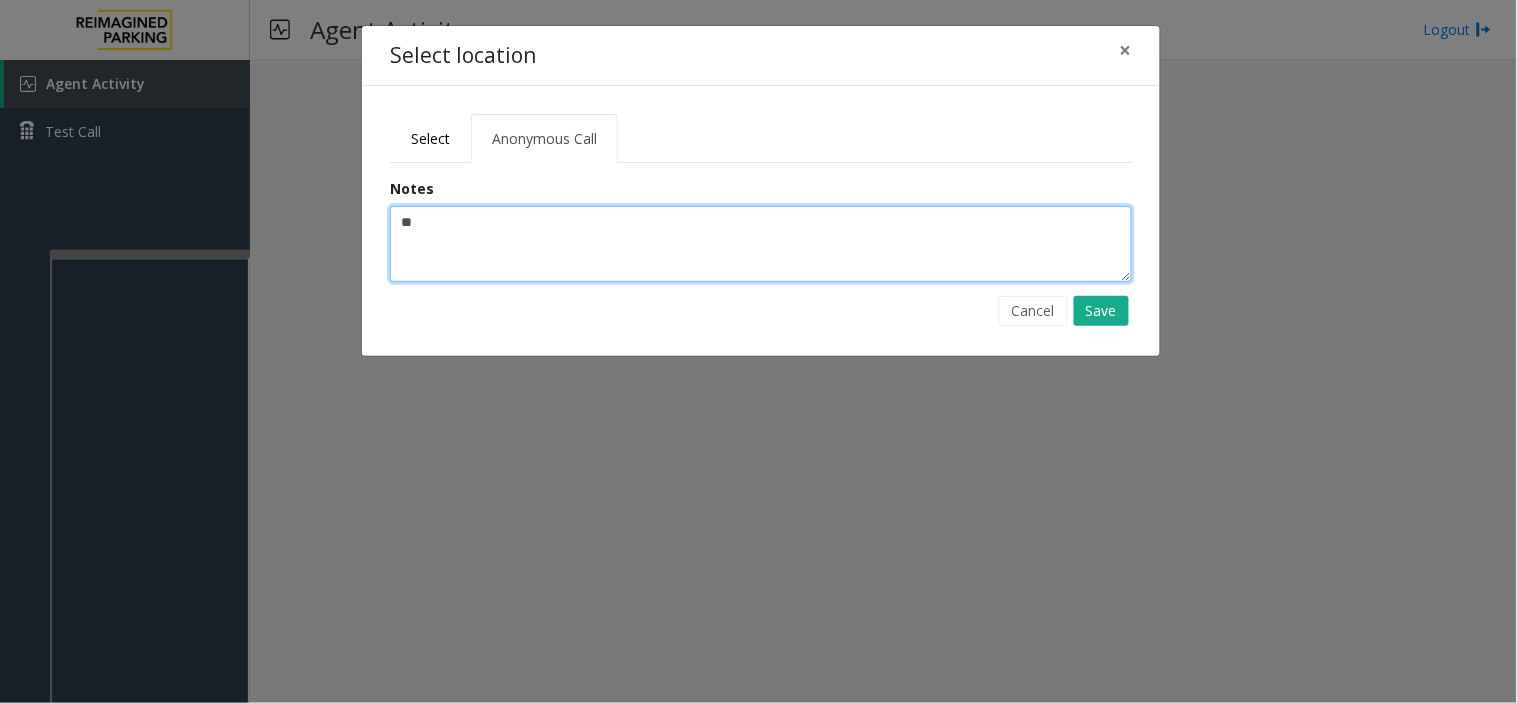 type on "*" 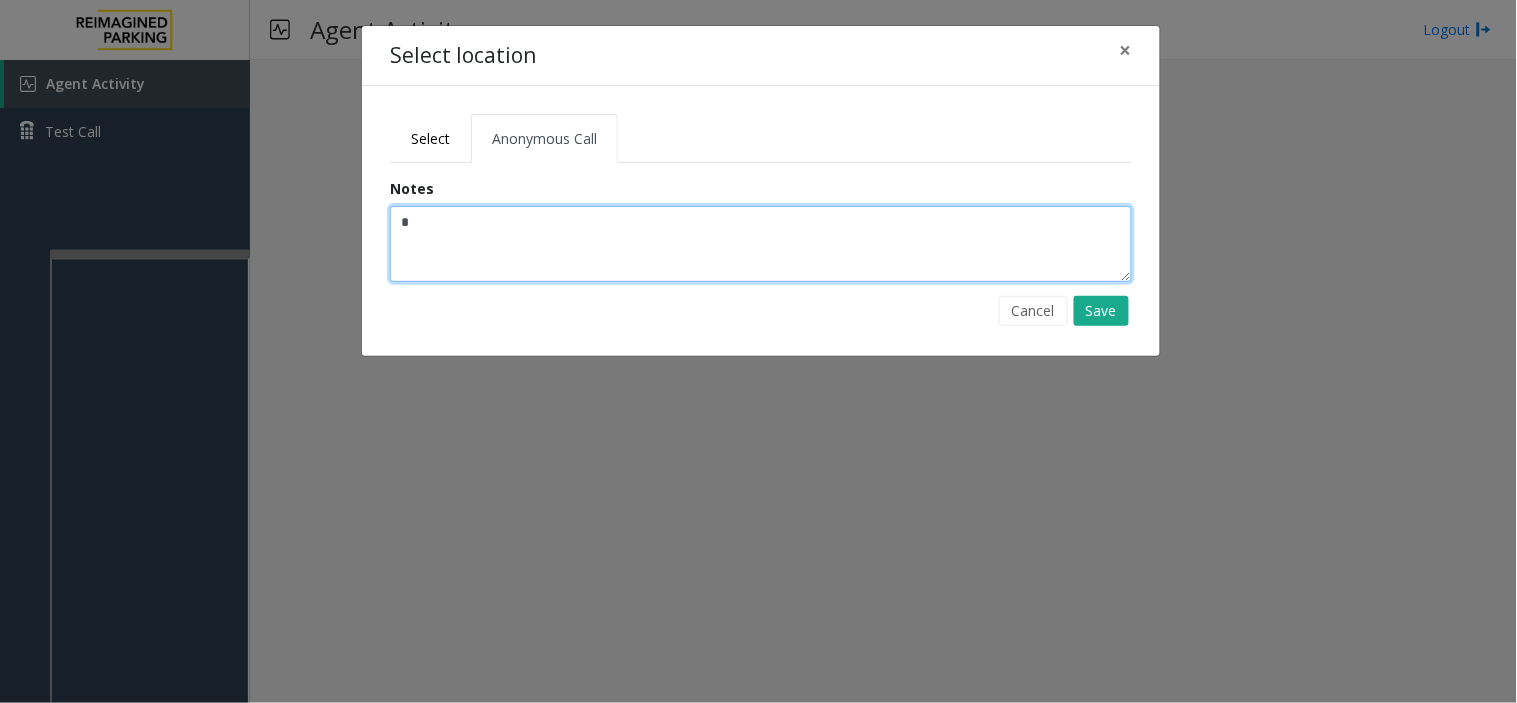 type 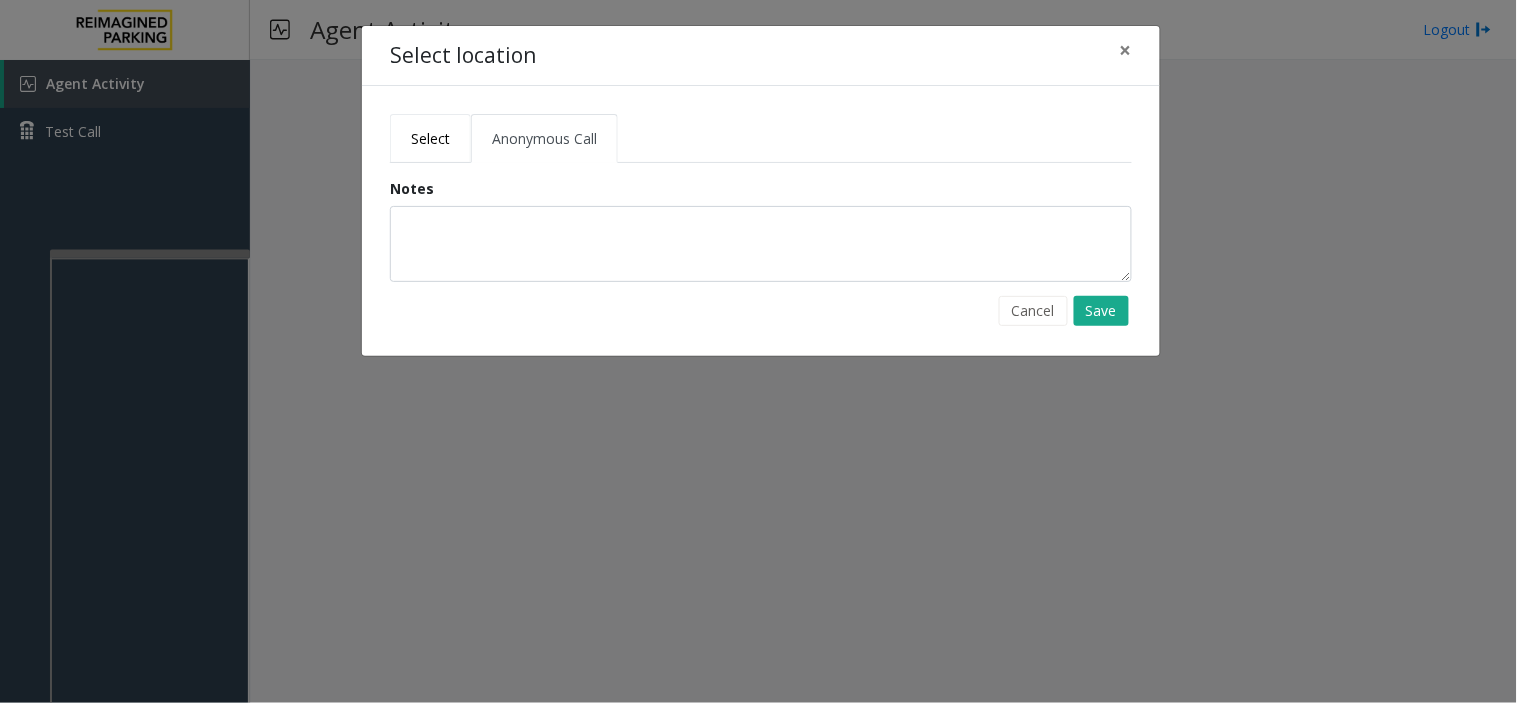 click on "Select" 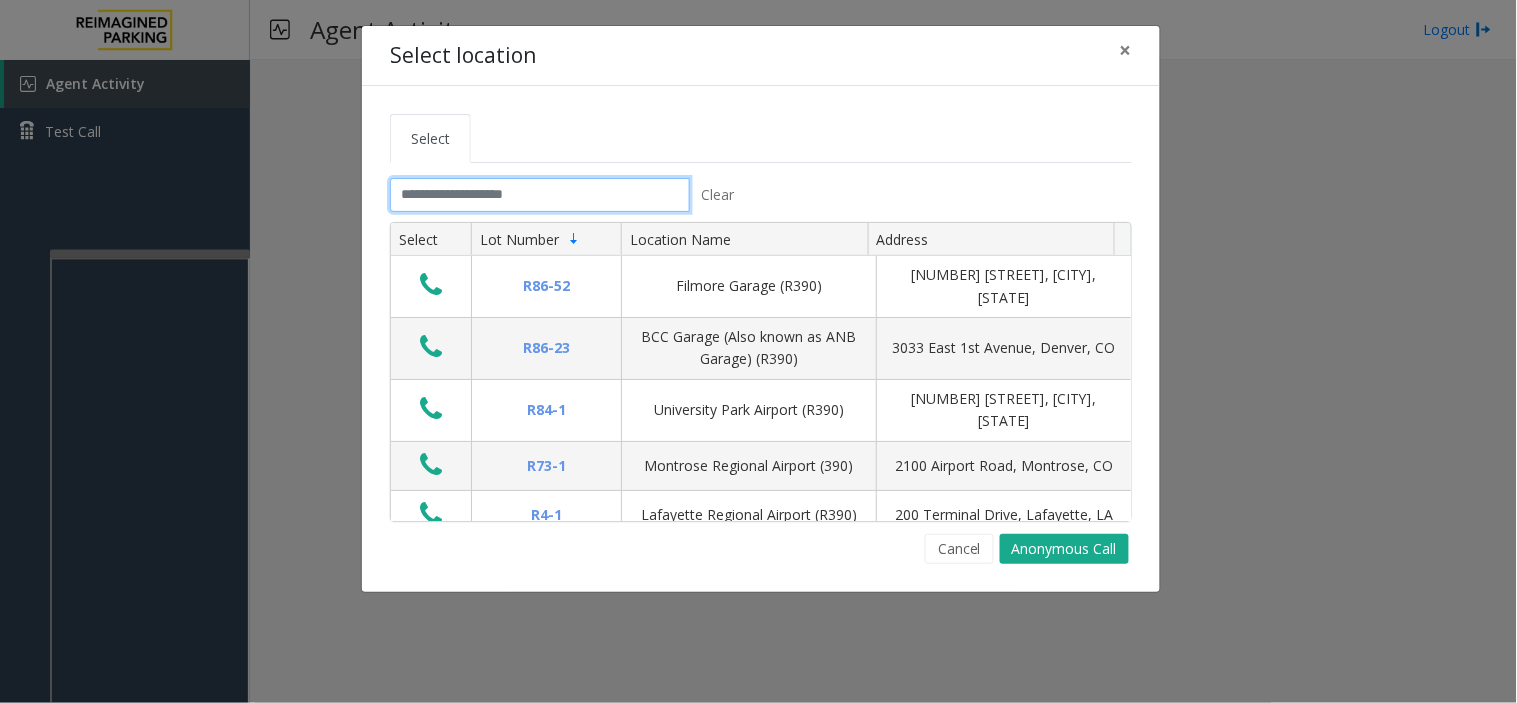 click 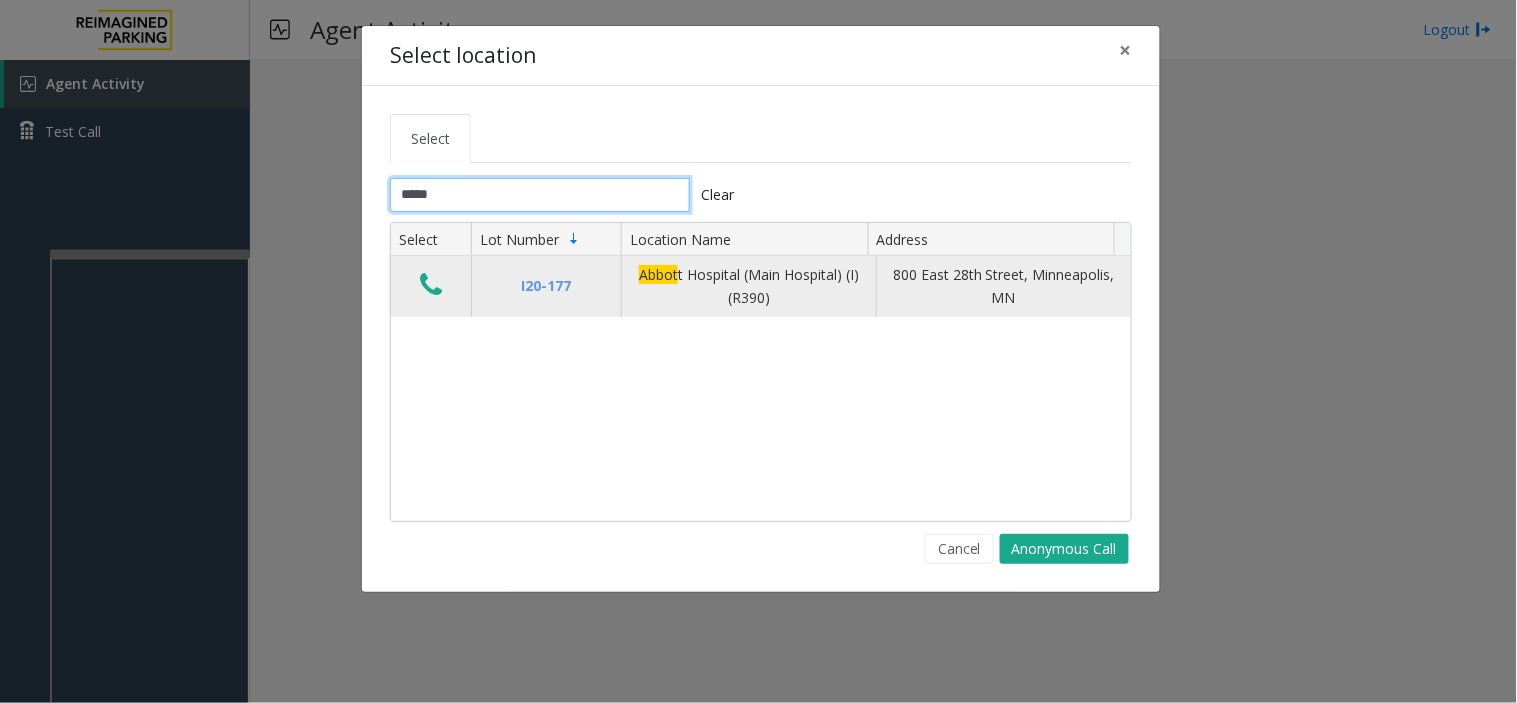 type on "*****" 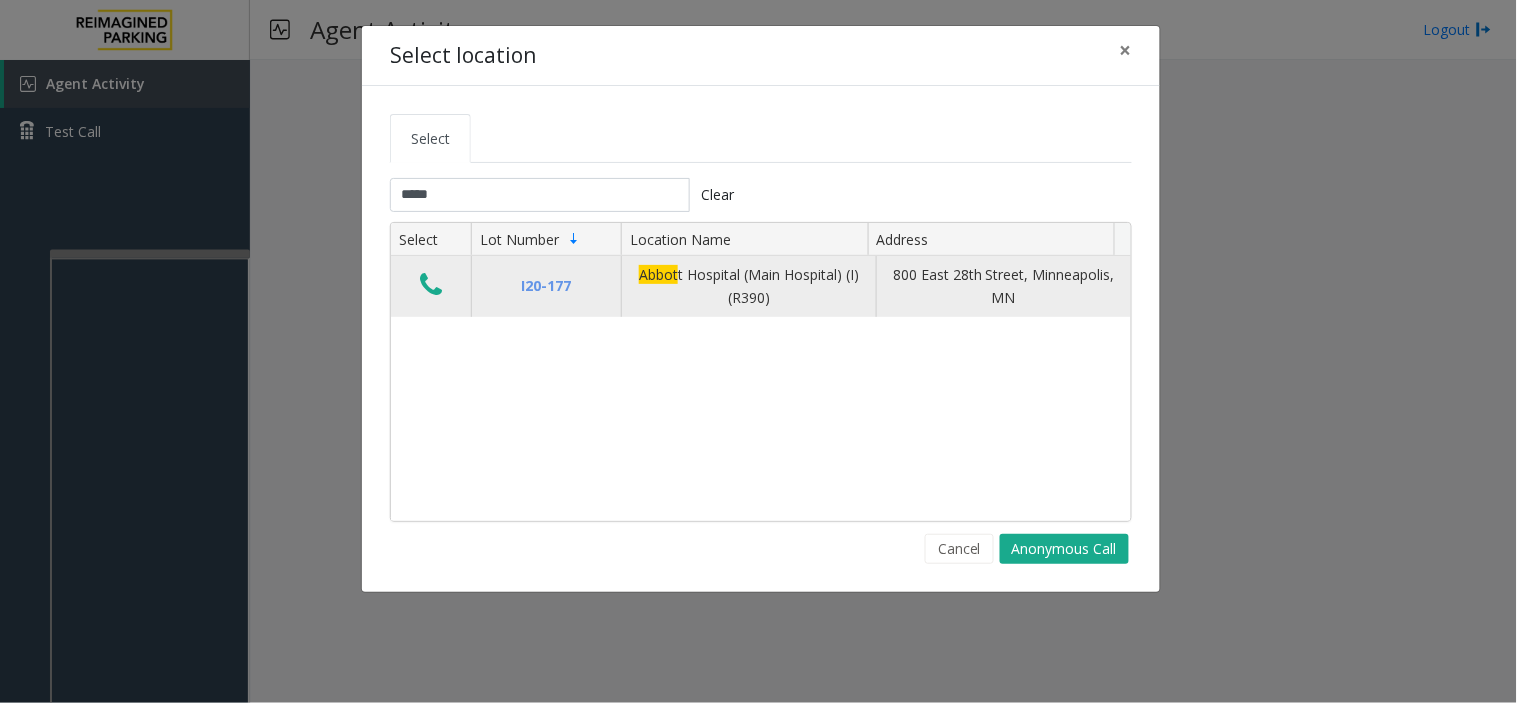 click 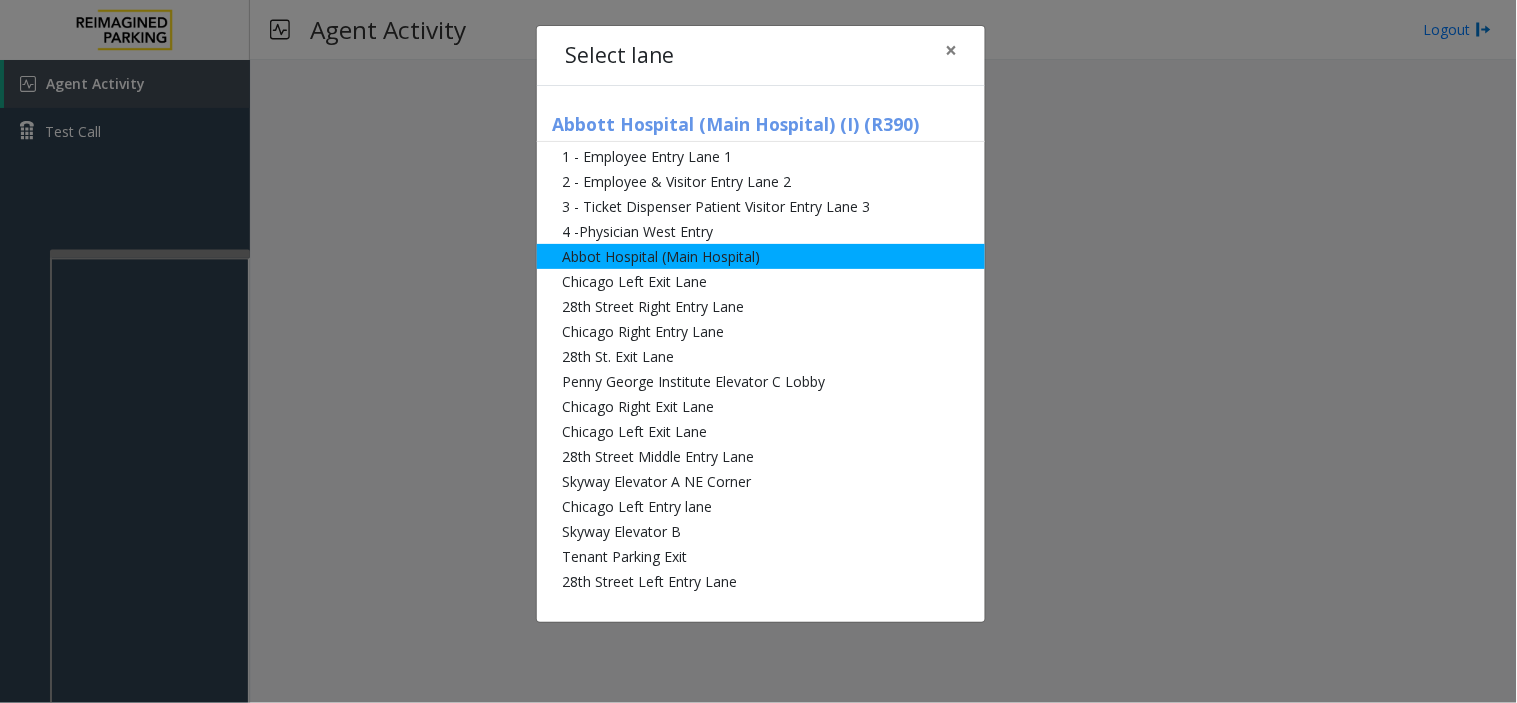 click on "Abbot Hospital (Main Hospital)" 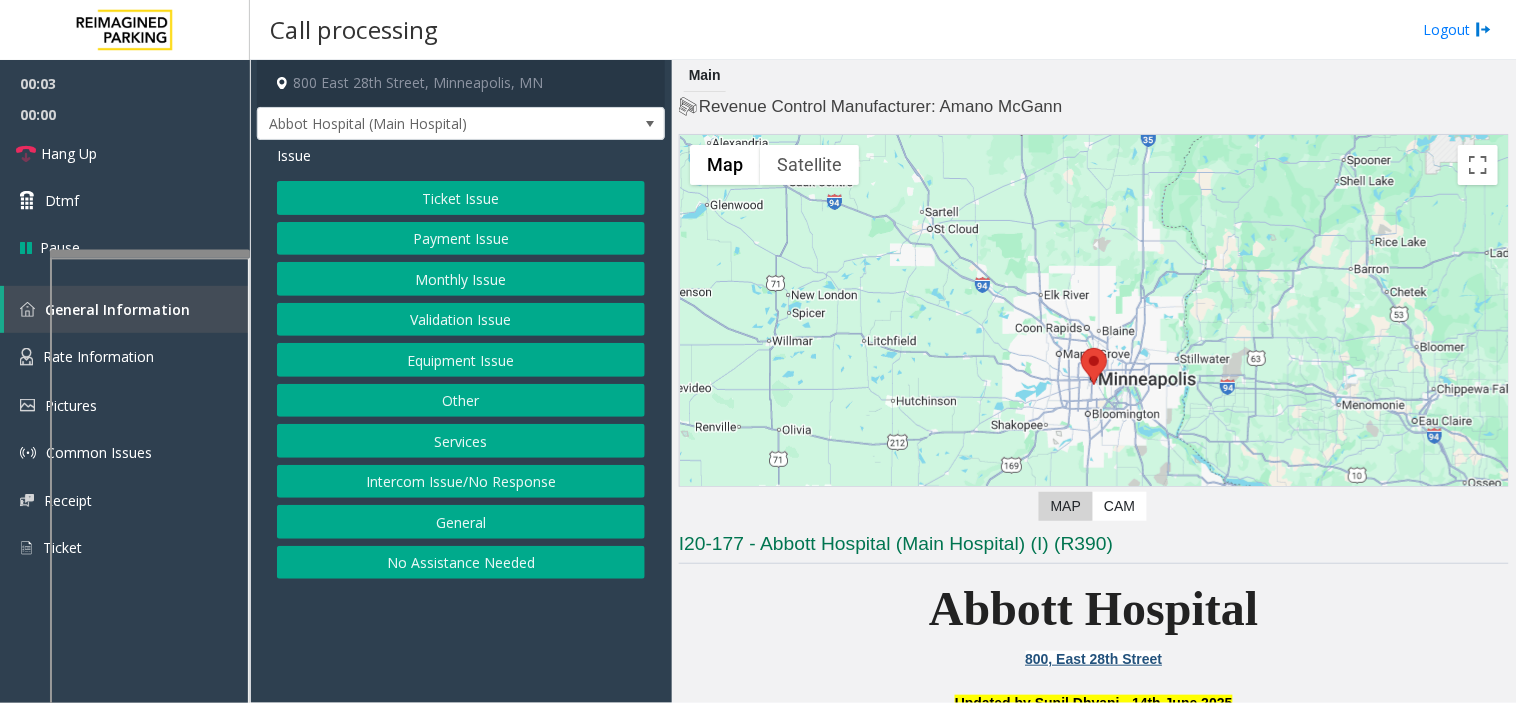 click on "Monthly Issue" 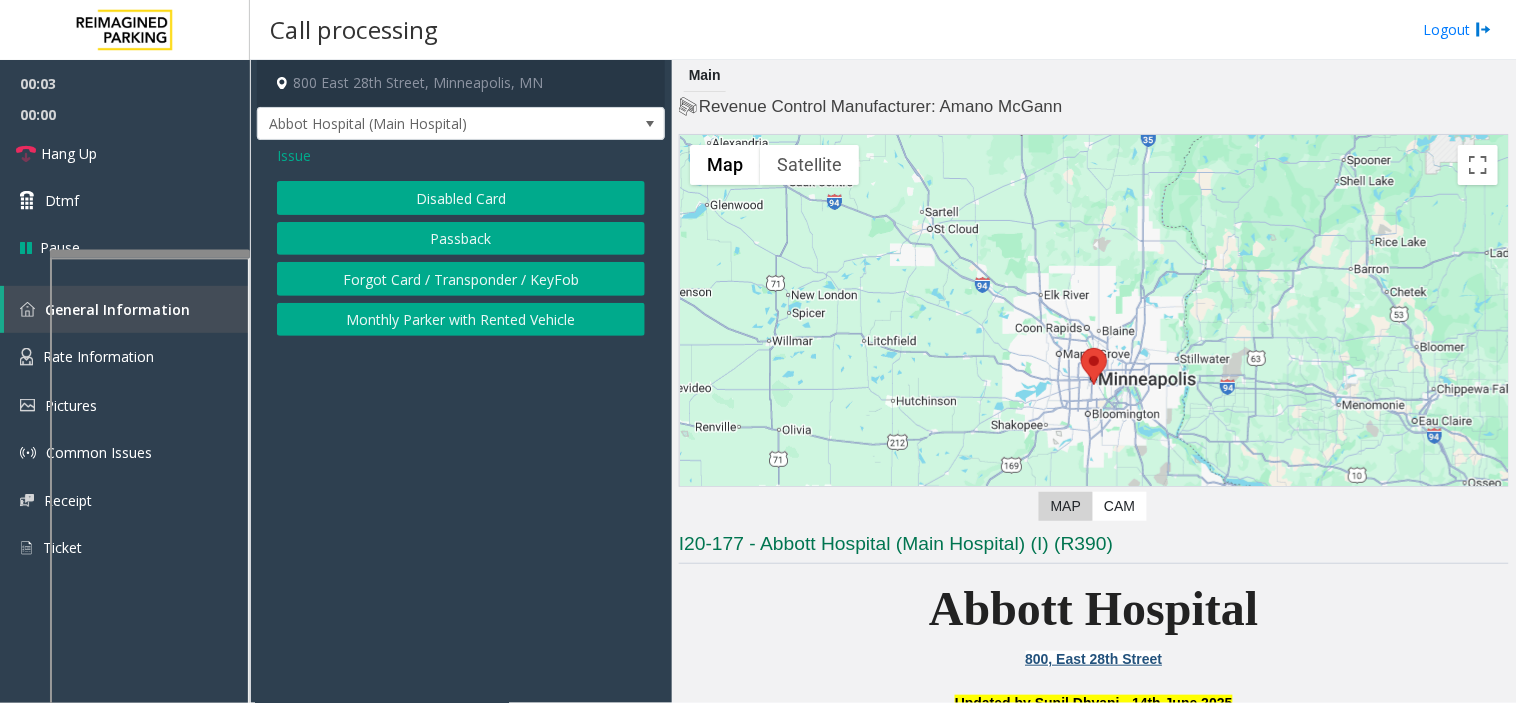 click on "Disabled Card" 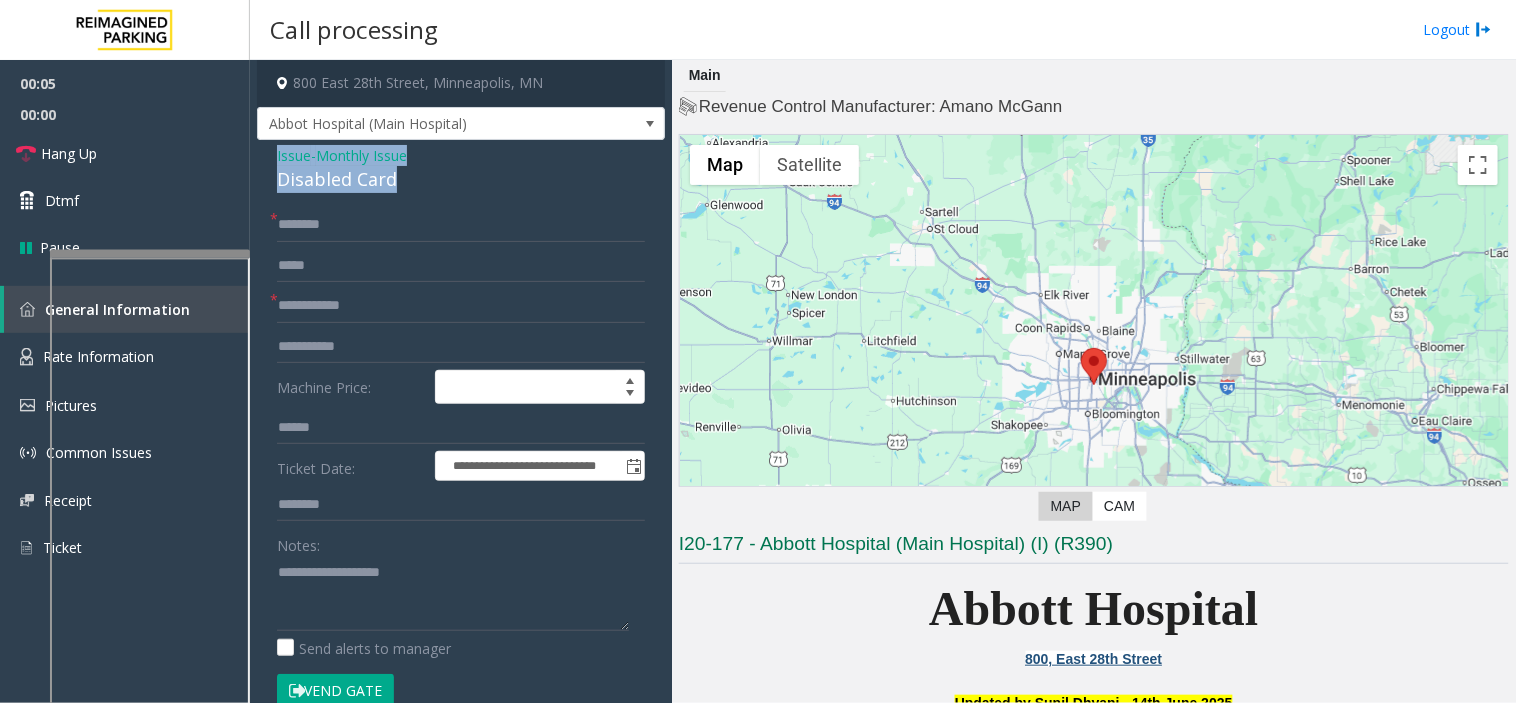 drag, startPoint x: 405, startPoint y: 180, endPoint x: 264, endPoint y: 156, distance: 143.02797 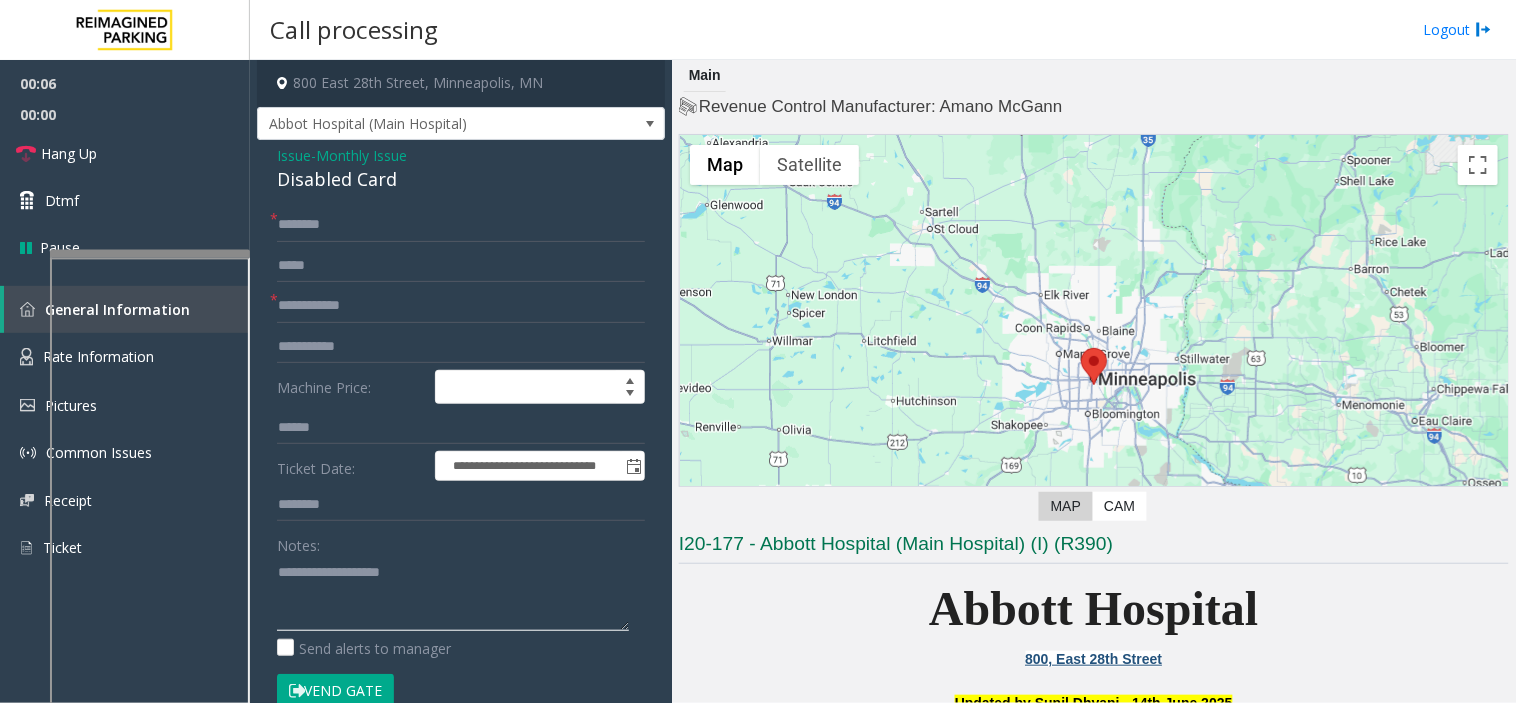 click 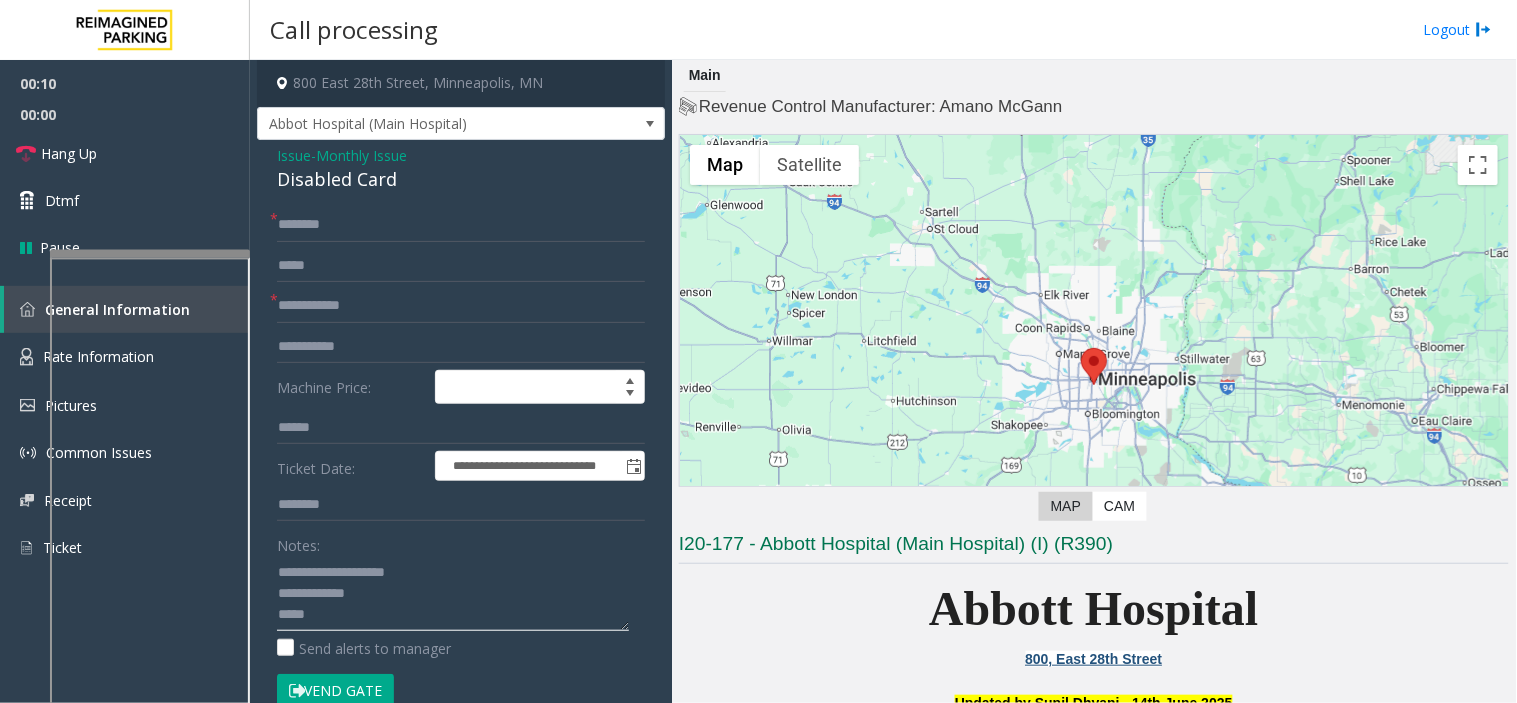 type on "**********" 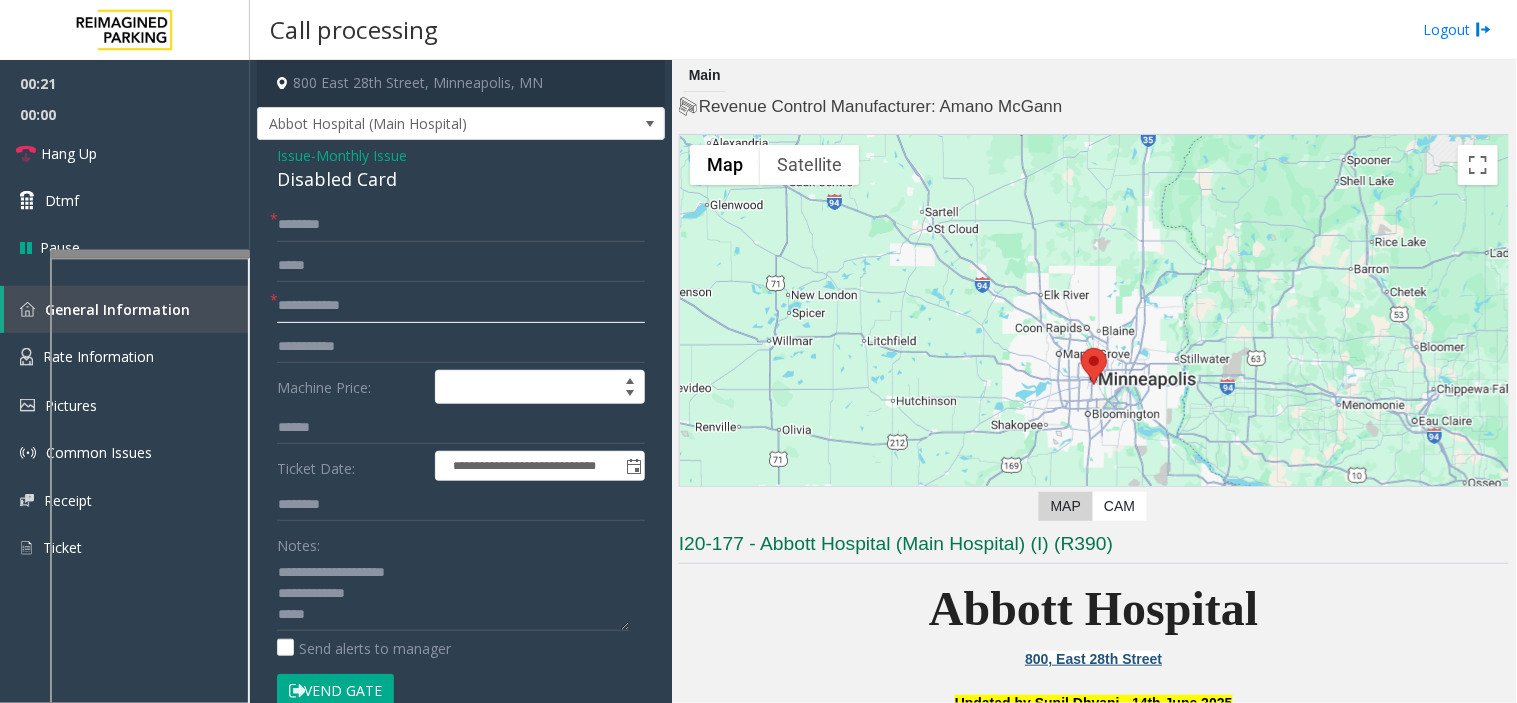 click 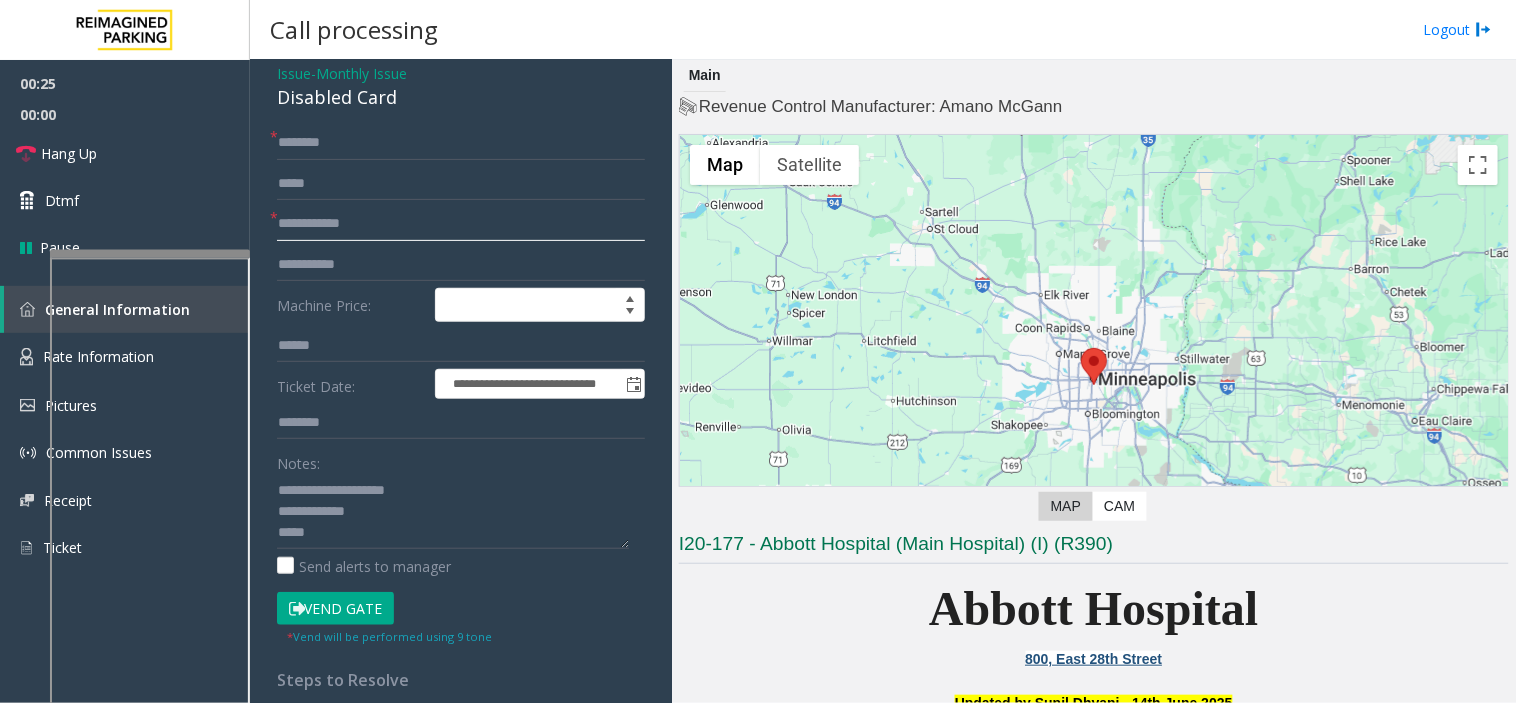 scroll, scrollTop: 111, scrollLeft: 0, axis: vertical 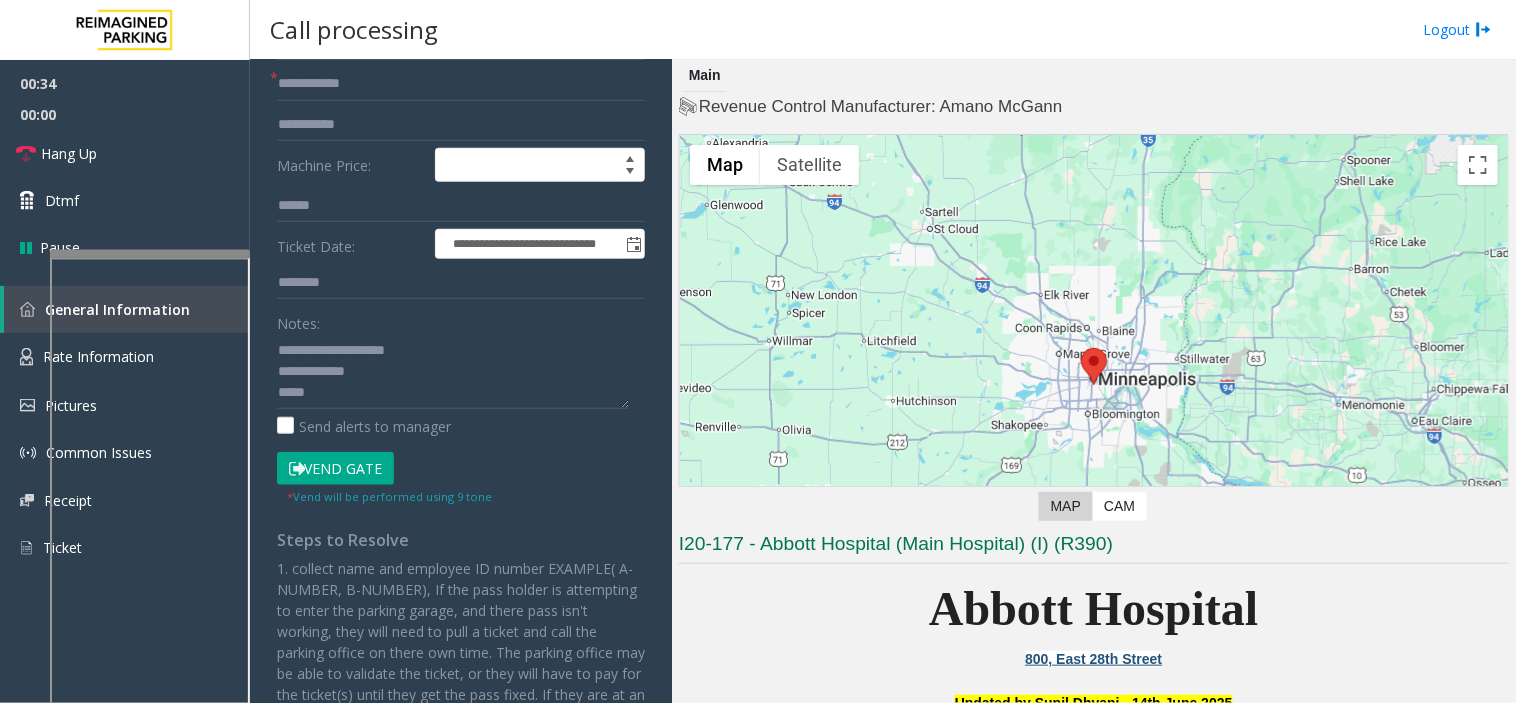 click on "Vend Gate" 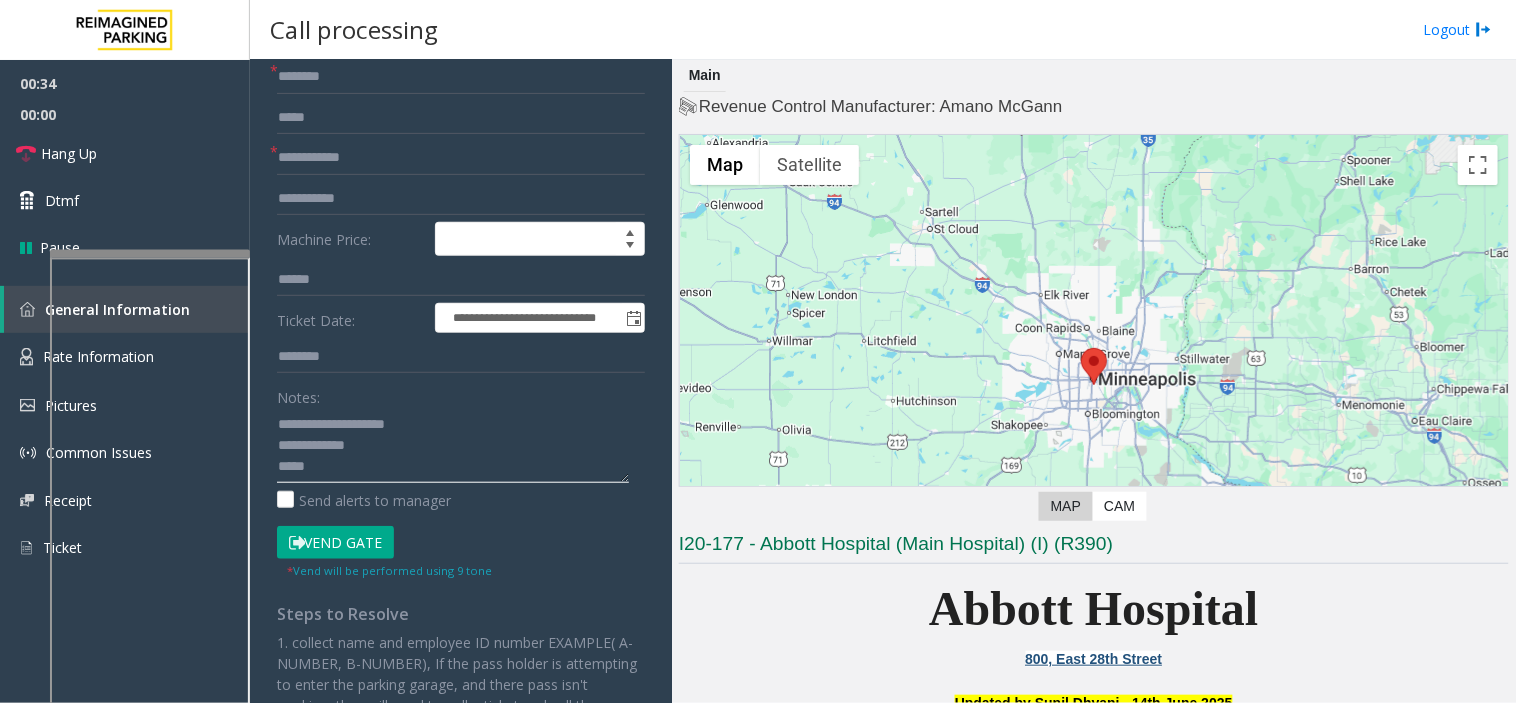 click 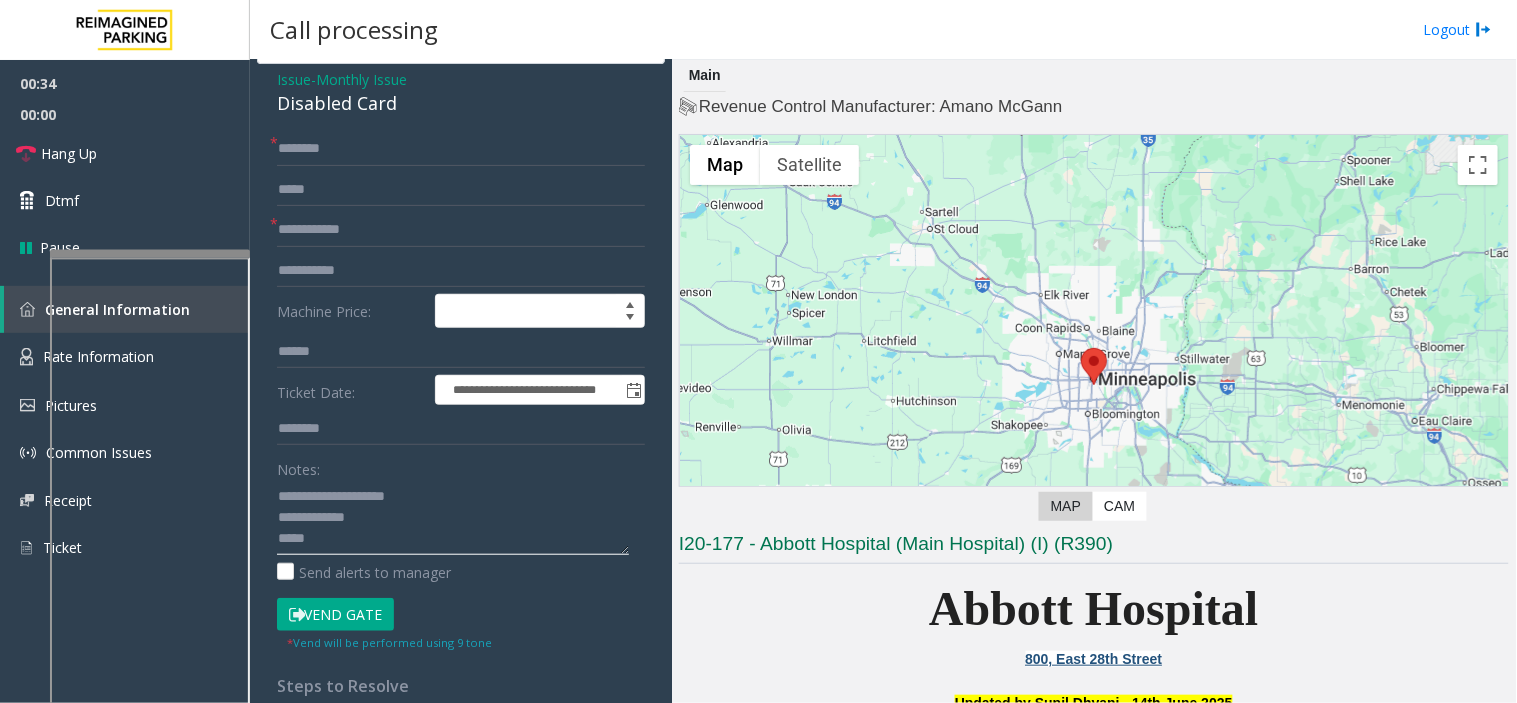 scroll, scrollTop: 0, scrollLeft: 0, axis: both 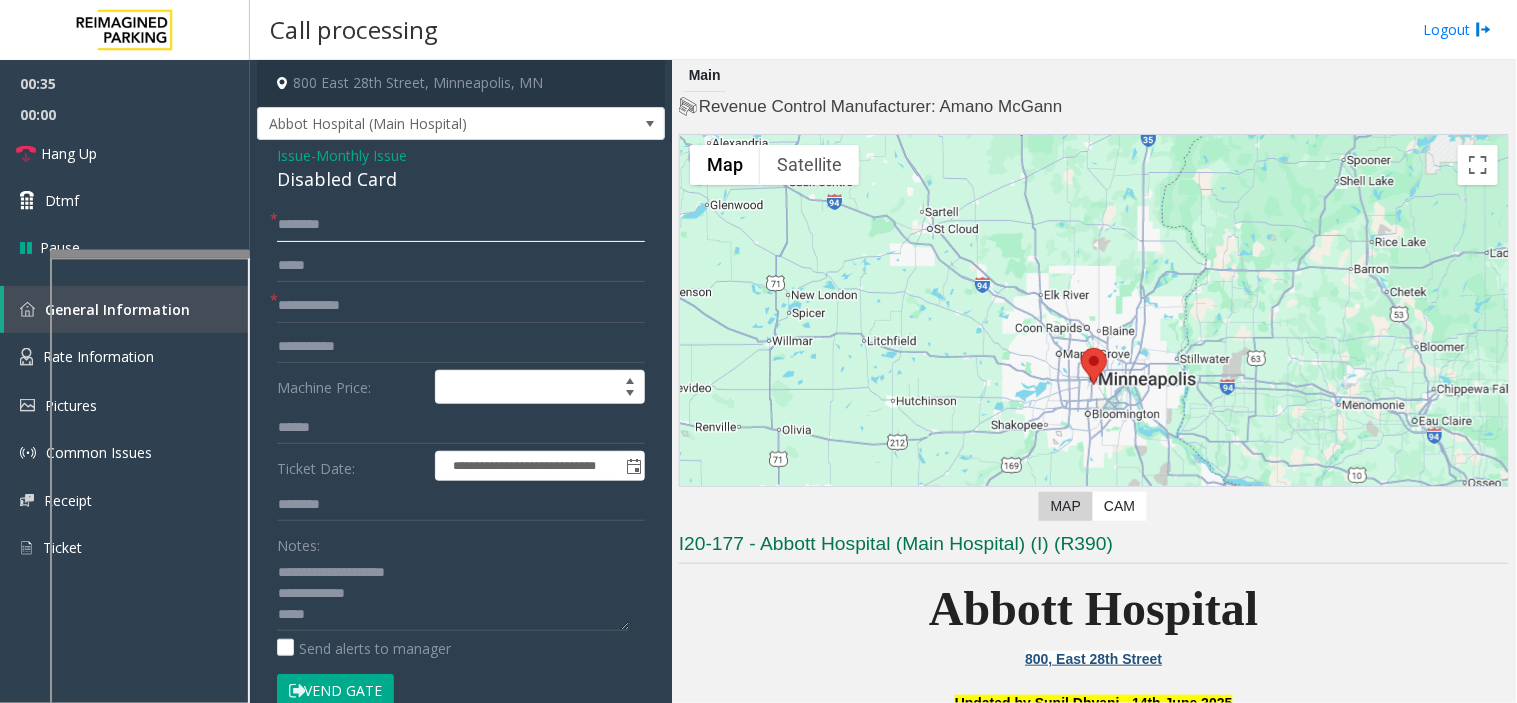 click 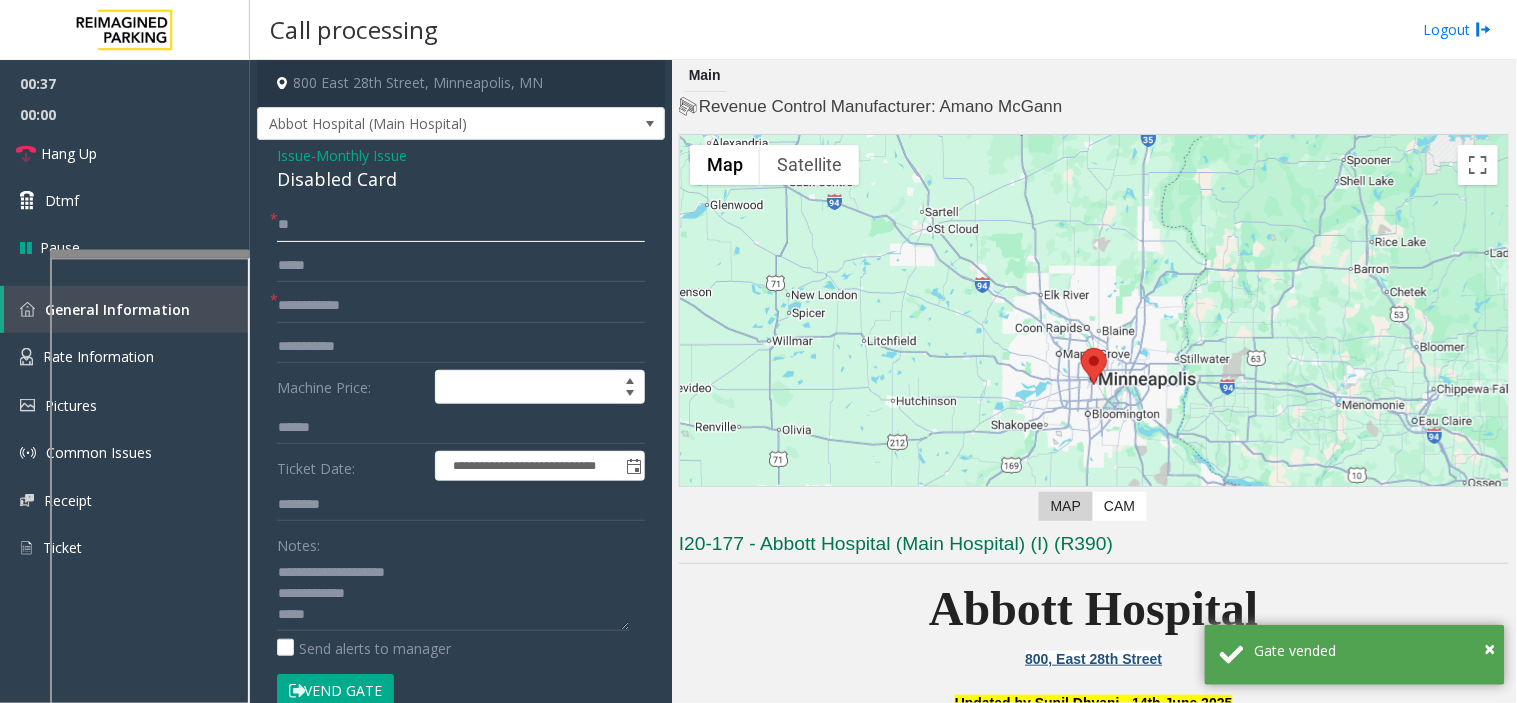 type on "**" 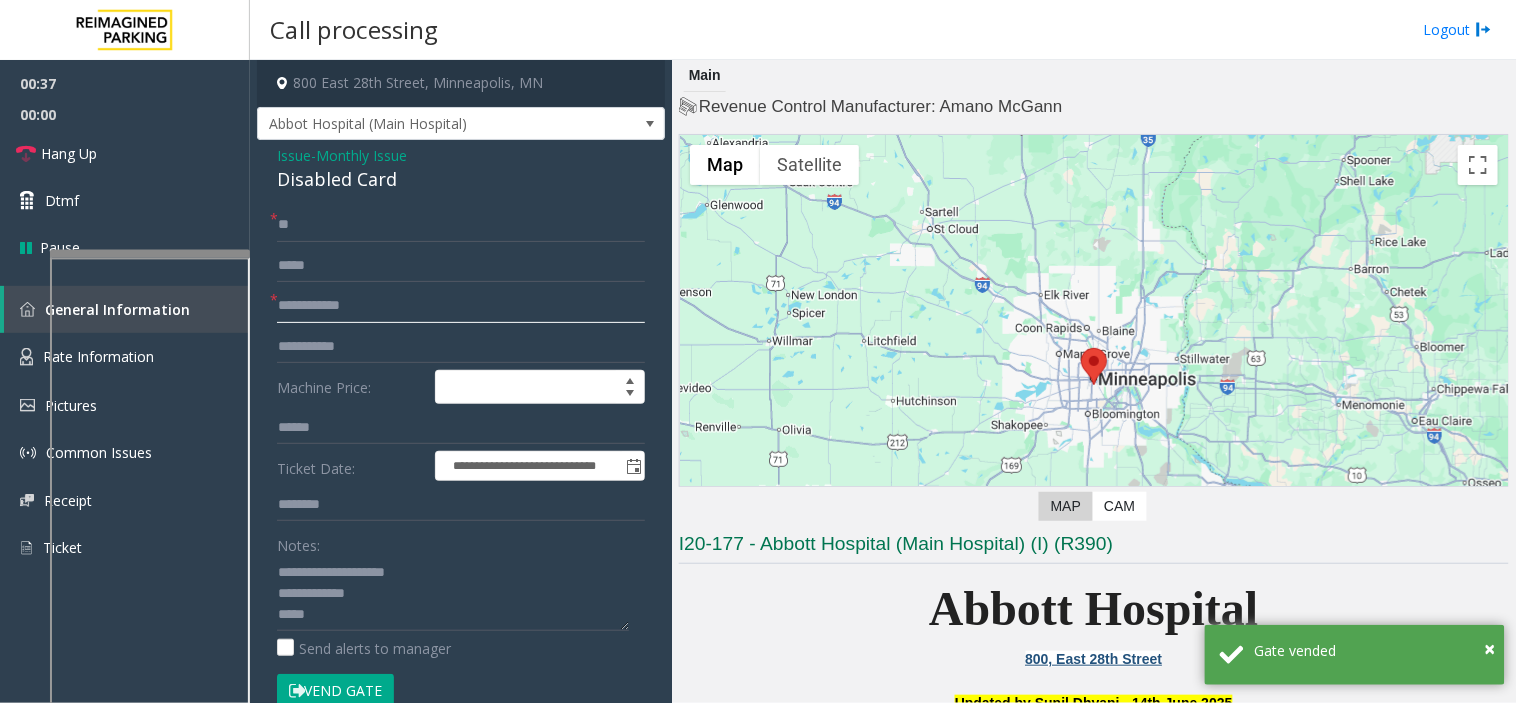 click 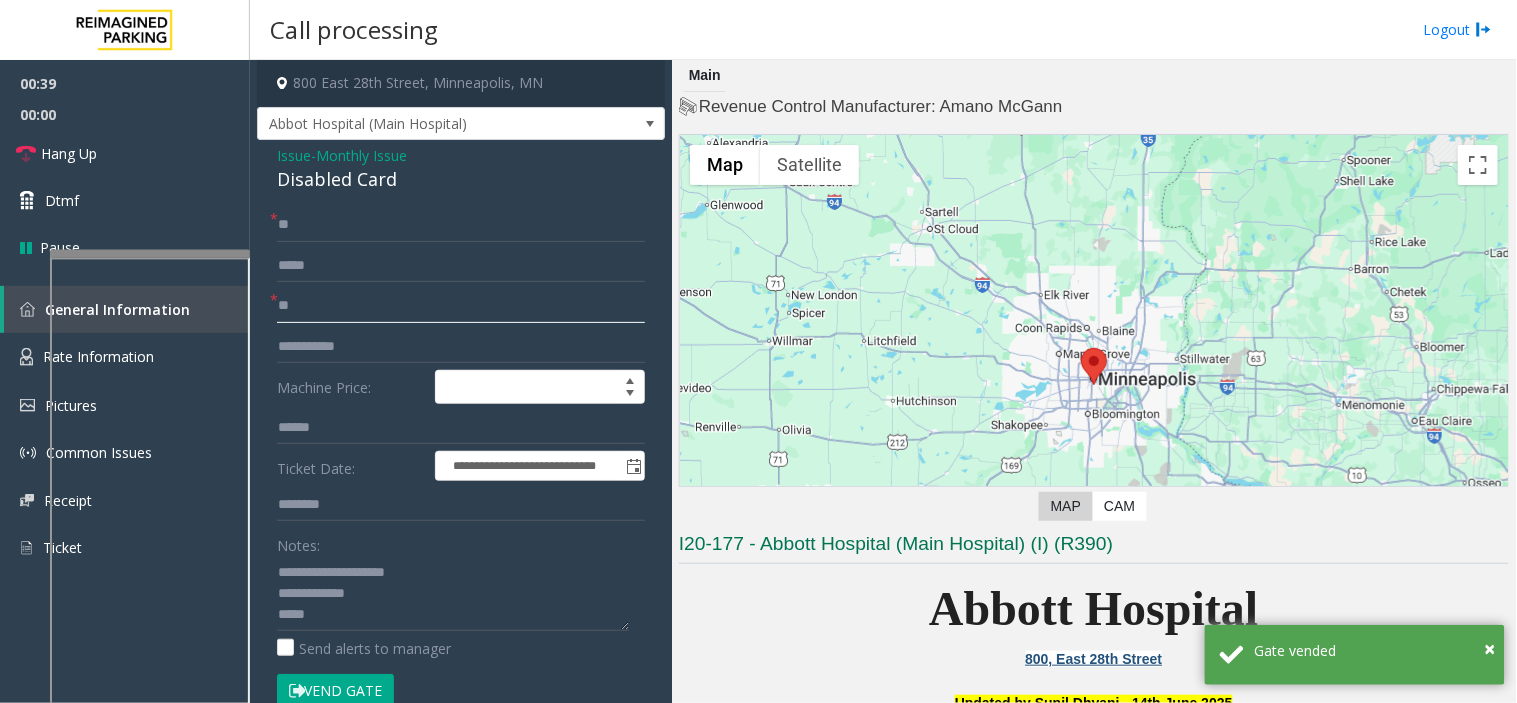 type on "**" 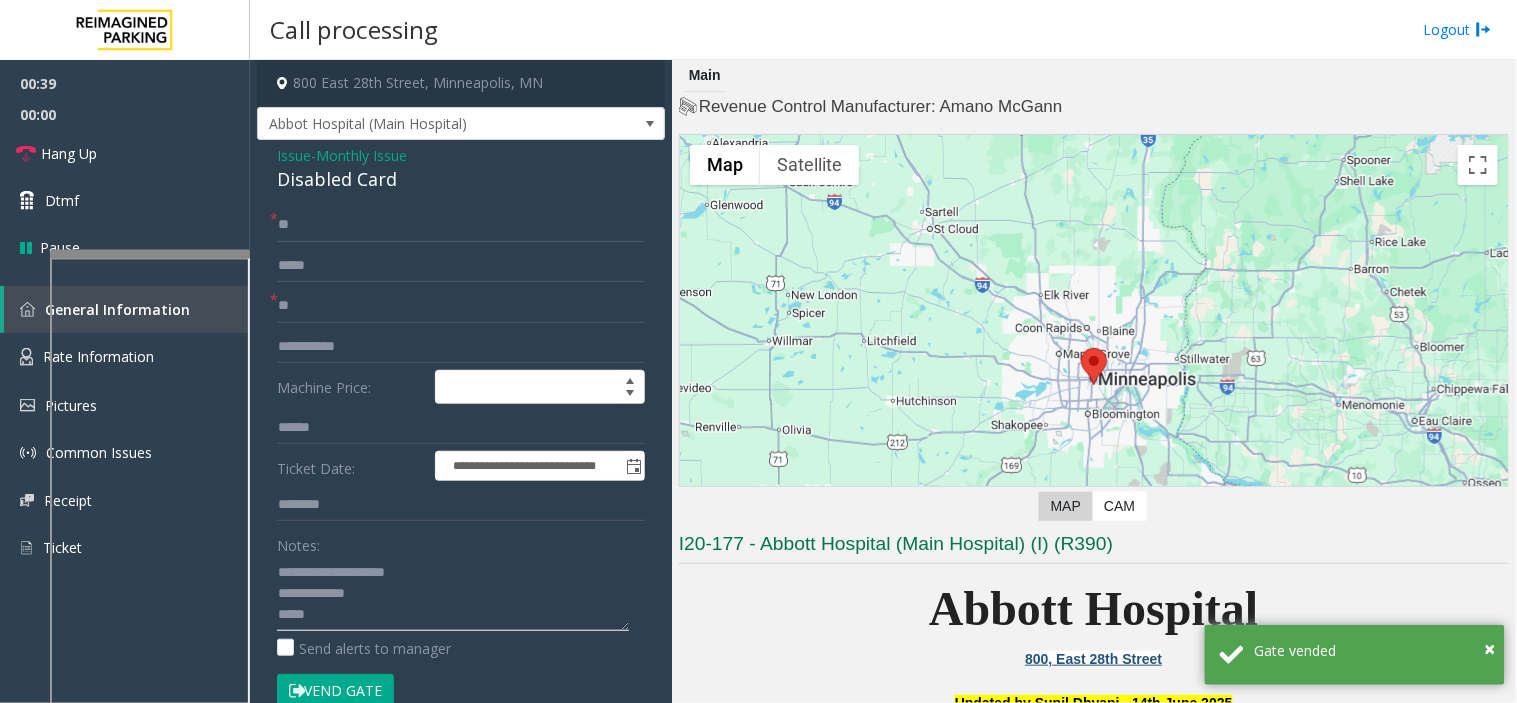 click 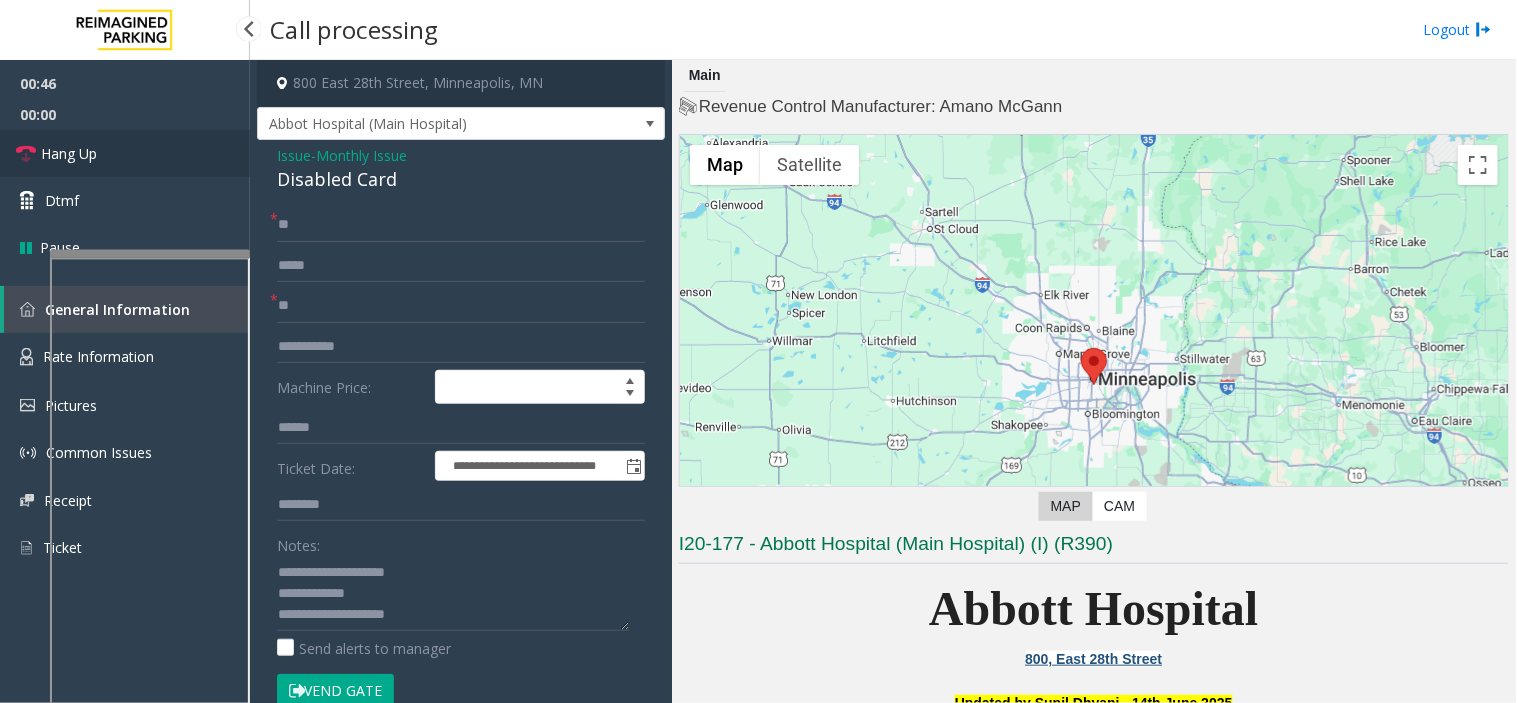 click on "Hang Up" at bounding box center [125, 153] 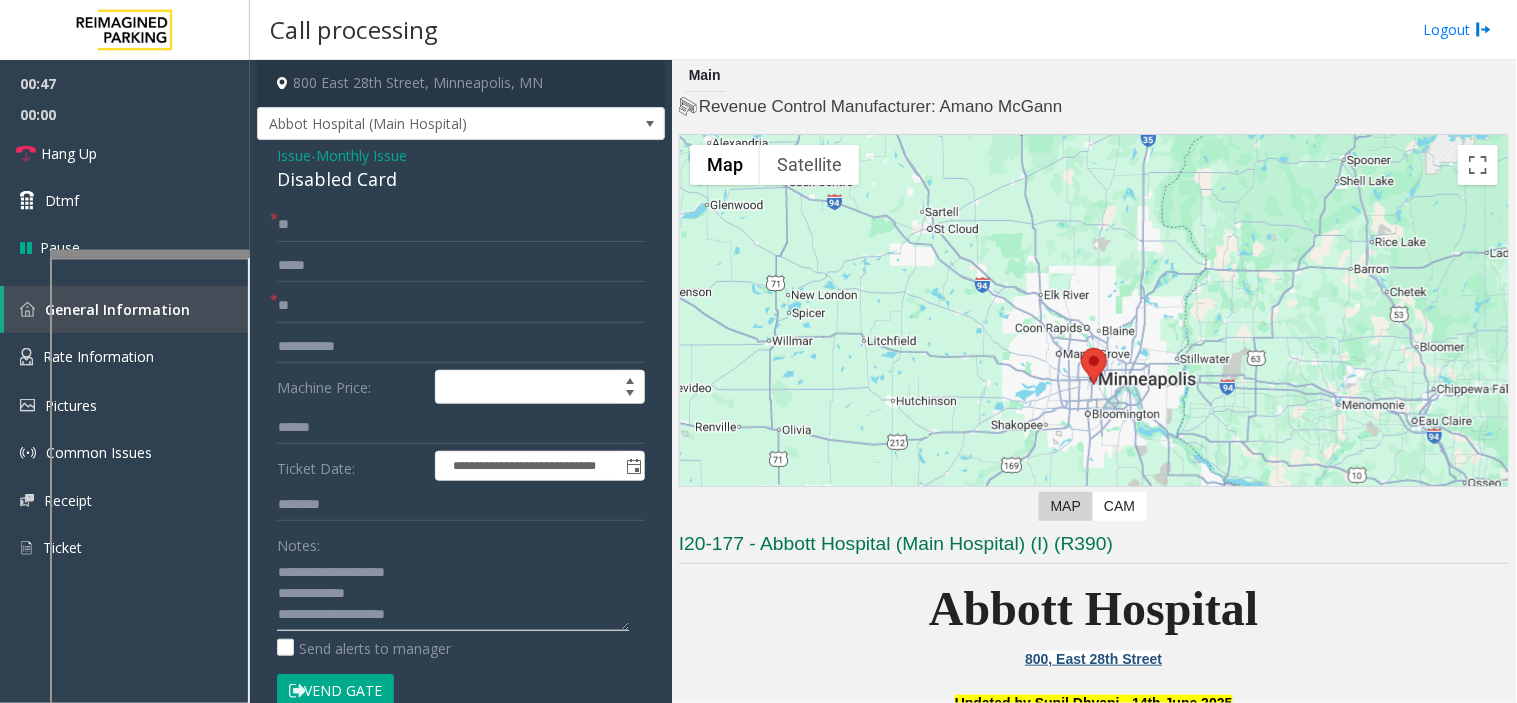 click 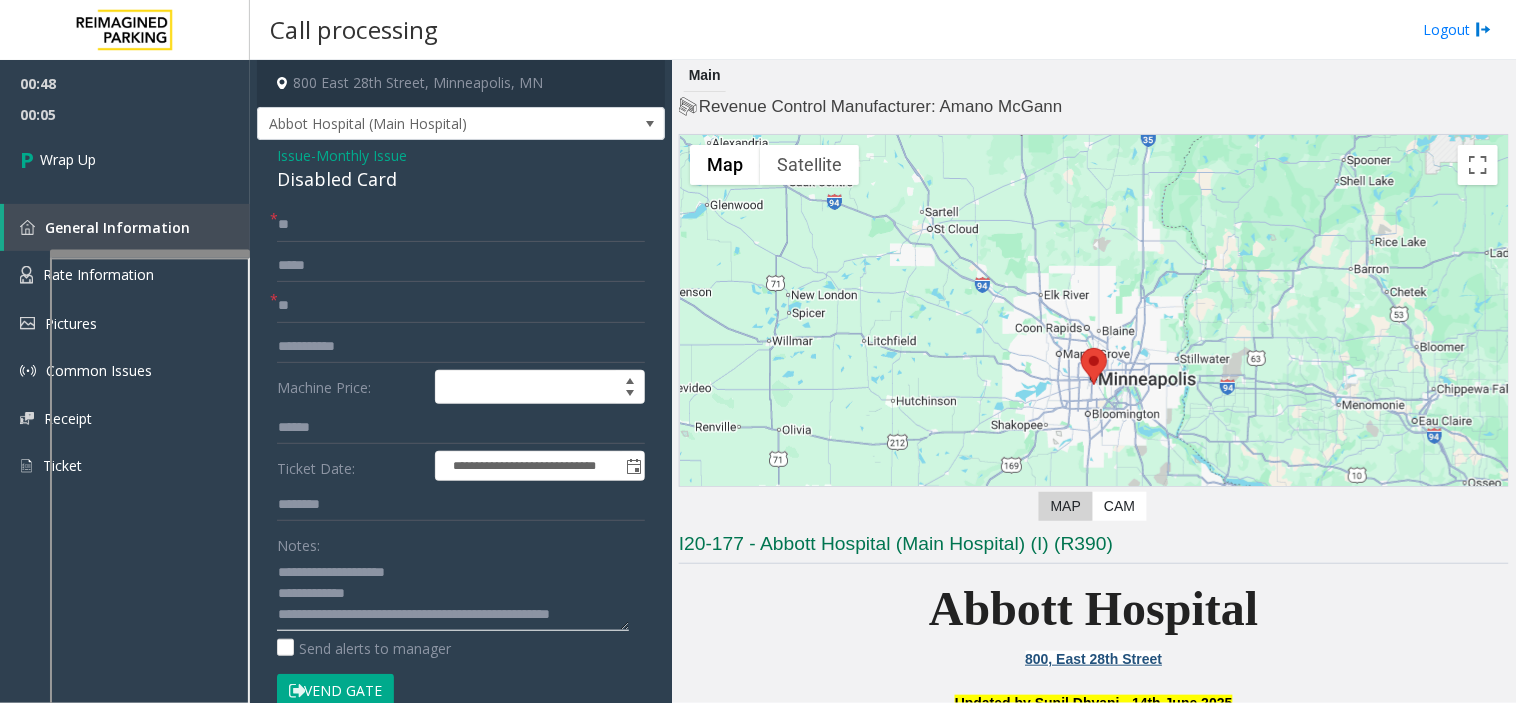 scroll, scrollTop: 14, scrollLeft: 0, axis: vertical 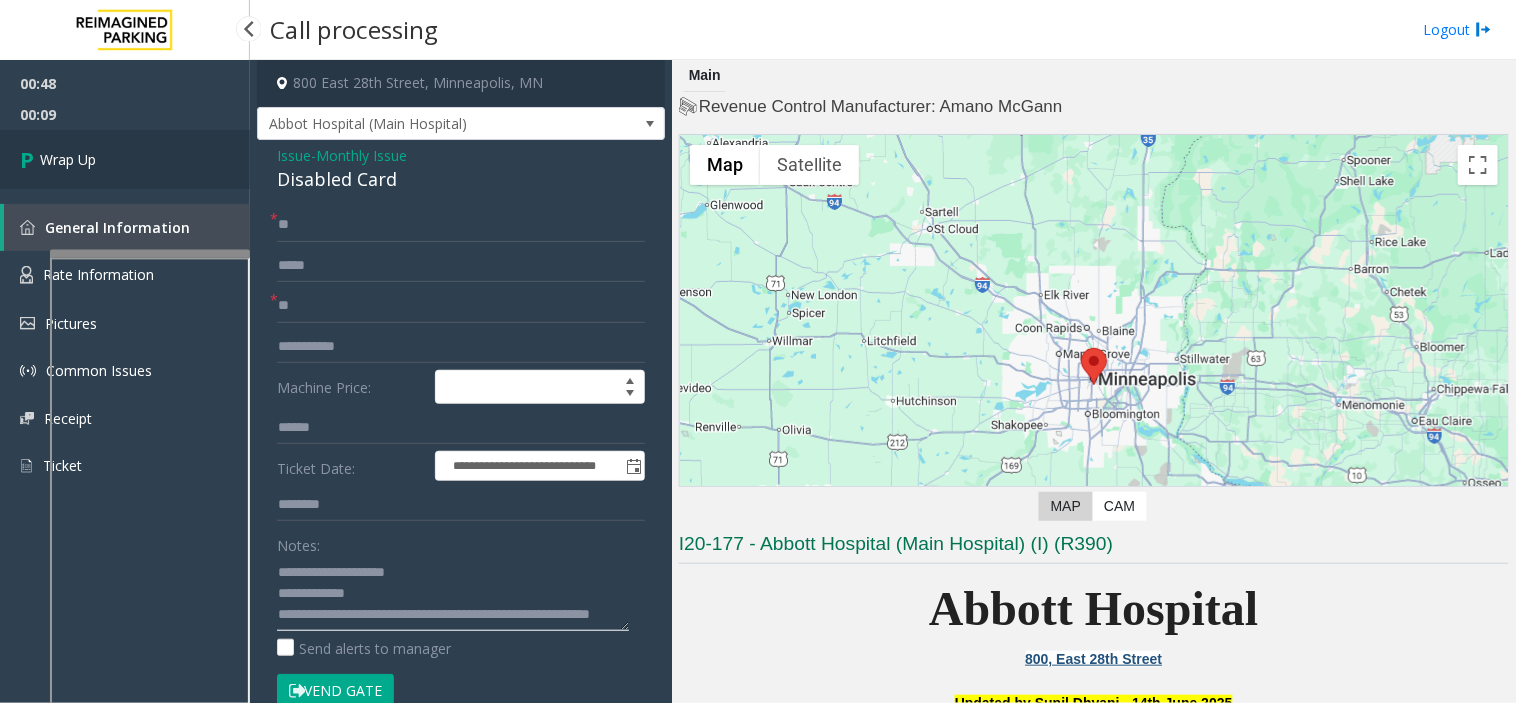 type on "**********" 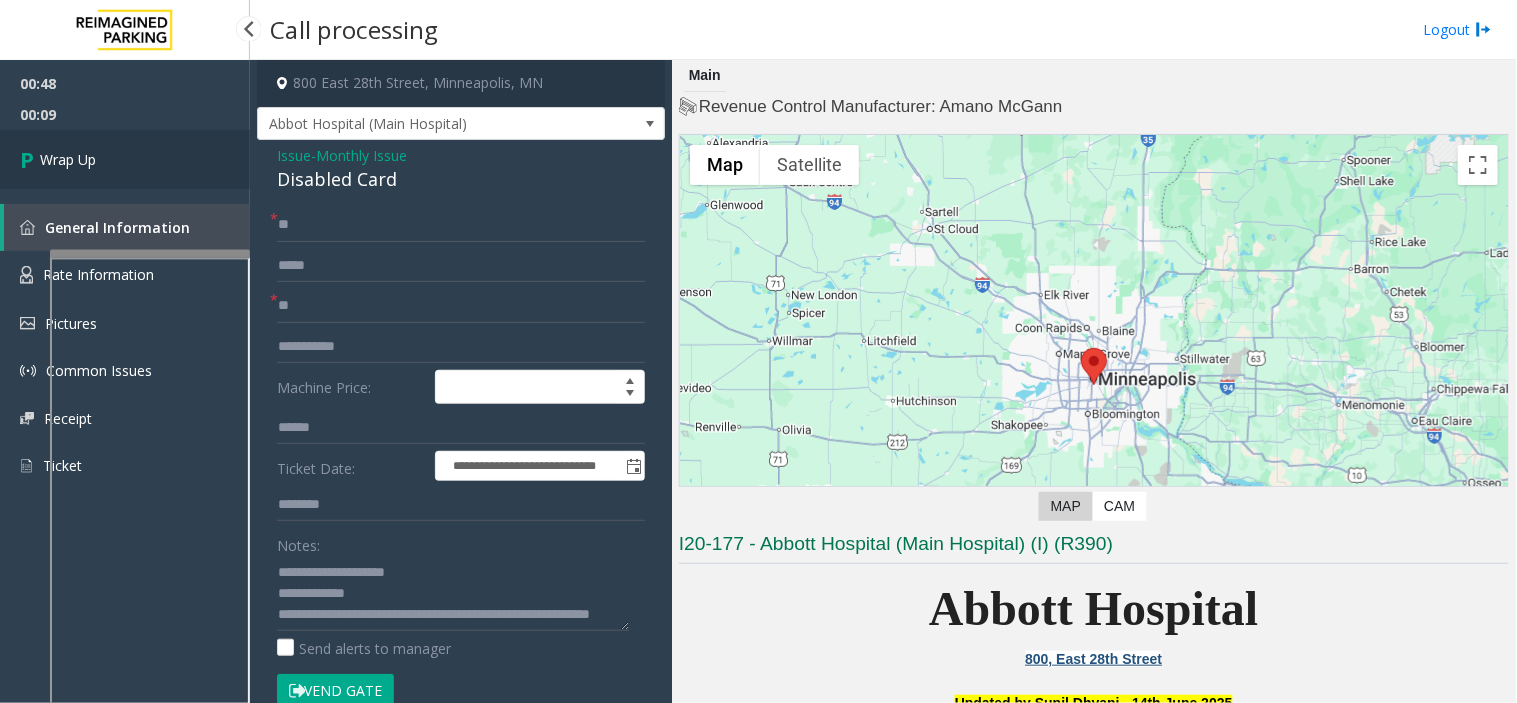 click on "Wrap Up" at bounding box center [125, 159] 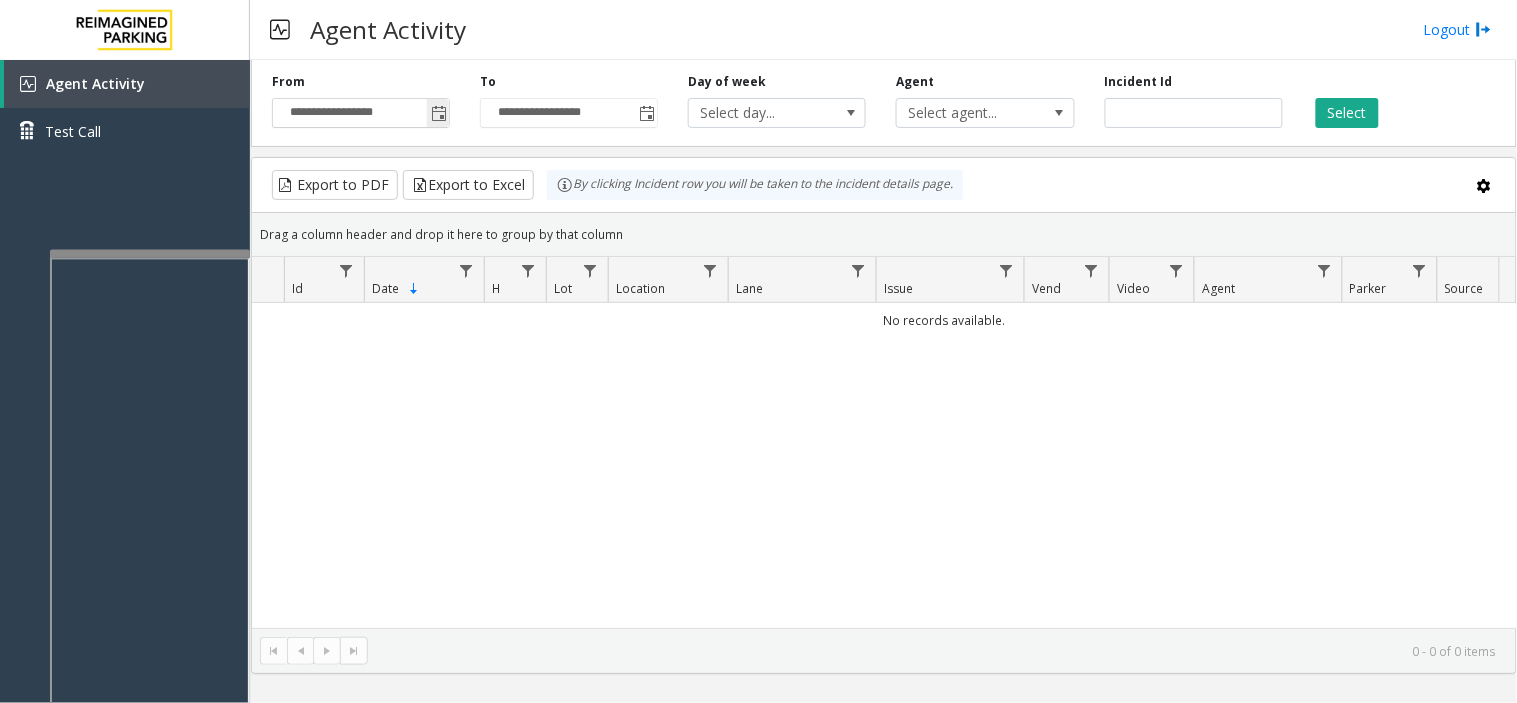 click 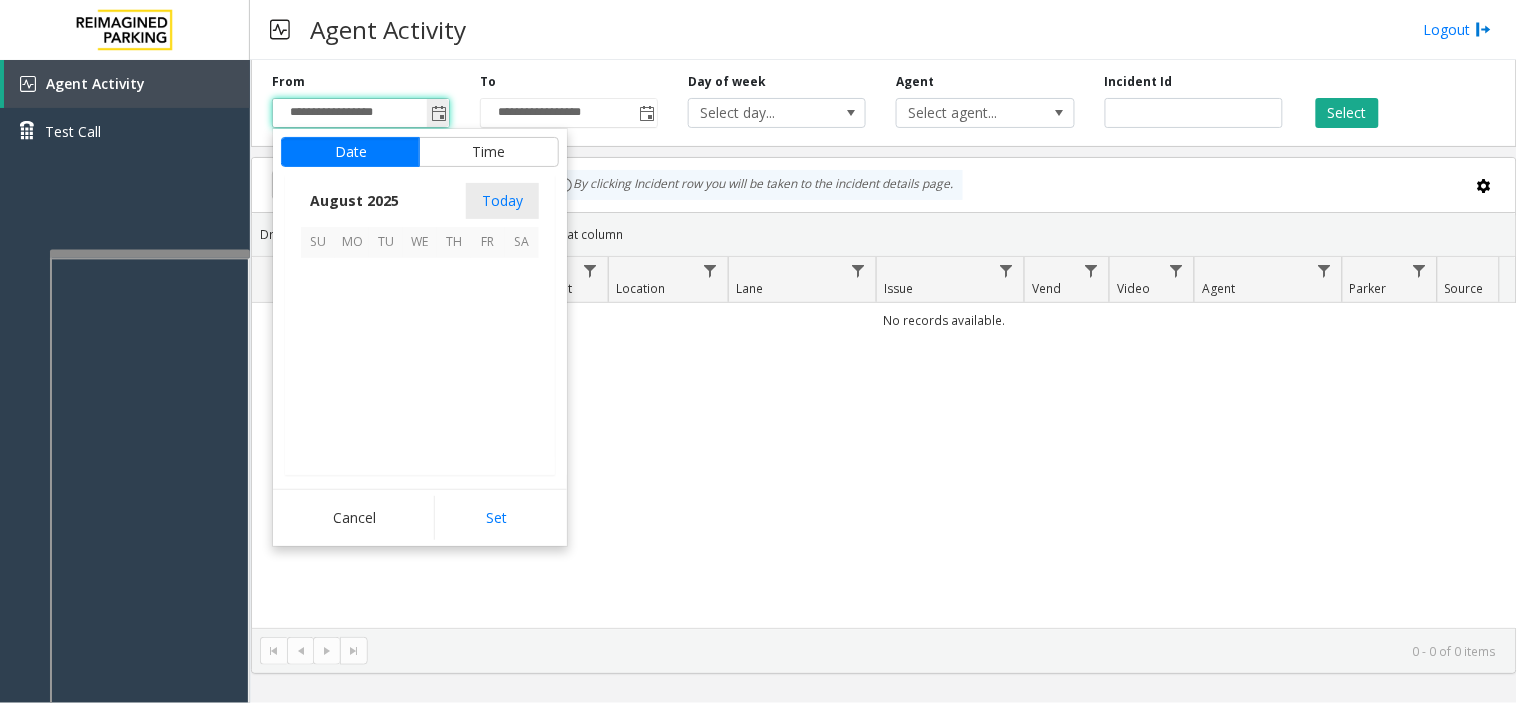 scroll, scrollTop: 358592, scrollLeft: 0, axis: vertical 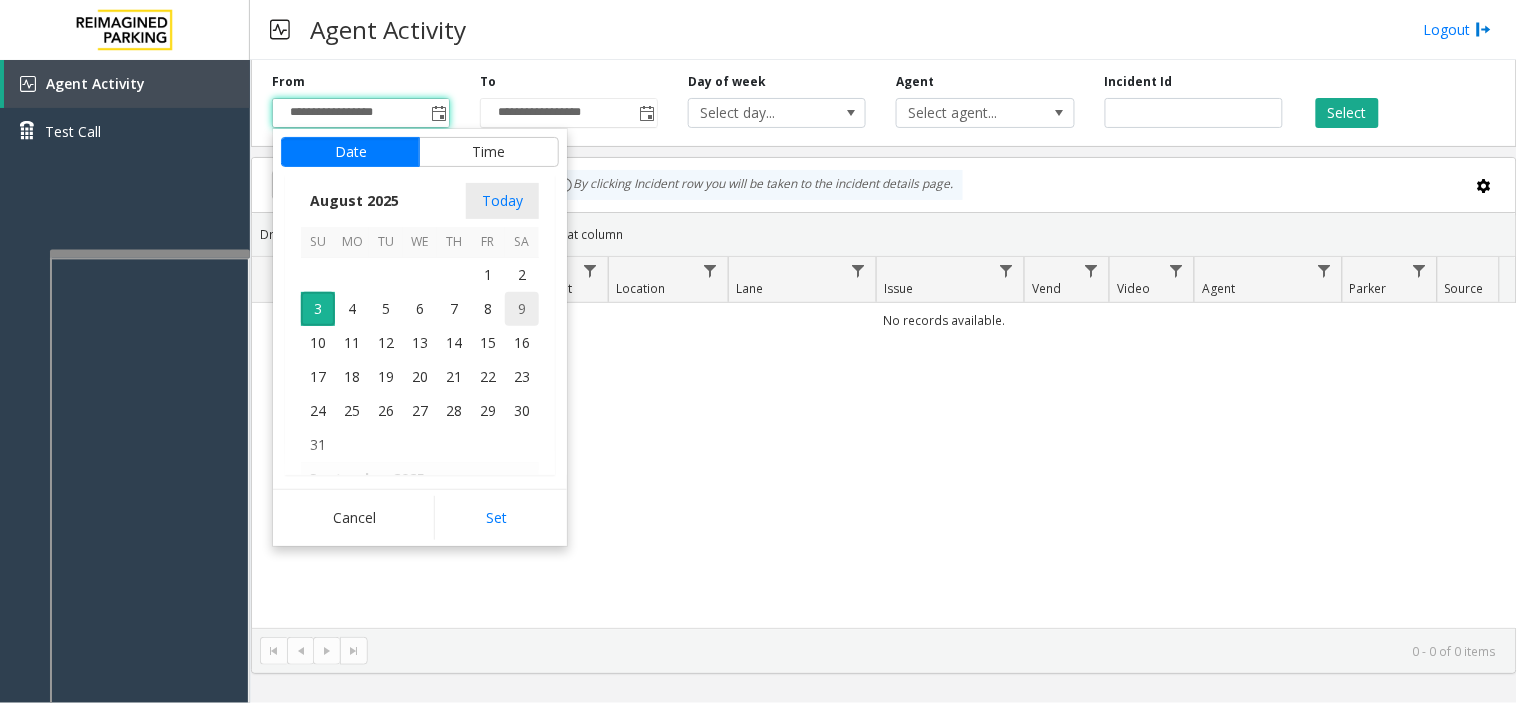 click on "9" at bounding box center [522, 309] 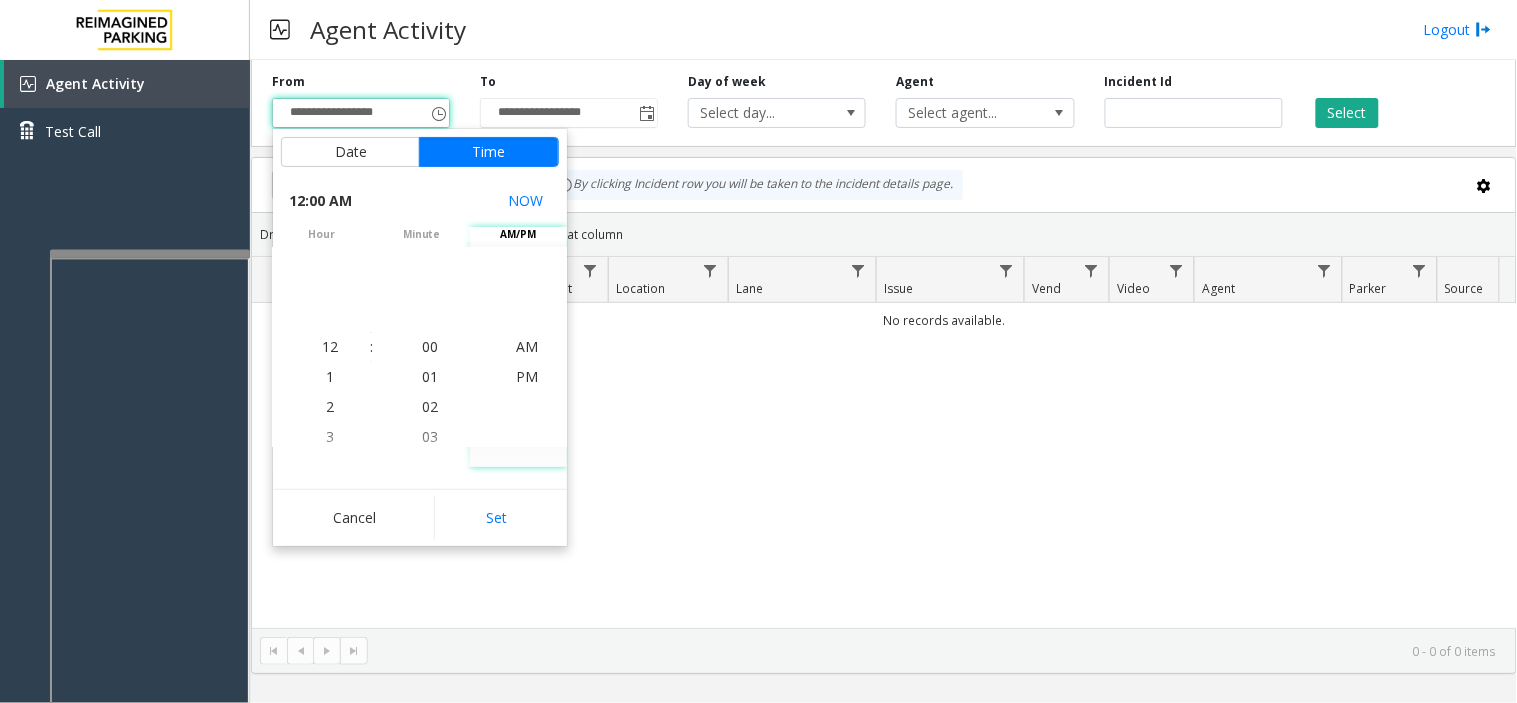 click on "No records available." 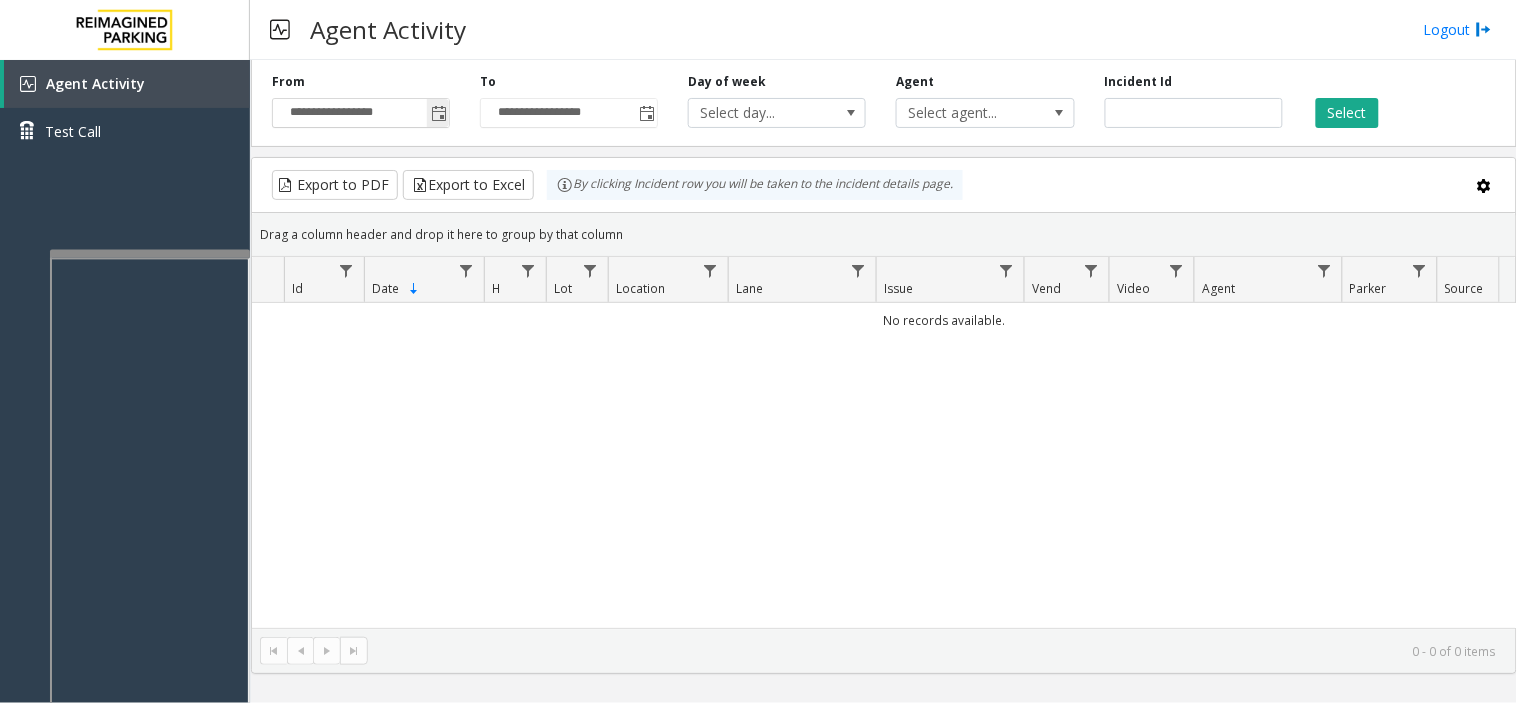 click 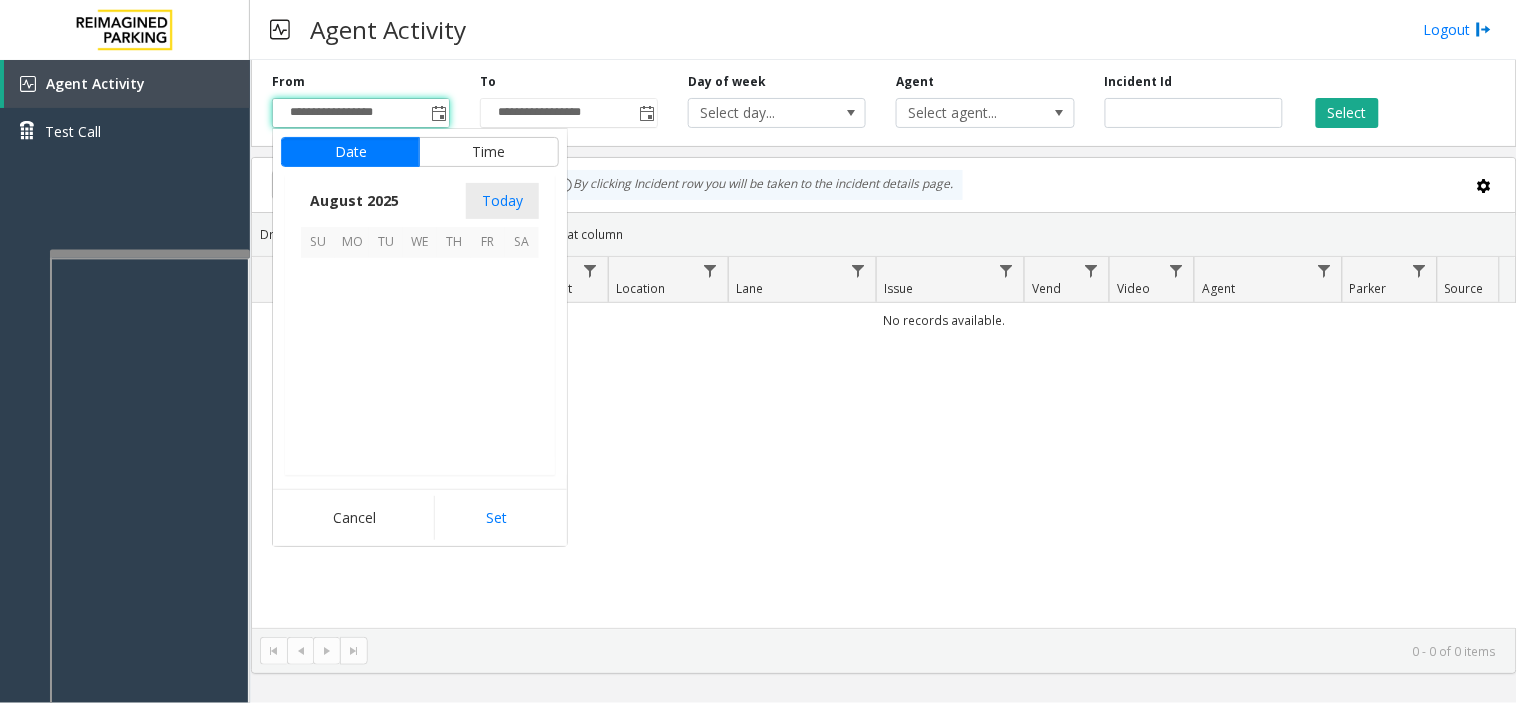 scroll, scrollTop: 358592, scrollLeft: 0, axis: vertical 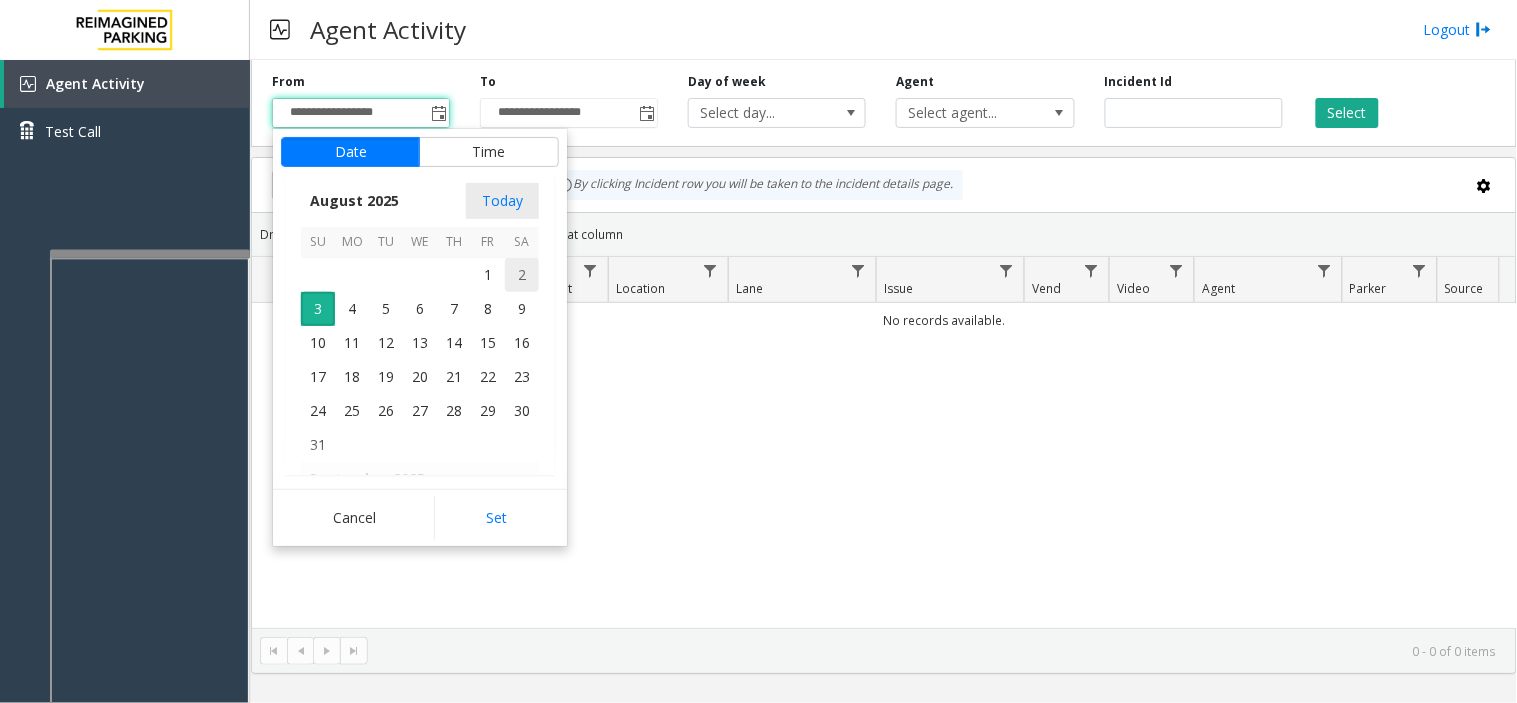 click on "2" at bounding box center [522, 275] 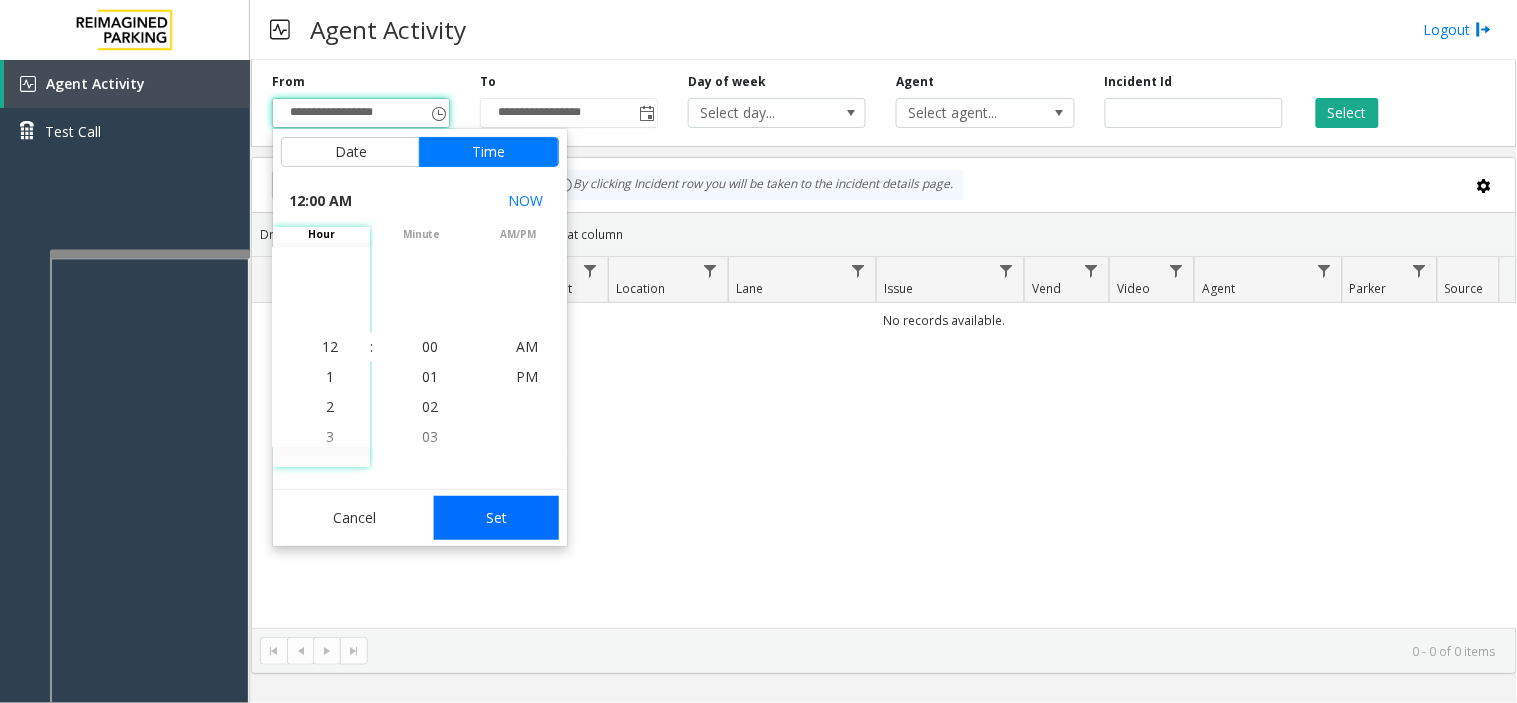 click on "Set" 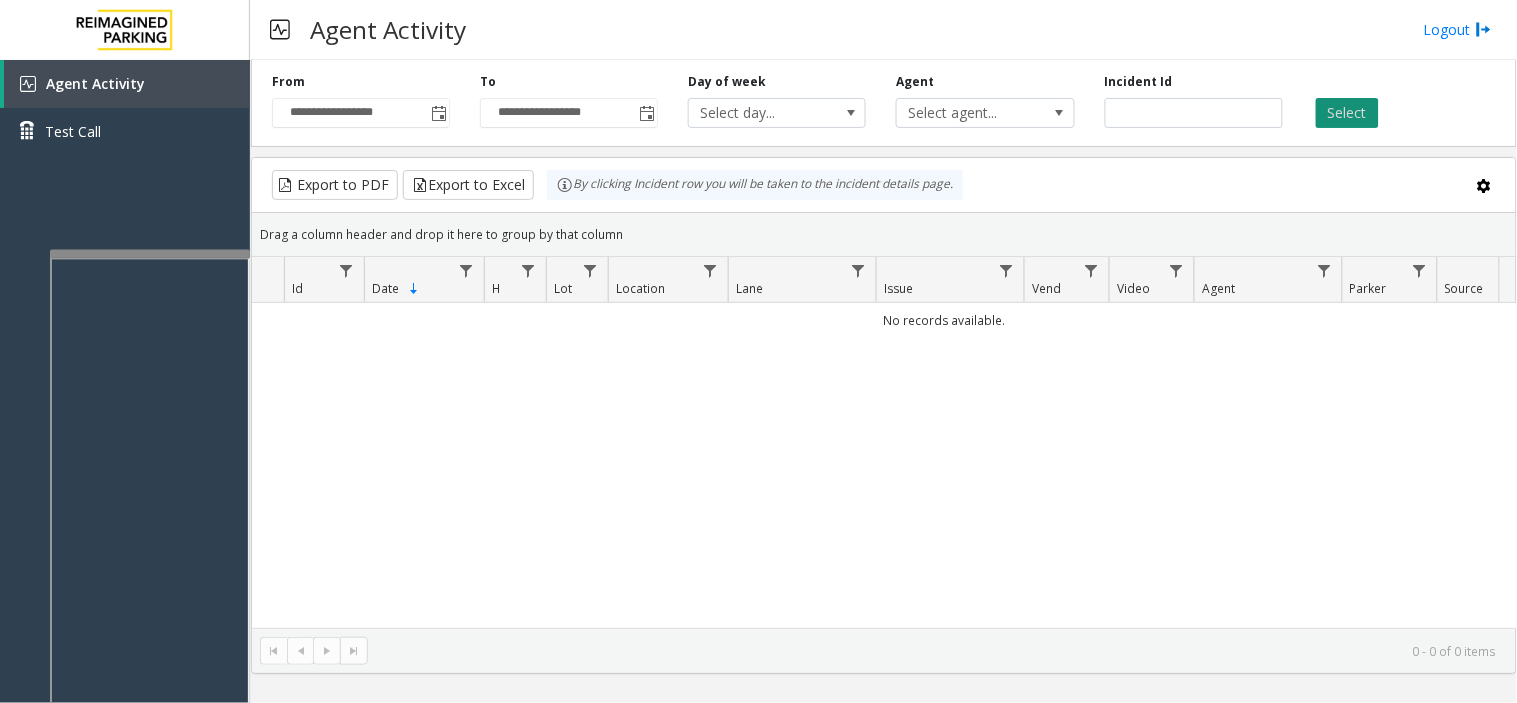 click on "Select" 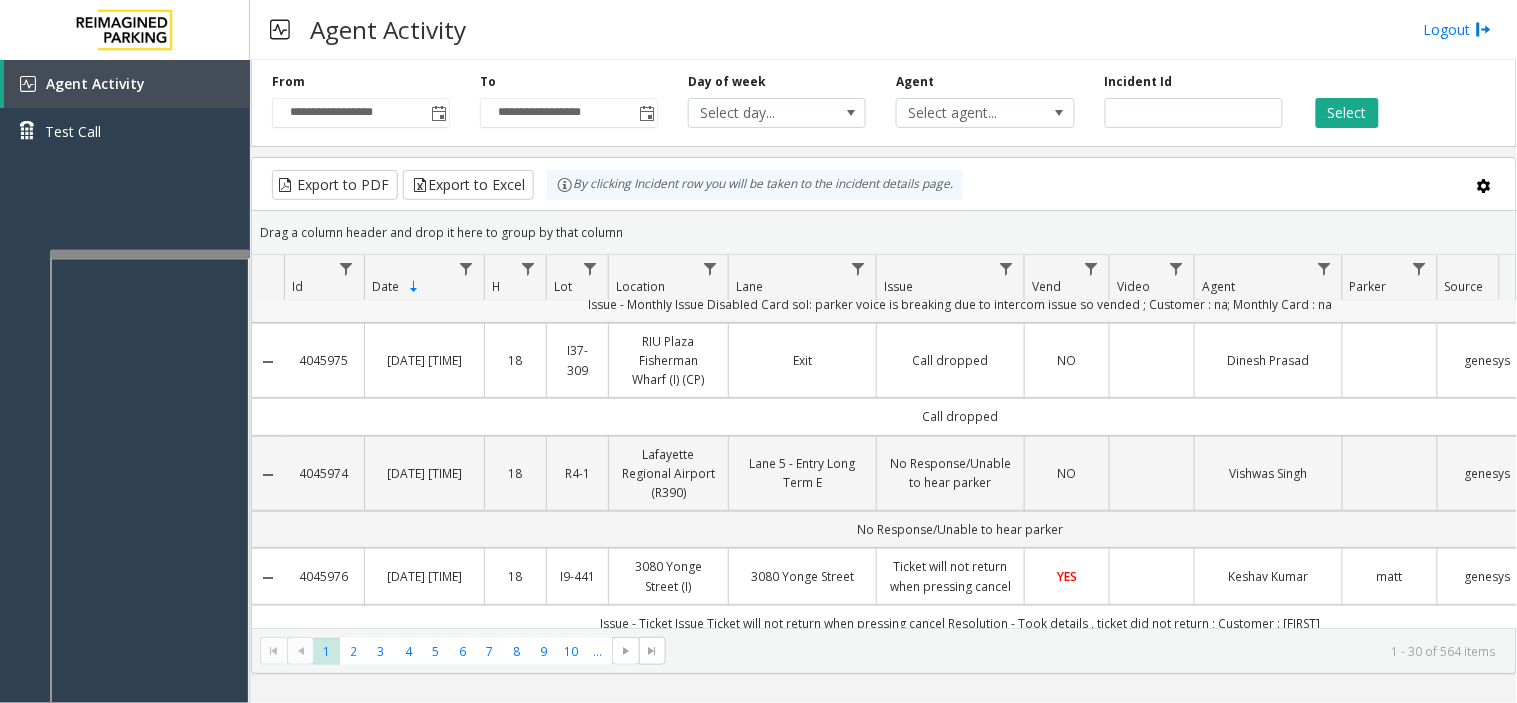 scroll, scrollTop: 222, scrollLeft: 0, axis: vertical 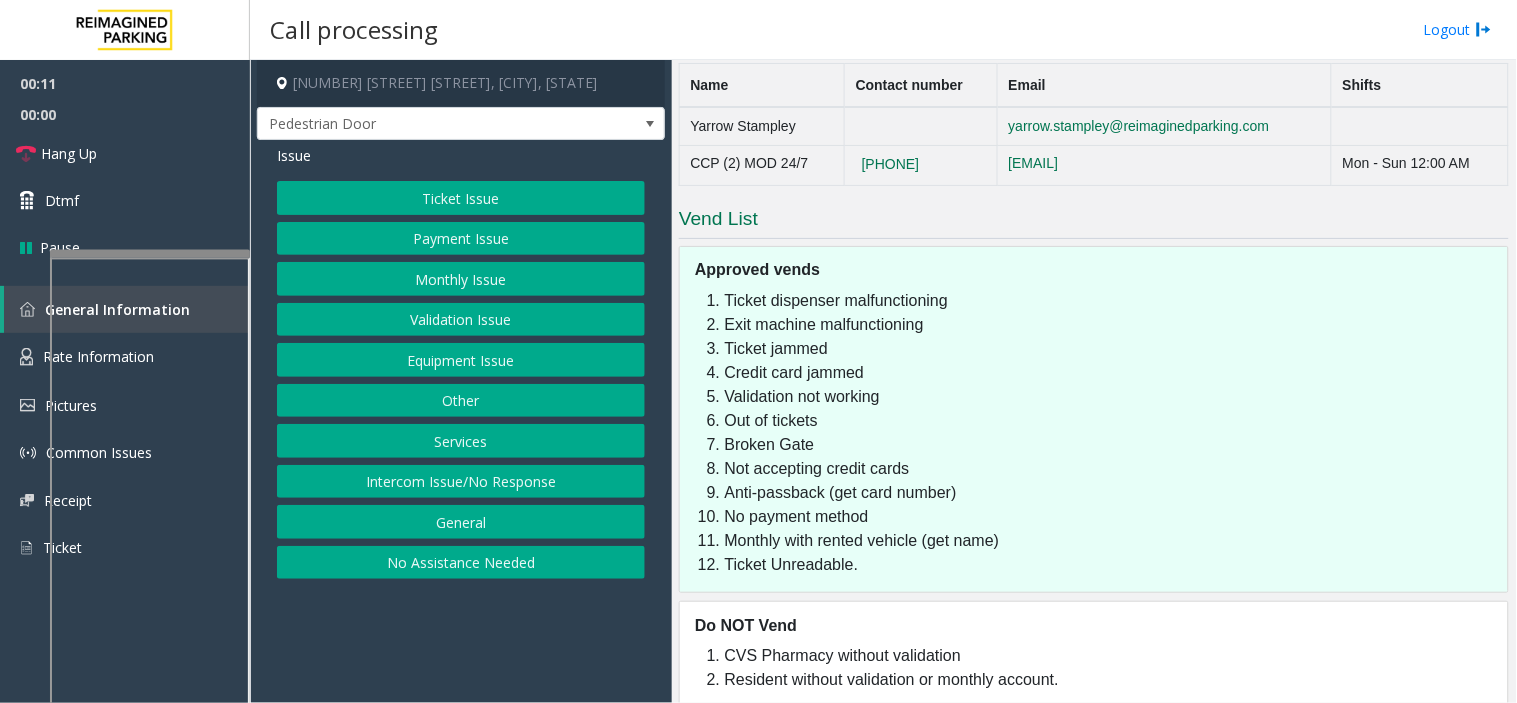 click on "Ticket Issue" 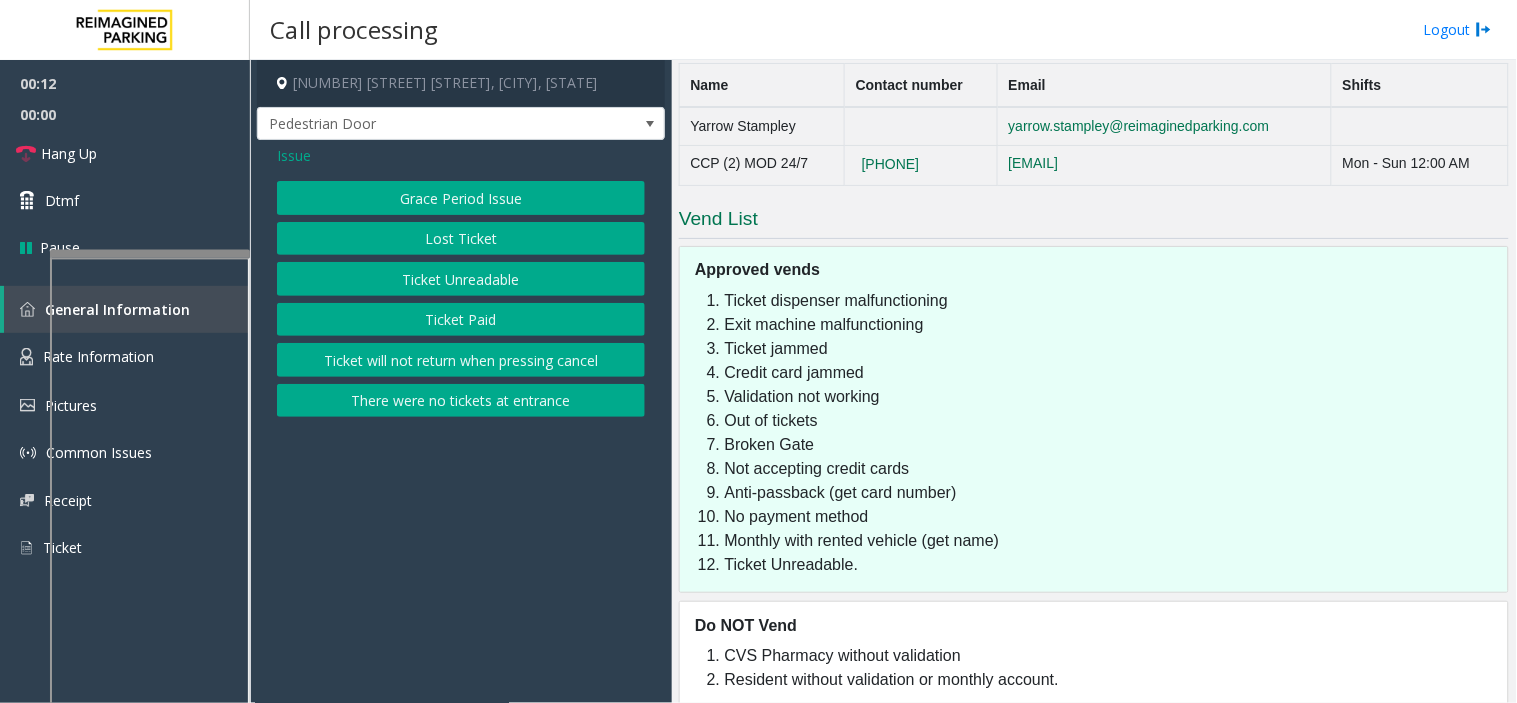 click on "Ticket Unreadable" 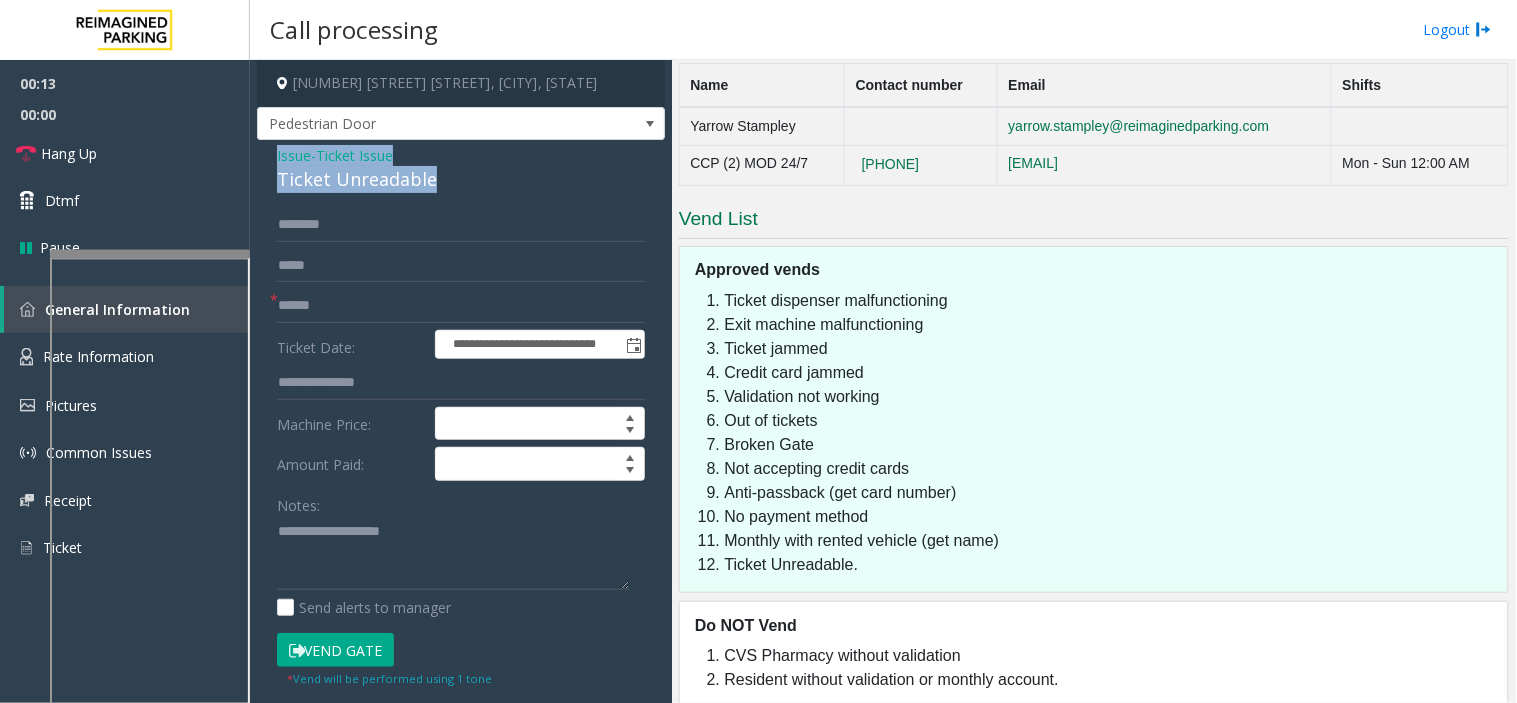 drag, startPoint x: 438, startPoint y: 175, endPoint x: 266, endPoint y: 143, distance: 174.95142 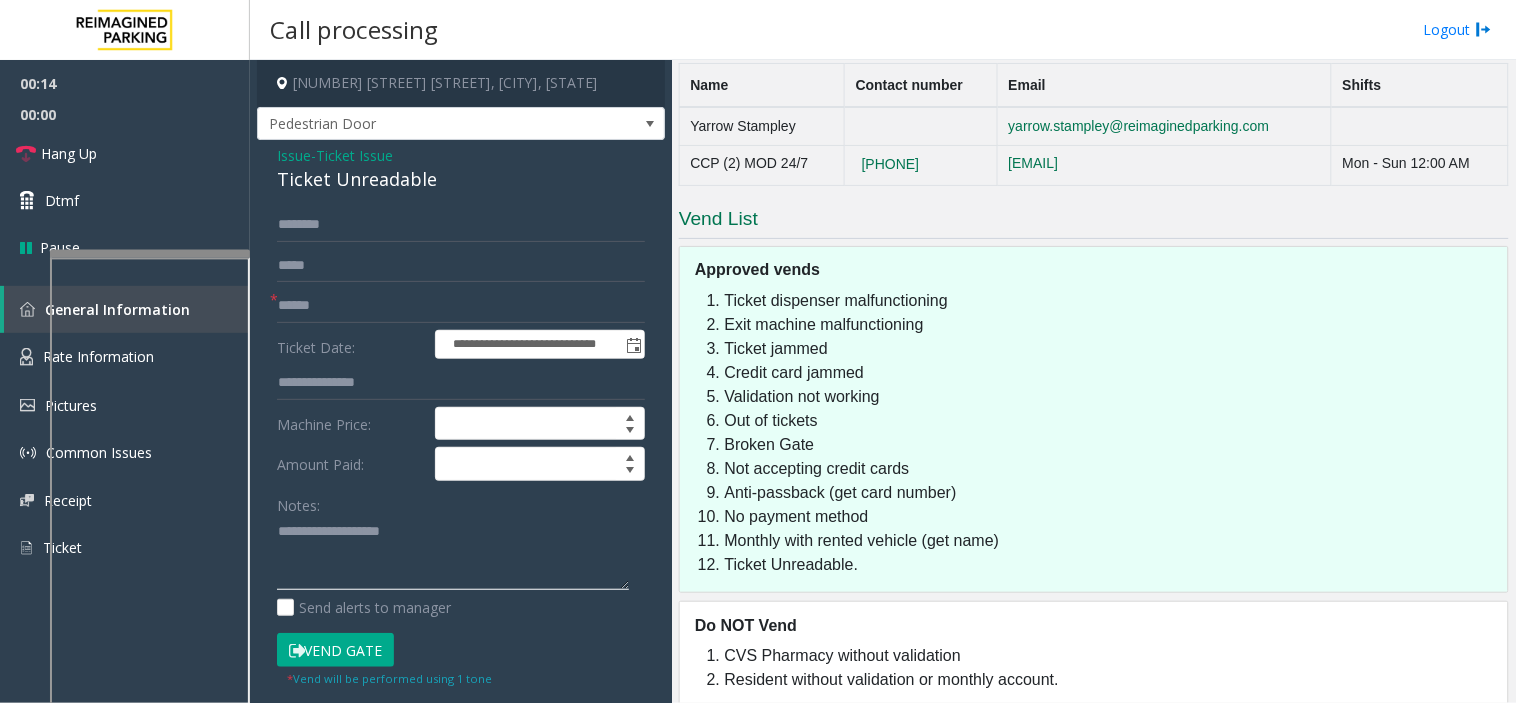 click 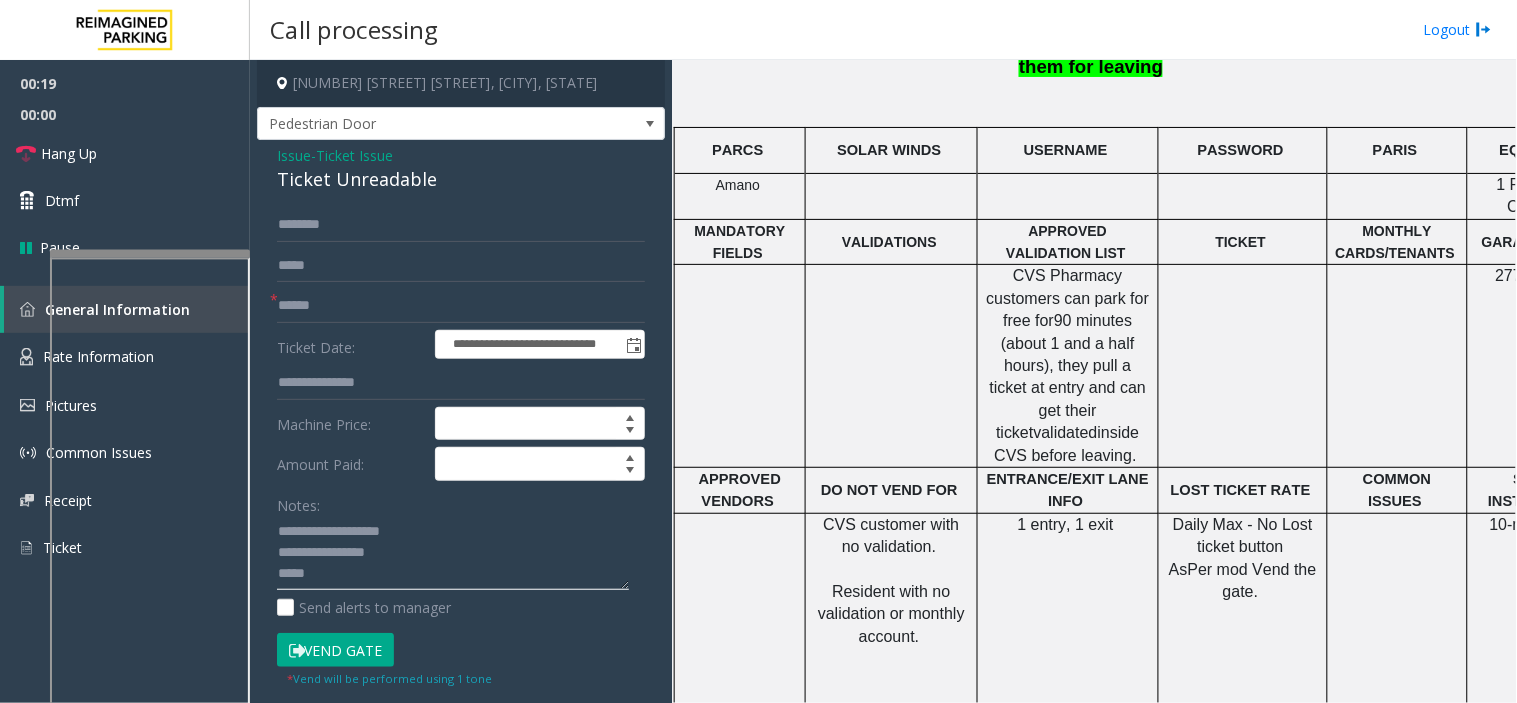 scroll, scrollTop: 713, scrollLeft: 0, axis: vertical 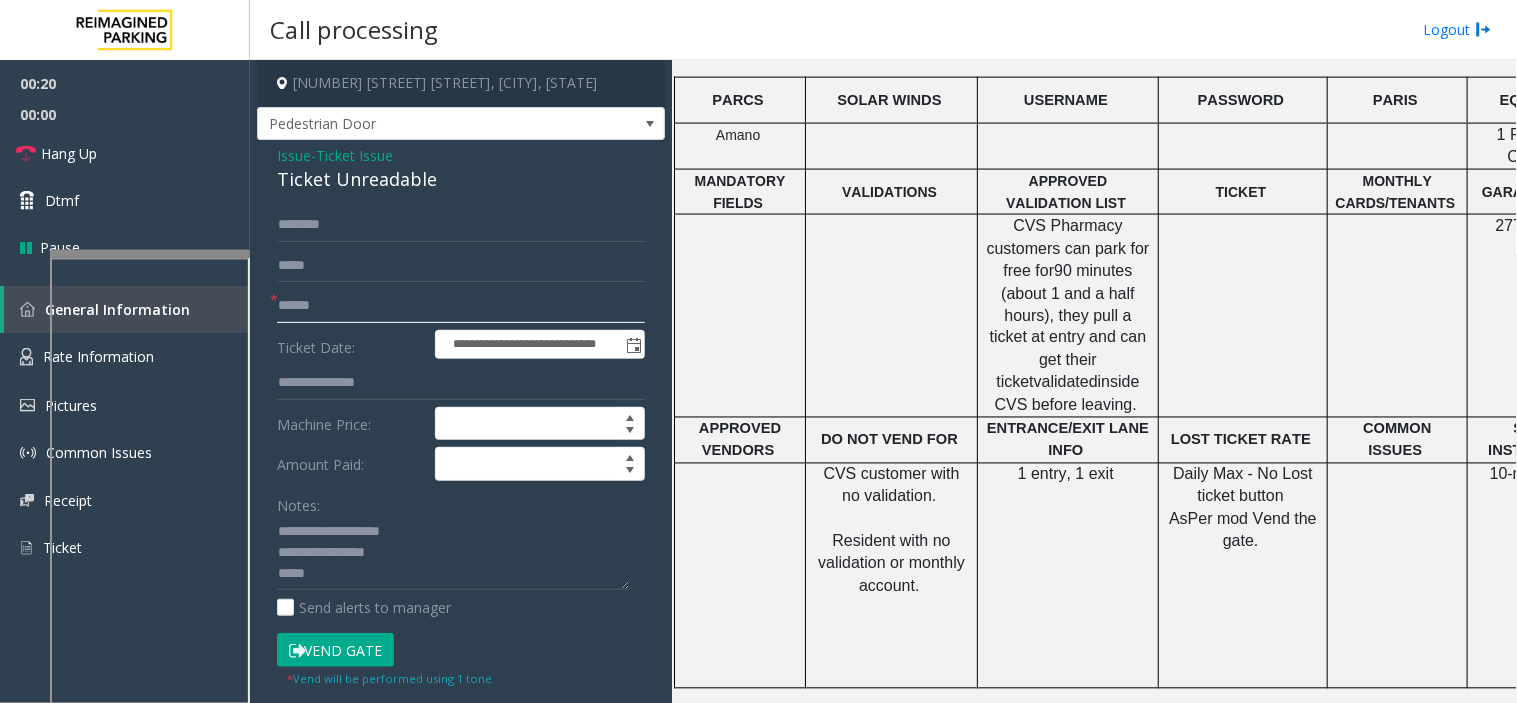 click 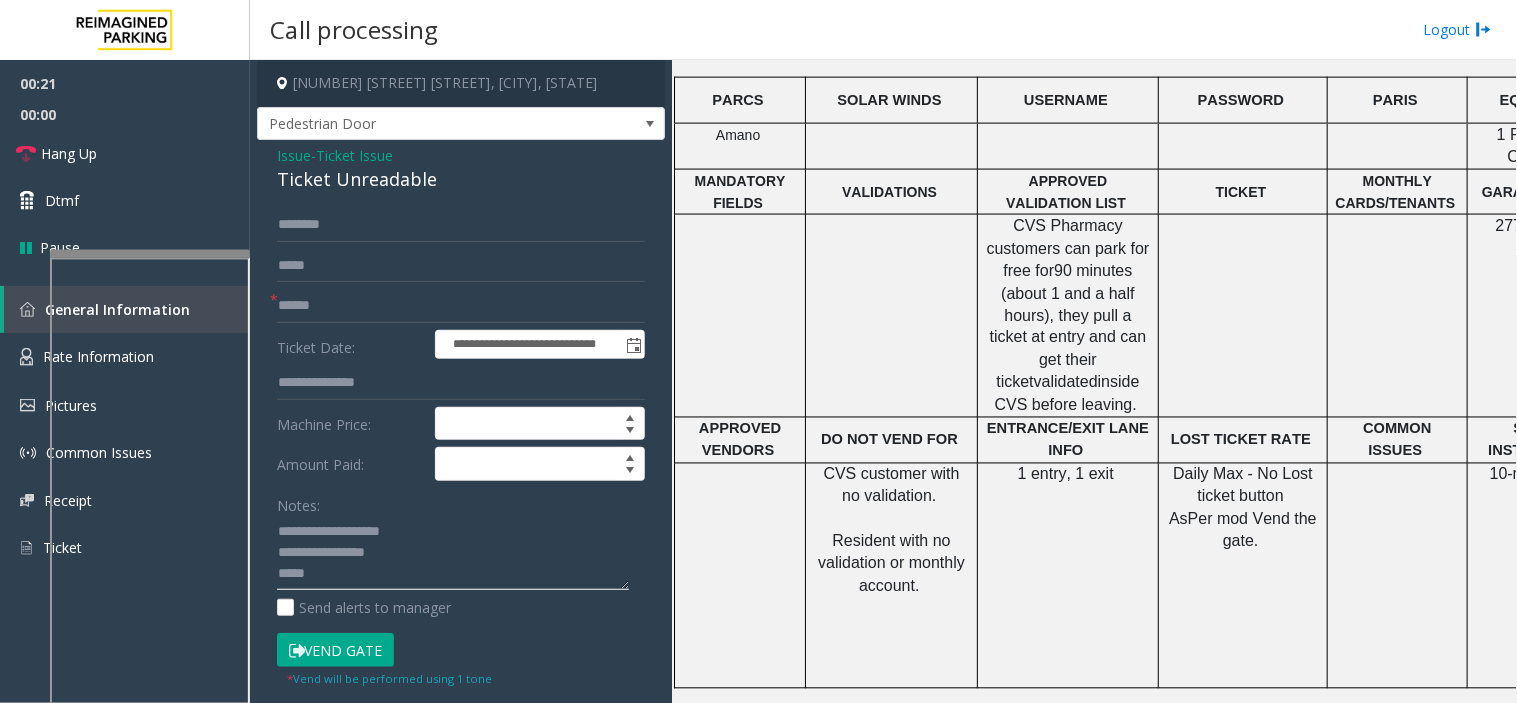 click 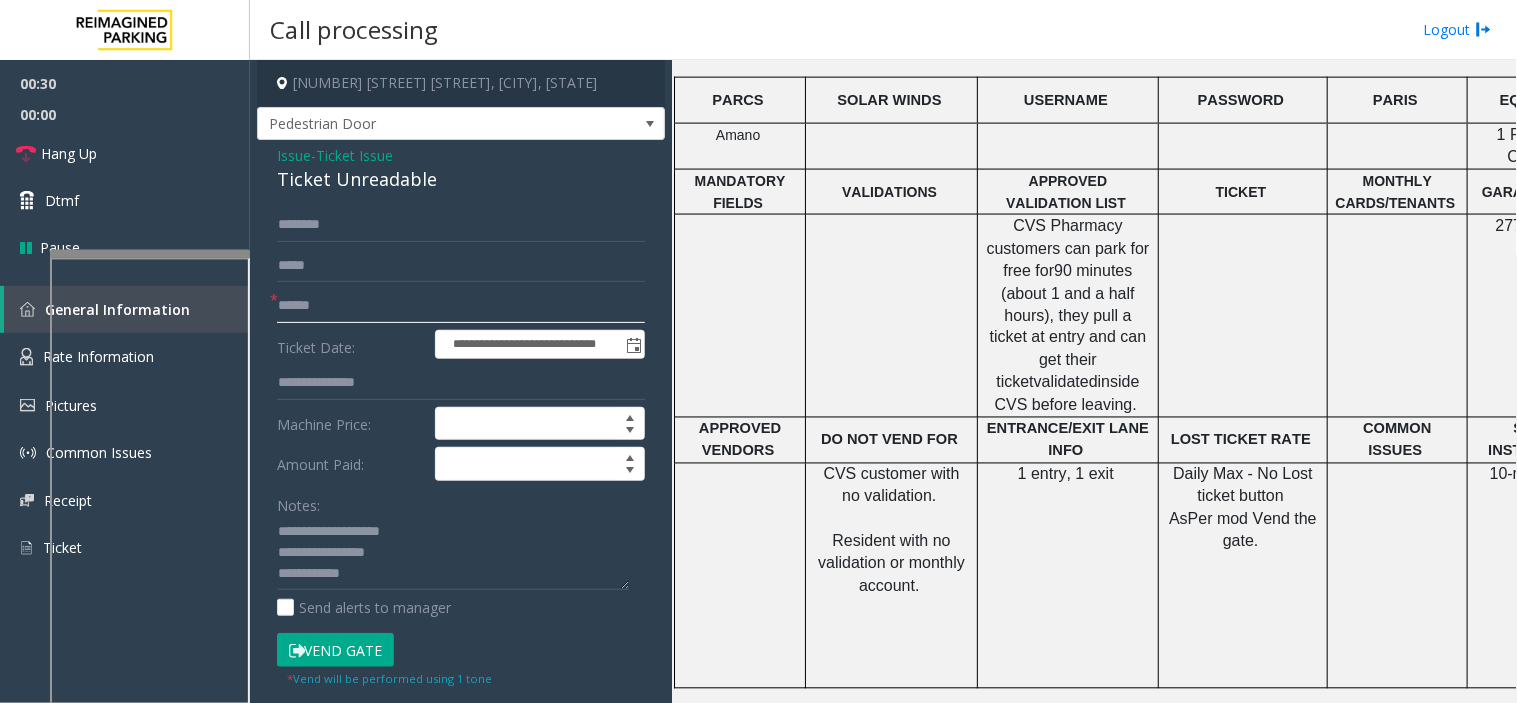 click 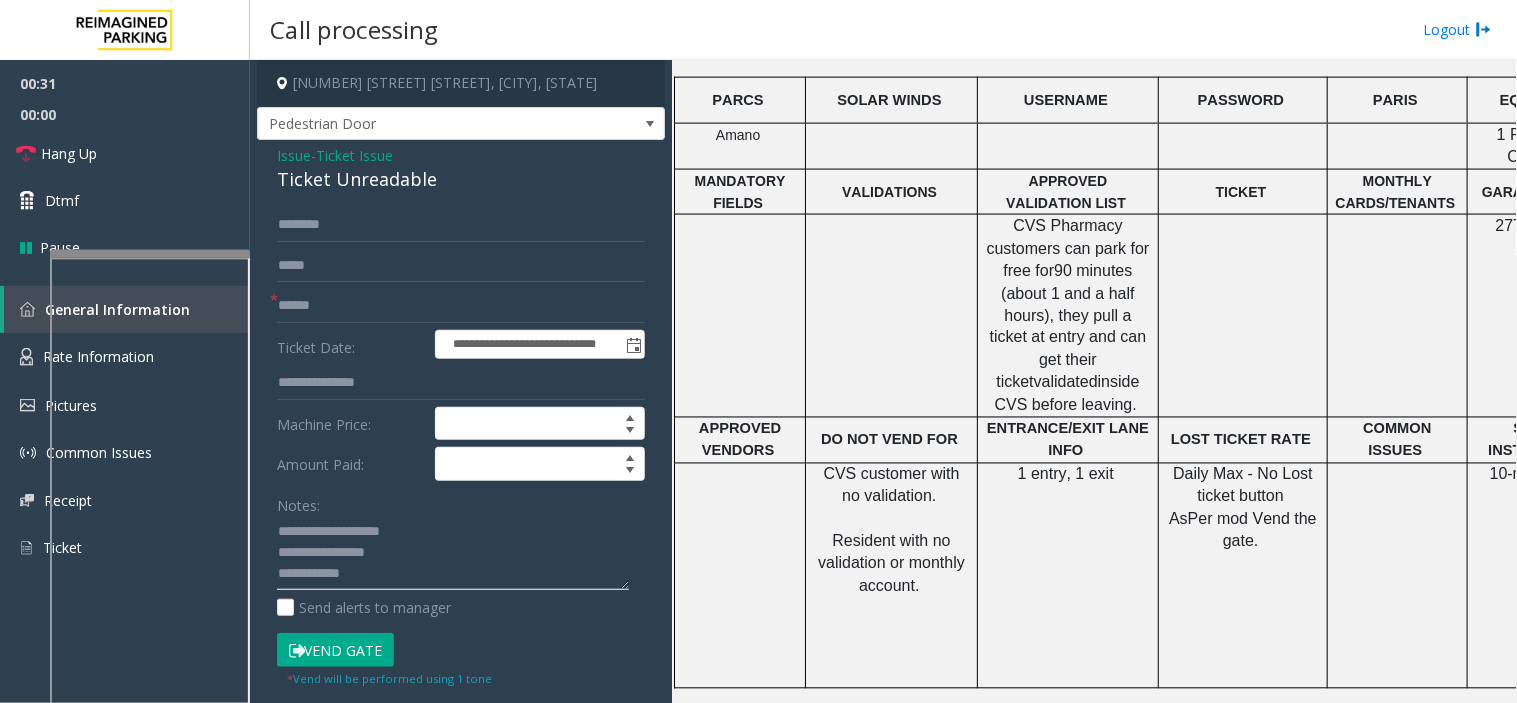 click 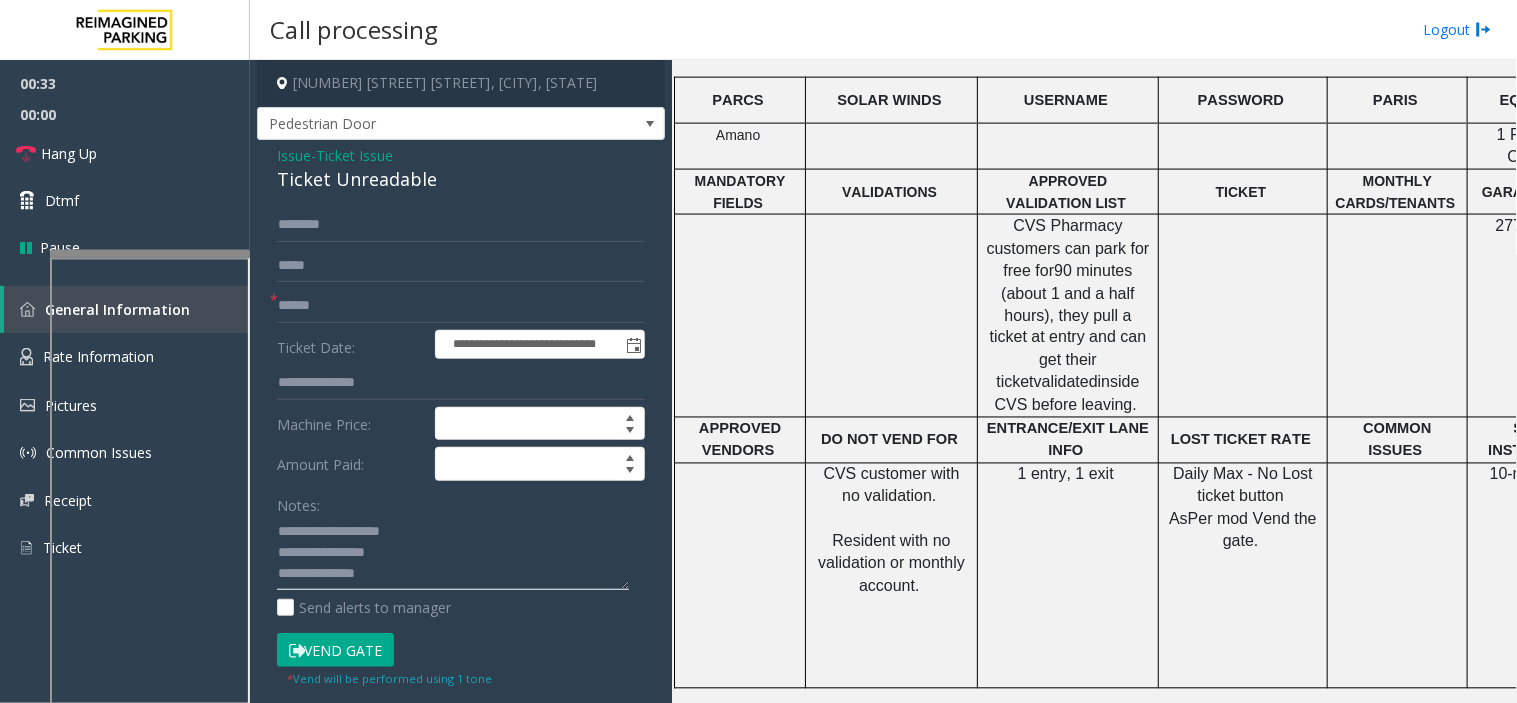 type on "**********" 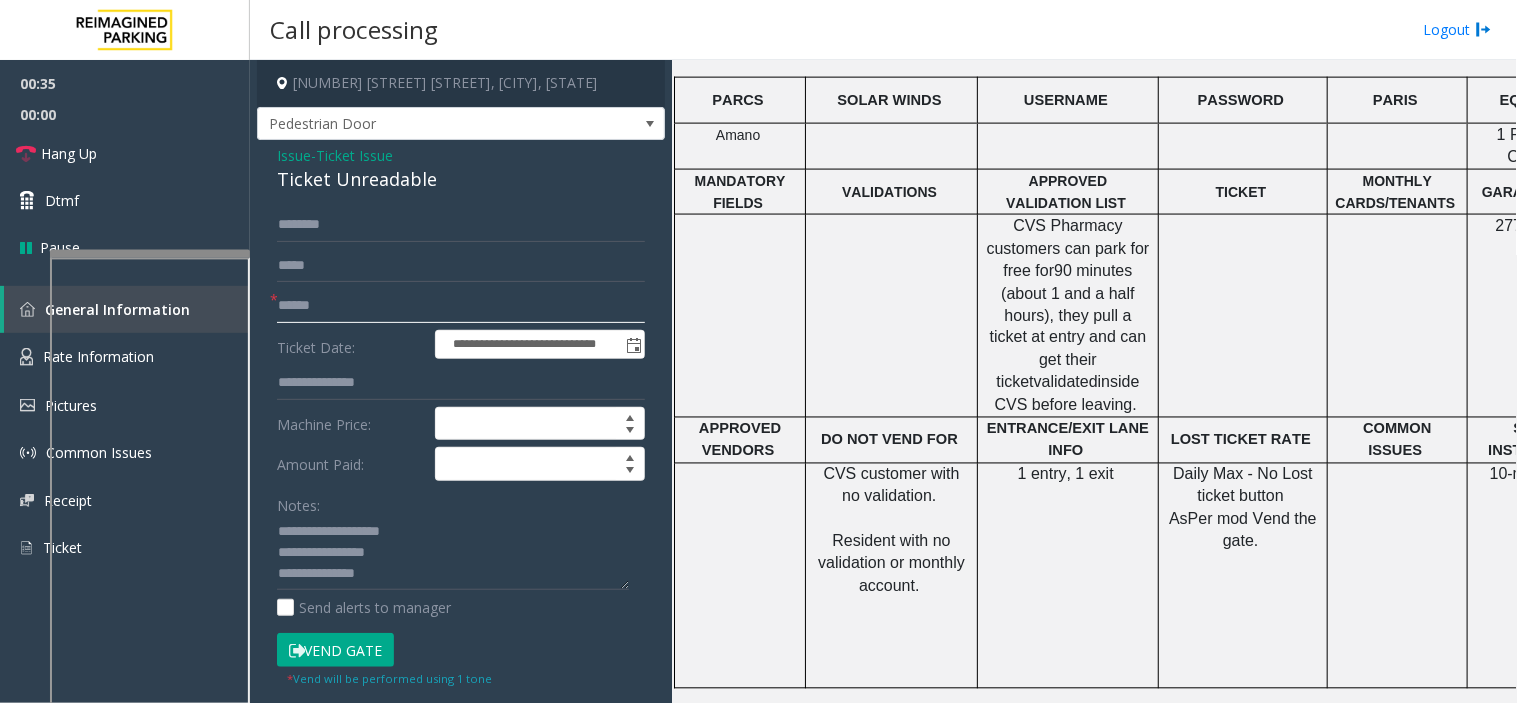 click 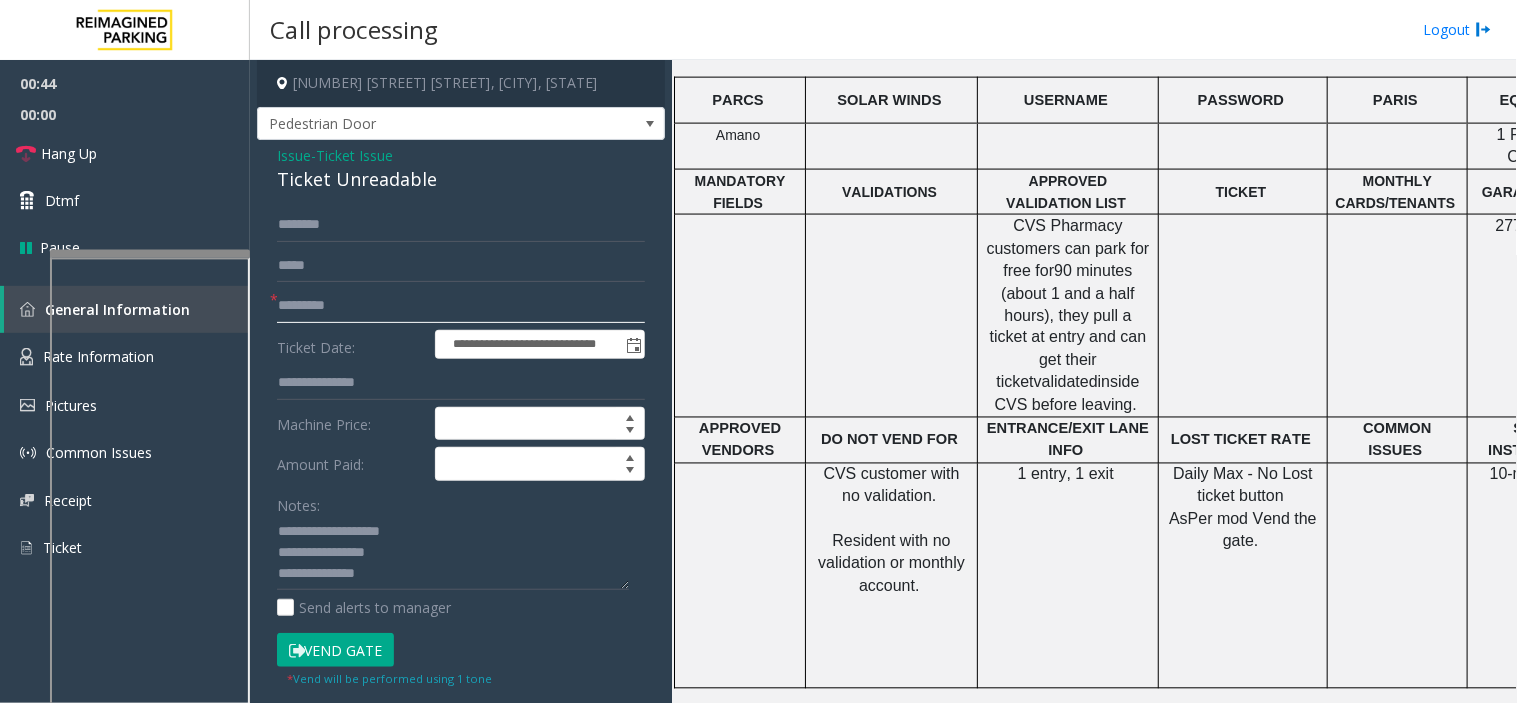 type on "*********" 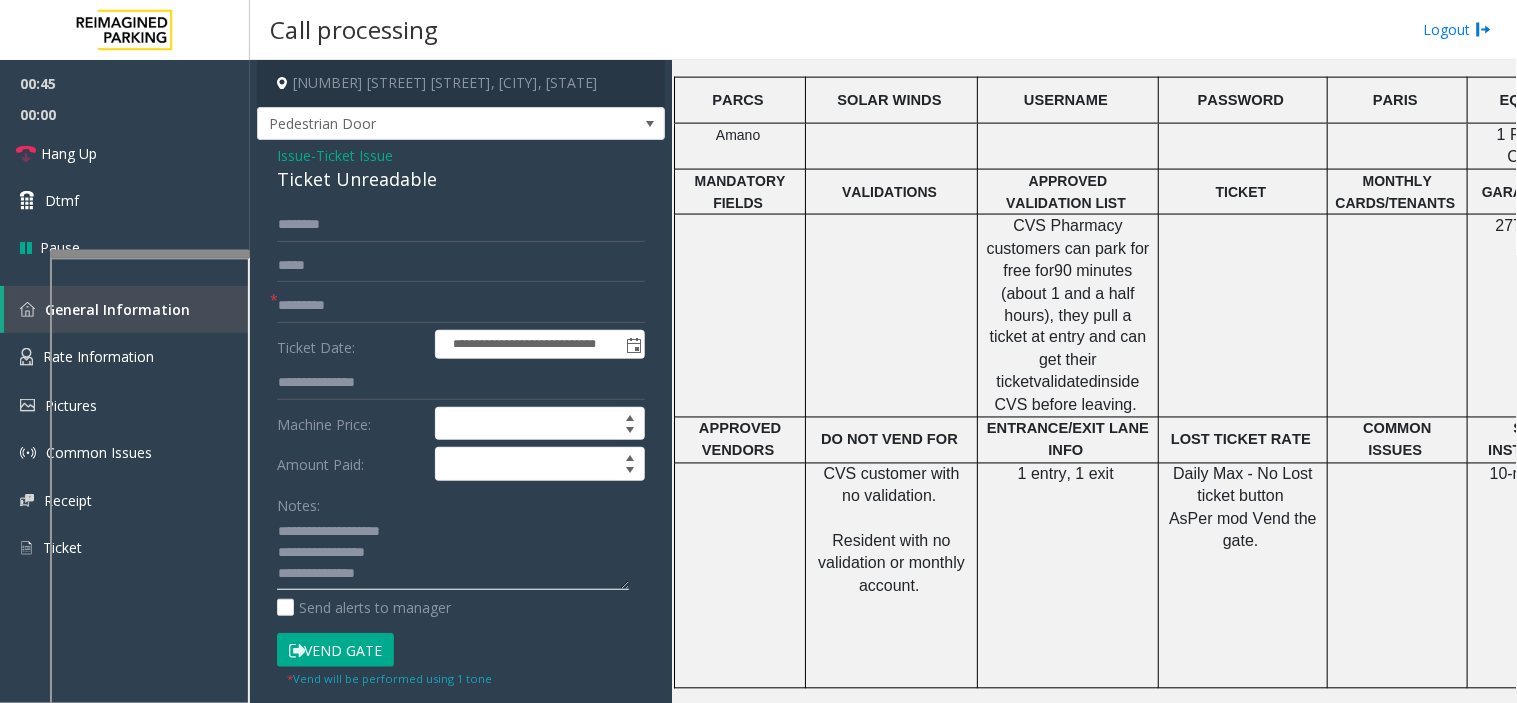 click 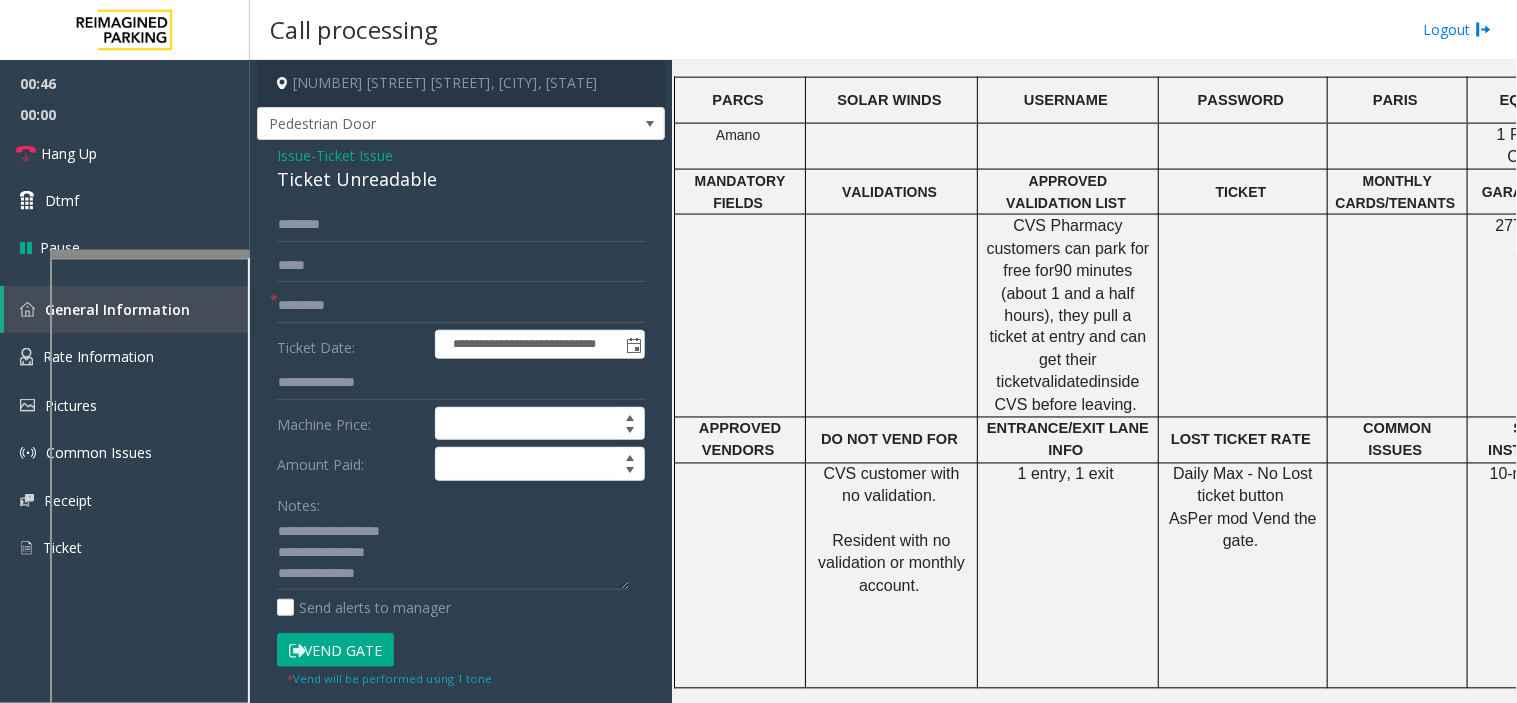 click on "Vend Gate" 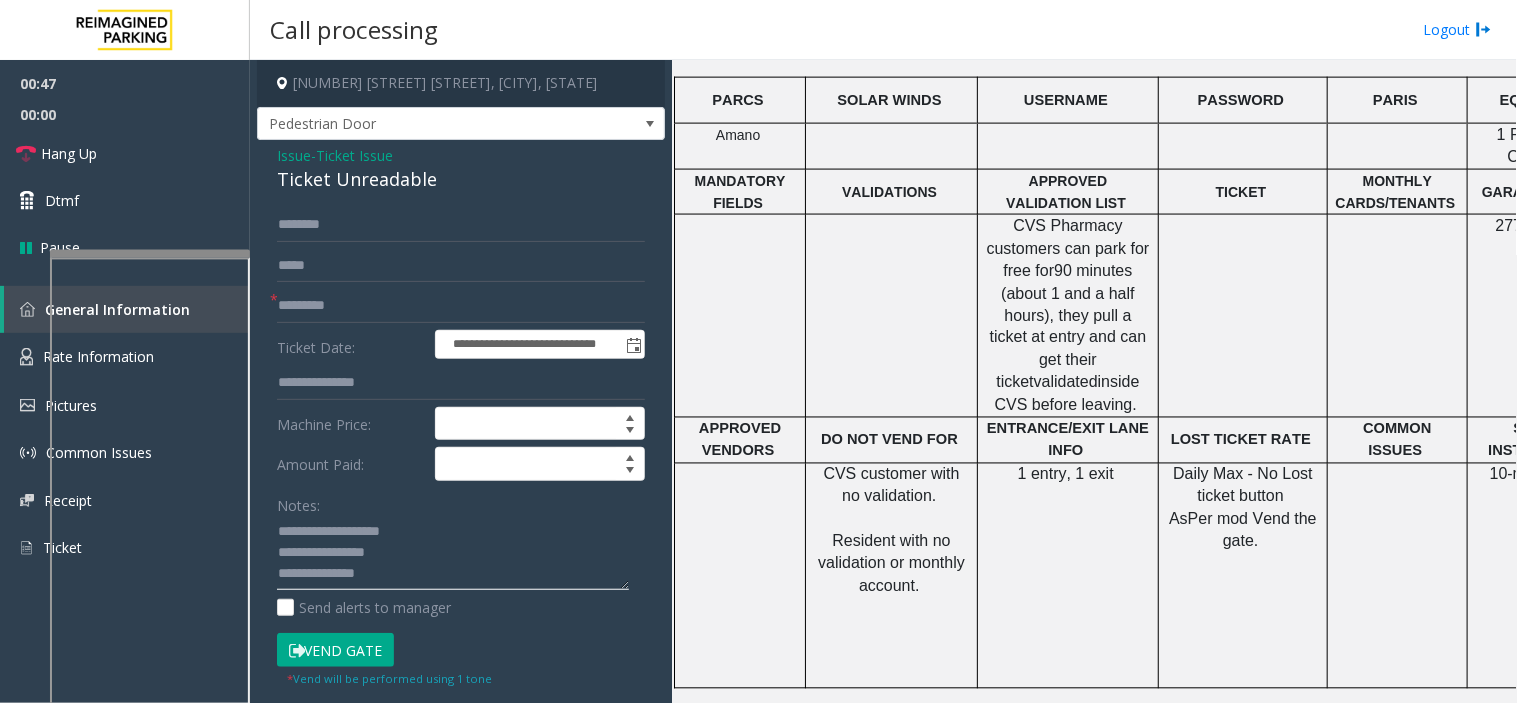 click 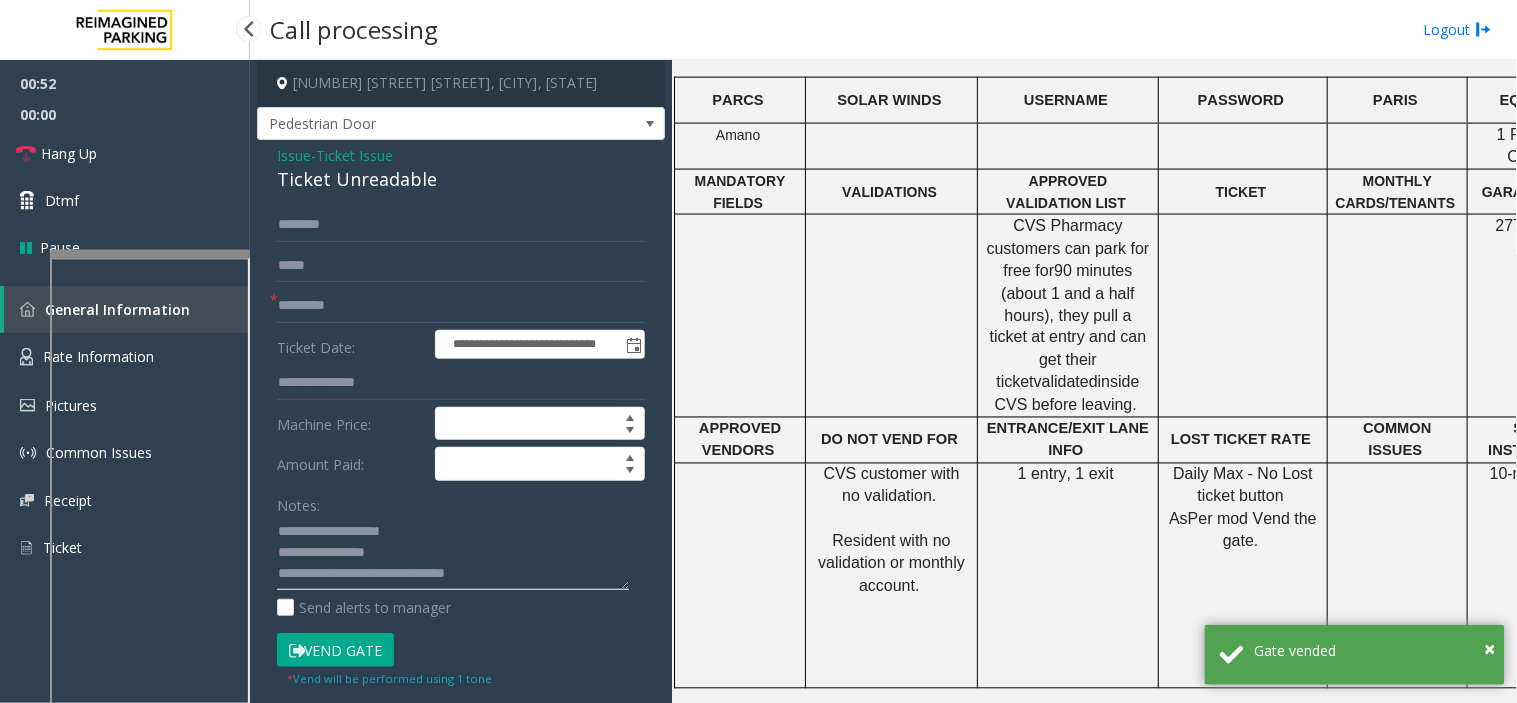 type on "**********" 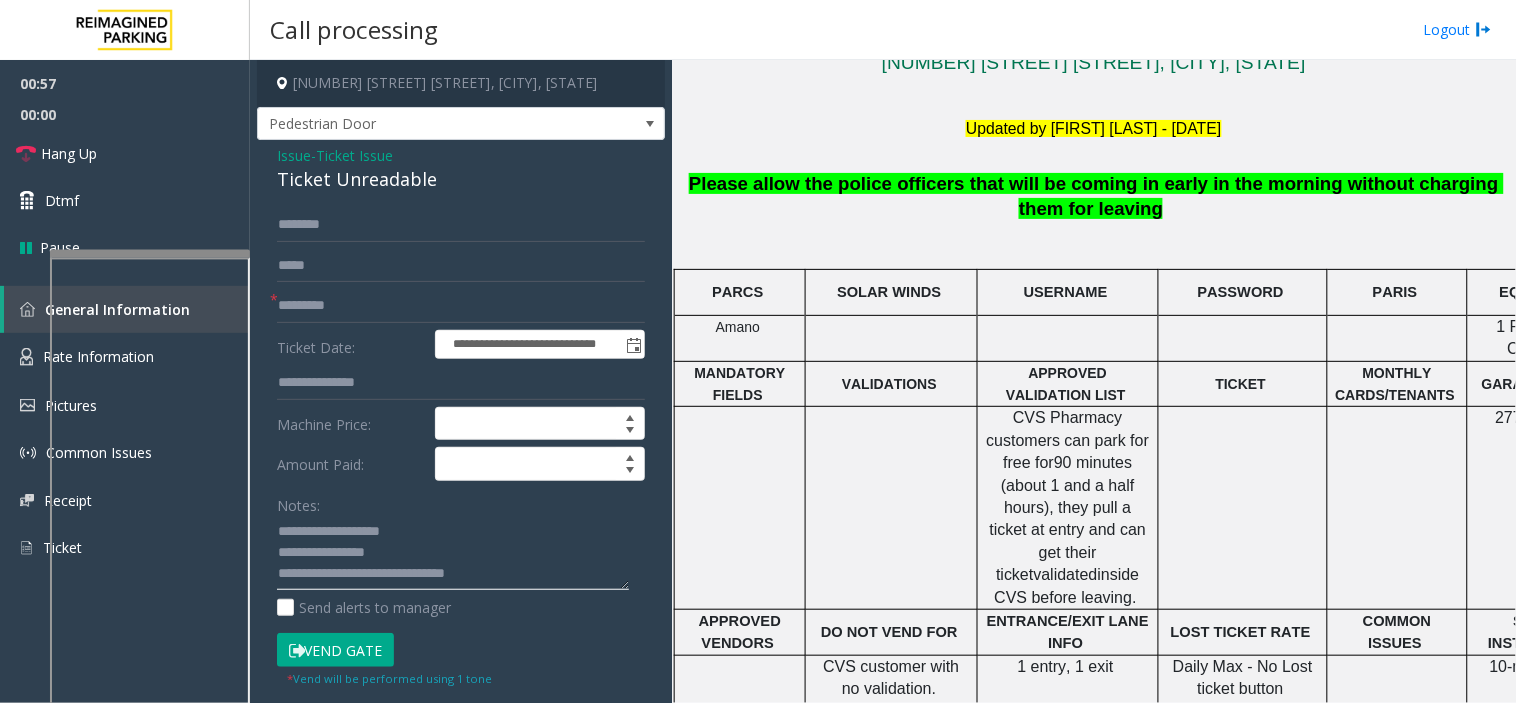 scroll, scrollTop: 268, scrollLeft: 0, axis: vertical 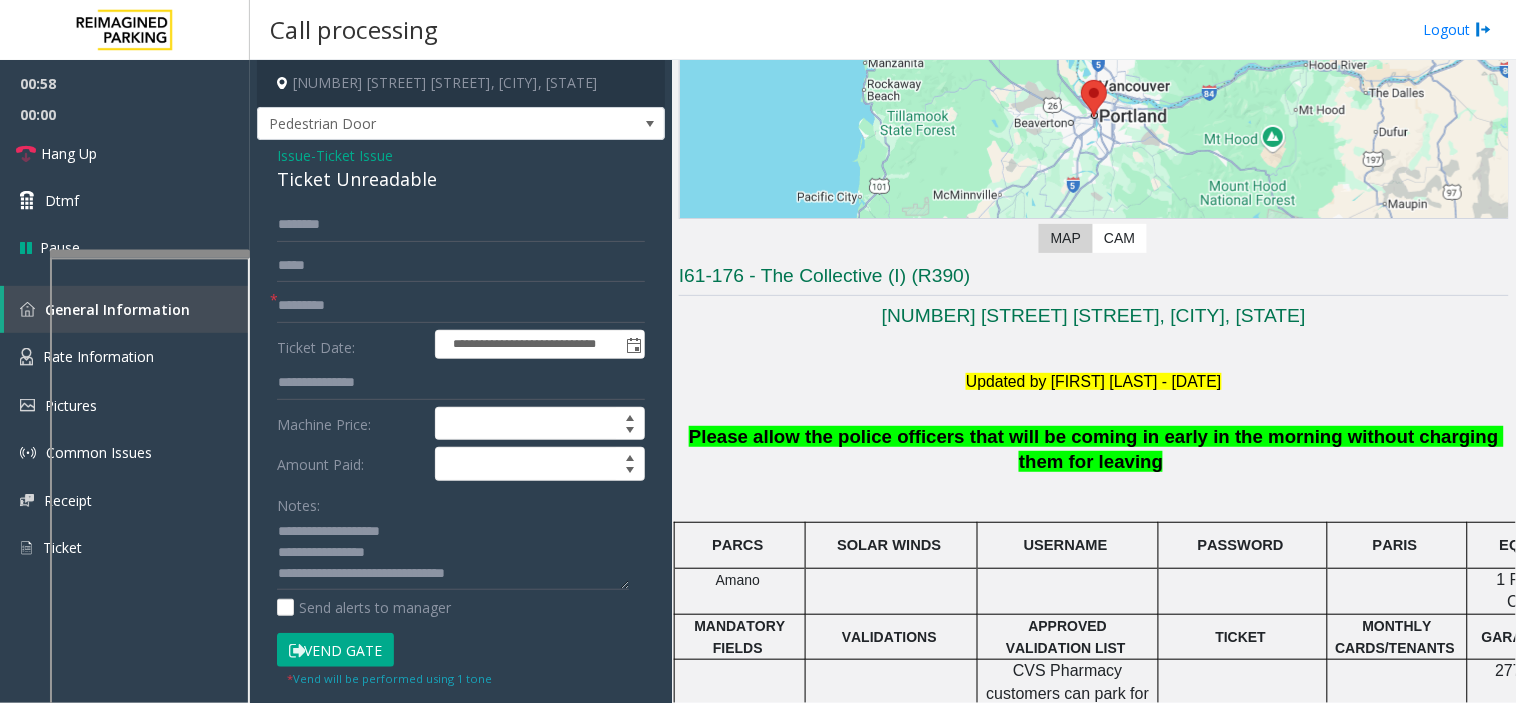 click on "Vend Gate" 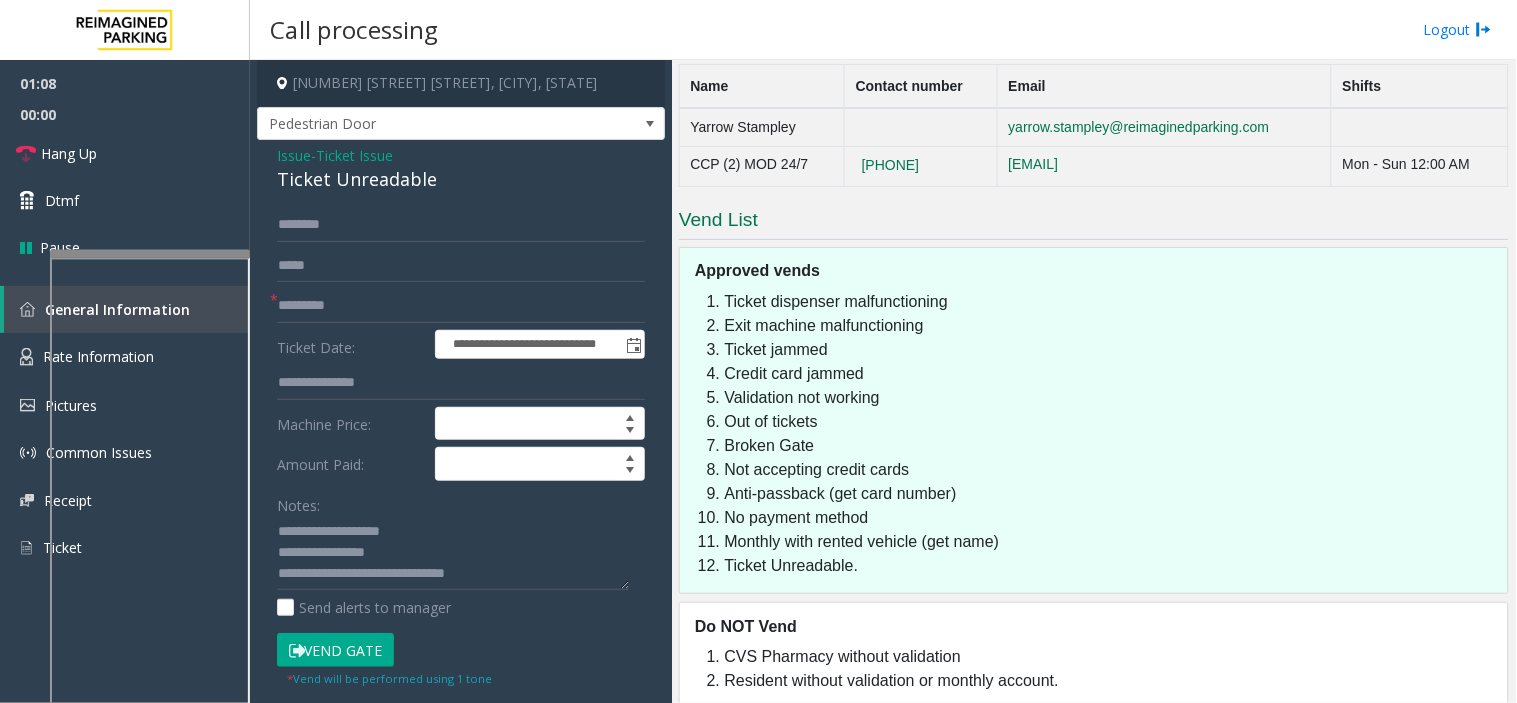 scroll, scrollTop: 1713, scrollLeft: 0, axis: vertical 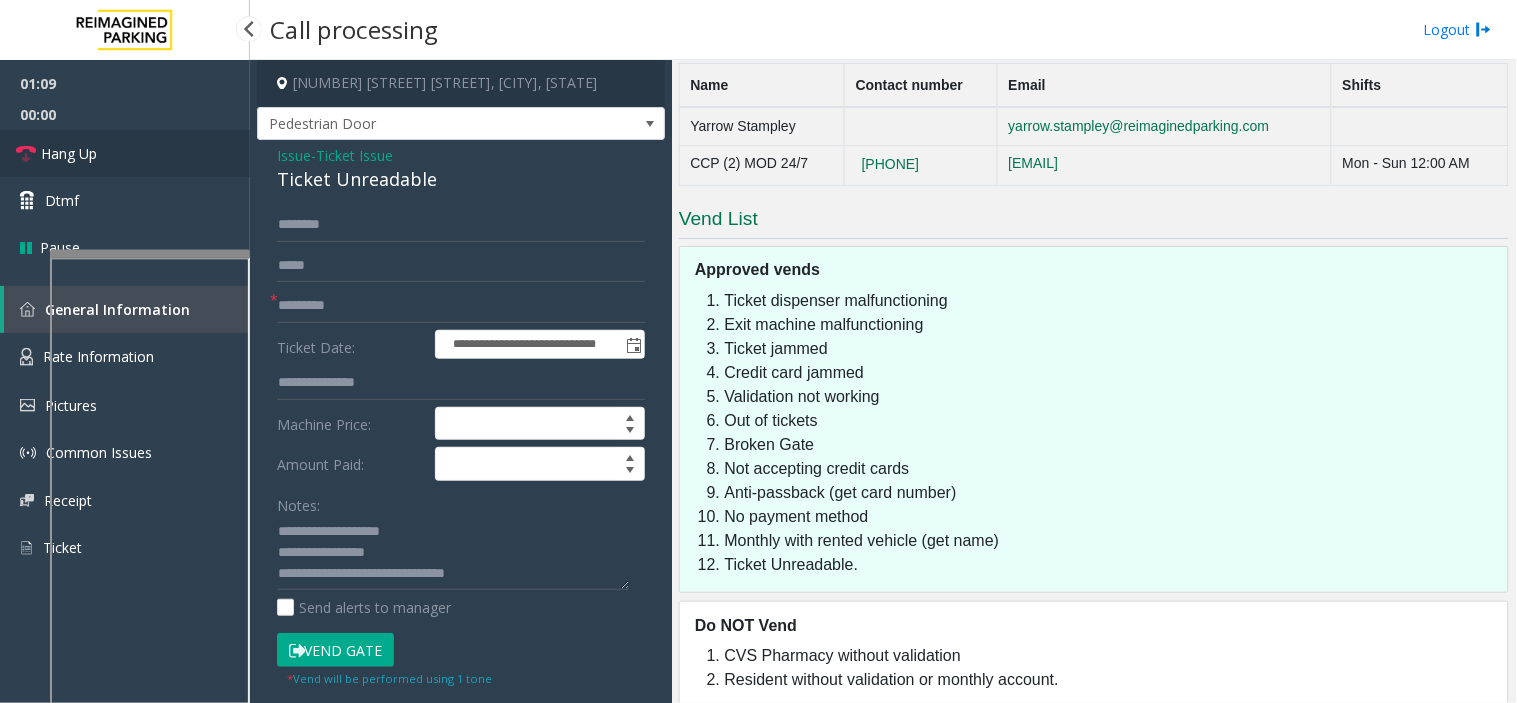 click on "Hang Up" at bounding box center [125, 153] 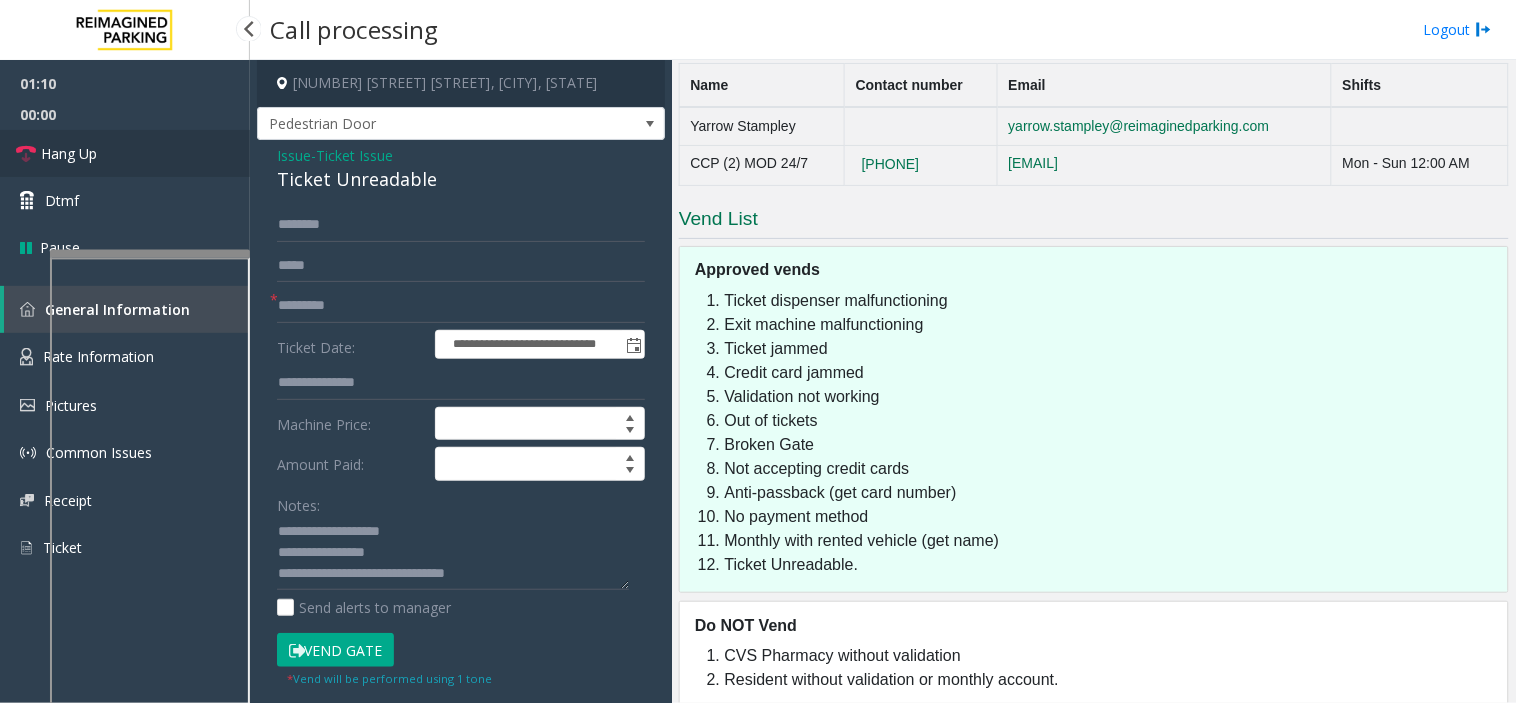 click on "Hang Up" at bounding box center (125, 153) 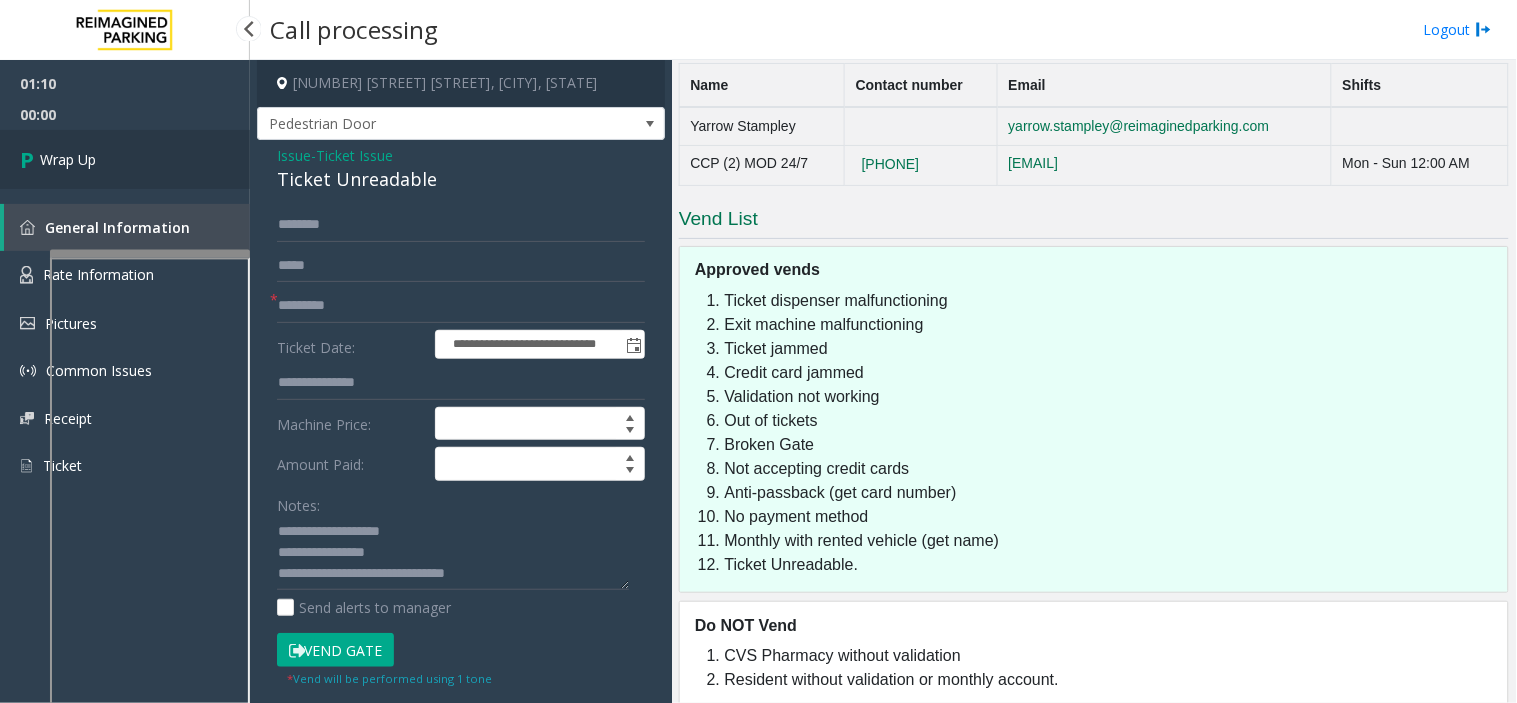 click on "Wrap Up" at bounding box center (125, 159) 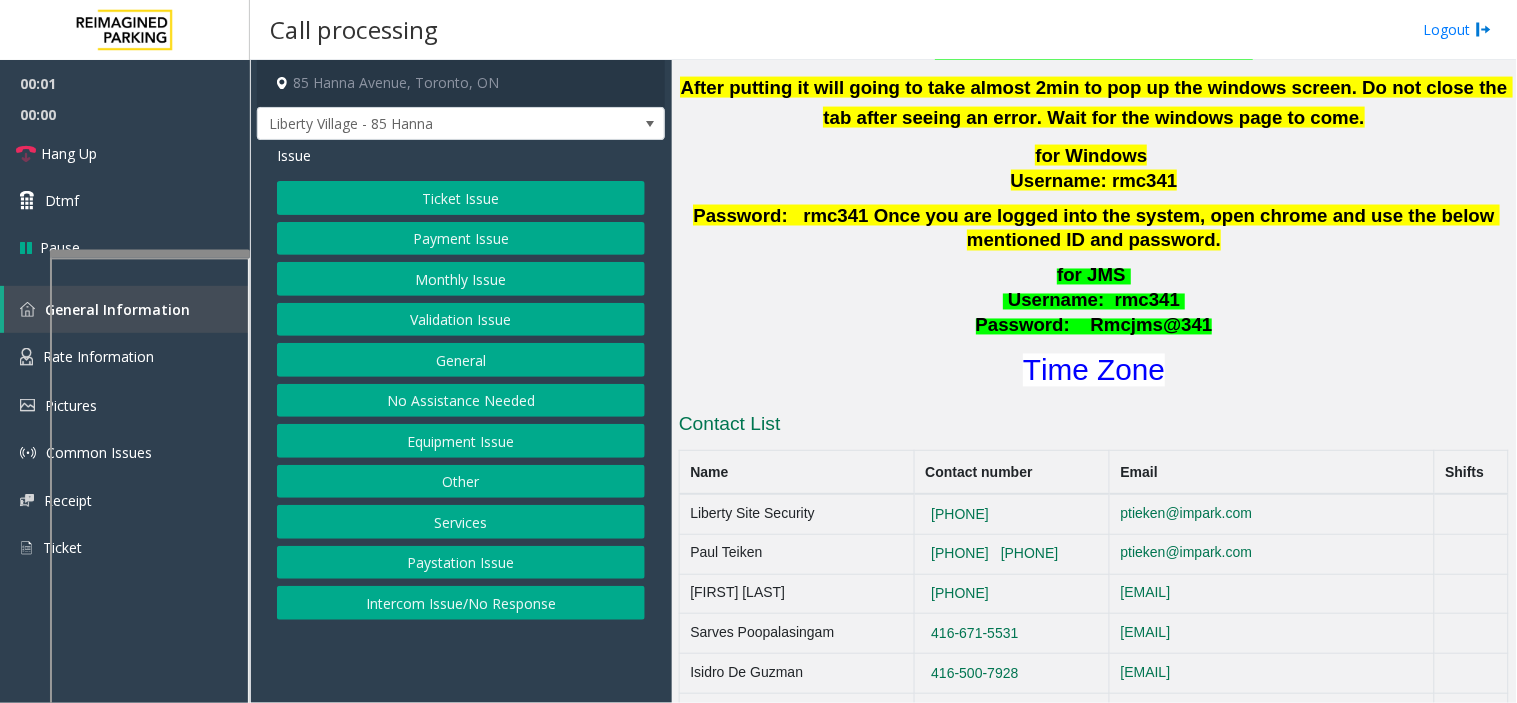 scroll, scrollTop: 888, scrollLeft: 0, axis: vertical 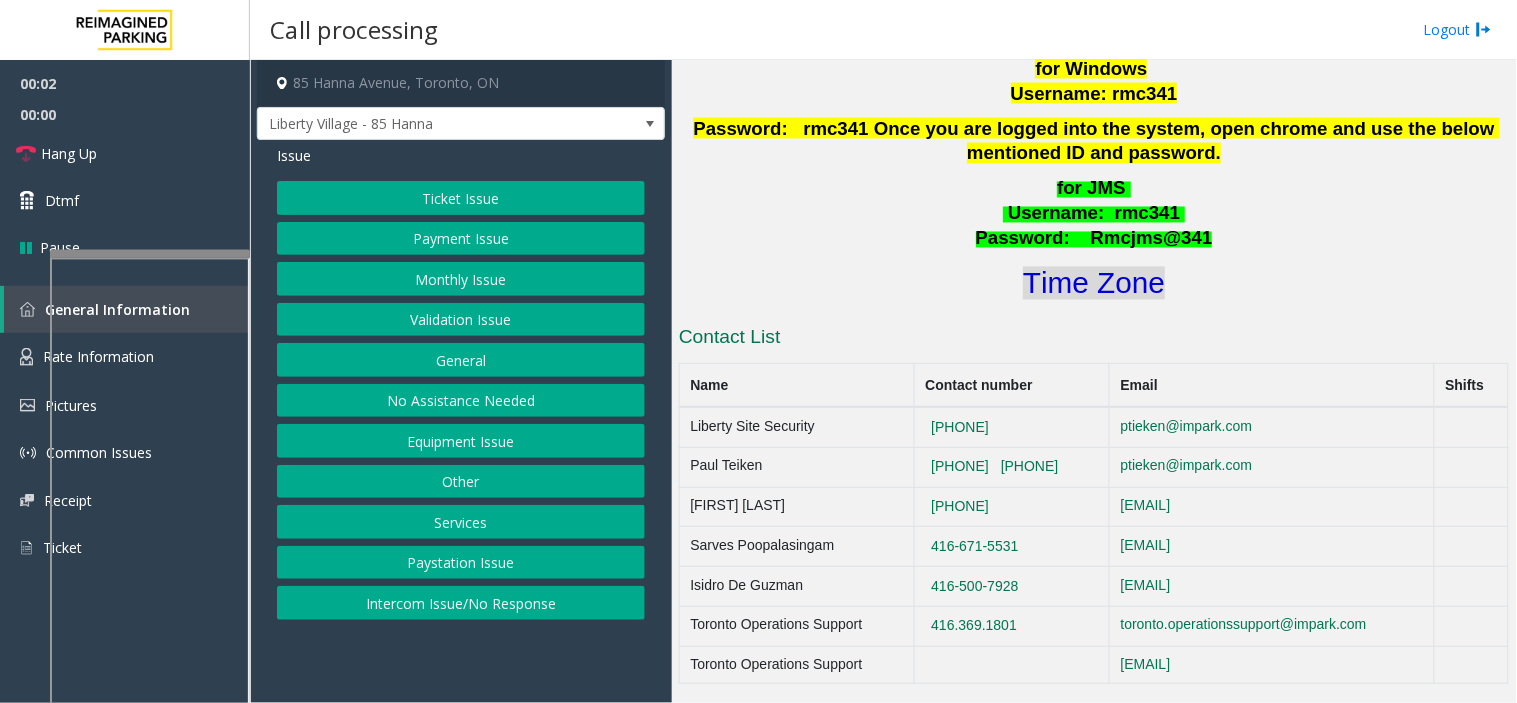 click on "Time Zone" 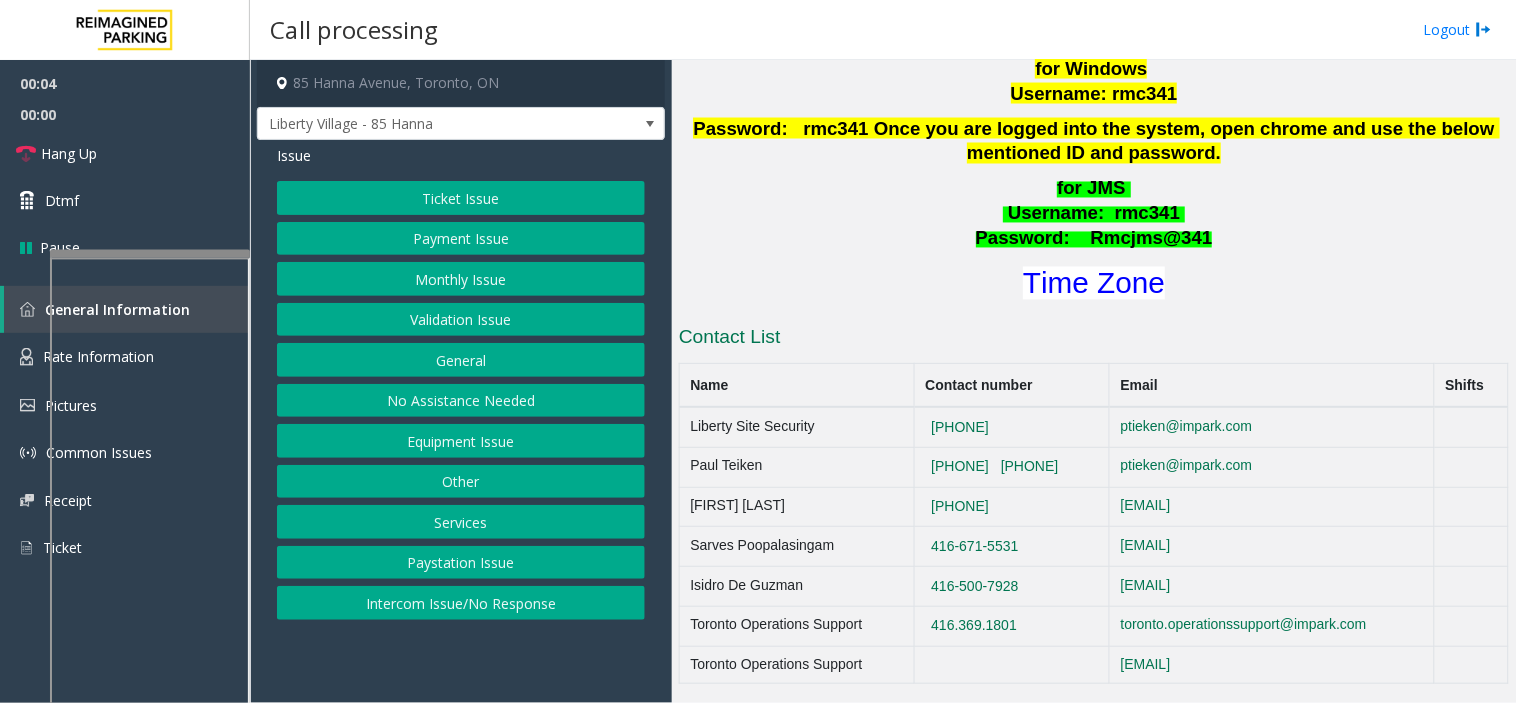 click on "Validation Issue" 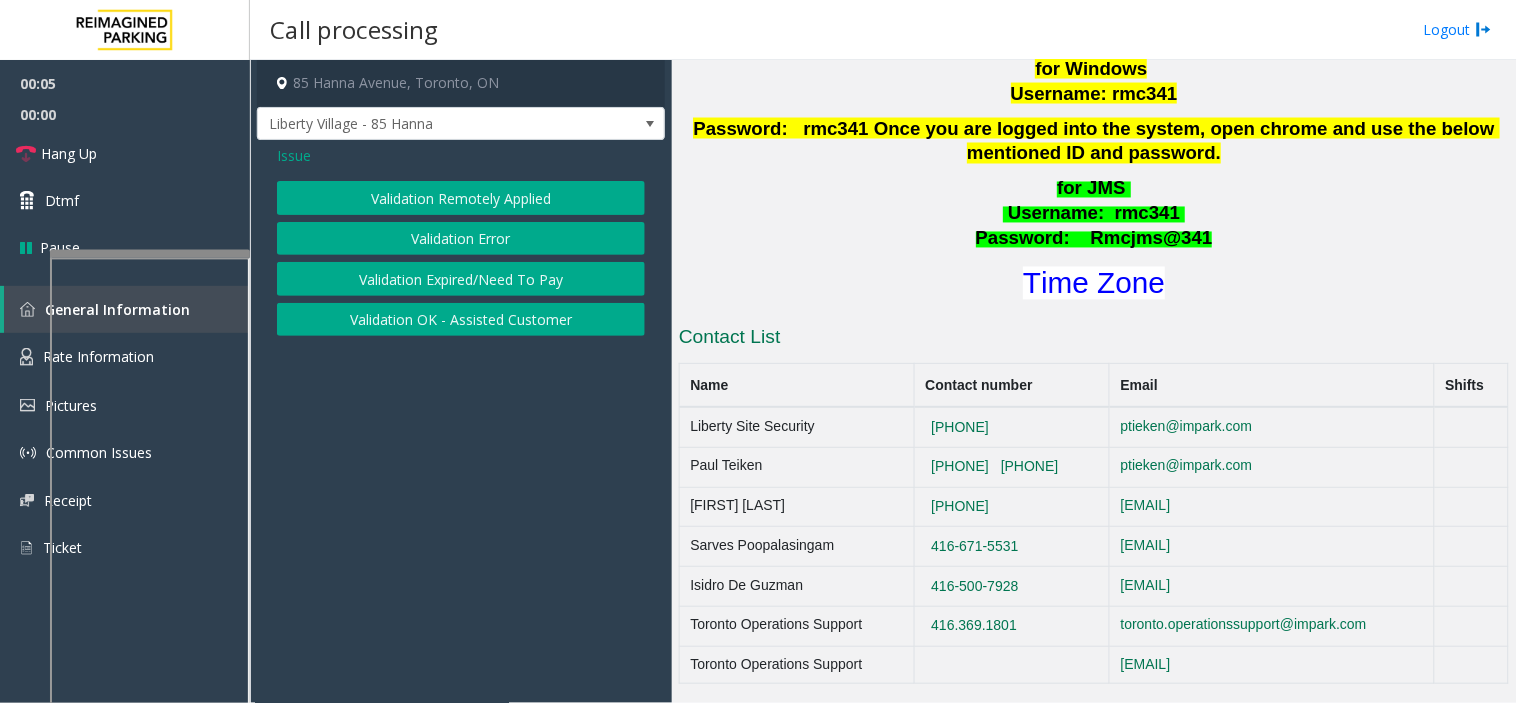 click on "Validation Error" 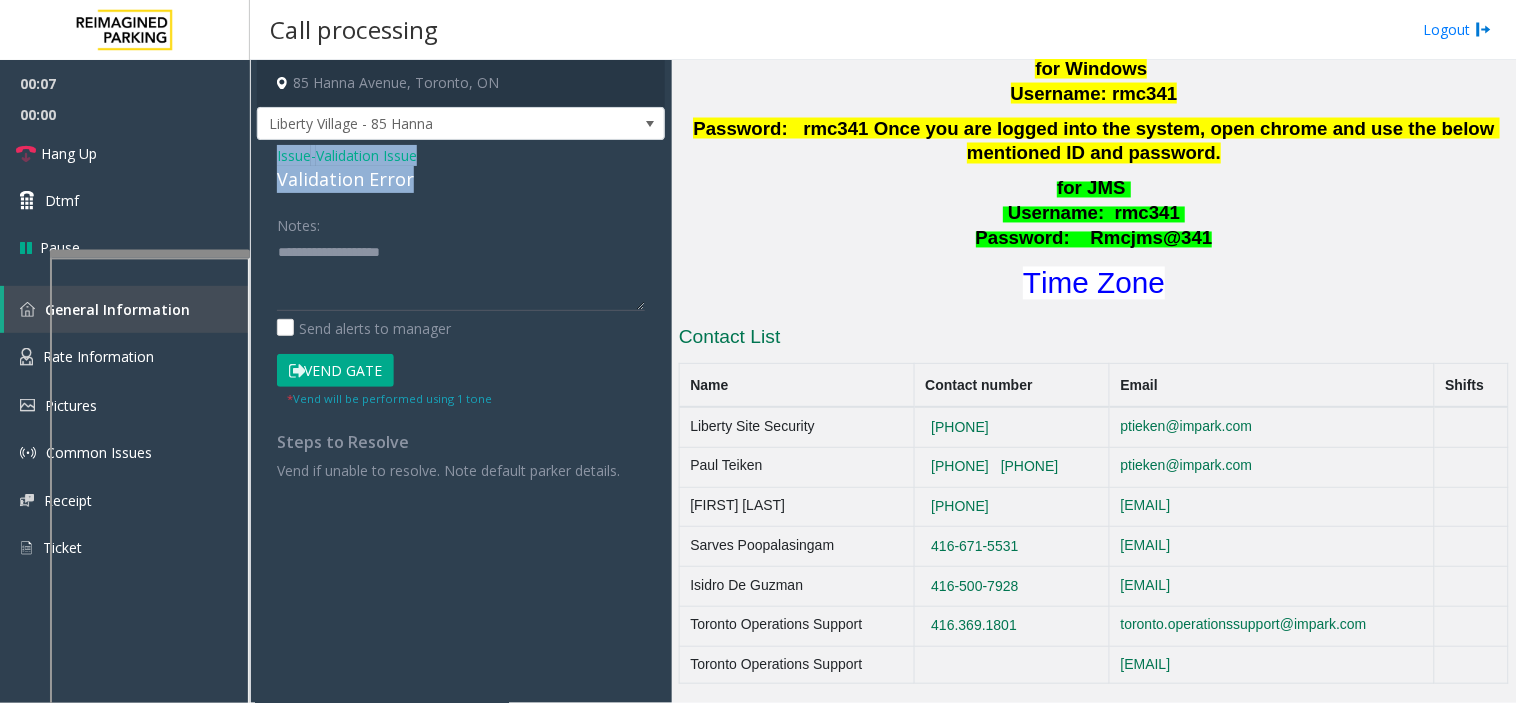 drag, startPoint x: 413, startPoint y: 184, endPoint x: 268, endPoint y: 153, distance: 148.27676 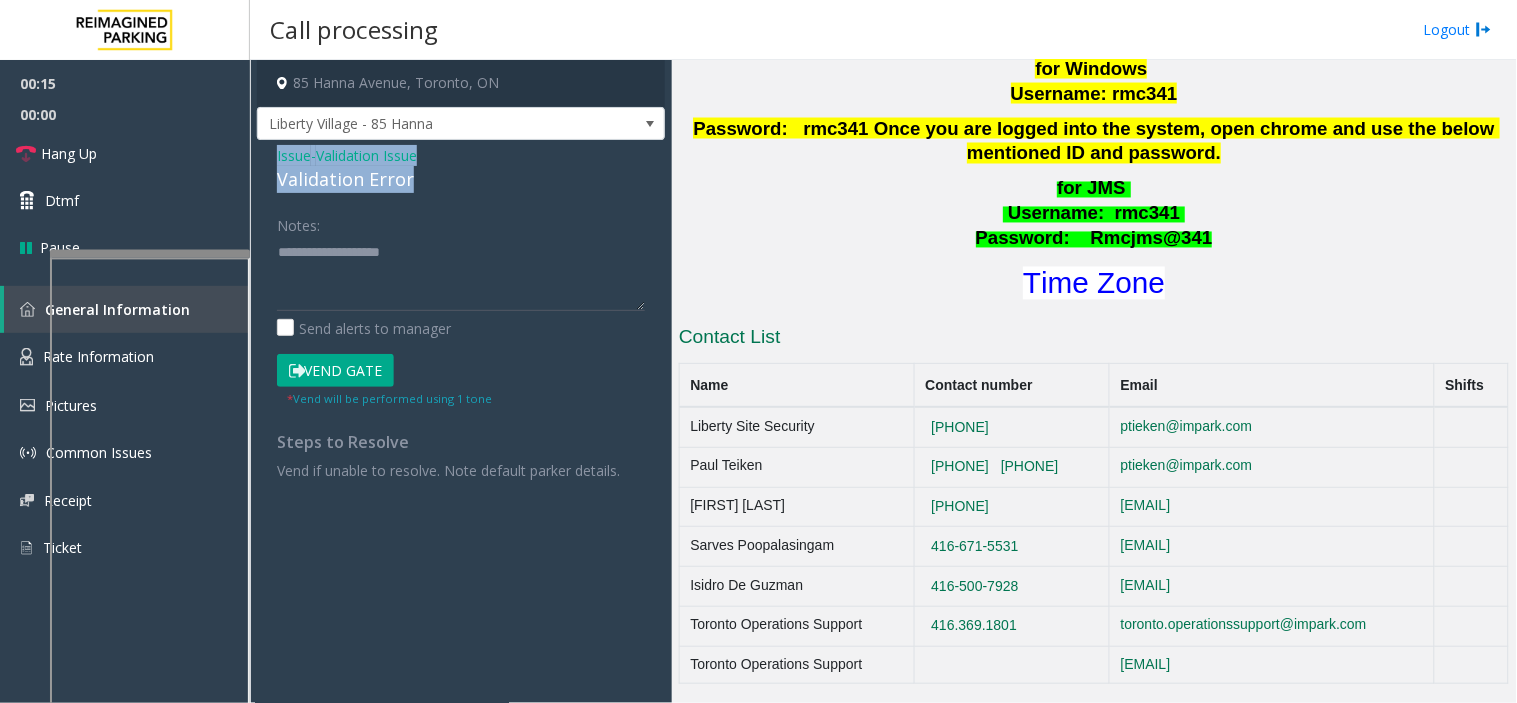 copy on "Issue  -  Validation Issue Validation Error" 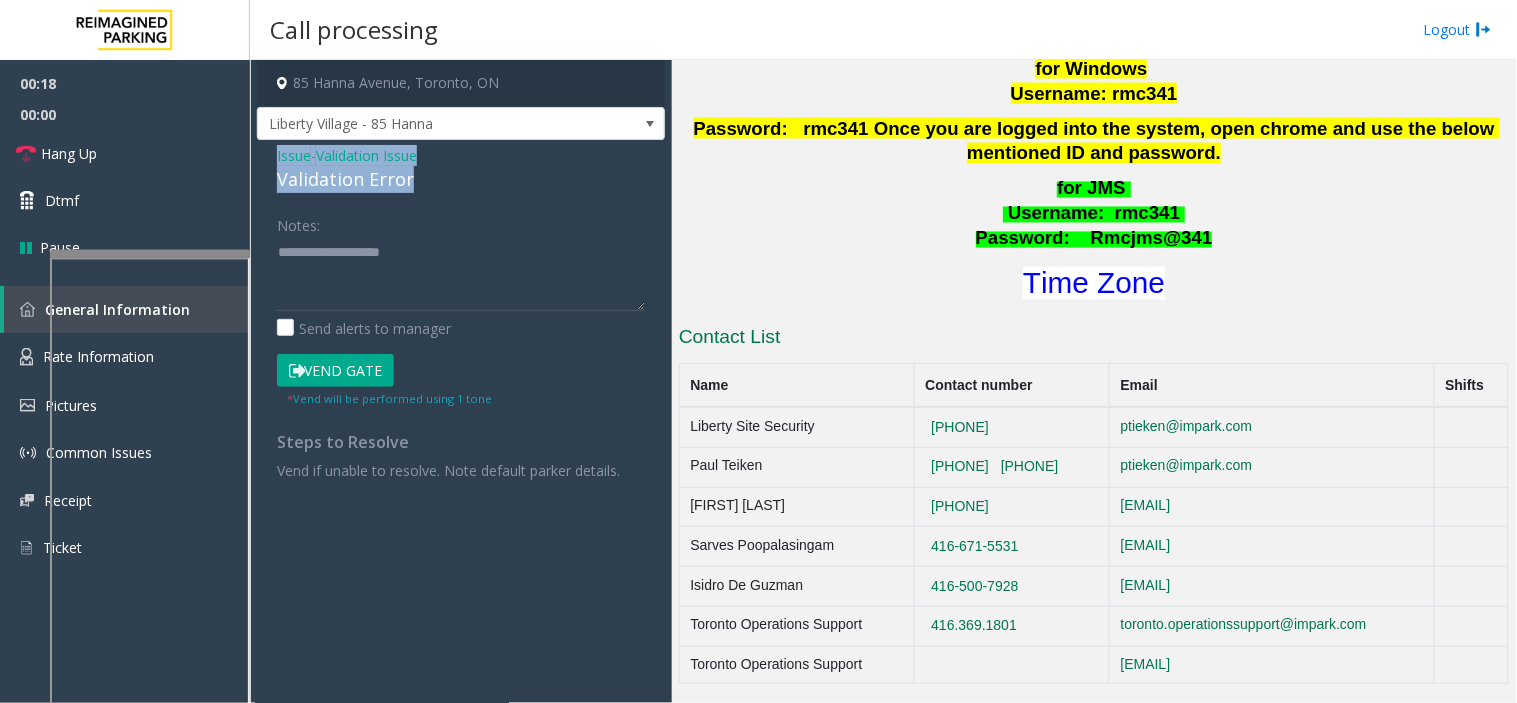 copy on "Issue  -  Validation Issue Validation Error" 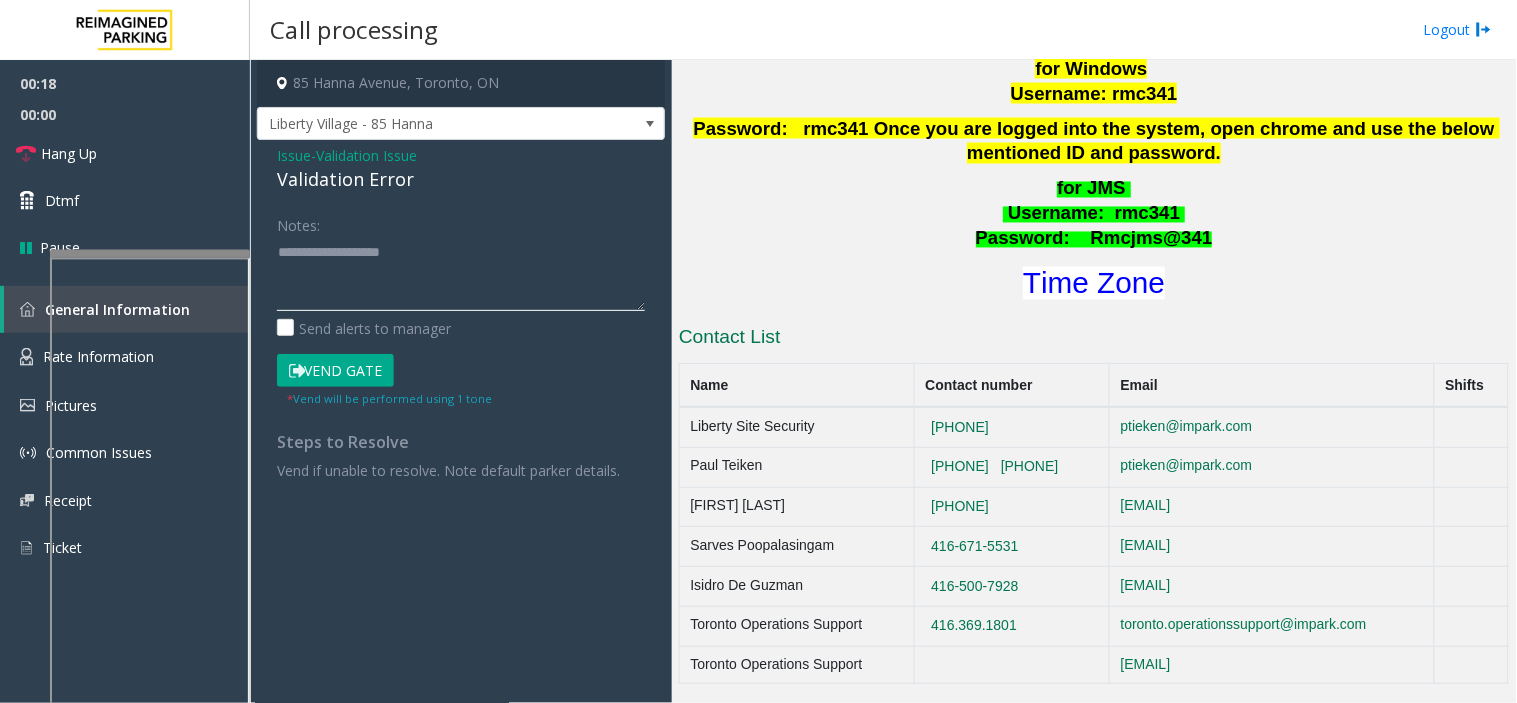 click 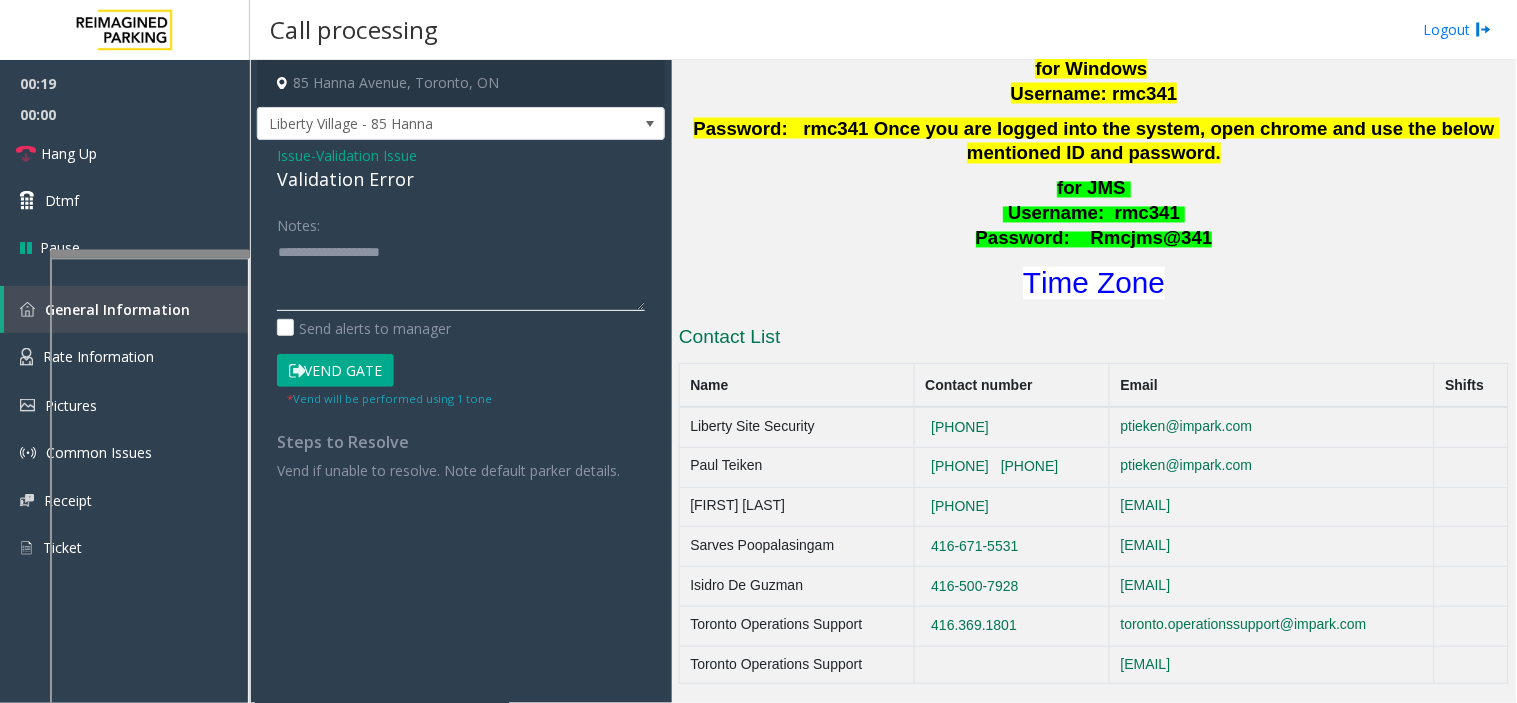 paste on "**********" 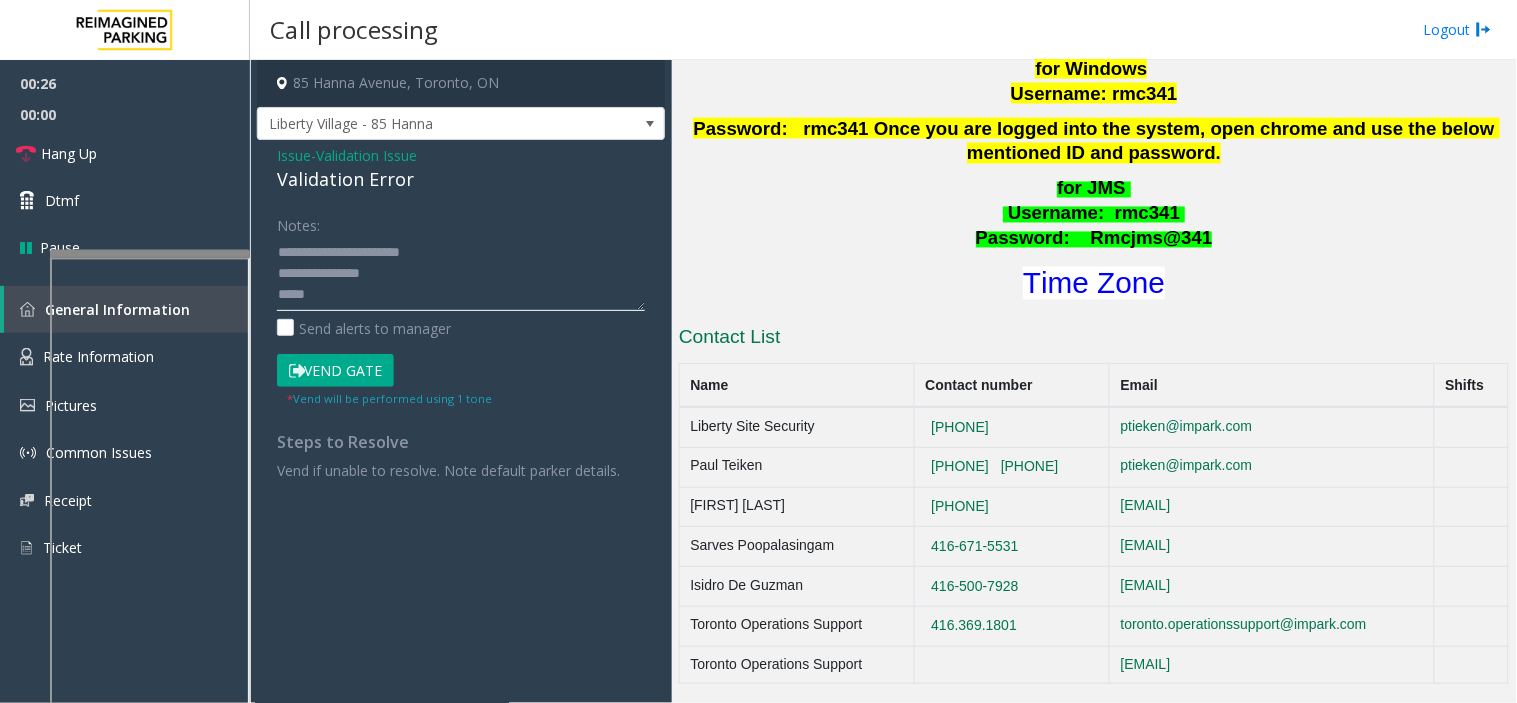 click 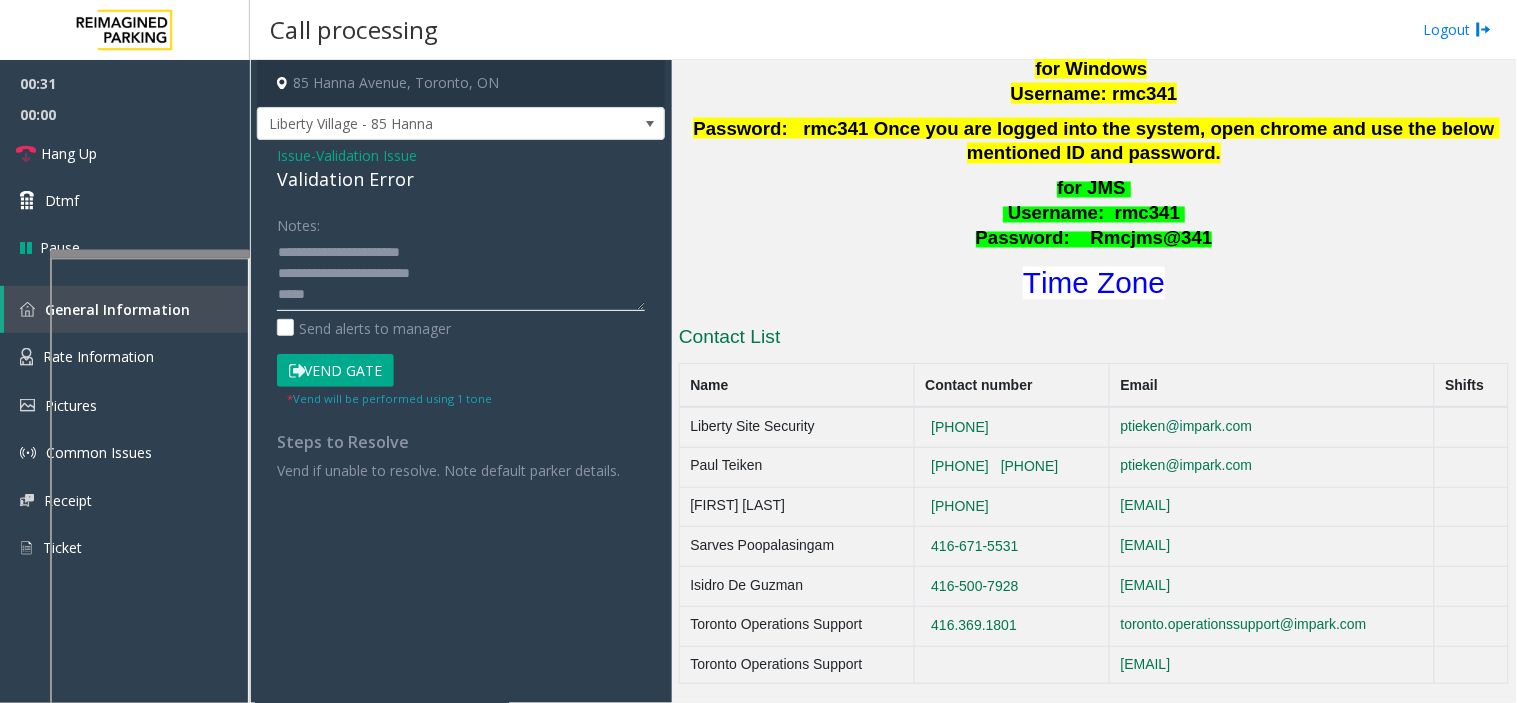 click 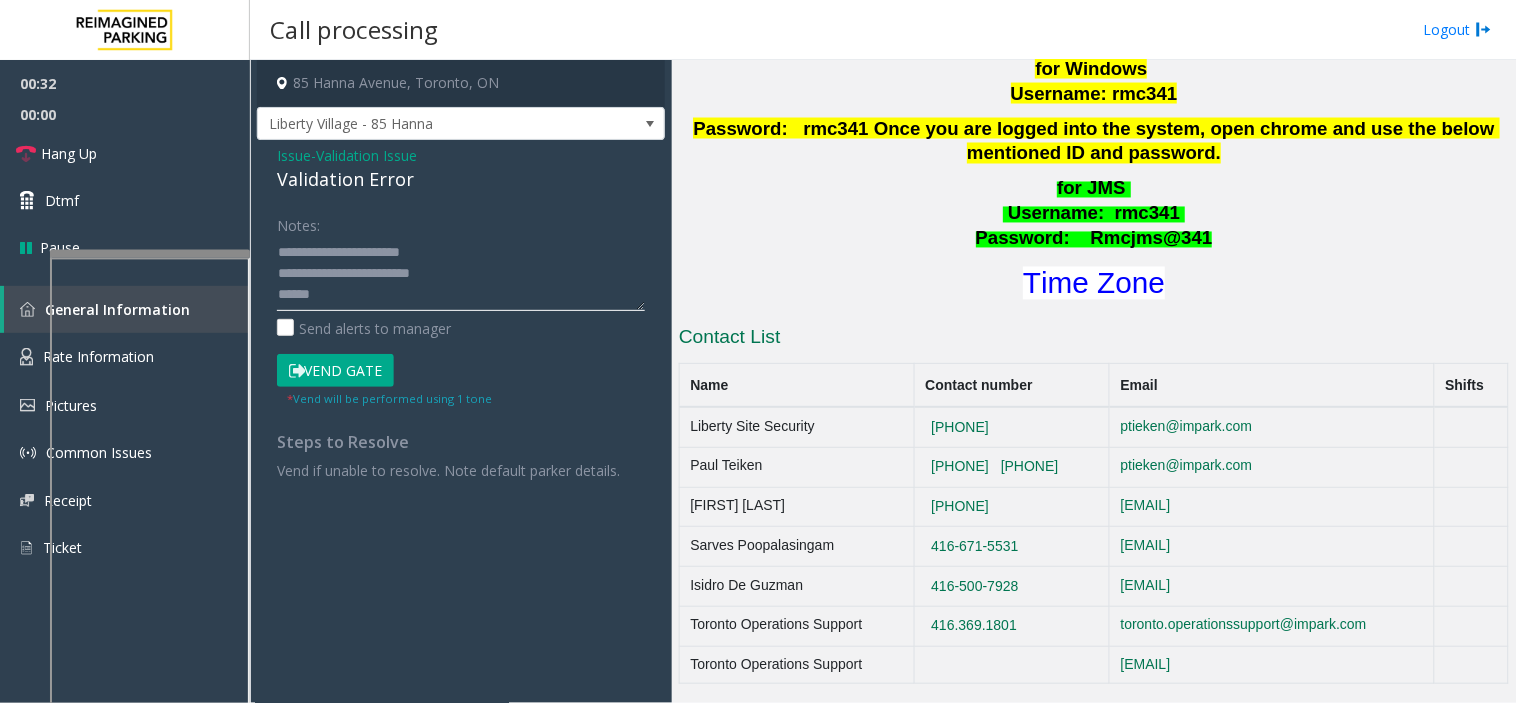 scroll, scrollTop: 14, scrollLeft: 0, axis: vertical 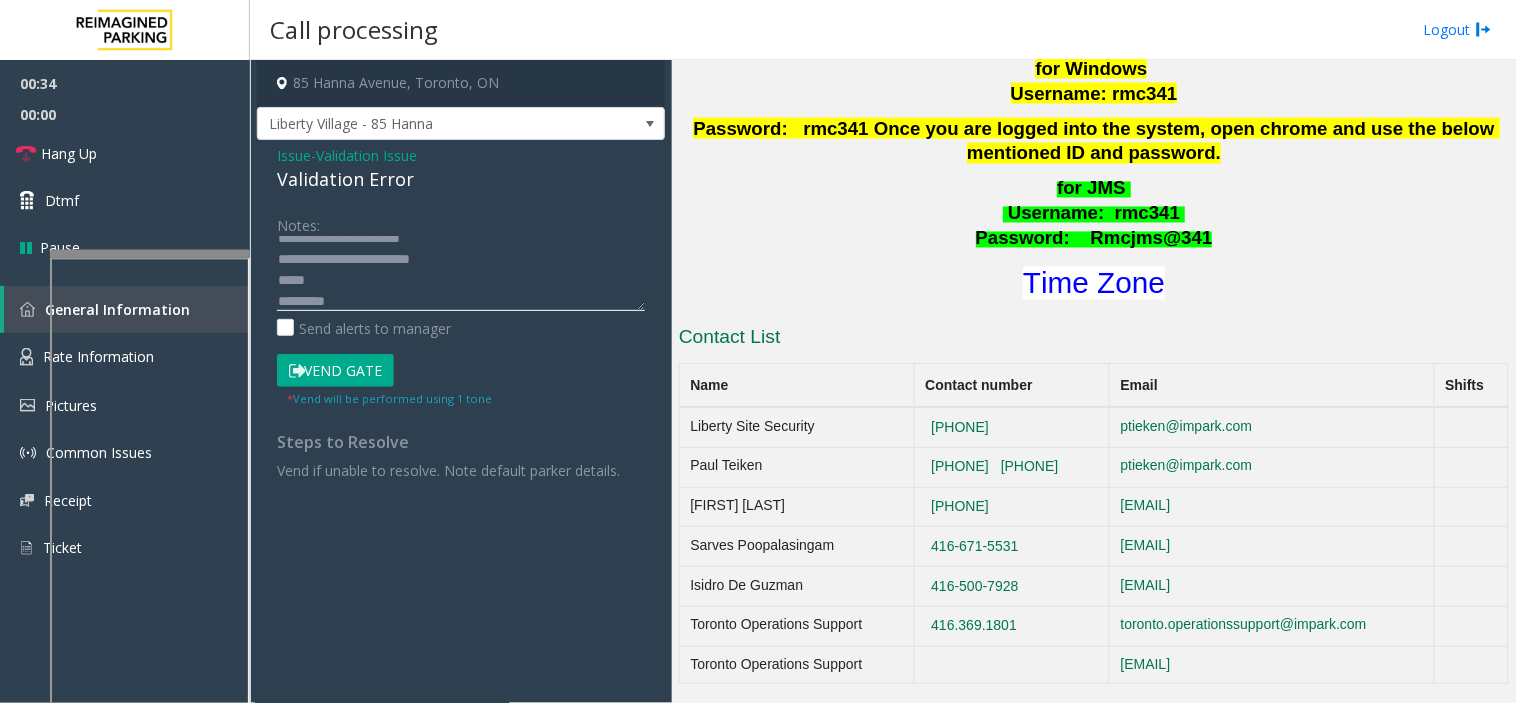 click 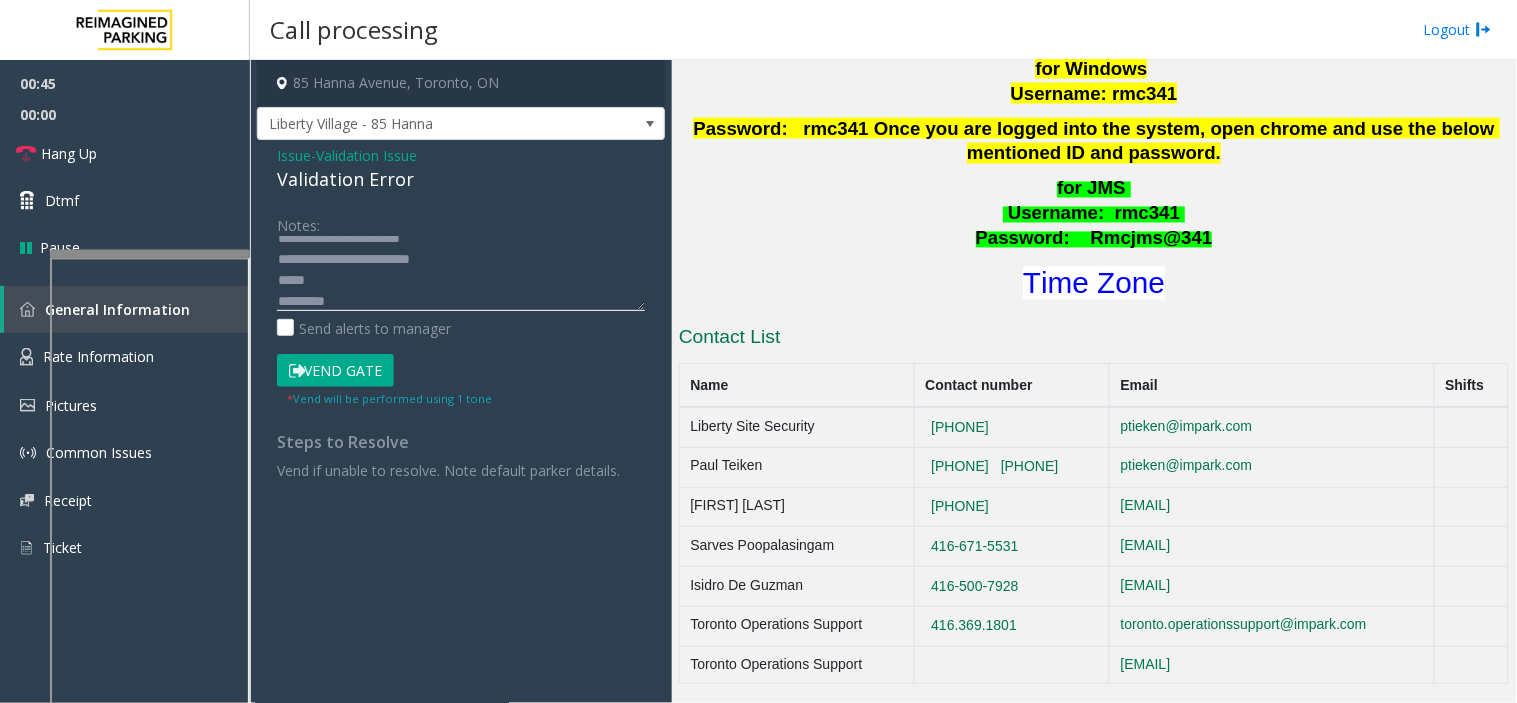 click 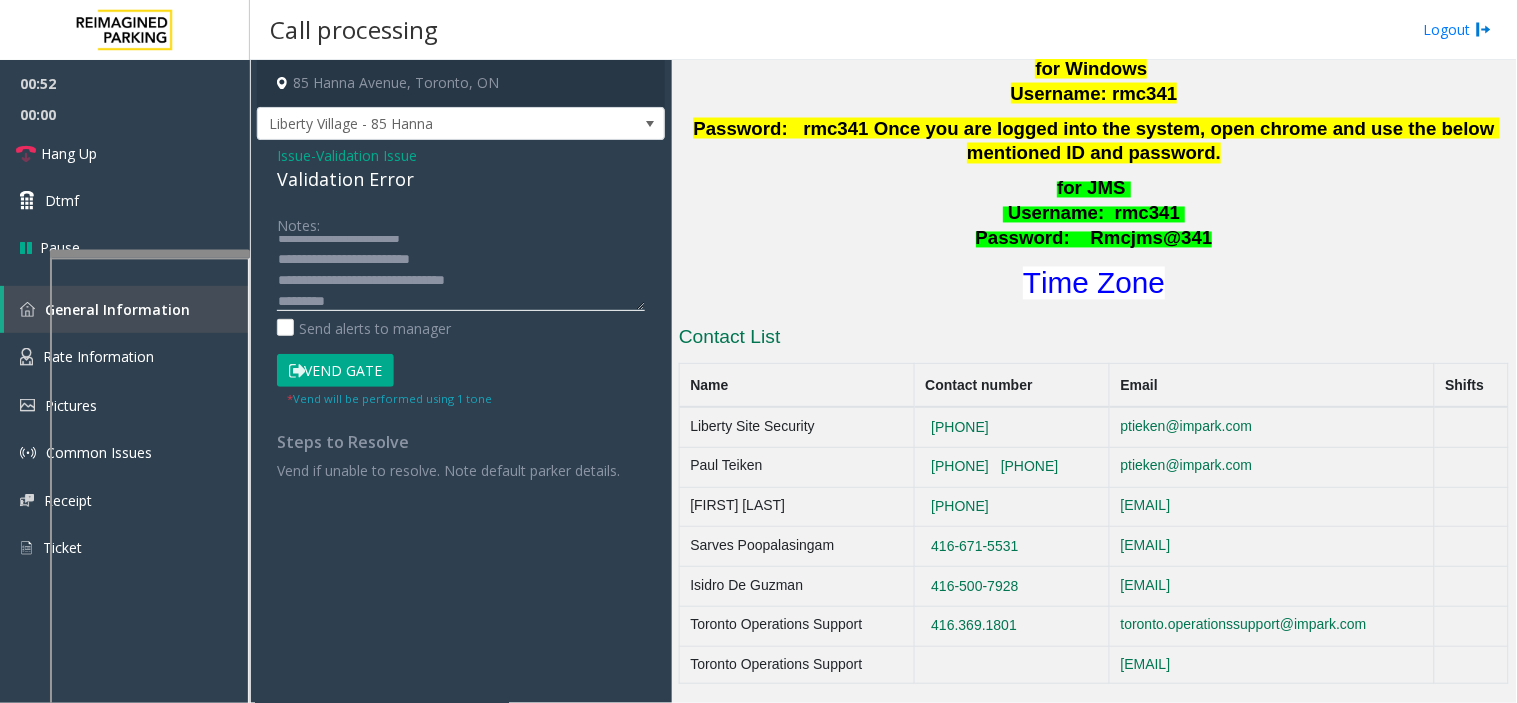 click 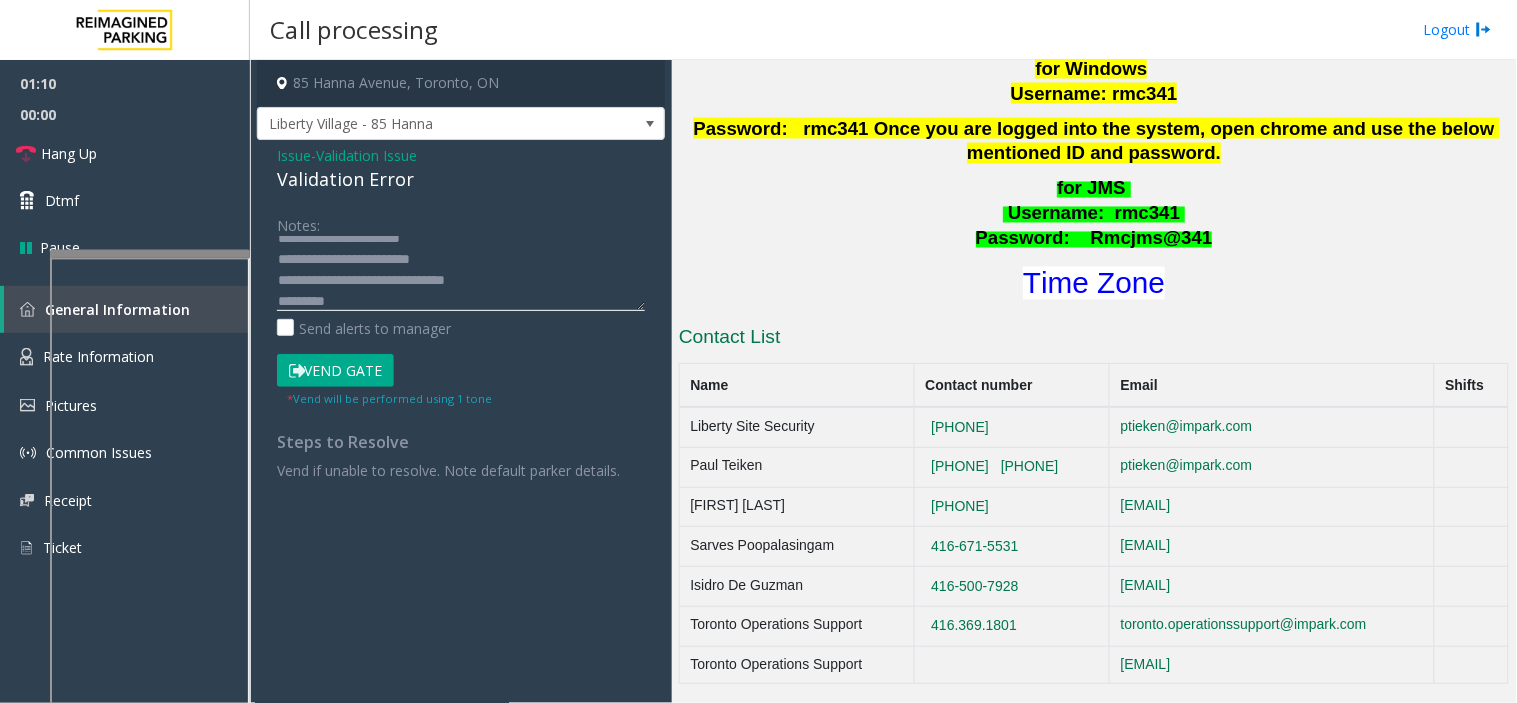 scroll, scrollTop: 21, scrollLeft: 0, axis: vertical 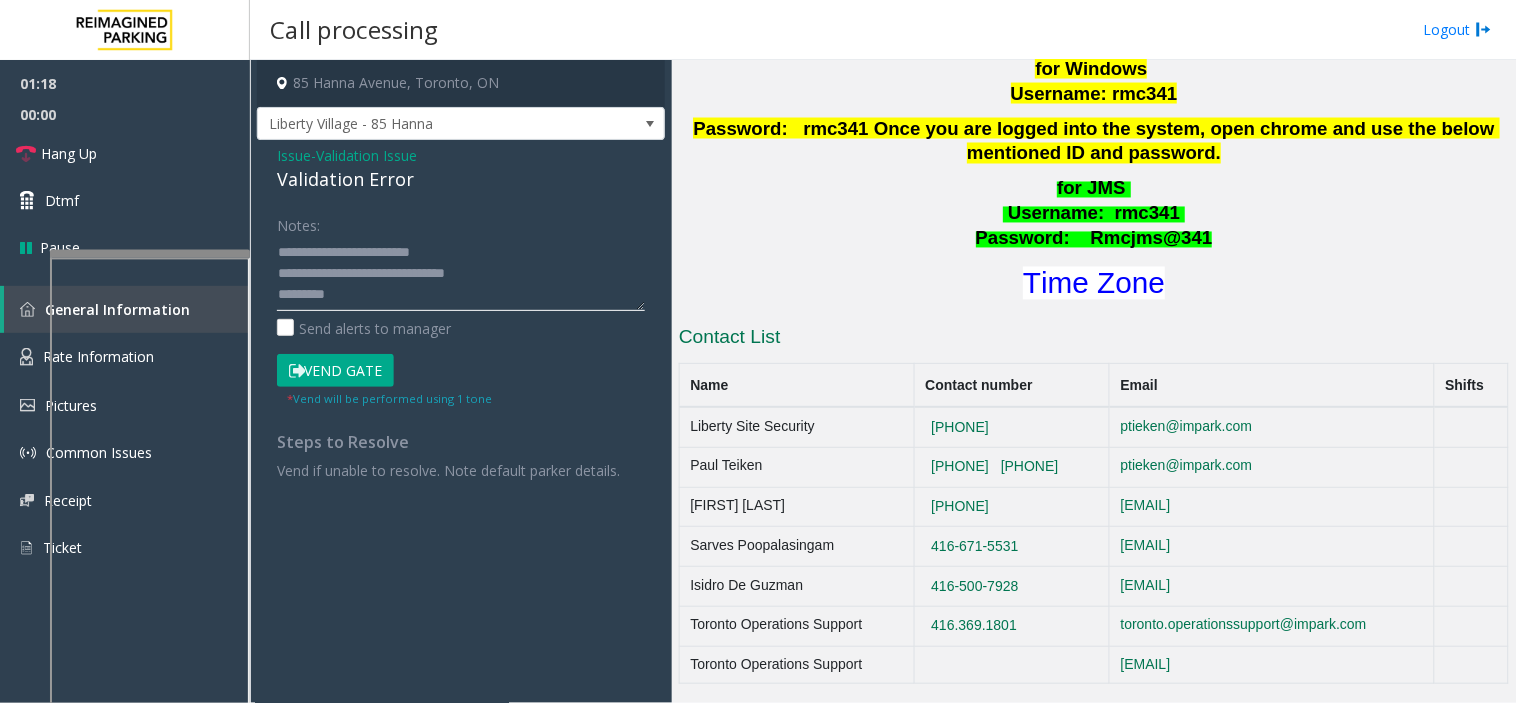click 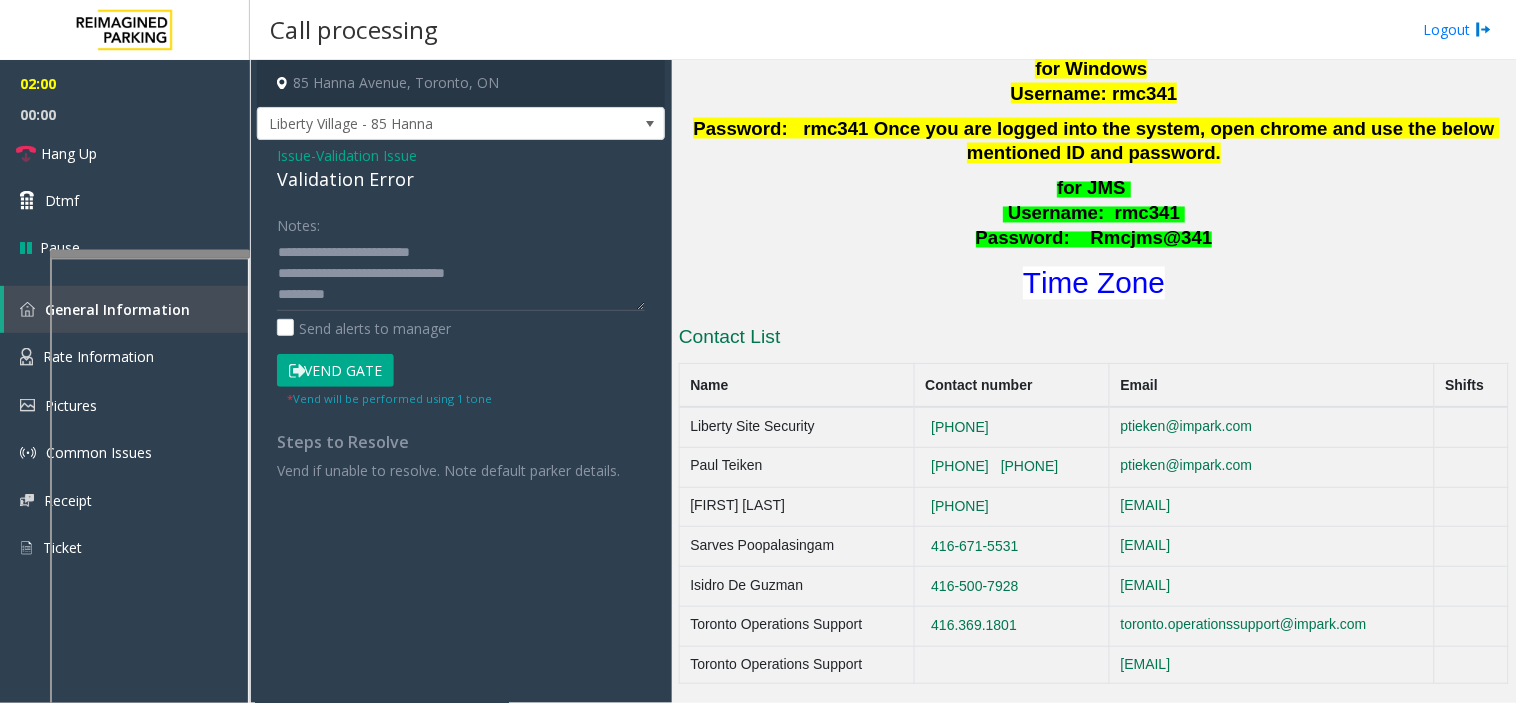 drag, startPoint x: 1022, startPoint y: 406, endPoint x: 895, endPoint y: 406, distance: 127 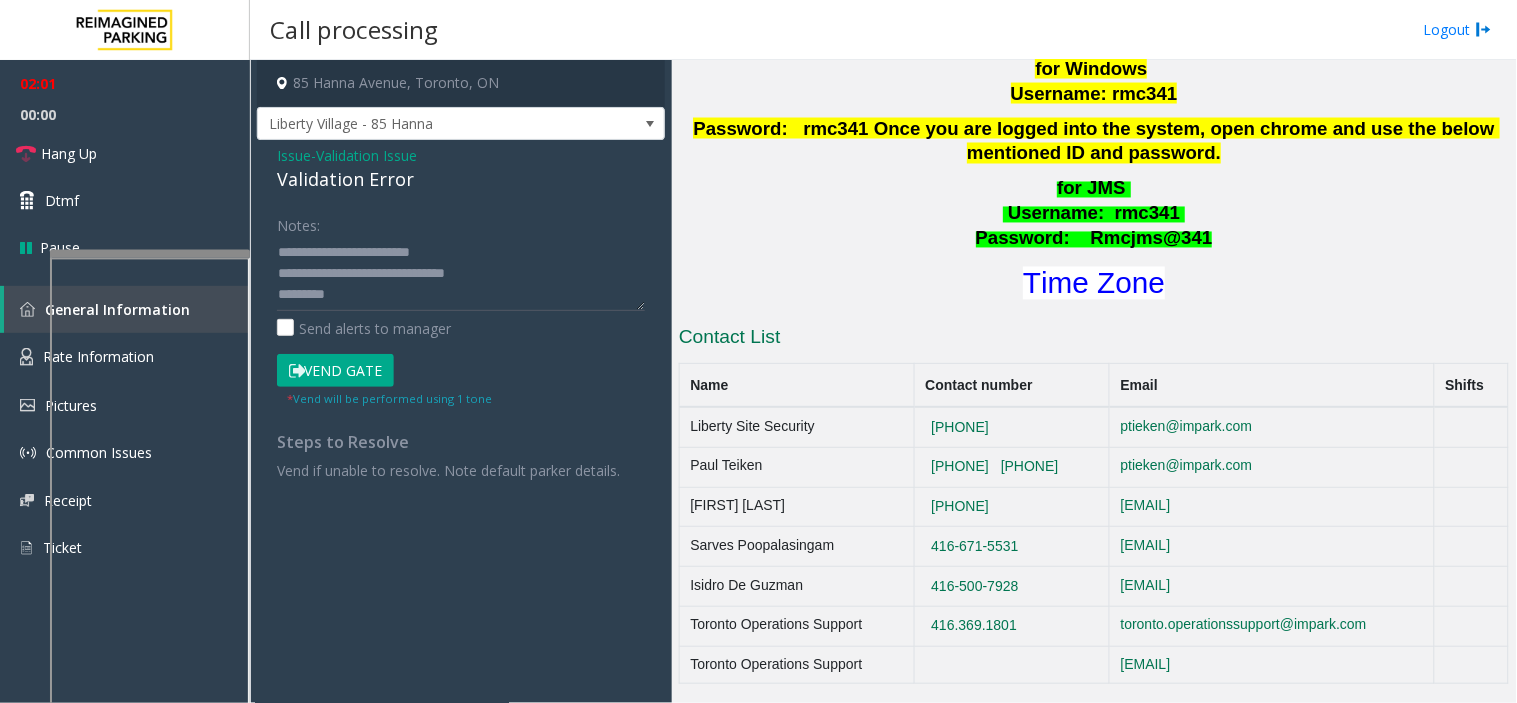 copy on "416-534-3439" 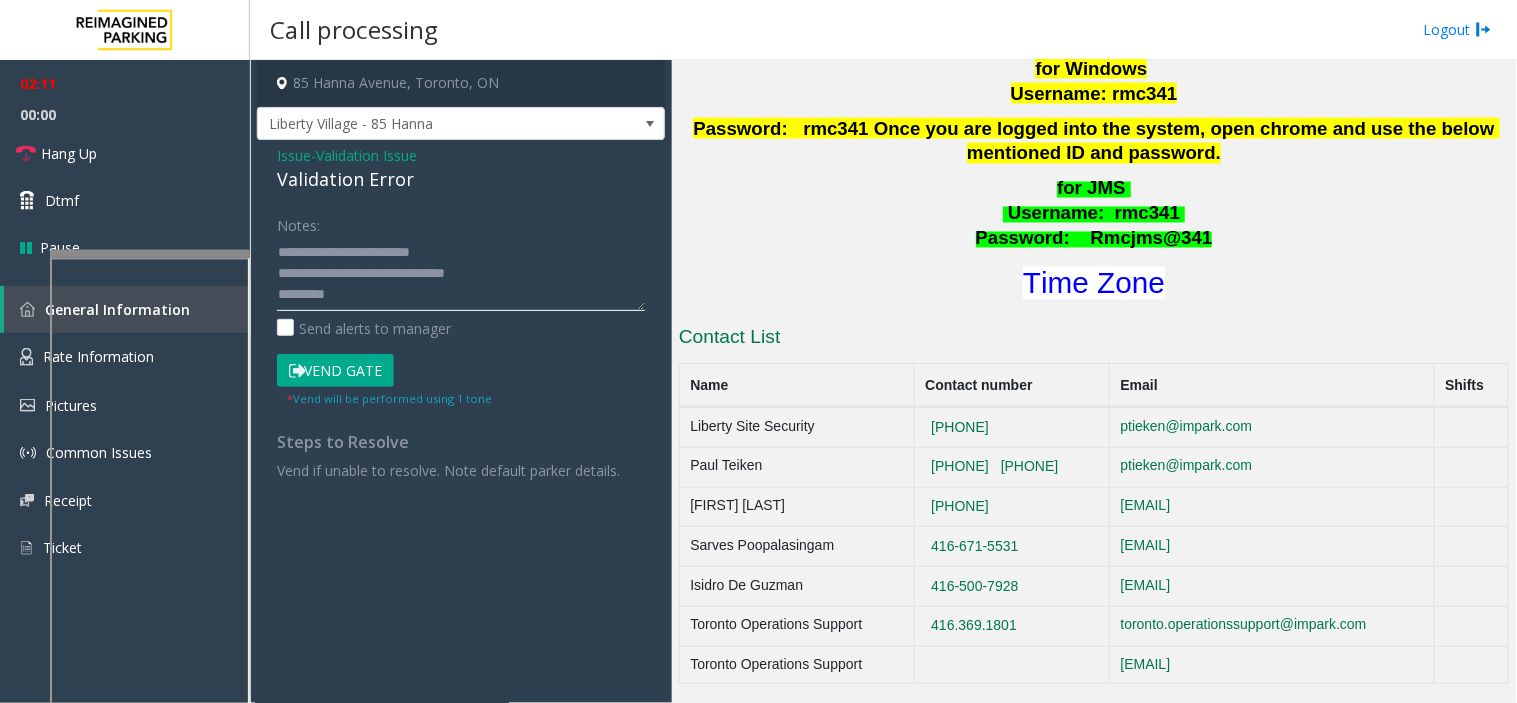 click 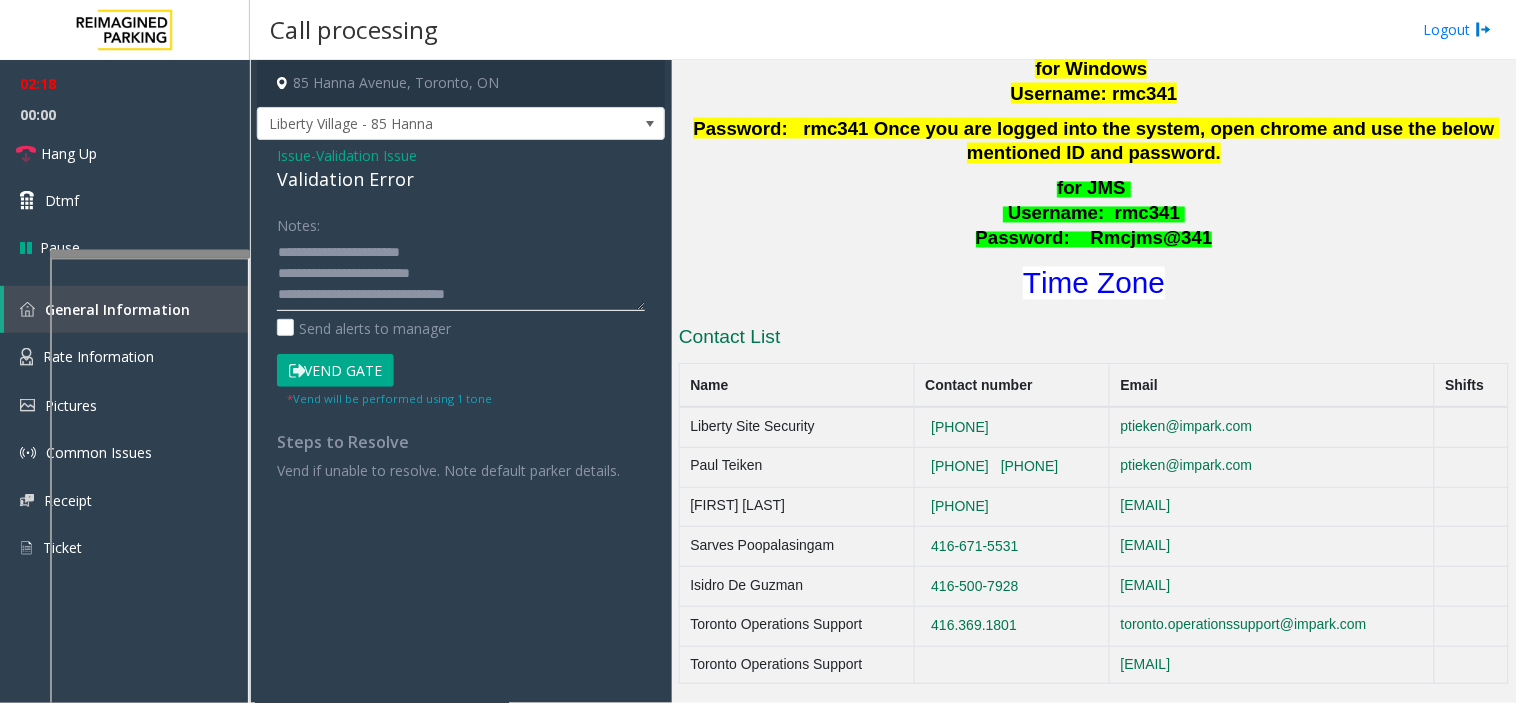 scroll, scrollTop: 42, scrollLeft: 0, axis: vertical 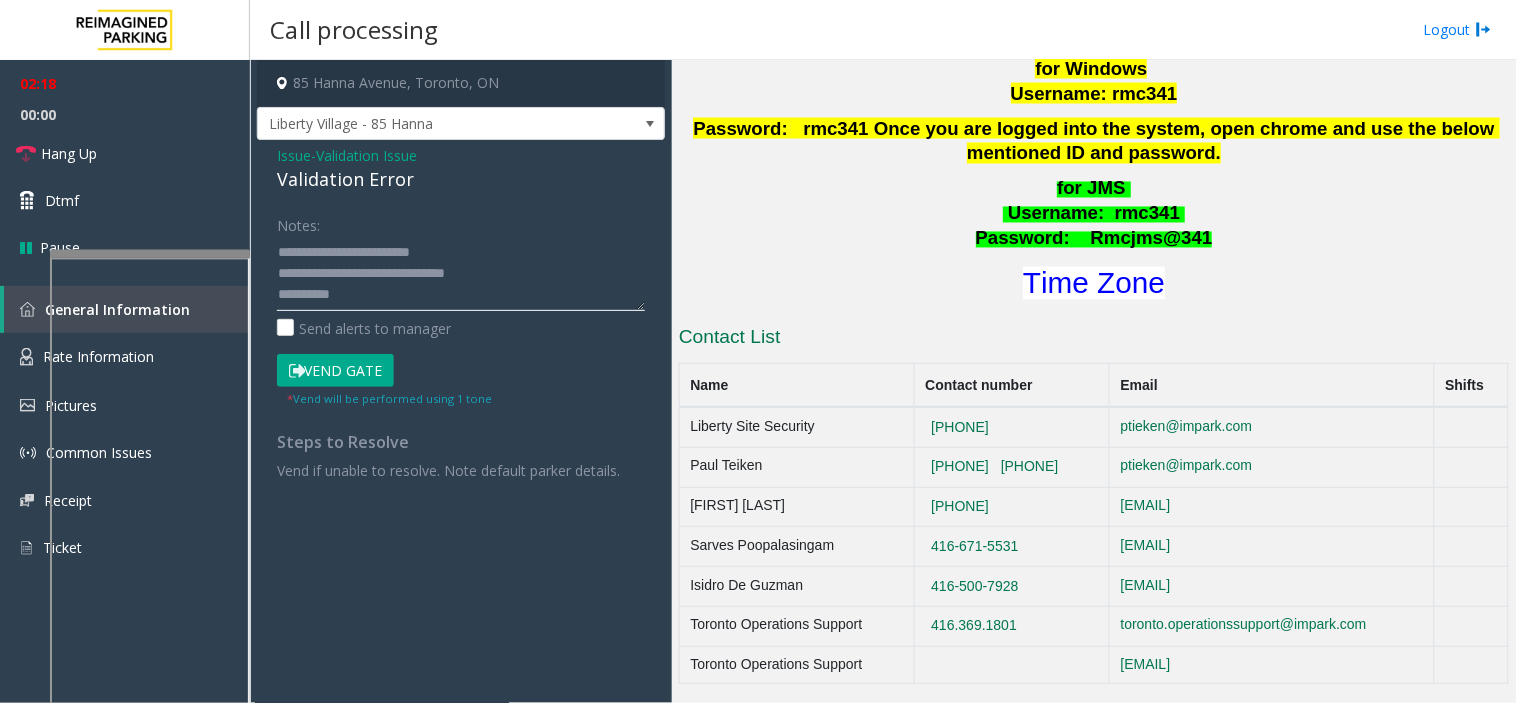 click 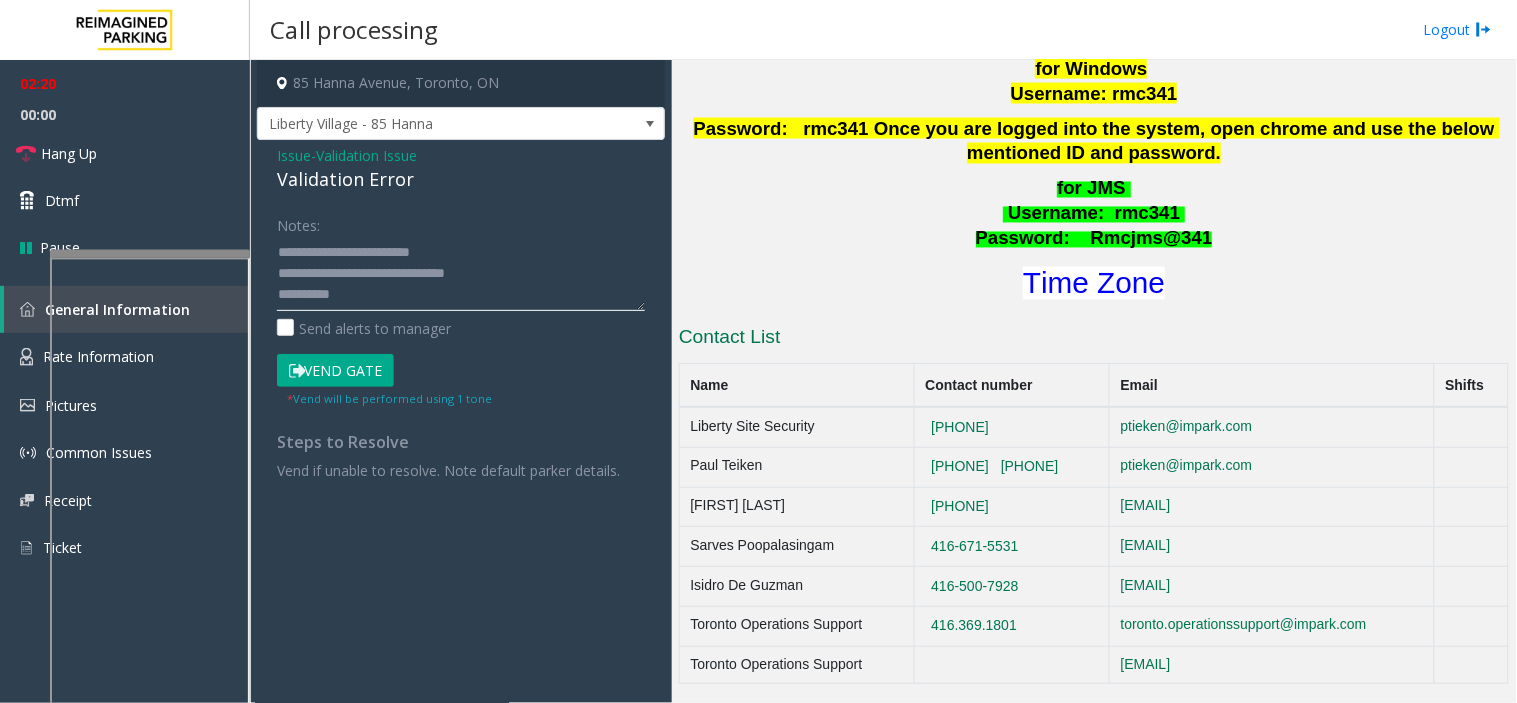 scroll, scrollTop: 8, scrollLeft: 0, axis: vertical 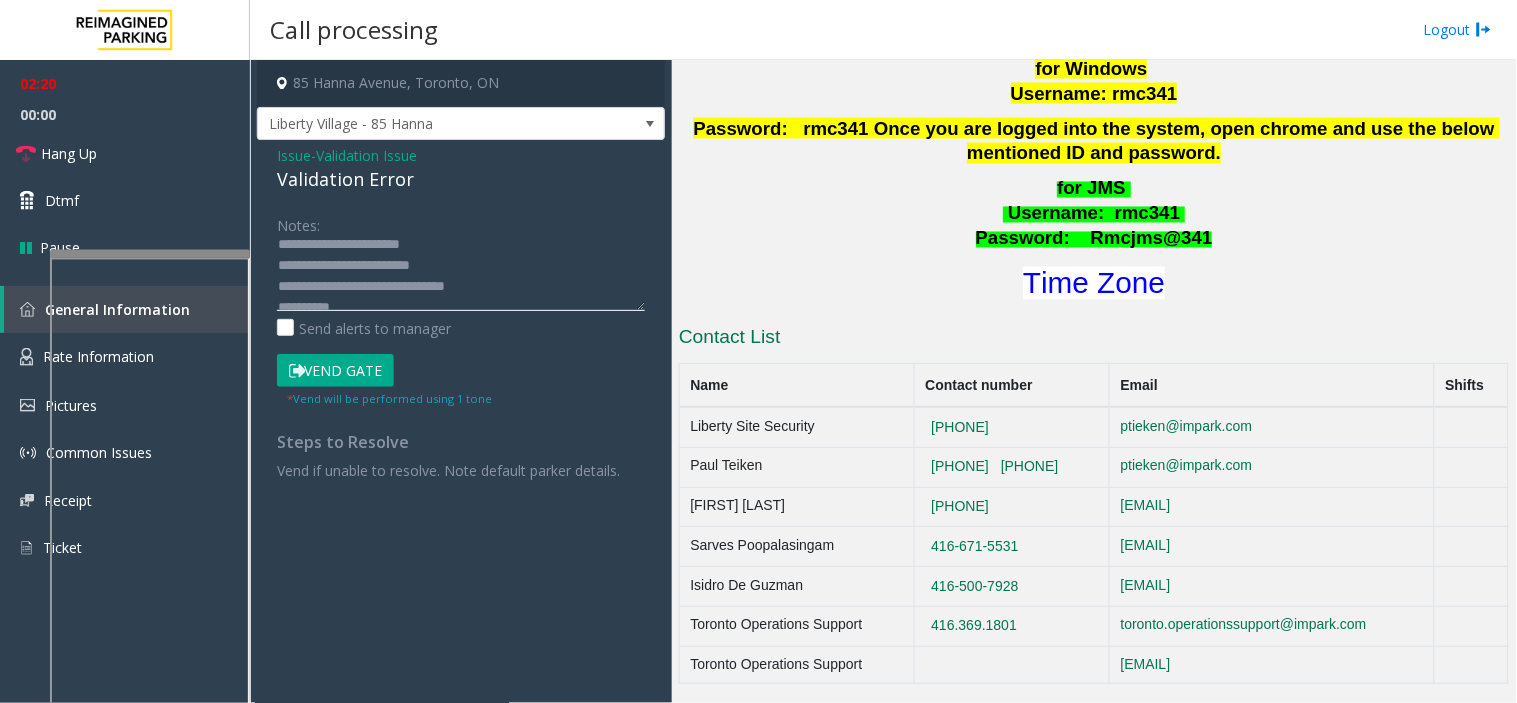 drag, startPoint x: 303, startPoint y: 247, endPoint x: 496, endPoint y: 288, distance: 197.30687 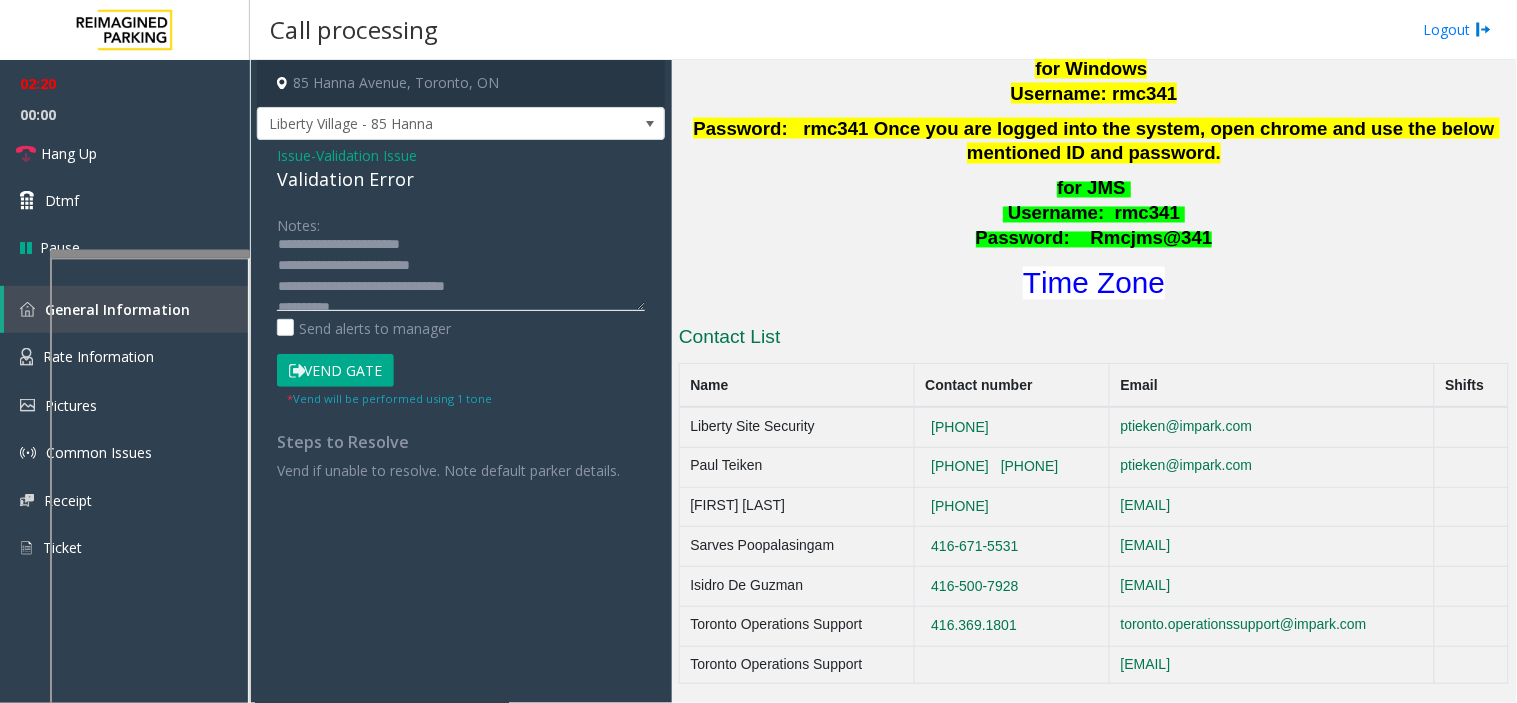 click 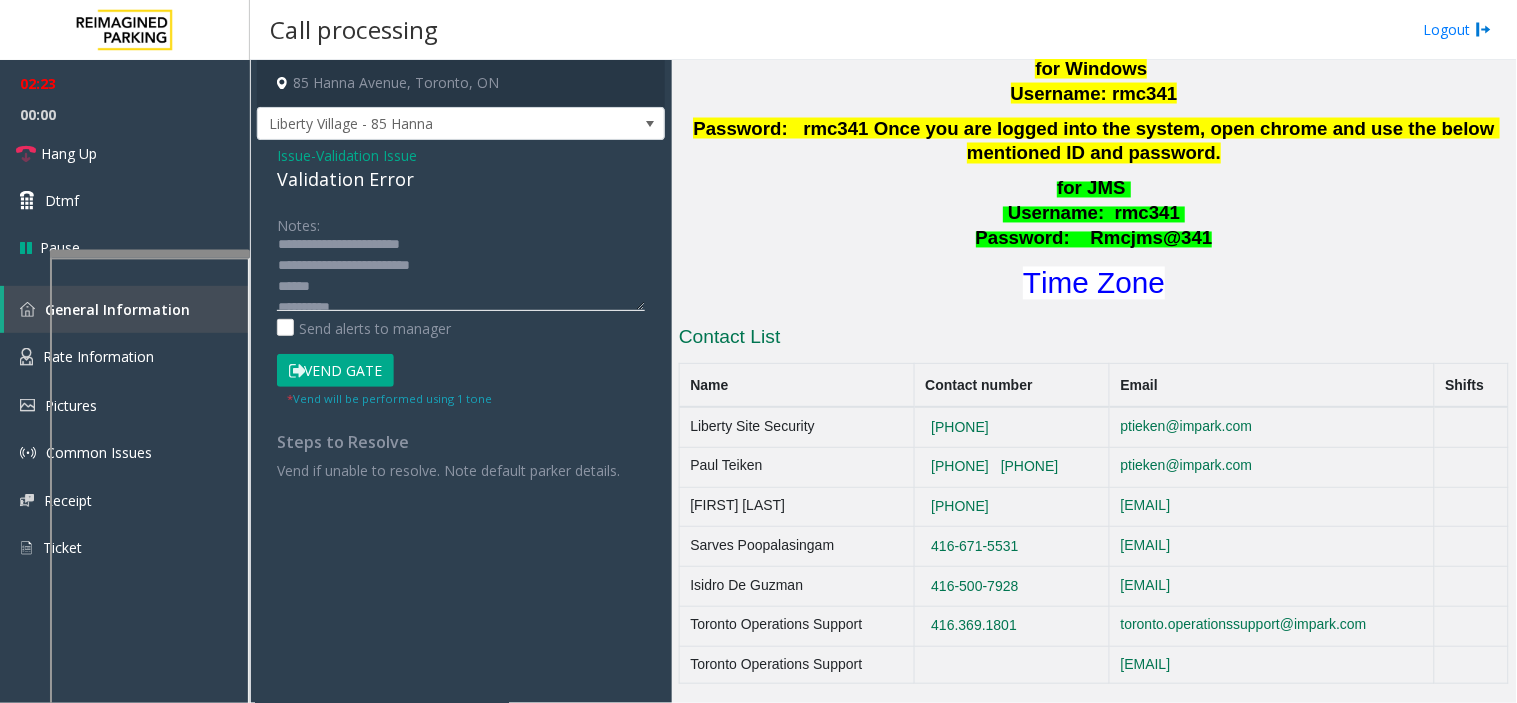 scroll, scrollTop: 42, scrollLeft: 0, axis: vertical 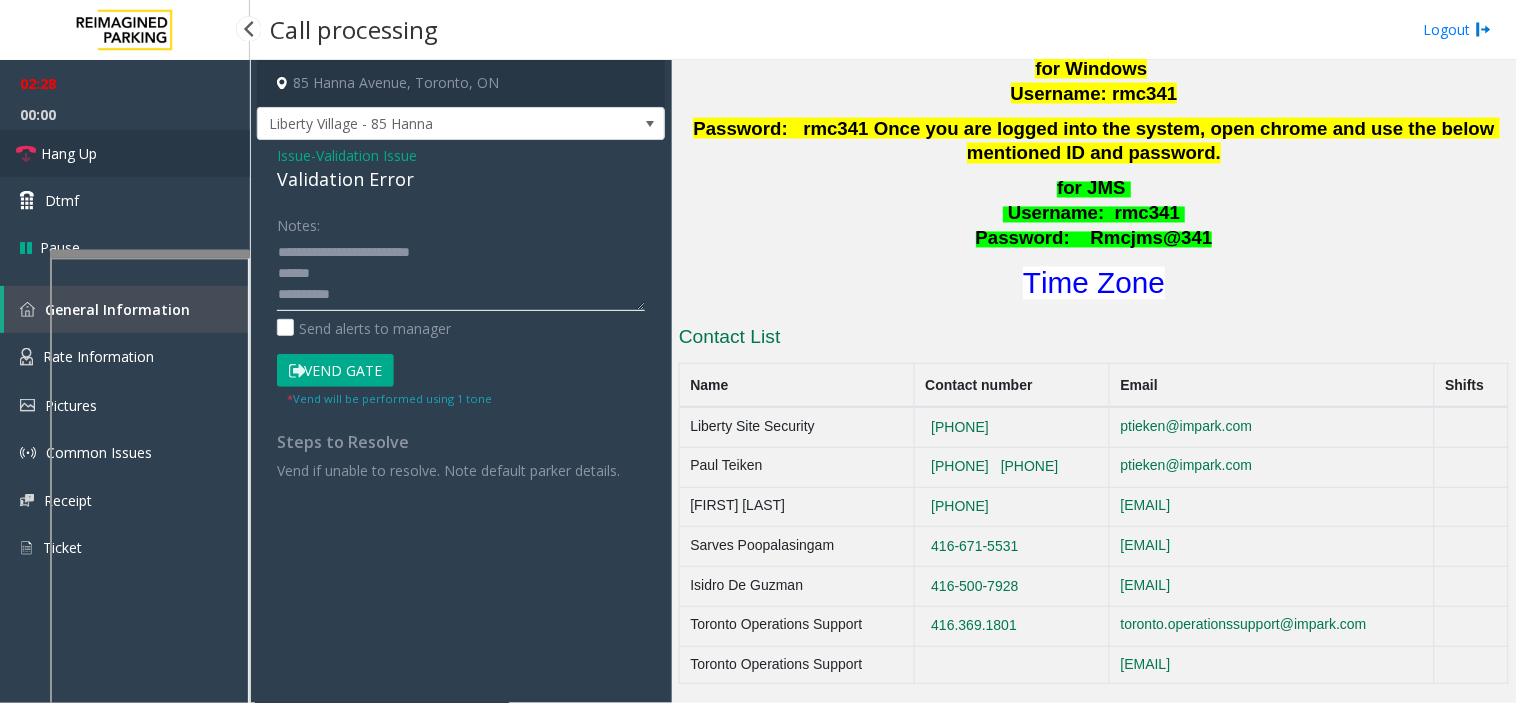 type on "**********" 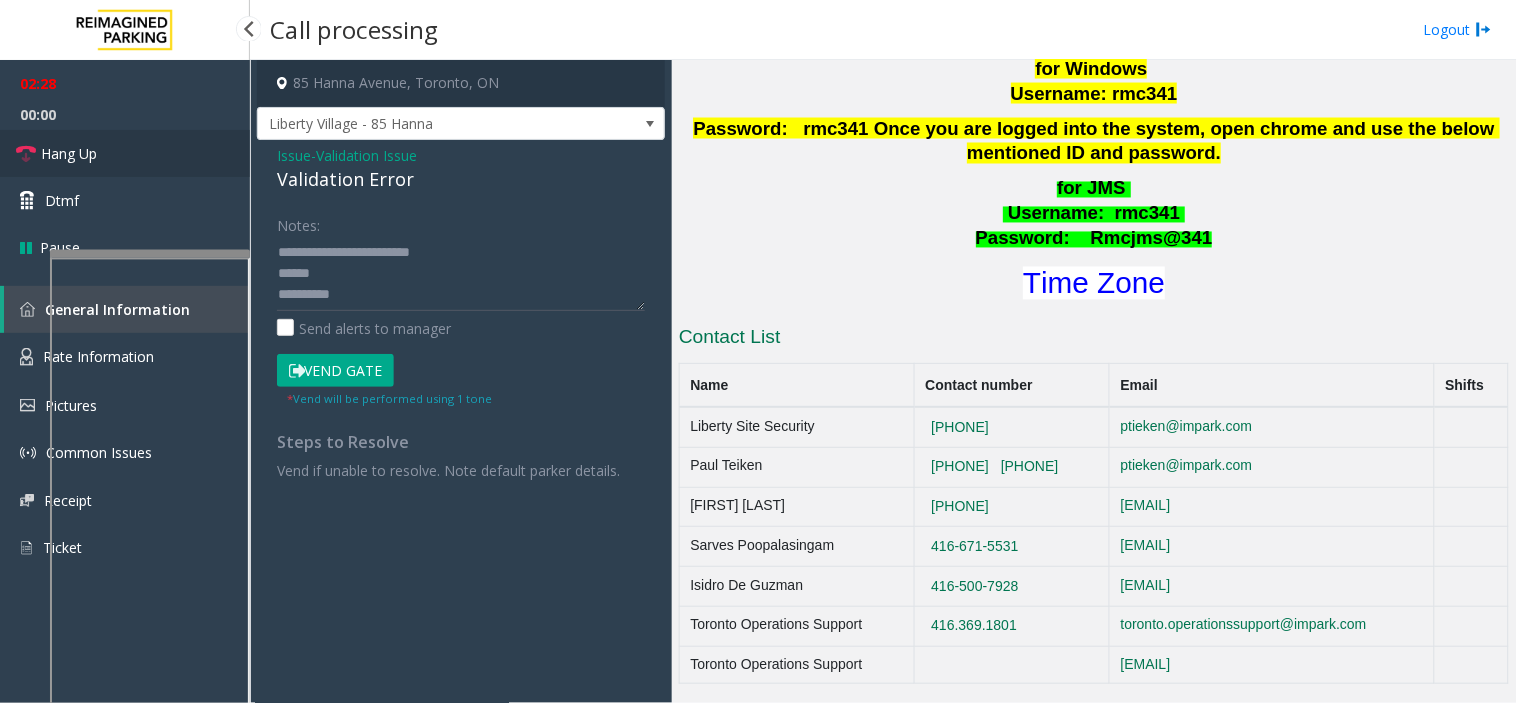 click on "Hang Up" at bounding box center [125, 153] 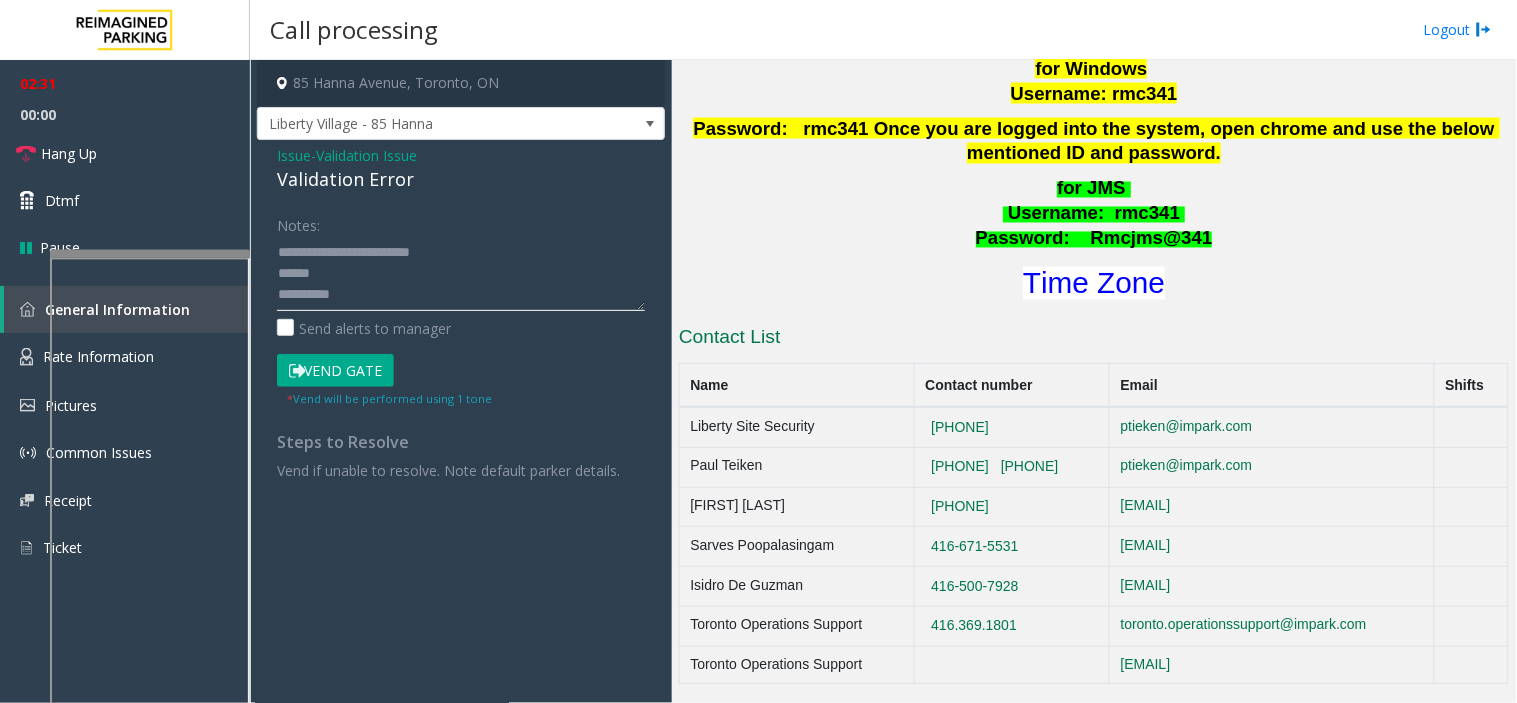 scroll, scrollTop: 0, scrollLeft: 0, axis: both 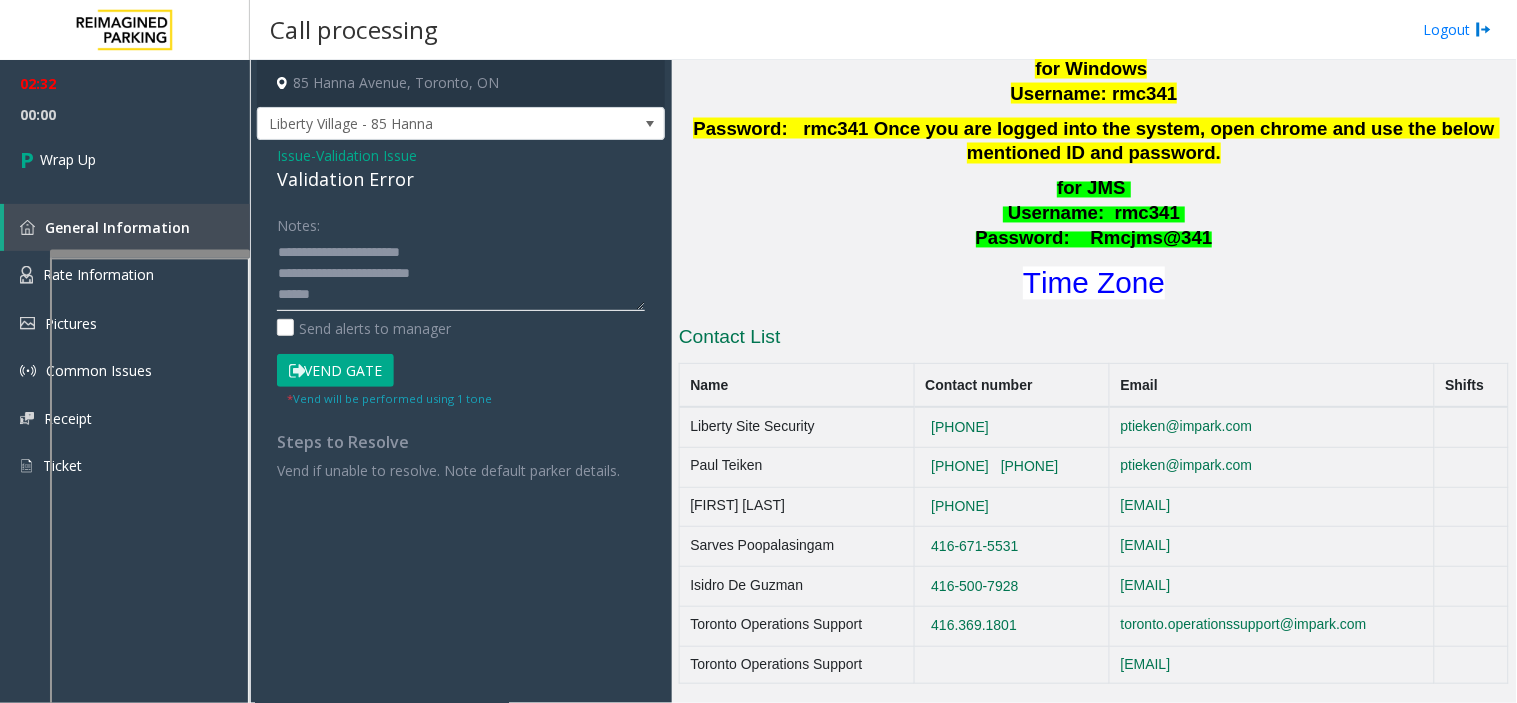 drag, startPoint x: 326, startPoint y: 275, endPoint x: 274, endPoint y: 235, distance: 65.60488 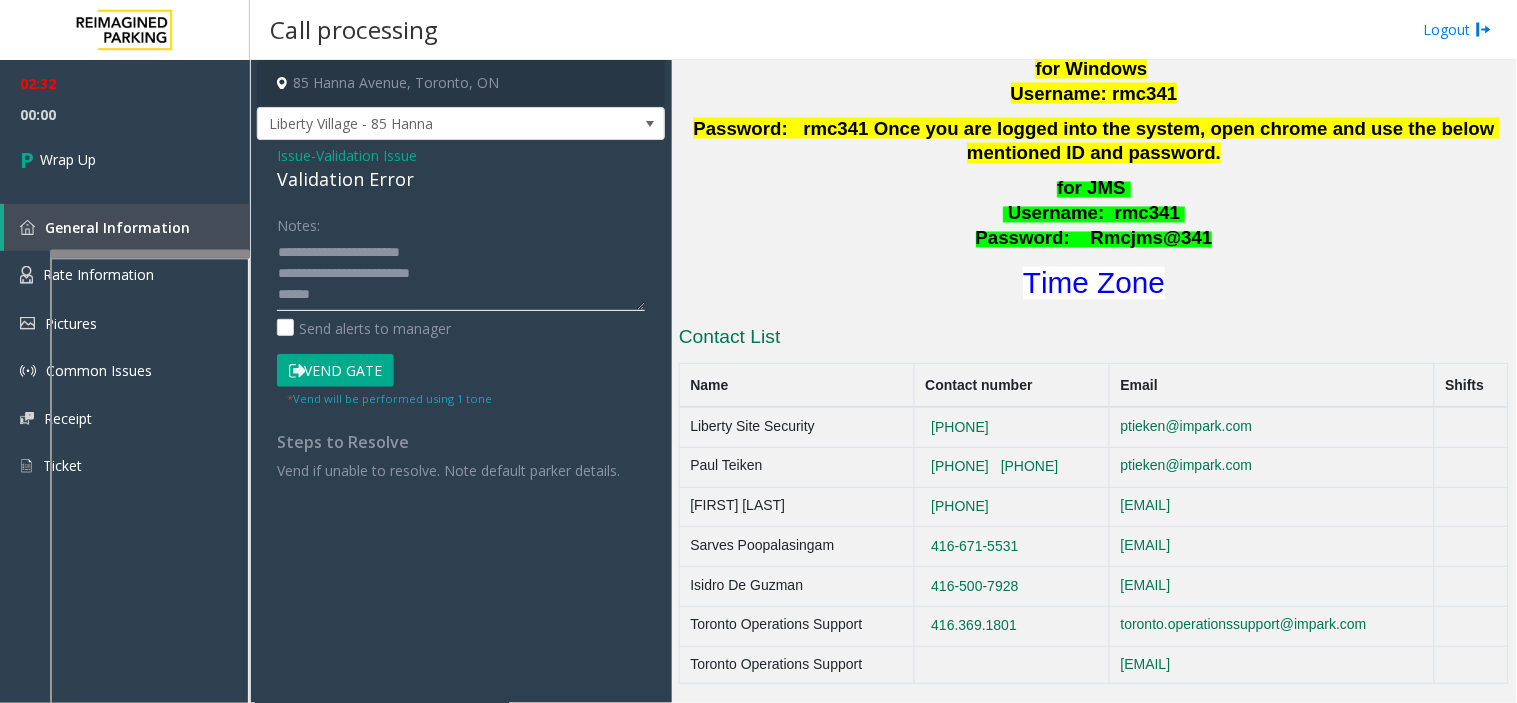 click on "Notes:                      Send alerts to manager  Vend Gate  * Vend will be performed using 1 tone  Steps to Resolve Vend if unable to resolve. Note default parker details." 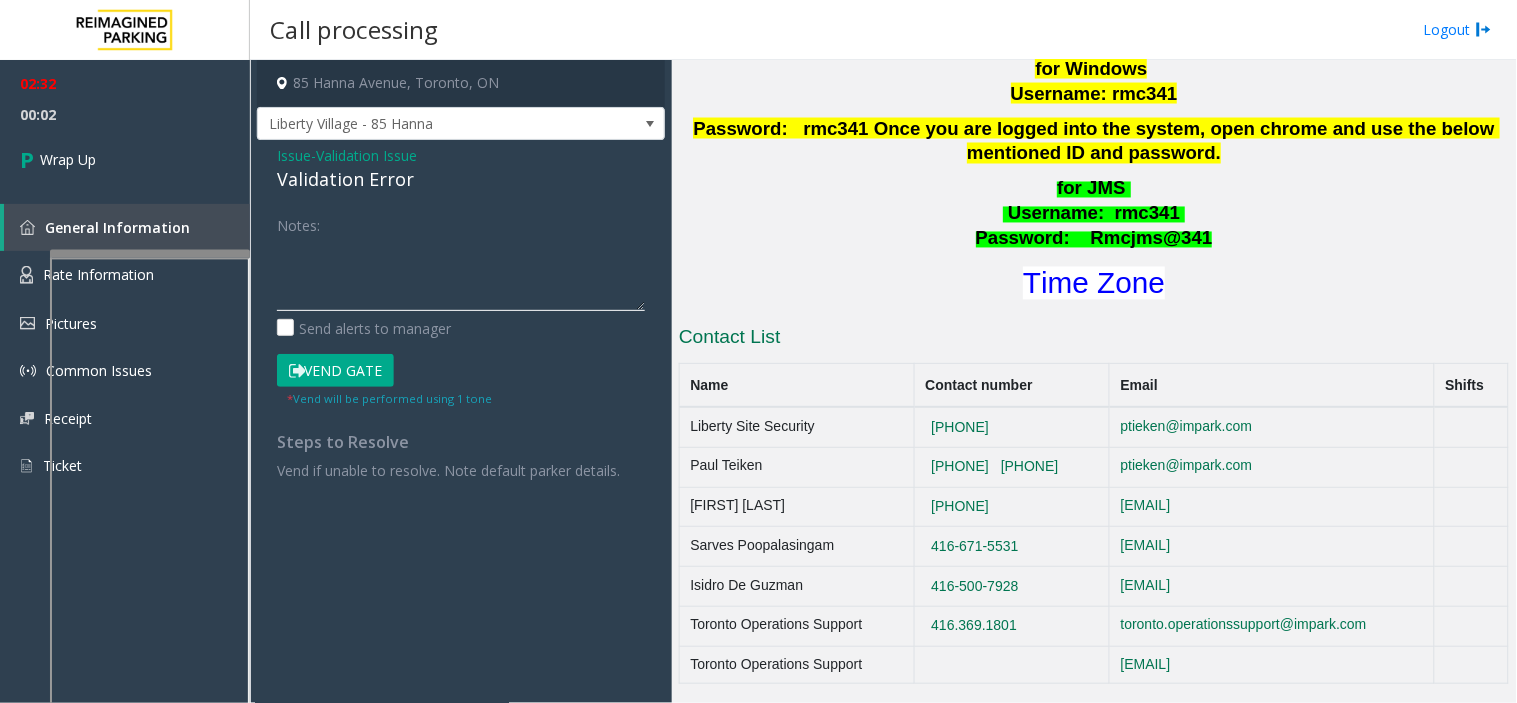 type 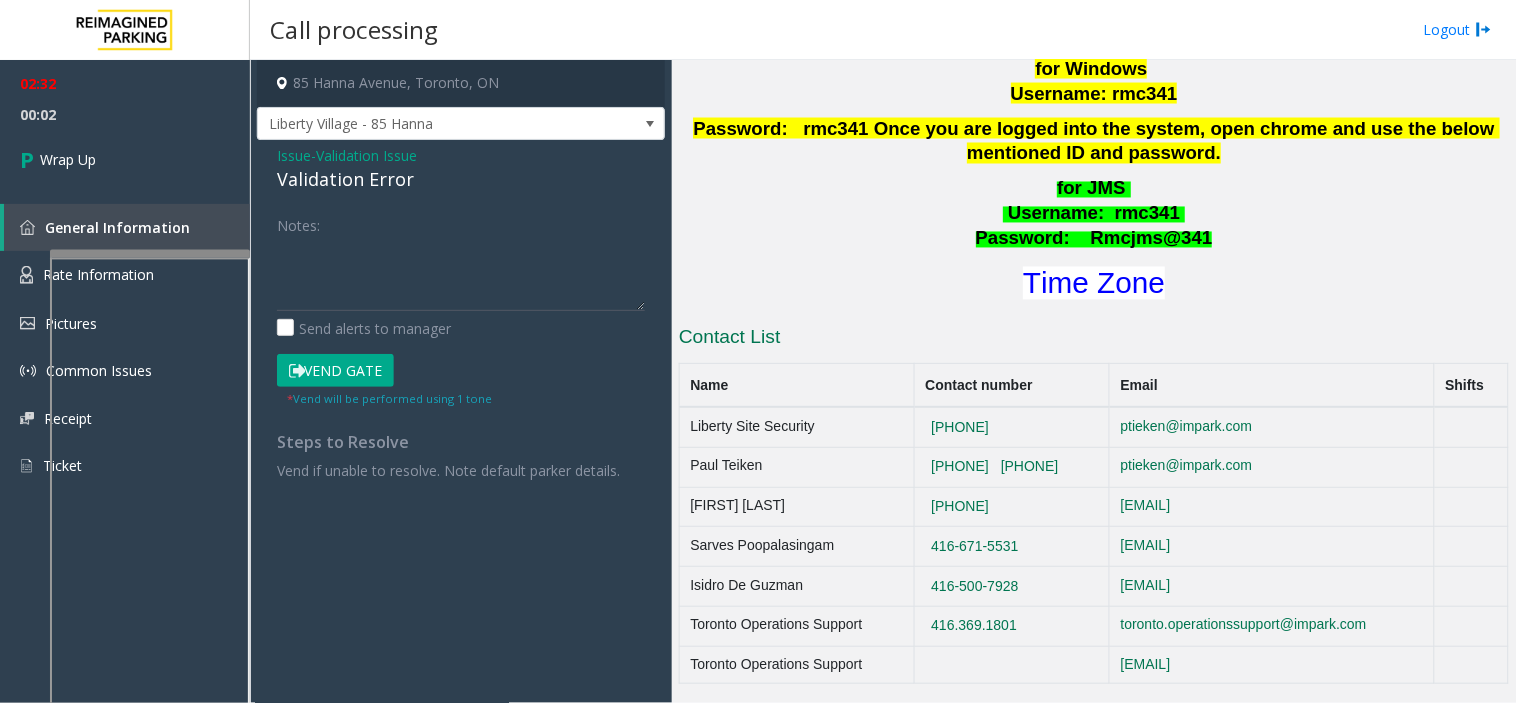 click on "Issue" 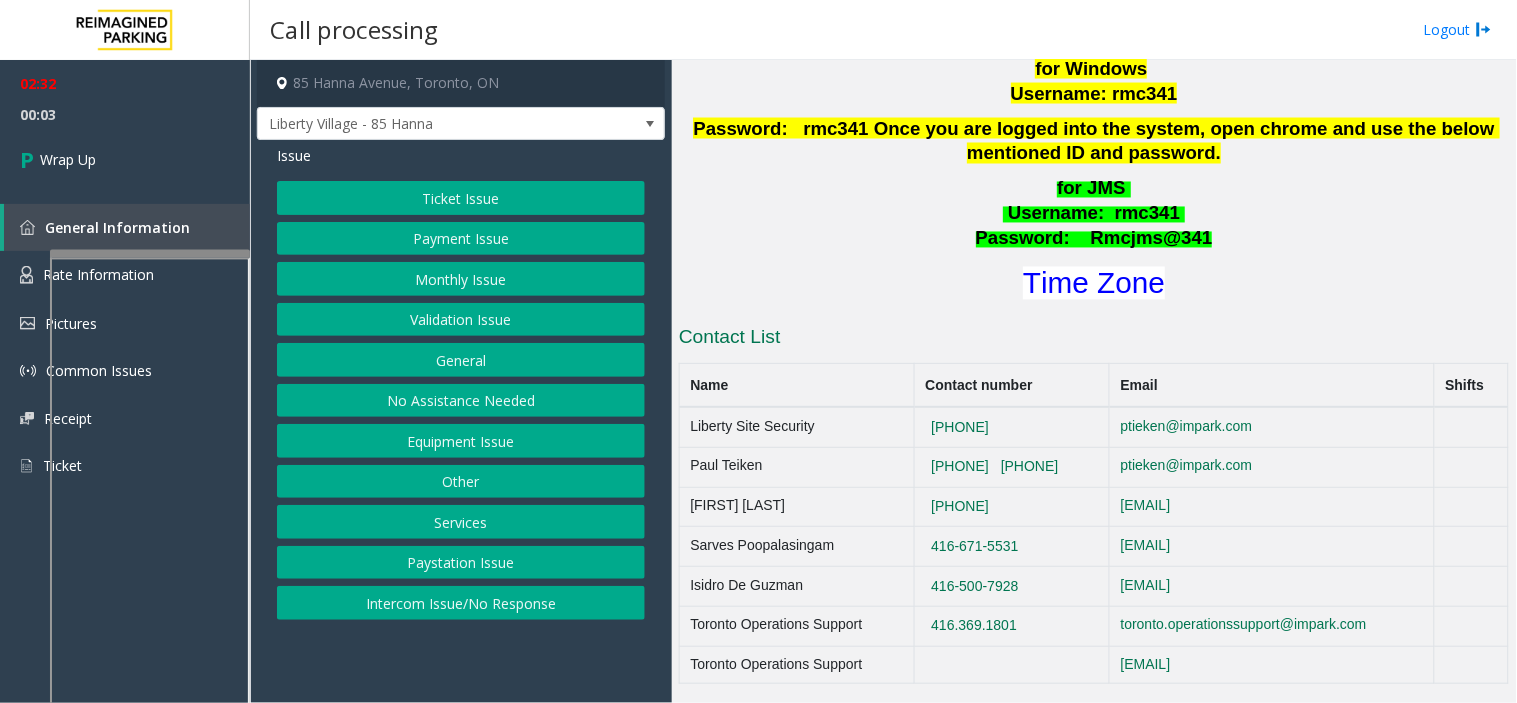 click on "Equipment Issue" 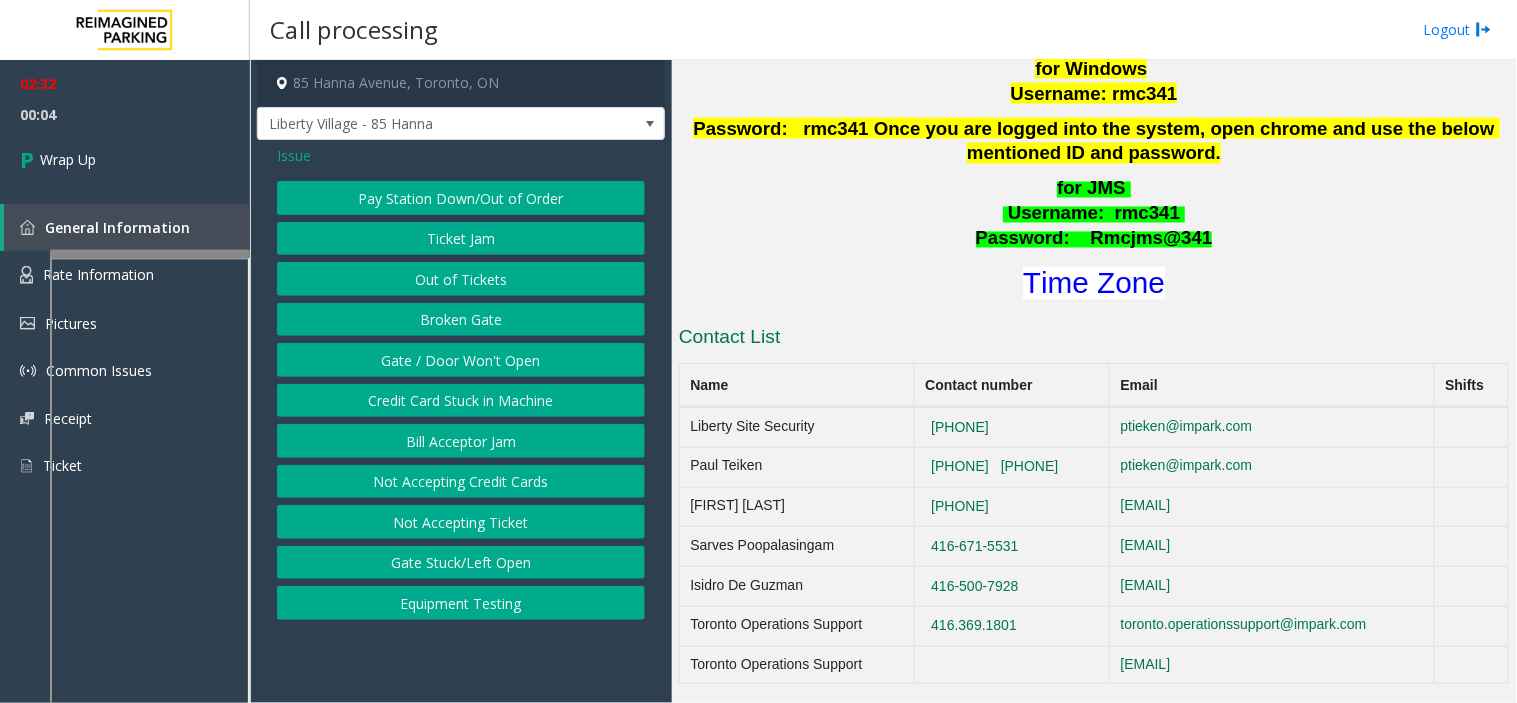 click on "Gate / Door Won't Open" 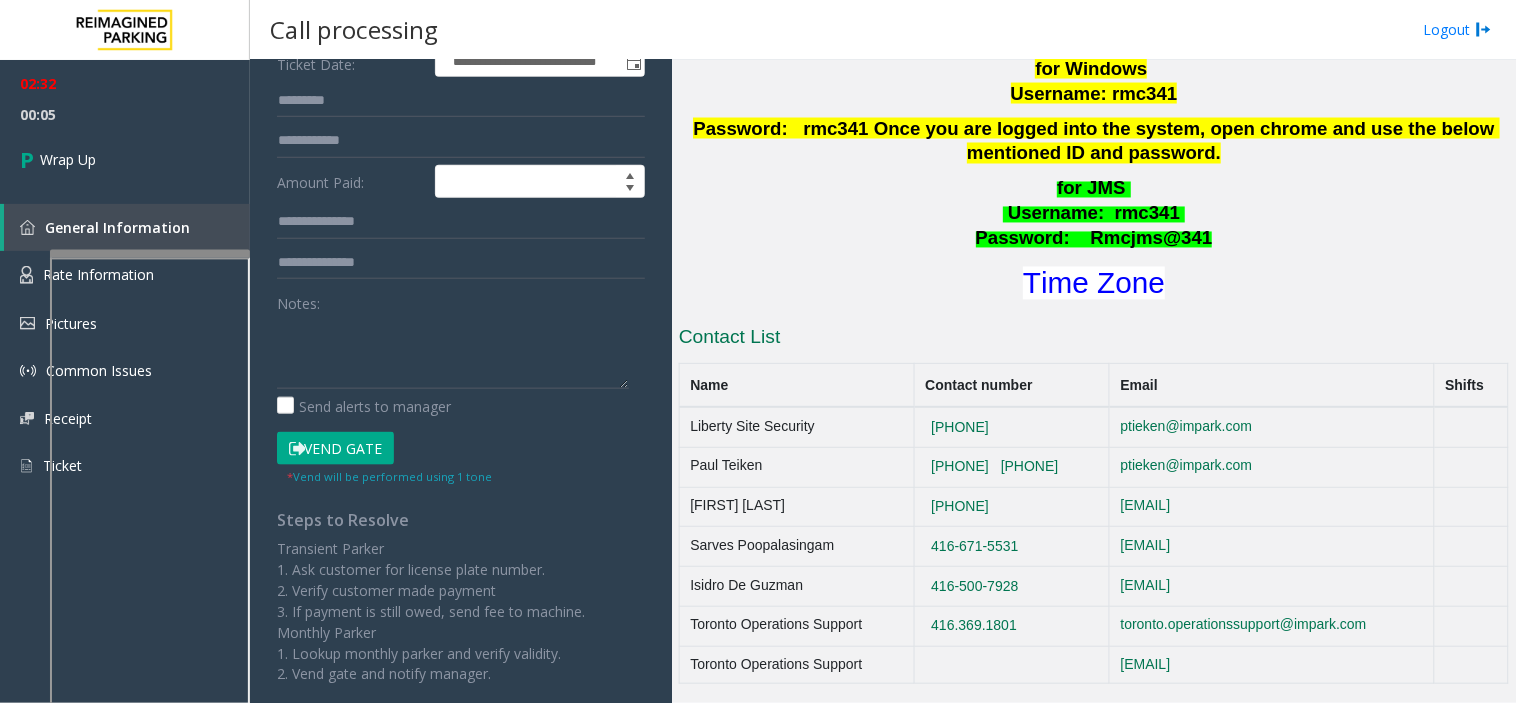 scroll, scrollTop: 444, scrollLeft: 0, axis: vertical 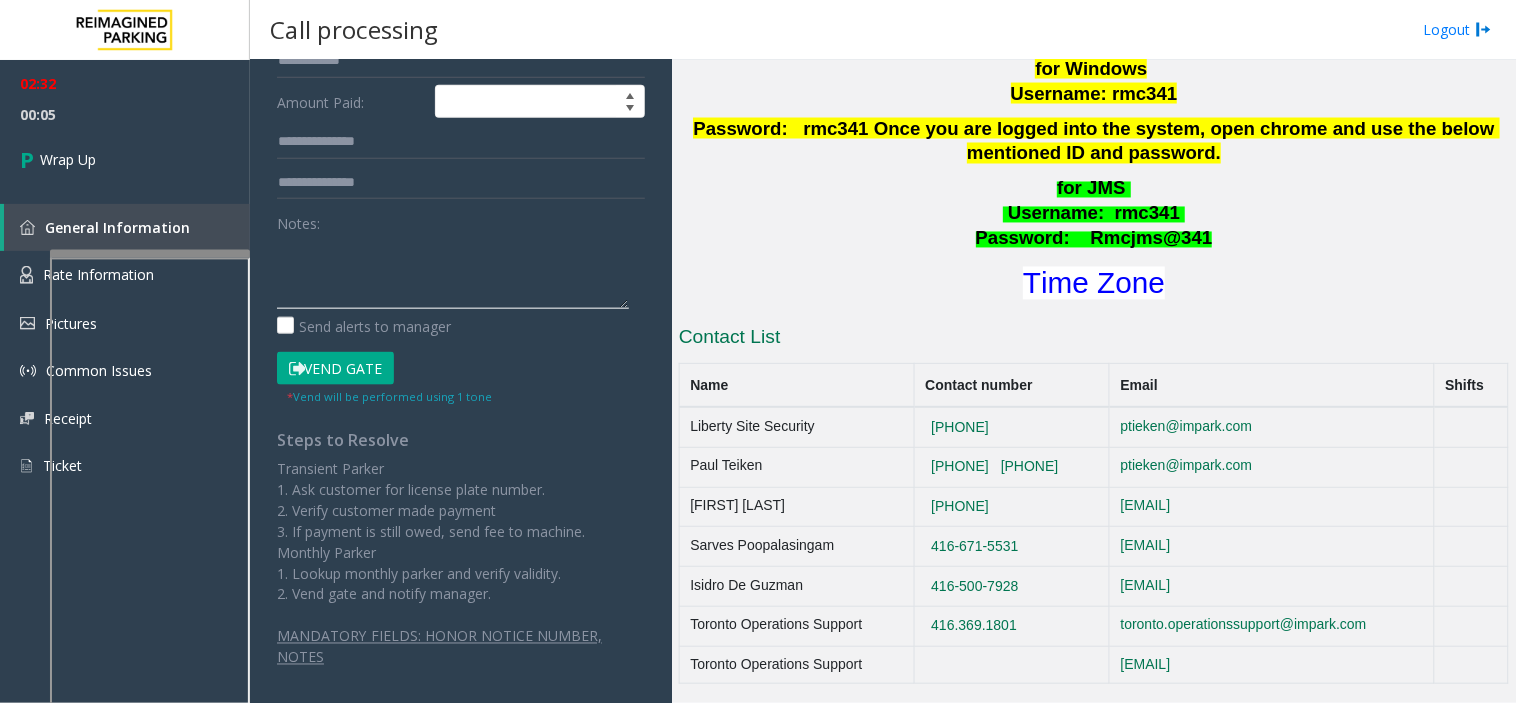 click 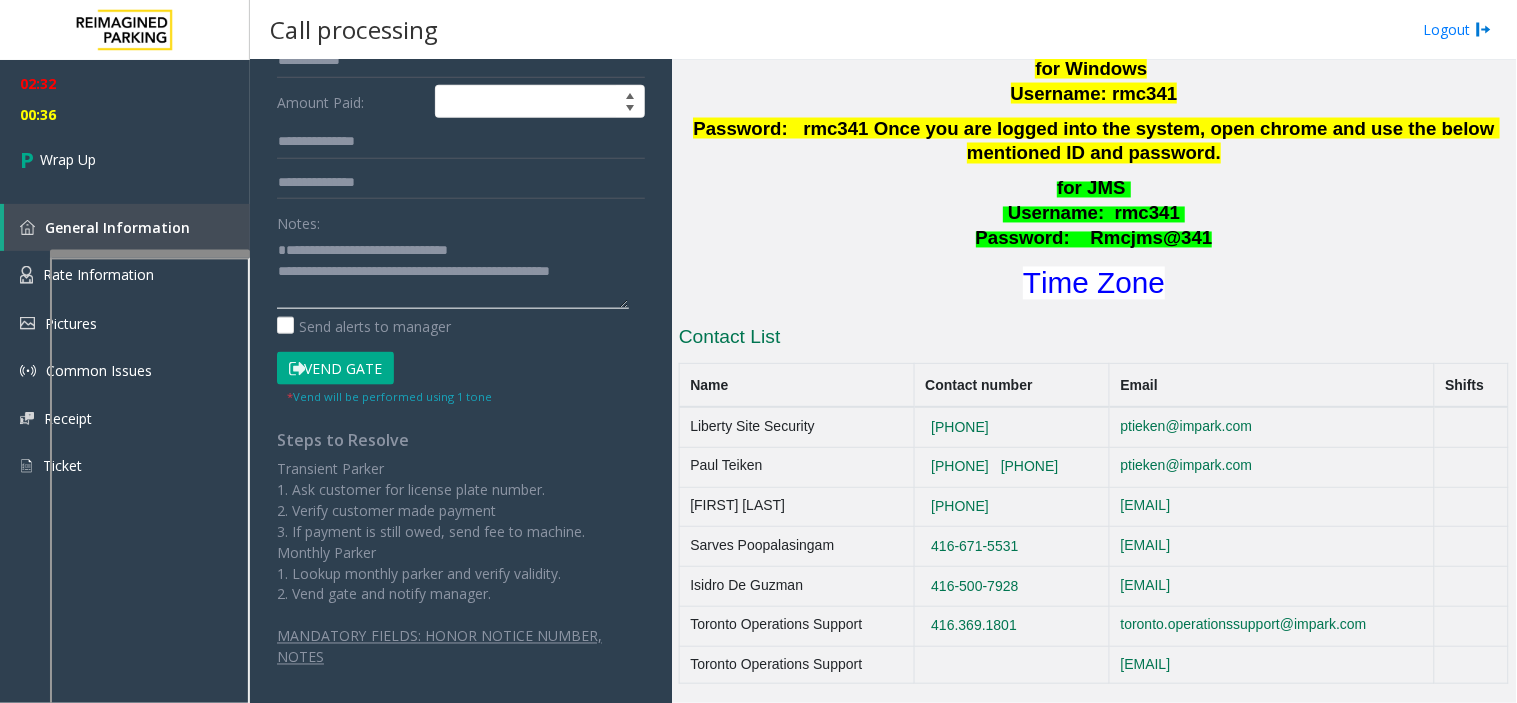 scroll, scrollTop: 14, scrollLeft: 0, axis: vertical 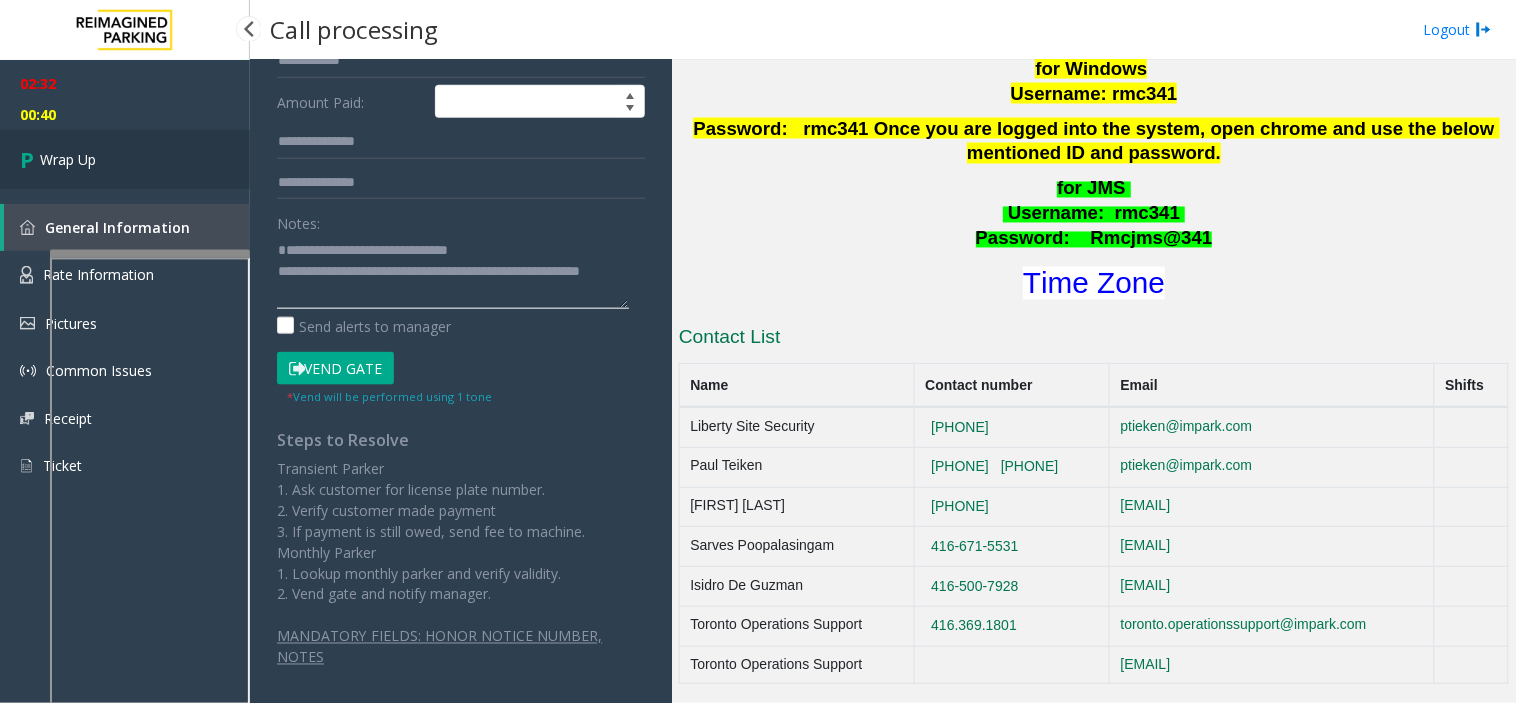 type on "**********" 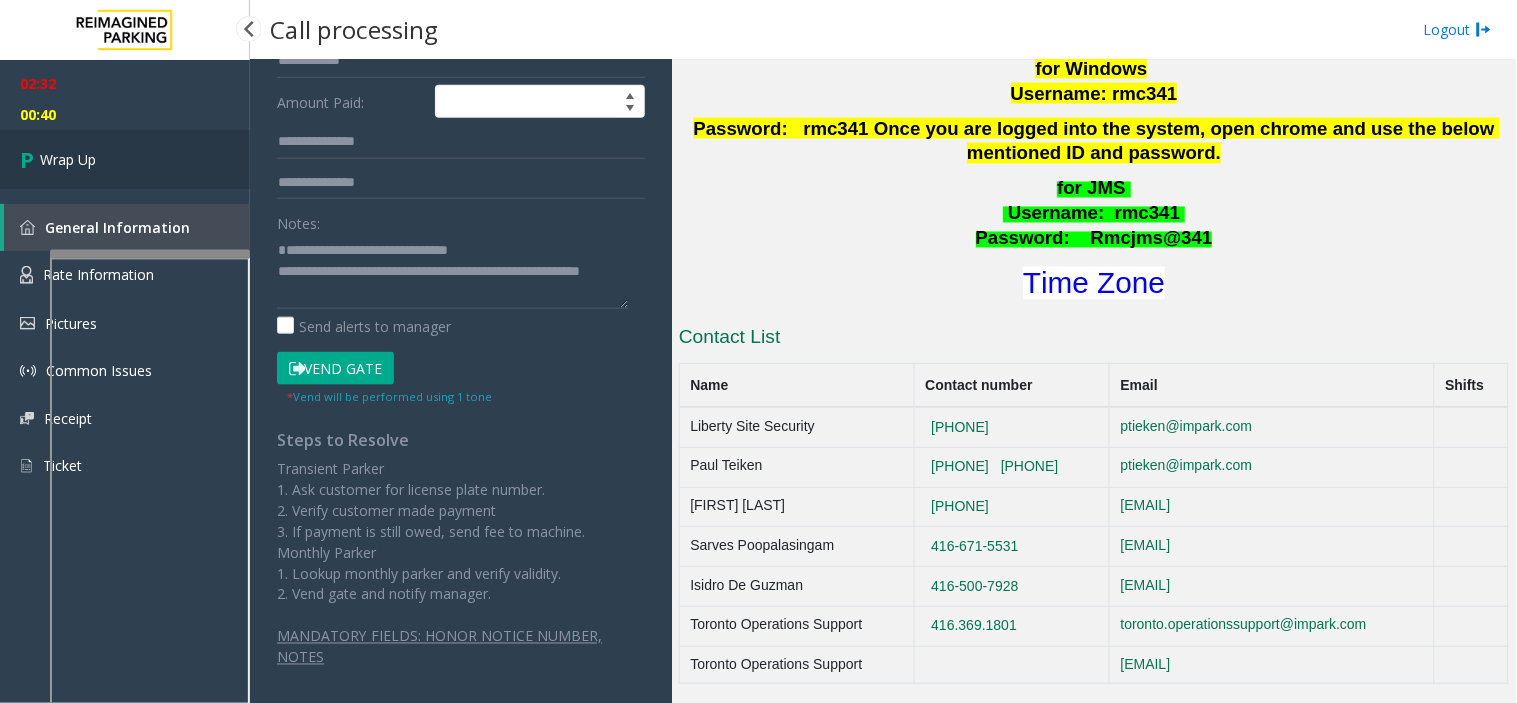 click on "Wrap Up" at bounding box center (125, 159) 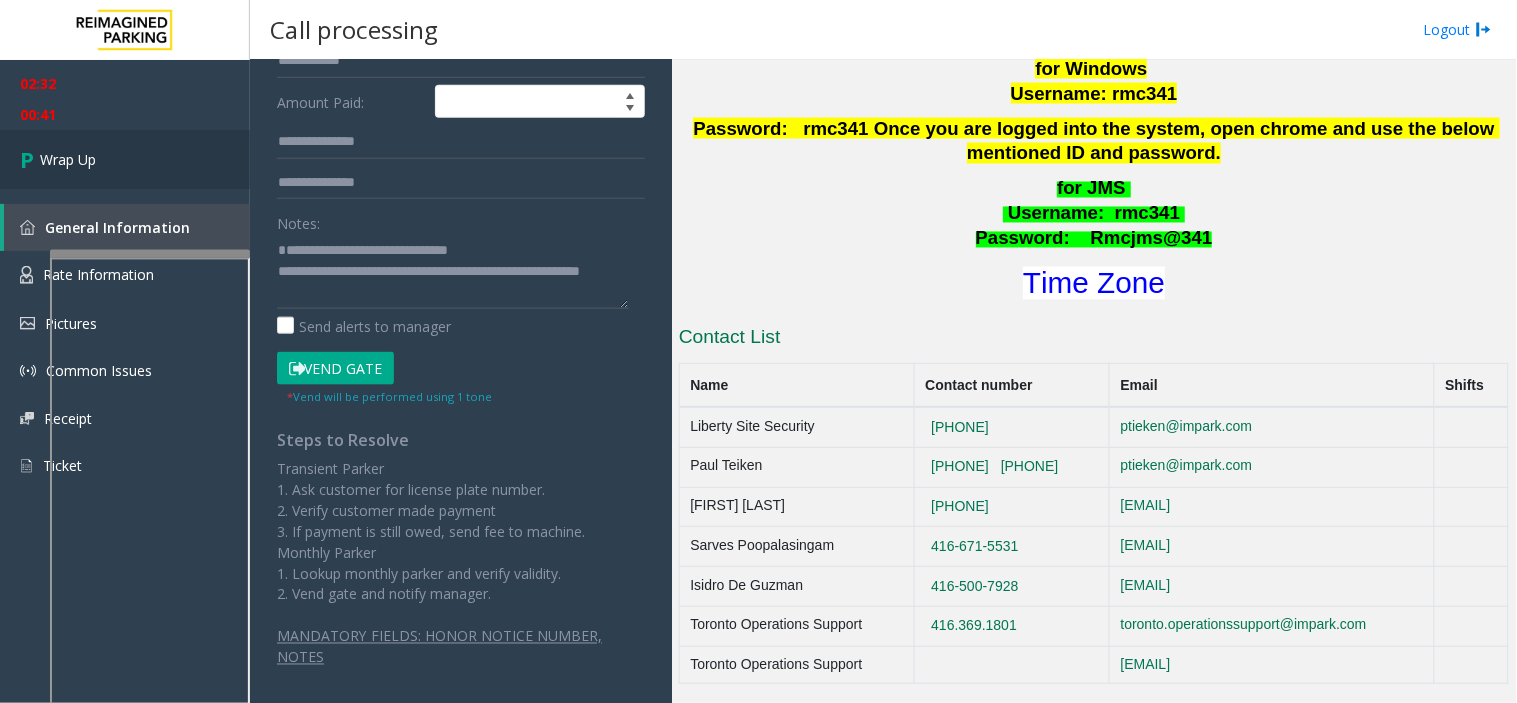 scroll, scrollTop: 324, scrollLeft: 0, axis: vertical 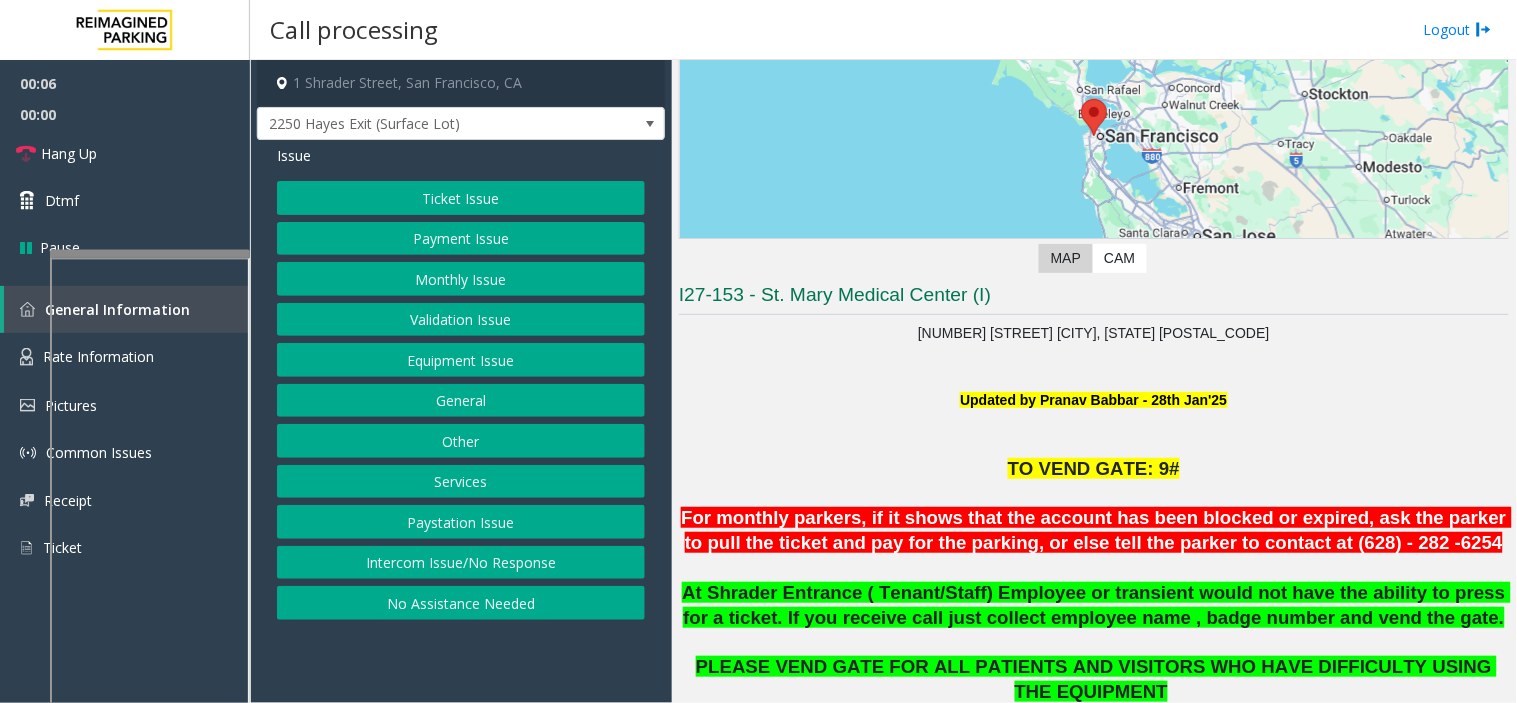 click on "Ticket Issue" 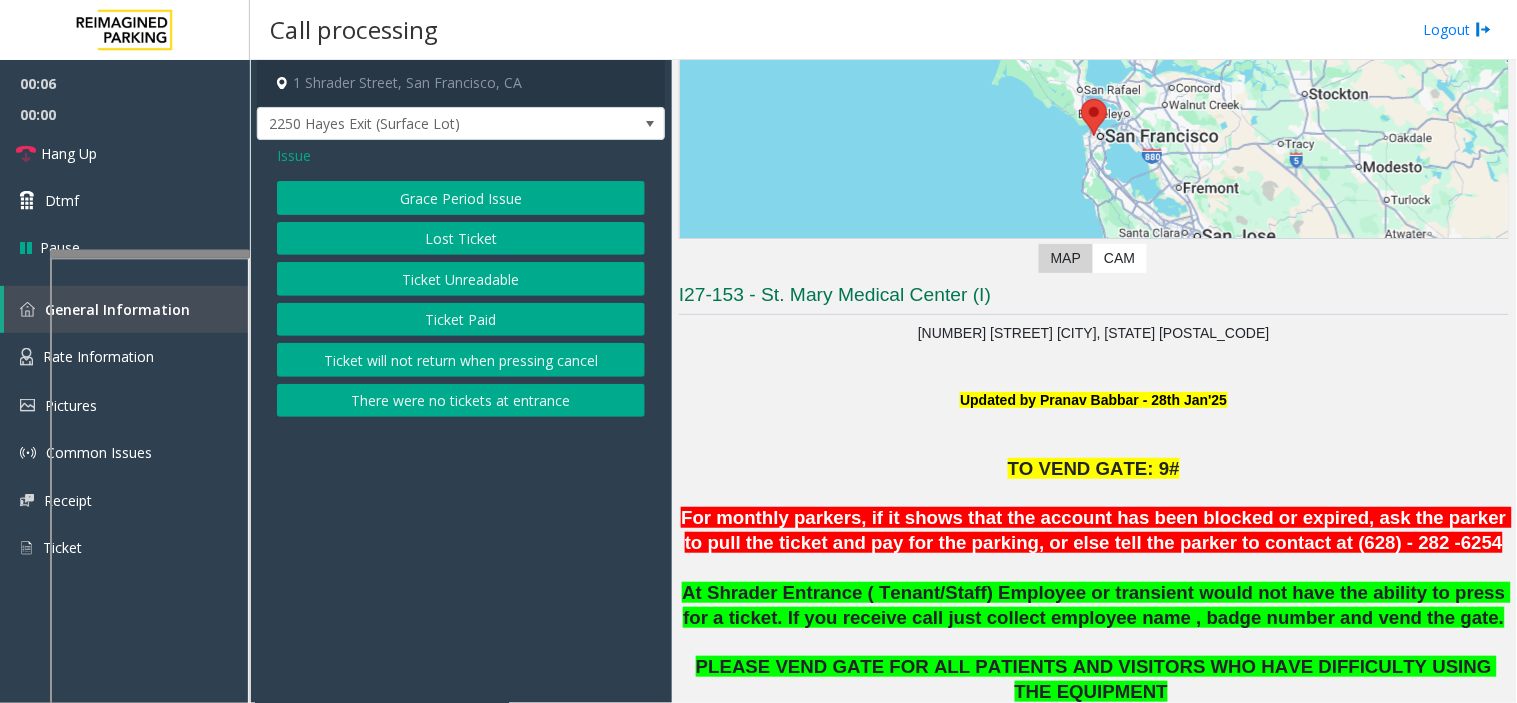 click on "There were no tickets at entrance" 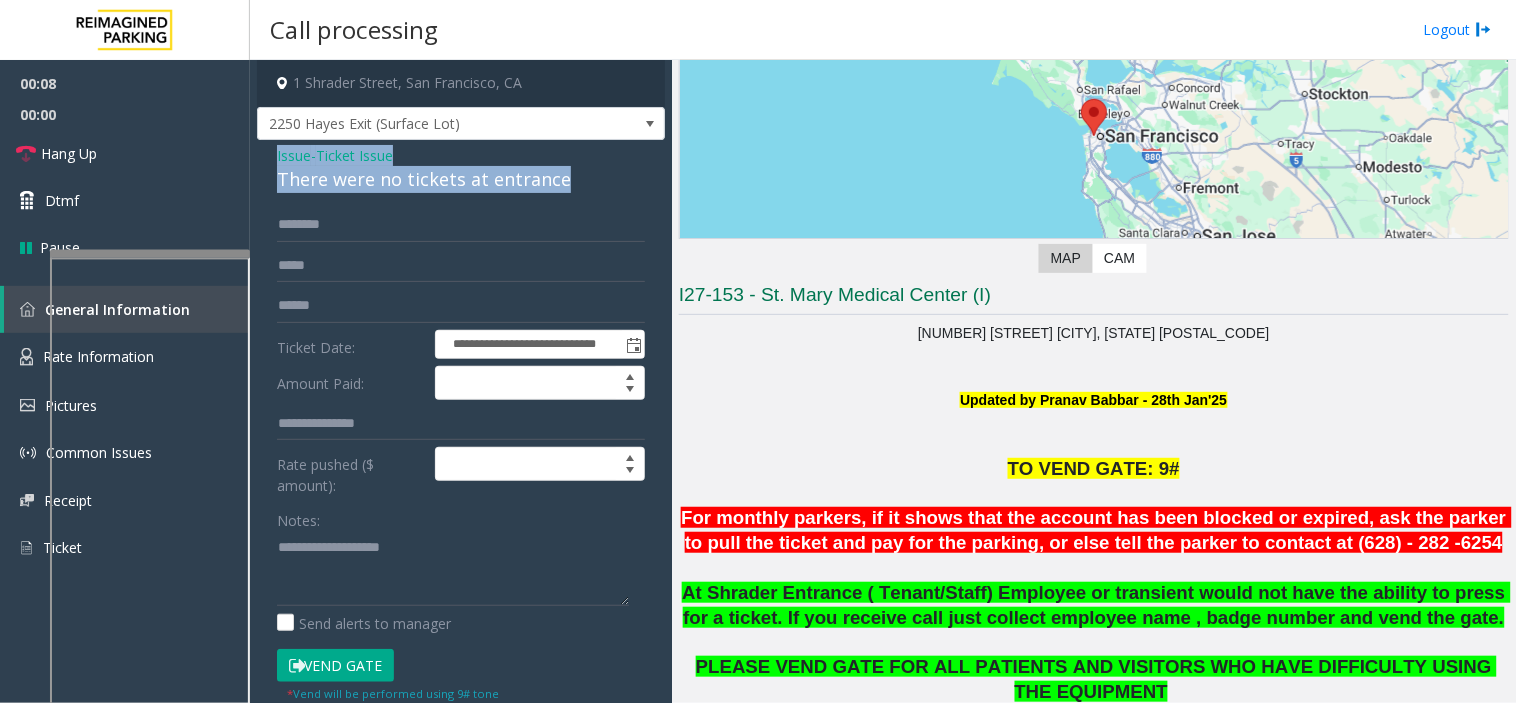 drag, startPoint x: 575, startPoint y: 171, endPoint x: 261, endPoint y: 150, distance: 314.70145 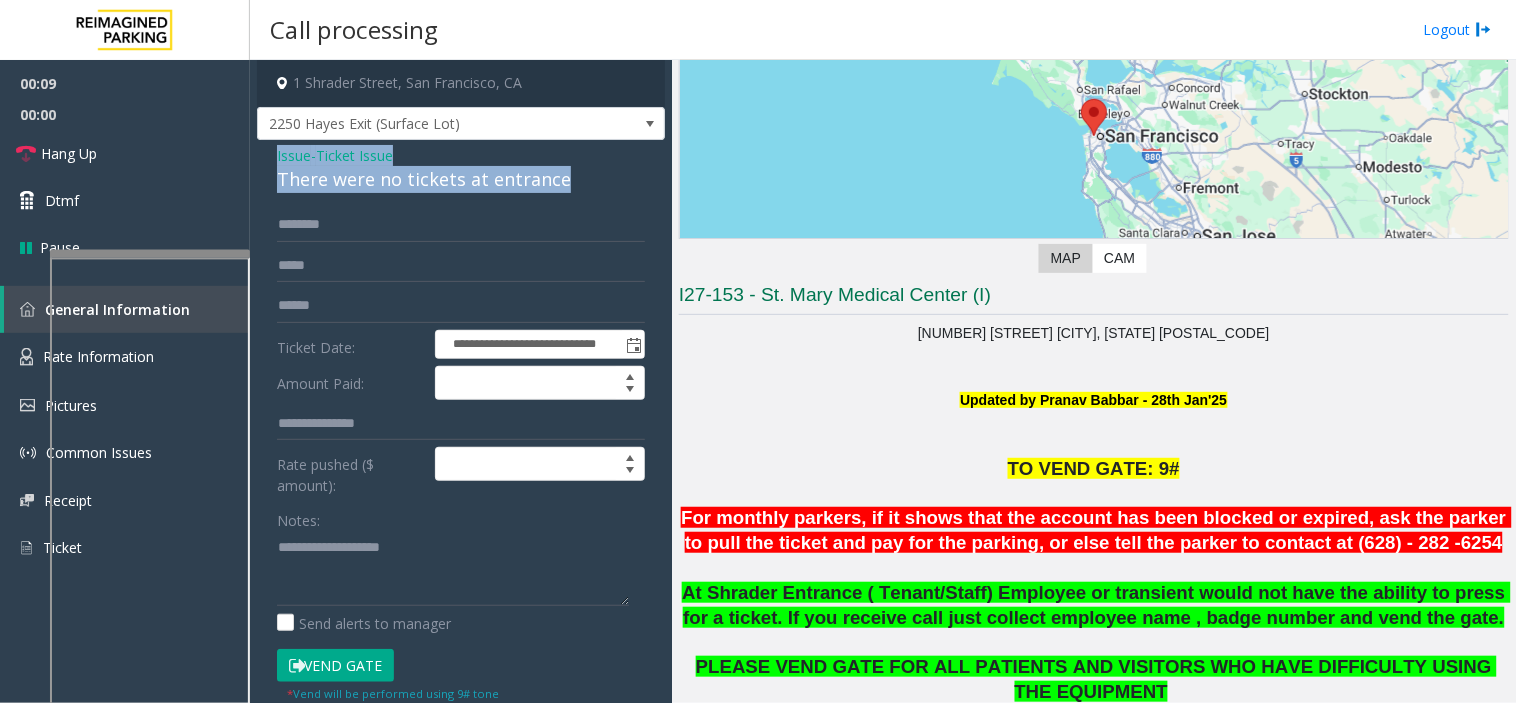copy on "Issue  -  Ticket Issue There were no tickets at entrance" 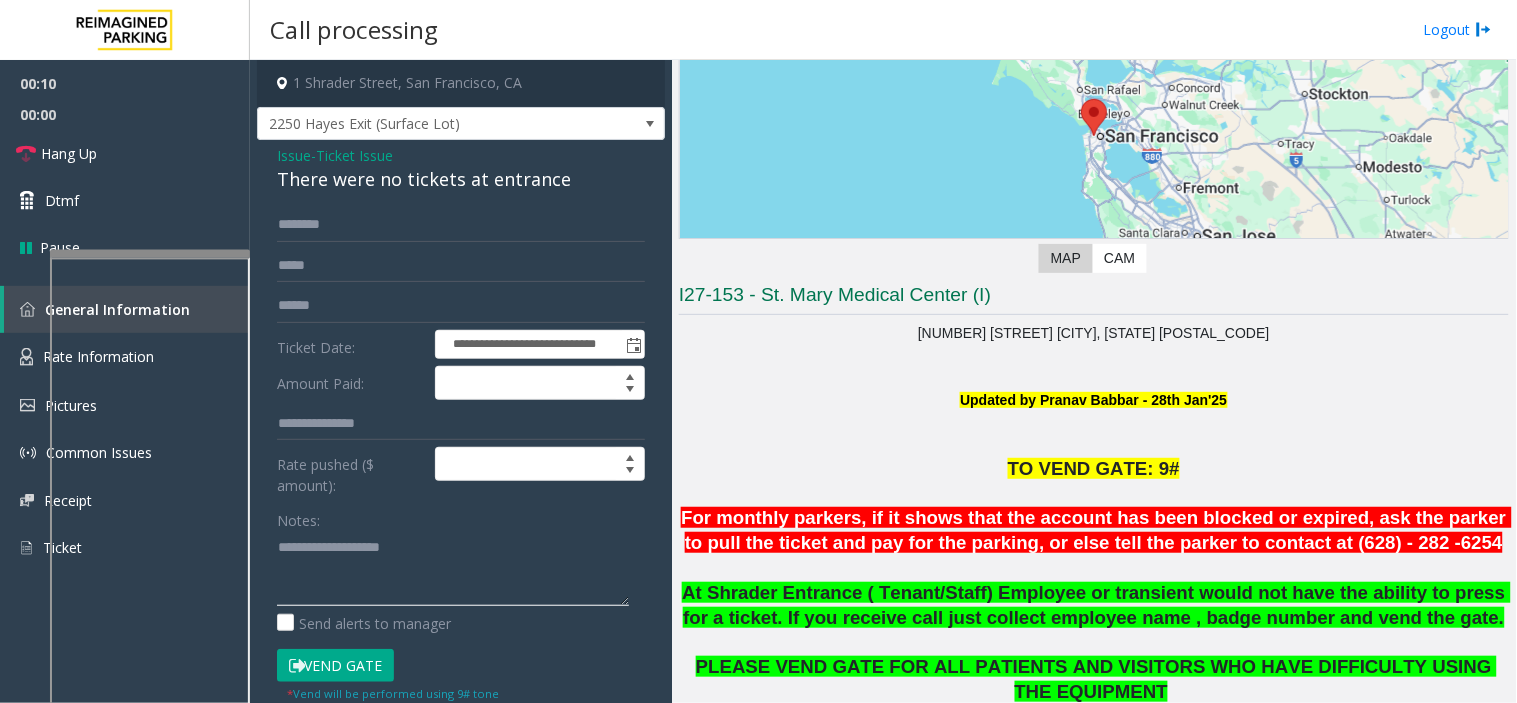 click 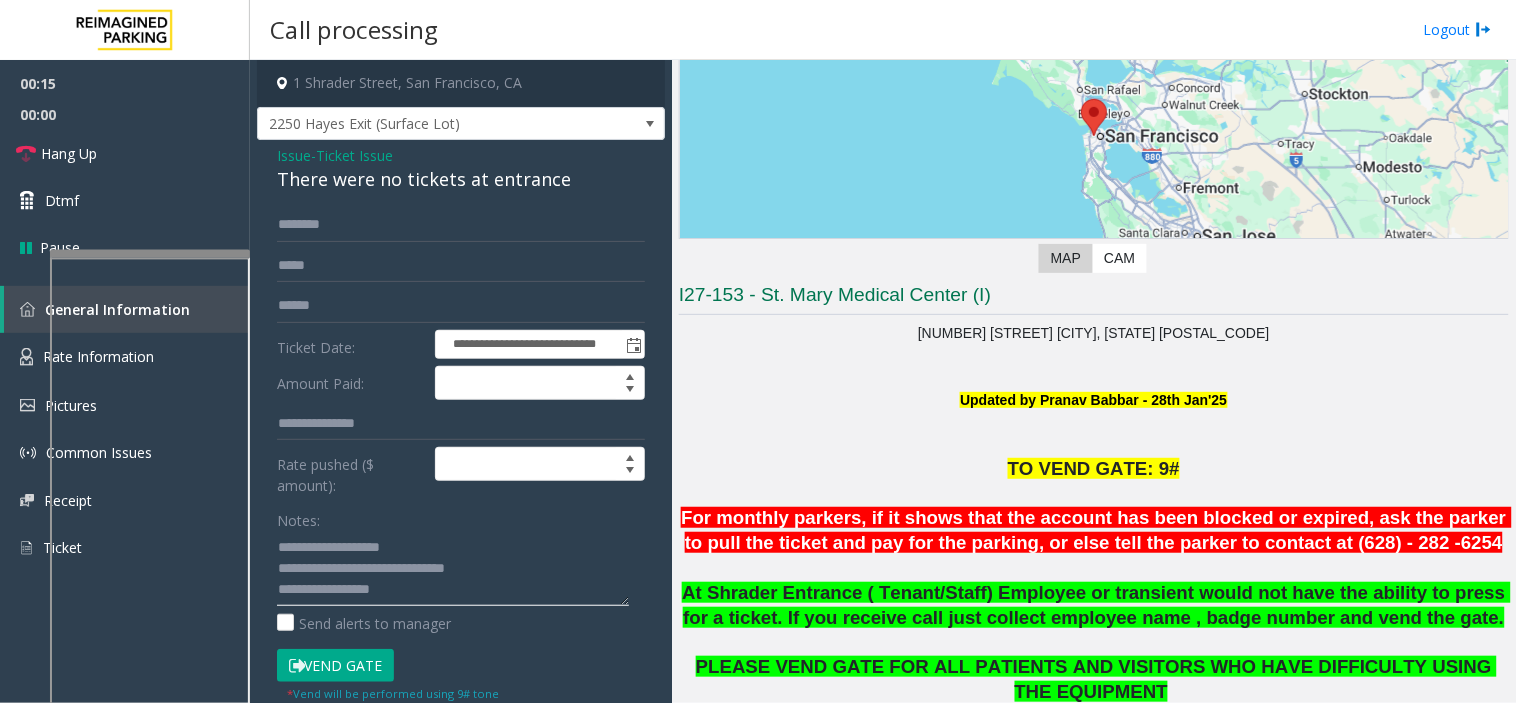 type on "**********" 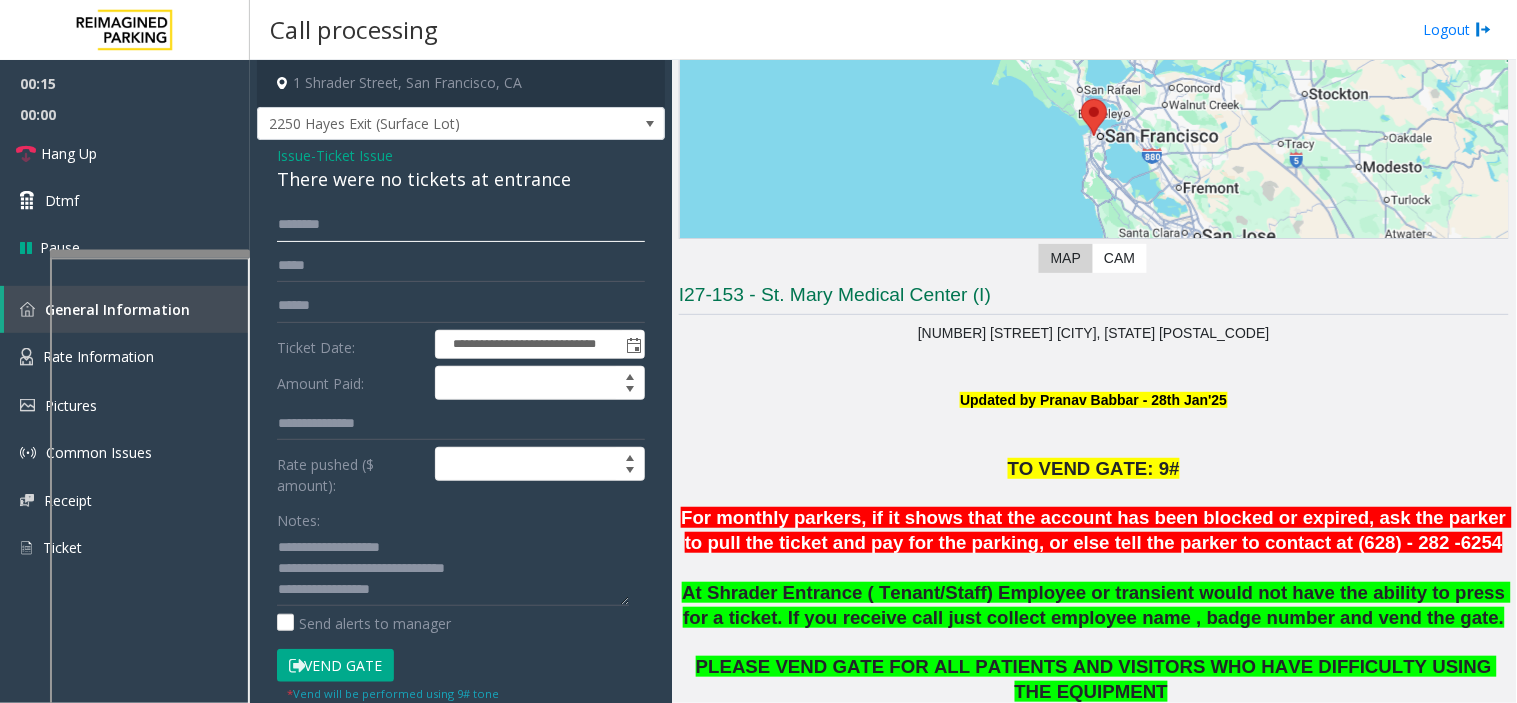 click 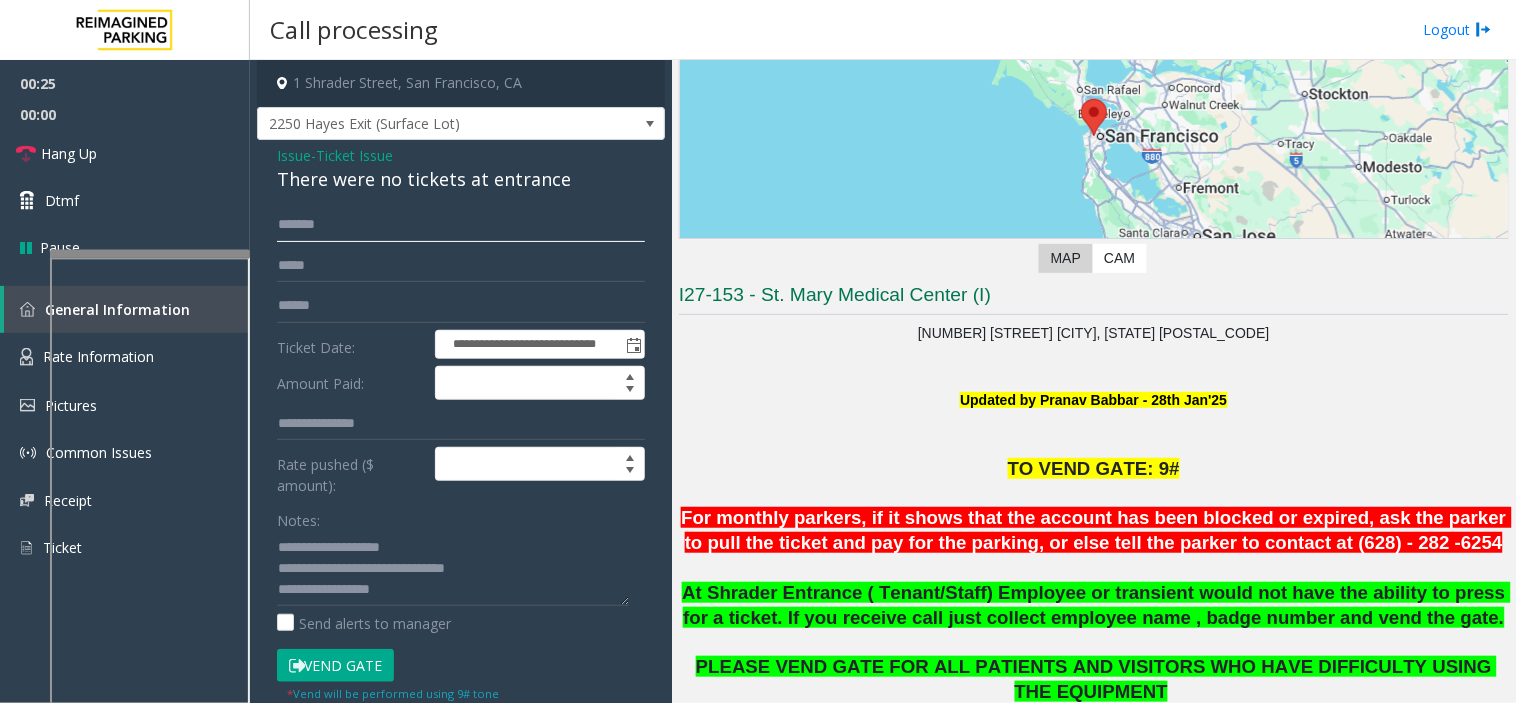 type on "*******" 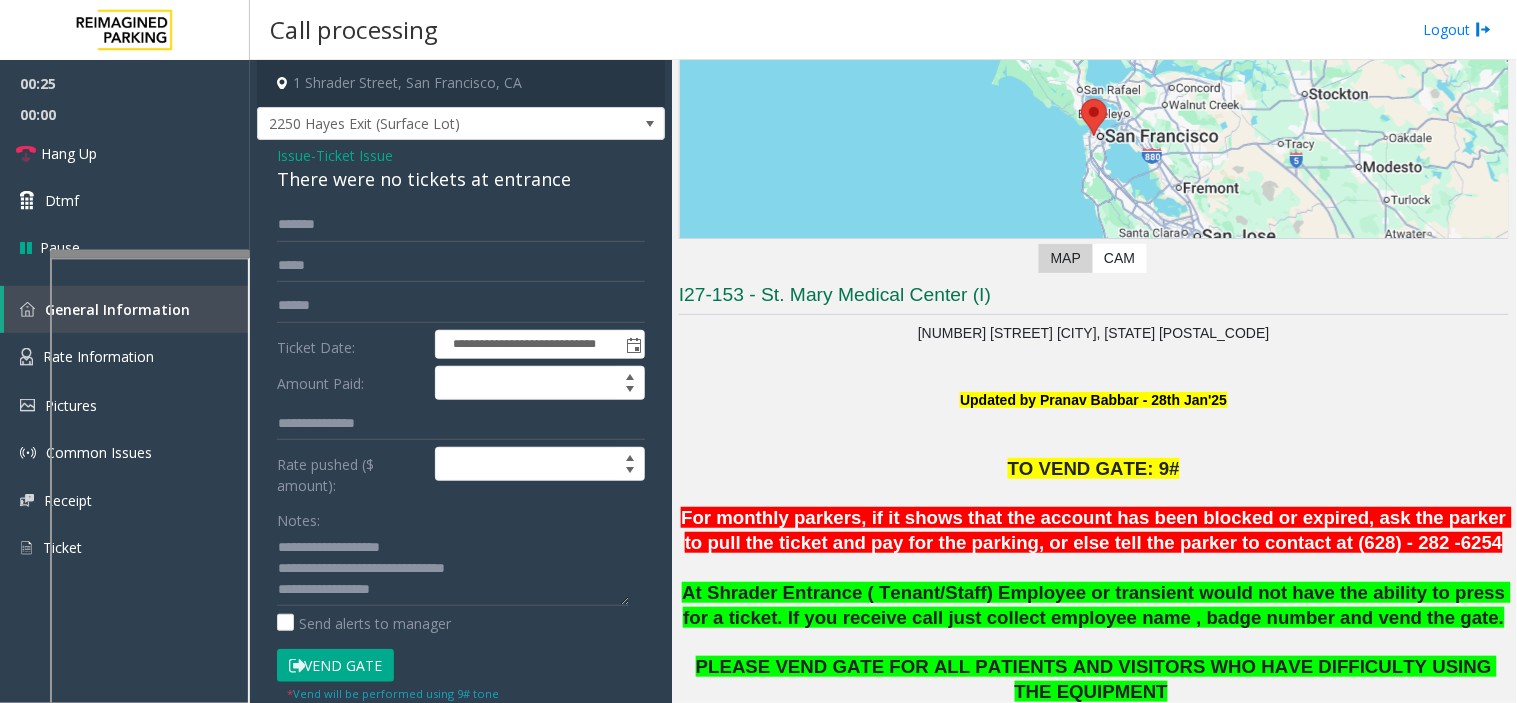 drag, startPoint x: 287, startPoint y: 231, endPoint x: 601, endPoint y: 186, distance: 317.20813 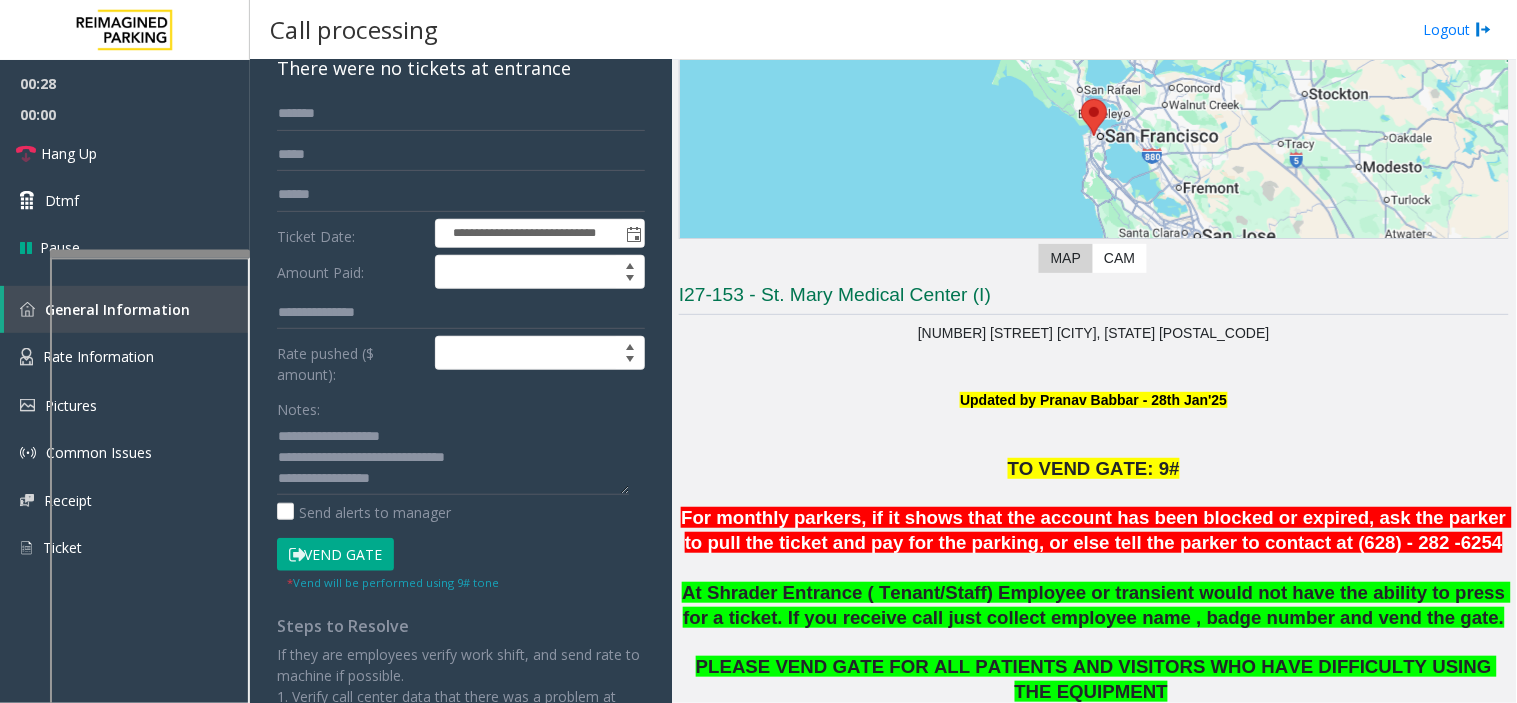 scroll, scrollTop: 0, scrollLeft: 0, axis: both 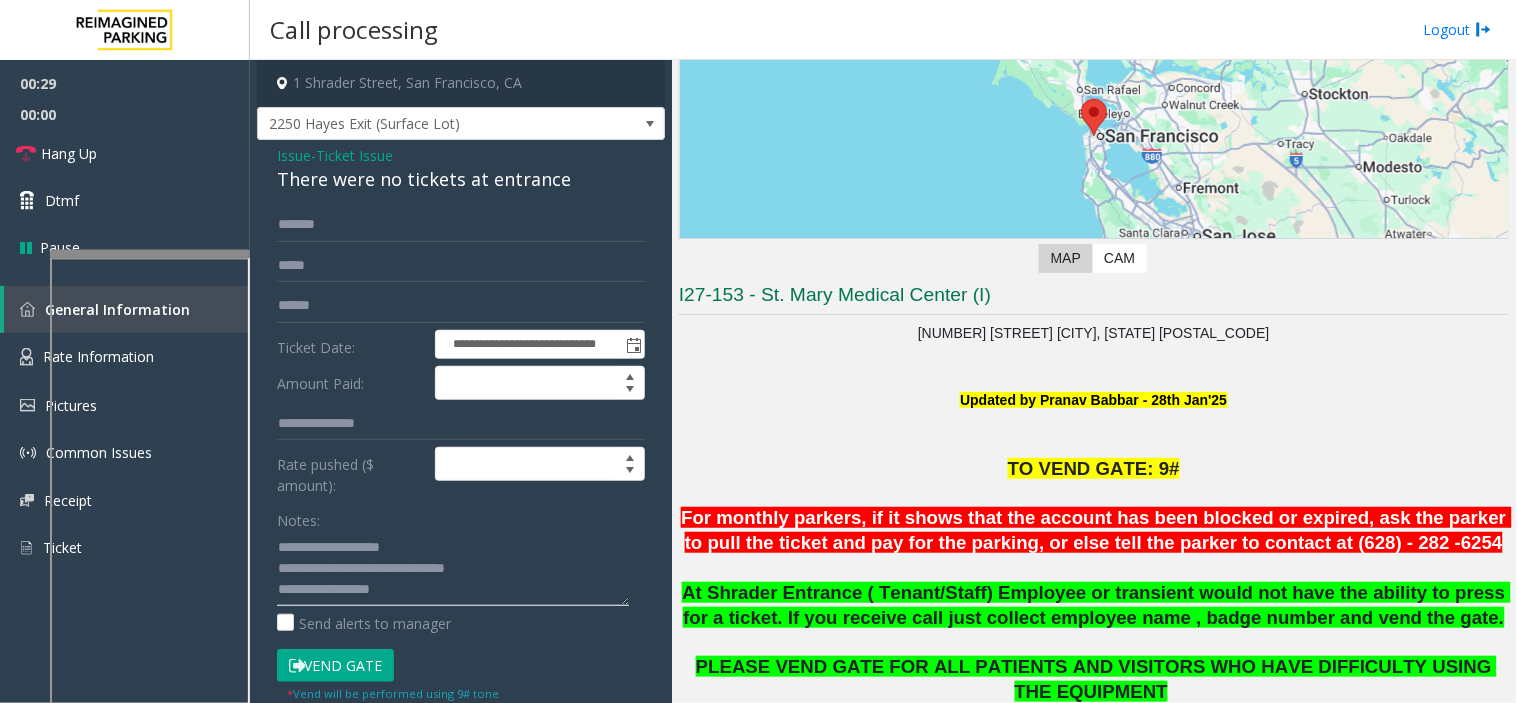 click 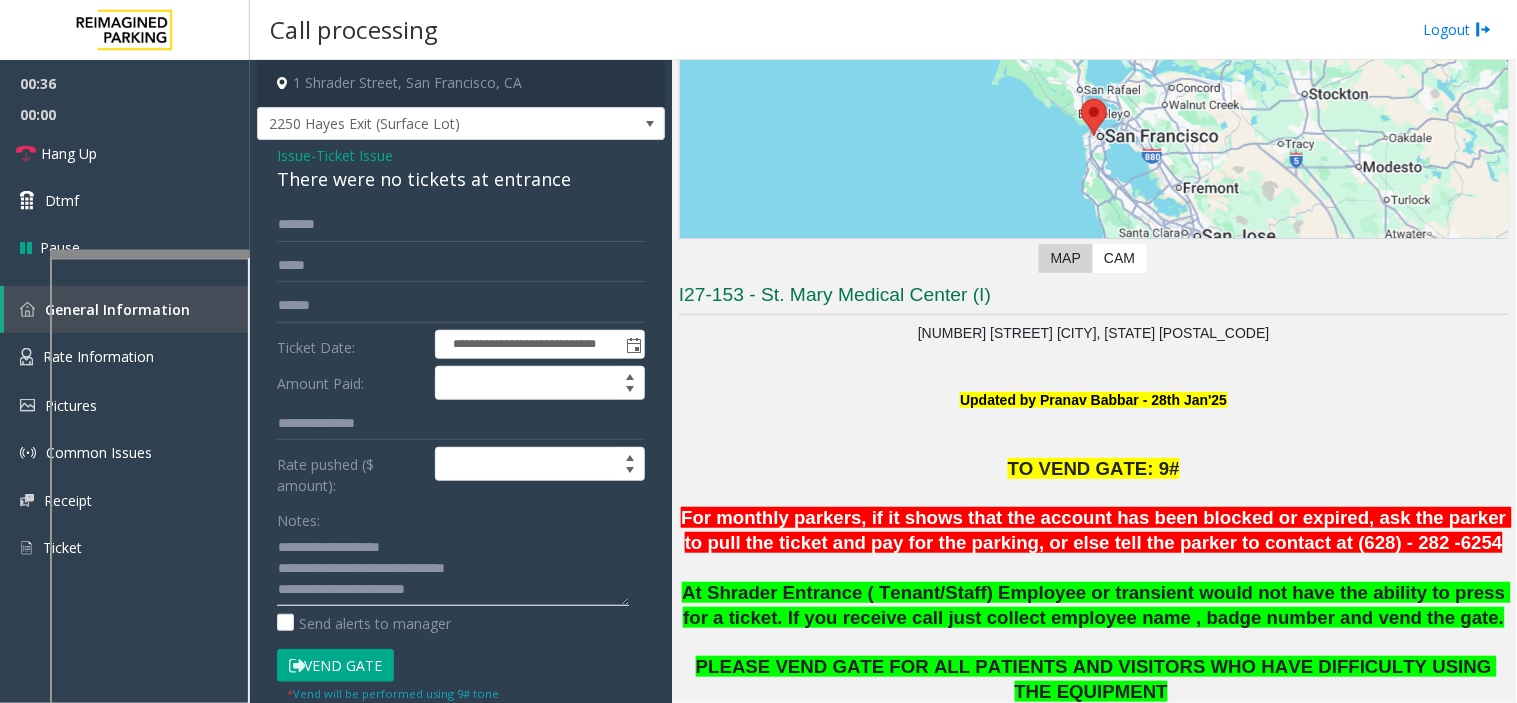 type on "**********" 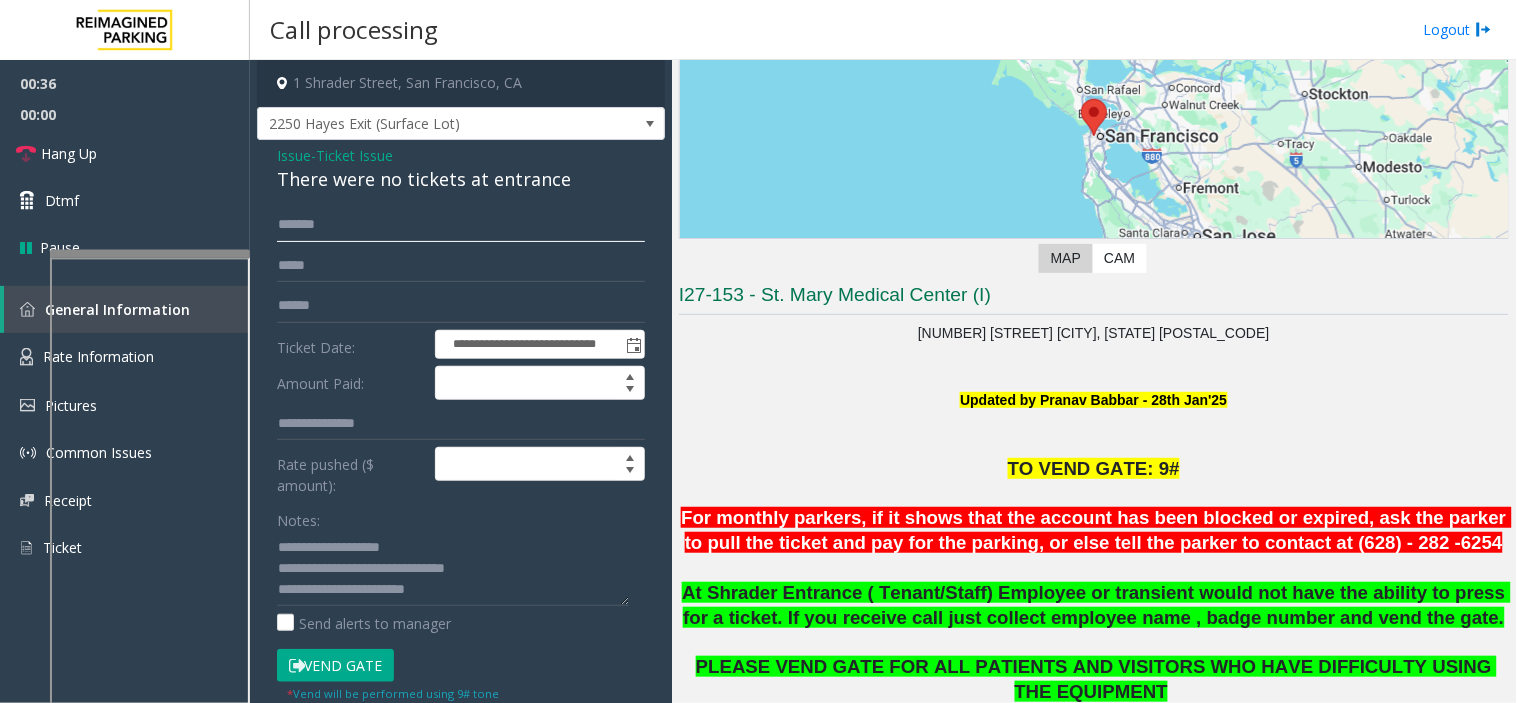 click on "*******" 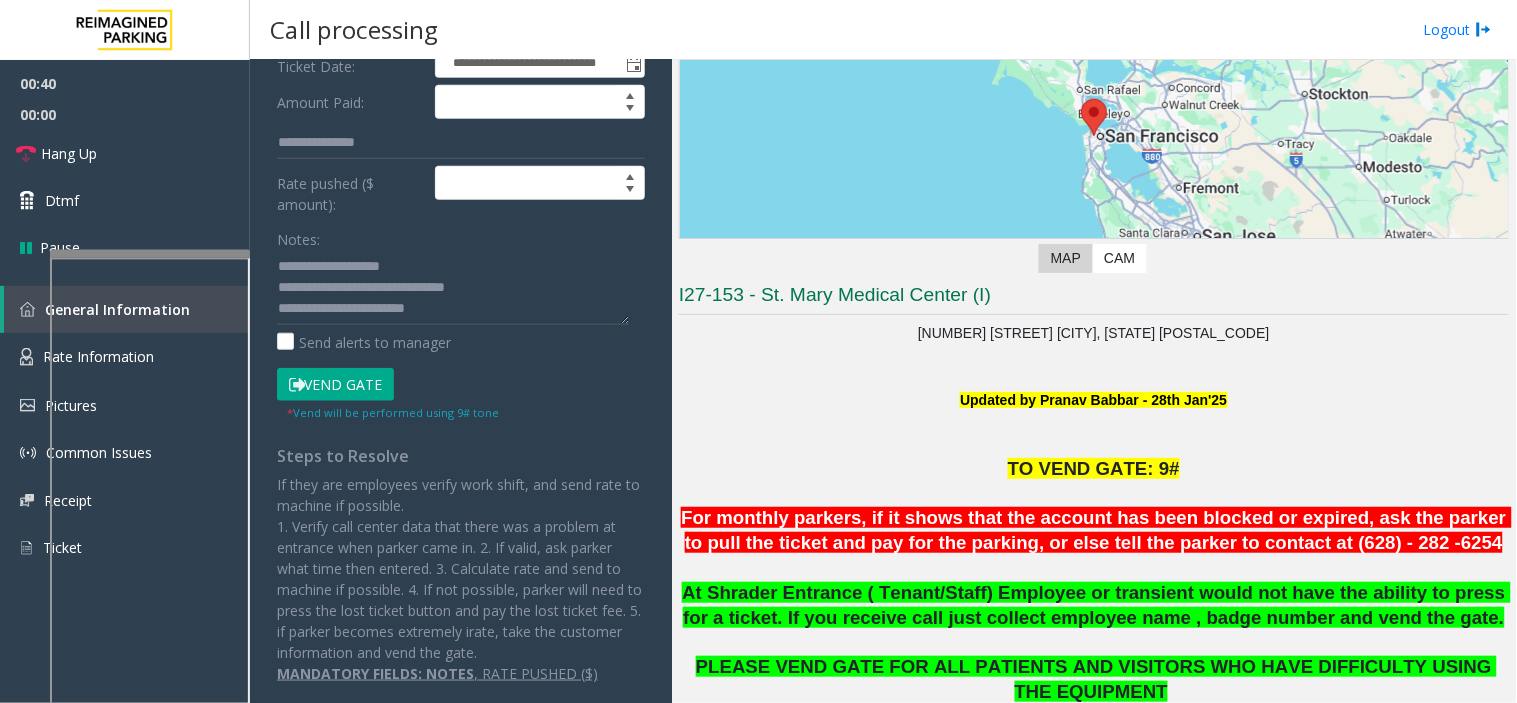 scroll, scrollTop: 282, scrollLeft: 0, axis: vertical 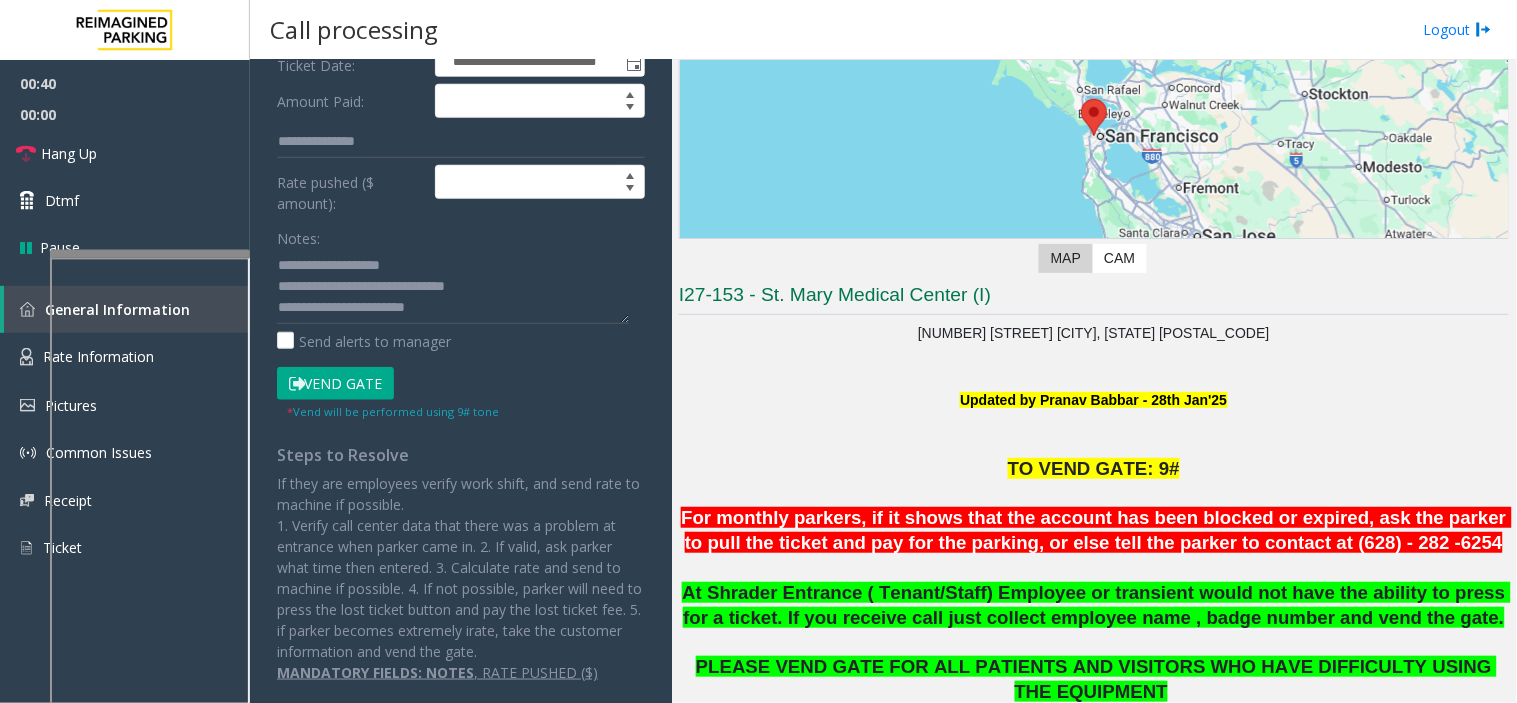 type on "********" 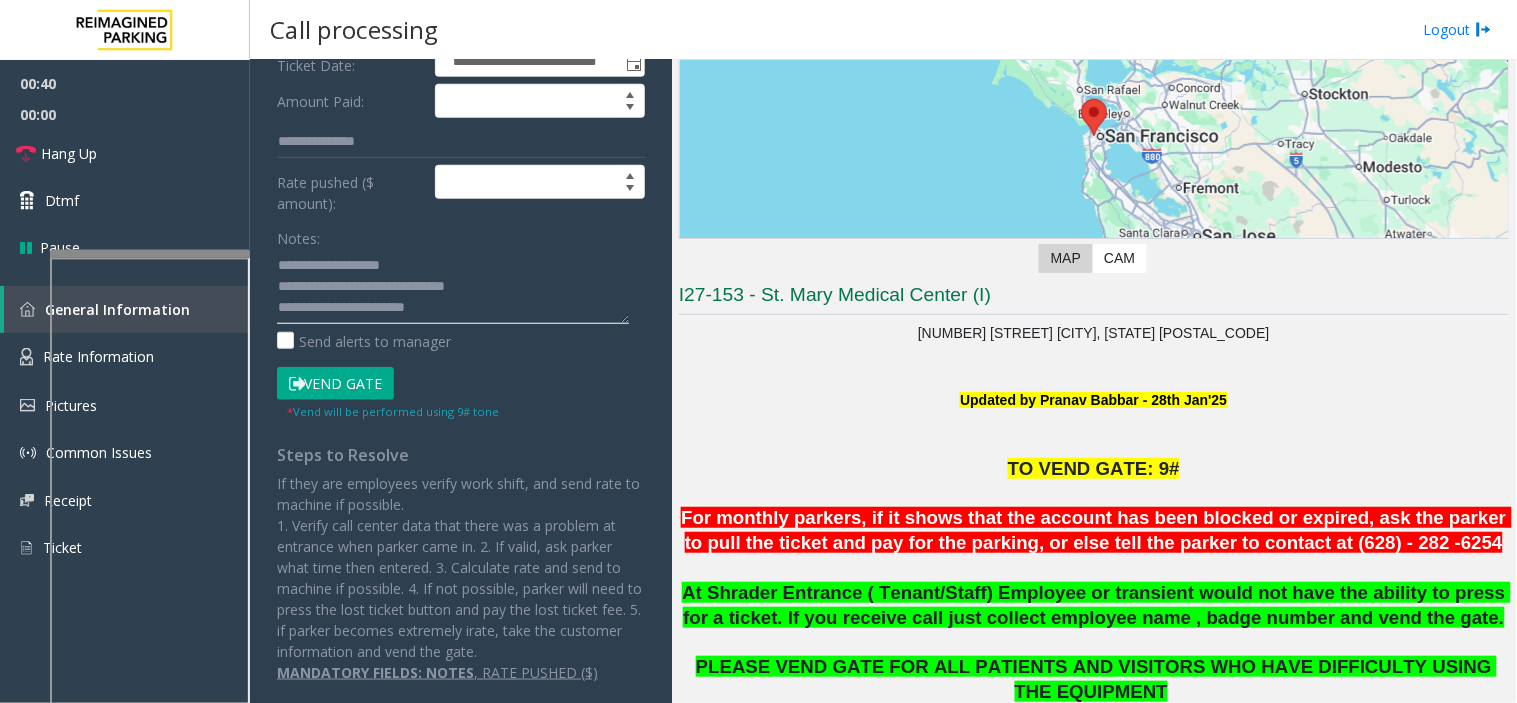 click 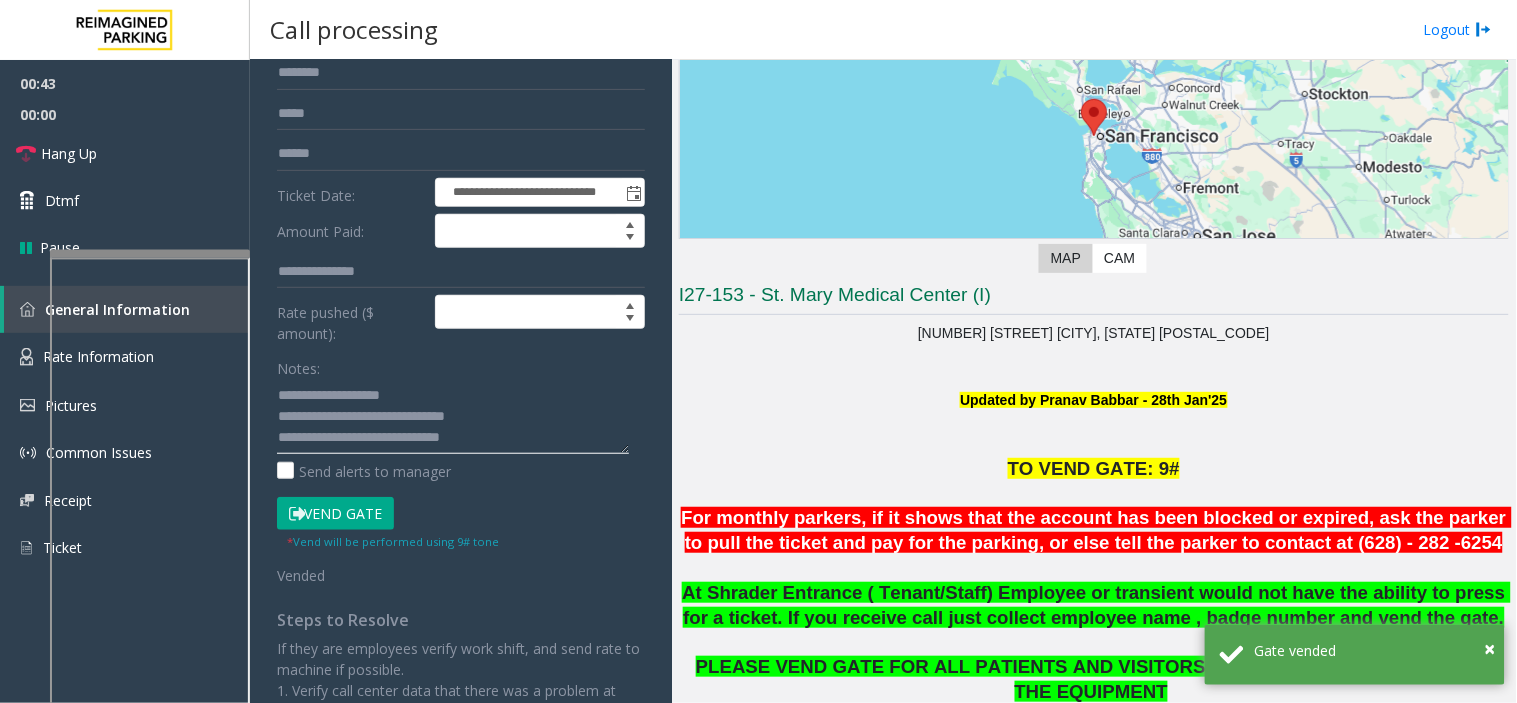scroll, scrollTop: 60, scrollLeft: 0, axis: vertical 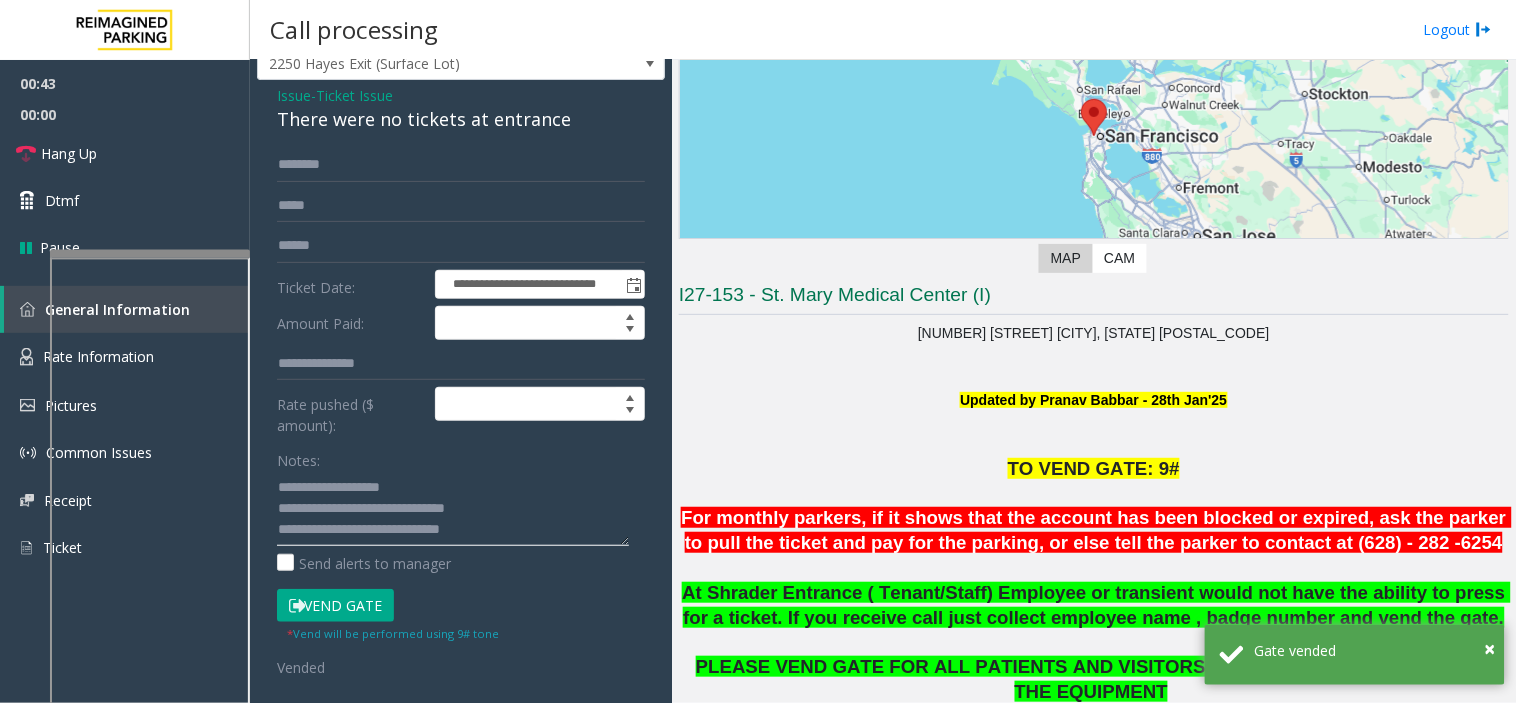 type on "**********" 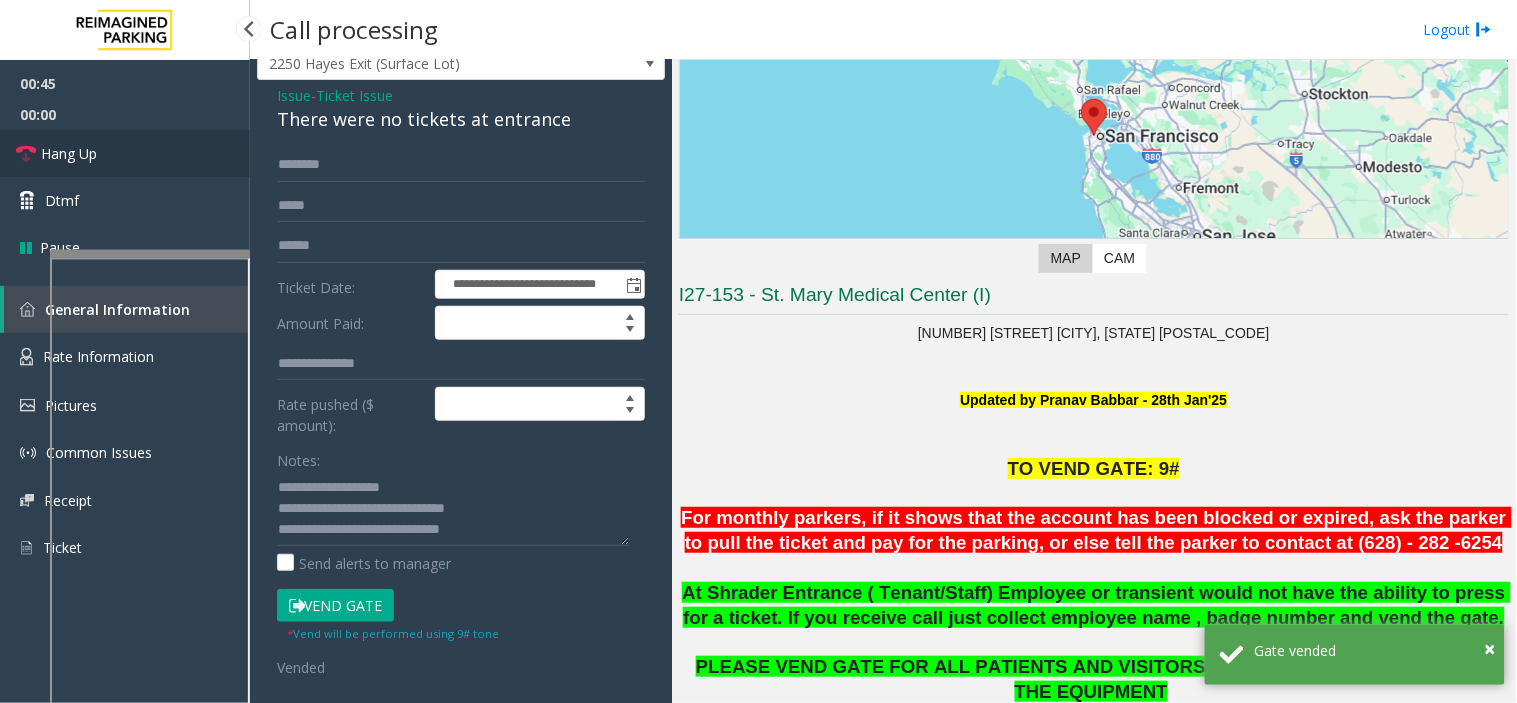 click on "Hang Up" at bounding box center [125, 153] 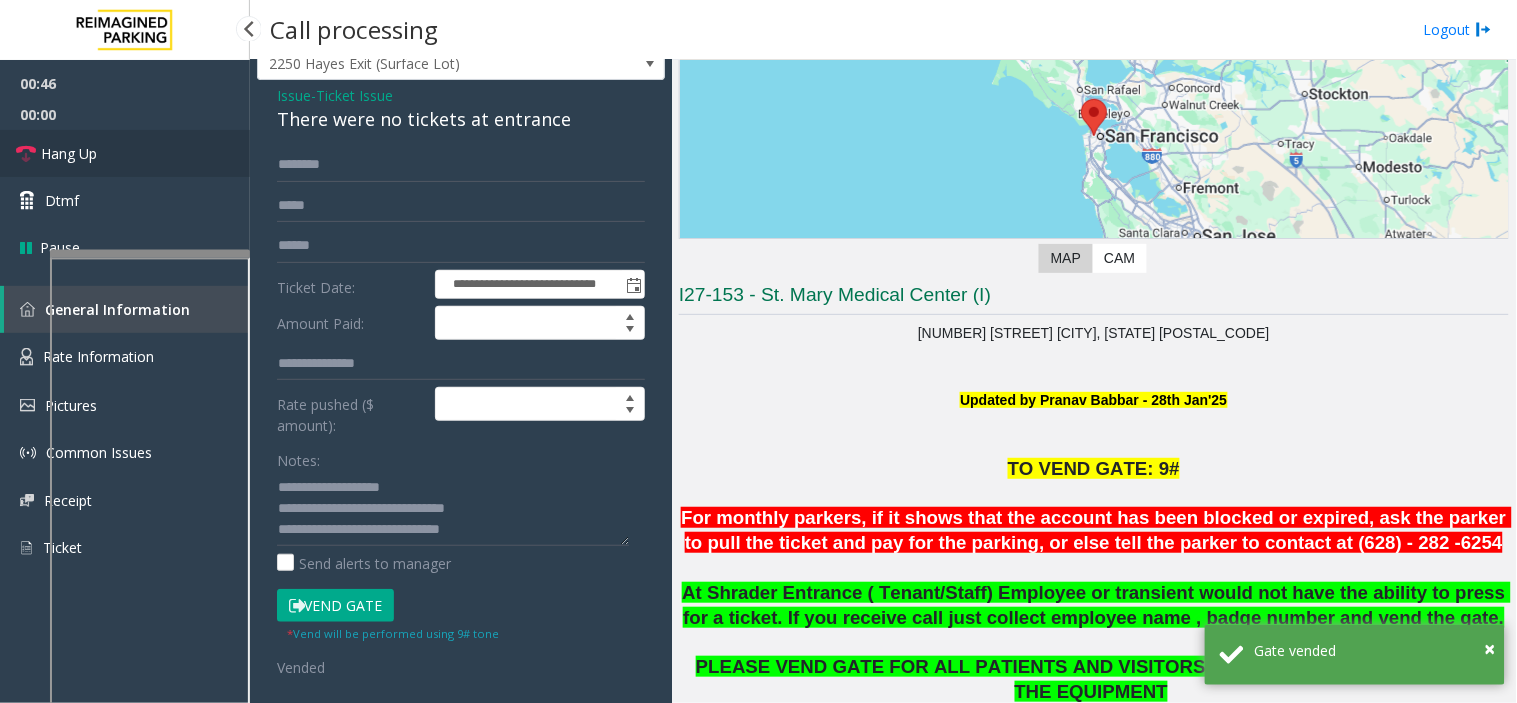 click on "Hang Up" at bounding box center (125, 153) 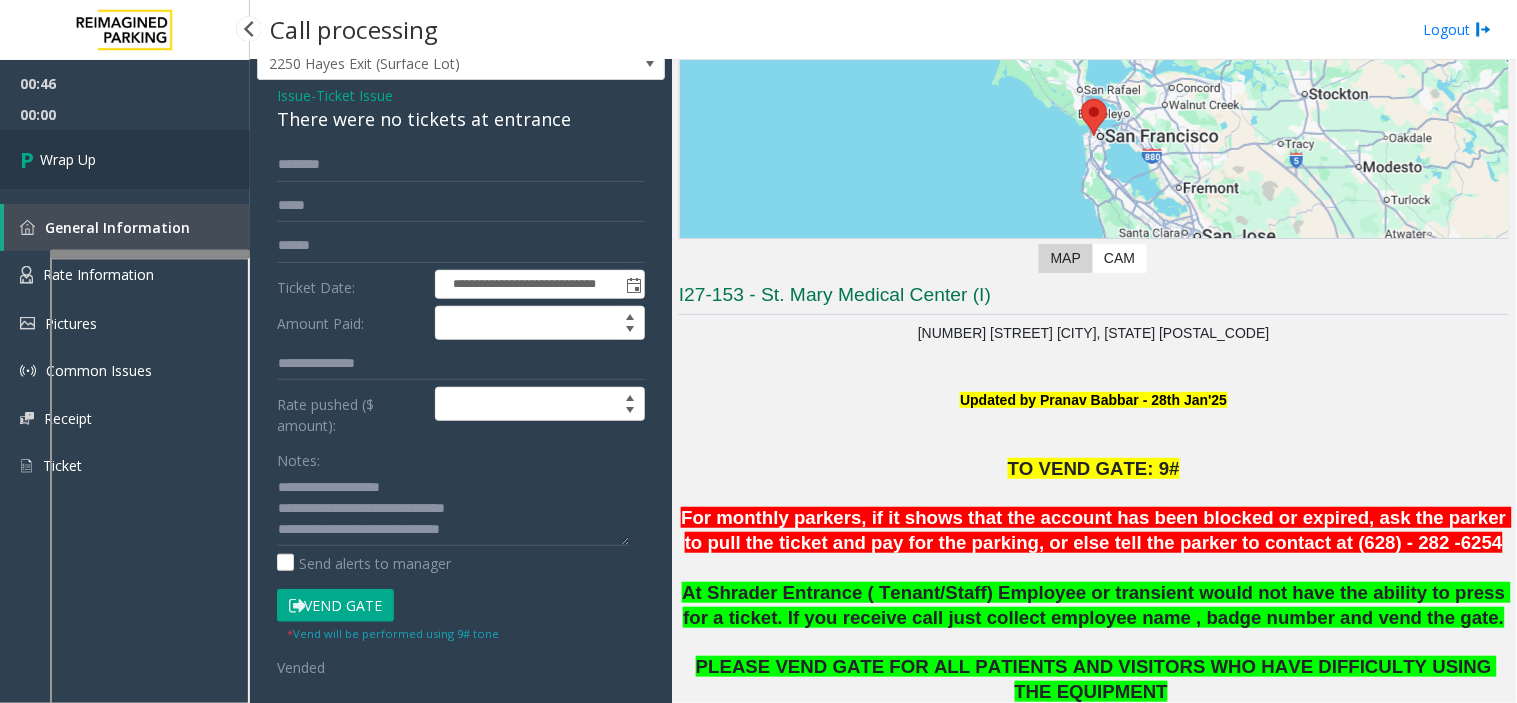 click on "Wrap Up" at bounding box center (125, 159) 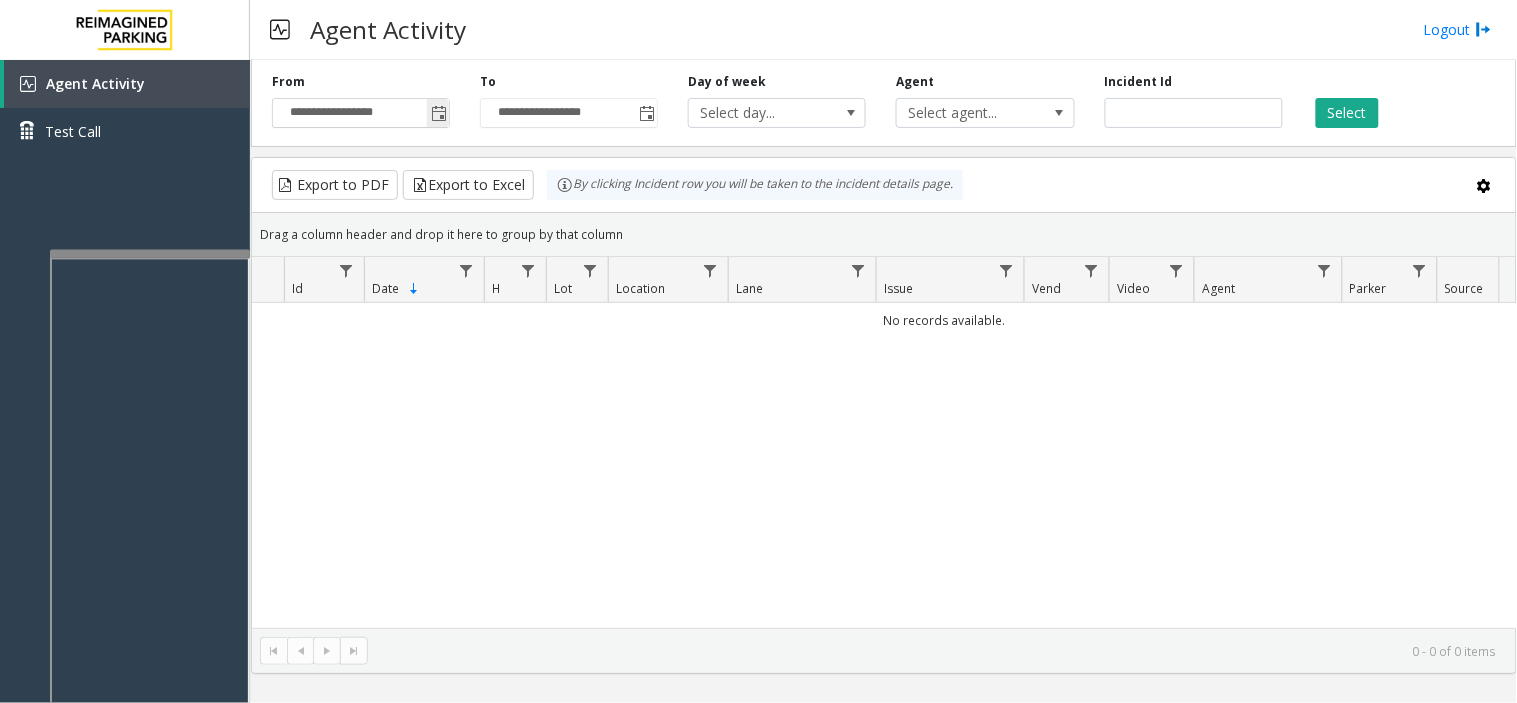 click 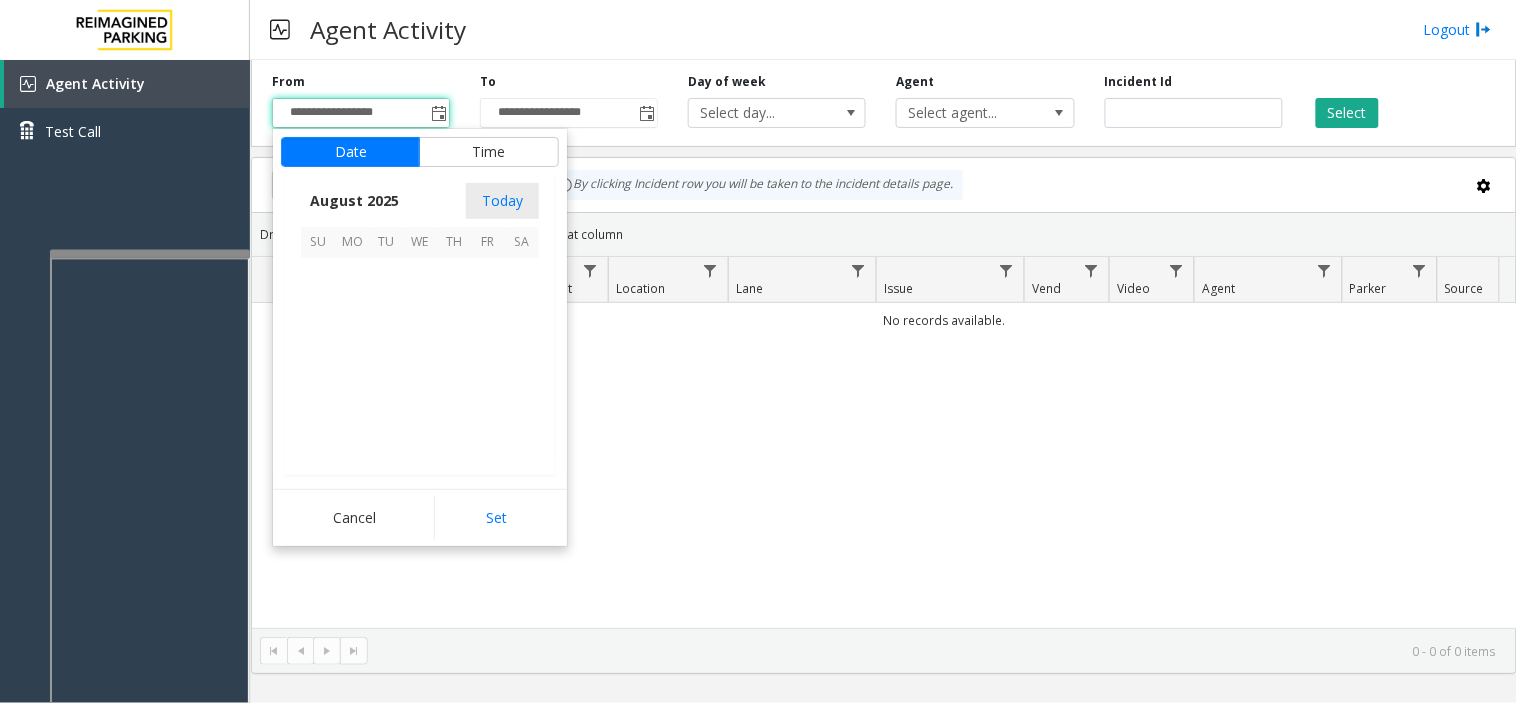 scroll, scrollTop: 358592, scrollLeft: 0, axis: vertical 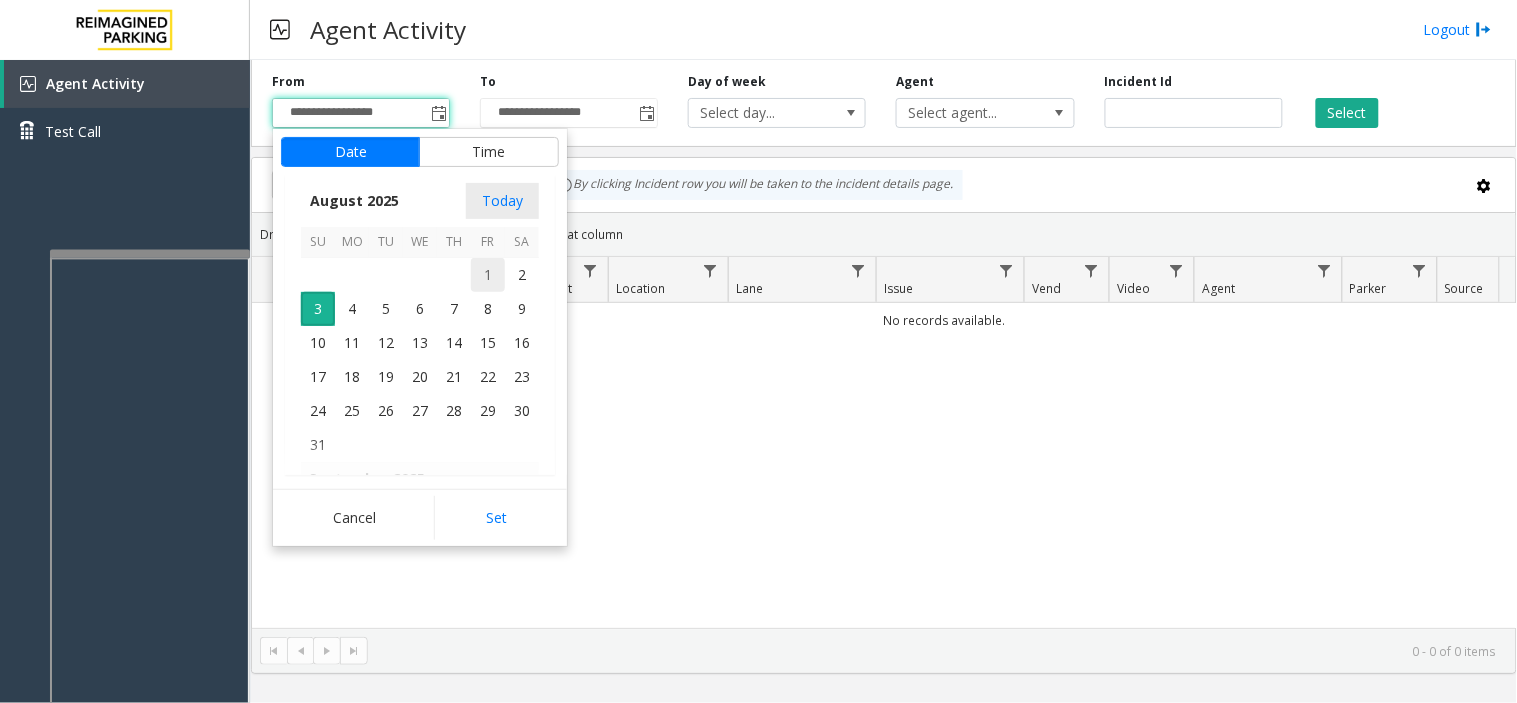 click on "1" at bounding box center [488, 275] 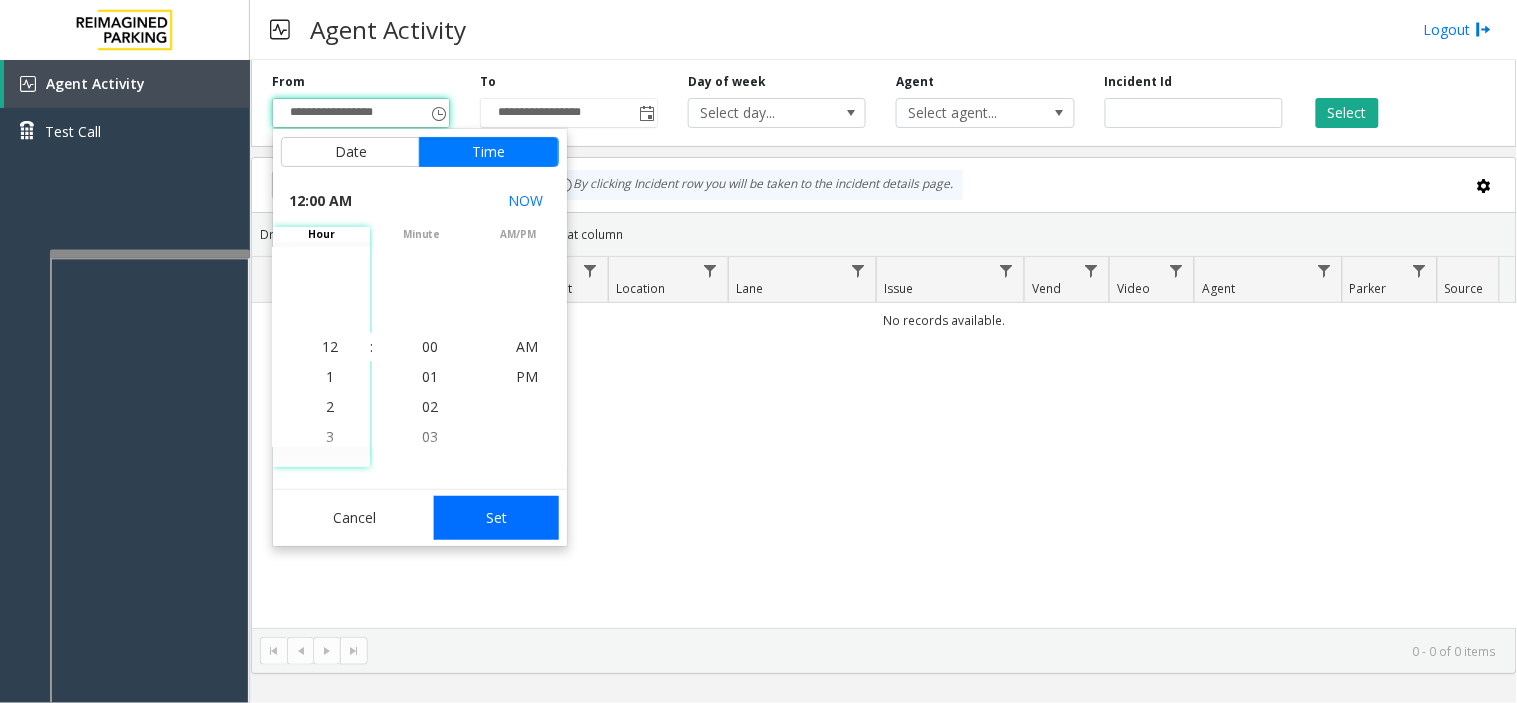 click on "Set" 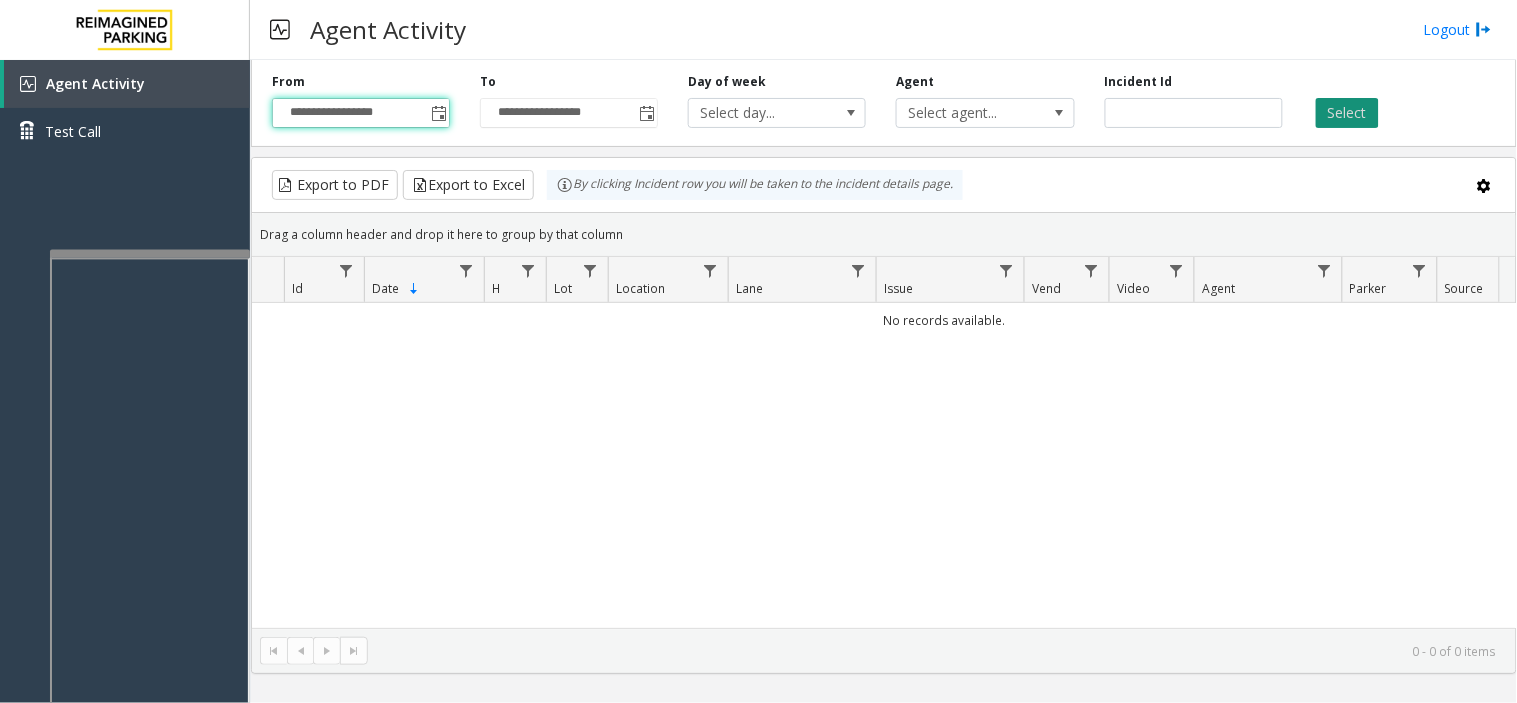 click on "Select" 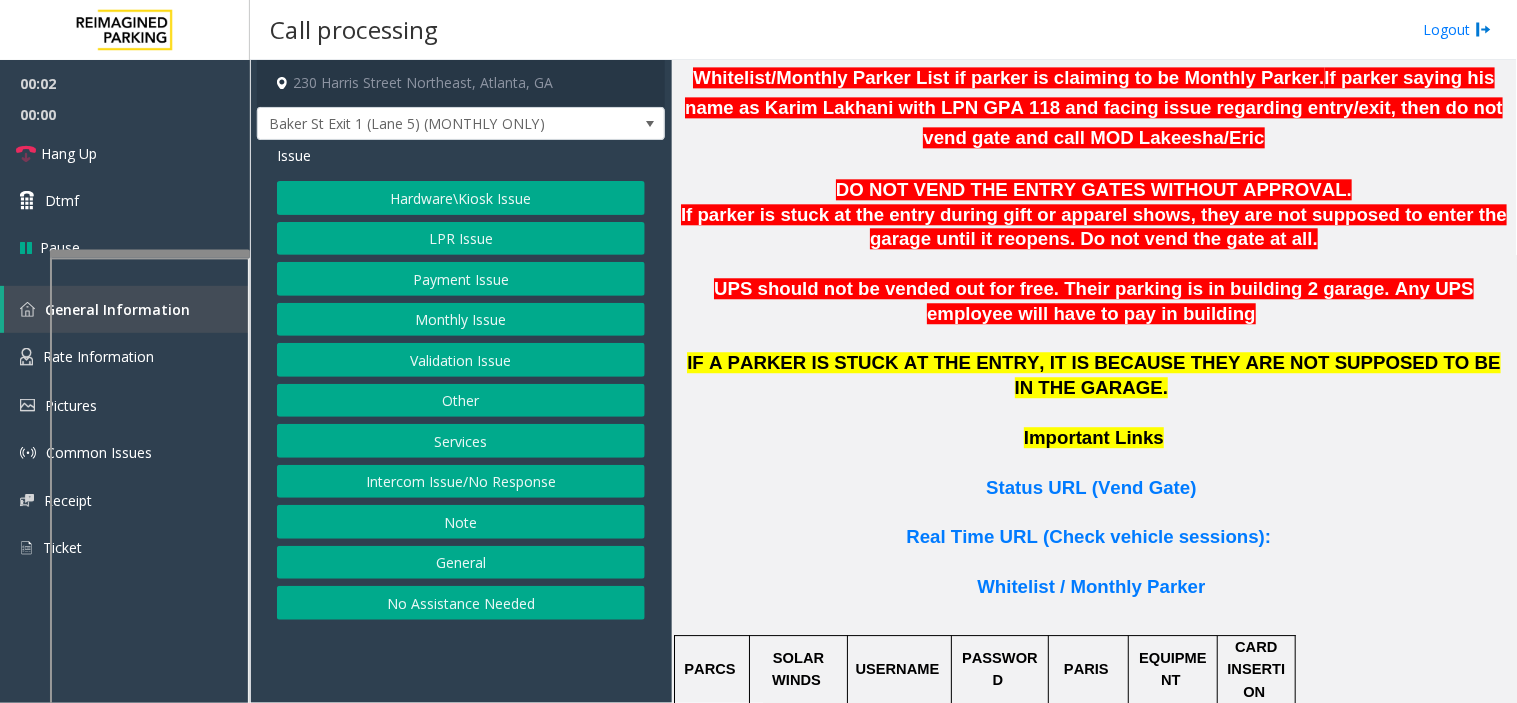 scroll, scrollTop: 1111, scrollLeft: 0, axis: vertical 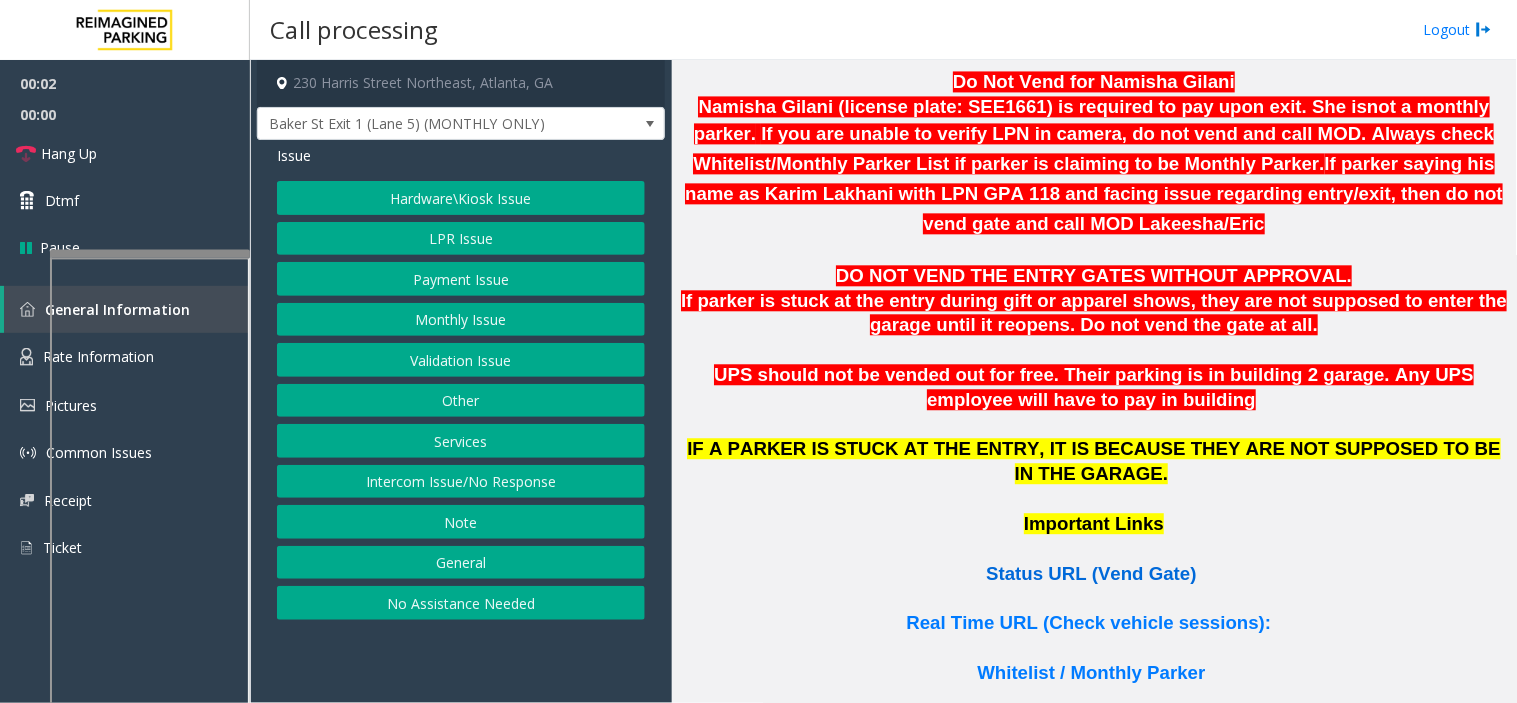click on "Status URL (Vend Gate)" 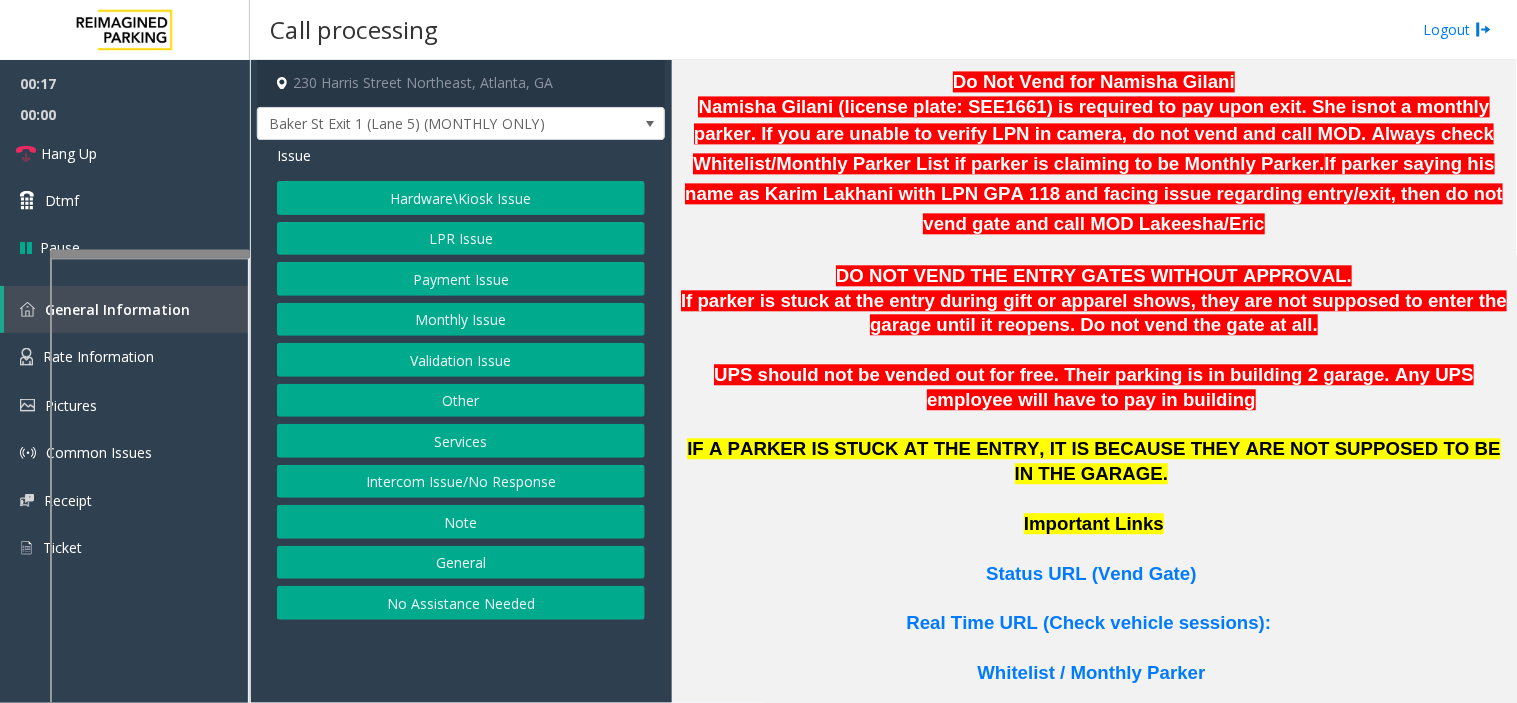 click on "Services" 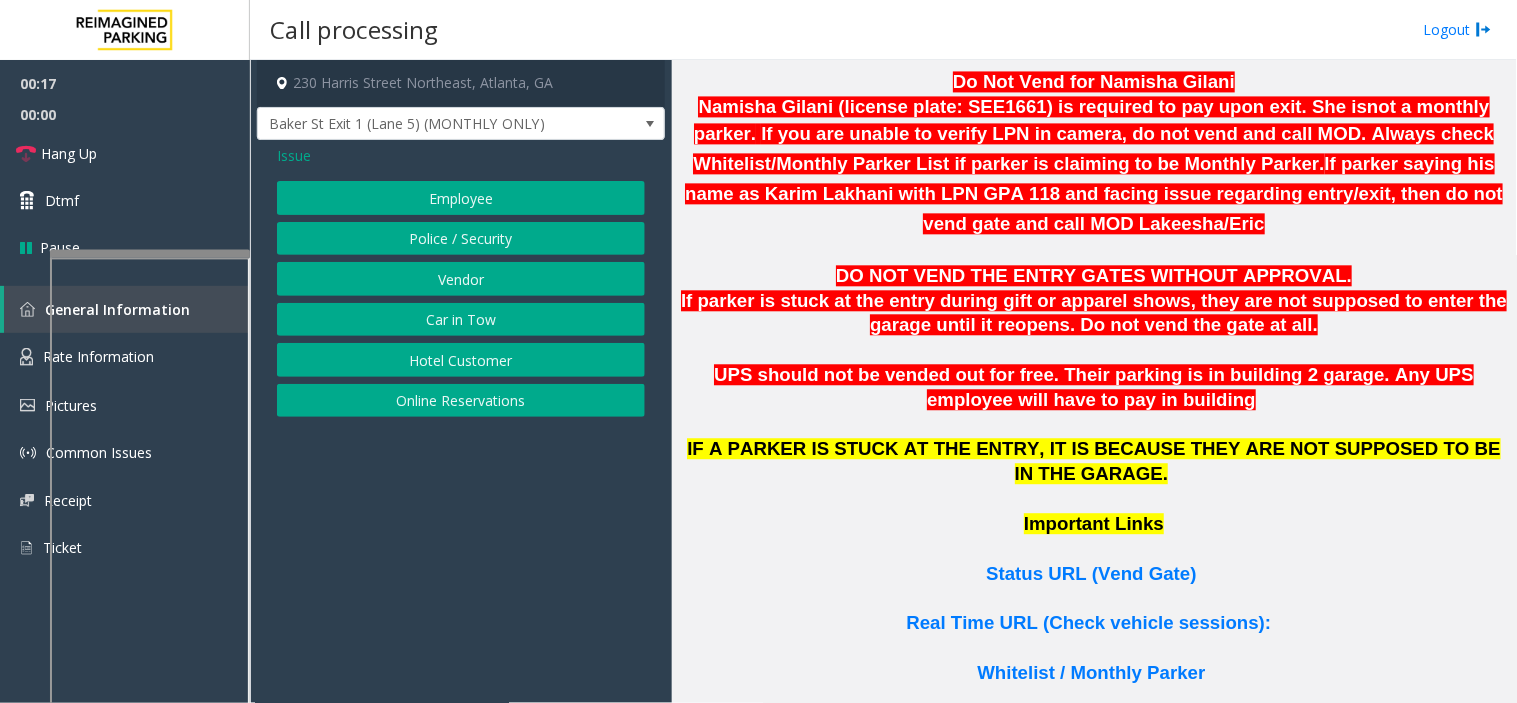 click on "Online Reservations" 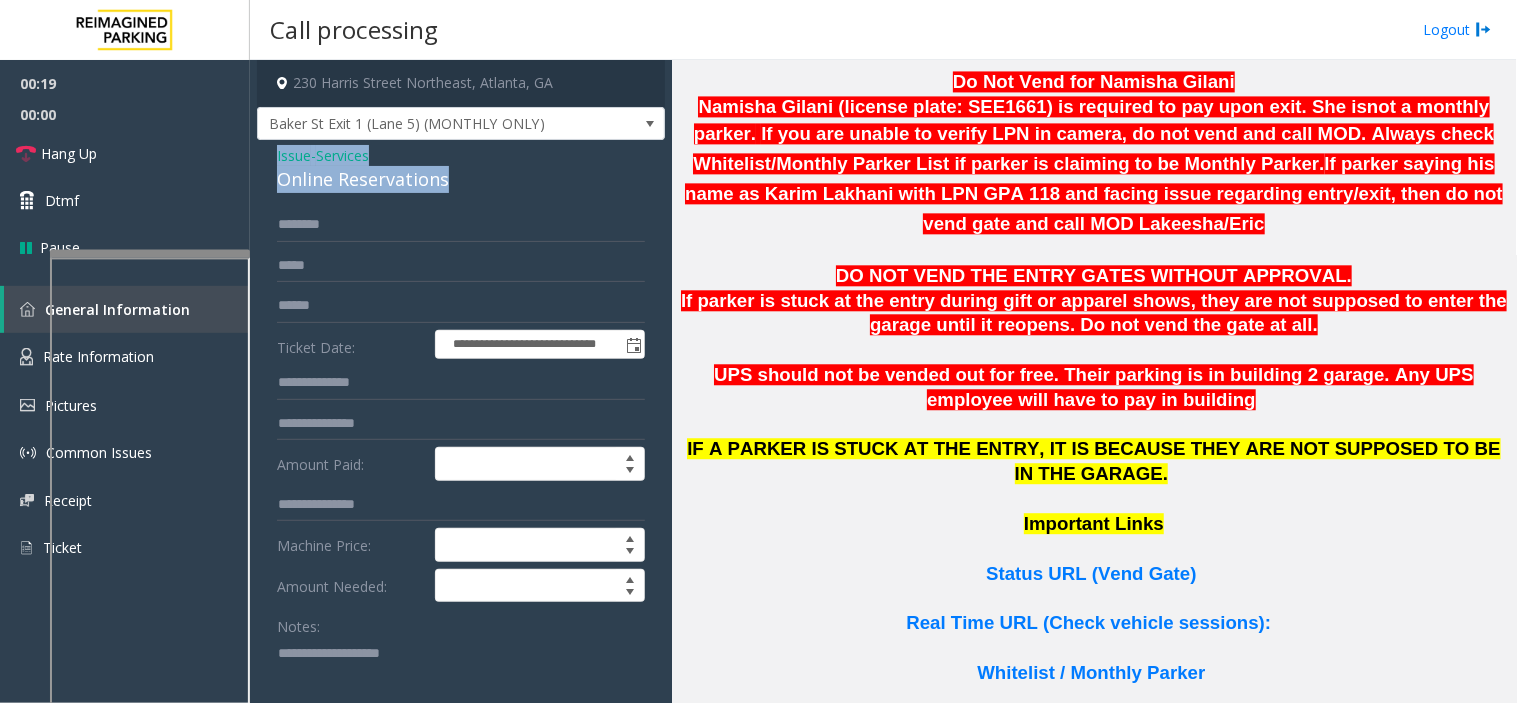 drag, startPoint x: 463, startPoint y: 175, endPoint x: 265, endPoint y: 158, distance: 198.72845 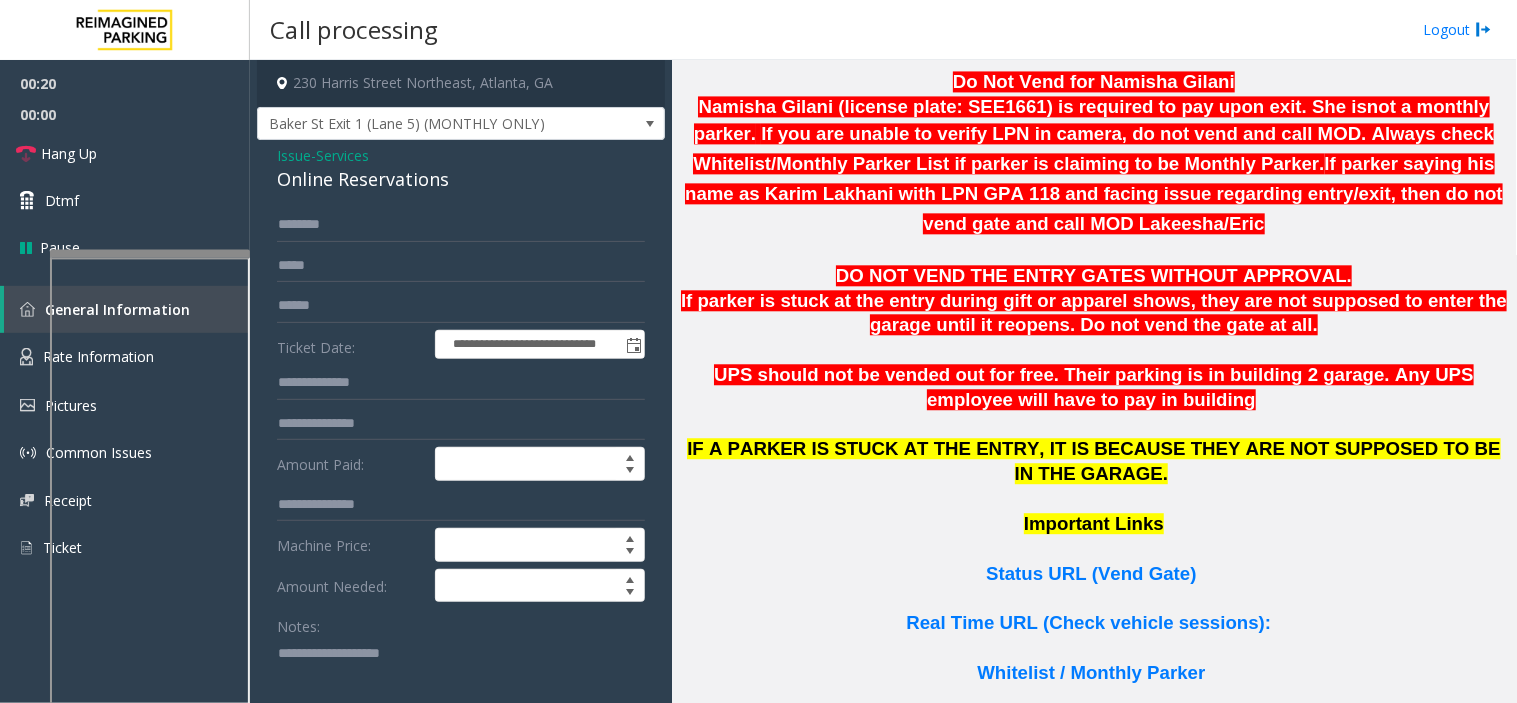 click 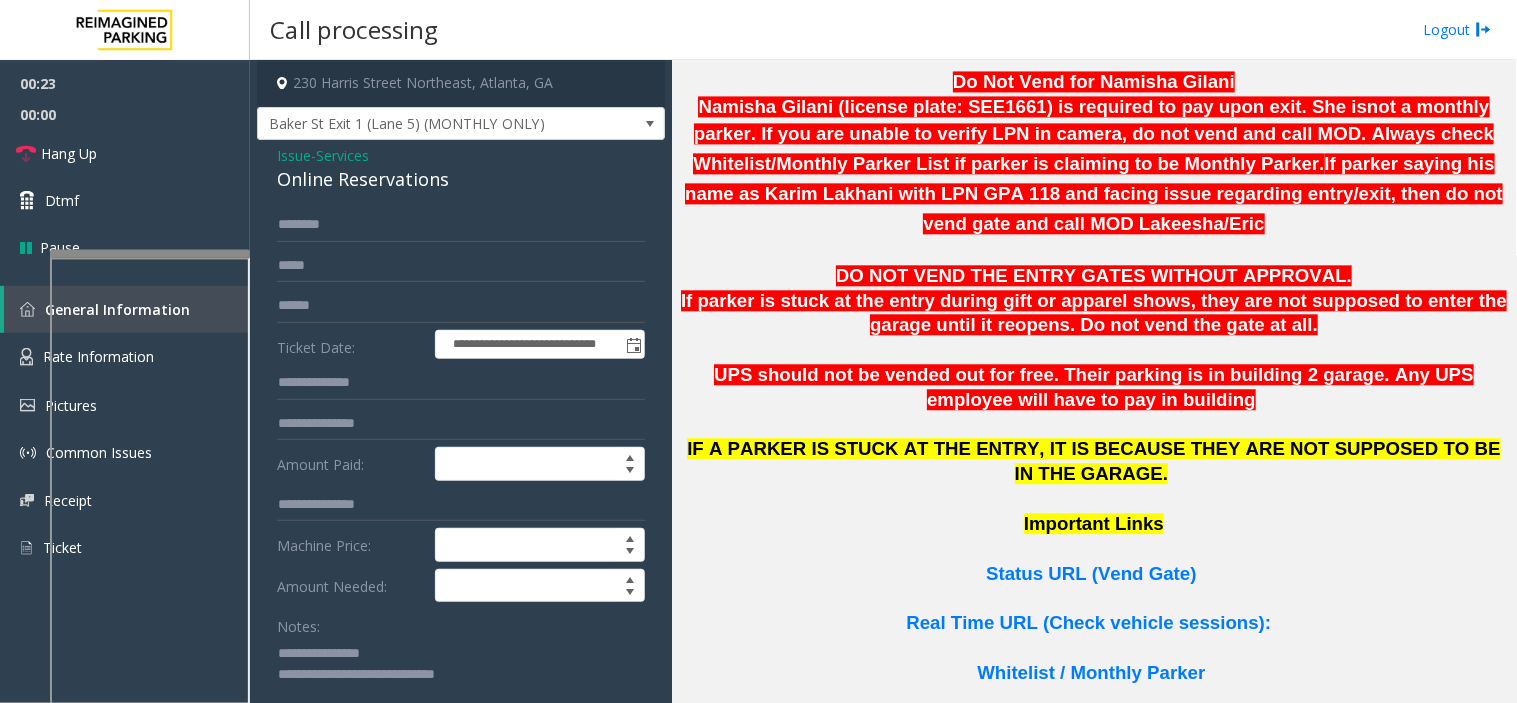 scroll, scrollTop: 1, scrollLeft: 0, axis: vertical 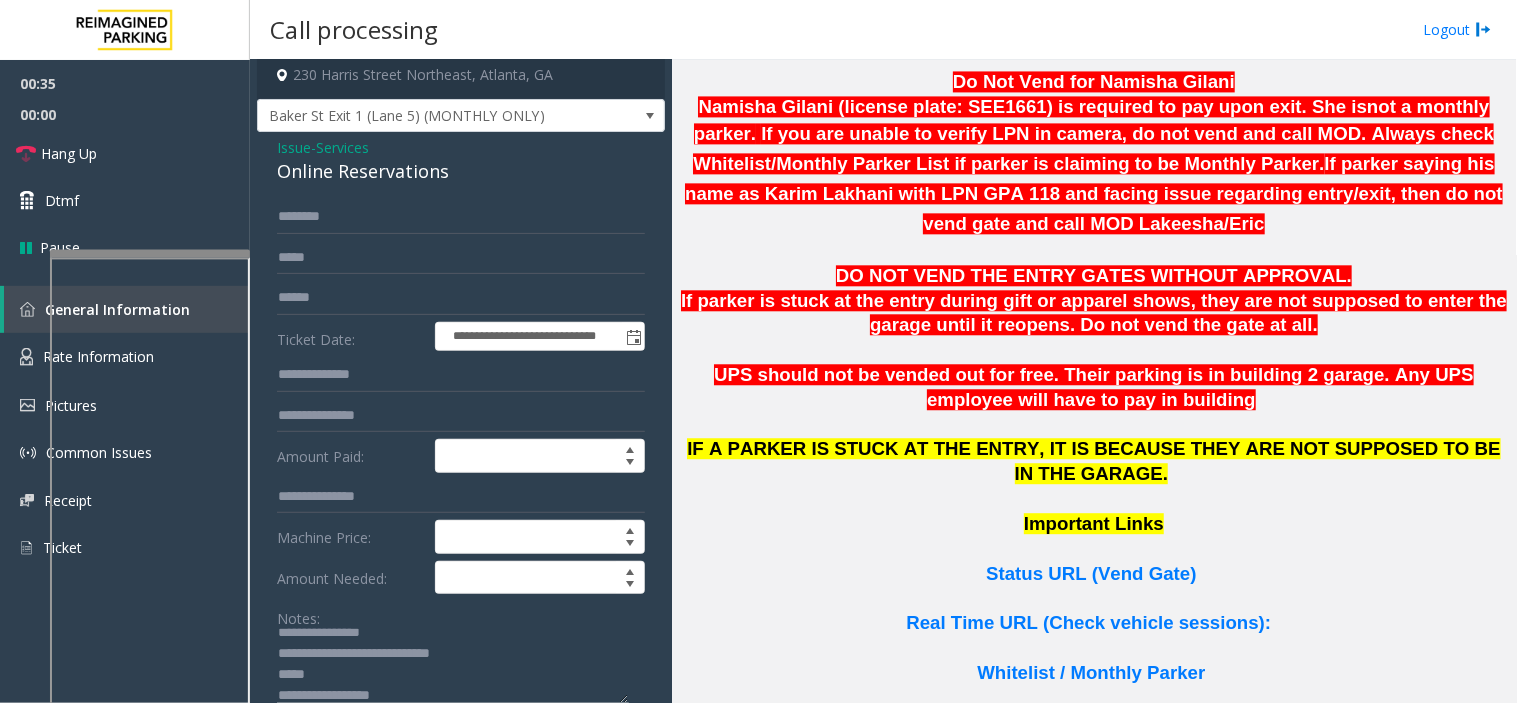type on "**********" 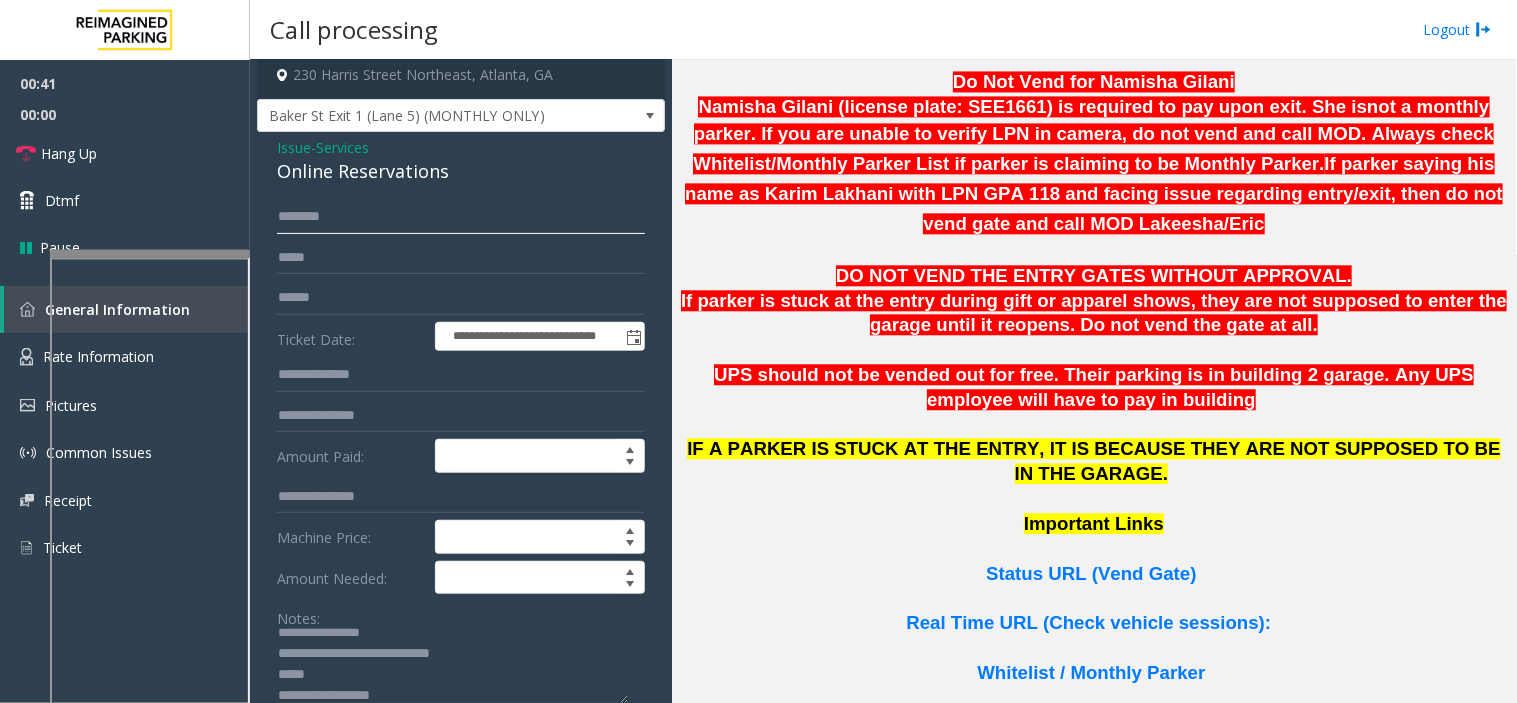 click 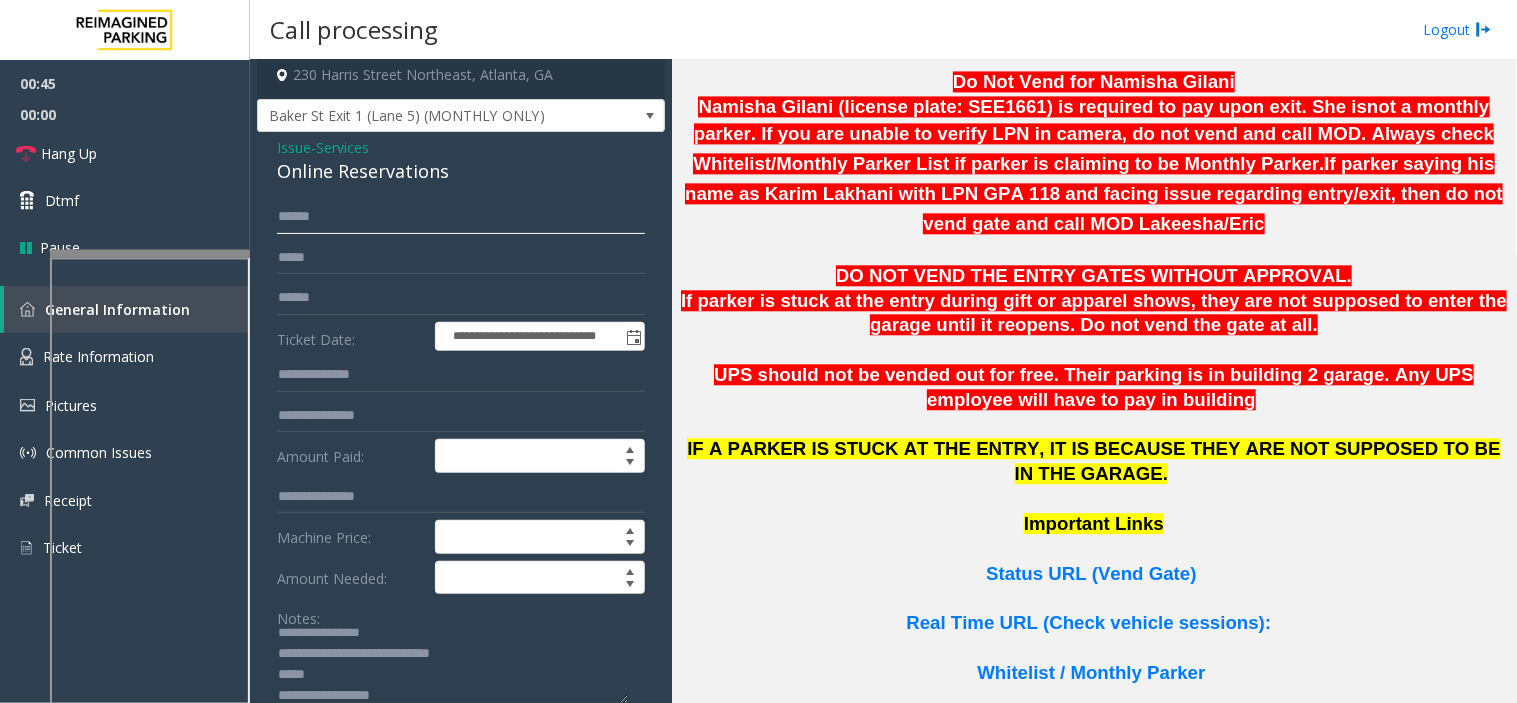 drag, startPoint x: 311, startPoint y: 223, endPoint x: 300, endPoint y: 200, distance: 25.495098 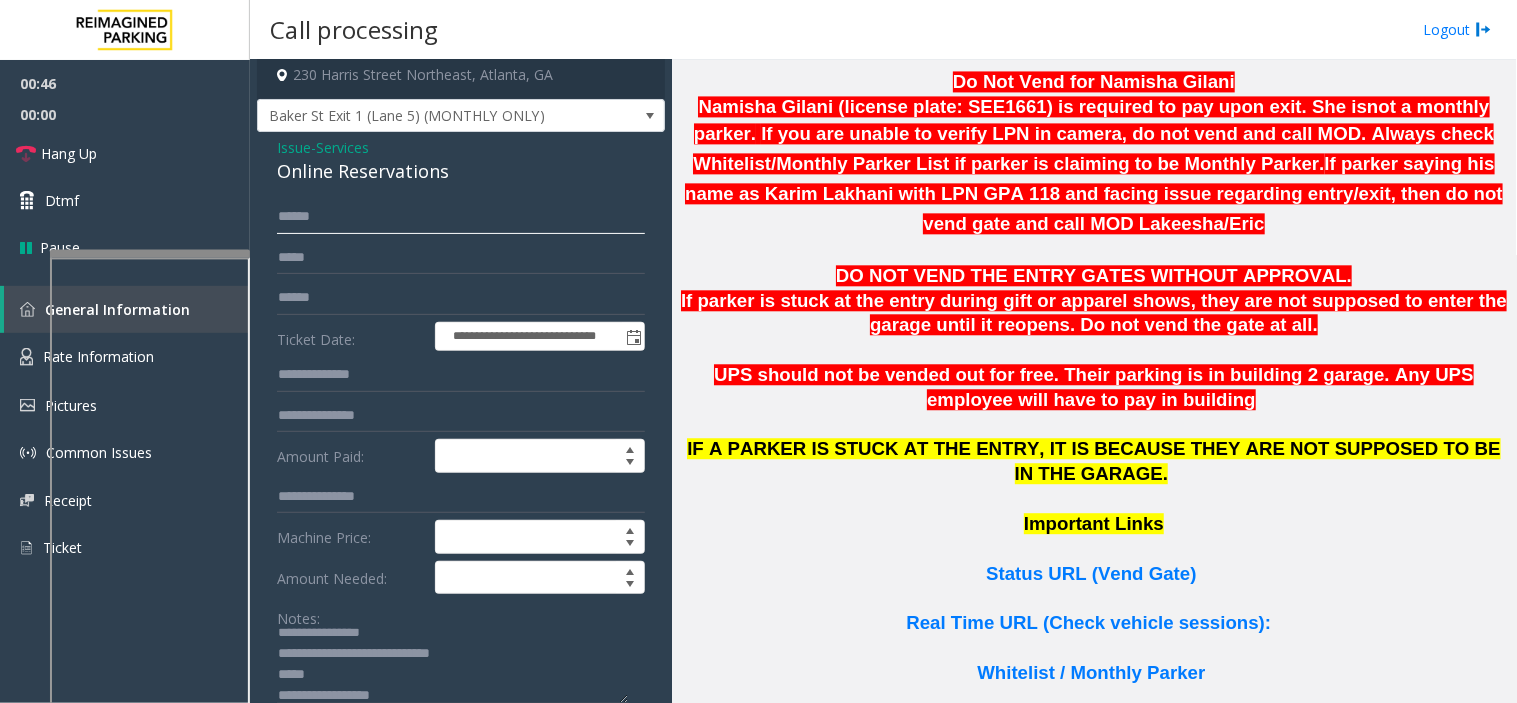 click on "*****" 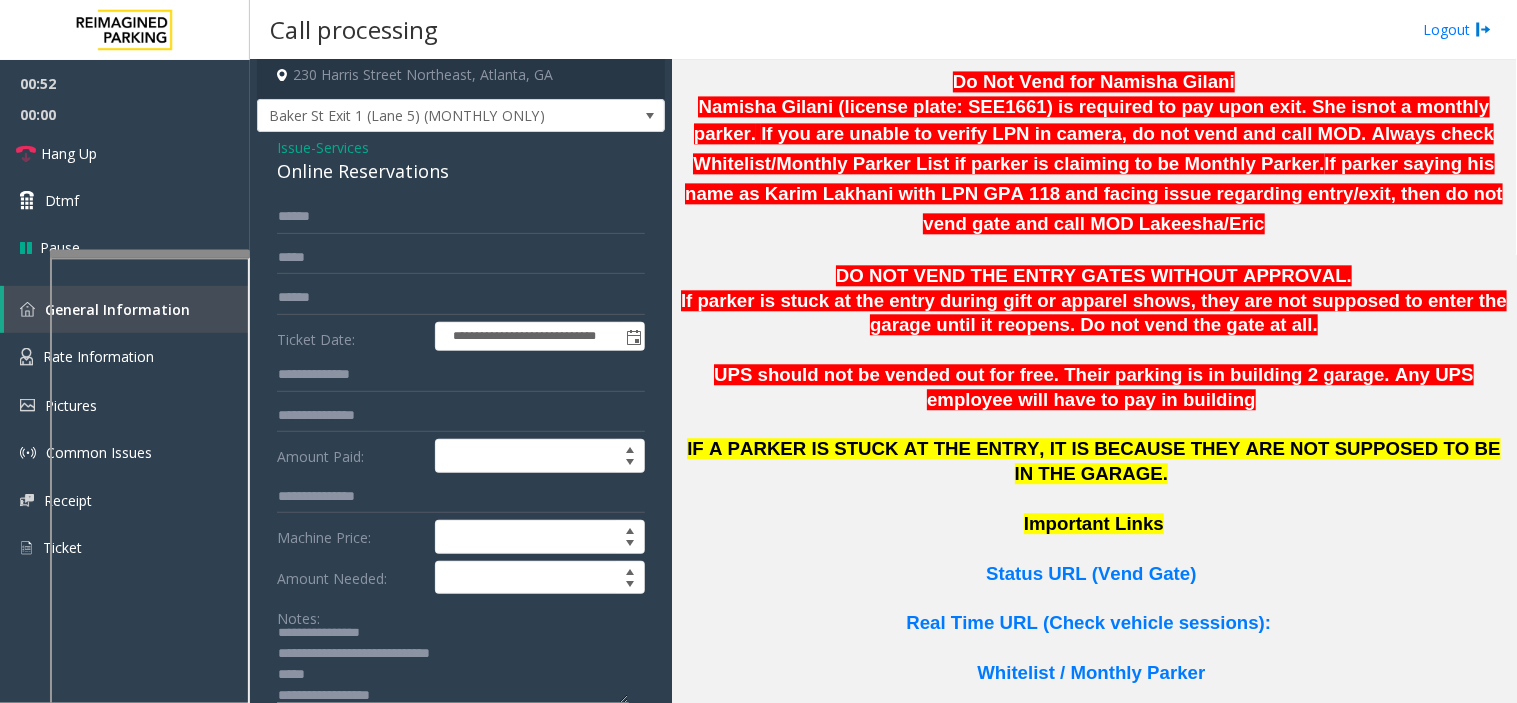 click 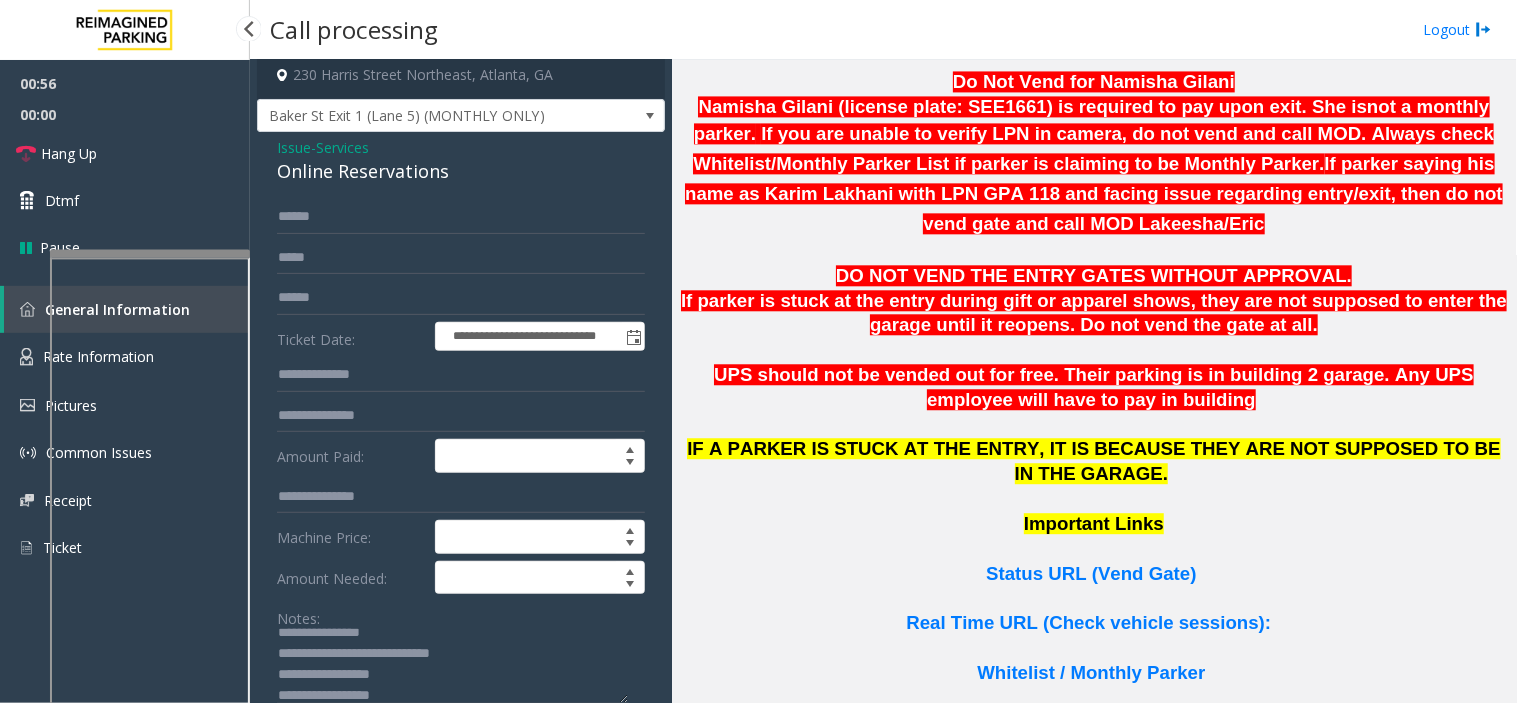 click on "00:00" at bounding box center [125, 114] 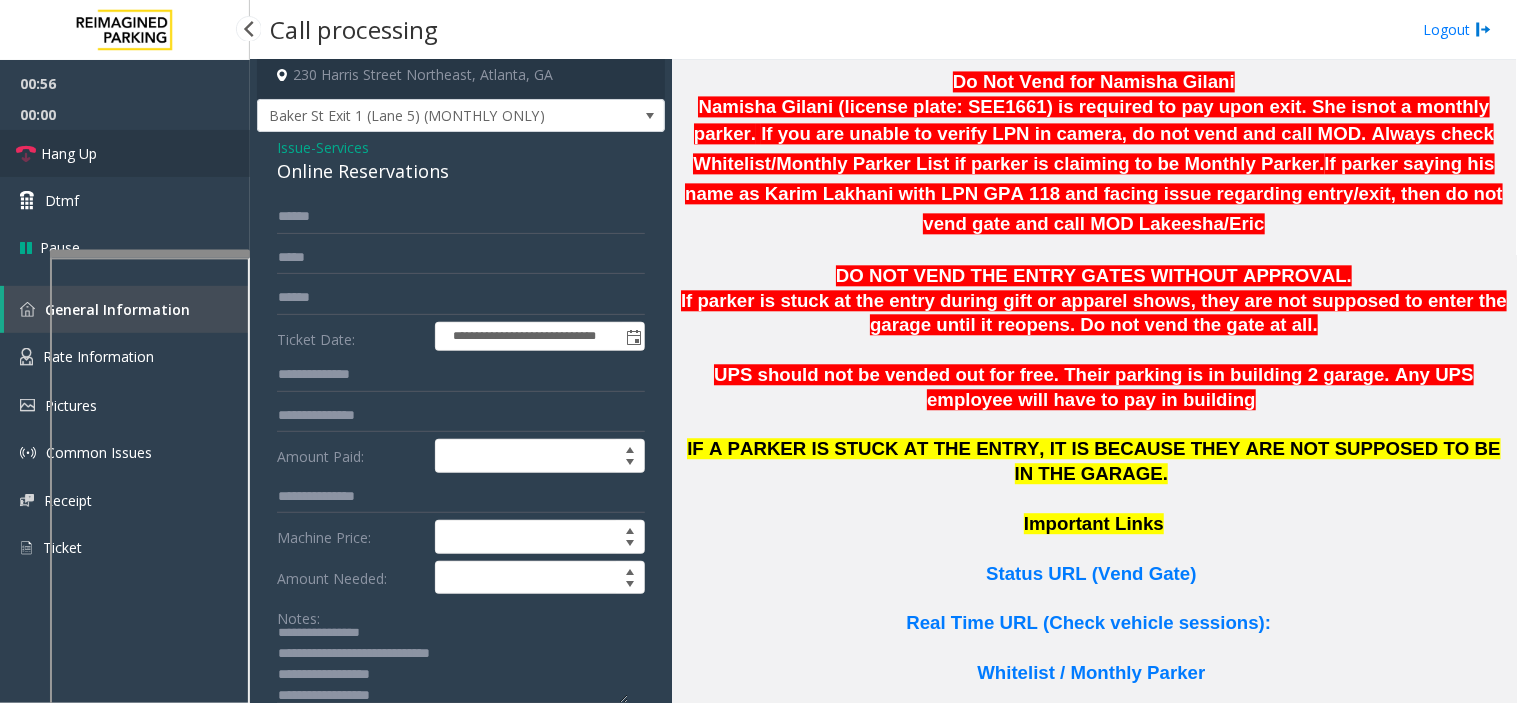 click on "Hang Up" at bounding box center [125, 153] 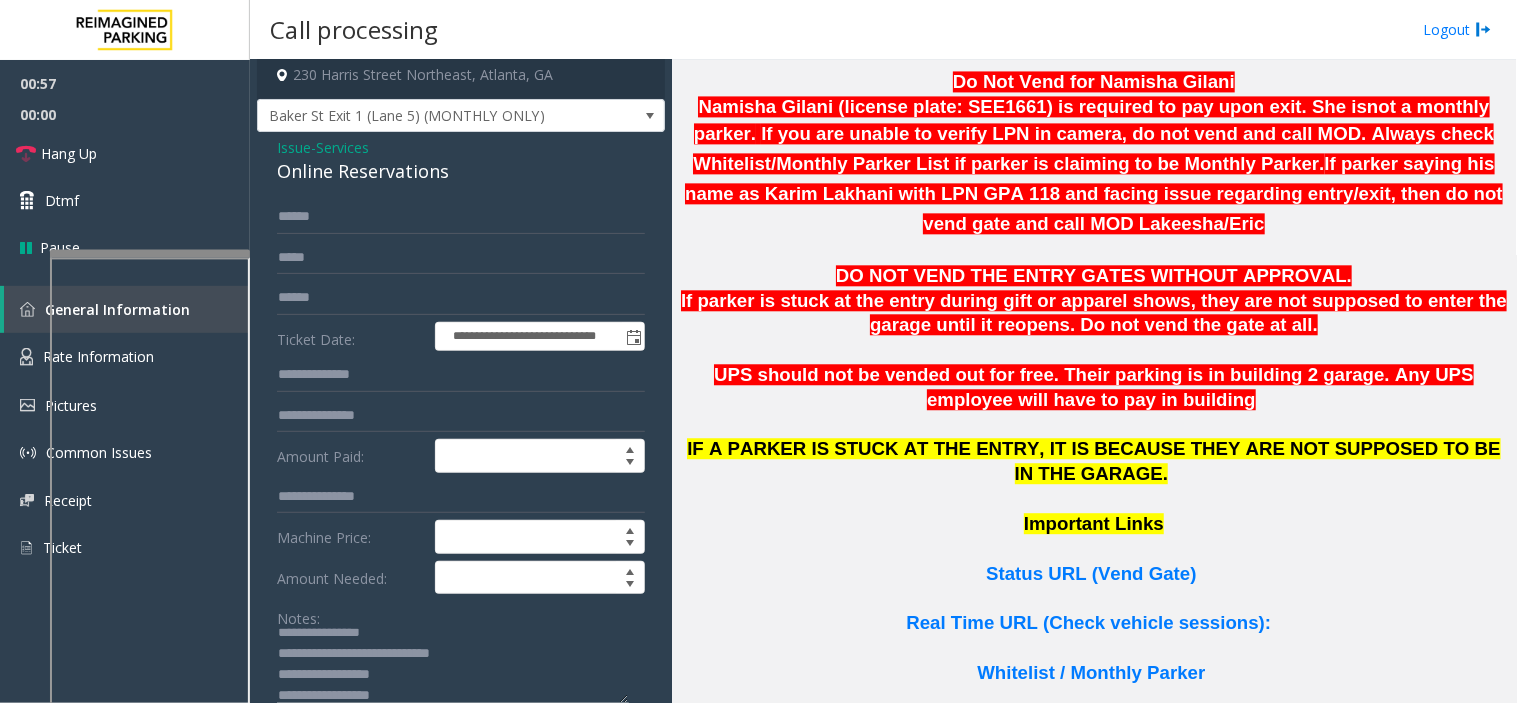 click 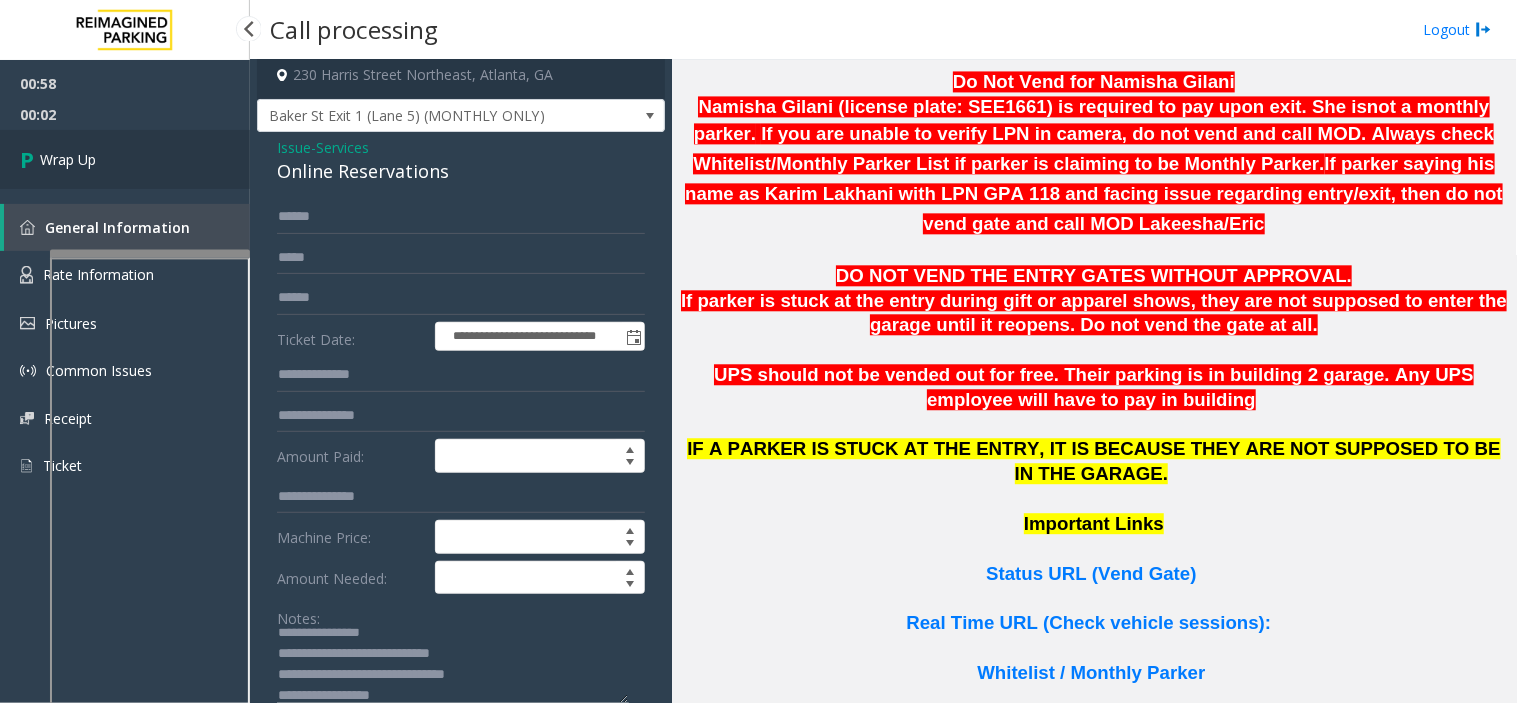 type on "**********" 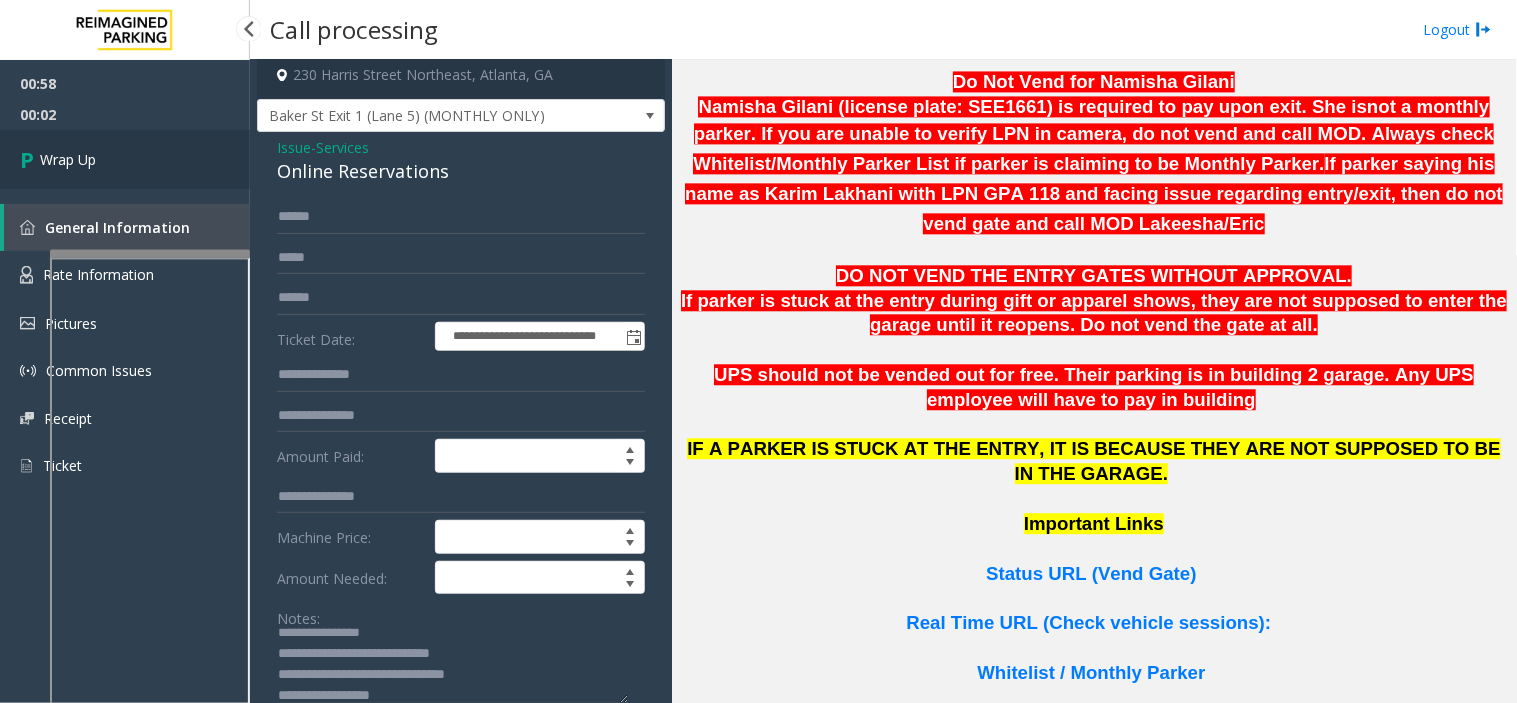 click on "Wrap Up" at bounding box center [125, 159] 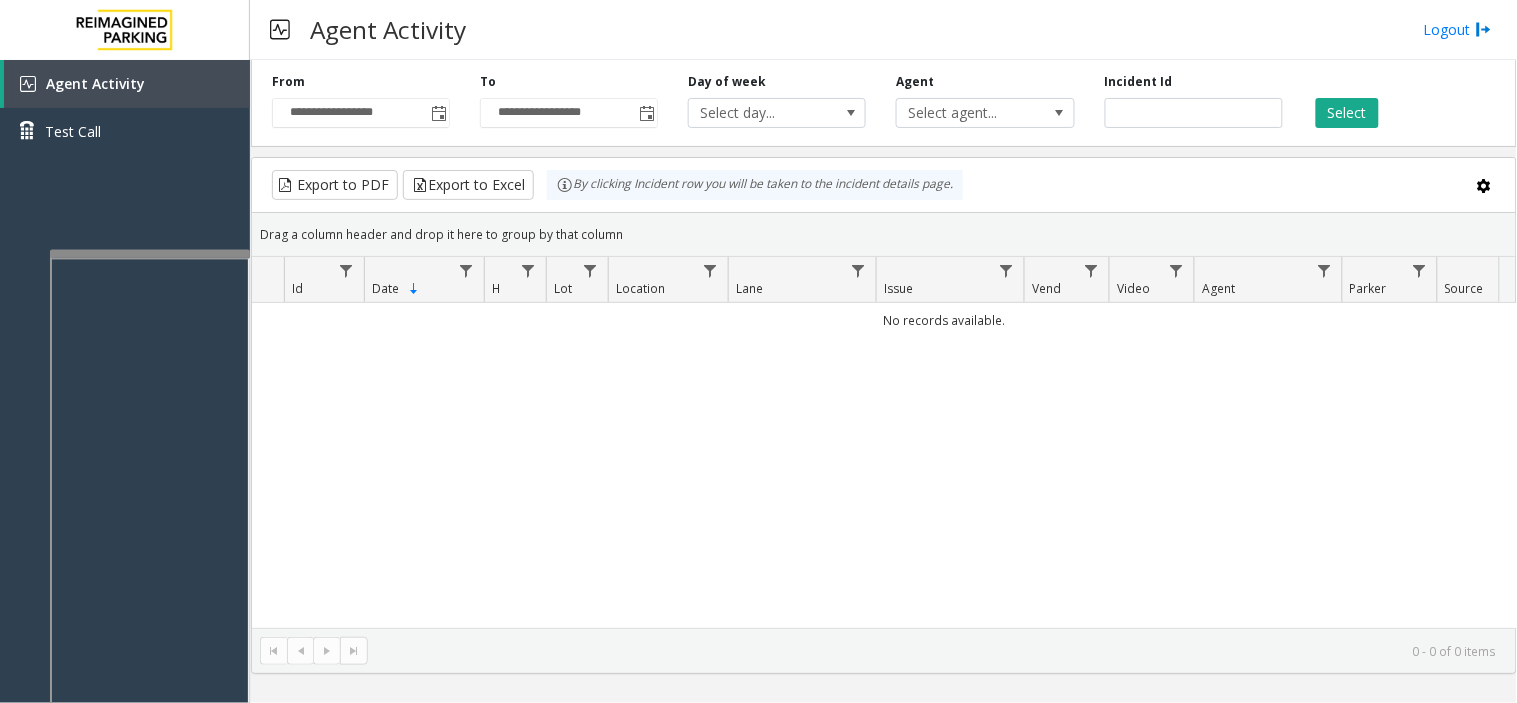 click on "Agent Activity Logout" at bounding box center (883, 30) 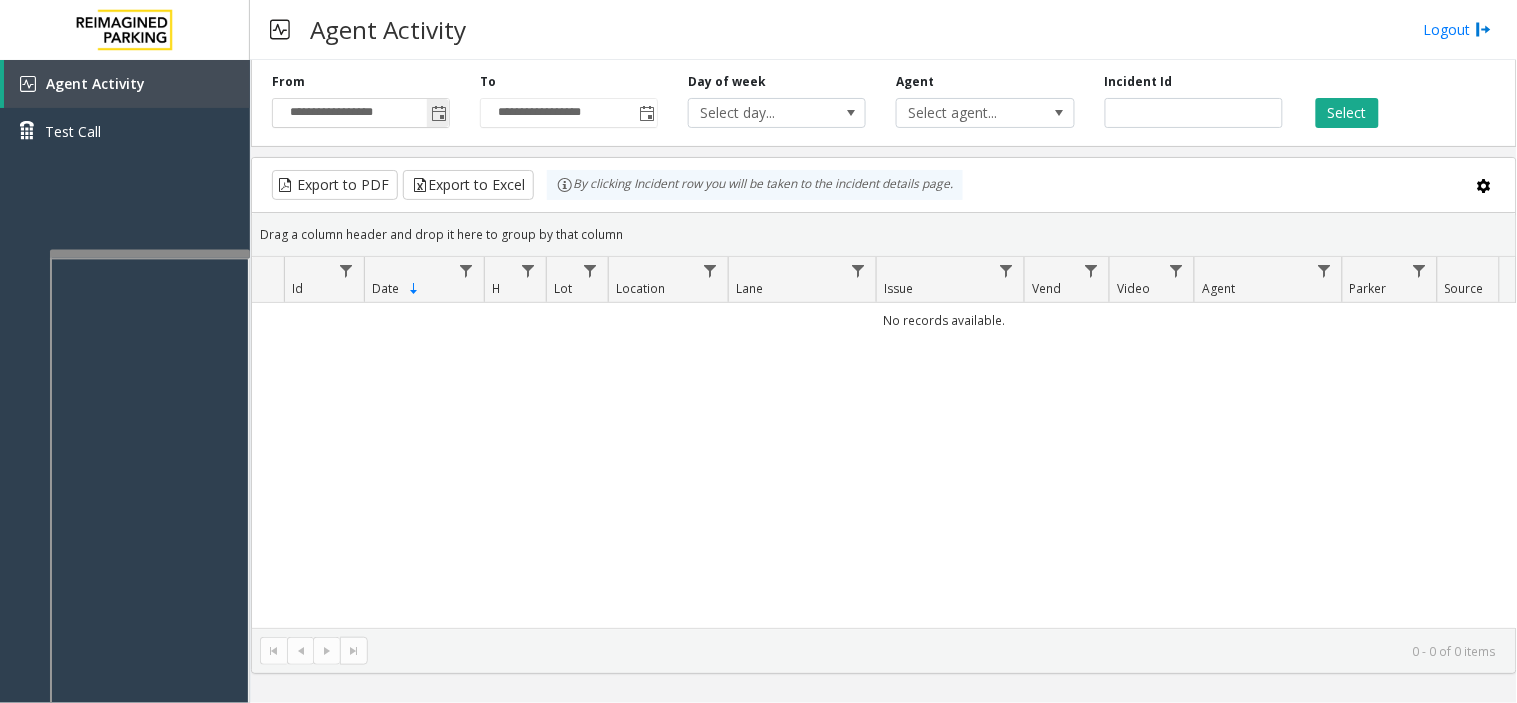 click 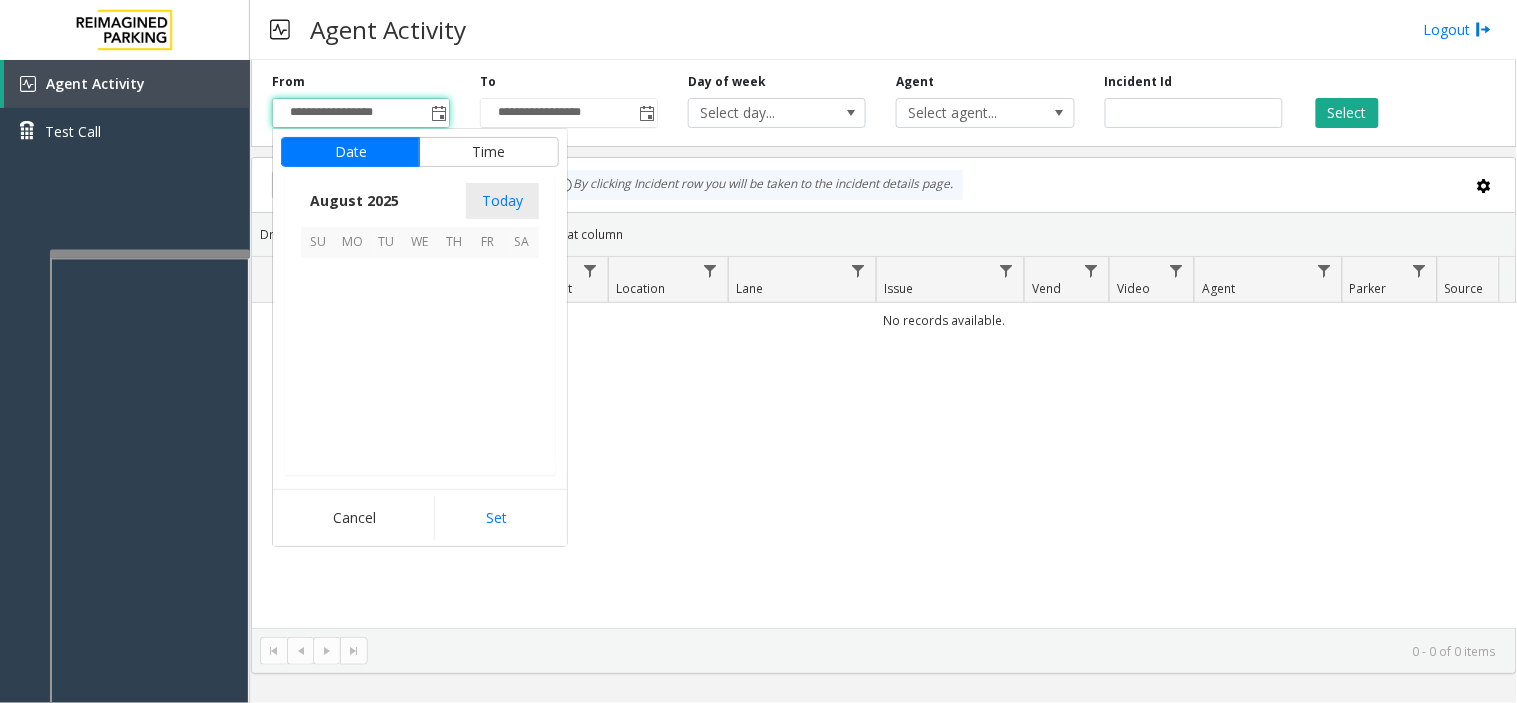 scroll, scrollTop: 358592, scrollLeft: 0, axis: vertical 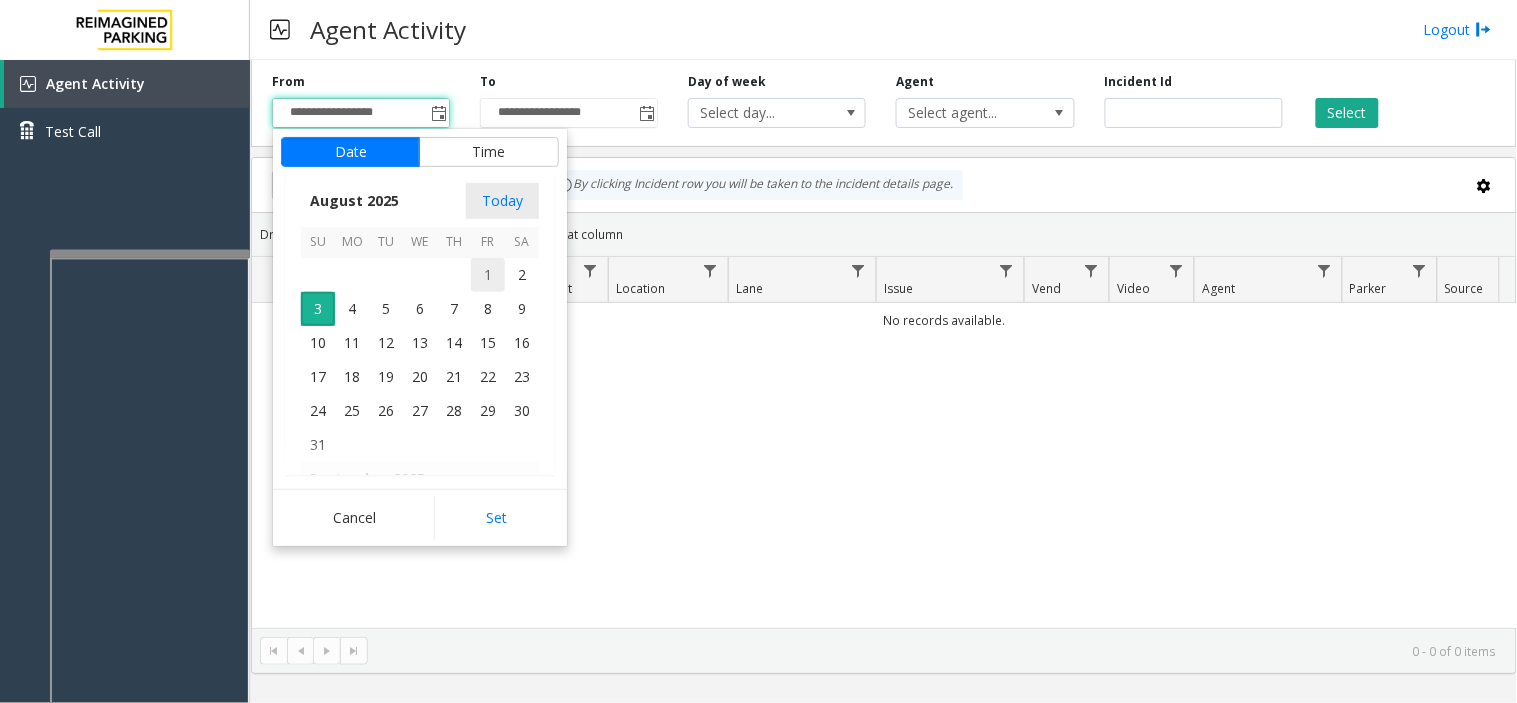 click on "1" at bounding box center [488, 275] 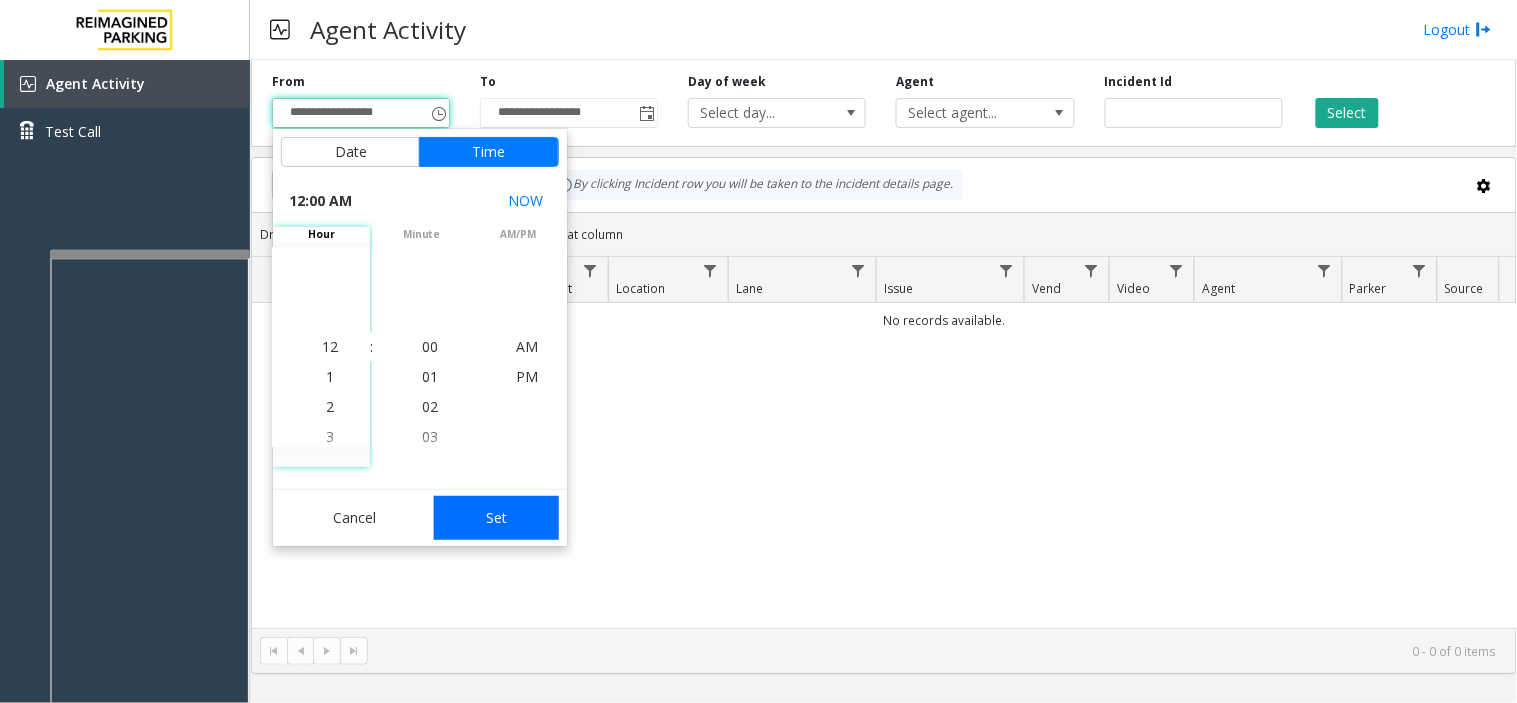 click on "Set" 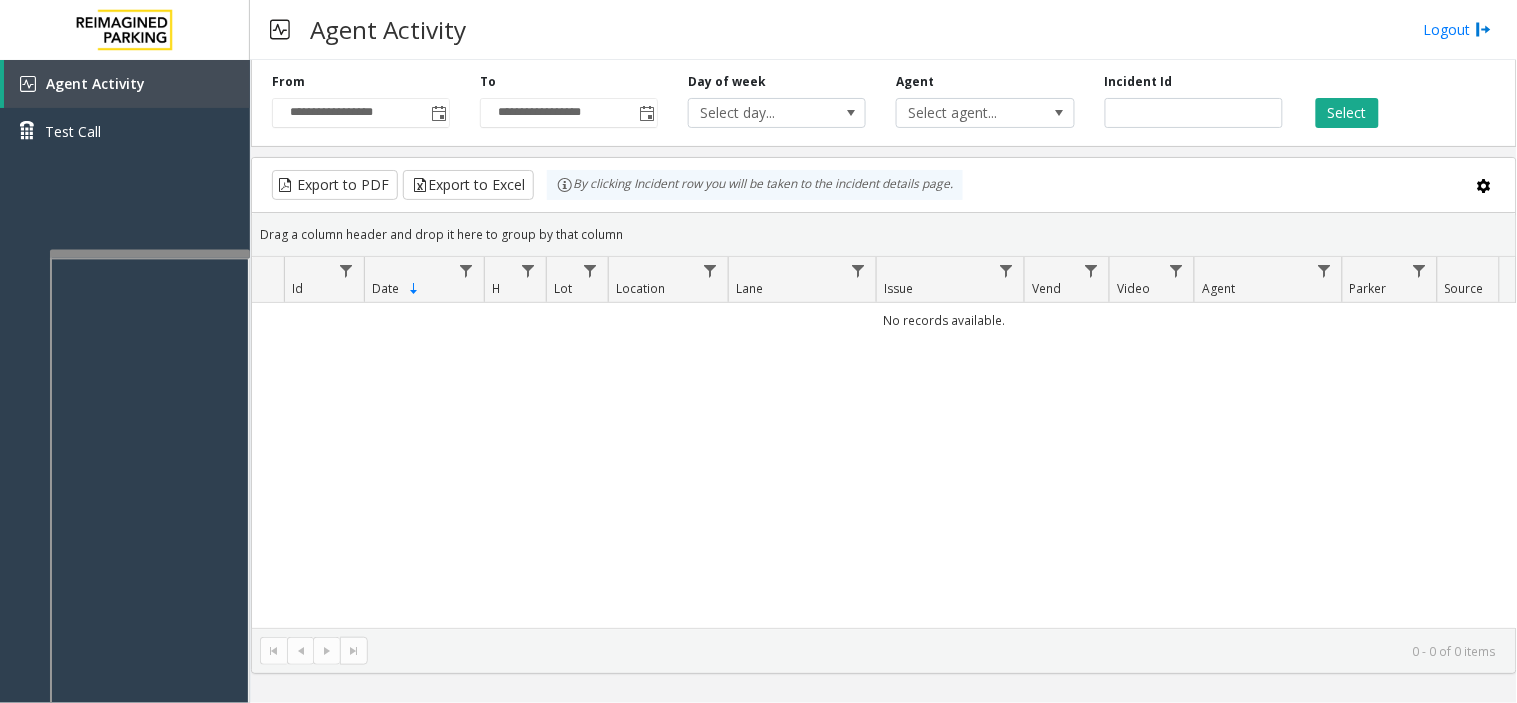 click on "Select" 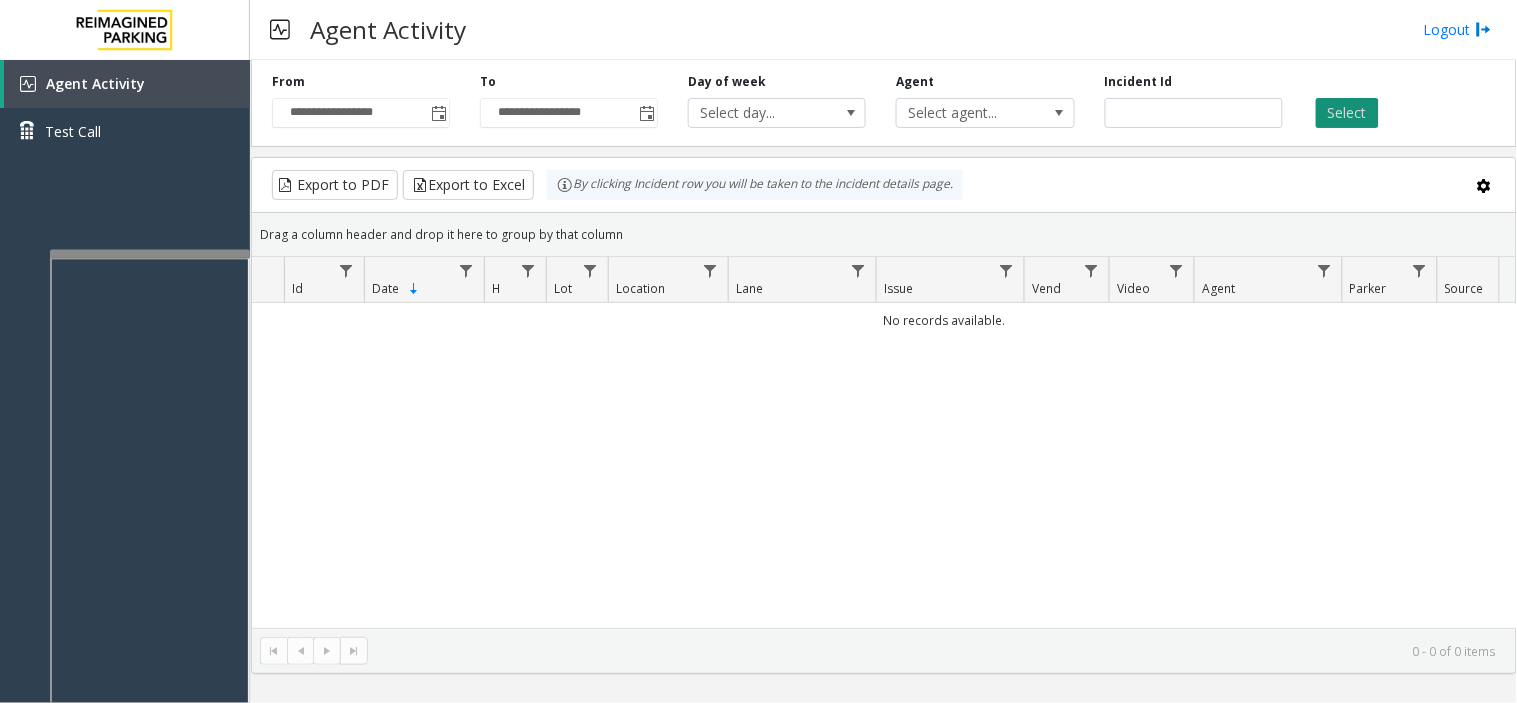 click on "Select" 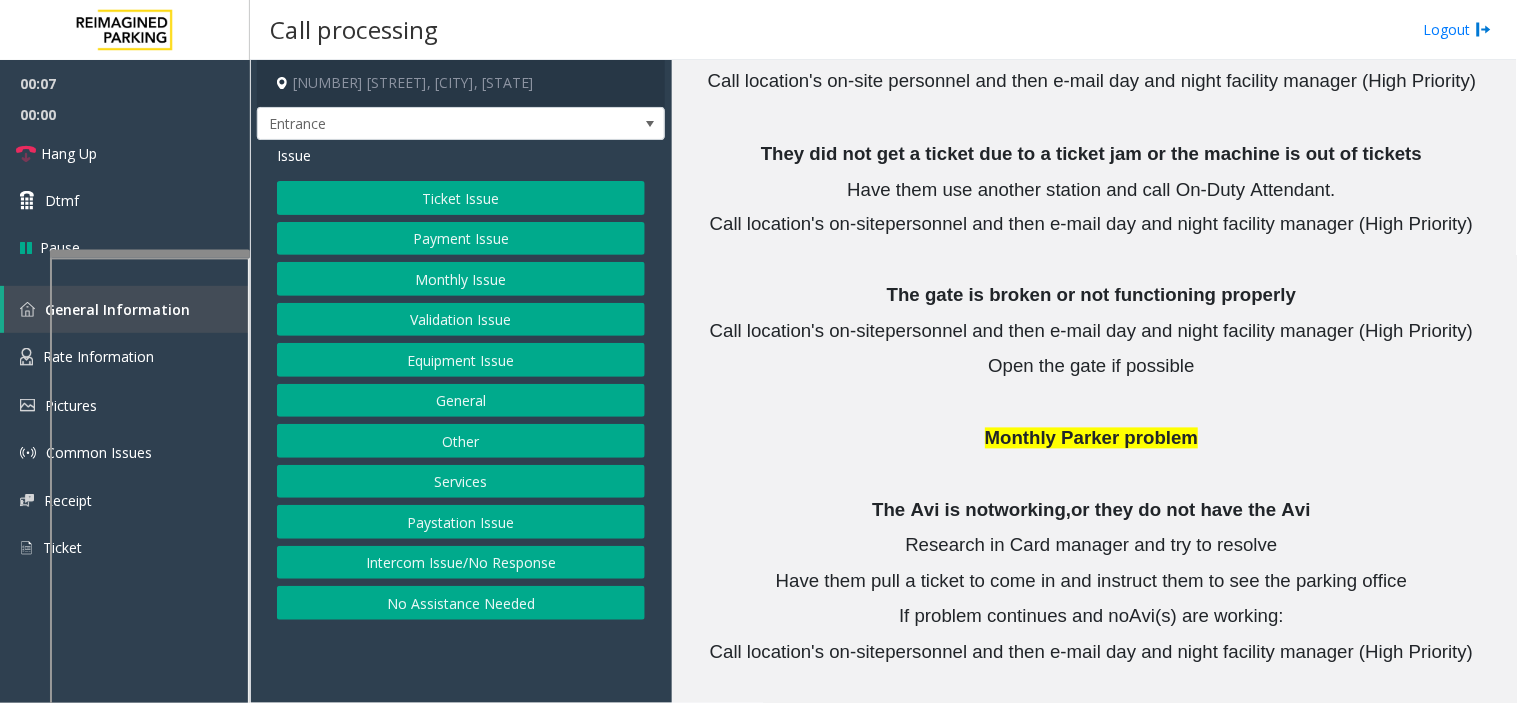 scroll, scrollTop: 2858, scrollLeft: 0, axis: vertical 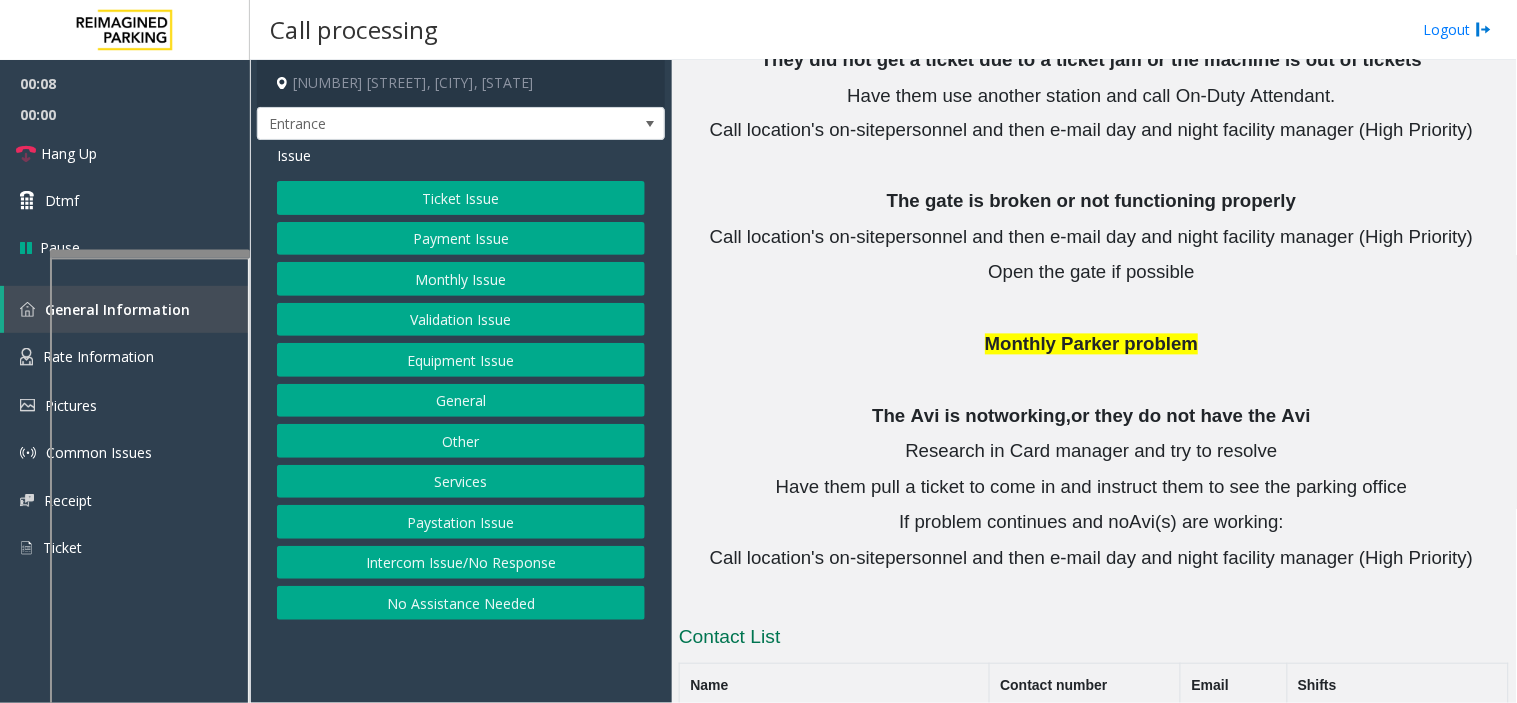 drag, startPoint x: 467, startPoint y: 562, endPoint x: 444, endPoint y: 492, distance: 73.68175 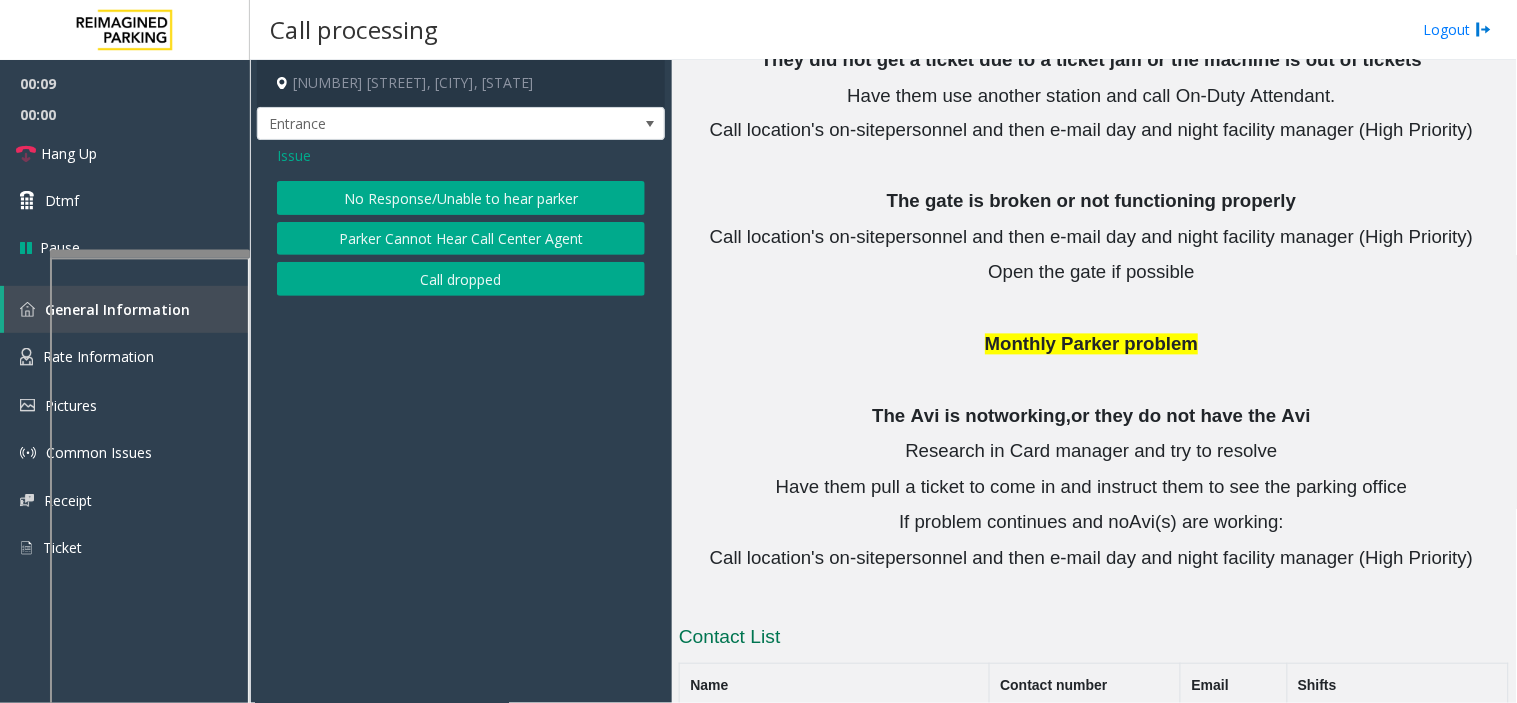 click on "No Response/Unable to hear parker" 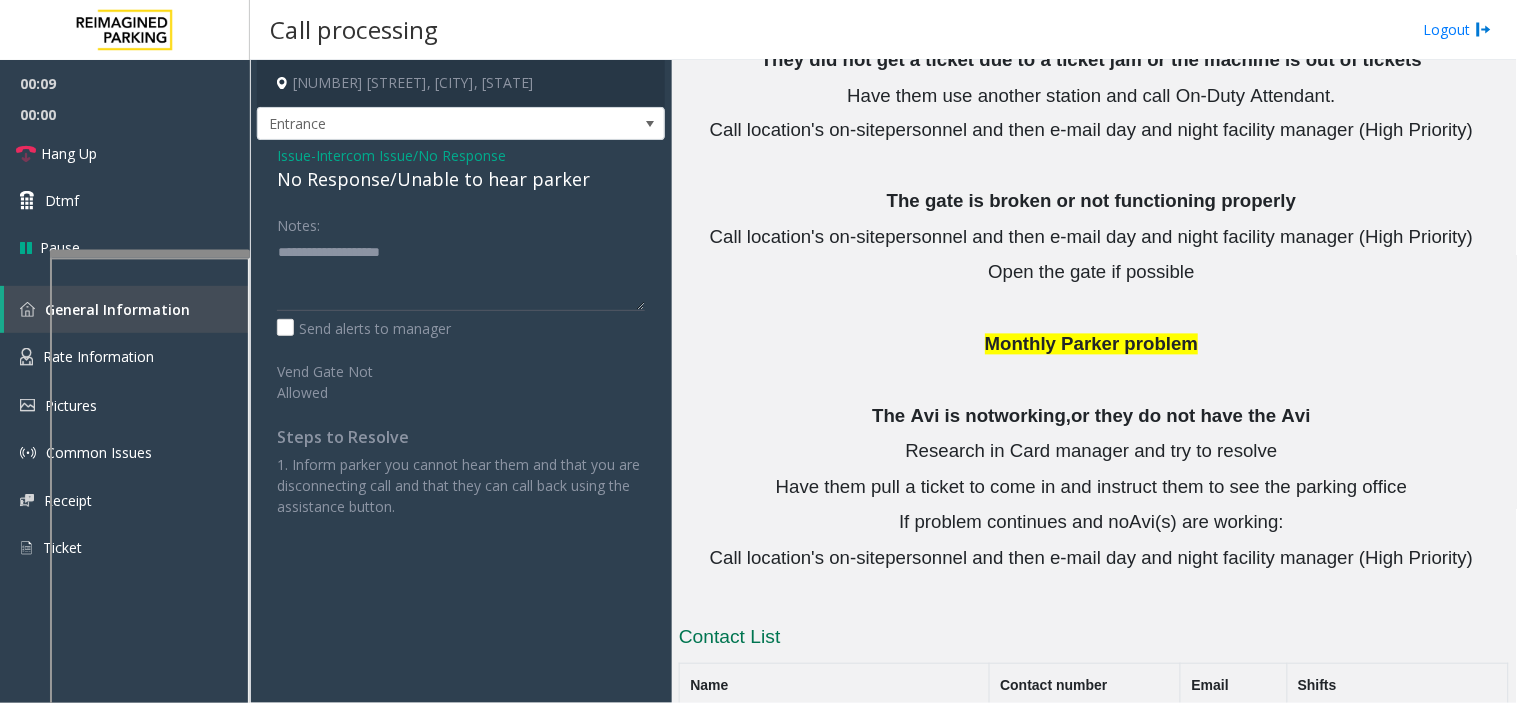 click on "Issue  -  Intercom Issue/No Response No Response/Unable to hear parker Notes:                      Send alerts to manager  Vend Gate Not Allowed  Steps to Resolve 1. Inform parker you cannot hear them and that you are disconnecting call and that they can call back using the assistance button." 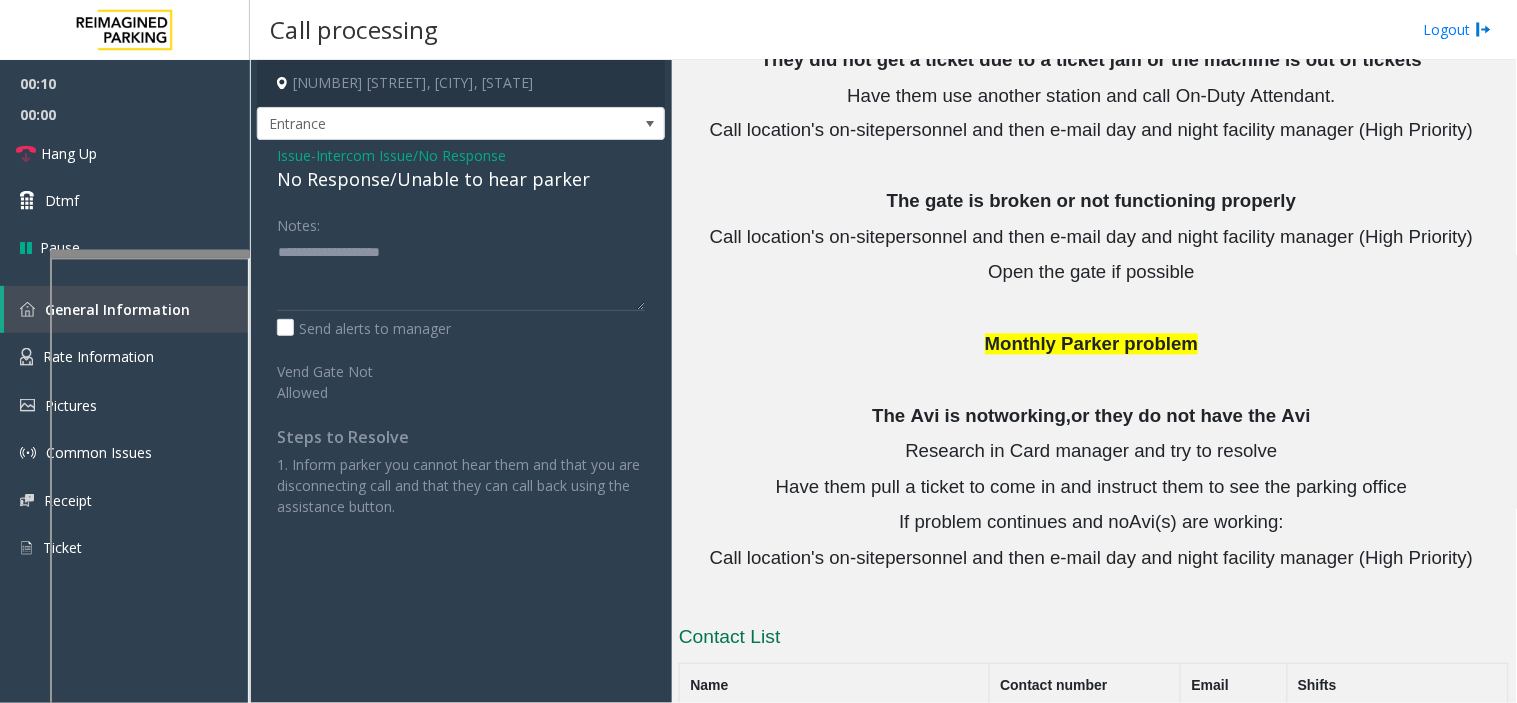click on "No Response/Unable to hear parker" 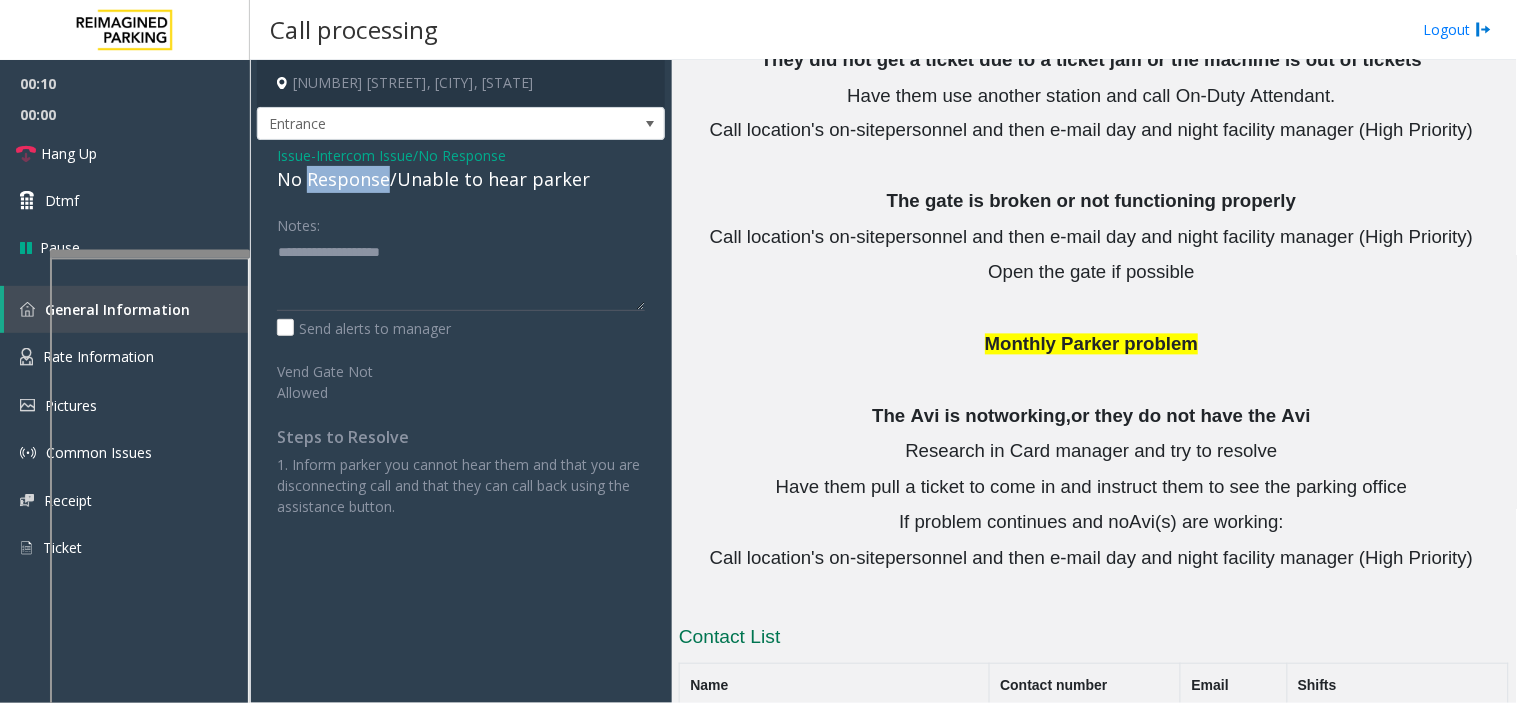 click on "No Response/Unable to hear parker" 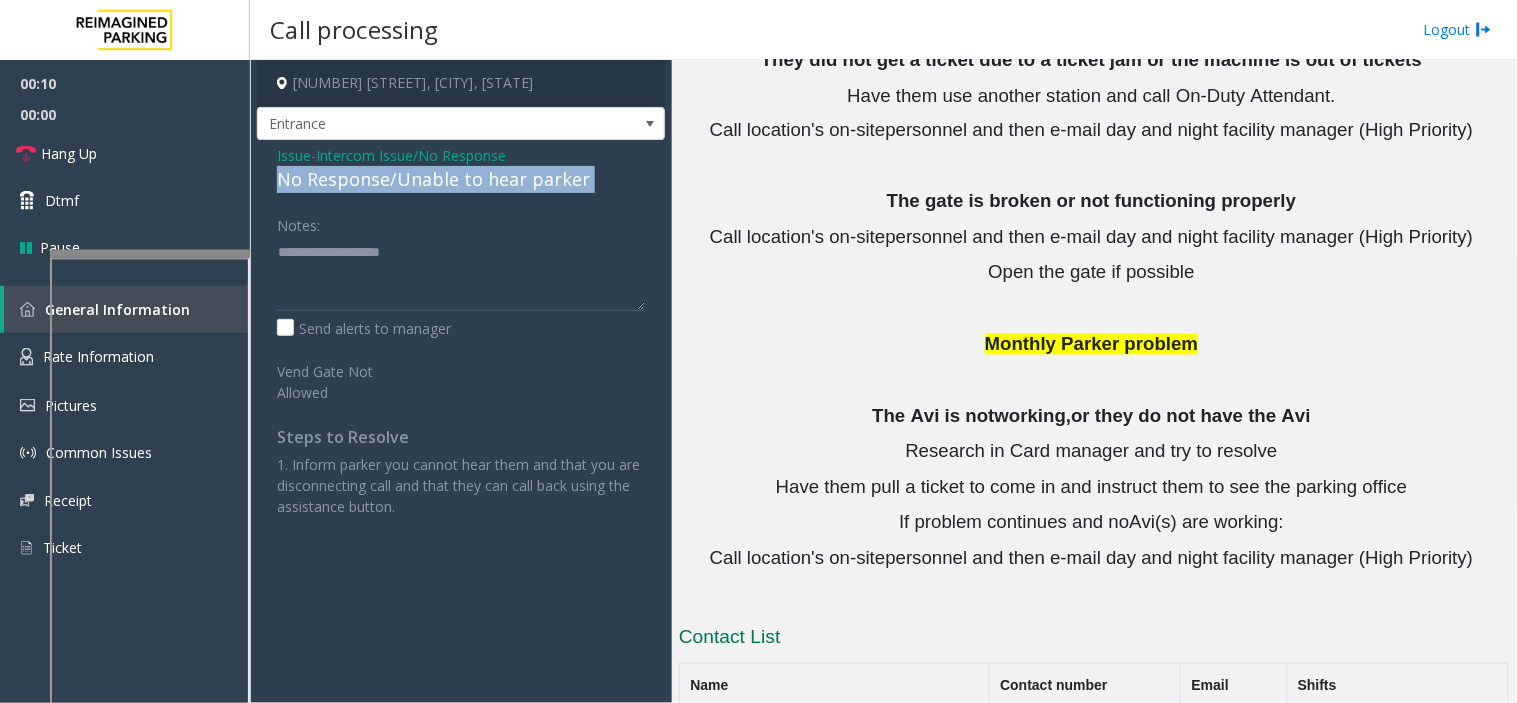 click on "No Response/Unable to hear parker" 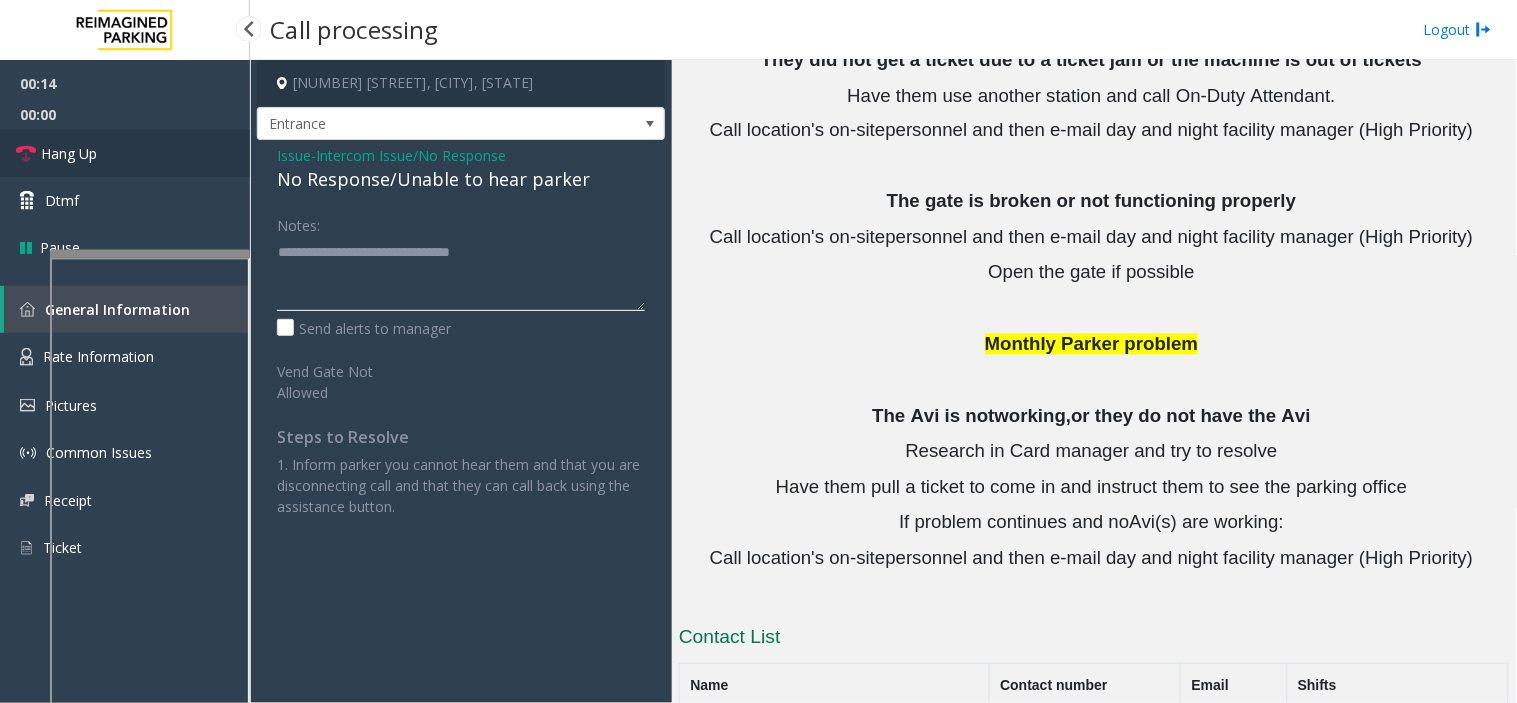 type on "**********" 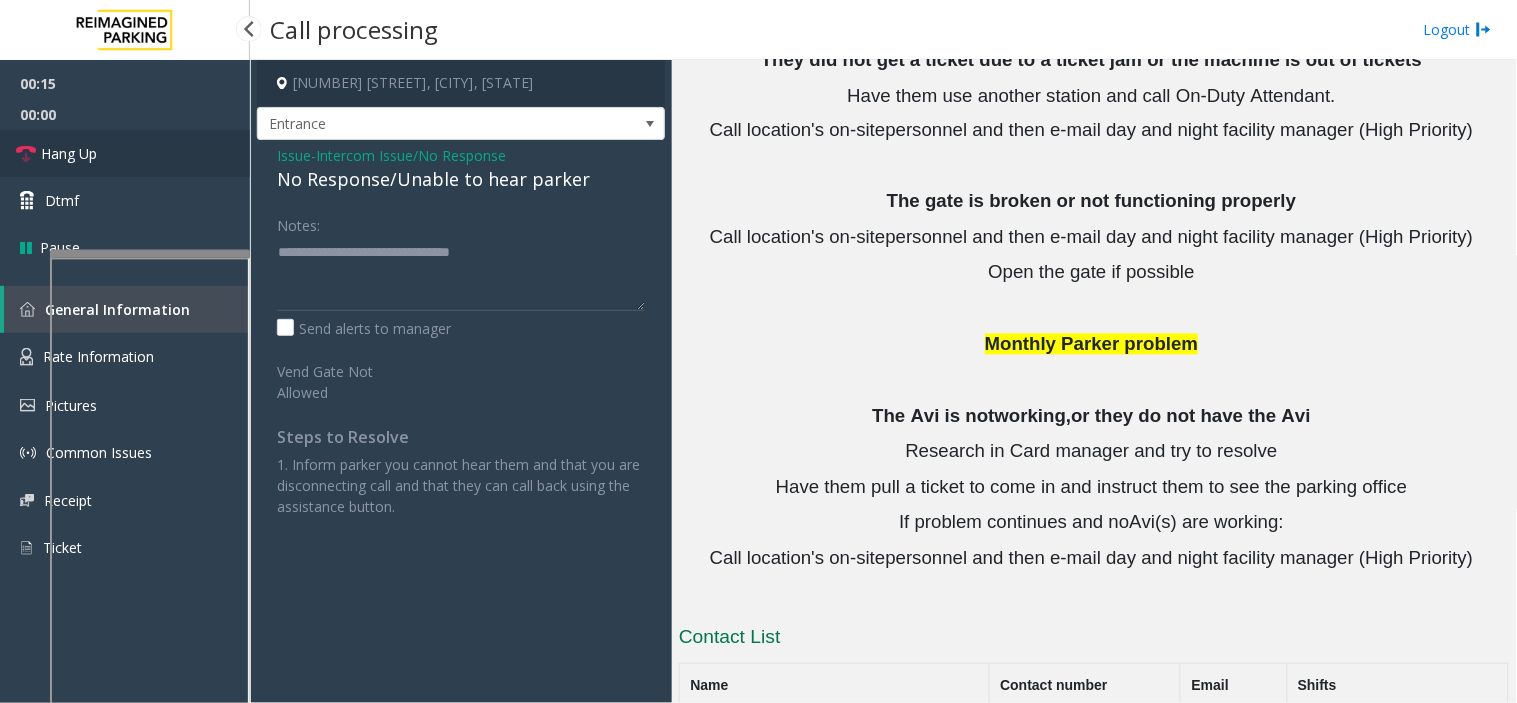 click on "Hang Up" at bounding box center (125, 153) 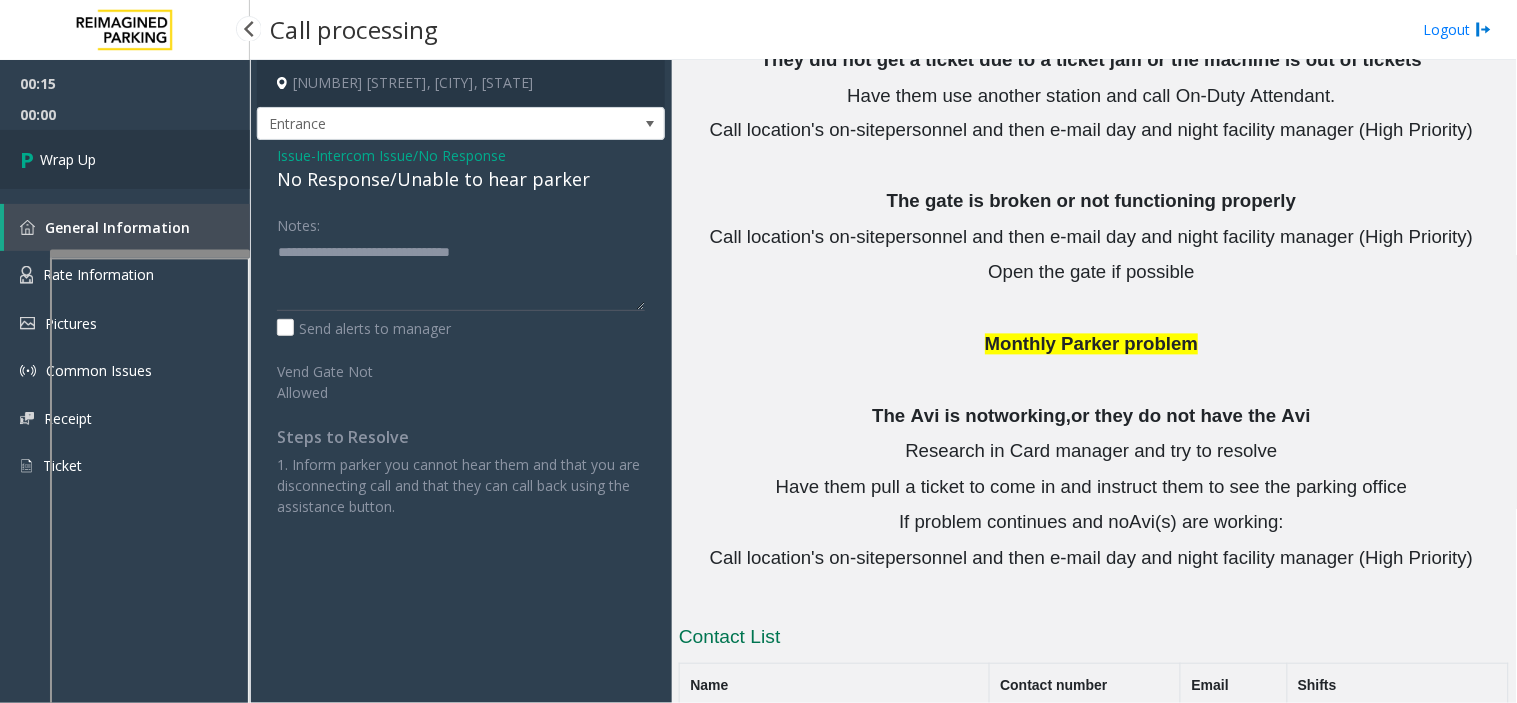 click on "Wrap Up" at bounding box center [125, 159] 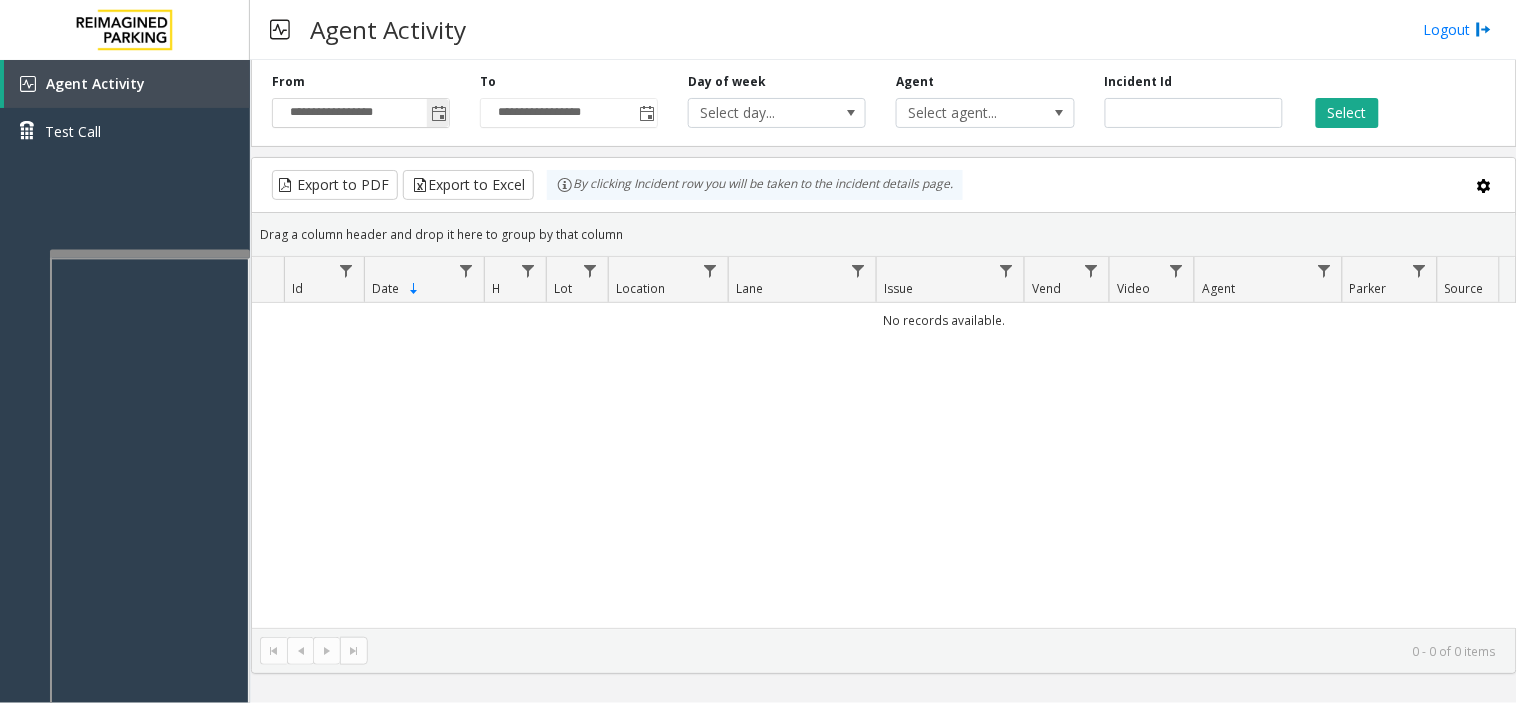 click 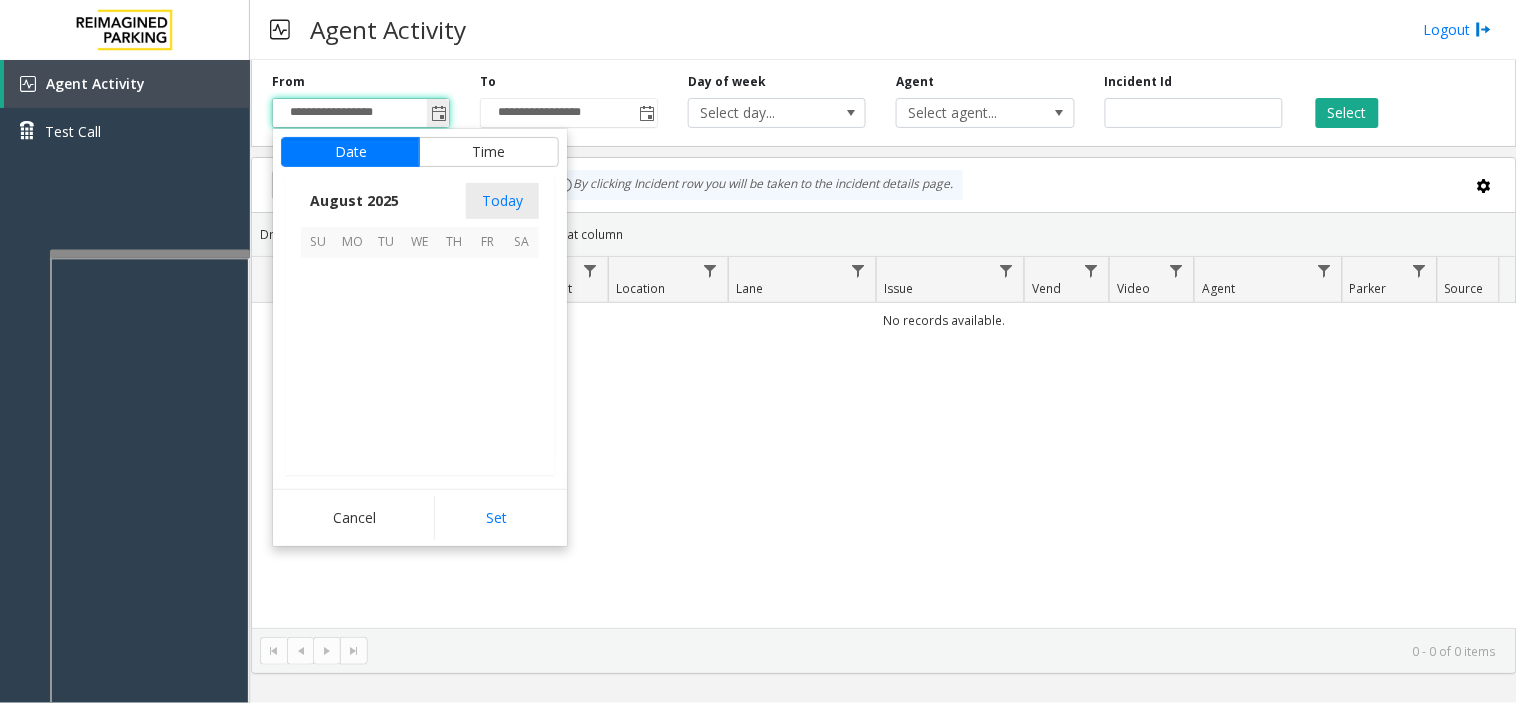scroll, scrollTop: 358592, scrollLeft: 0, axis: vertical 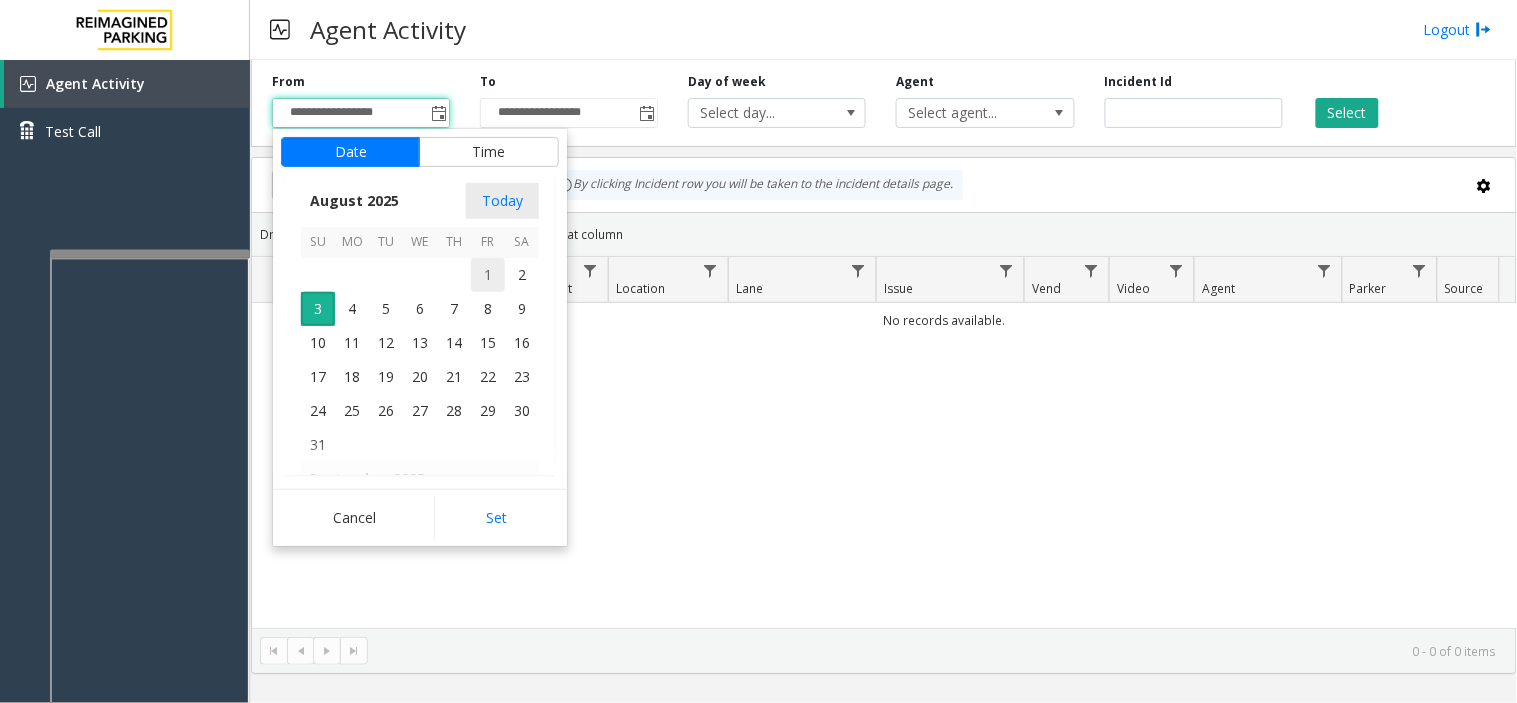 click on "1" at bounding box center [488, 275] 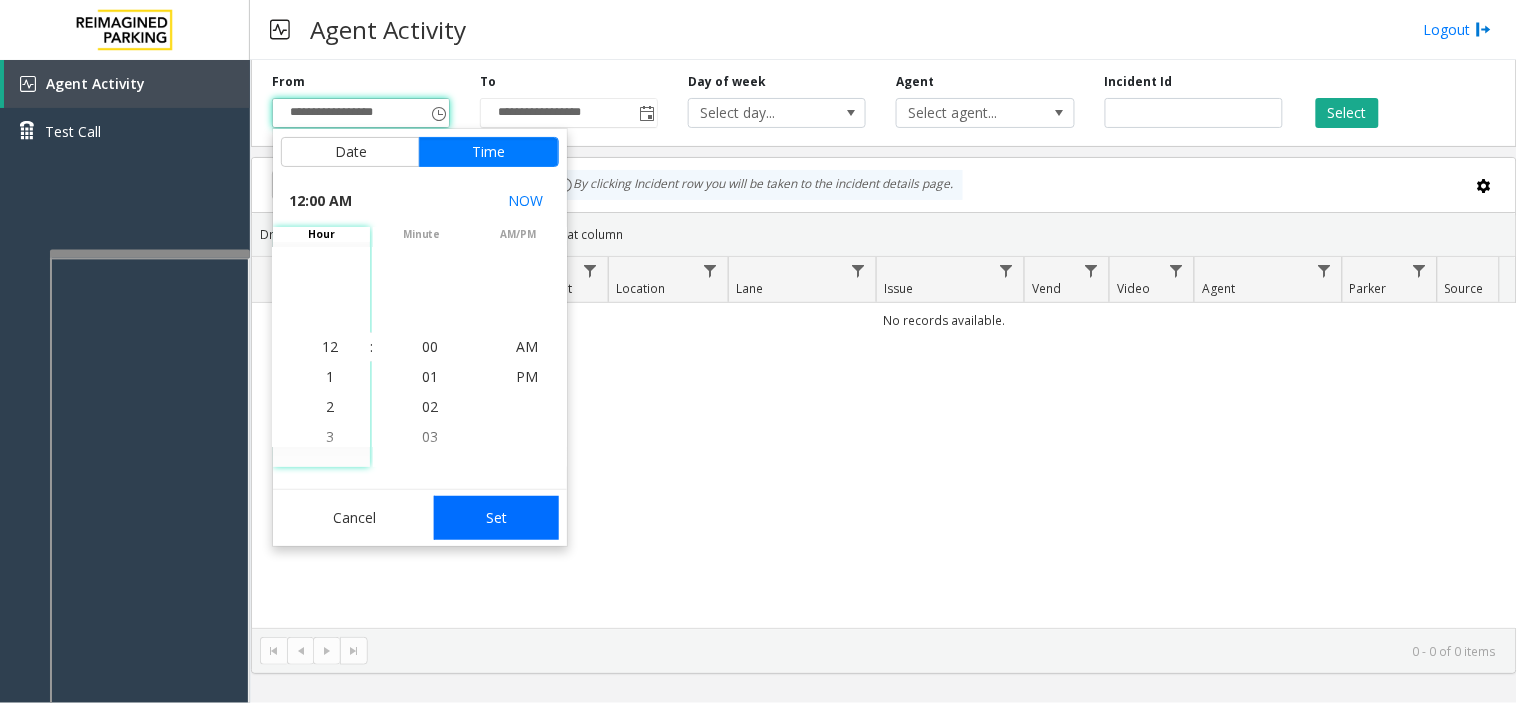 click on "Set" 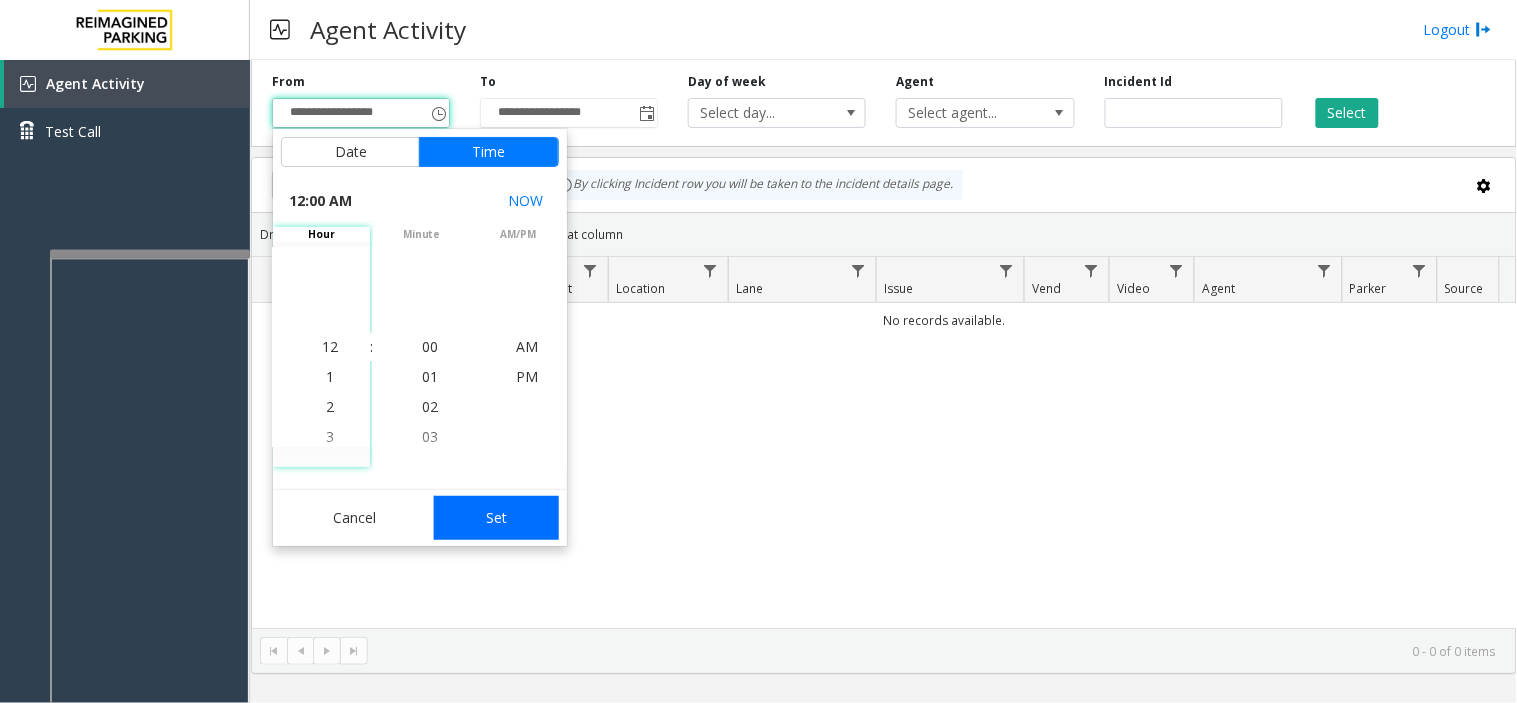 type on "**********" 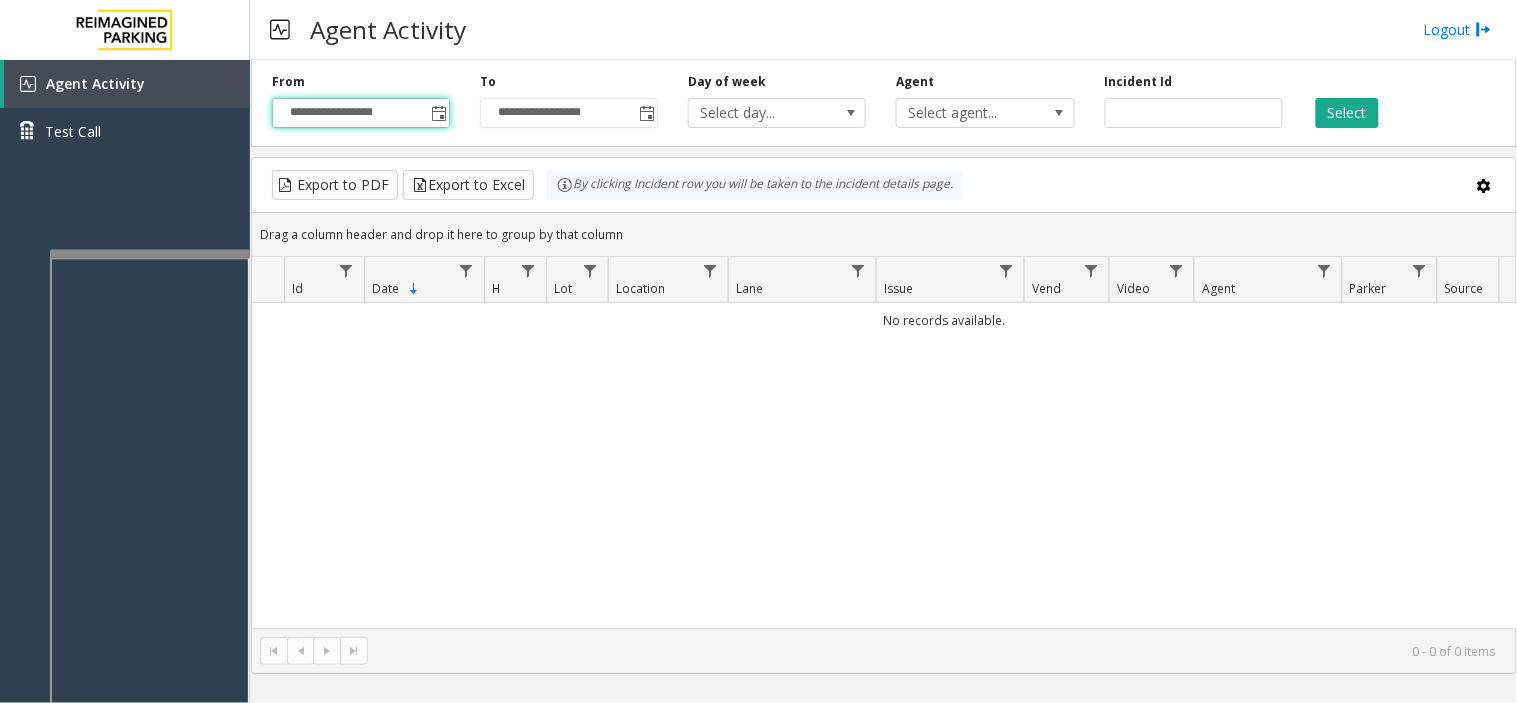 click on "Select" 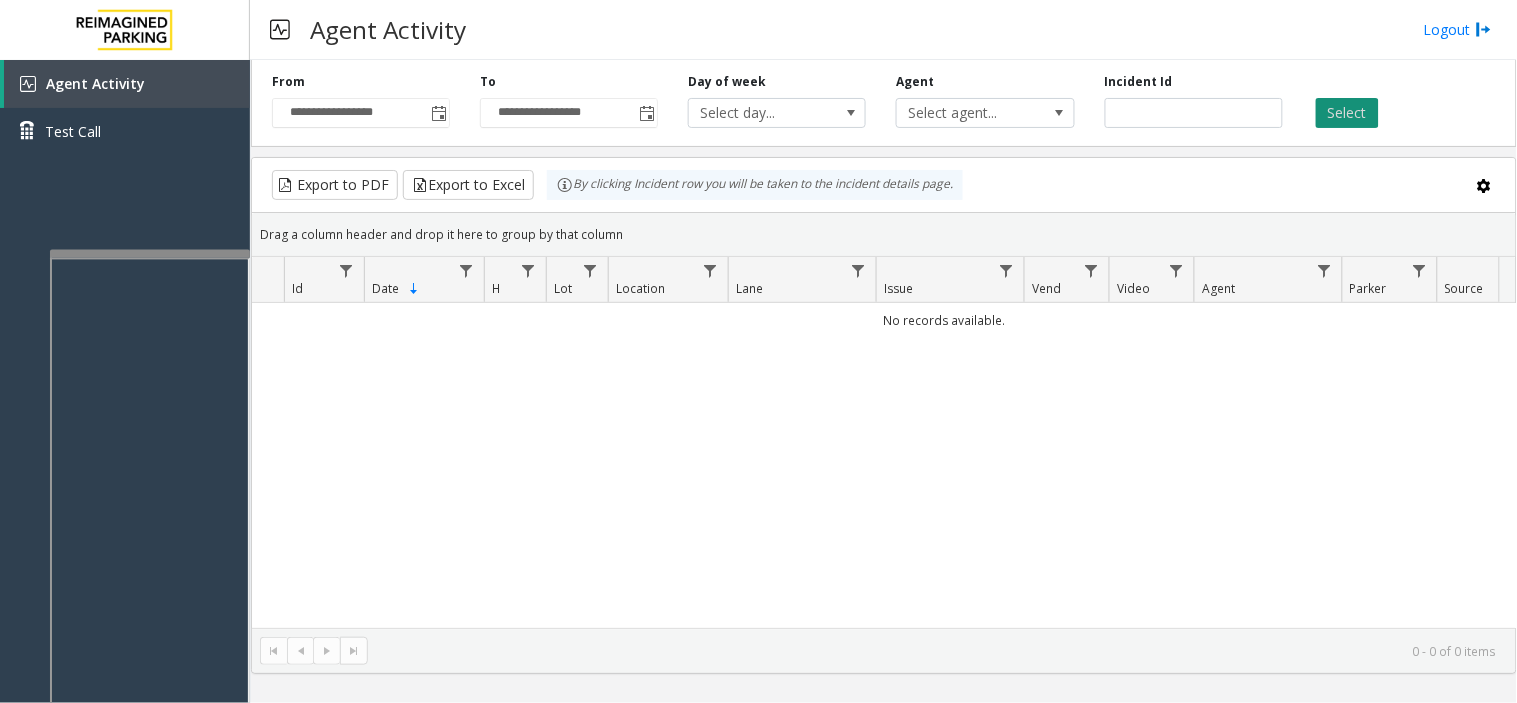 click on "Select" 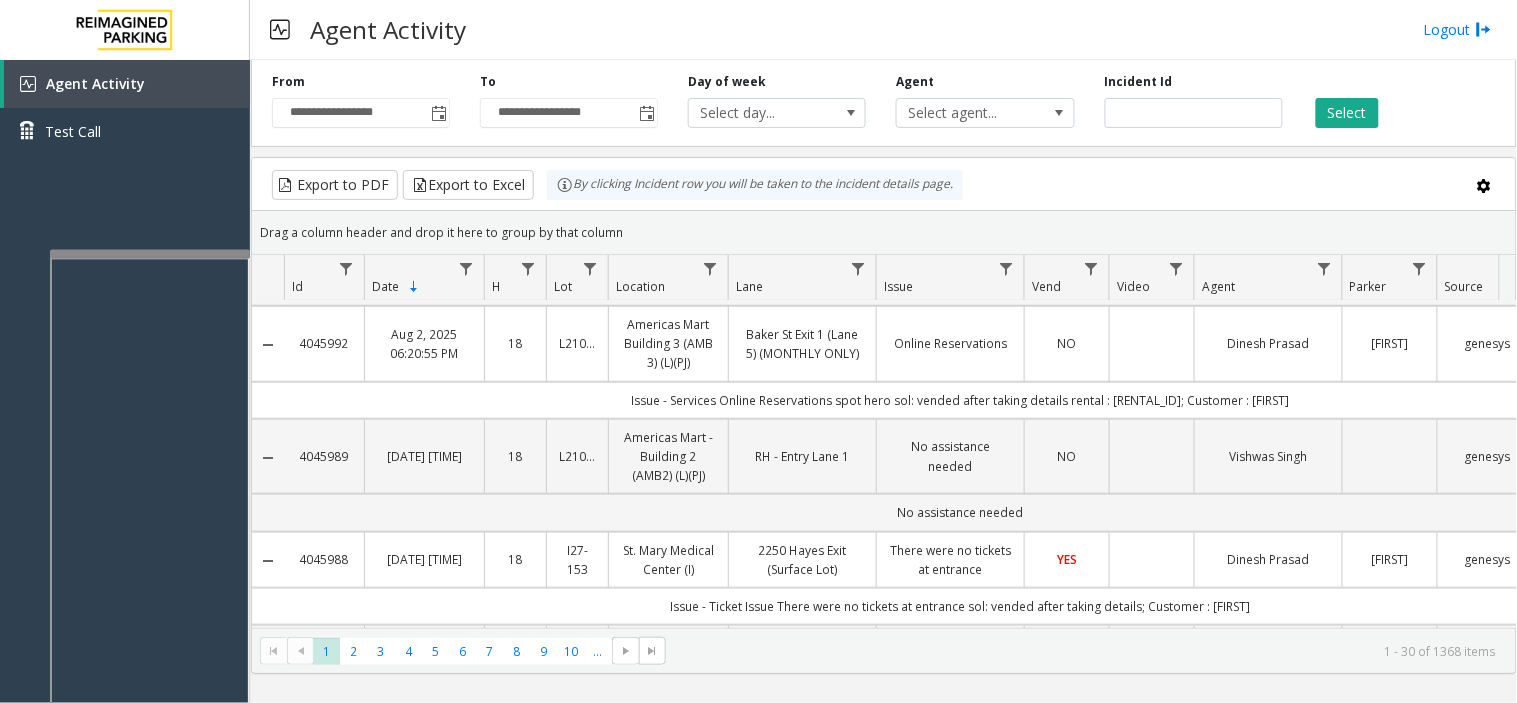scroll, scrollTop: 444, scrollLeft: 0, axis: vertical 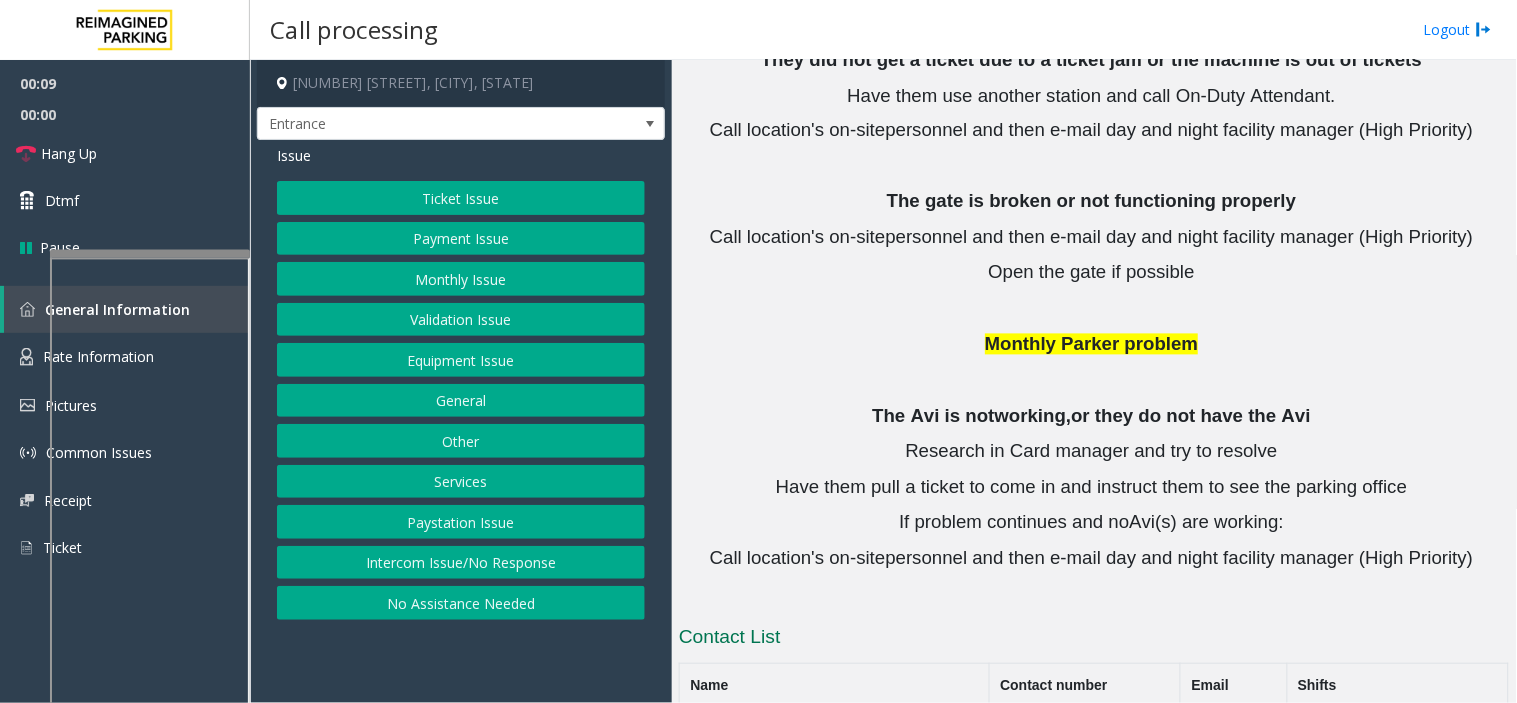 click on "Intercom Issue/No Response" 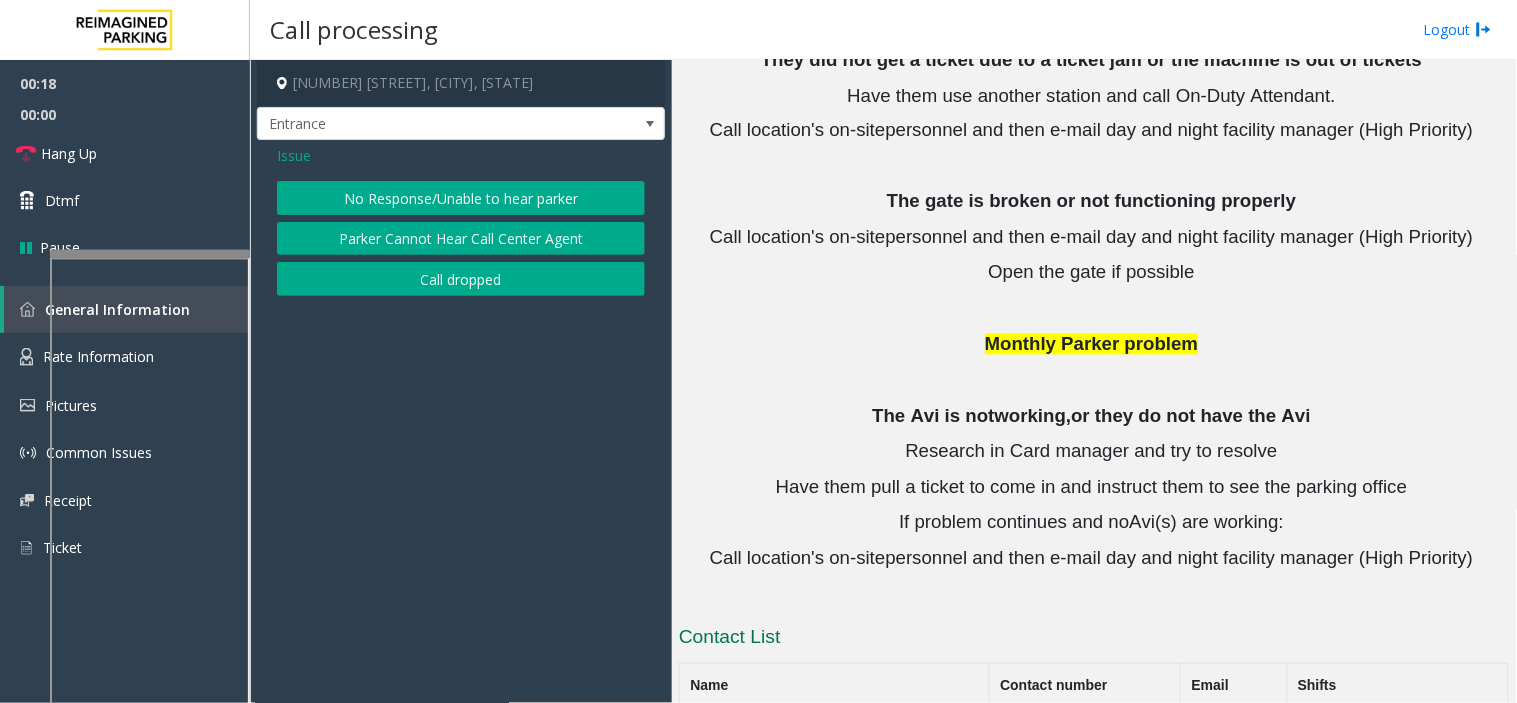 click on "No Response/Unable to hear parker" 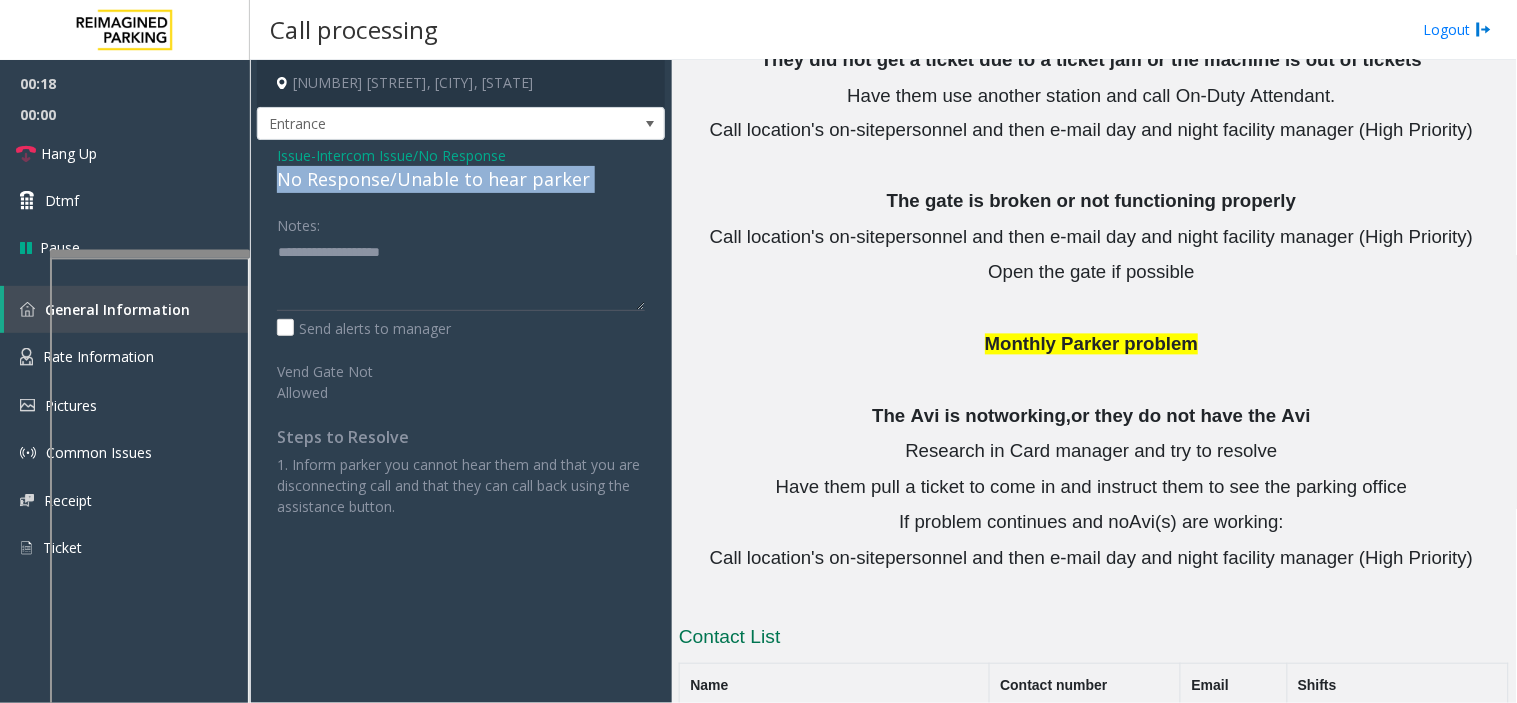 click on "No Response/Unable to hear parker" 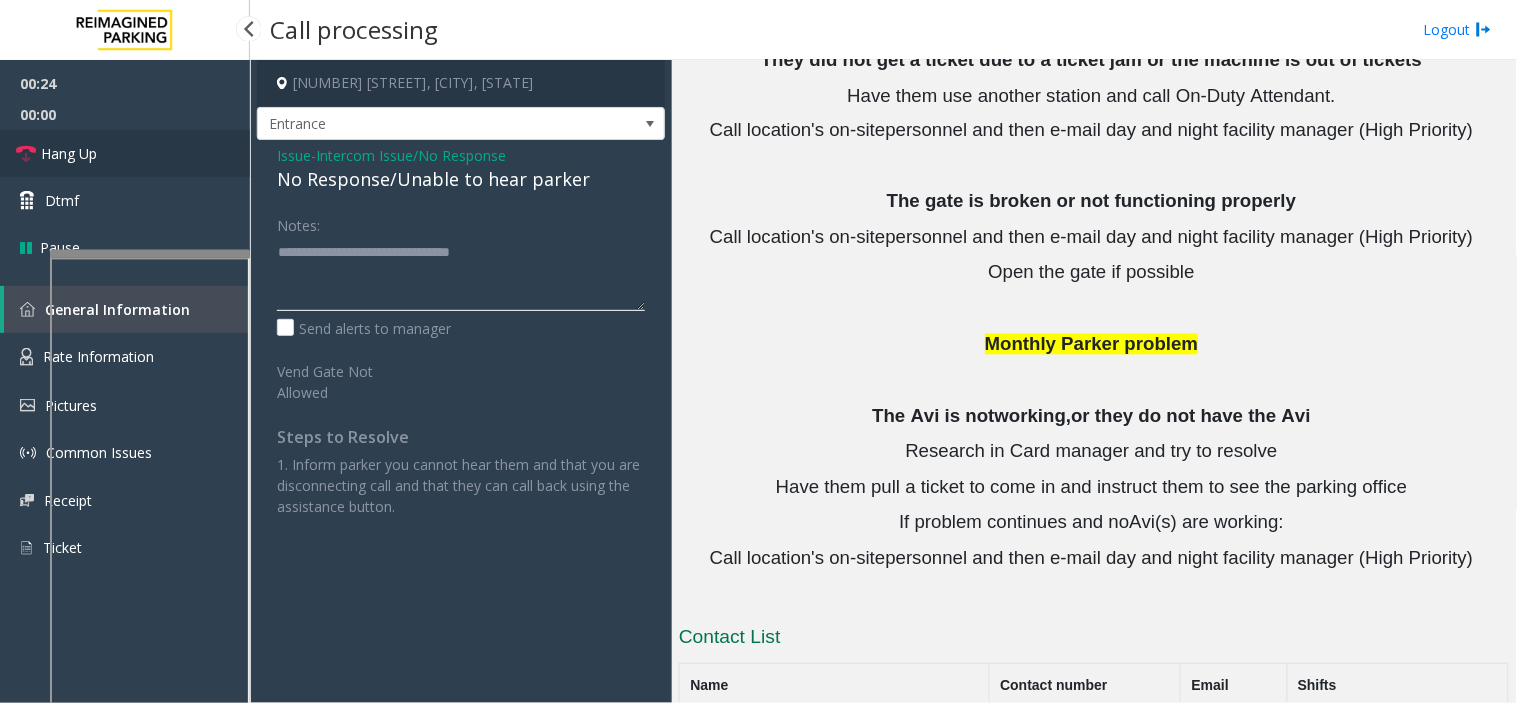 type on "**********" 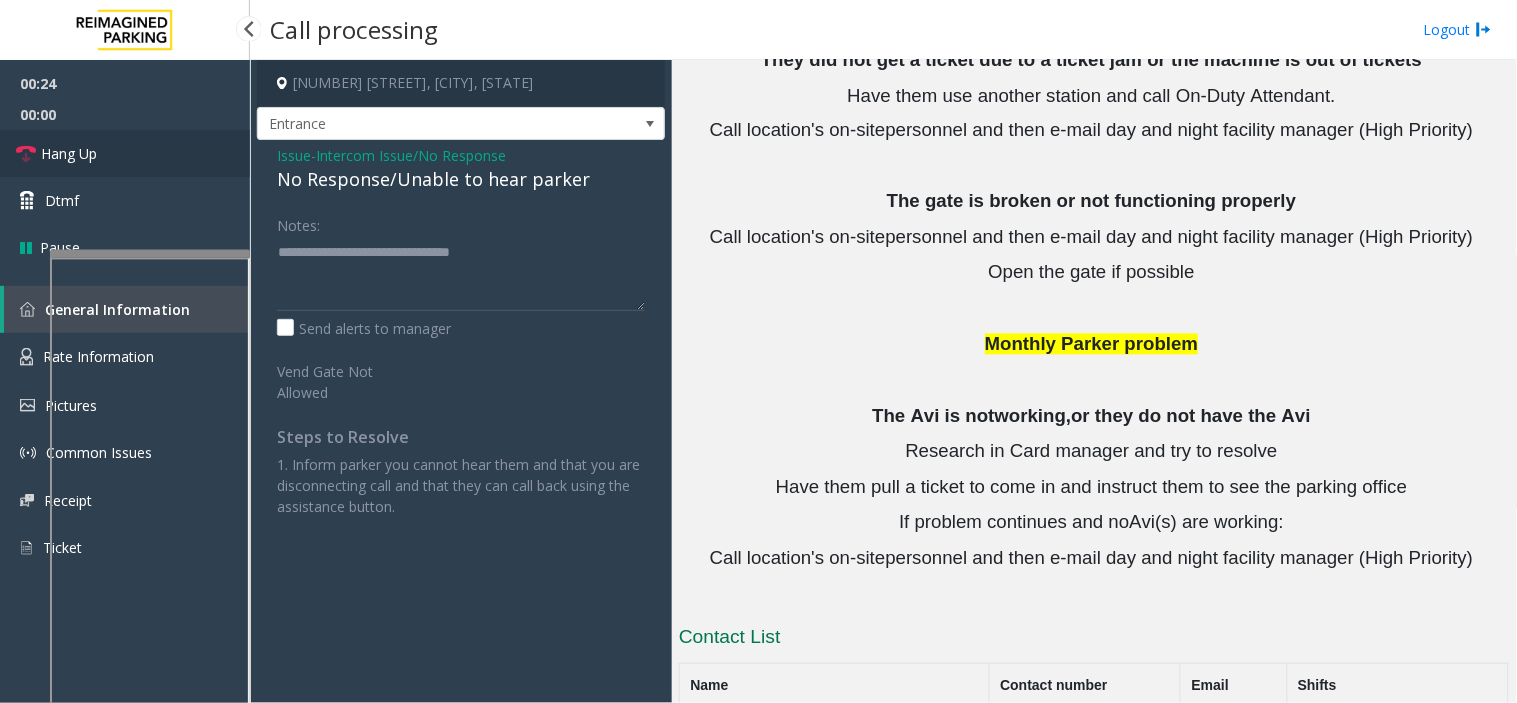 click on "Hang Up" at bounding box center (125, 153) 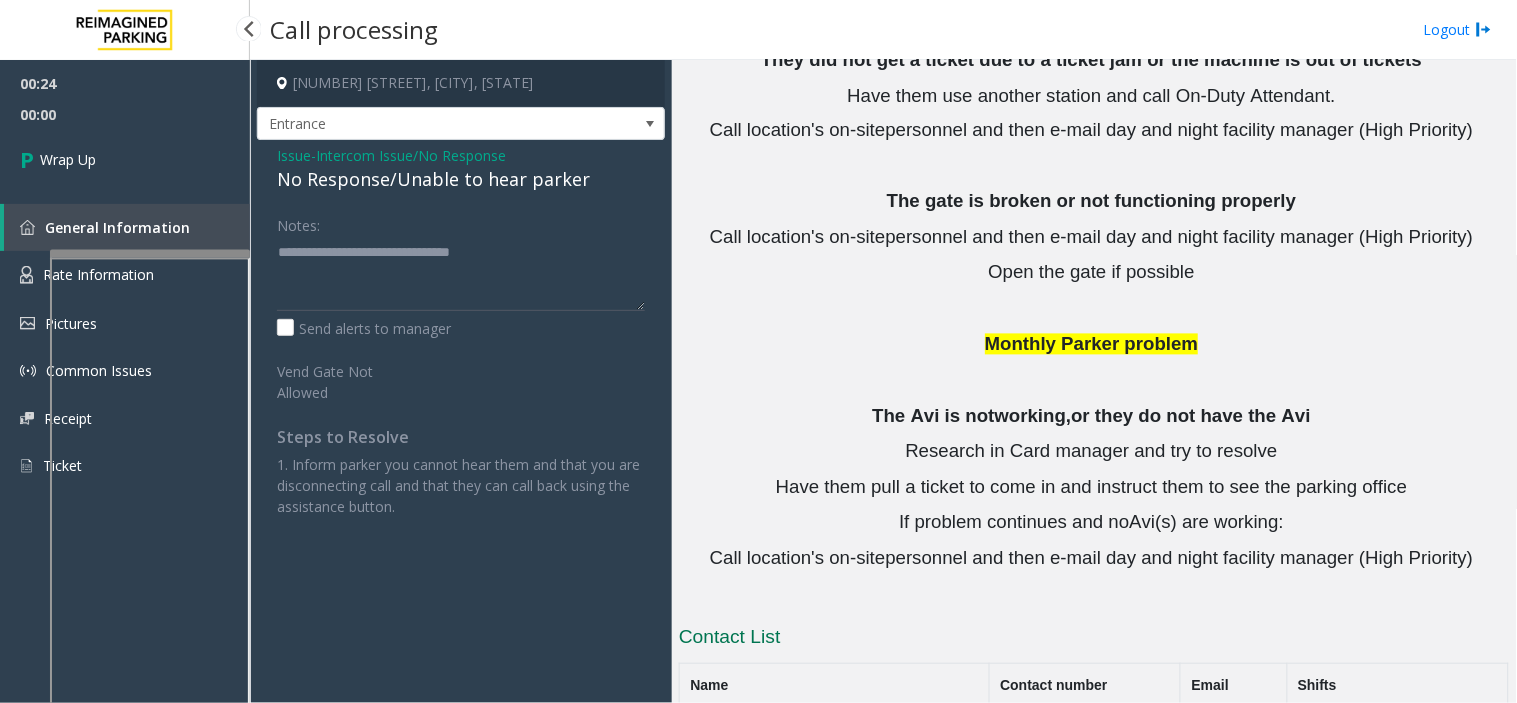 click on "Wrap Up" at bounding box center [125, 159] 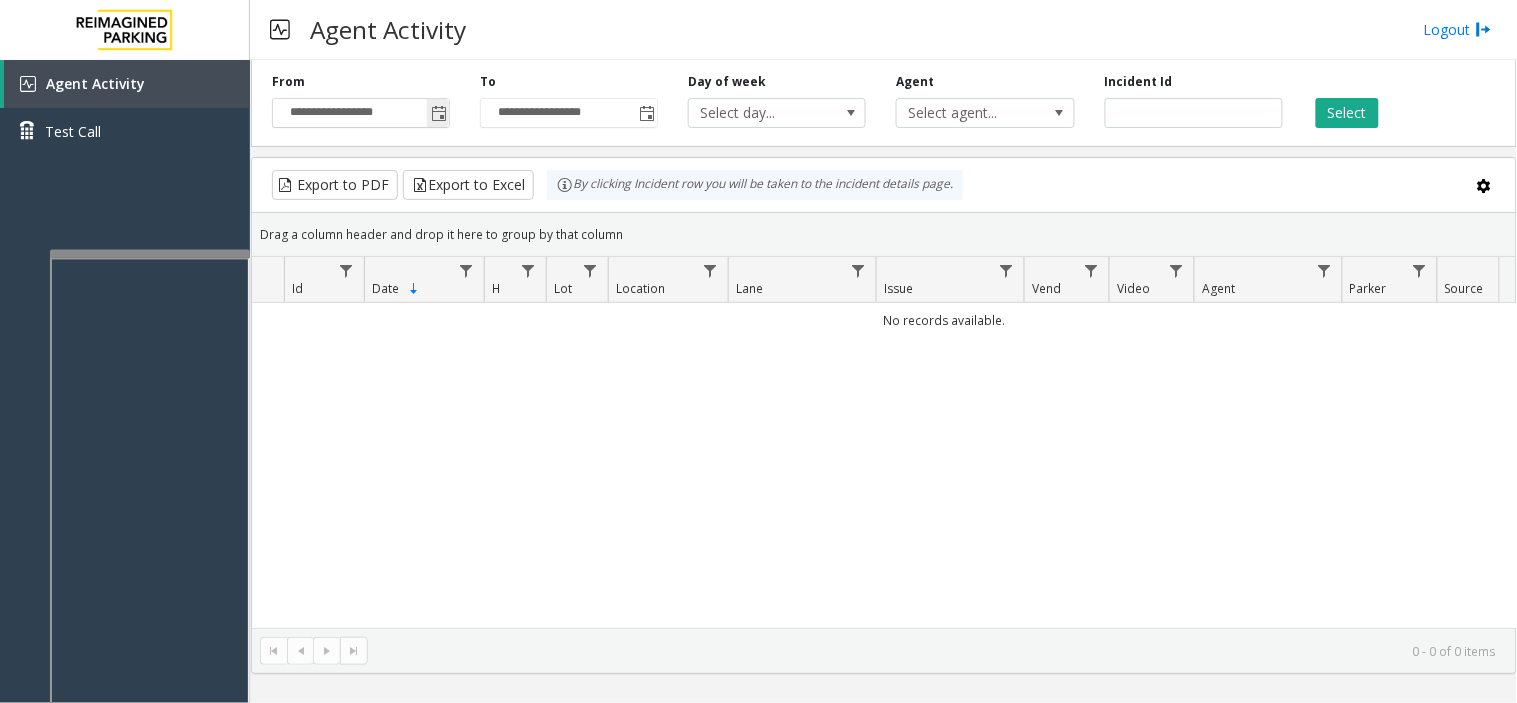 click 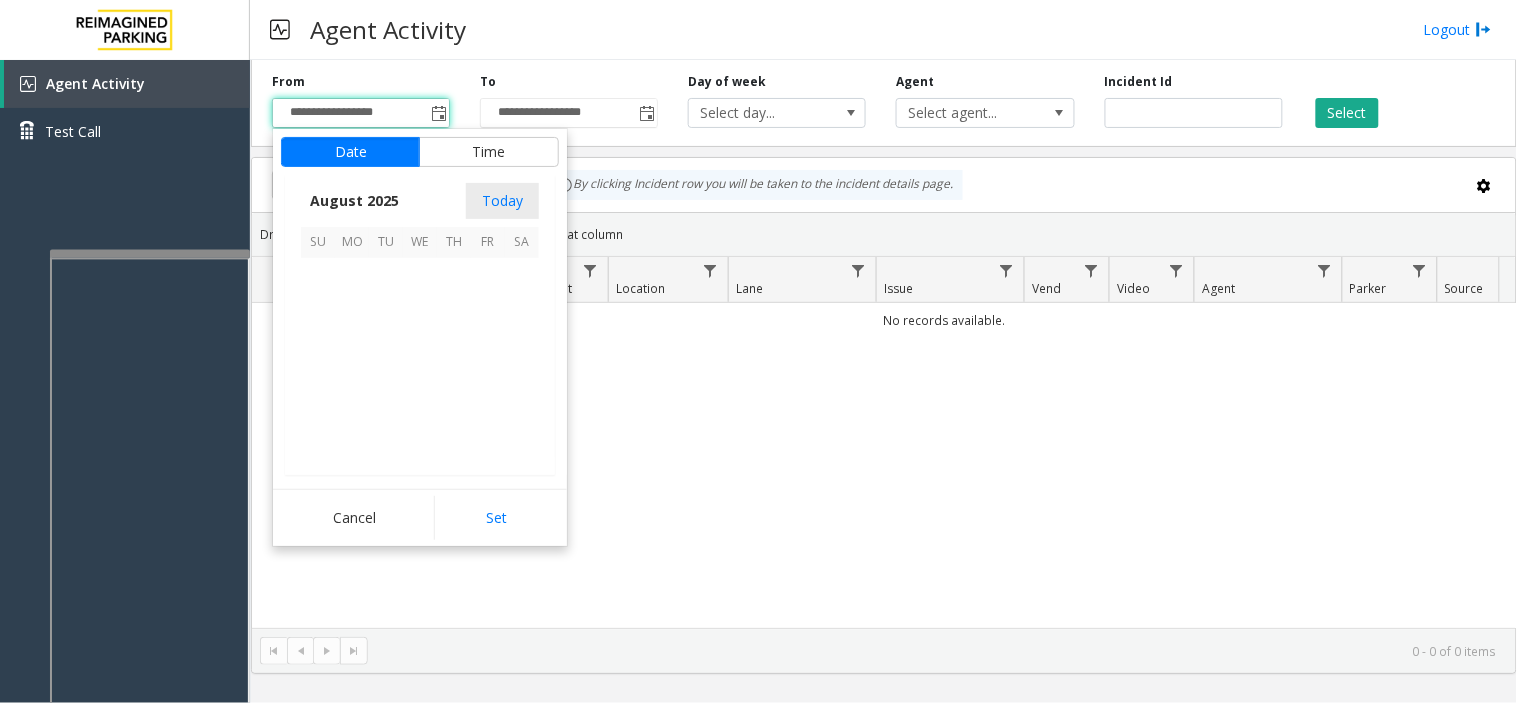 scroll, scrollTop: 358592, scrollLeft: 0, axis: vertical 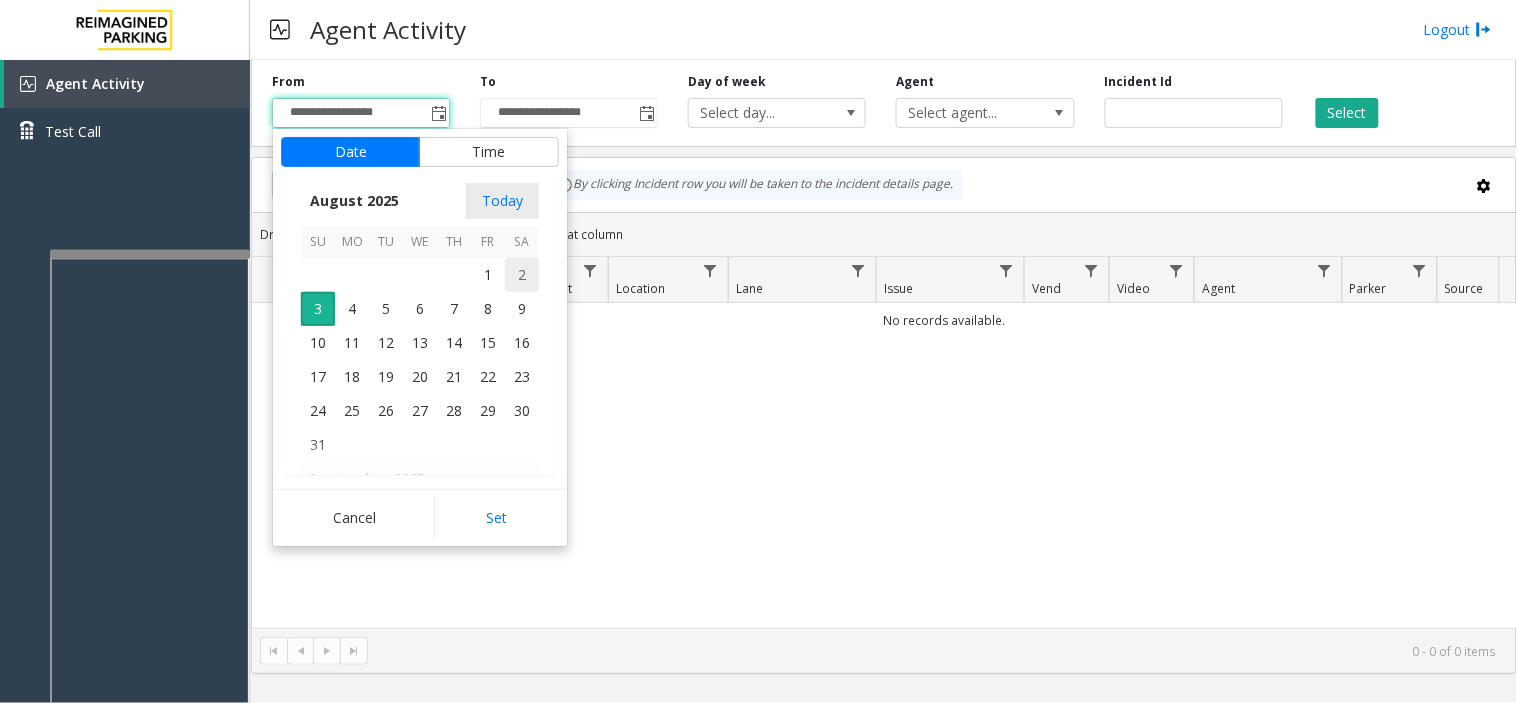 click on "2" at bounding box center [522, 275] 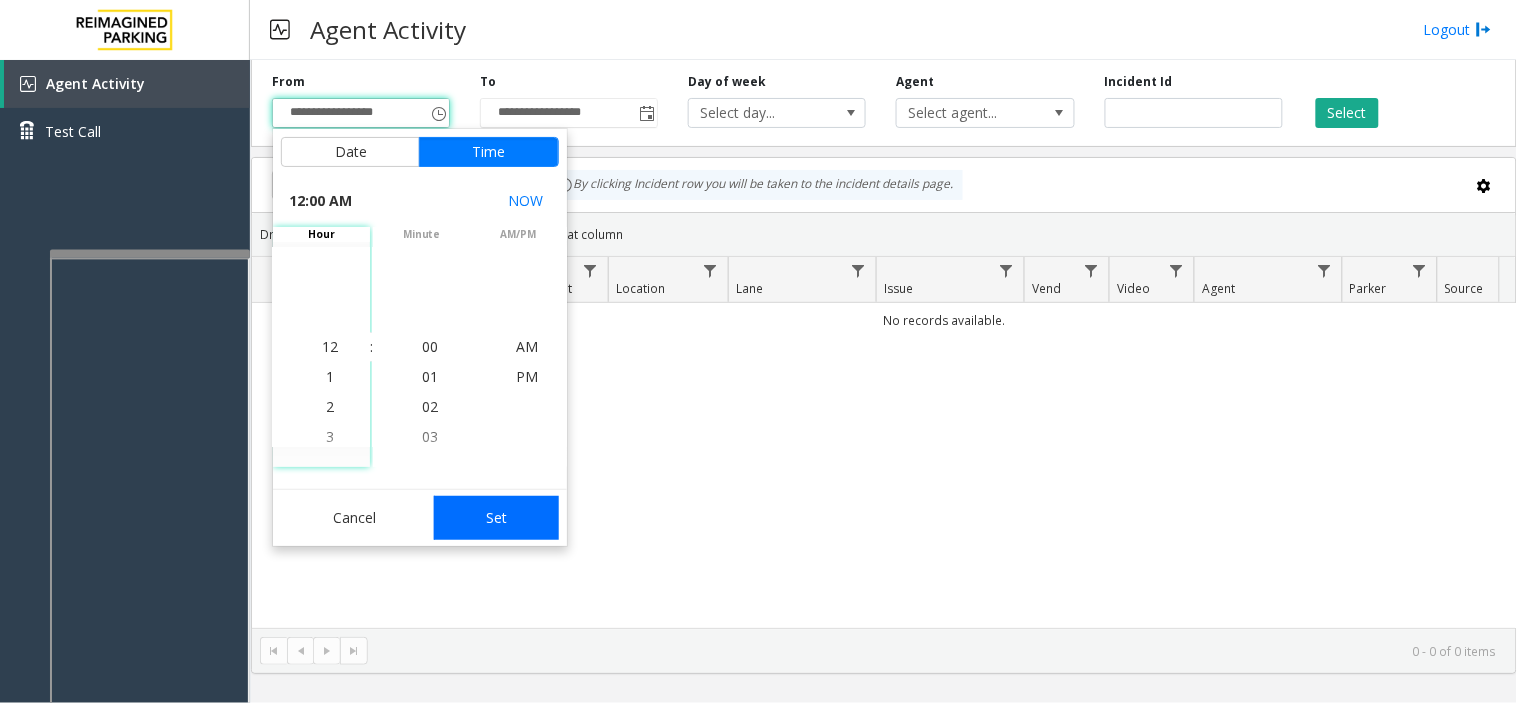 click on "Set" 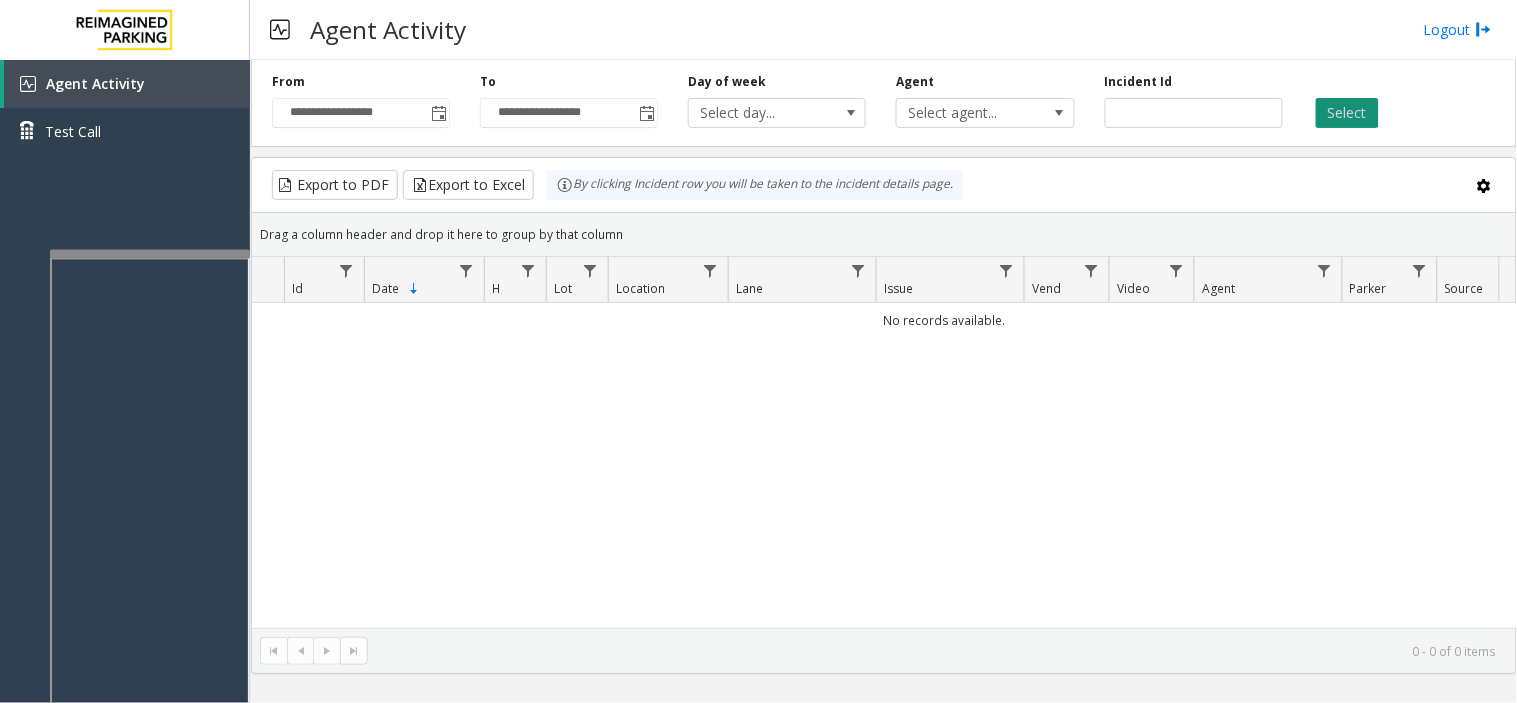 click on "Select" 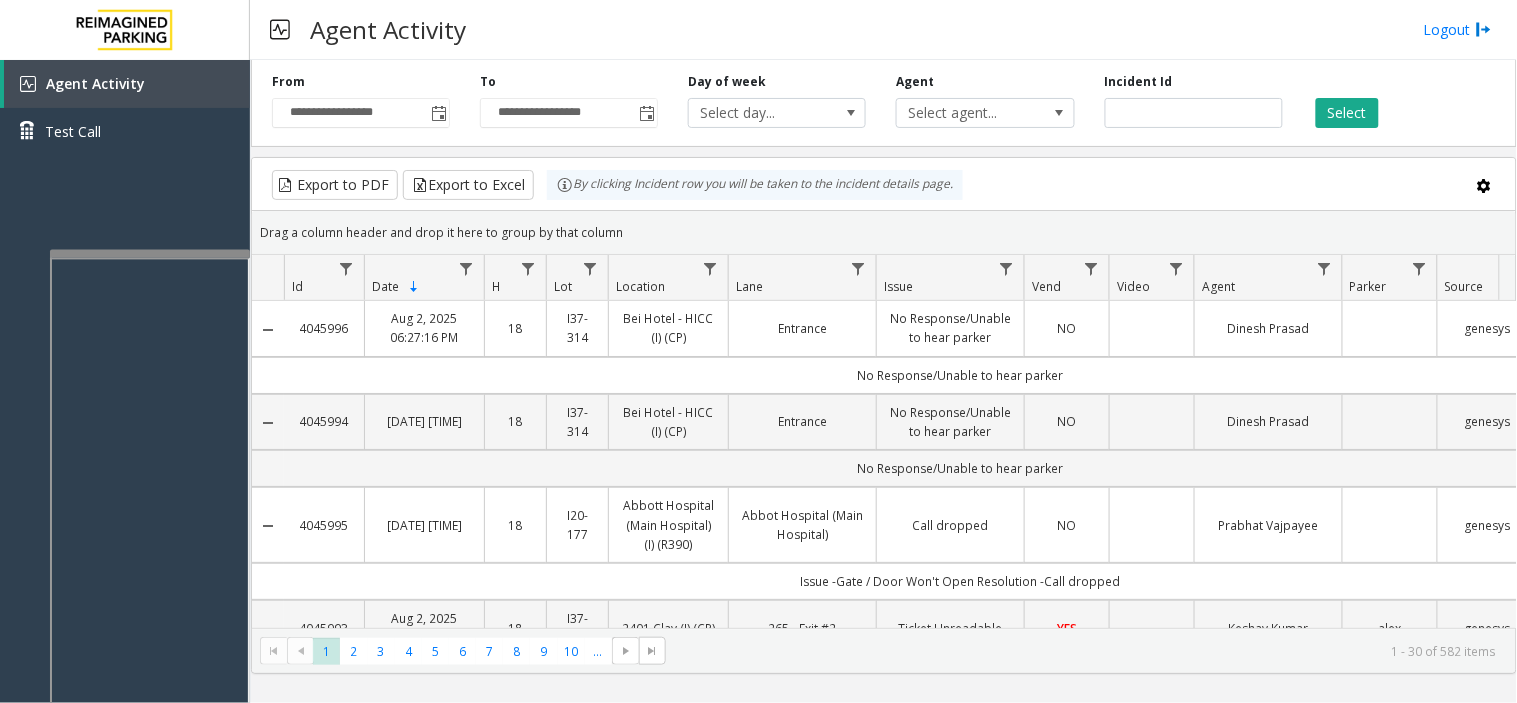 scroll, scrollTop: 111, scrollLeft: 0, axis: vertical 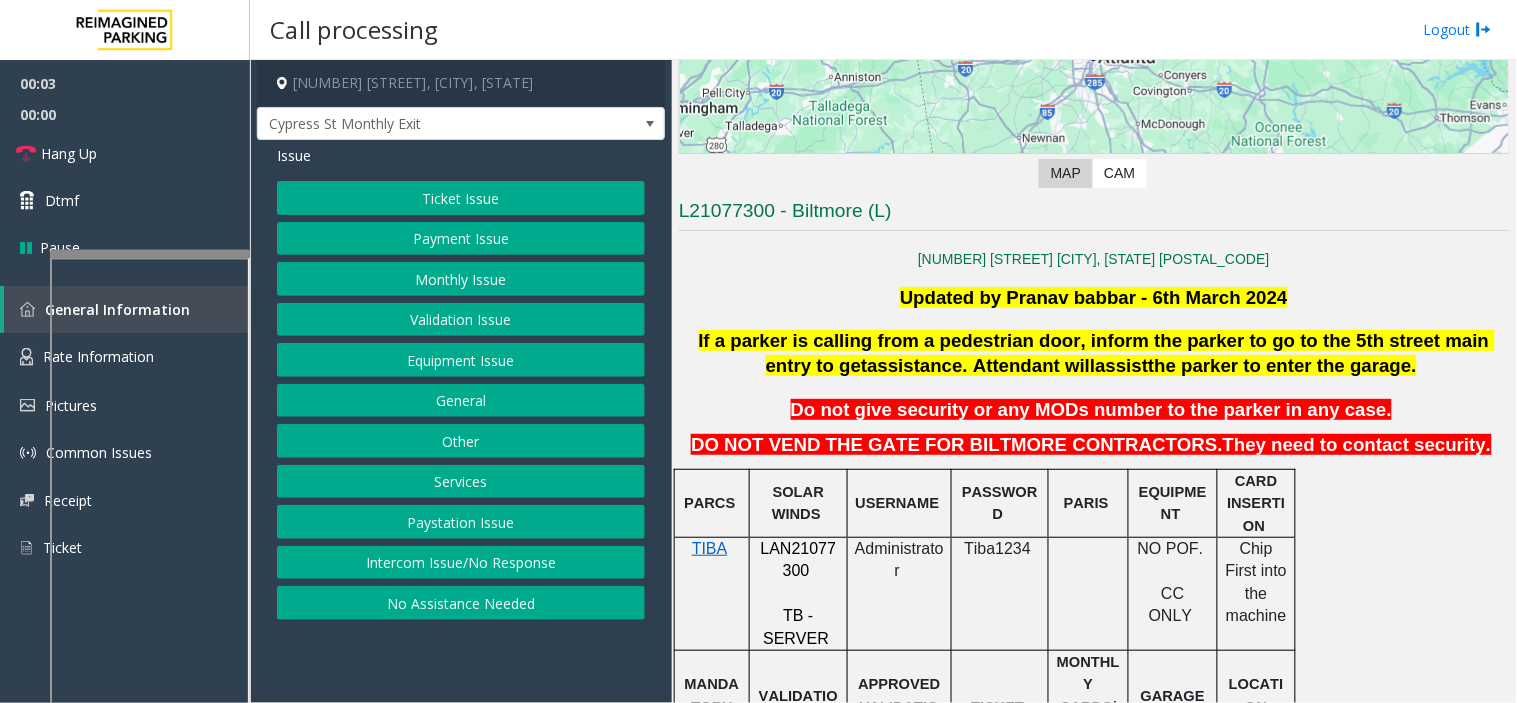 click on "LAN21077300" 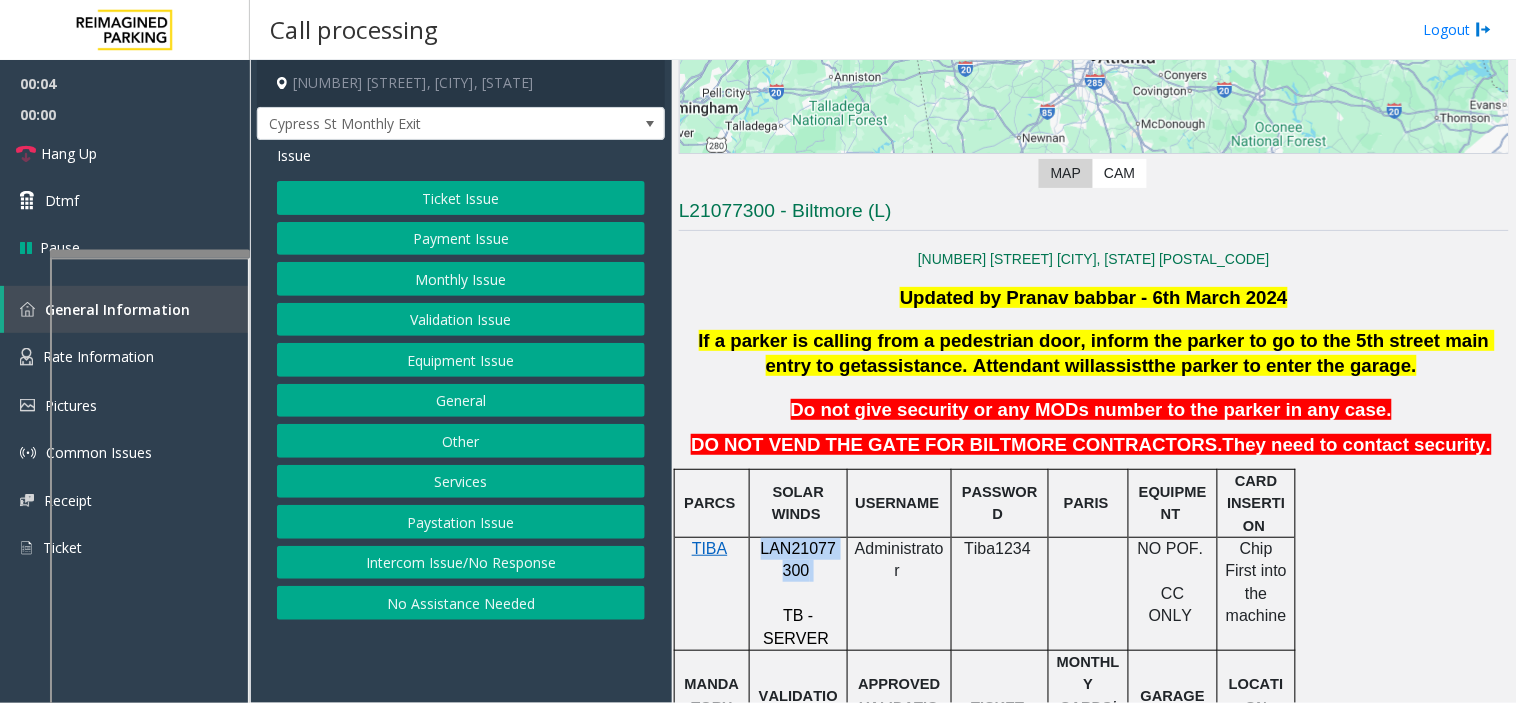 click on "LAN21077300" 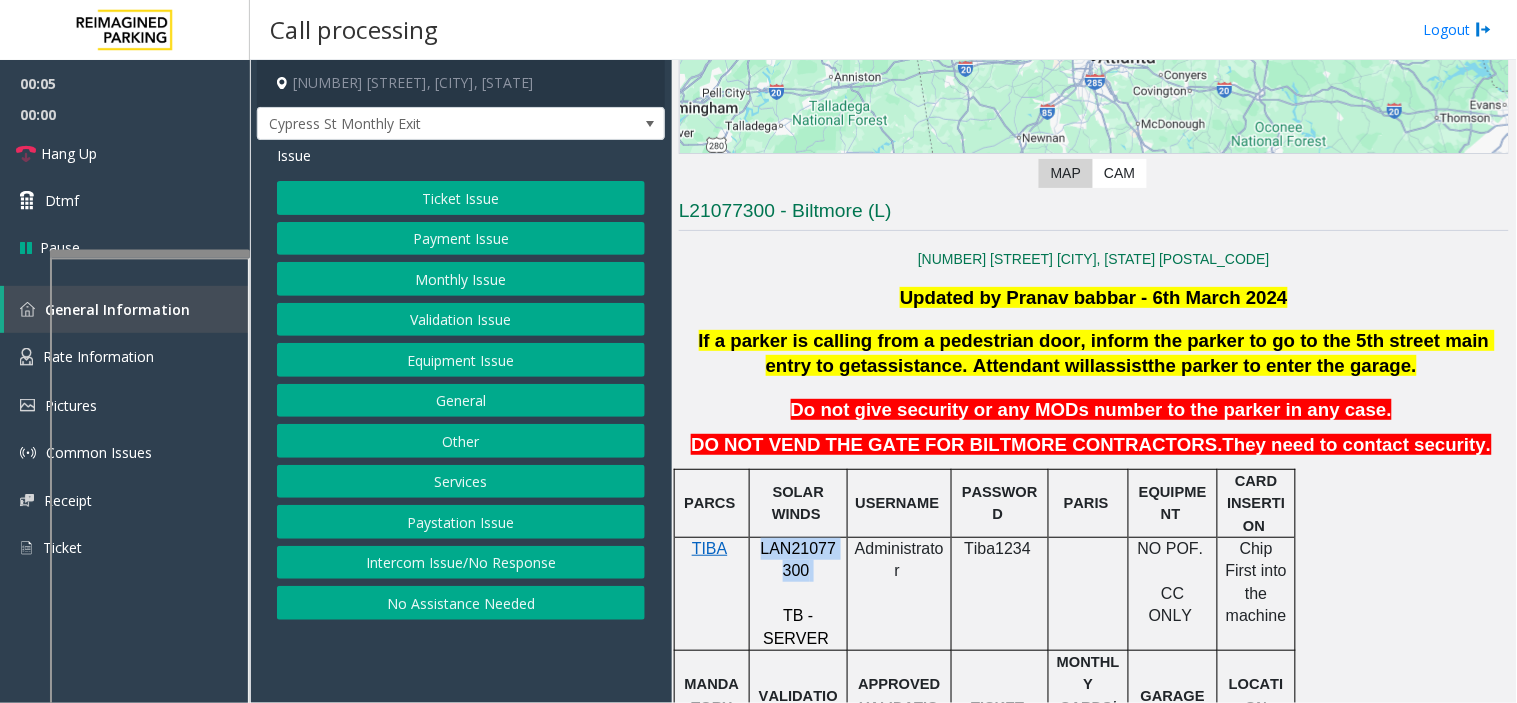 copy on "LAN21077300" 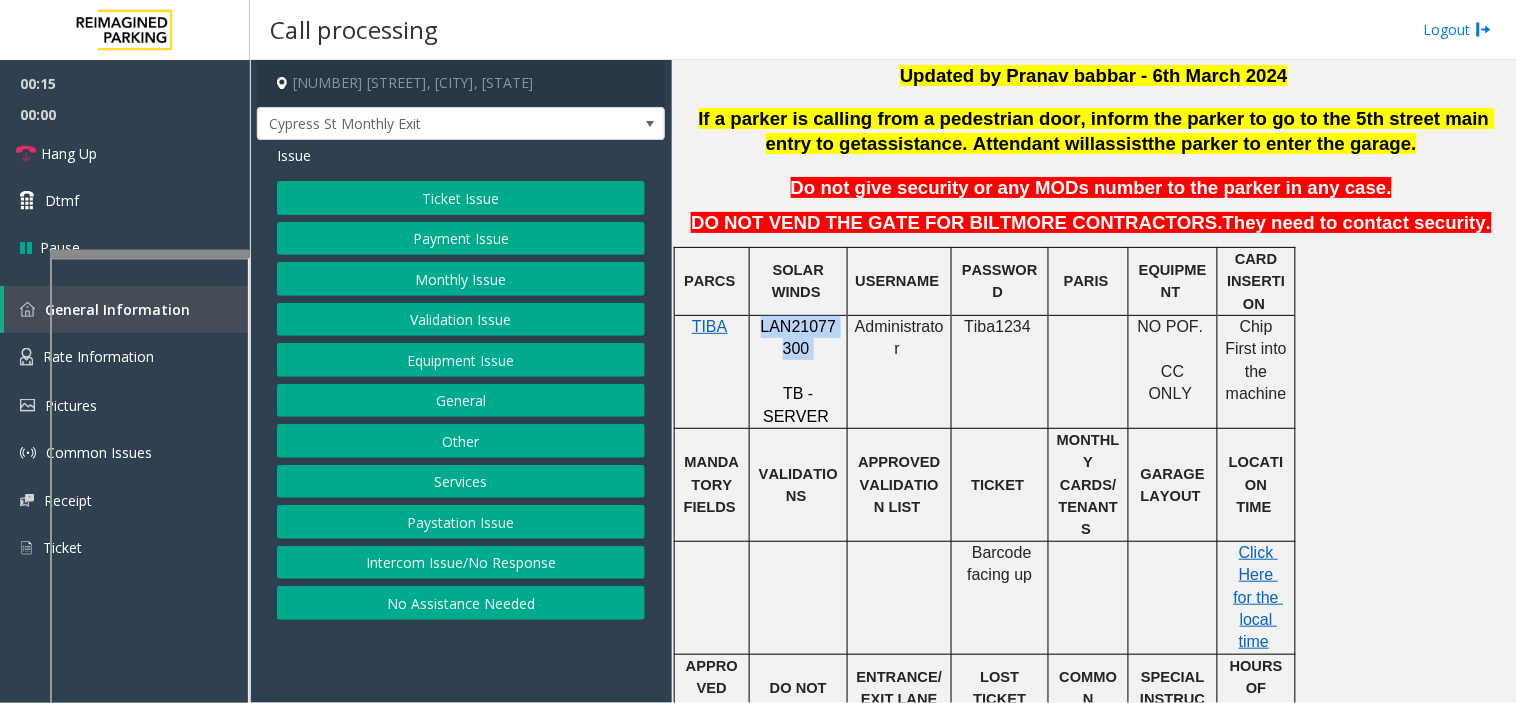 scroll, scrollTop: 777, scrollLeft: 0, axis: vertical 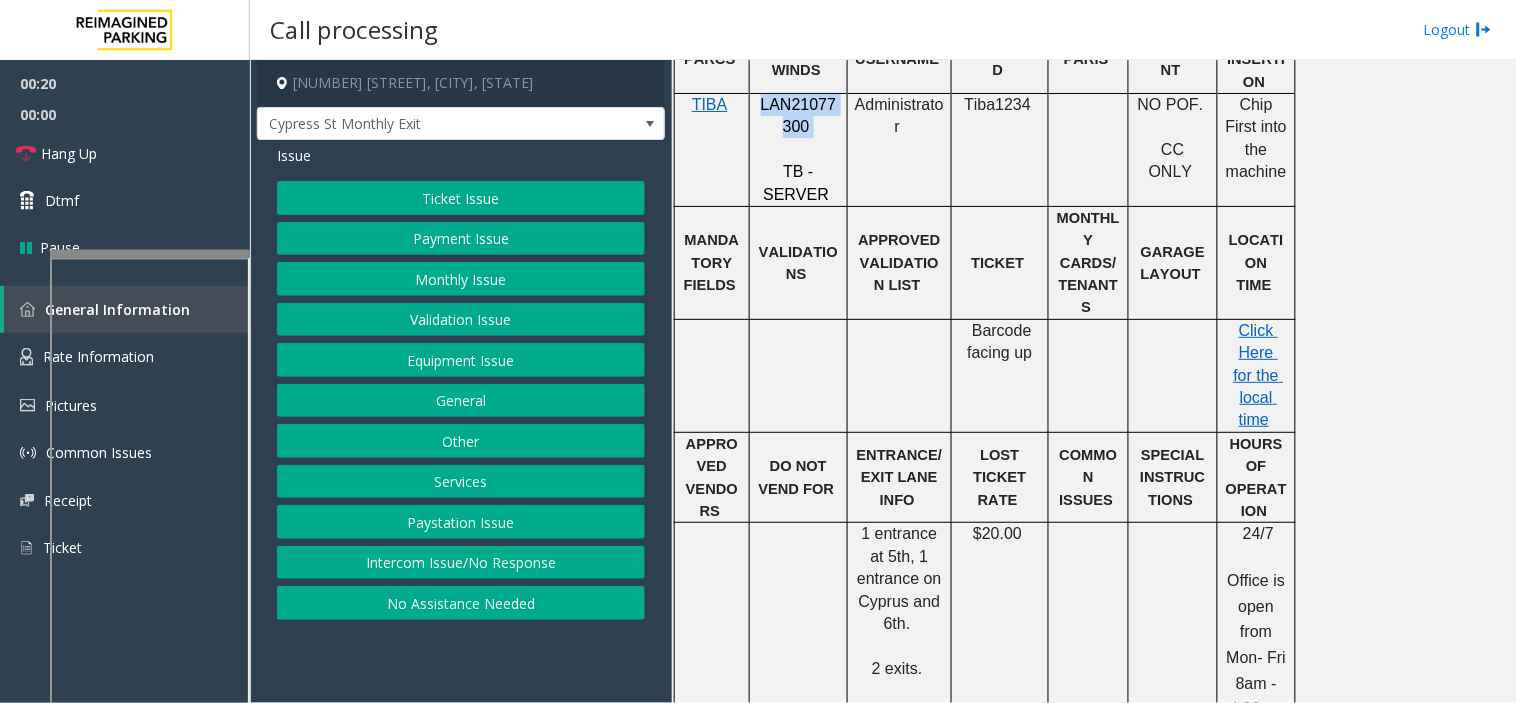 click on "Other" 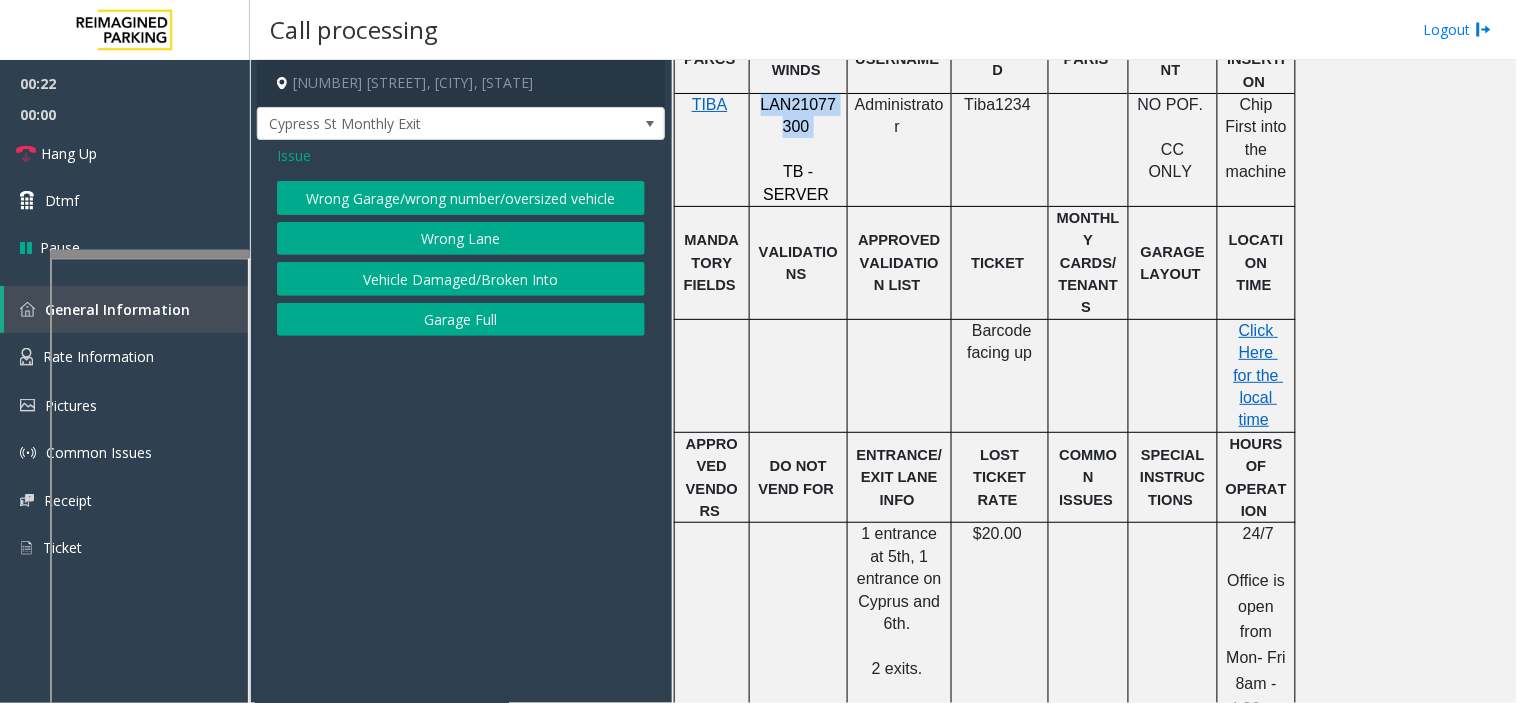 click on "Wrong Lane" 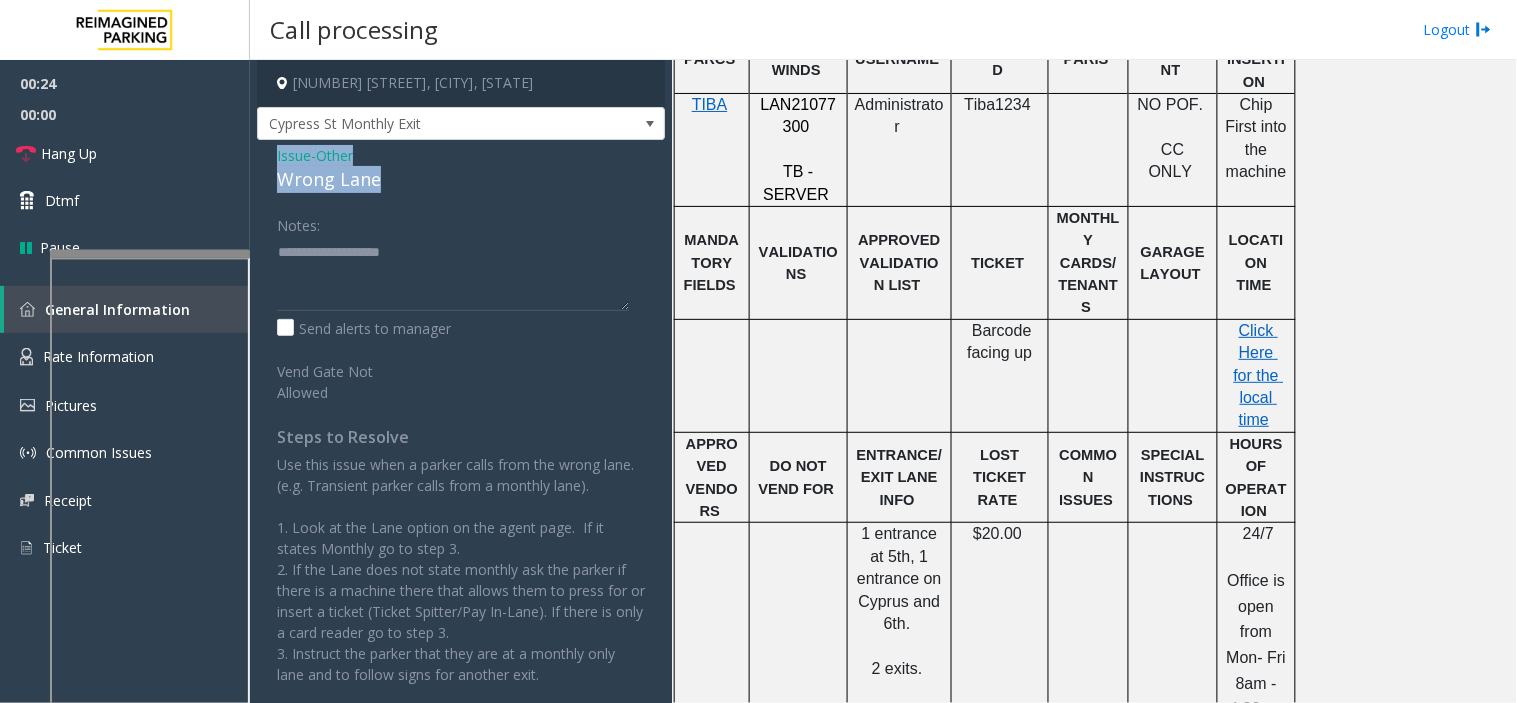 drag, startPoint x: 384, startPoint y: 184, endPoint x: 263, endPoint y: 151, distance: 125.4193 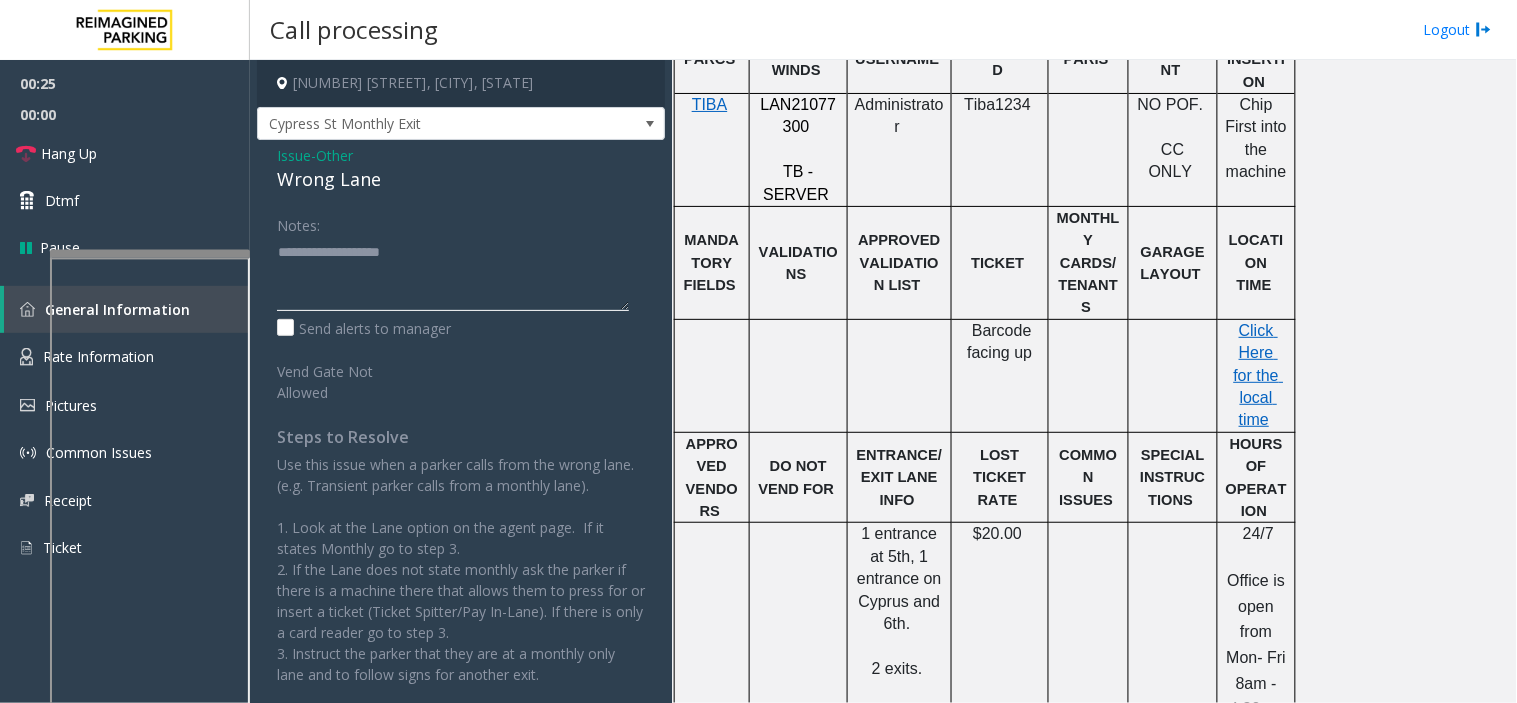 click 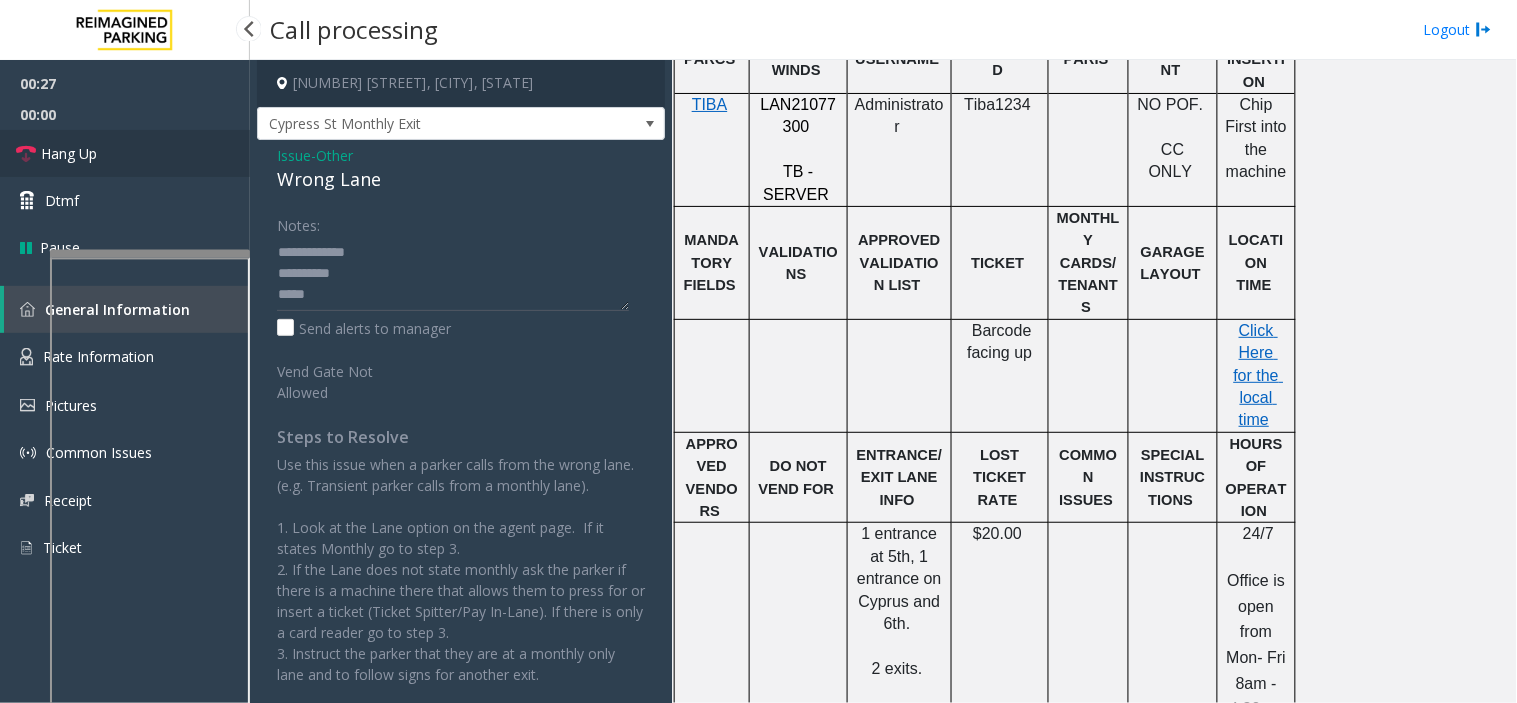 click on "Hang Up" at bounding box center (125, 153) 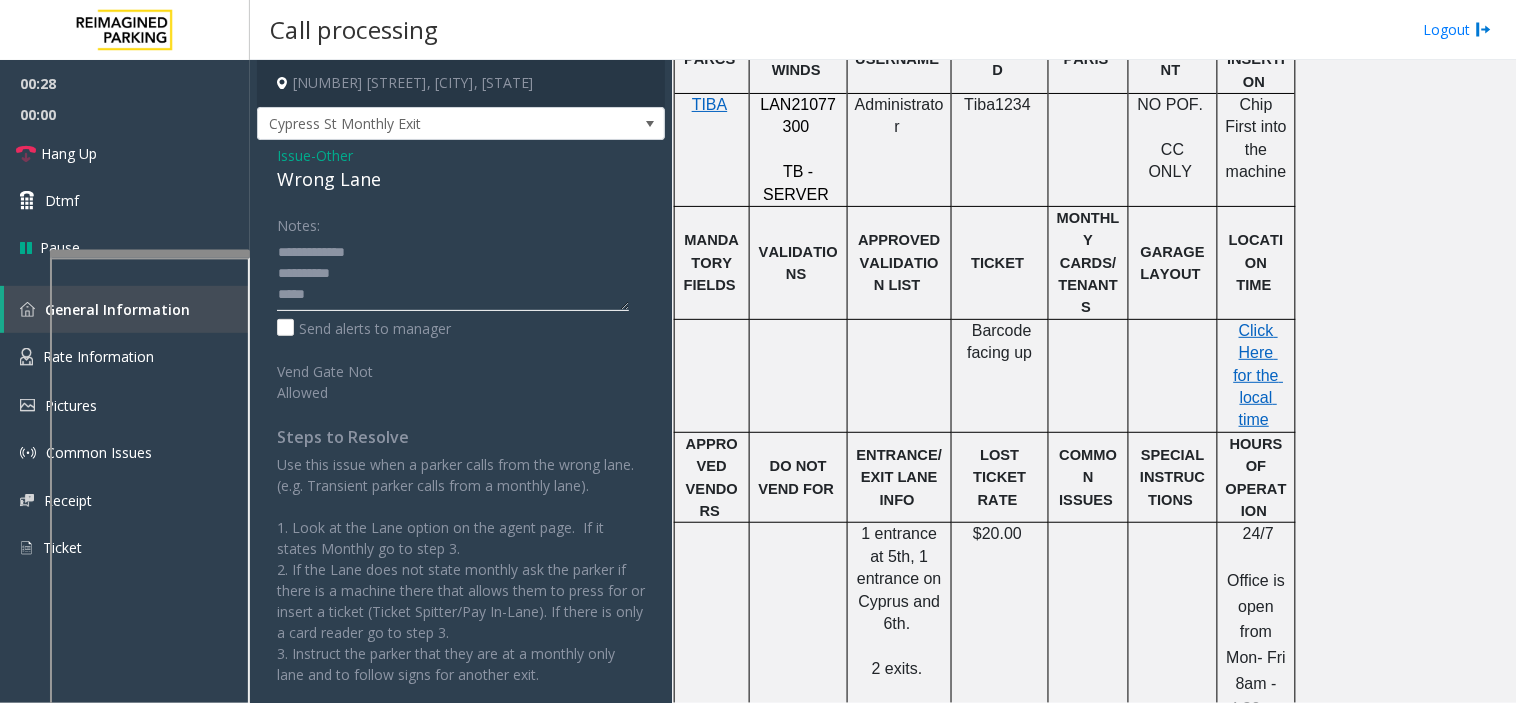click 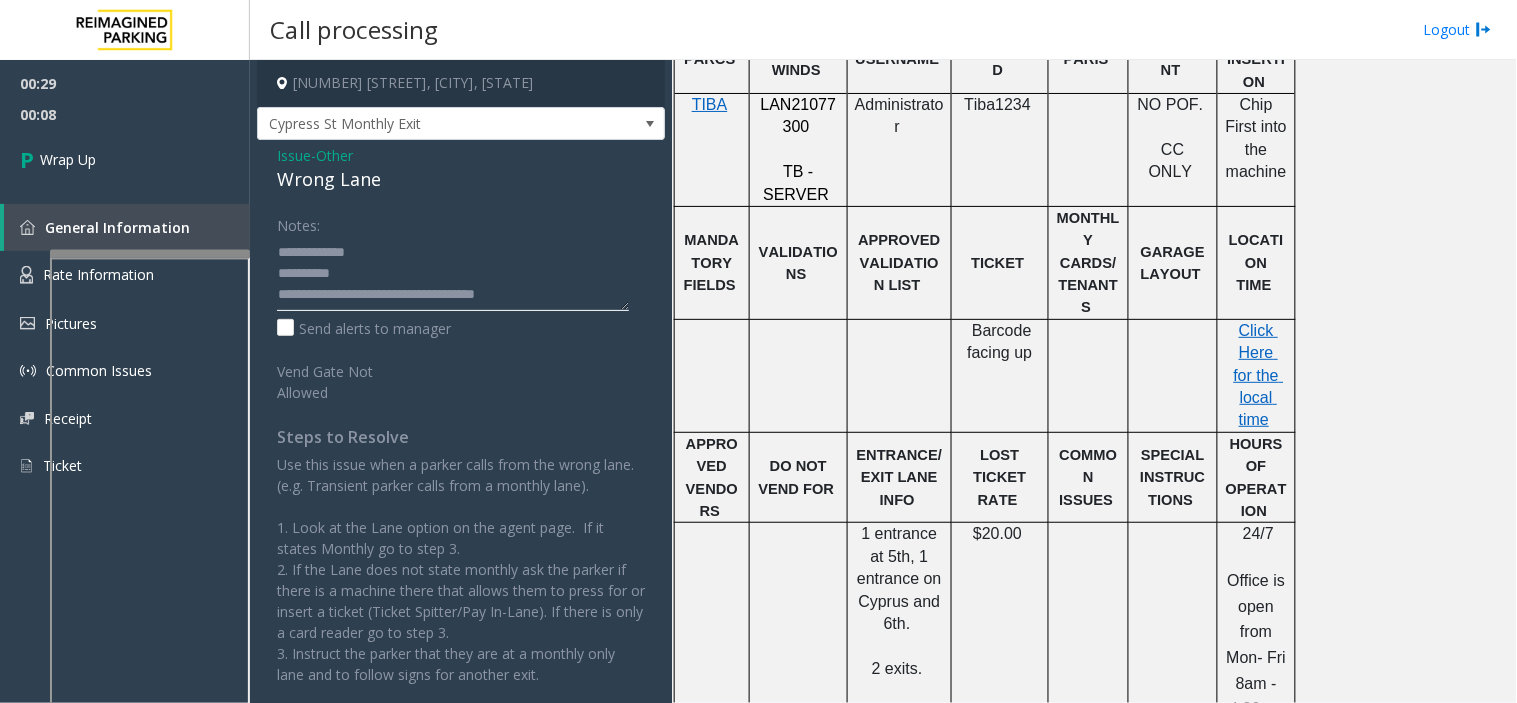 type on "**********" 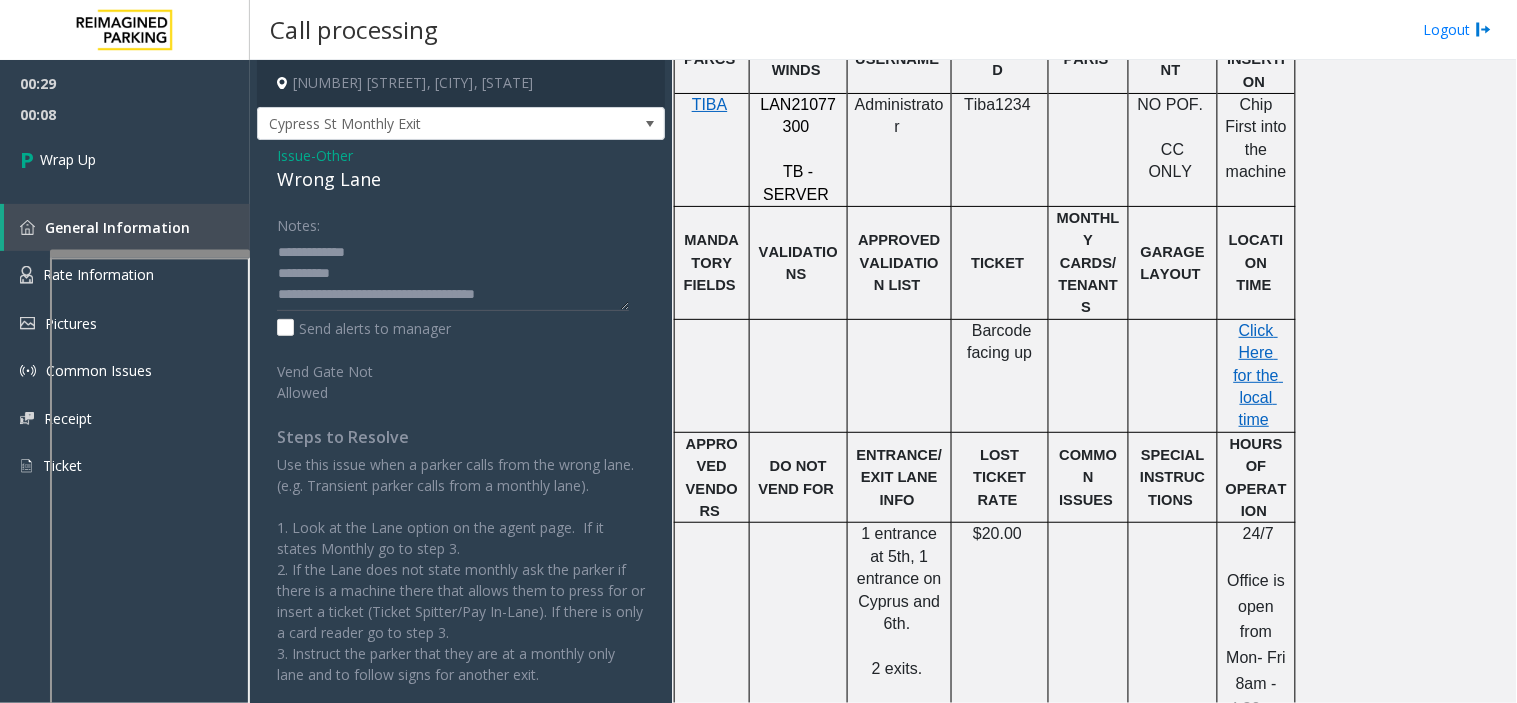 click on "00:29" at bounding box center (125, 83) 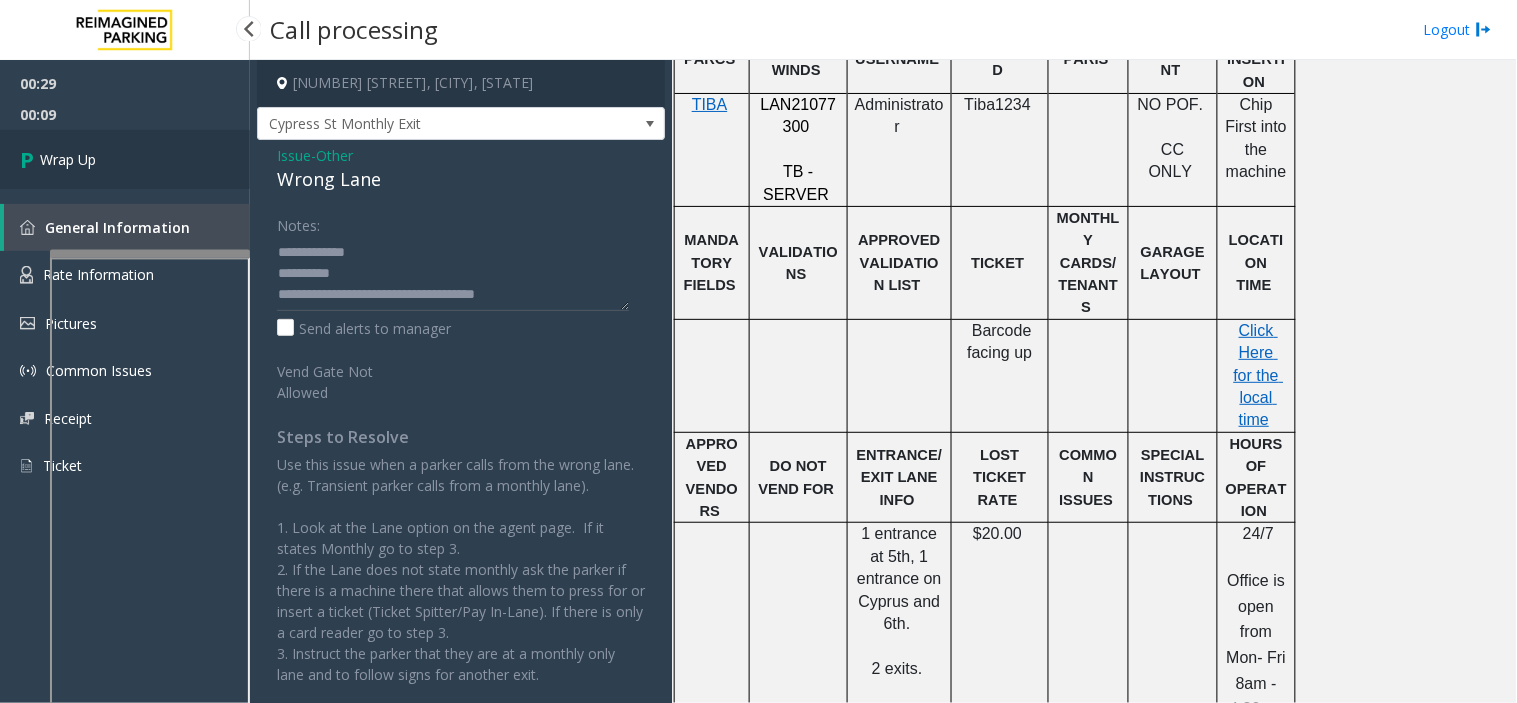 click on "Wrap Up" at bounding box center (125, 159) 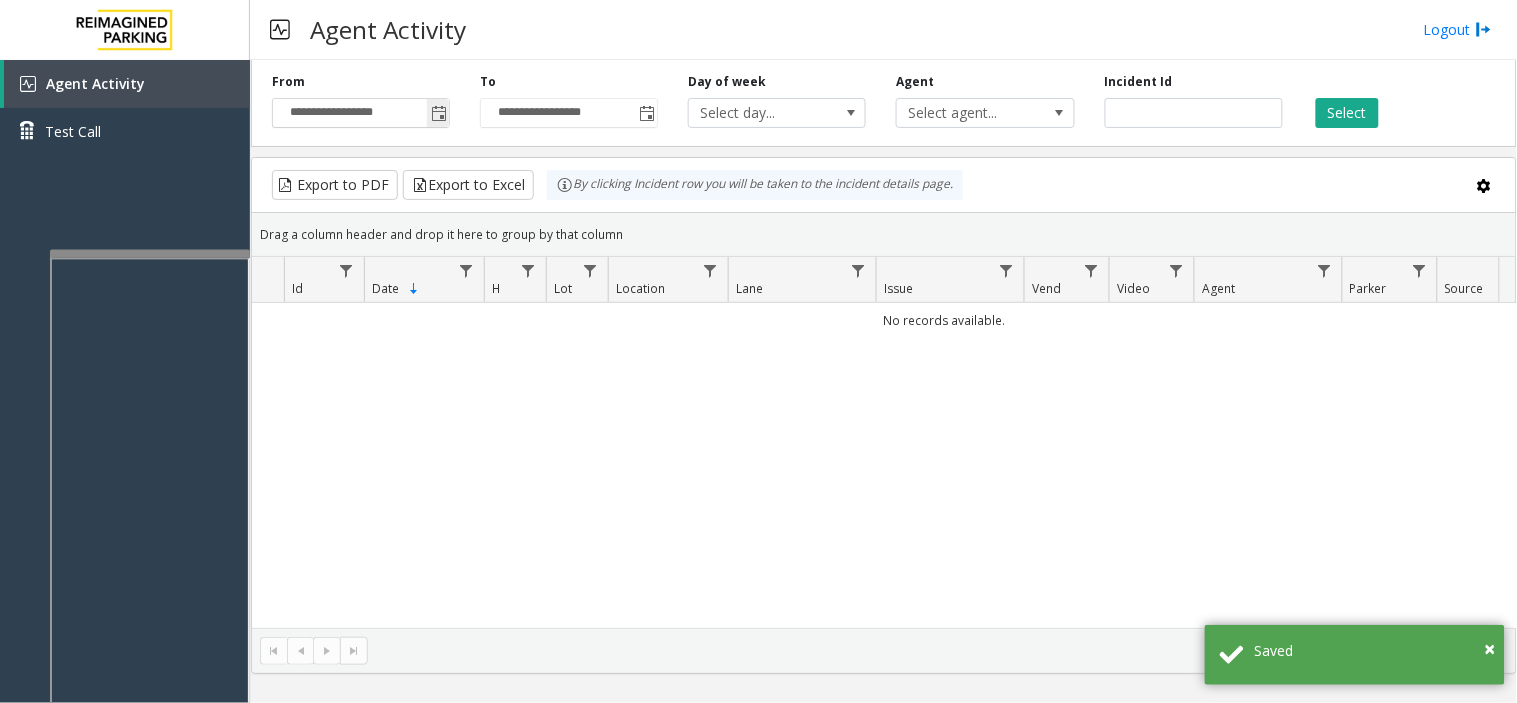 click 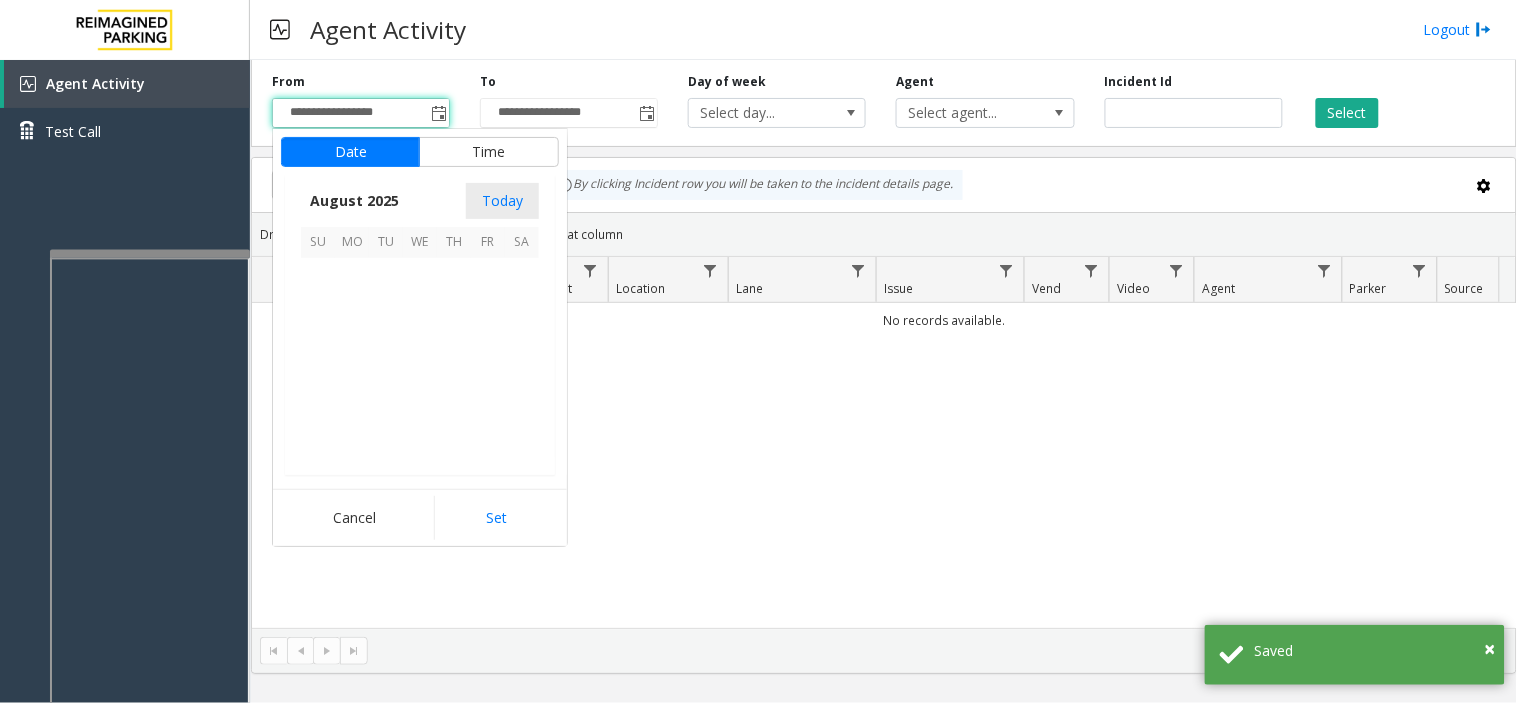 scroll, scrollTop: 358592, scrollLeft: 0, axis: vertical 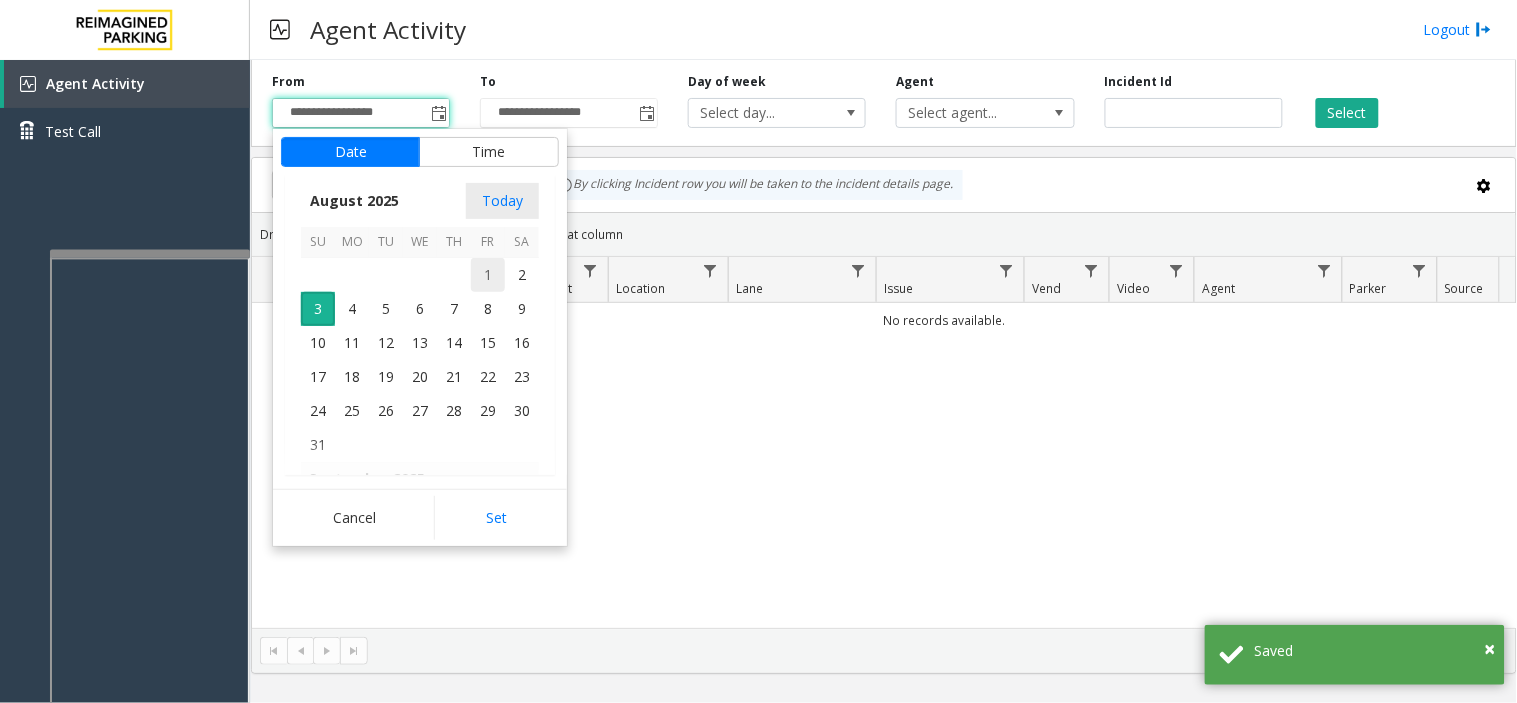click on "1" at bounding box center [488, 275] 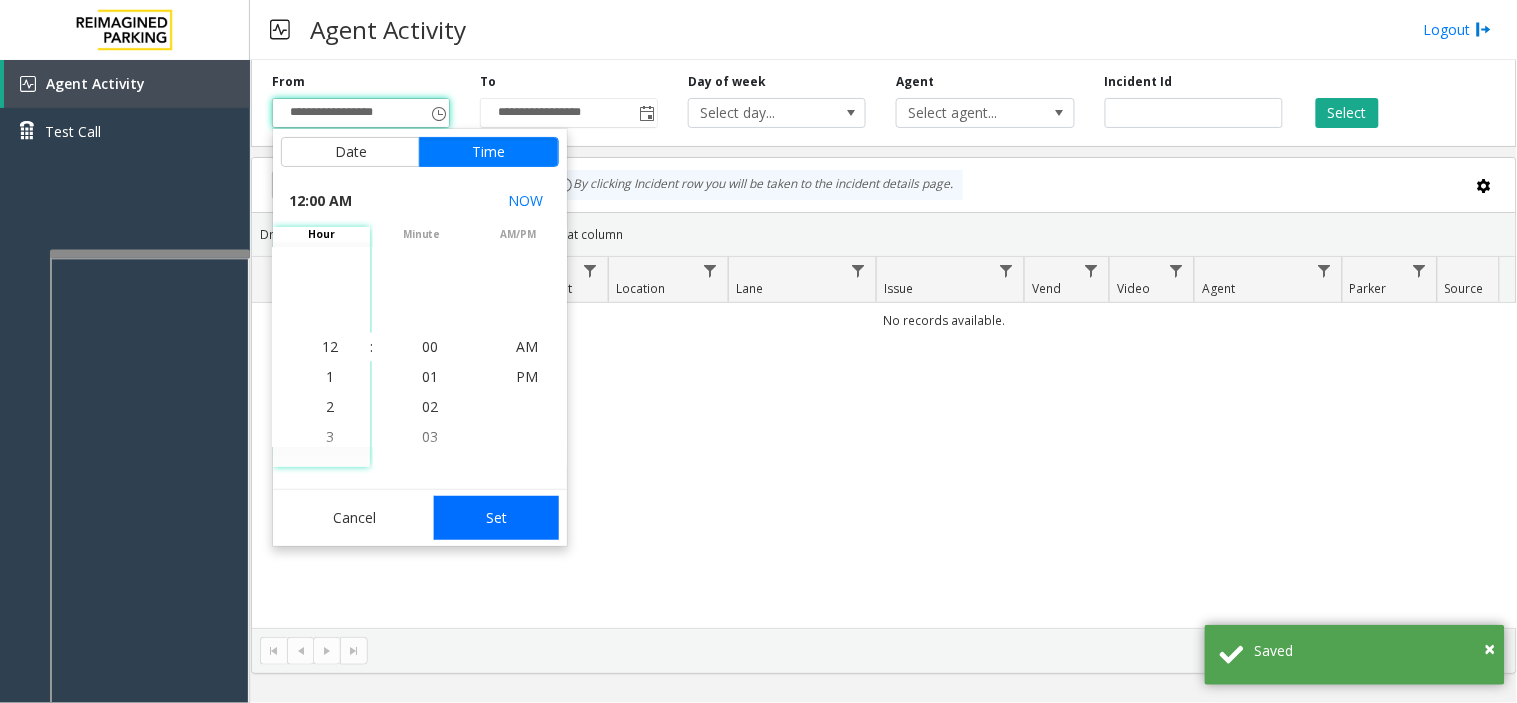 click on "Set" 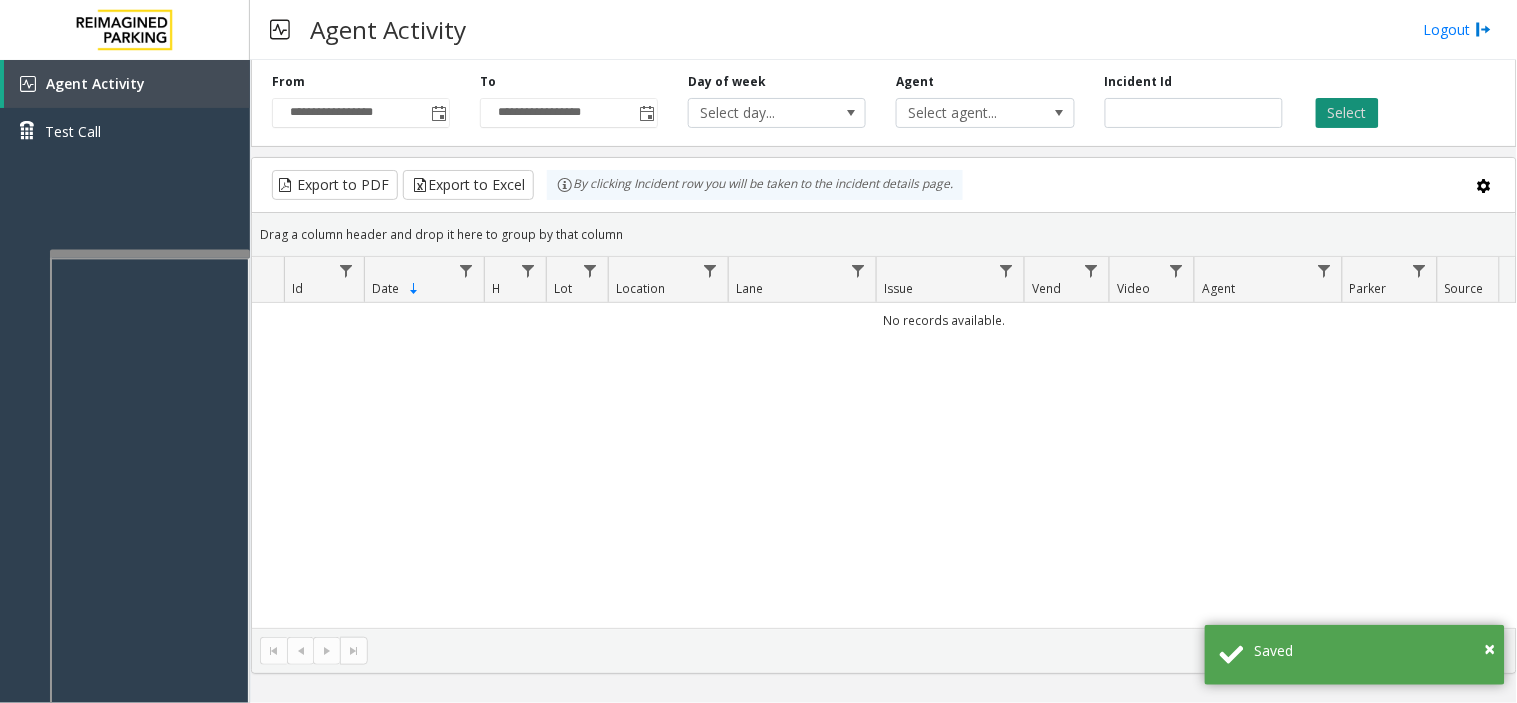 click on "Select" 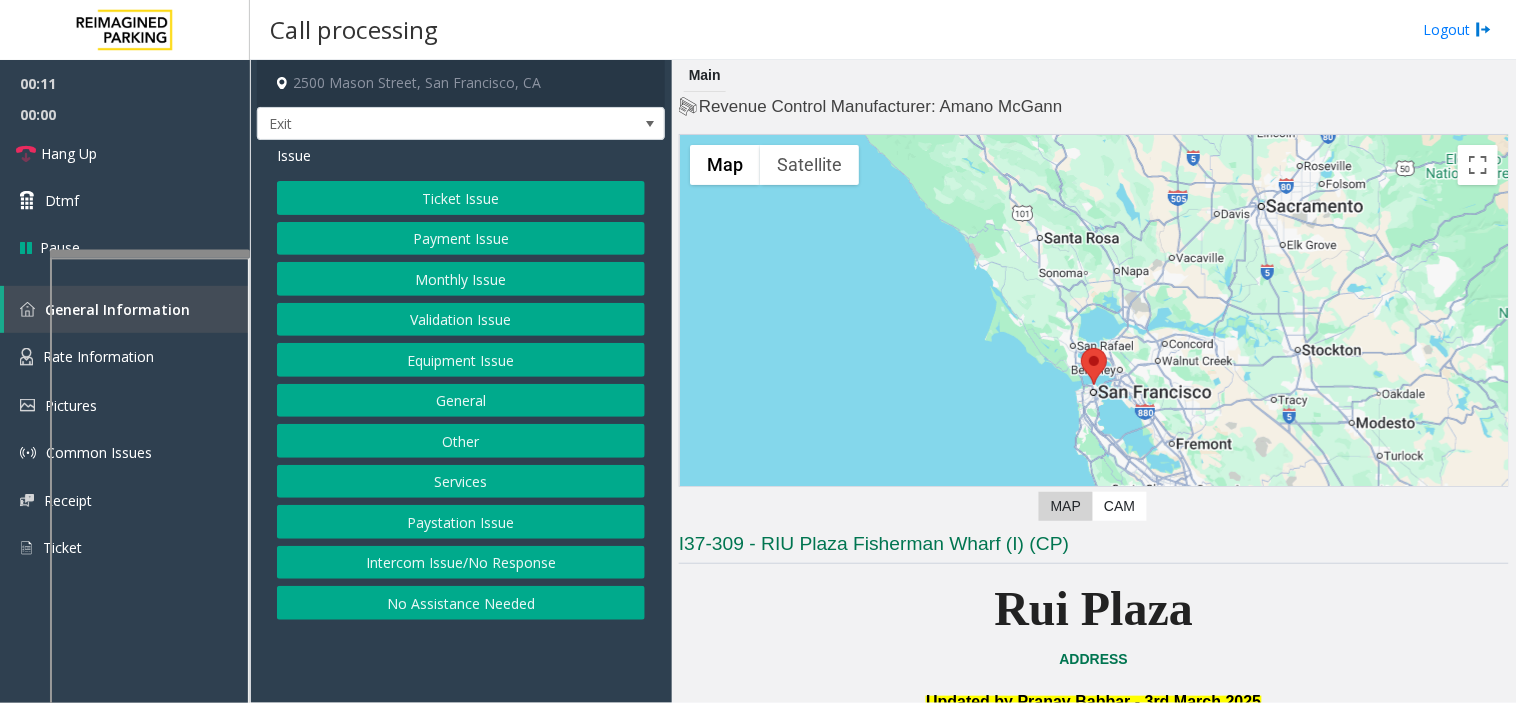 click on "Services" 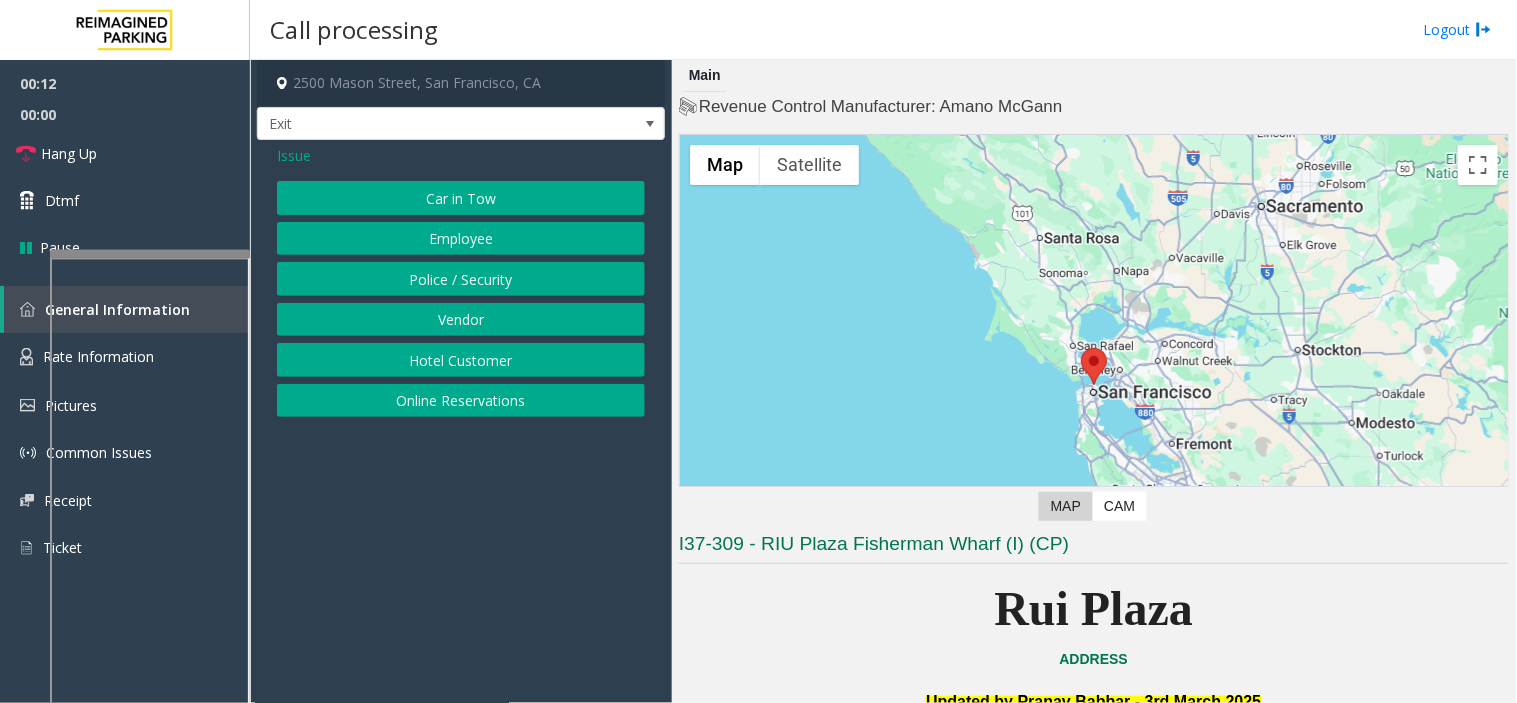 click on "Online Reservations" 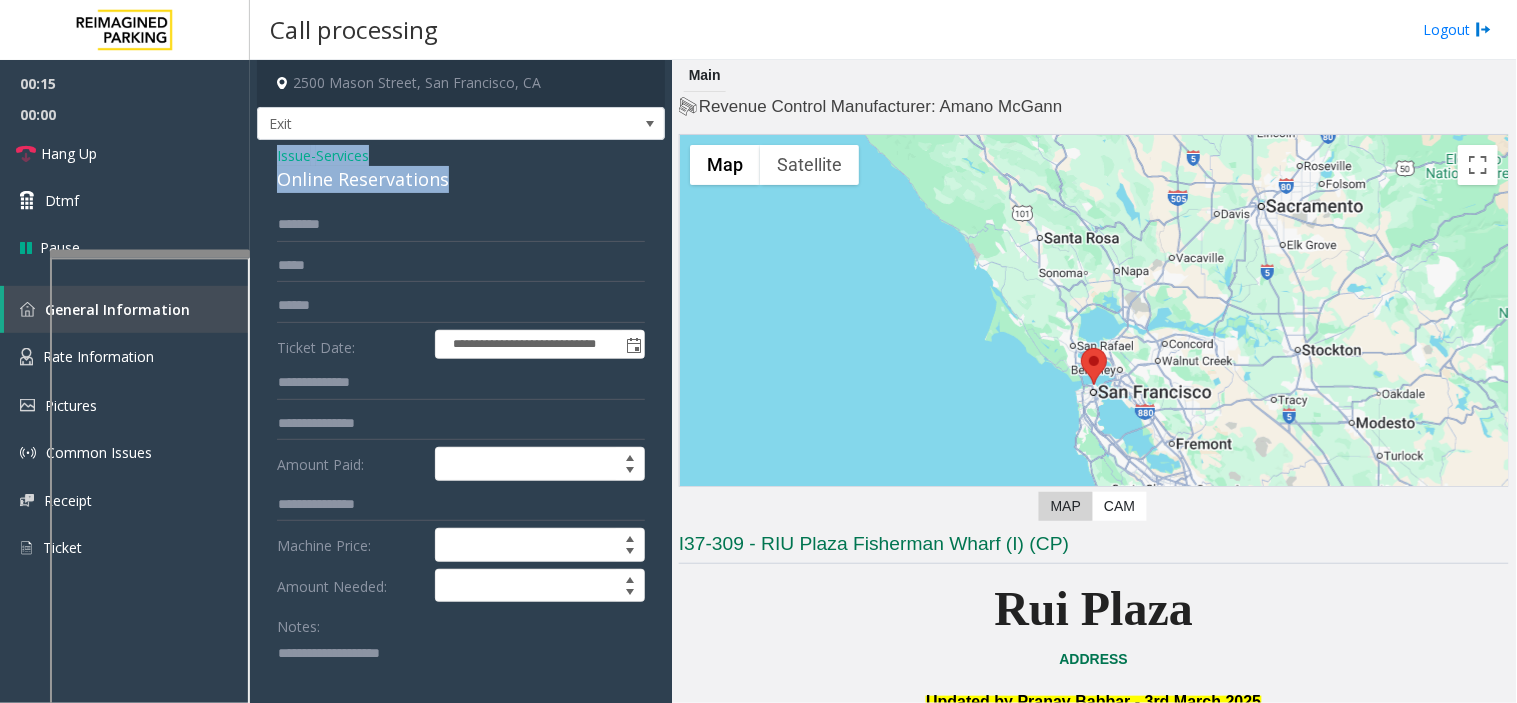 drag, startPoint x: 443, startPoint y: 181, endPoint x: 274, endPoint y: 155, distance: 170.9883 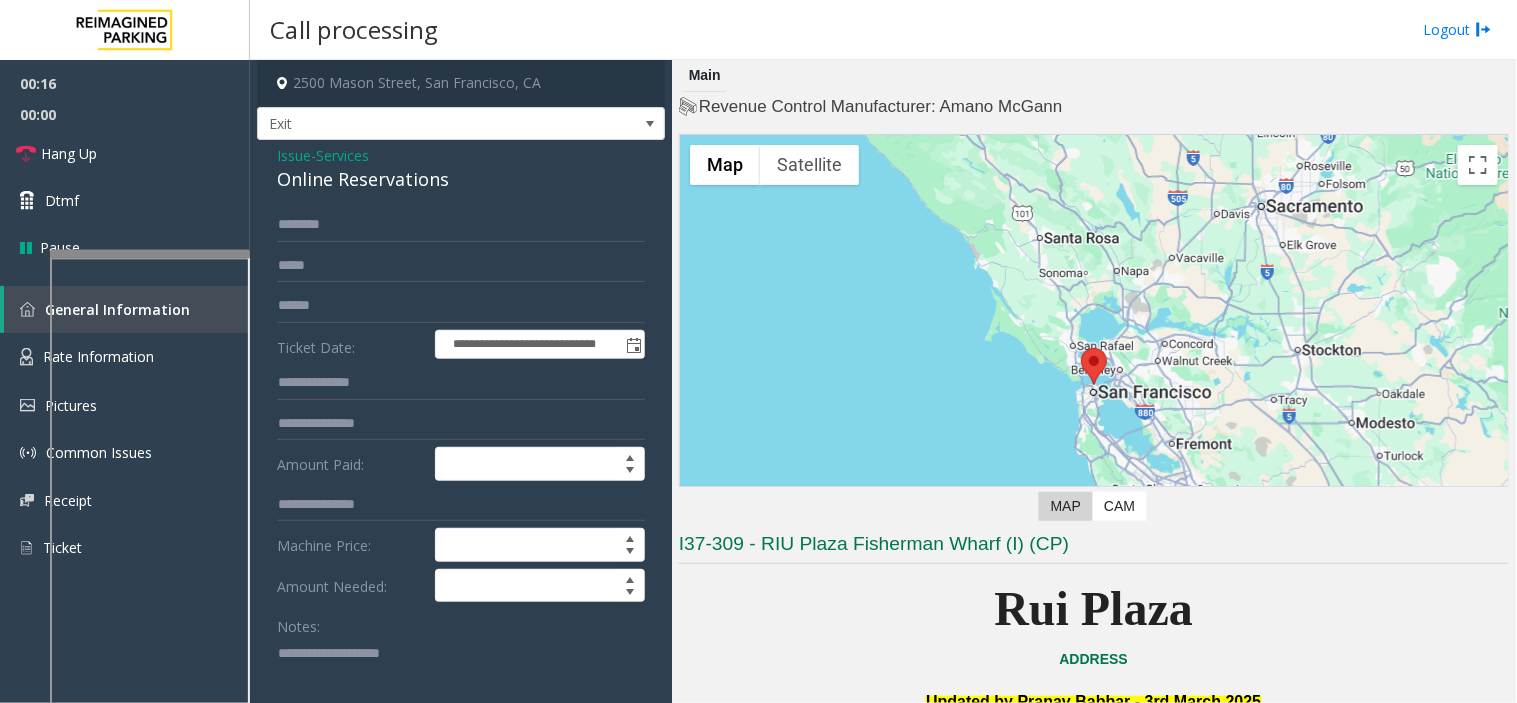 click 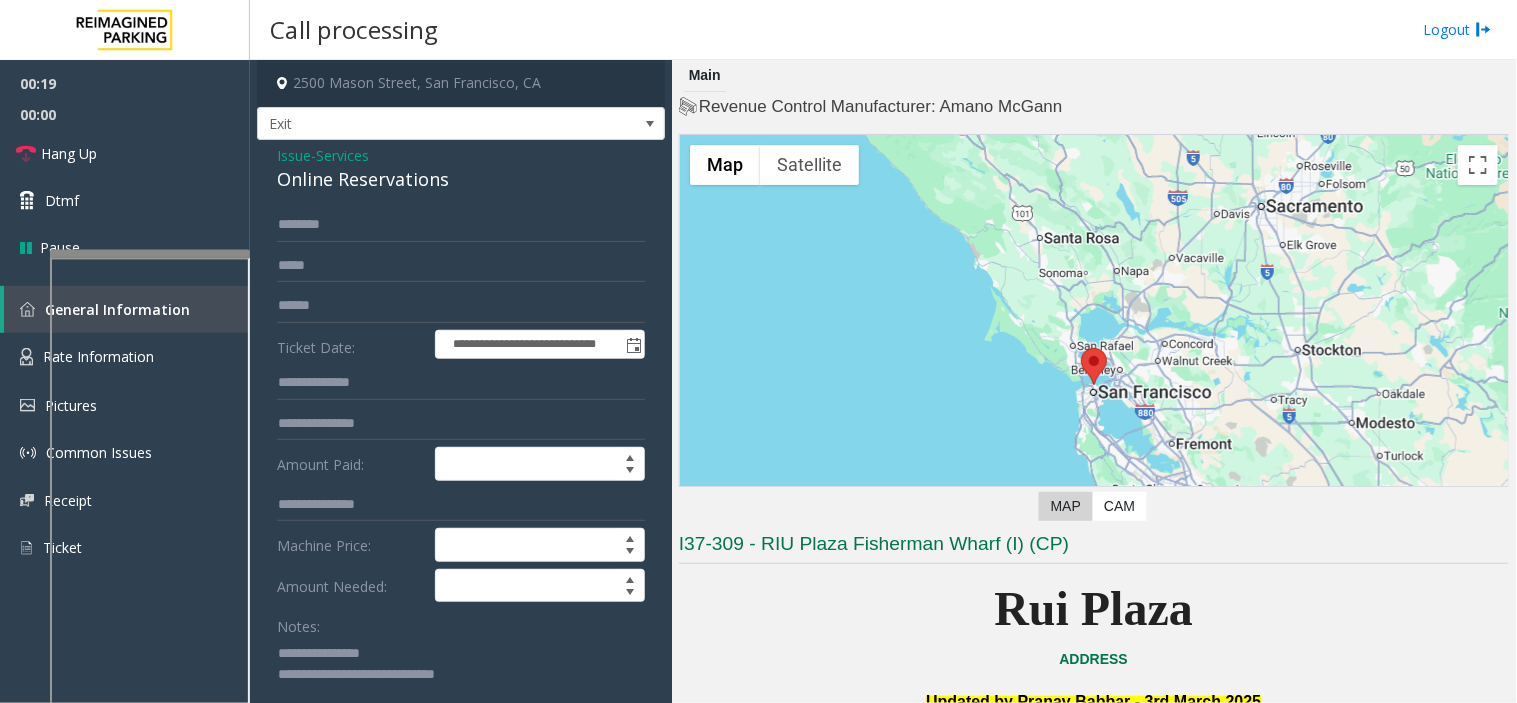 scroll, scrollTop: 1, scrollLeft: 0, axis: vertical 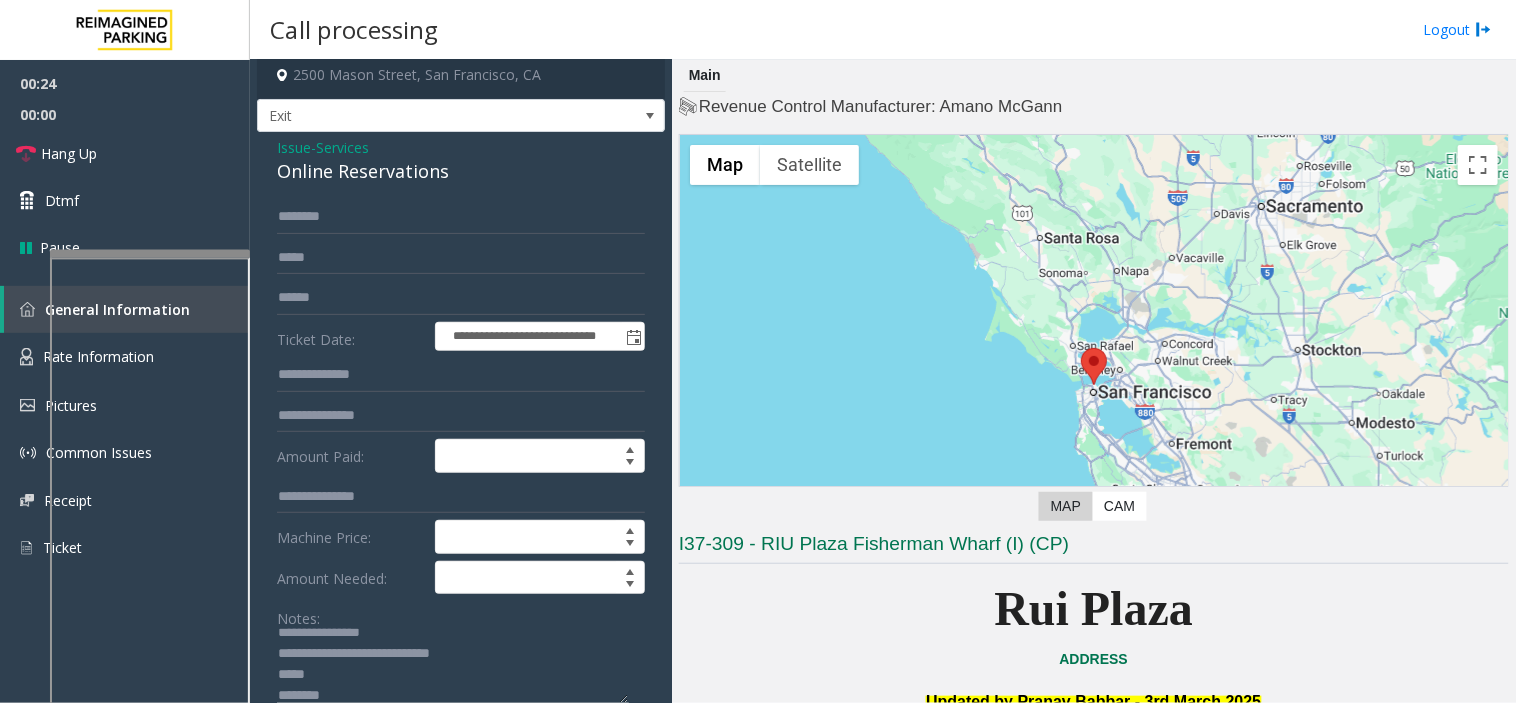 click 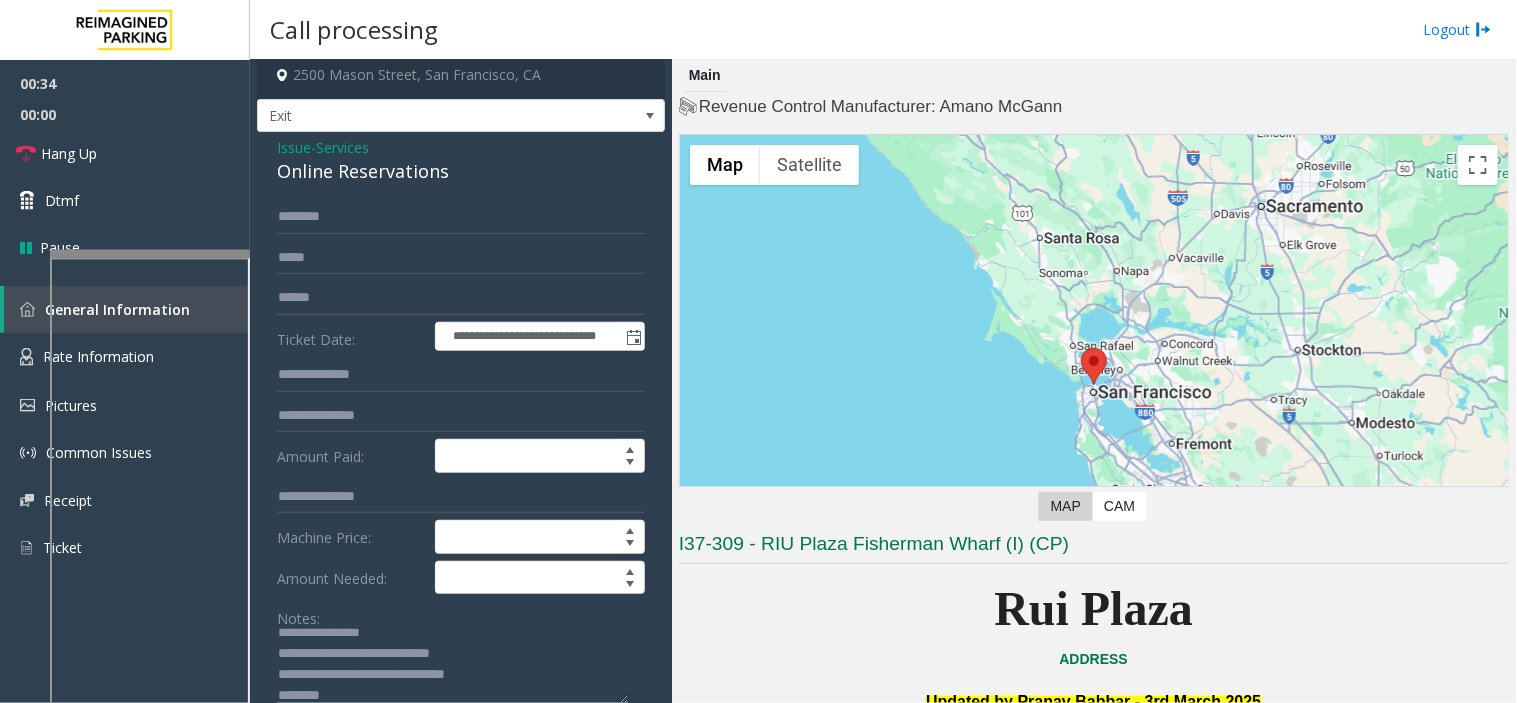 click 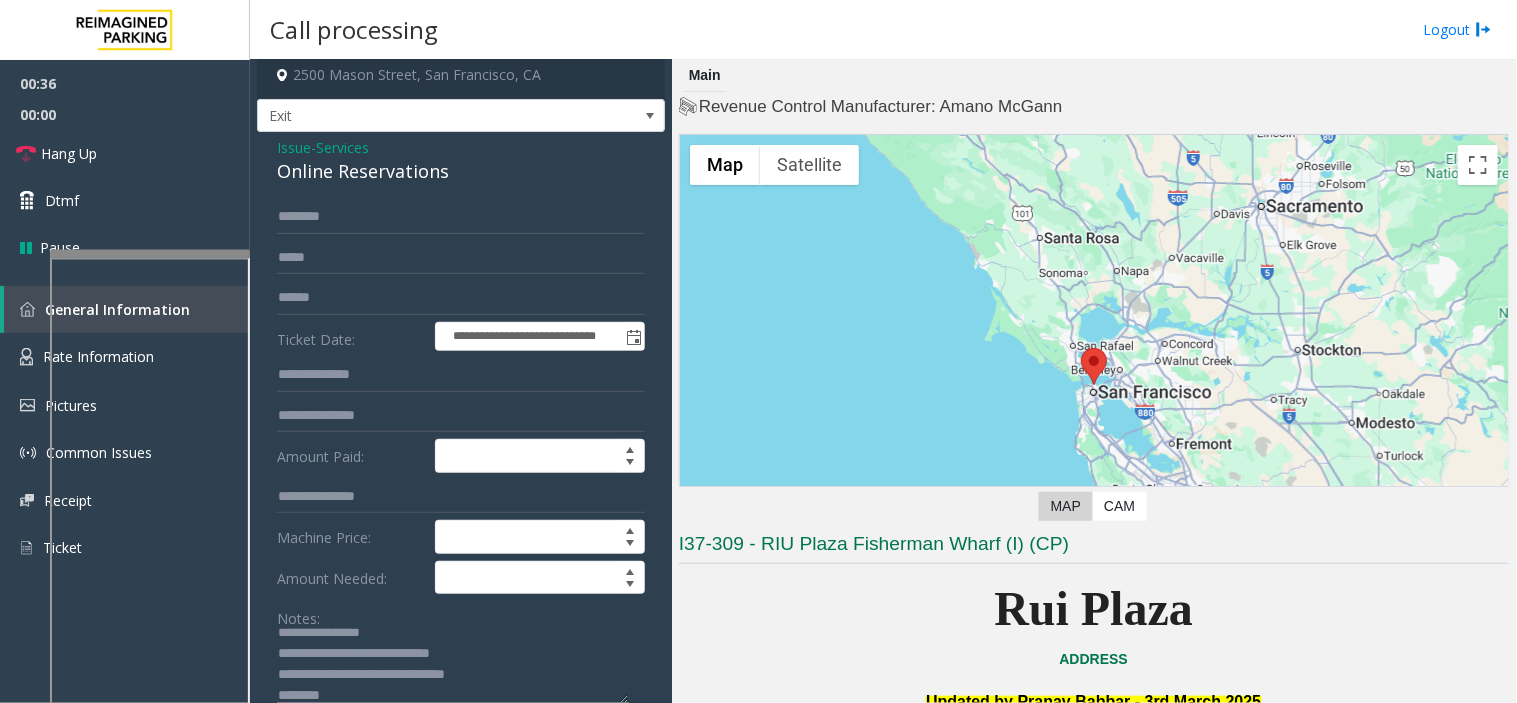 scroll, scrollTop: 120, scrollLeft: 0, axis: vertical 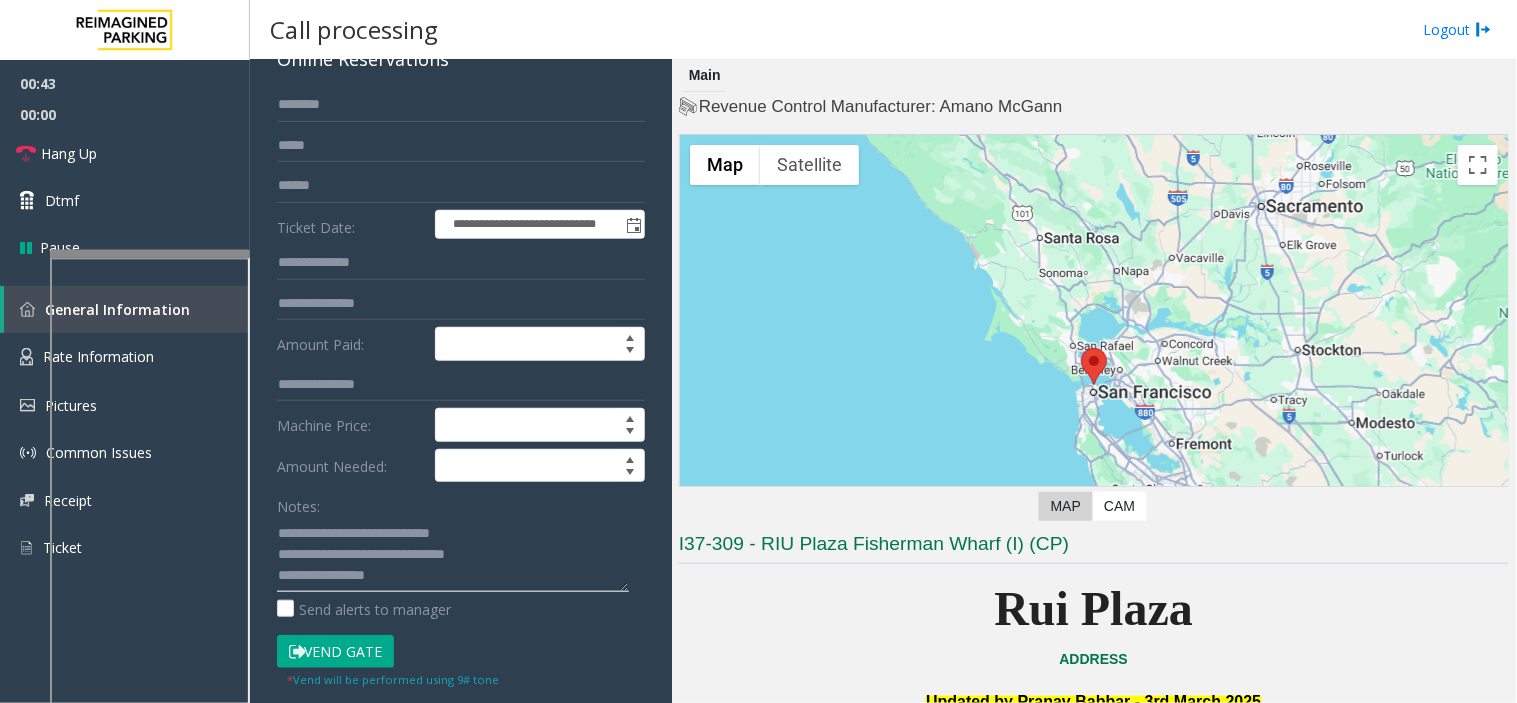 type on "**********" 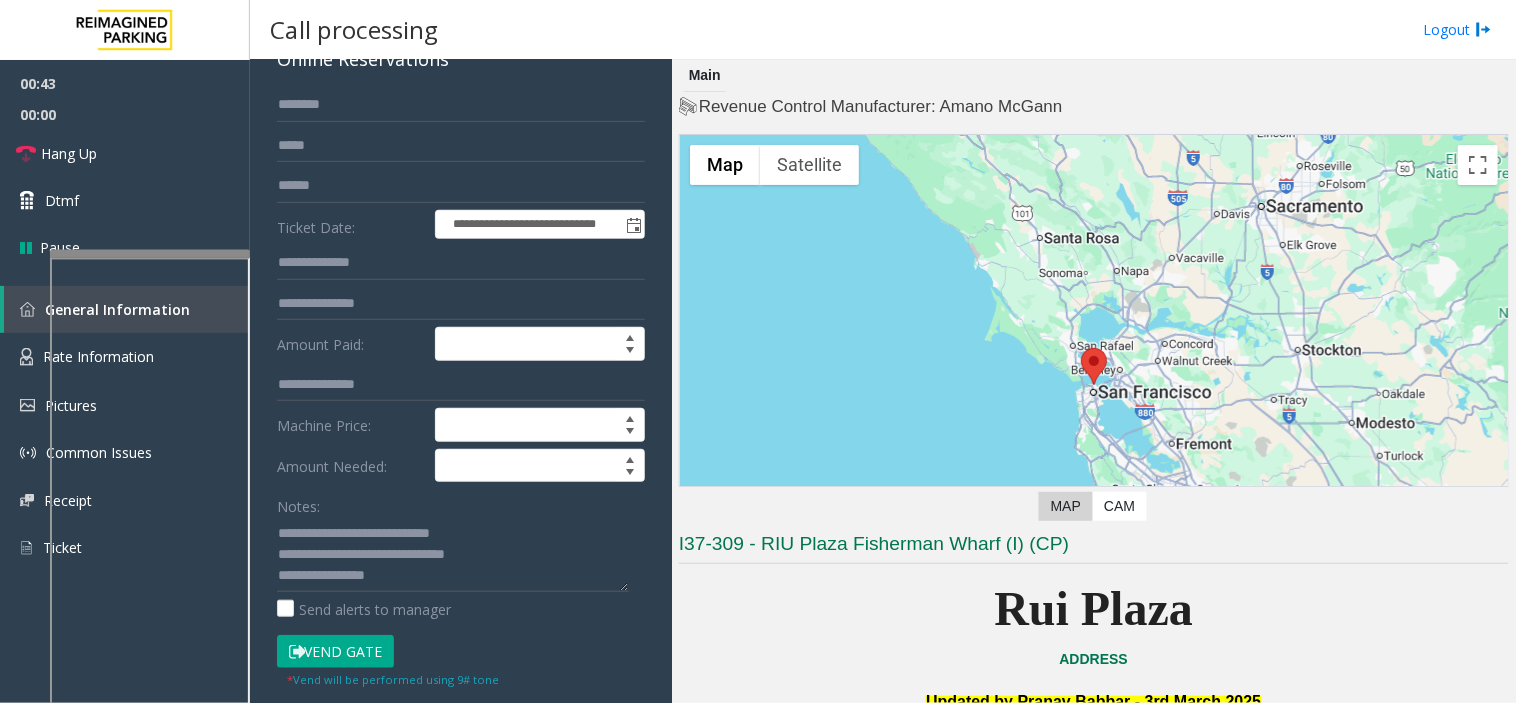 click on "Vend Gate" 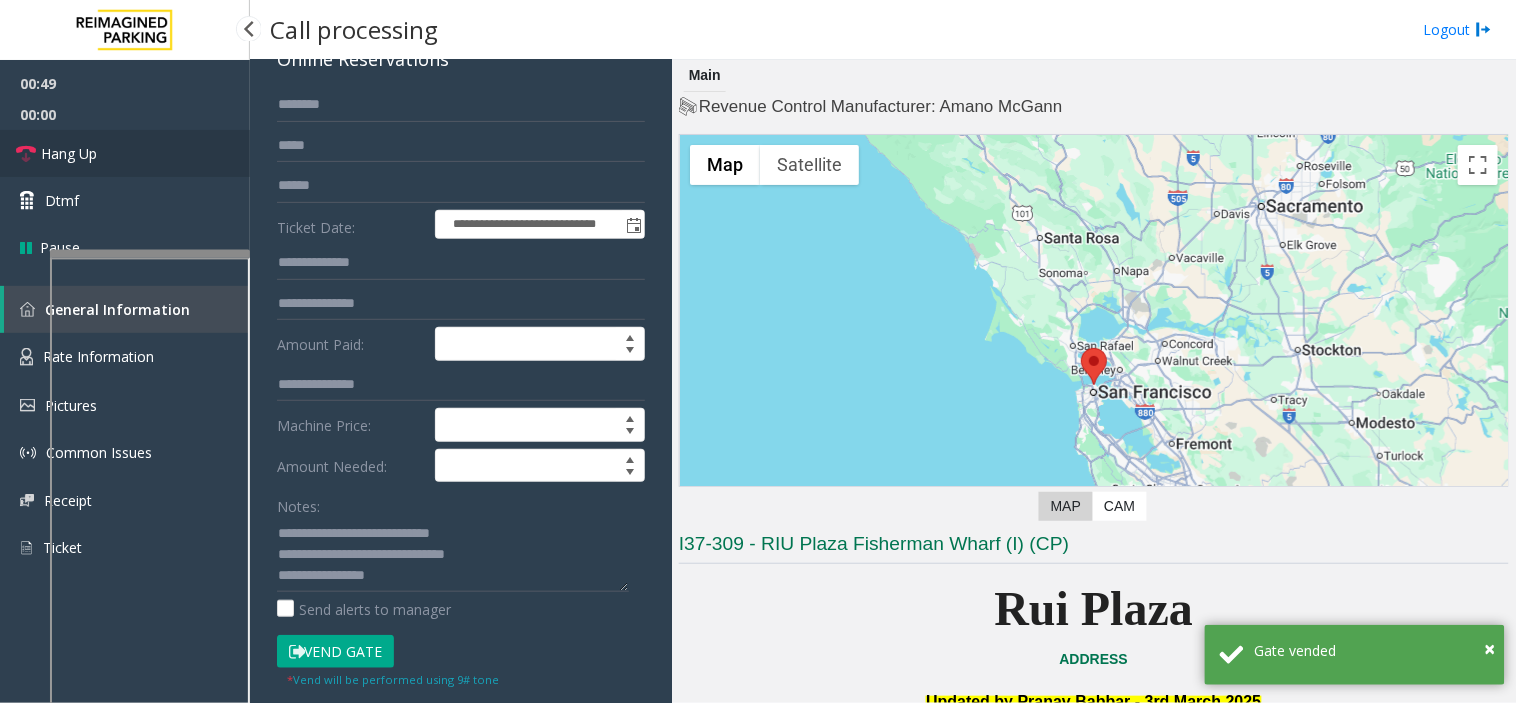 click on "Hang Up" at bounding box center (125, 153) 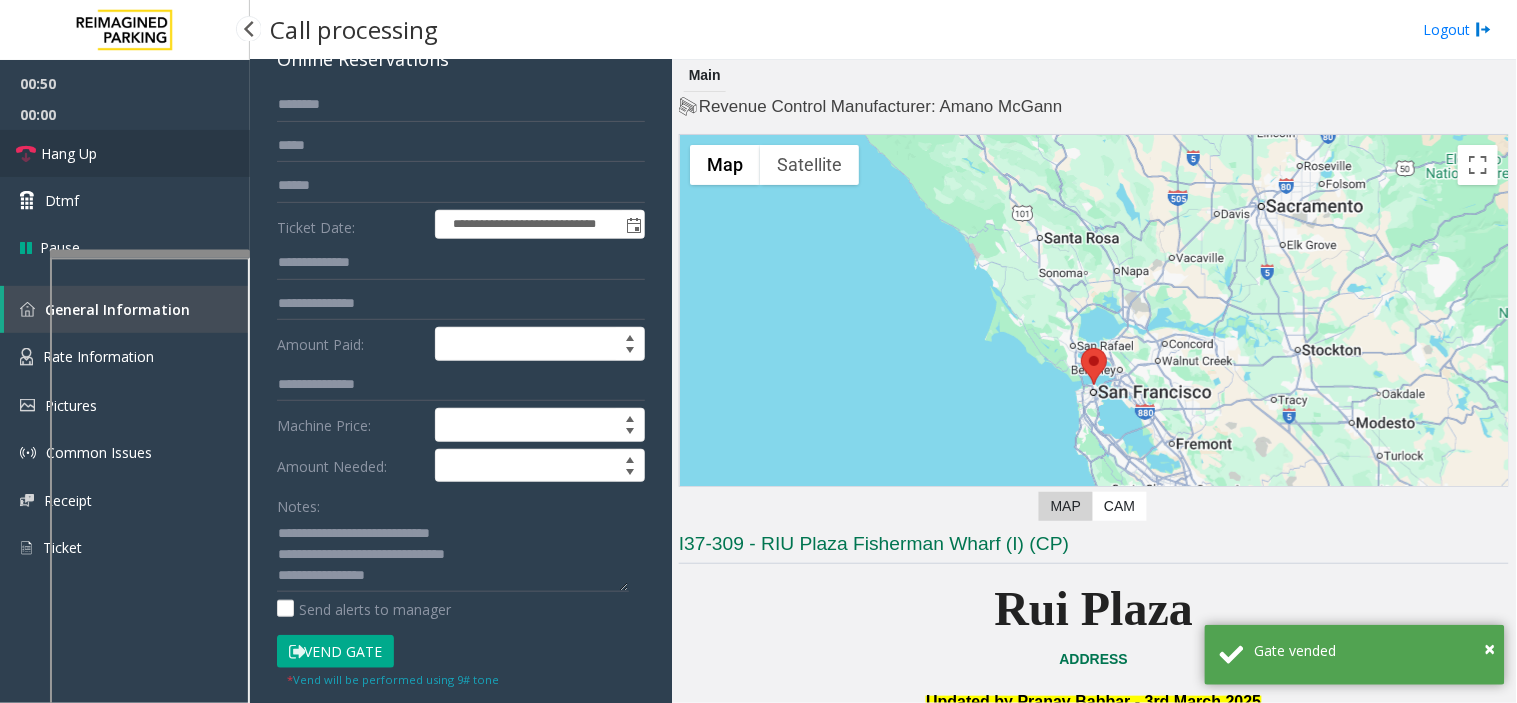 click on "Hang Up" at bounding box center [125, 153] 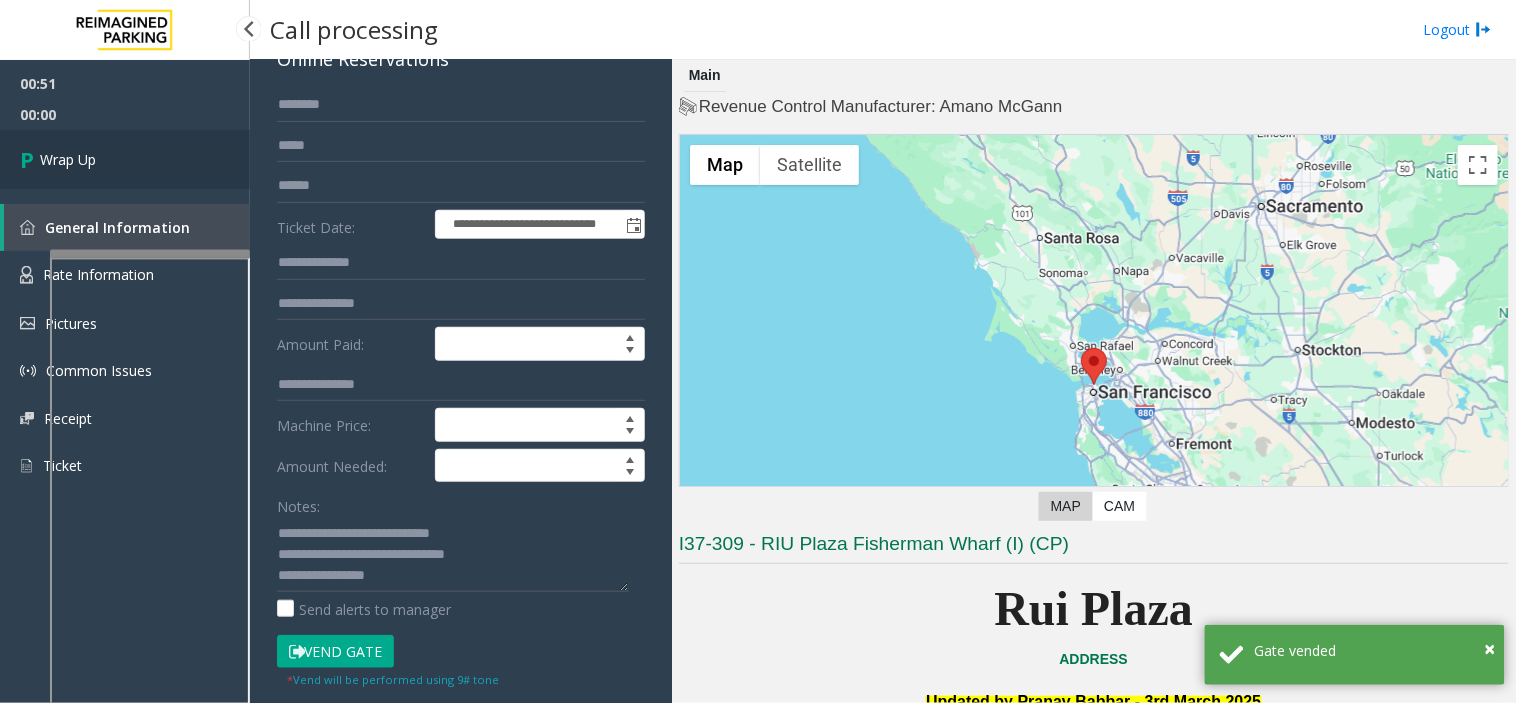 click on "Wrap Up" at bounding box center (125, 159) 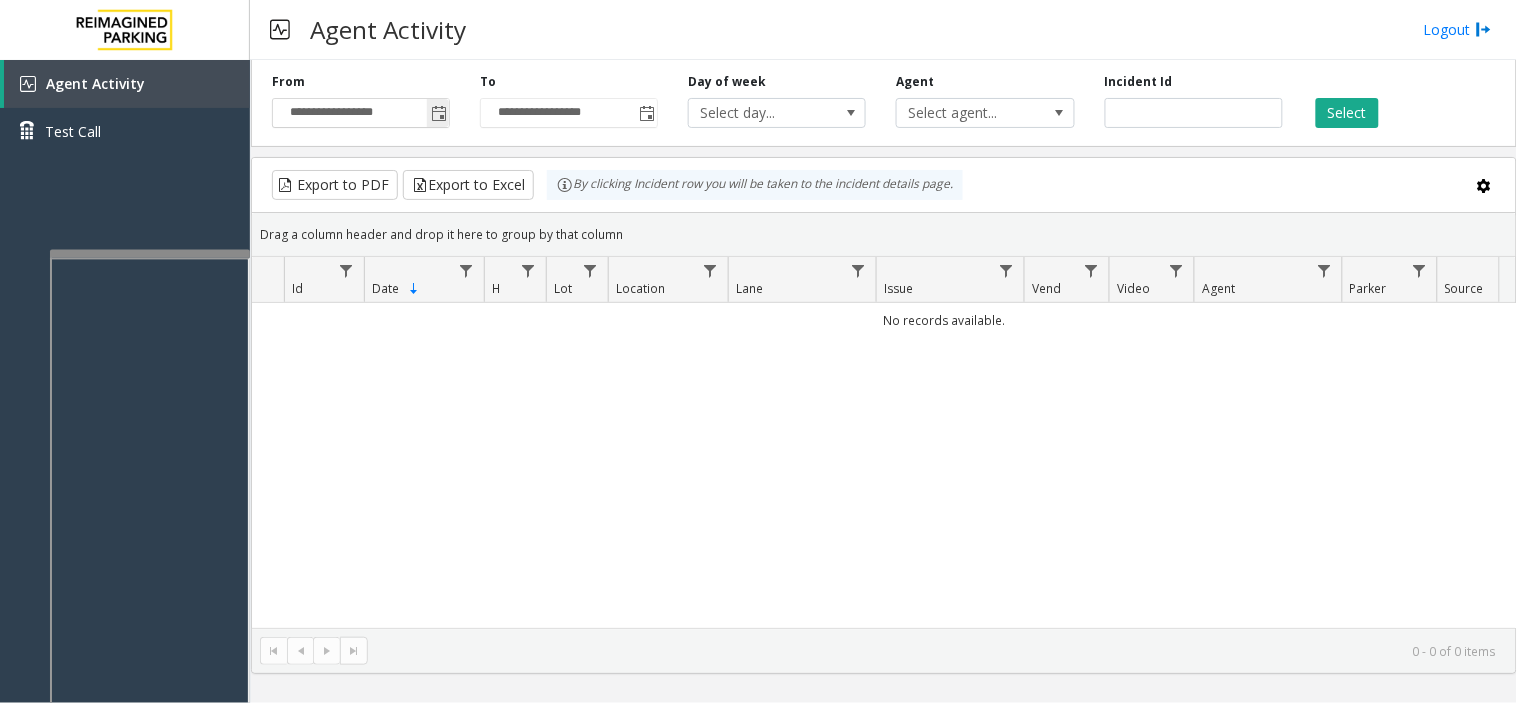 click 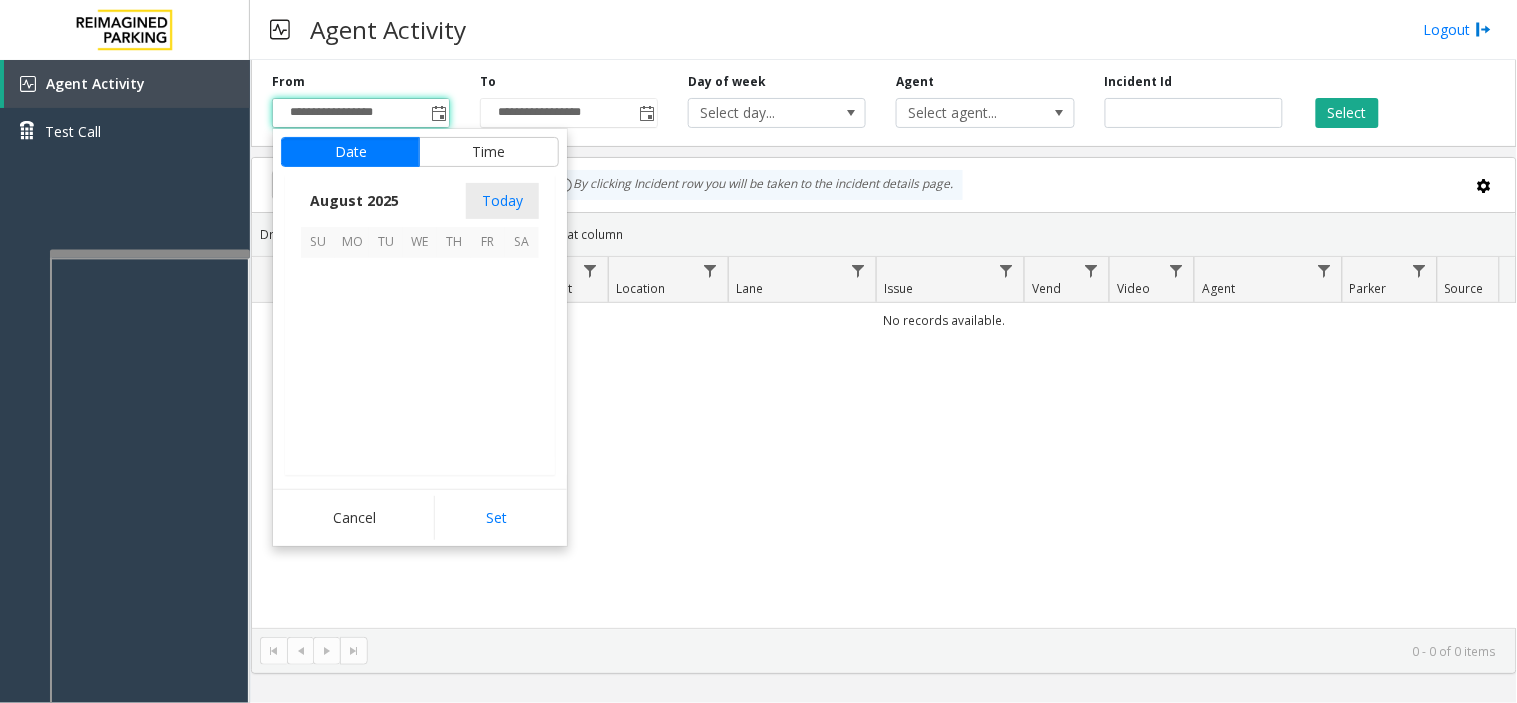 scroll, scrollTop: 358592, scrollLeft: 0, axis: vertical 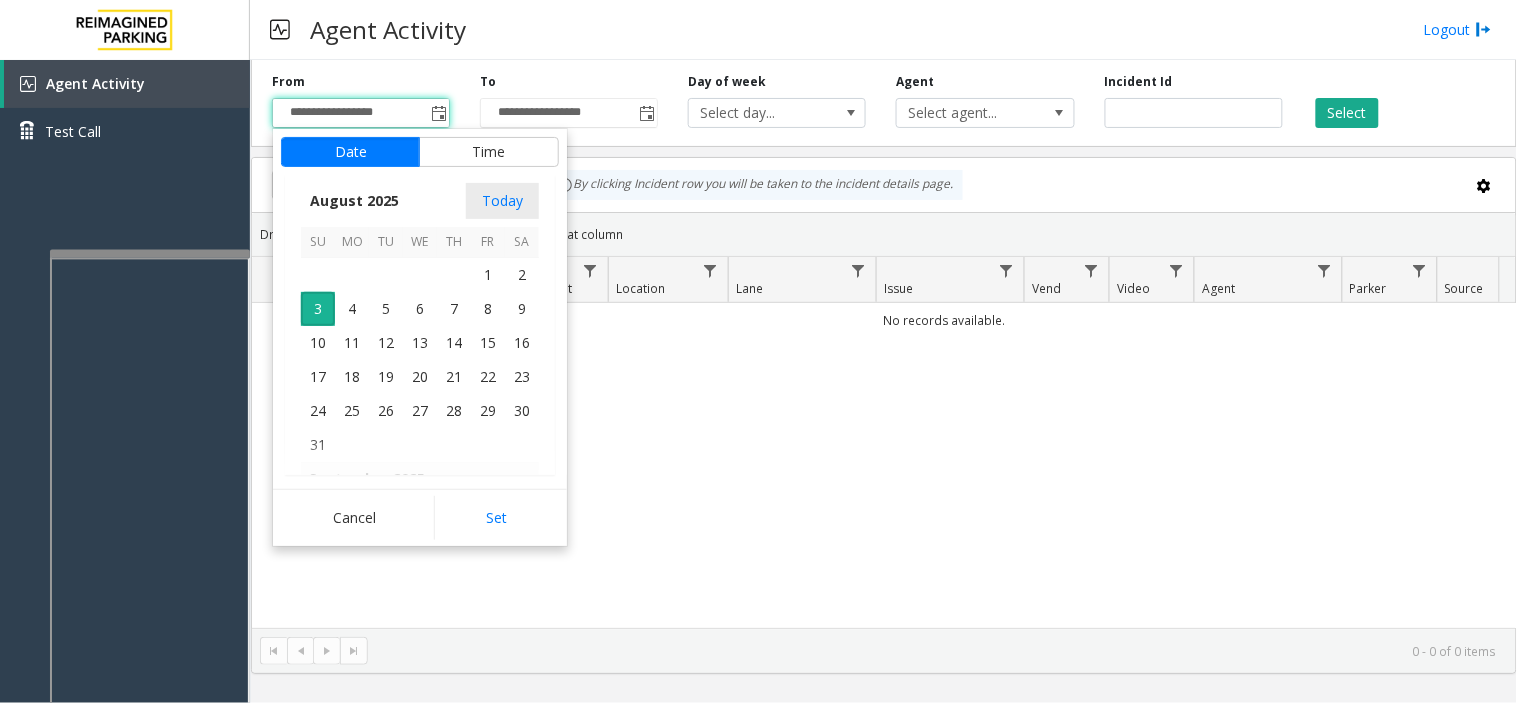 drag, startPoint x: 462, startPoint y: 275, endPoint x: 470, endPoint y: 282, distance: 10.630146 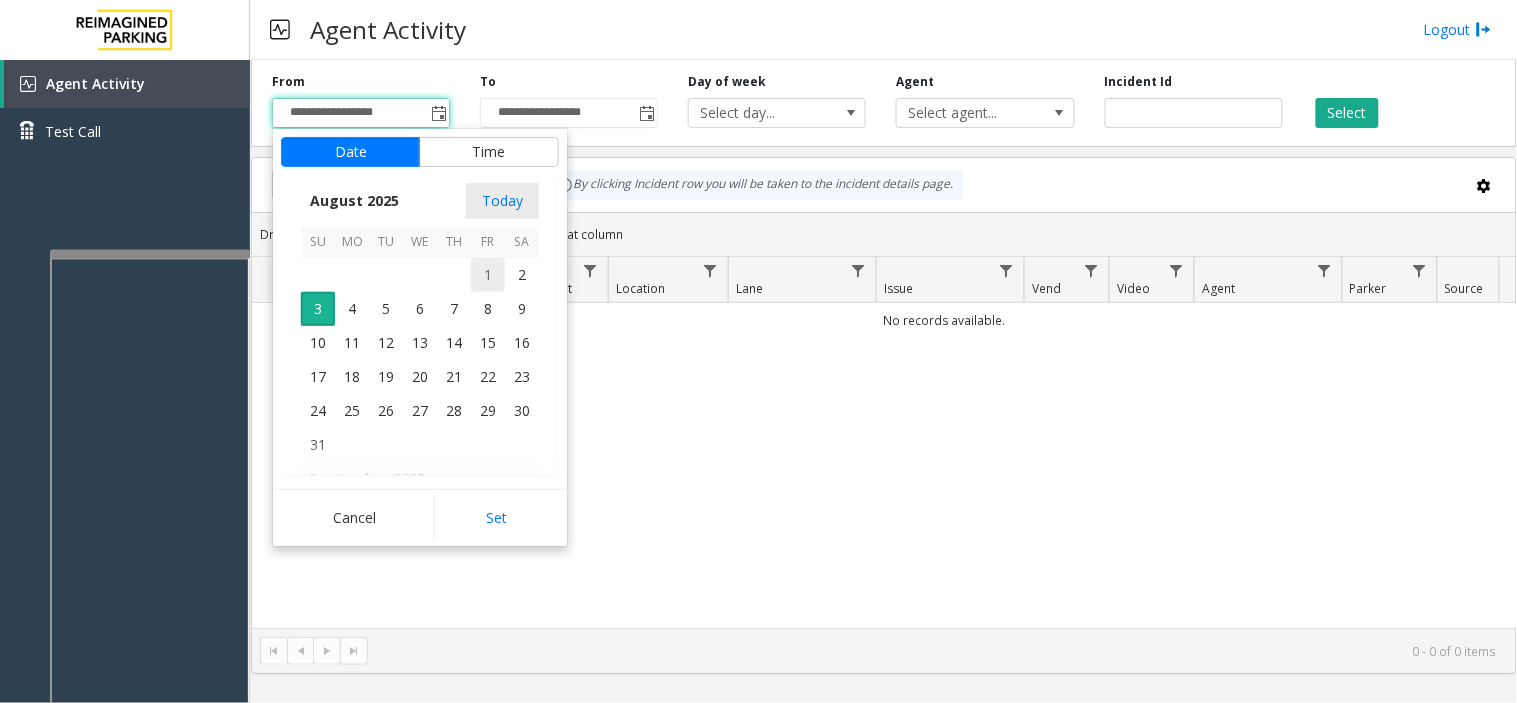 click on "1" at bounding box center [488, 275] 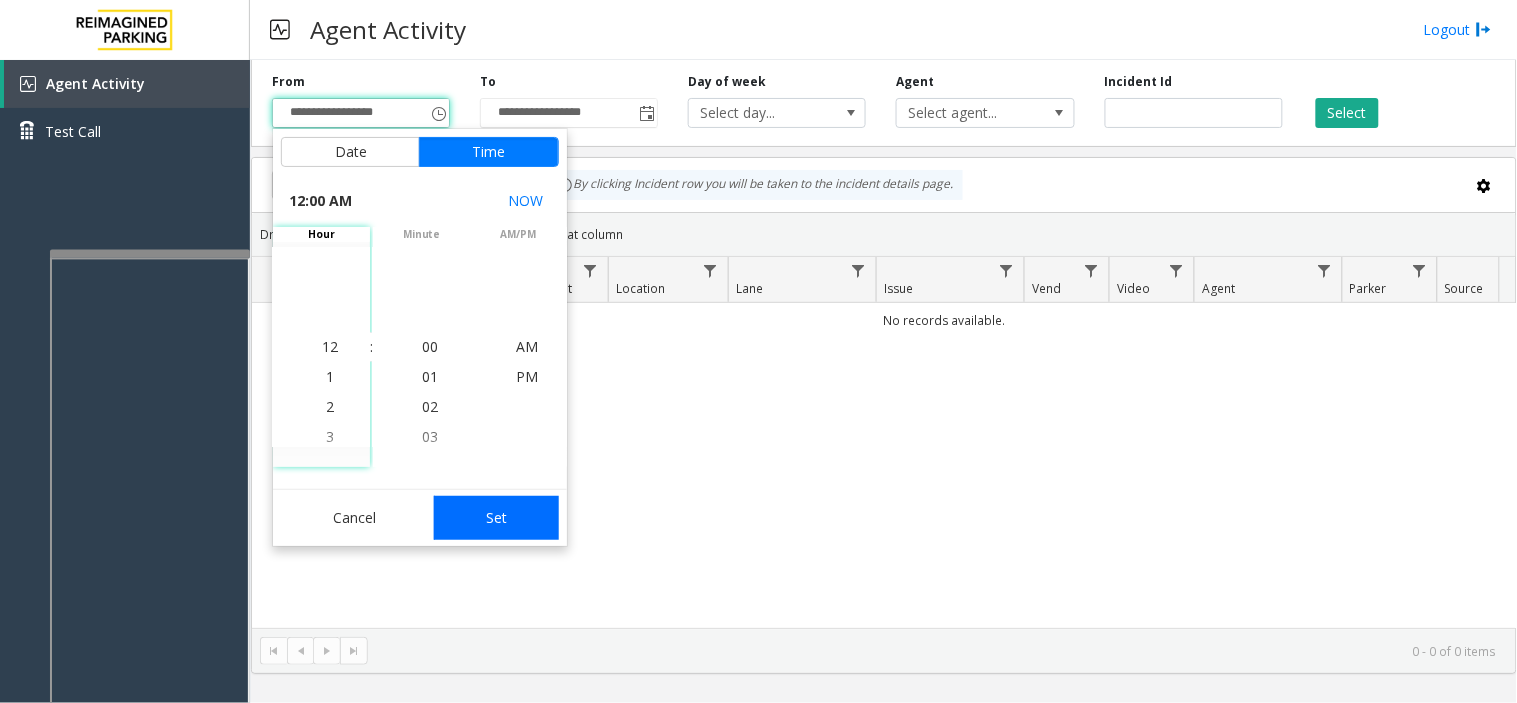 click on "Set" 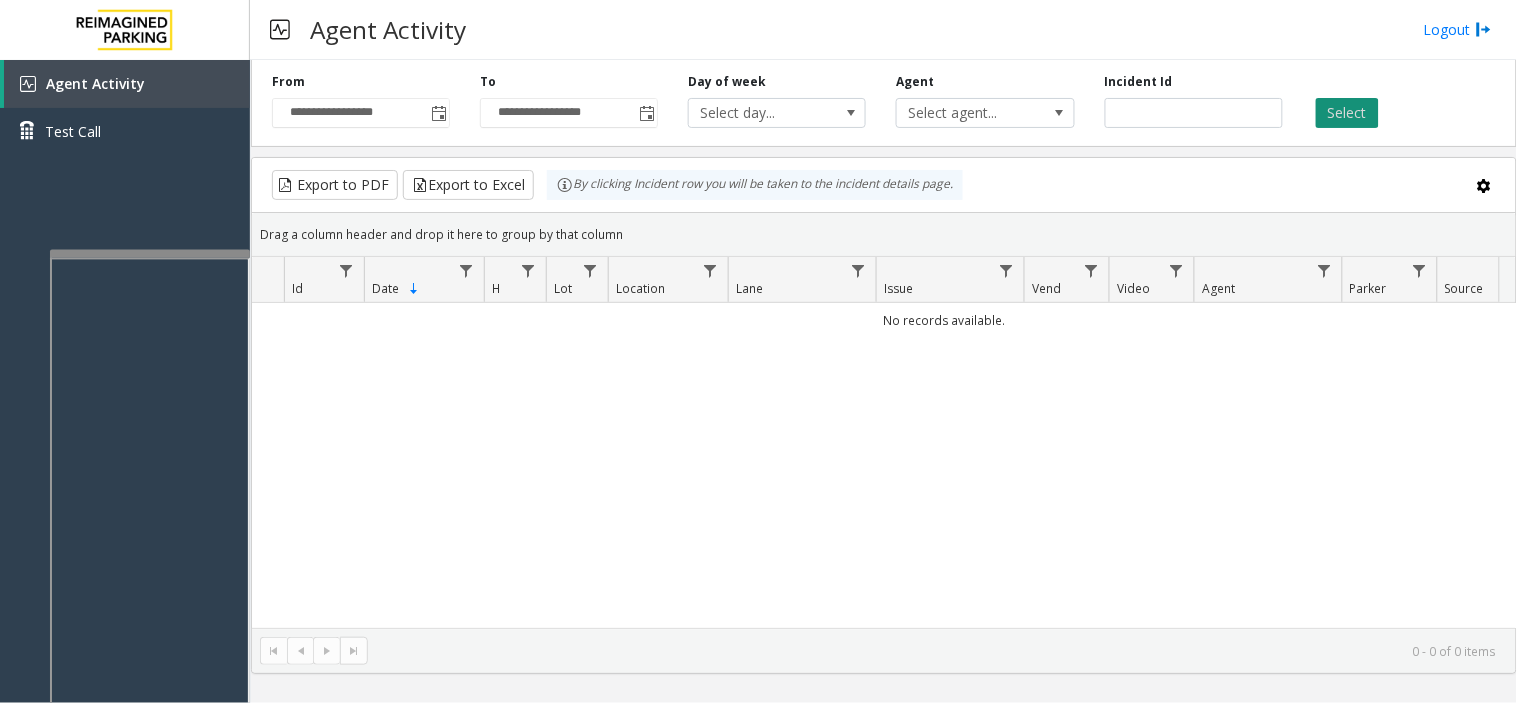 click on "Select" 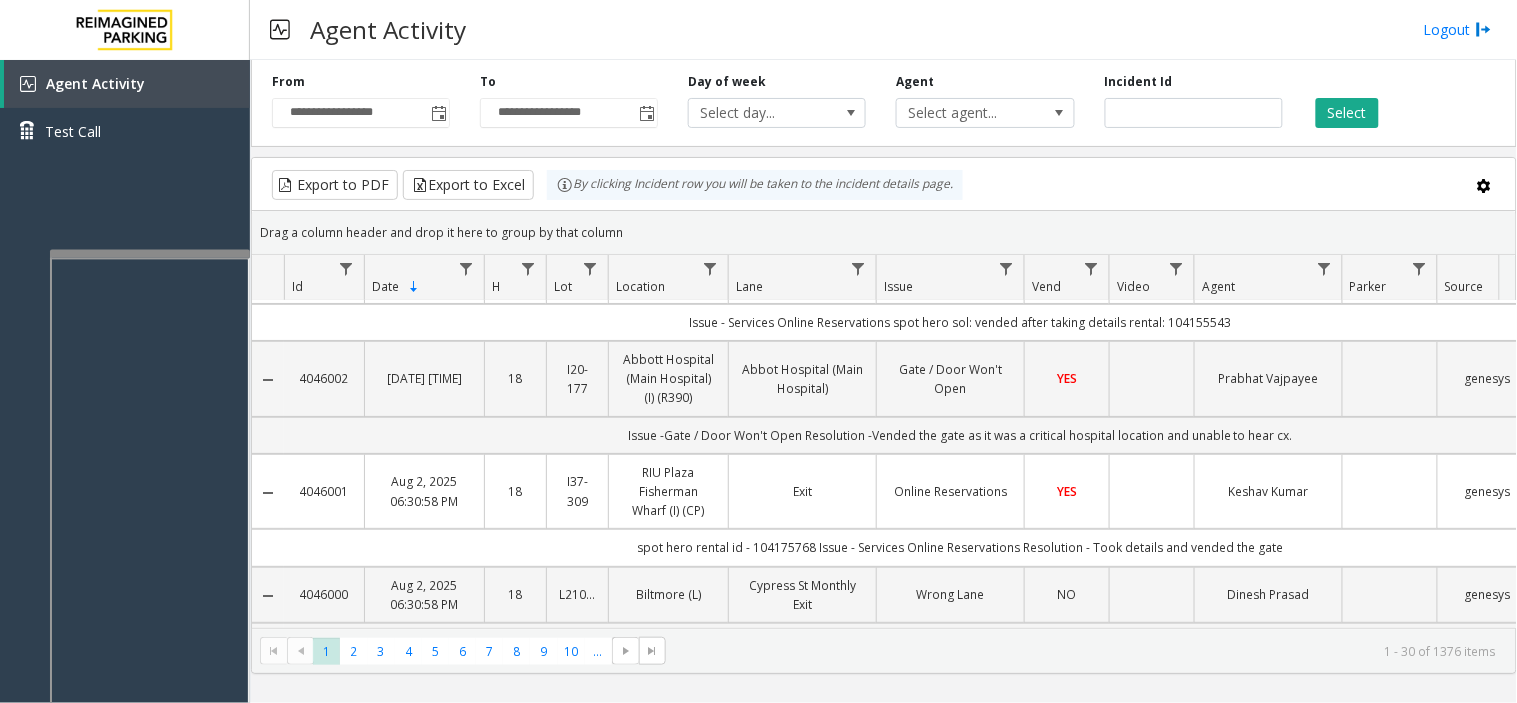 scroll, scrollTop: 111, scrollLeft: 0, axis: vertical 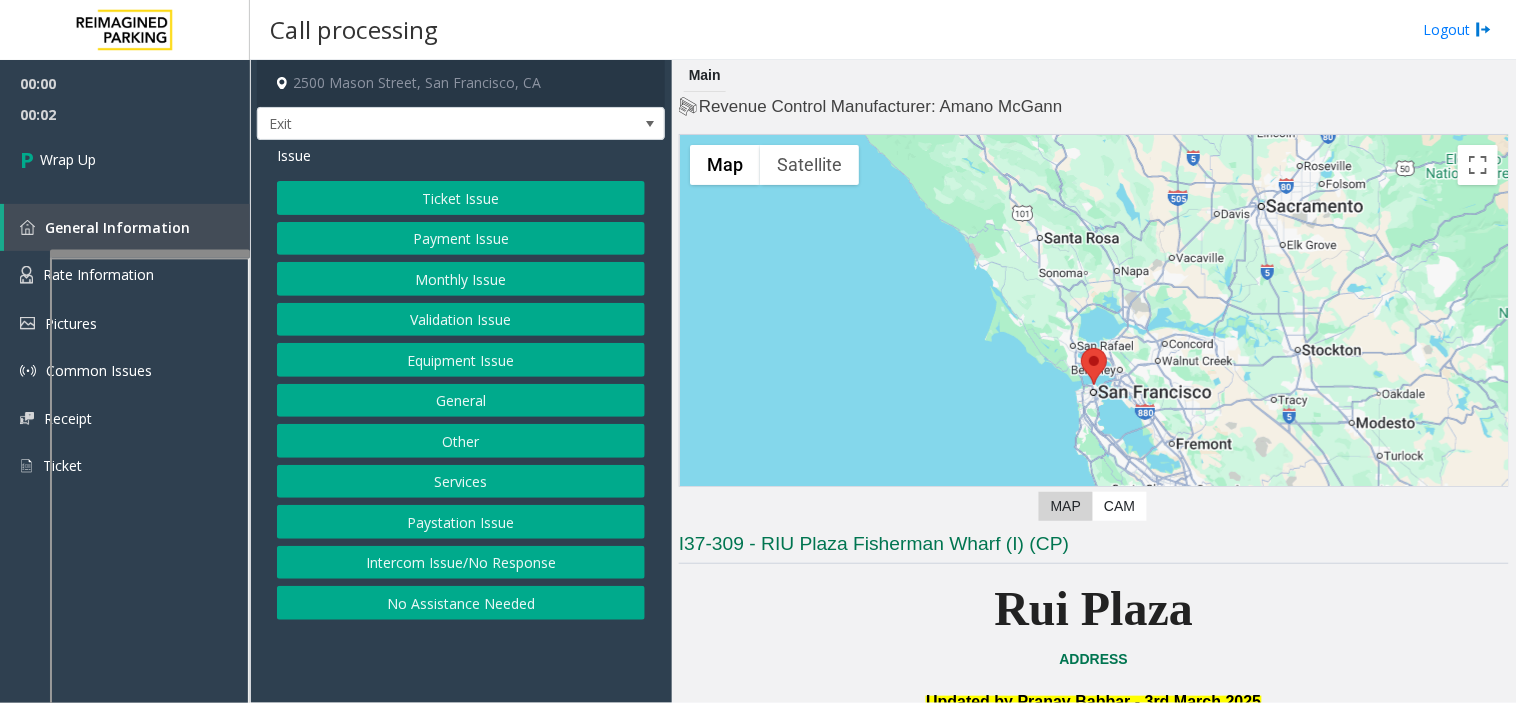 click on "Intercom Issue/No Response" 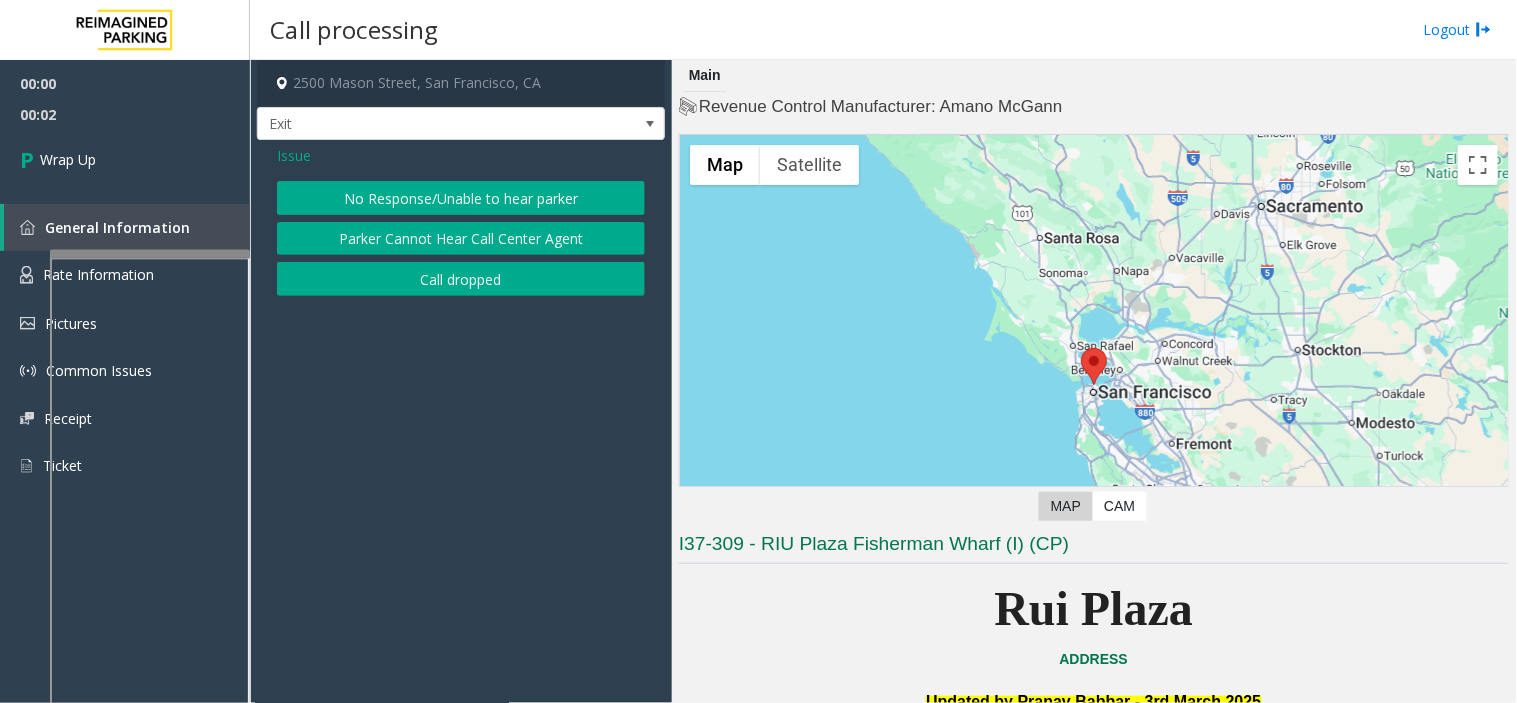 click on "Call dropped" 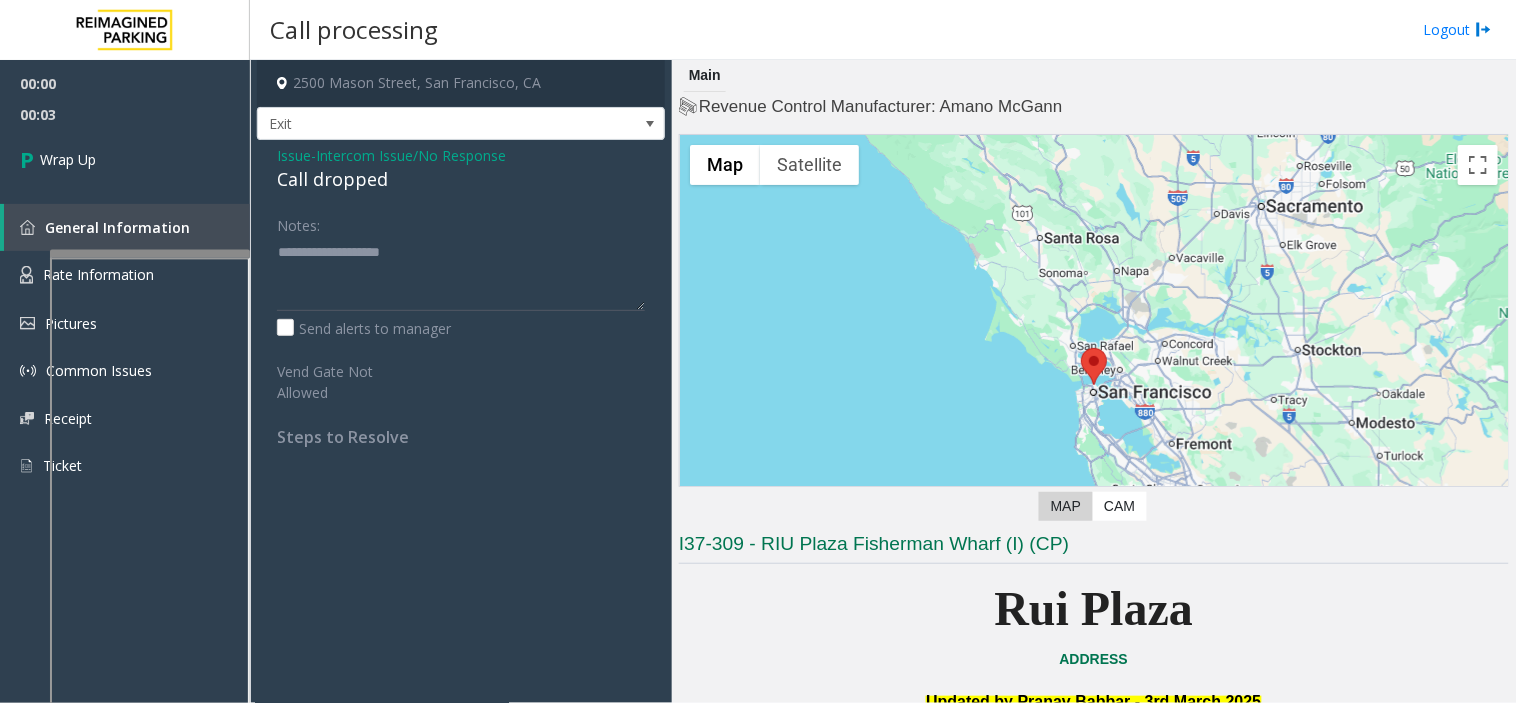 click on "Call dropped" 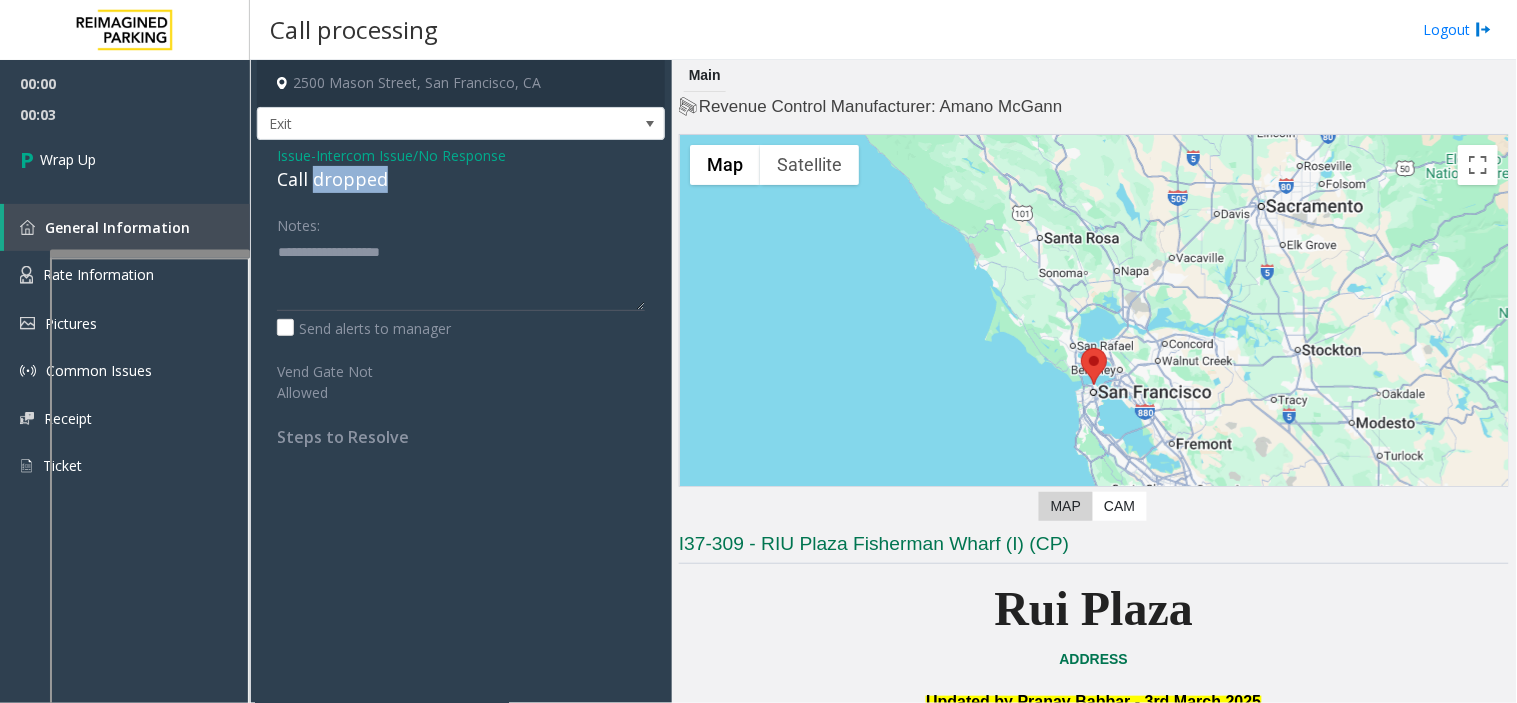 click on "Call dropped" 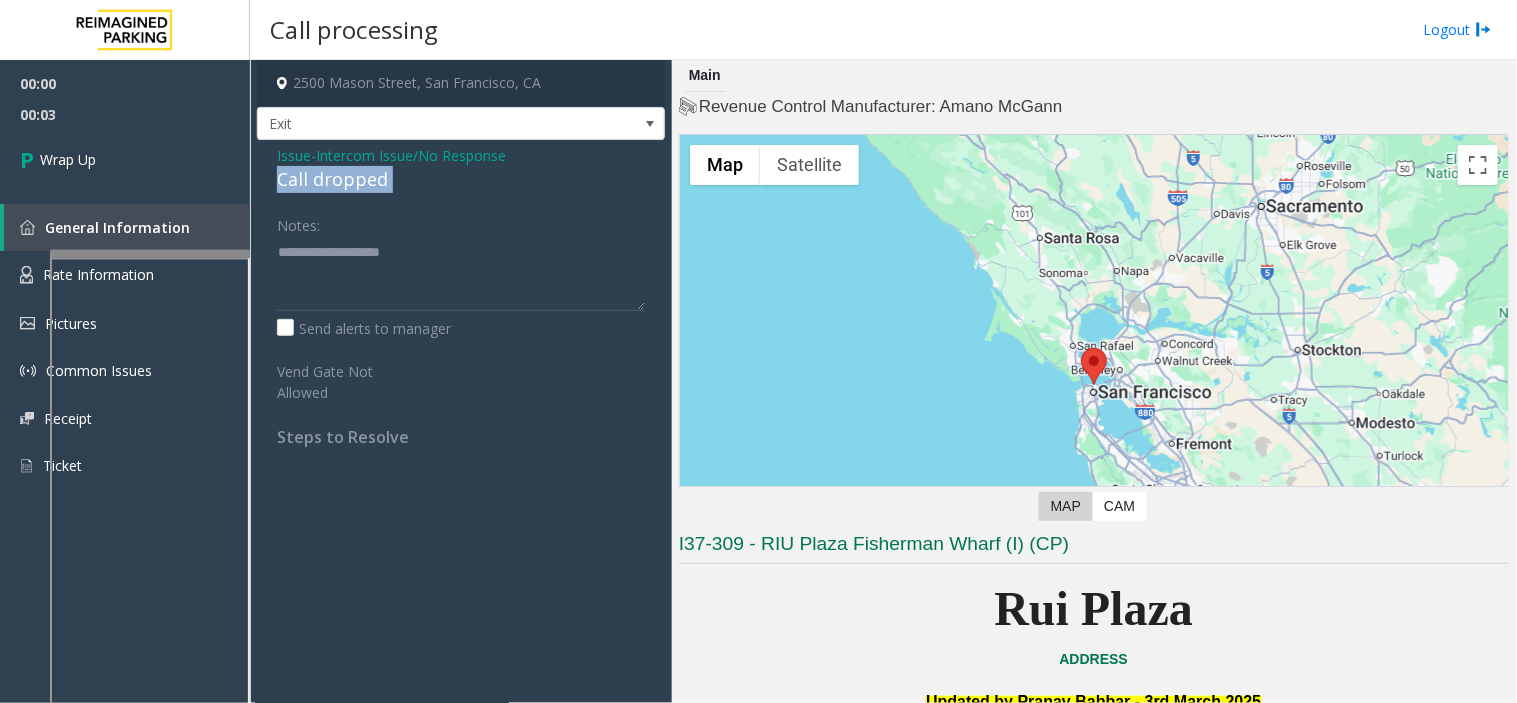 drag, startPoint x: 355, startPoint y: 172, endPoint x: 306, endPoint y: 177, distance: 49.25444 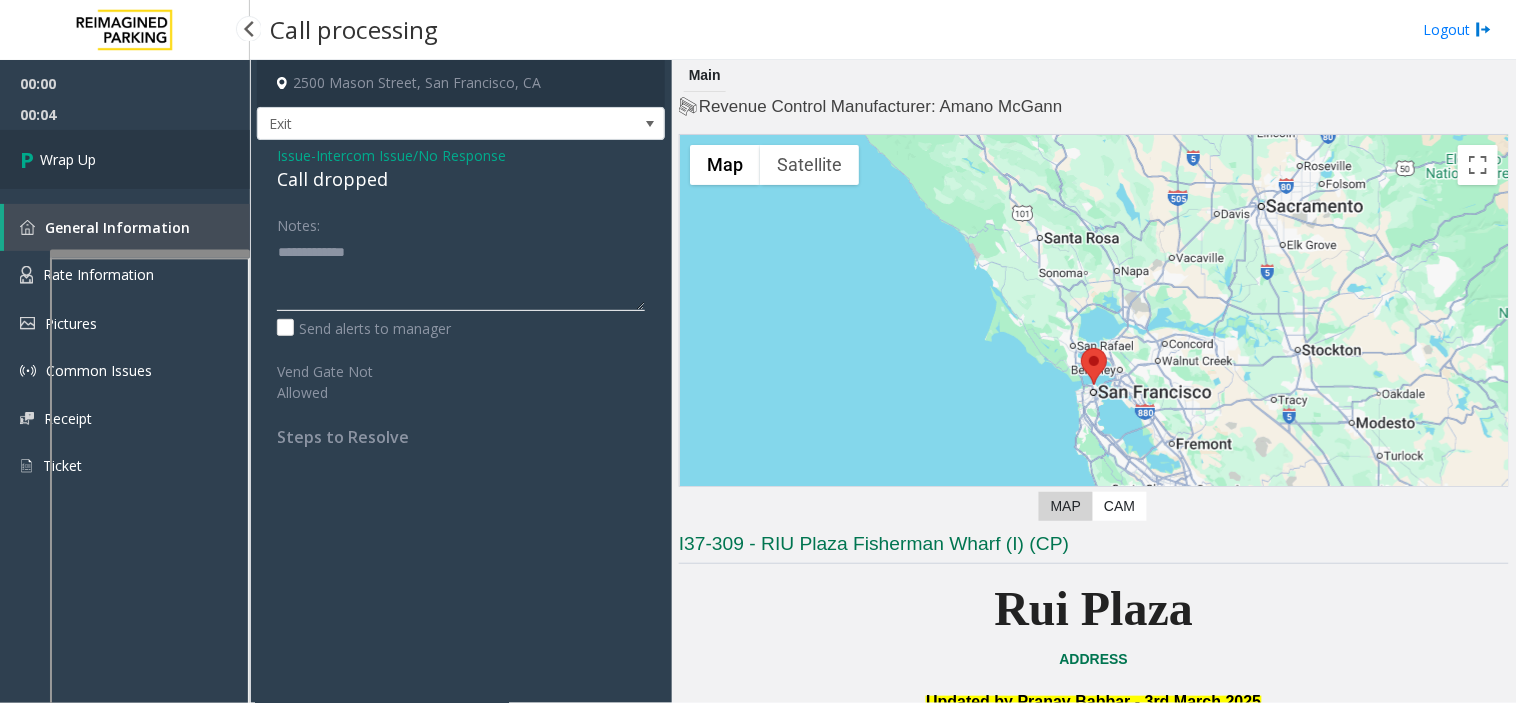 type on "**********" 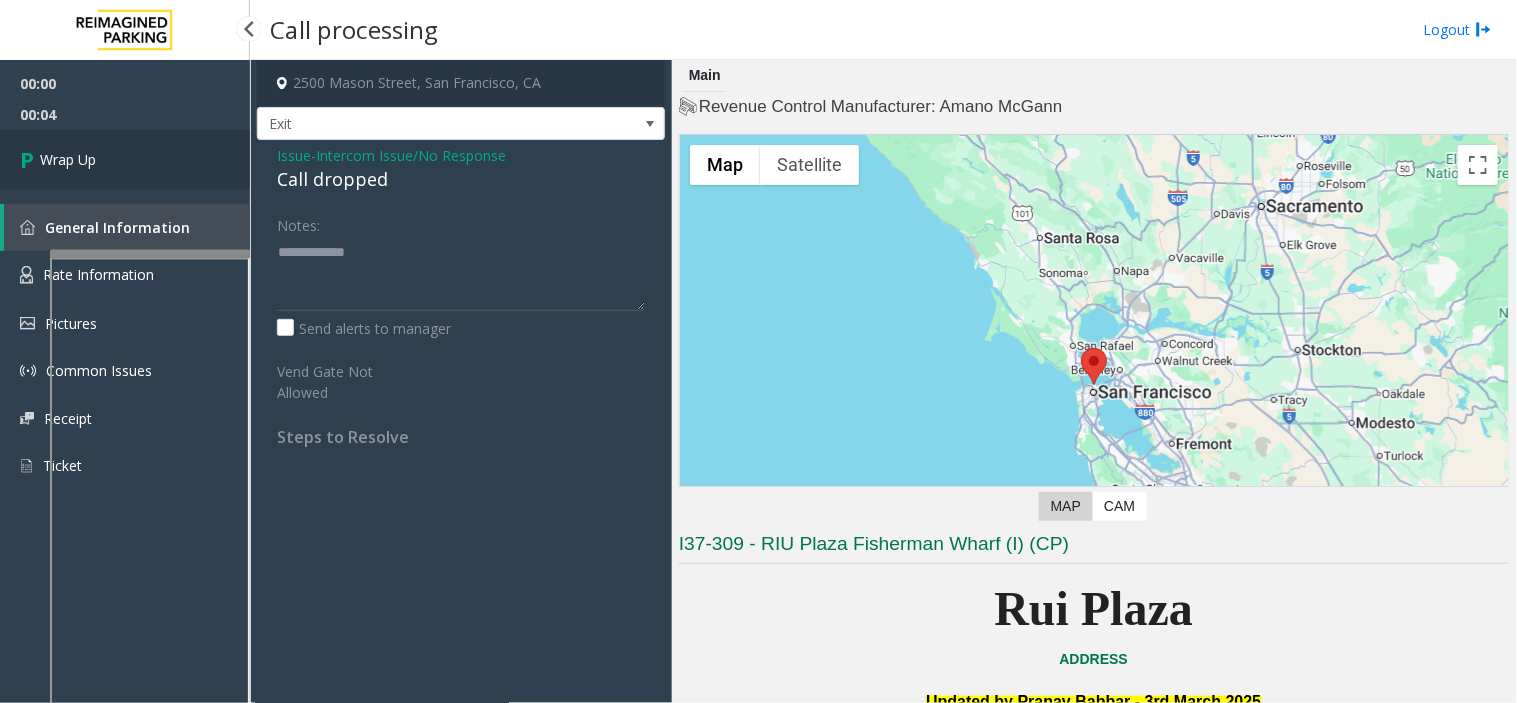 click on "Wrap Up" at bounding box center (125, 159) 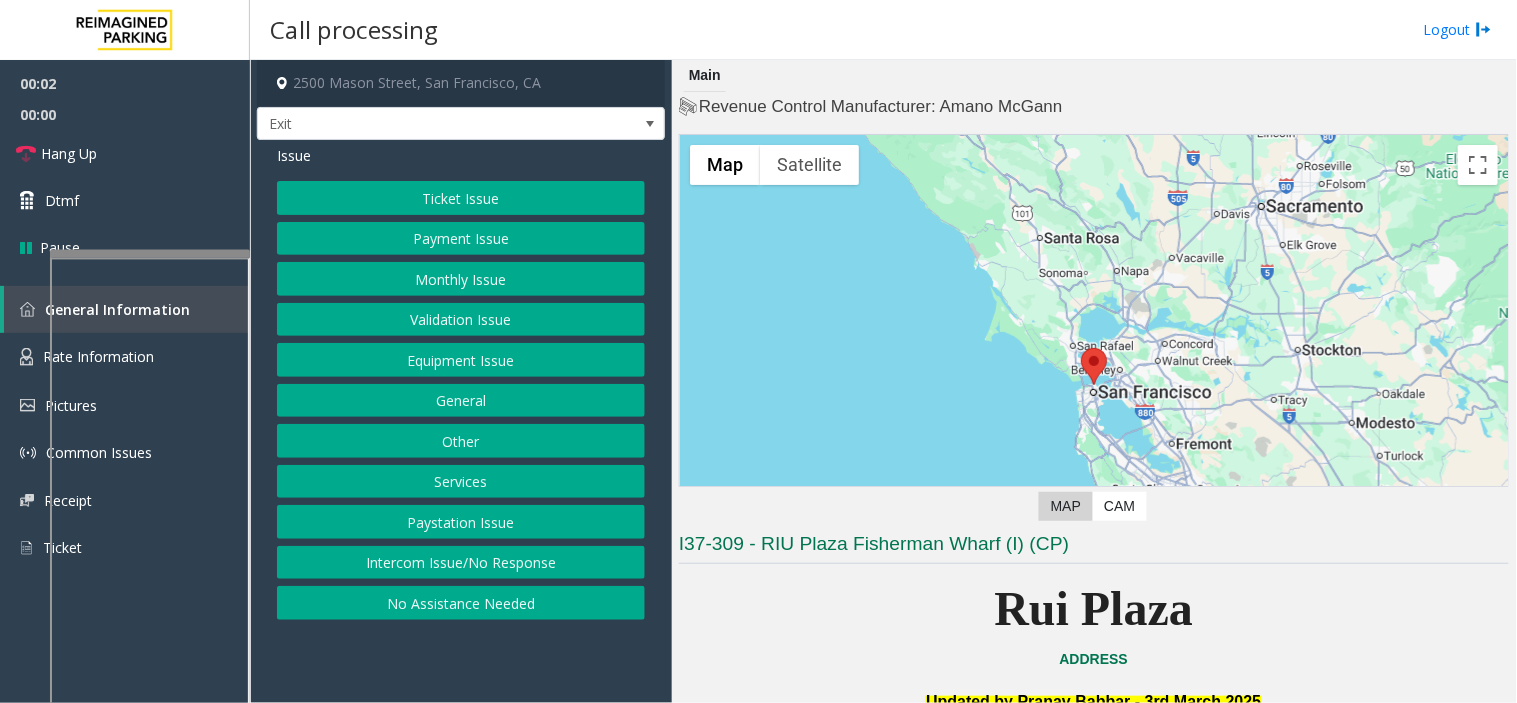 click on "Services" 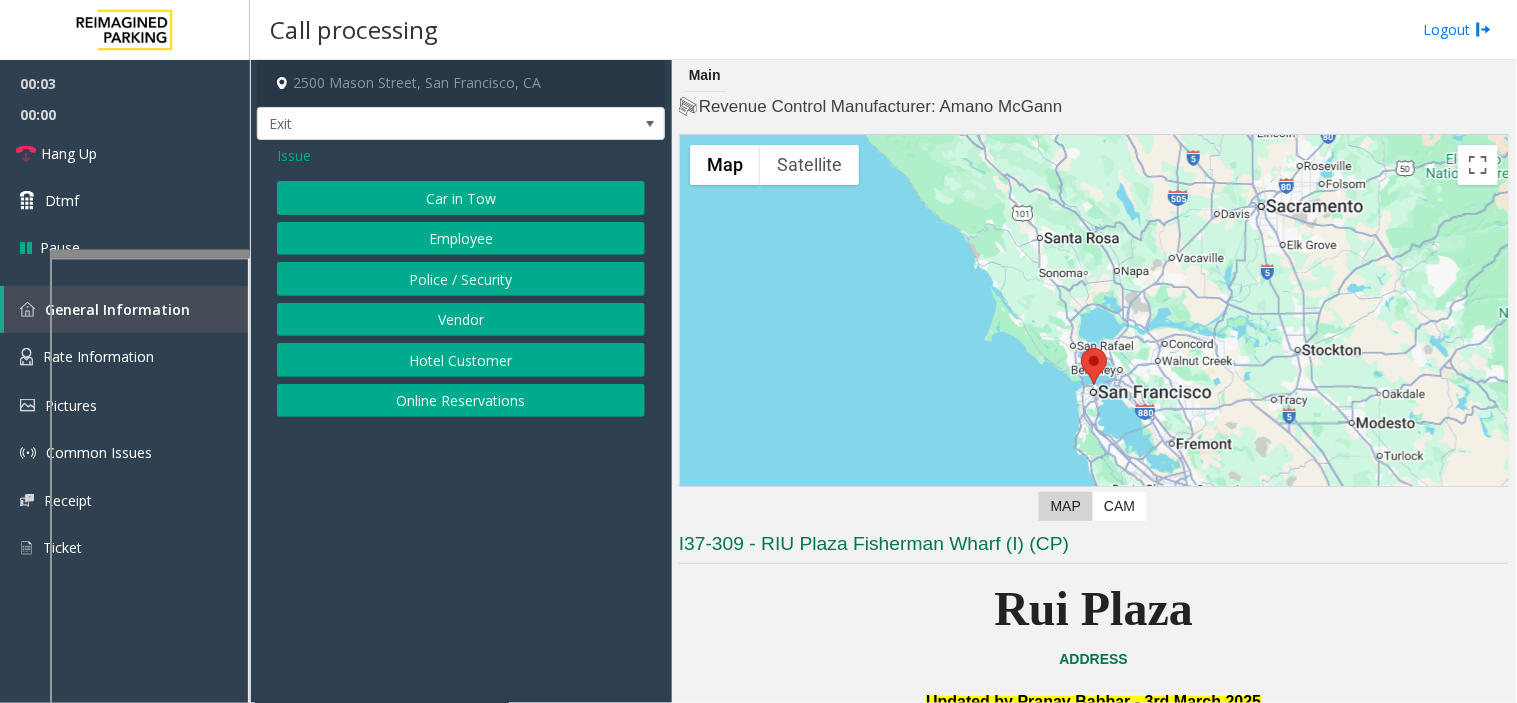 click on "Online Reservations" 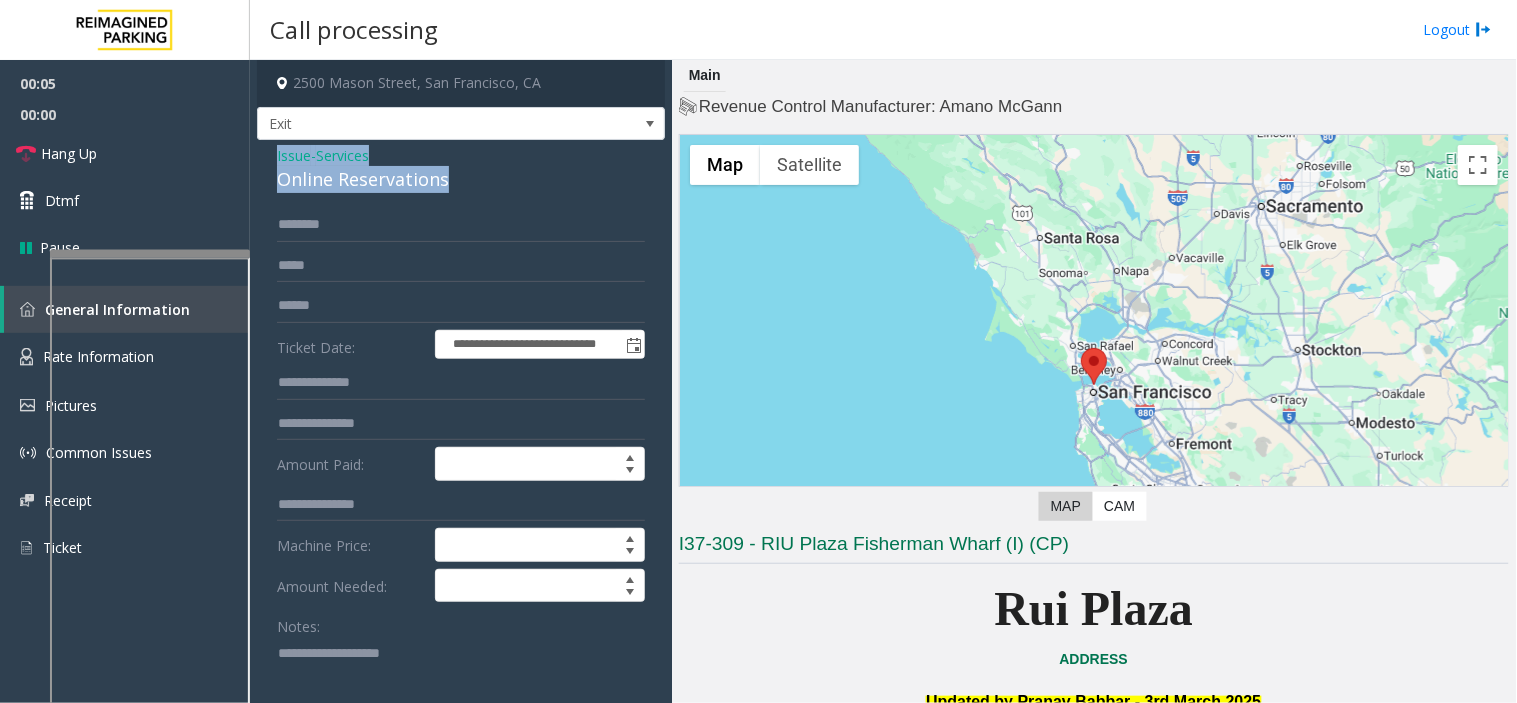 drag, startPoint x: 448, startPoint y: 186, endPoint x: 268, endPoint y: 162, distance: 181.59296 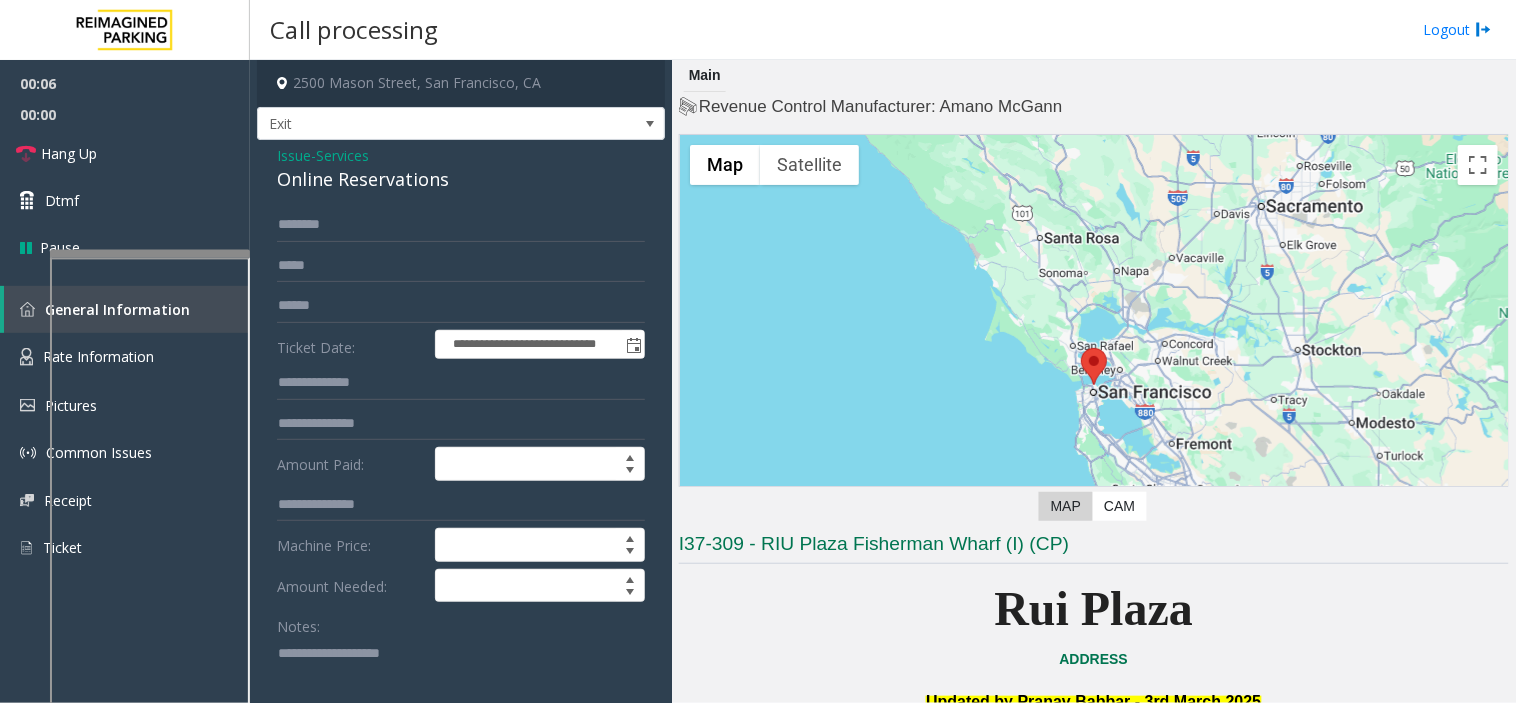click 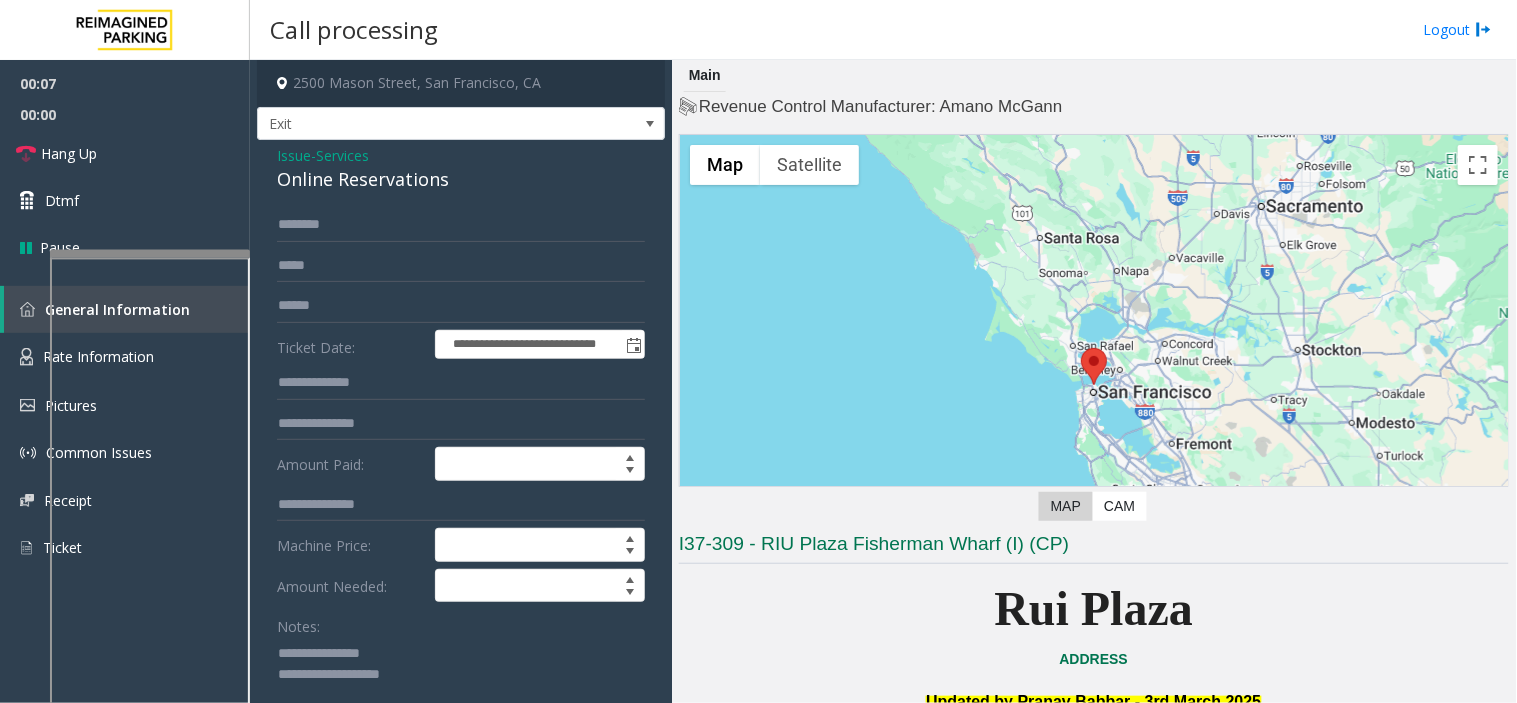 scroll, scrollTop: 1, scrollLeft: 0, axis: vertical 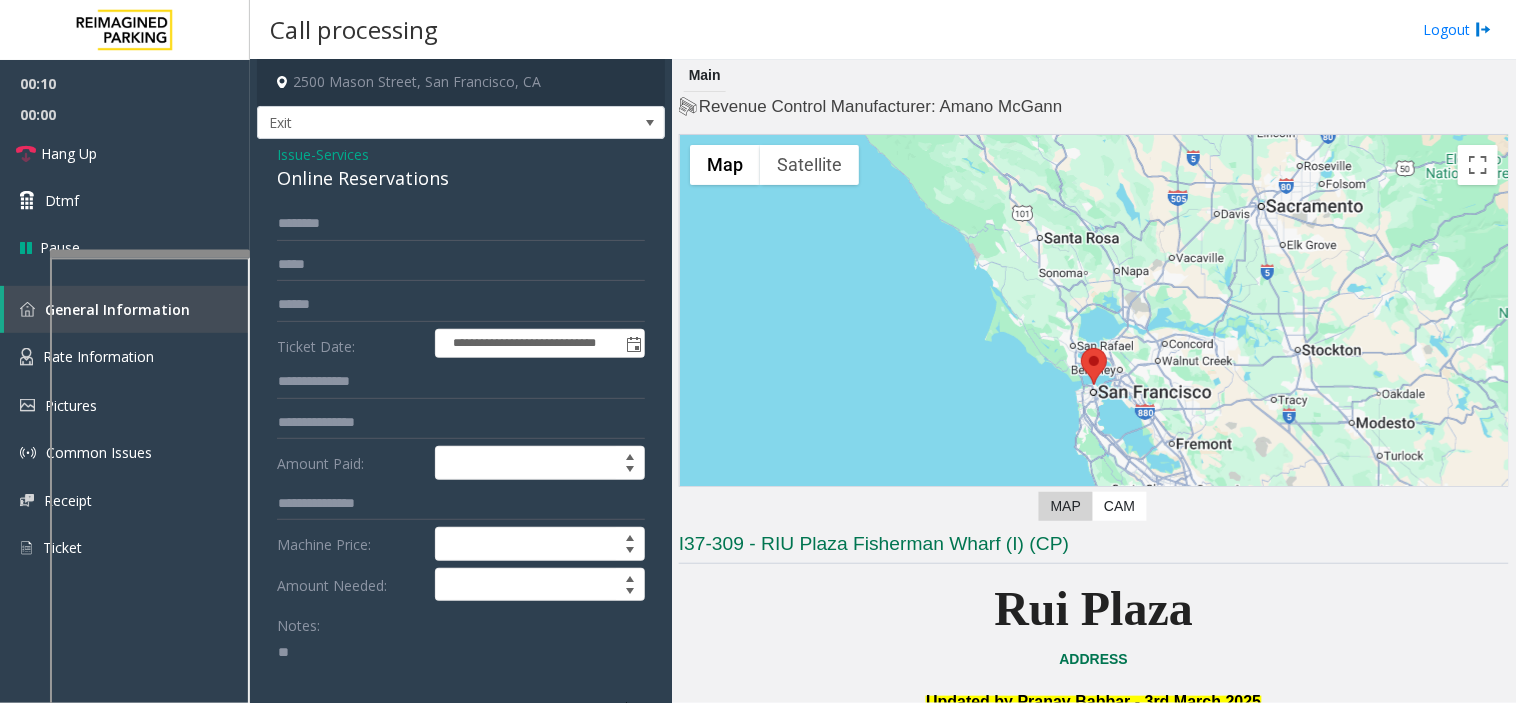 type on "*" 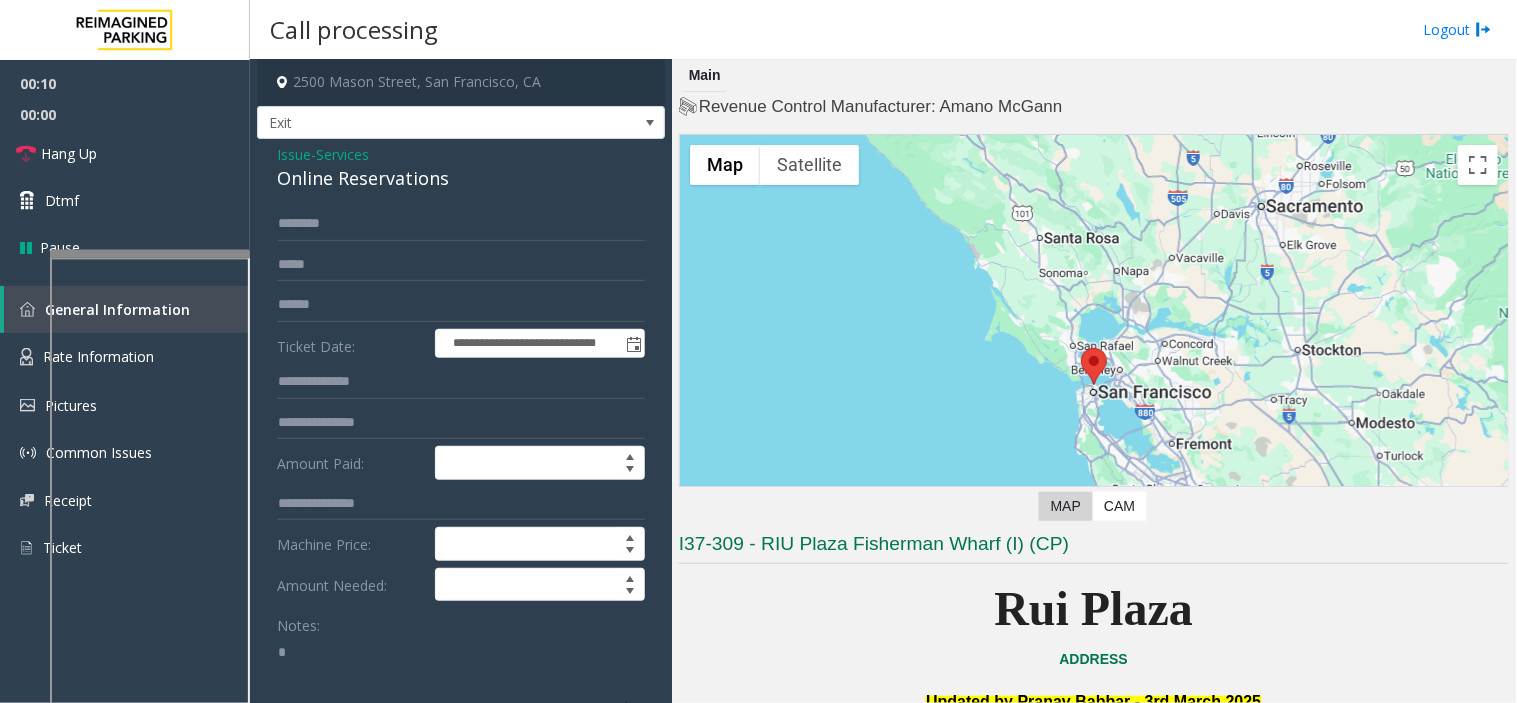 type 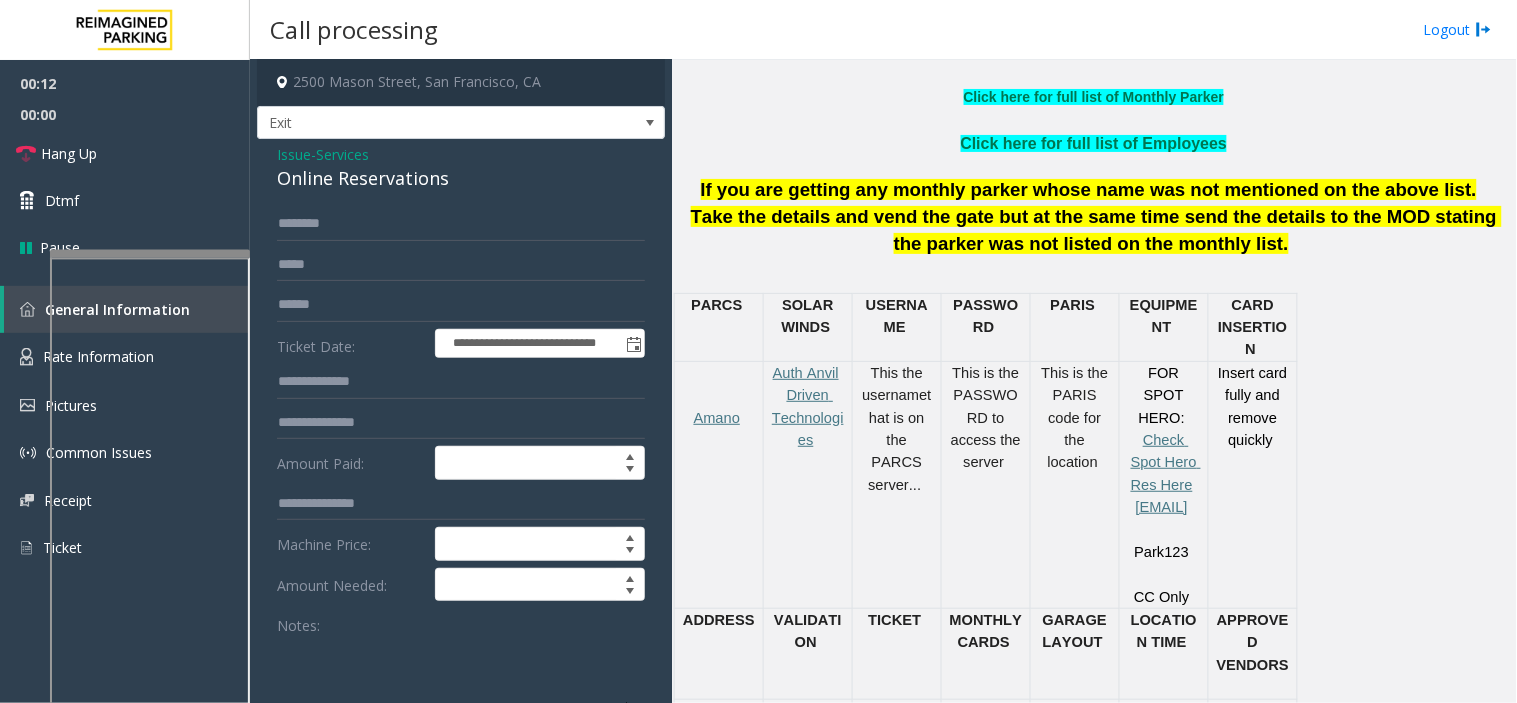 scroll, scrollTop: 1000, scrollLeft: 0, axis: vertical 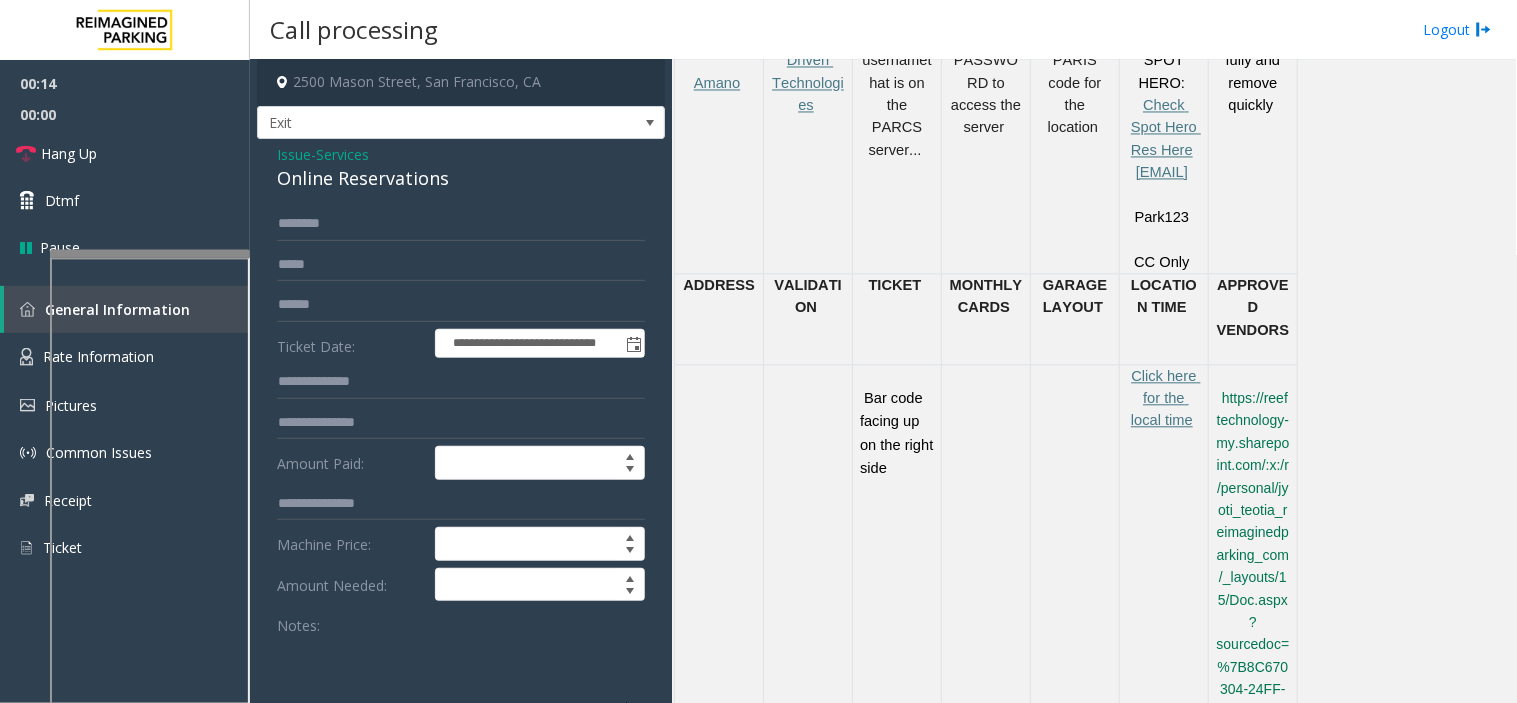 click on "Issue" 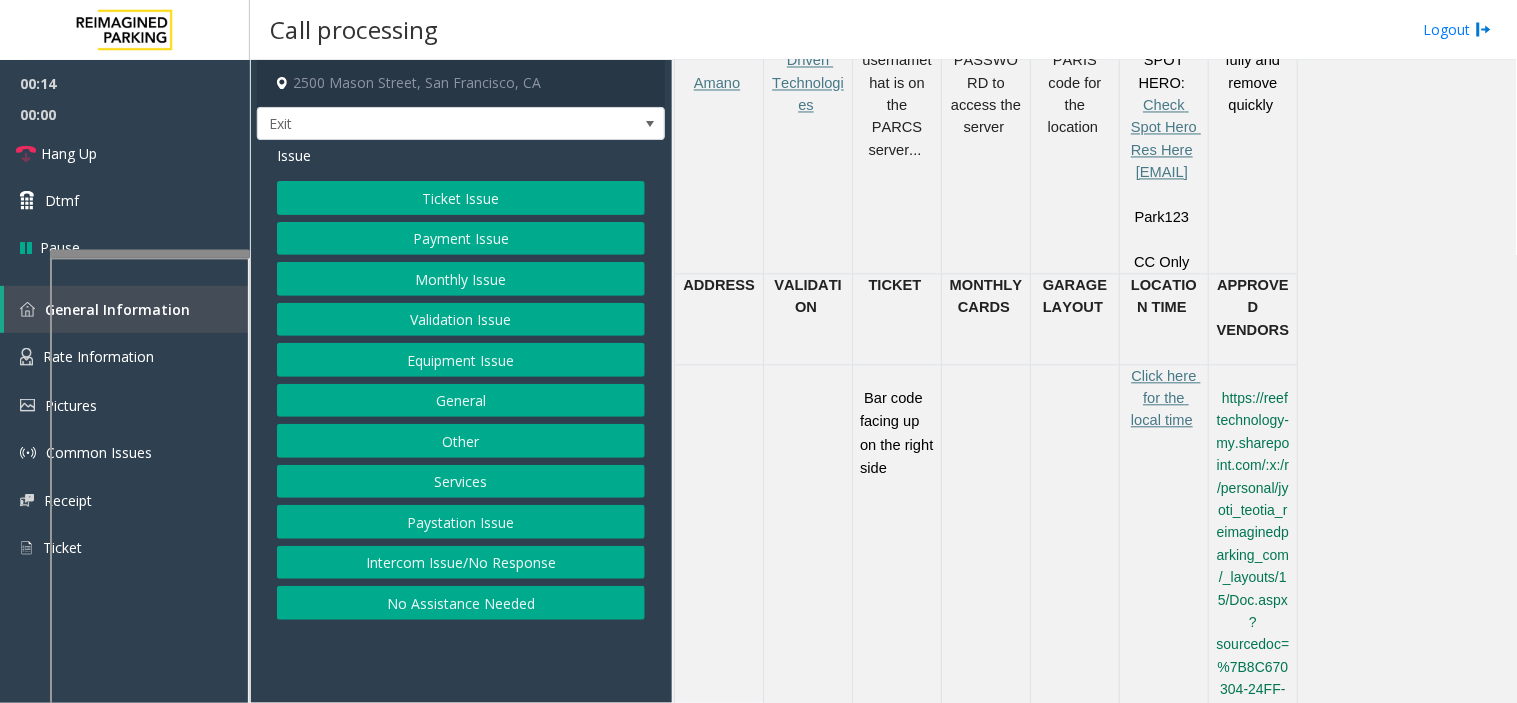 scroll, scrollTop: 0, scrollLeft: 0, axis: both 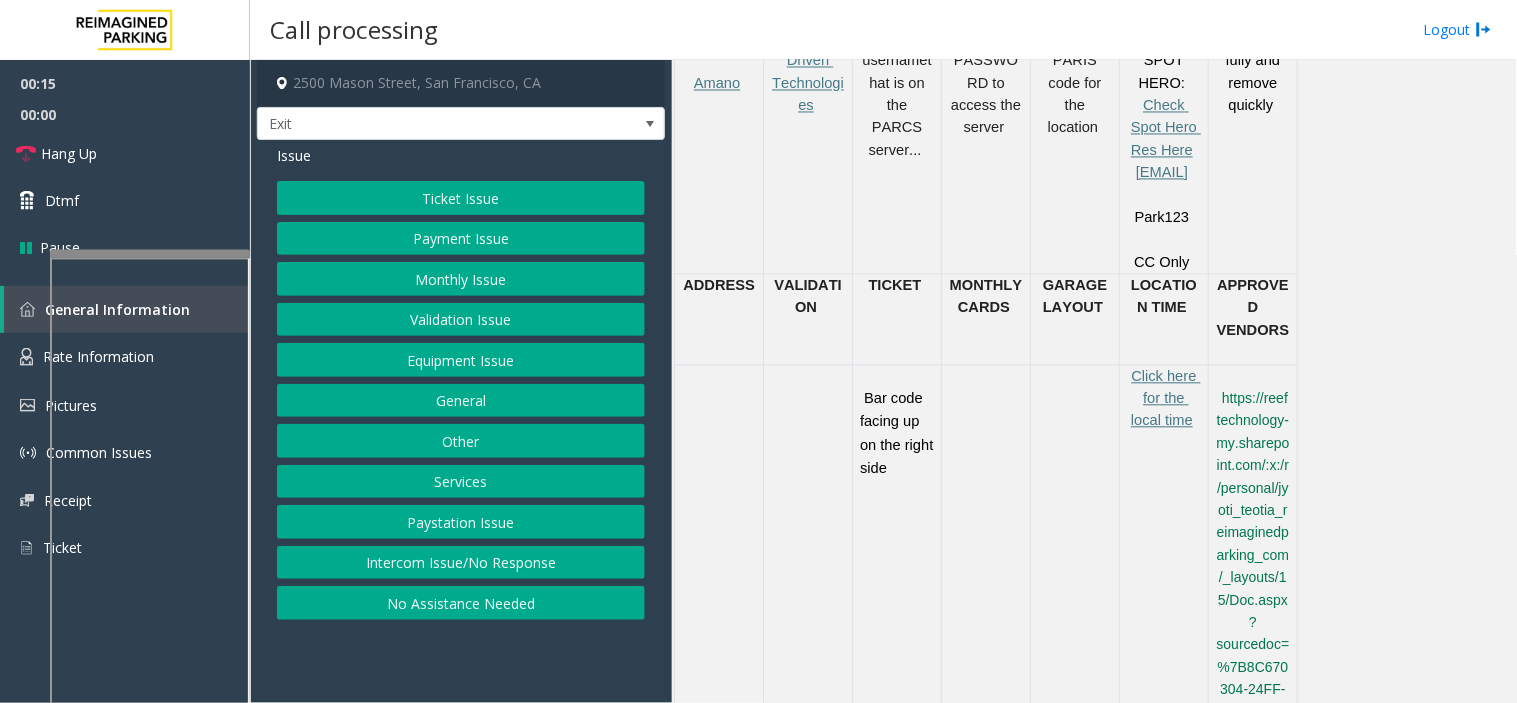 click on "Payment Issue" 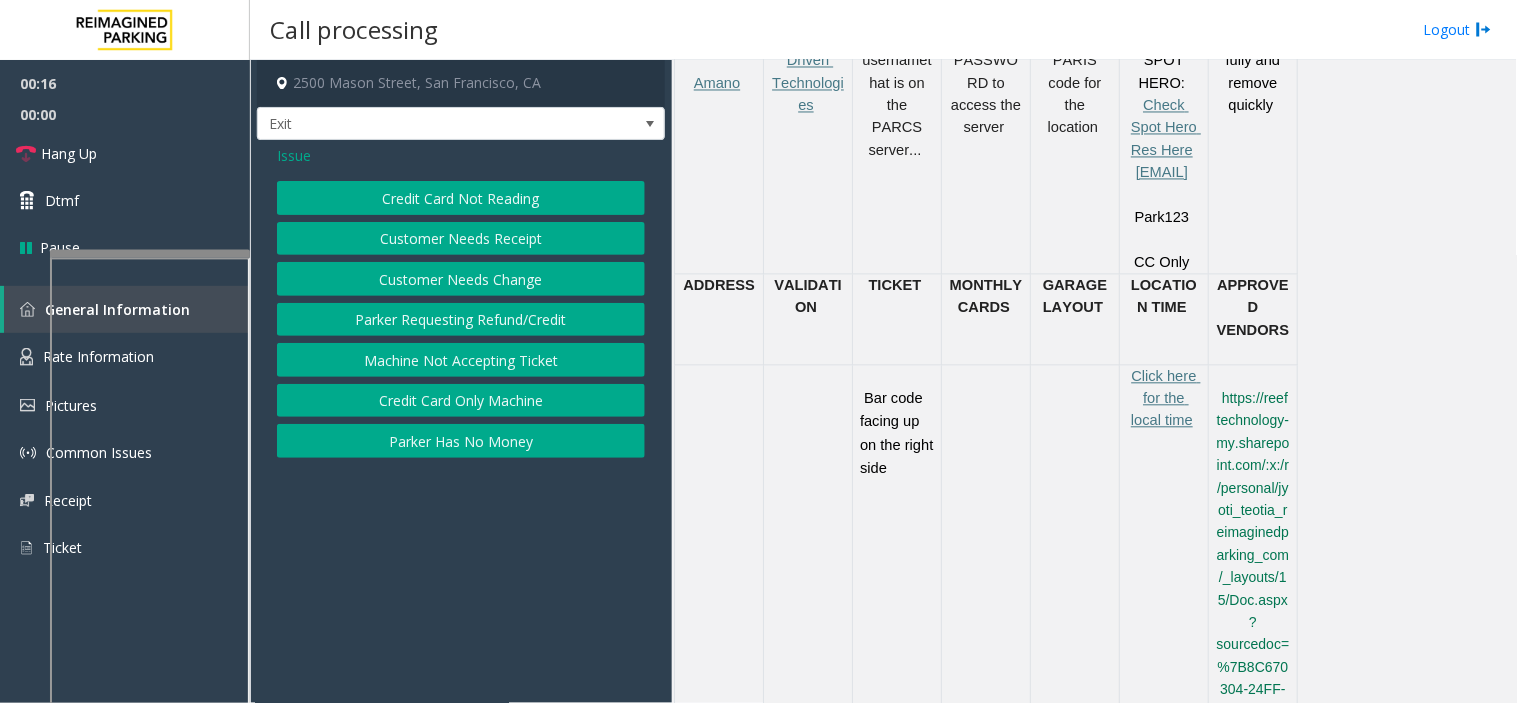 click on "Credit Card Not Reading" 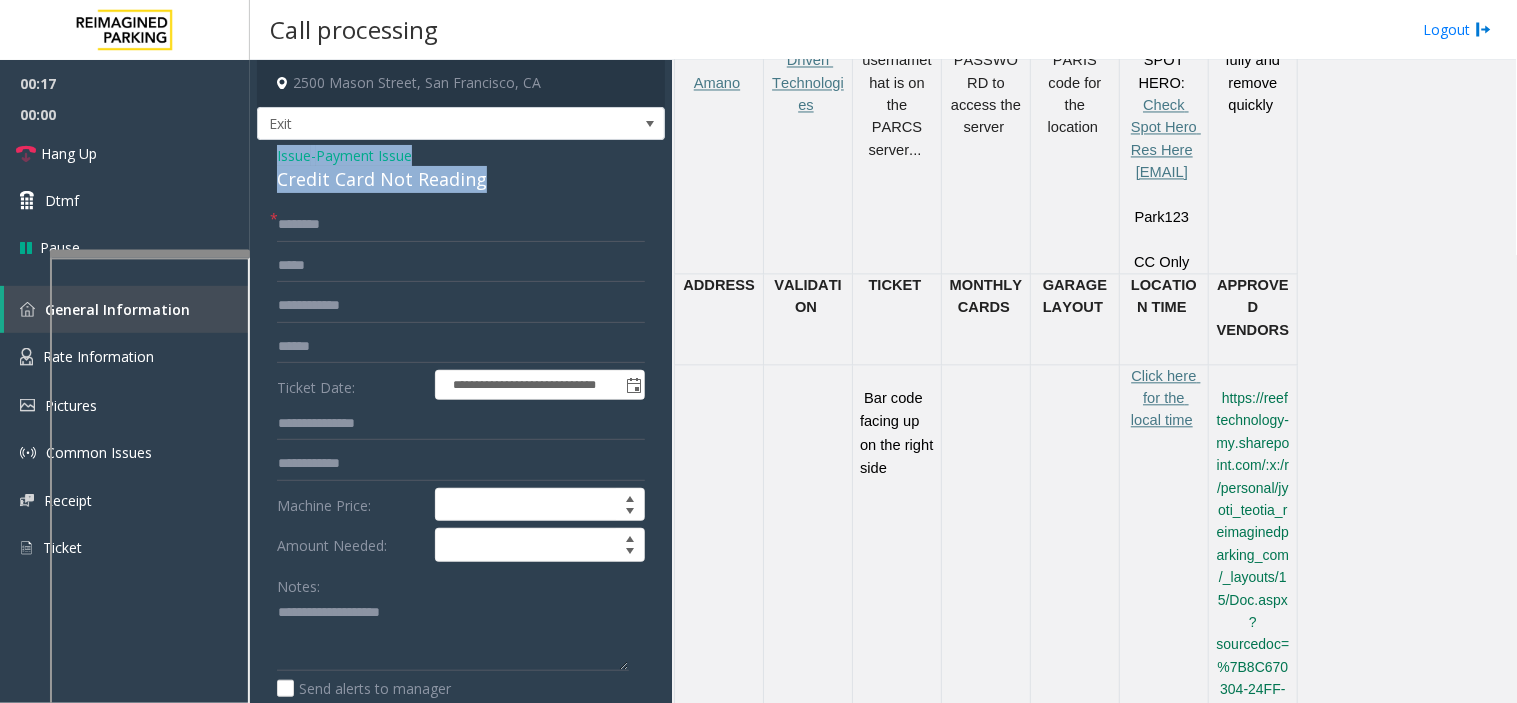 drag, startPoint x: 501, startPoint y: 185, endPoint x: 278, endPoint y: 151, distance: 225.57704 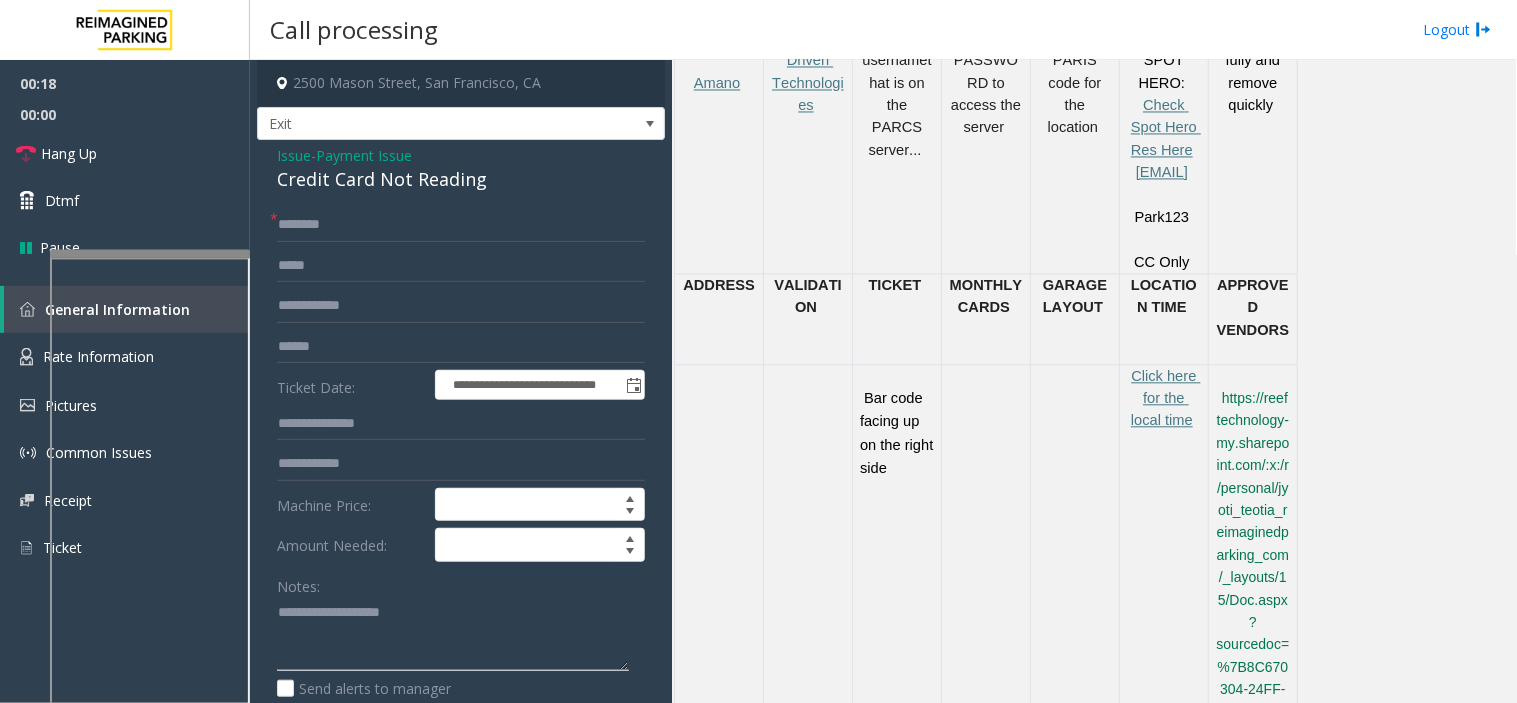 click 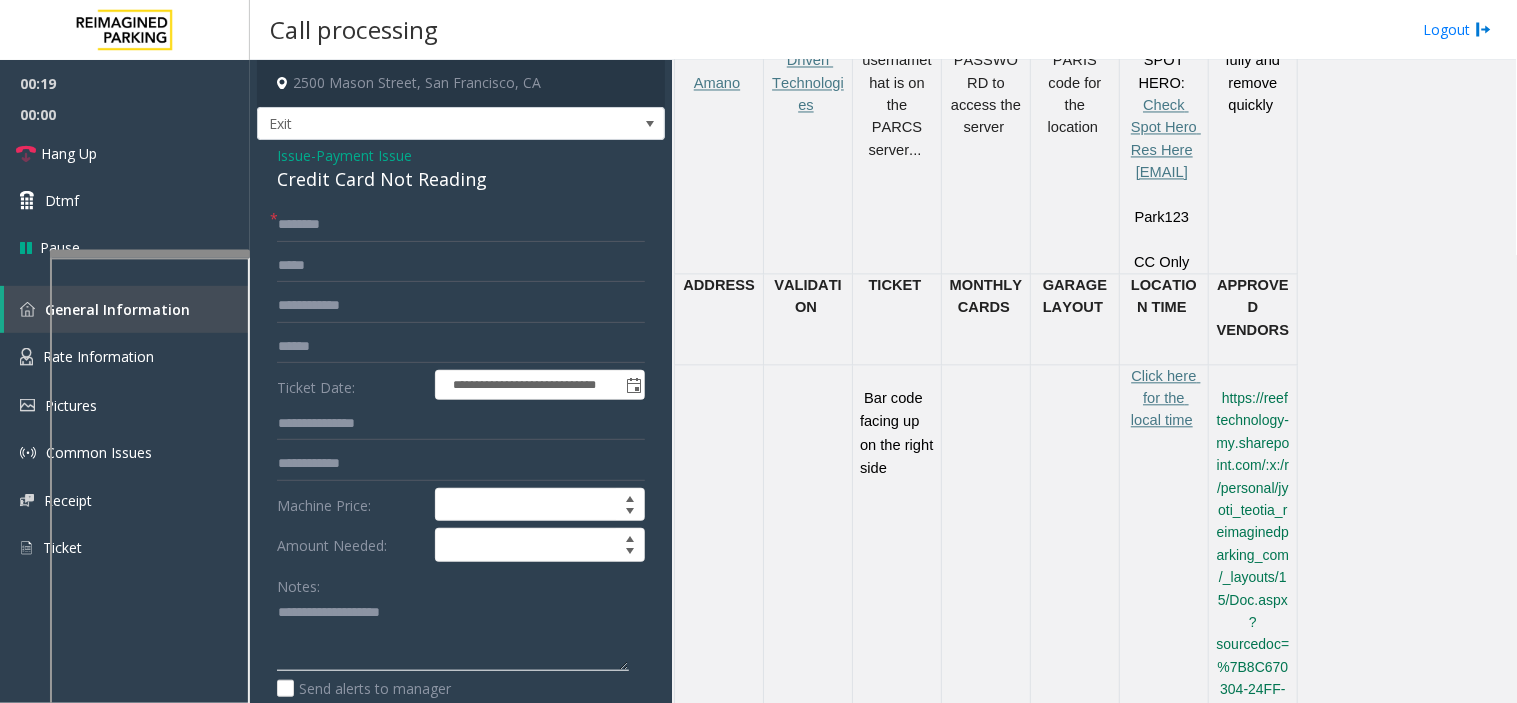 paste on "**********" 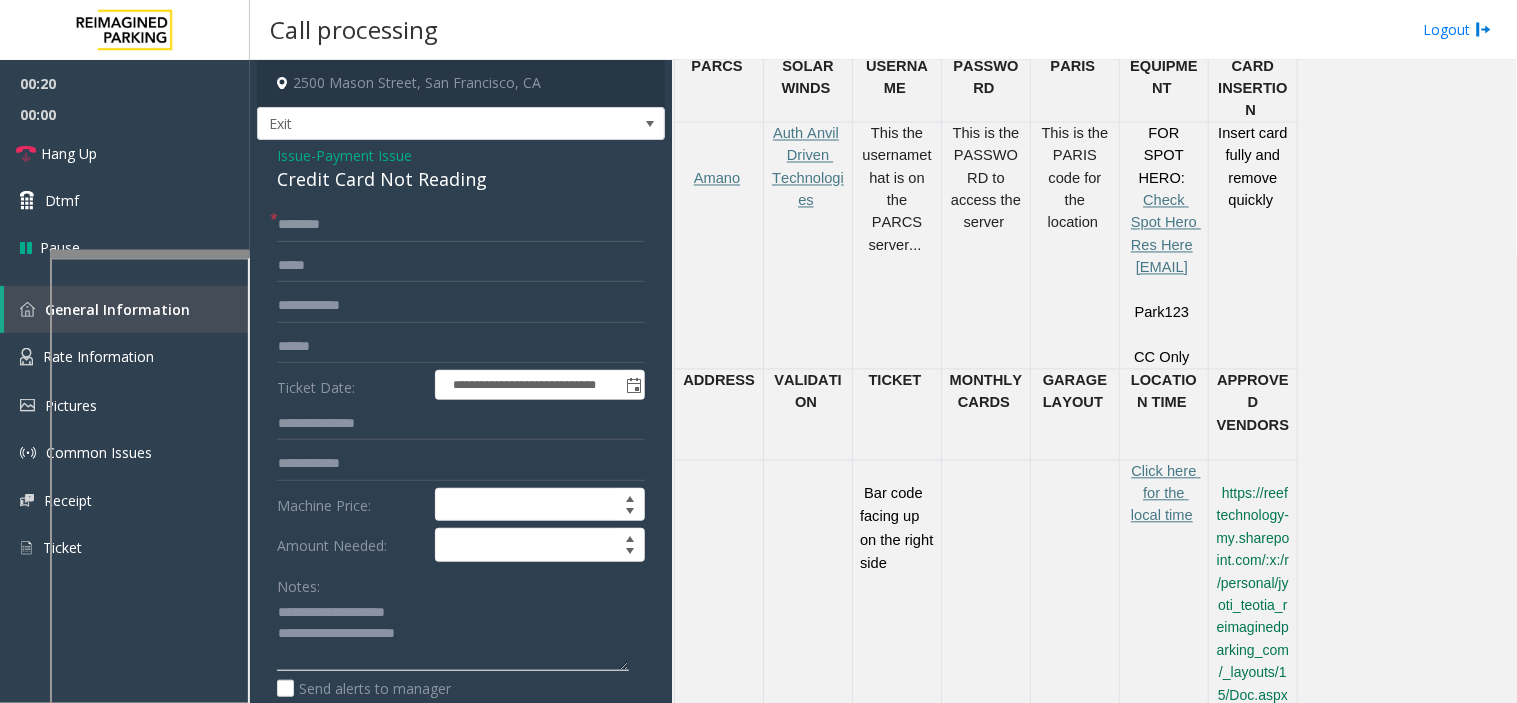 scroll, scrollTop: 777, scrollLeft: 0, axis: vertical 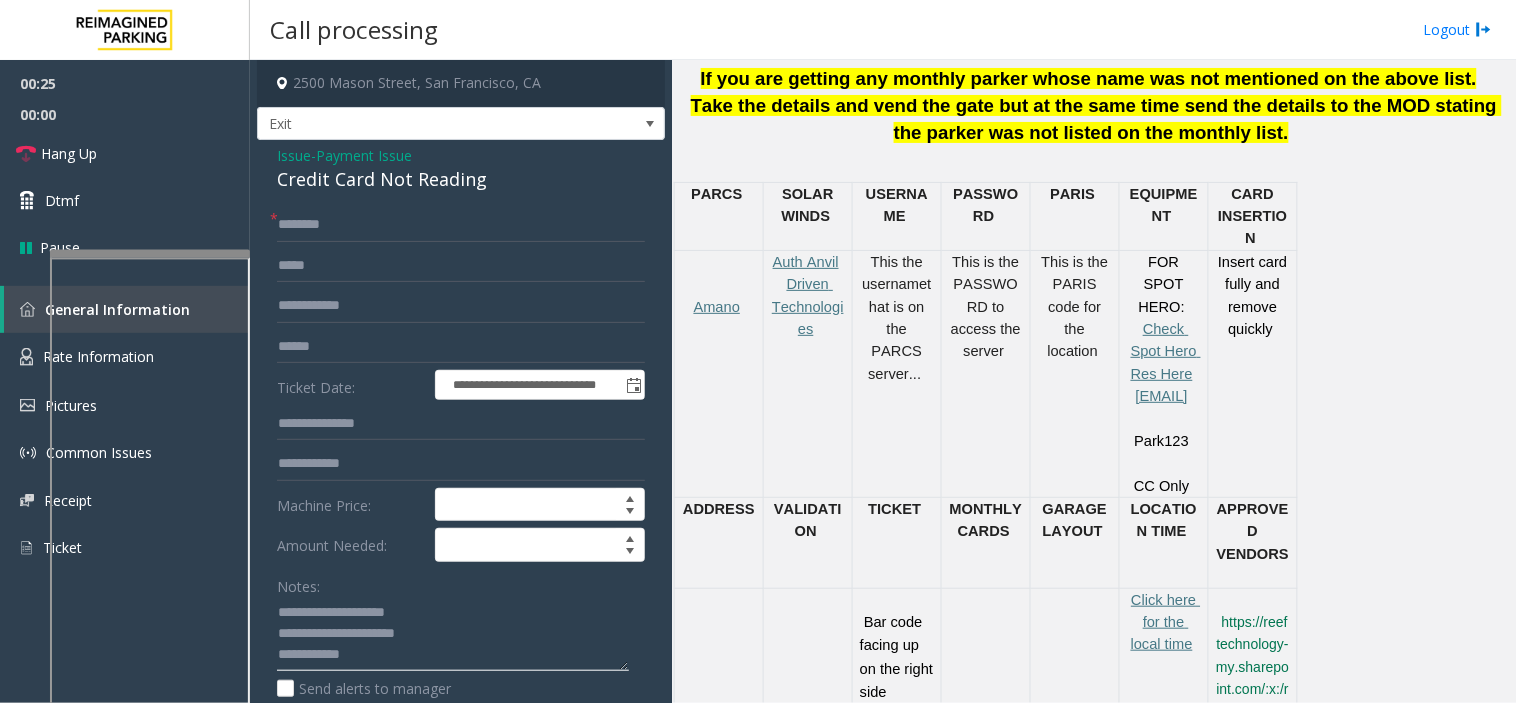 type on "**********" 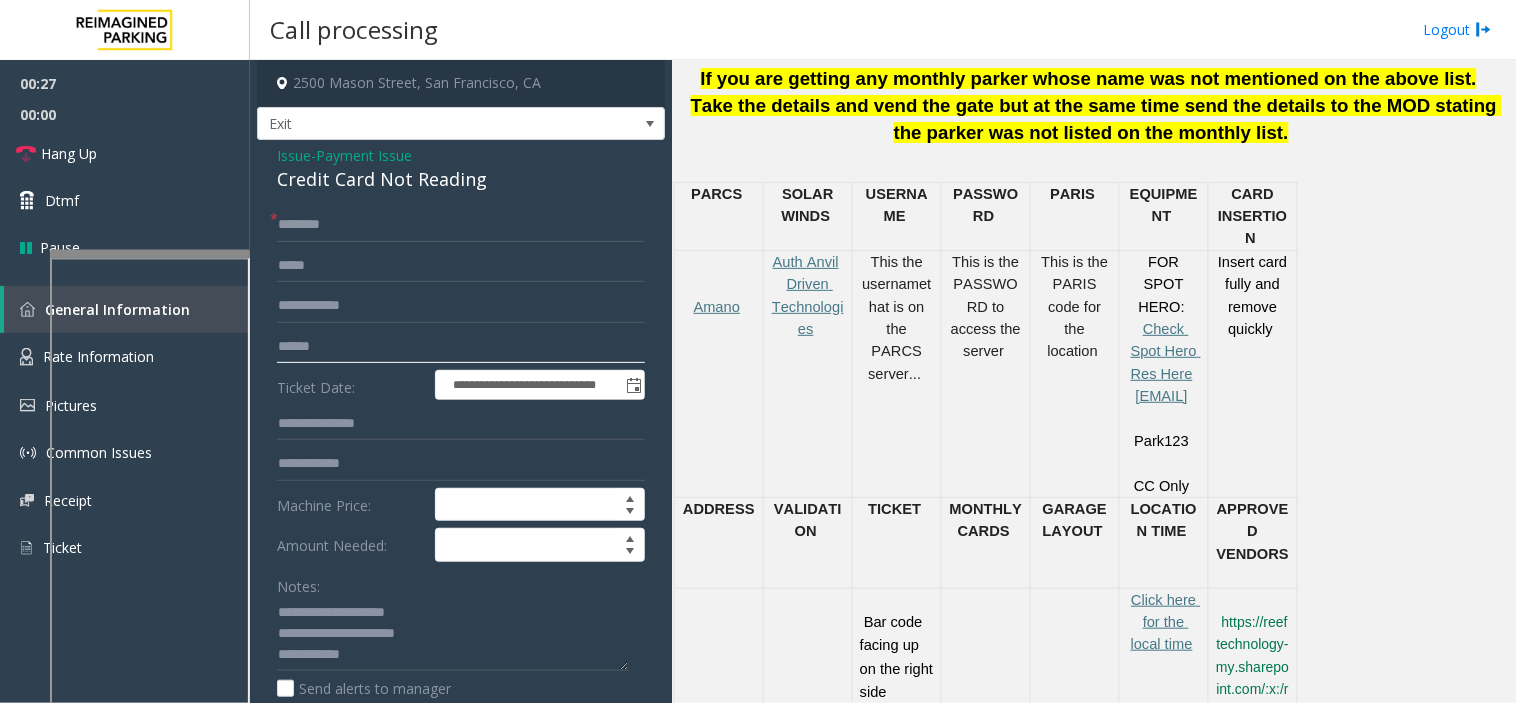 click 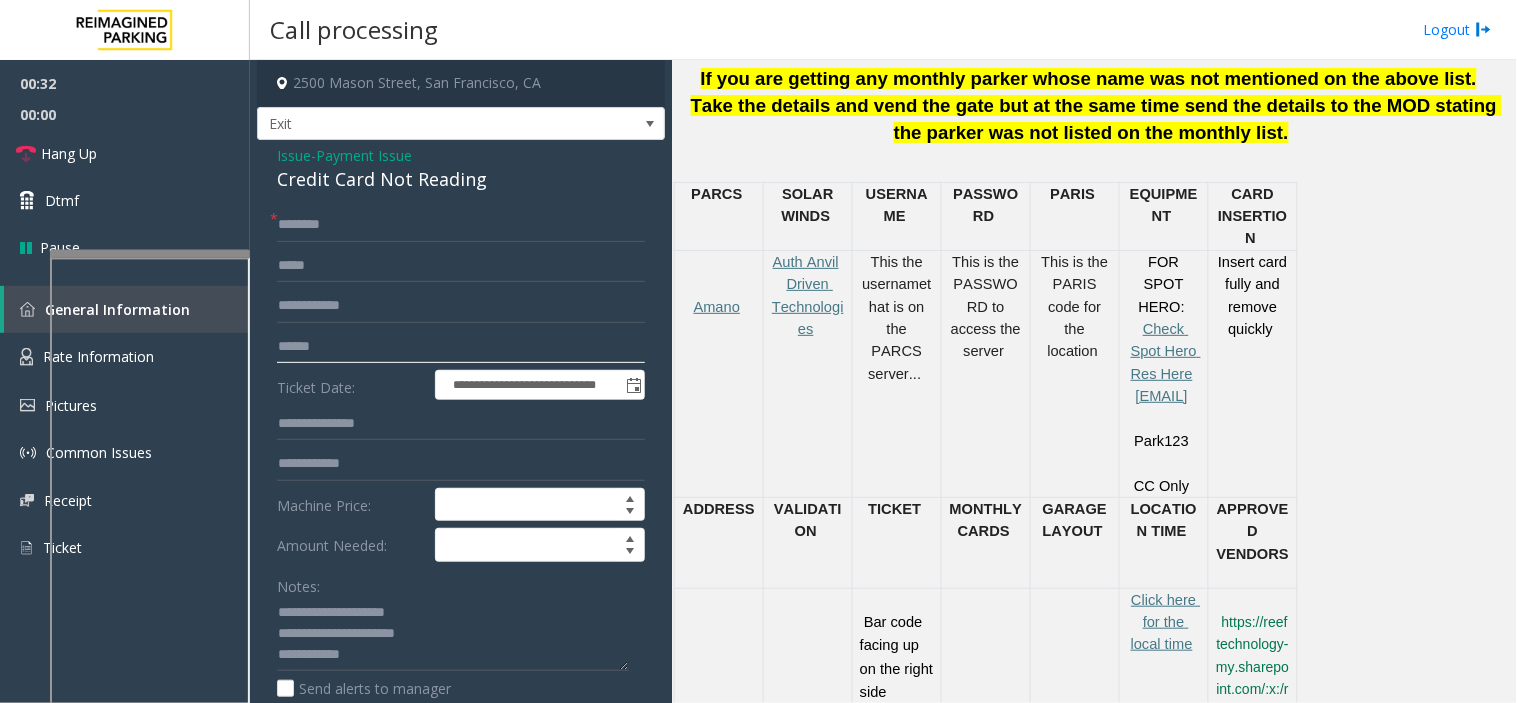 click 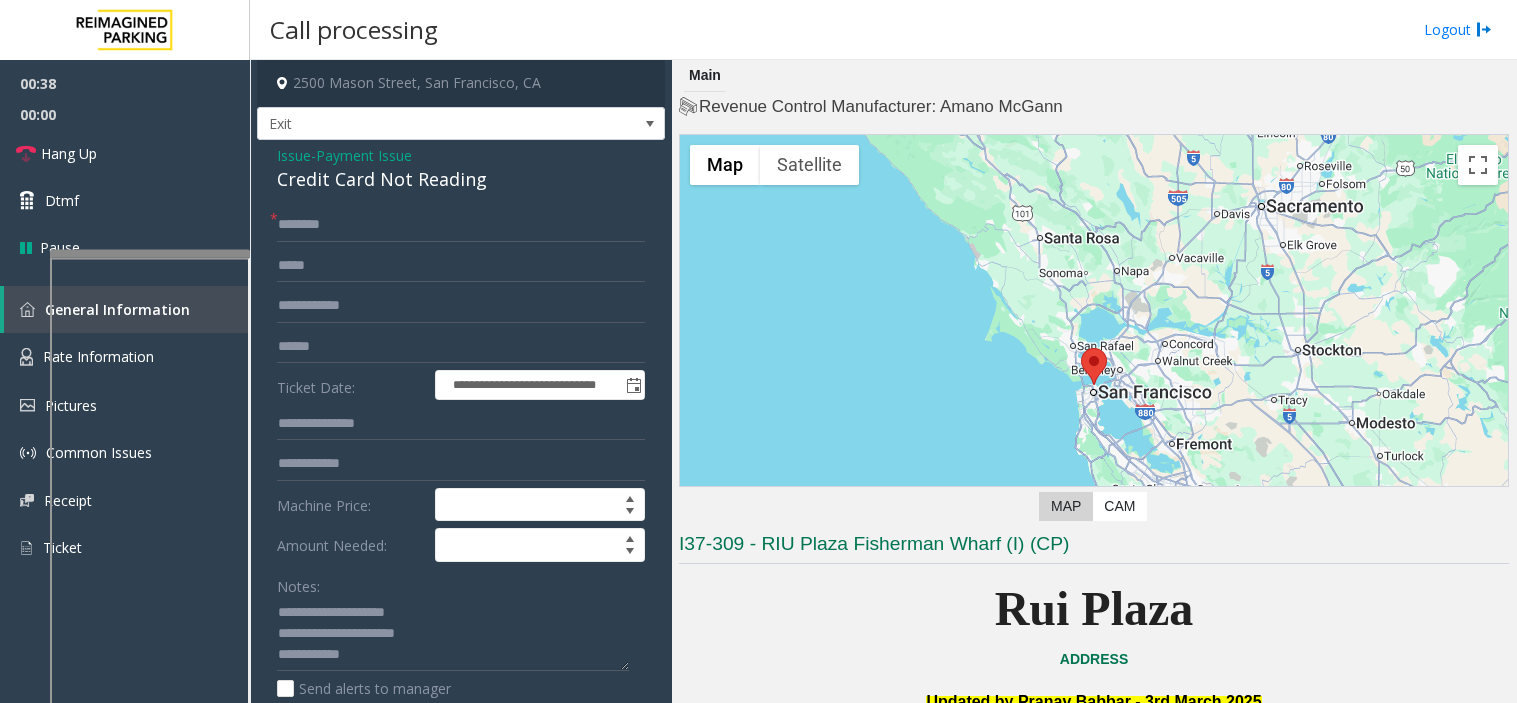 scroll, scrollTop: 0, scrollLeft: 0, axis: both 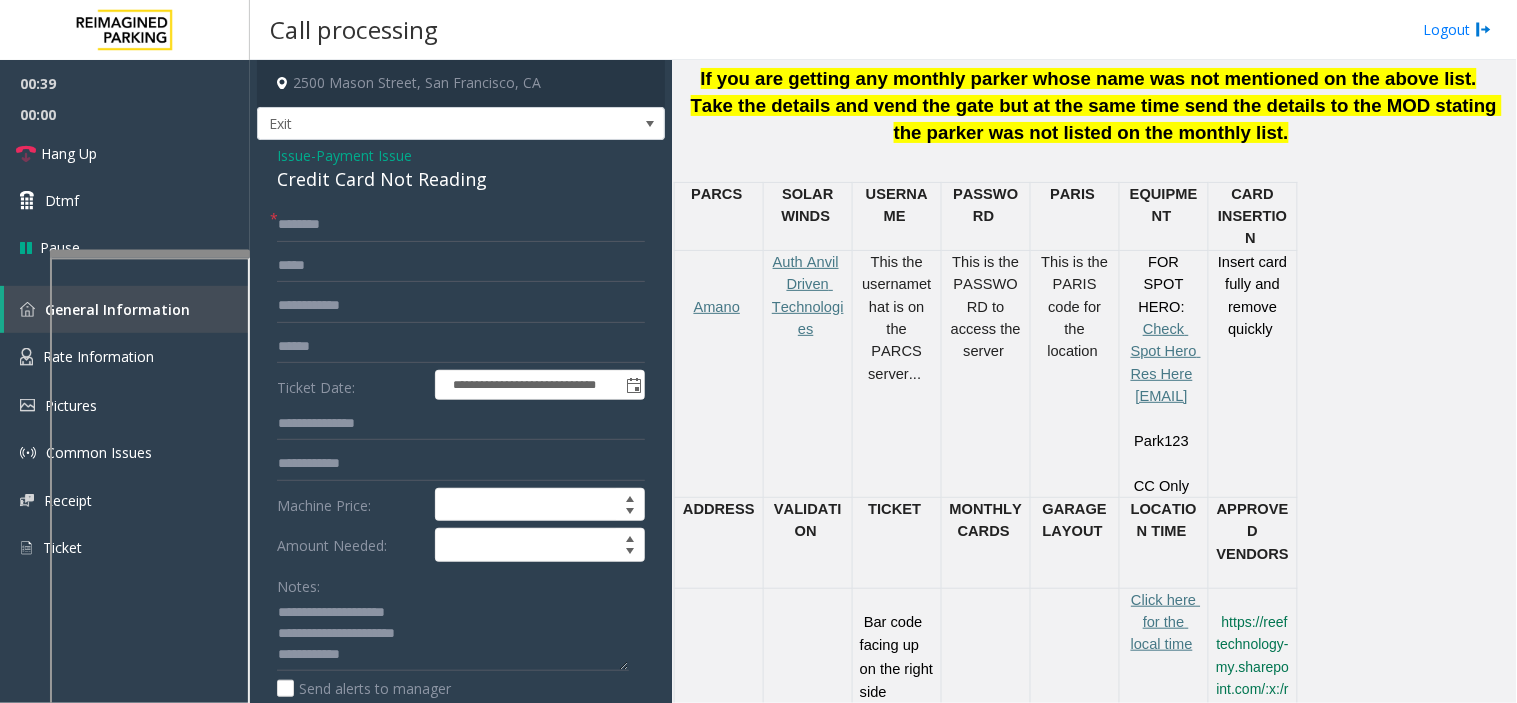 click 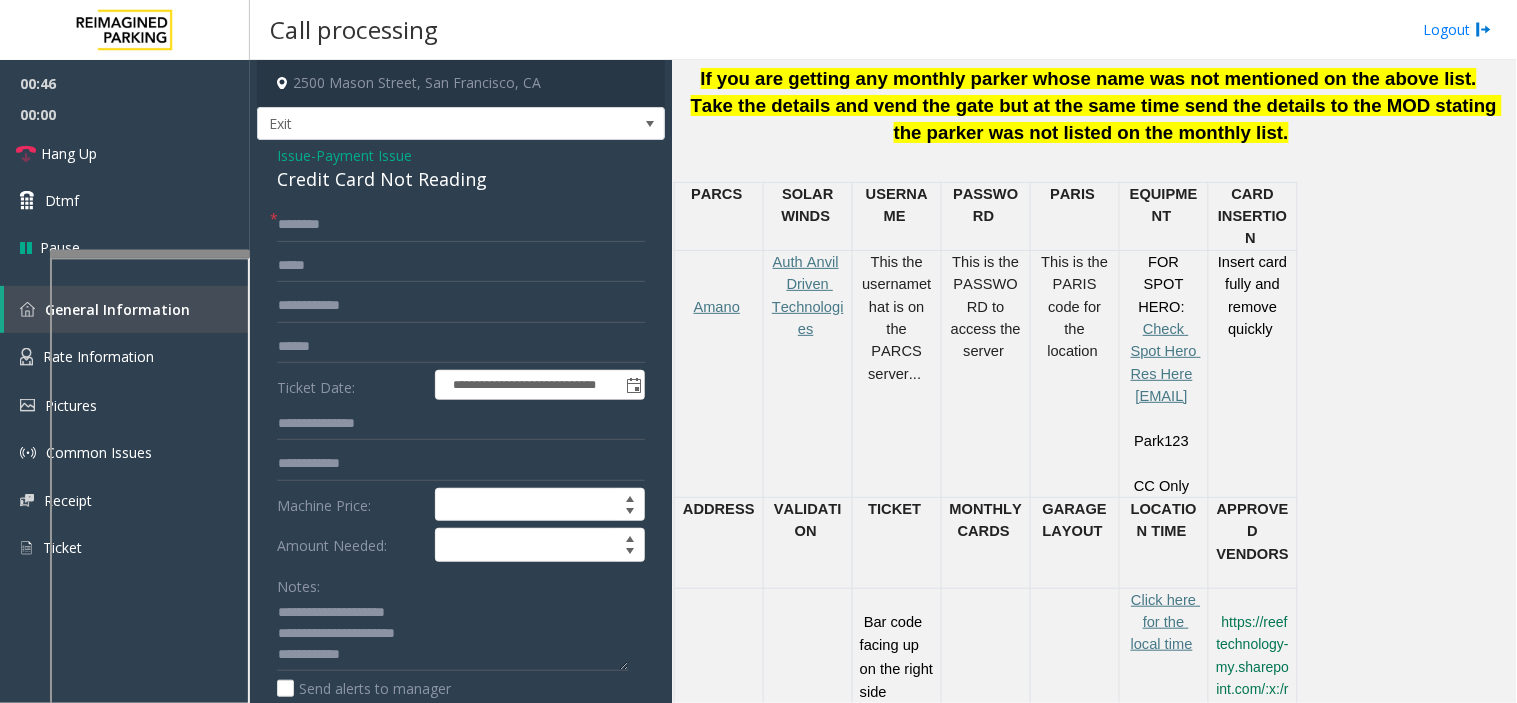 type on "******" 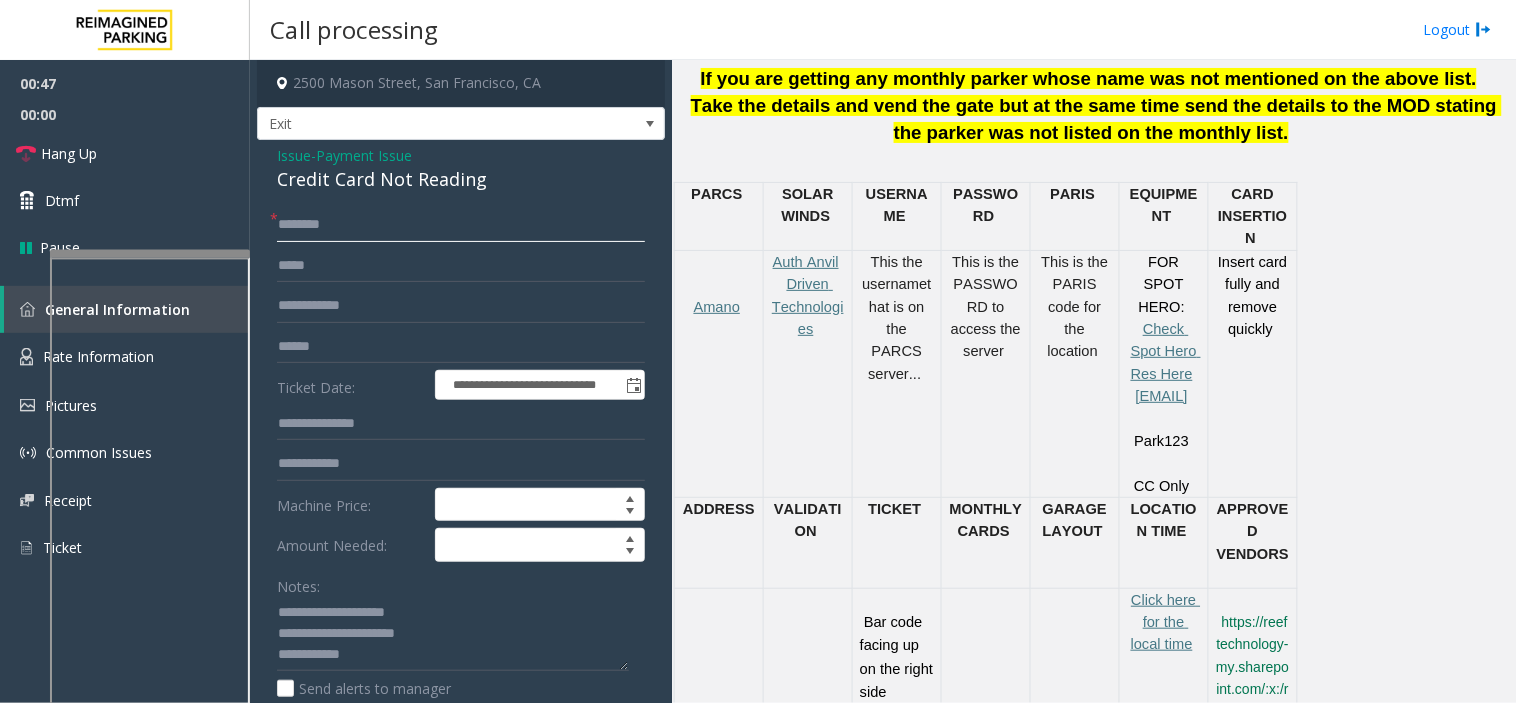 click 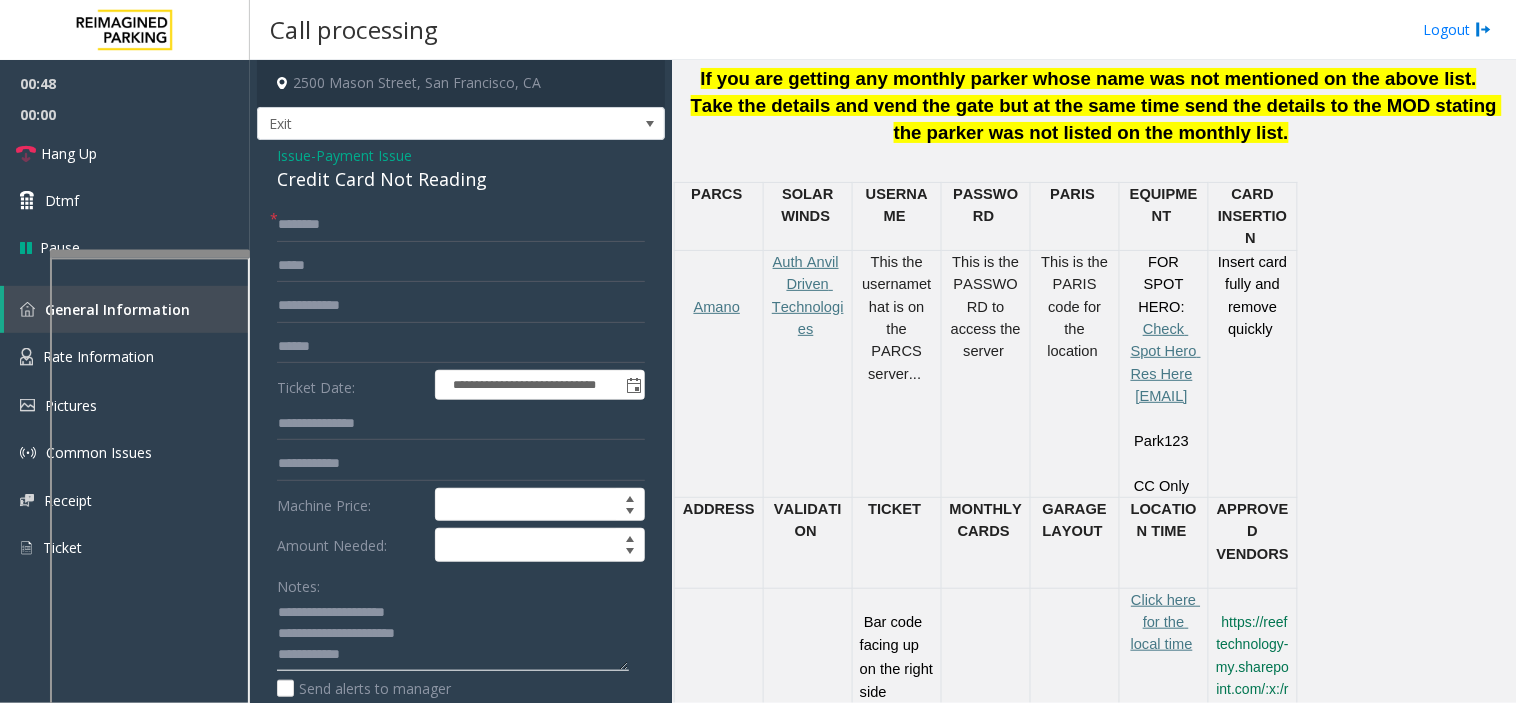 click 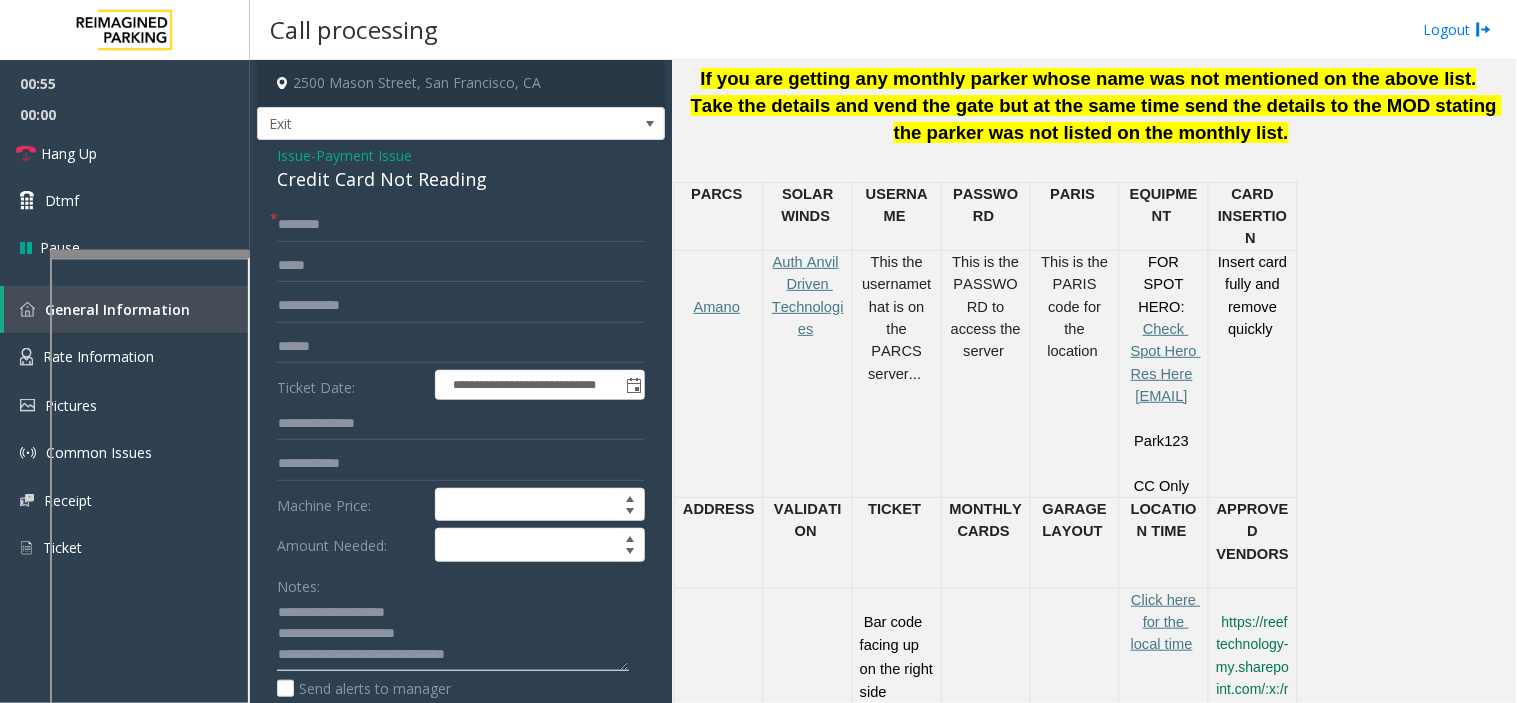 type on "**********" 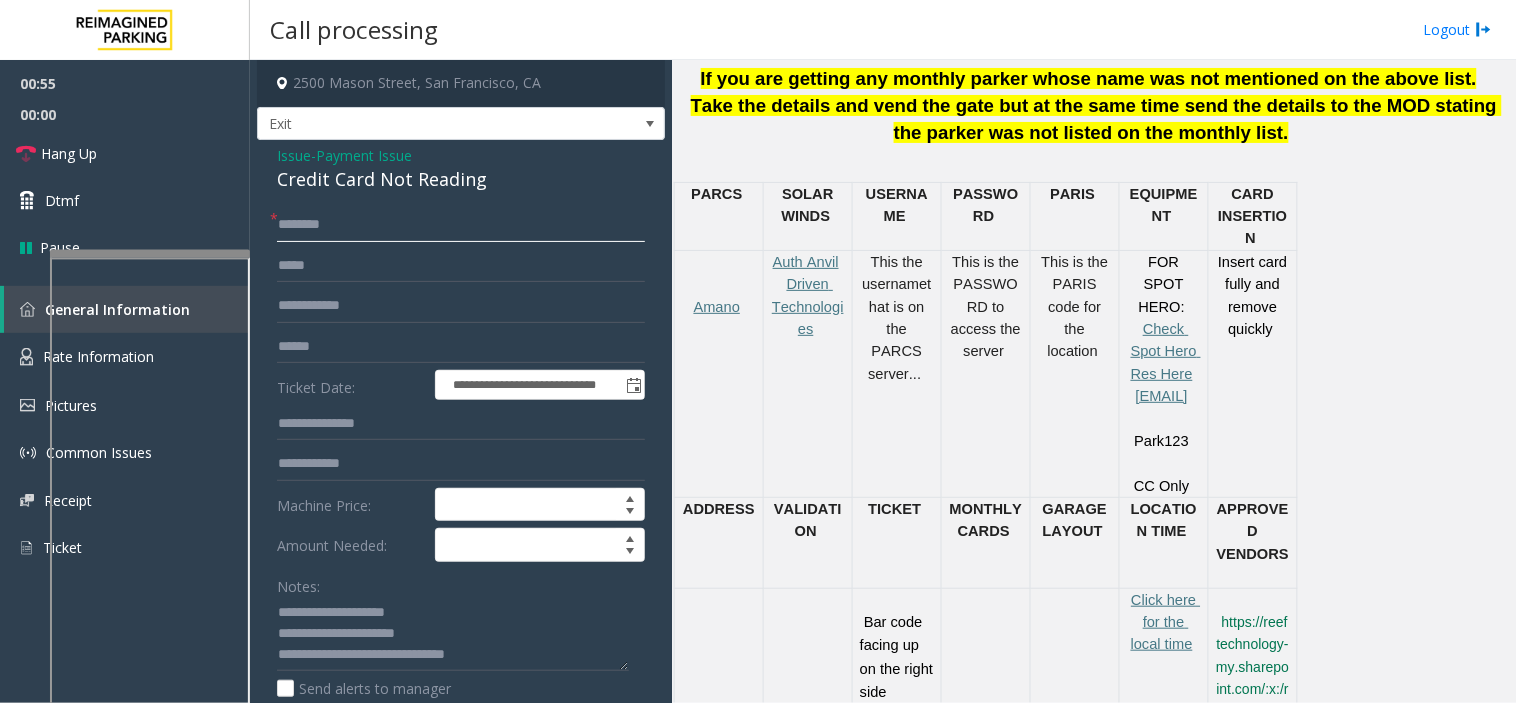 click 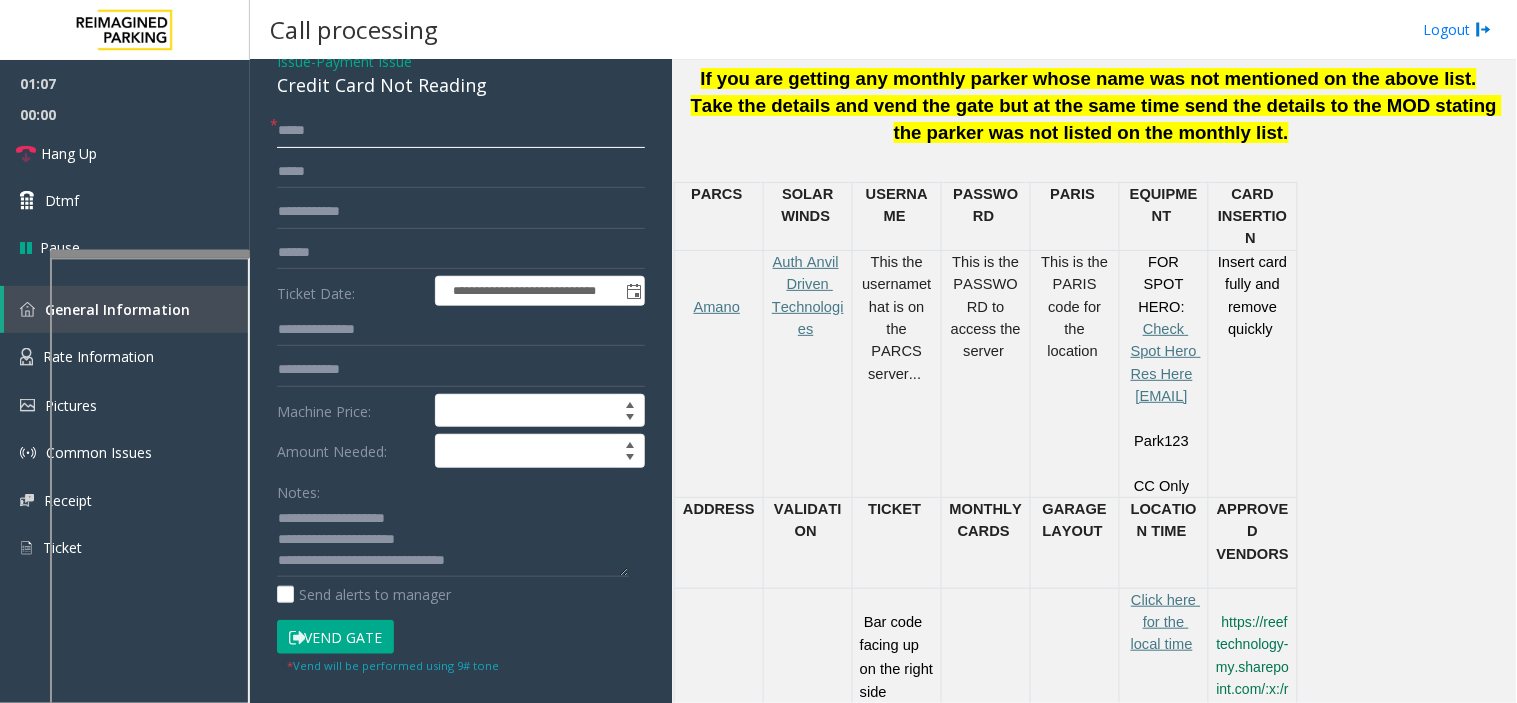 scroll, scrollTop: 222, scrollLeft: 0, axis: vertical 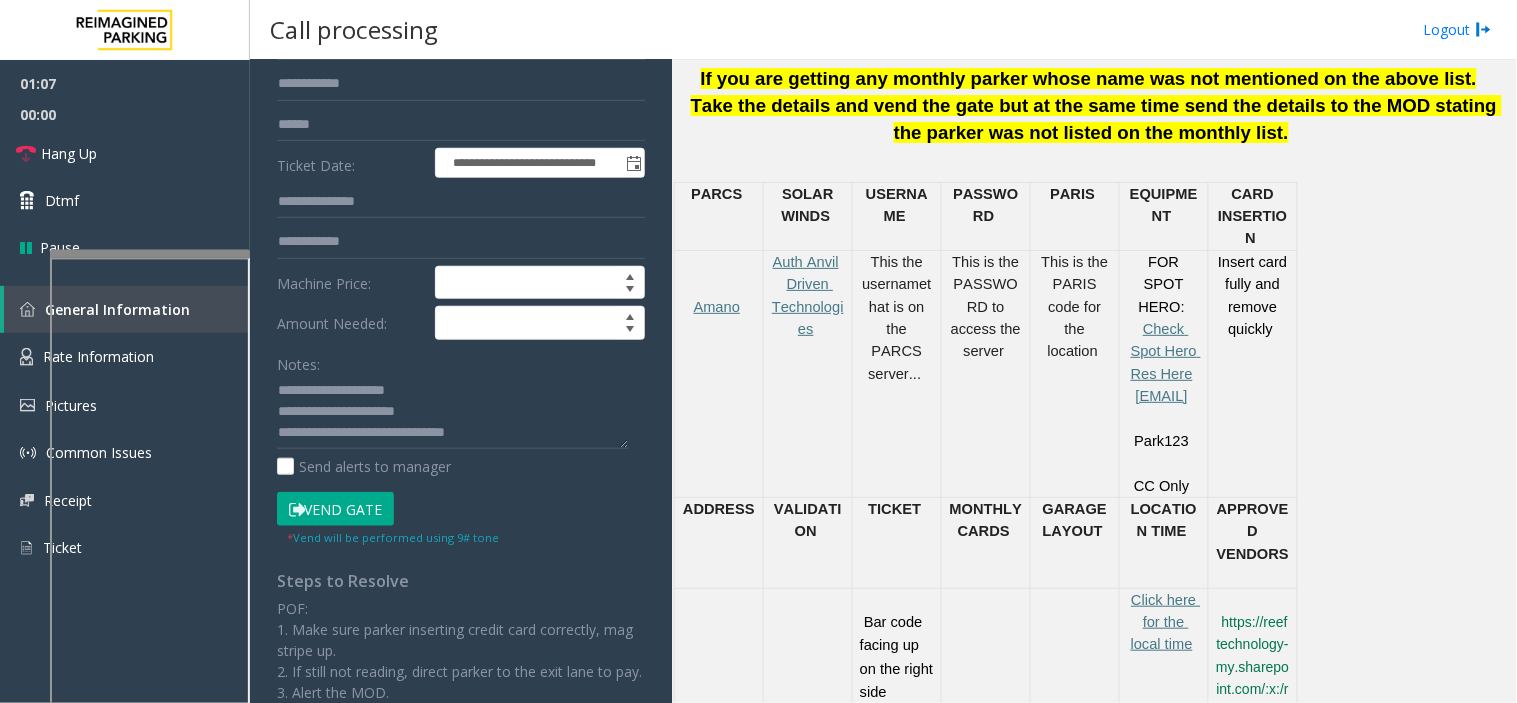 type on "*****" 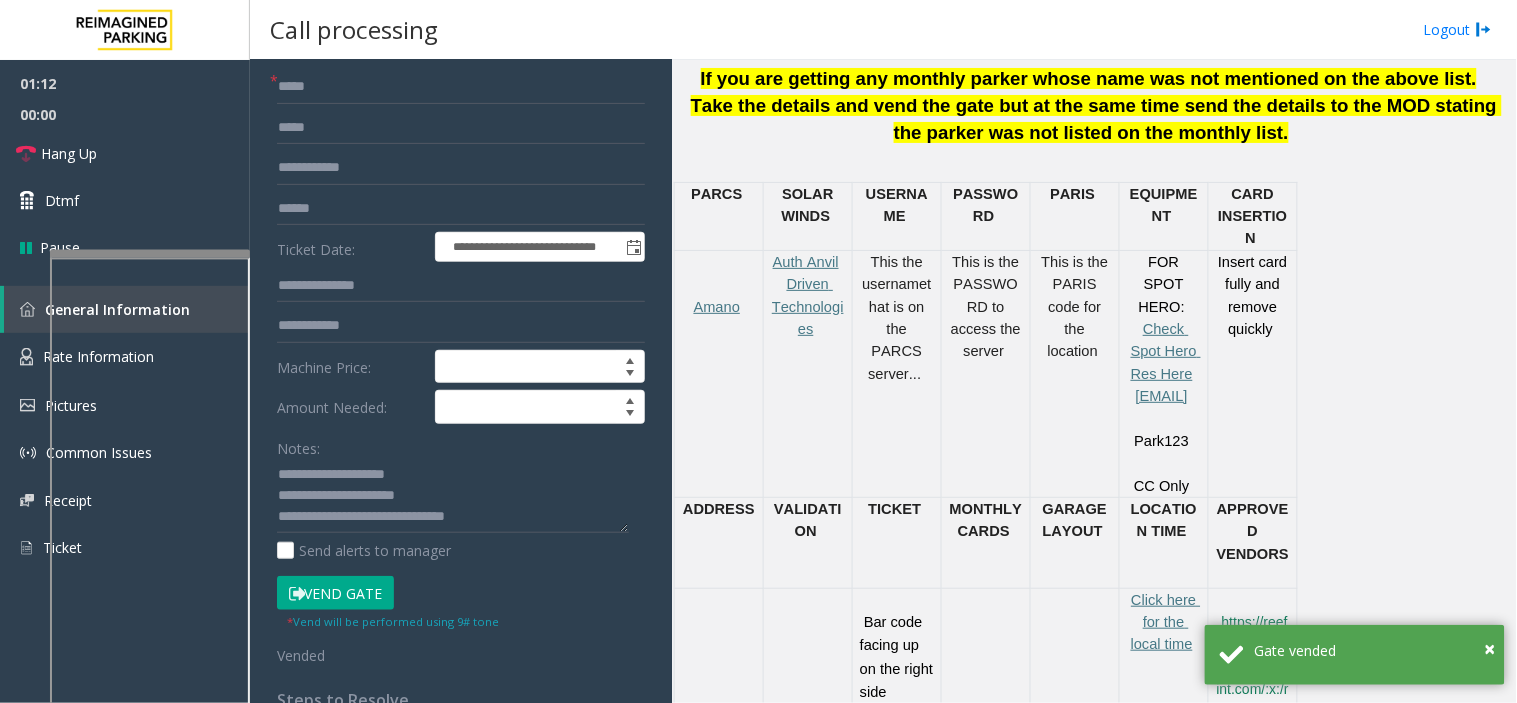 scroll, scrollTop: 0, scrollLeft: 0, axis: both 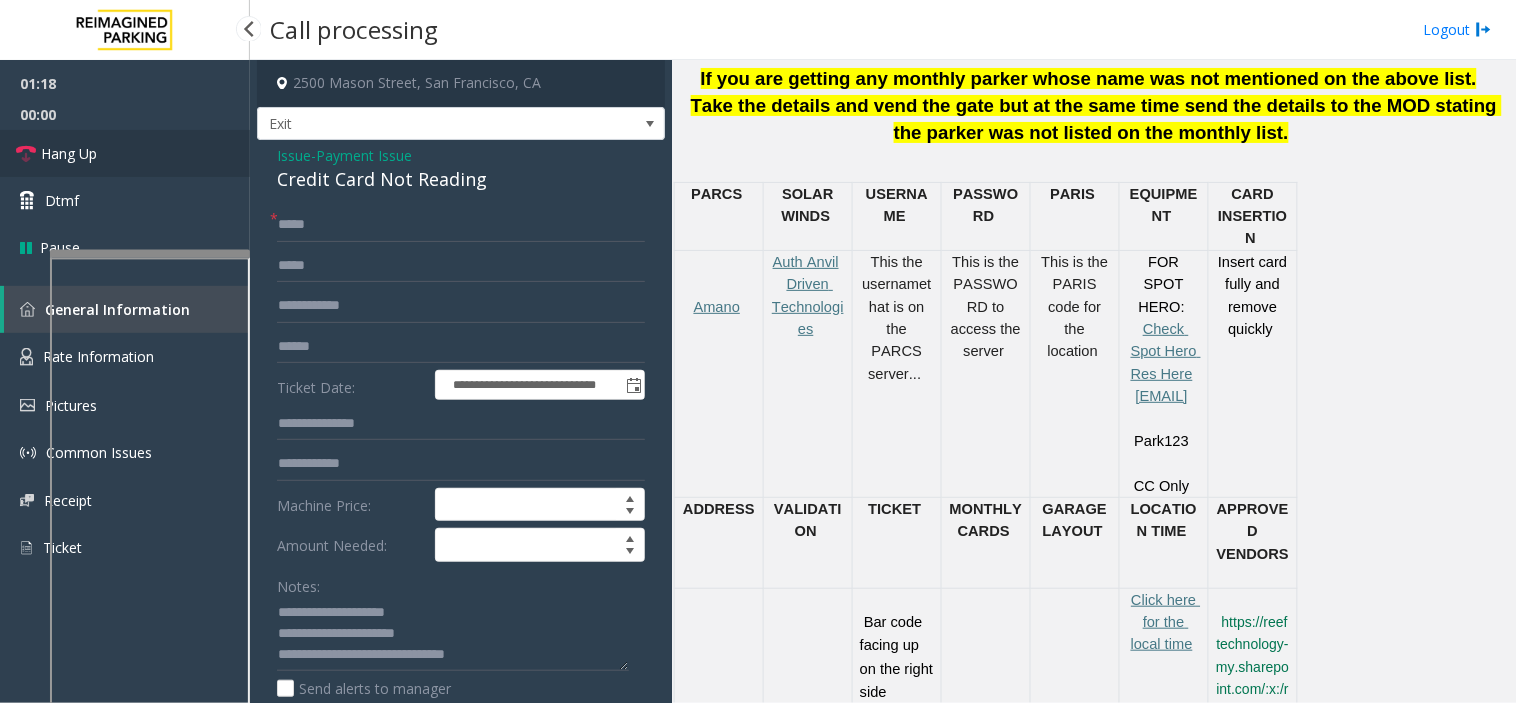 click on "Hang Up" at bounding box center [125, 153] 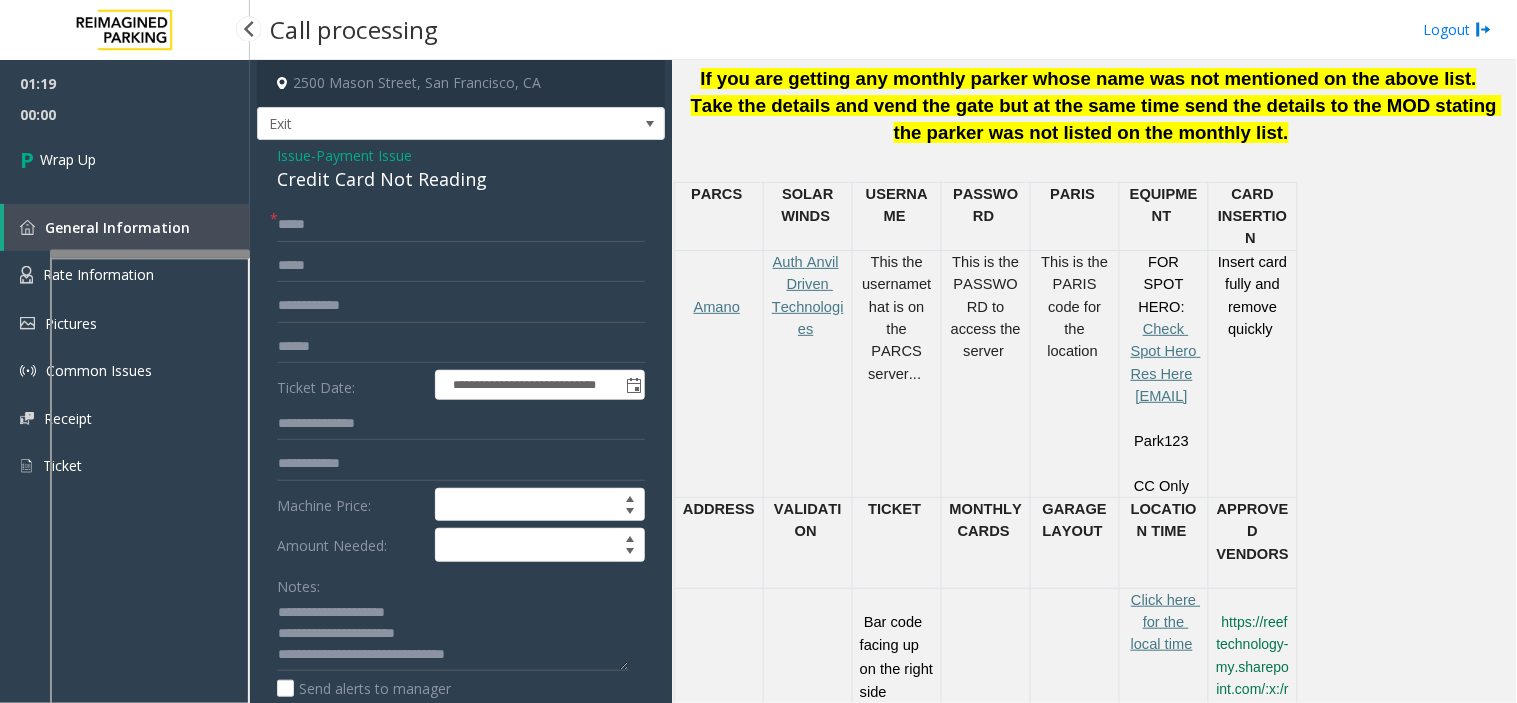 click on "Wrap Up" at bounding box center [125, 159] 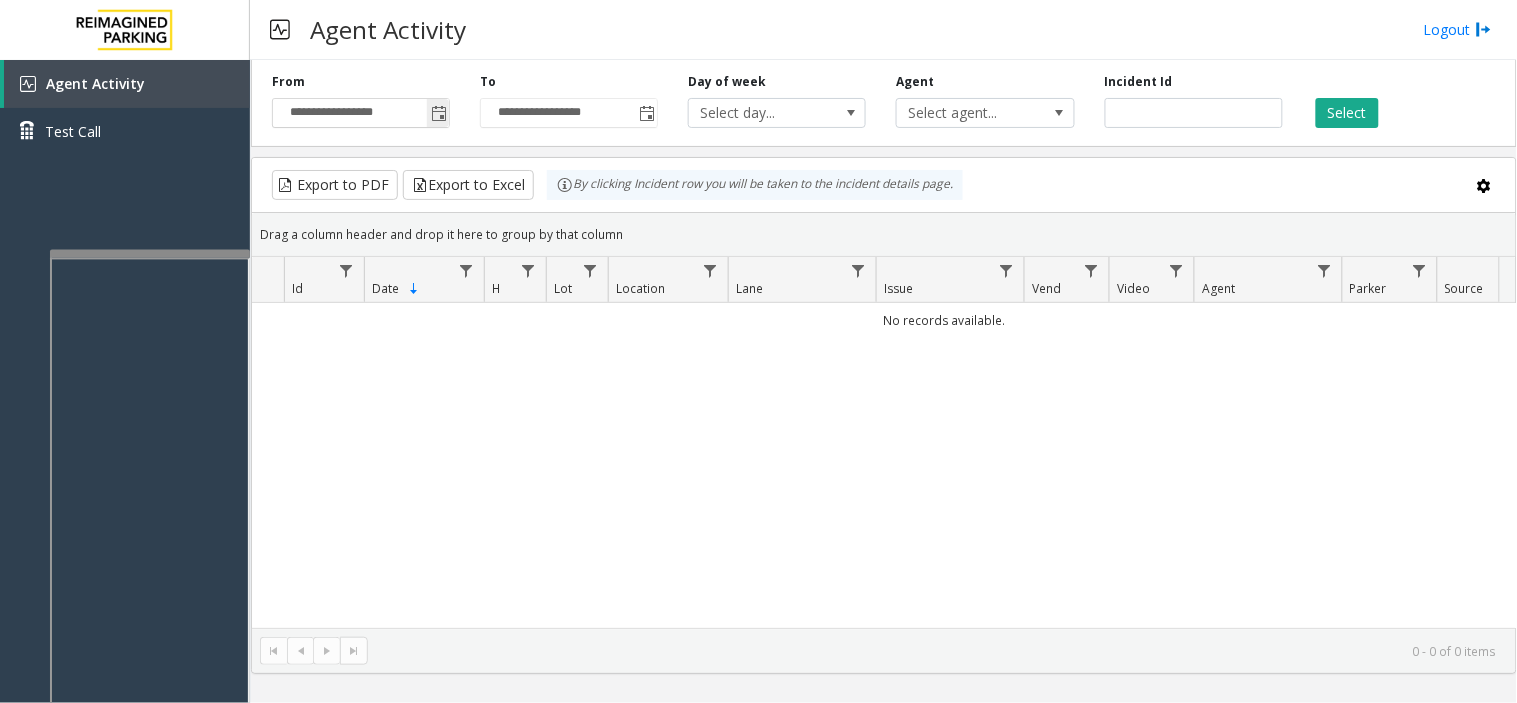 click 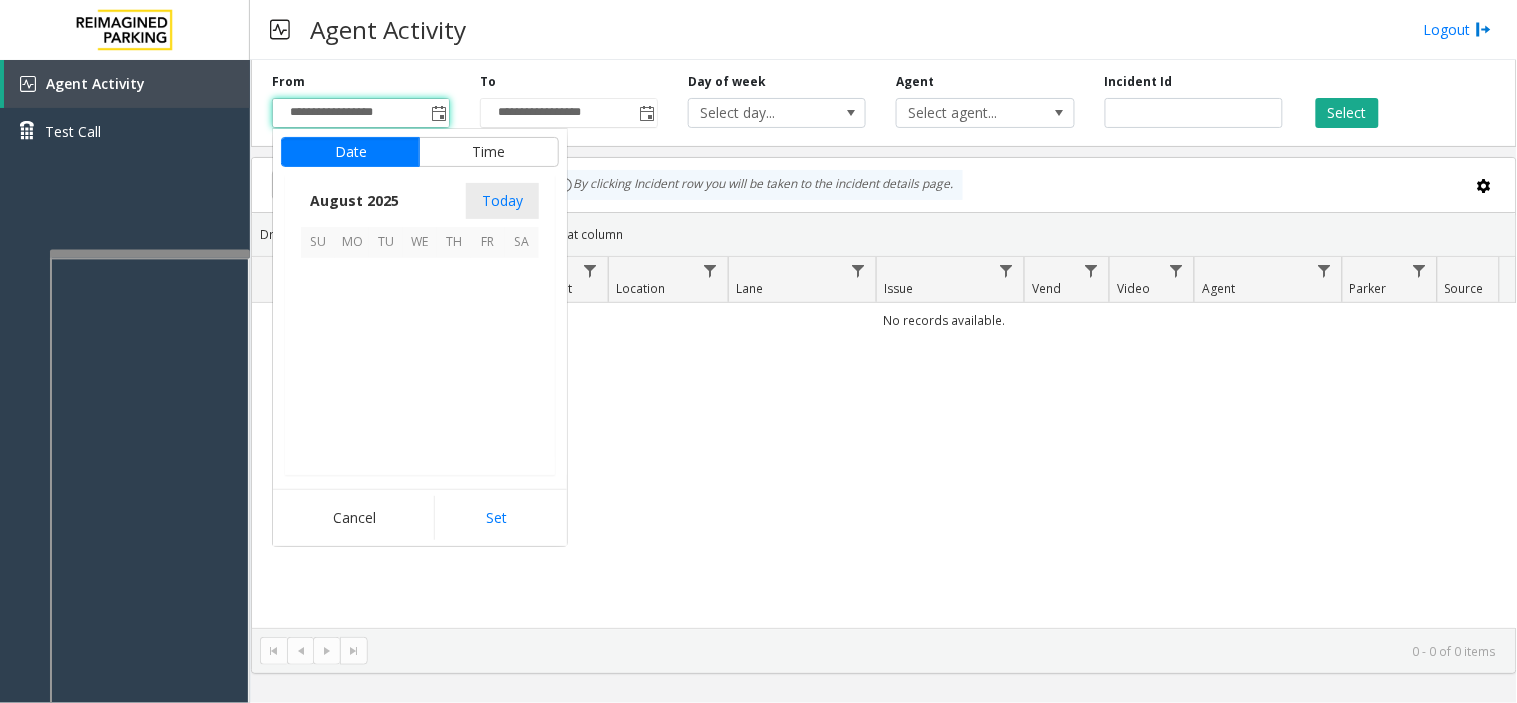 scroll, scrollTop: 358592, scrollLeft: 0, axis: vertical 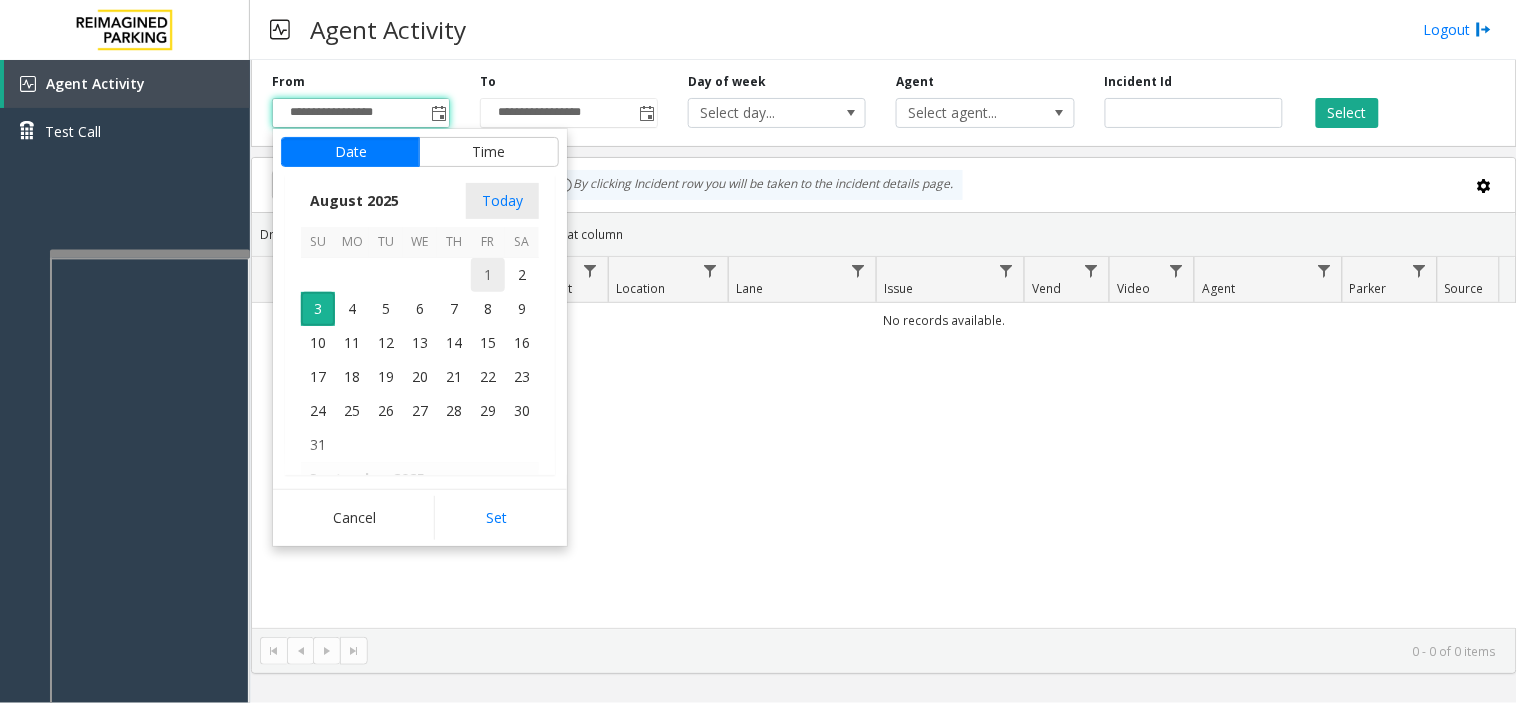 click on "1" at bounding box center (488, 275) 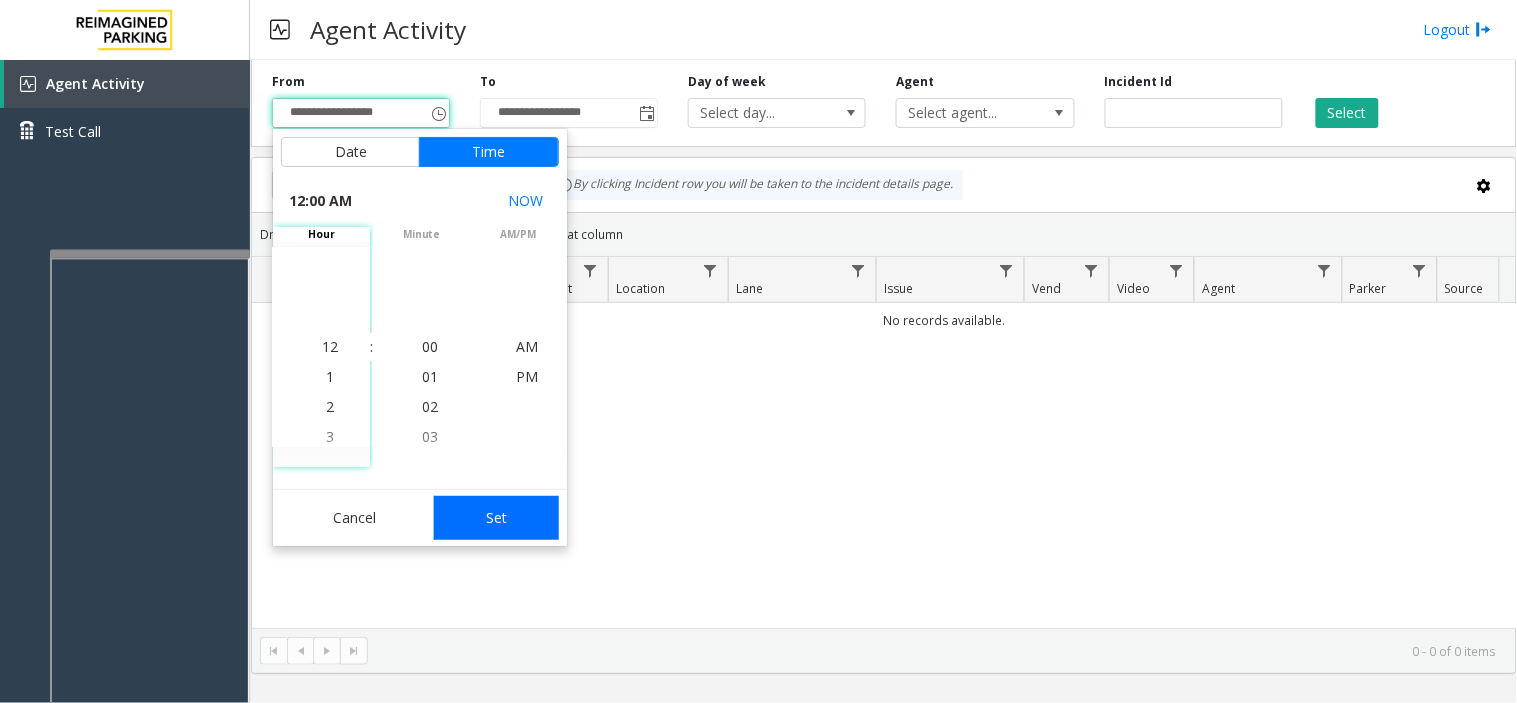 click on "Set" 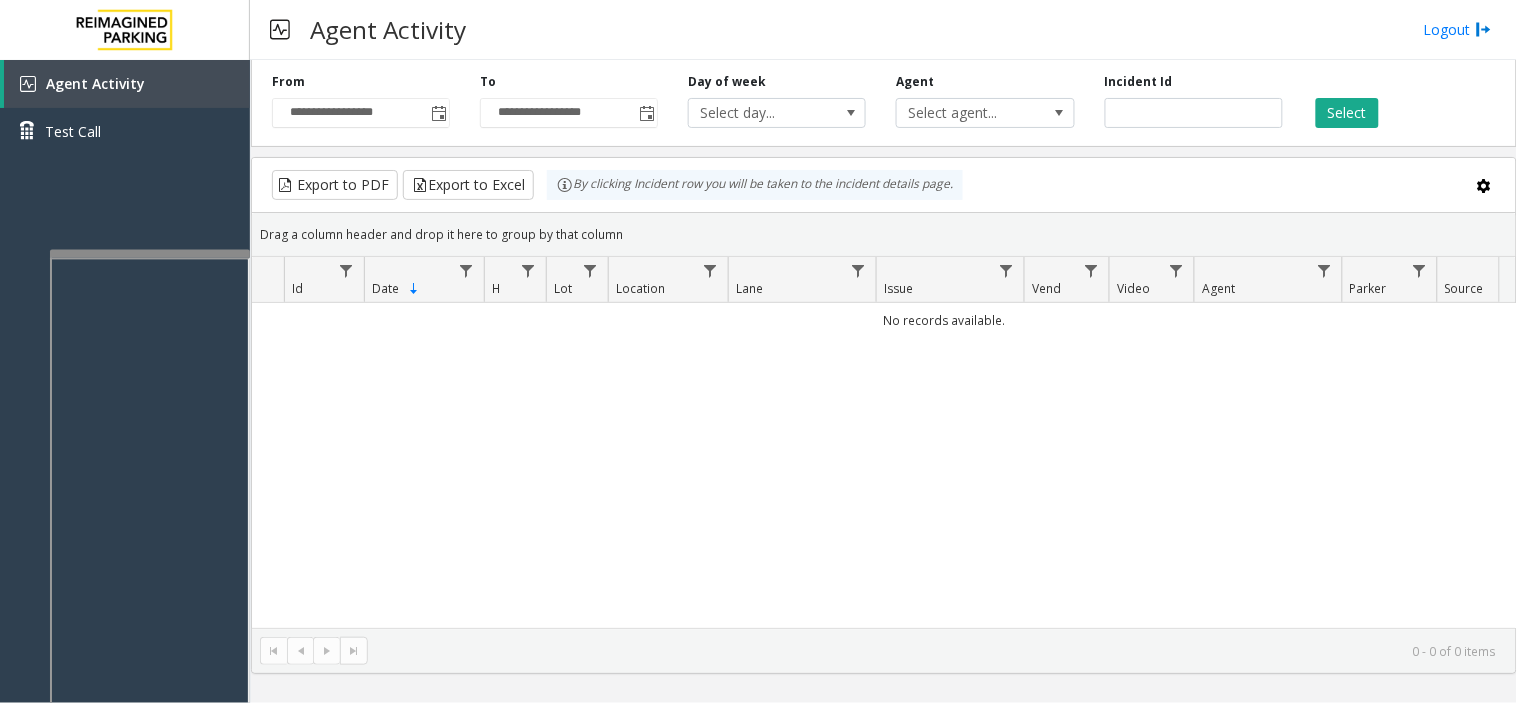 drag, startPoint x: 1367, startPoint y: 102, endPoint x: 962, endPoint y: 661, distance: 690.2941 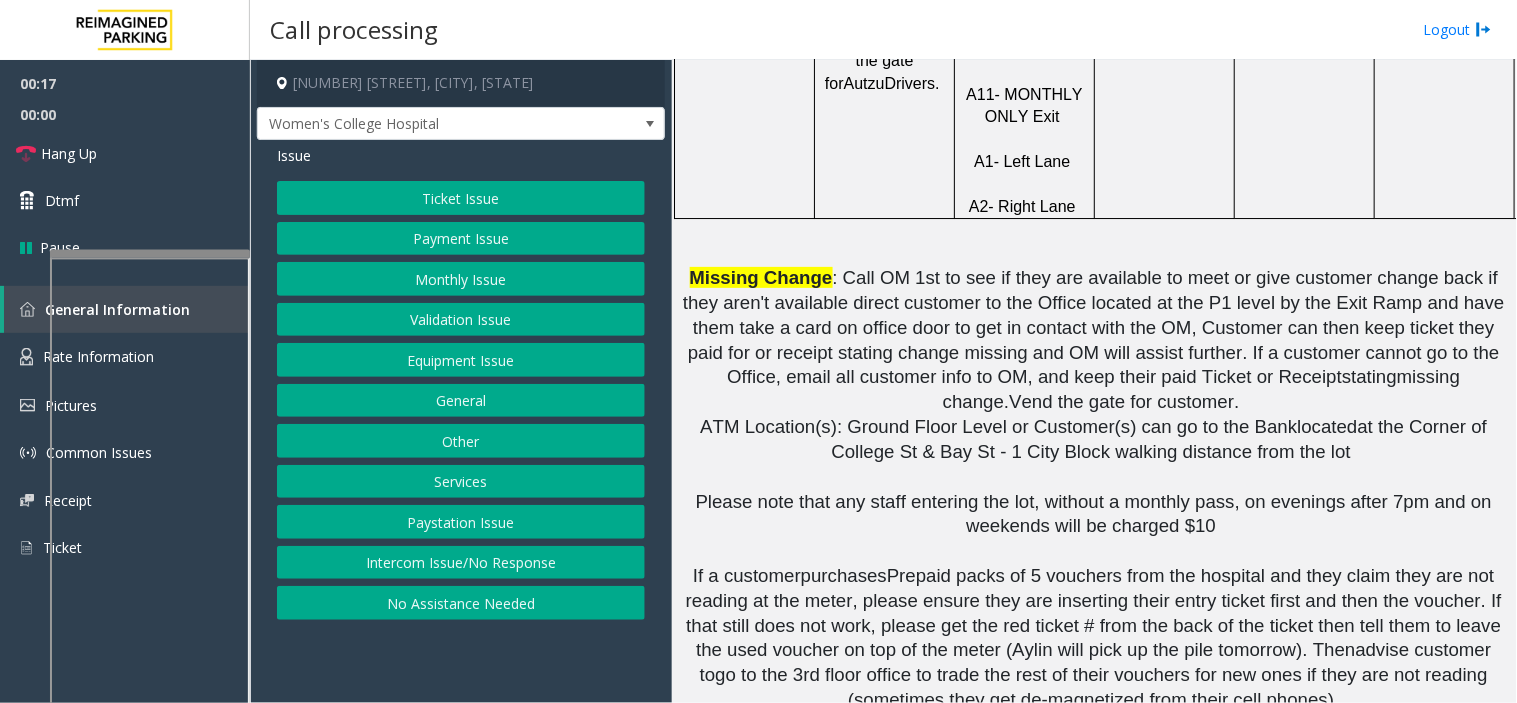 scroll, scrollTop: 1156, scrollLeft: 0, axis: vertical 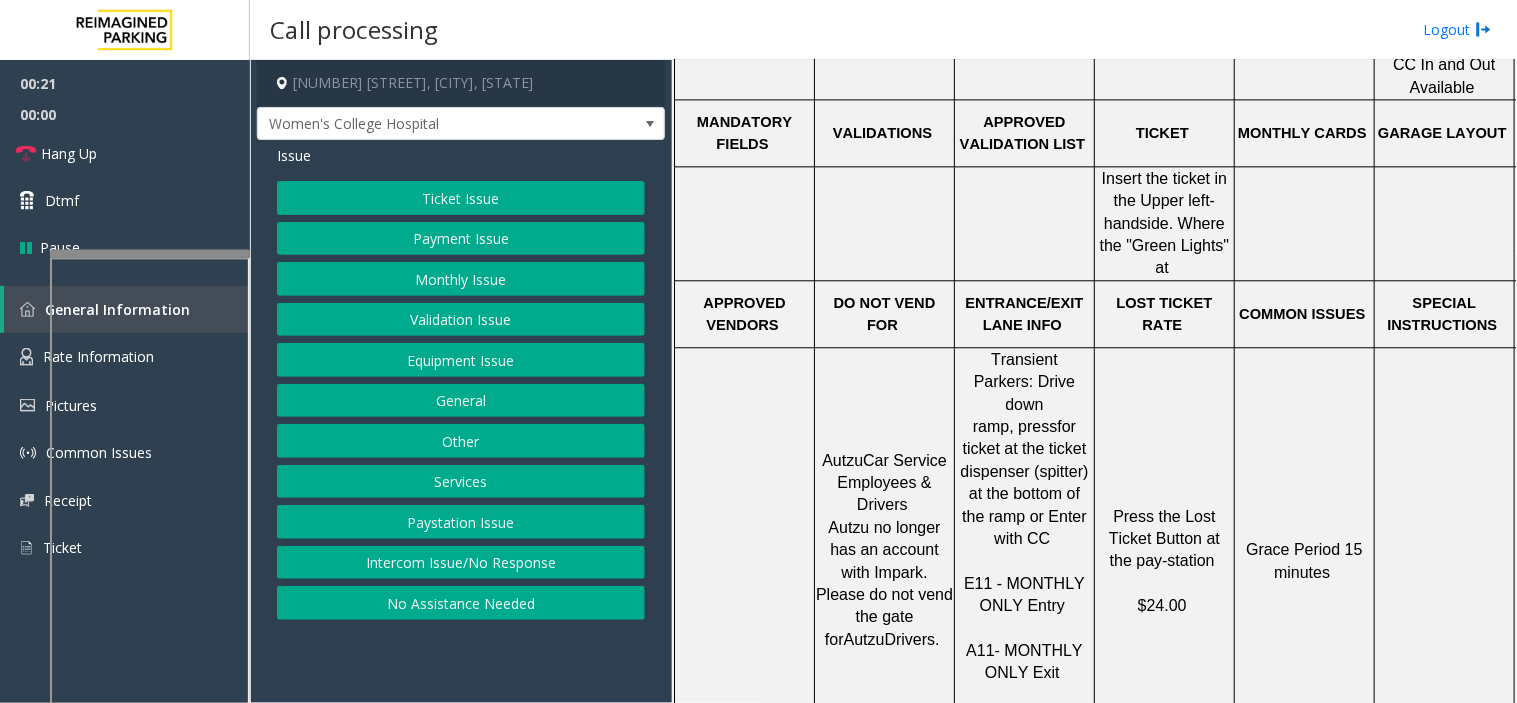click on "APPROVED VALIDATION LIST" 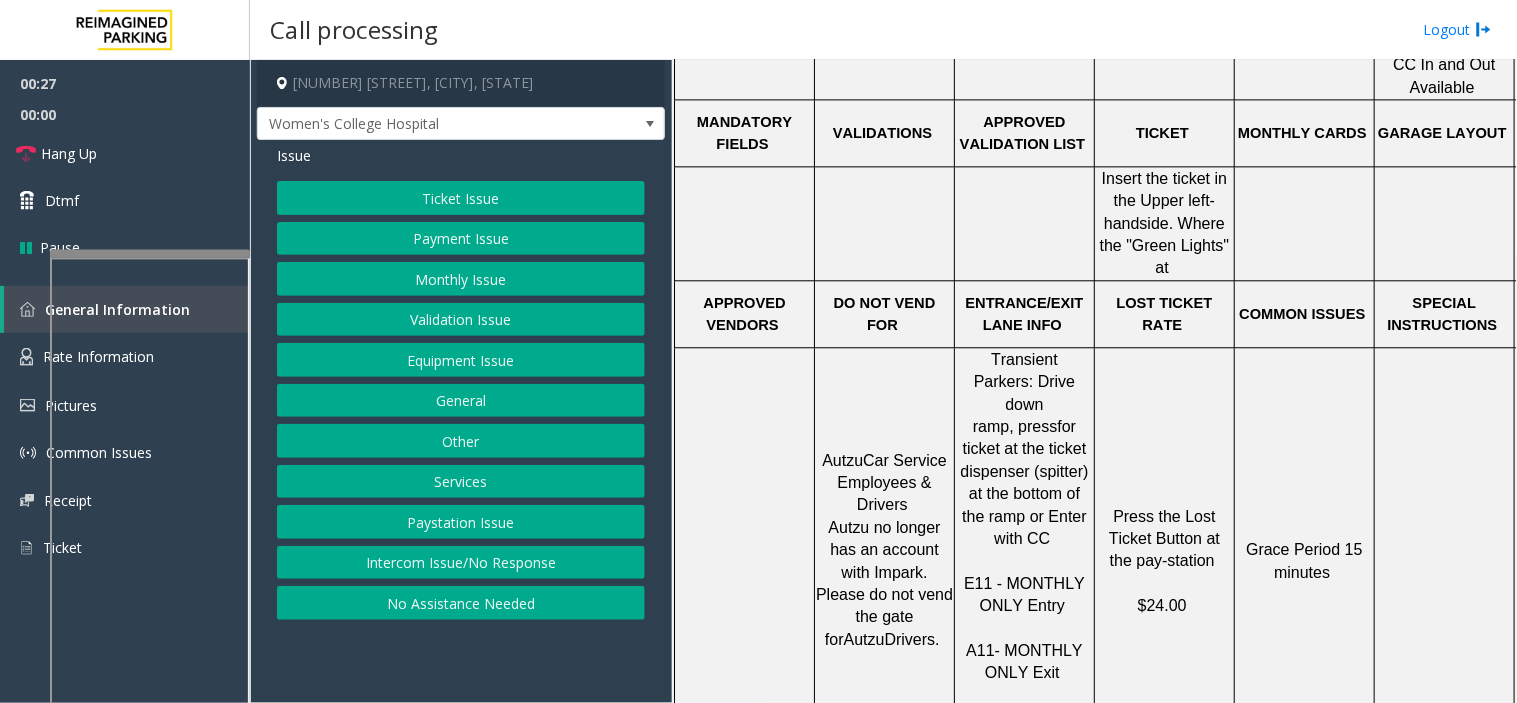 click on "Other" 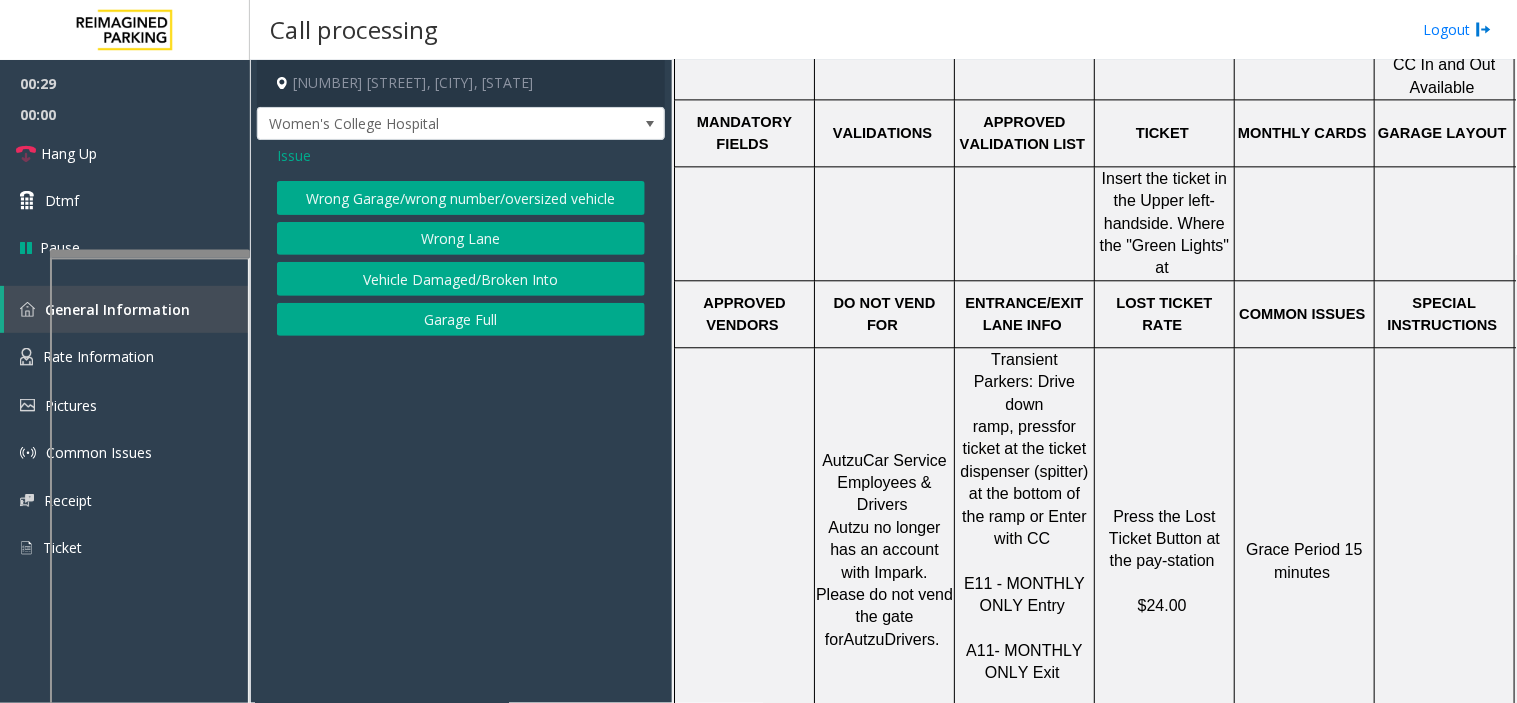 click on "Issue" 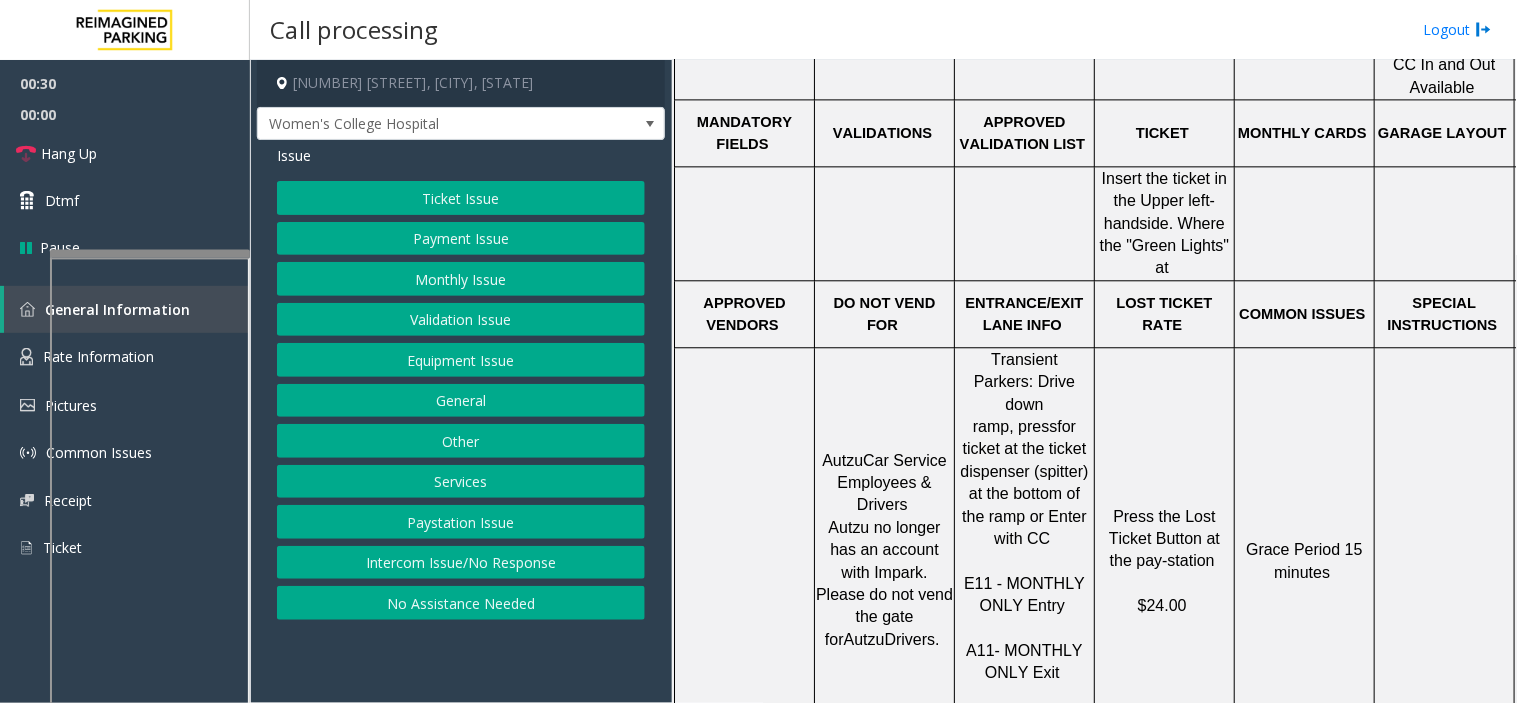 click on "Services" 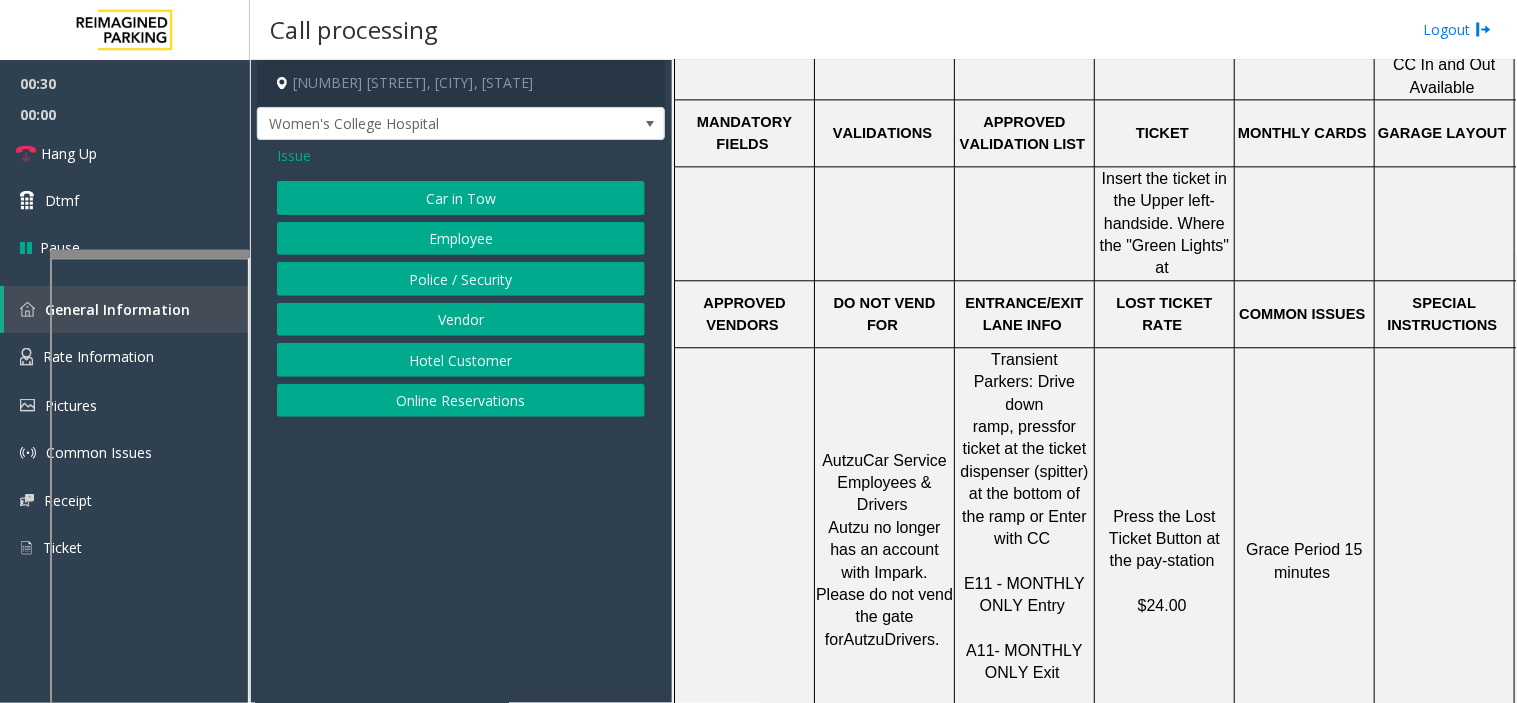 click on "Police / Security" 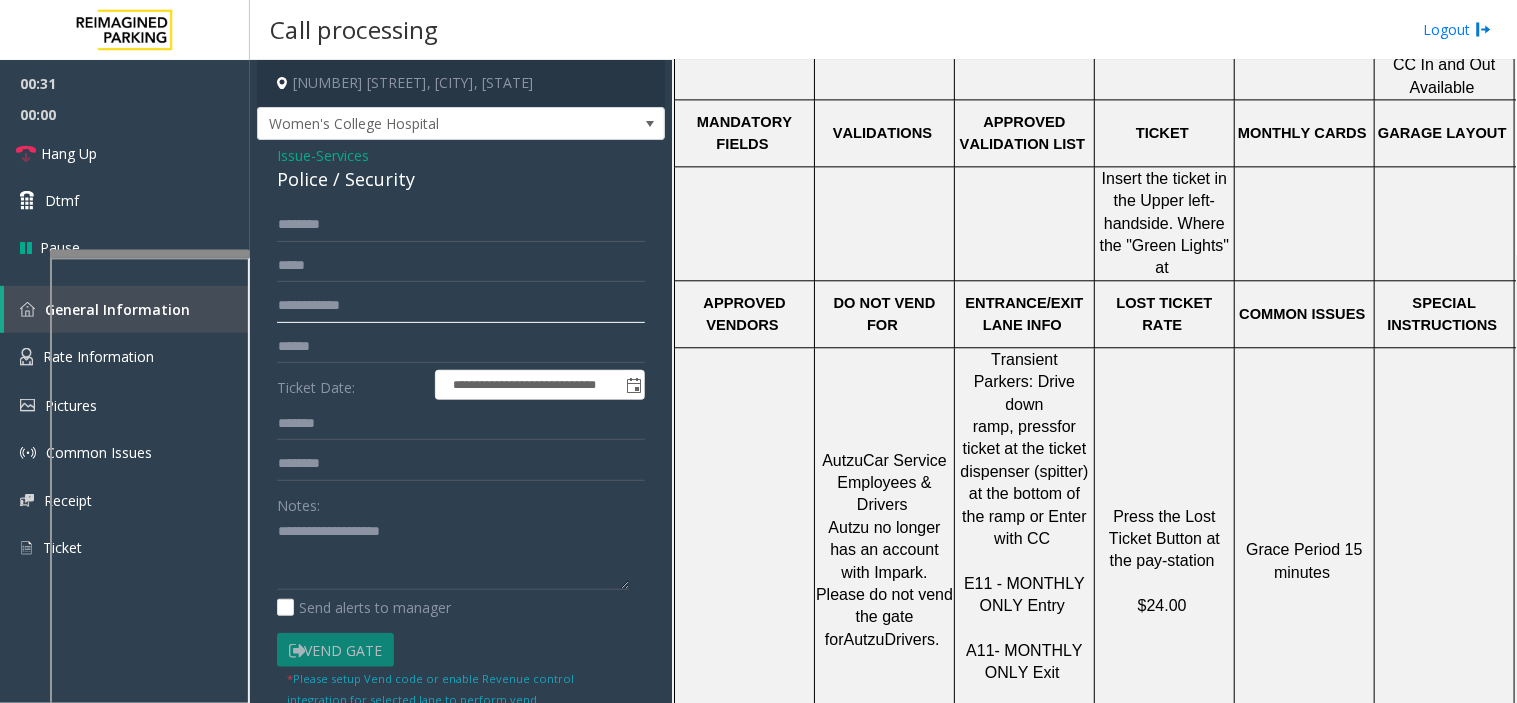 click 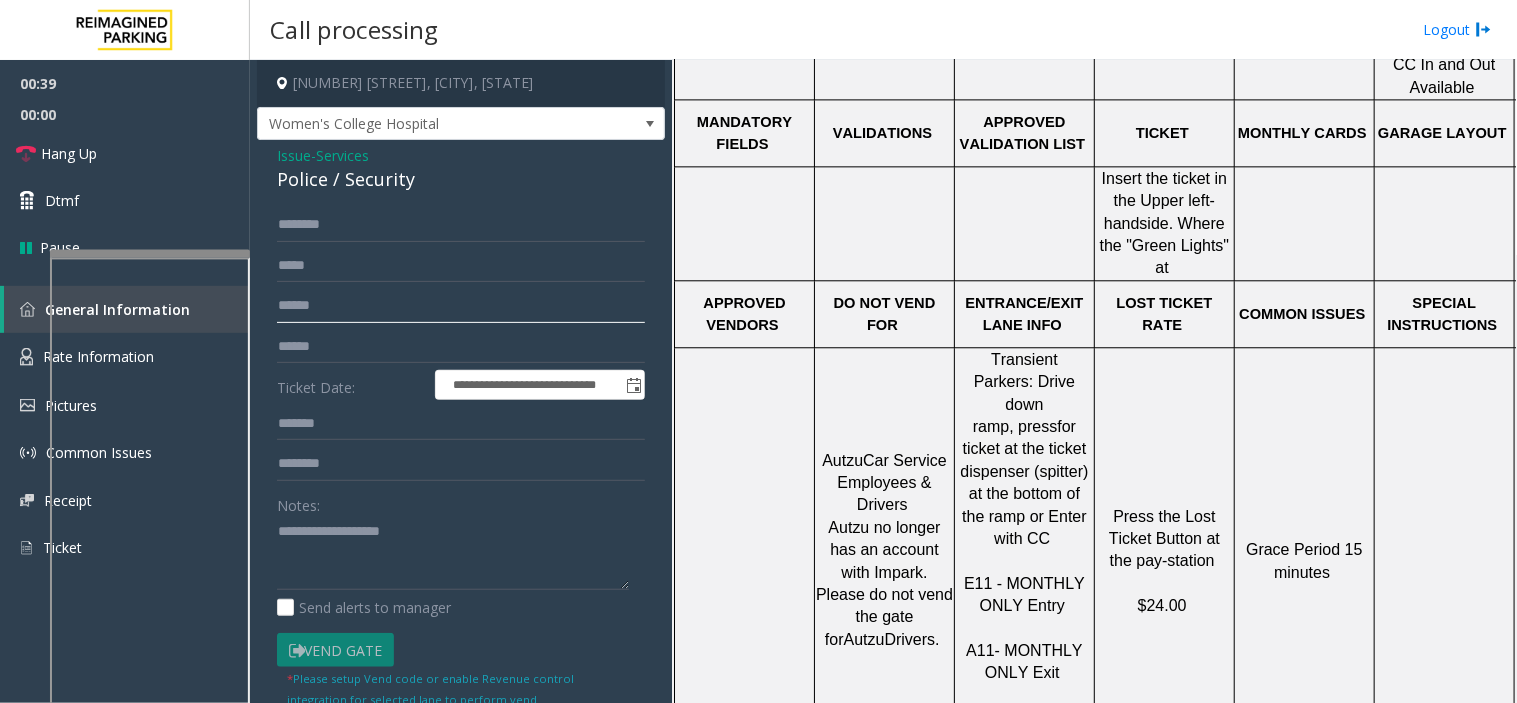 type on "******" 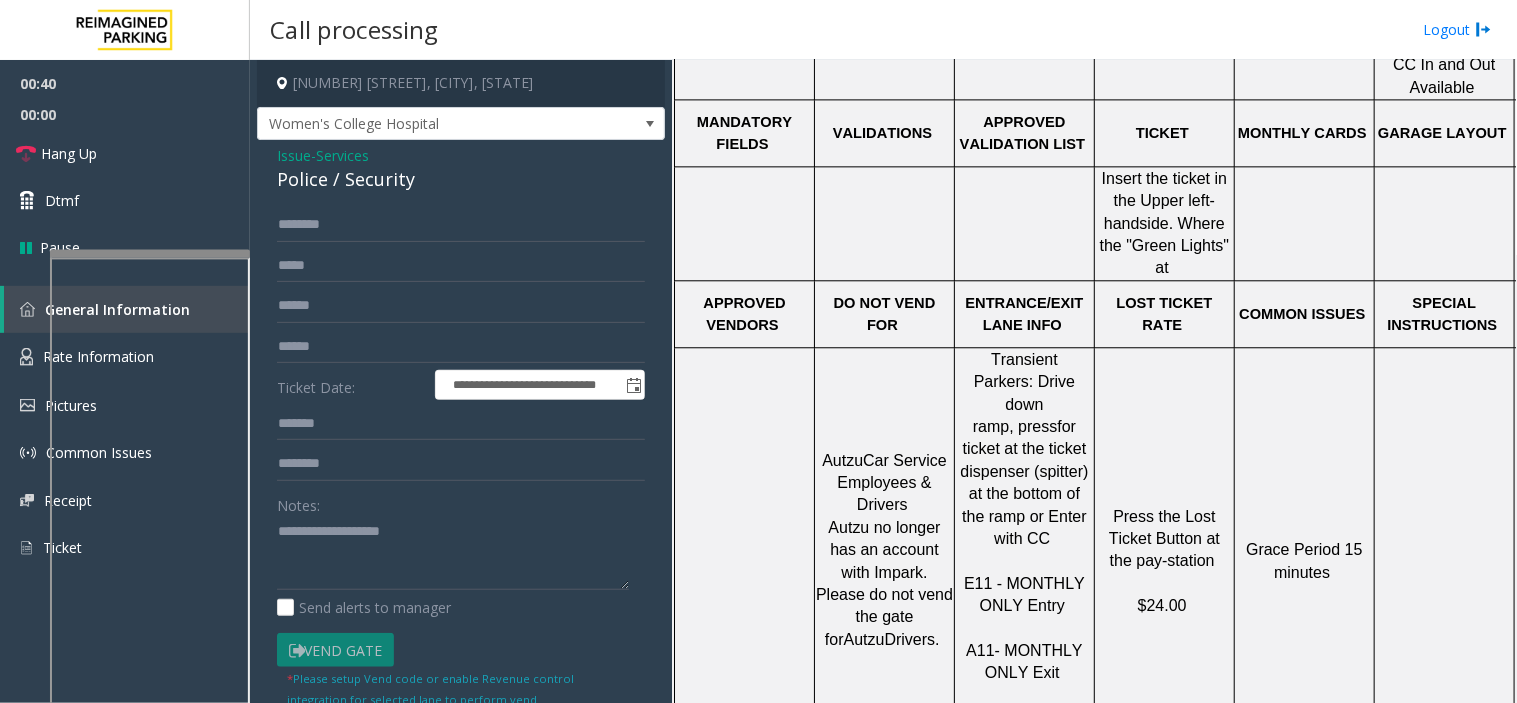 click on "Notes:" 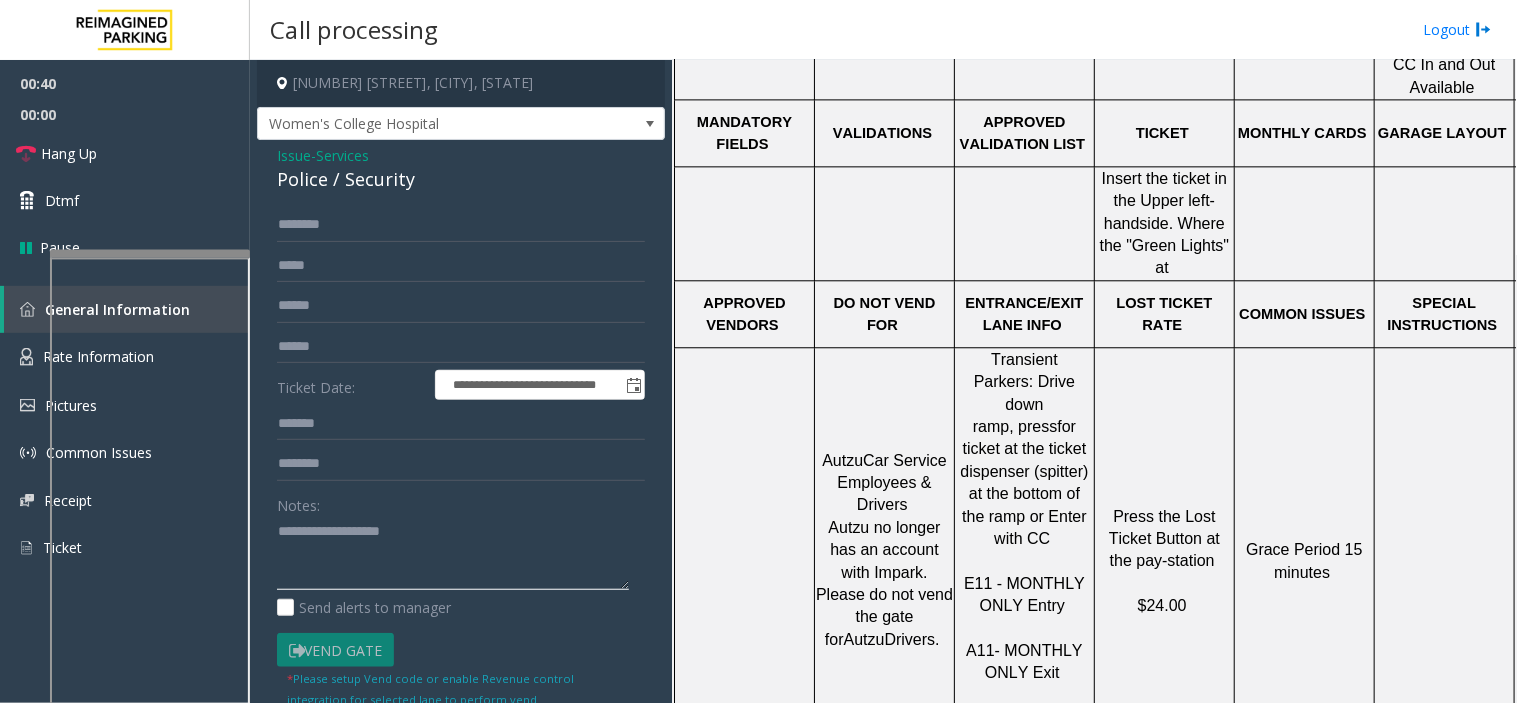 click 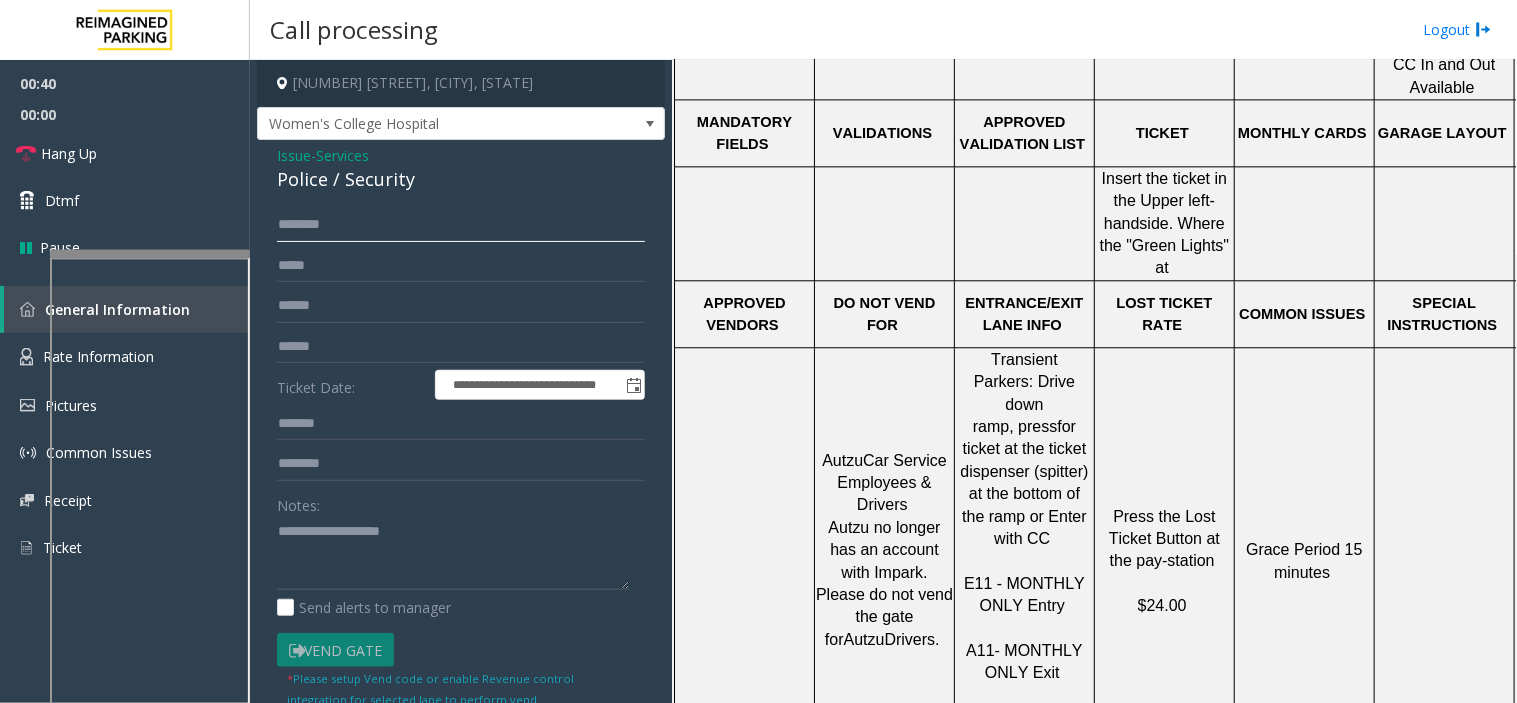 click 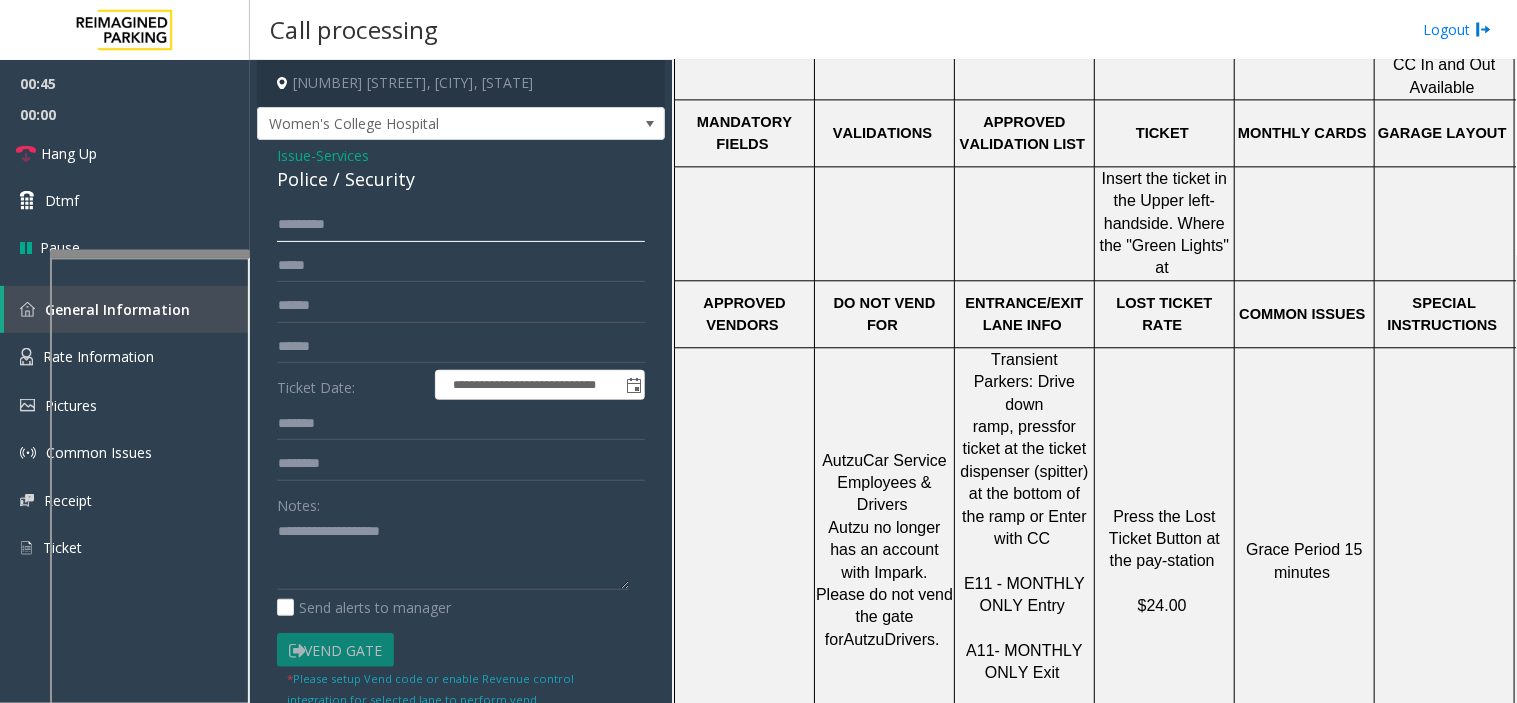 type on "********" 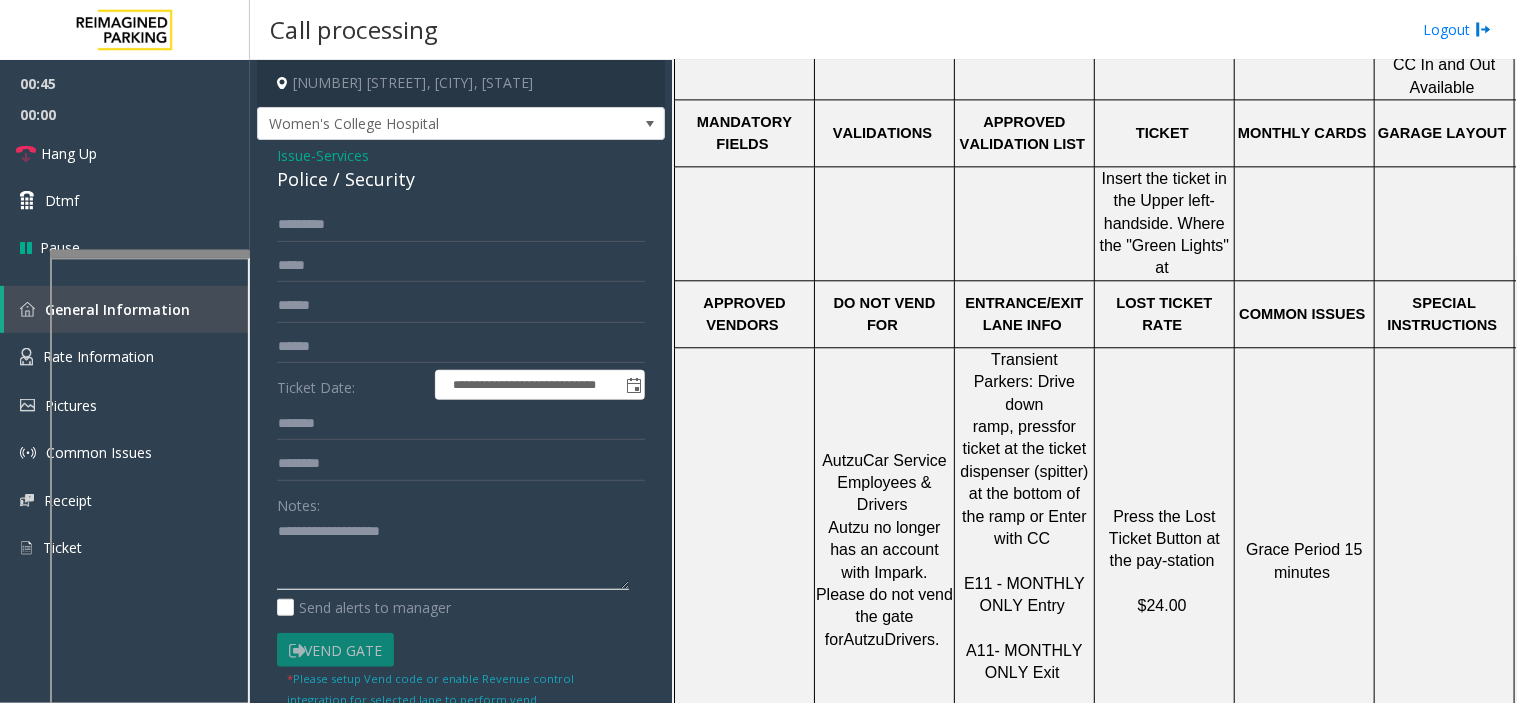 click 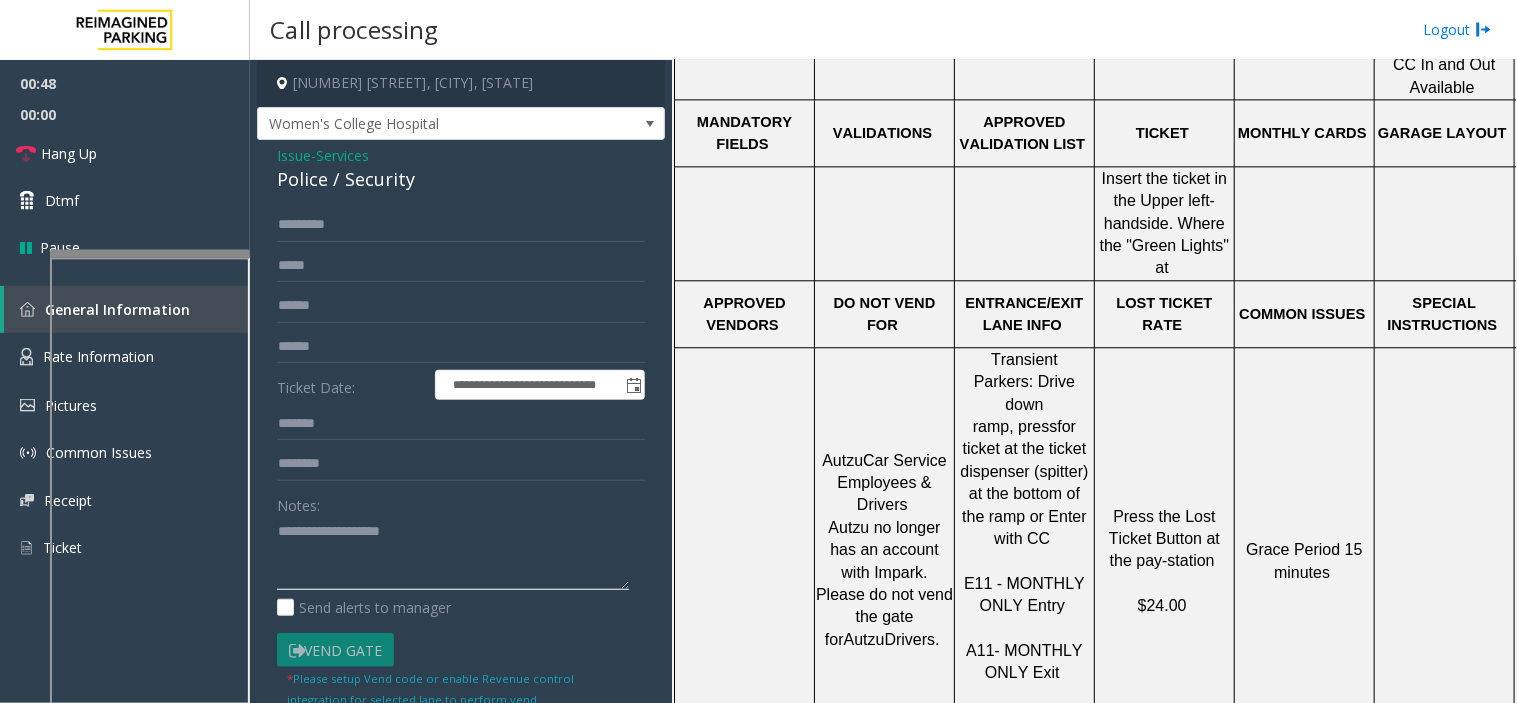 click 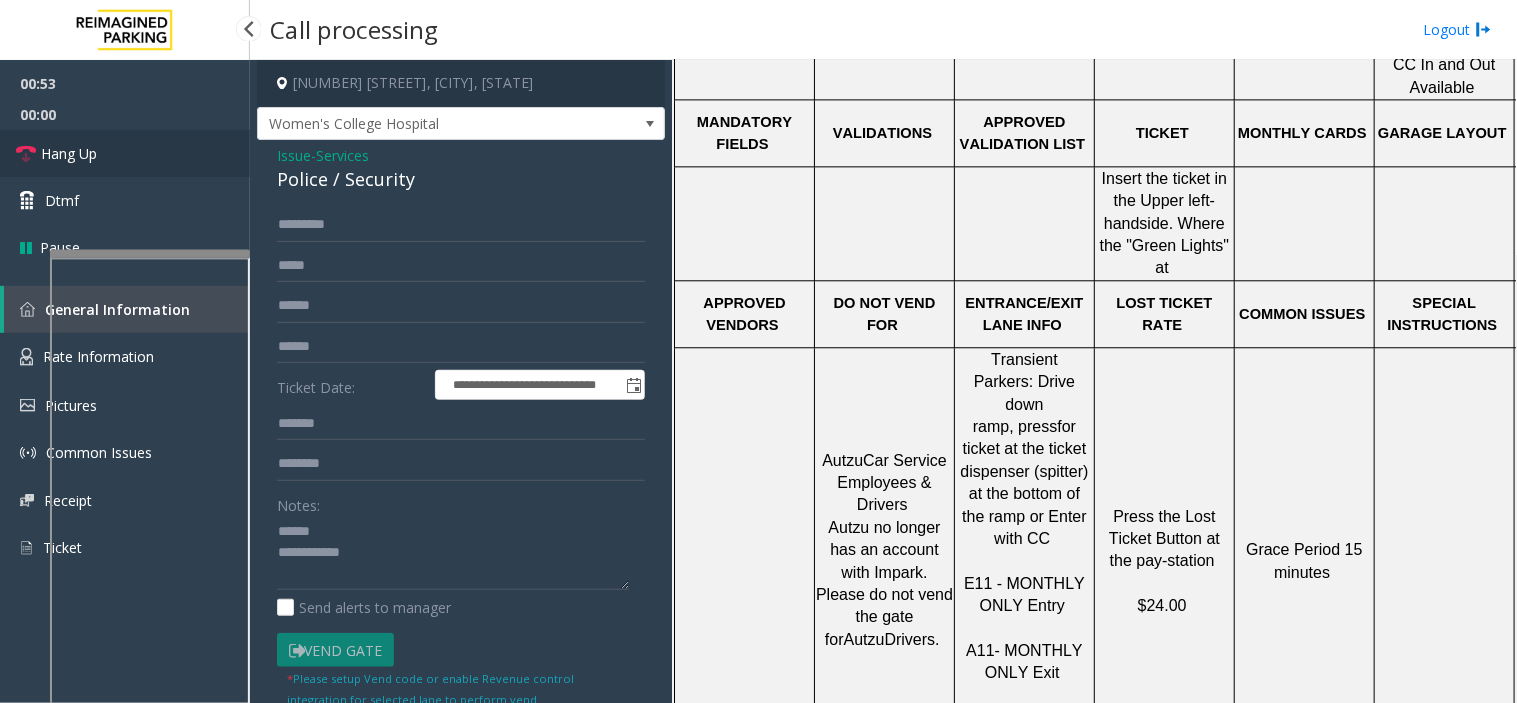 click on "Hang Up" at bounding box center [125, 153] 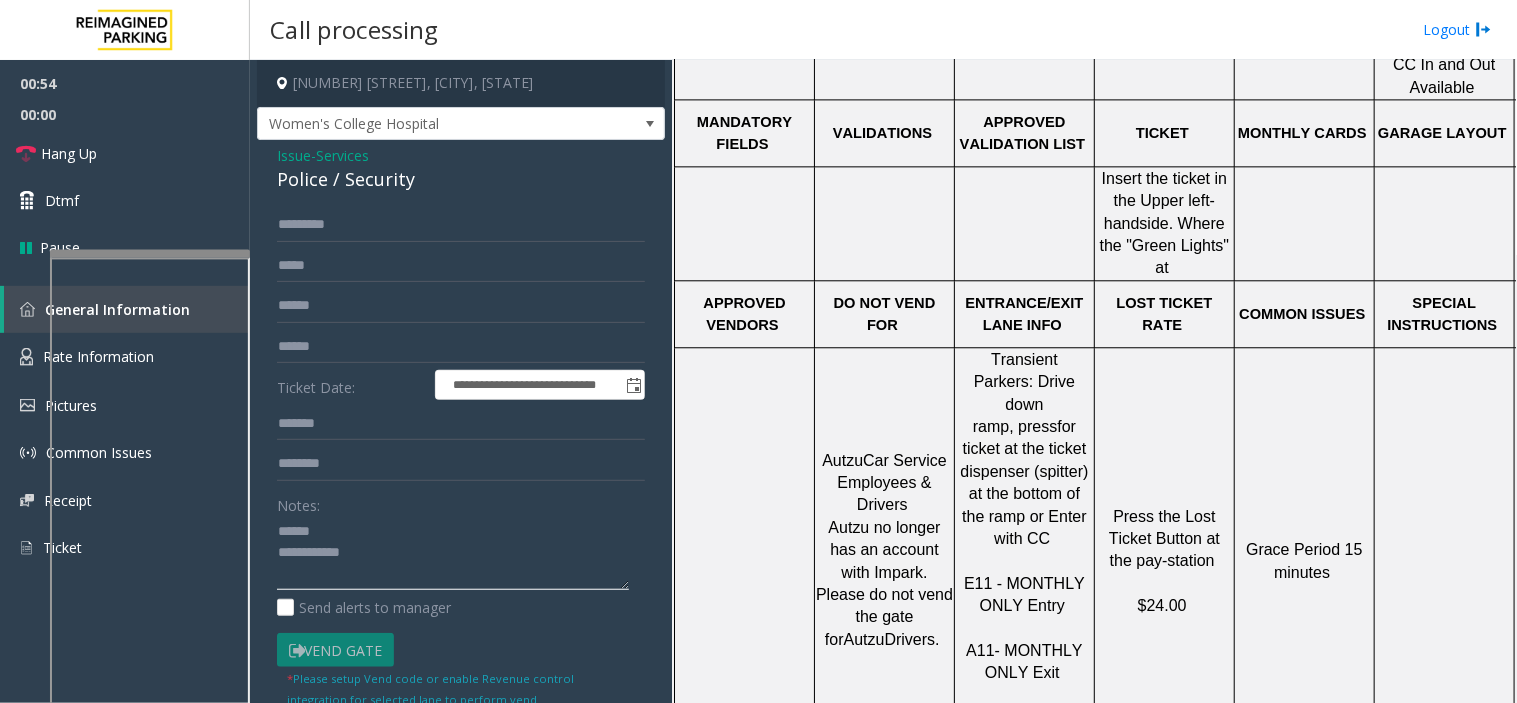click 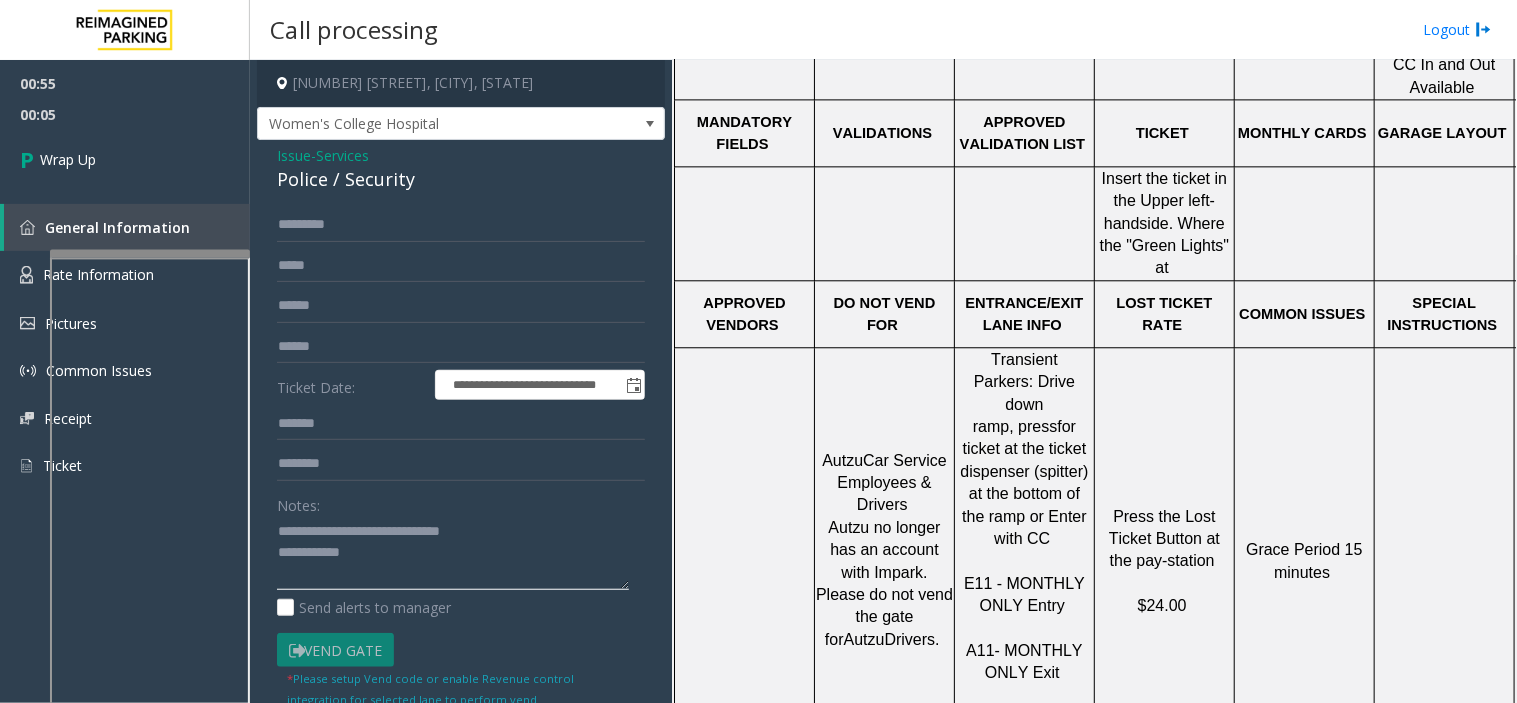 click 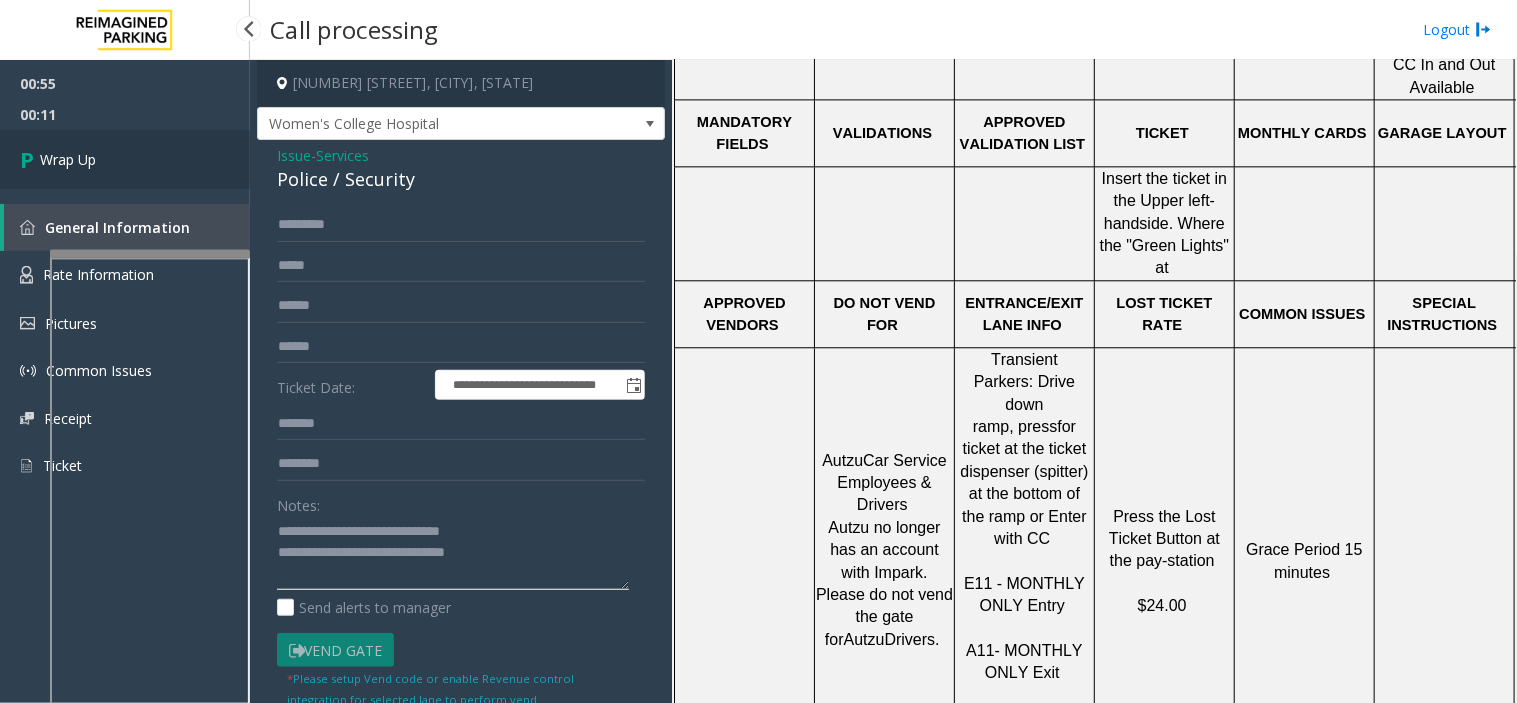 type on "**********" 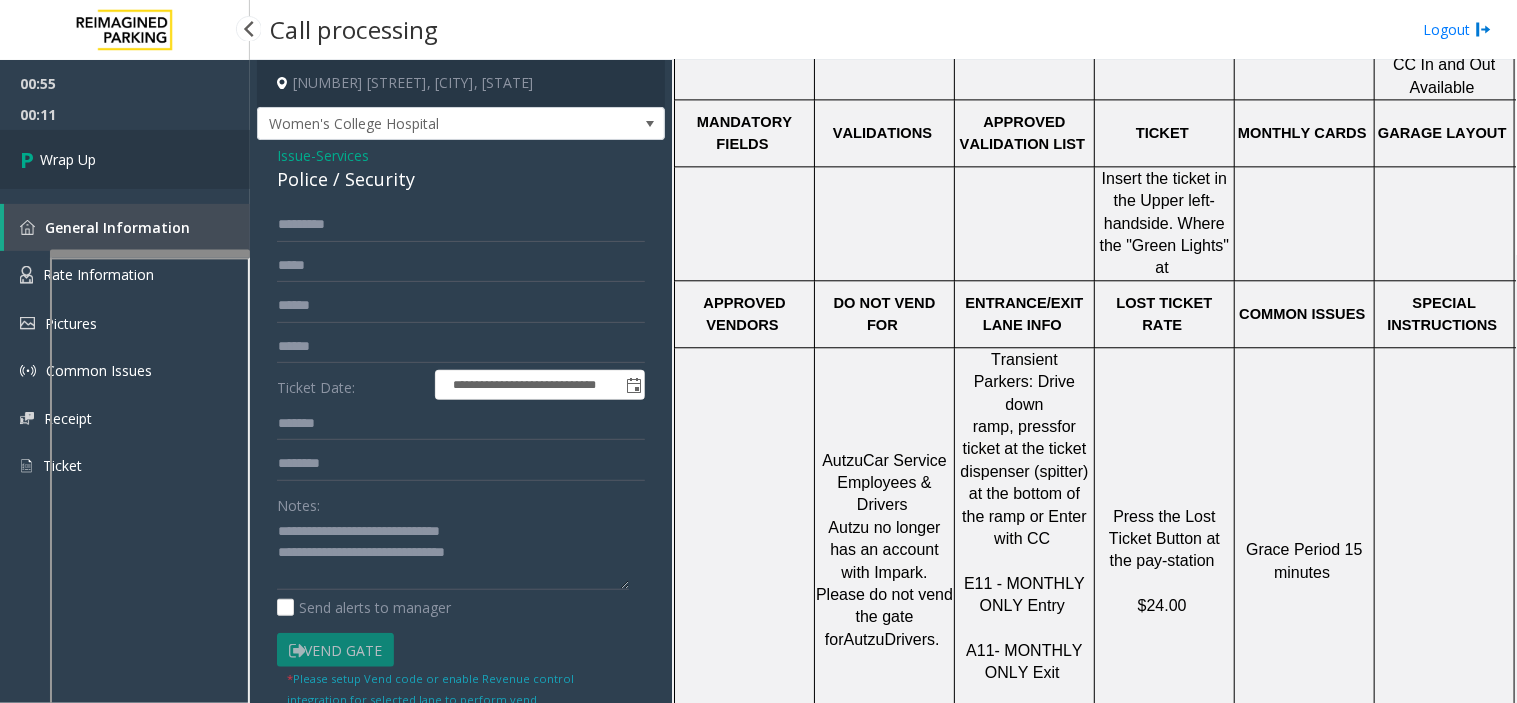click on "Wrap Up" at bounding box center [125, 159] 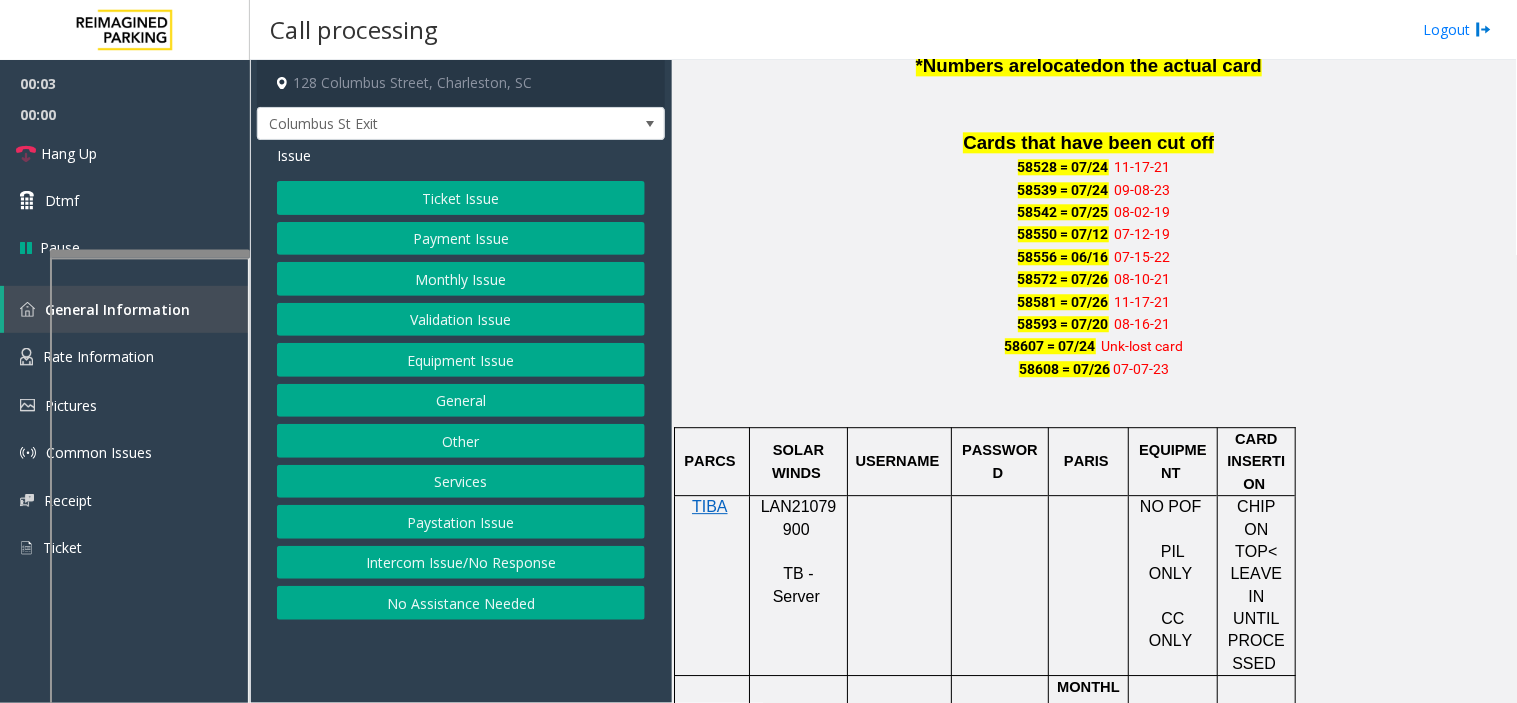 scroll, scrollTop: 1555, scrollLeft: 0, axis: vertical 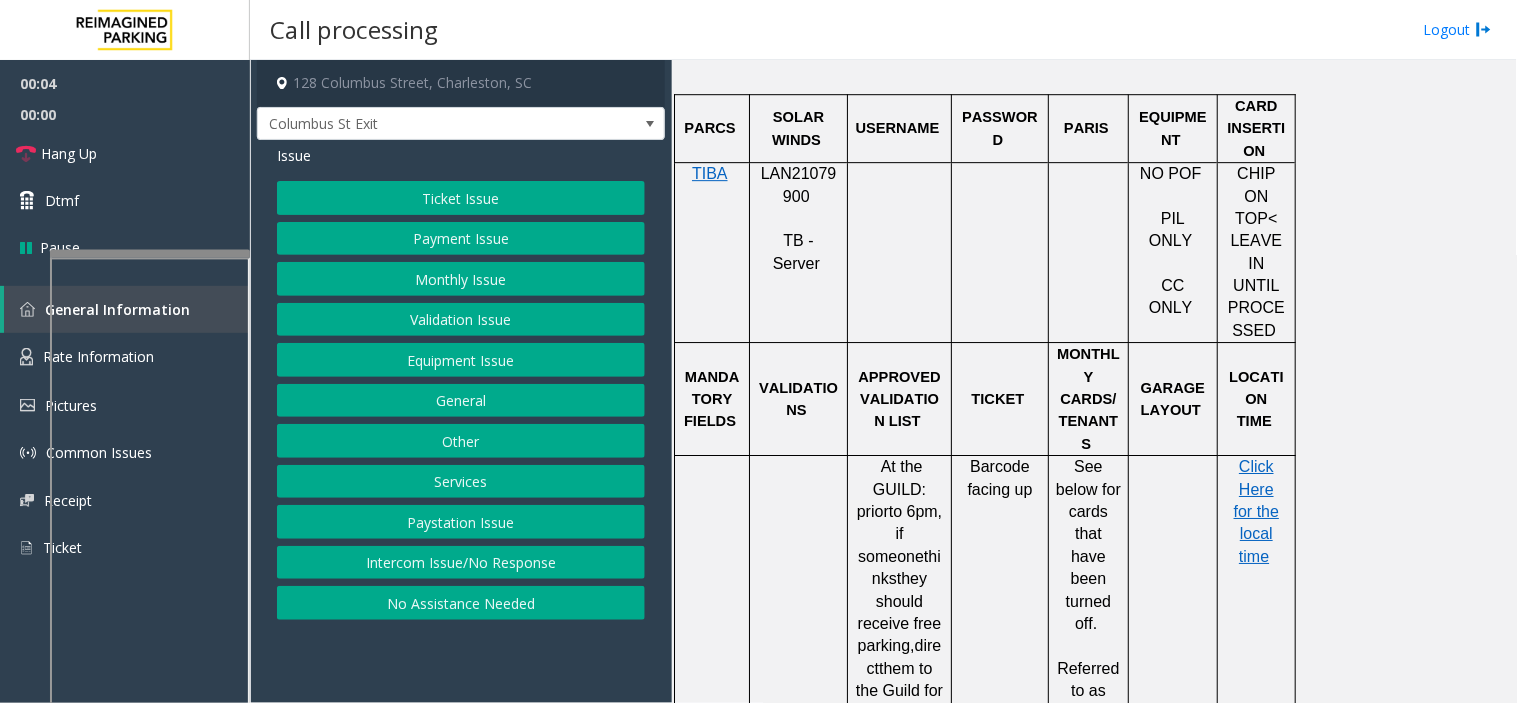 click on "LAN21079900" 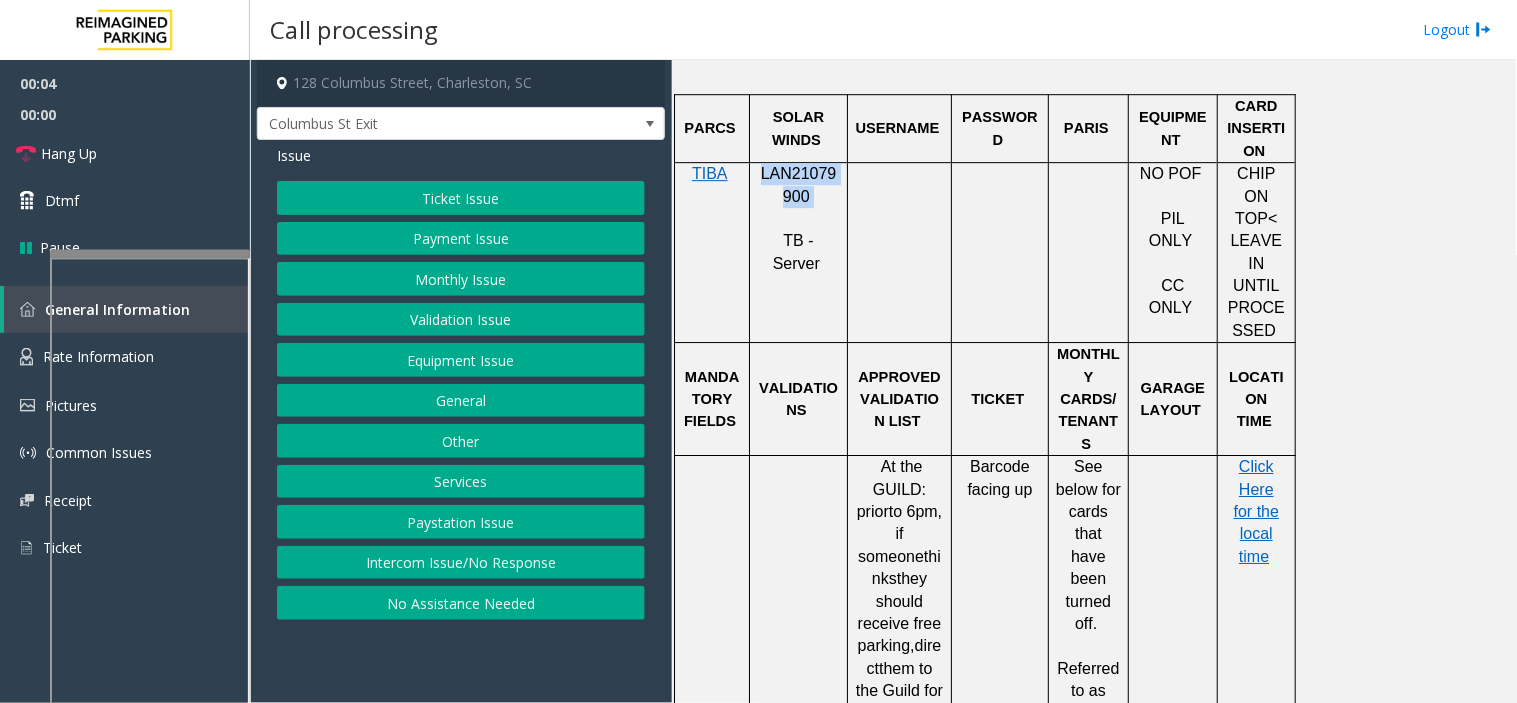 click on "LAN21079900" 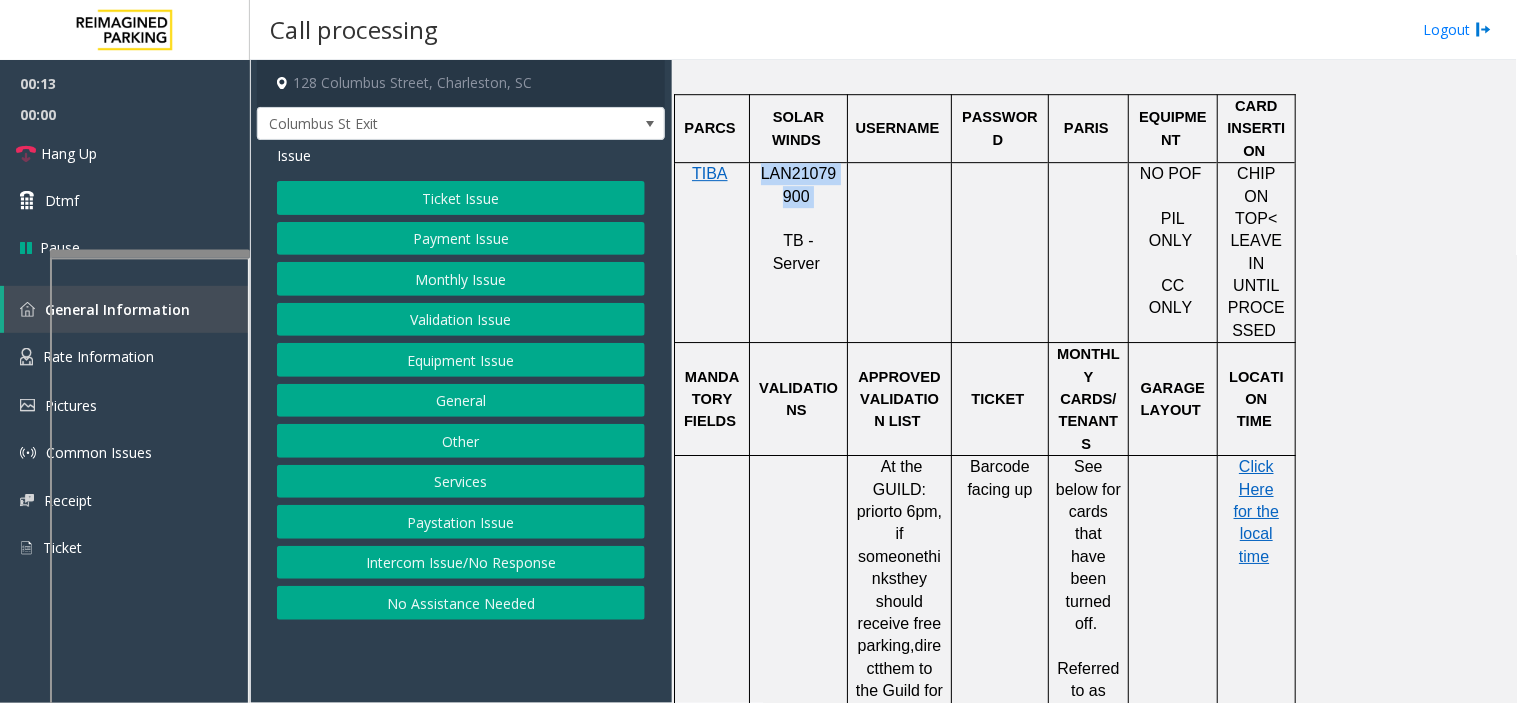 click on "Payment Issue" 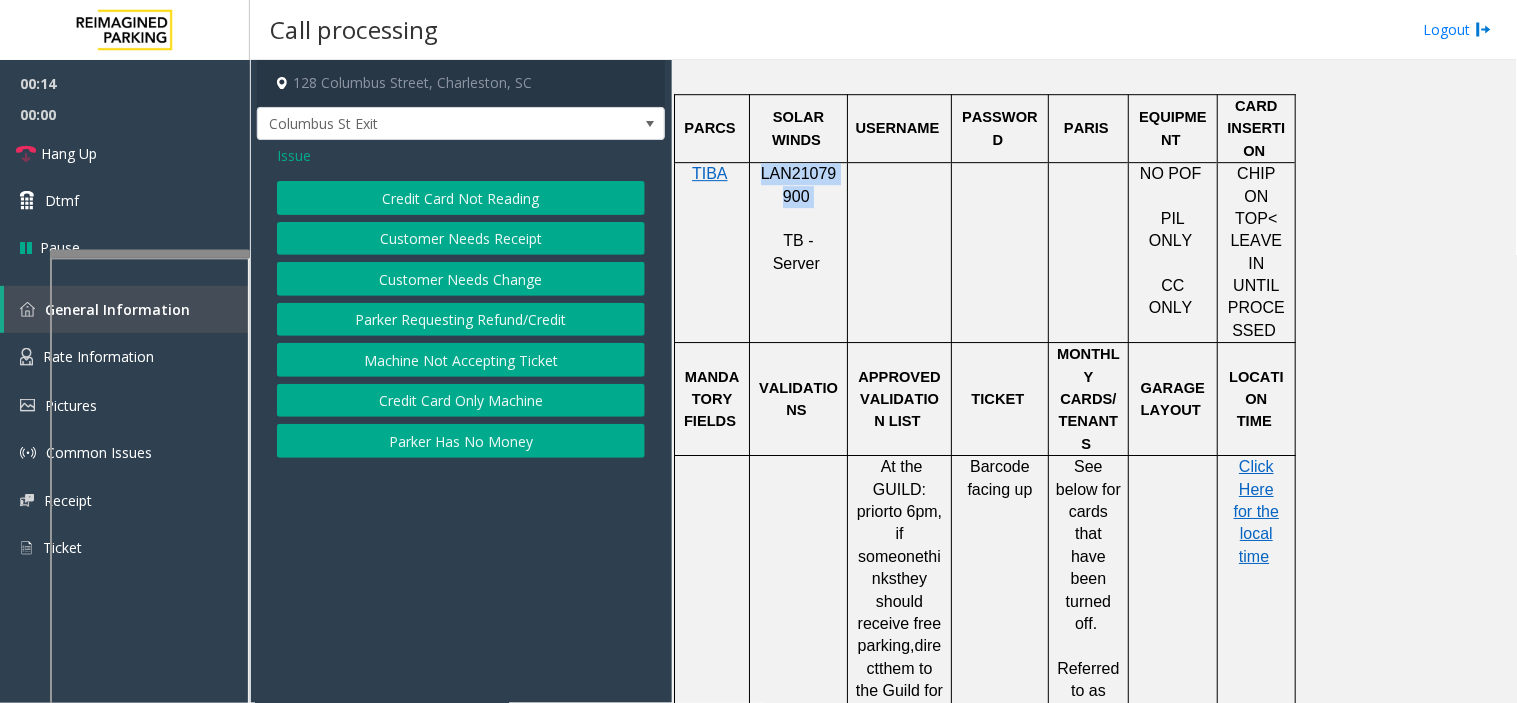 click on "Credit Card Not Reading" 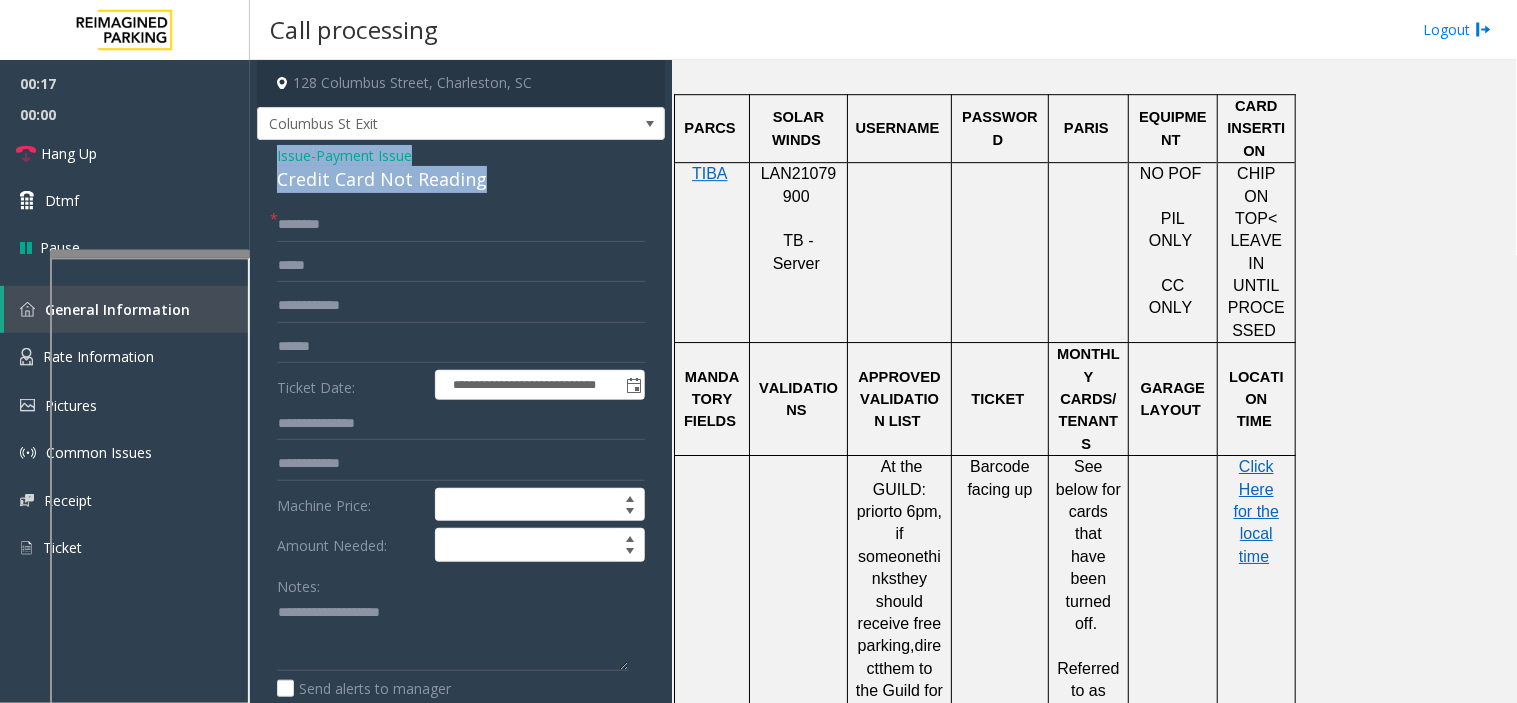 drag, startPoint x: 485, startPoint y: 181, endPoint x: 265, endPoint y: 162, distance: 220.81892 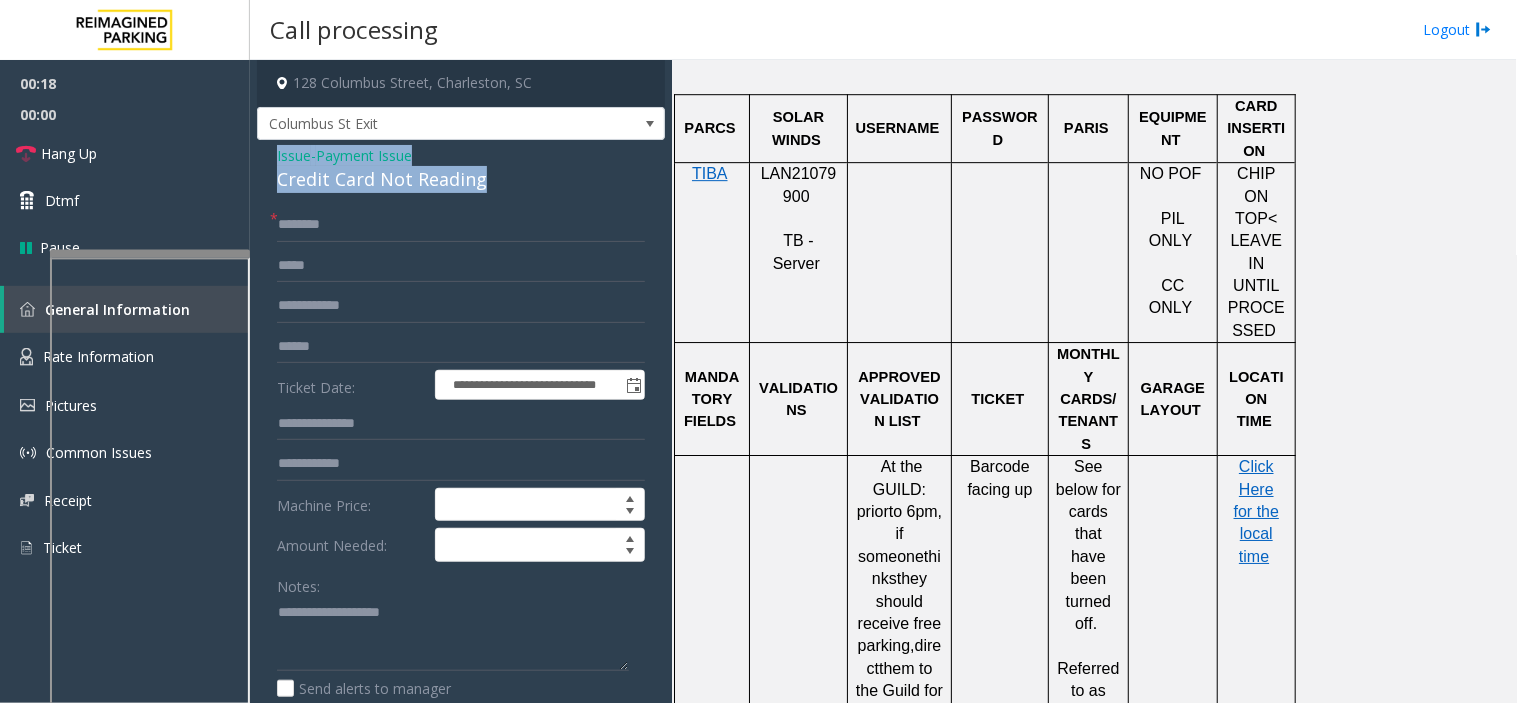 copy on "Issue  -  Payment Issue Credit Card Not Reading" 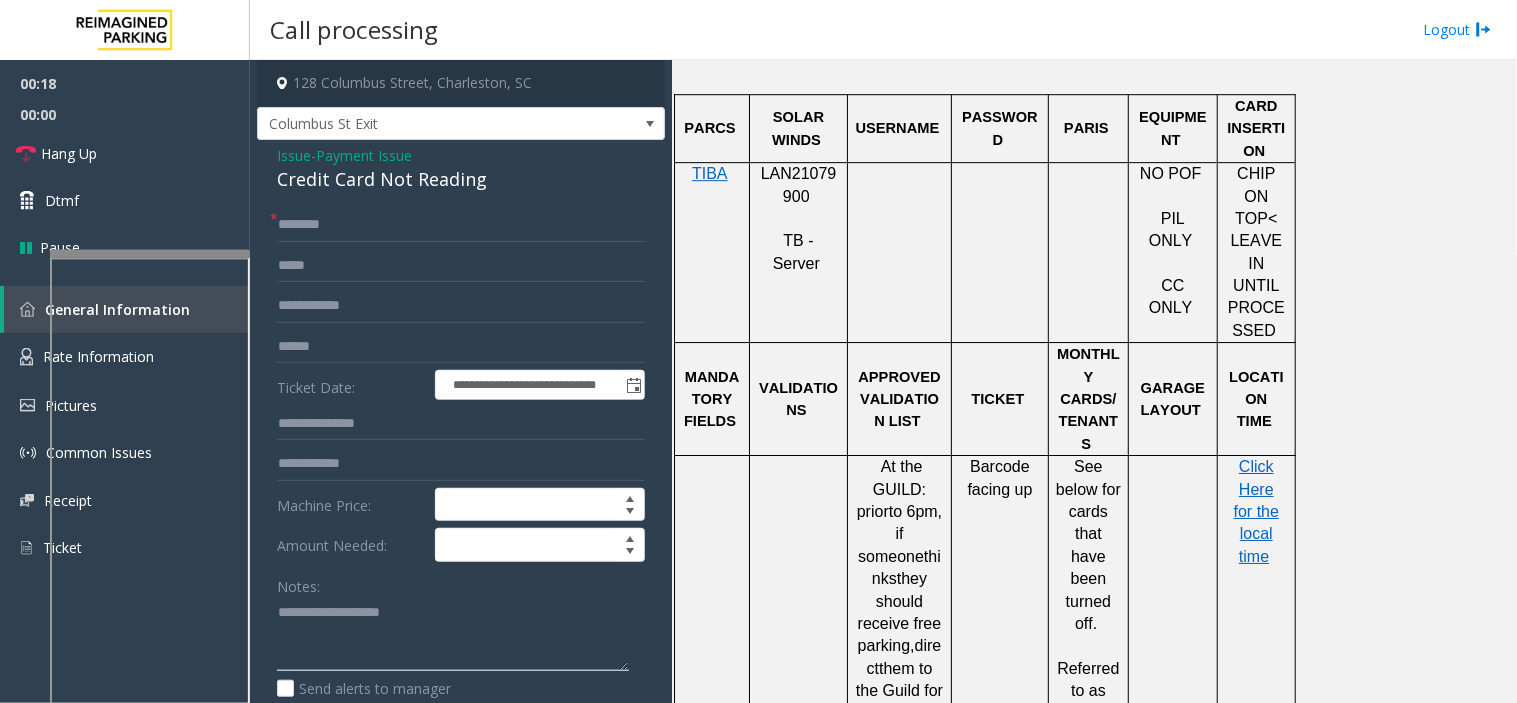 click 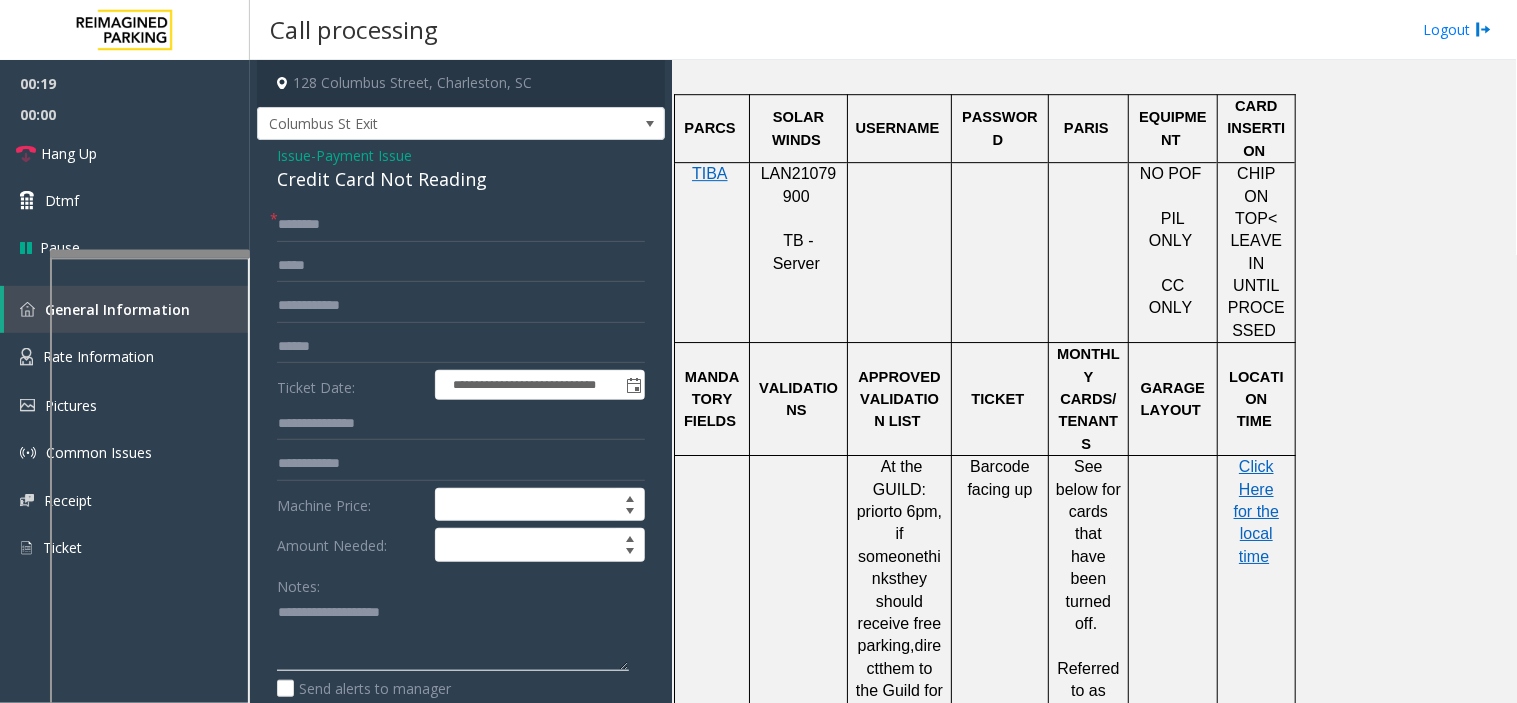 paste on "**********" 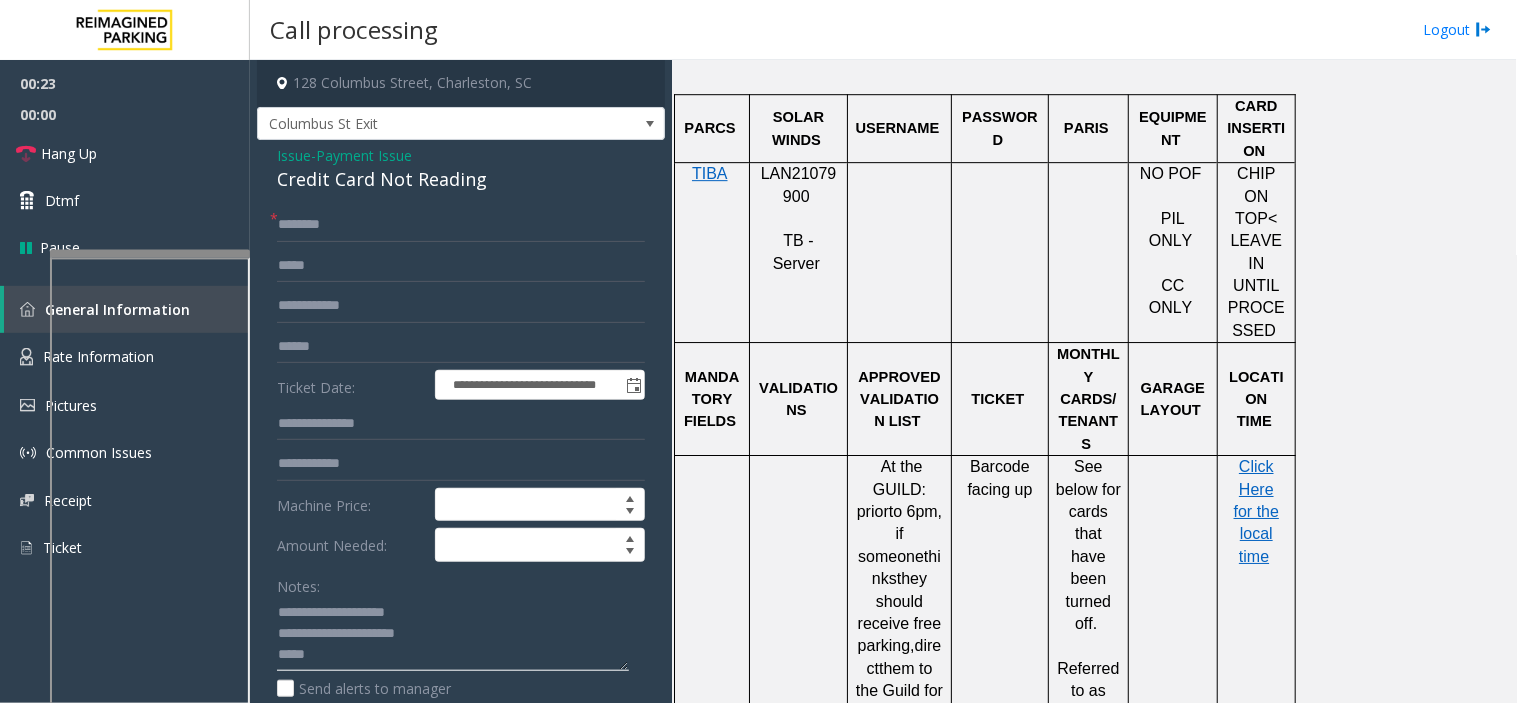 type on "**********" 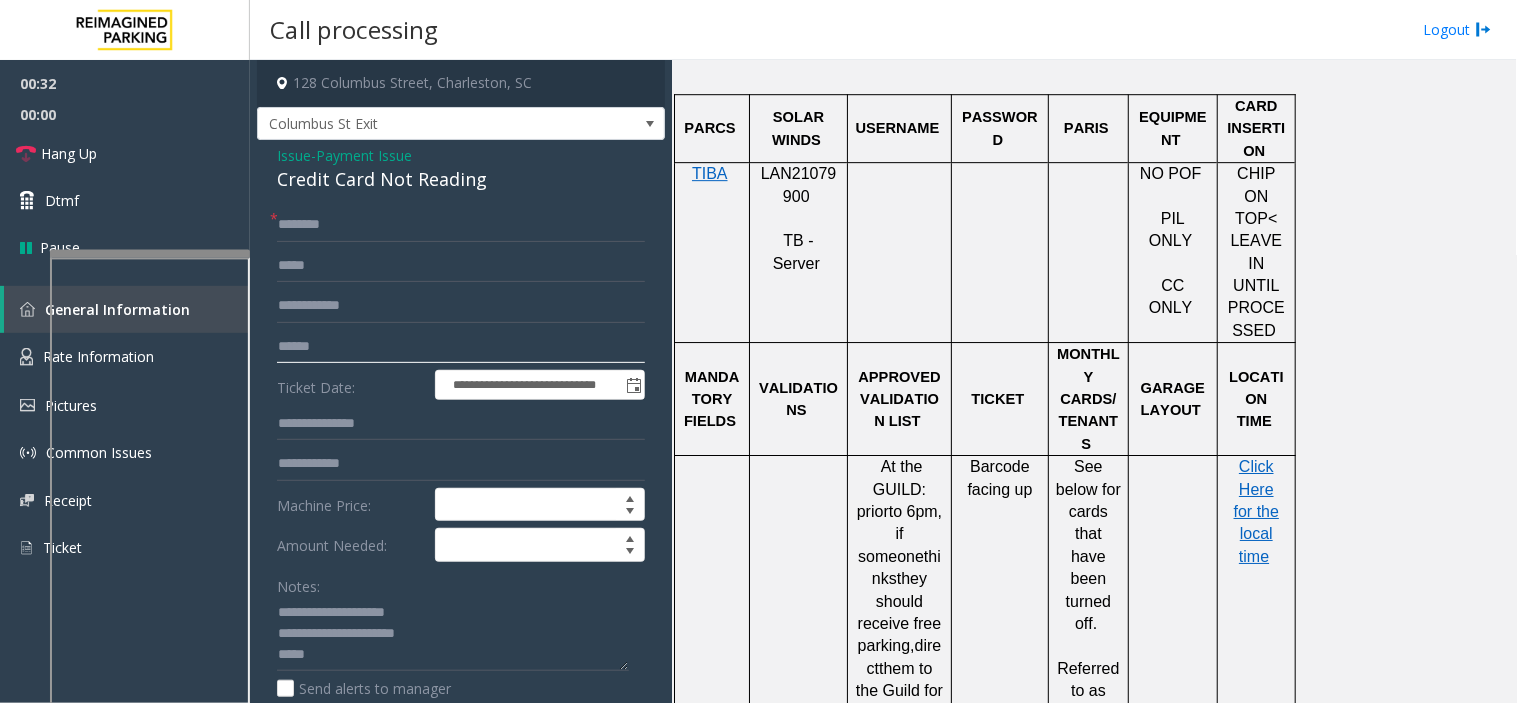 click 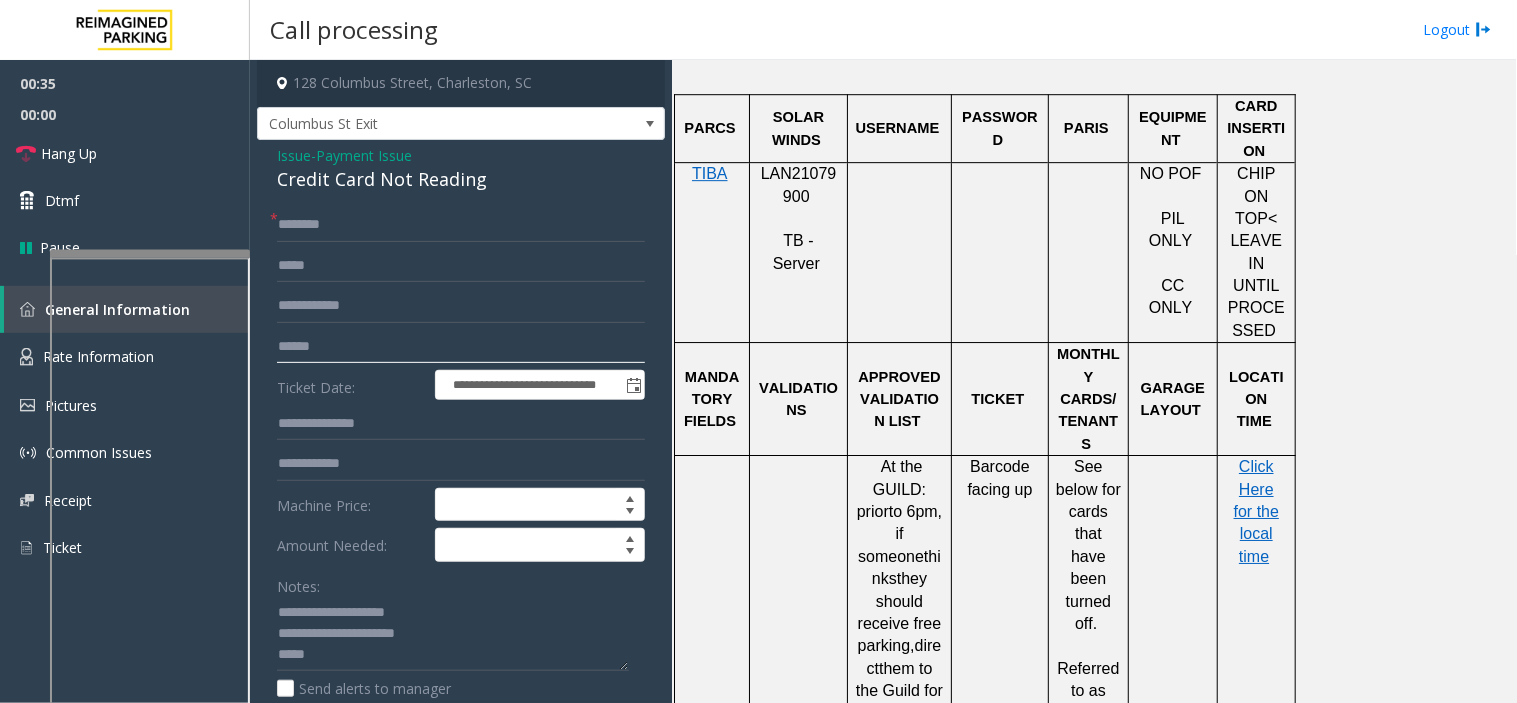click 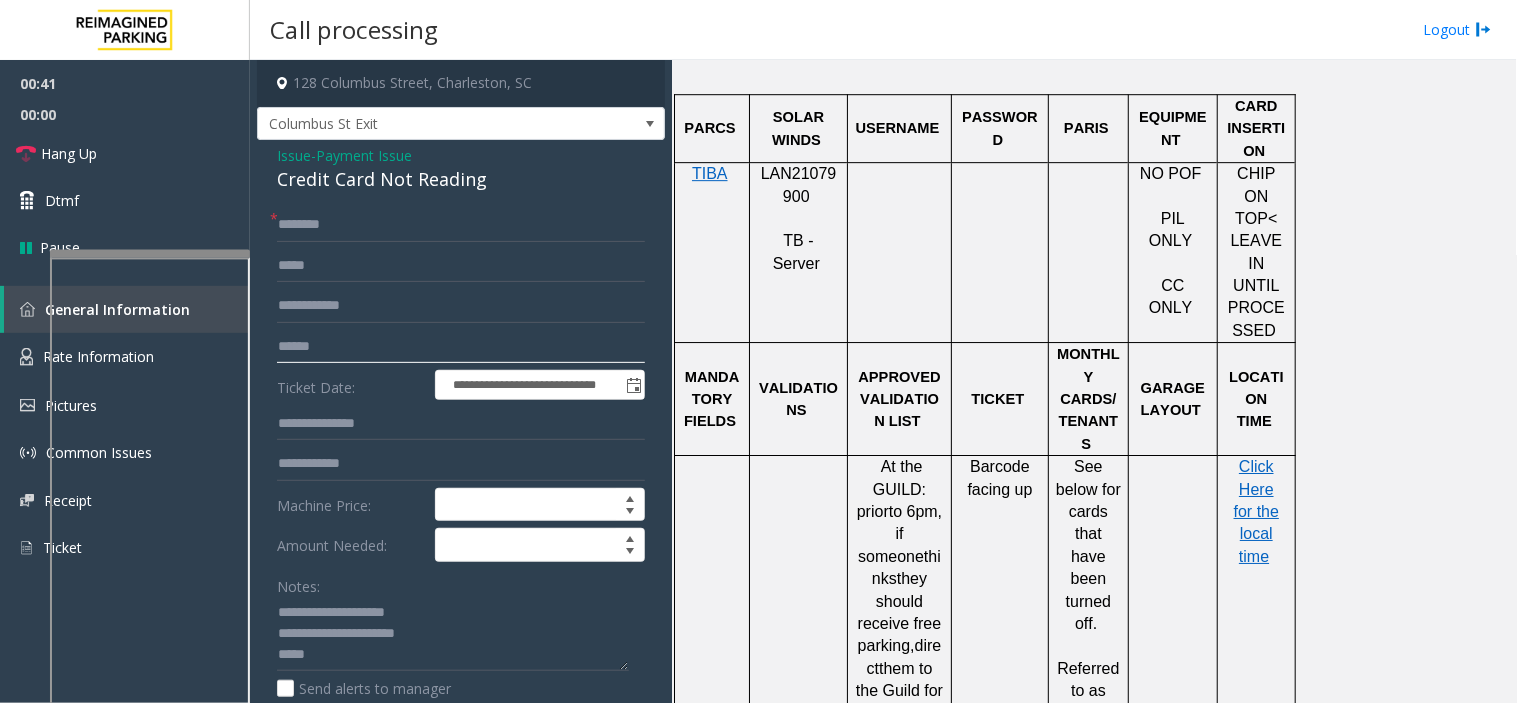 click 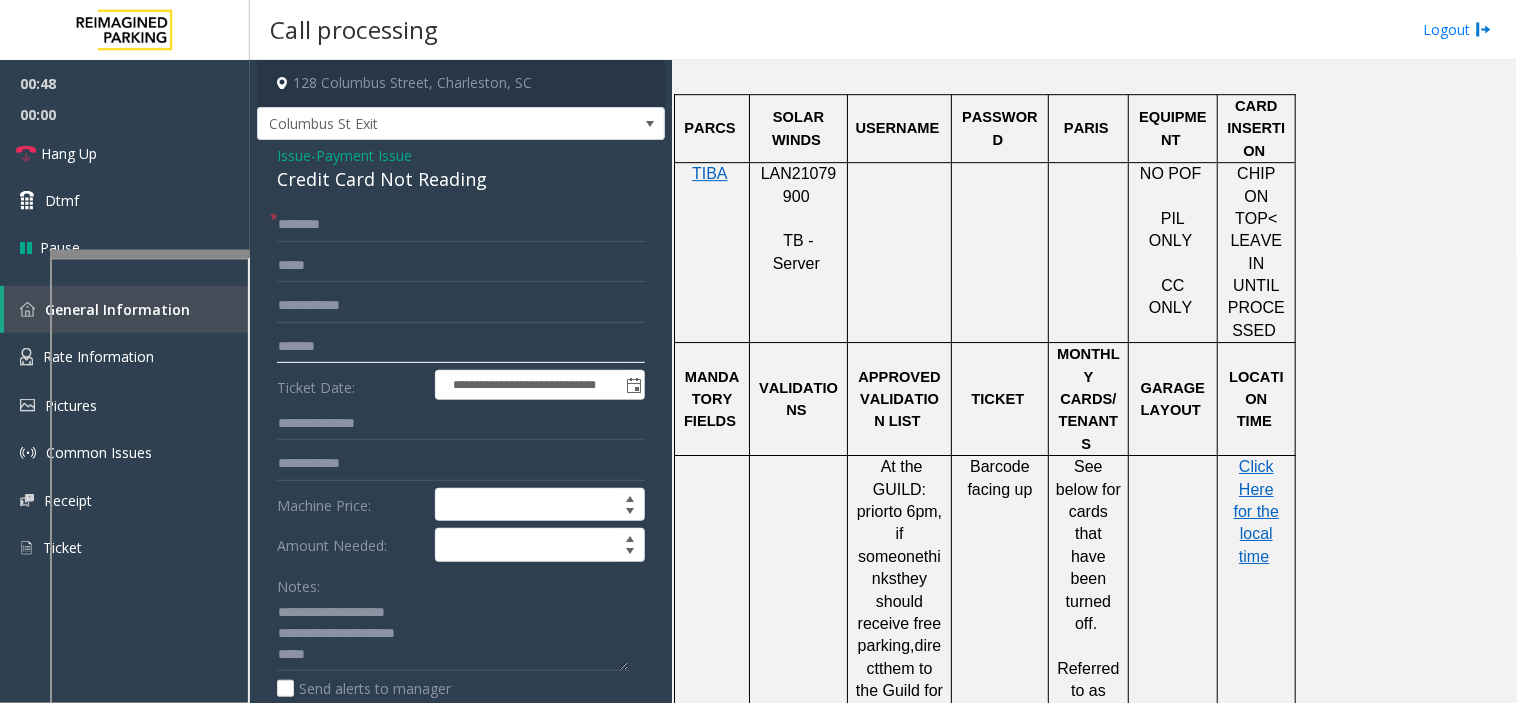 type on "*******" 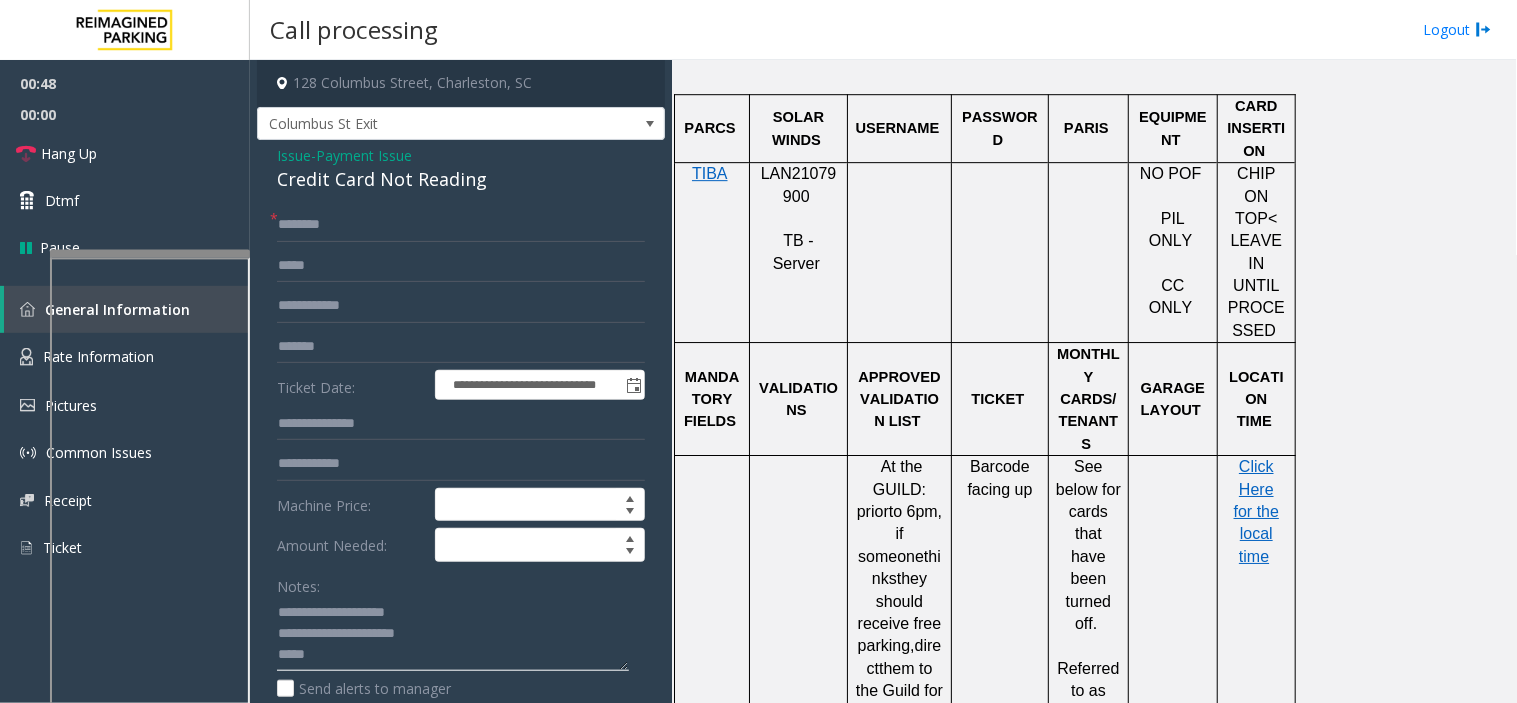 click 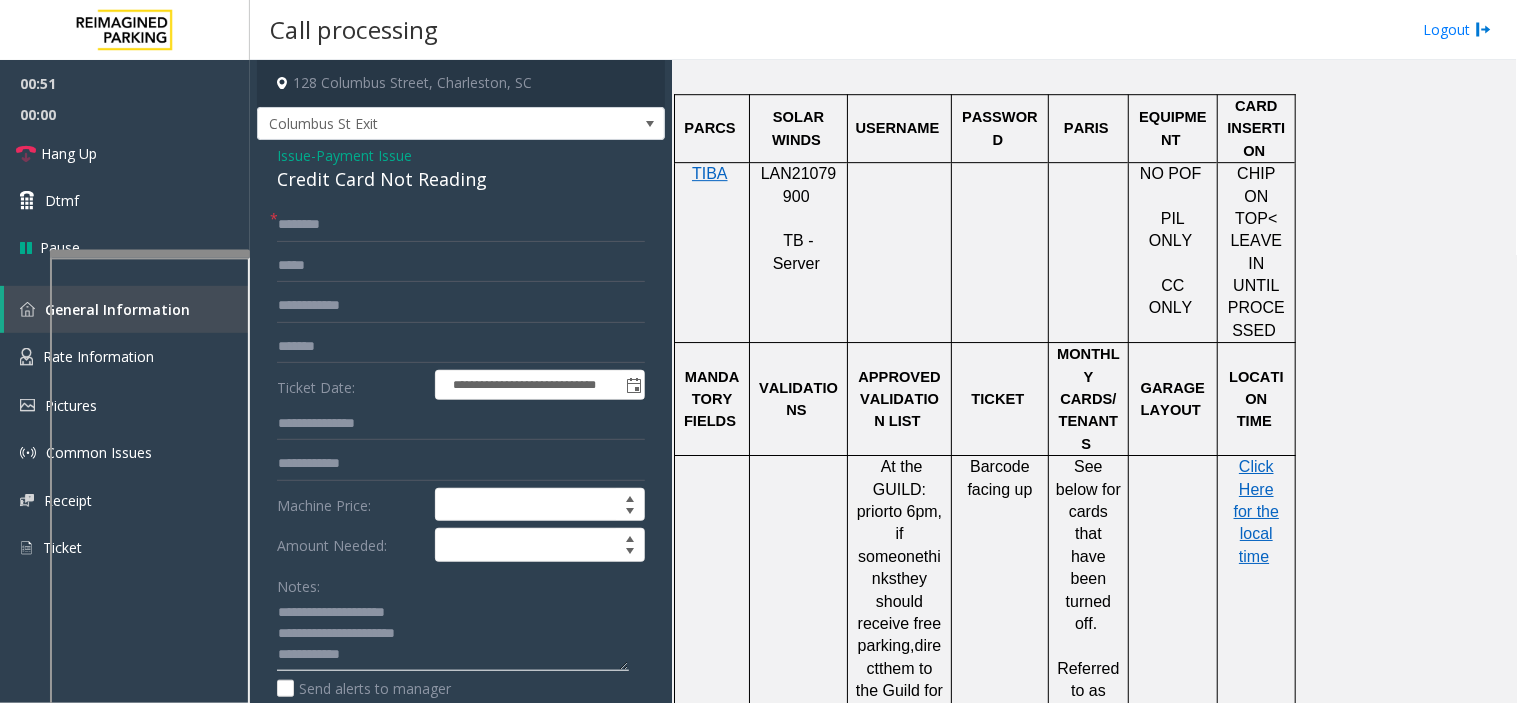 type on "**********" 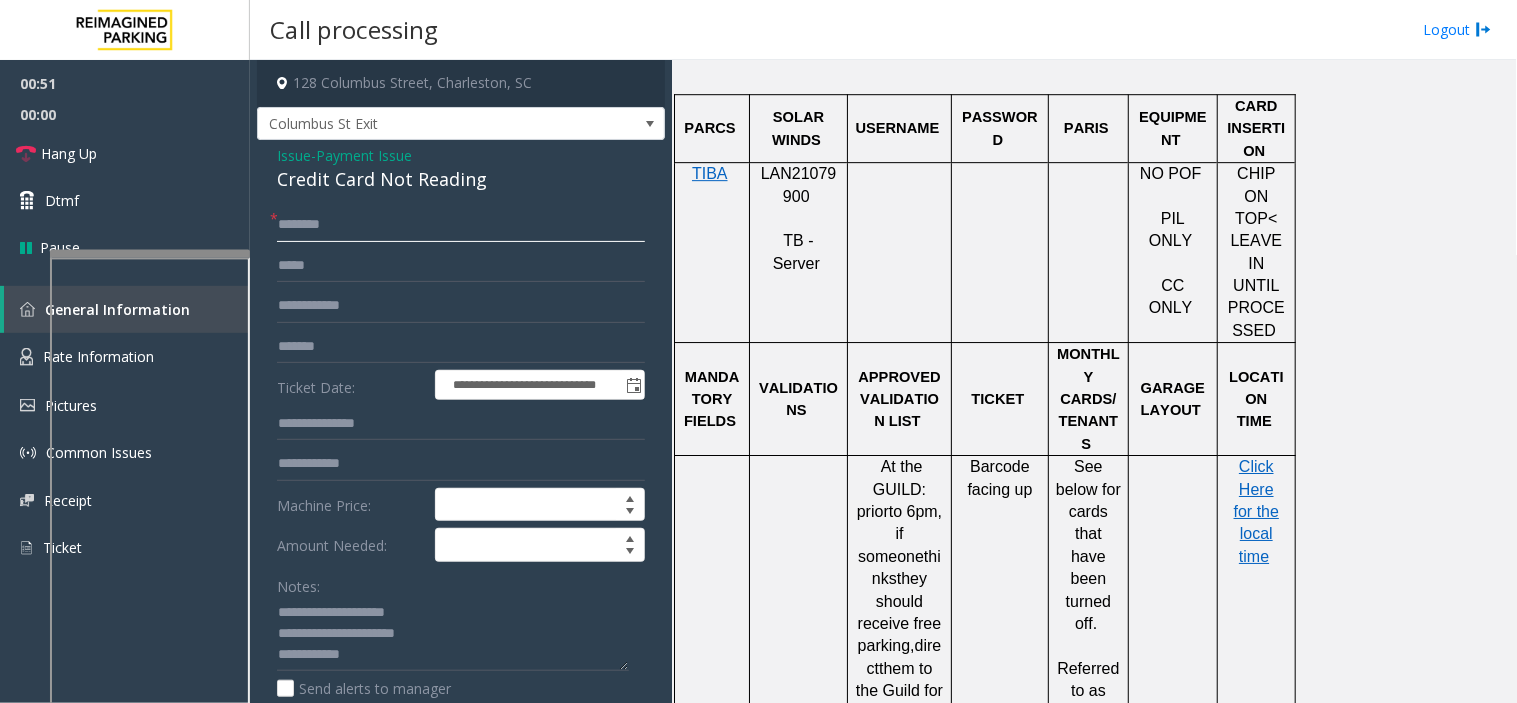 click 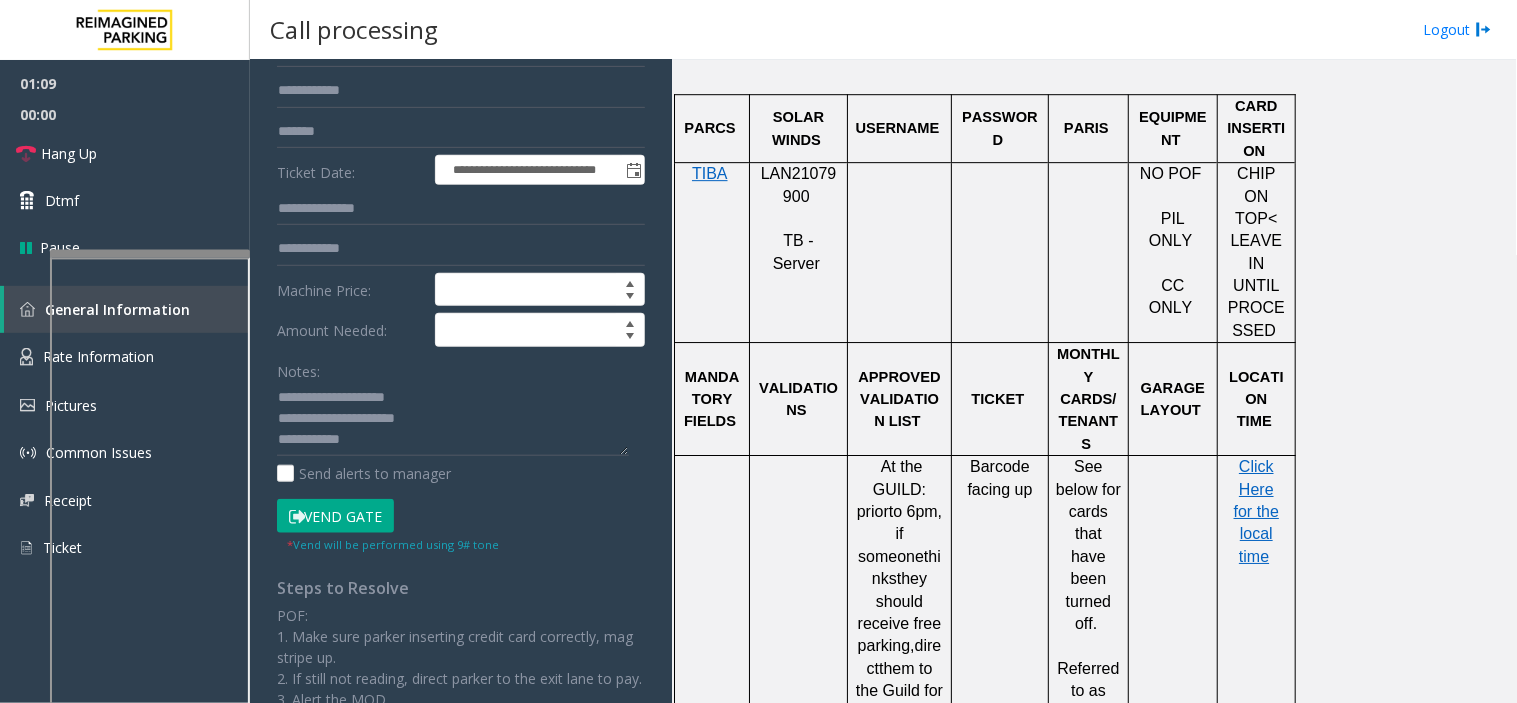 scroll, scrollTop: 222, scrollLeft: 0, axis: vertical 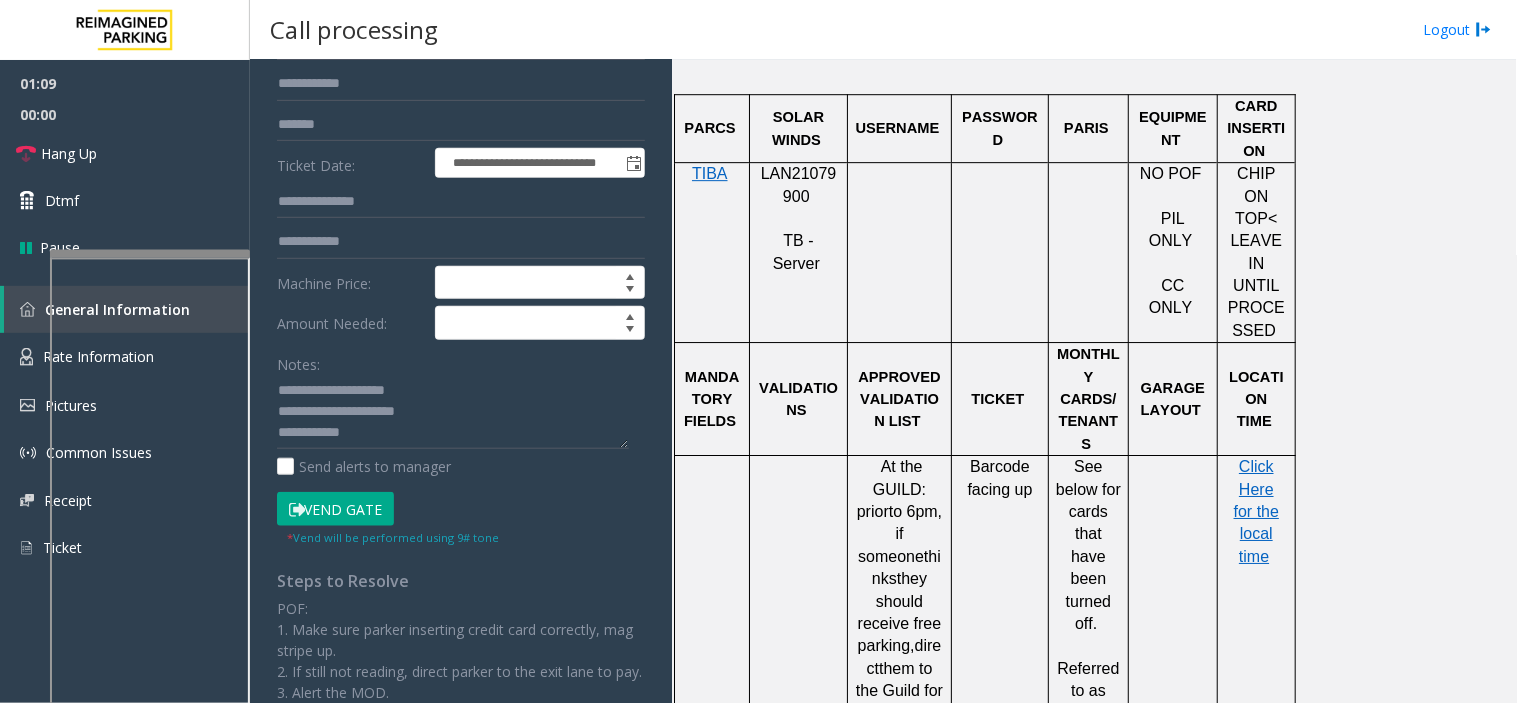 type on "******" 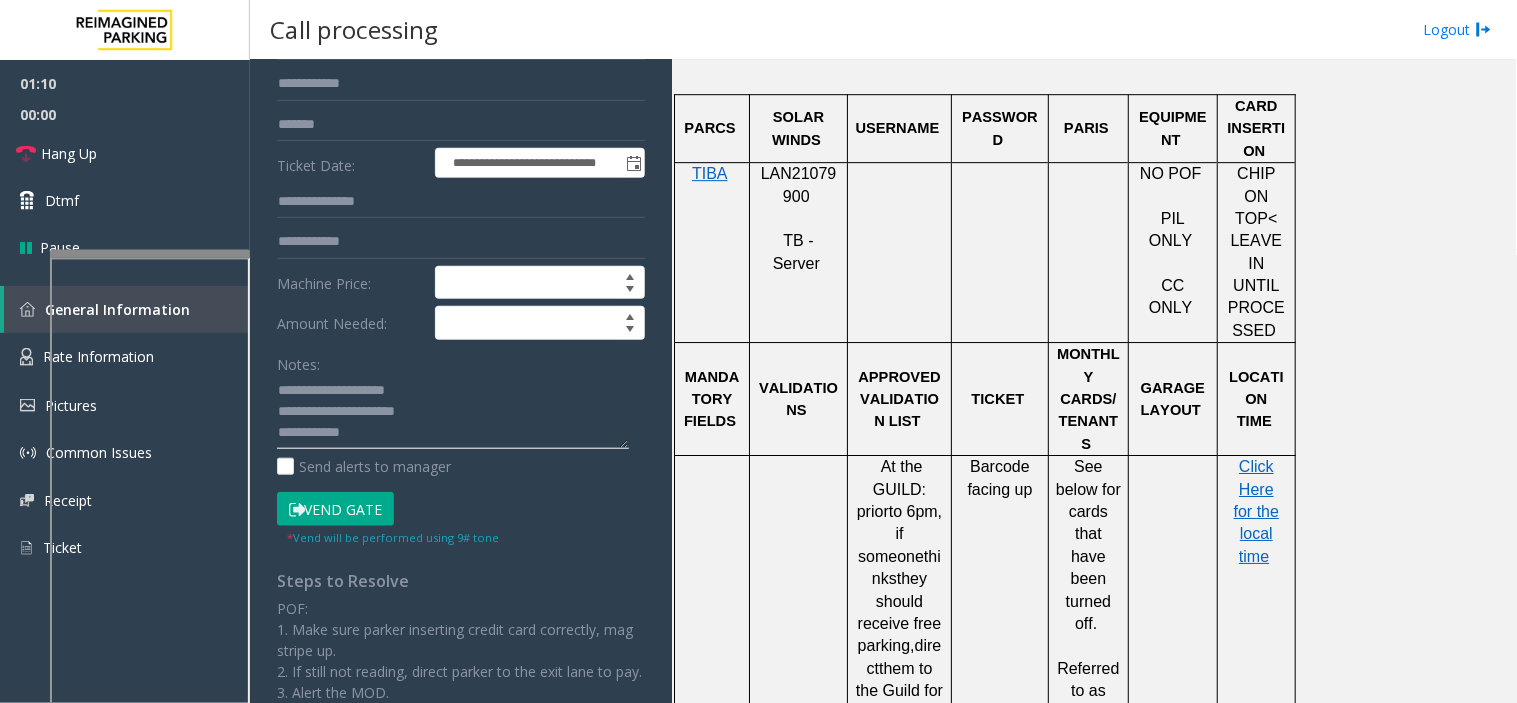 click 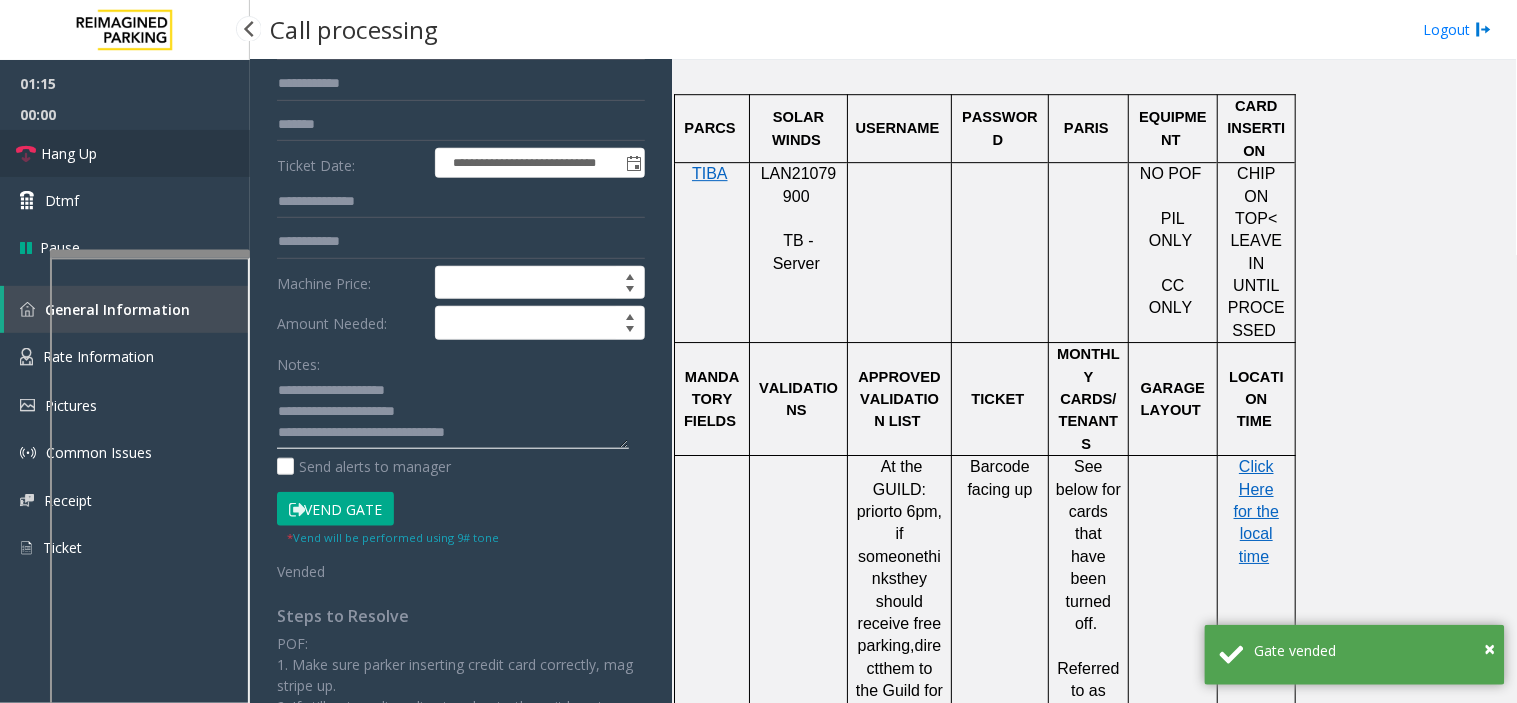 type on "**********" 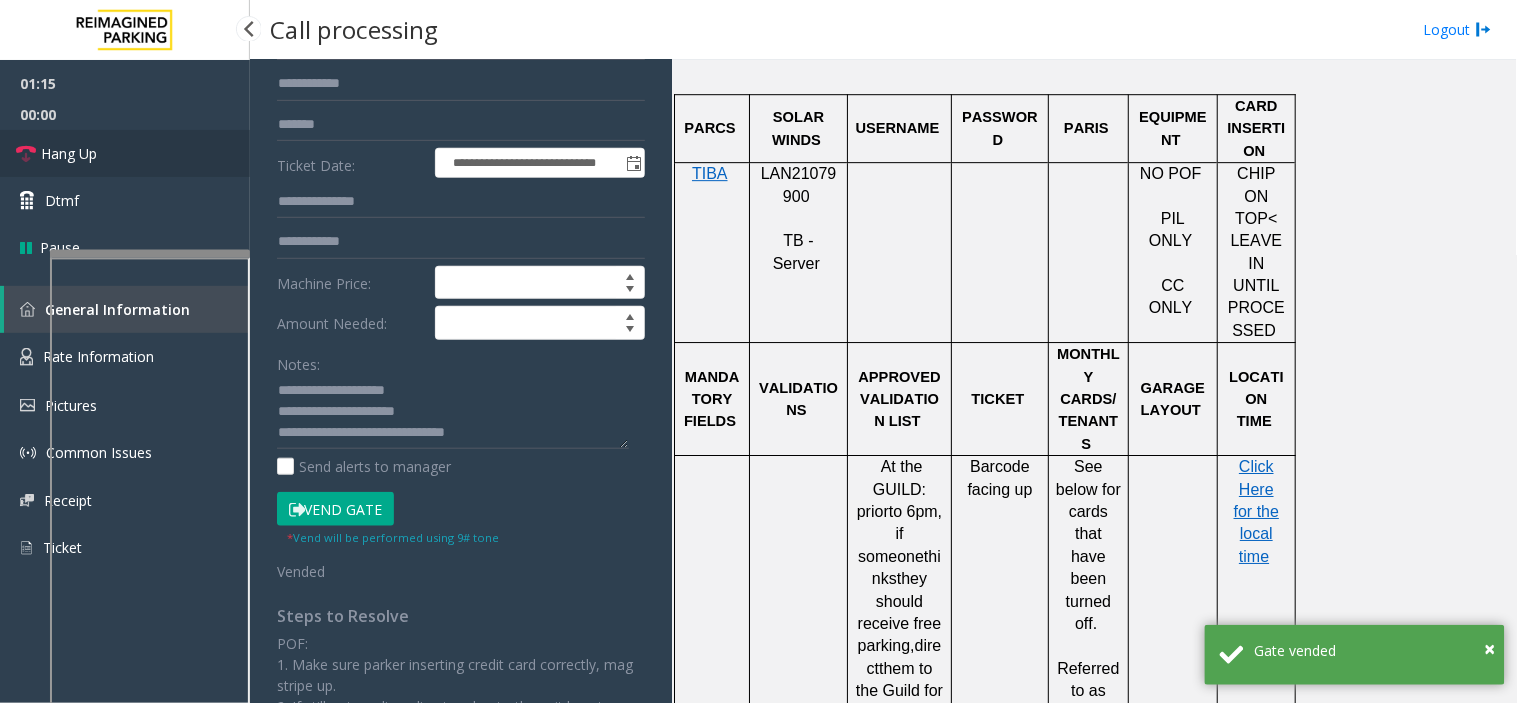 click on "Hang Up" at bounding box center [125, 153] 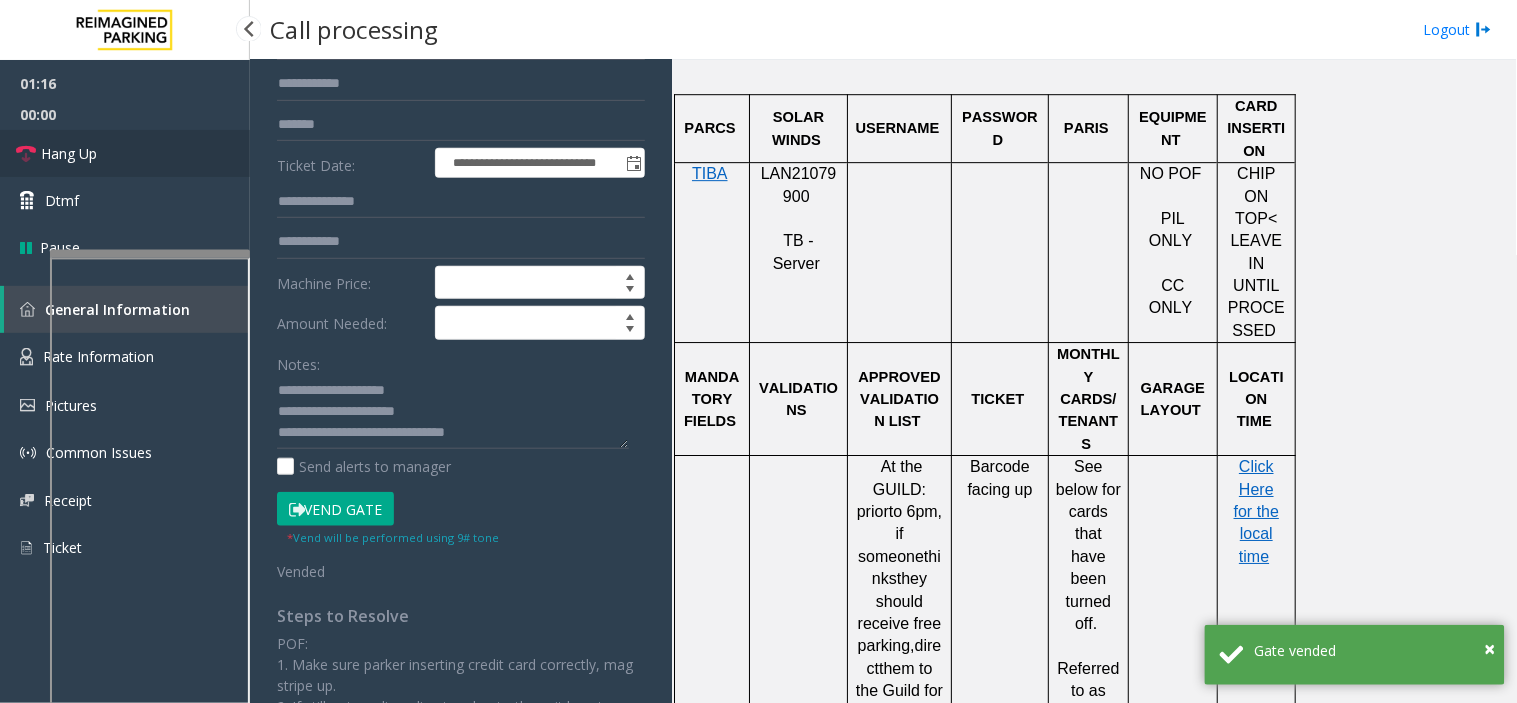 click on "Hang Up" at bounding box center [125, 153] 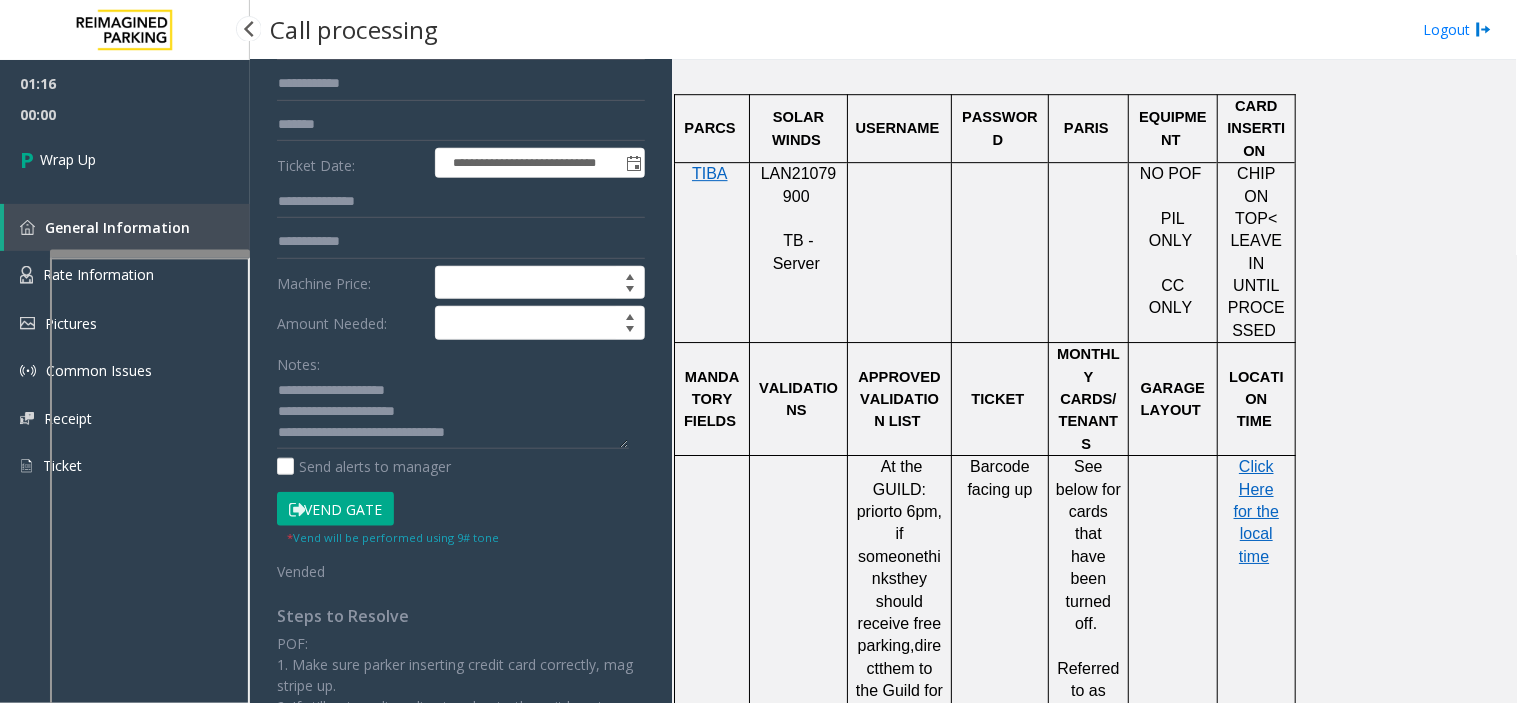 click on "Wrap Up" at bounding box center [125, 159] 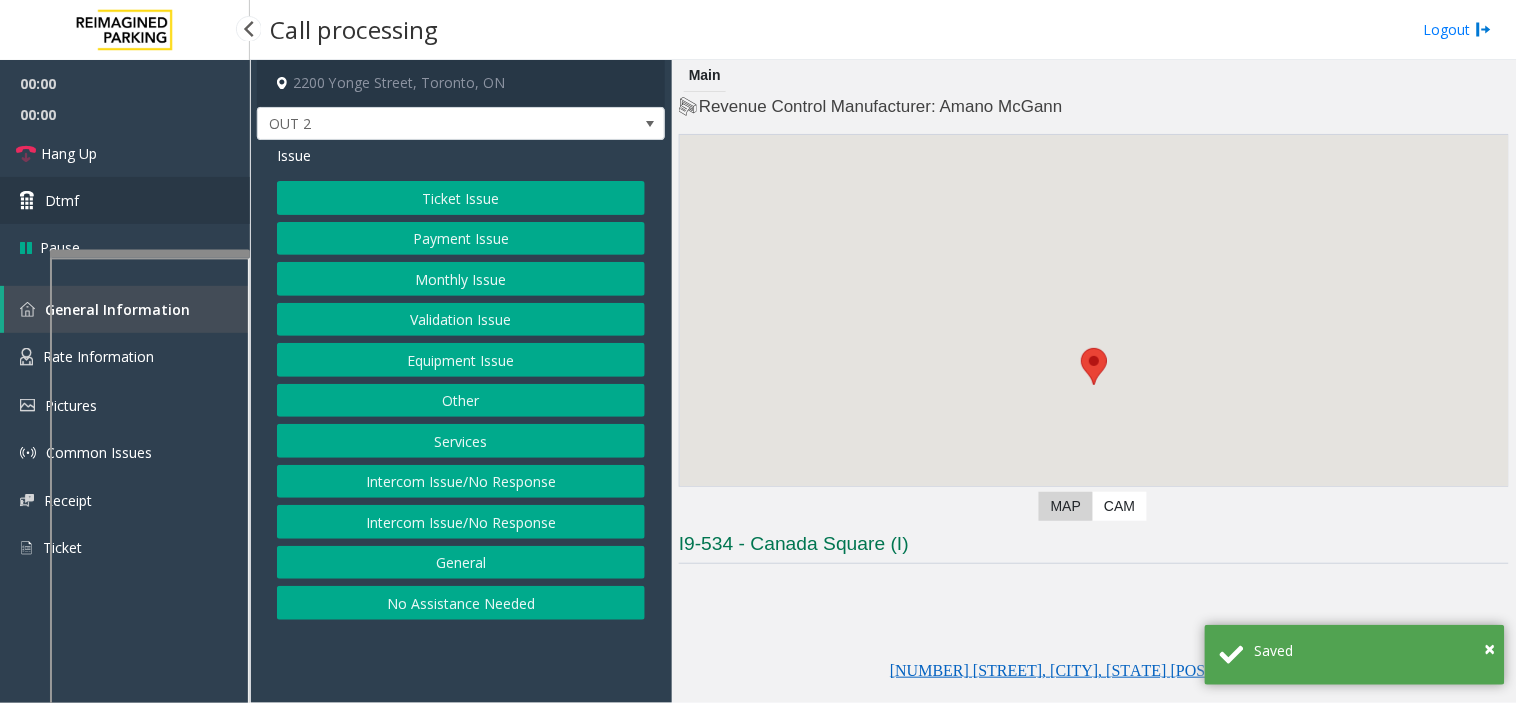 click on "Dtmf" at bounding box center (125, 200) 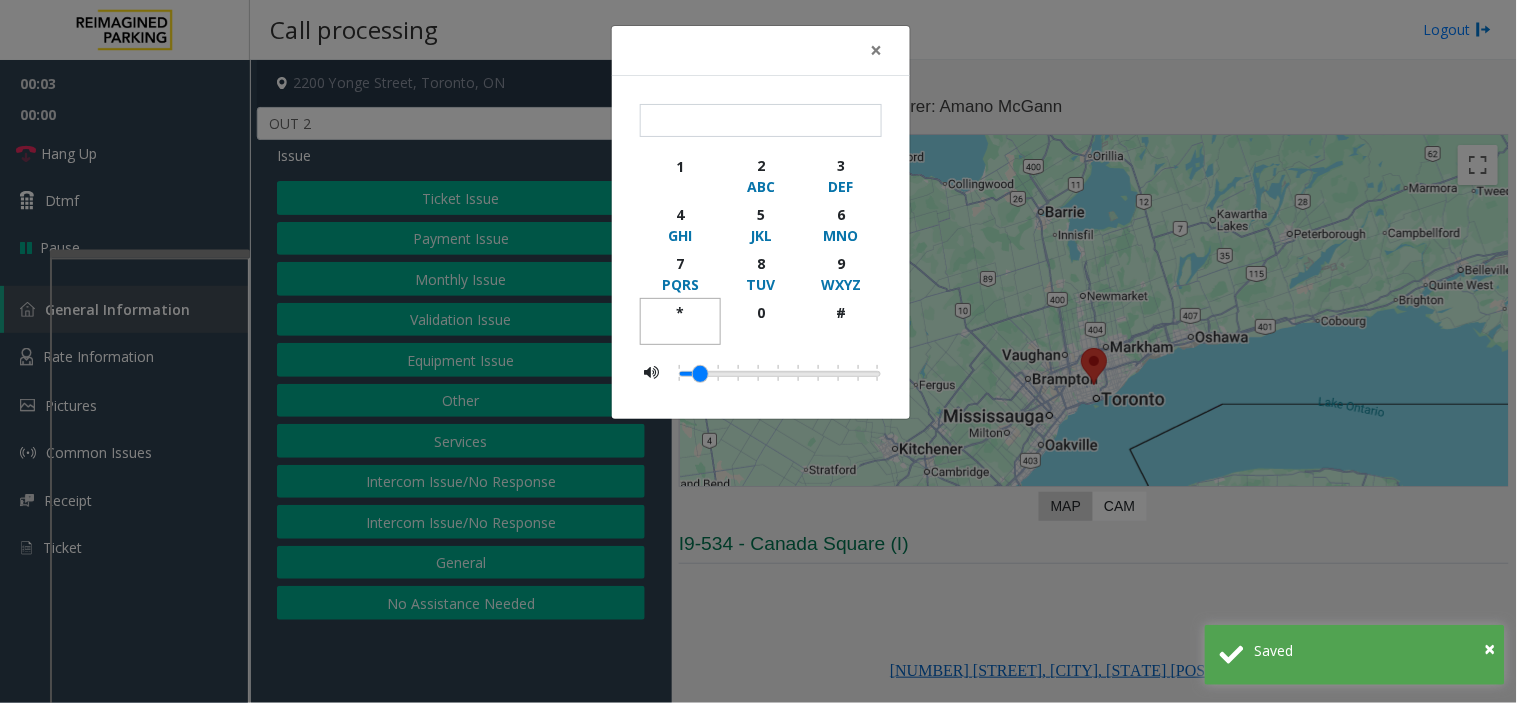click on "*" 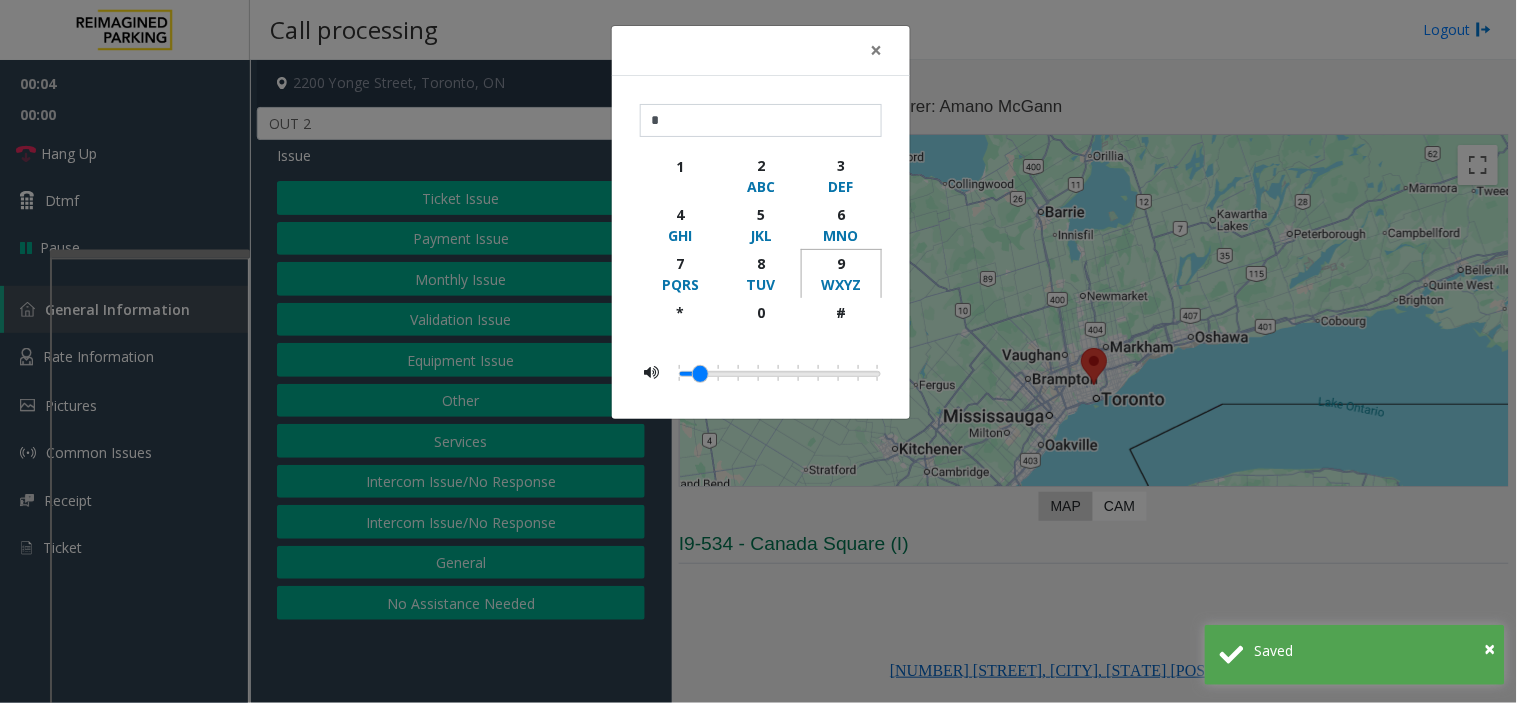 click on "9" 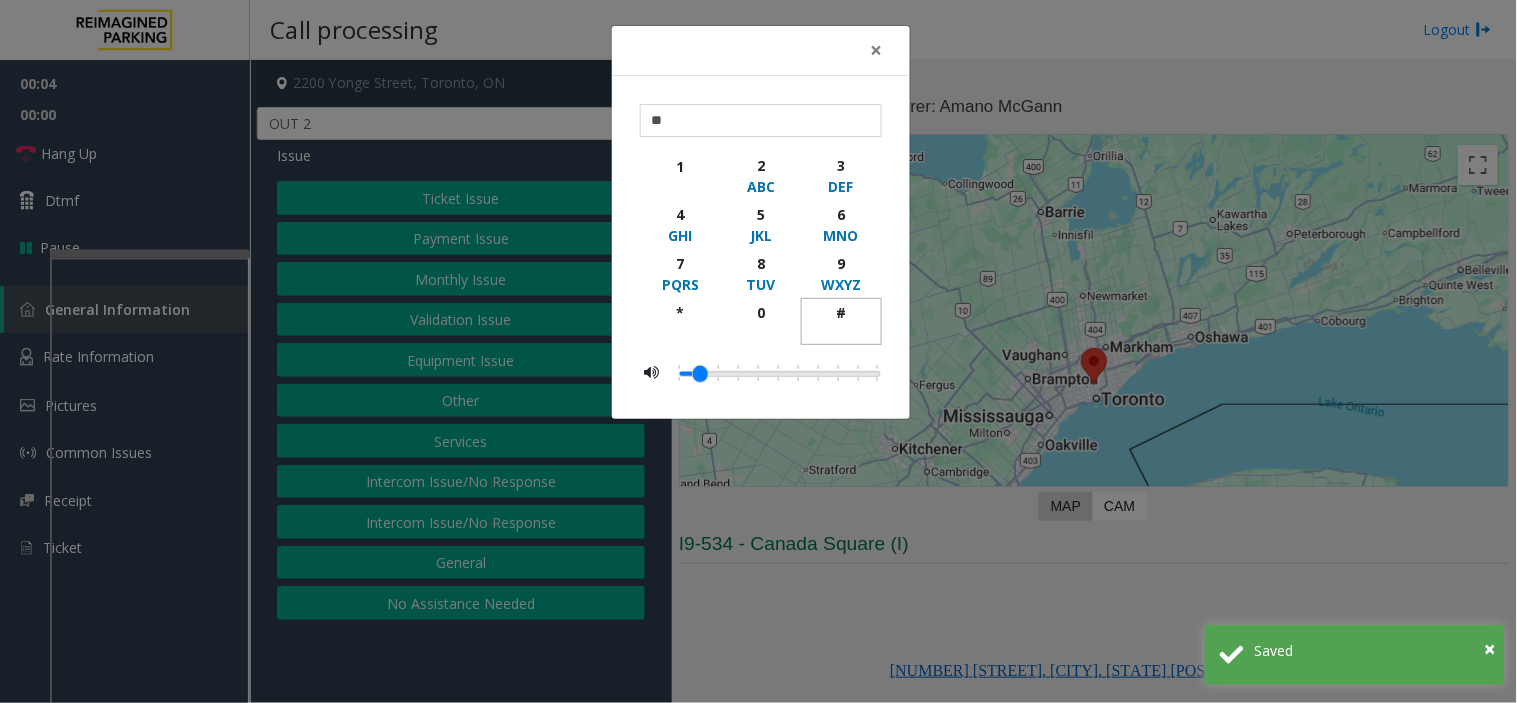 click on "#" 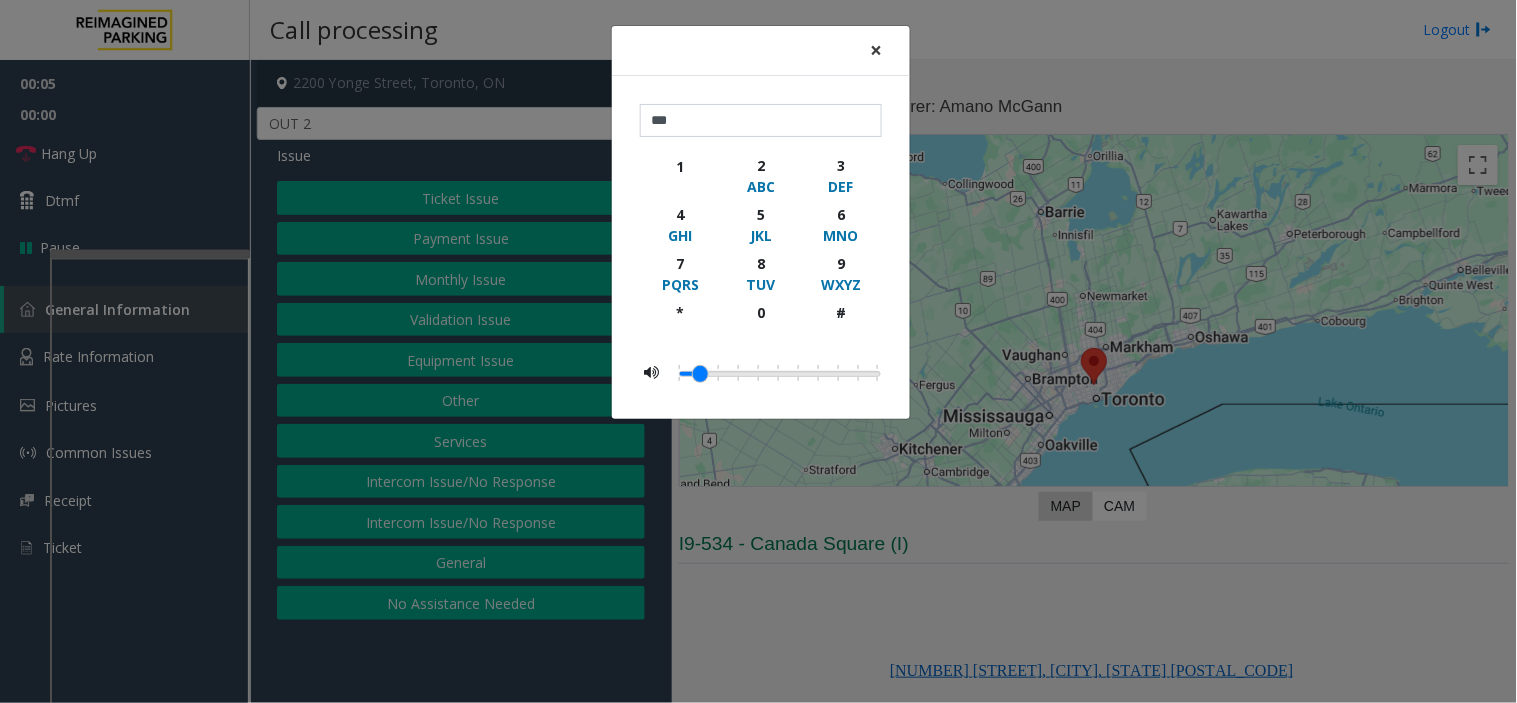 click on "×" 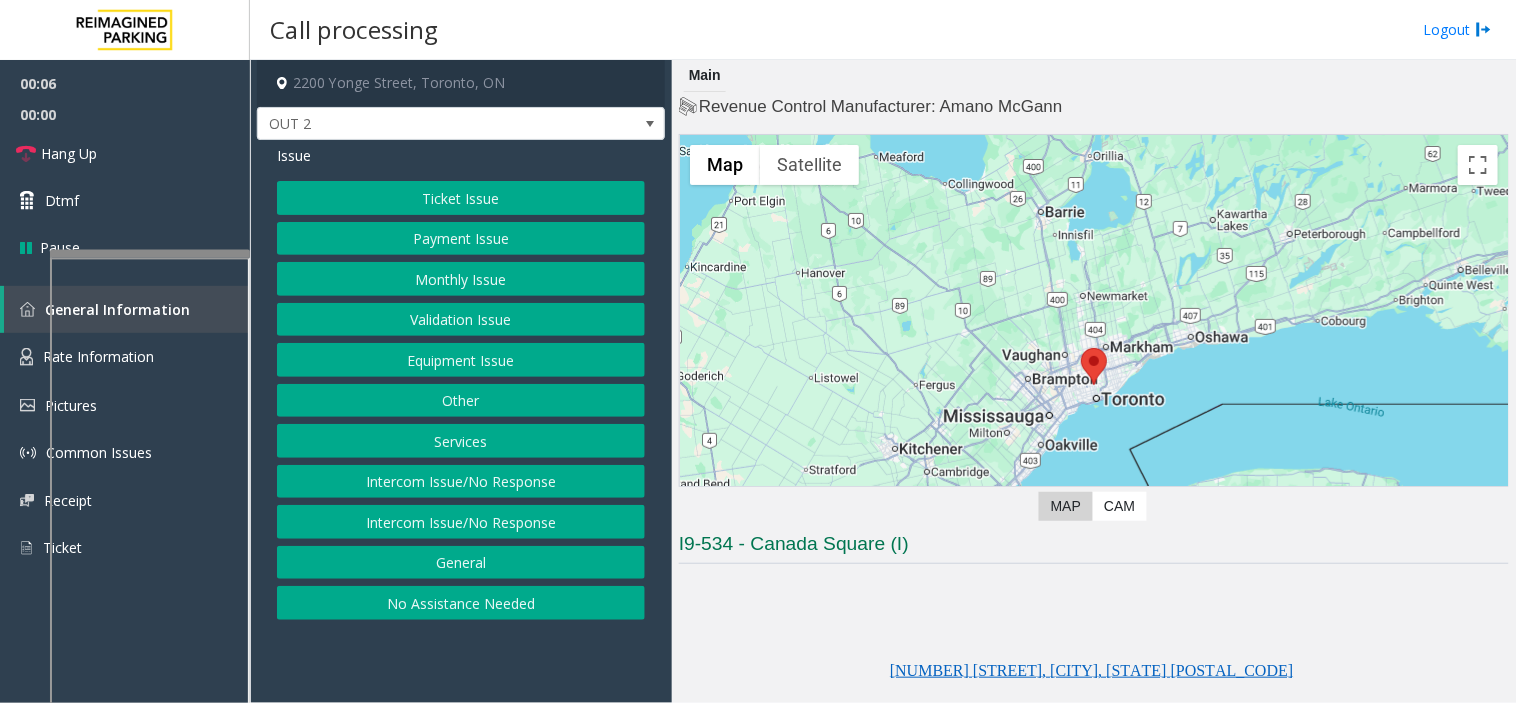 click on "Ticket Issue" 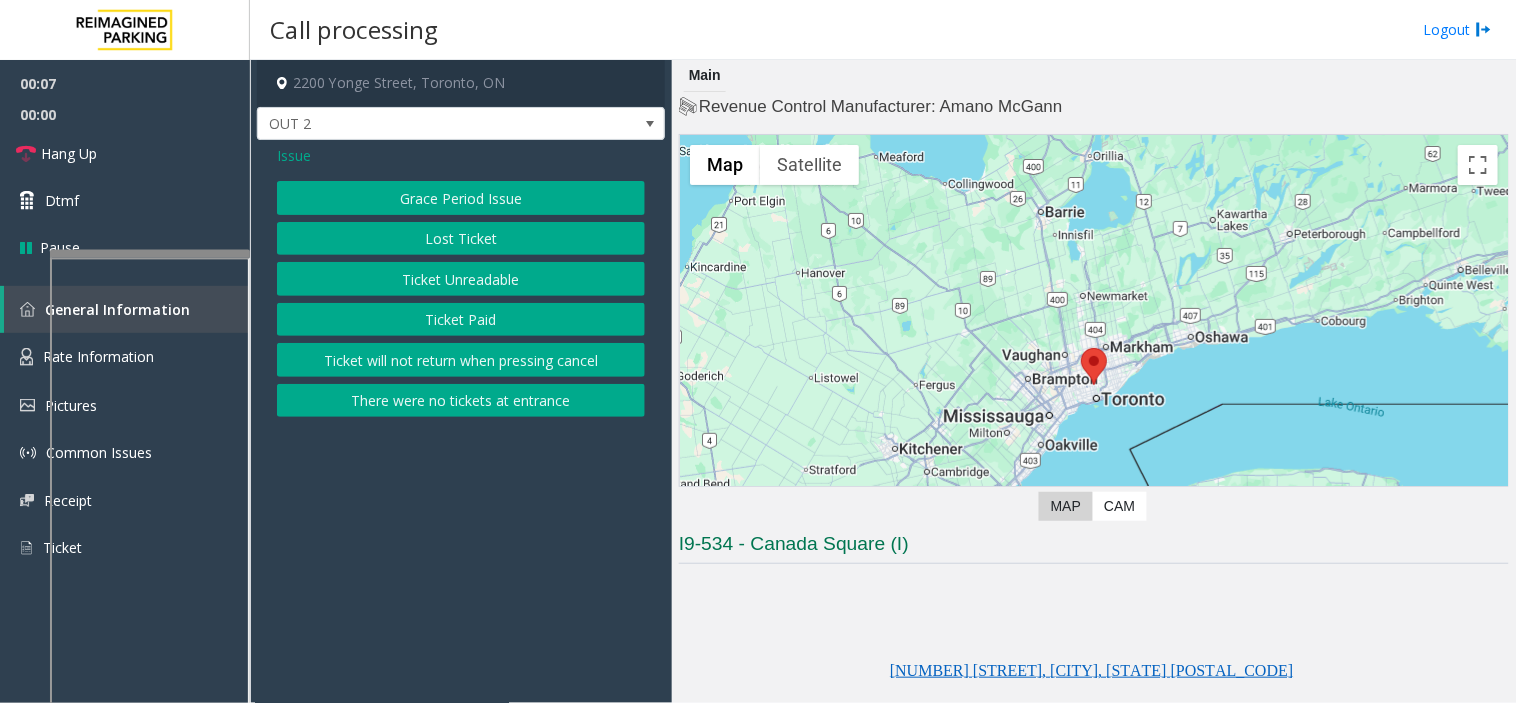 click on "Ticket Paid" 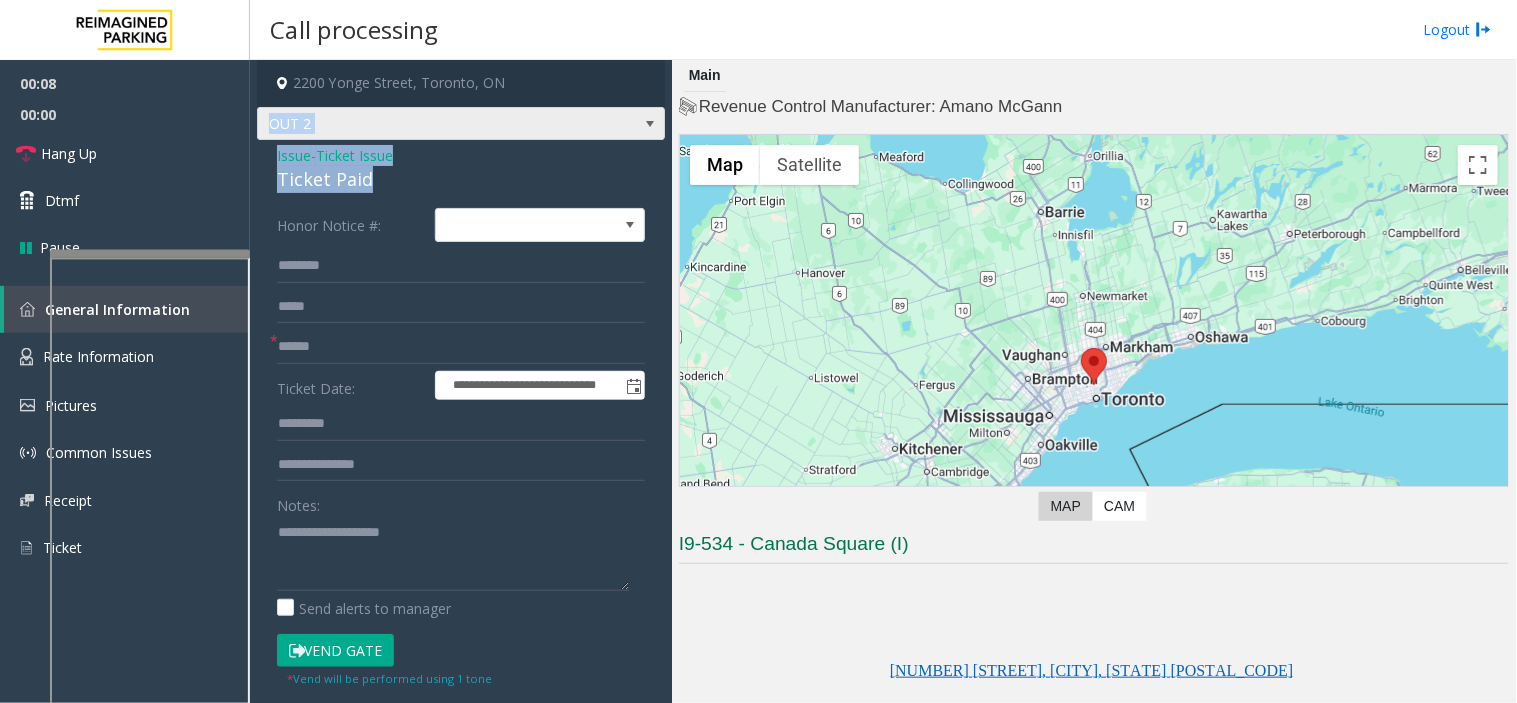 drag, startPoint x: 378, startPoint y: 178, endPoint x: 267, endPoint y: 137, distance: 118.33005 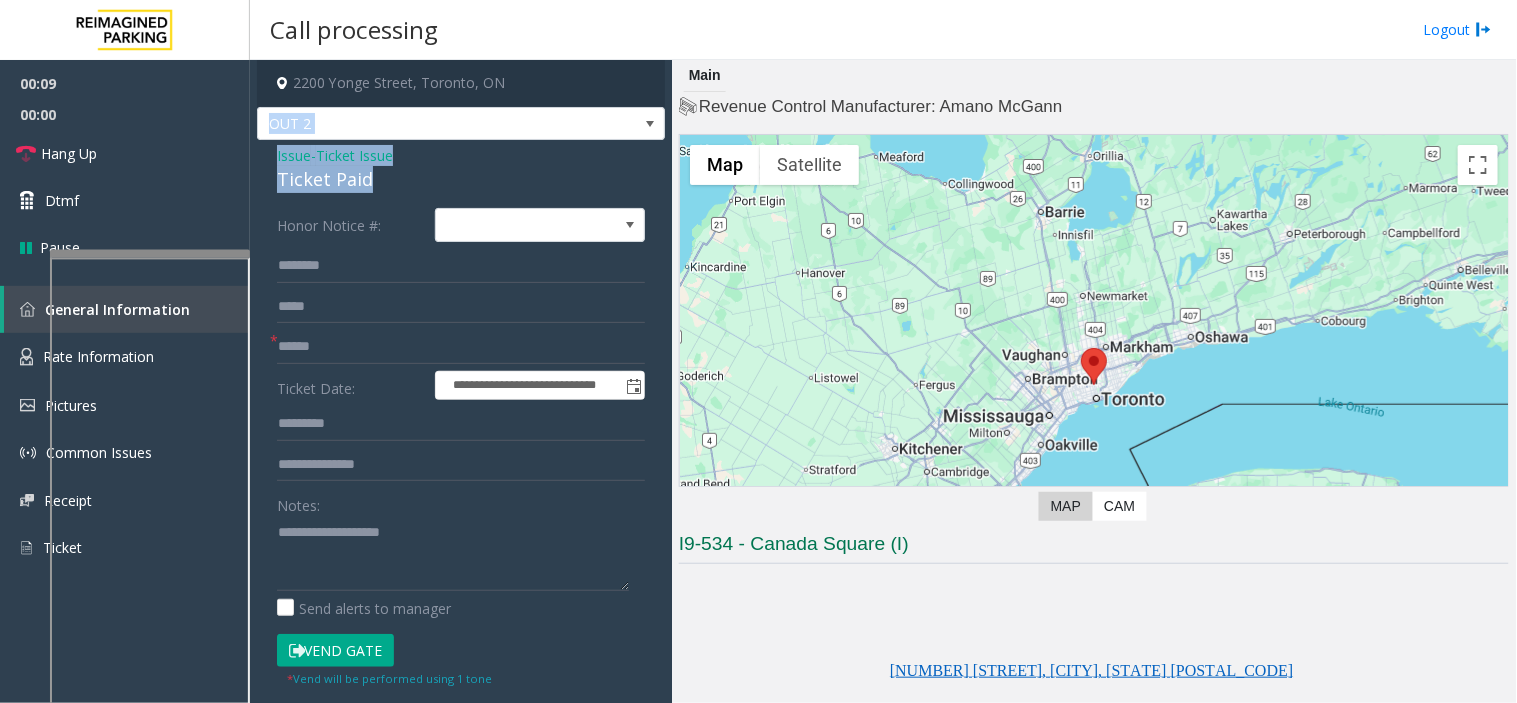 click on "Ticket Paid" 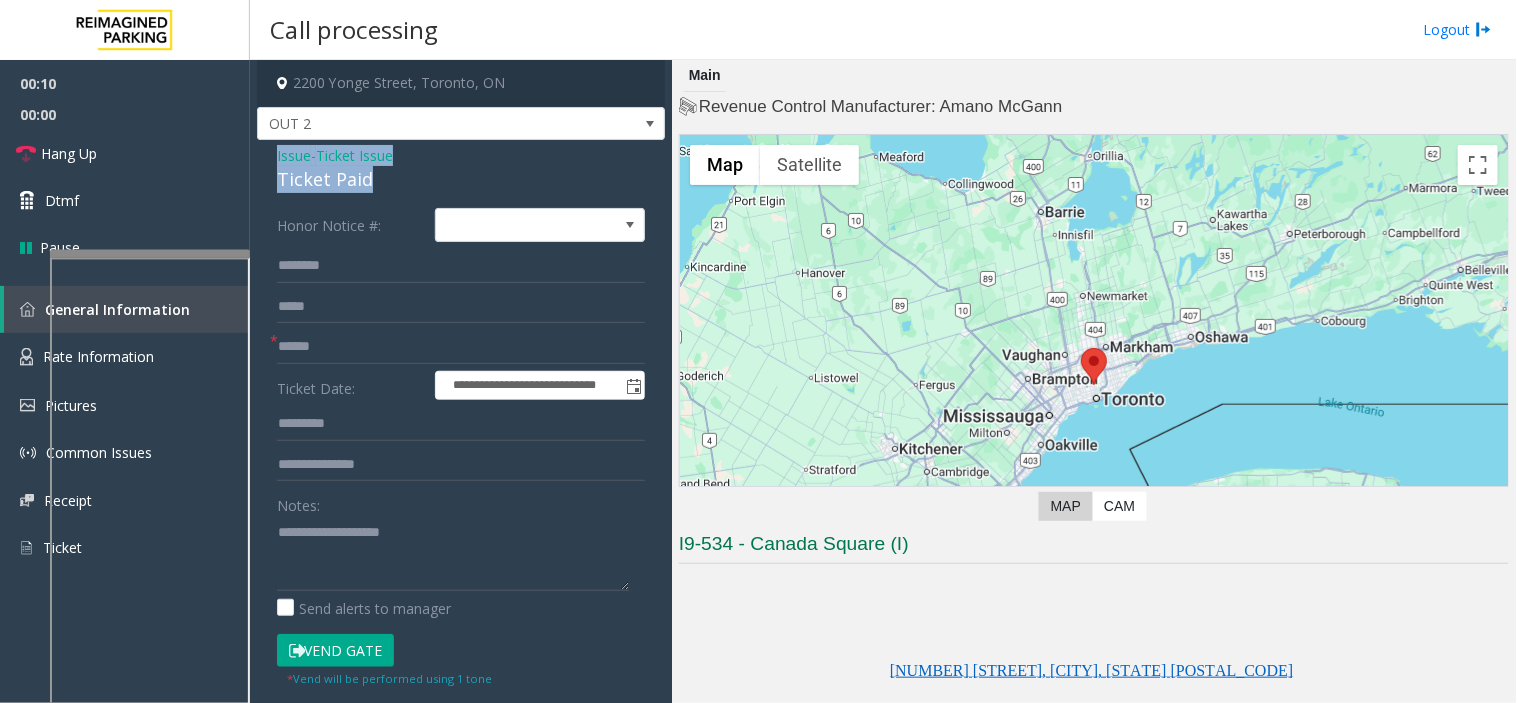 drag, startPoint x: 384, startPoint y: 177, endPoint x: 252, endPoint y: 156, distance: 133.66002 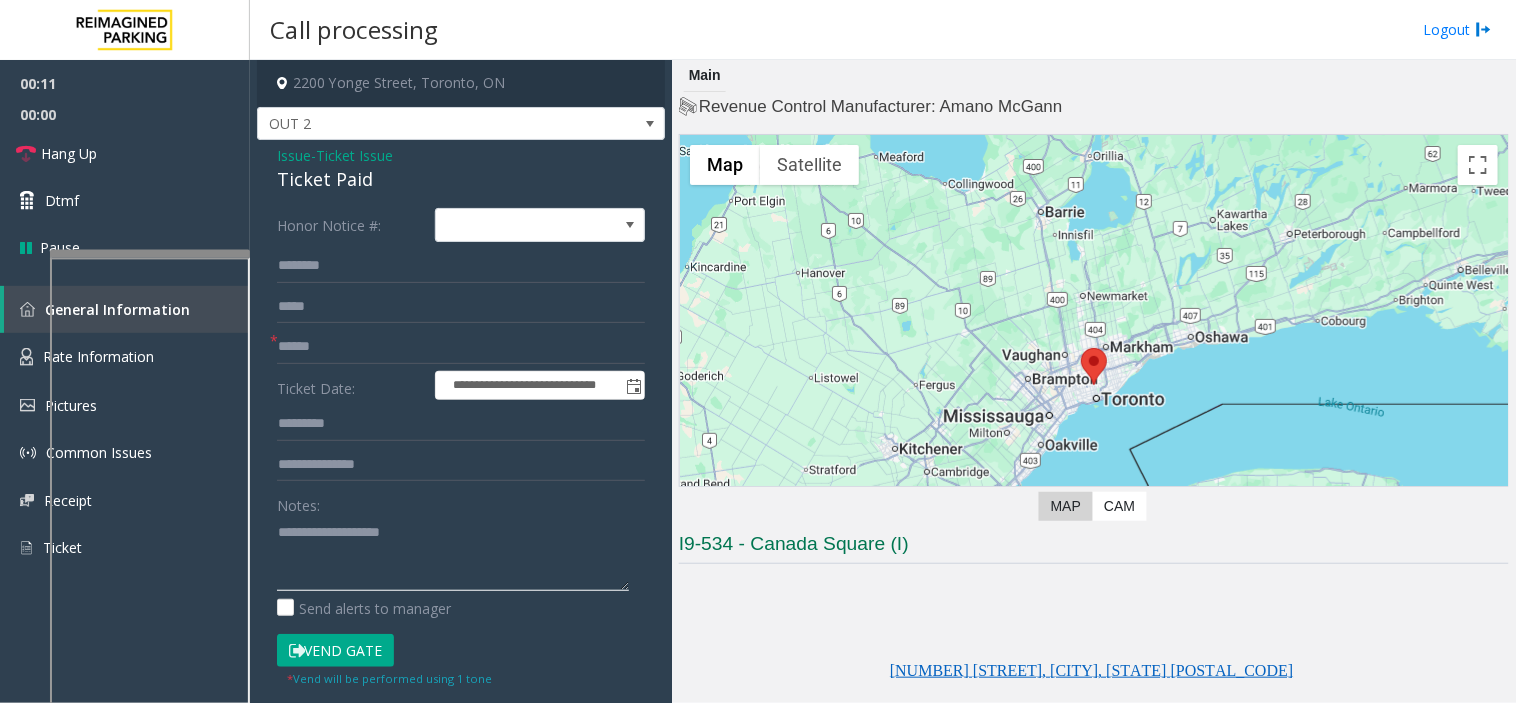click 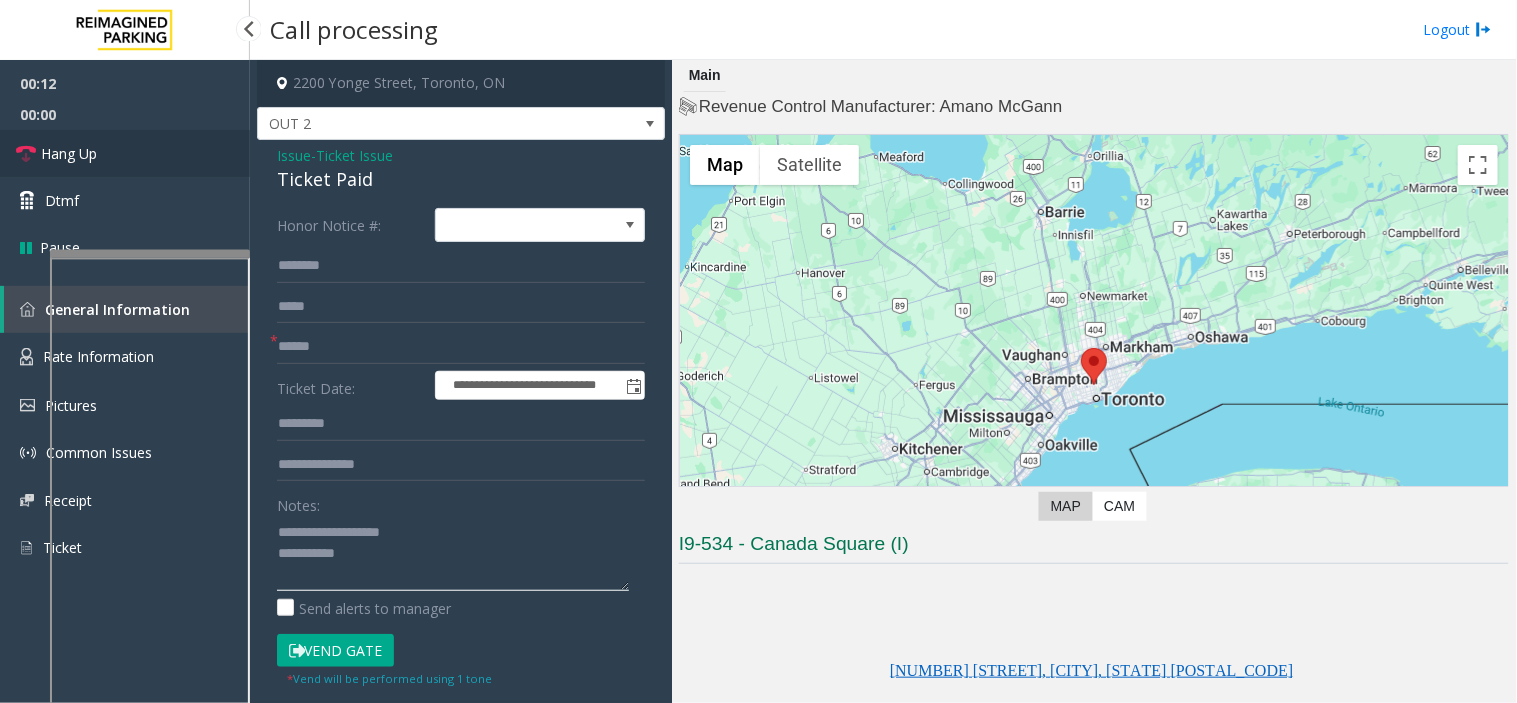 type on "**********" 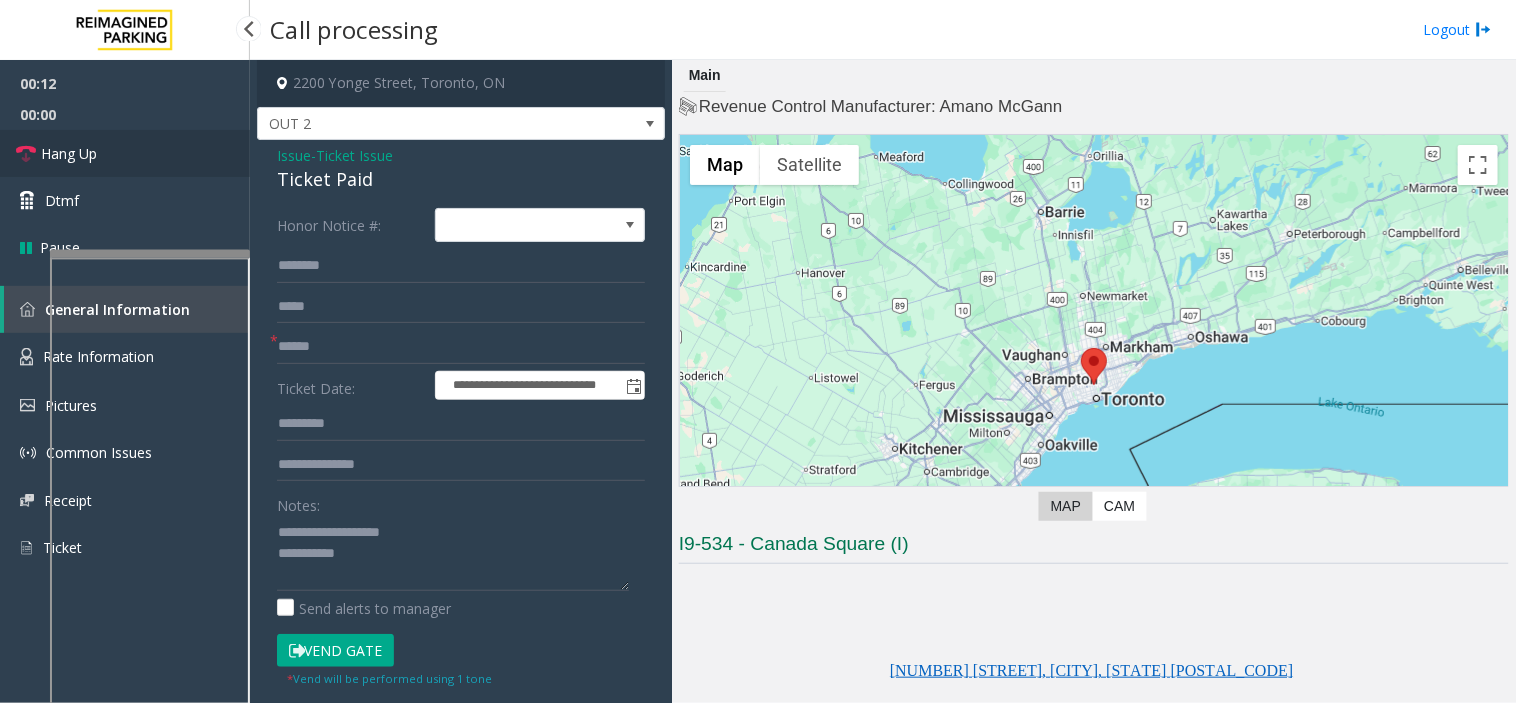 click on "Hang Up" at bounding box center [125, 153] 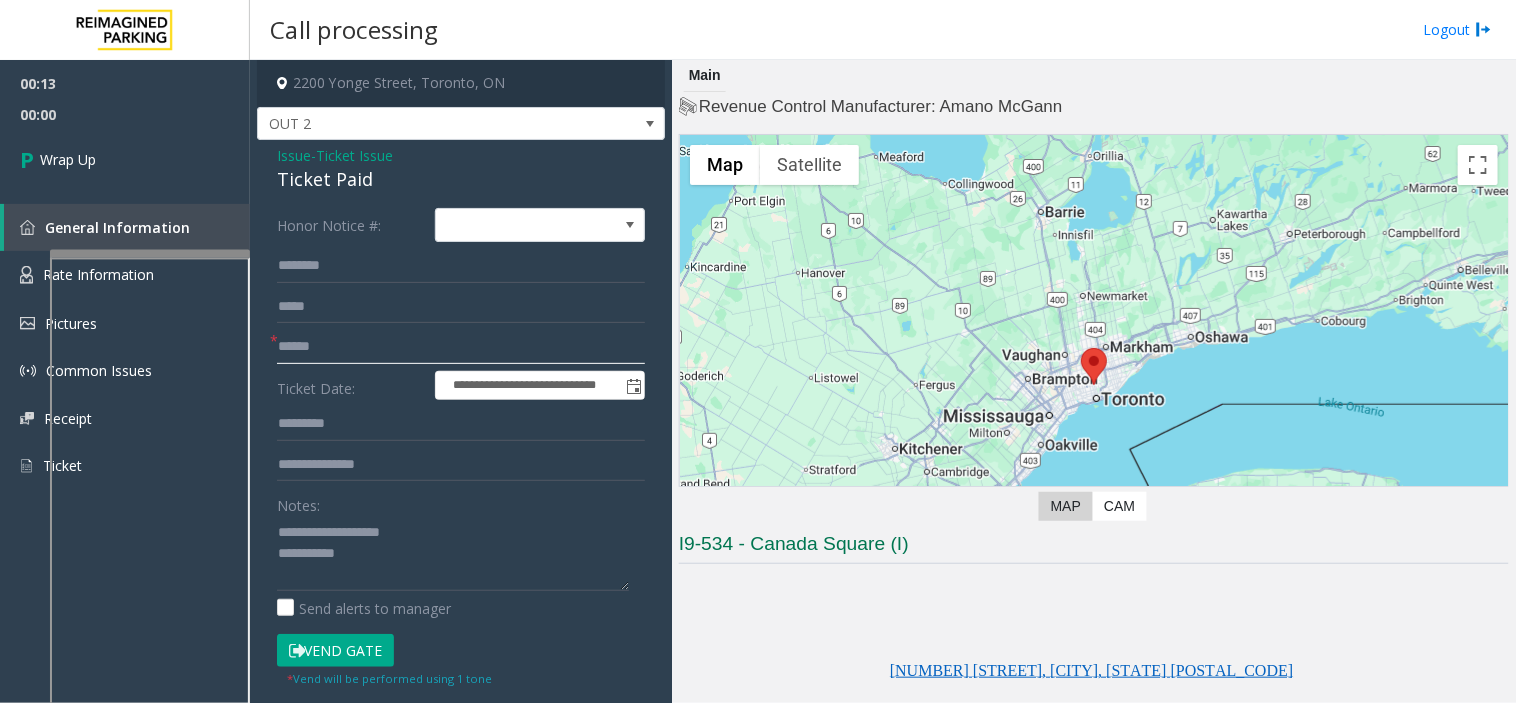 click 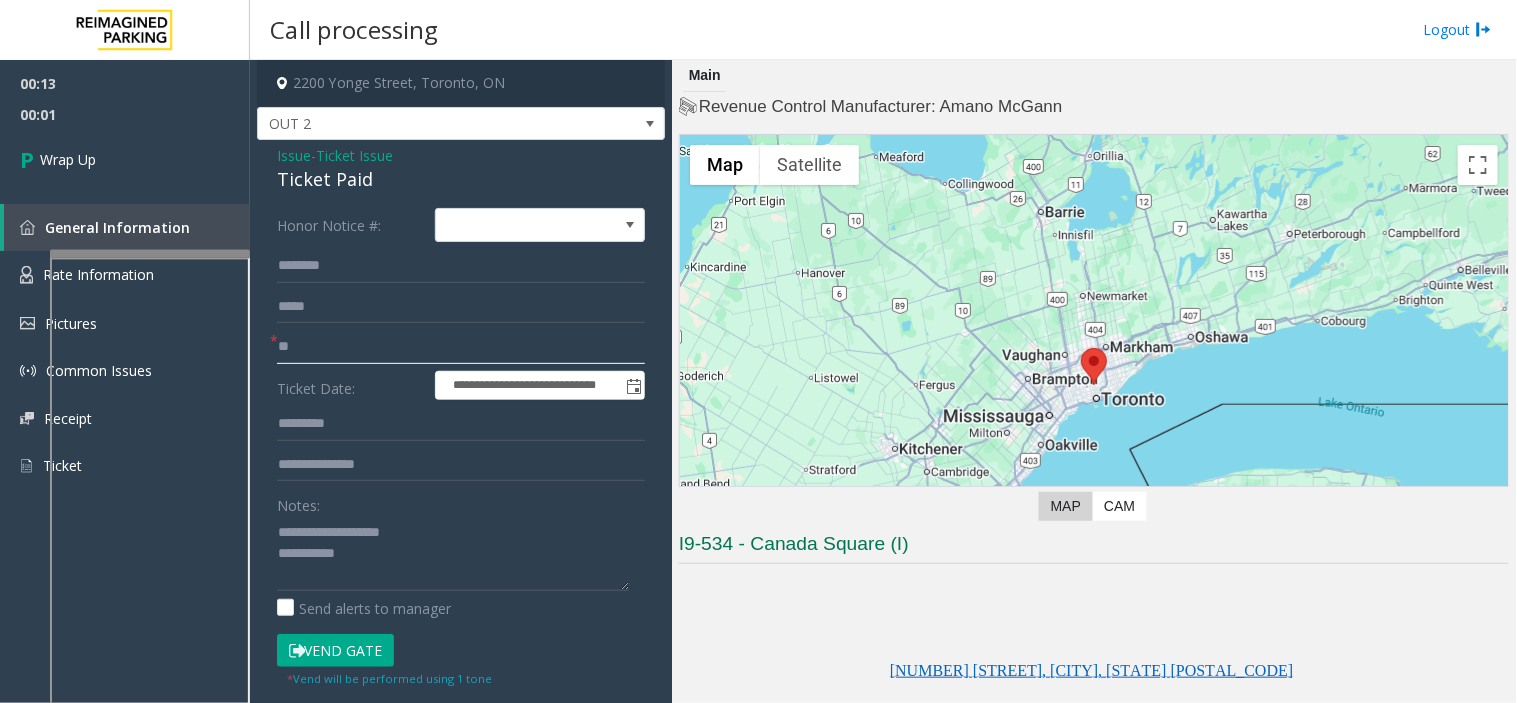type on "**" 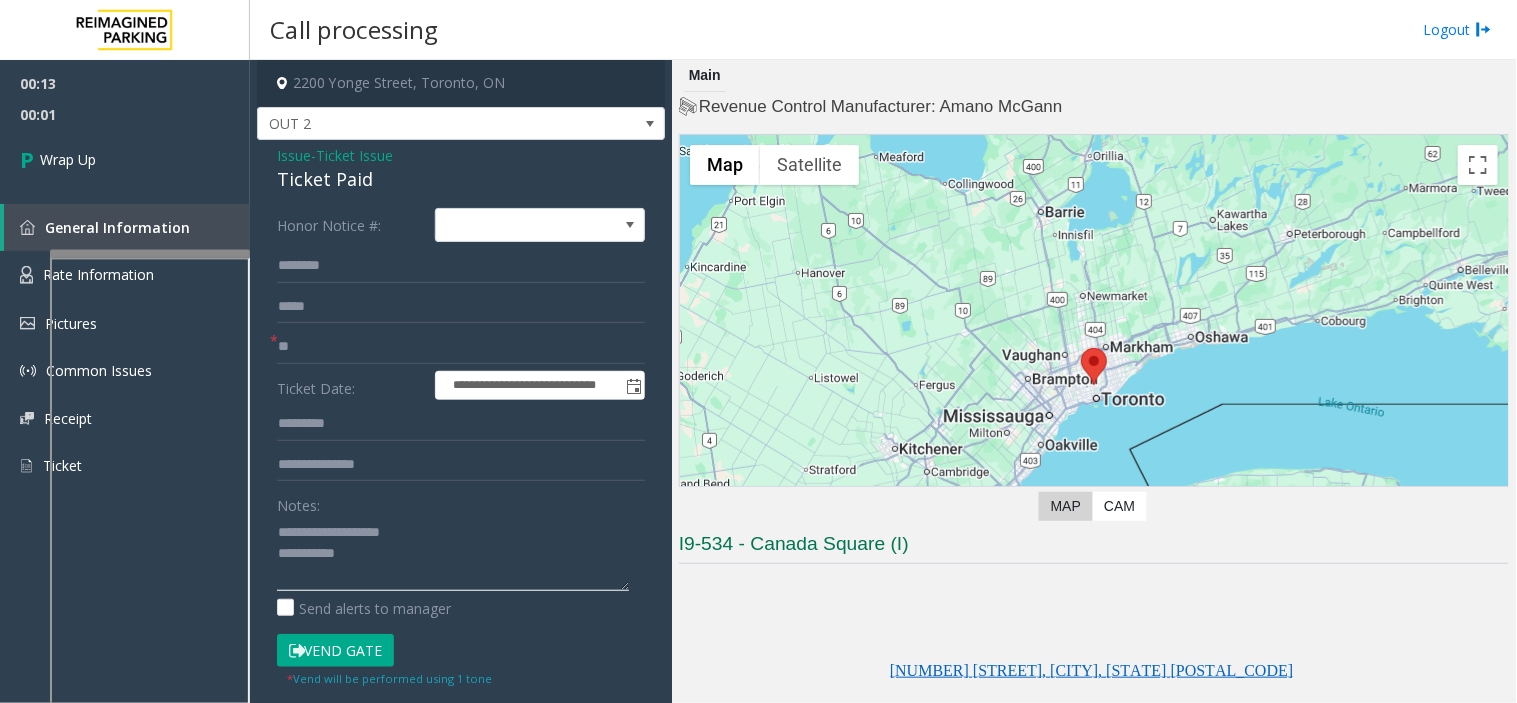click 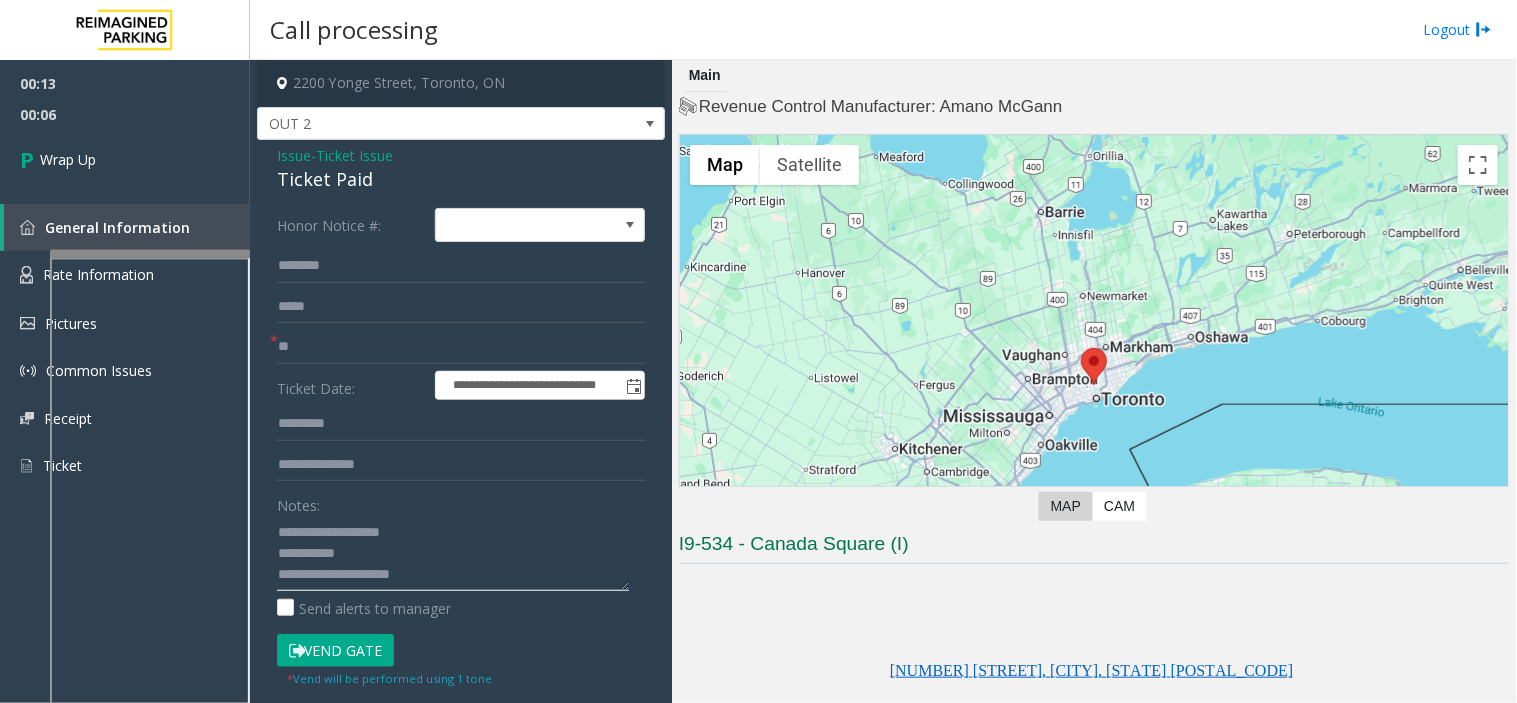 type on "**********" 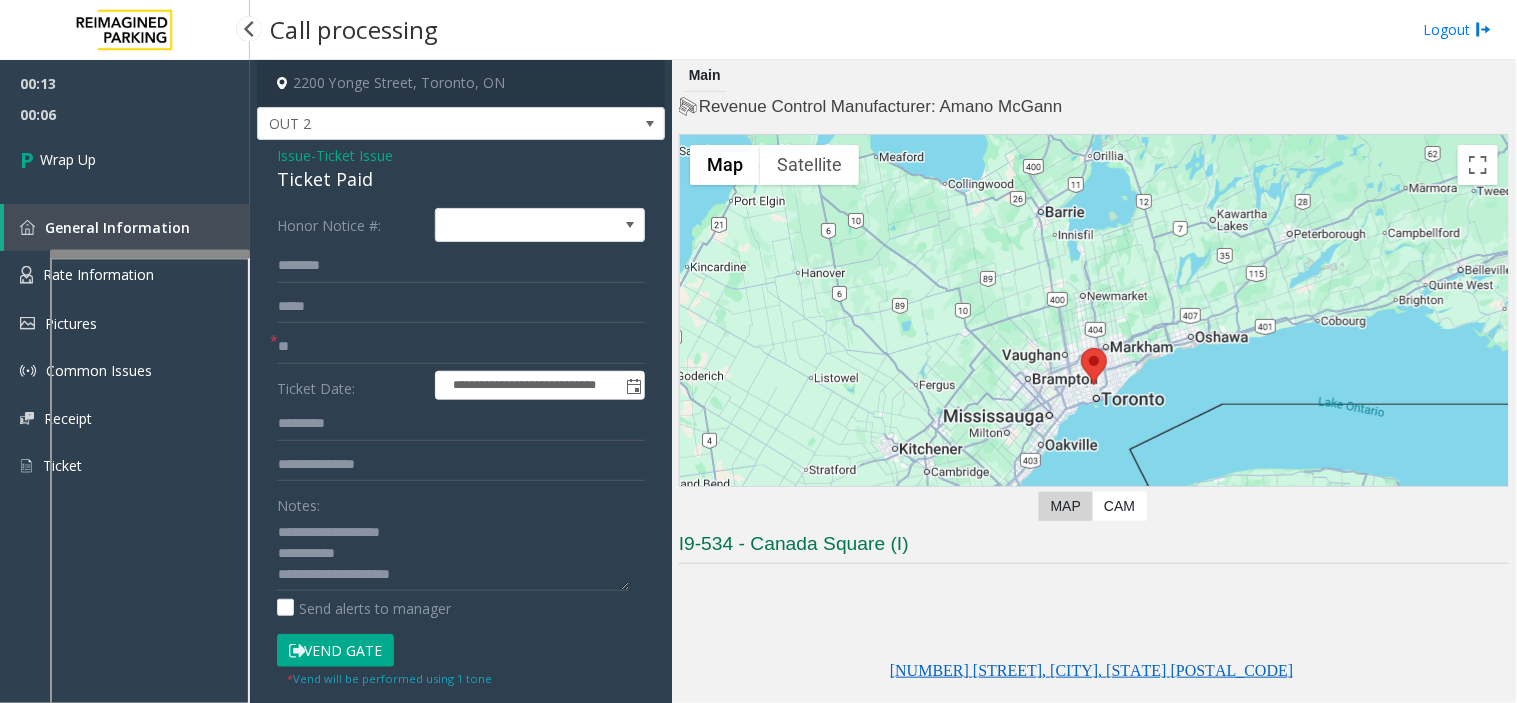 click on "00:06" at bounding box center [125, 114] 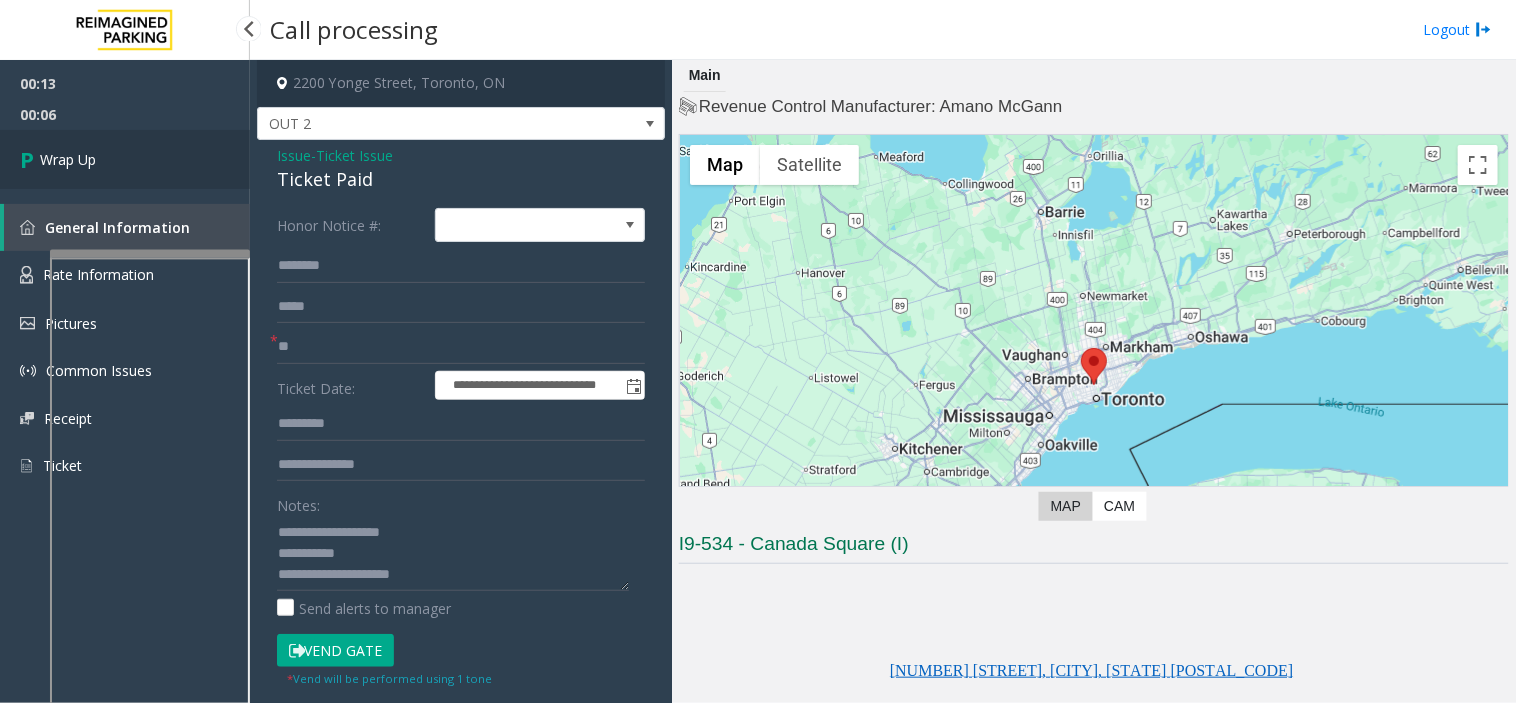 click on "Wrap Up" at bounding box center (125, 159) 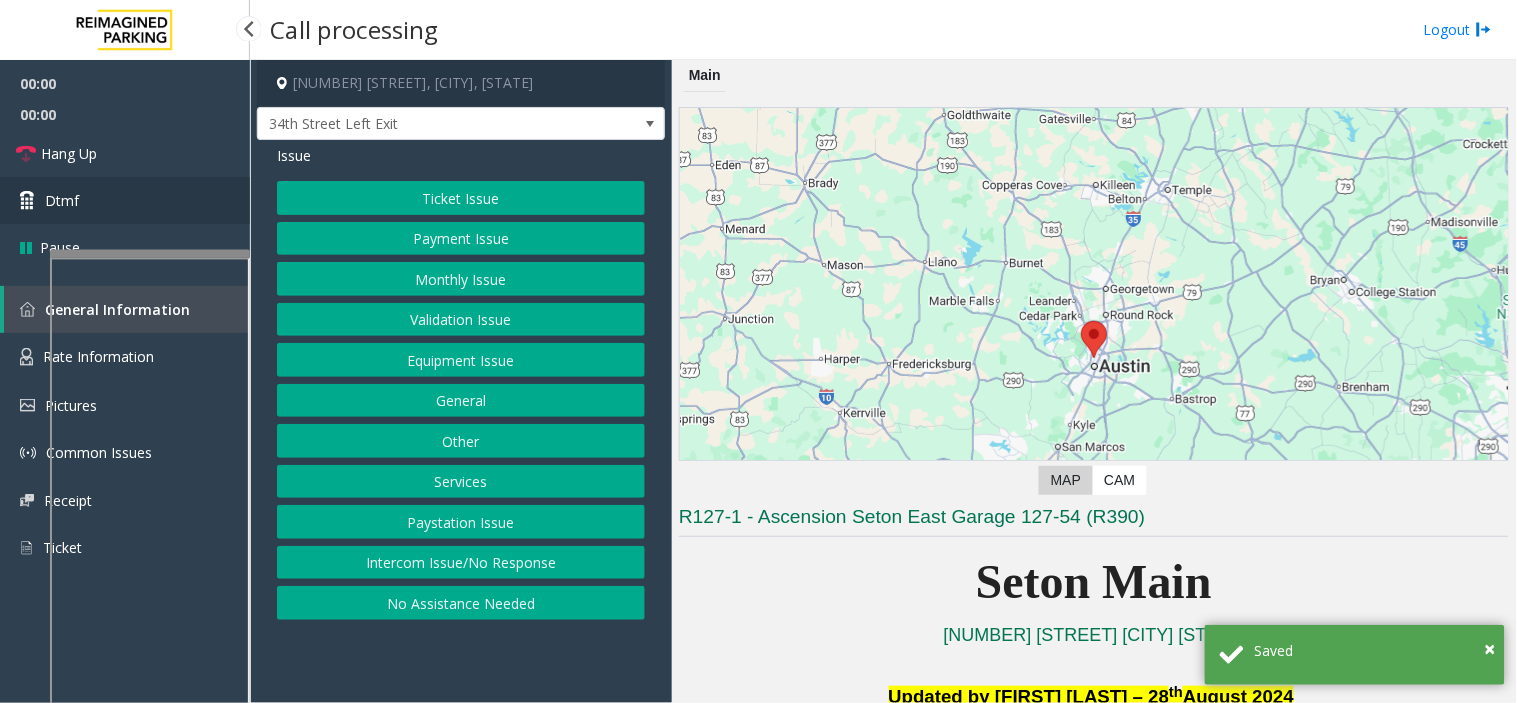 click on "Dtmf" at bounding box center [125, 200] 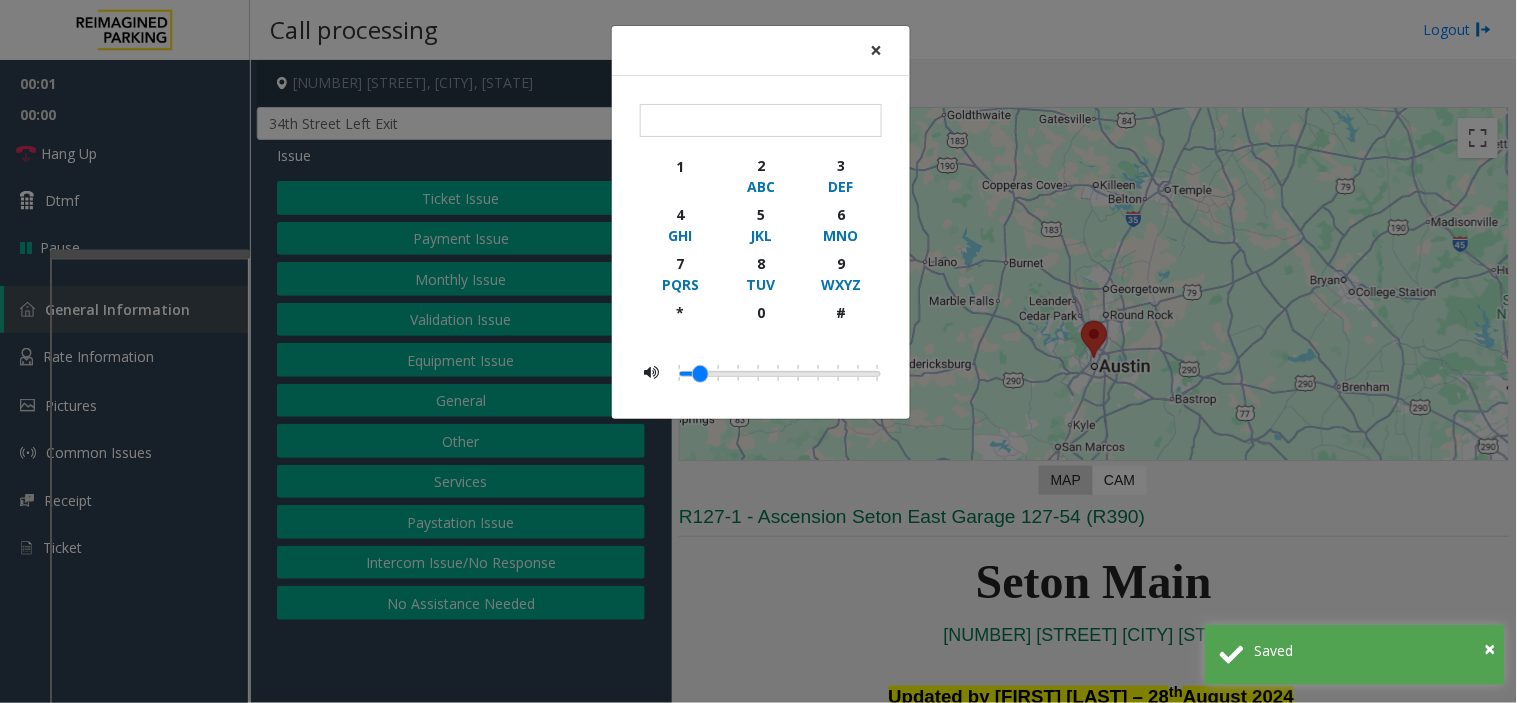 click on "×" 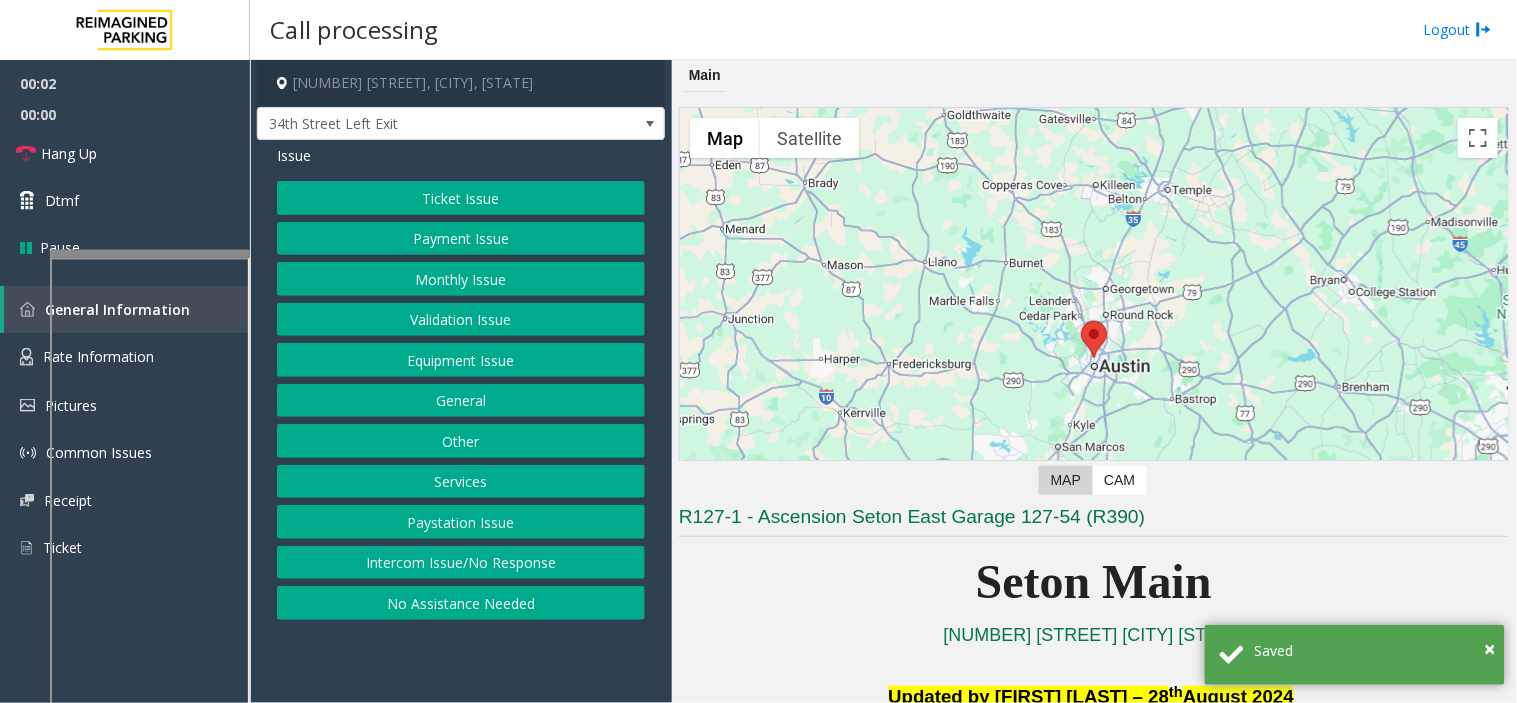 click on "Equipment Issue" 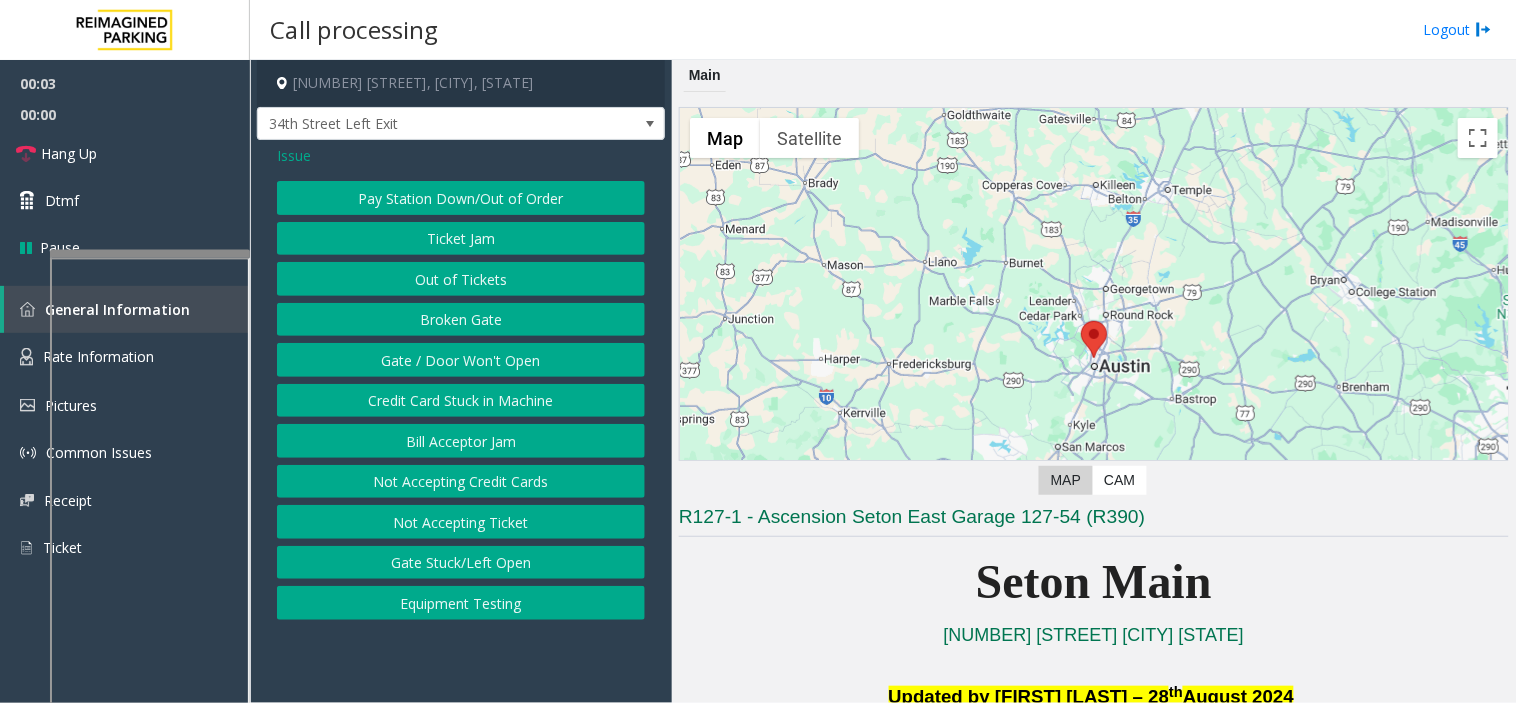 click on "Gate / Door Won't Open" 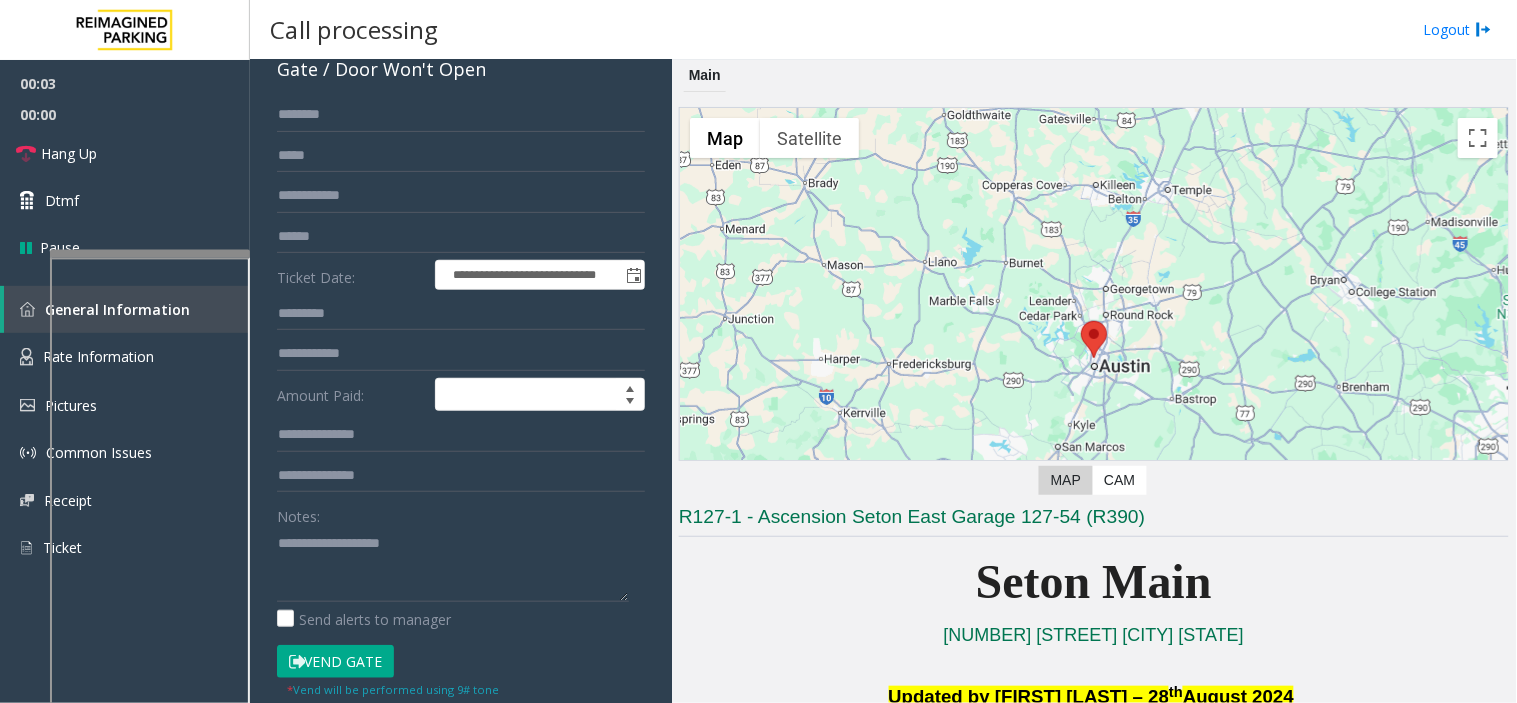 scroll, scrollTop: 111, scrollLeft: 0, axis: vertical 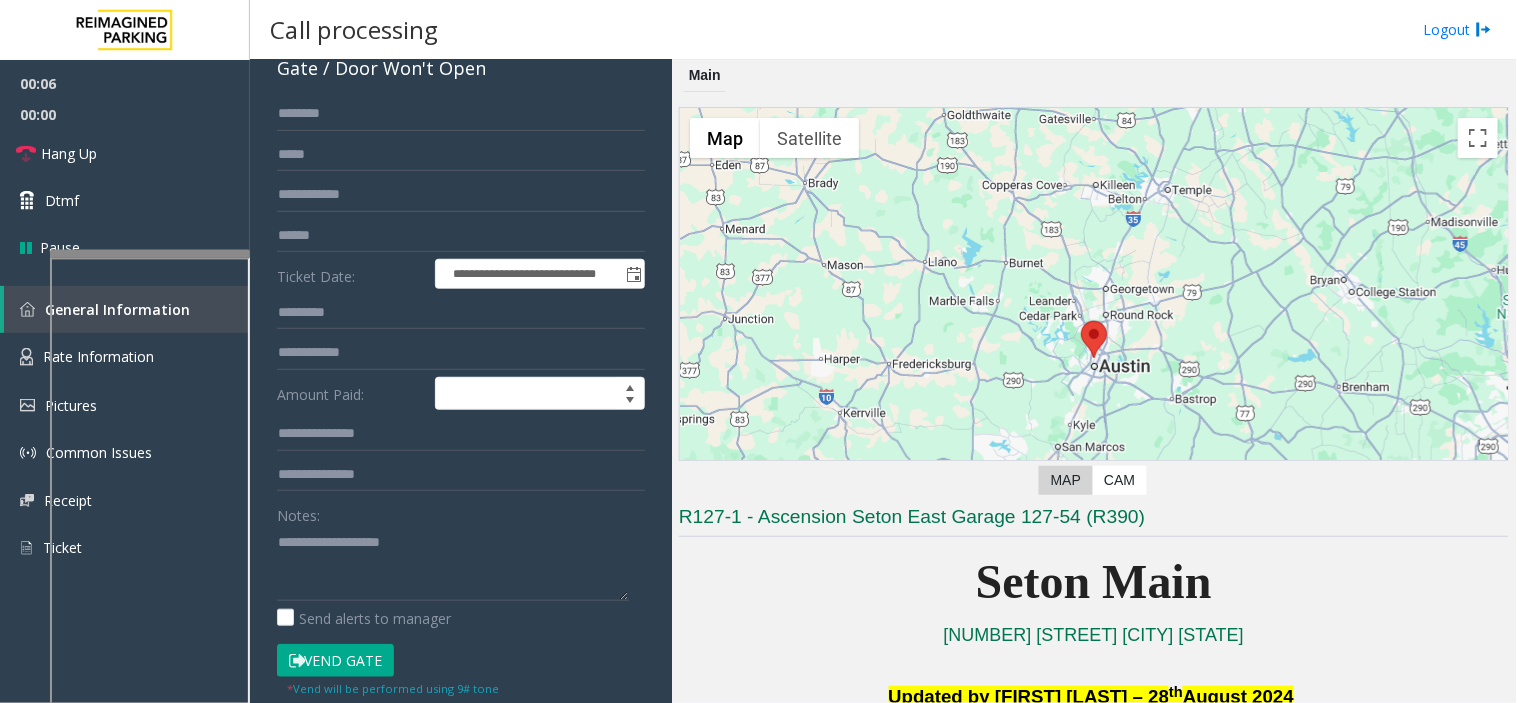 click on "Vend Gate" 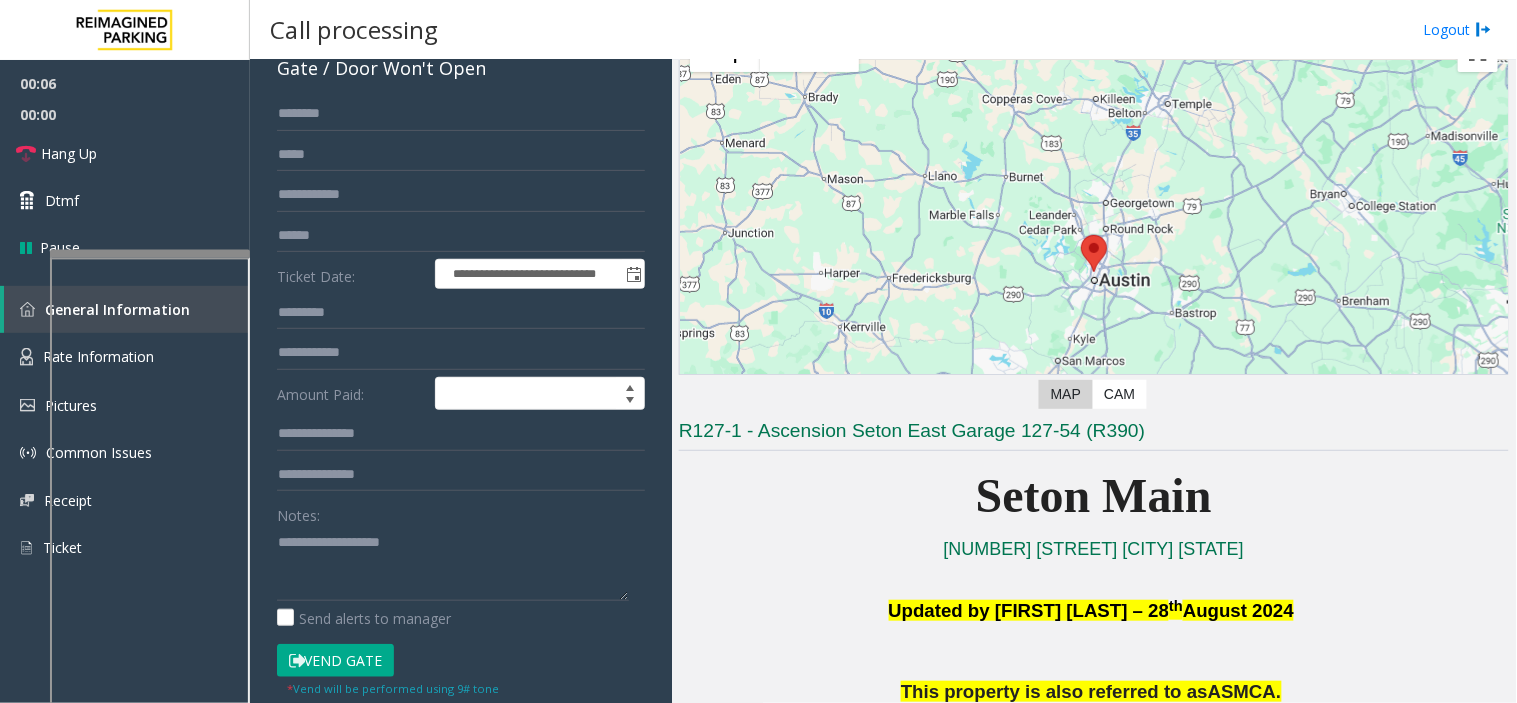 scroll, scrollTop: 222, scrollLeft: 0, axis: vertical 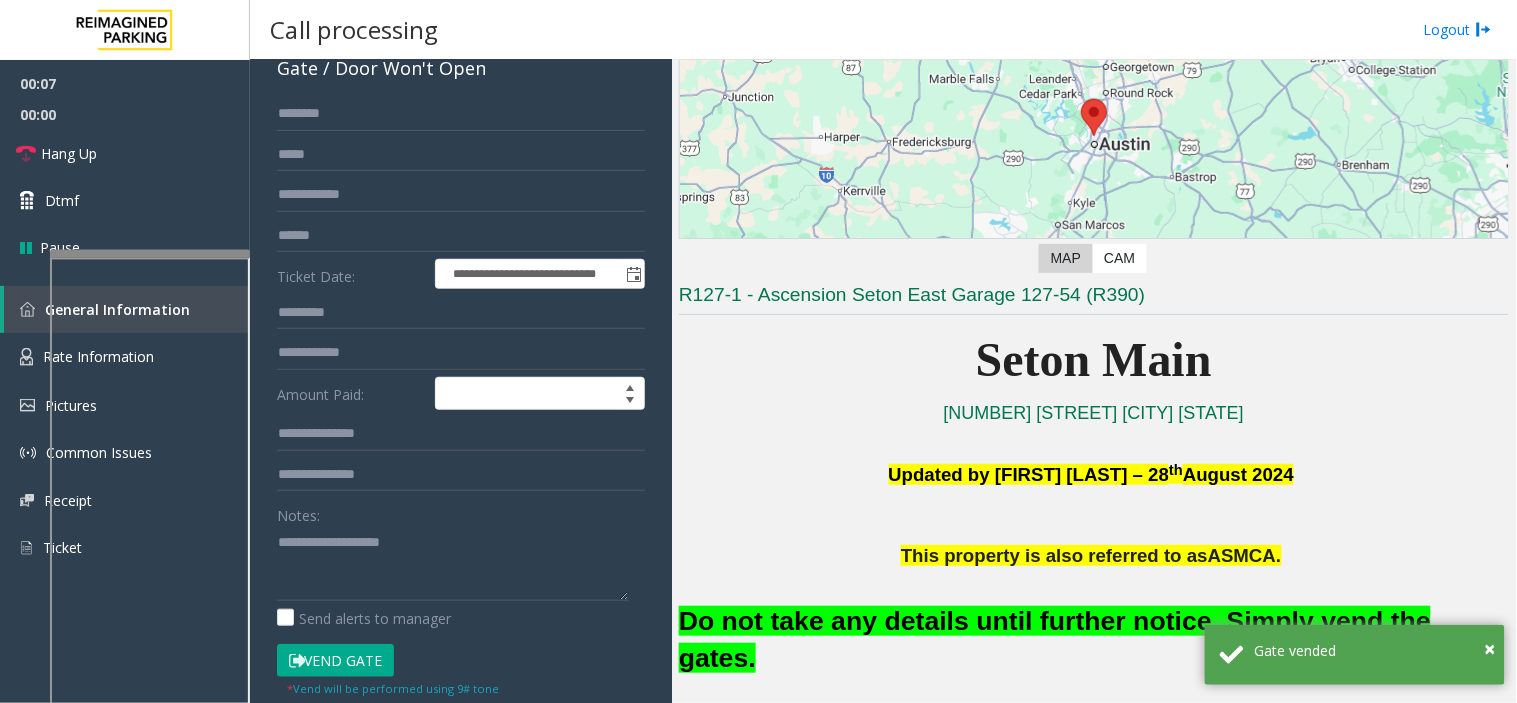 click on "Do not take any details until further notice. Simply vend the gates." 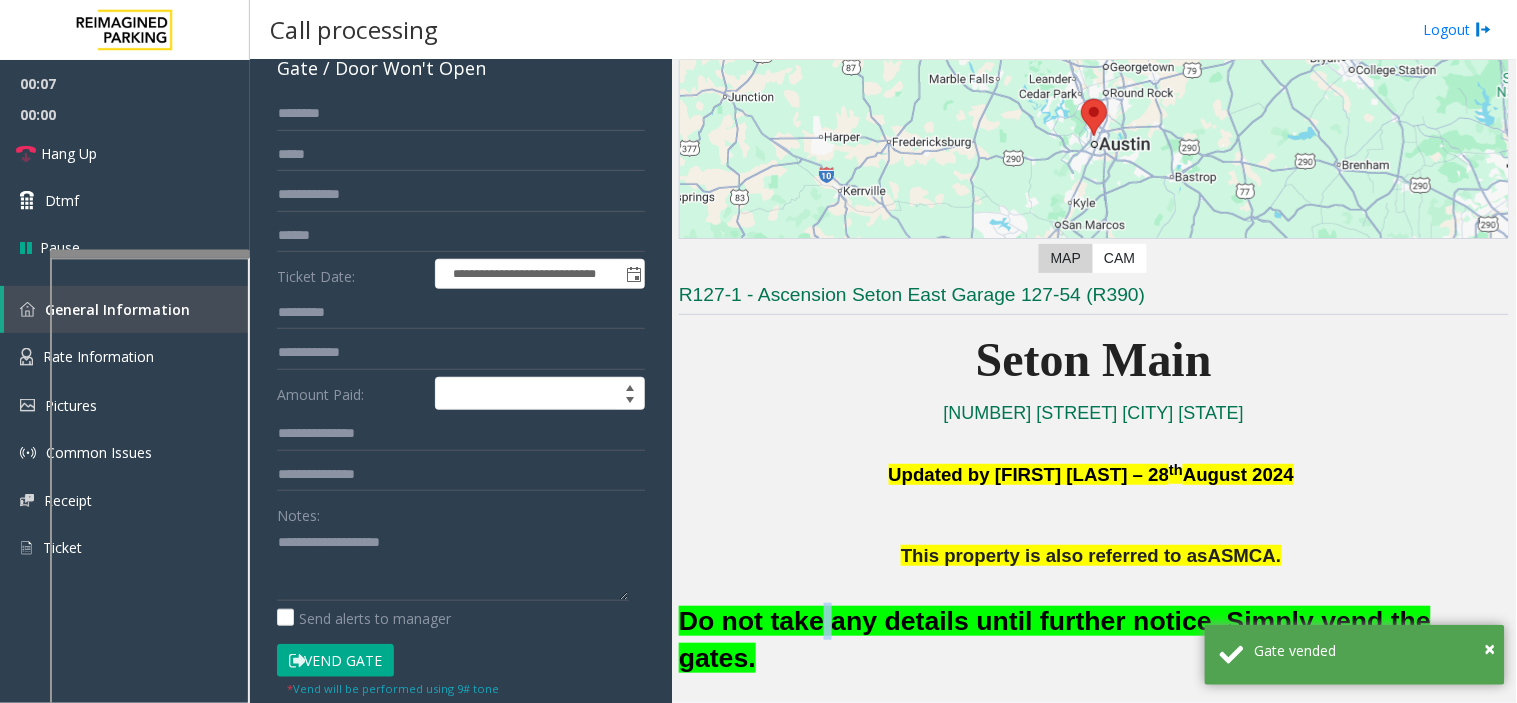 click on "Do not take any details until further notice. Simply vend the gates." 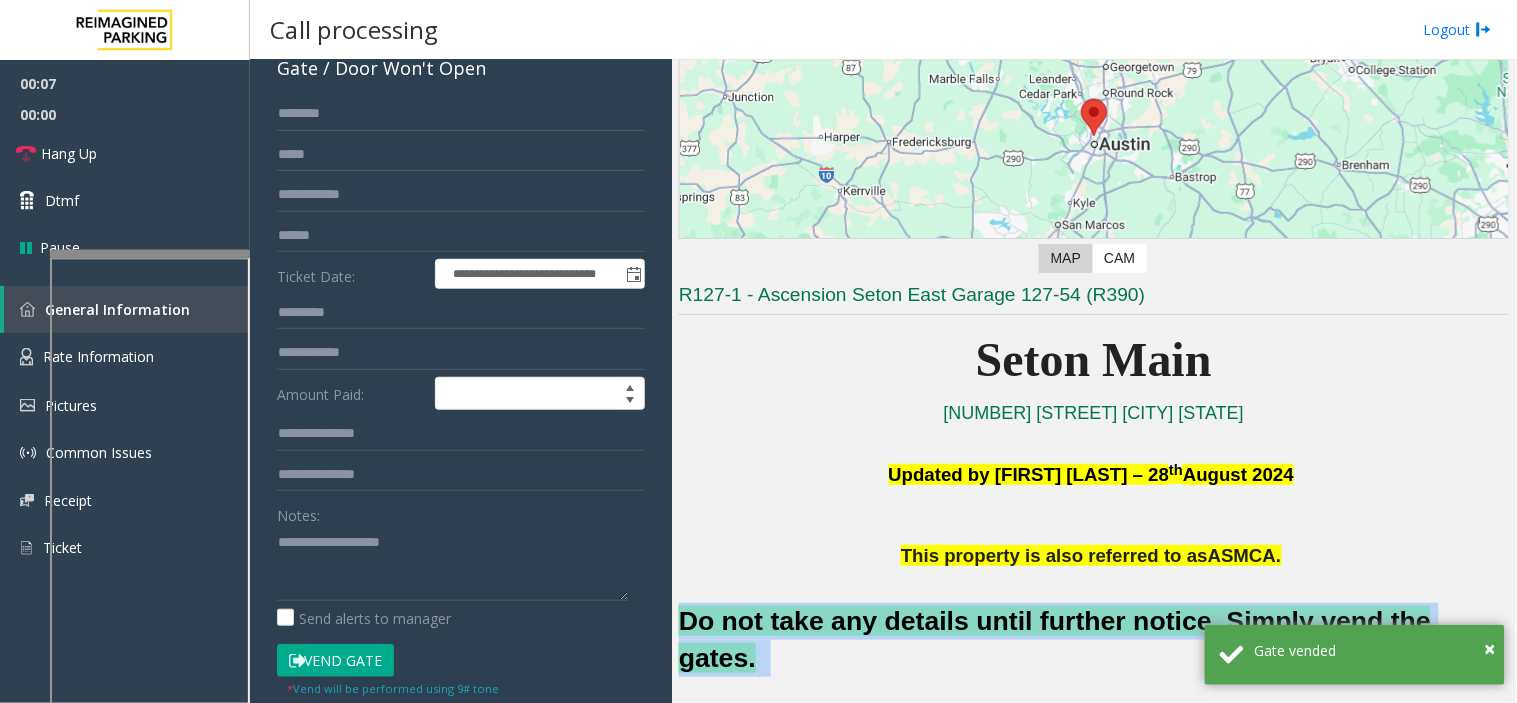 click on "Do not take any details until further notice. Simply vend the gates." 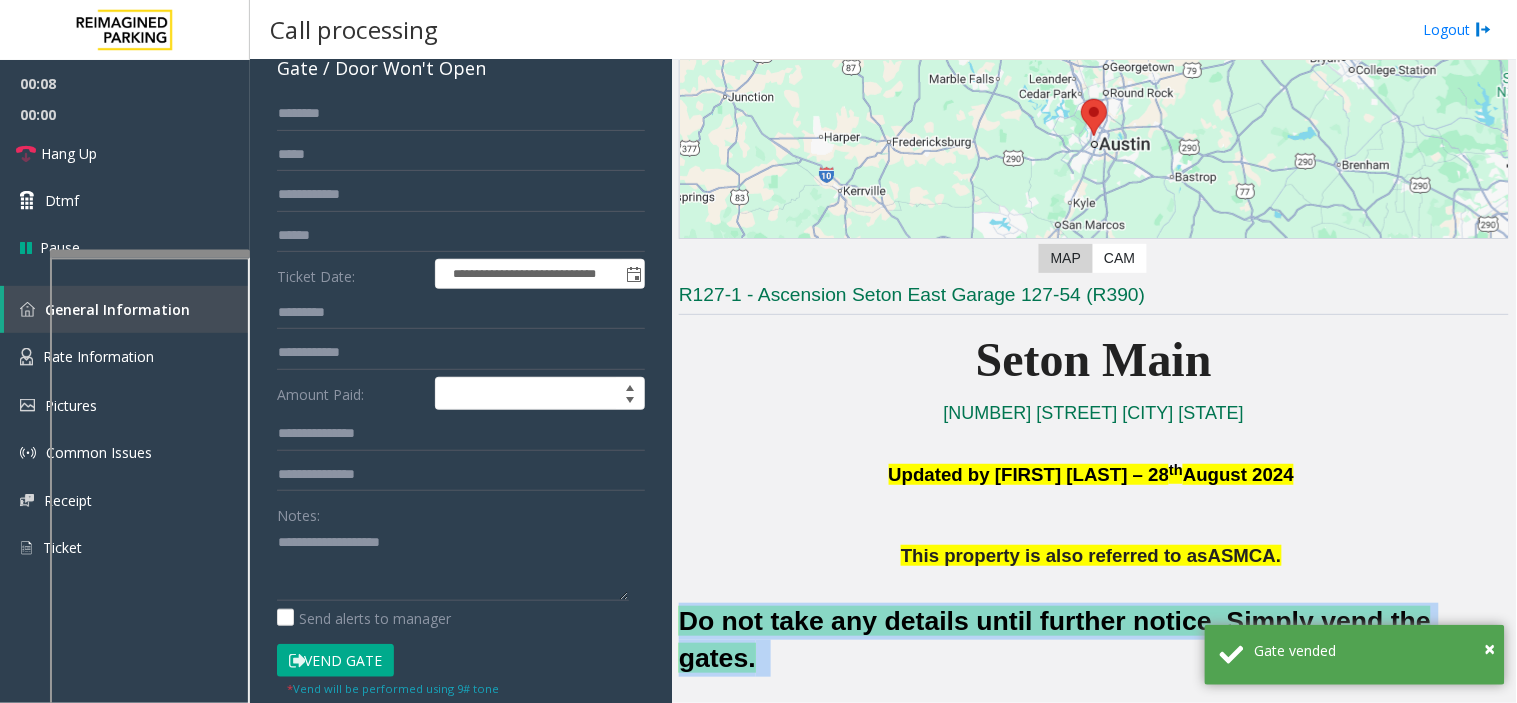 copy on "Do not take any details until further notice. Simply vend the gates." 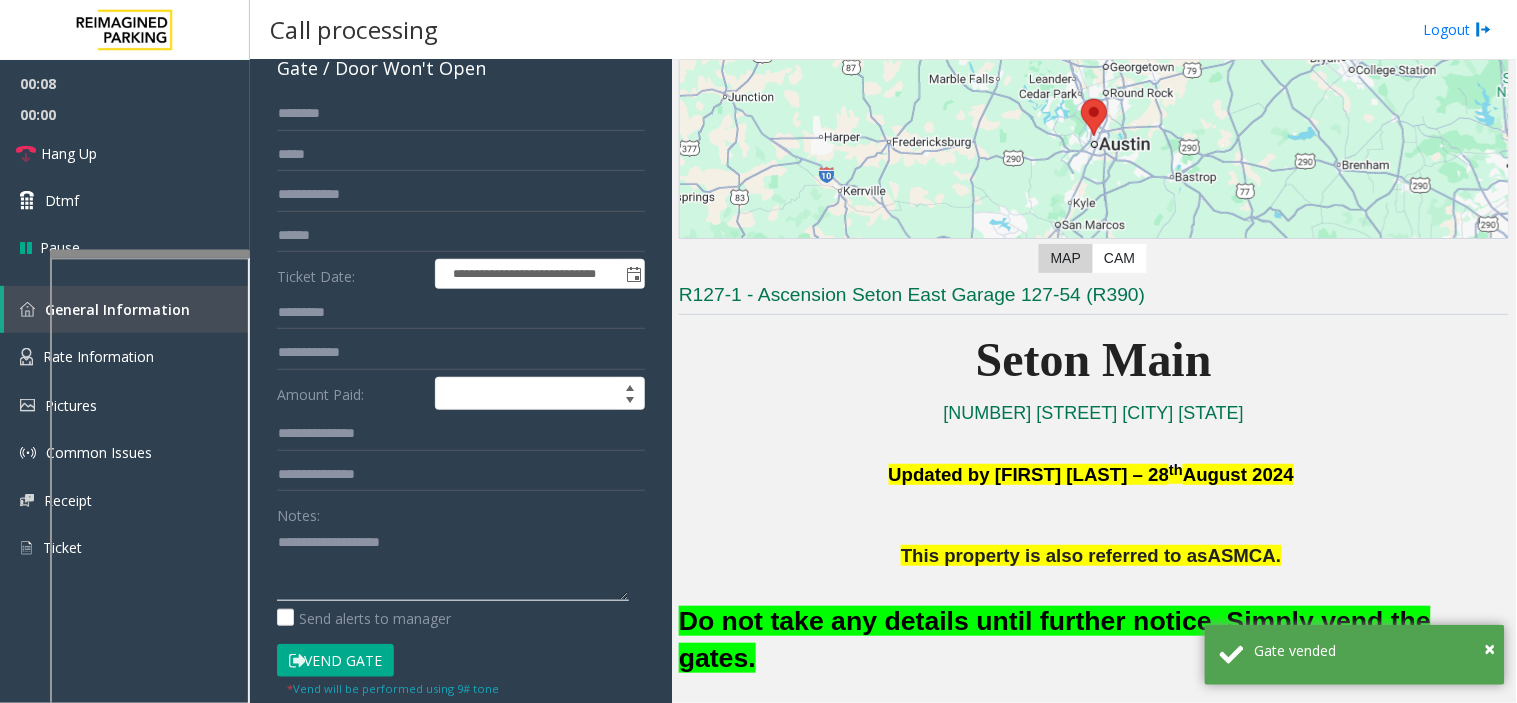 click 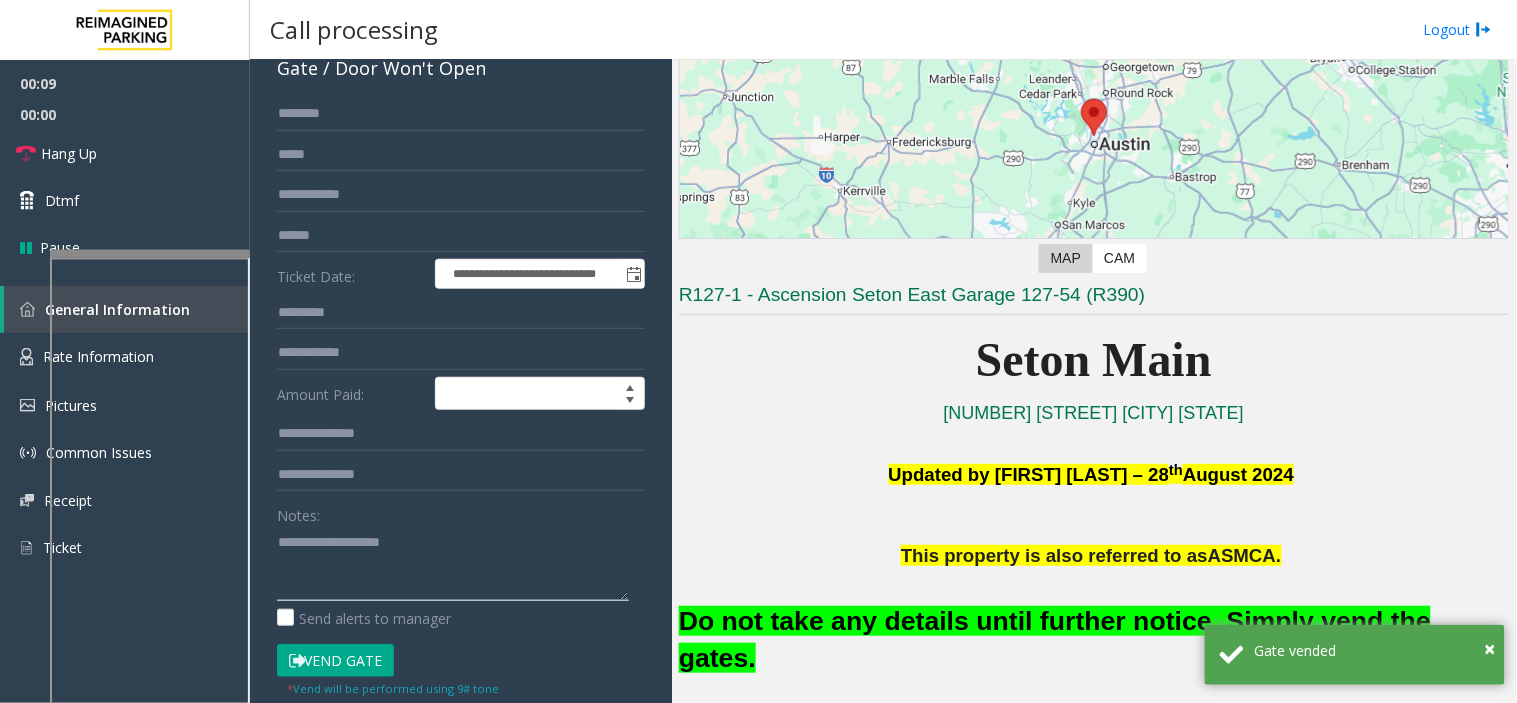 paste on "**********" 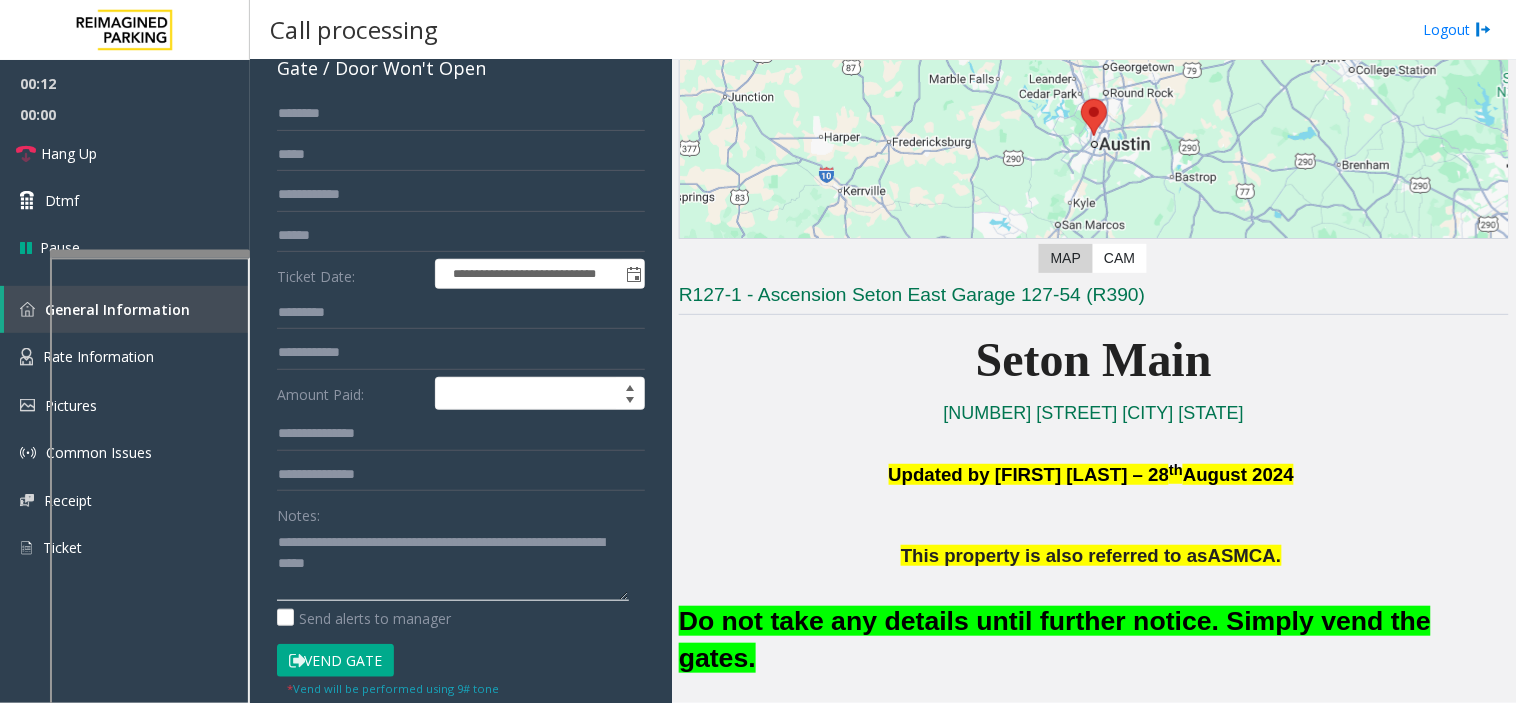 type on "**********" 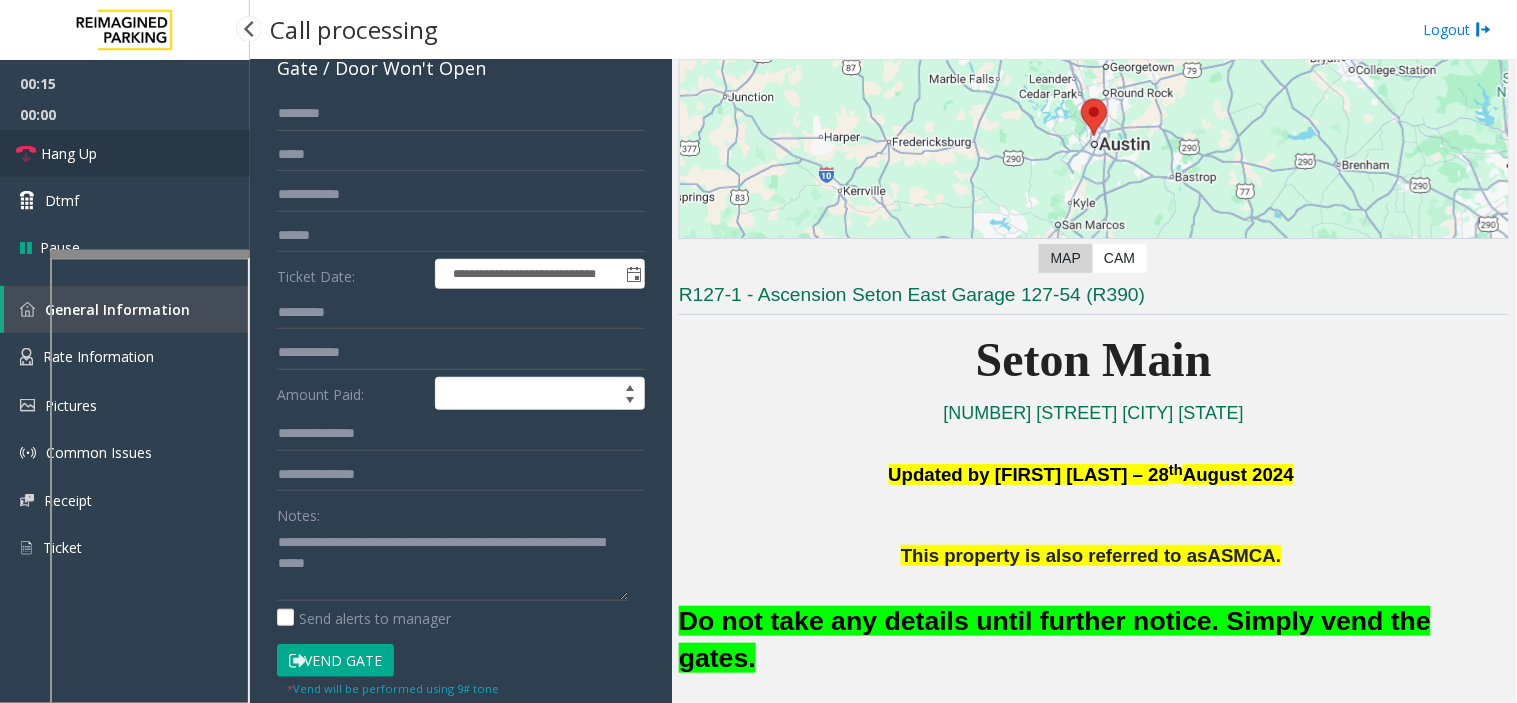 click on "Hang Up" at bounding box center [125, 153] 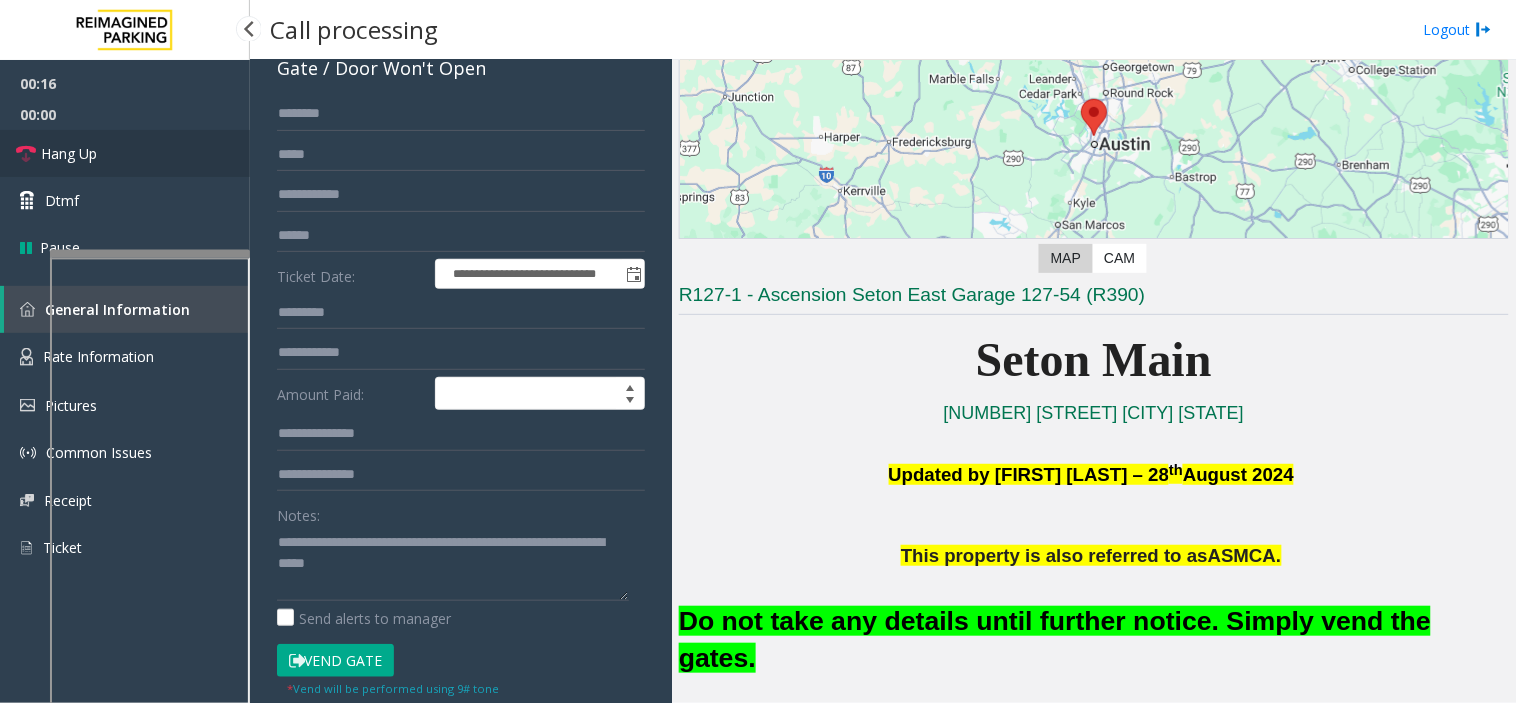 click on "Hang Up" at bounding box center (125, 153) 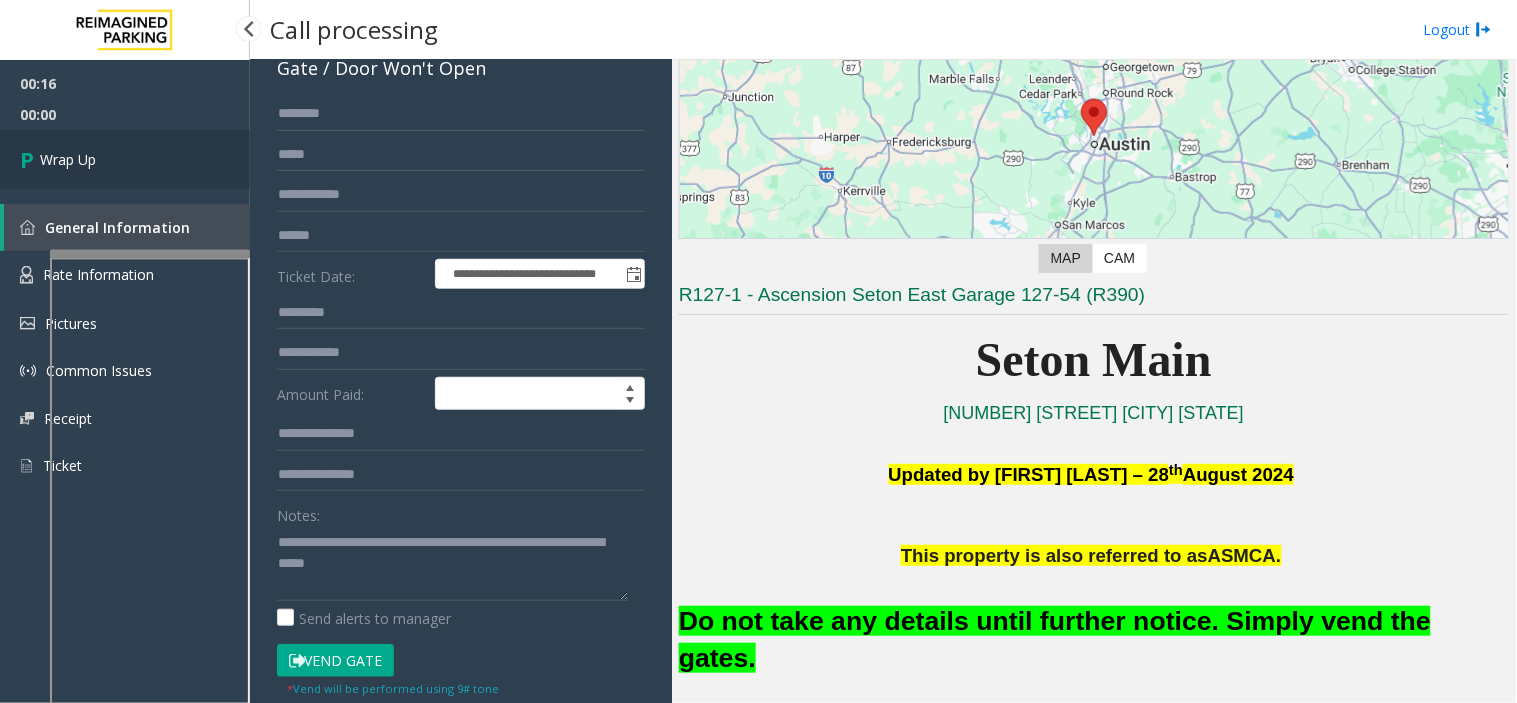 click on "Wrap Up" at bounding box center (125, 159) 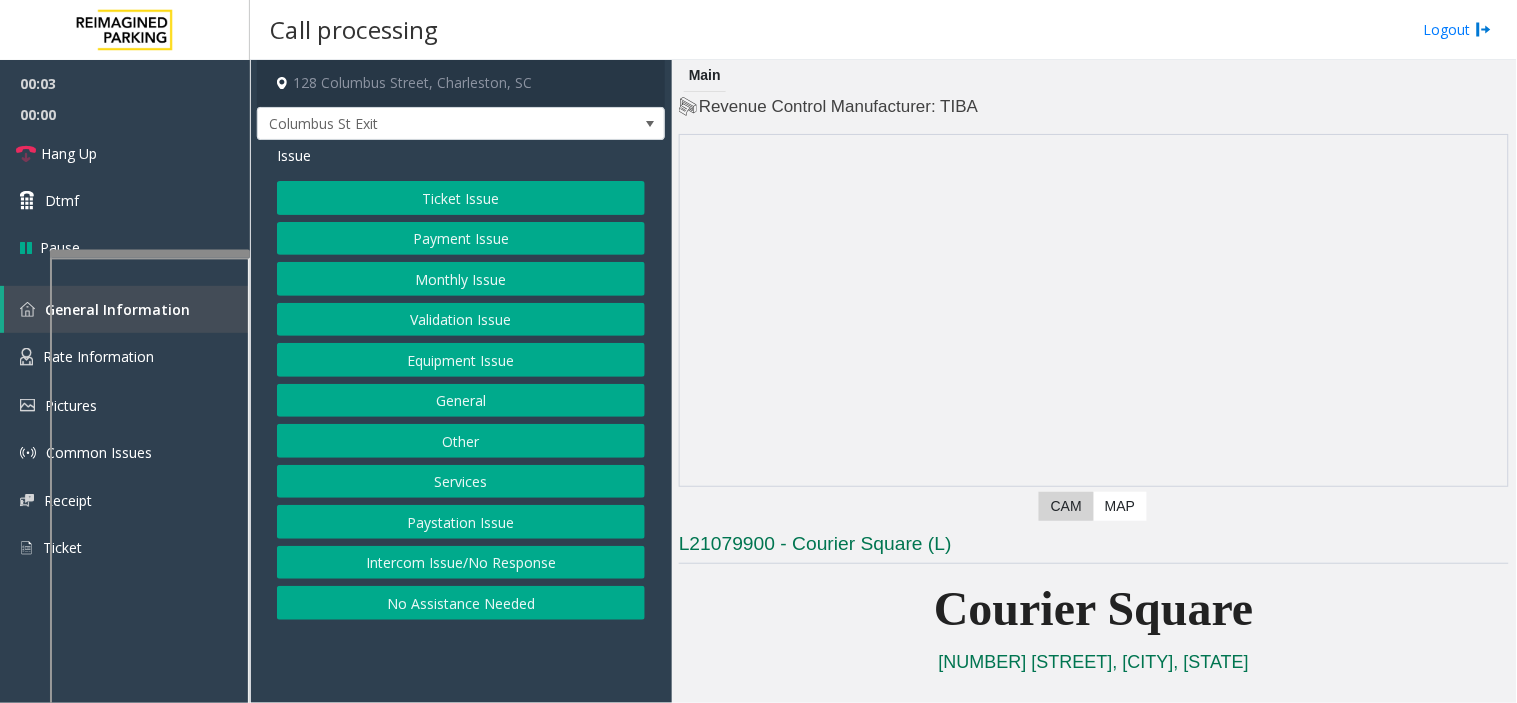 click on "Payment Issue" 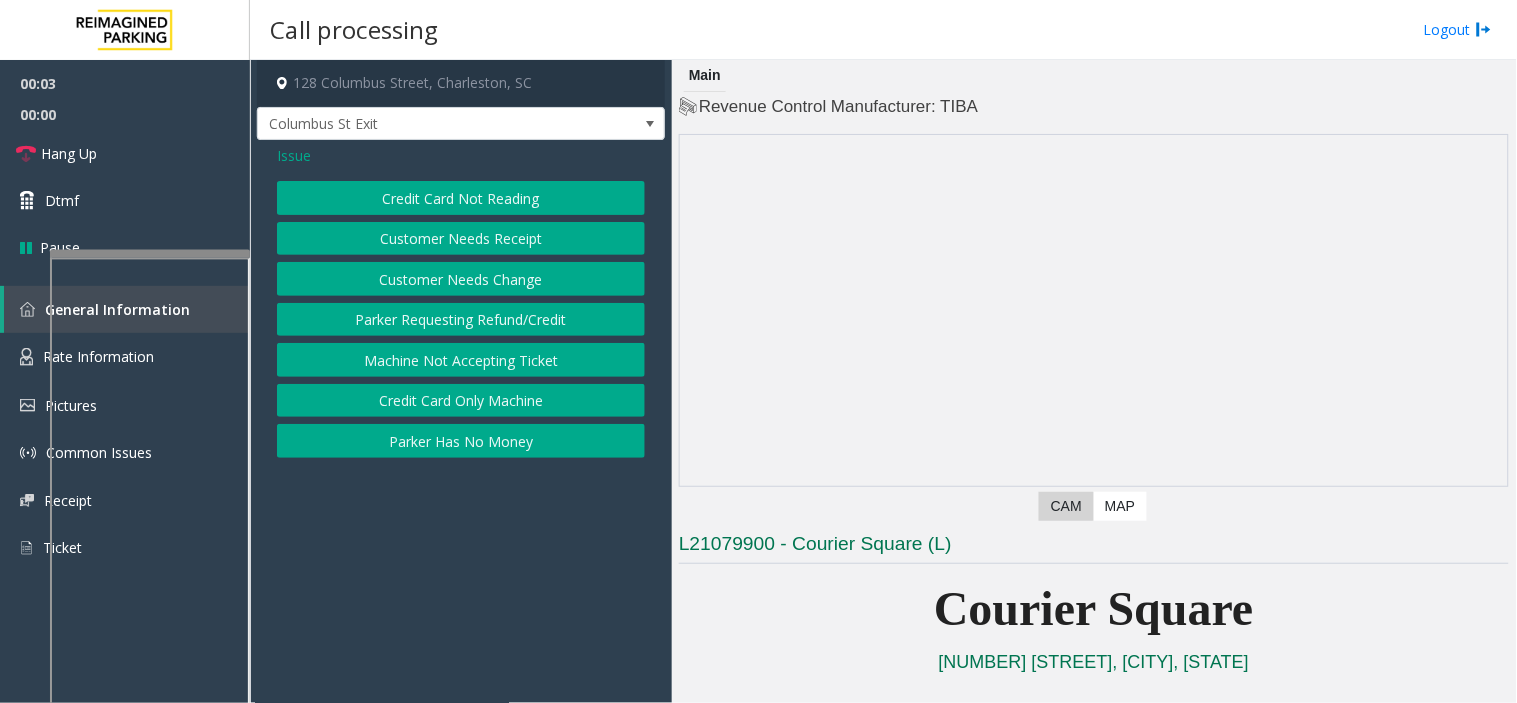 click on "Credit Card Not Reading" 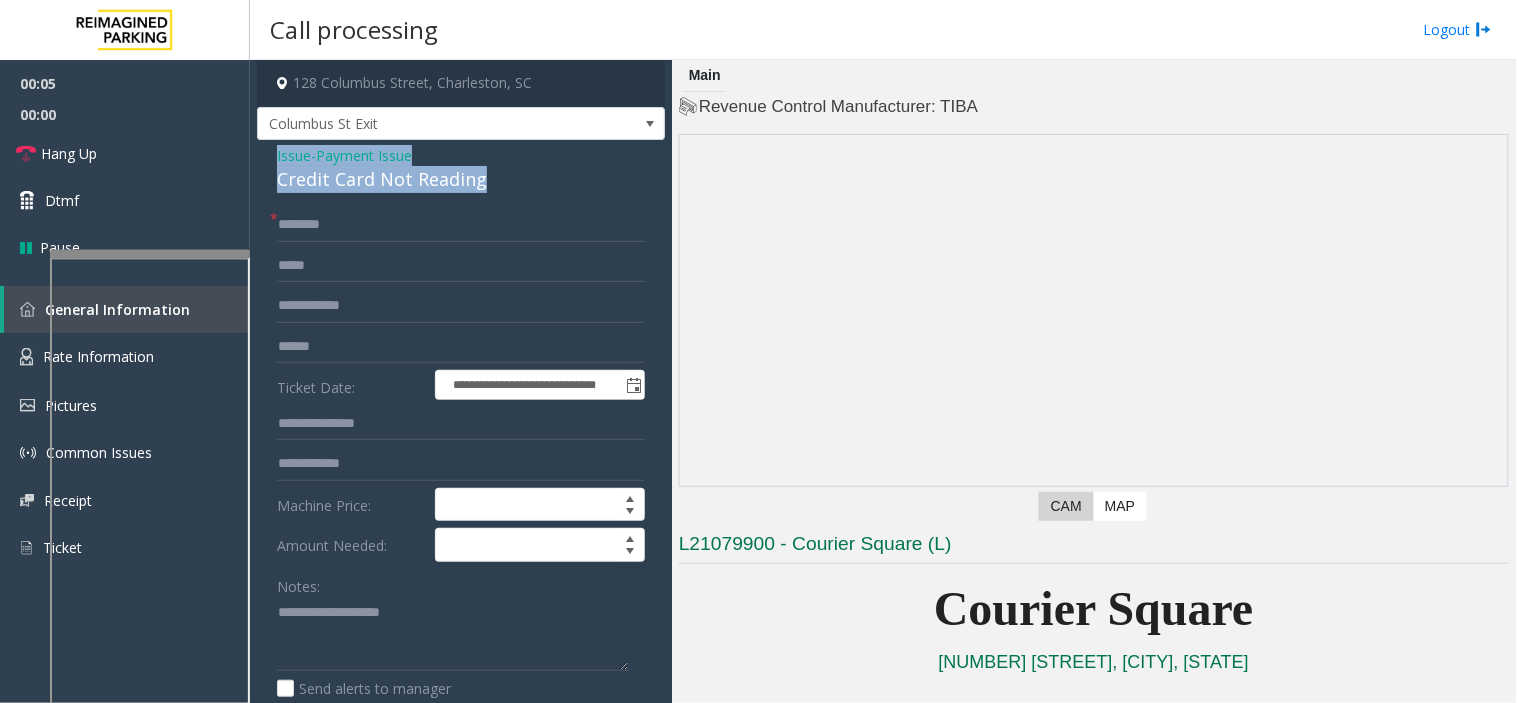 drag, startPoint x: 494, startPoint y: 182, endPoint x: 255, endPoint y: 160, distance: 240.01042 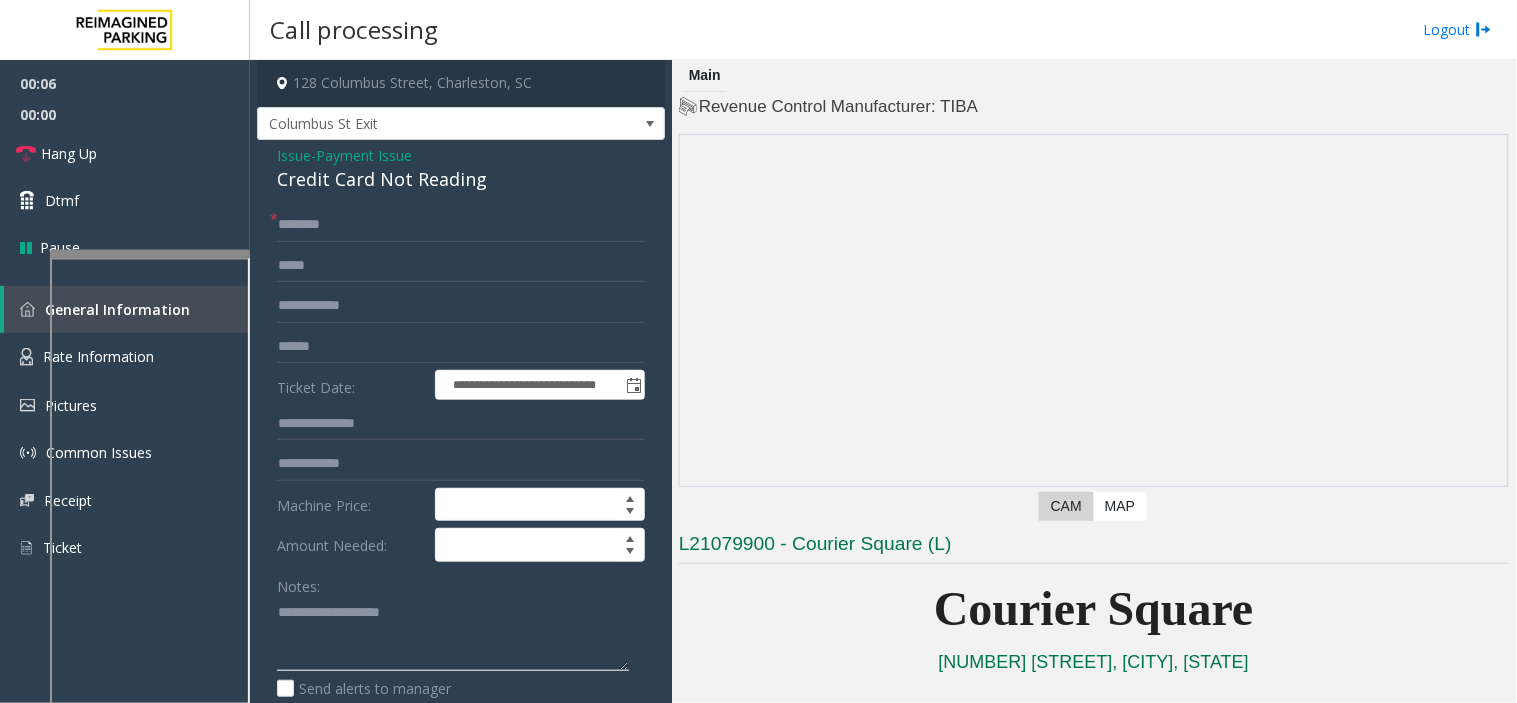 click 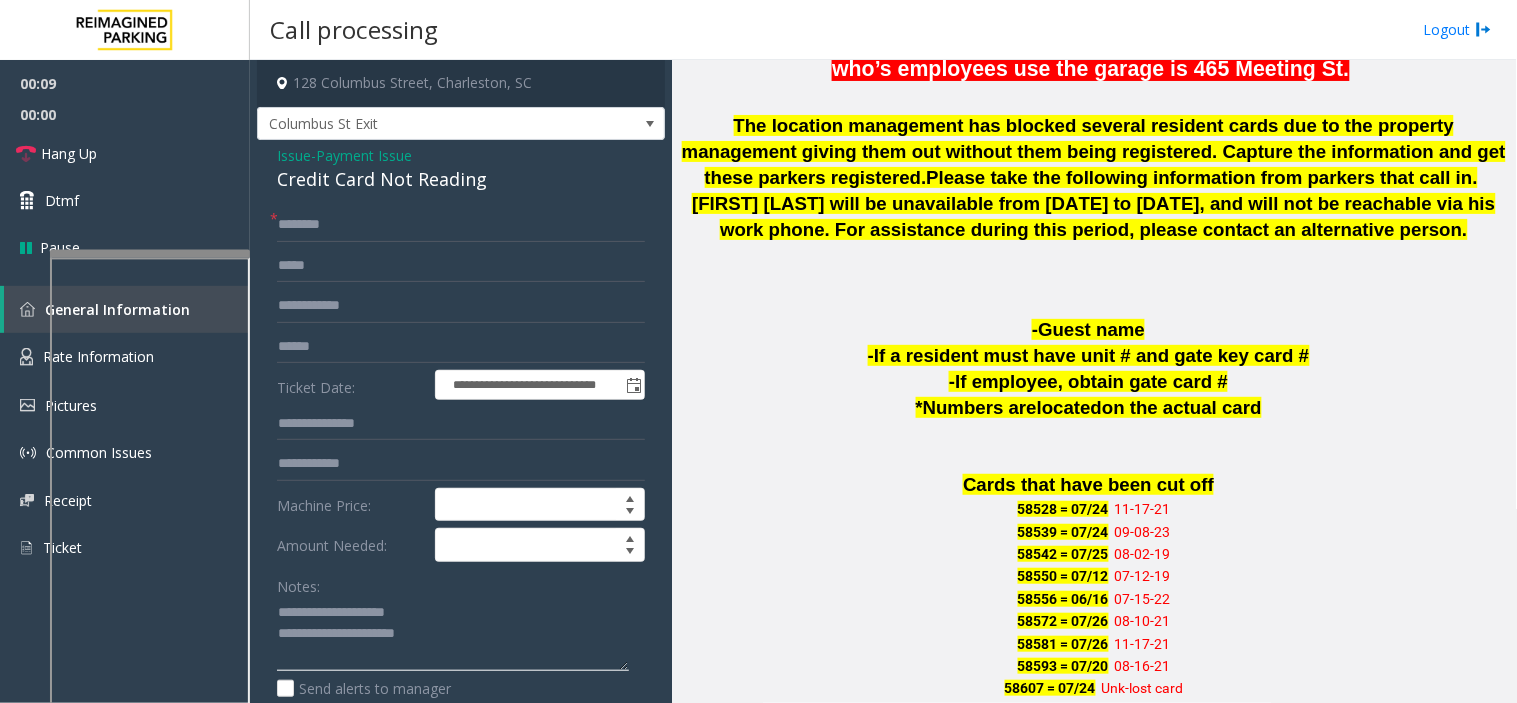 scroll, scrollTop: 888, scrollLeft: 0, axis: vertical 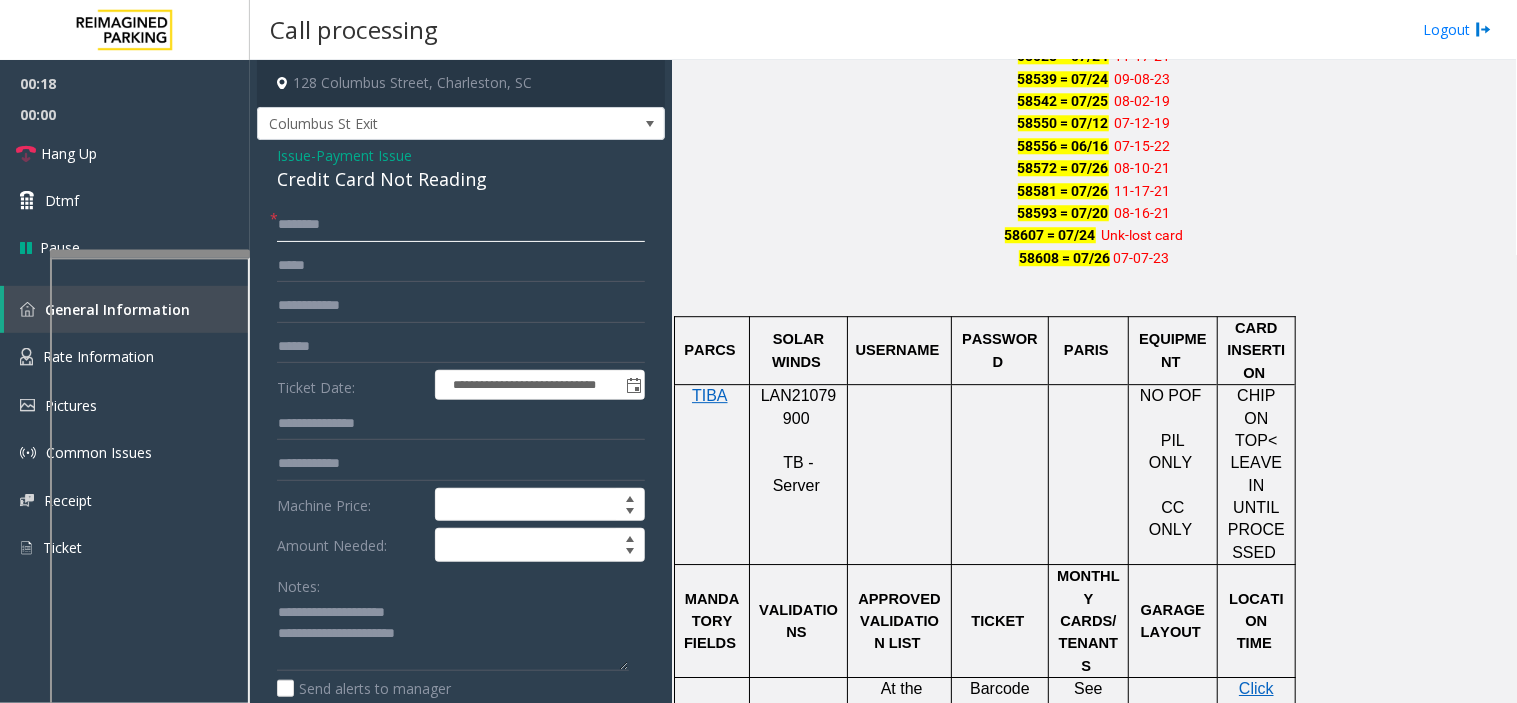 click 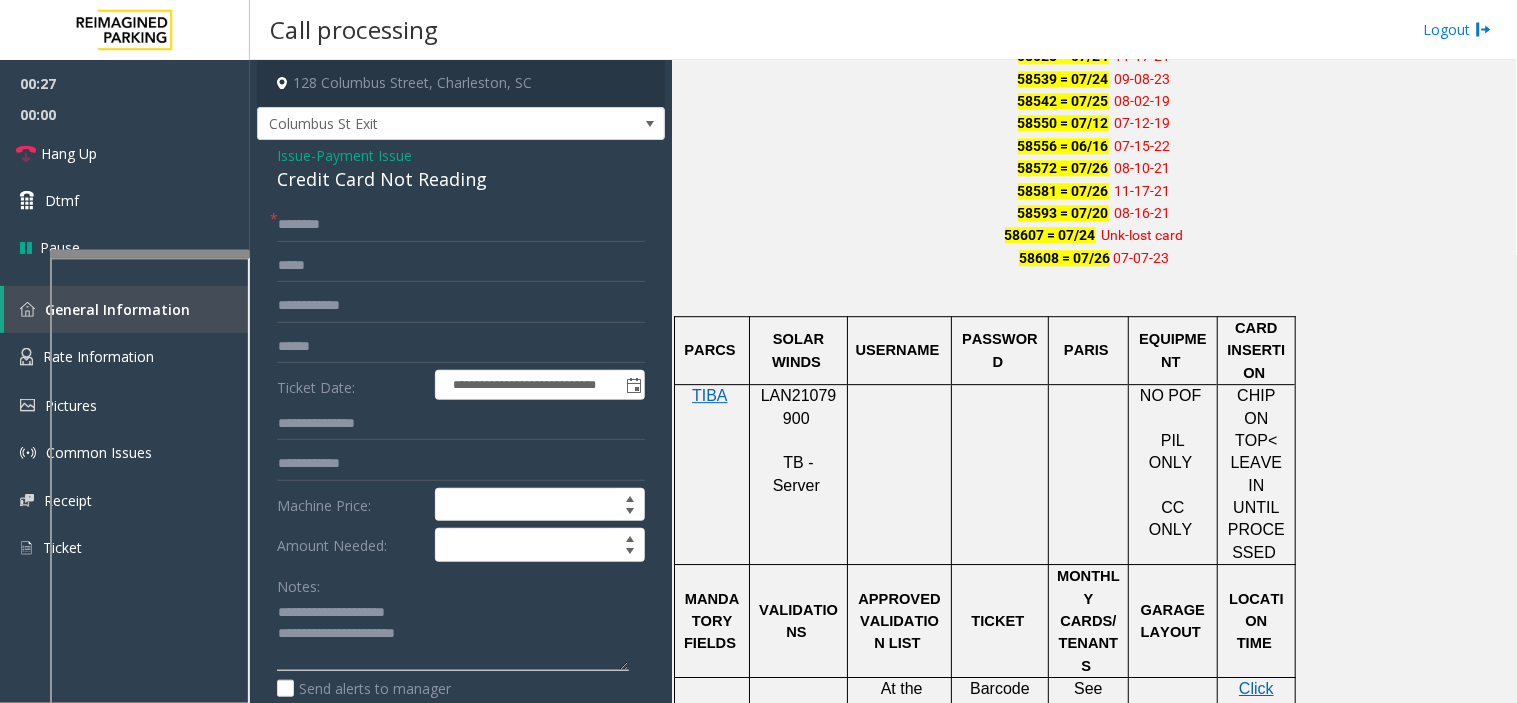 click 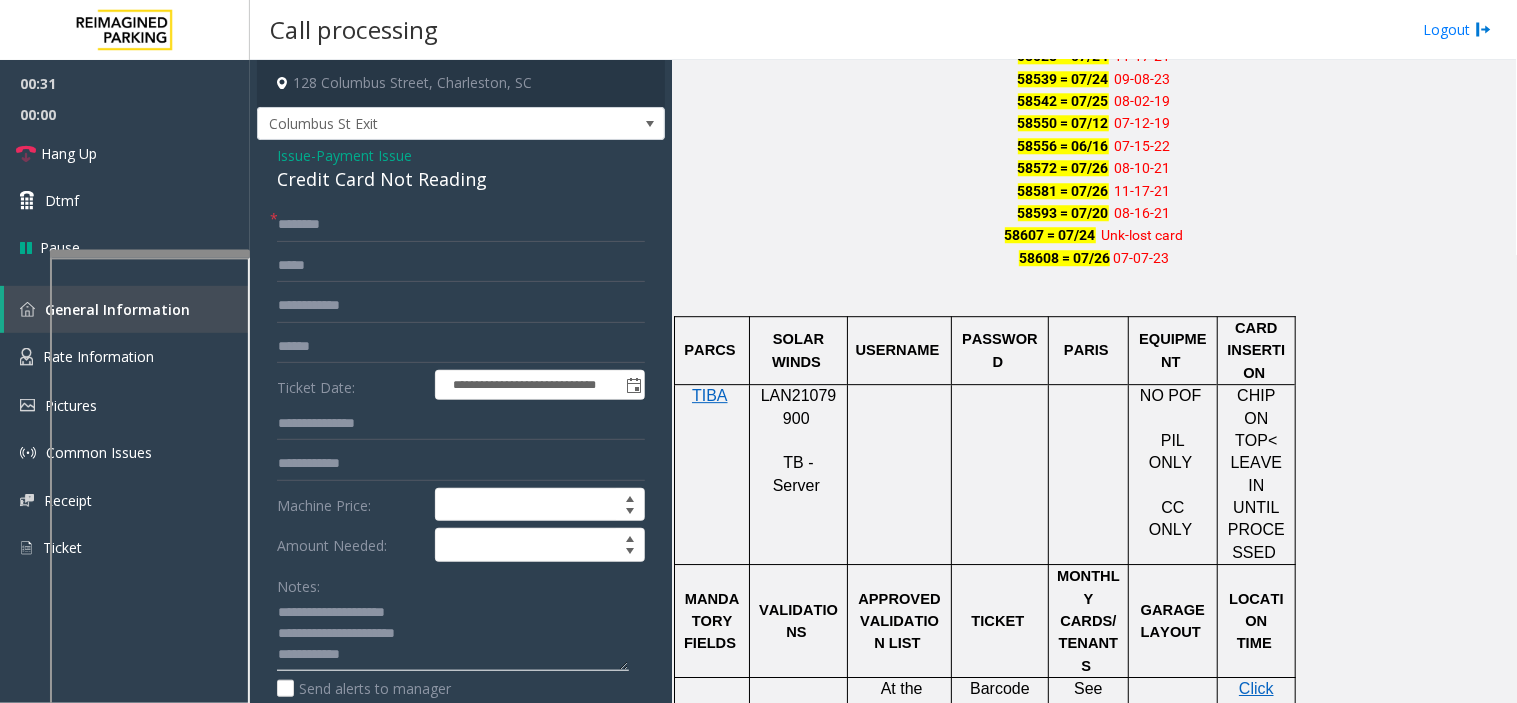 type on "**********" 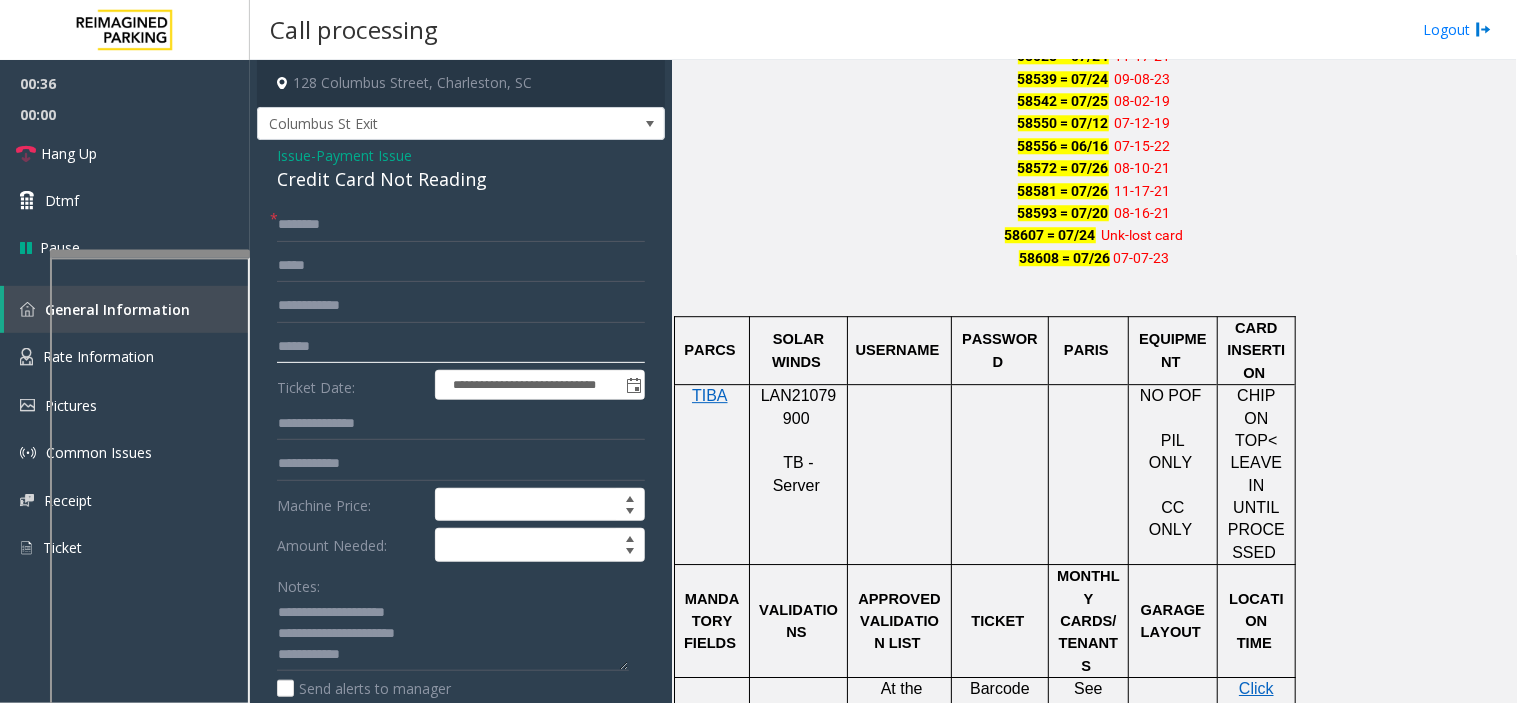 click 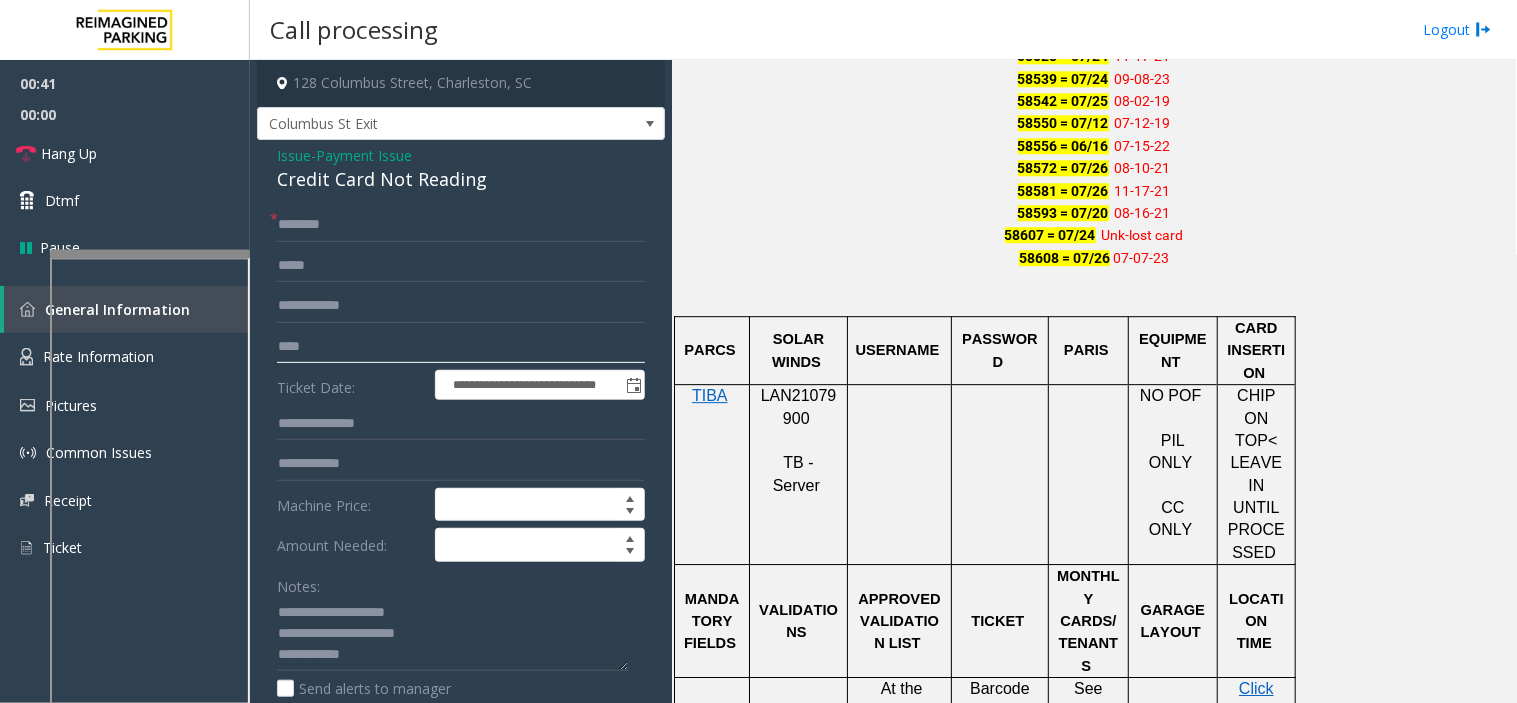click on "****" 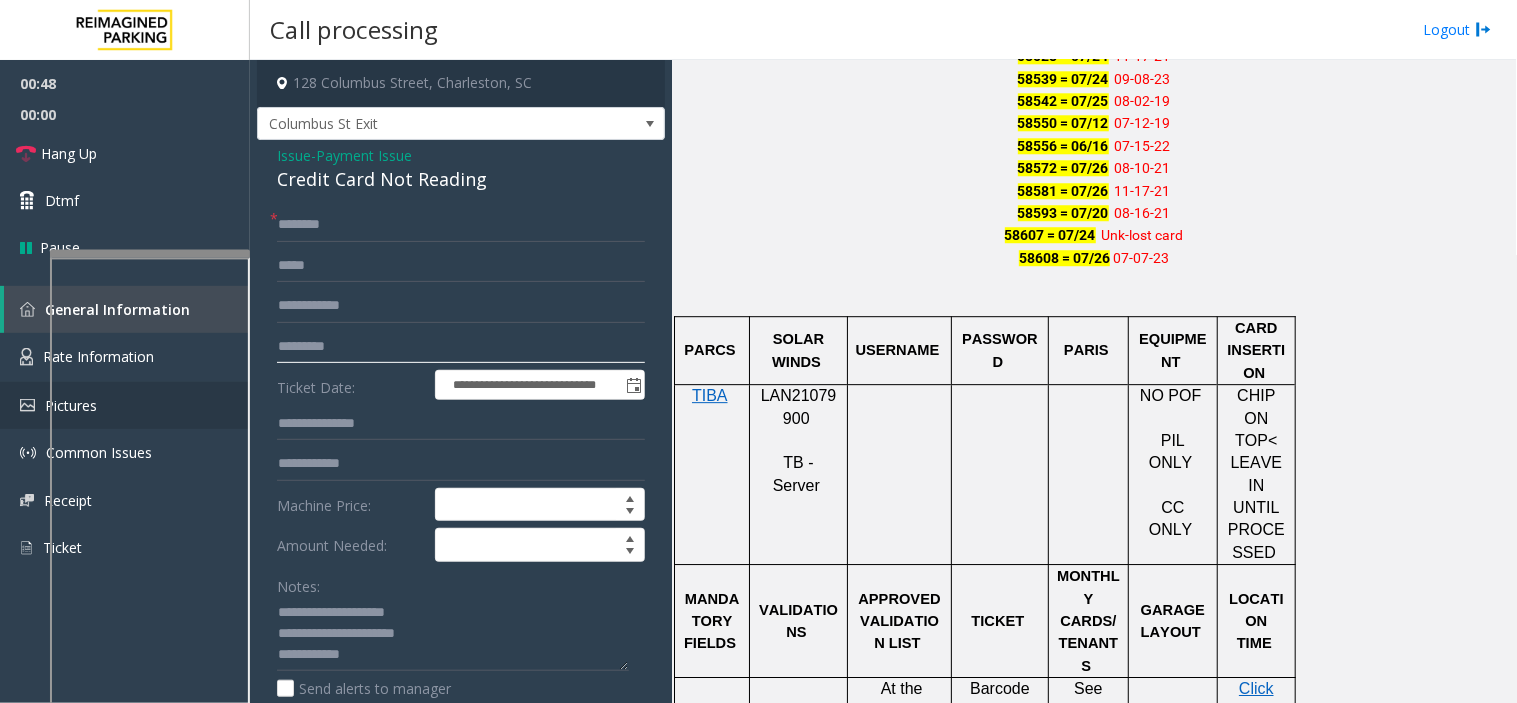 type on "*********" 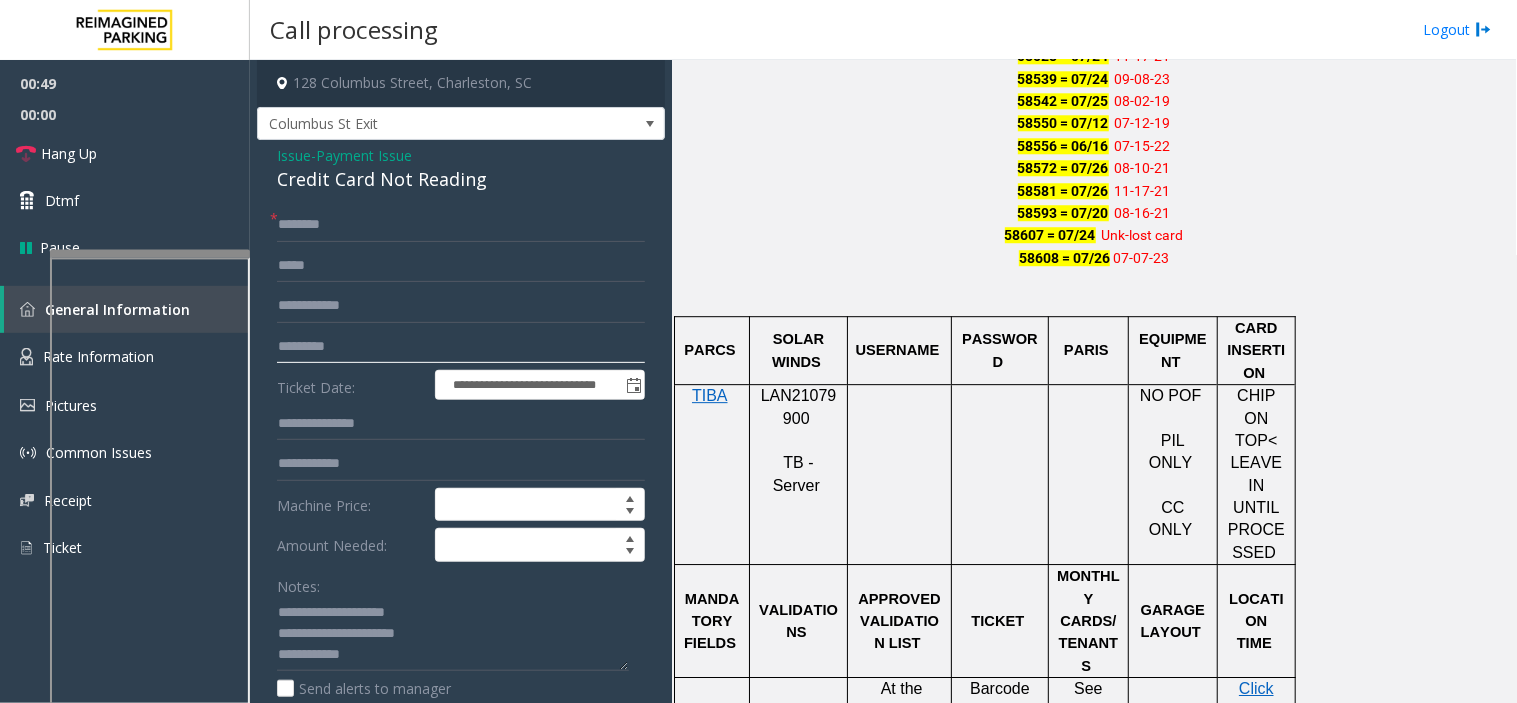 click on "*********" 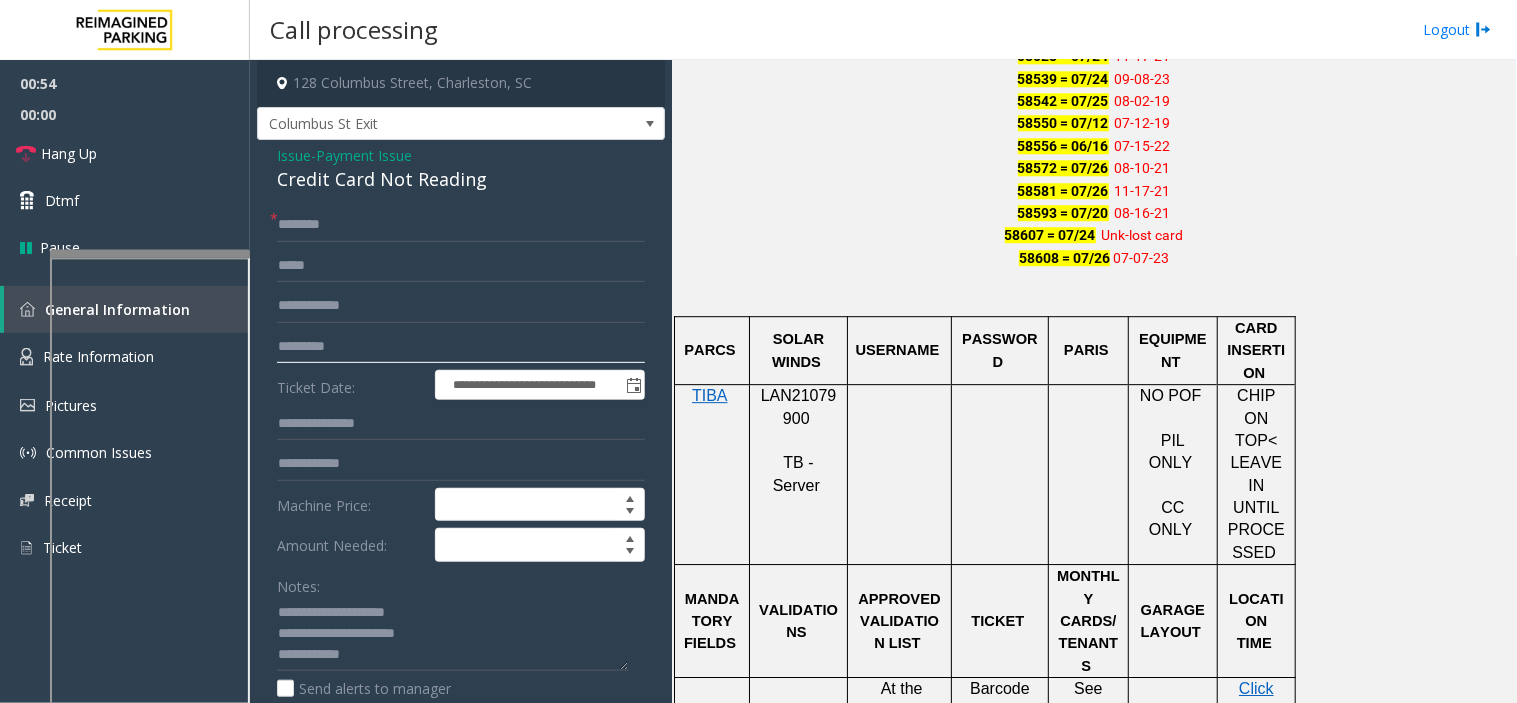 click on "*********" 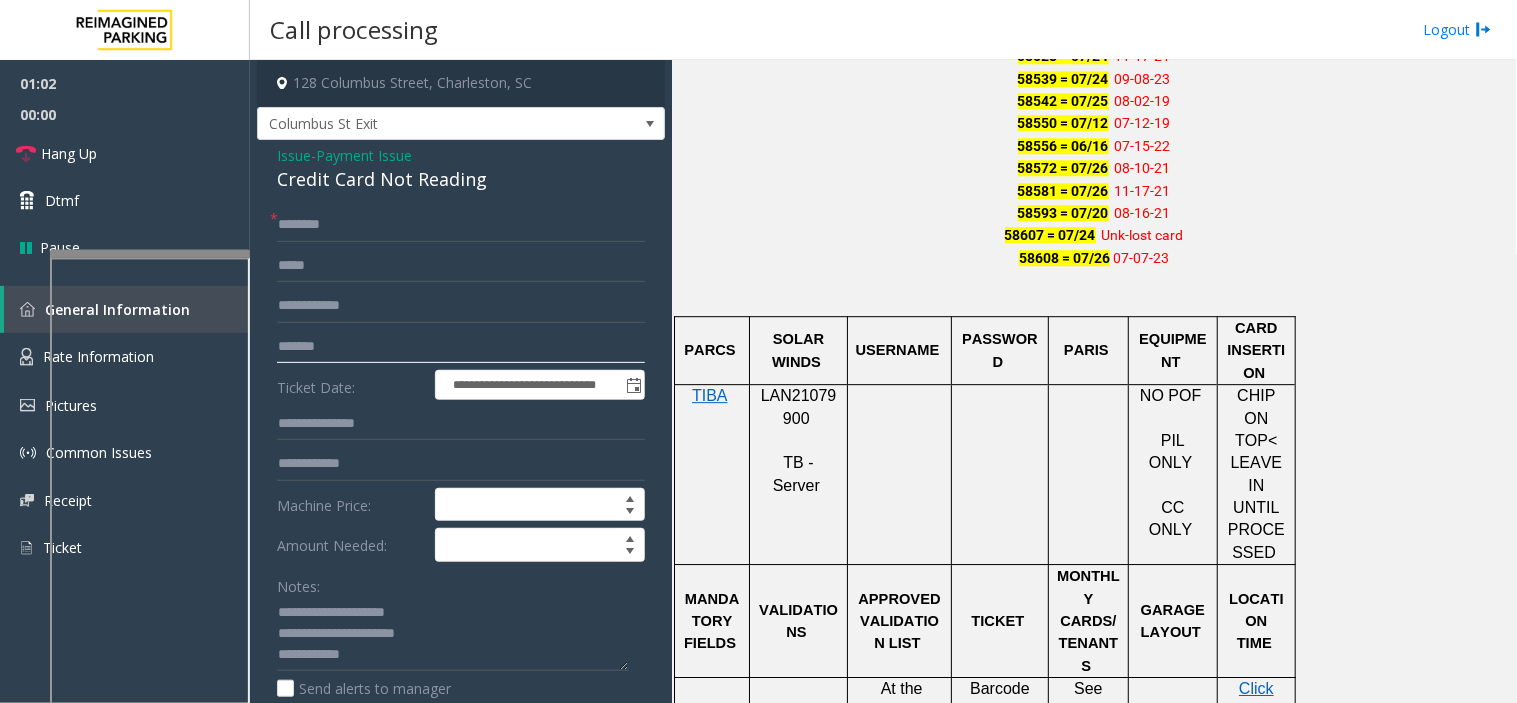 type on "*******" 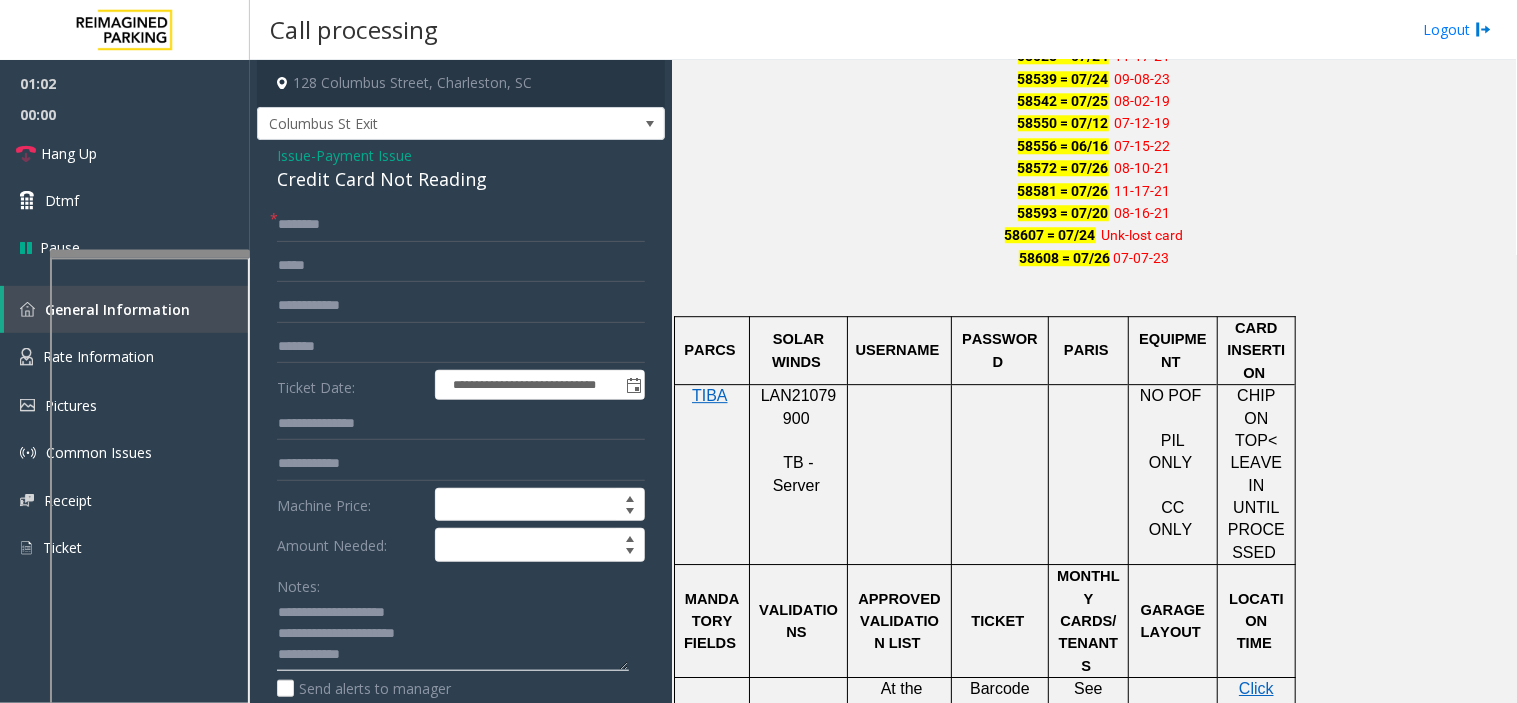 click 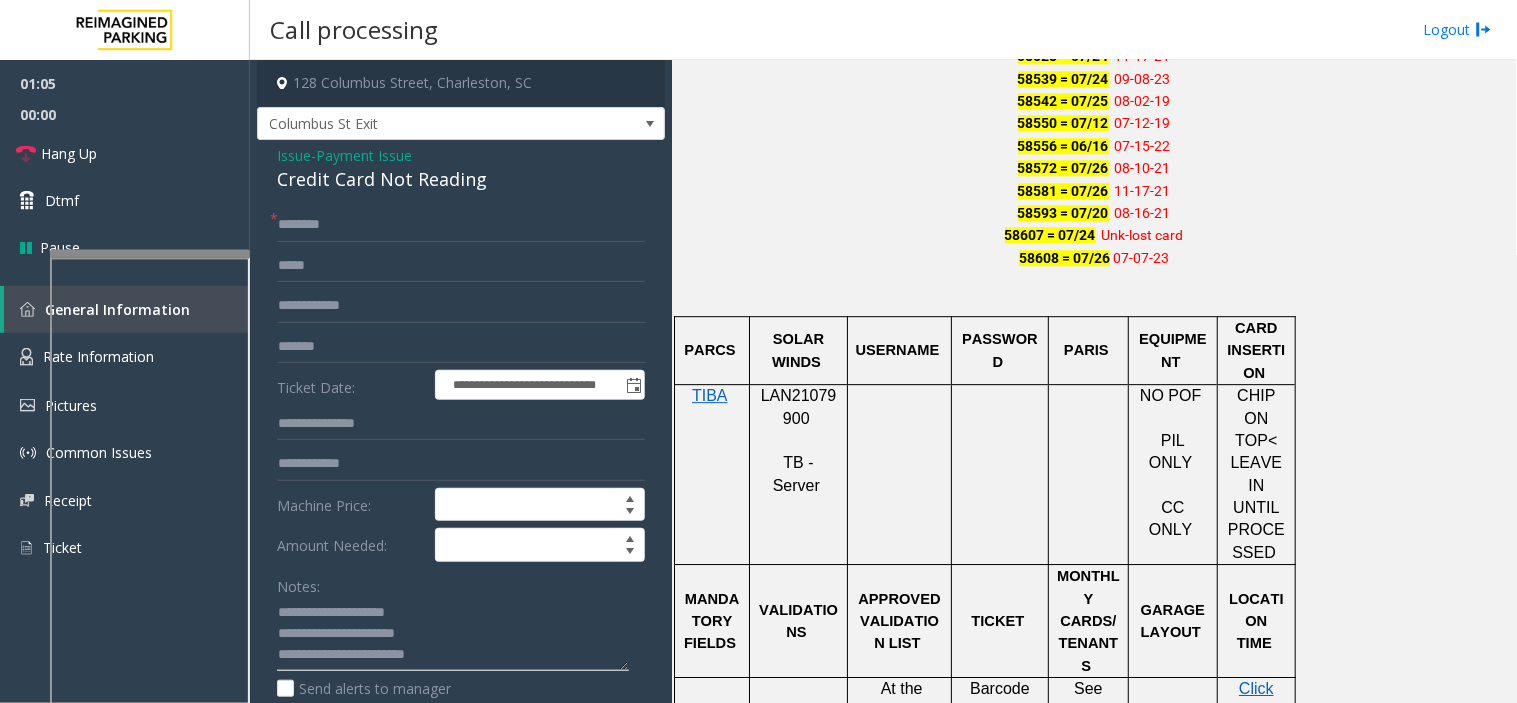 type on "**********" 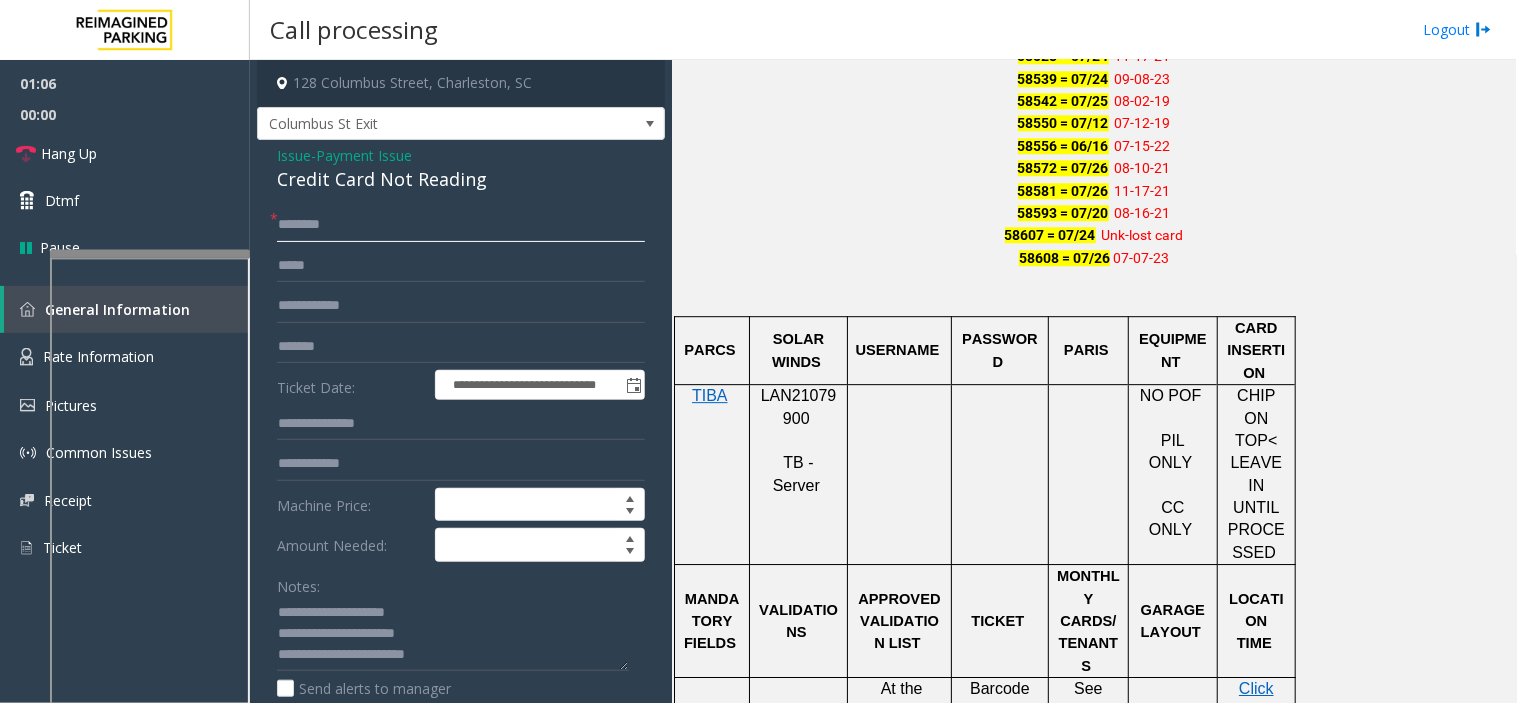 click 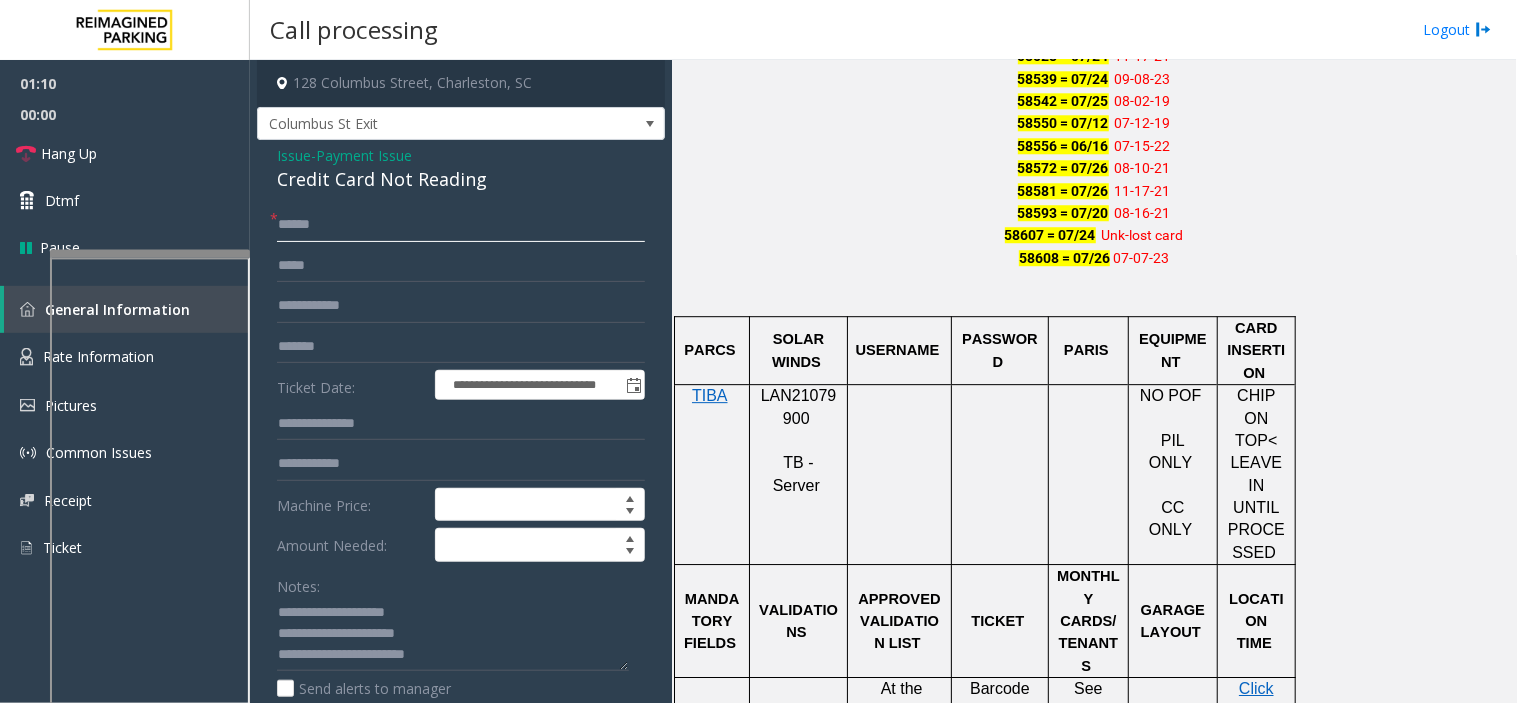 type on "******" 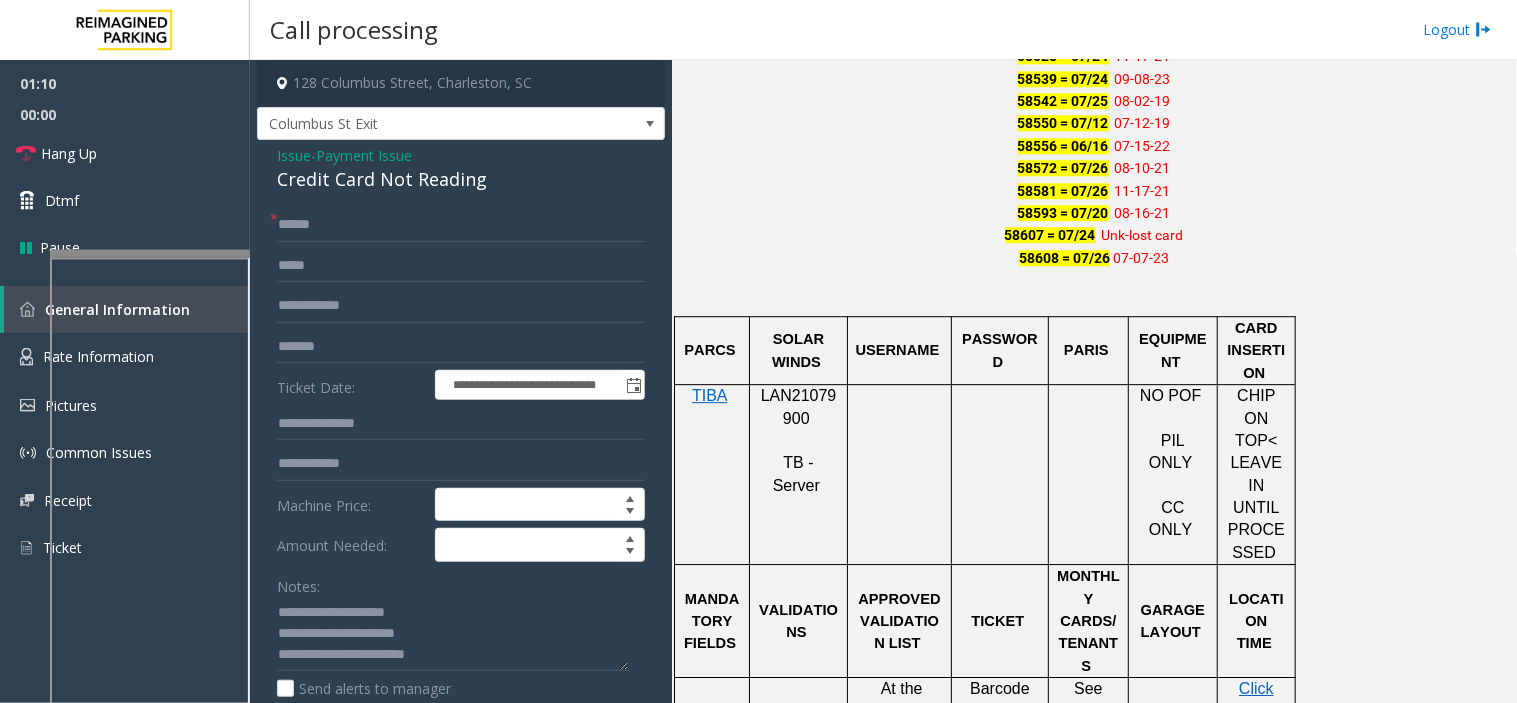 drag, startPoint x: 303, startPoint y: 231, endPoint x: 285, endPoint y: 200, distance: 35.846897 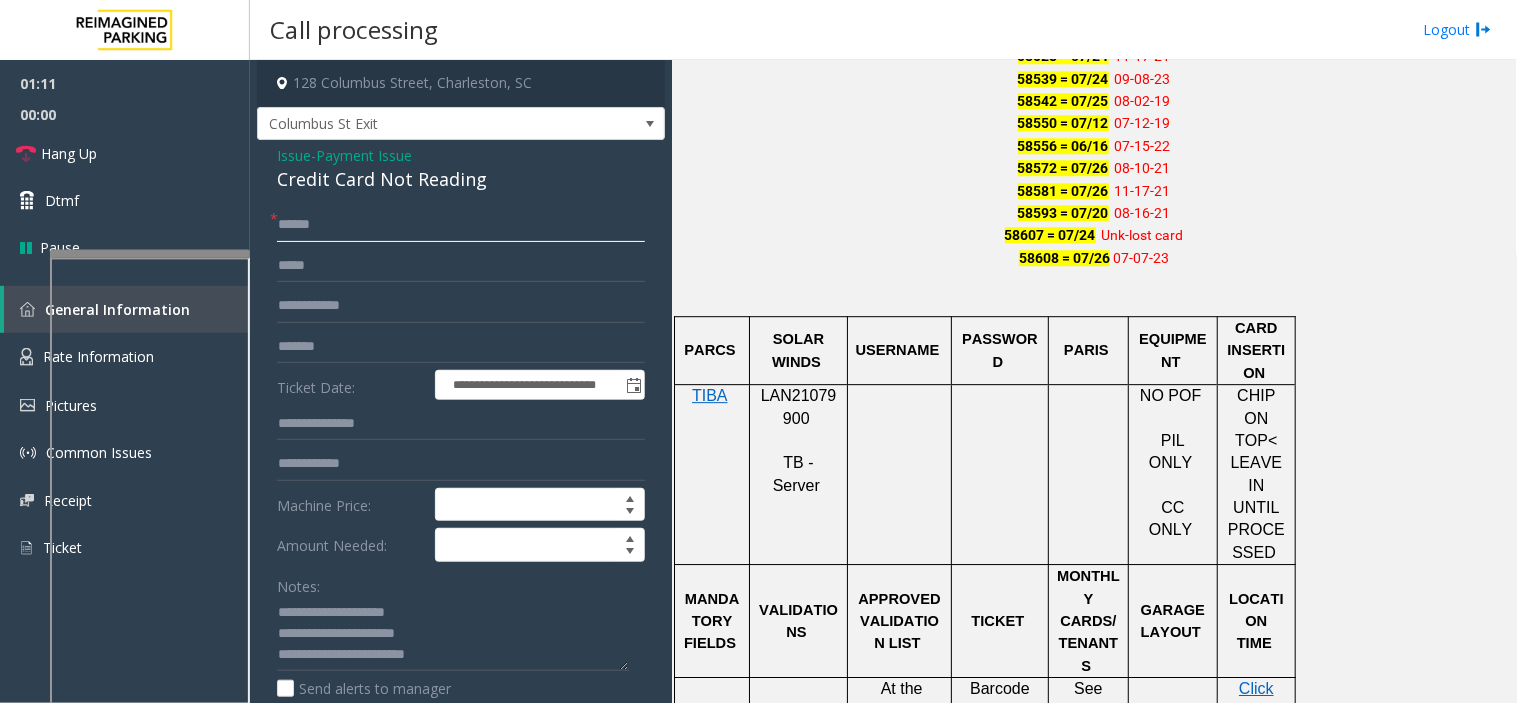 click on "******" 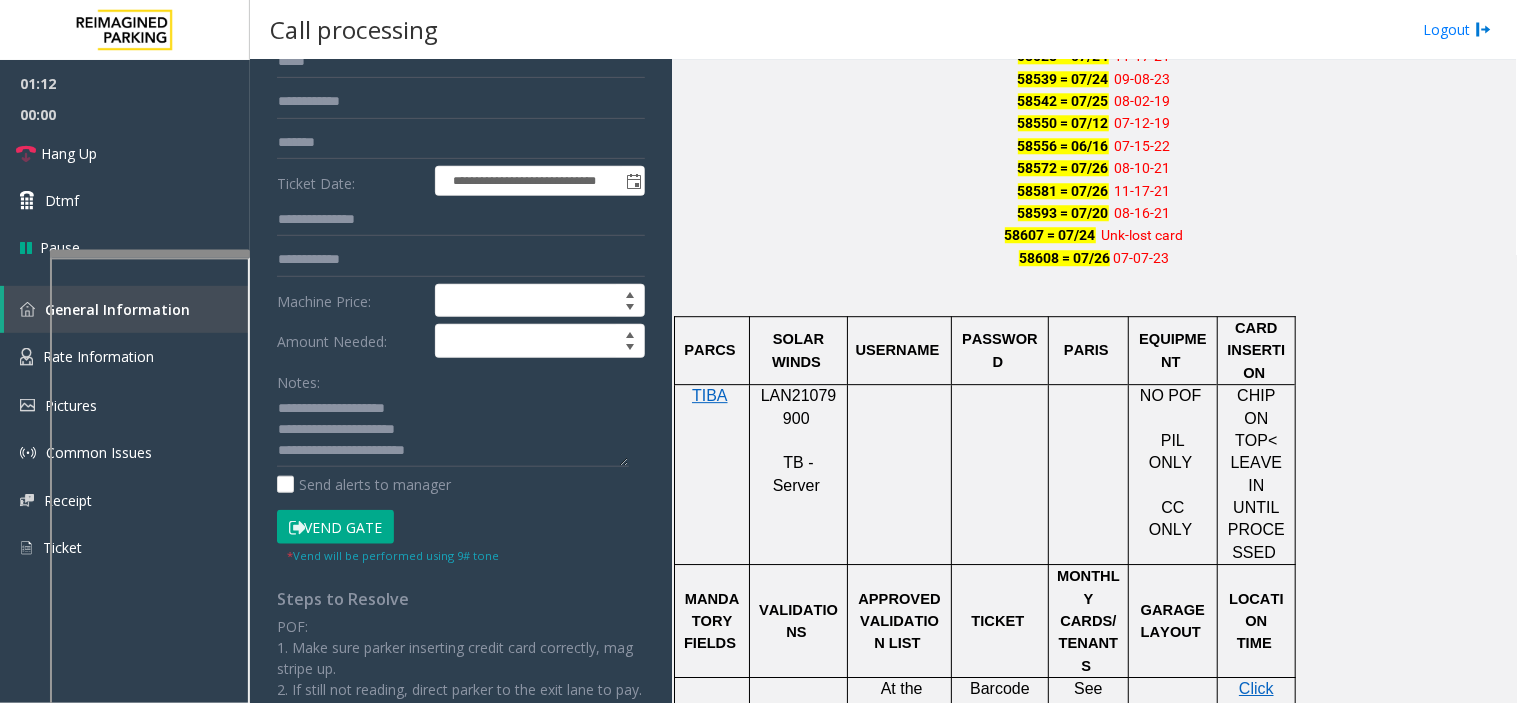 scroll, scrollTop: 222, scrollLeft: 0, axis: vertical 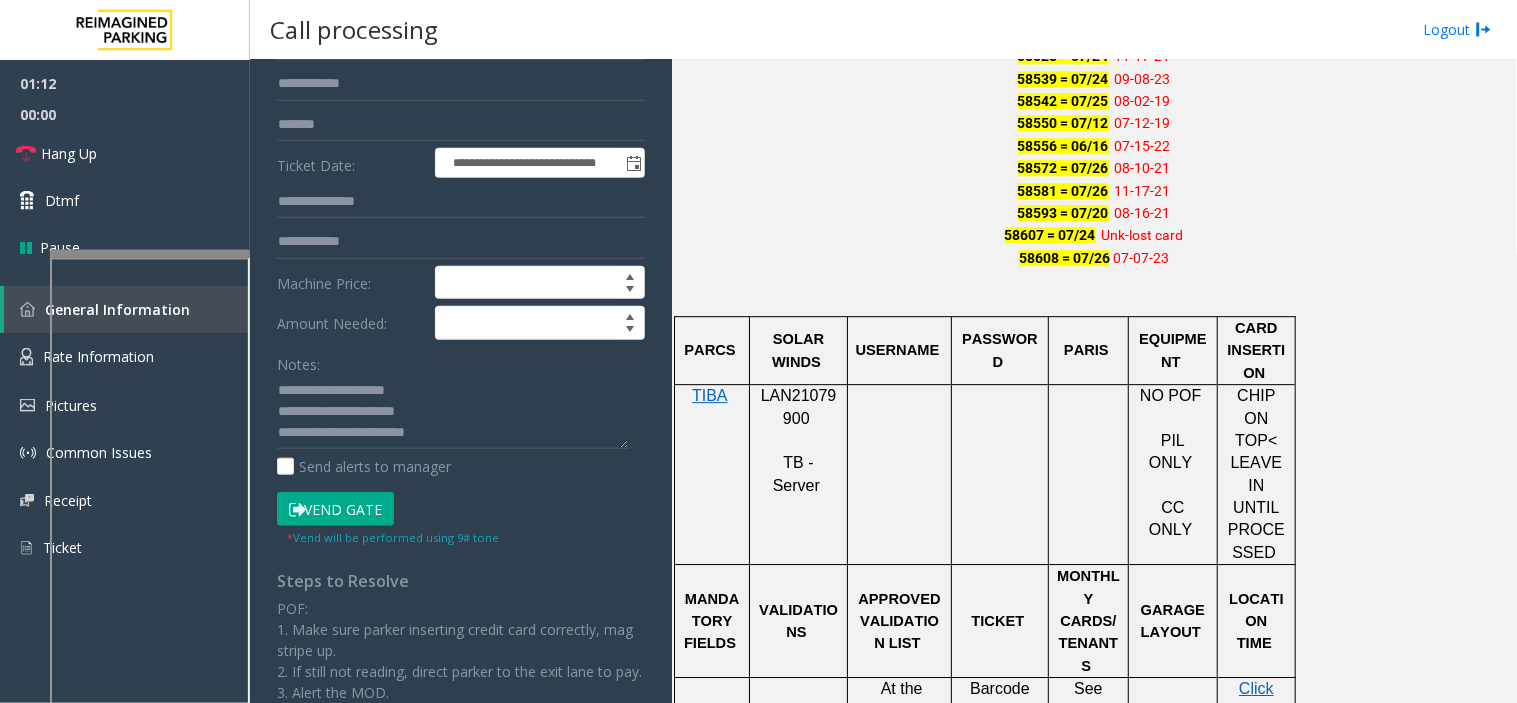 click on "Vend Gate" 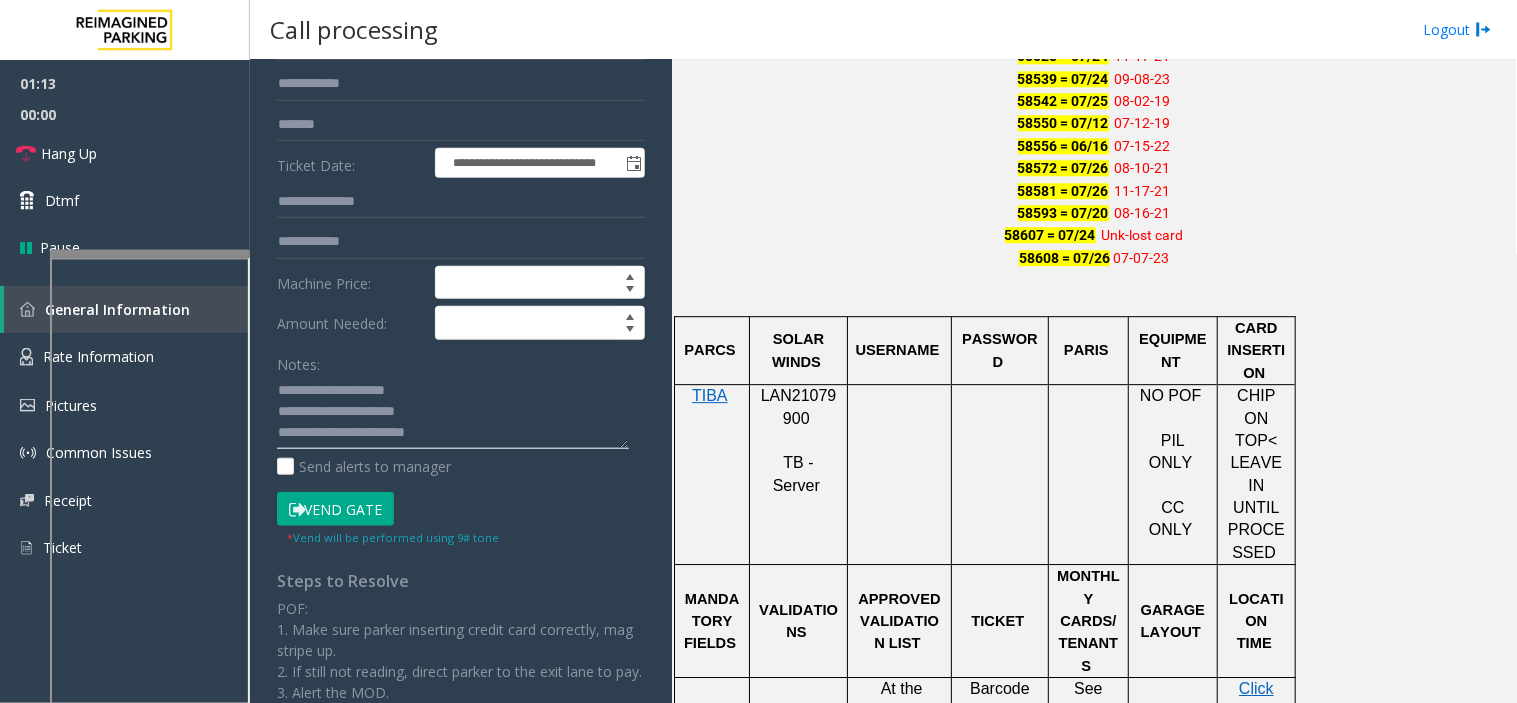 click 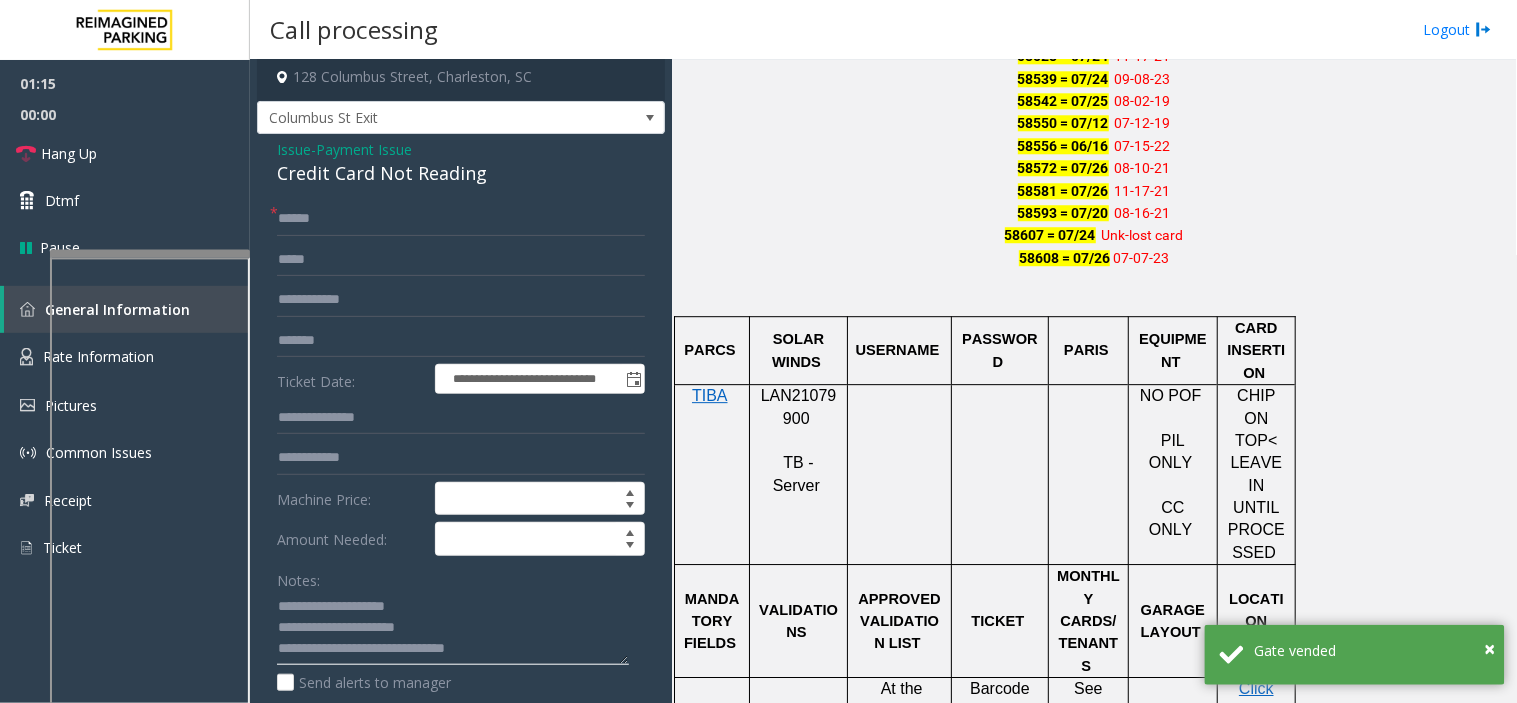 scroll, scrollTop: 0, scrollLeft: 0, axis: both 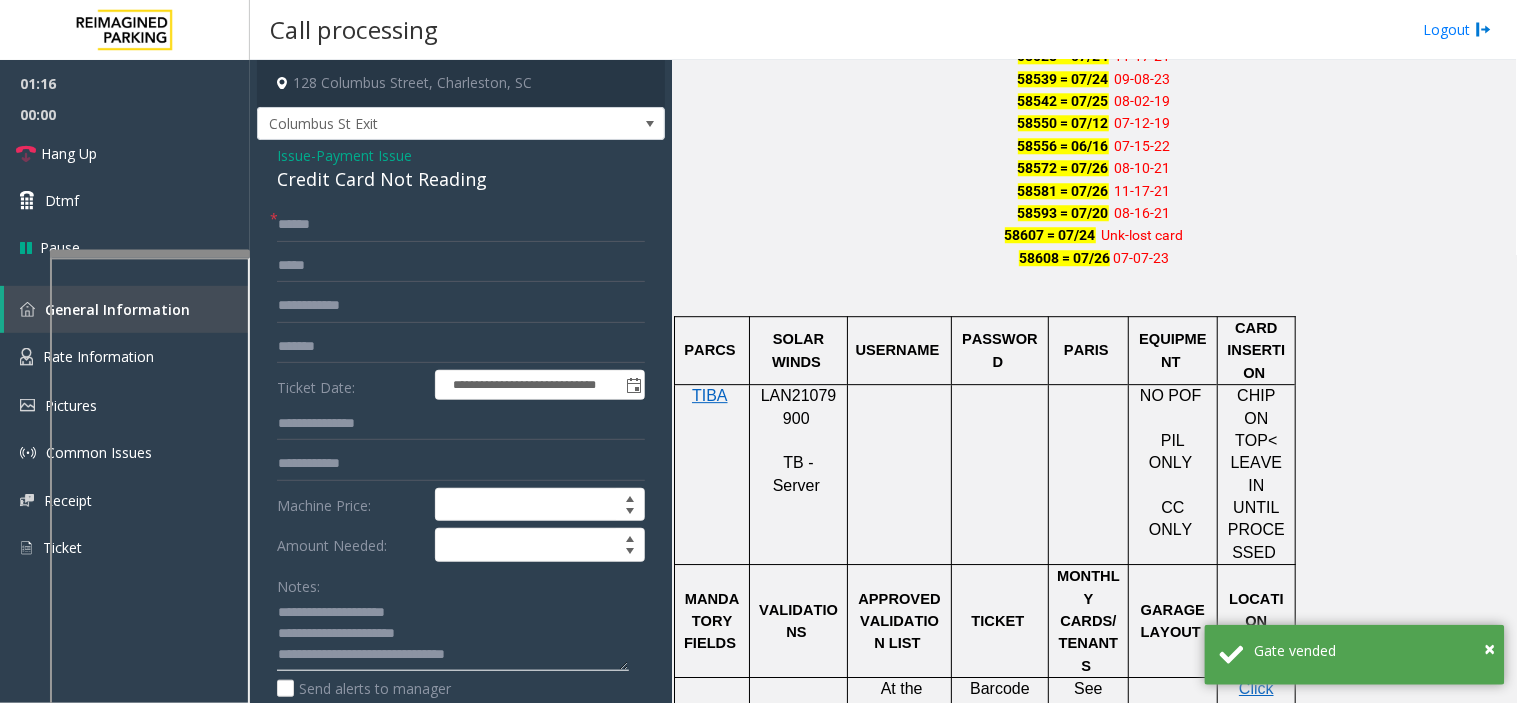 type on "**********" 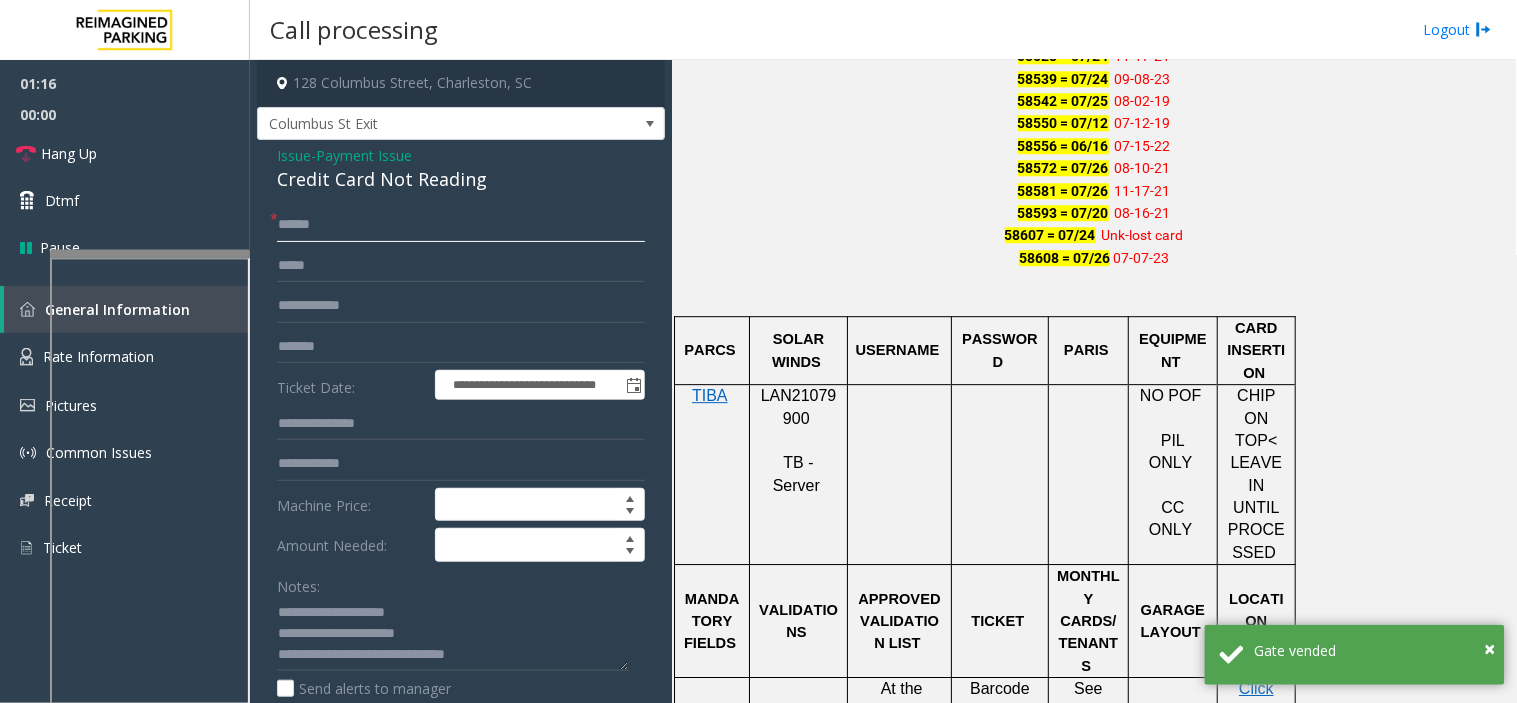 drag, startPoint x: 331, startPoint y: 228, endPoint x: 258, endPoint y: 228, distance: 73 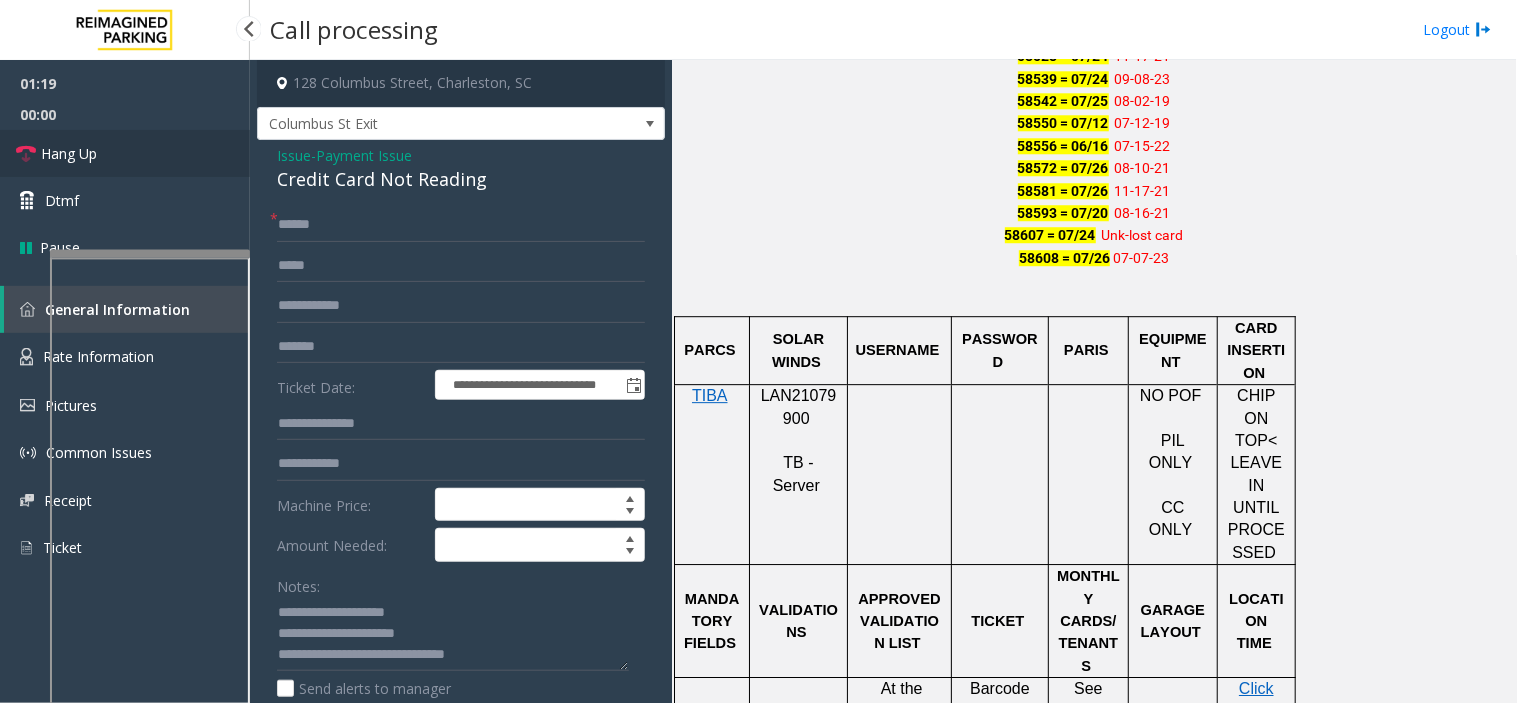 click on "Hang Up" at bounding box center [125, 153] 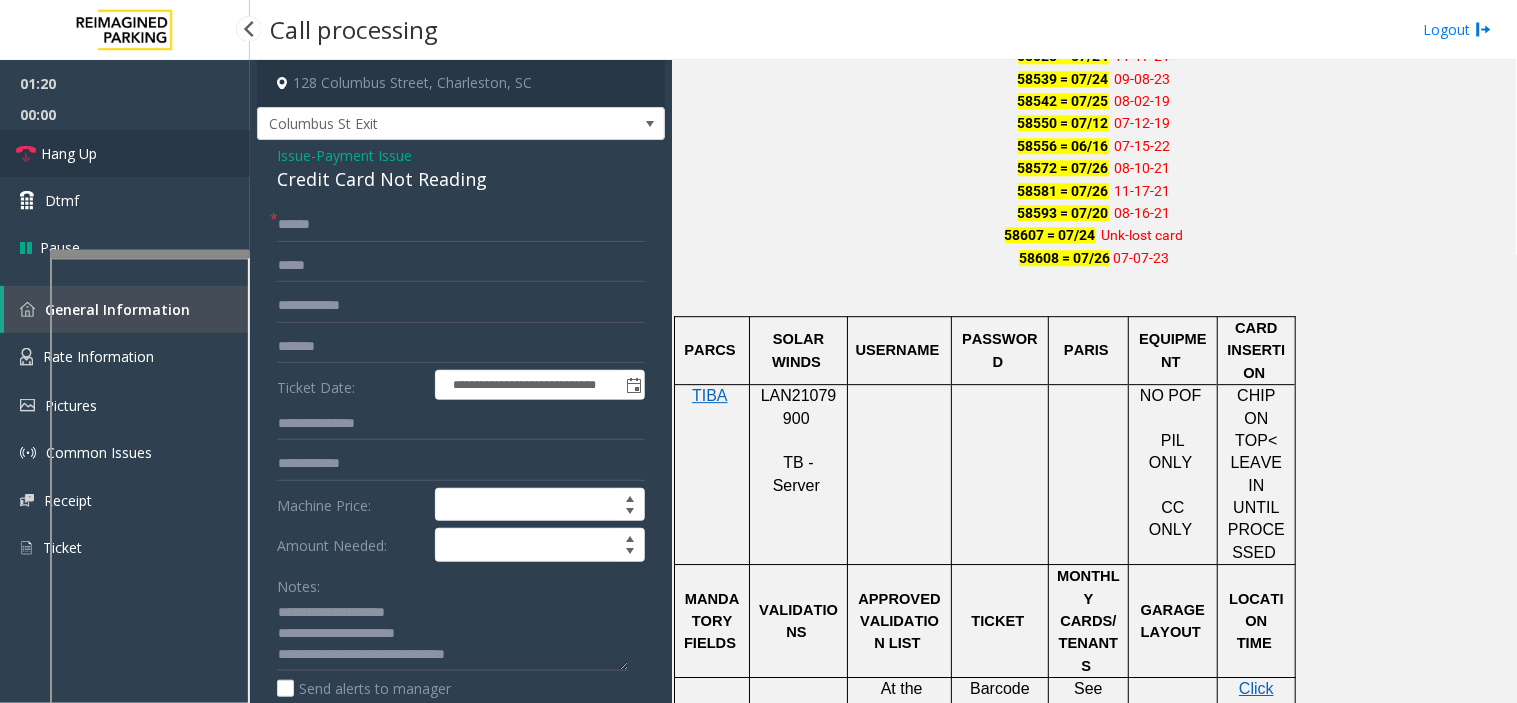 click on "Hang Up" at bounding box center (125, 153) 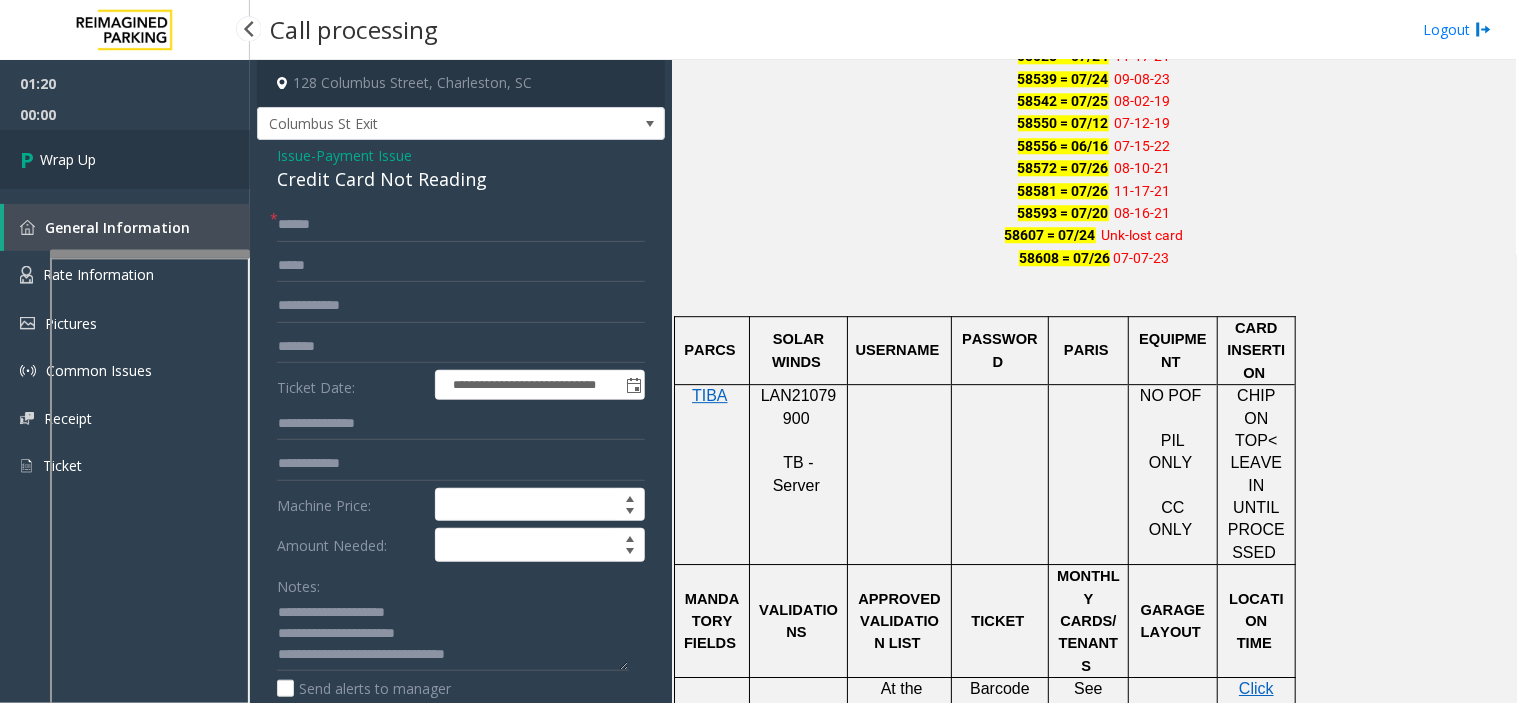 click on "Wrap Up" at bounding box center [125, 159] 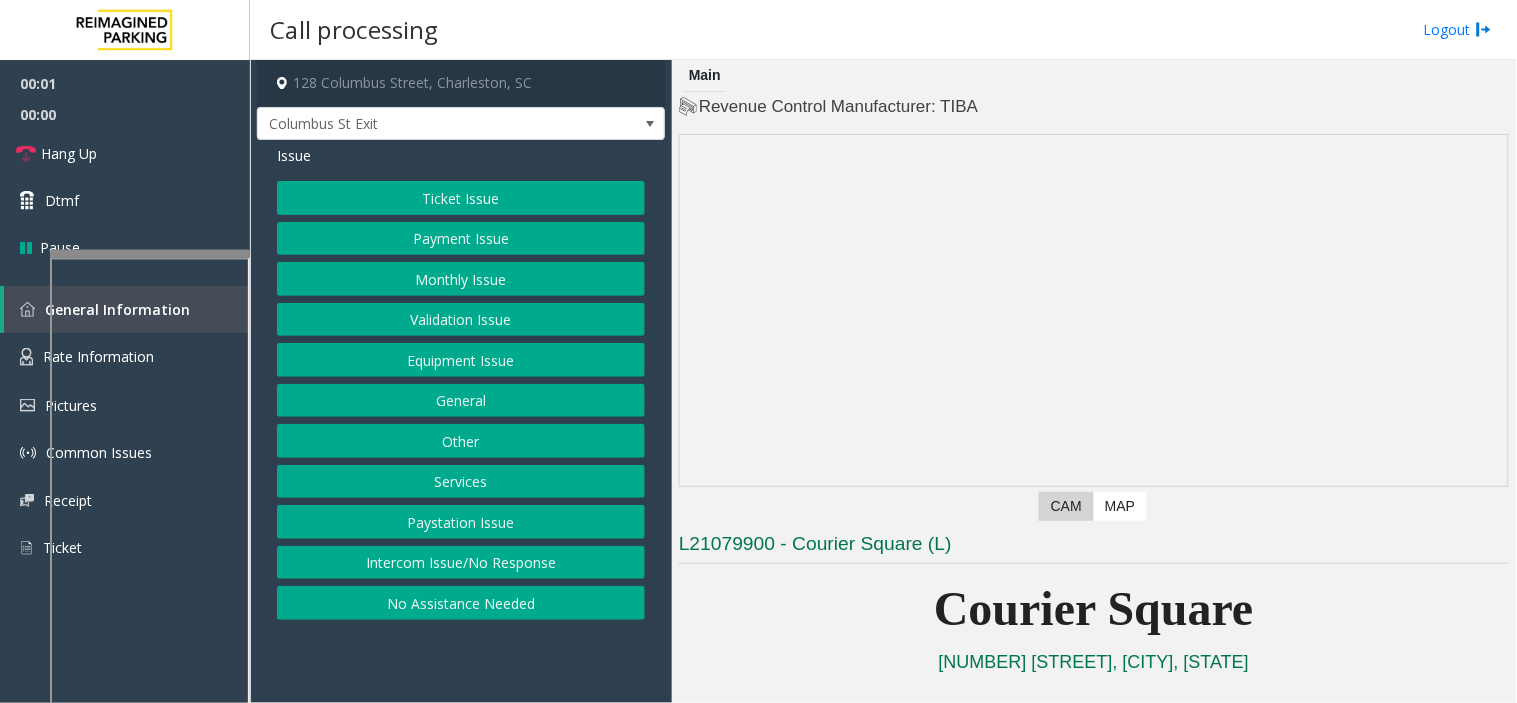 click on "Payment Issue" 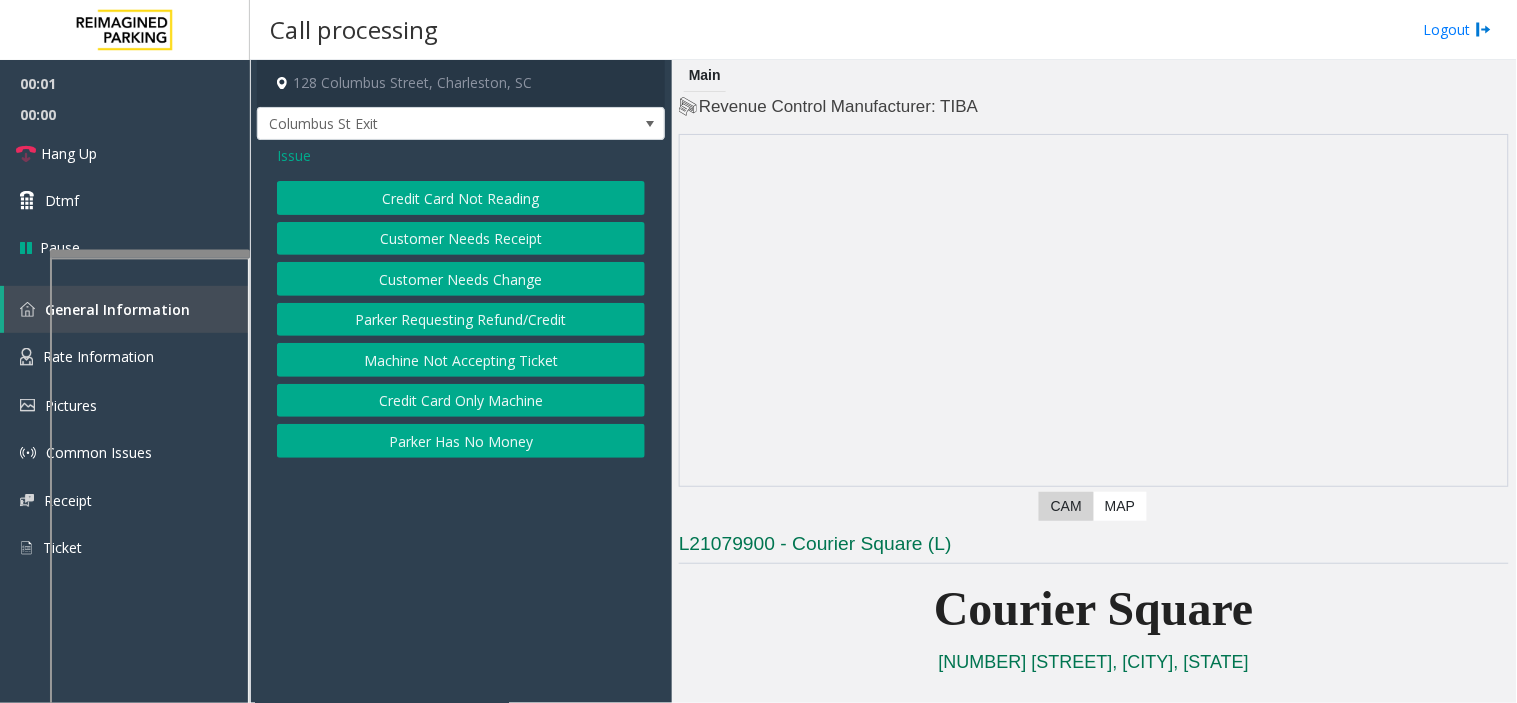 click on "Credit Card Not Reading" 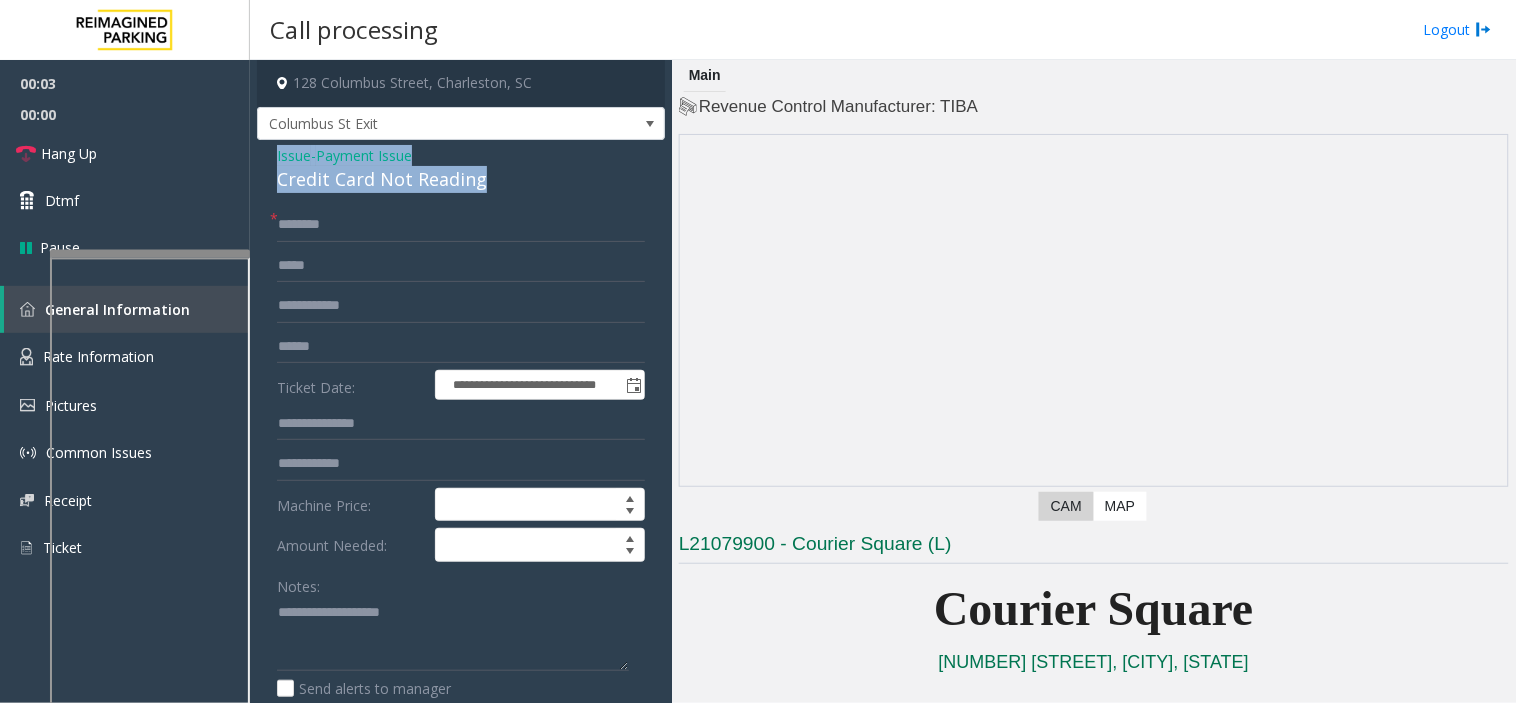 drag, startPoint x: 482, startPoint y: 185, endPoint x: 278, endPoint y: 156, distance: 206.05096 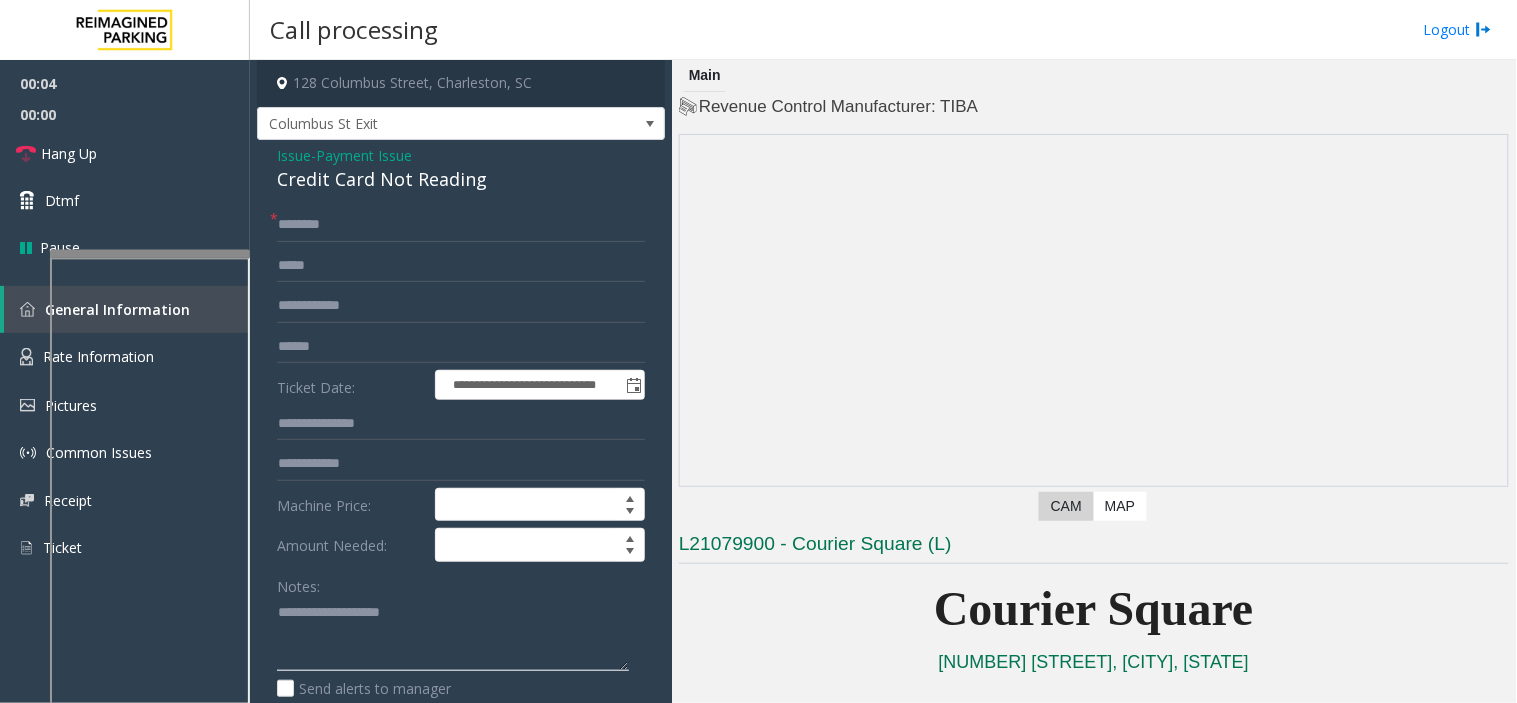 click 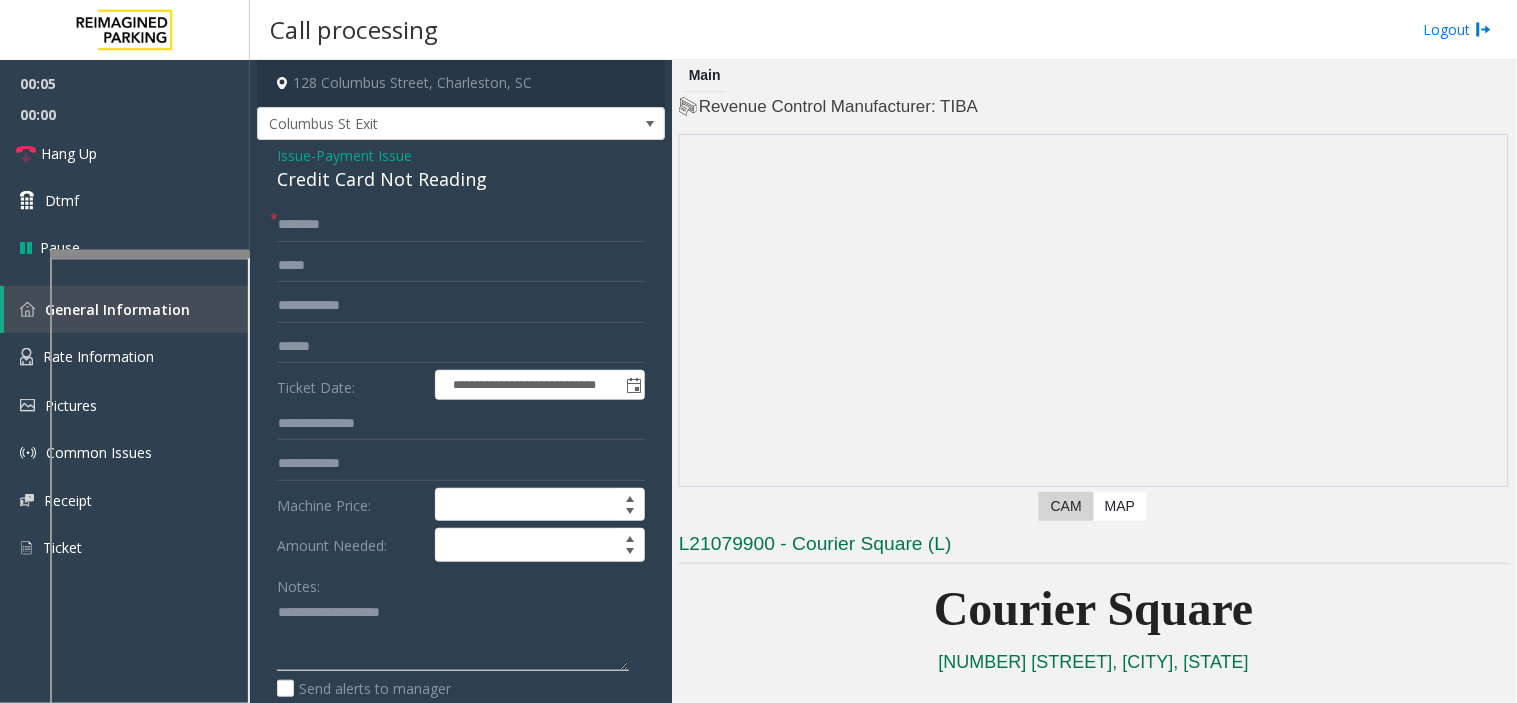 paste on "**********" 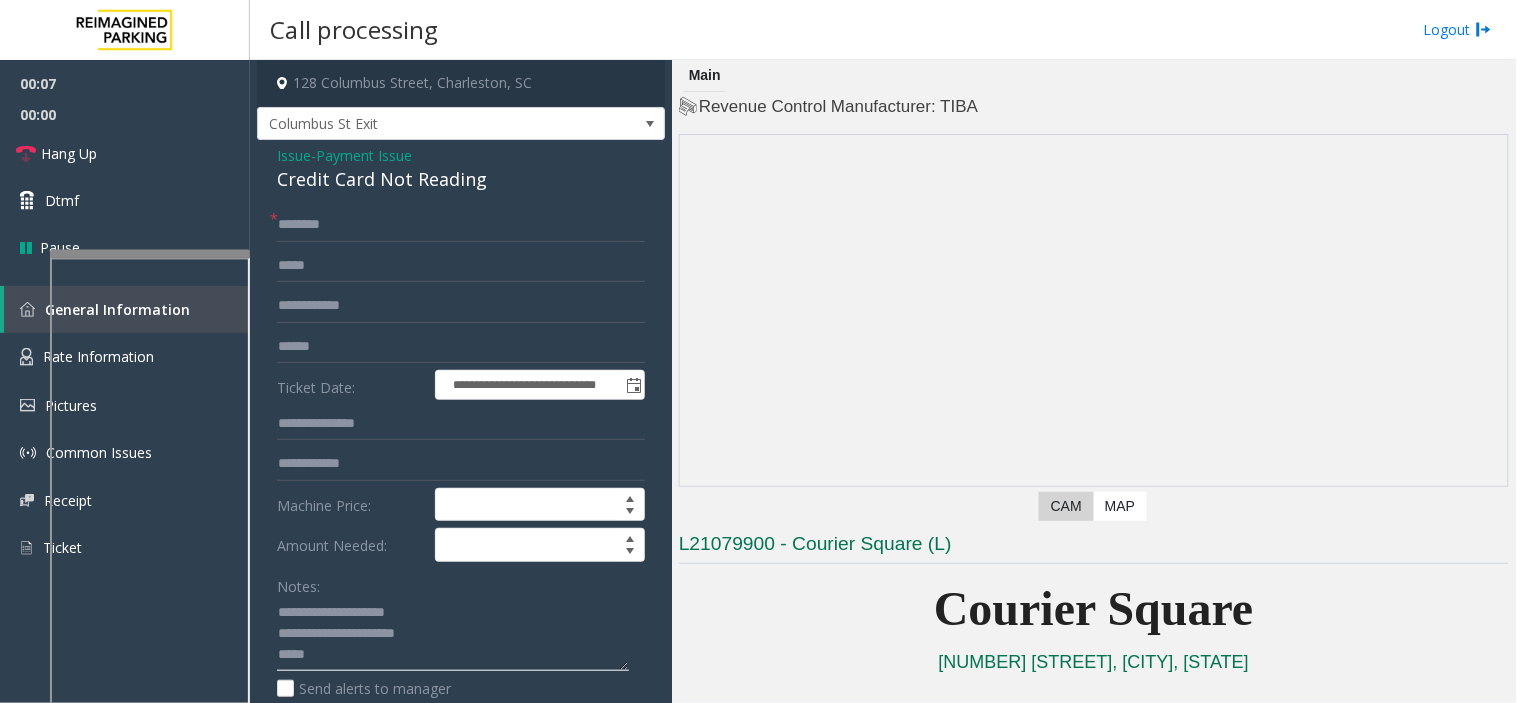 type on "**********" 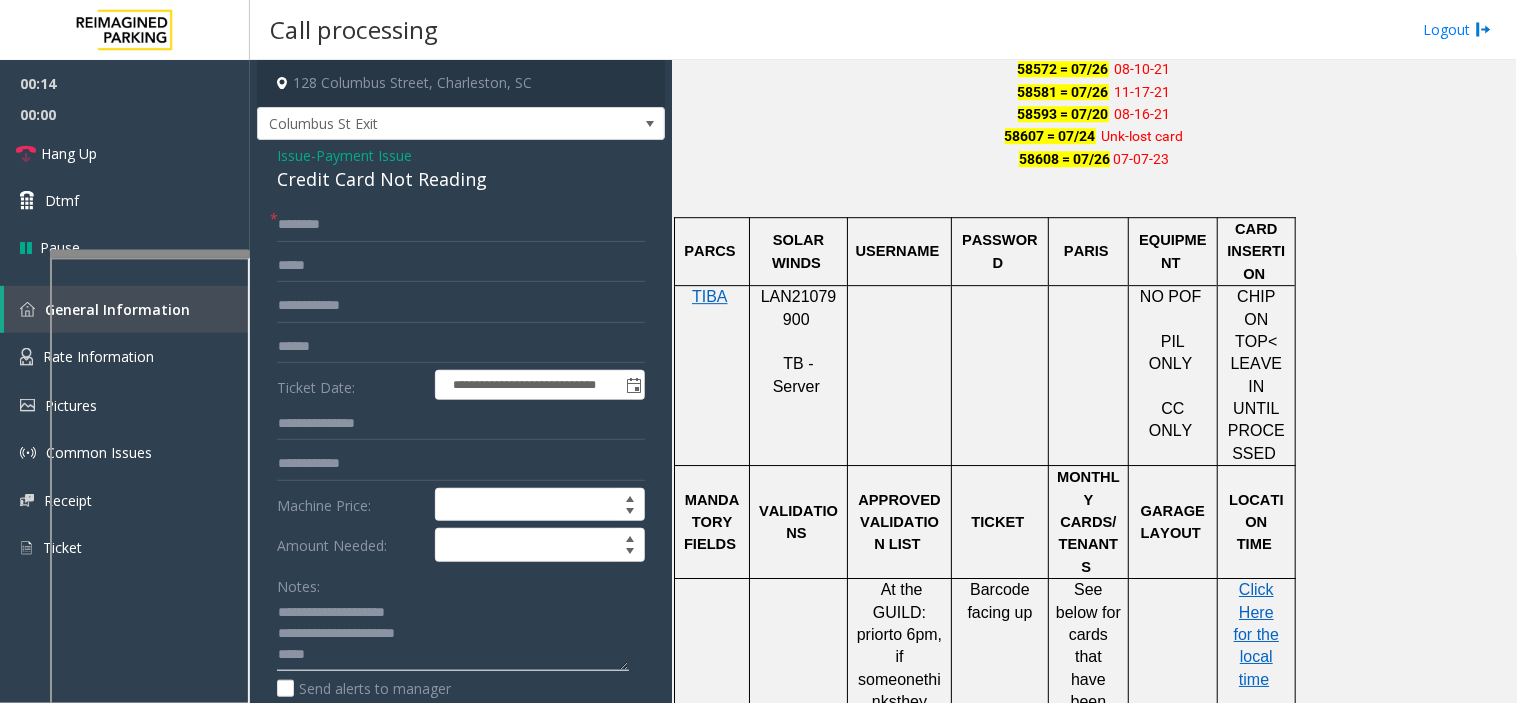 scroll, scrollTop: 1444, scrollLeft: 0, axis: vertical 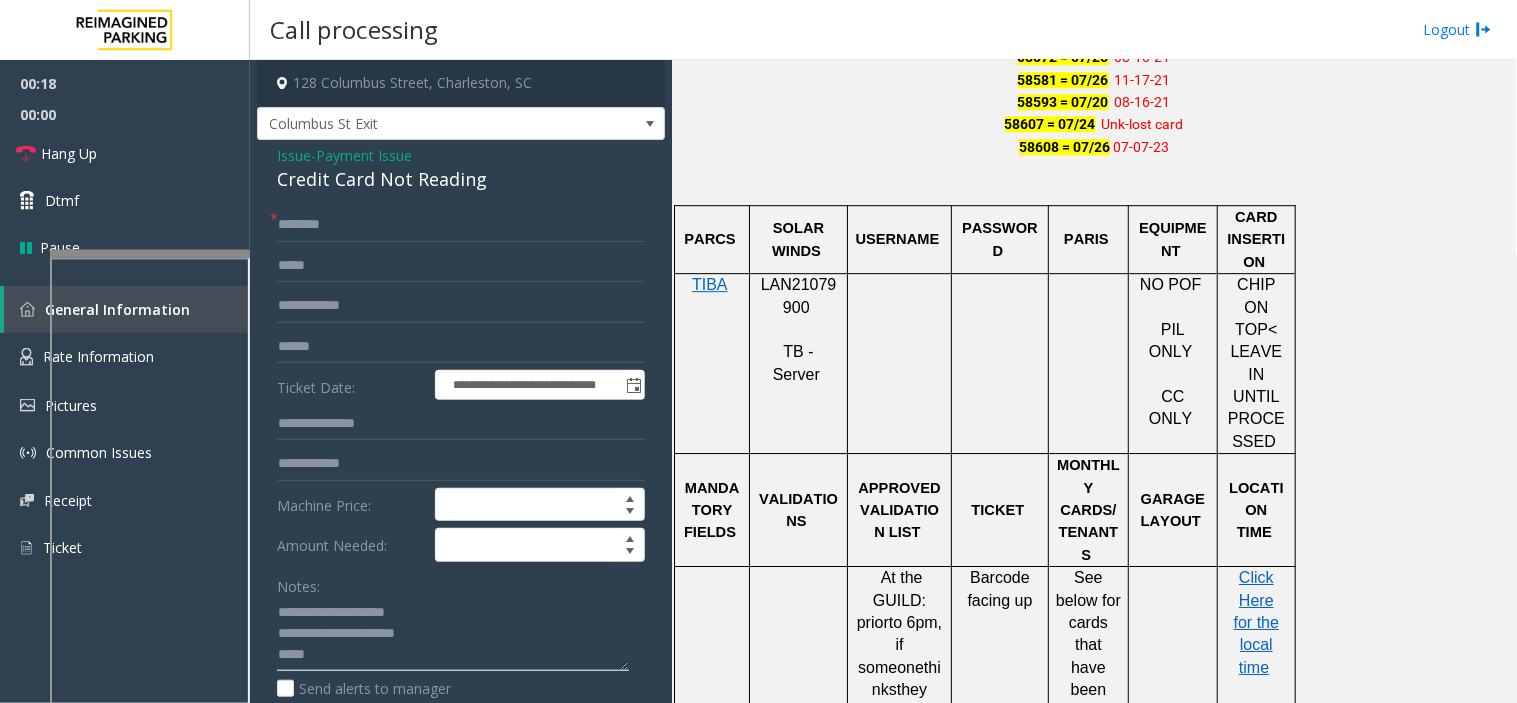 click 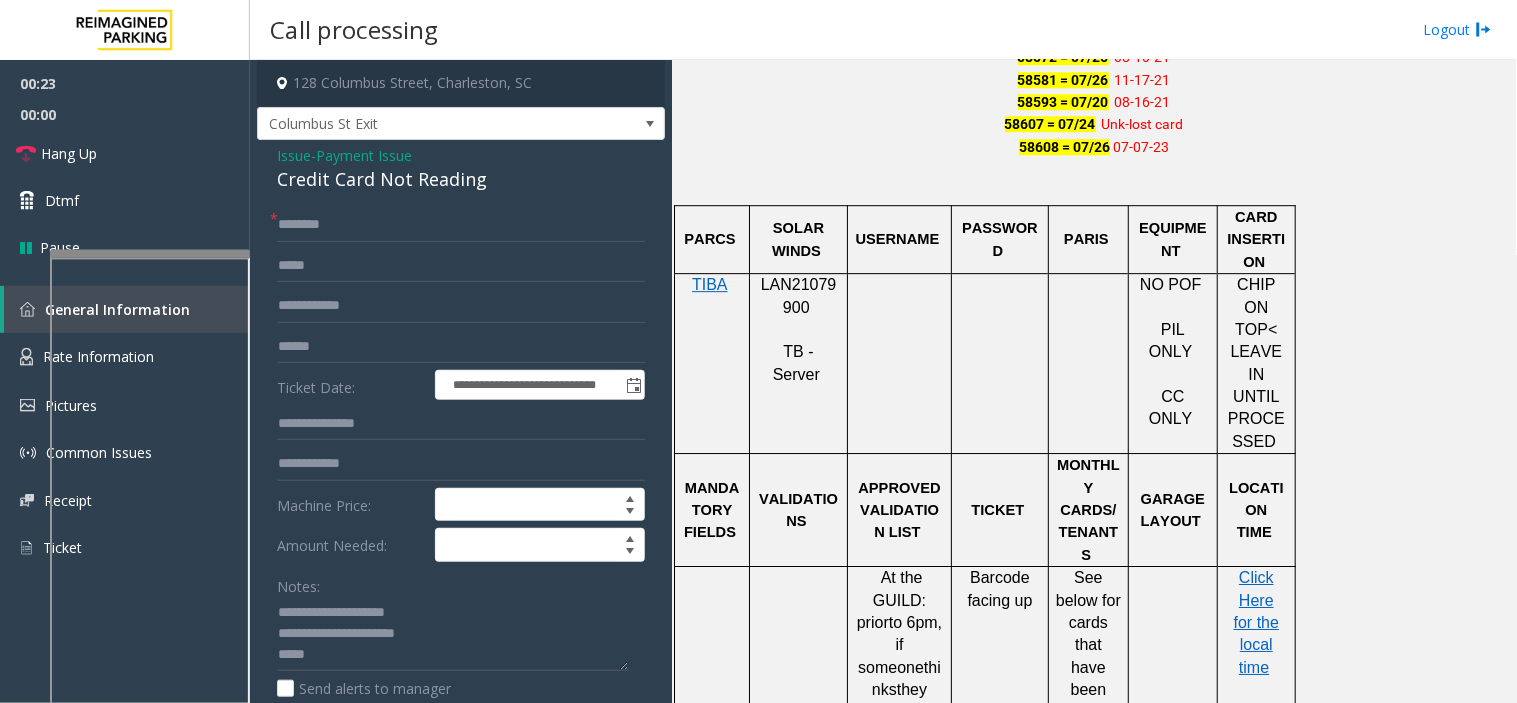 click on "**********" 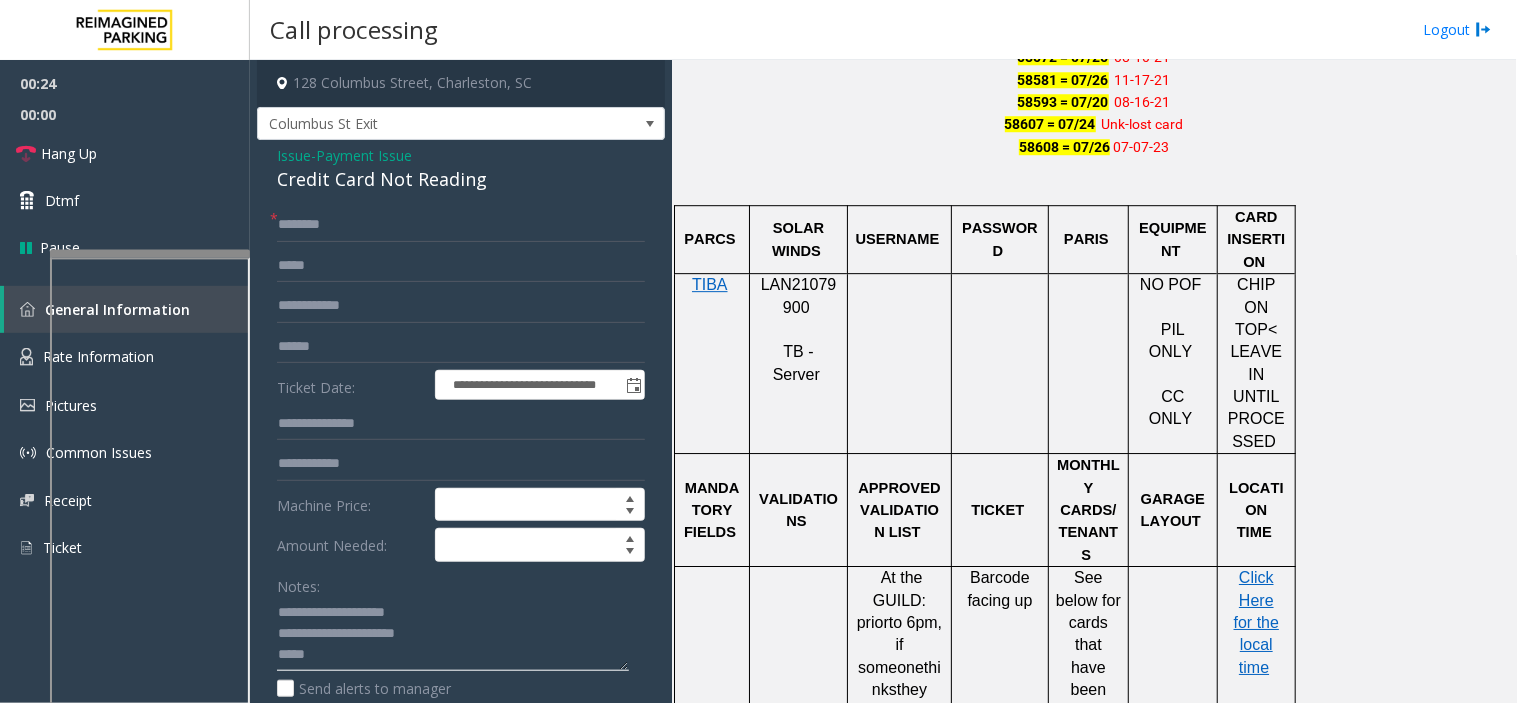 click 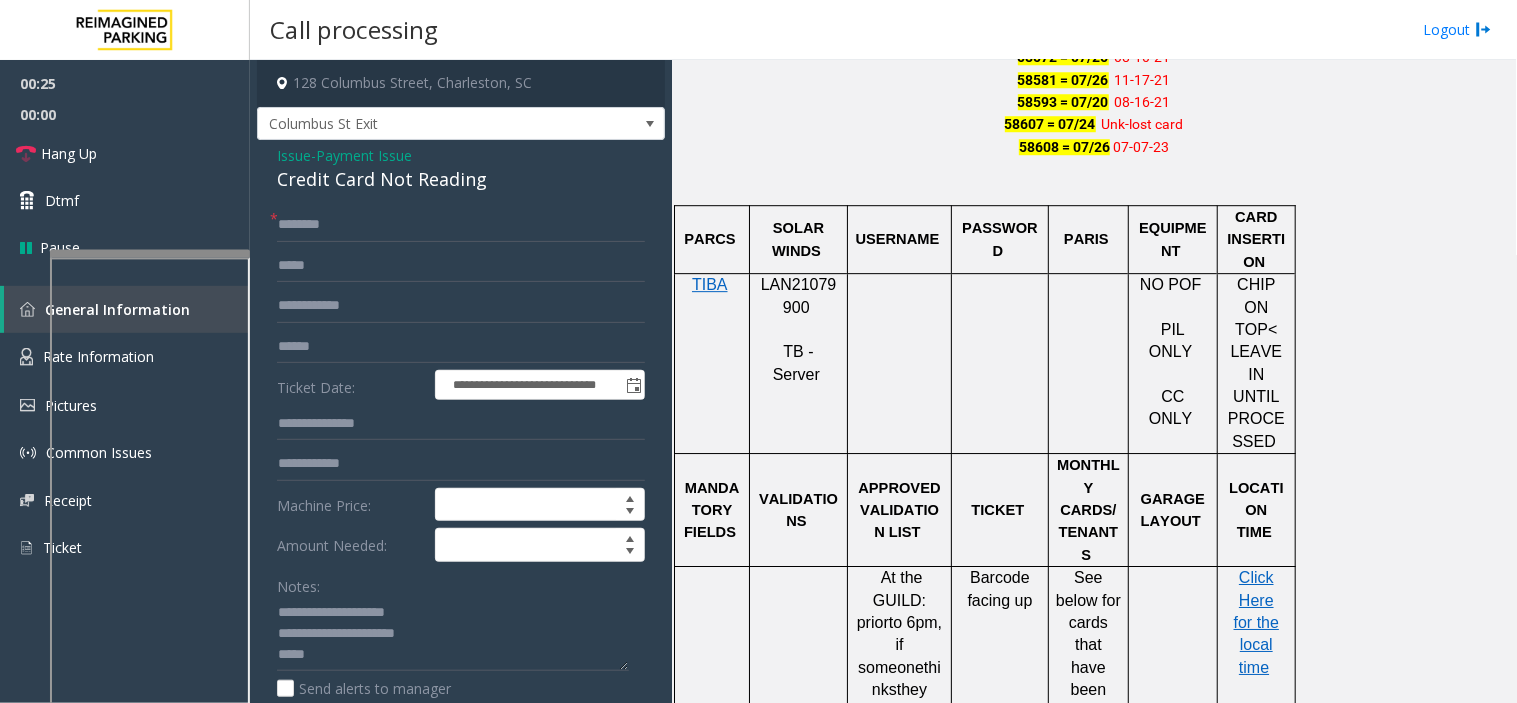 click on "**********" 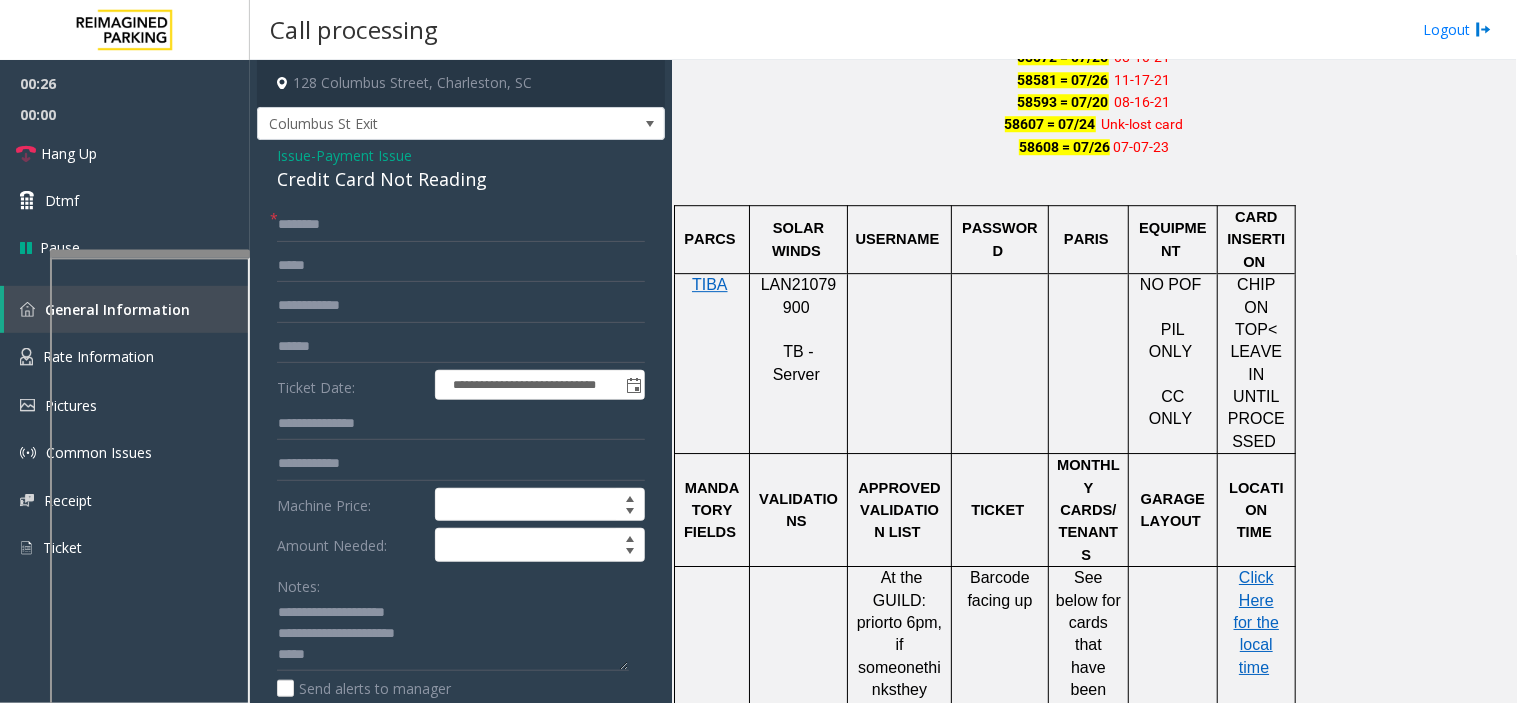 click on "**********" 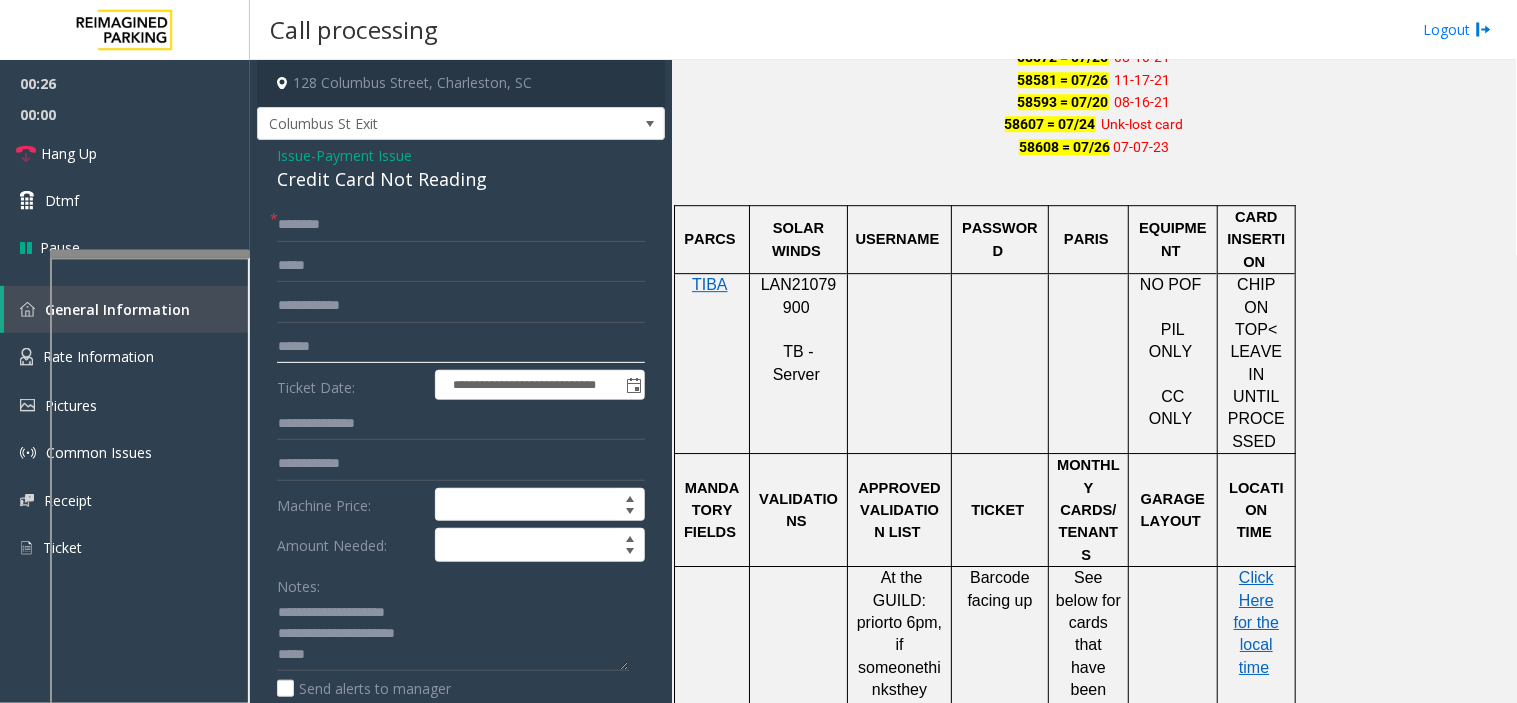 click 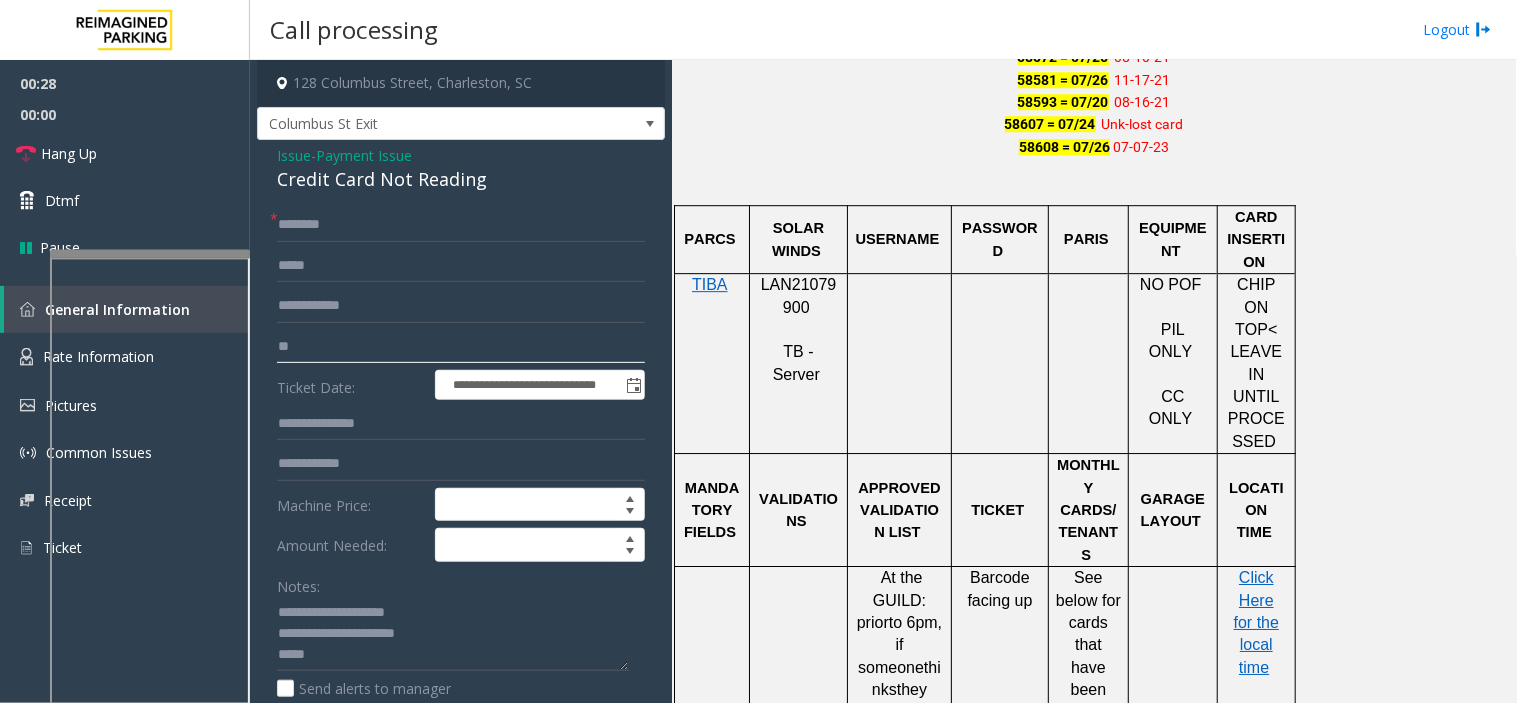 type on "*" 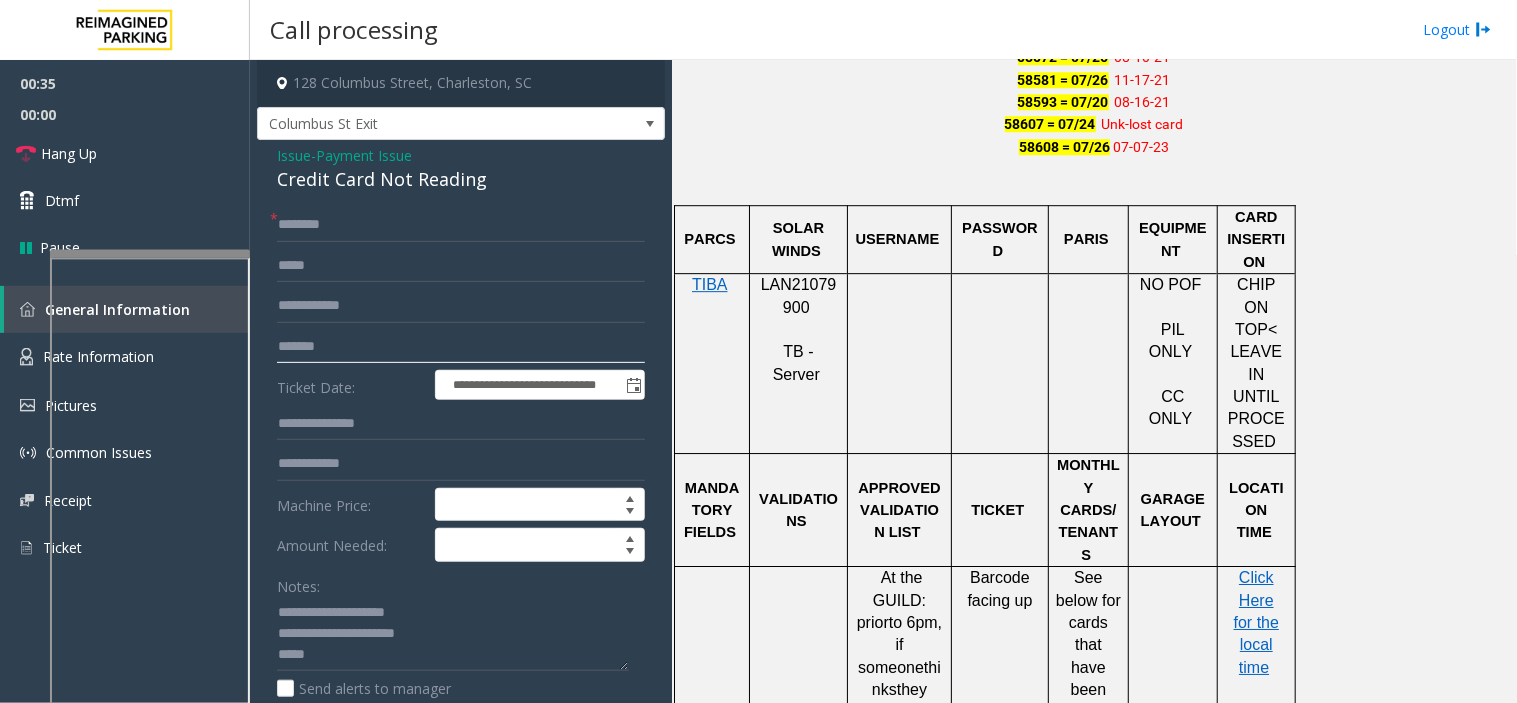 type on "*******" 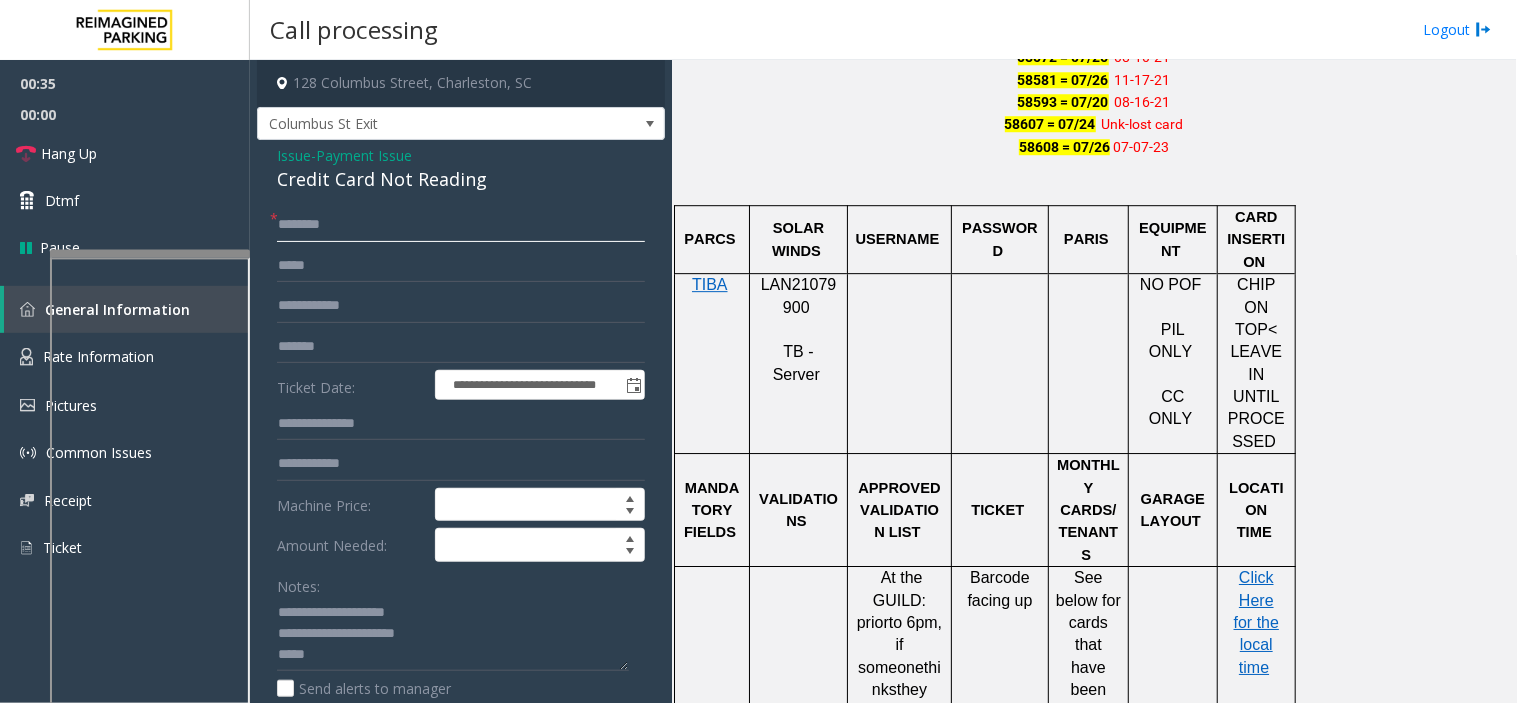 click 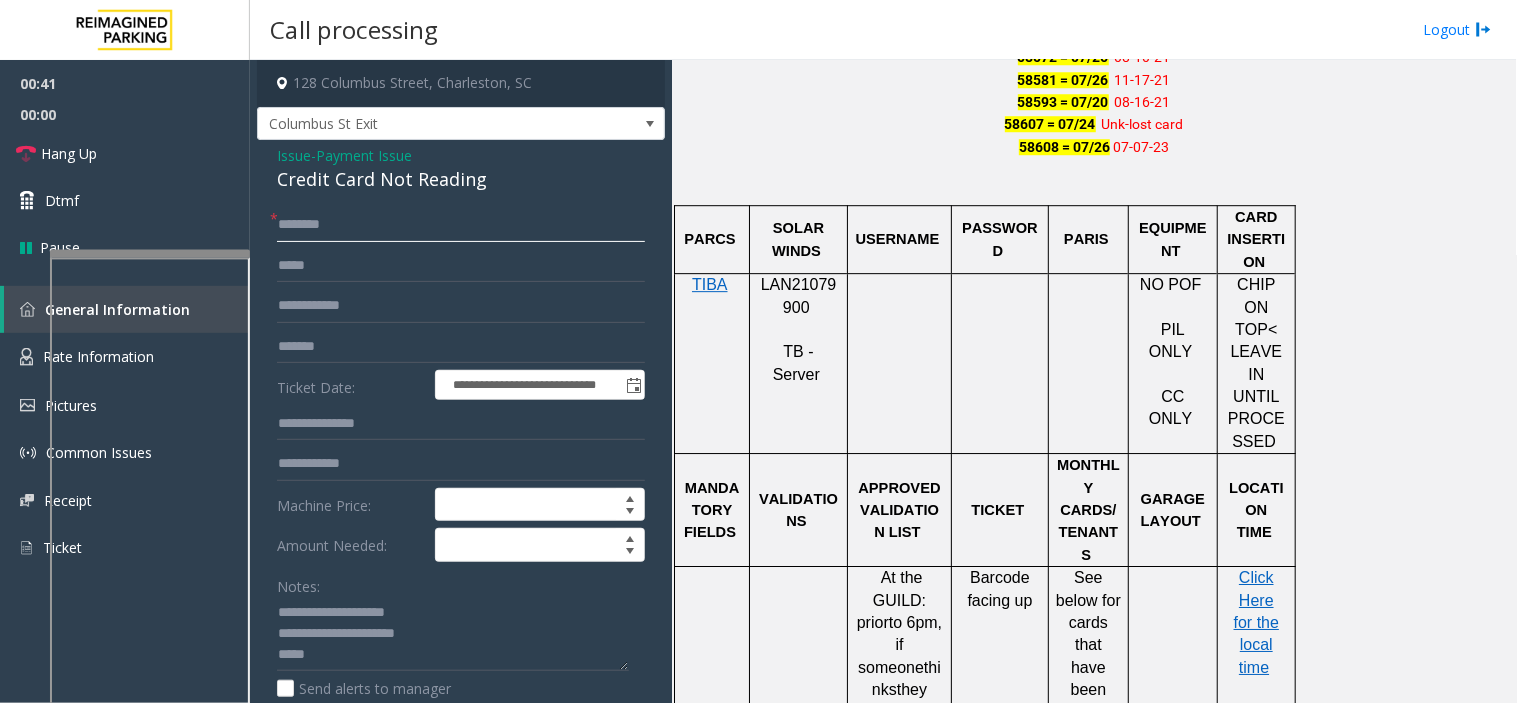 type on "*" 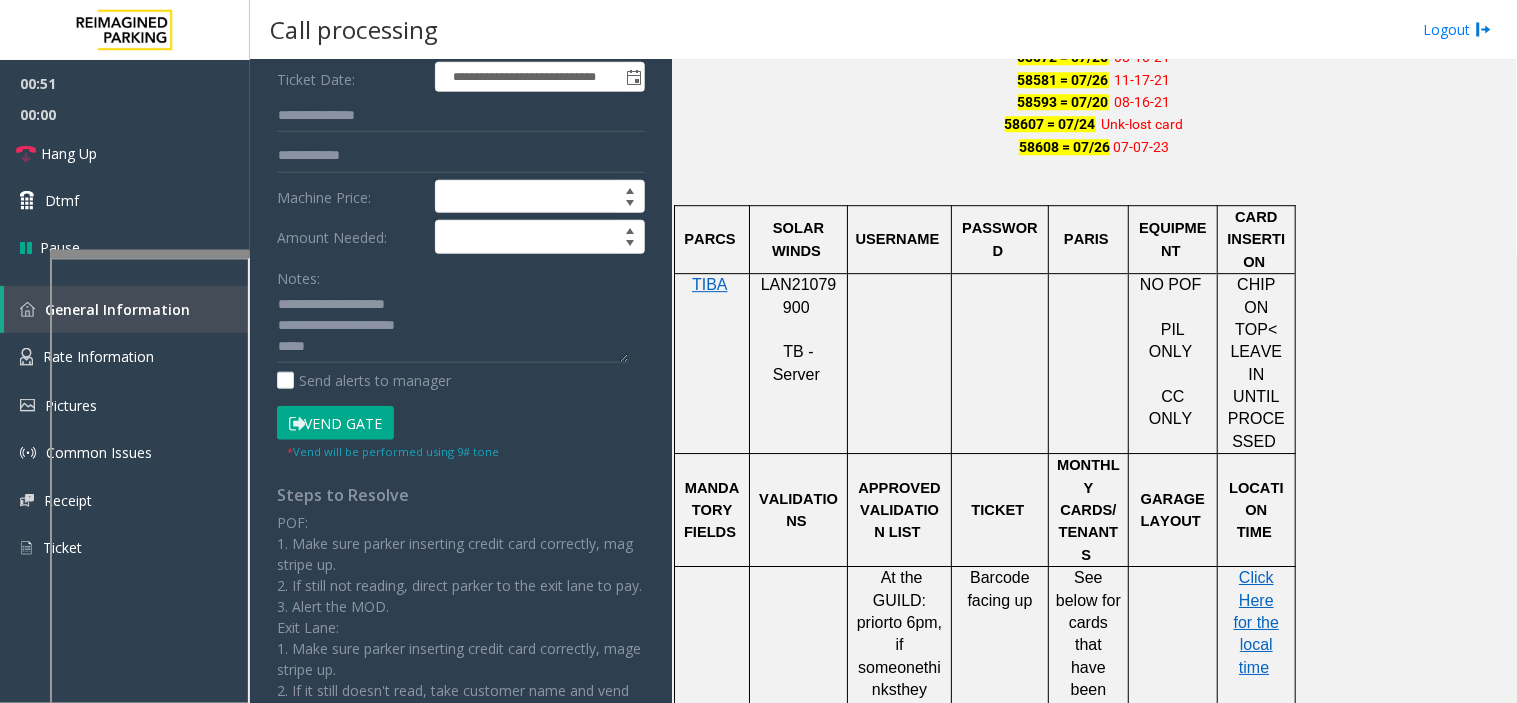 scroll, scrollTop: 333, scrollLeft: 0, axis: vertical 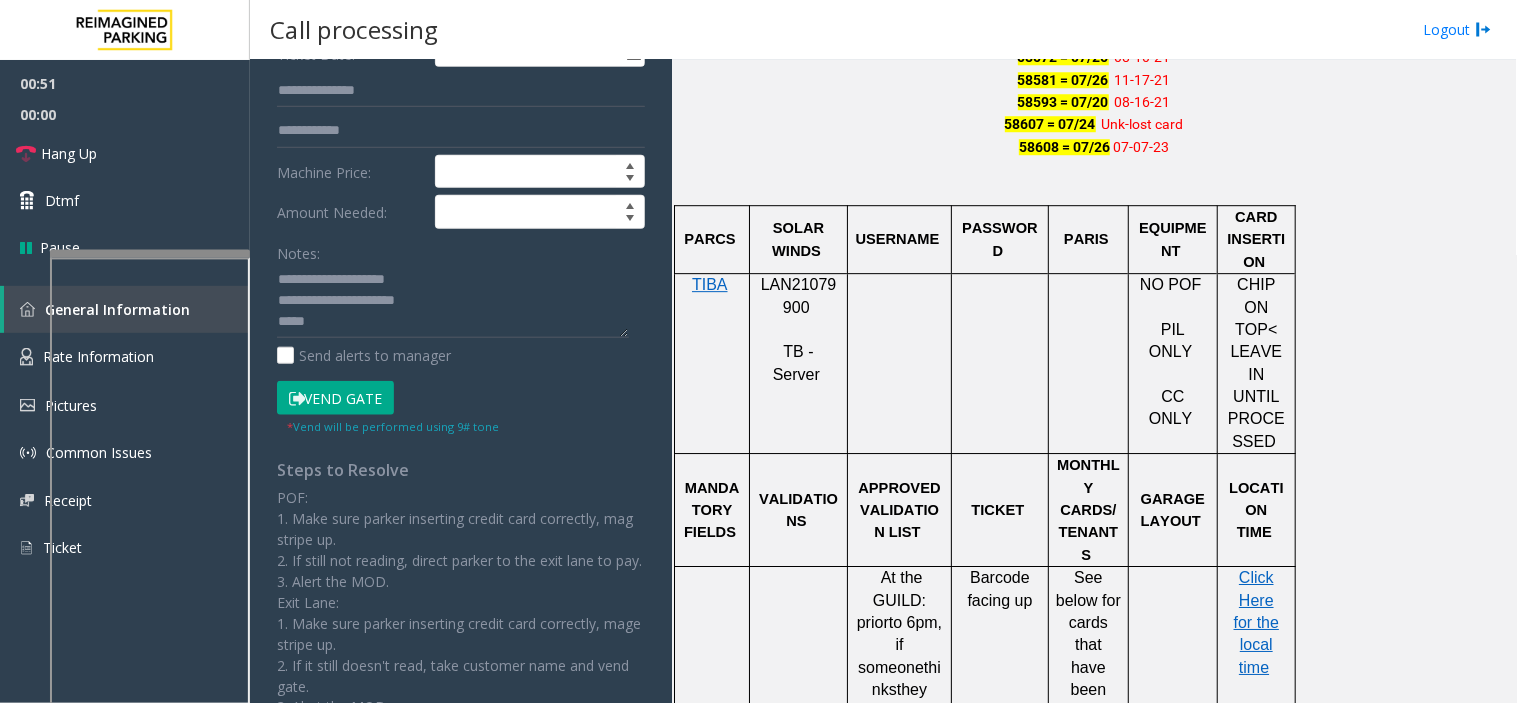 type on "*******" 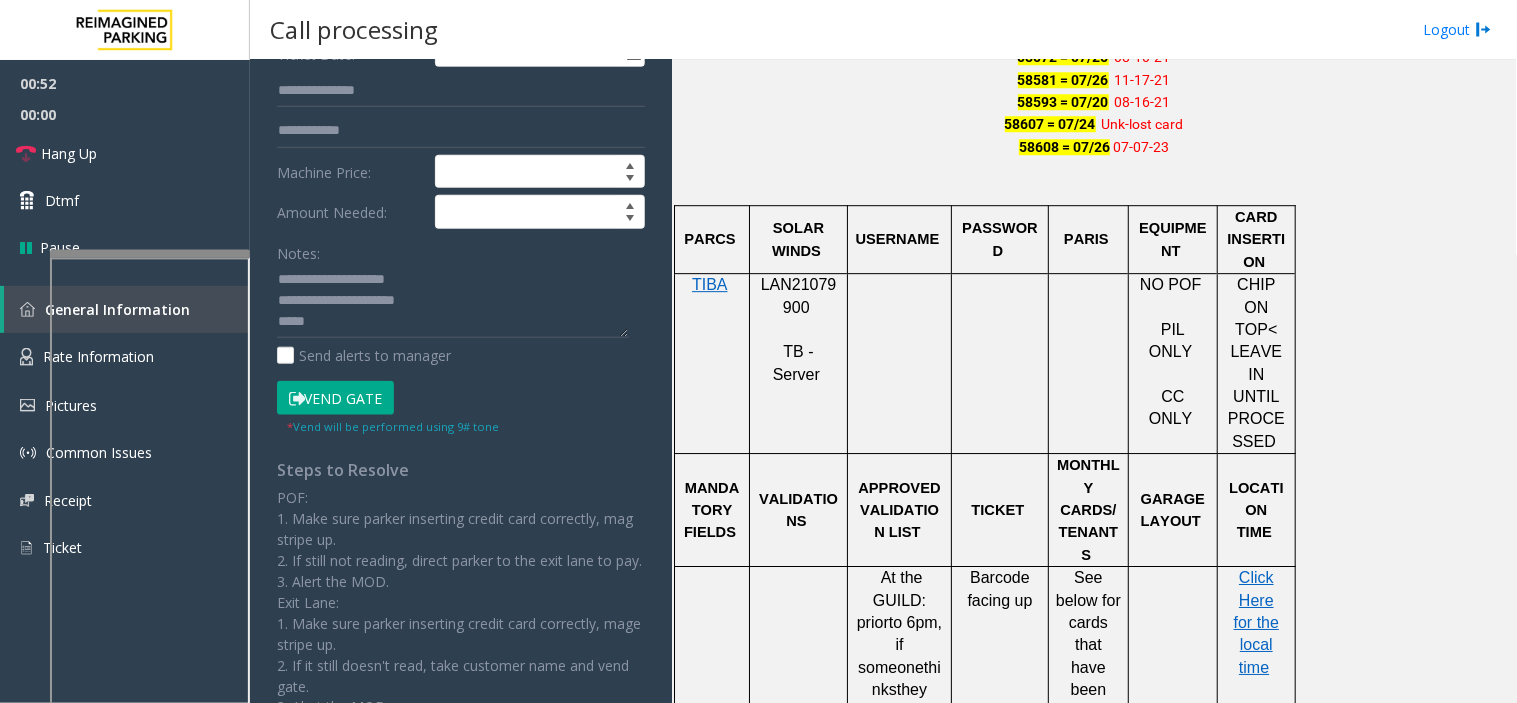 click on "Vend Gate" 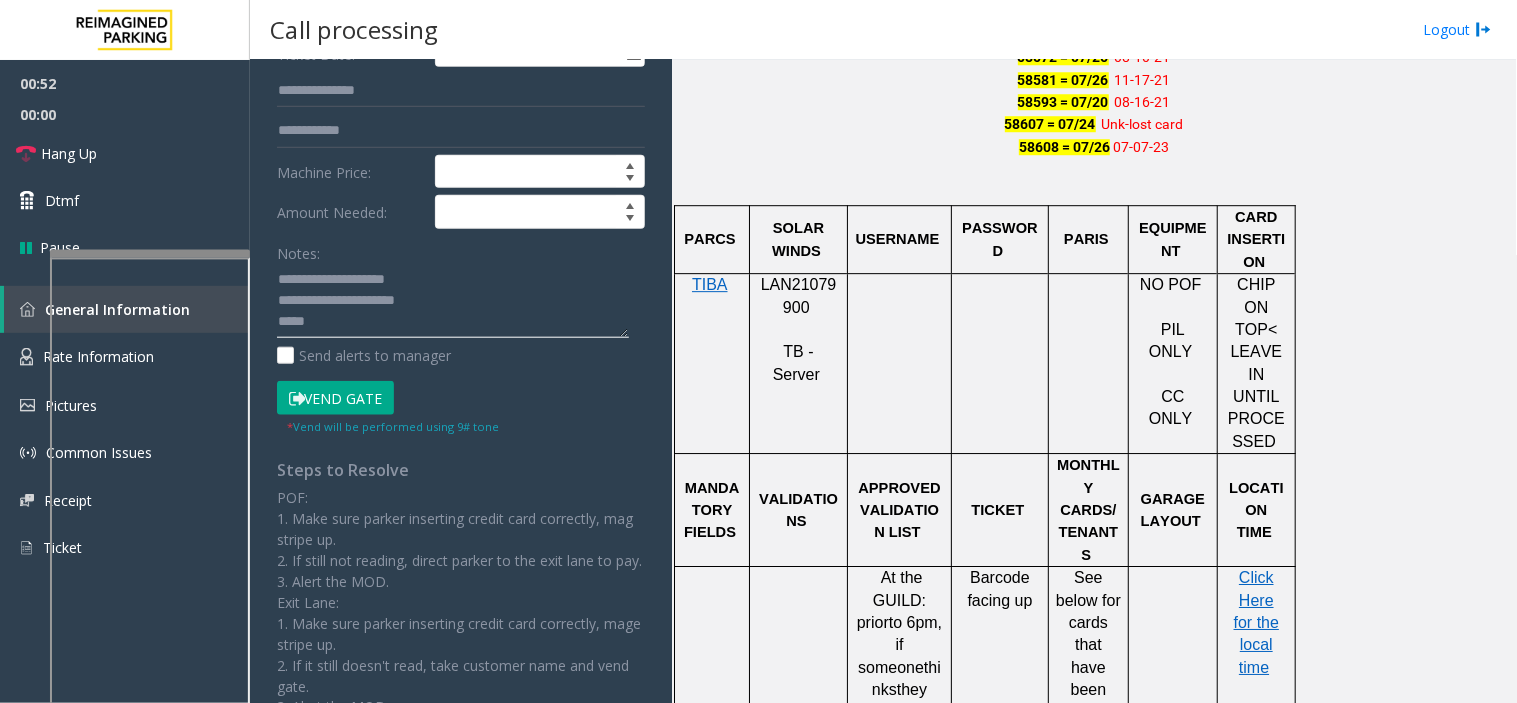 click 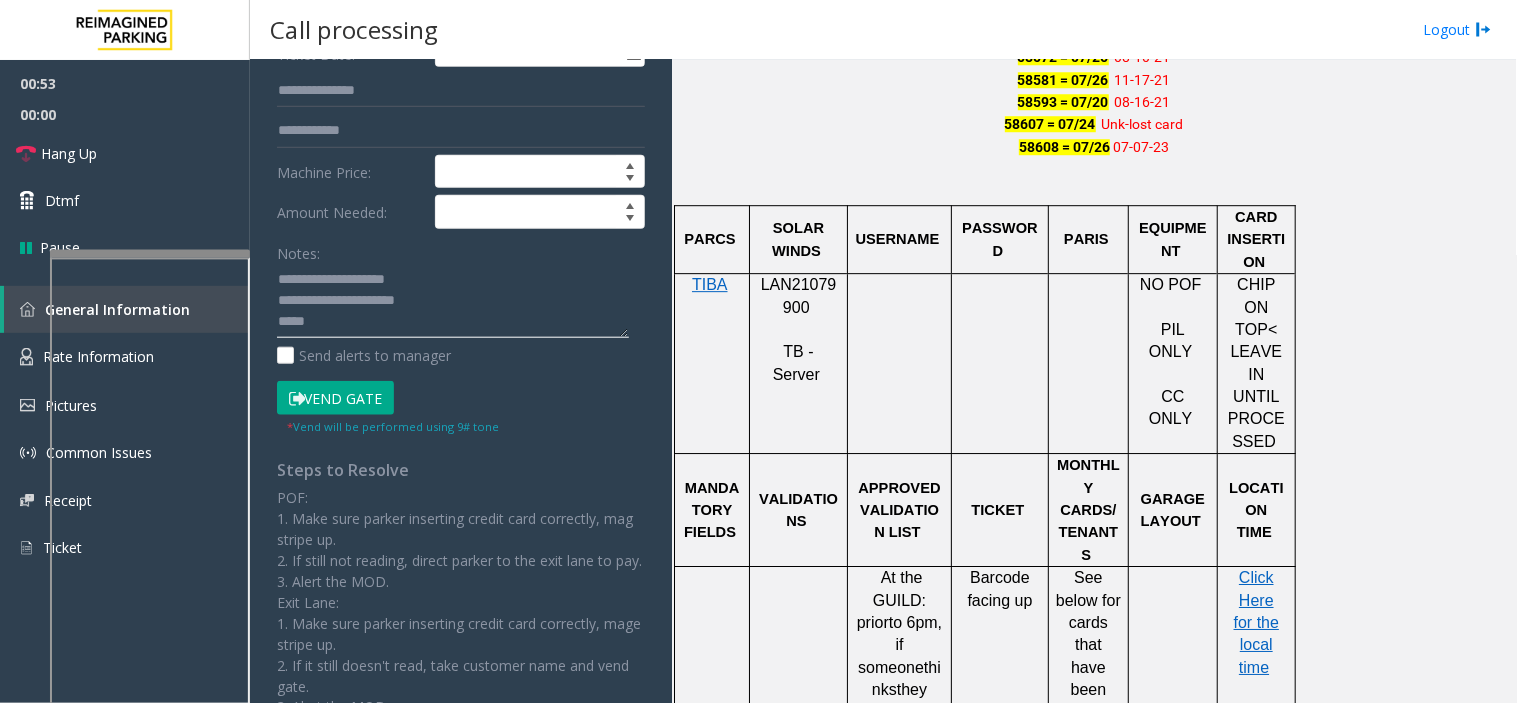 click 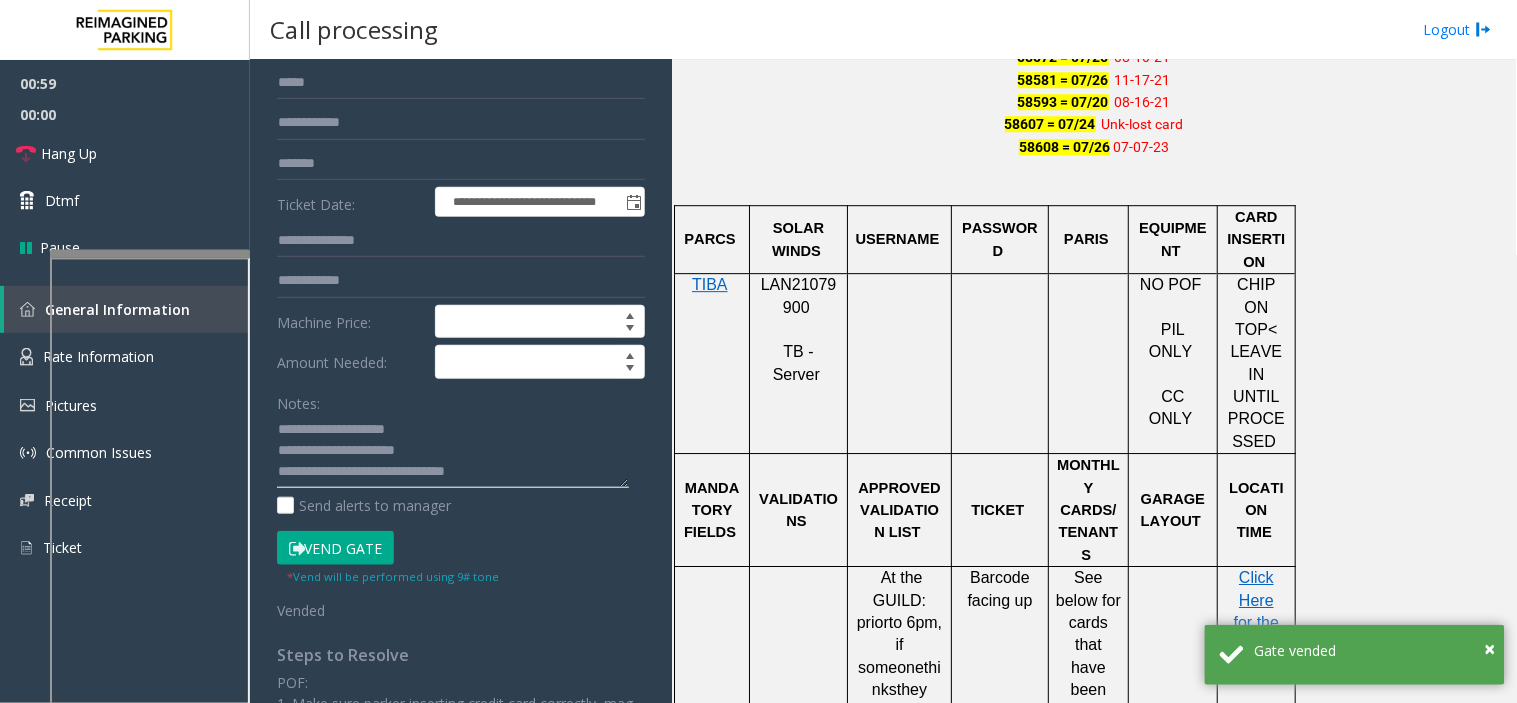scroll, scrollTop: 0, scrollLeft: 0, axis: both 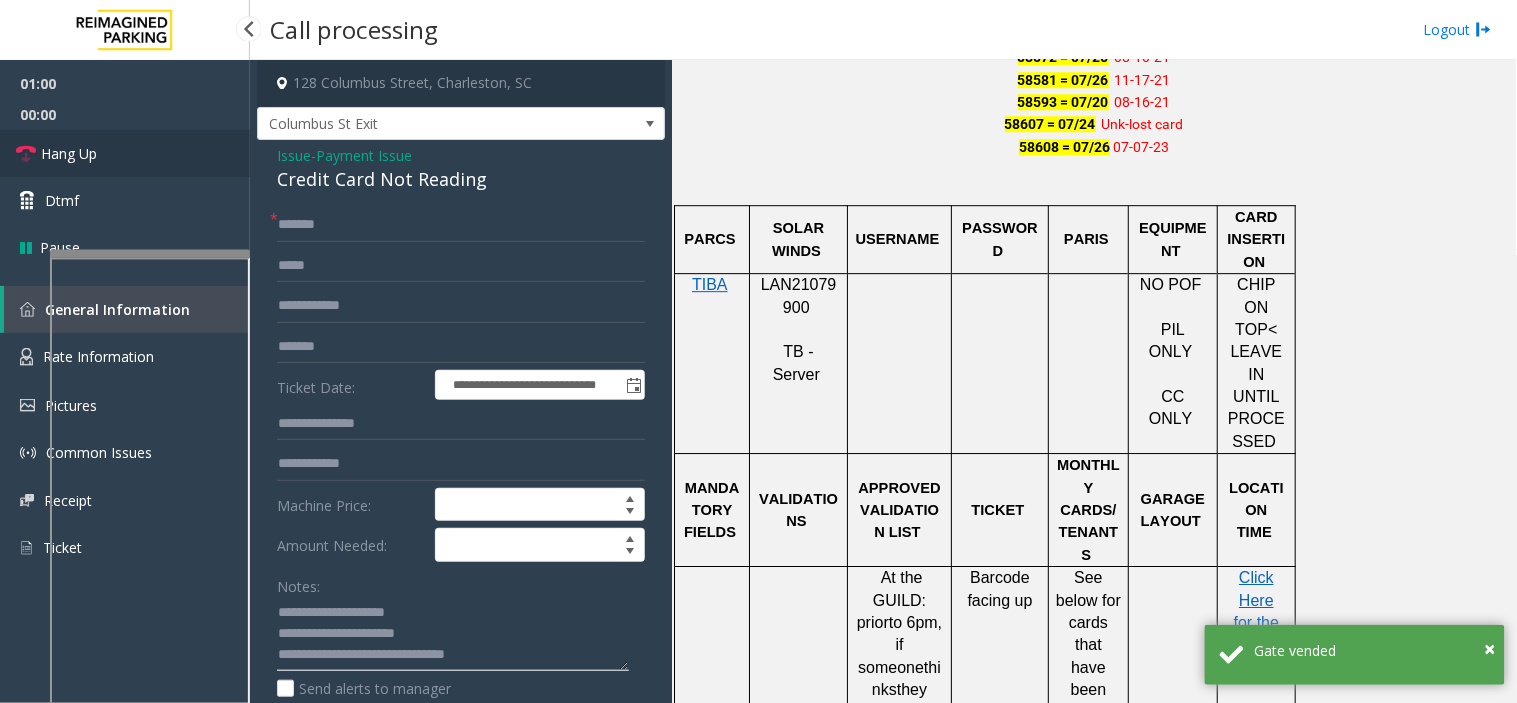 type on "**********" 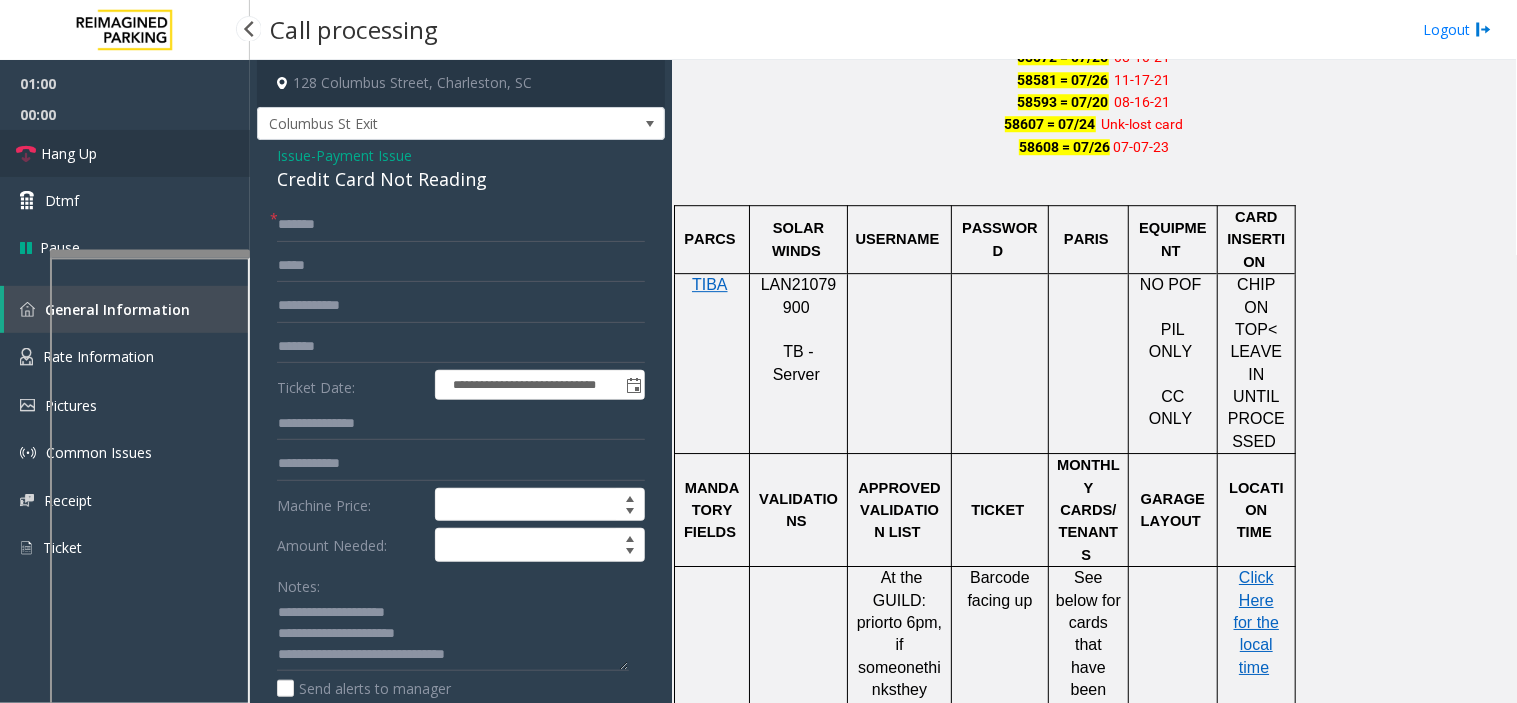 click on "Hang Up" at bounding box center (125, 153) 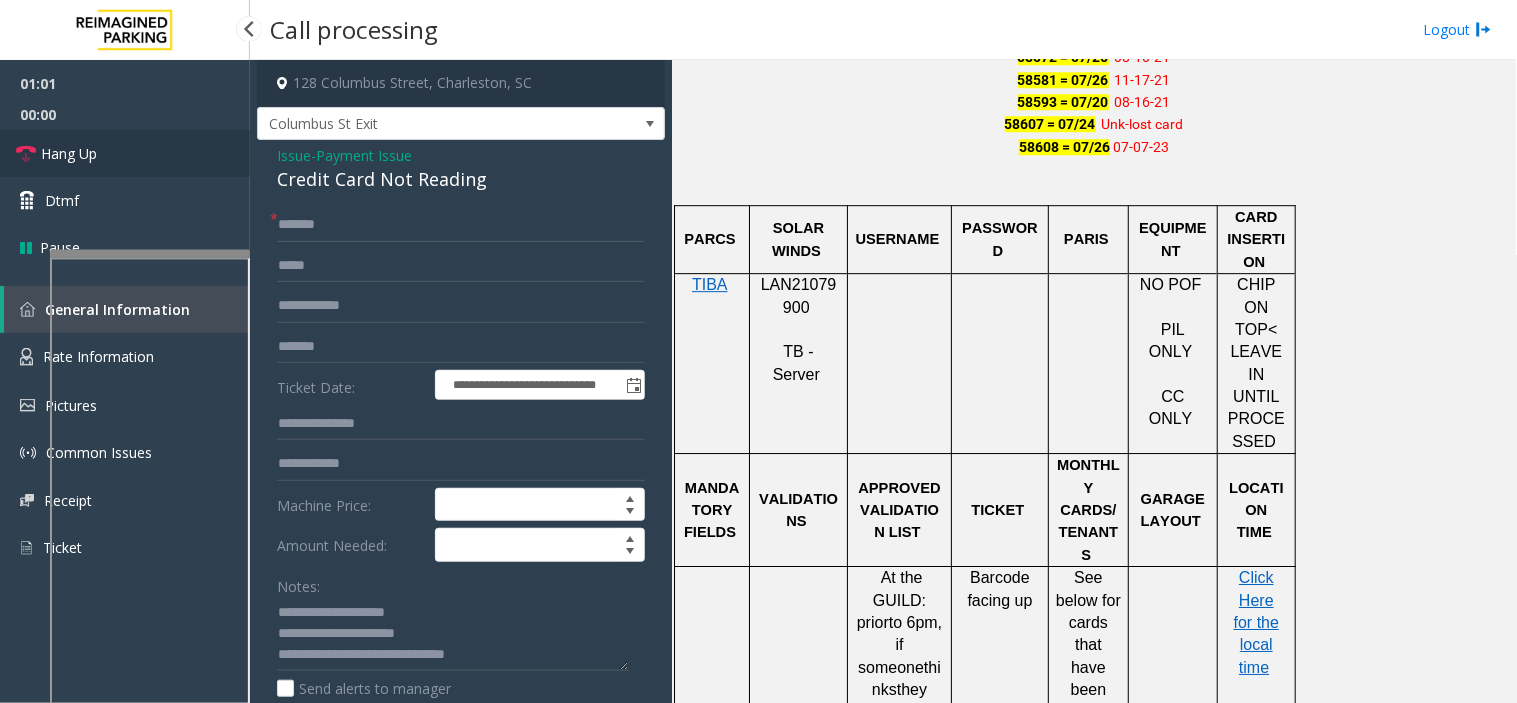 click on "Hang Up" at bounding box center [125, 153] 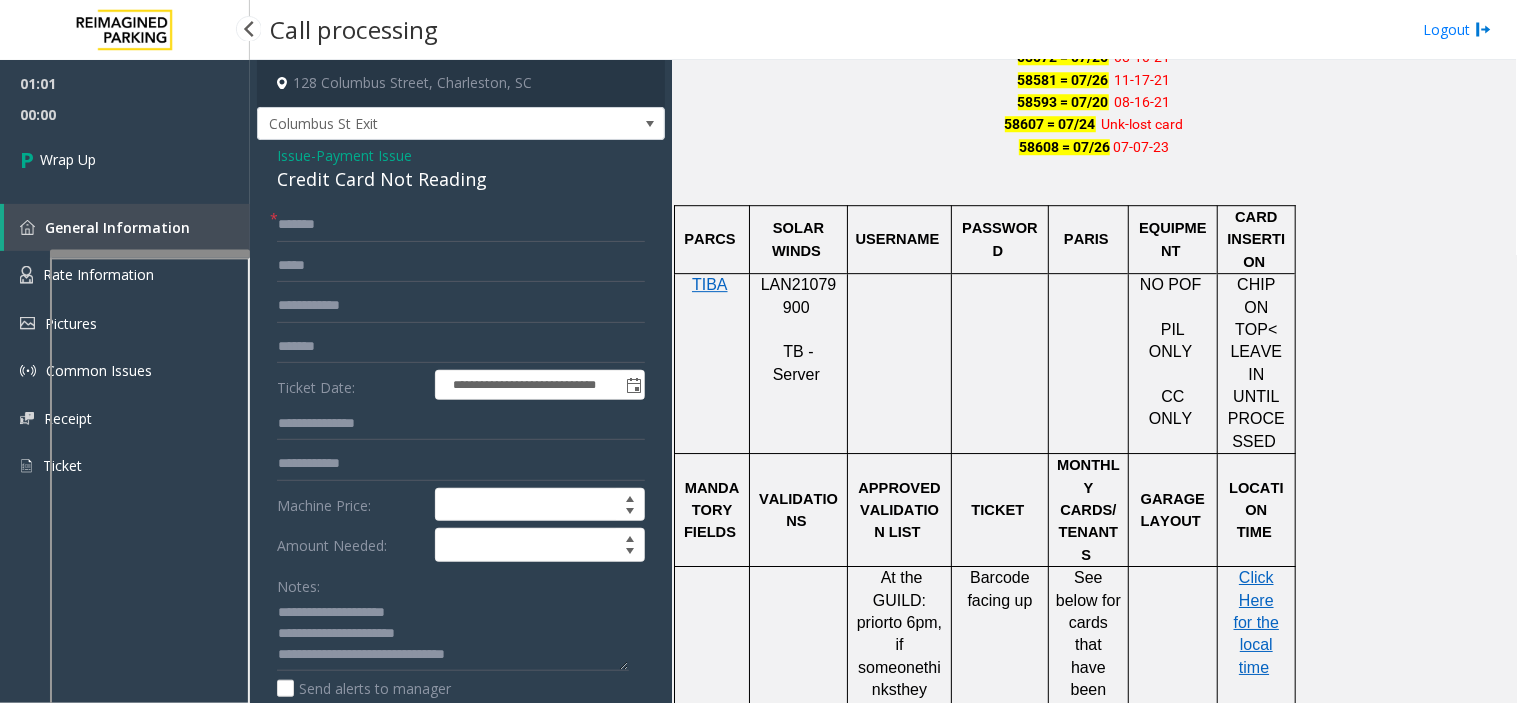 click on "Wrap Up" at bounding box center (125, 159) 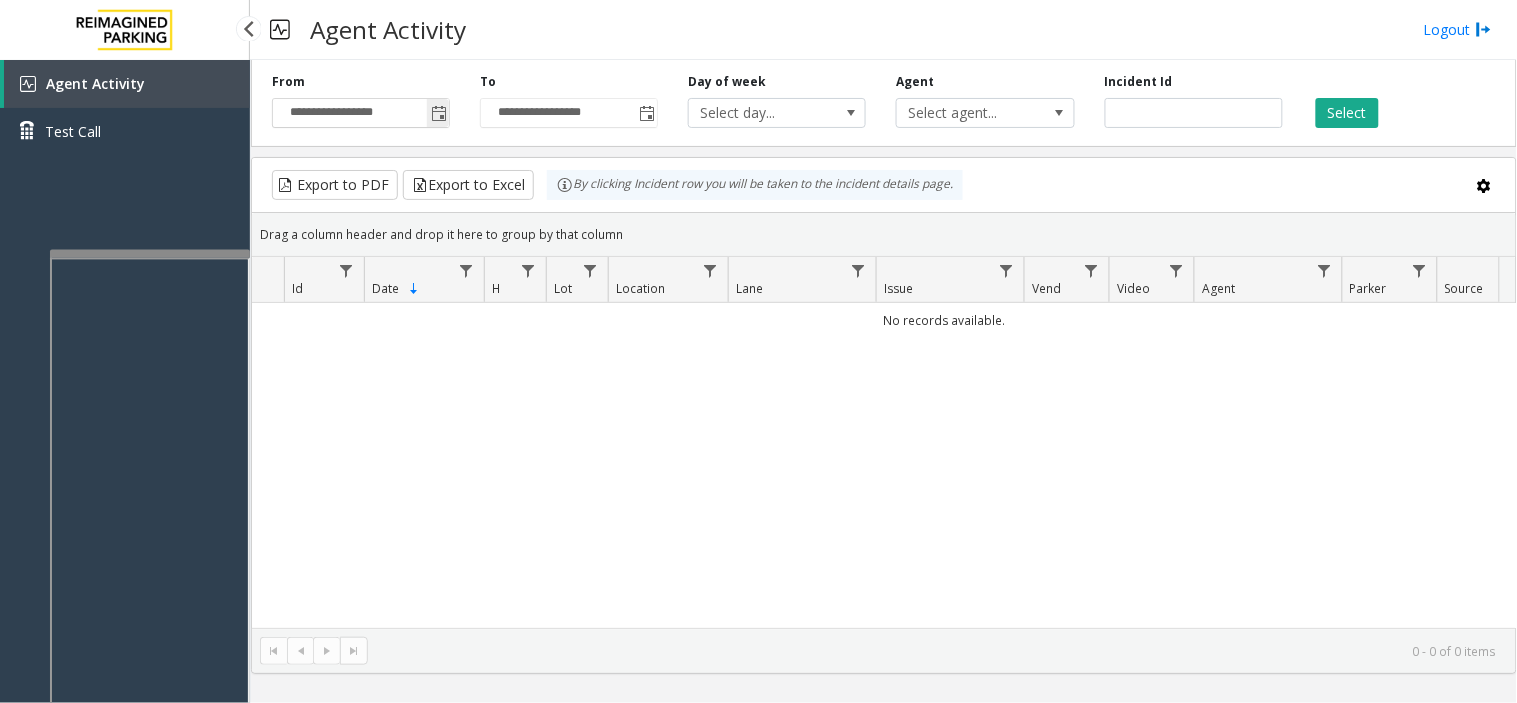 click 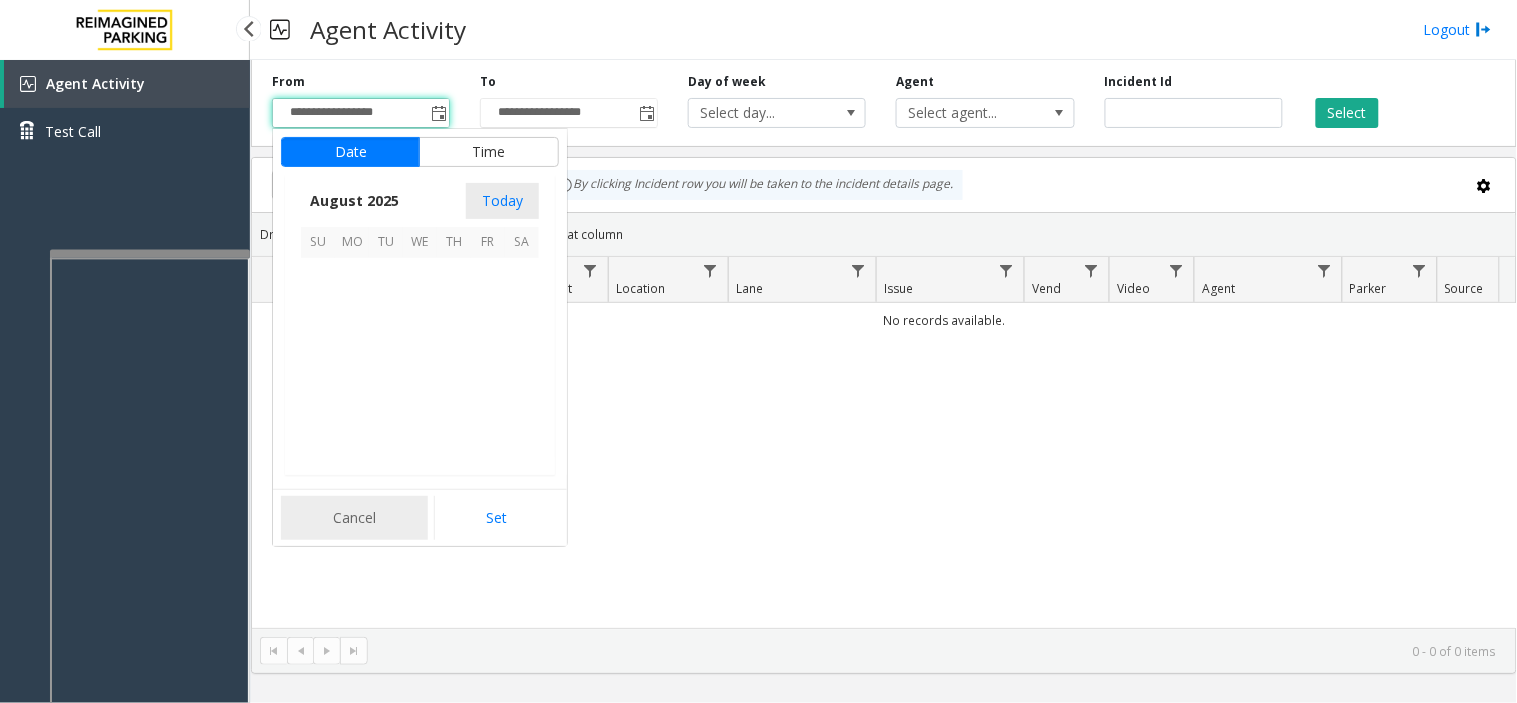 scroll, scrollTop: 358592, scrollLeft: 0, axis: vertical 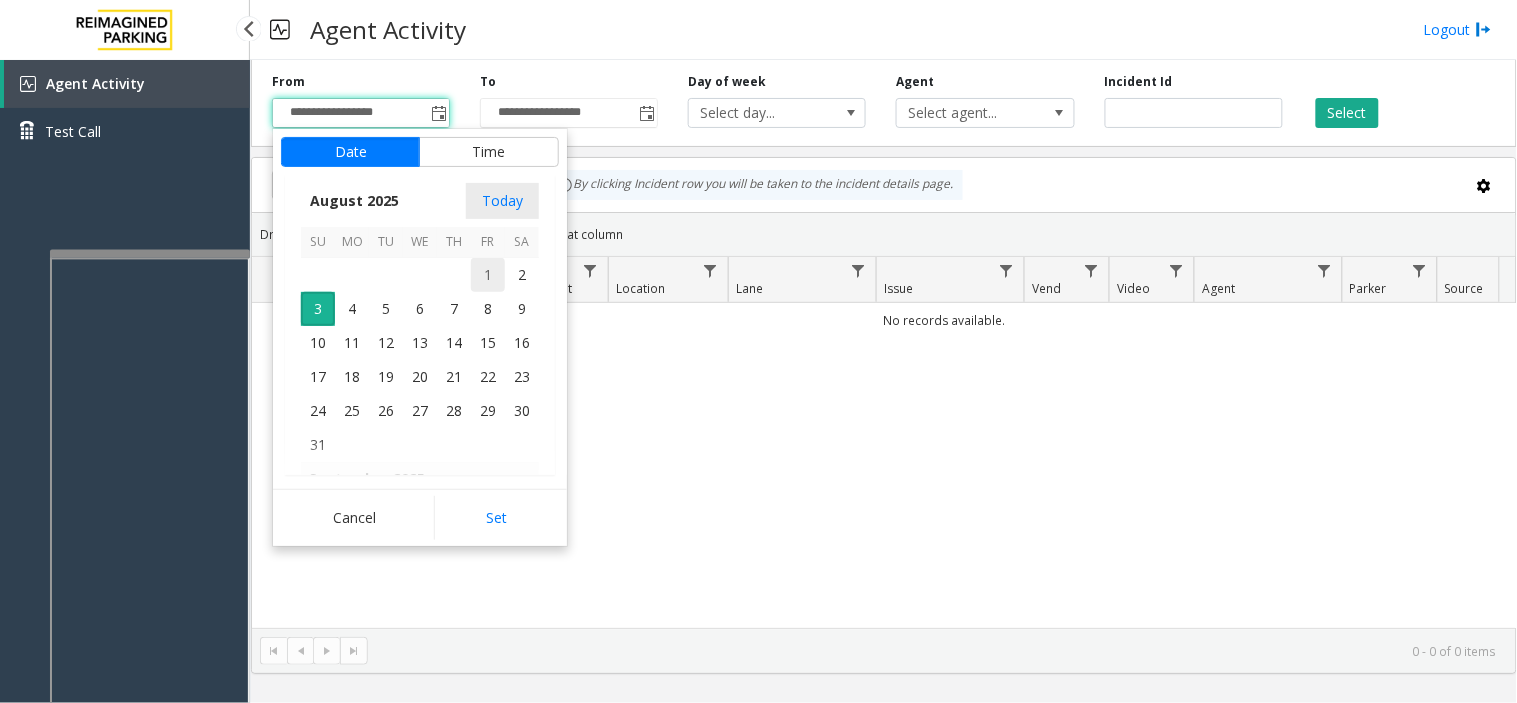 click on "1" at bounding box center (488, 275) 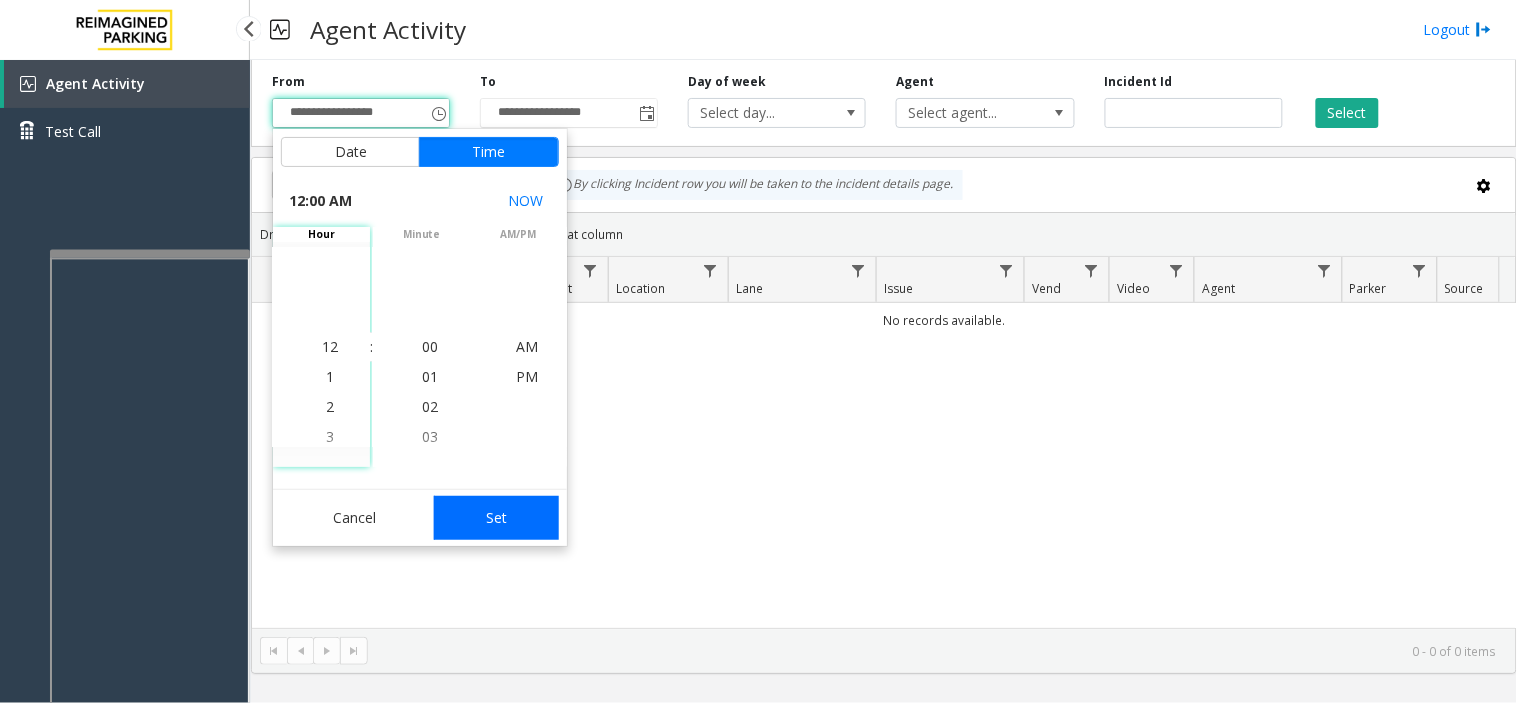 click on "Set" 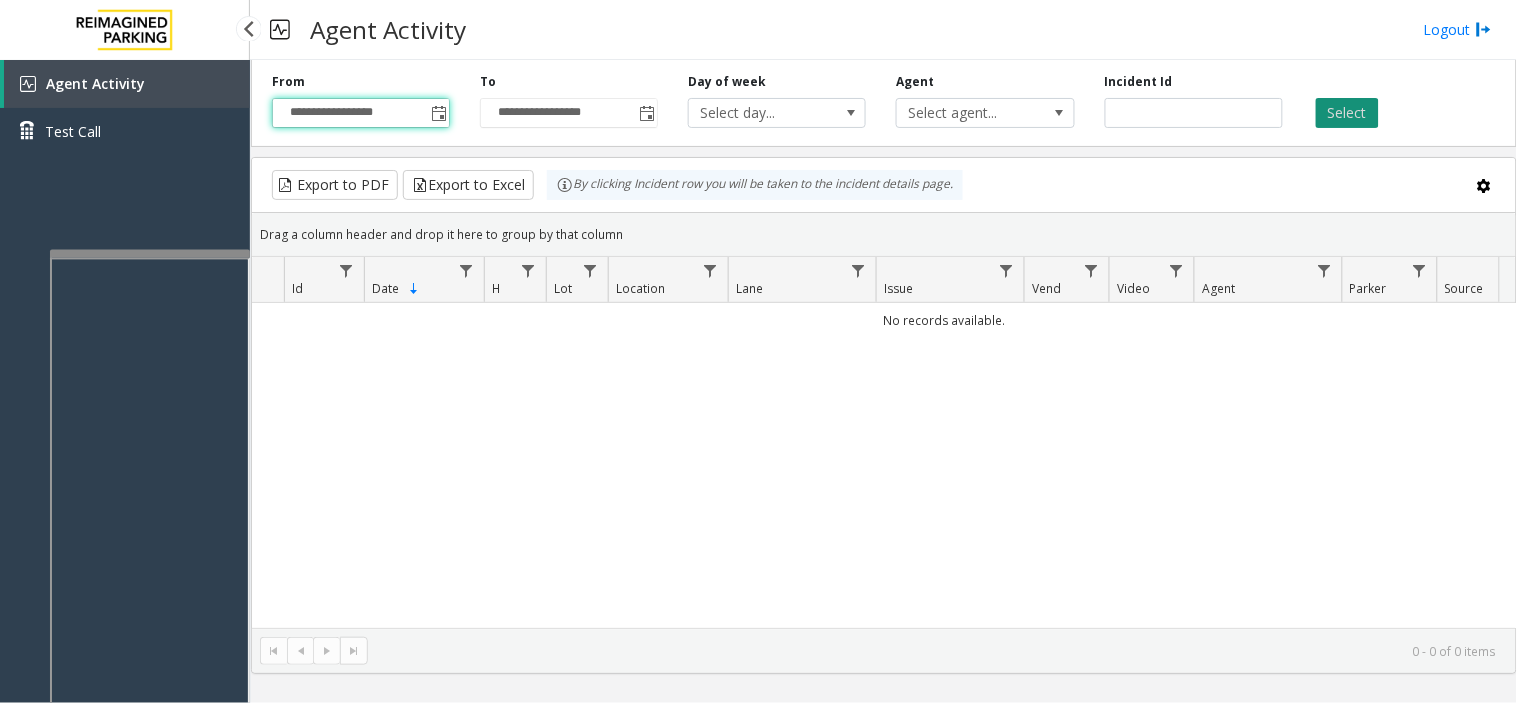 click on "Select" 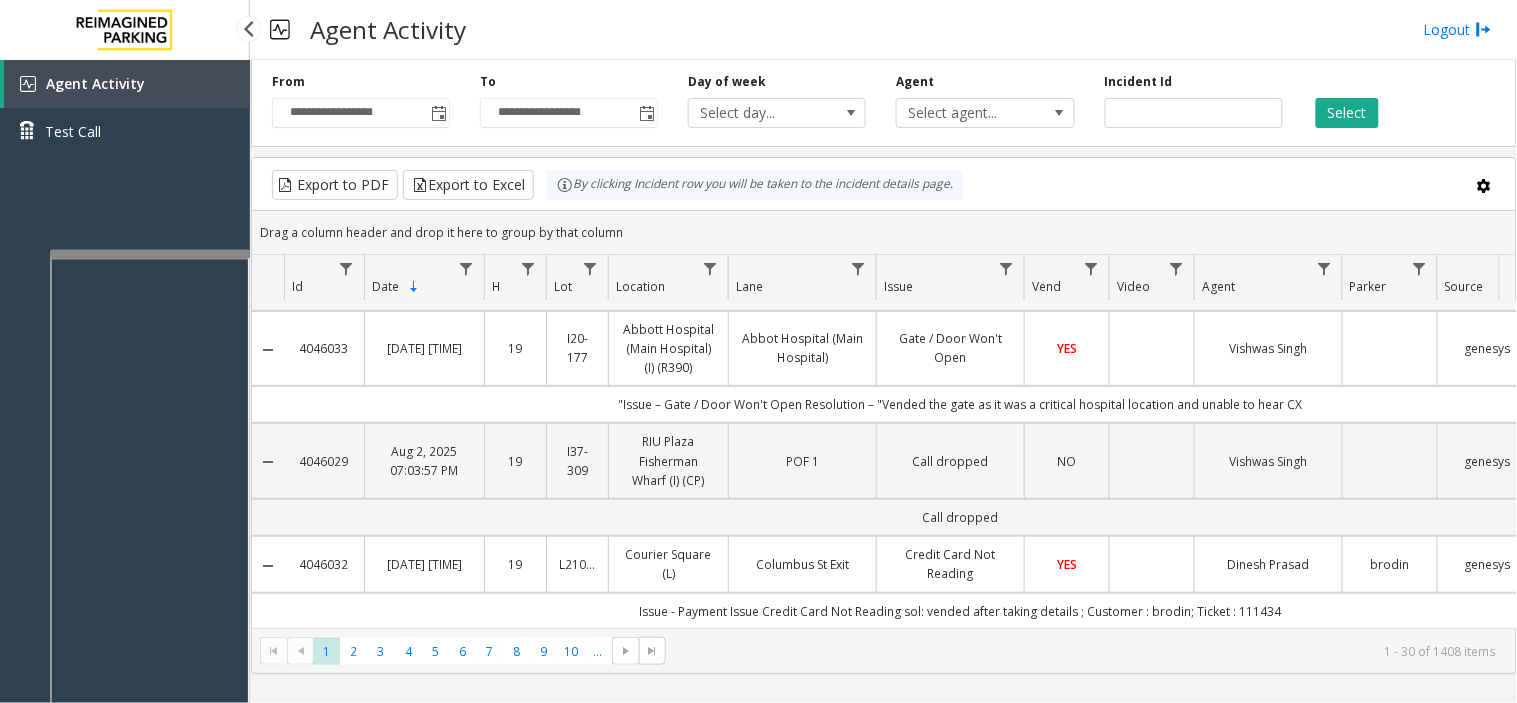 scroll, scrollTop: 222, scrollLeft: 0, axis: vertical 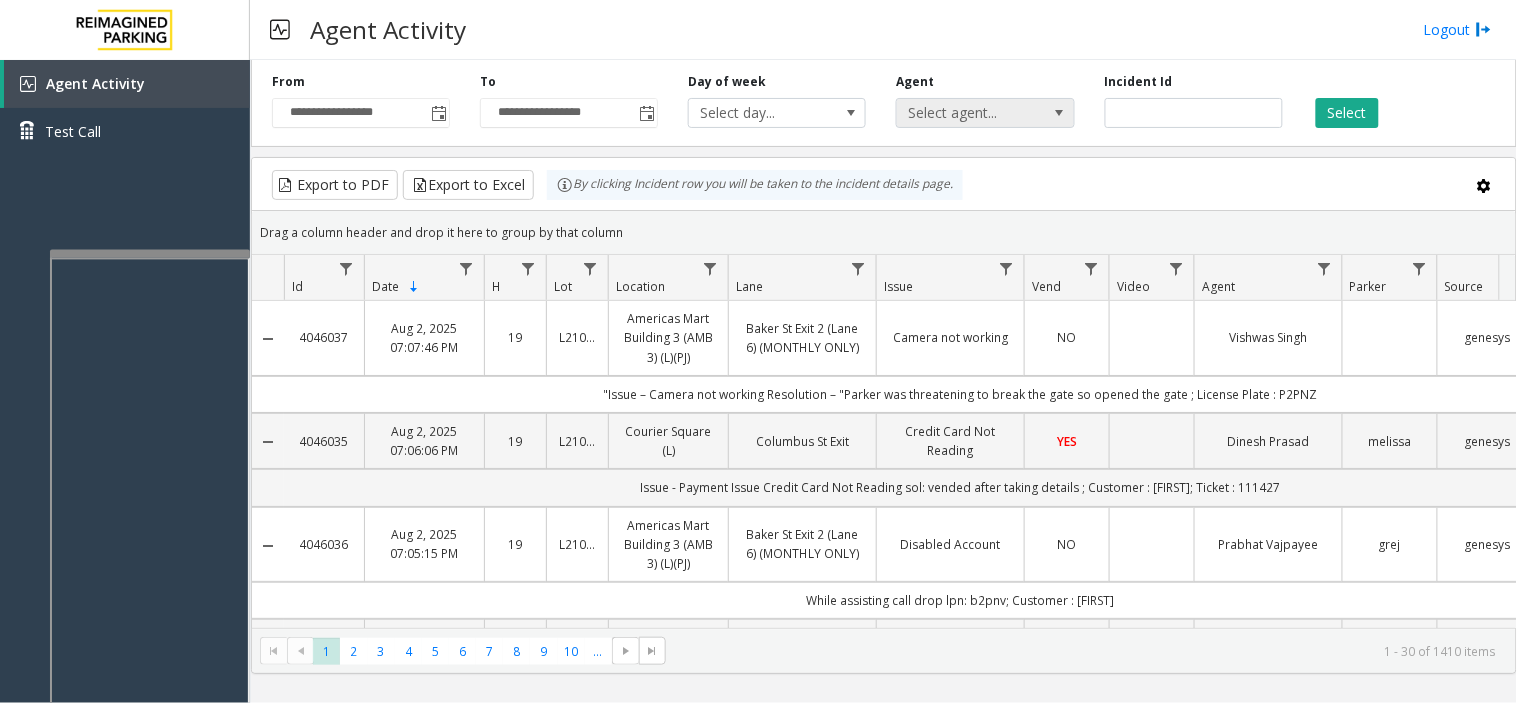 click on "Select agent..." at bounding box center (967, 113) 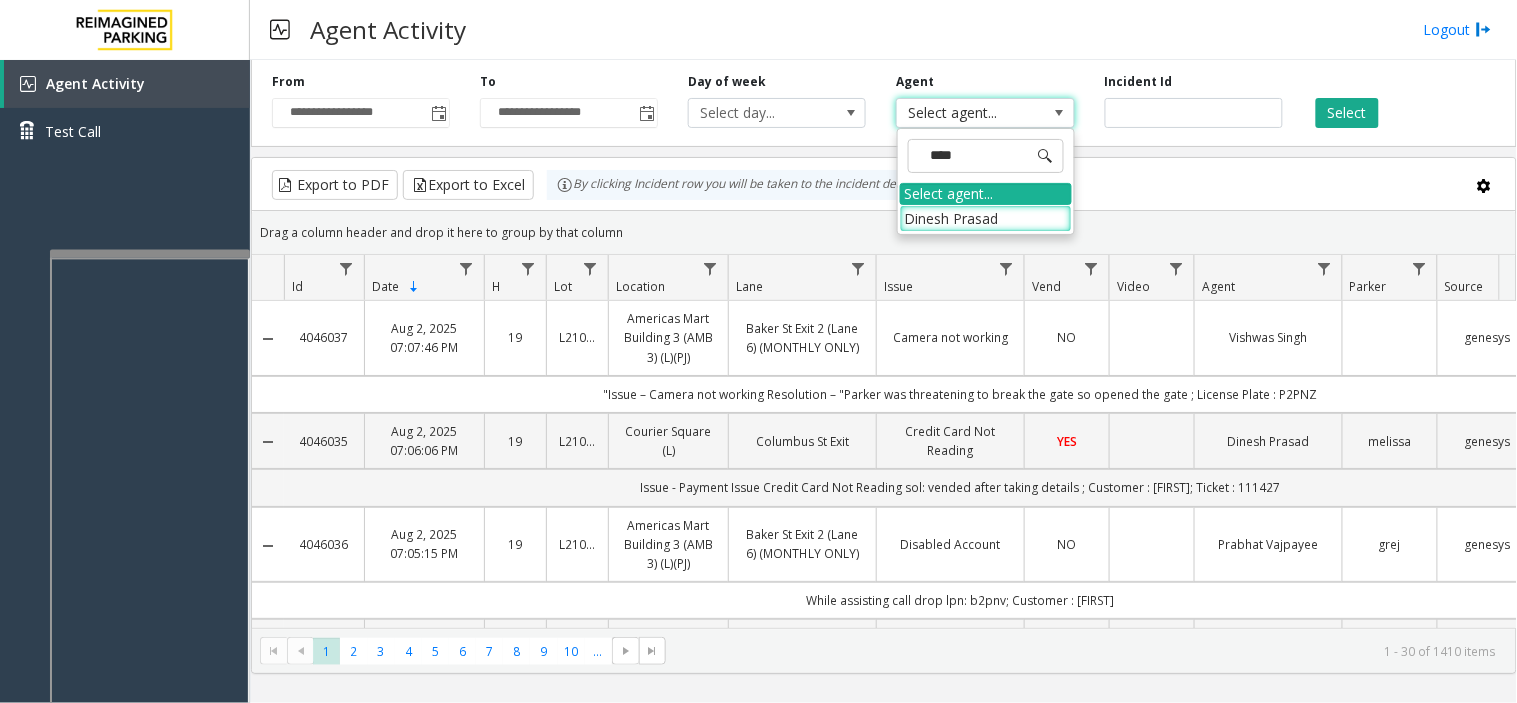 type on "*****" 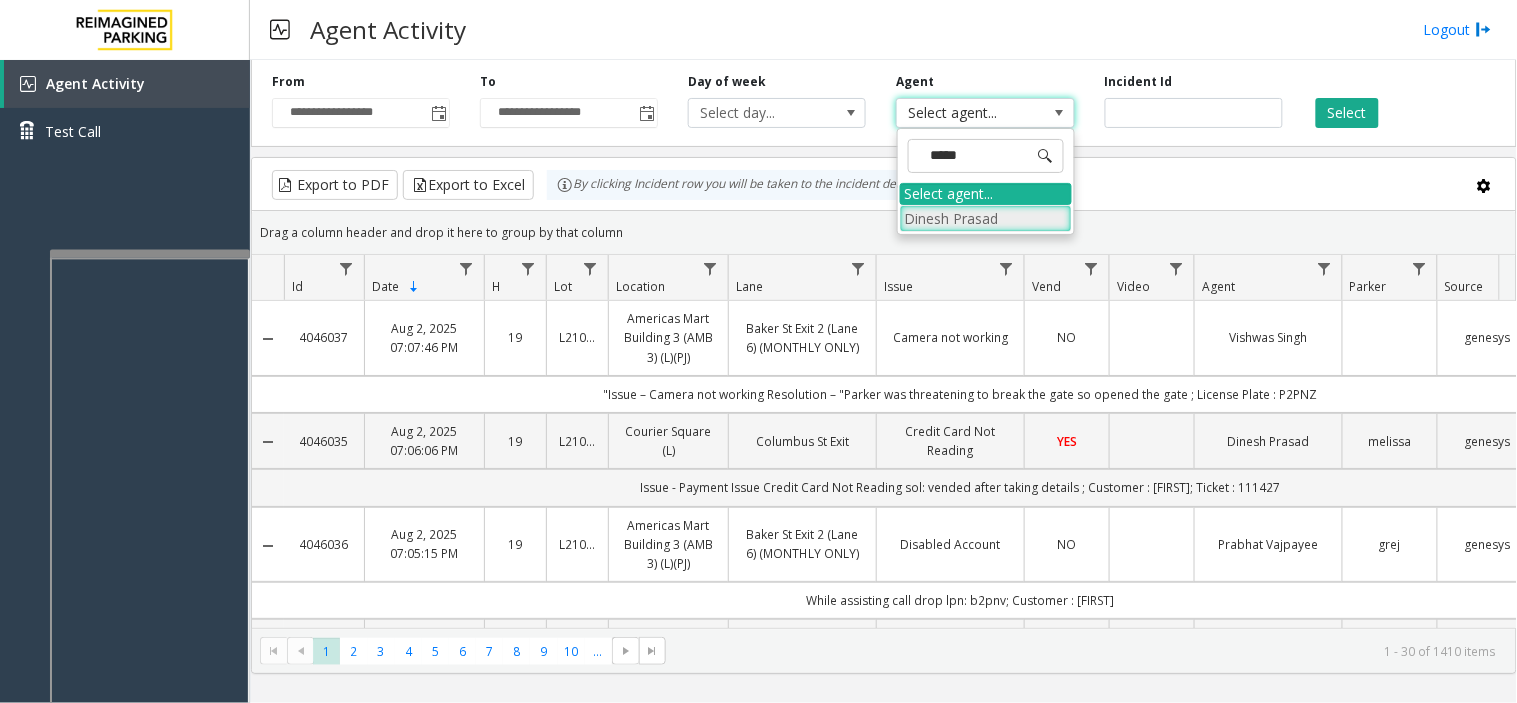 click on "Dinesh Prasad" at bounding box center [986, 218] 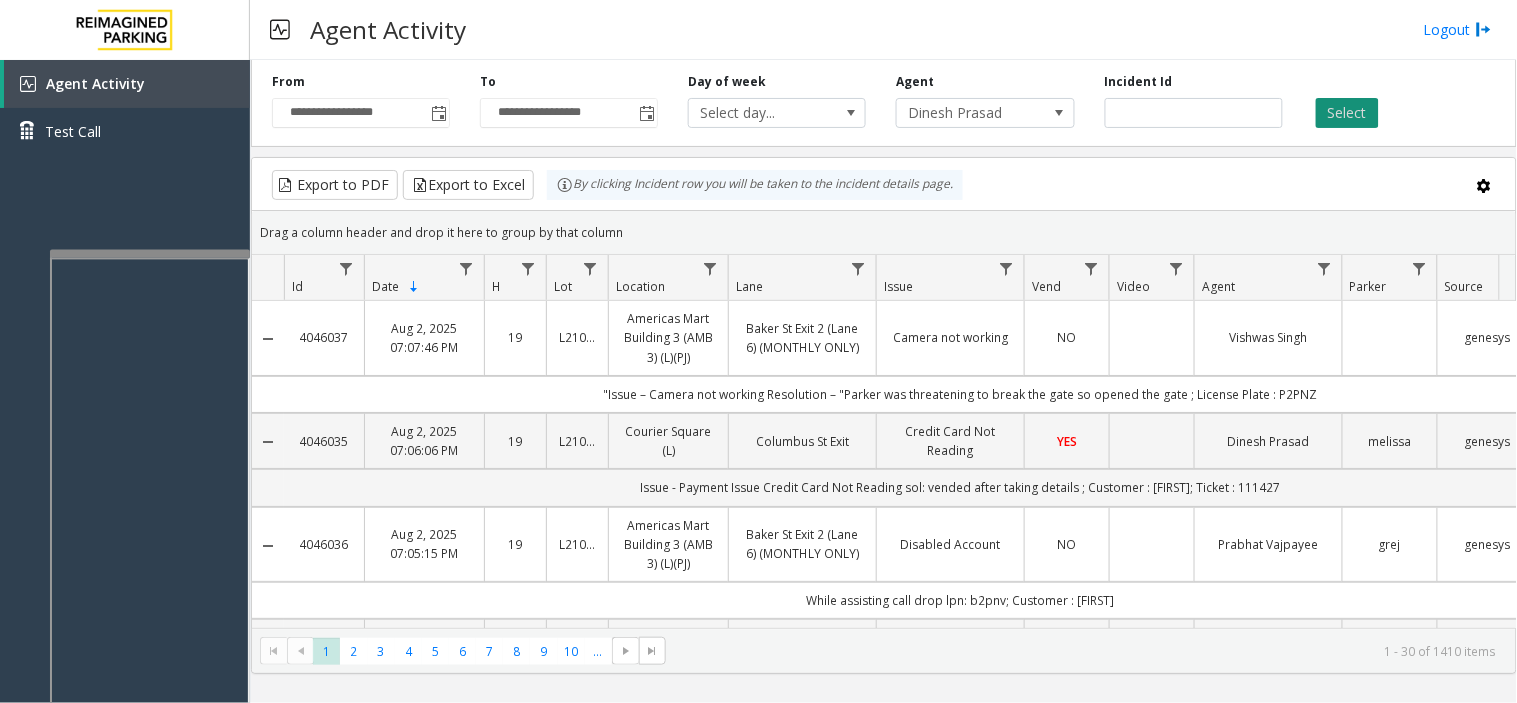 click on "Select" 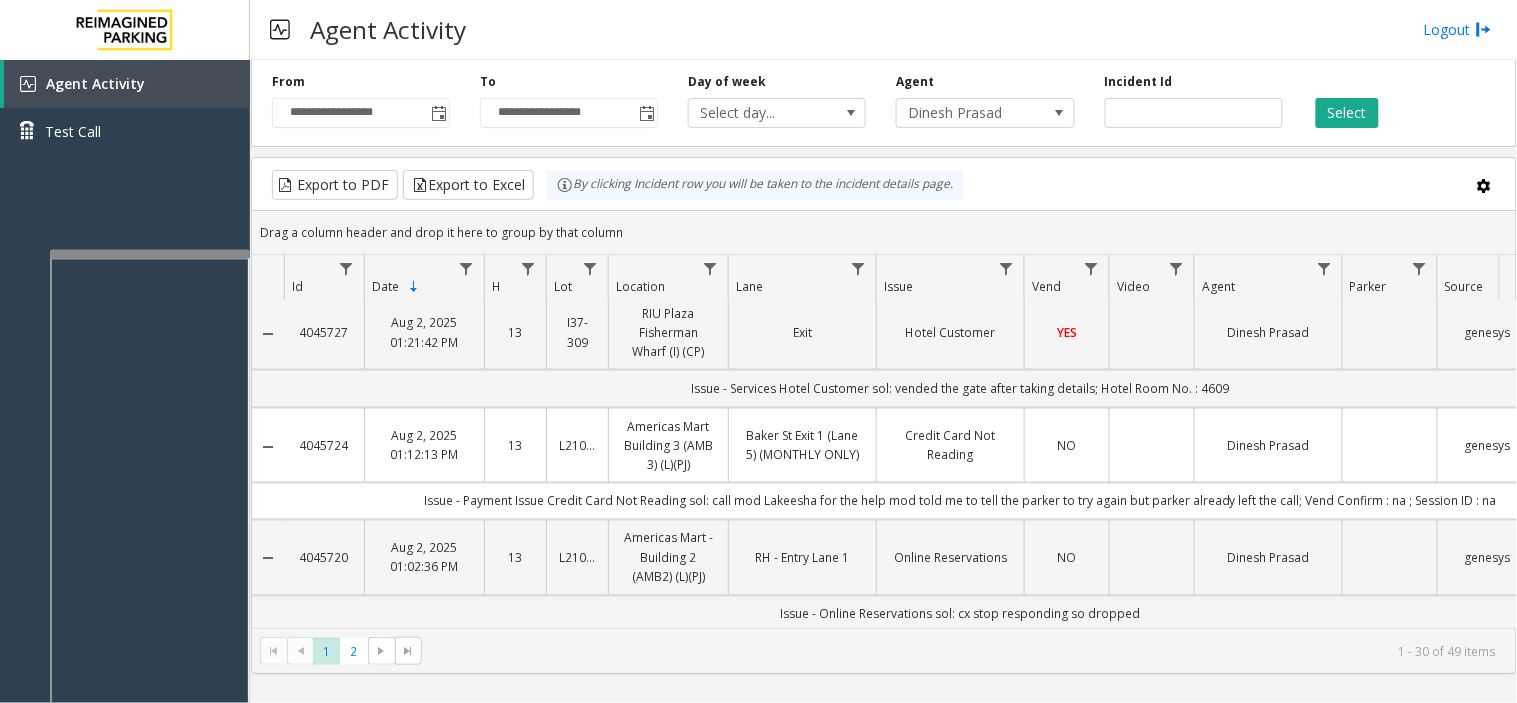 scroll, scrollTop: 2756, scrollLeft: 0, axis: vertical 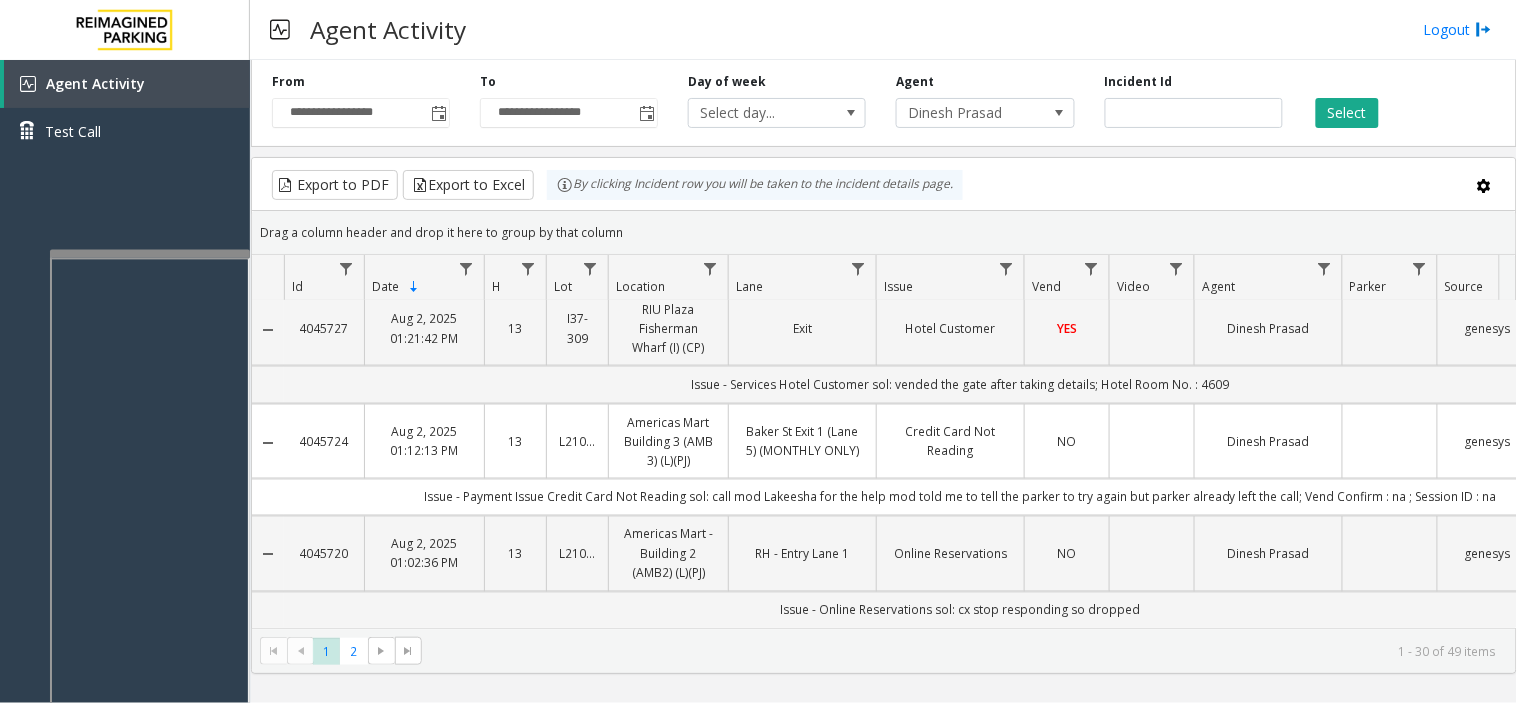 click on "* *  1   2  1 - 30 of 49 items" 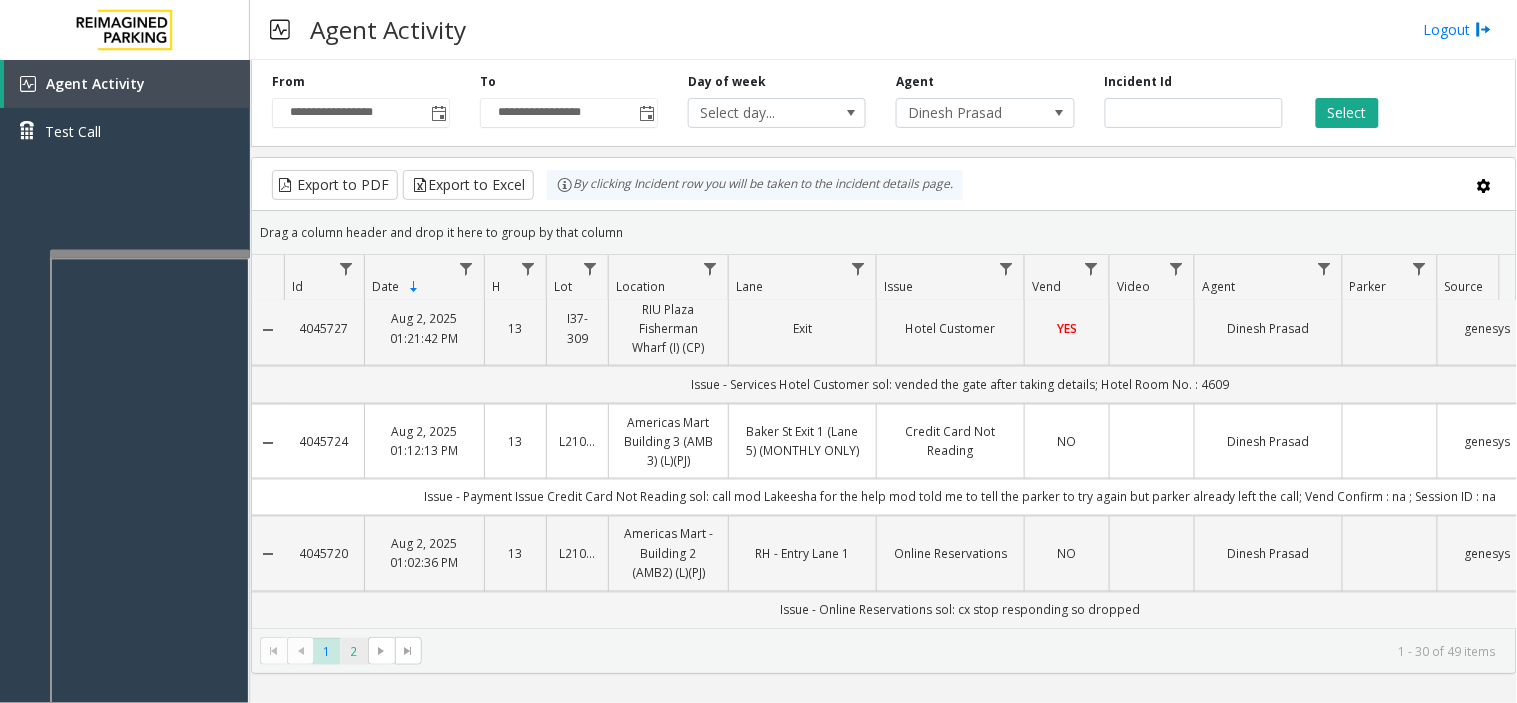 click on "2" 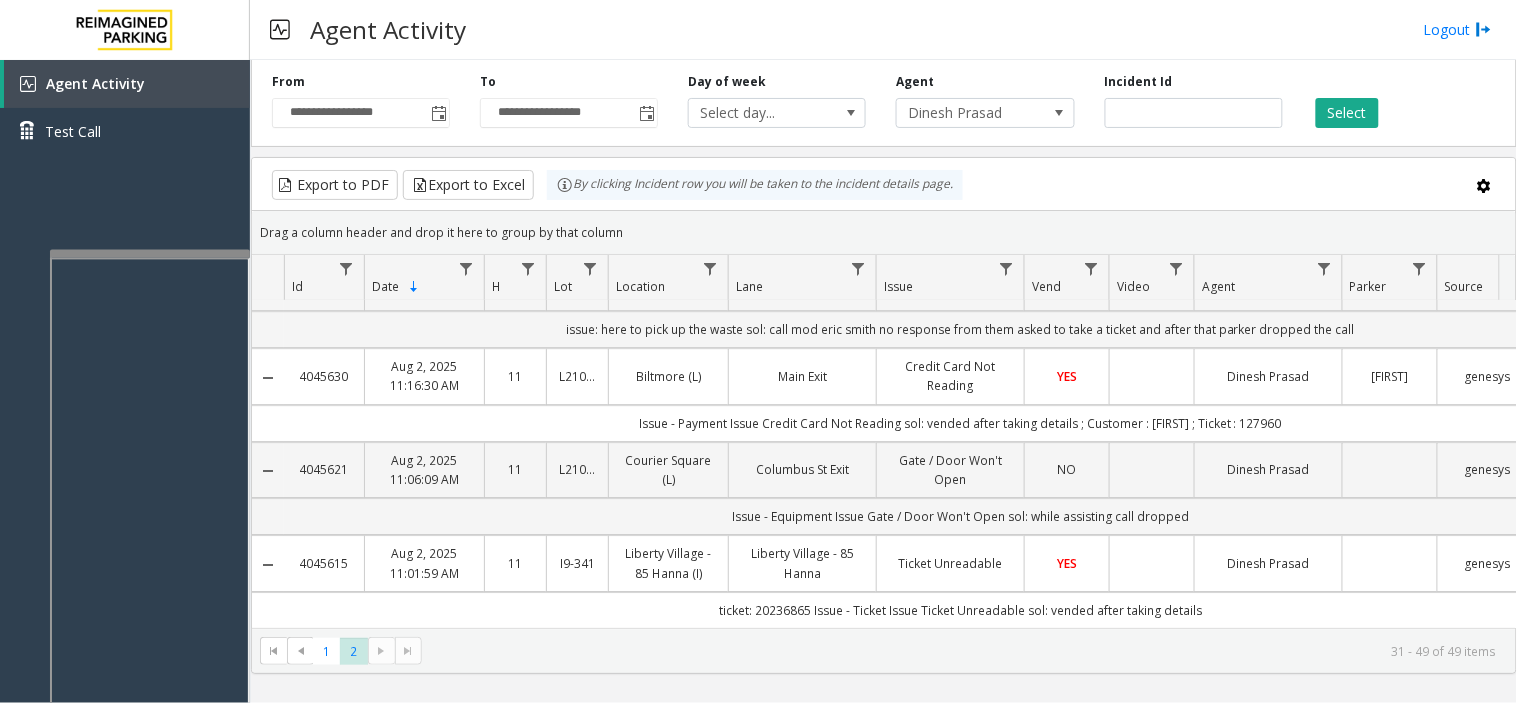 scroll, scrollTop: 1588, scrollLeft: 0, axis: vertical 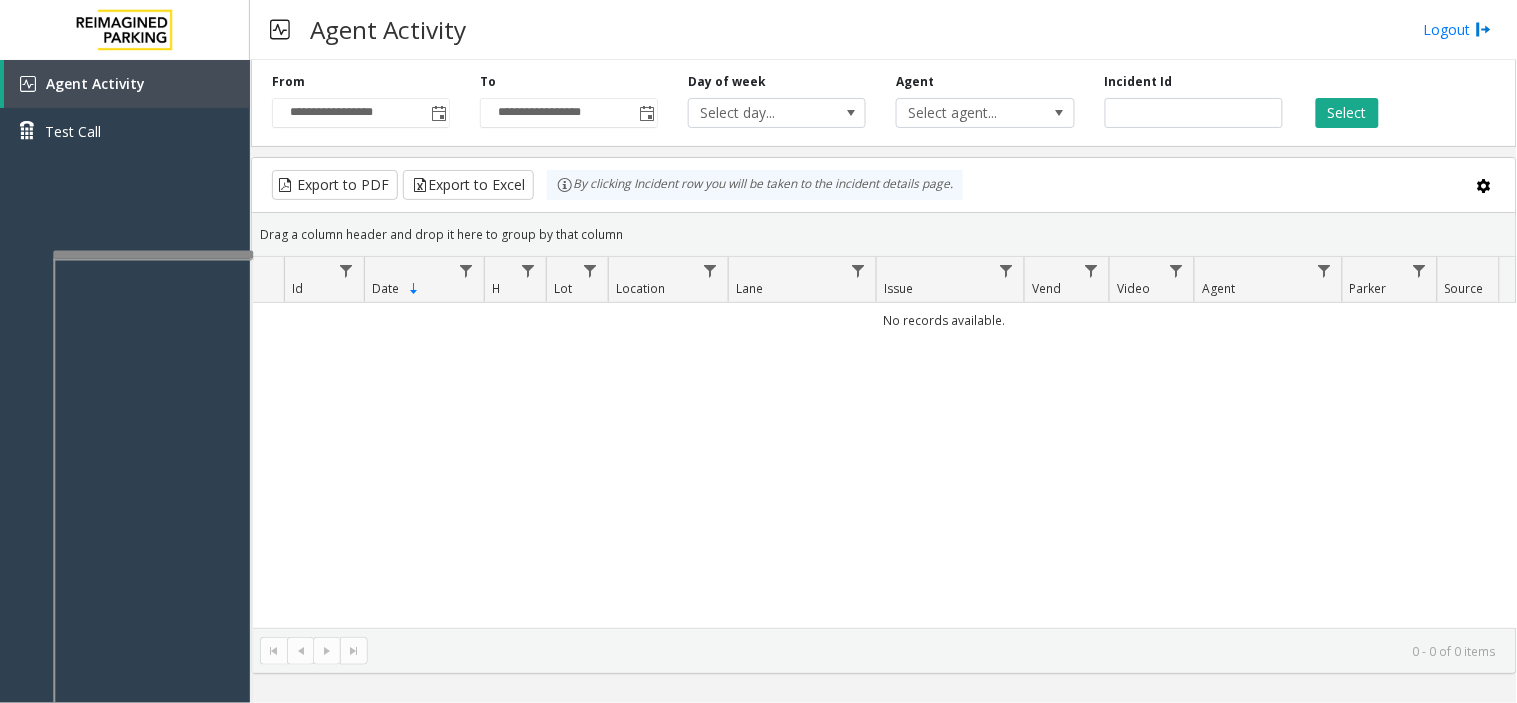 click at bounding box center [153, 255] 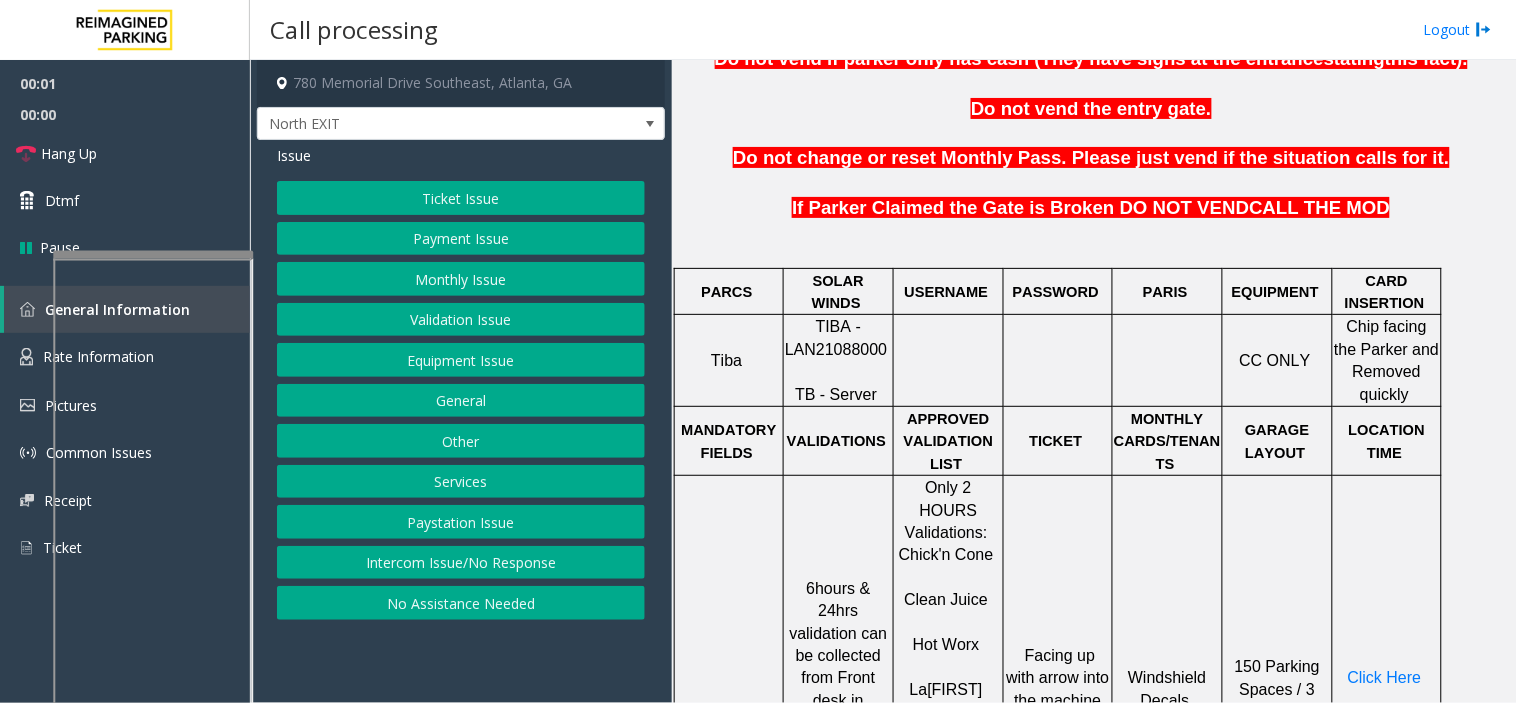 scroll, scrollTop: 666, scrollLeft: 0, axis: vertical 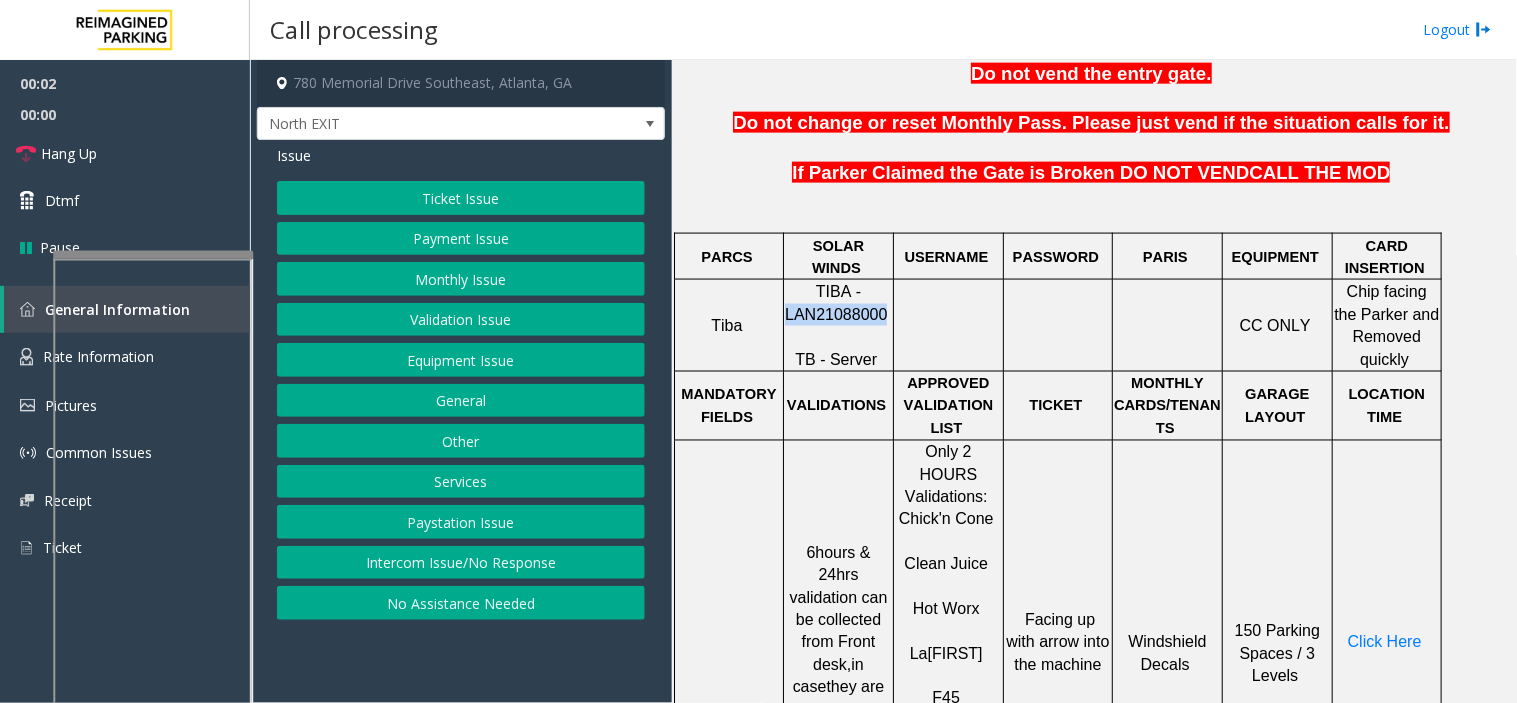 drag, startPoint x: 883, startPoint y: 324, endPoint x: 793, endPoint y: 318, distance: 90.199776 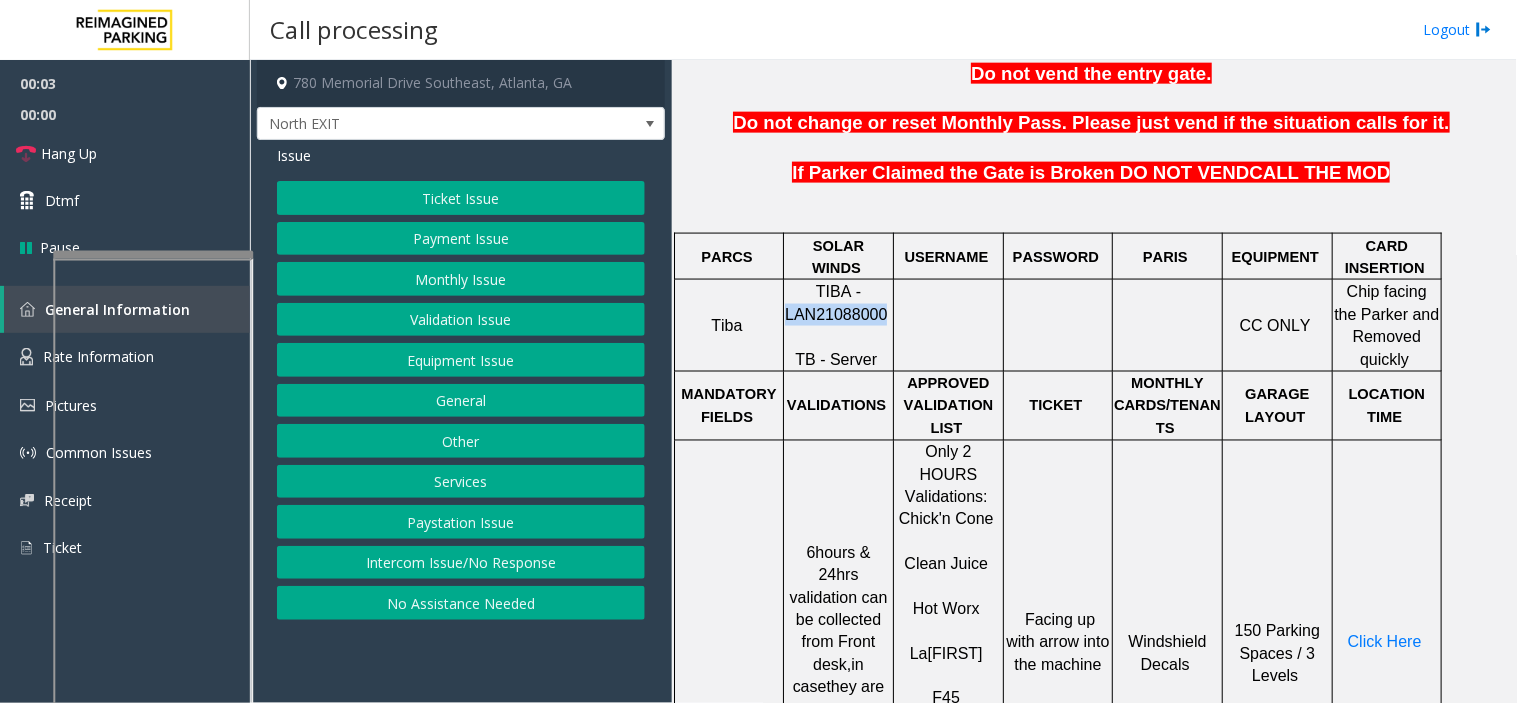 copy on "LAN21088000" 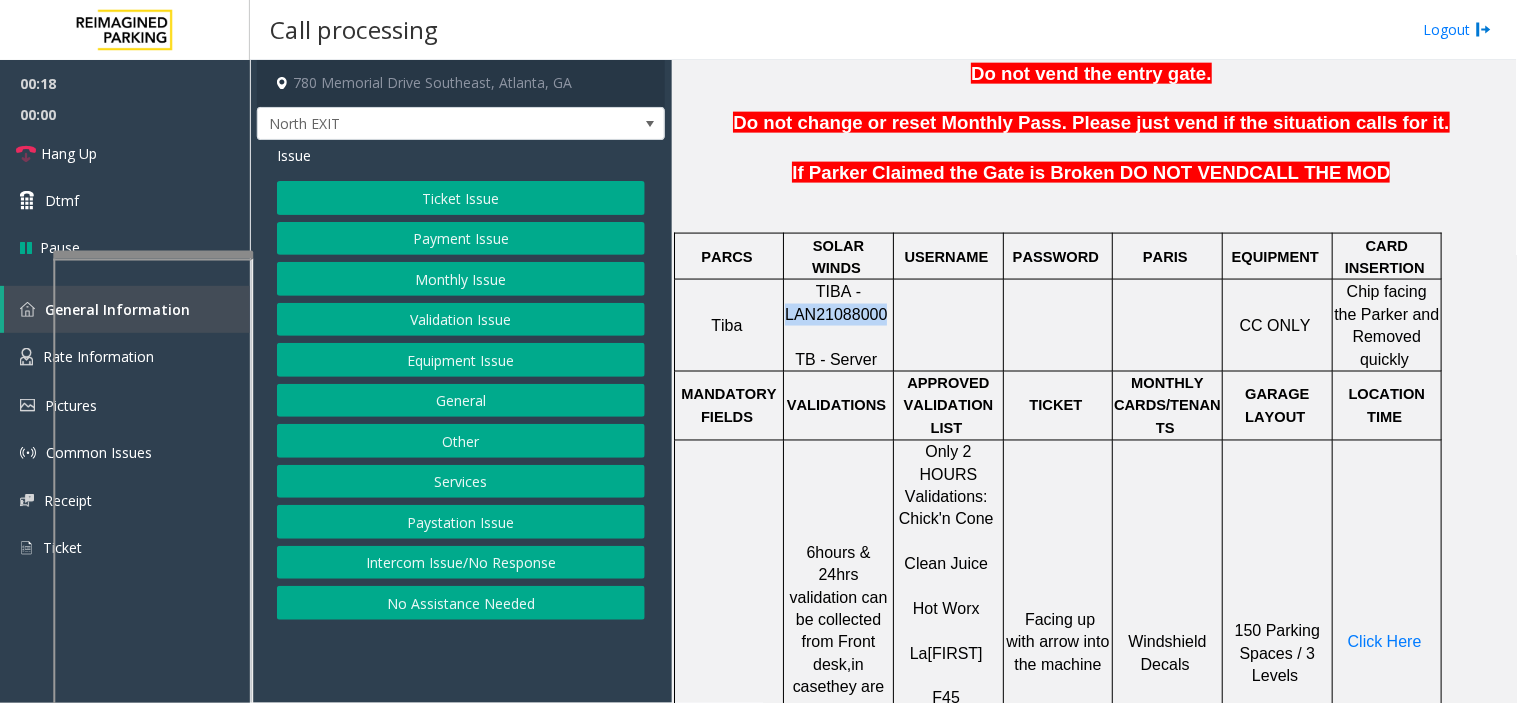 scroll, scrollTop: 888, scrollLeft: 0, axis: vertical 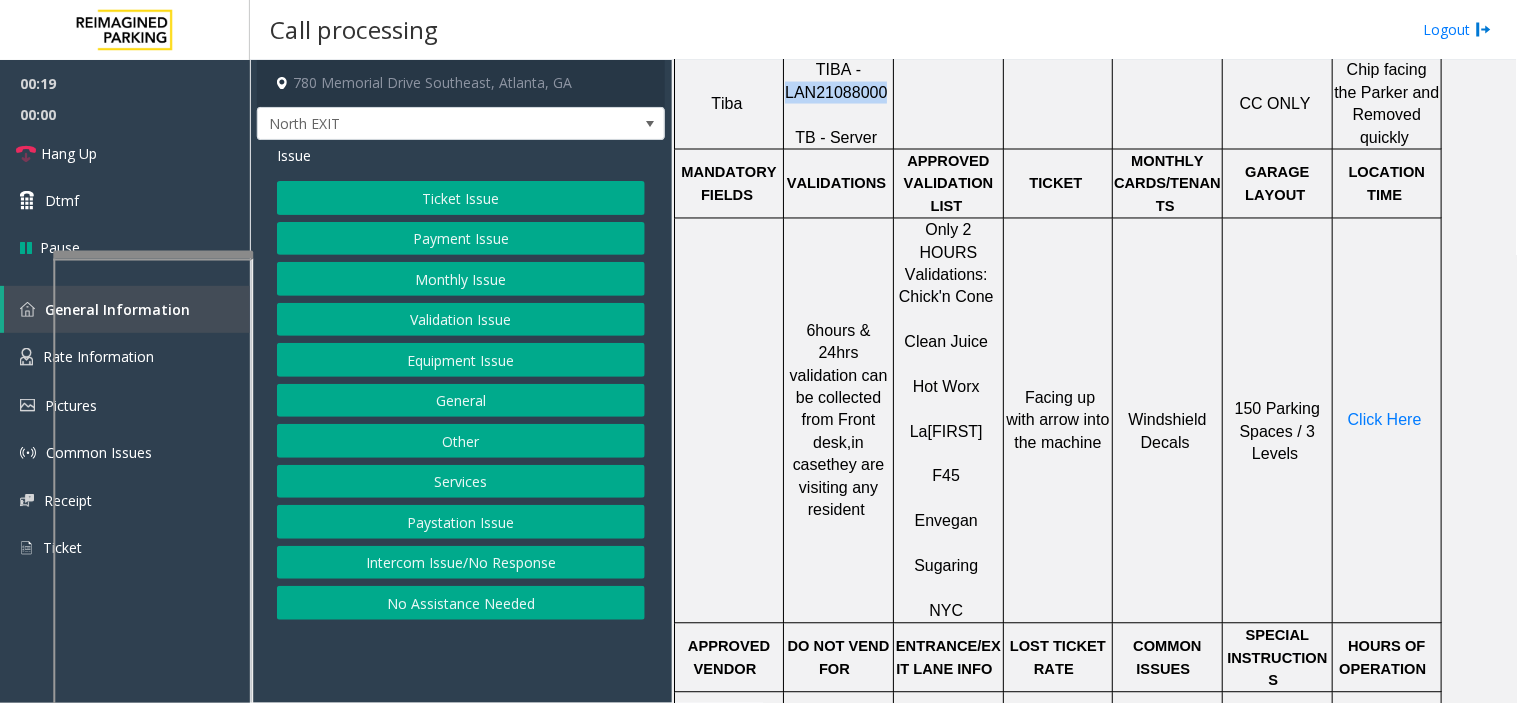 click on "Validation Issue" 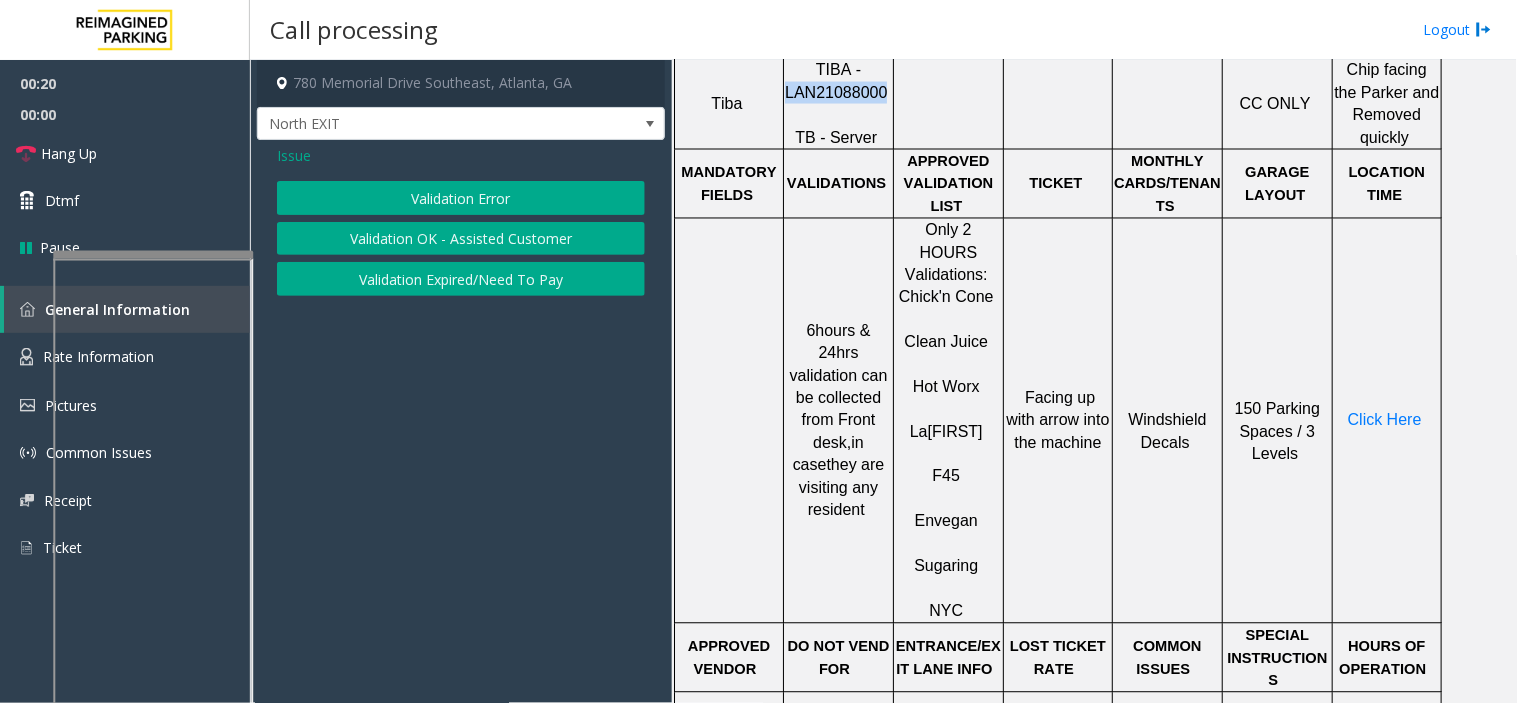 click on "Validation Error" 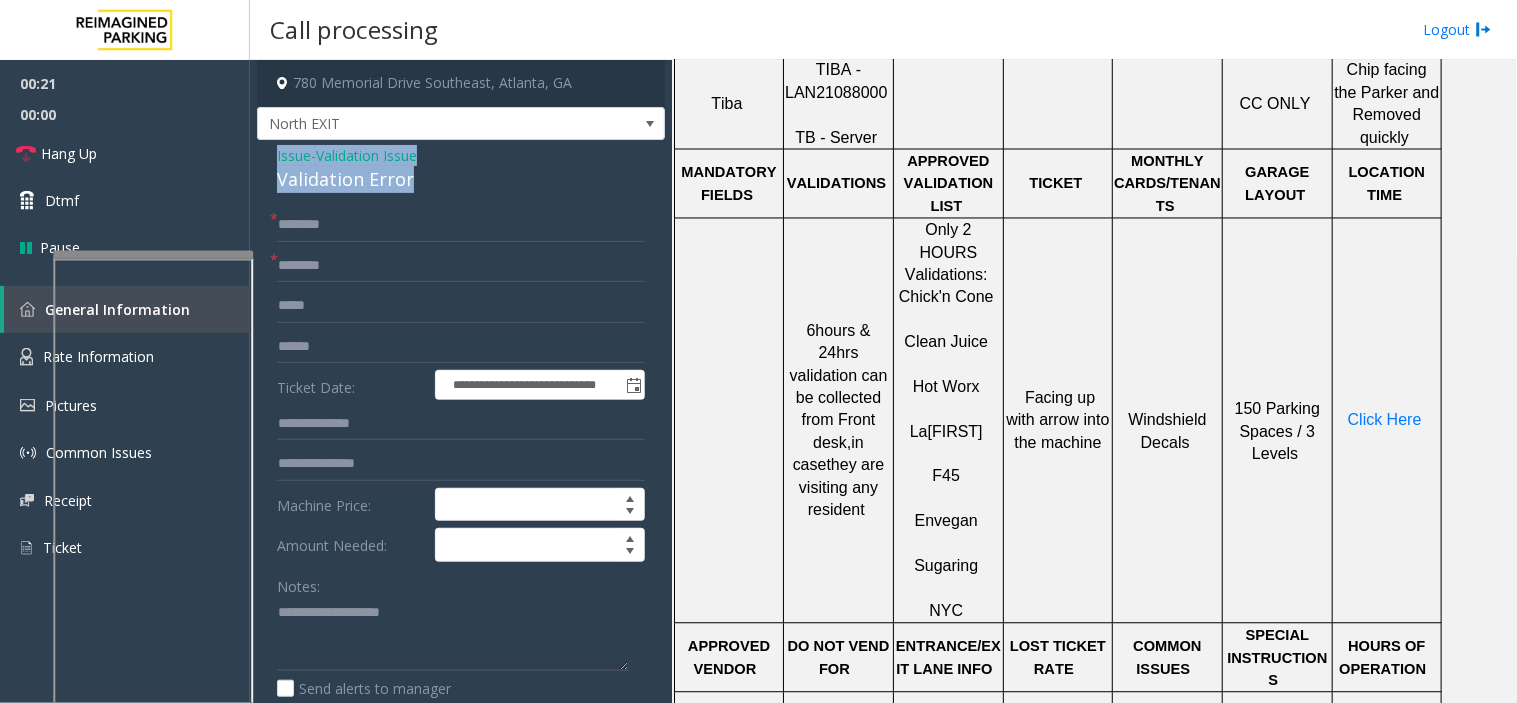 drag, startPoint x: 413, startPoint y: 181, endPoint x: 272, endPoint y: 165, distance: 141.90489 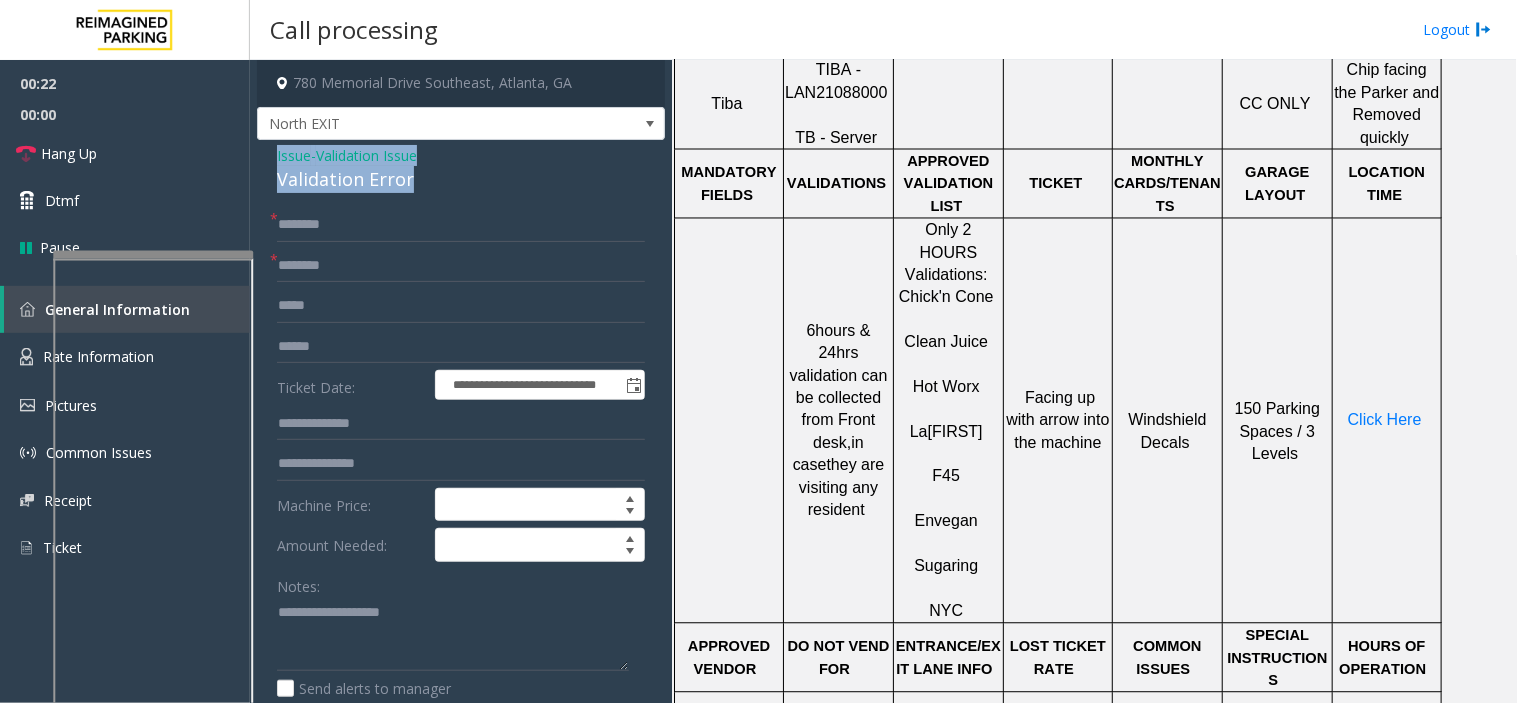 copy on "Issue  -  Validation Issue Validation Error" 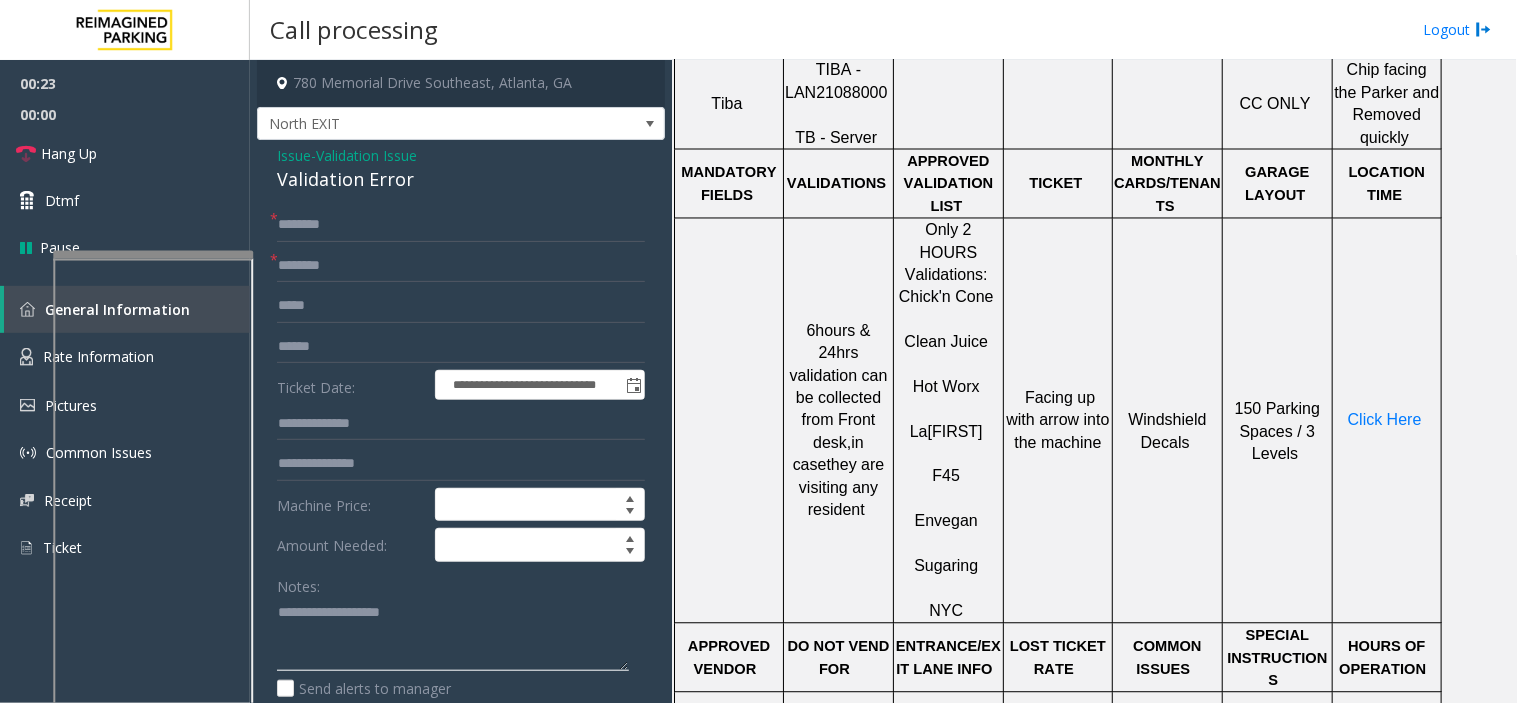 click 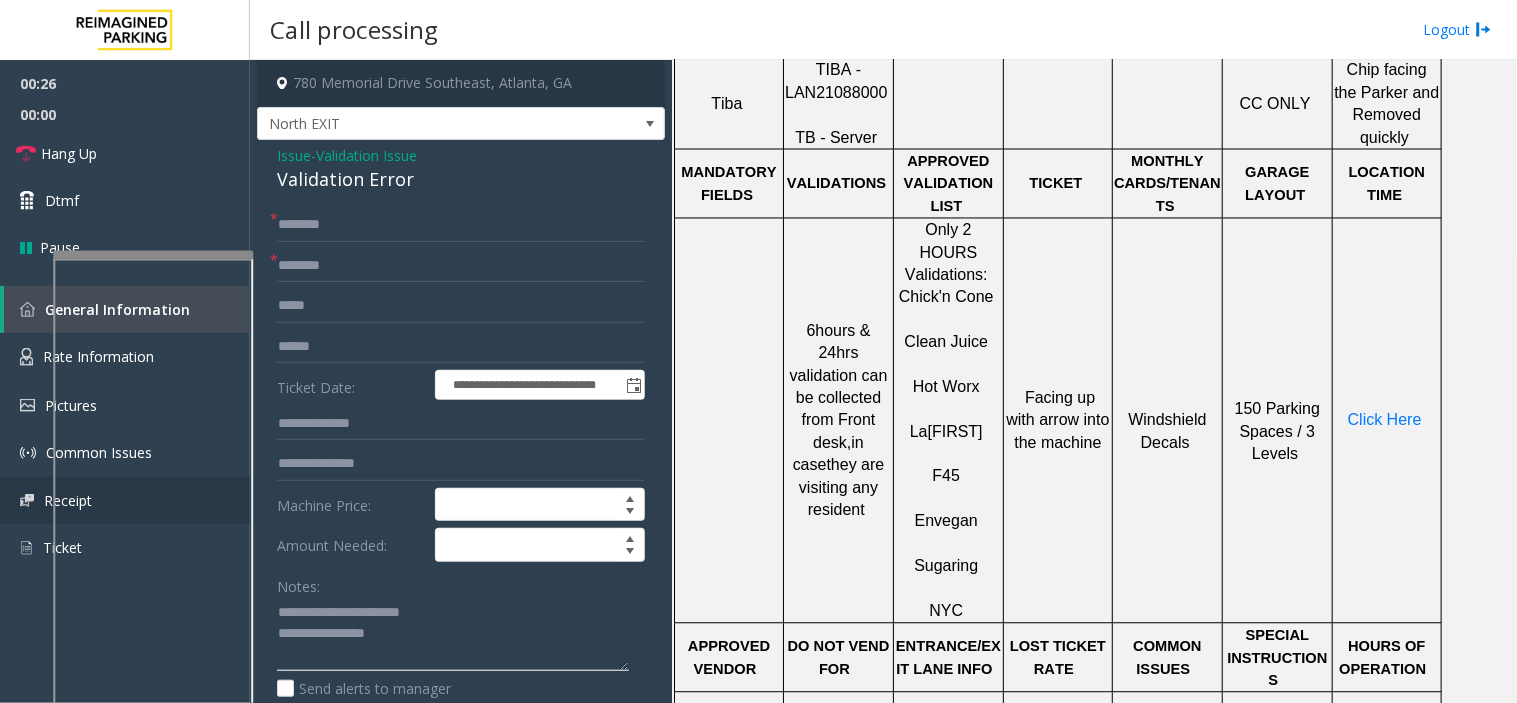 type on "**********" 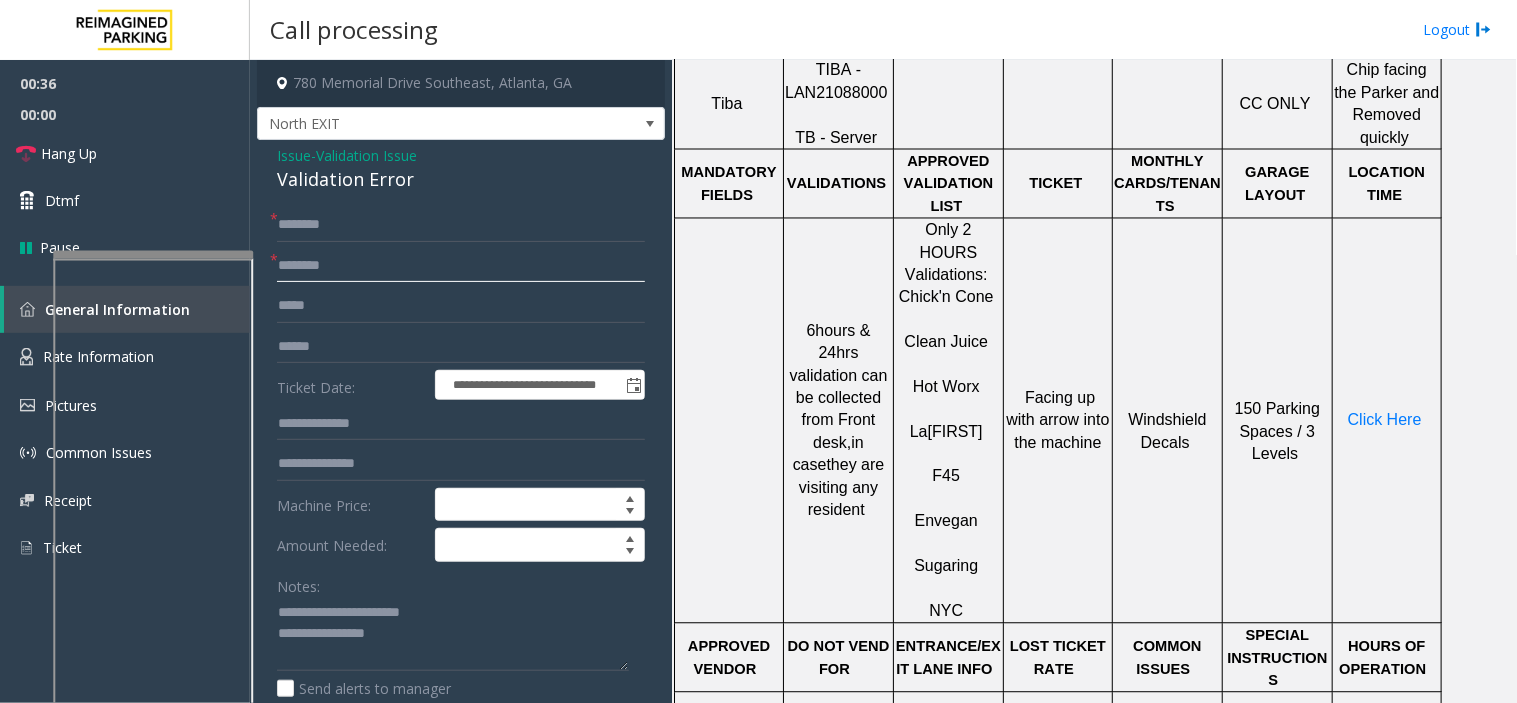 click 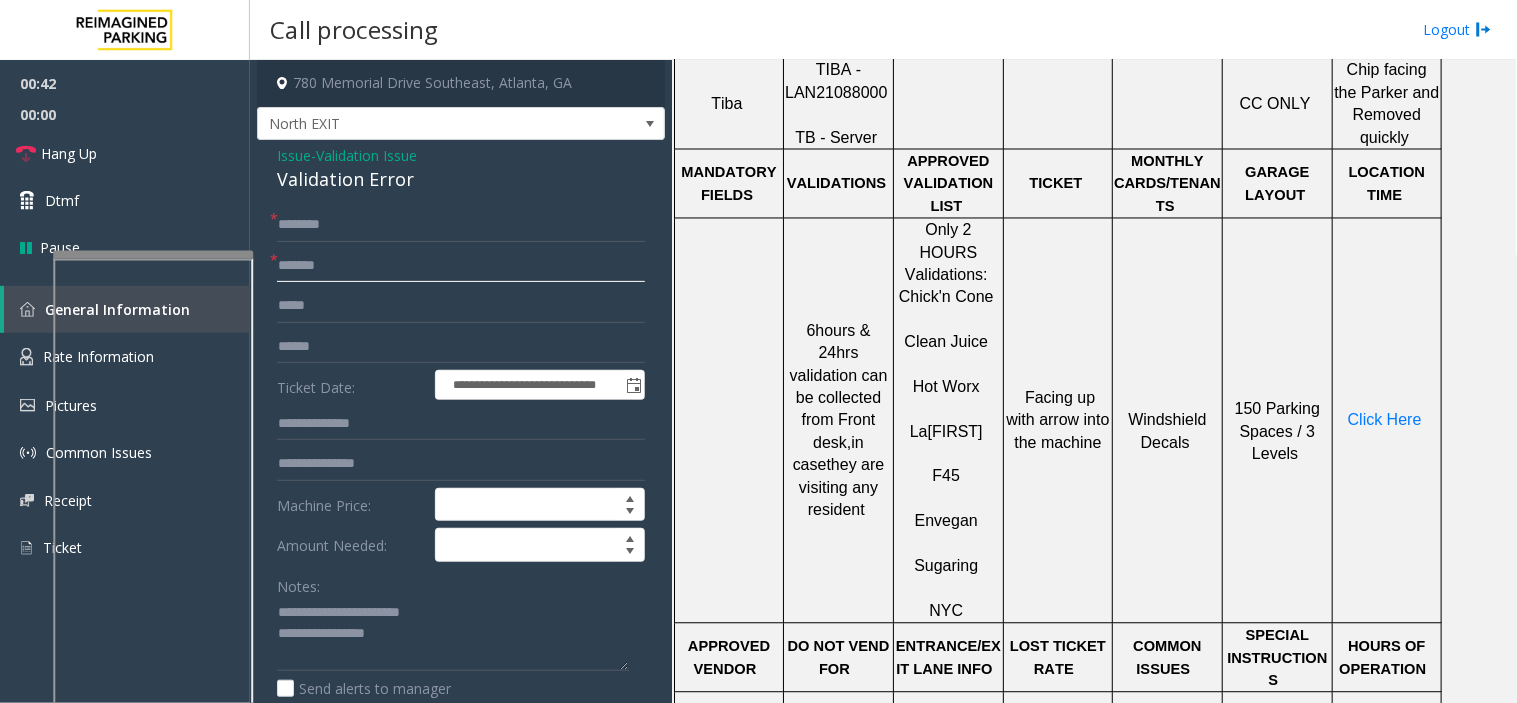 click on "******" 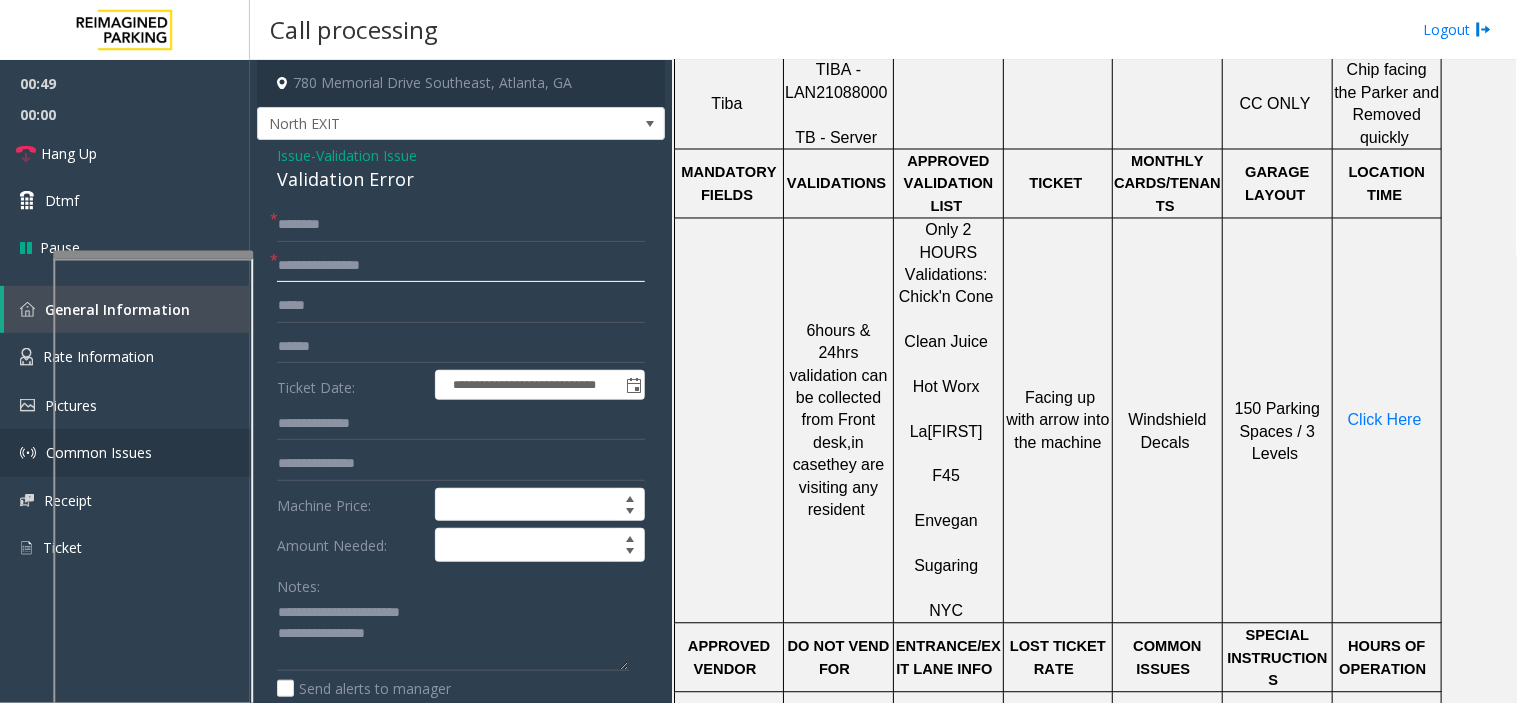 type on "**********" 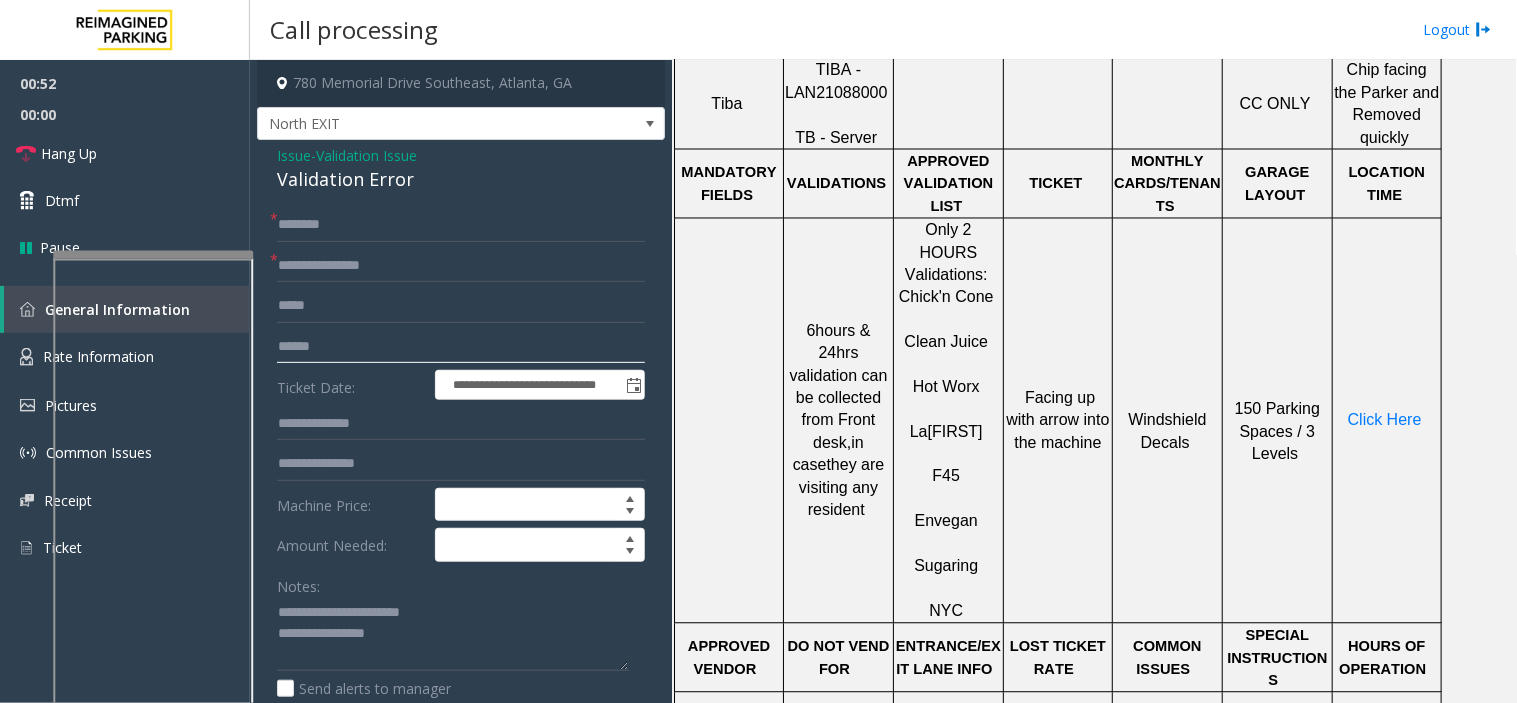 click 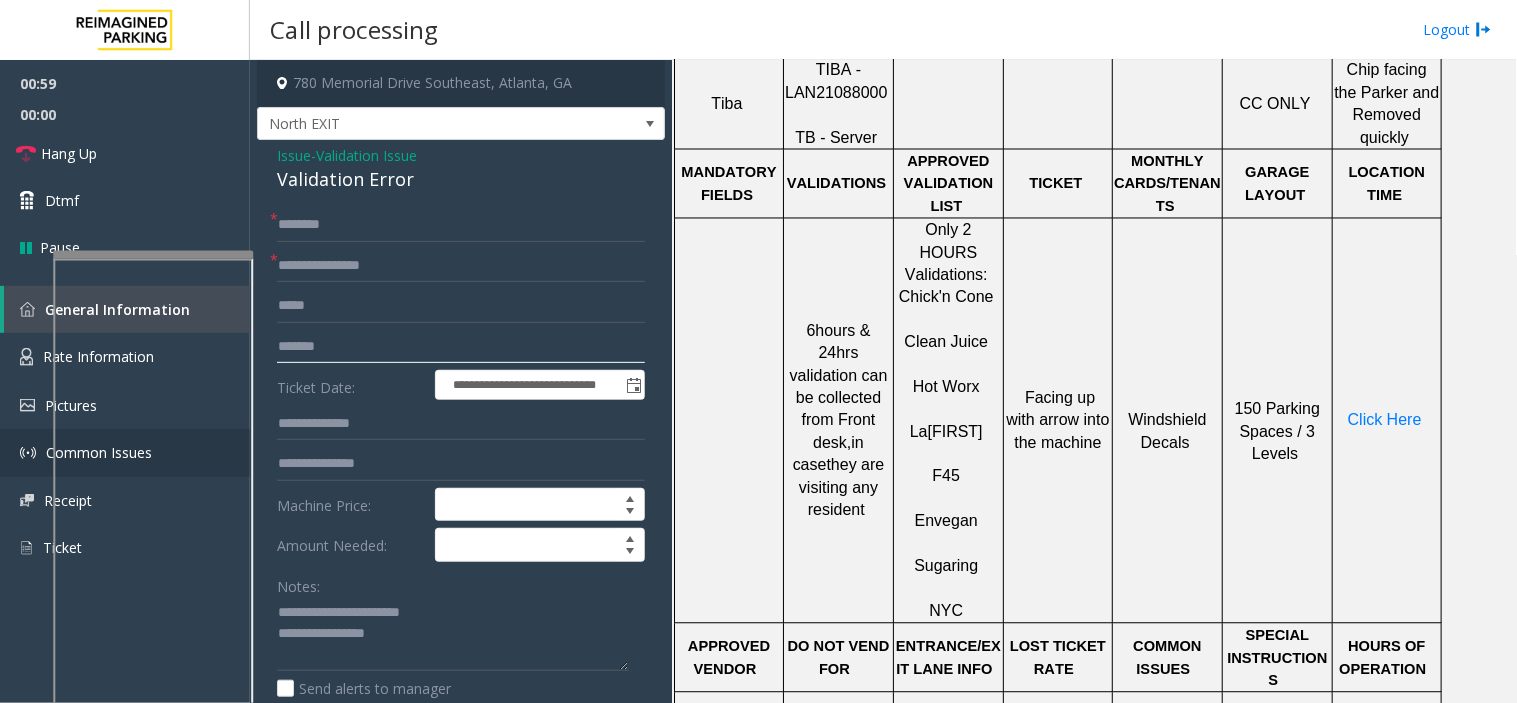 type on "*******" 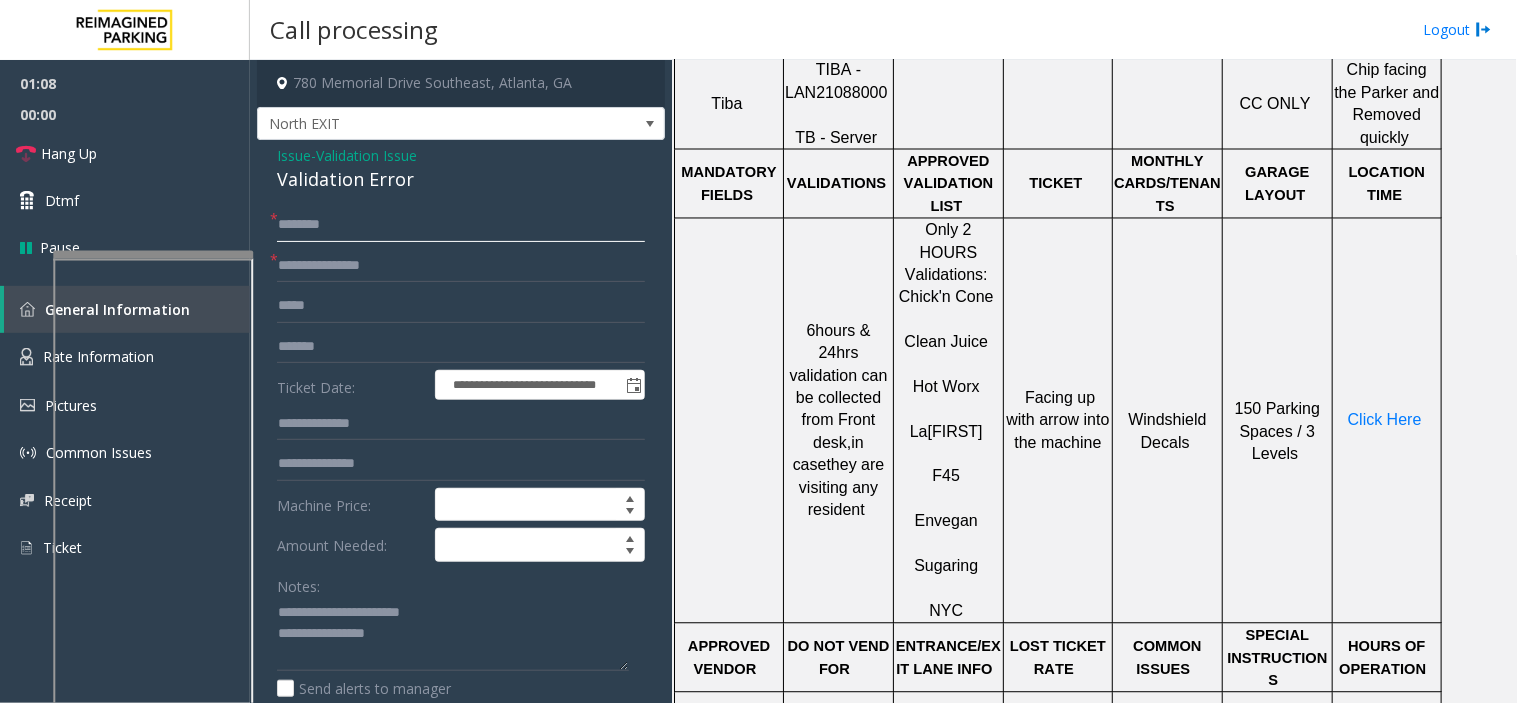 click 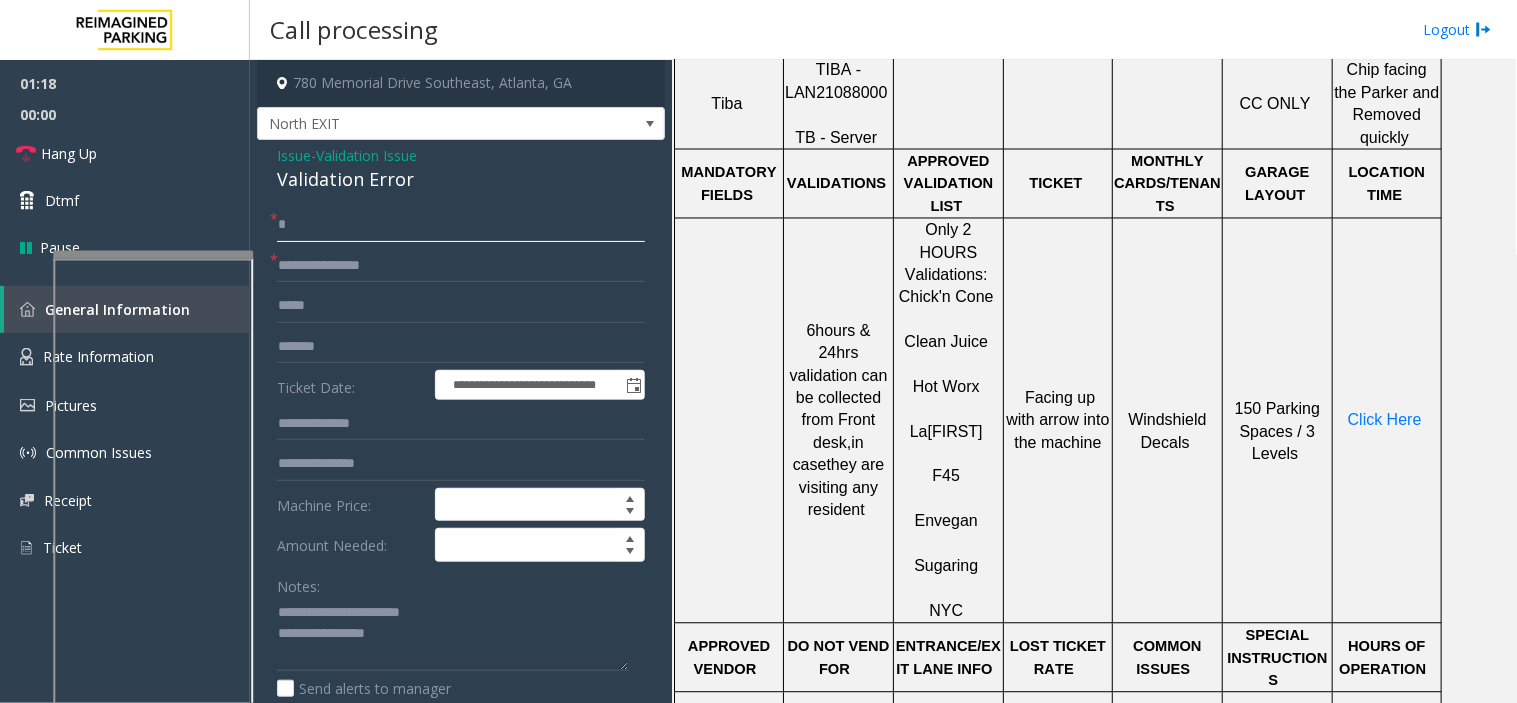 click on "*" 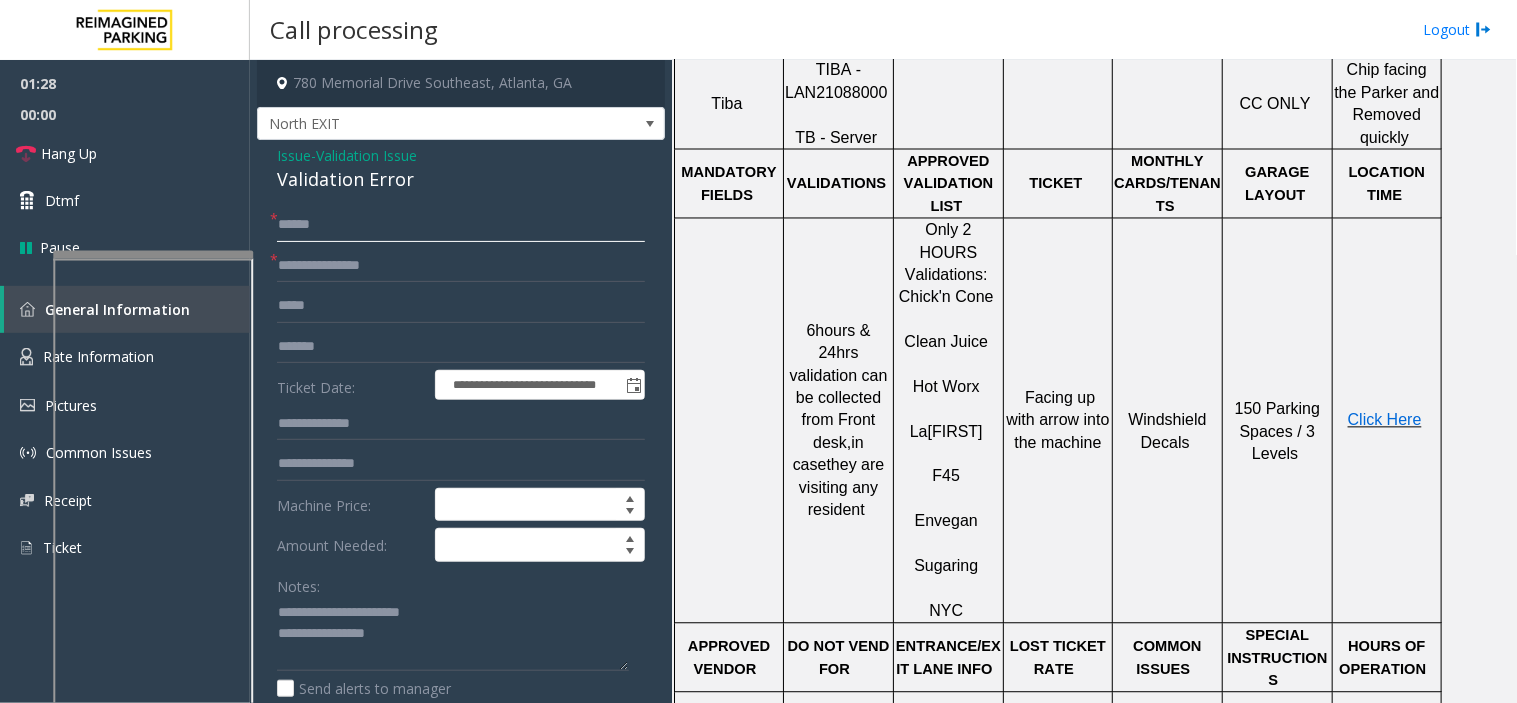 type on "******" 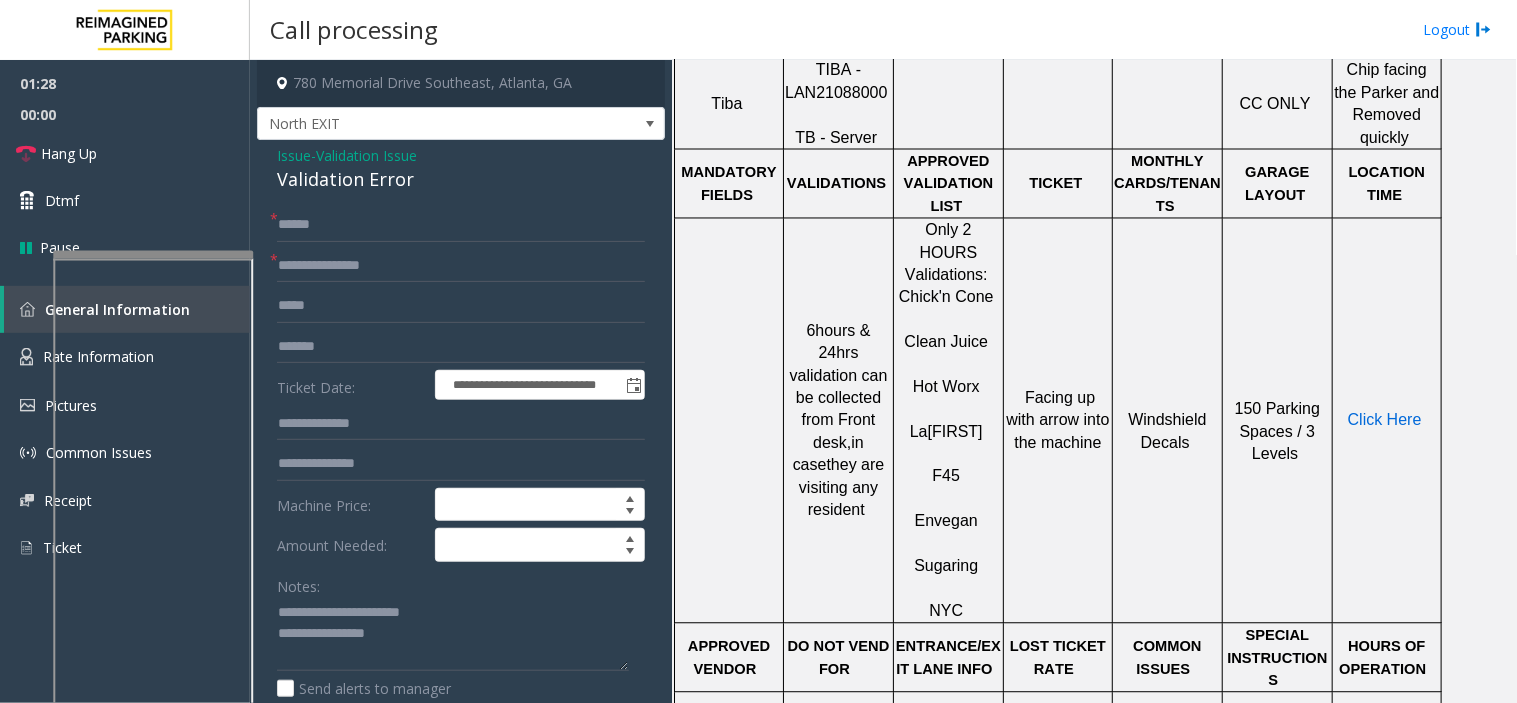 click on "Click Here" 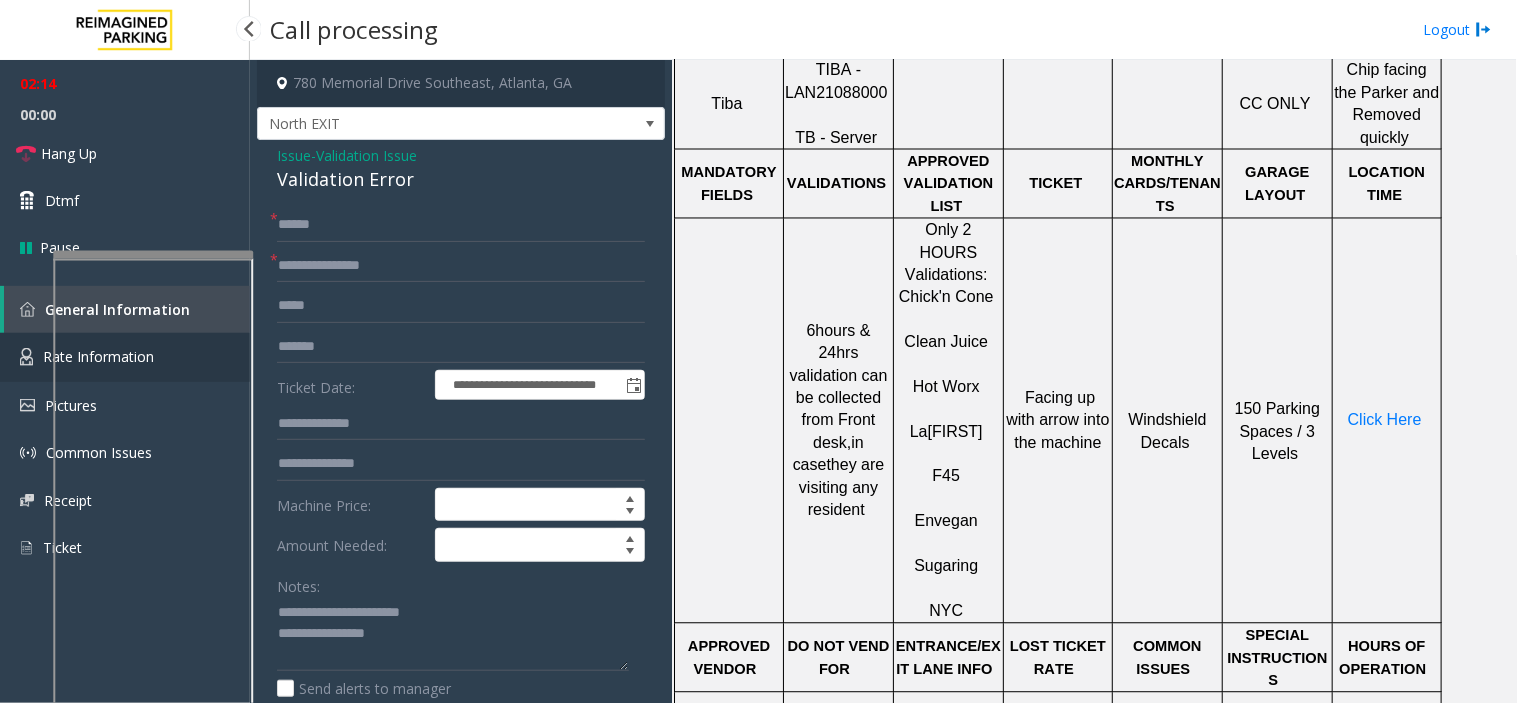 click at bounding box center (26, 357) 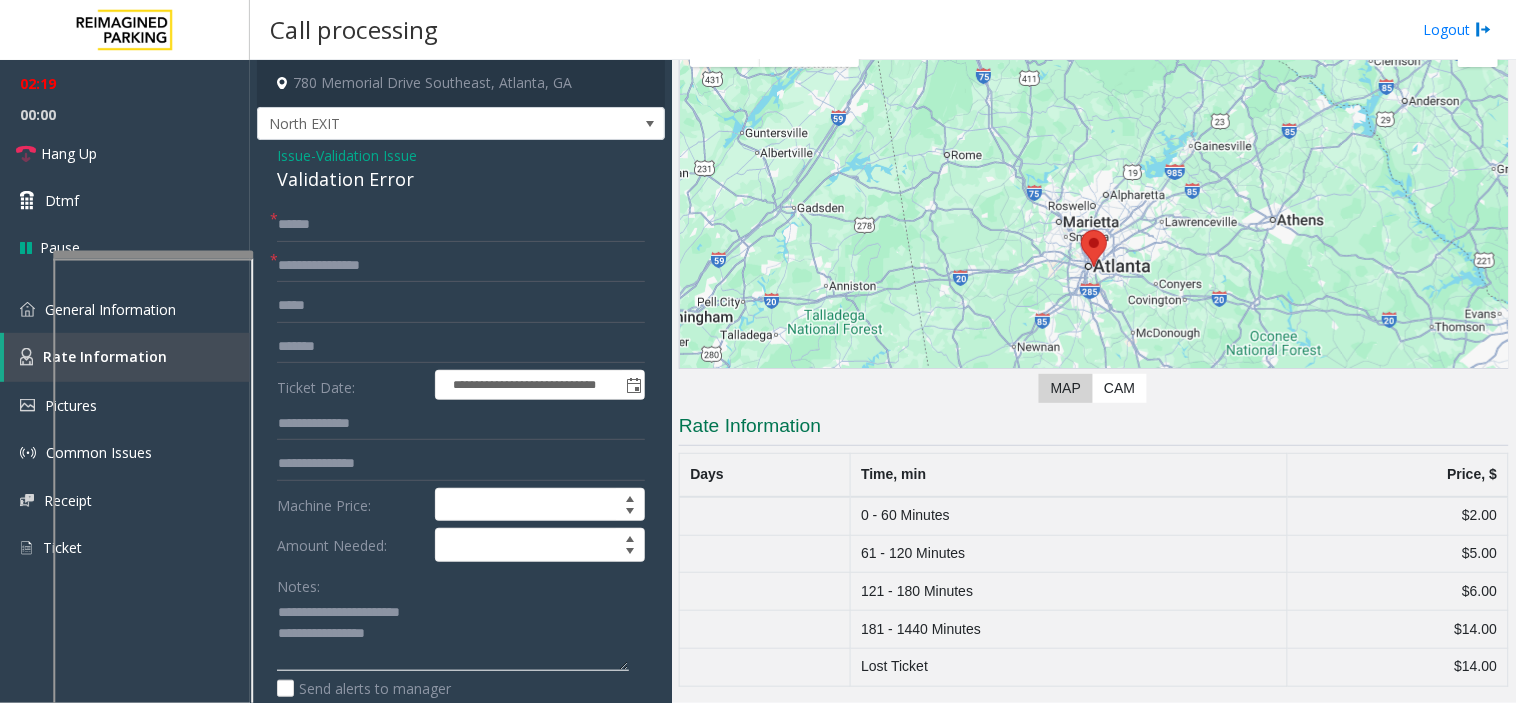 click 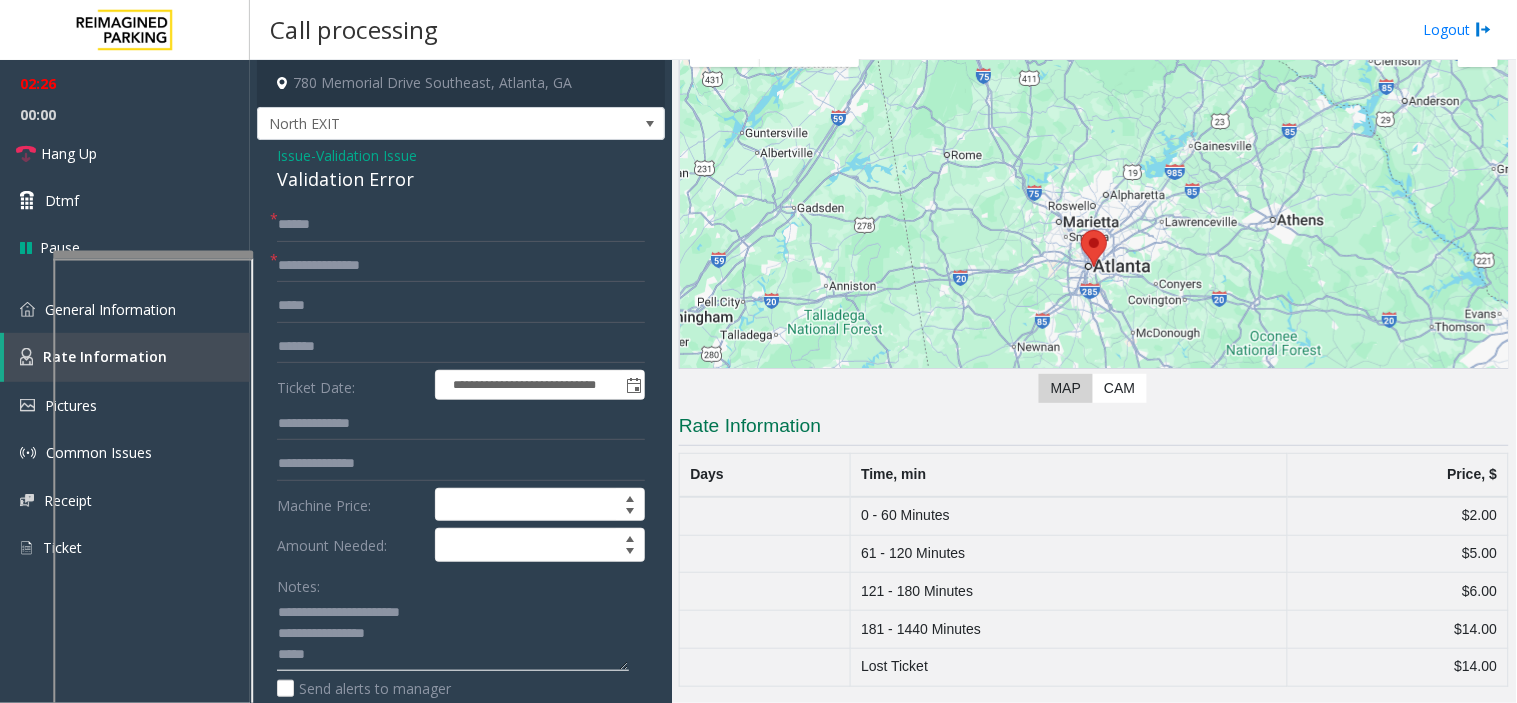 type on "**********" 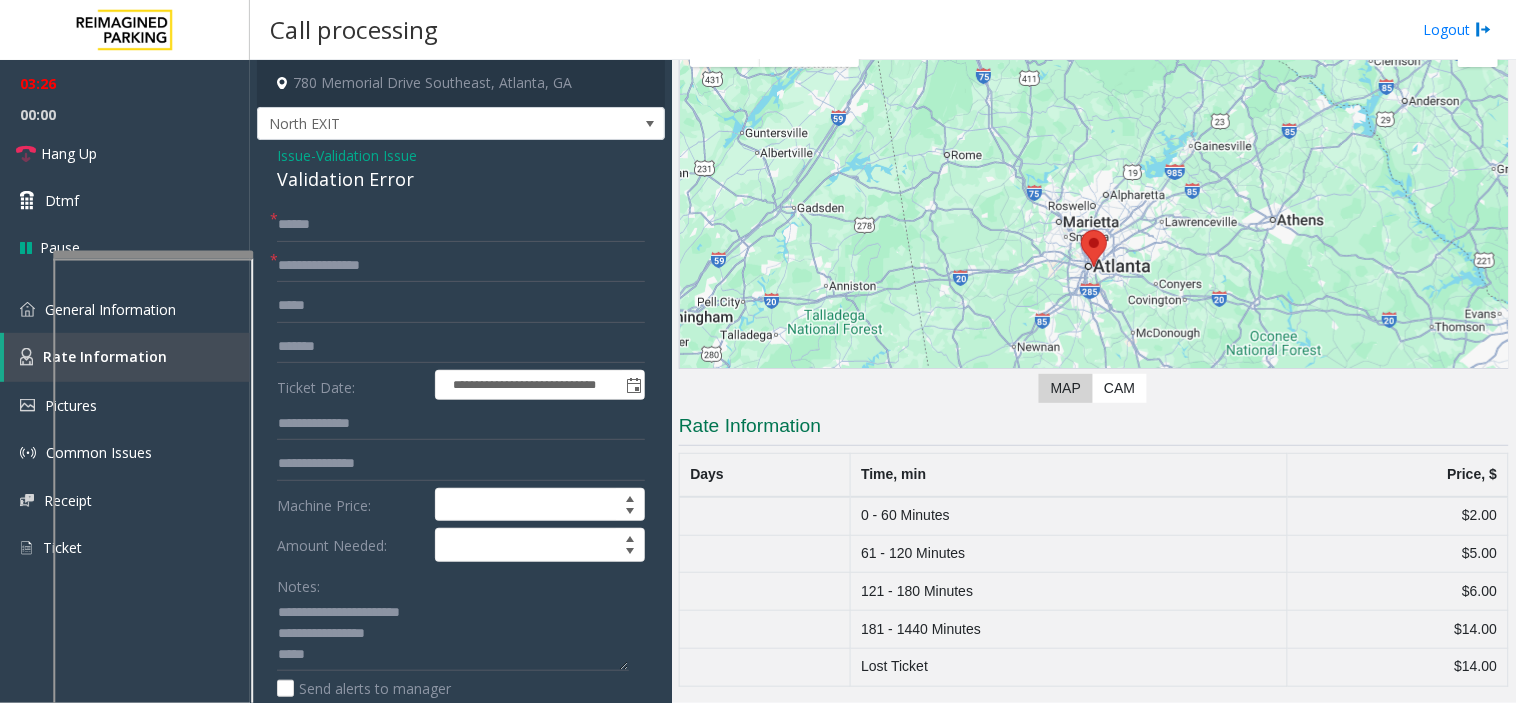 click on "Issue" 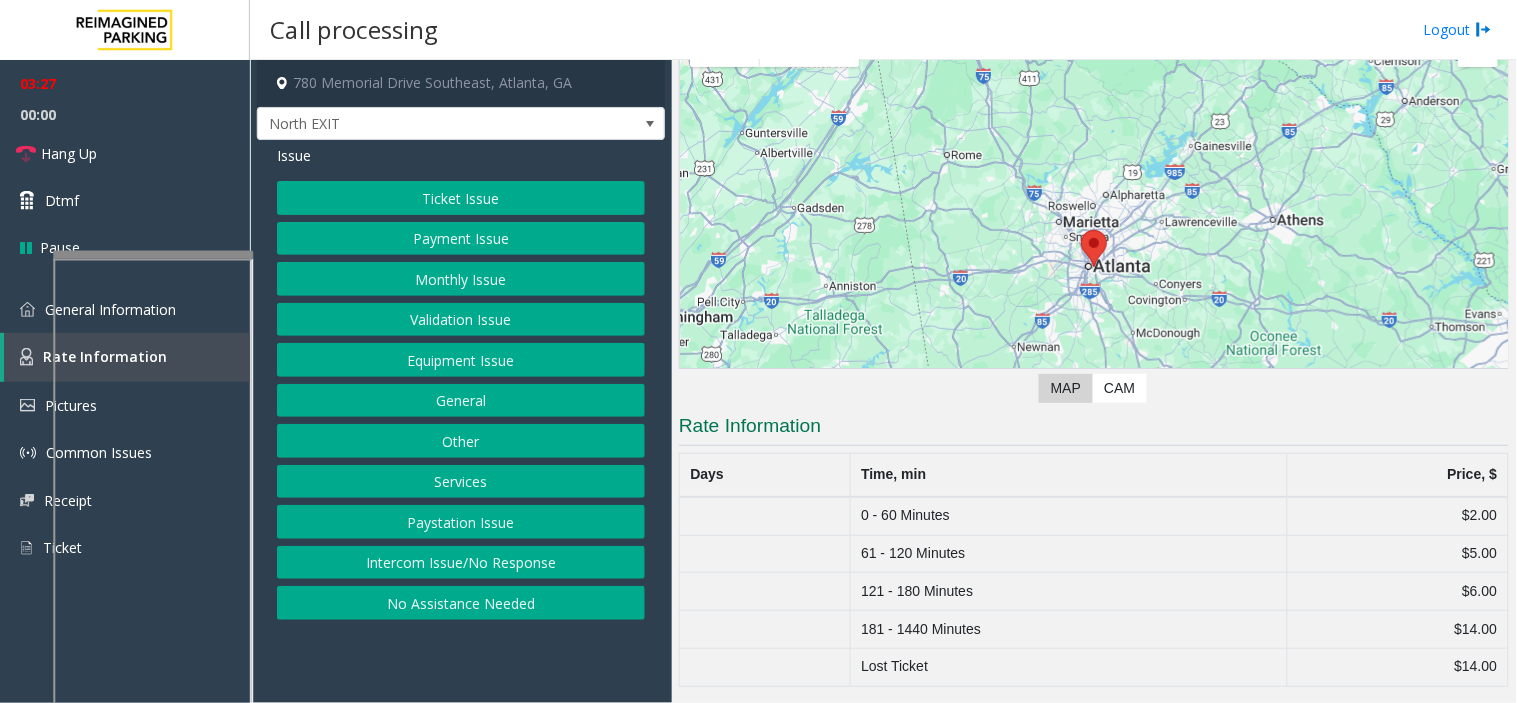 click on "Validation Issue" 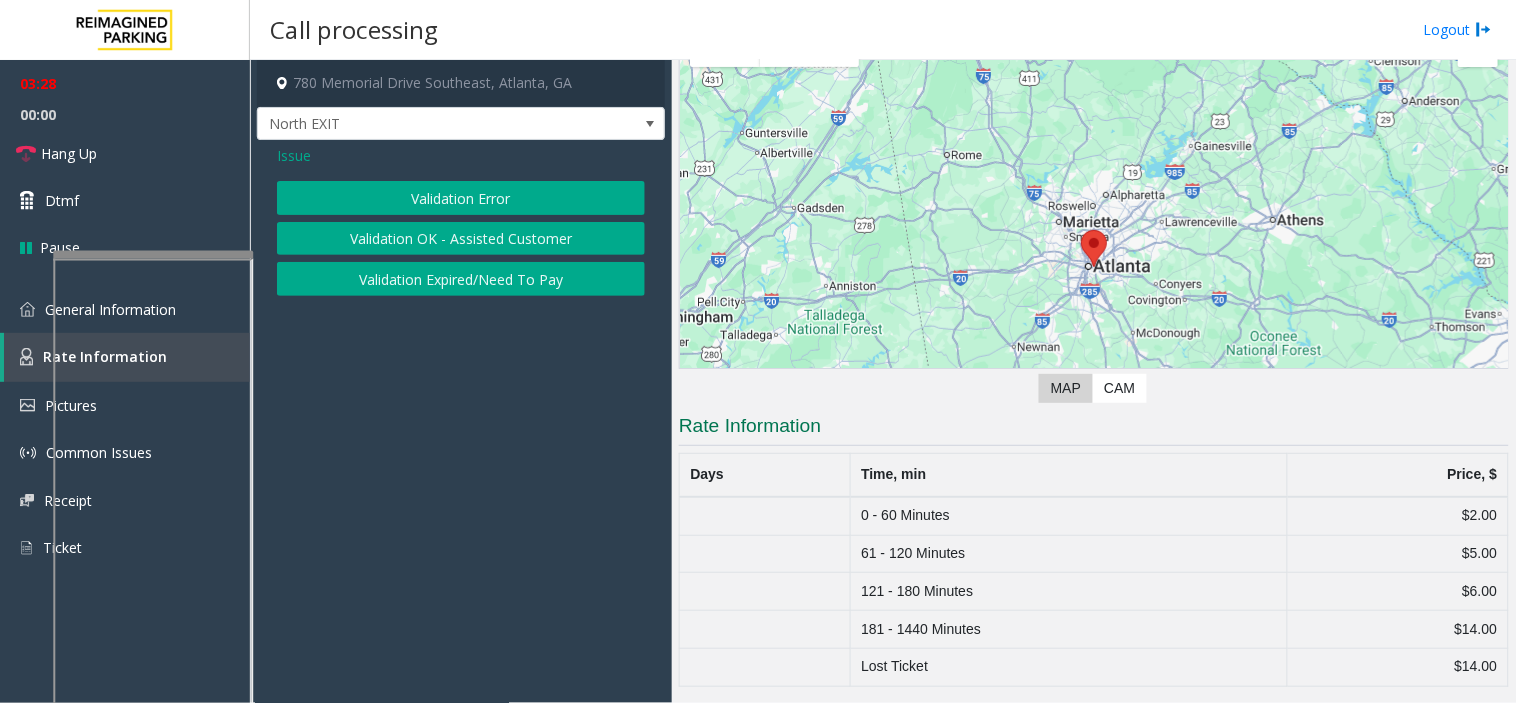 click on "Validation Expired/Need To Pay" 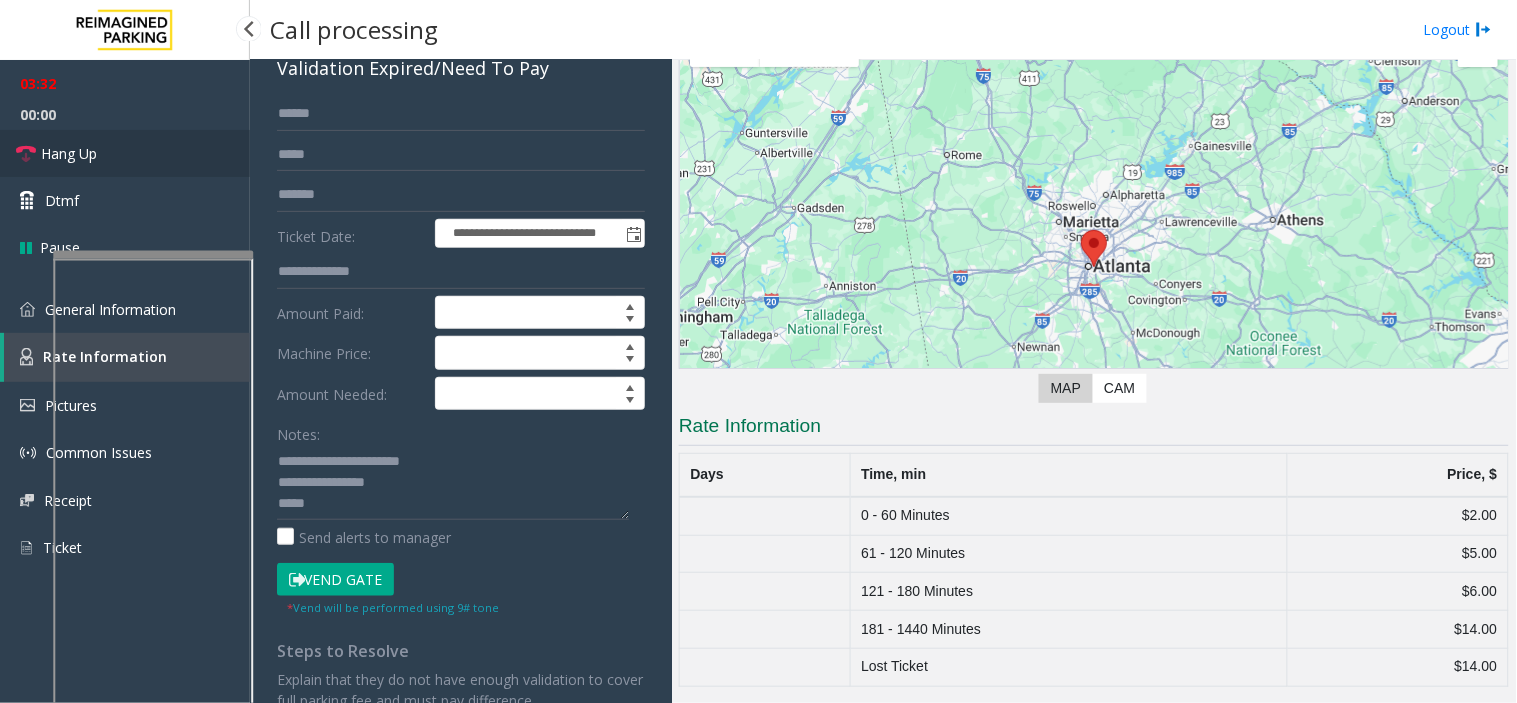 click on "Hang Up" at bounding box center (125, 153) 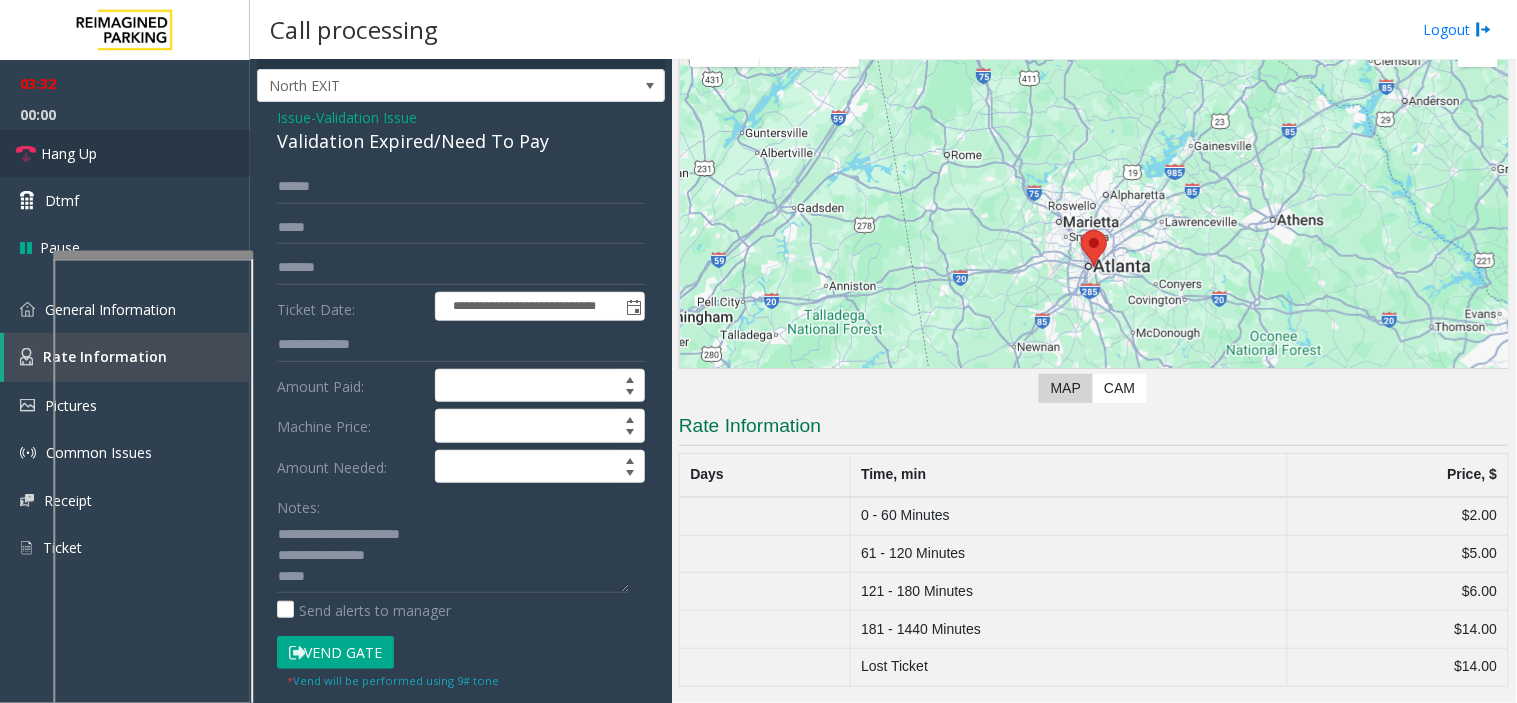 scroll, scrollTop: 0, scrollLeft: 0, axis: both 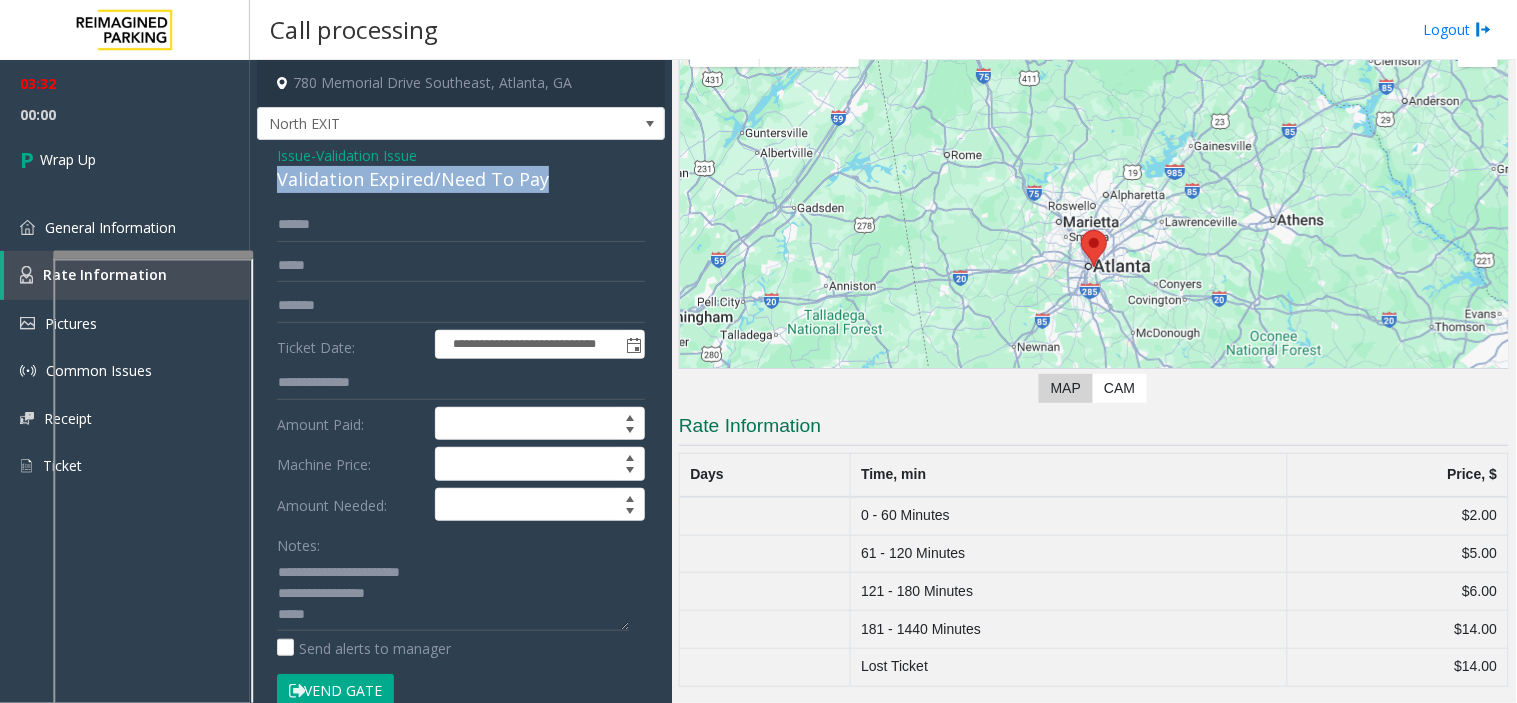 drag, startPoint x: 271, startPoint y: 180, endPoint x: 538, endPoint y: 192, distance: 267.26953 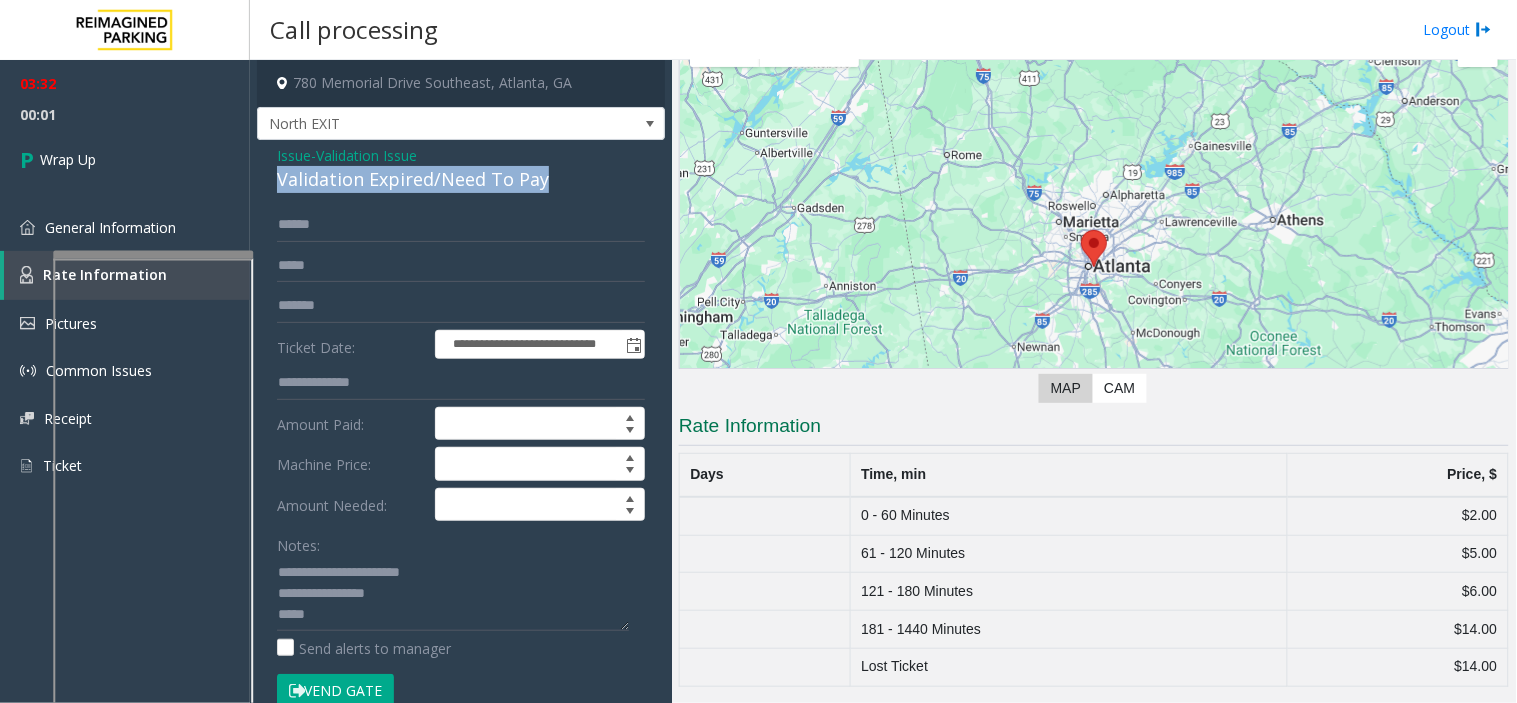 copy on "Validation Expired/Need To Pay" 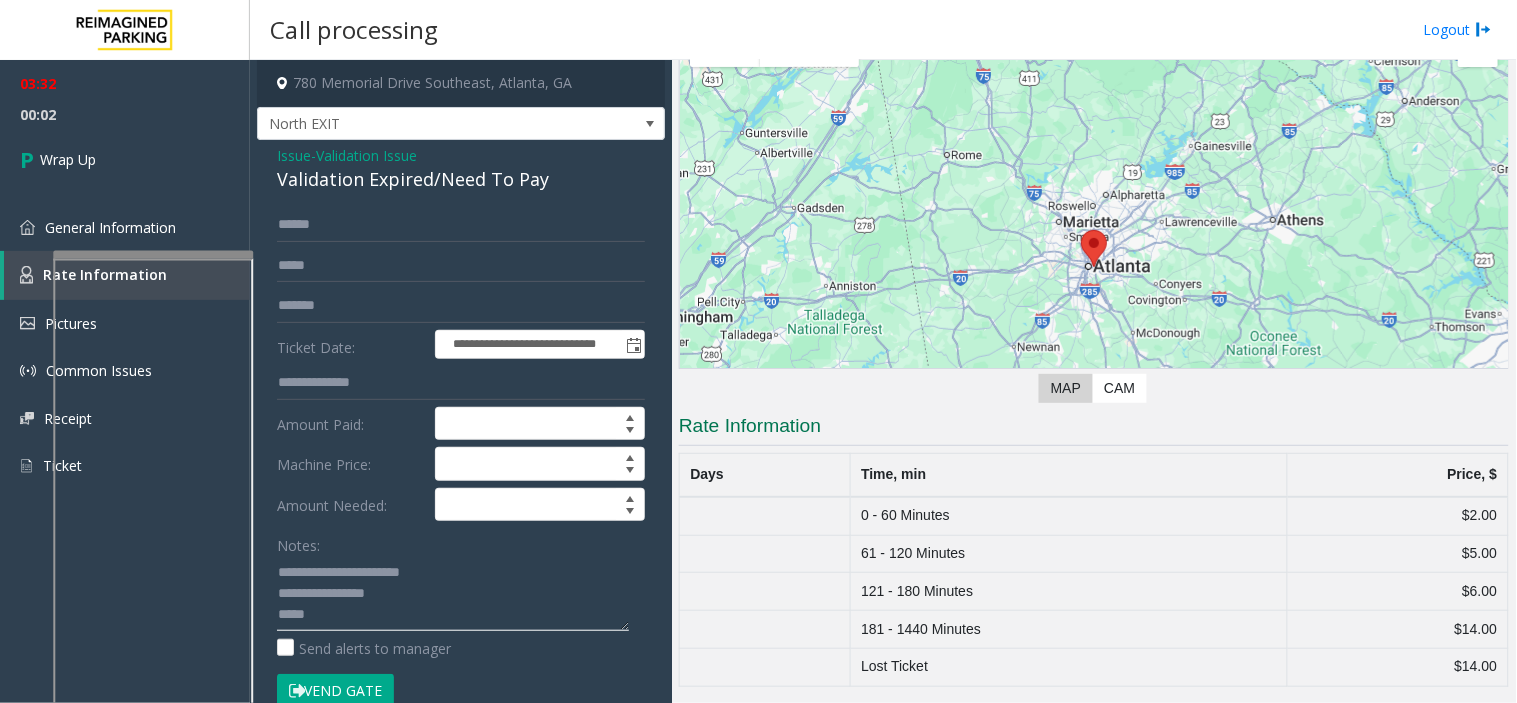 drag, startPoint x: 324, startPoint y: 573, endPoint x: 407, endPoint y: 588, distance: 84.34453 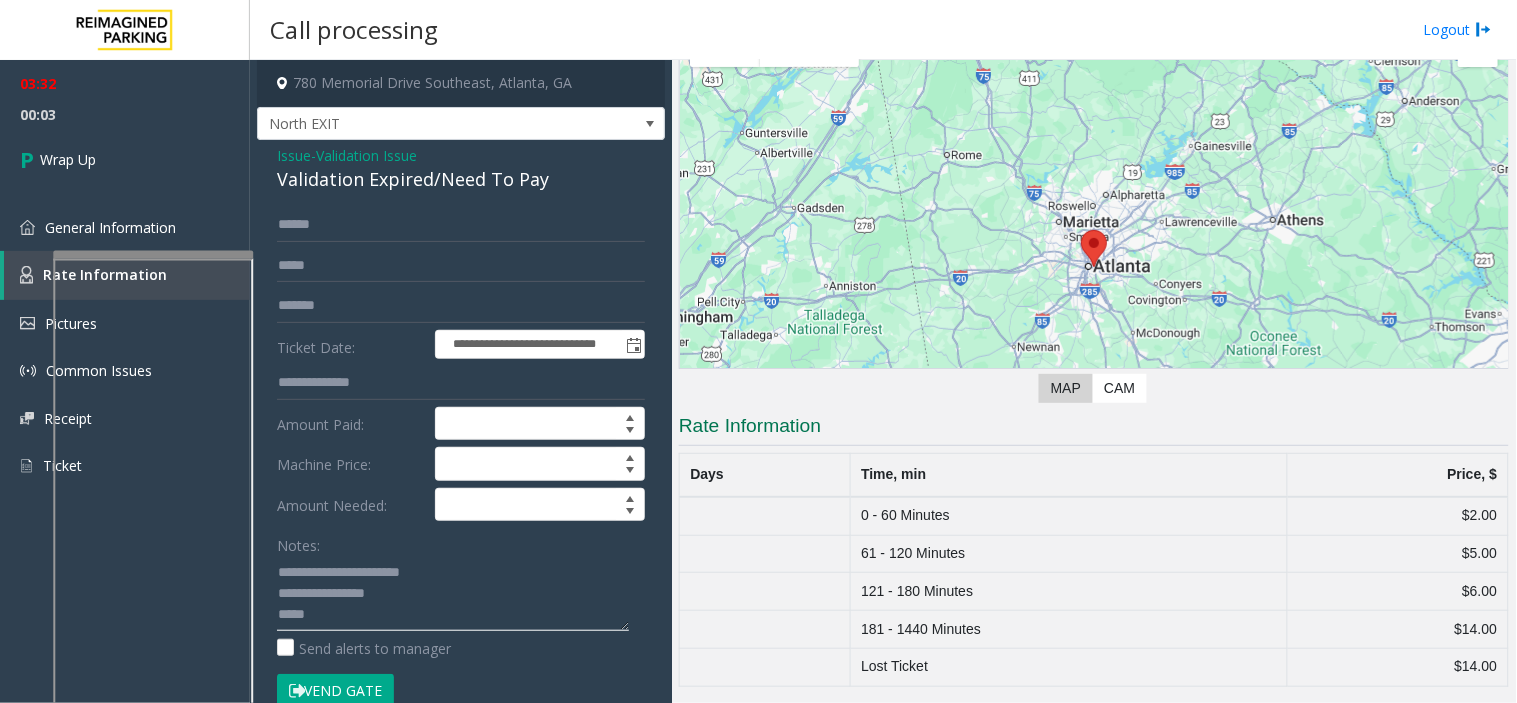 paste 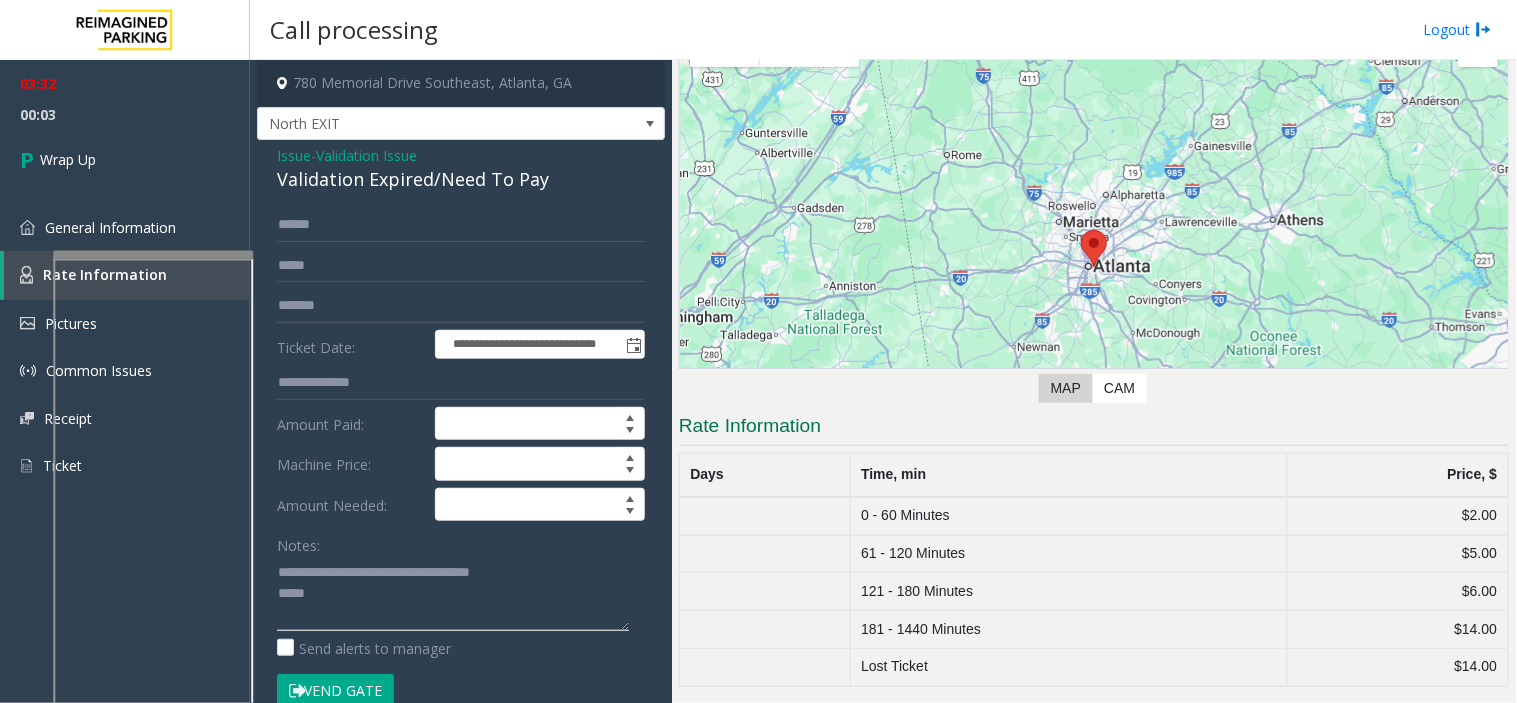 click 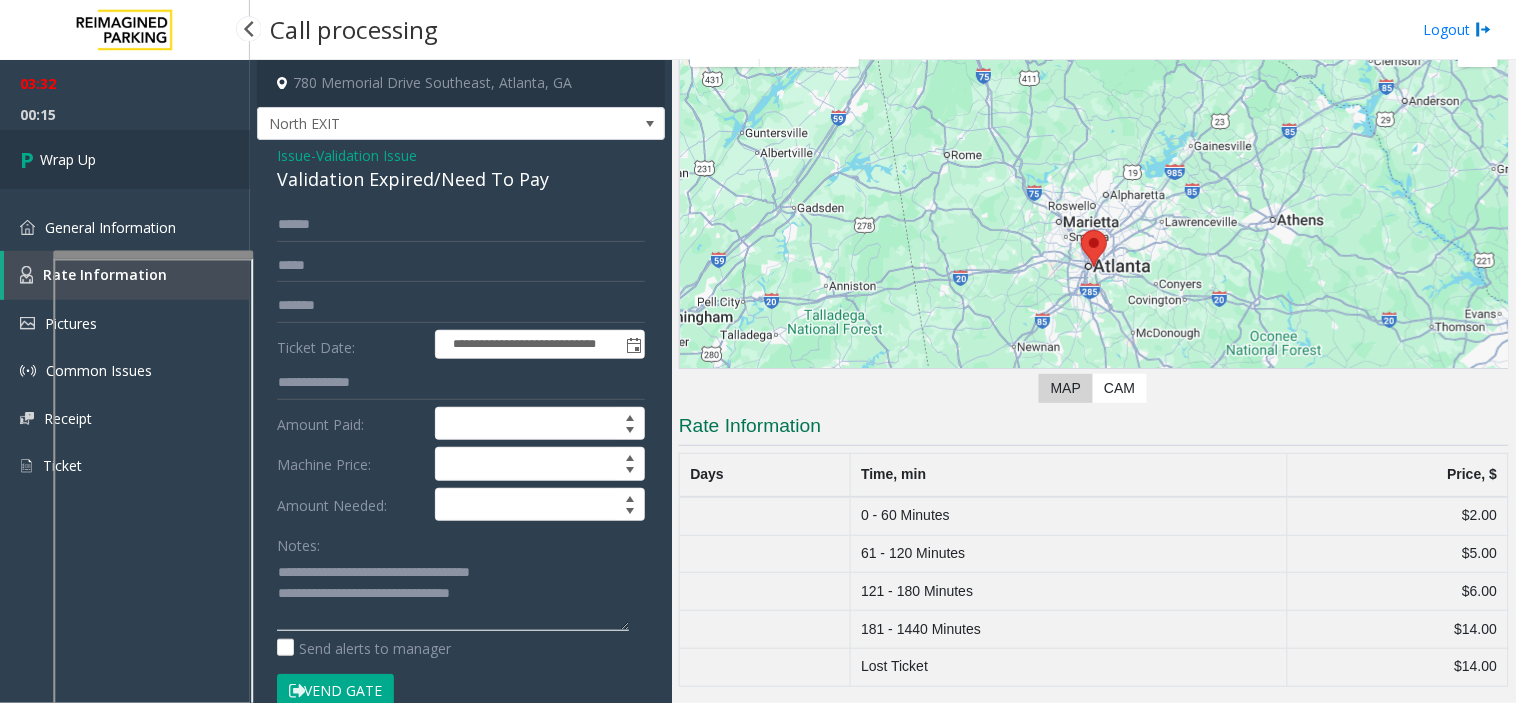 type on "**********" 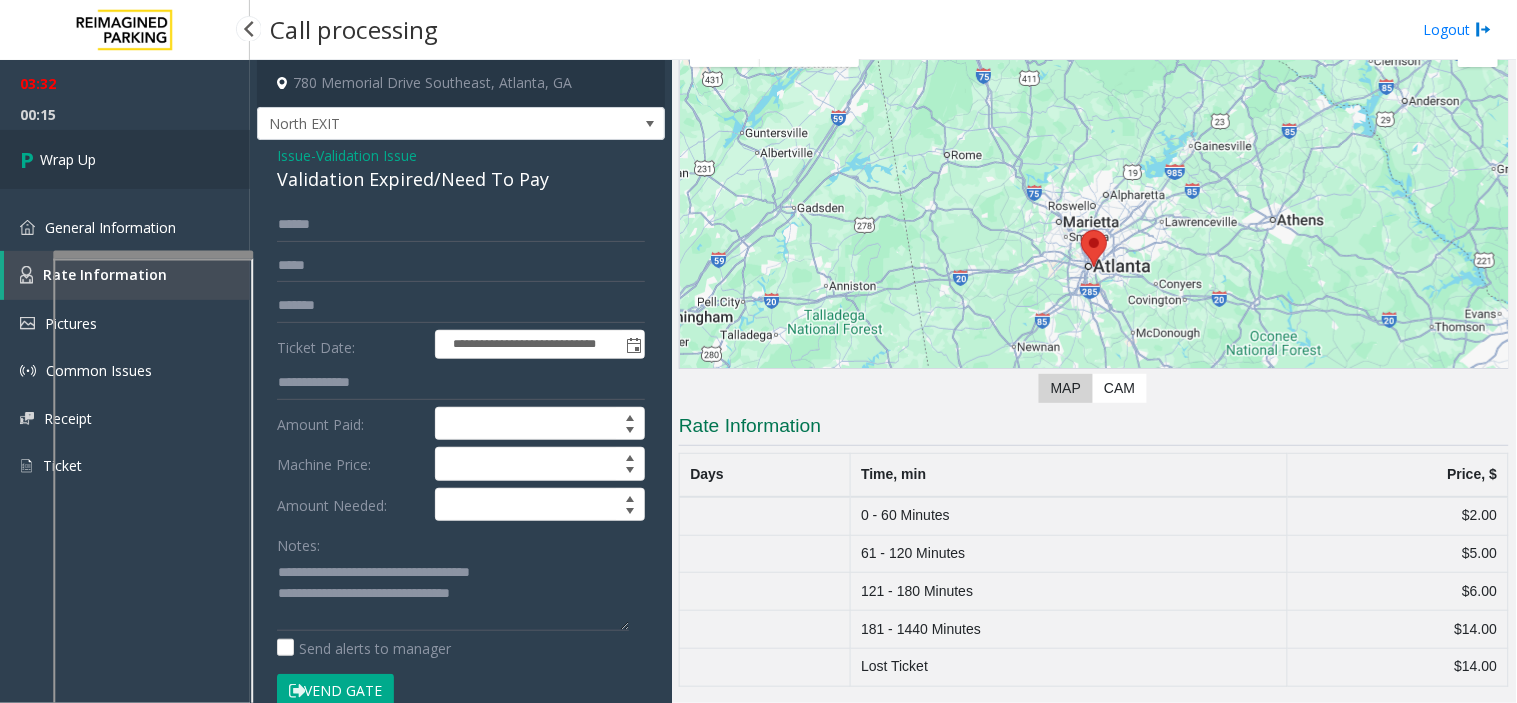 click on "Wrap Up" at bounding box center (125, 159) 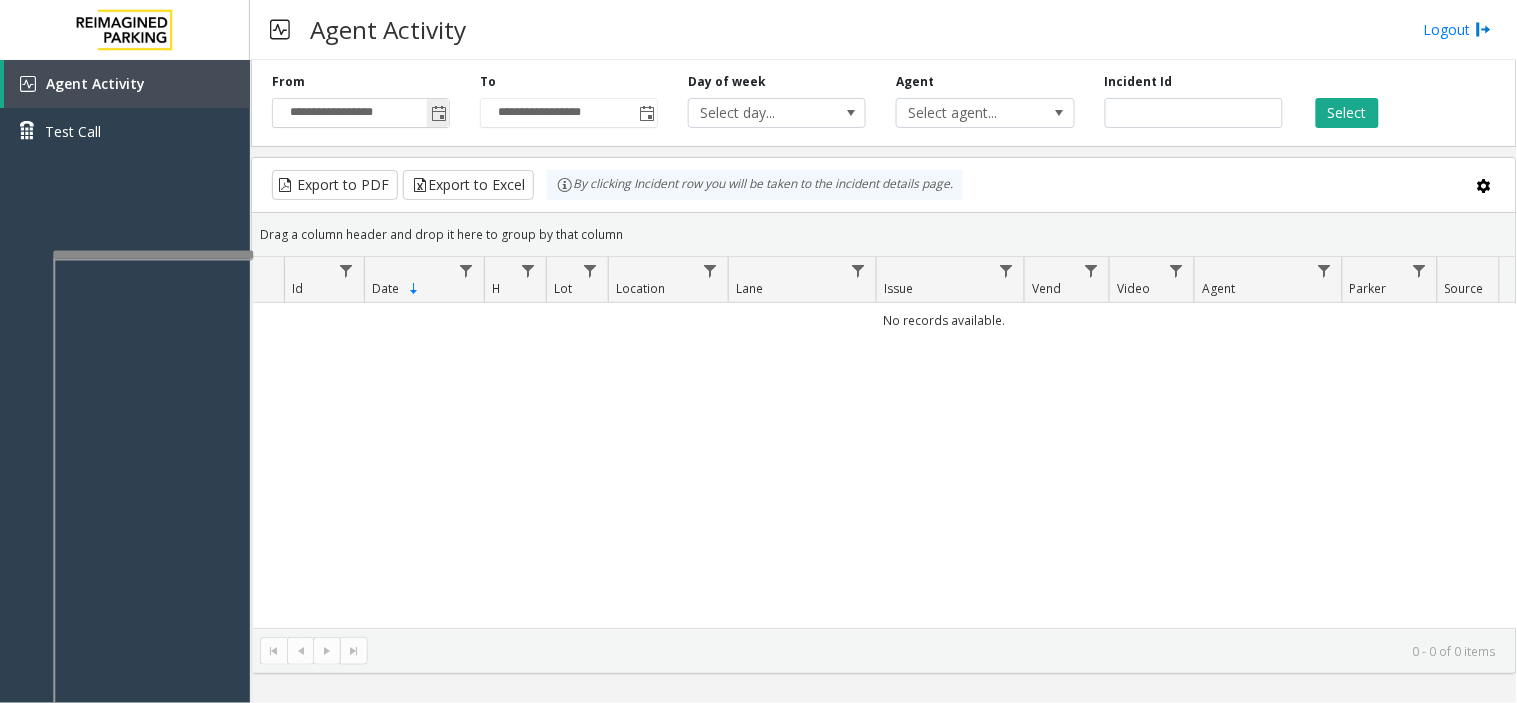 click 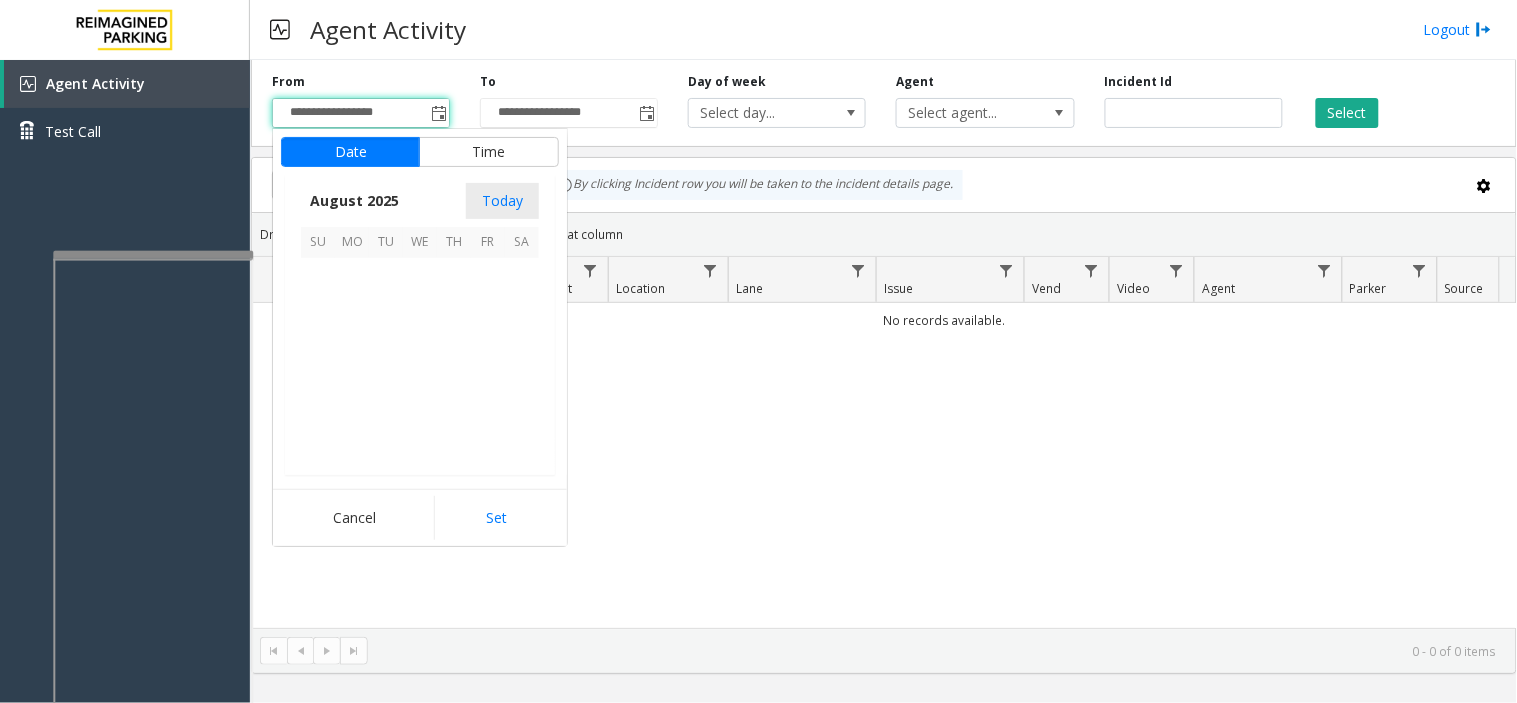 scroll, scrollTop: 358592, scrollLeft: 0, axis: vertical 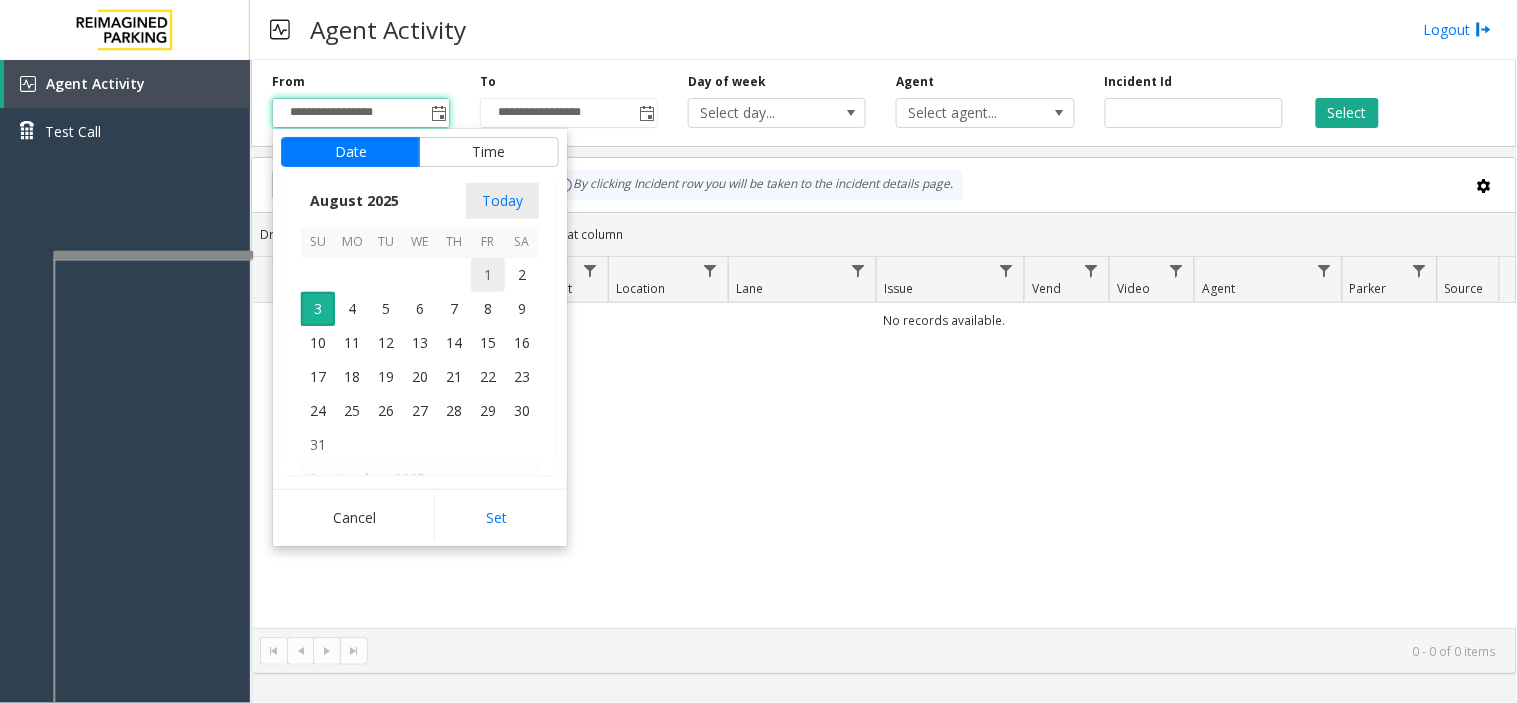 click on "1" at bounding box center (488, 275) 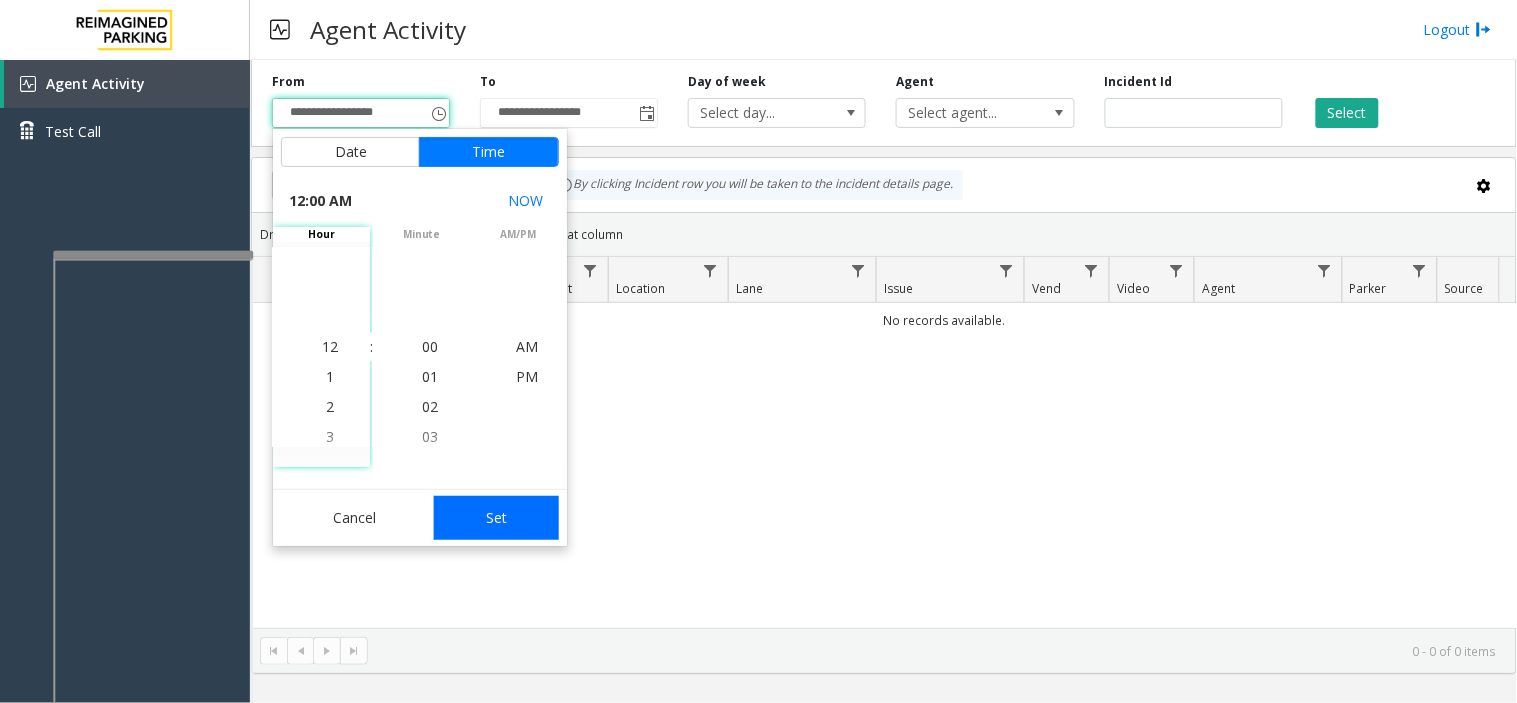 click on "Set" 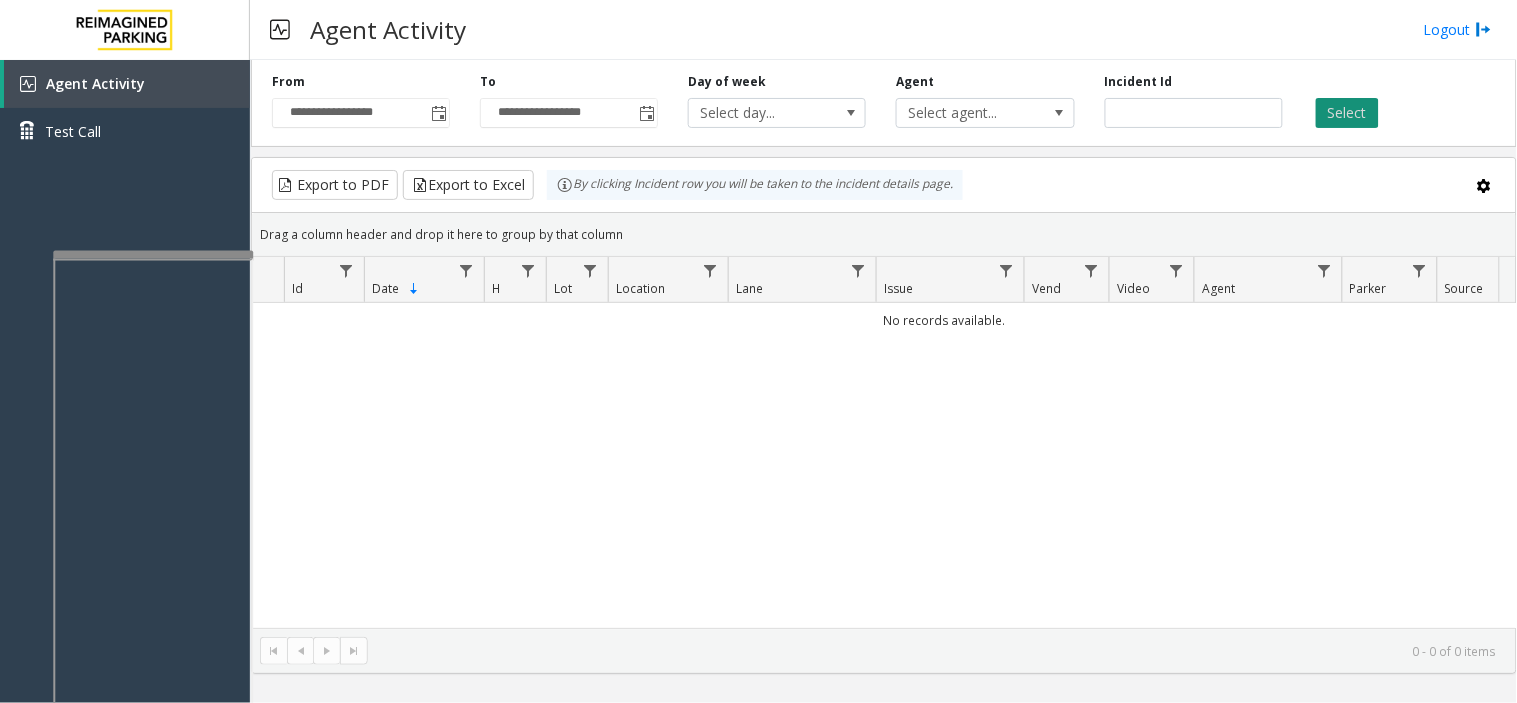 click on "Select" 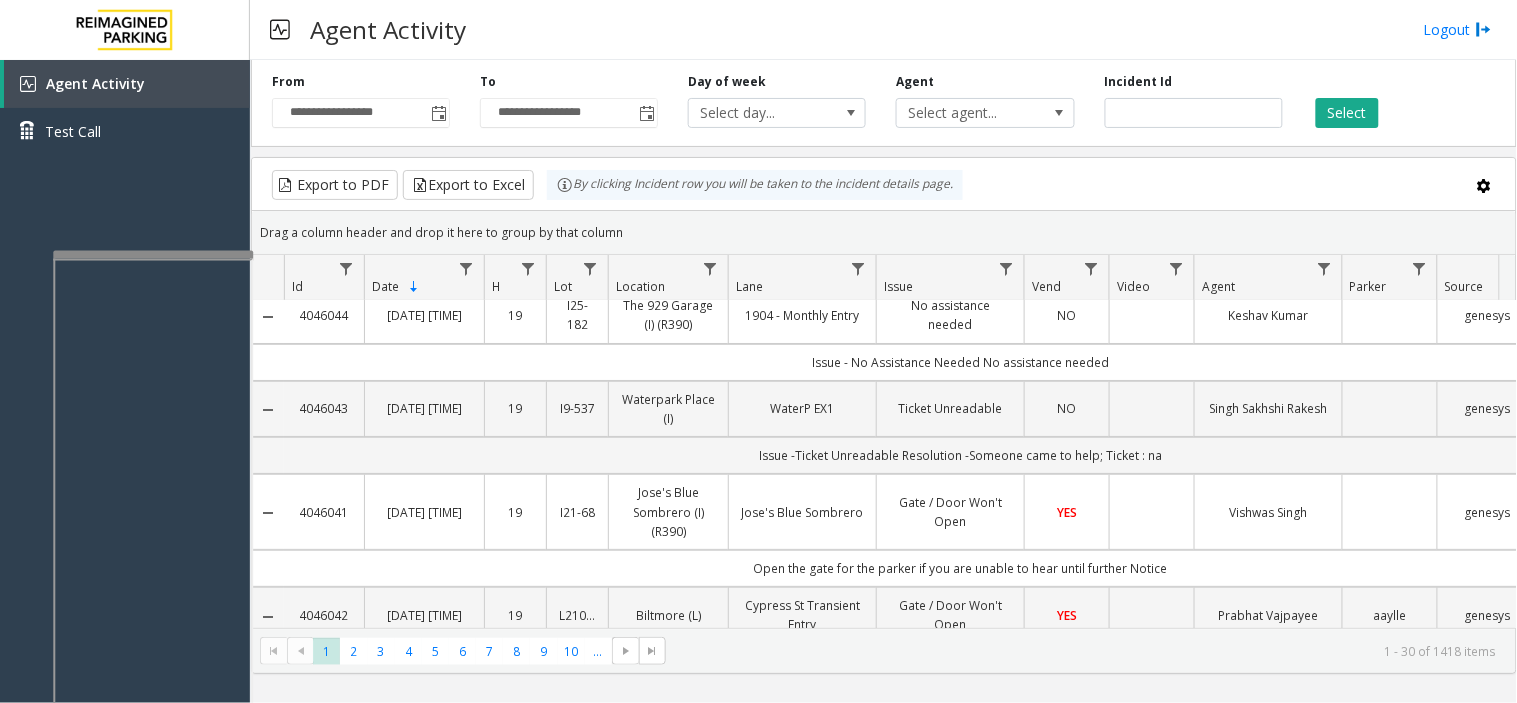 scroll, scrollTop: 0, scrollLeft: 0, axis: both 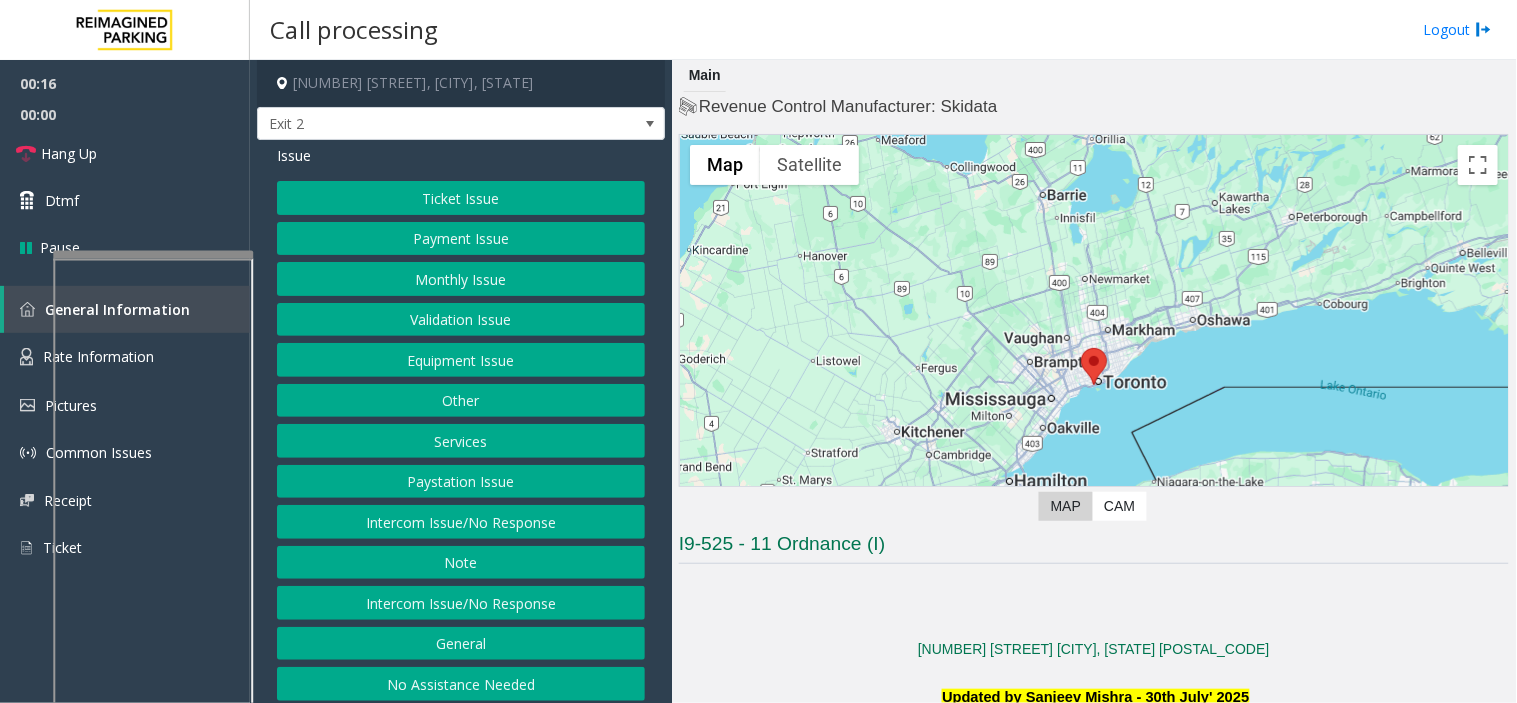 click on "Ticket Issue" 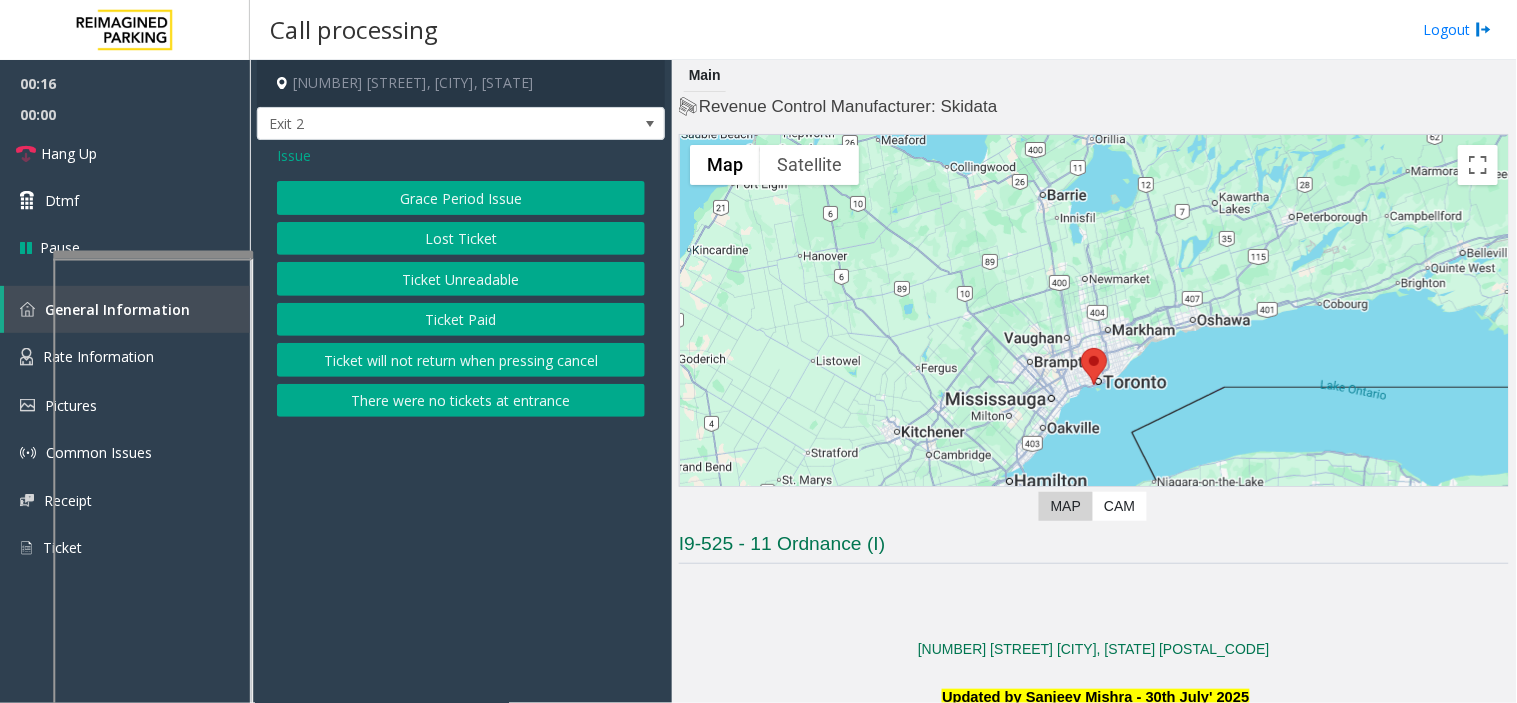 click on "Ticket Paid" 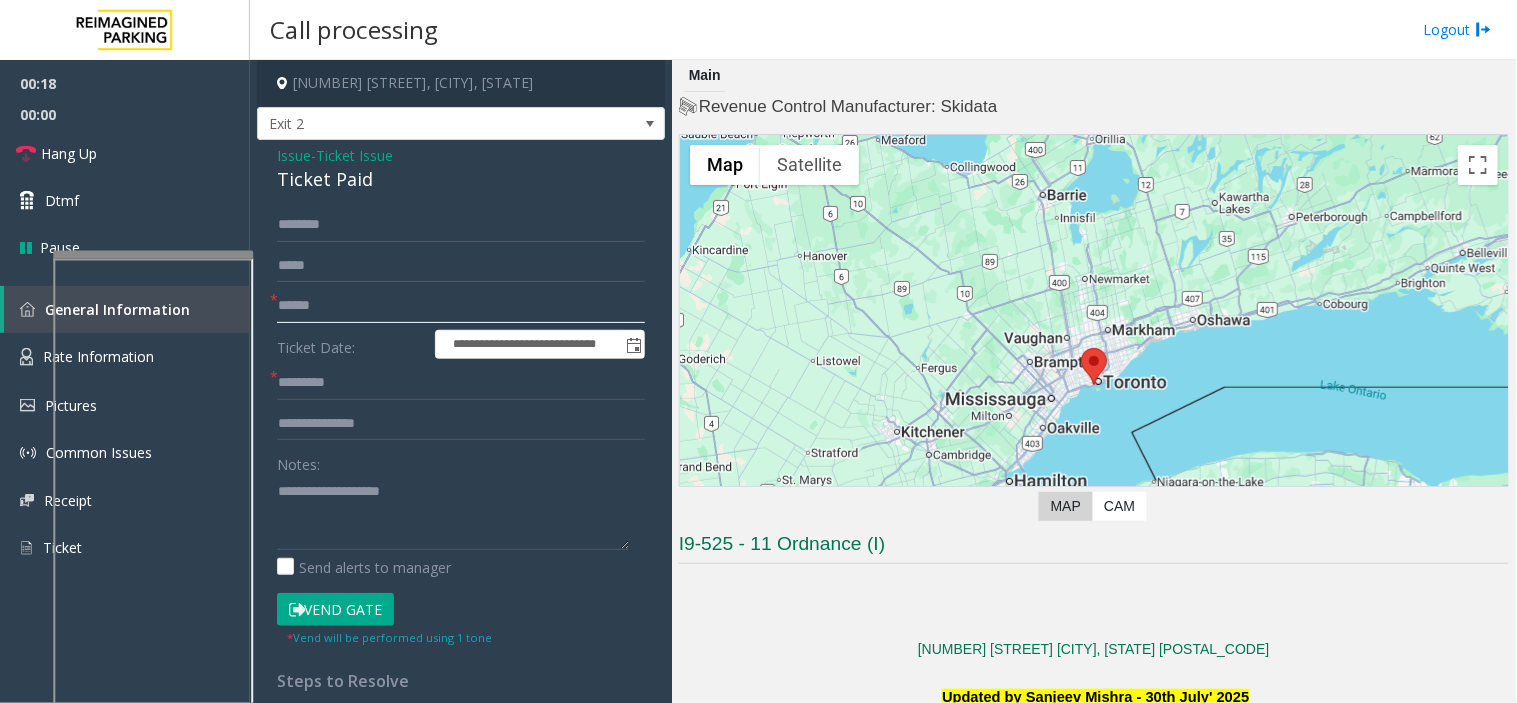 click 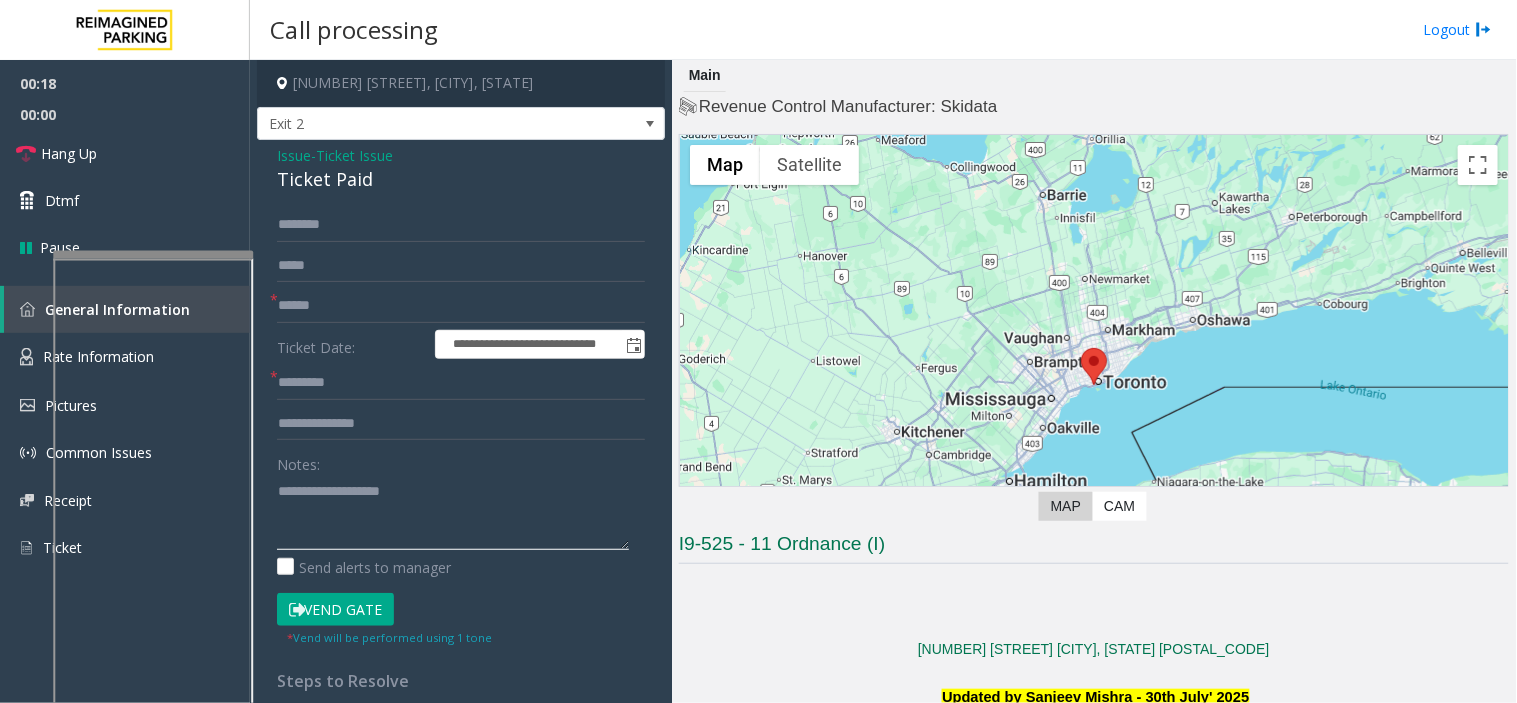 click 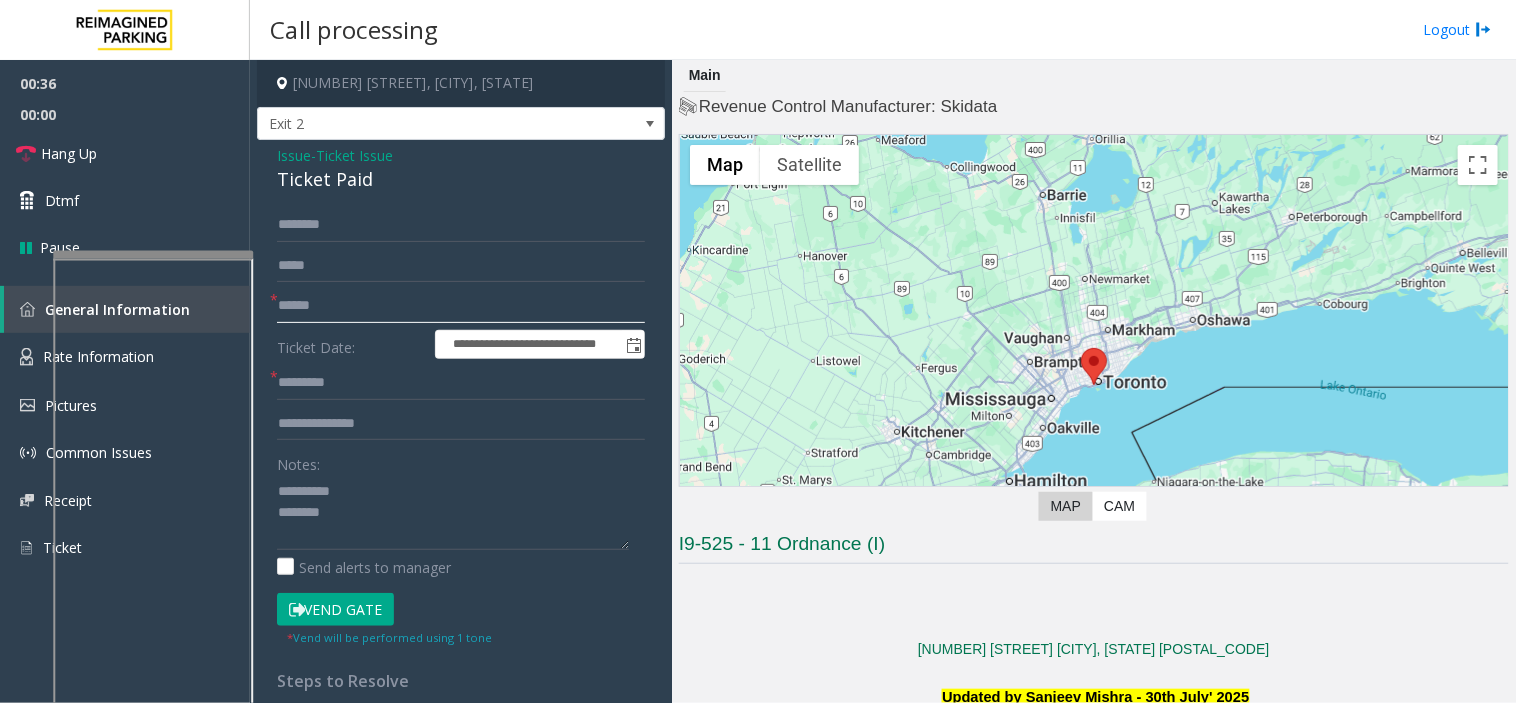 click 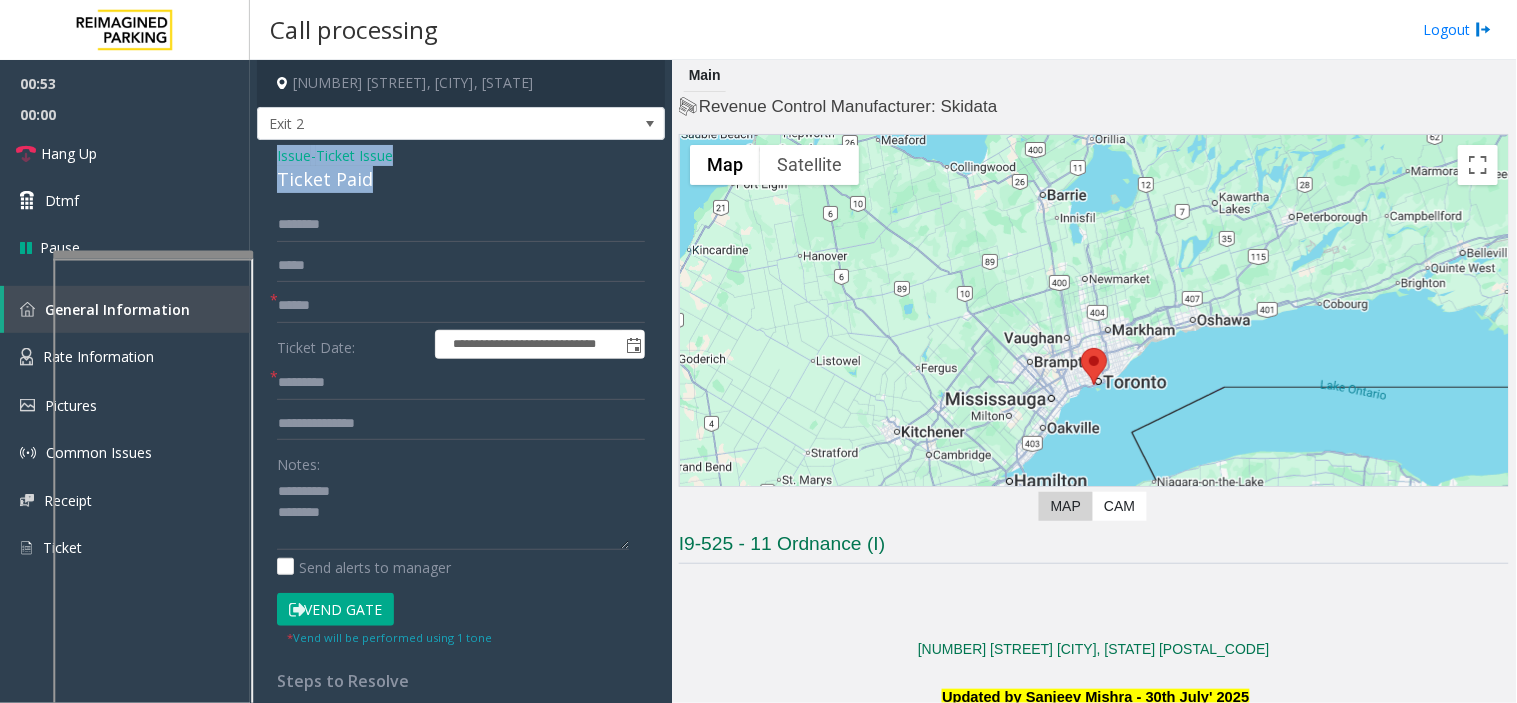 drag, startPoint x: 377, startPoint y: 183, endPoint x: 272, endPoint y: 150, distance: 110.06362 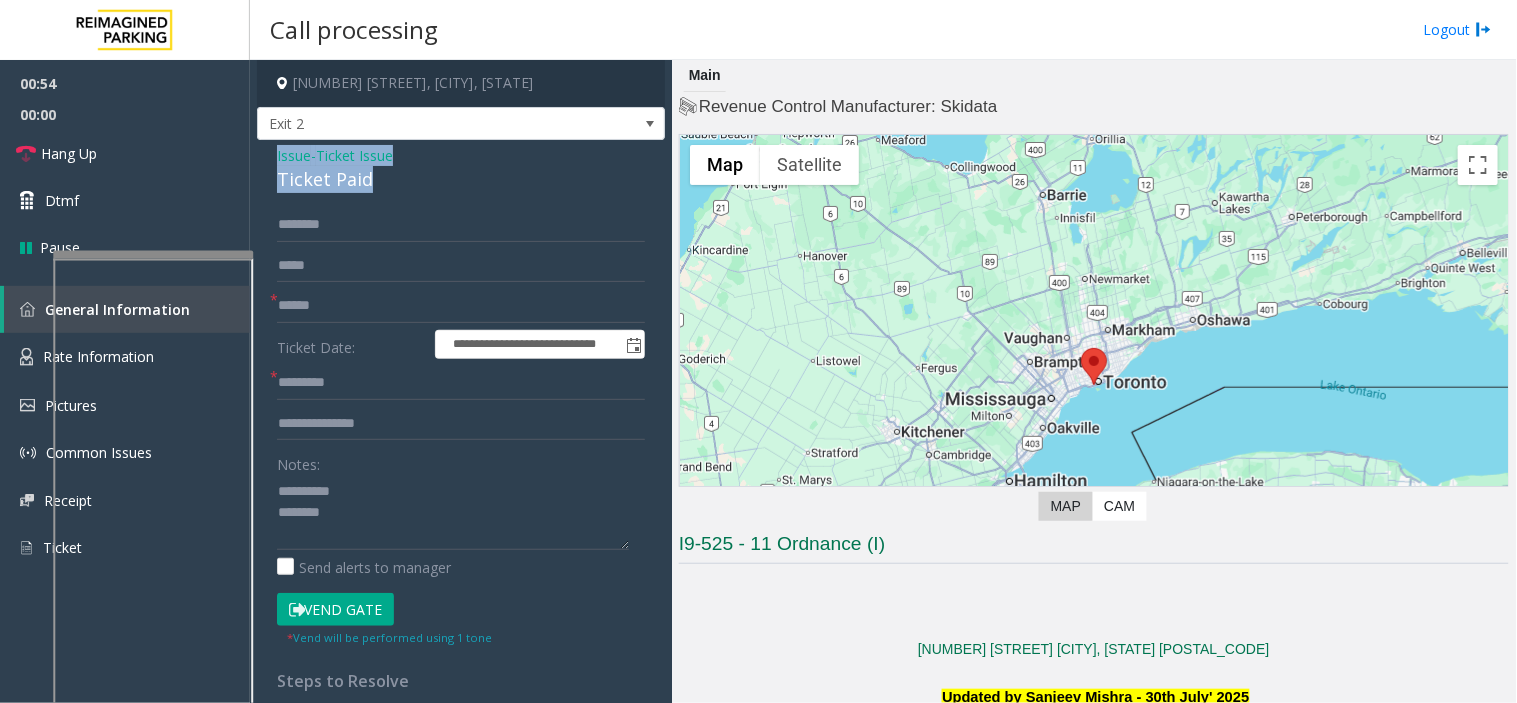 copy on "Issue  -  Ticket Issue Ticket Paid" 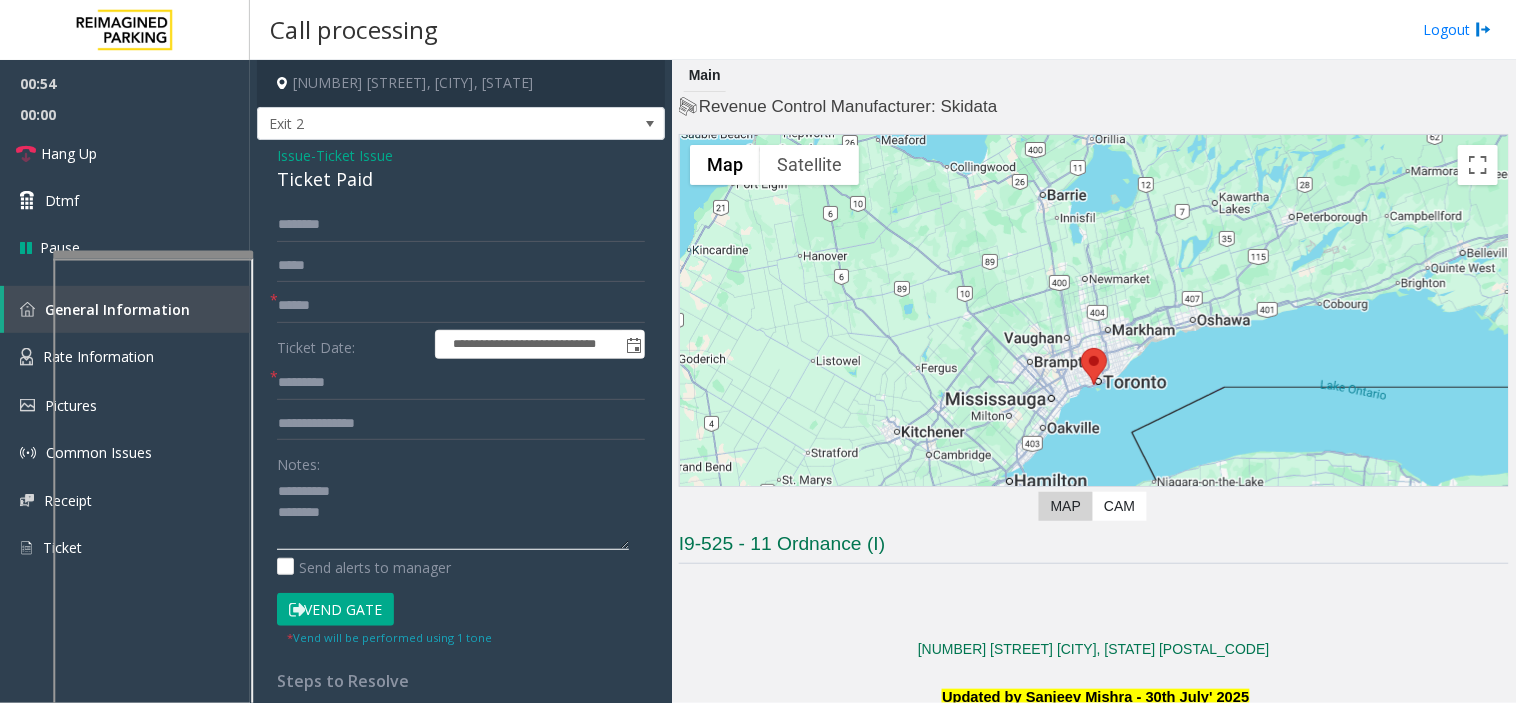 click 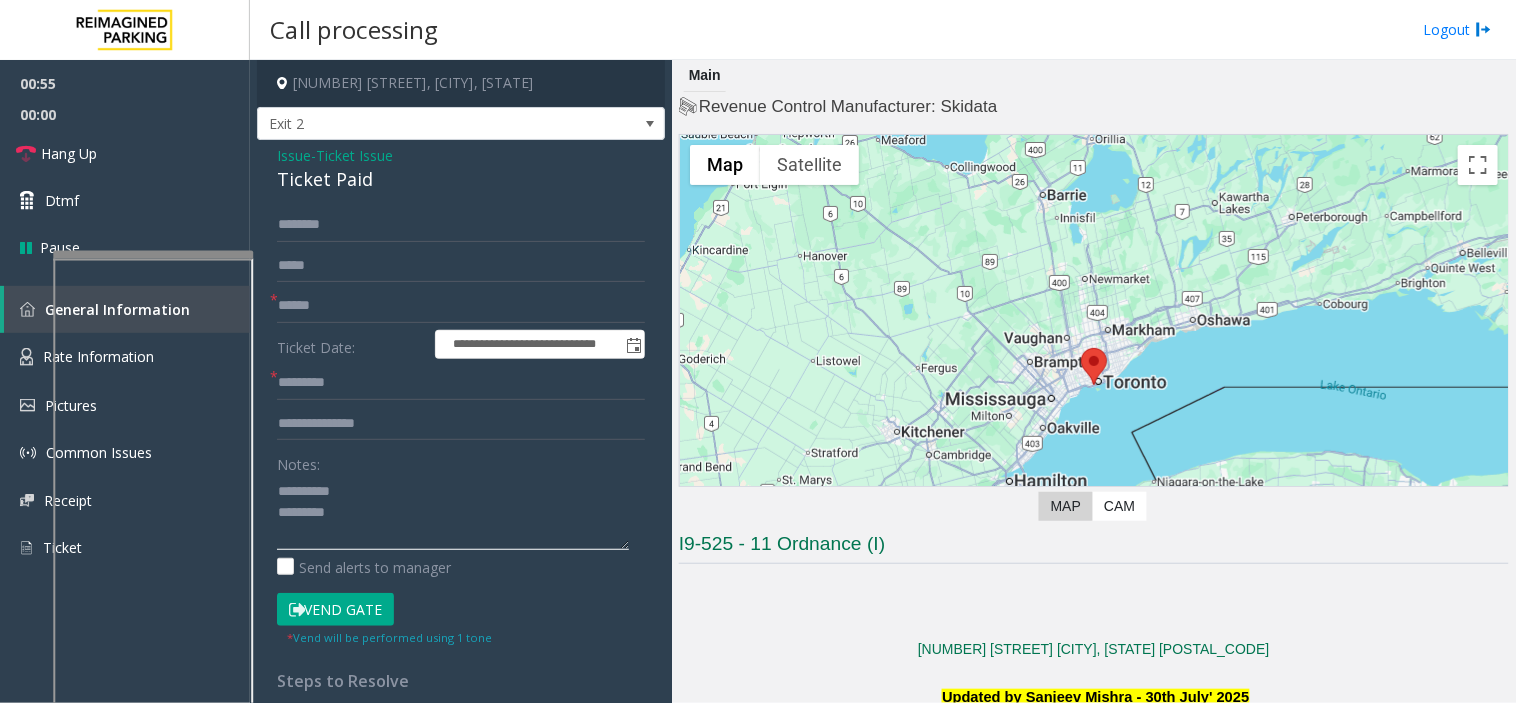 paste on "**********" 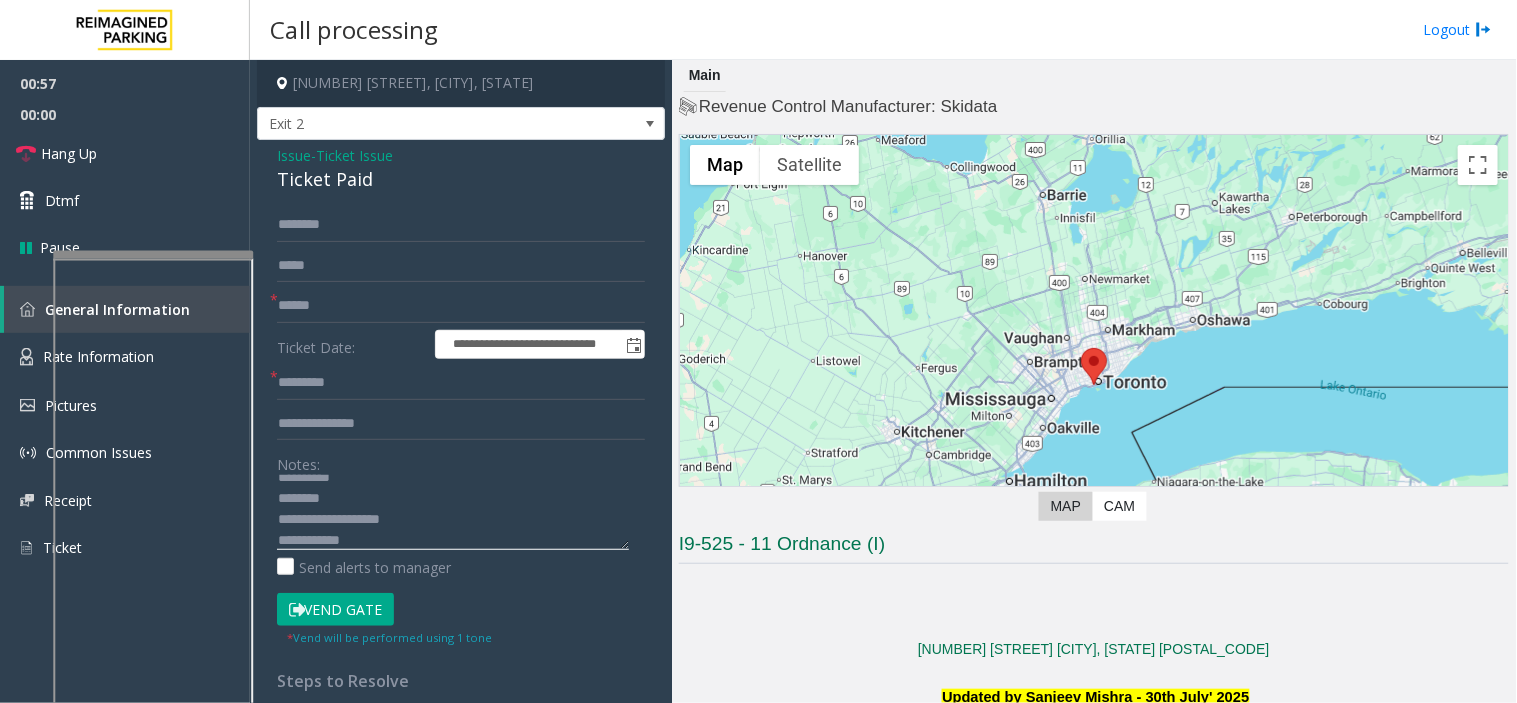 scroll, scrollTop: 35, scrollLeft: 0, axis: vertical 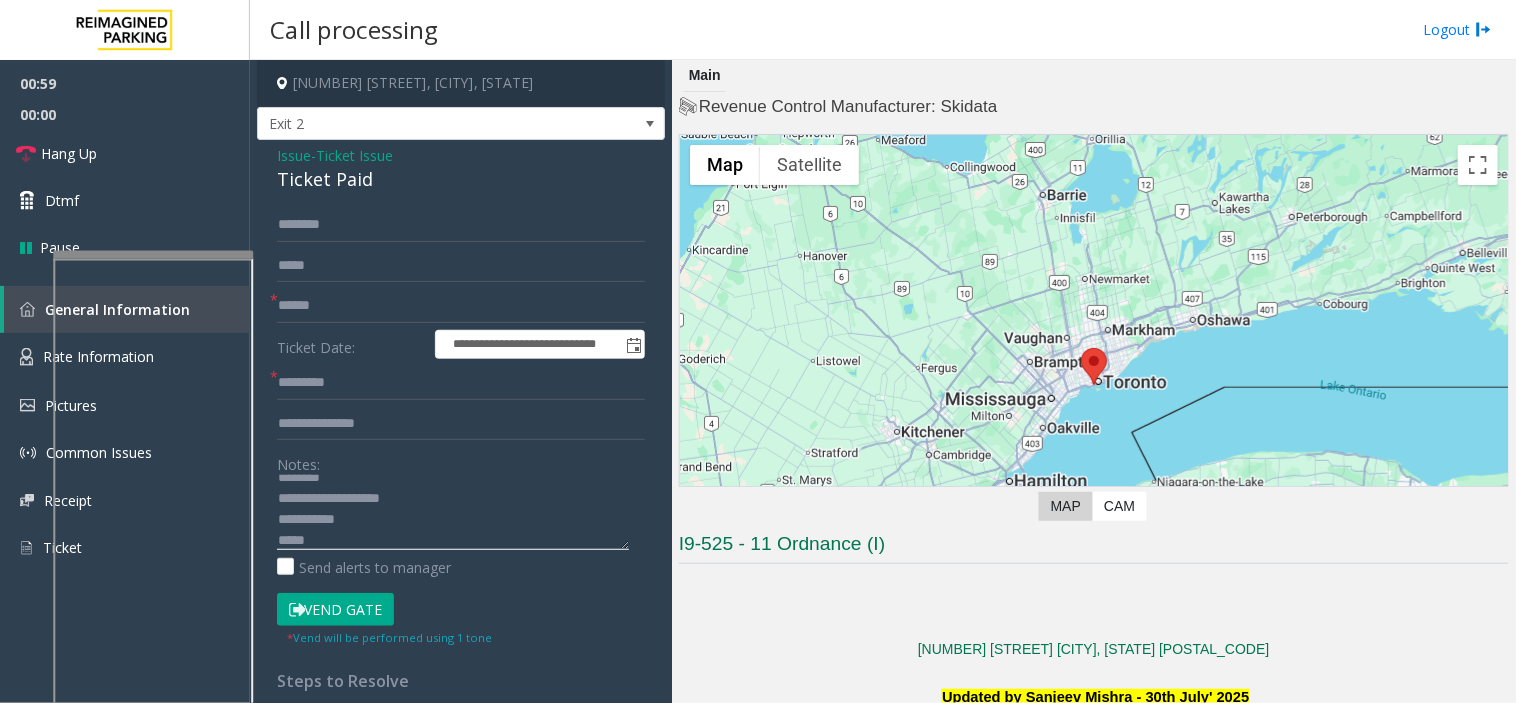 type on "**********" 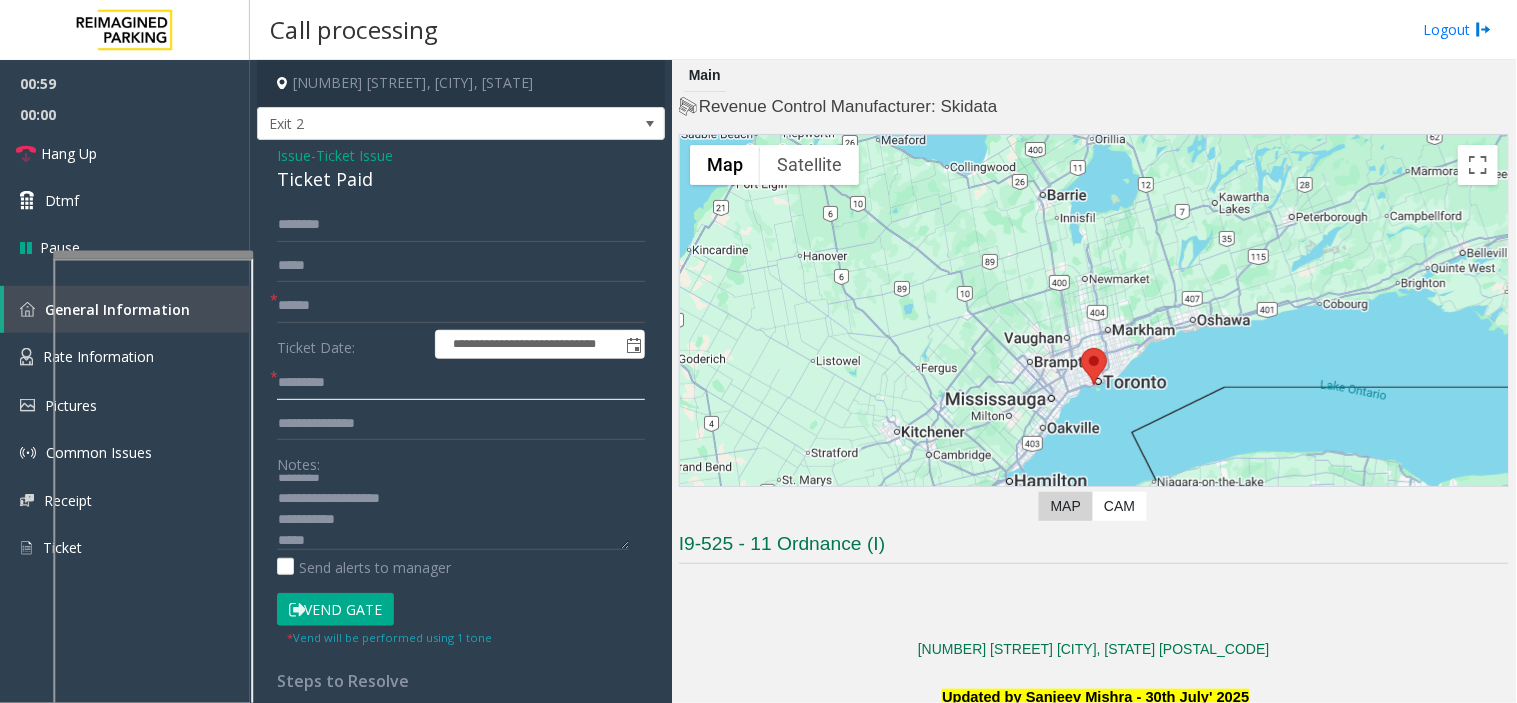click 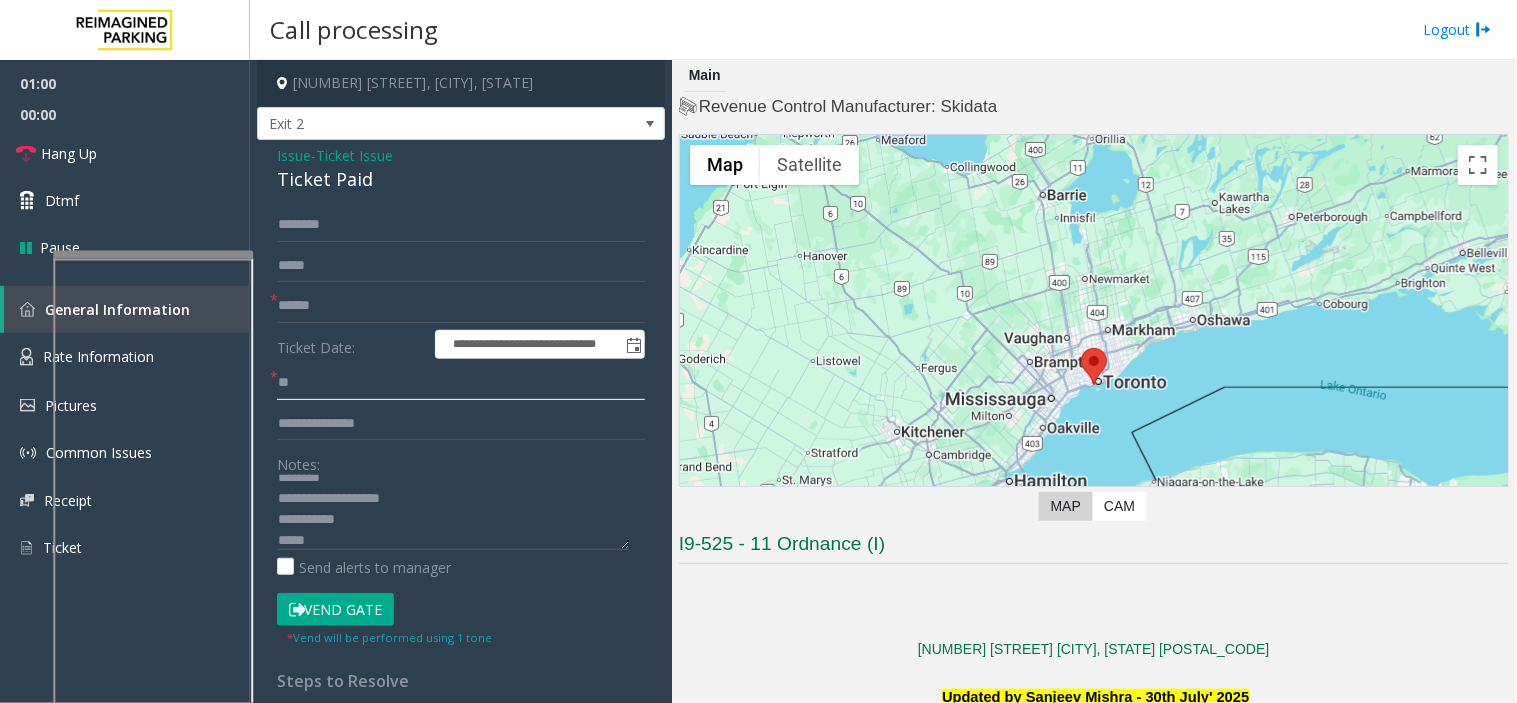 type on "**" 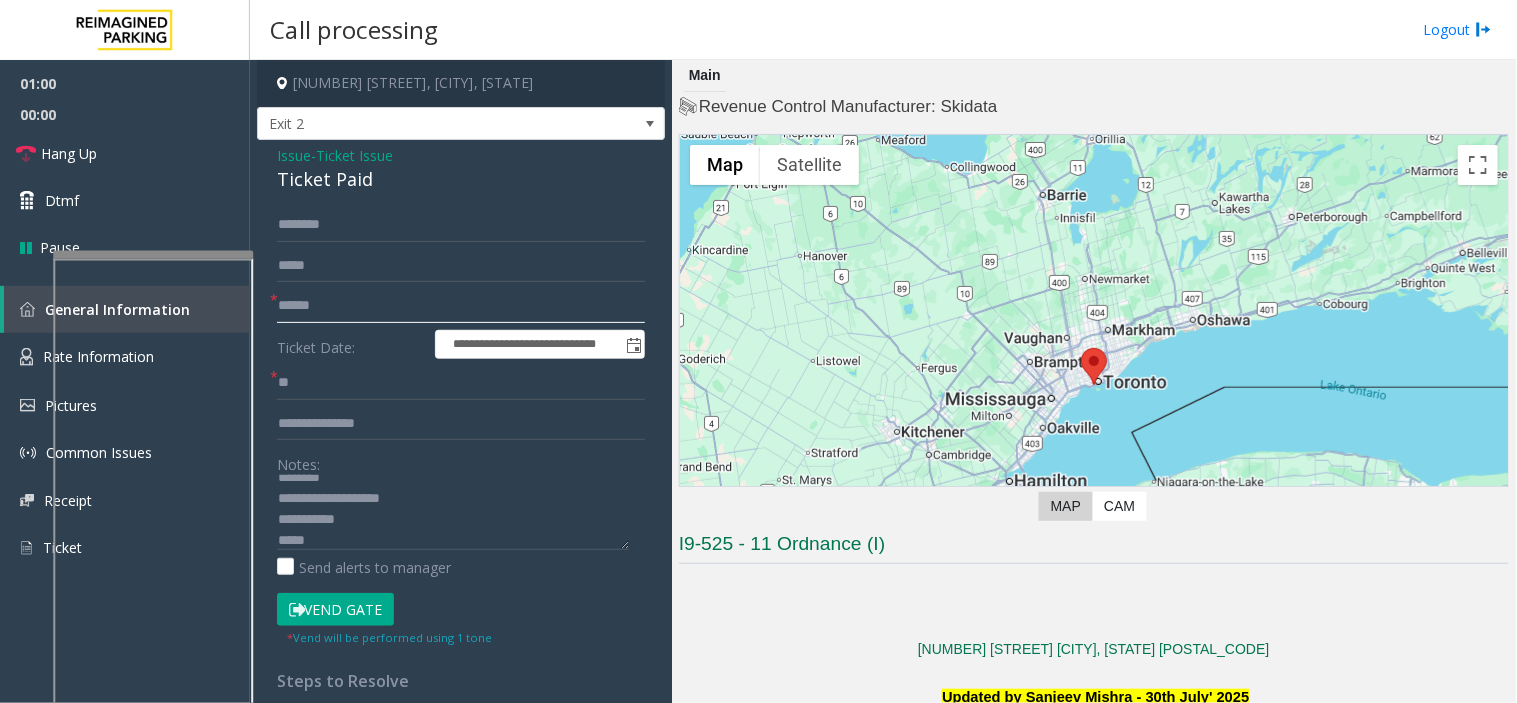 click 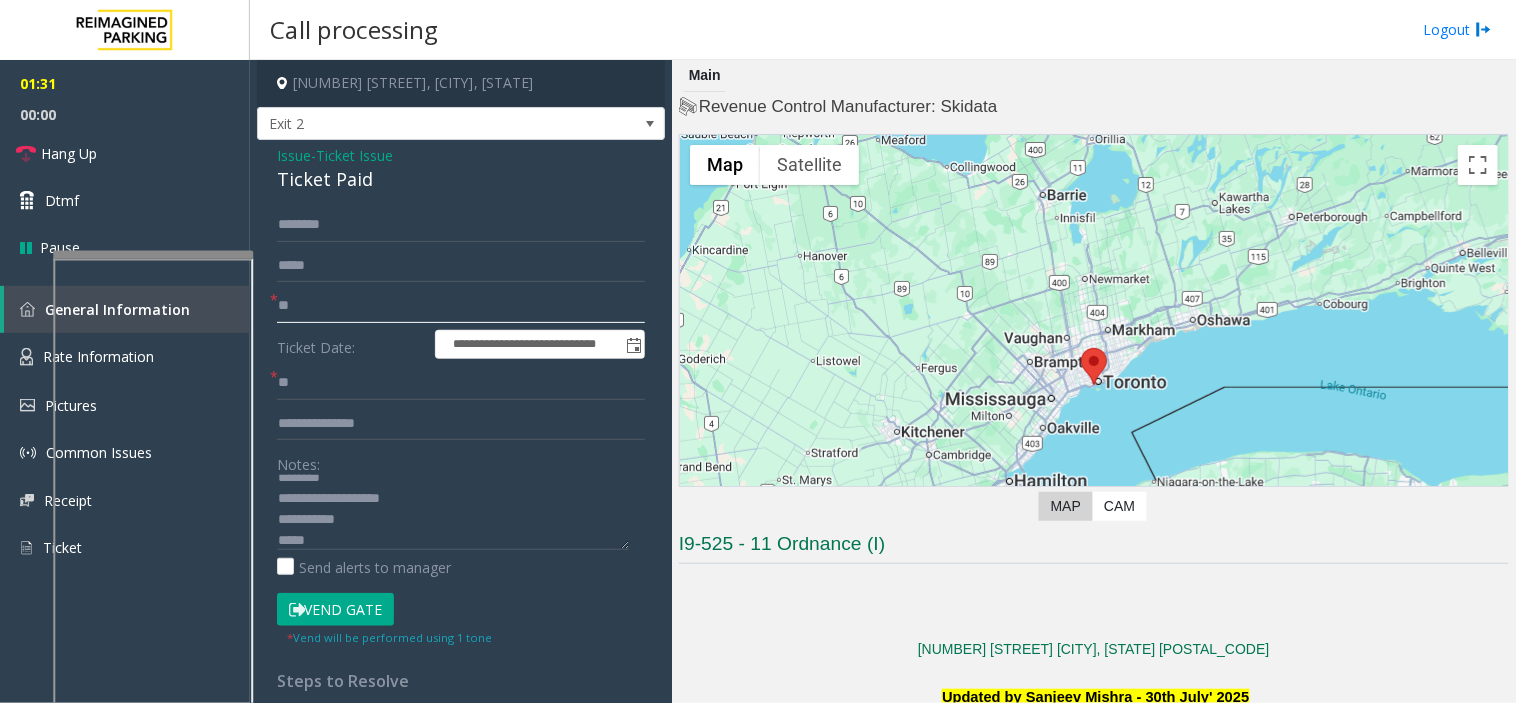type on "**" 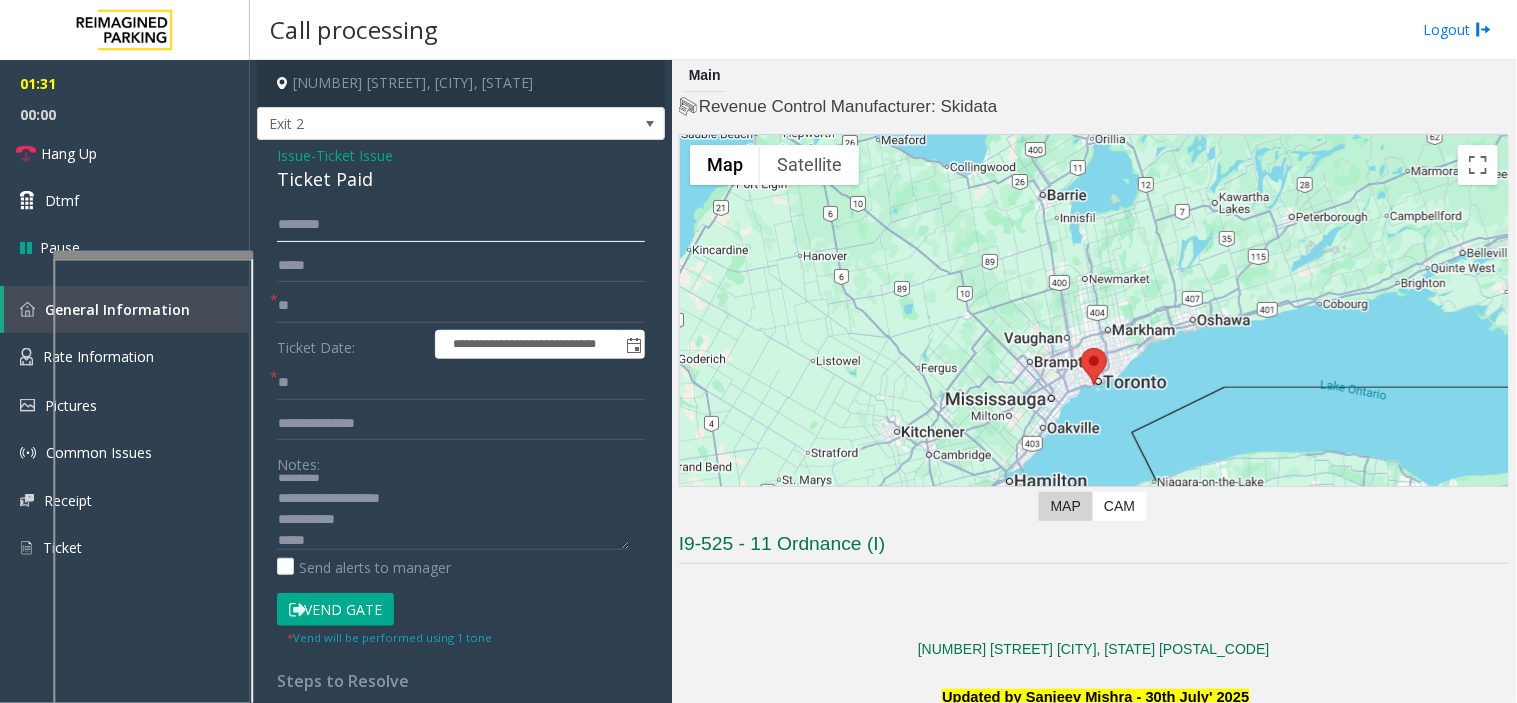 click 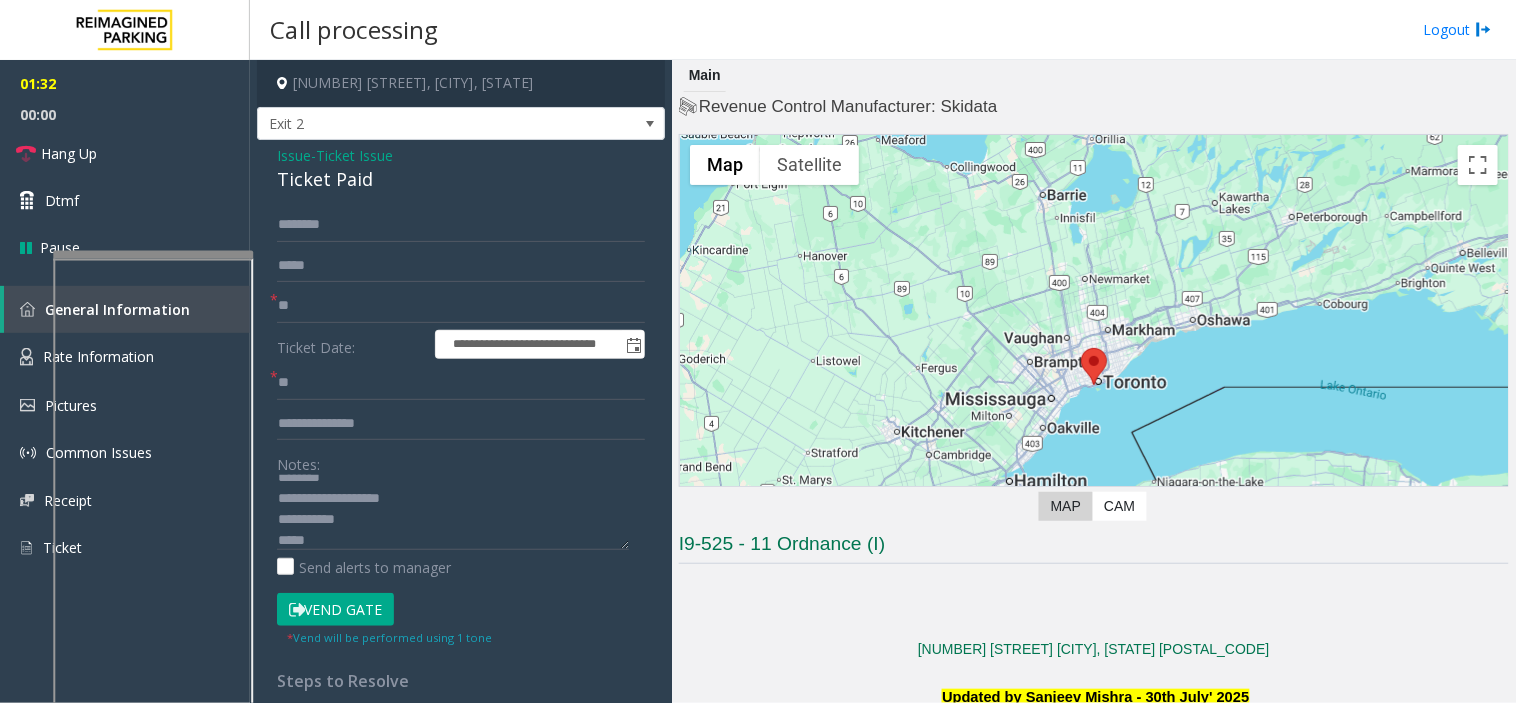 click on "Notes:                      Send alerts to manager" 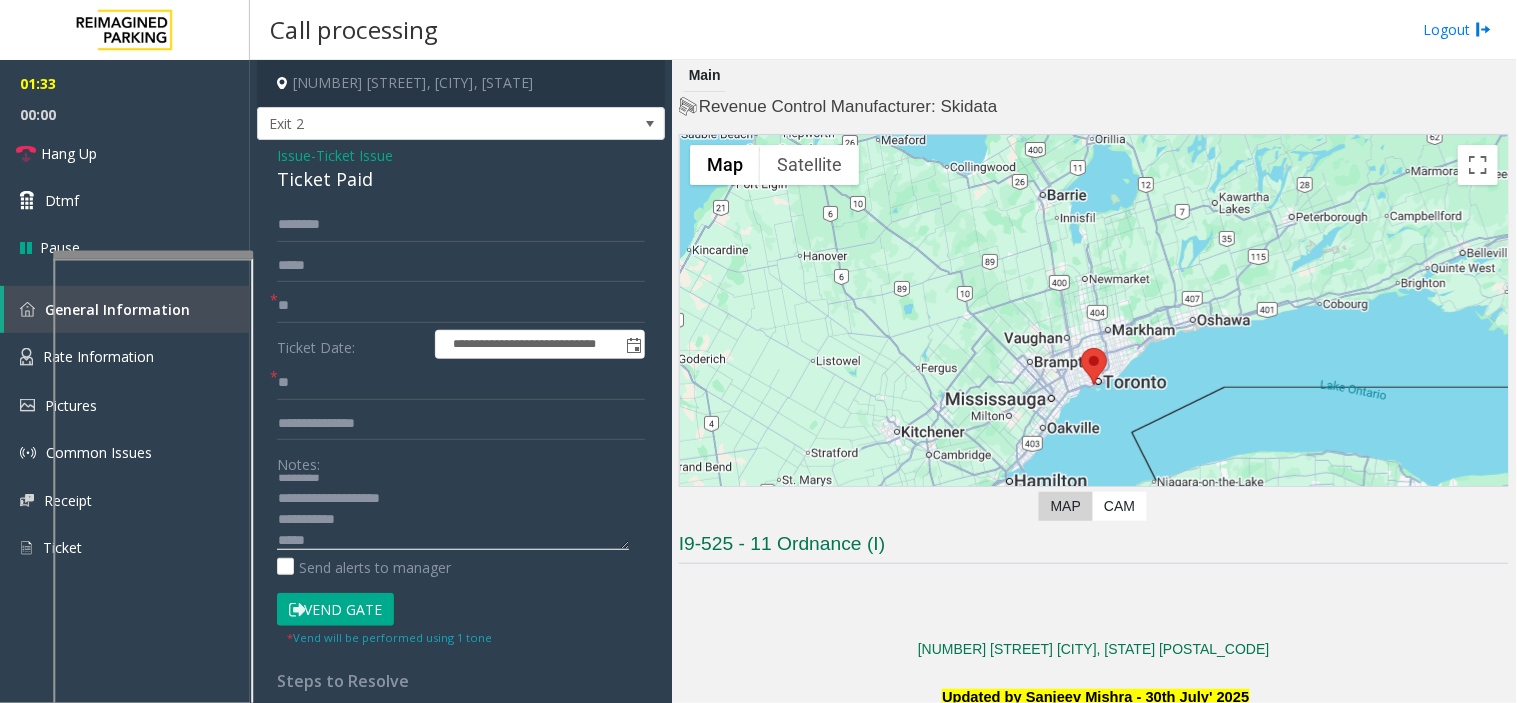 click 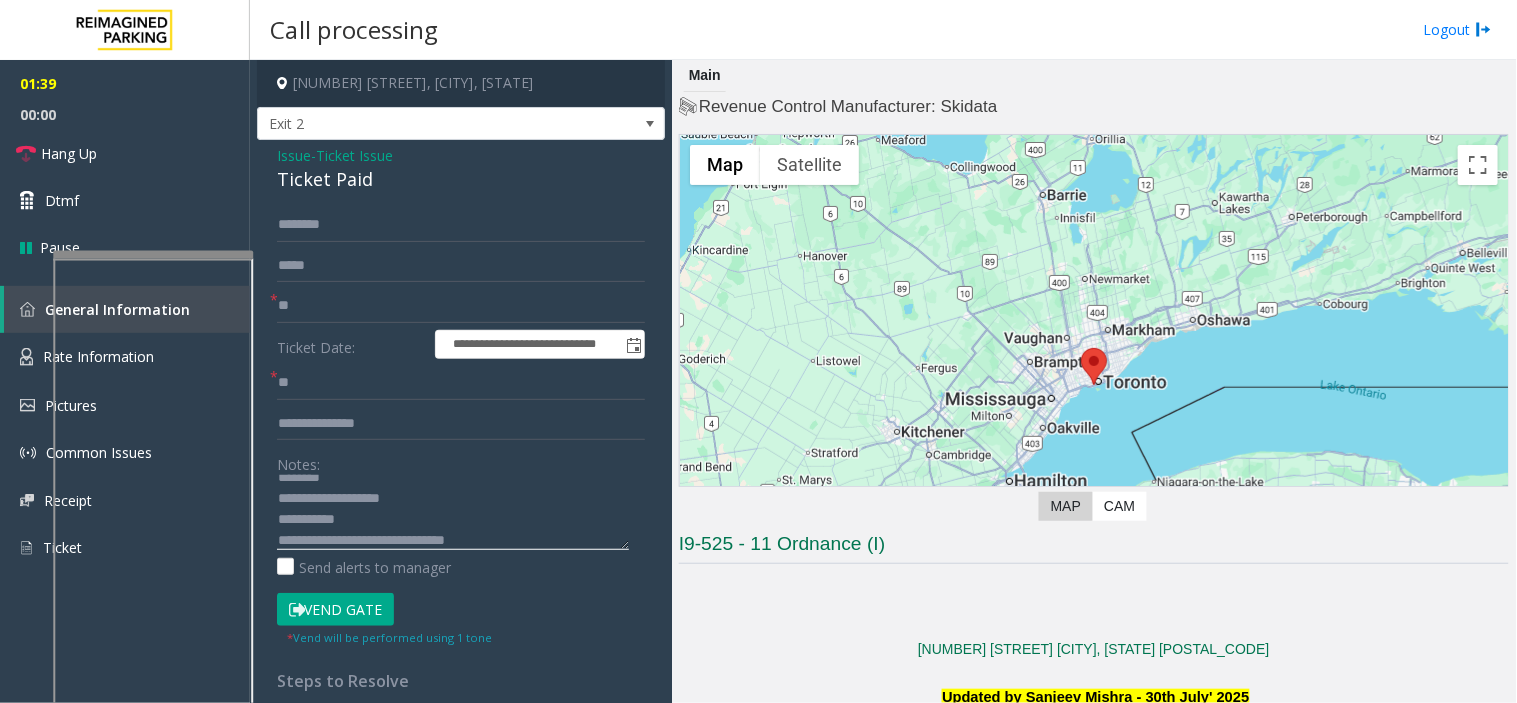 type on "**********" 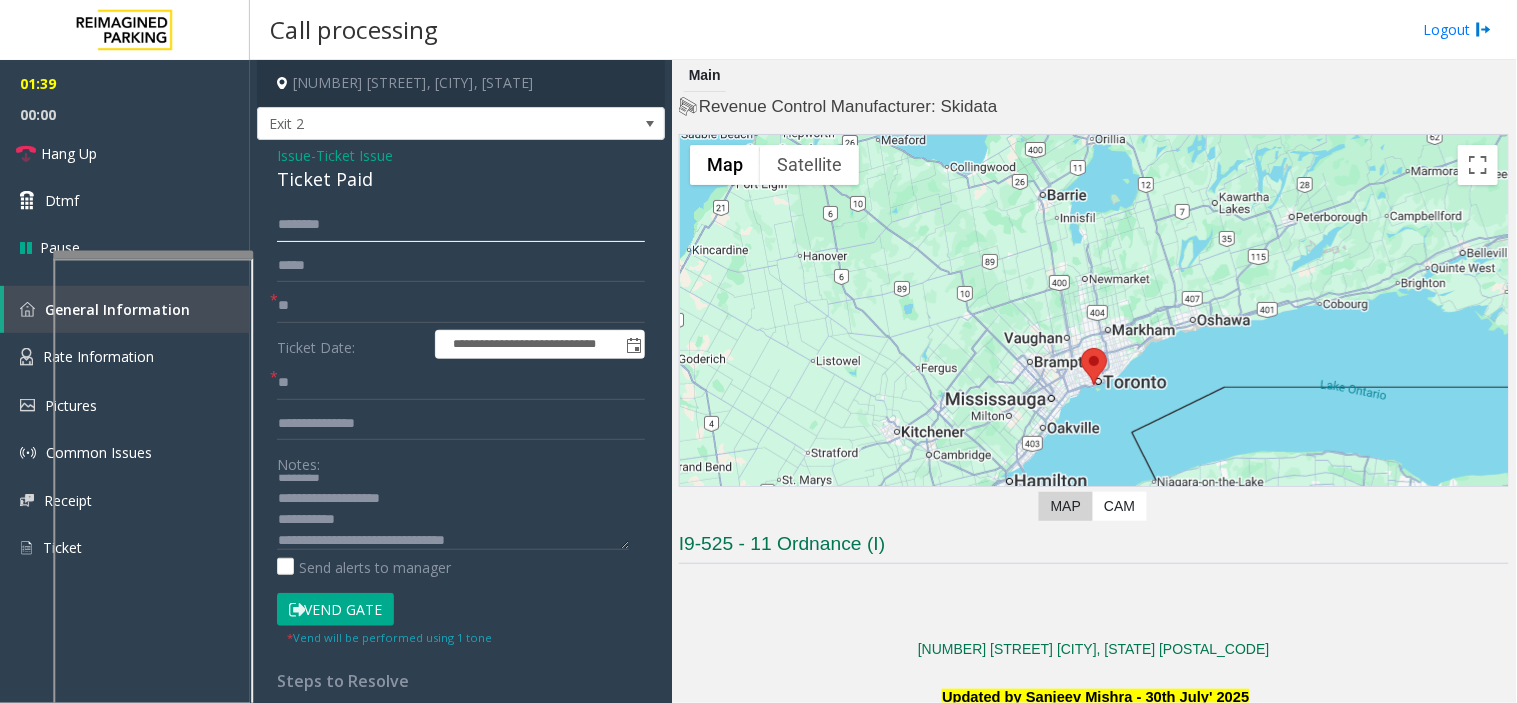 click 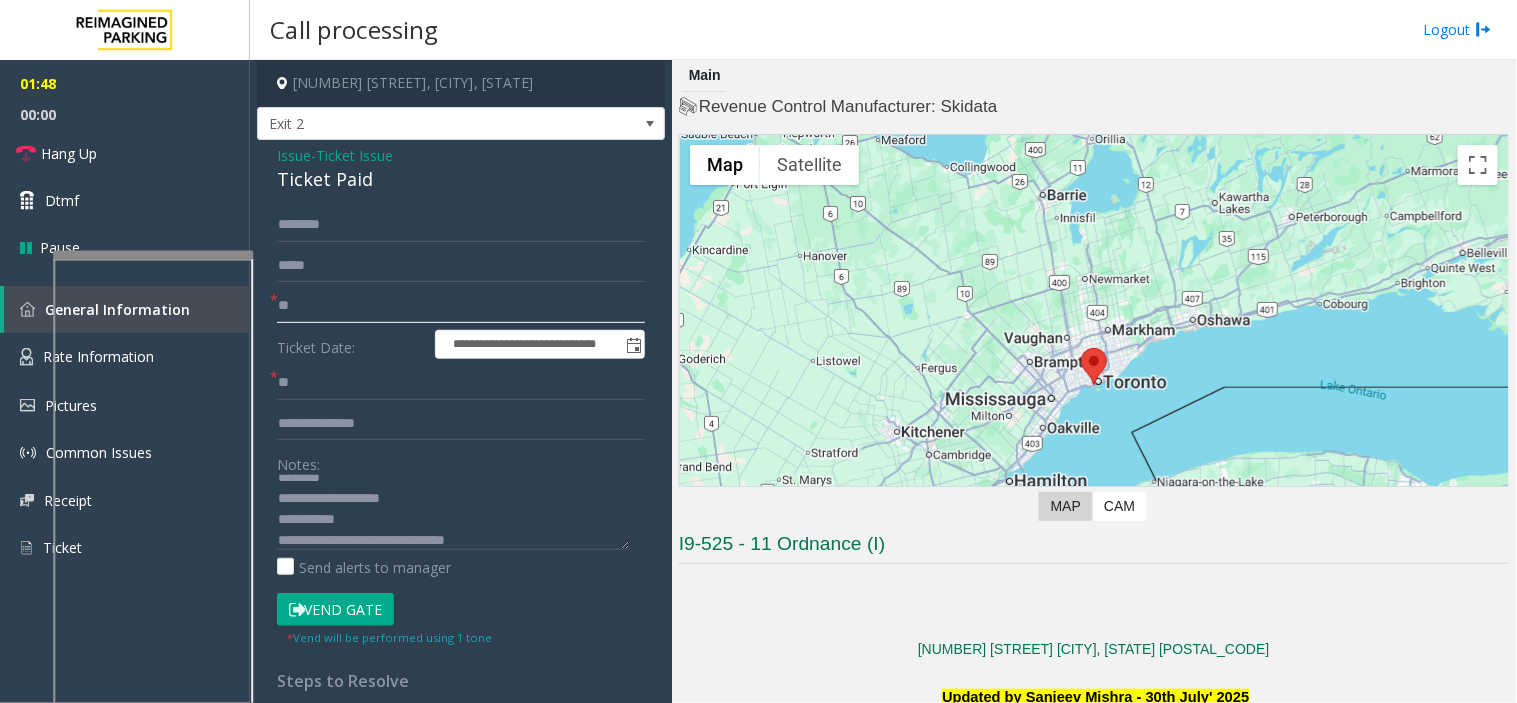 click on "**" 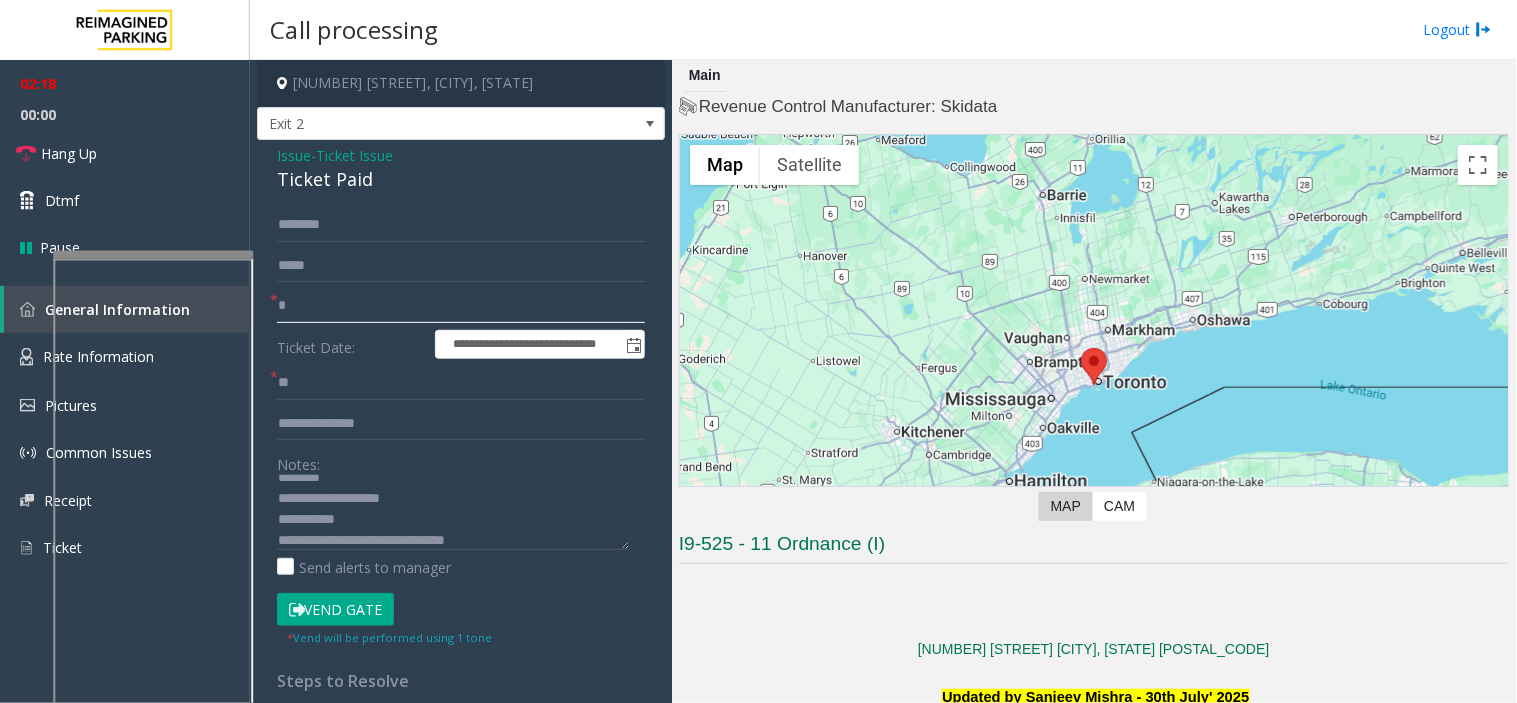 type on "**" 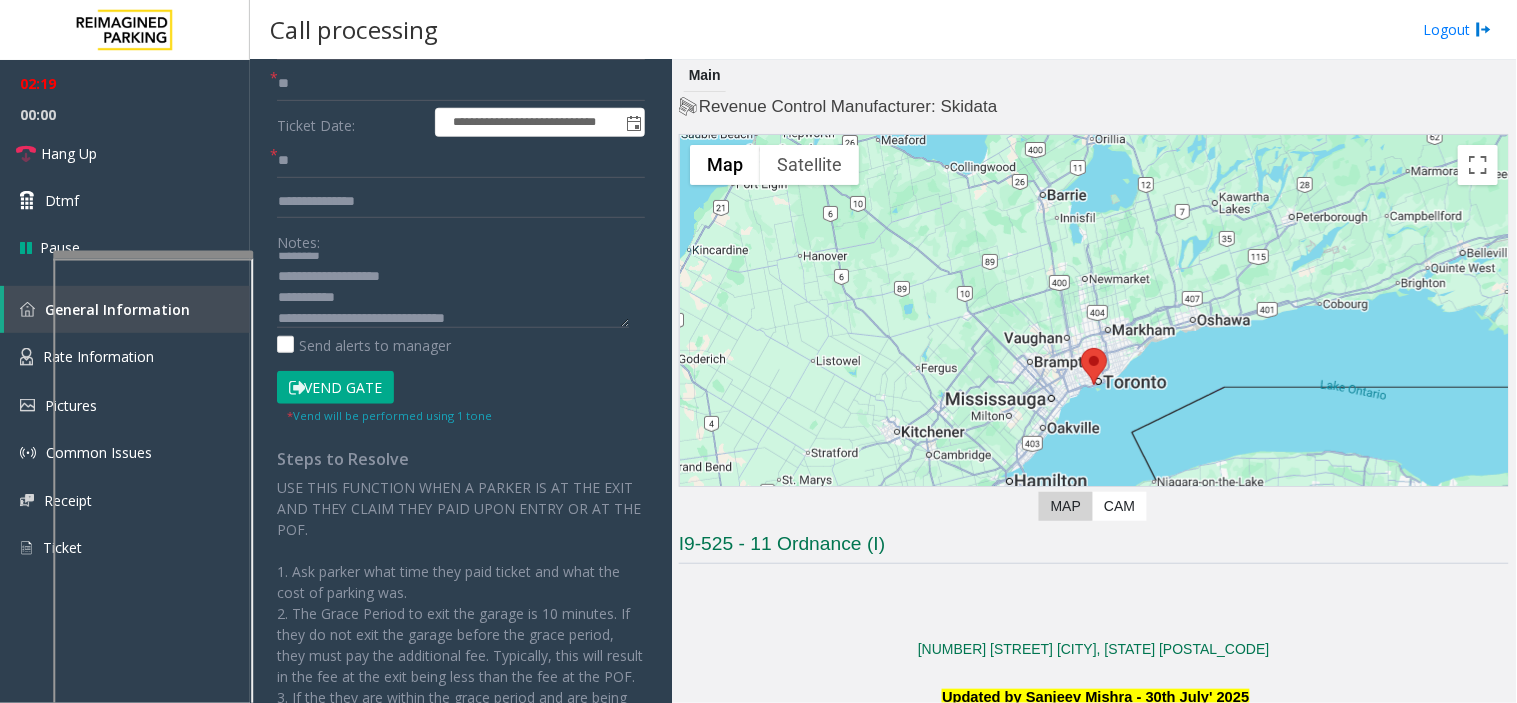 click on "Vend Gate" 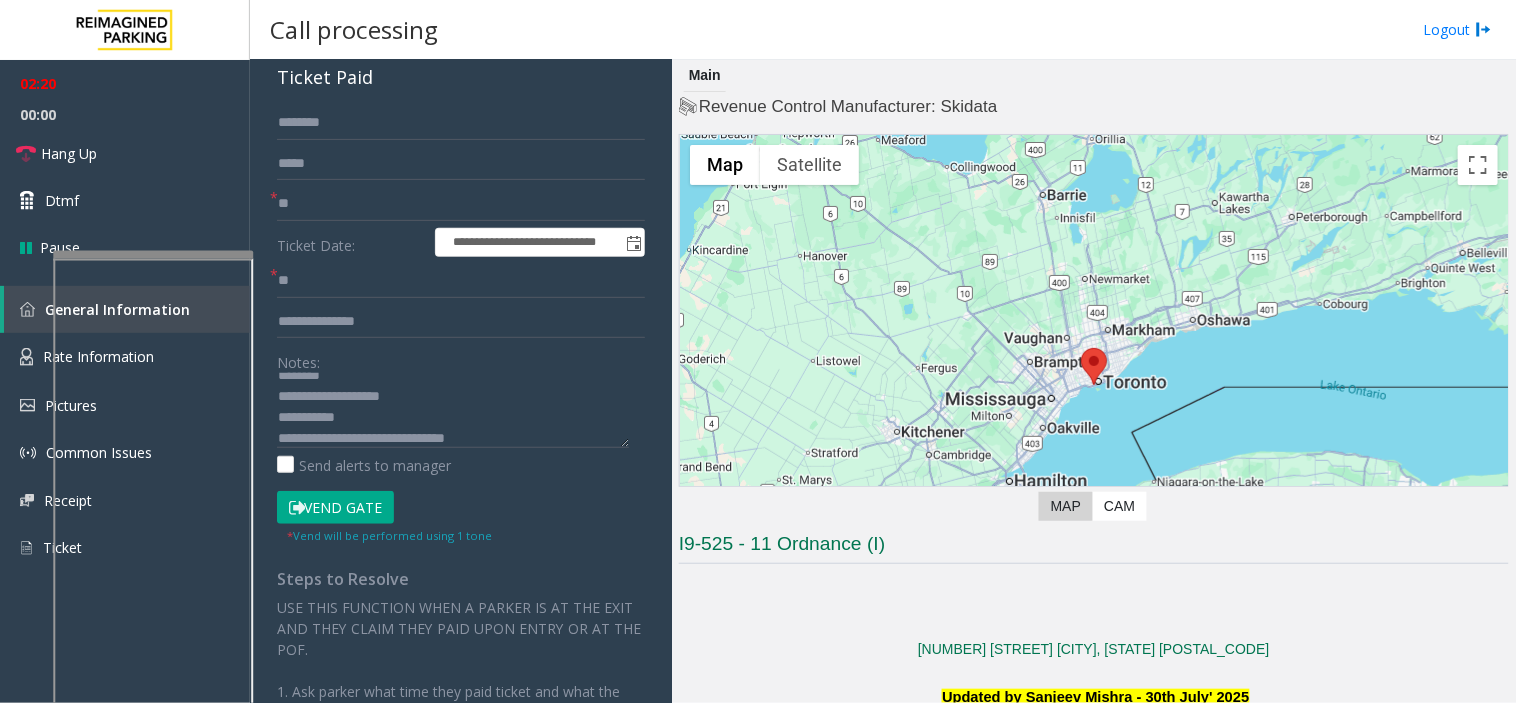 scroll, scrollTop: 0, scrollLeft: 0, axis: both 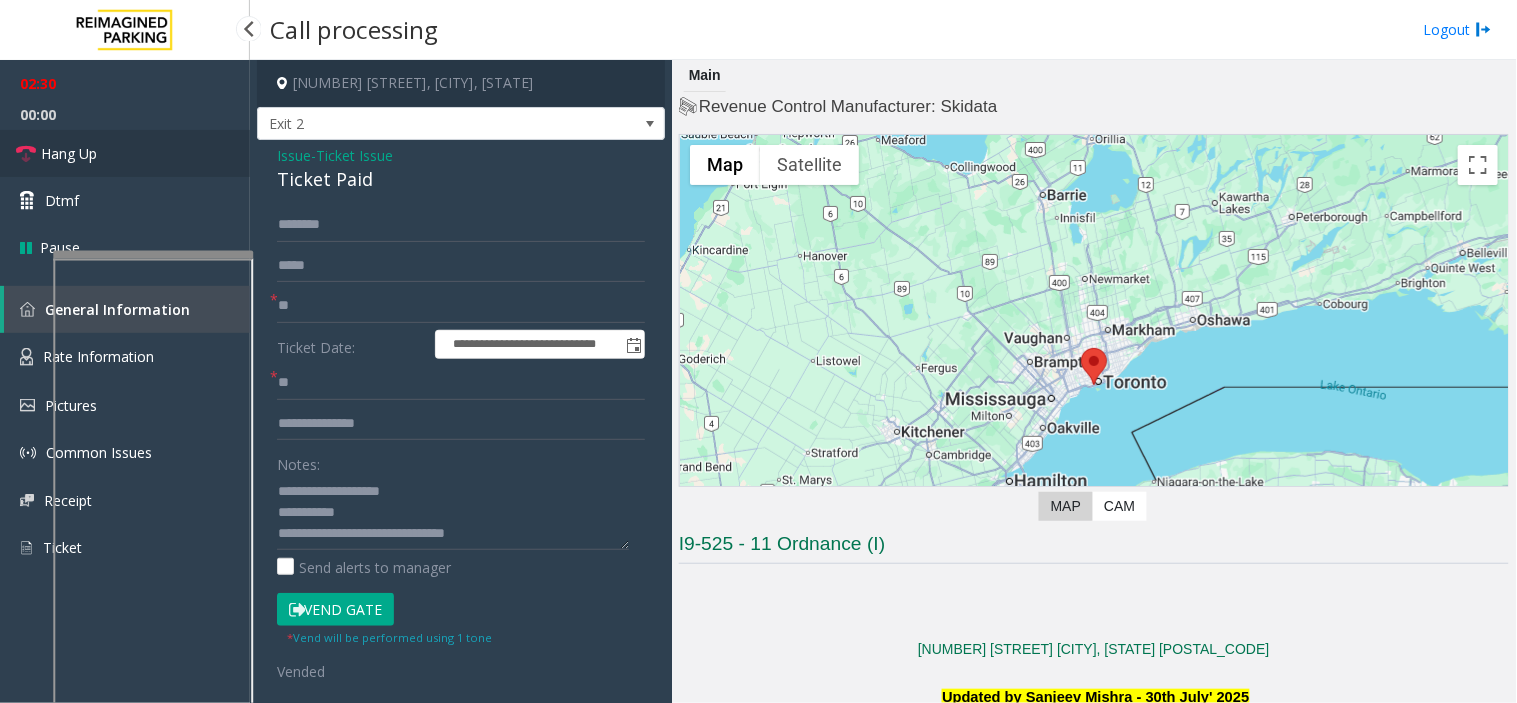 click on "Hang Up" at bounding box center [125, 153] 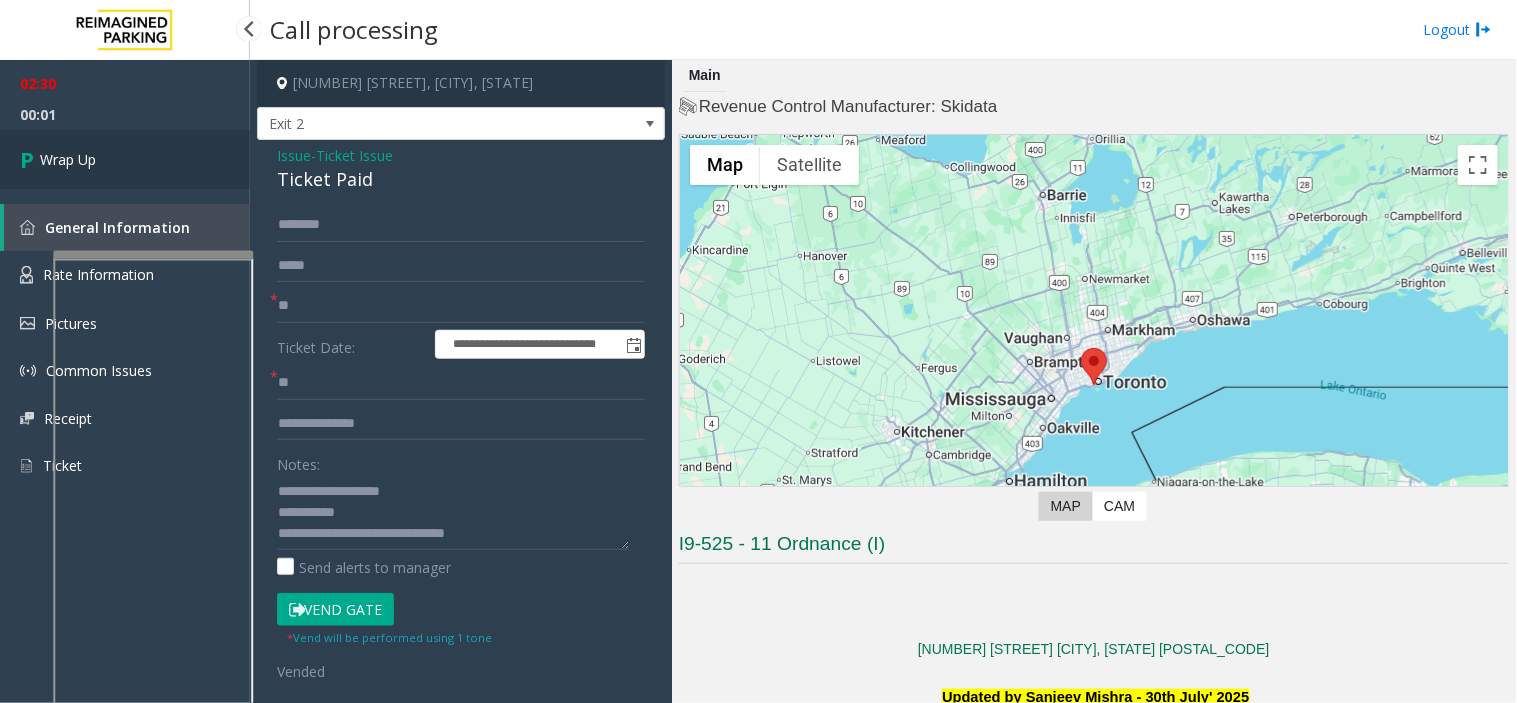 click on "Wrap Up" at bounding box center (125, 159) 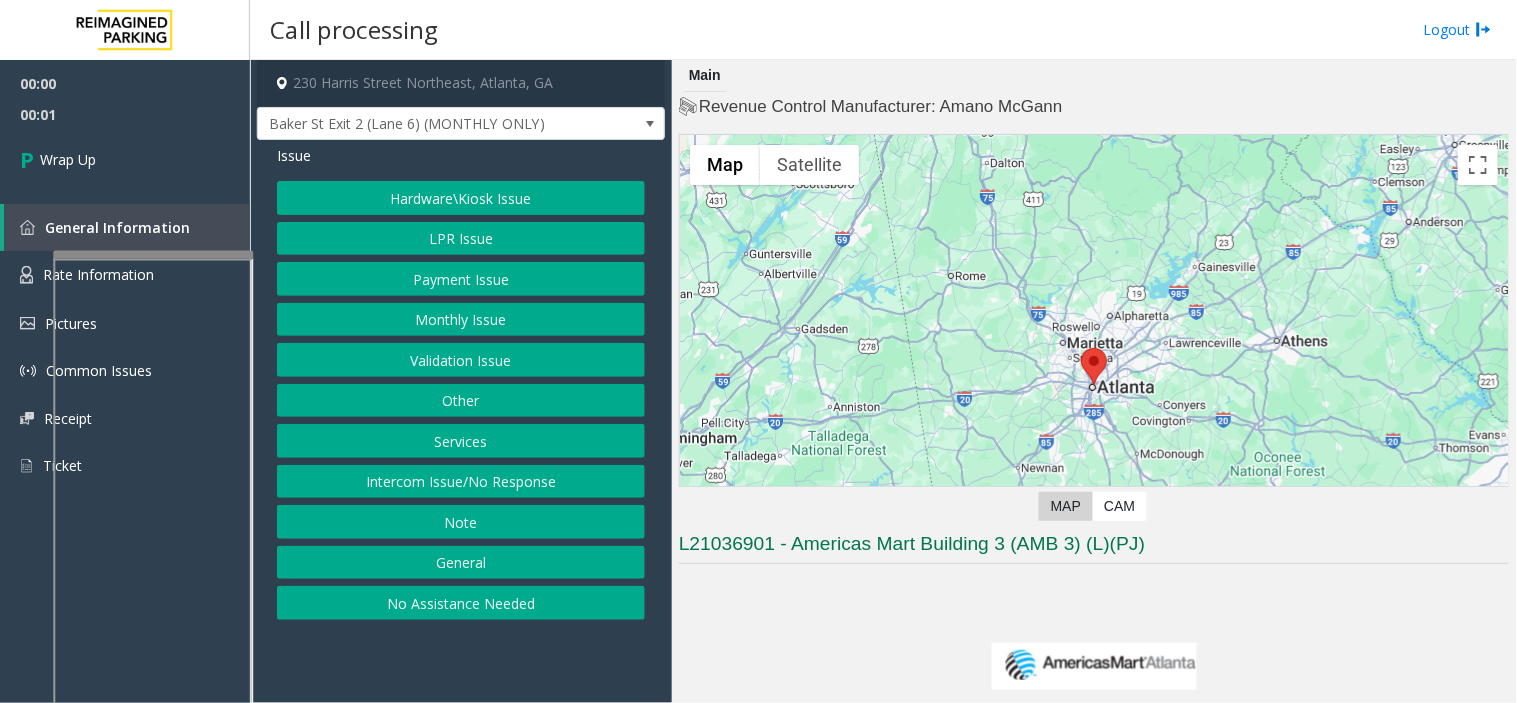 click on "Intercom Issue/No Response" 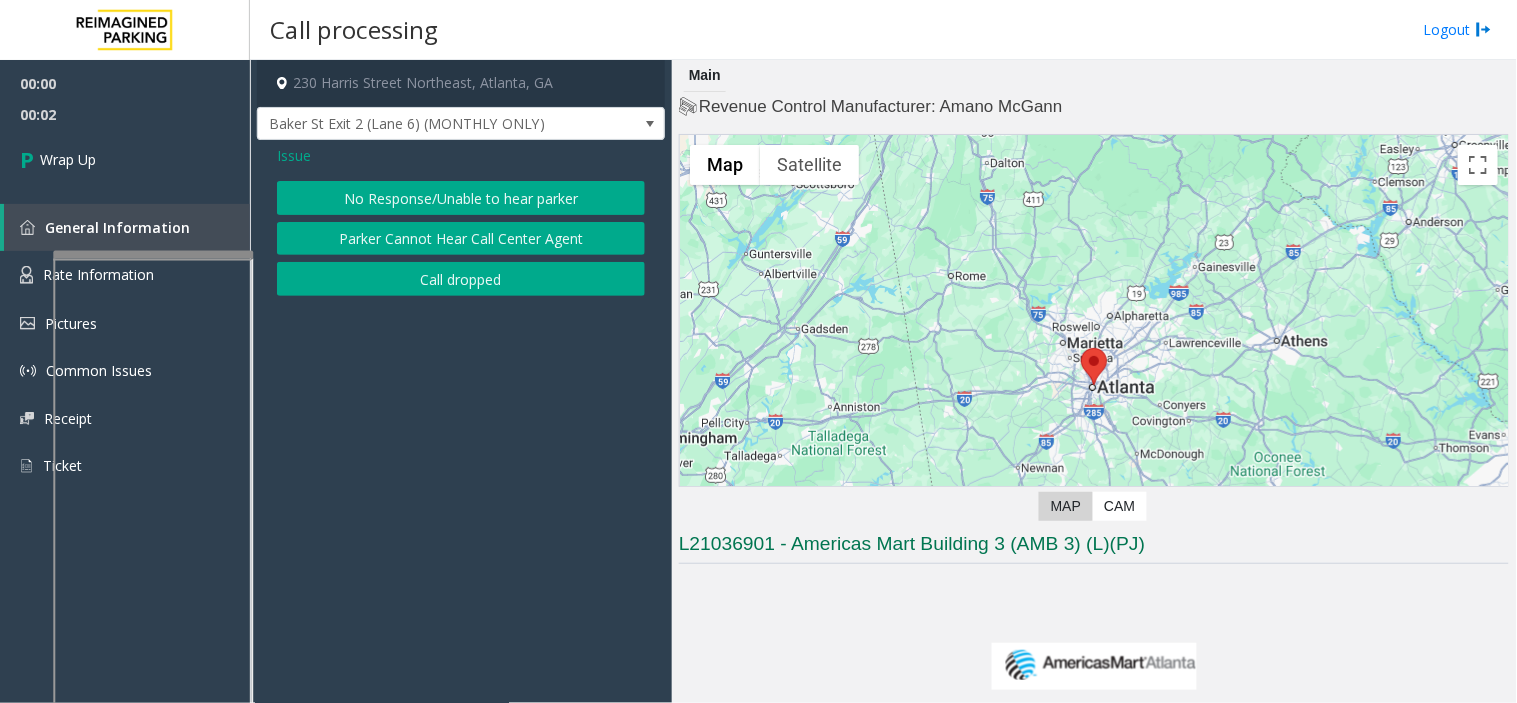 click on "Call dropped" 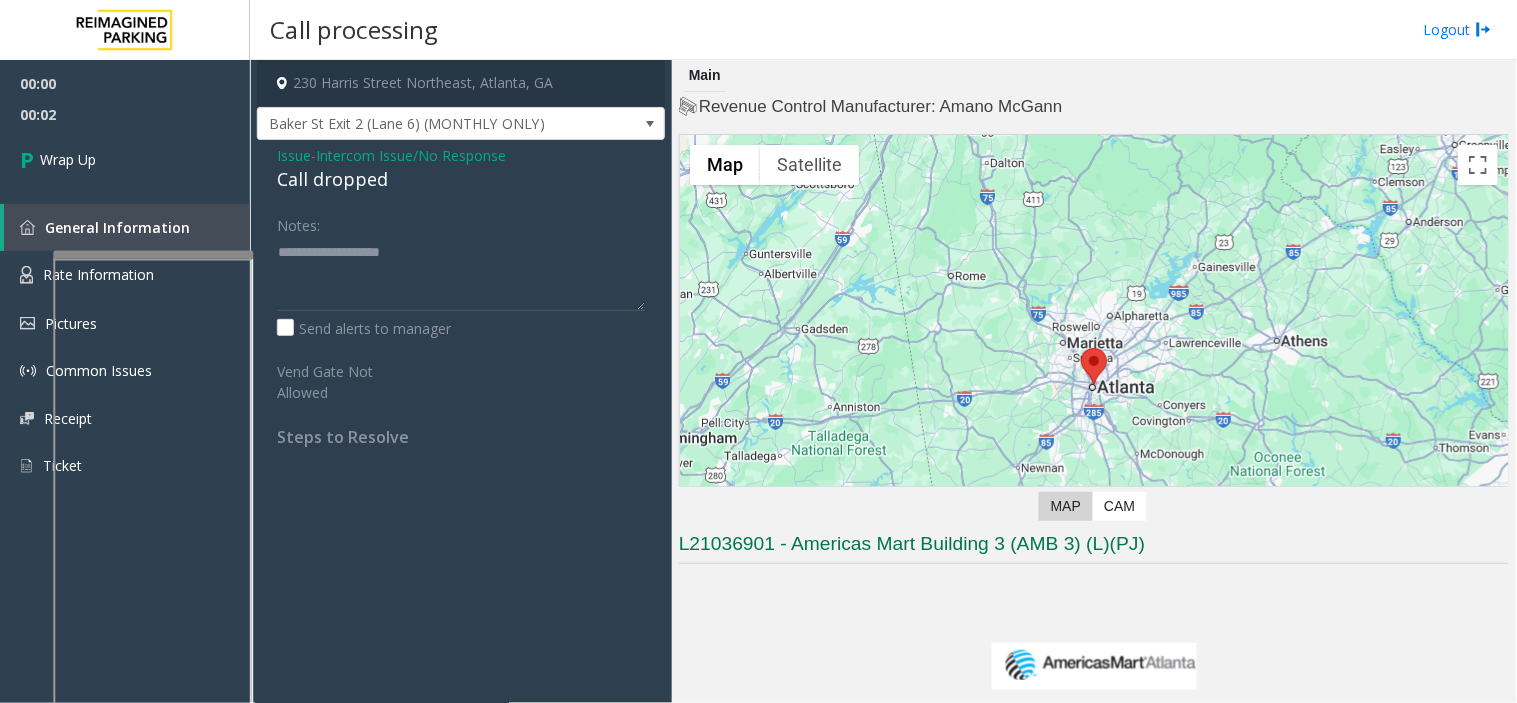 click on "Call dropped" 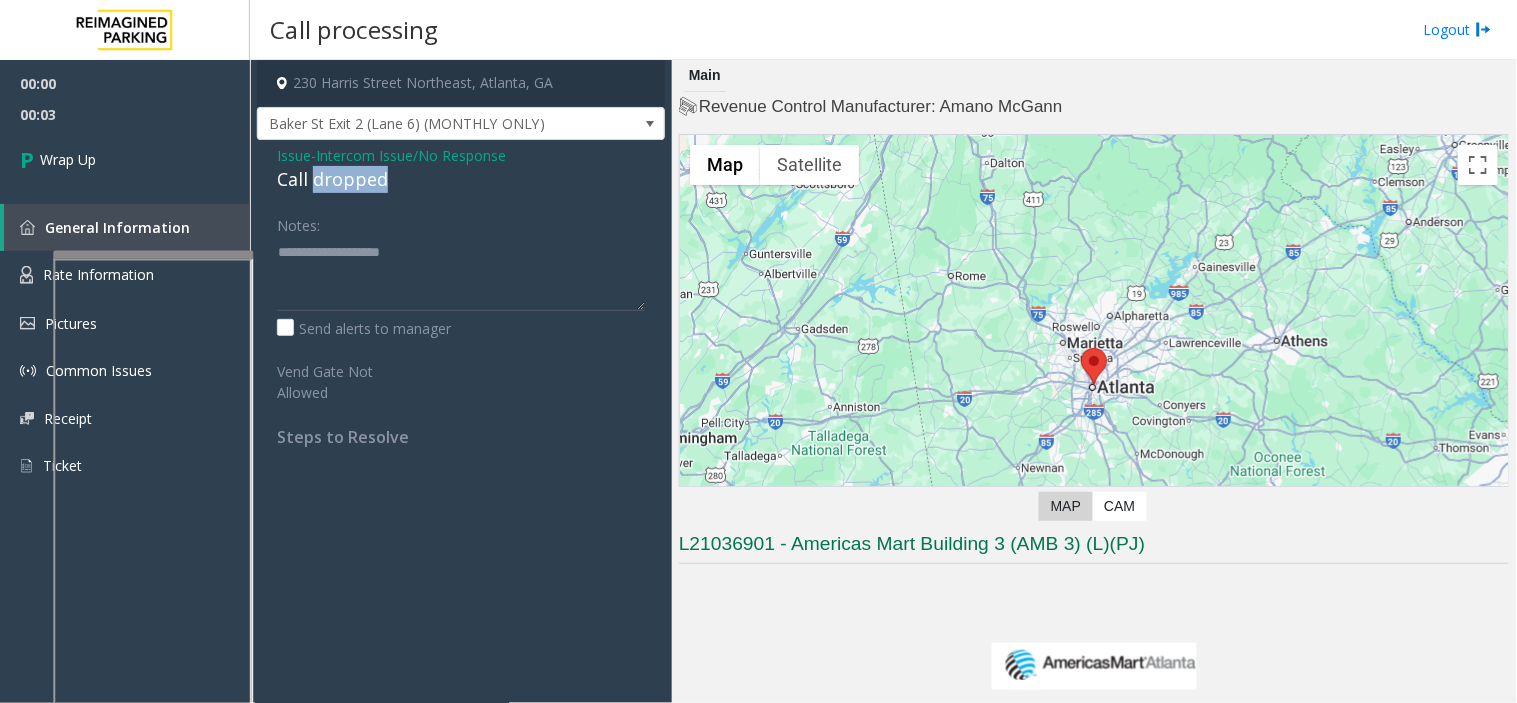 click on "Call dropped" 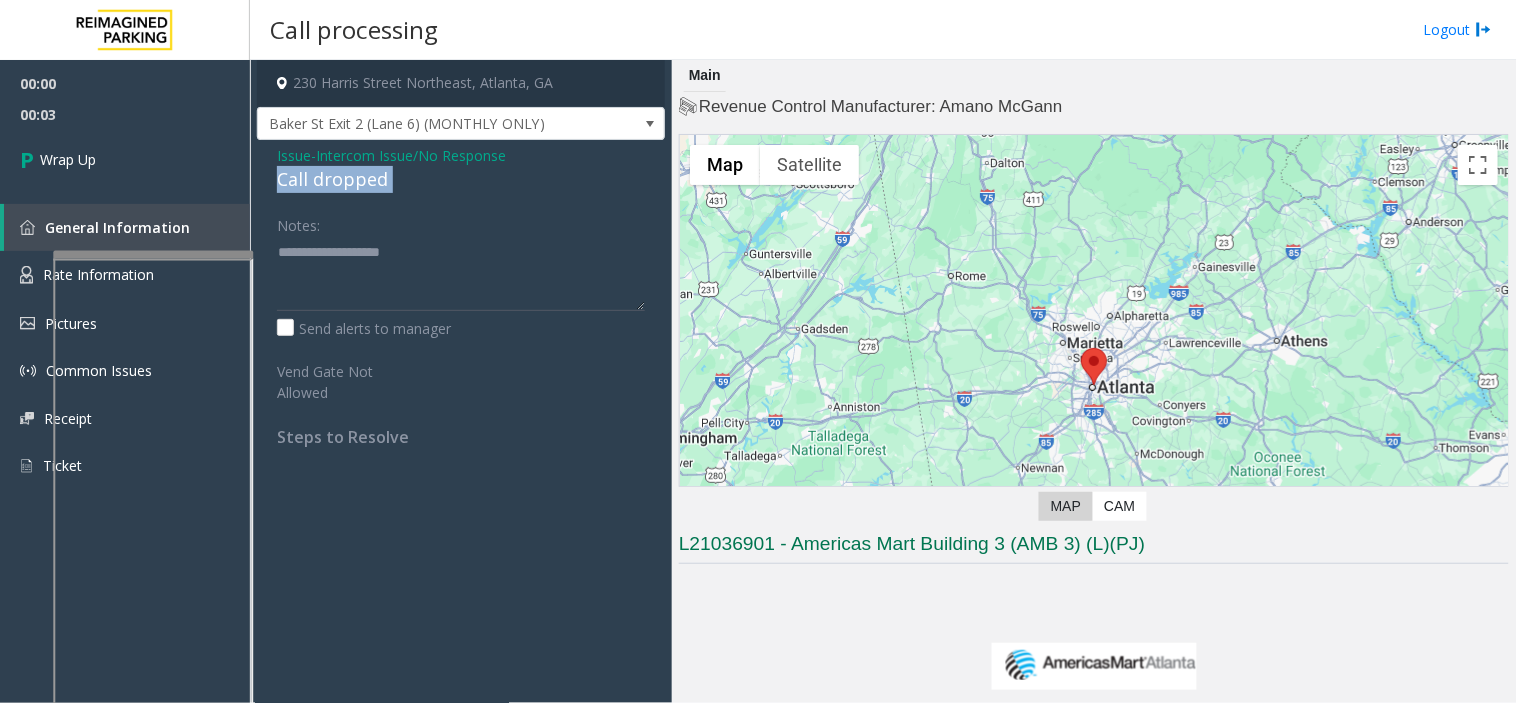 click on "Call dropped" 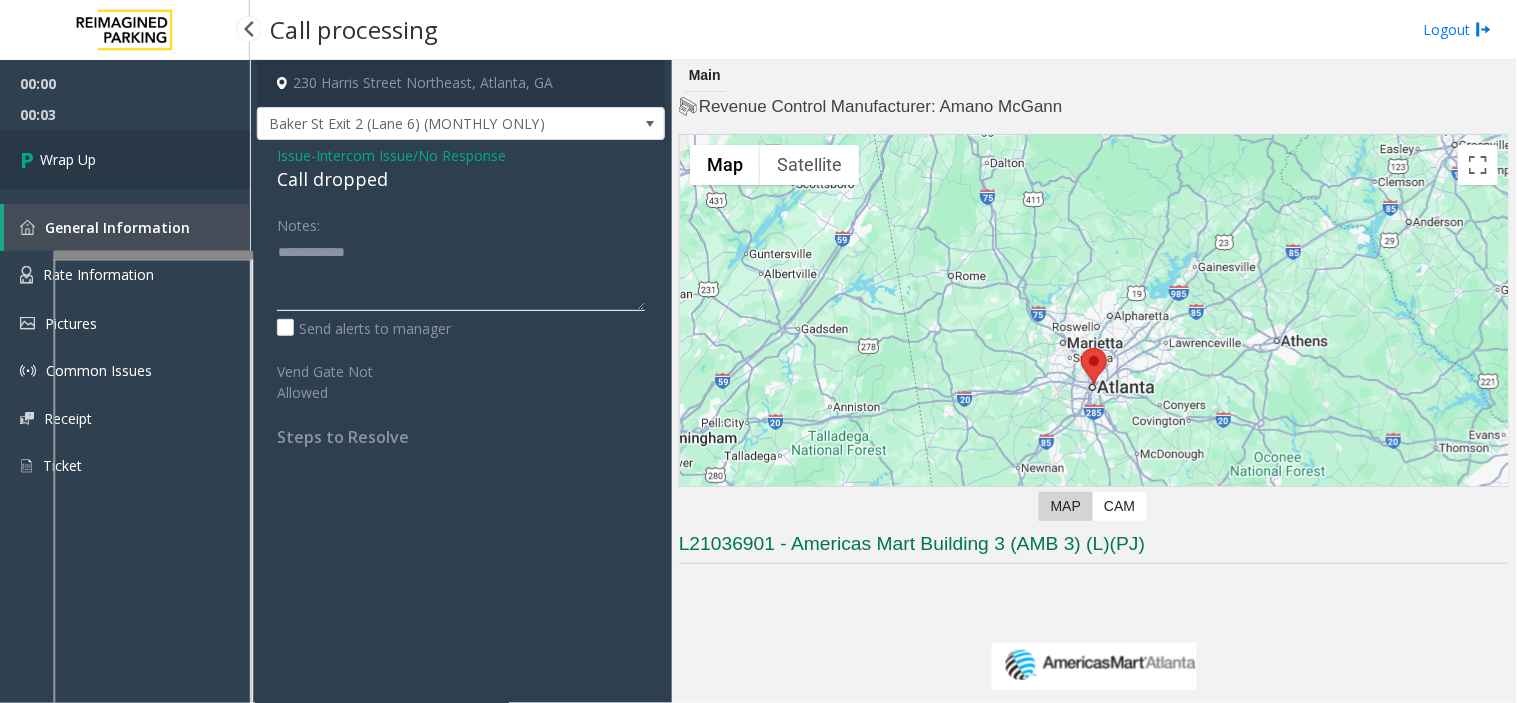 type on "**********" 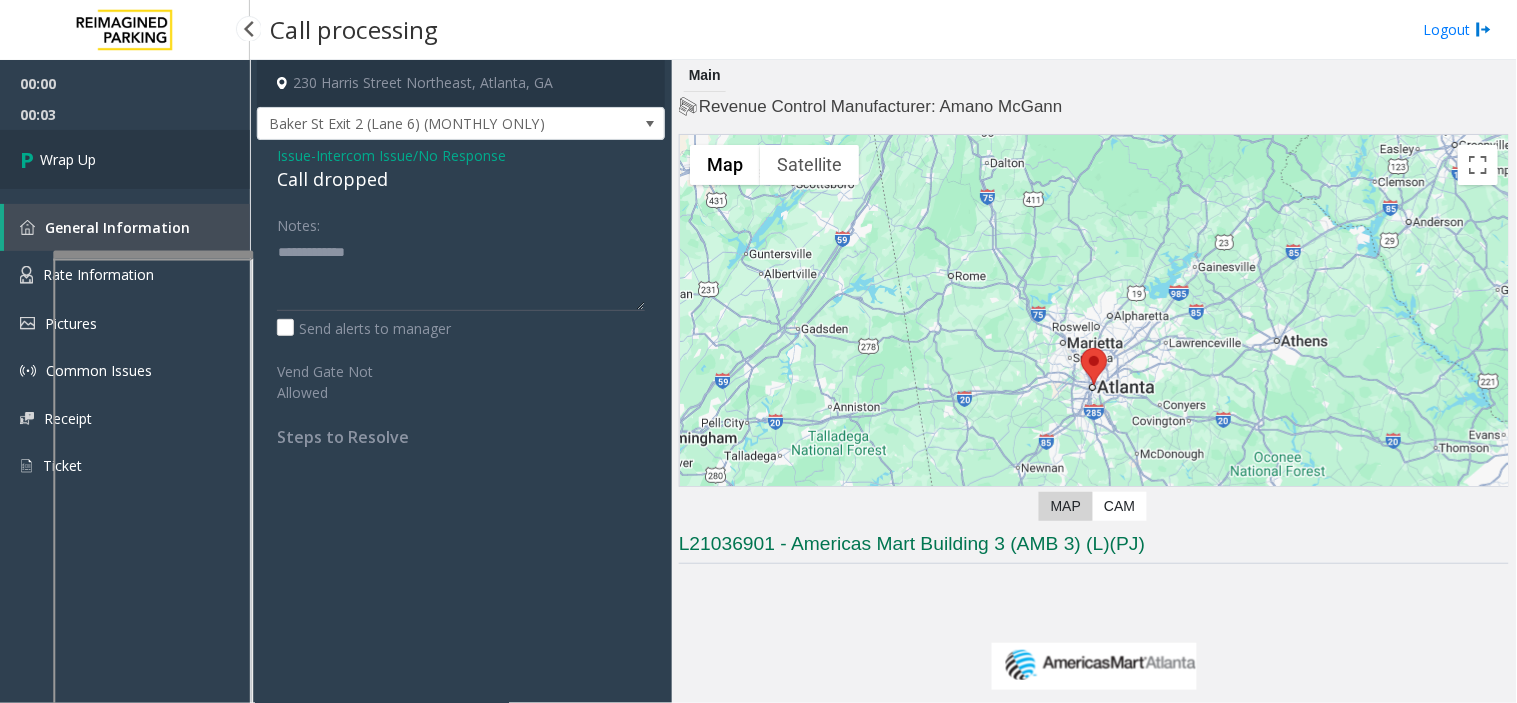 click on "Wrap Up" at bounding box center (125, 159) 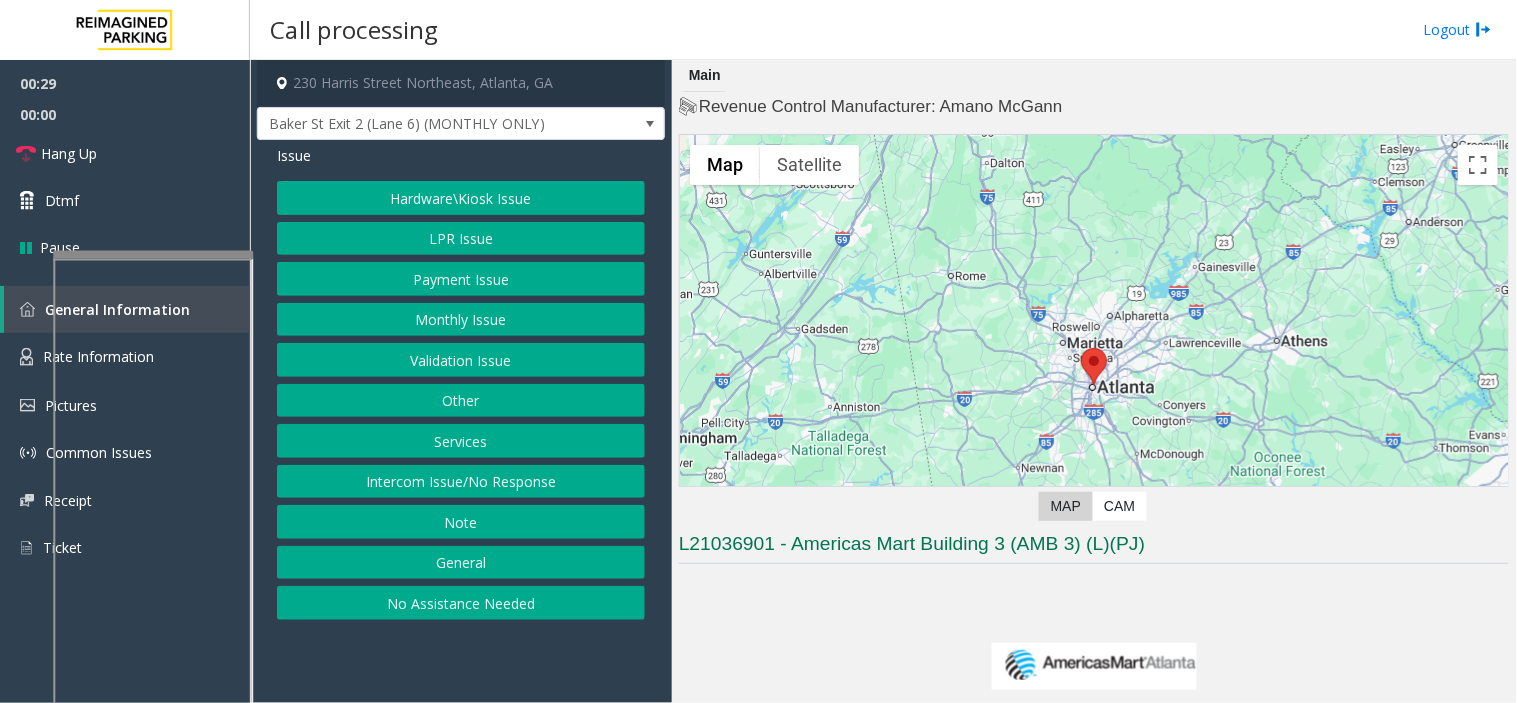 click on "Payment Issue" 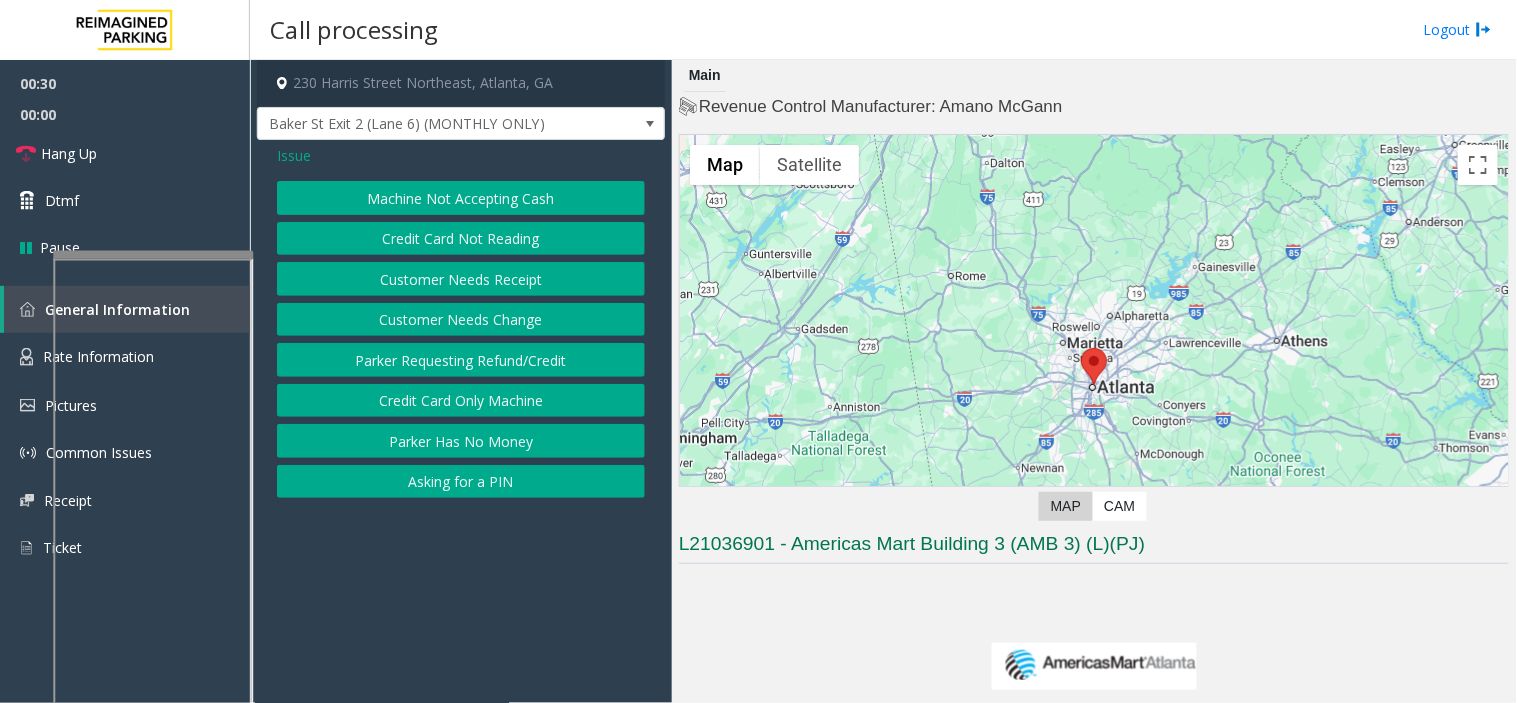 click on "Credit Card Not Reading" 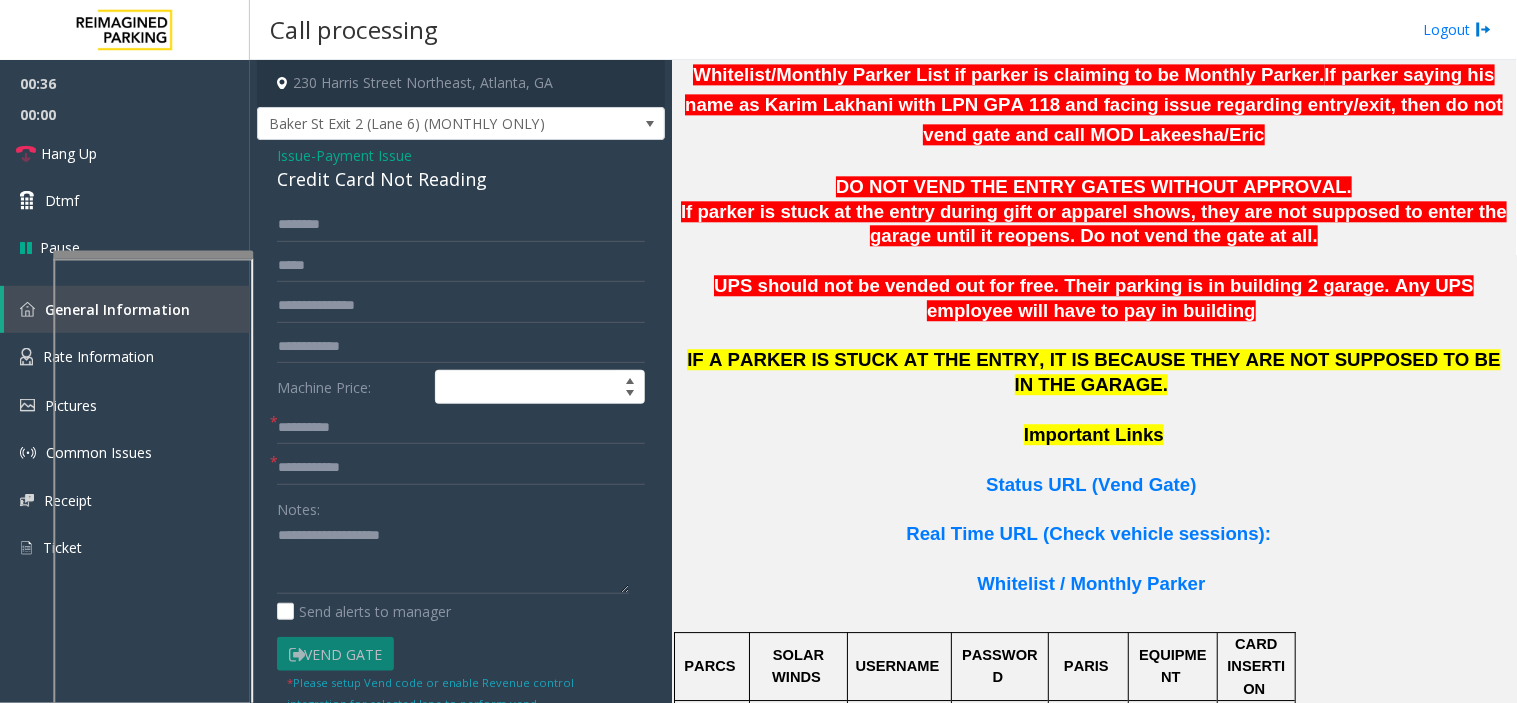 scroll, scrollTop: 1222, scrollLeft: 0, axis: vertical 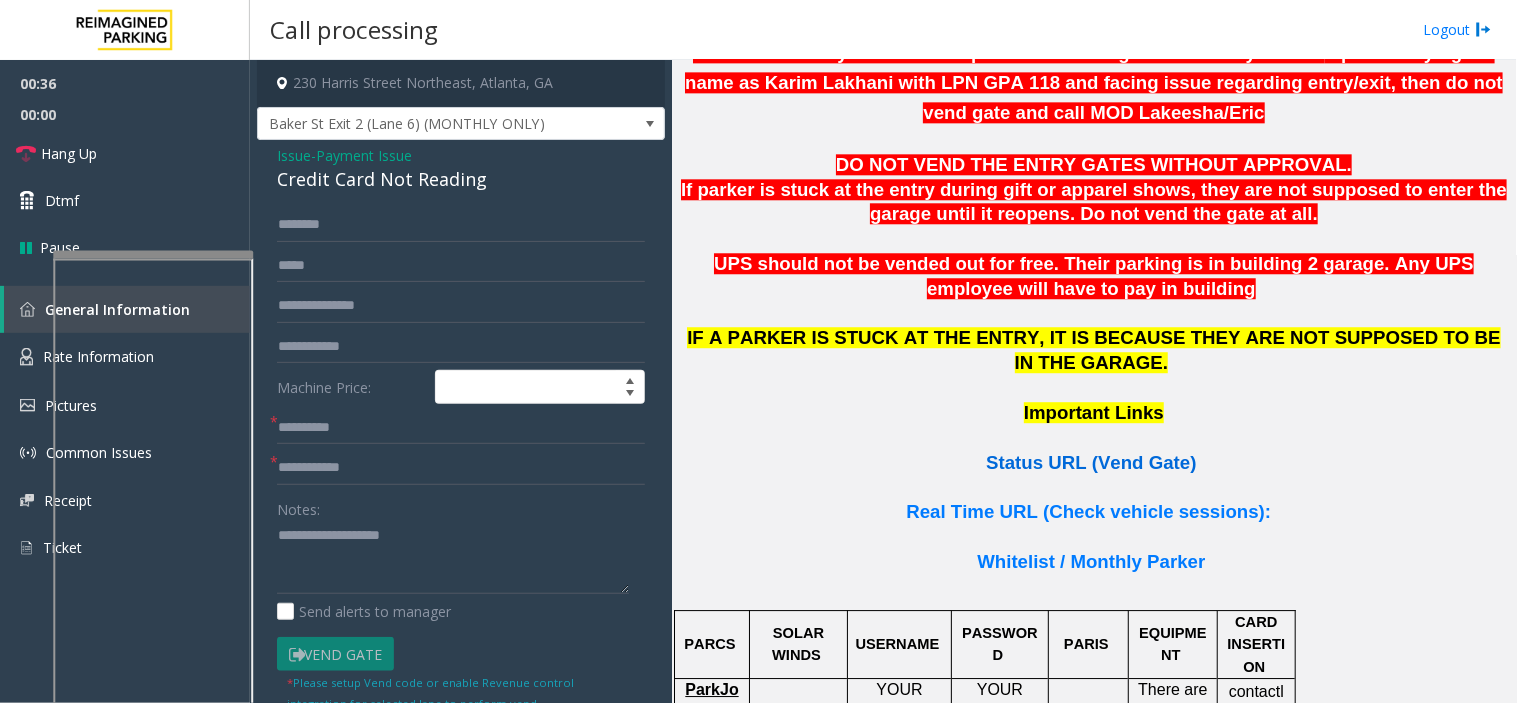 click on "Status URL (Vend Gate)" 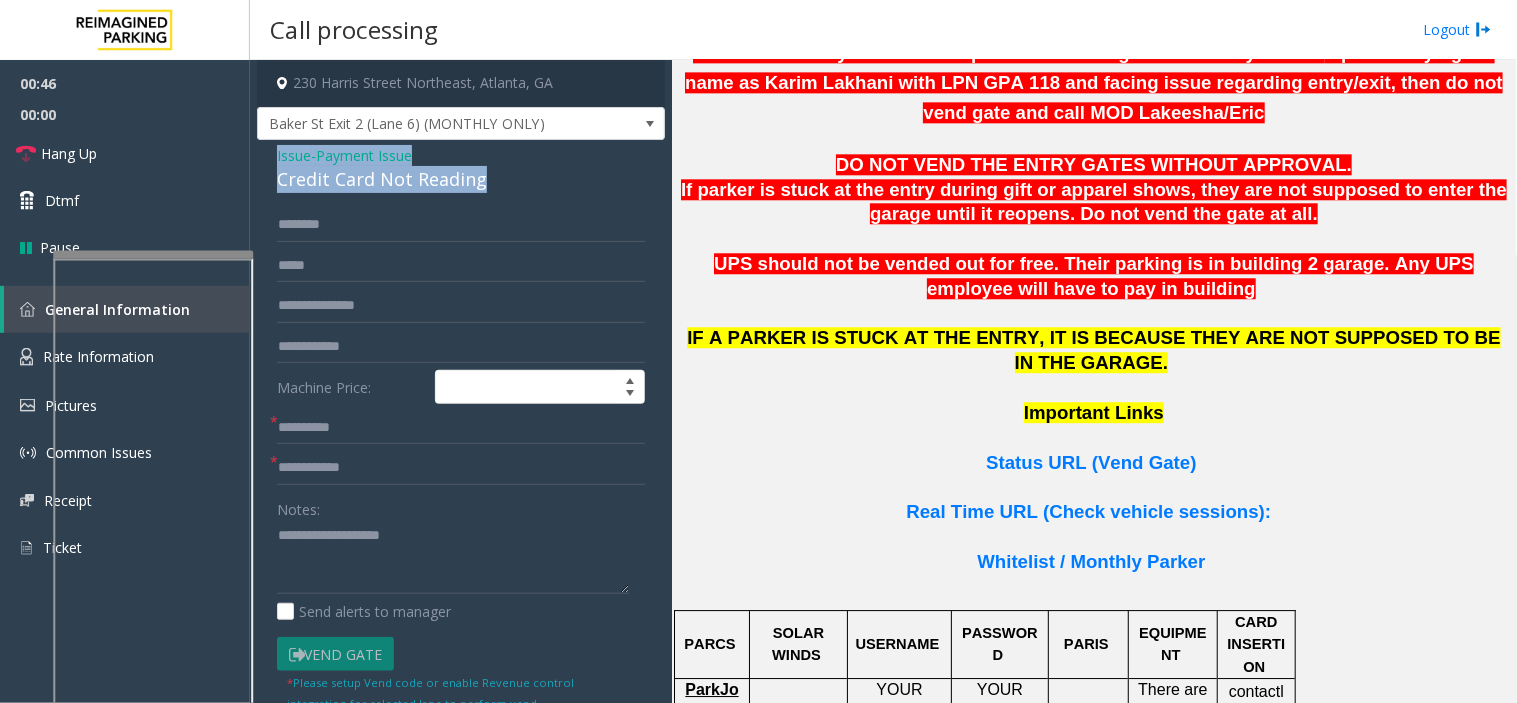 drag, startPoint x: 493, startPoint y: 175, endPoint x: 267, endPoint y: 158, distance: 226.63847 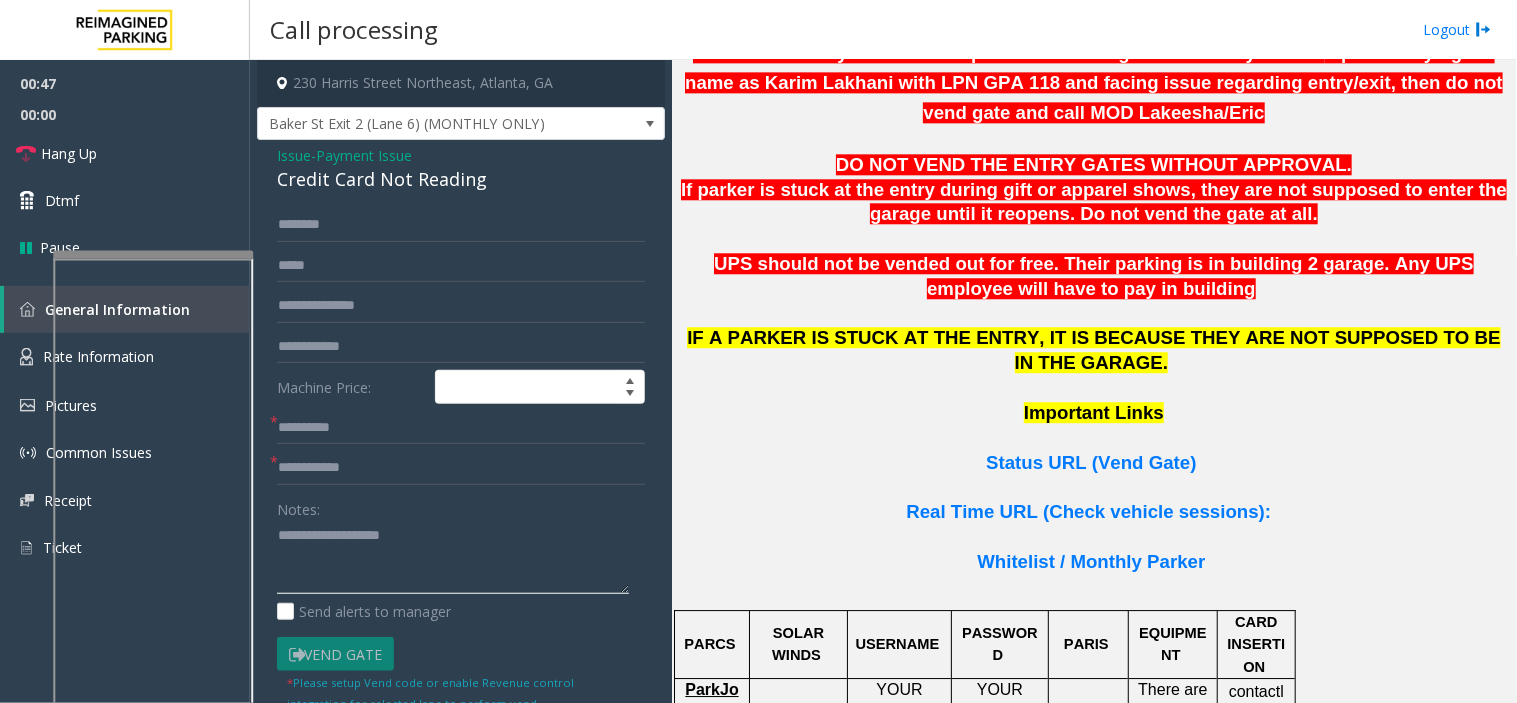 click 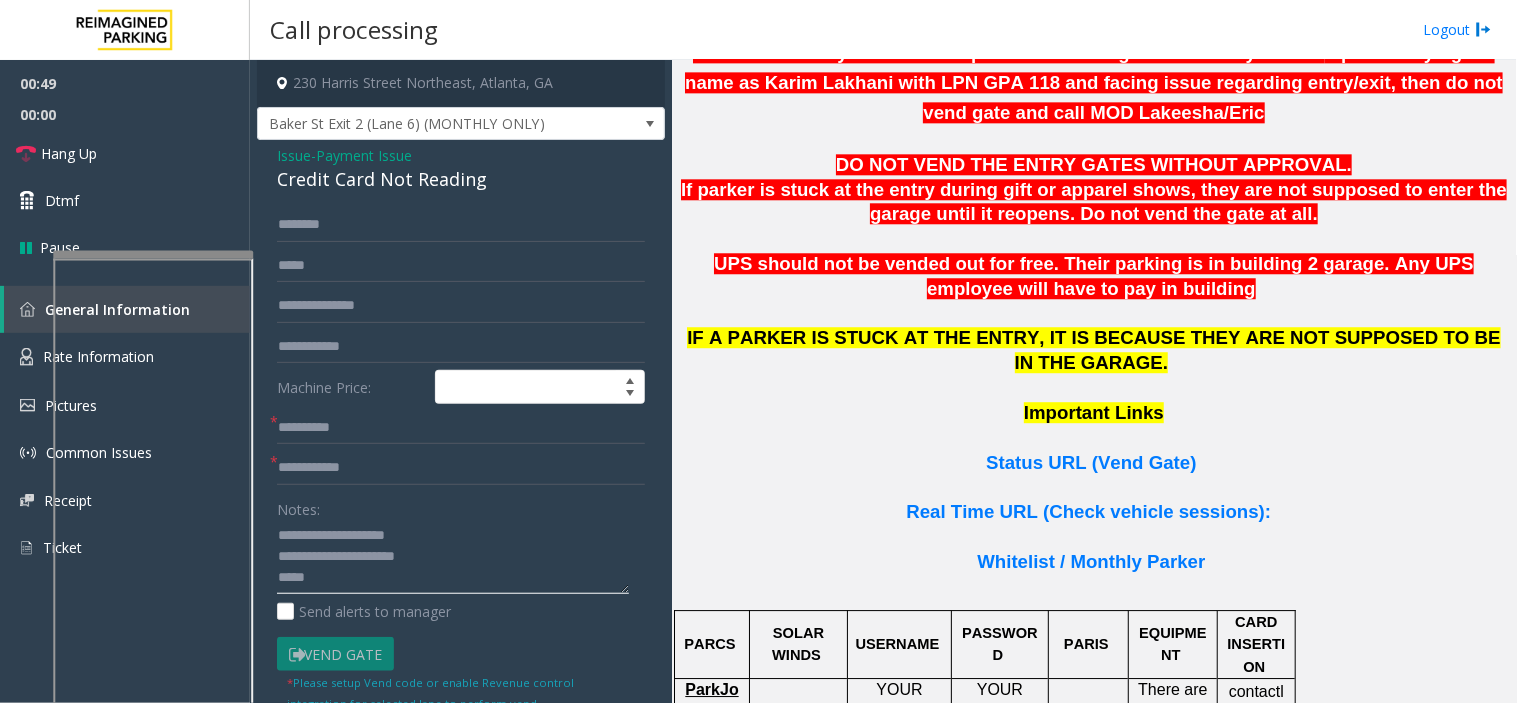 scroll, scrollTop: 14, scrollLeft: 0, axis: vertical 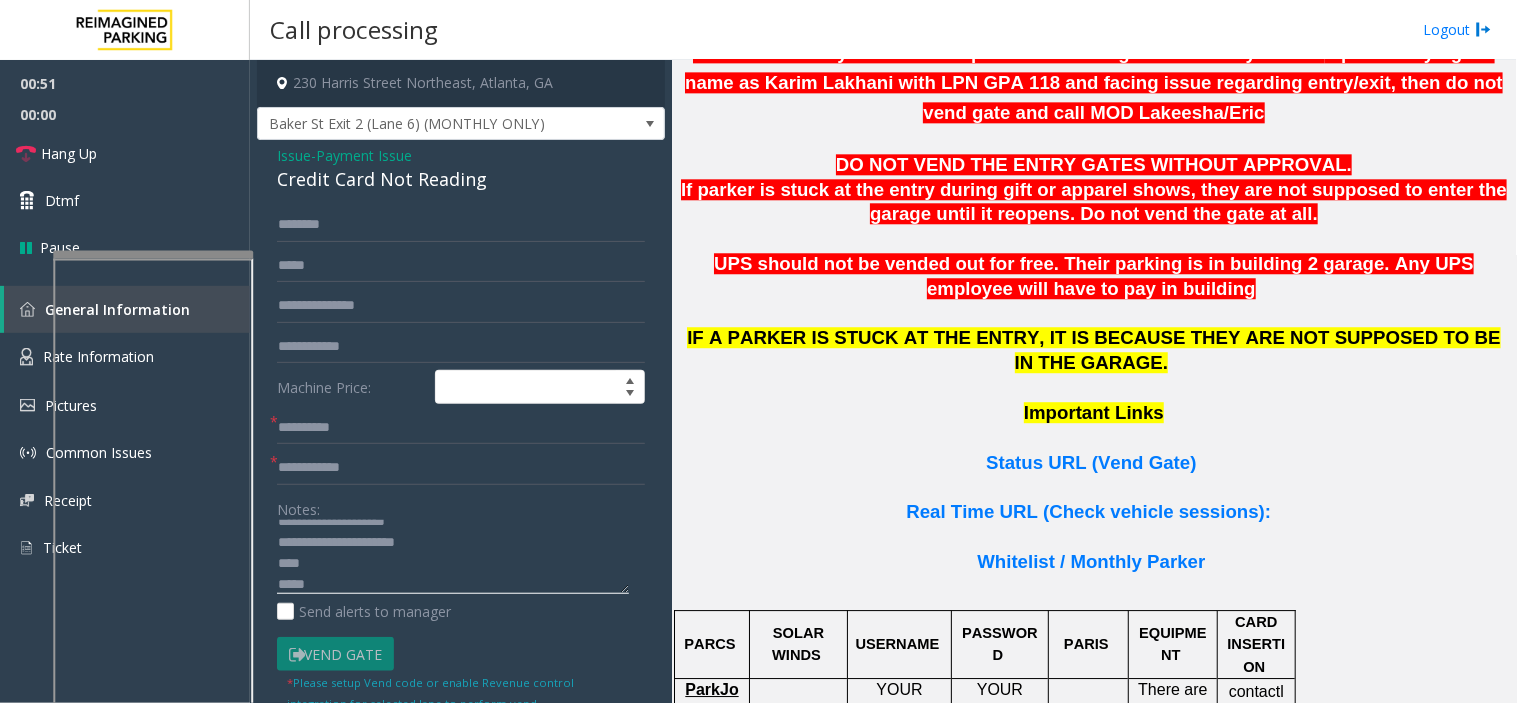 click 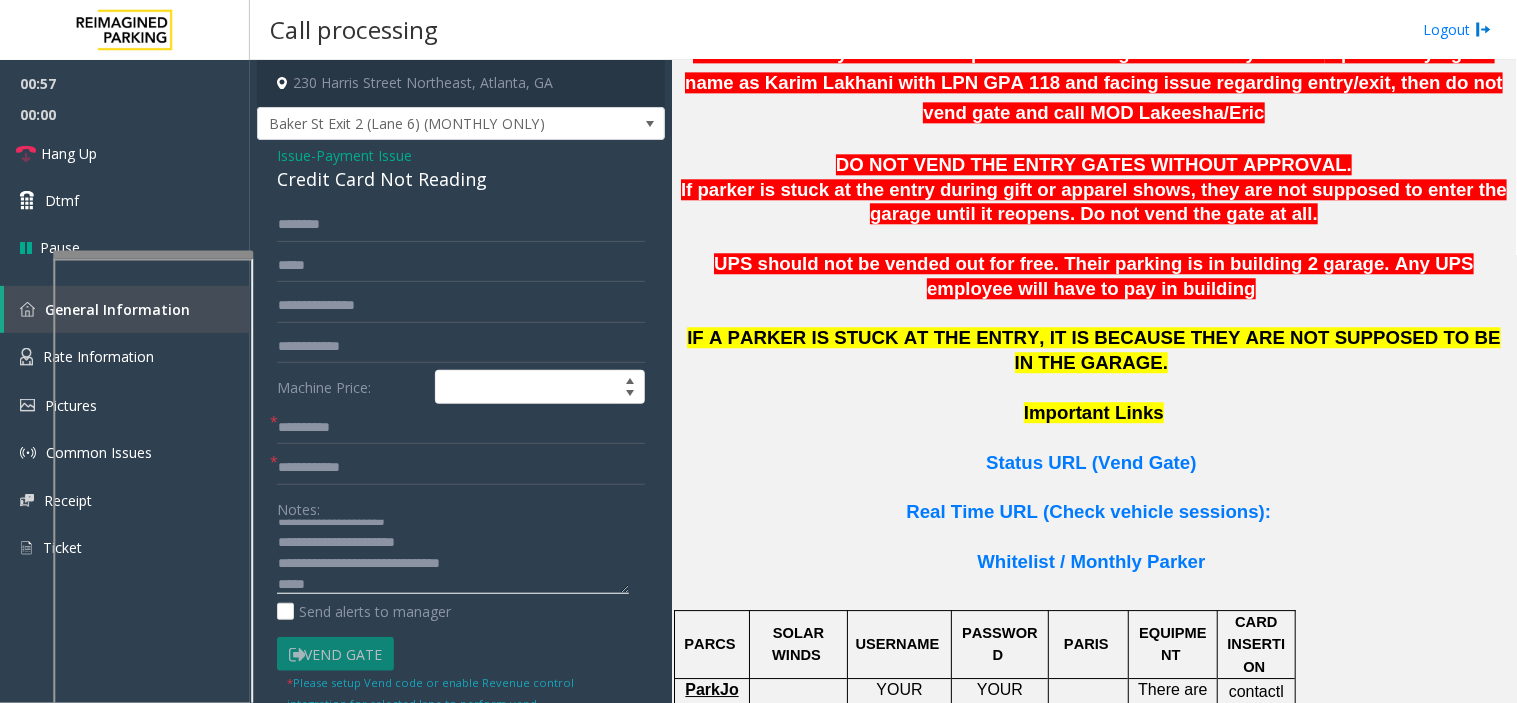 type on "**********" 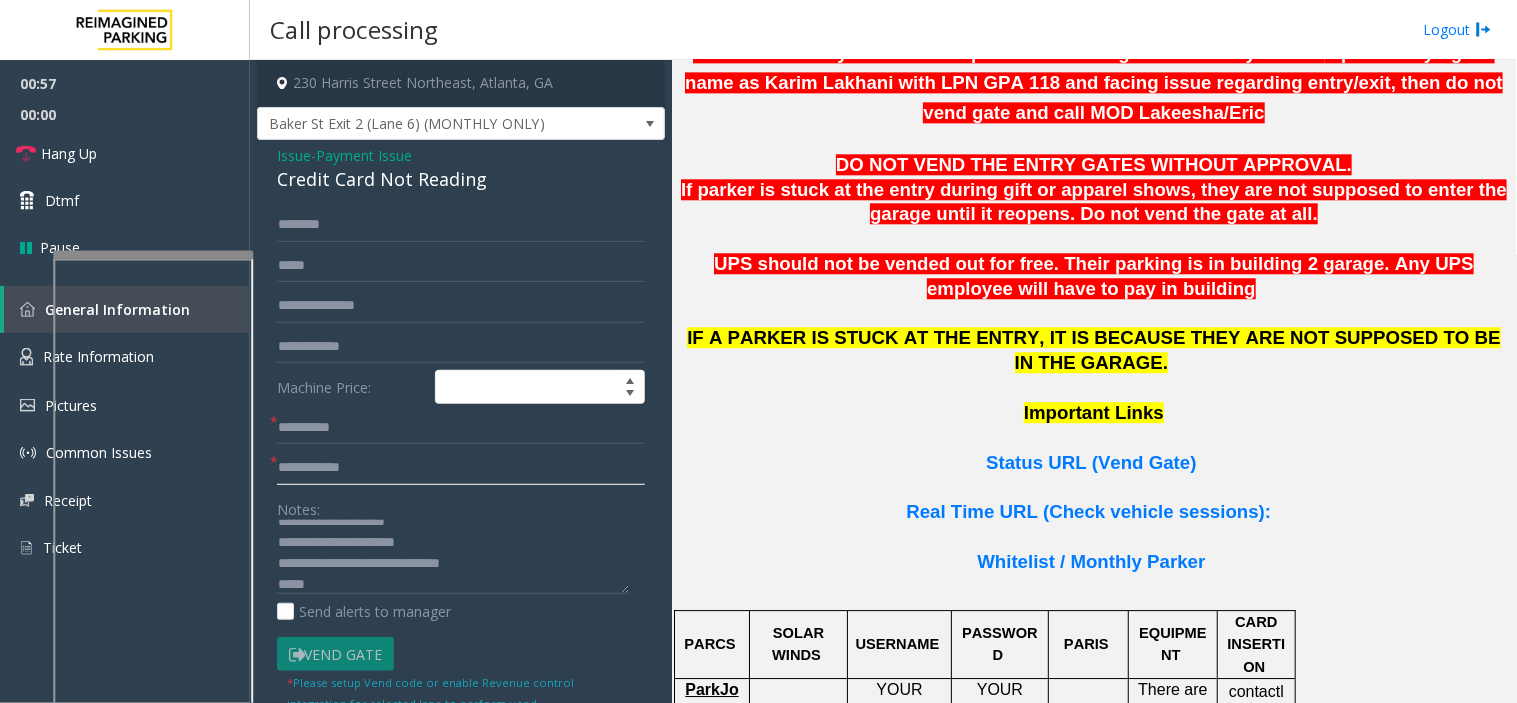 click 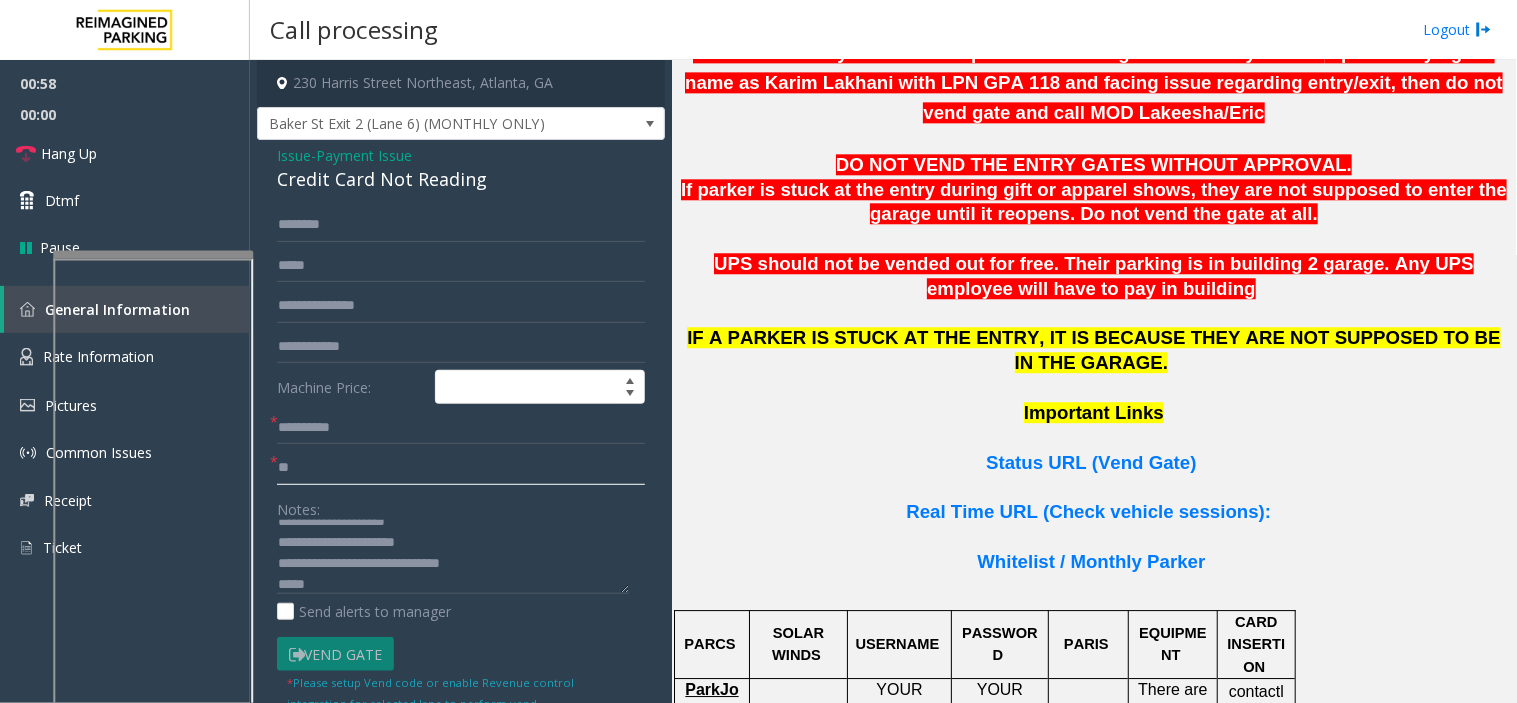 type on "**" 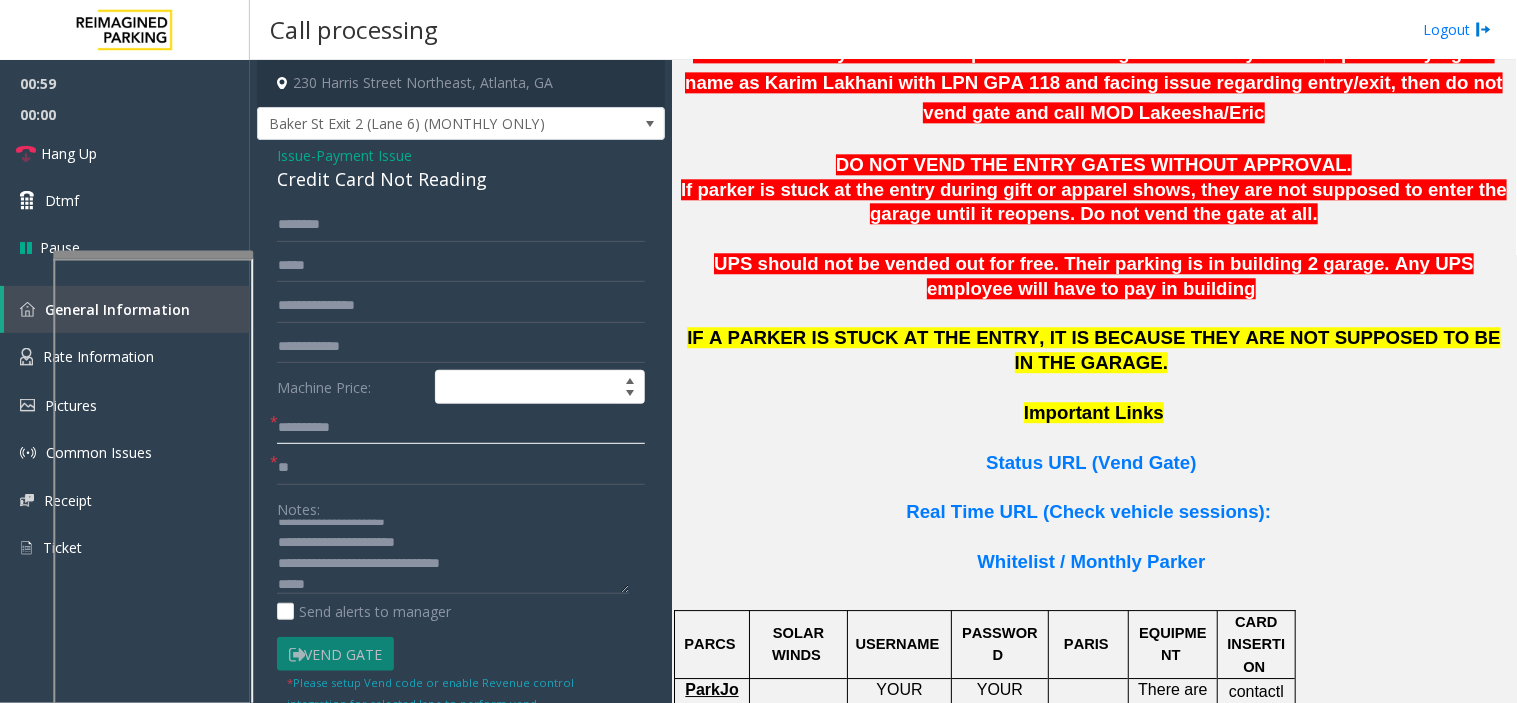 click 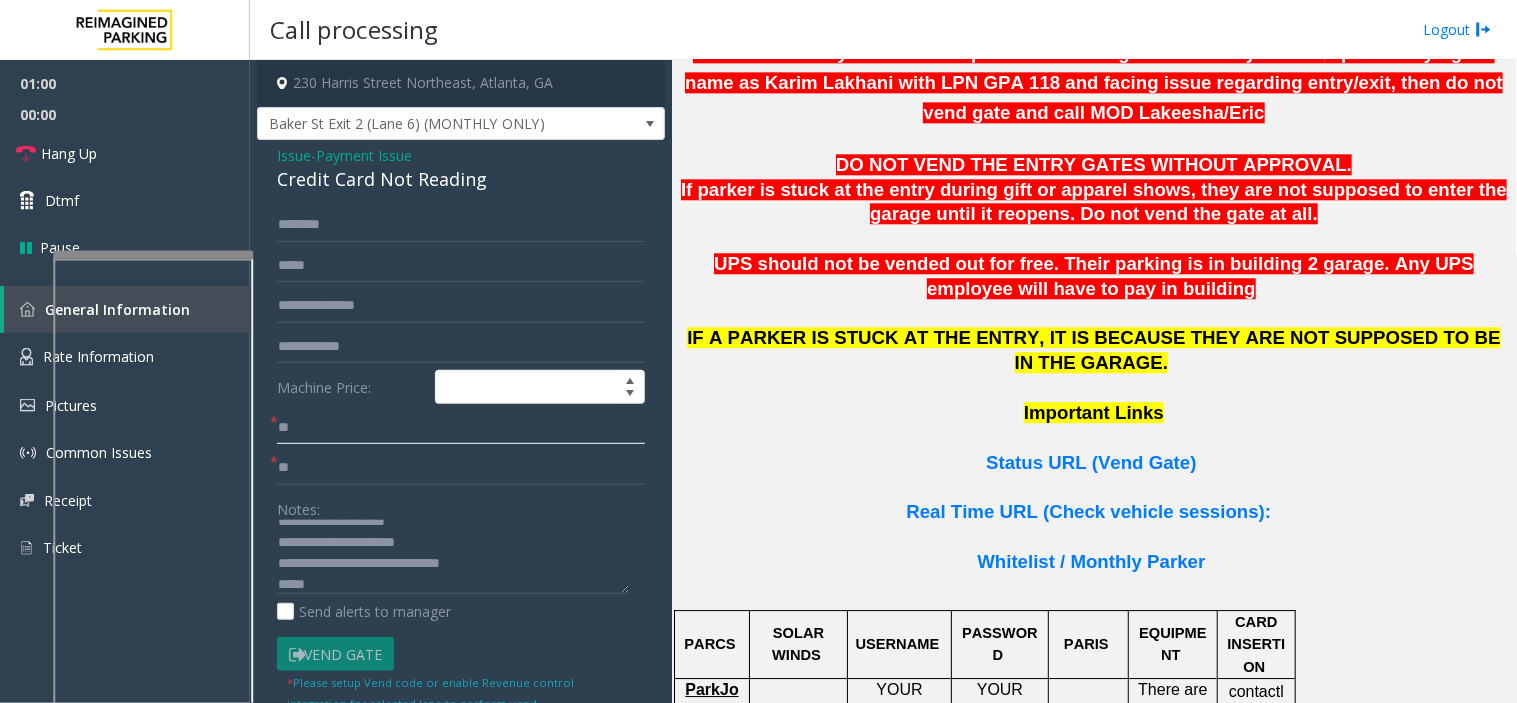 type on "**" 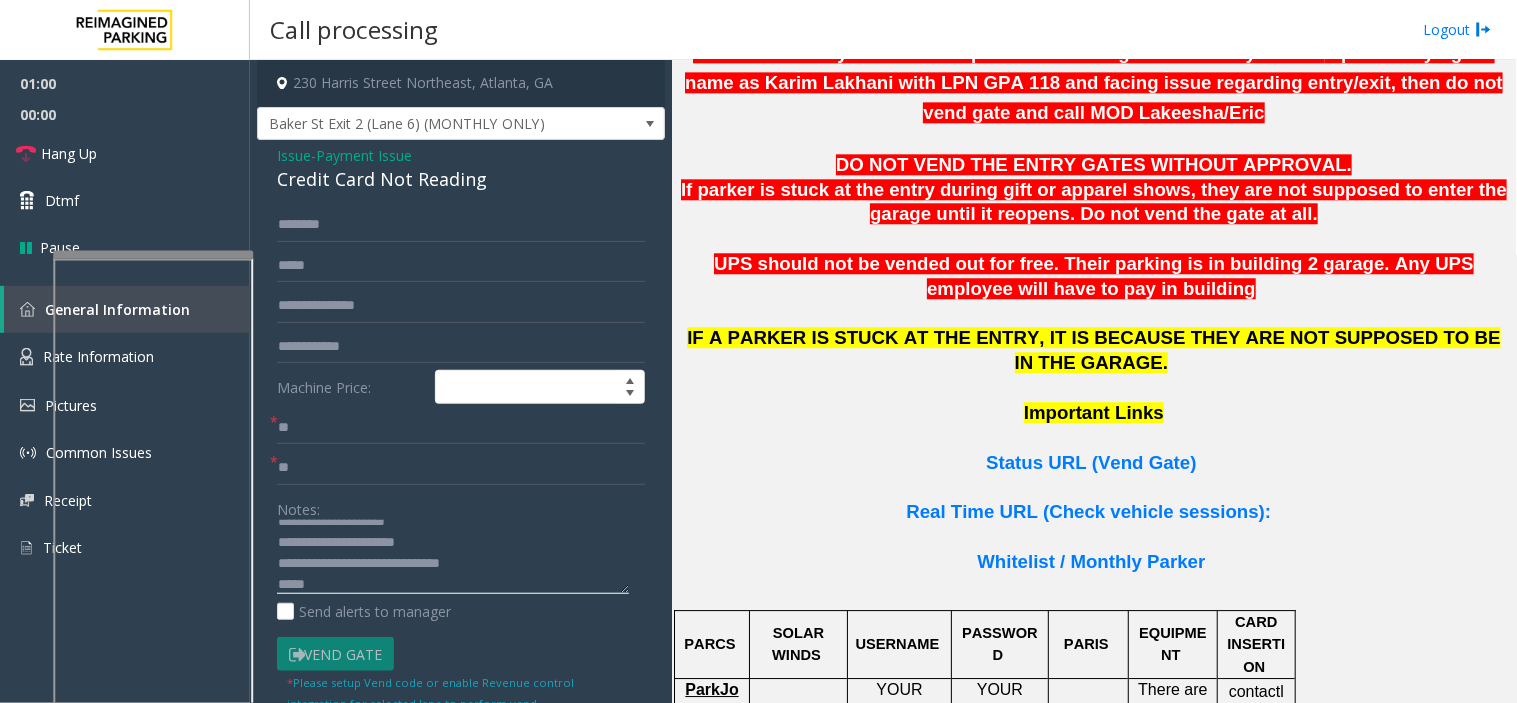 click 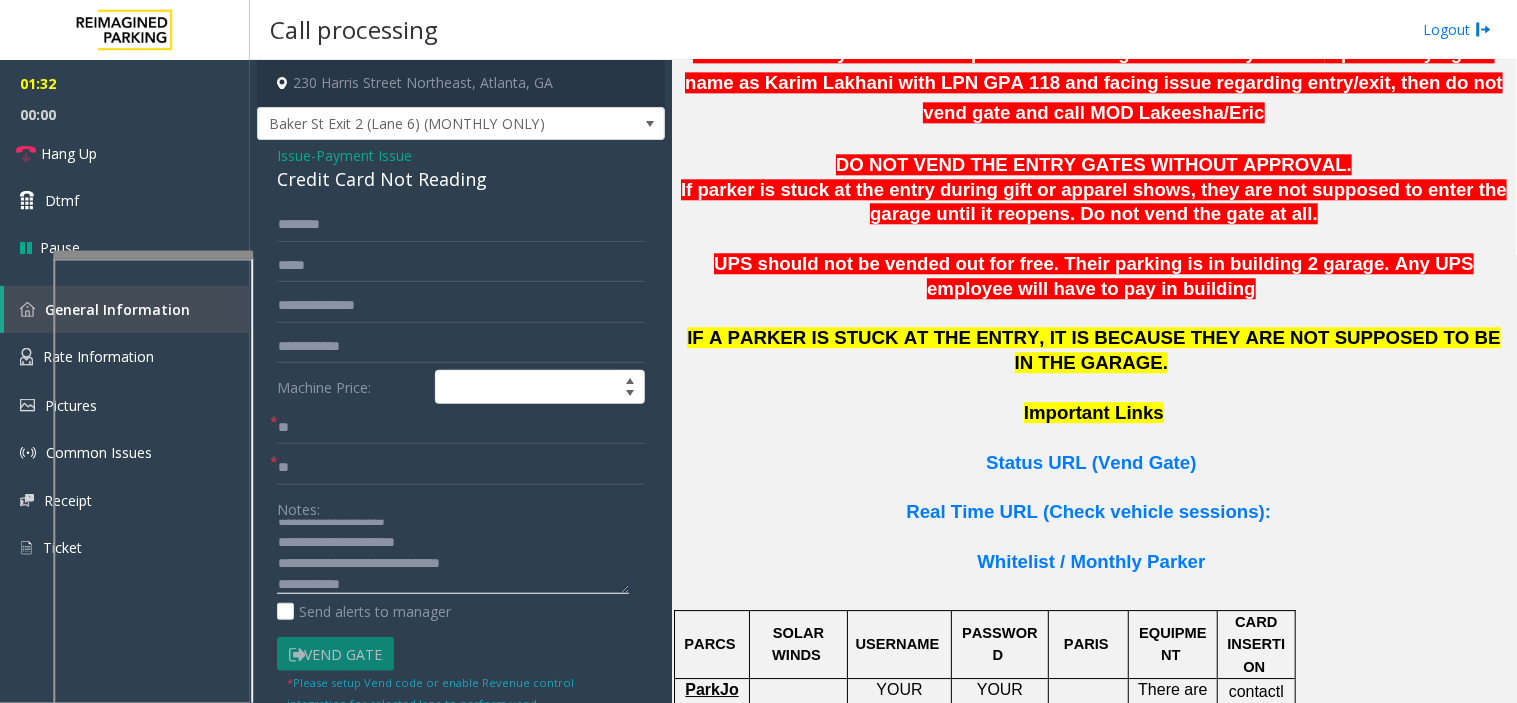 click 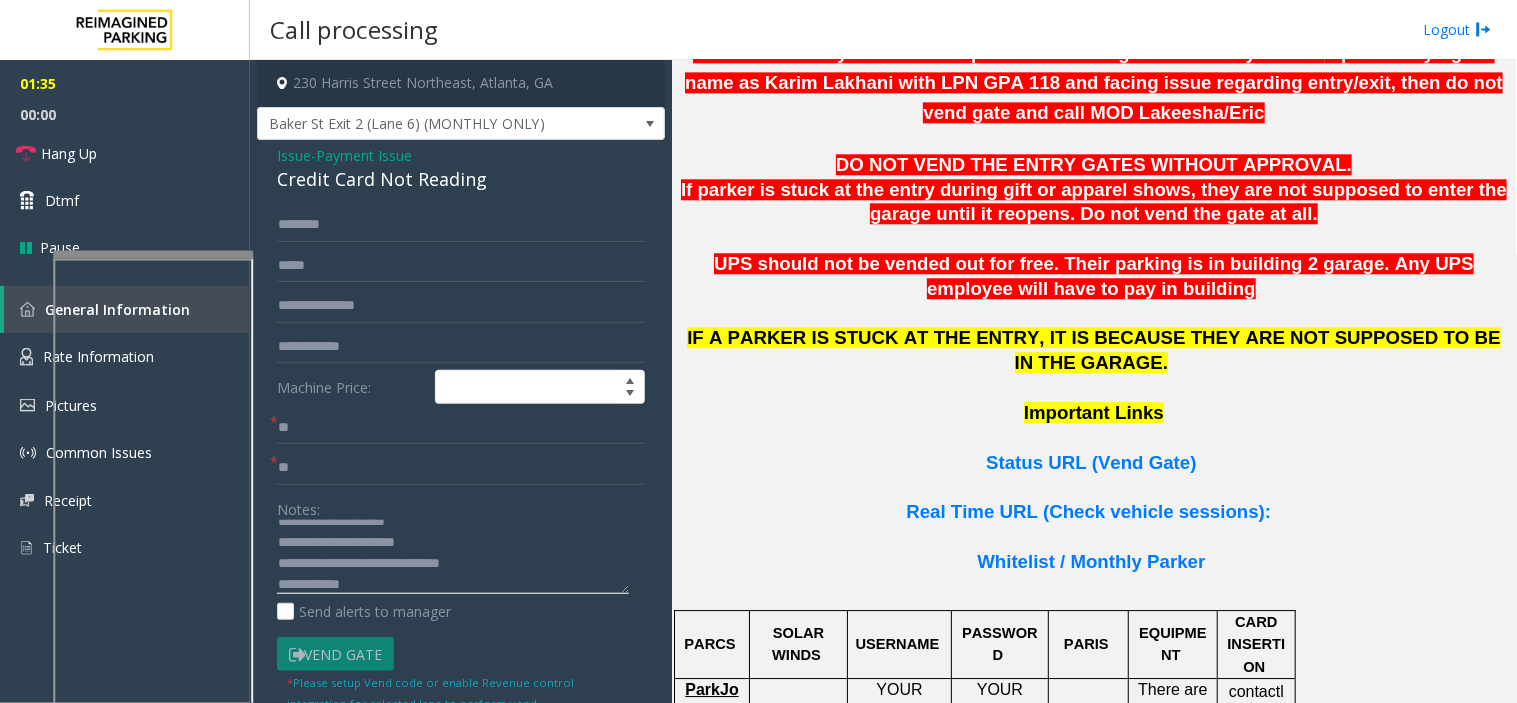 click 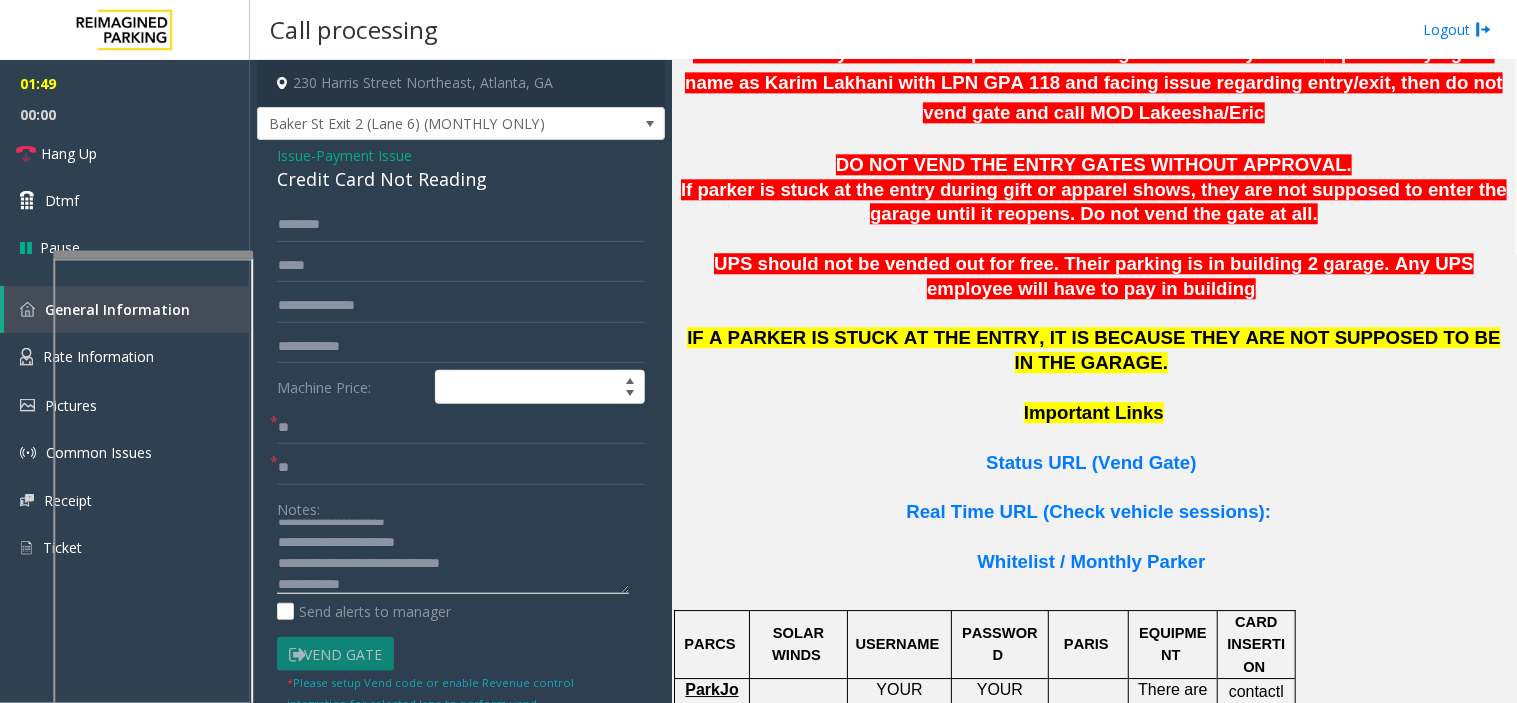 type on "**********" 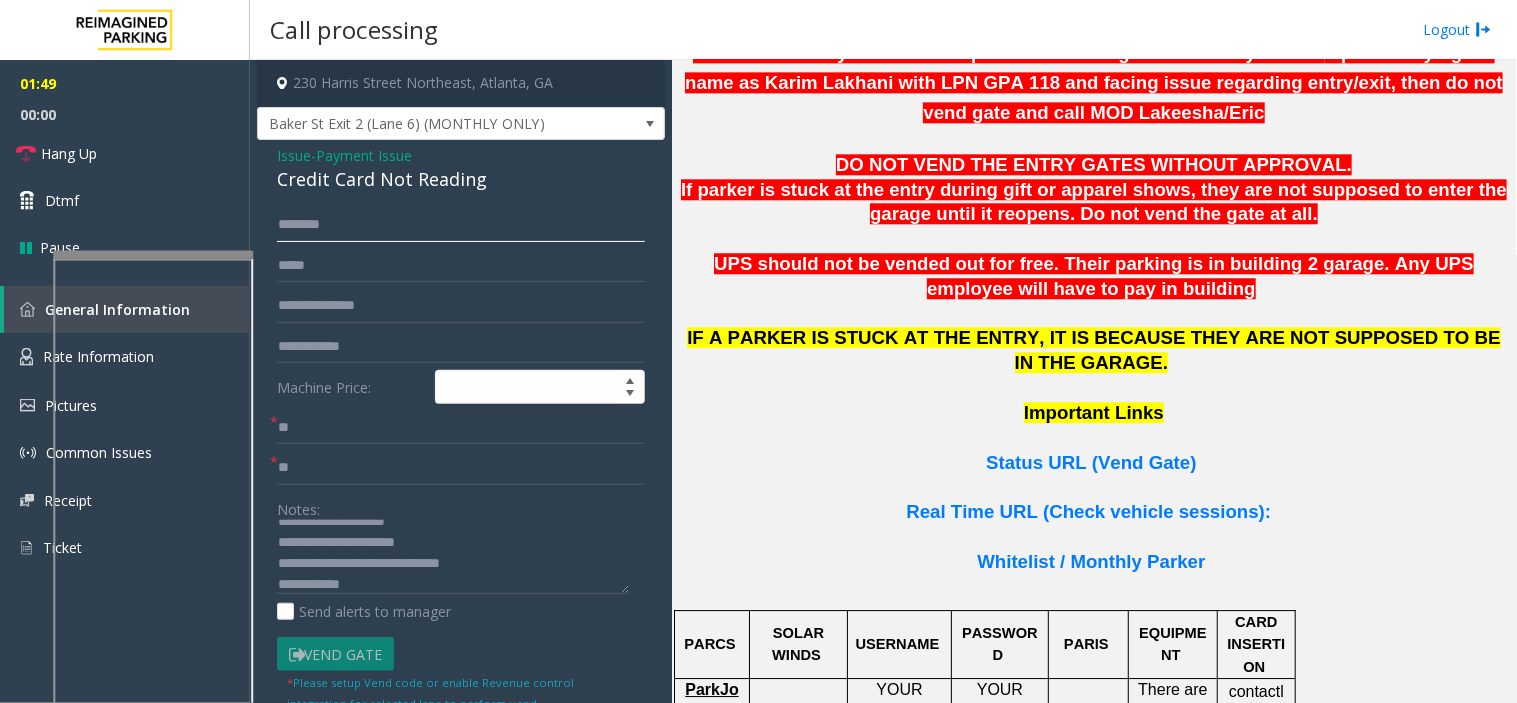 click 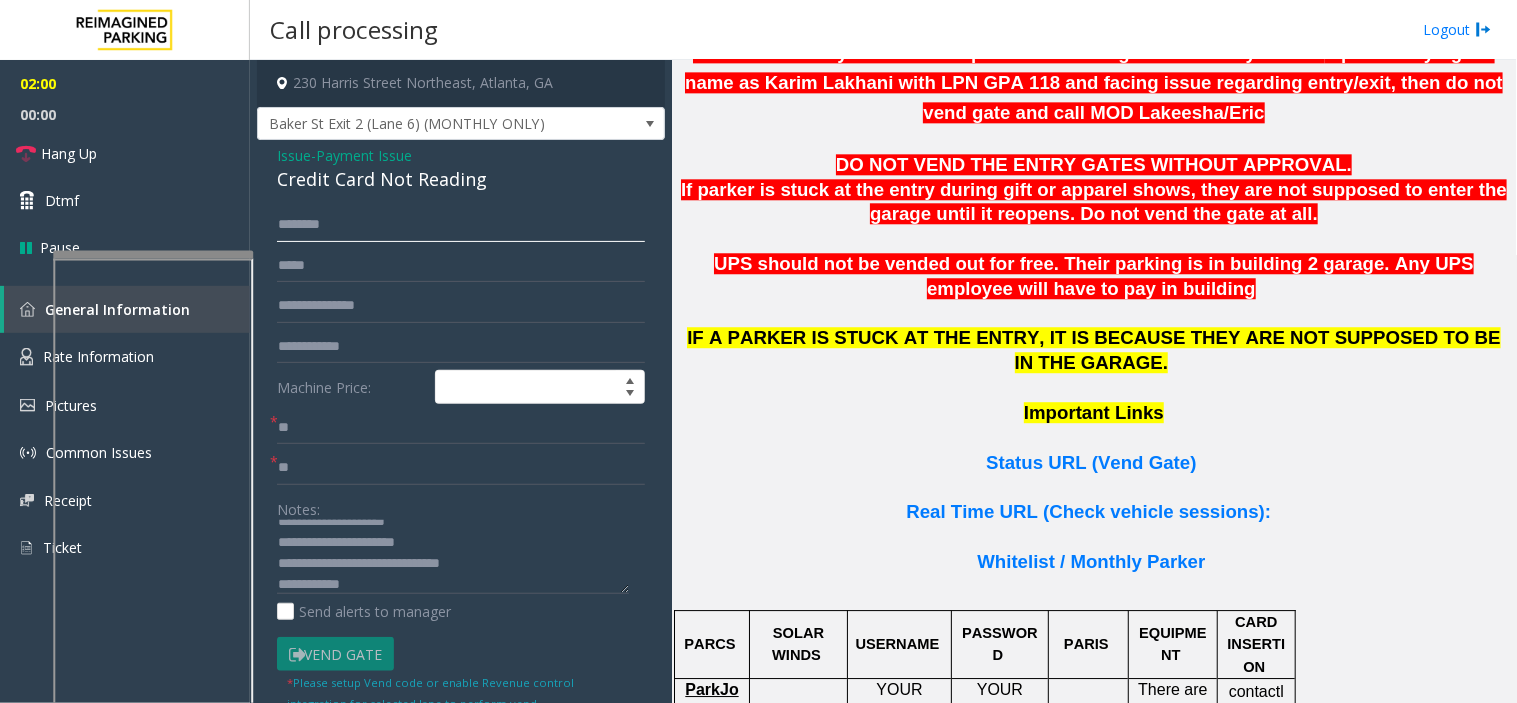 click 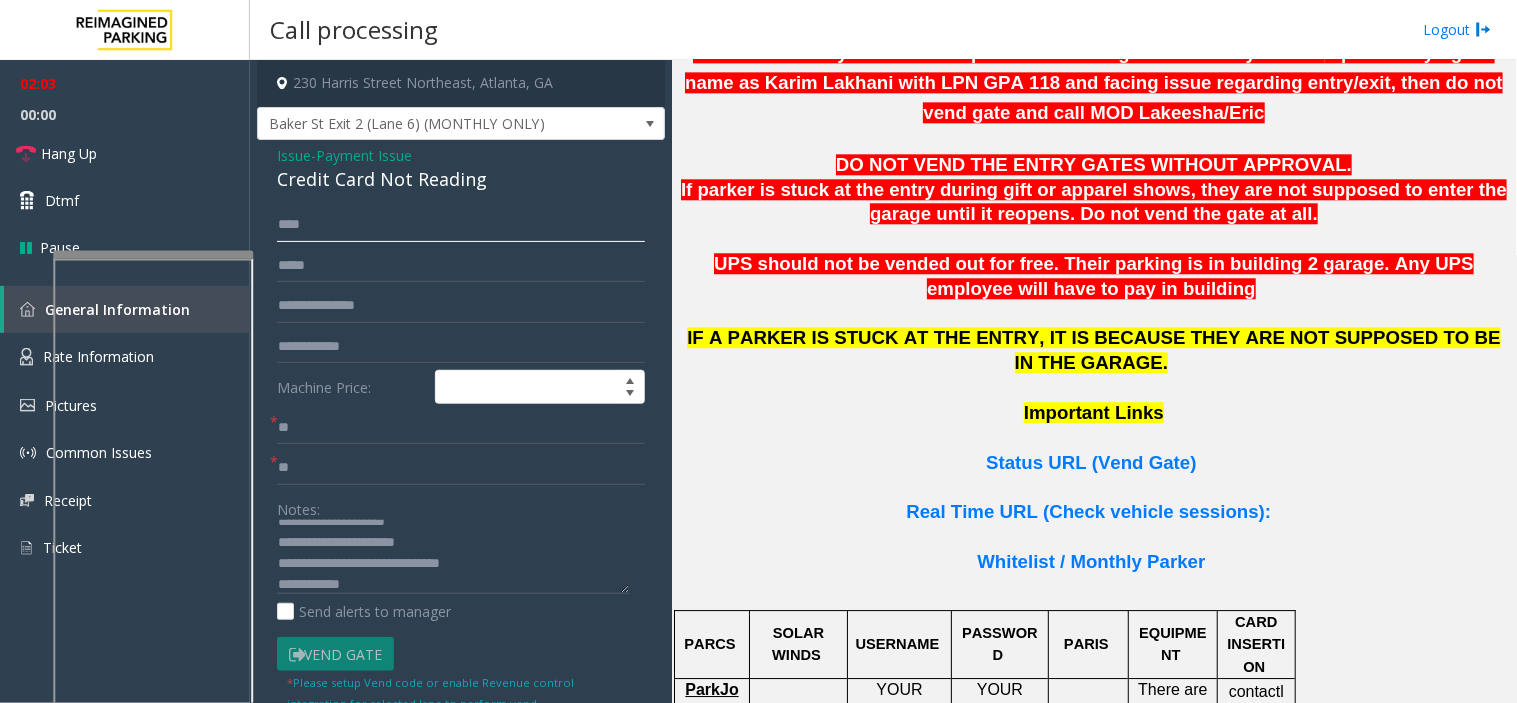 type on "****" 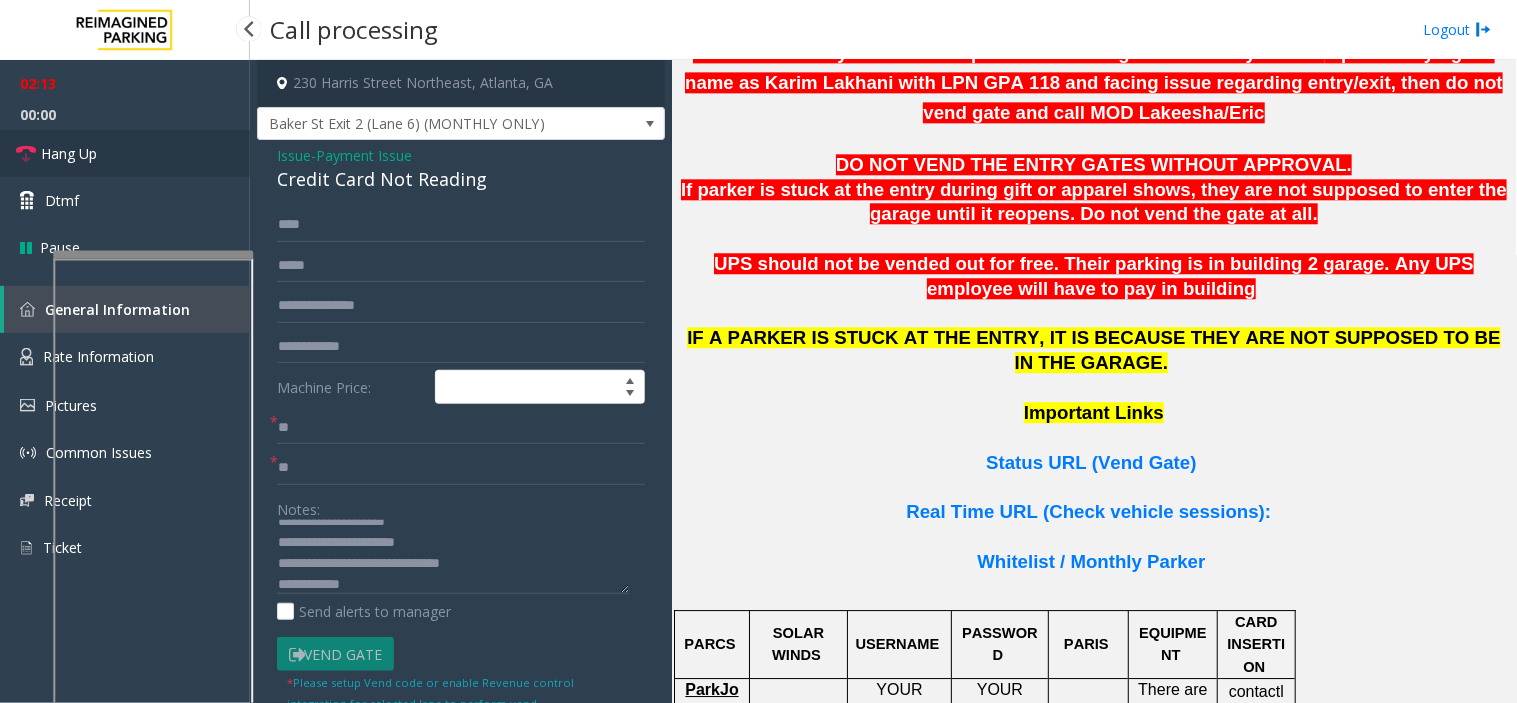 click on "Hang Up" at bounding box center [125, 153] 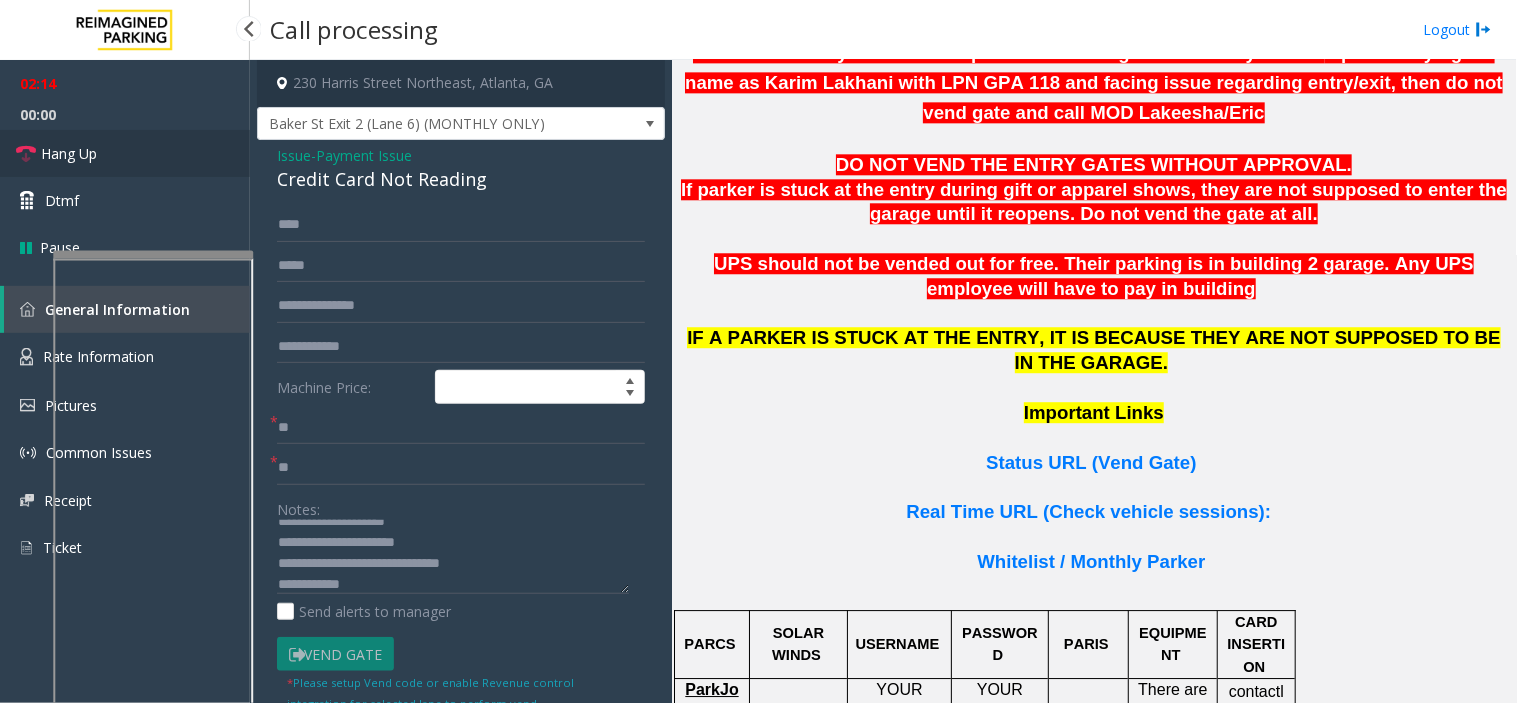 click on "Hang Up" at bounding box center (125, 153) 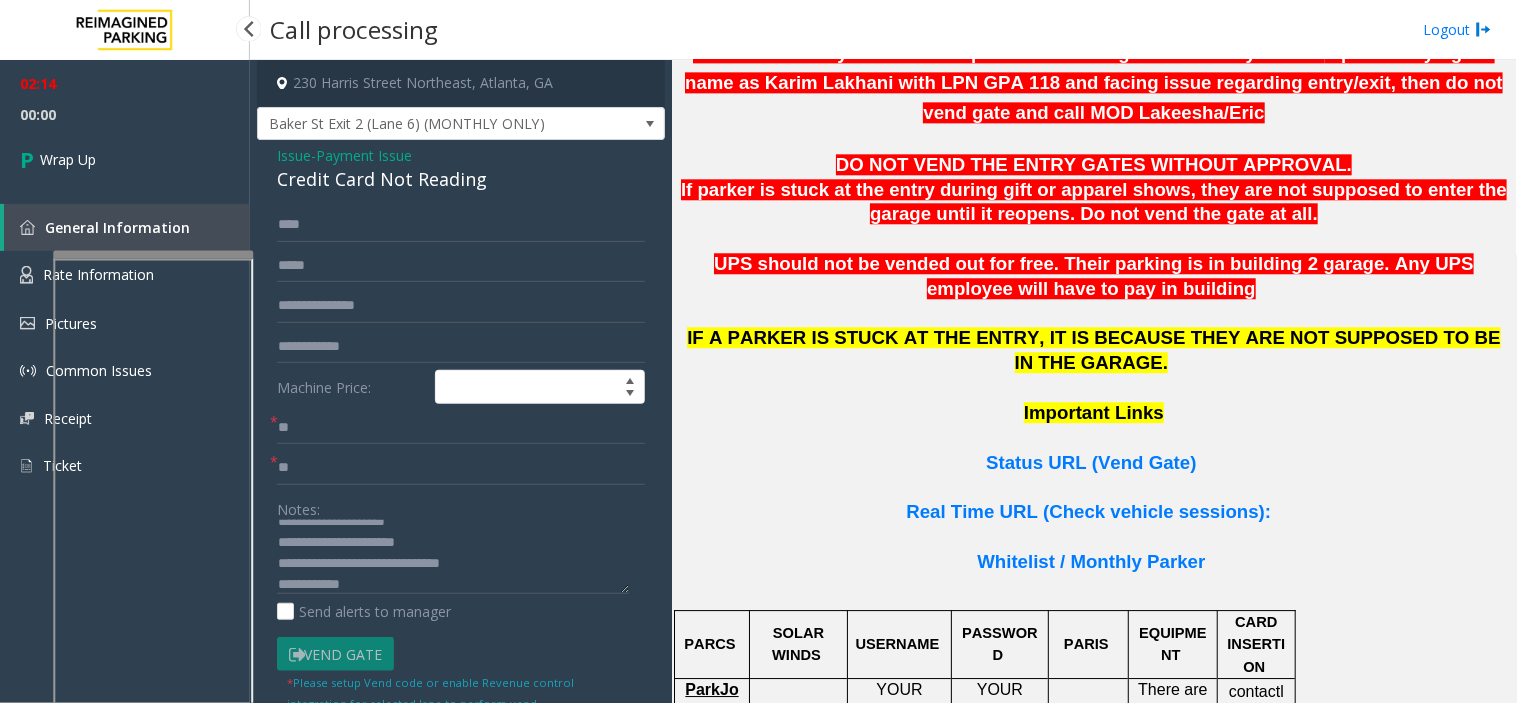 click on "Wrap Up" at bounding box center (125, 159) 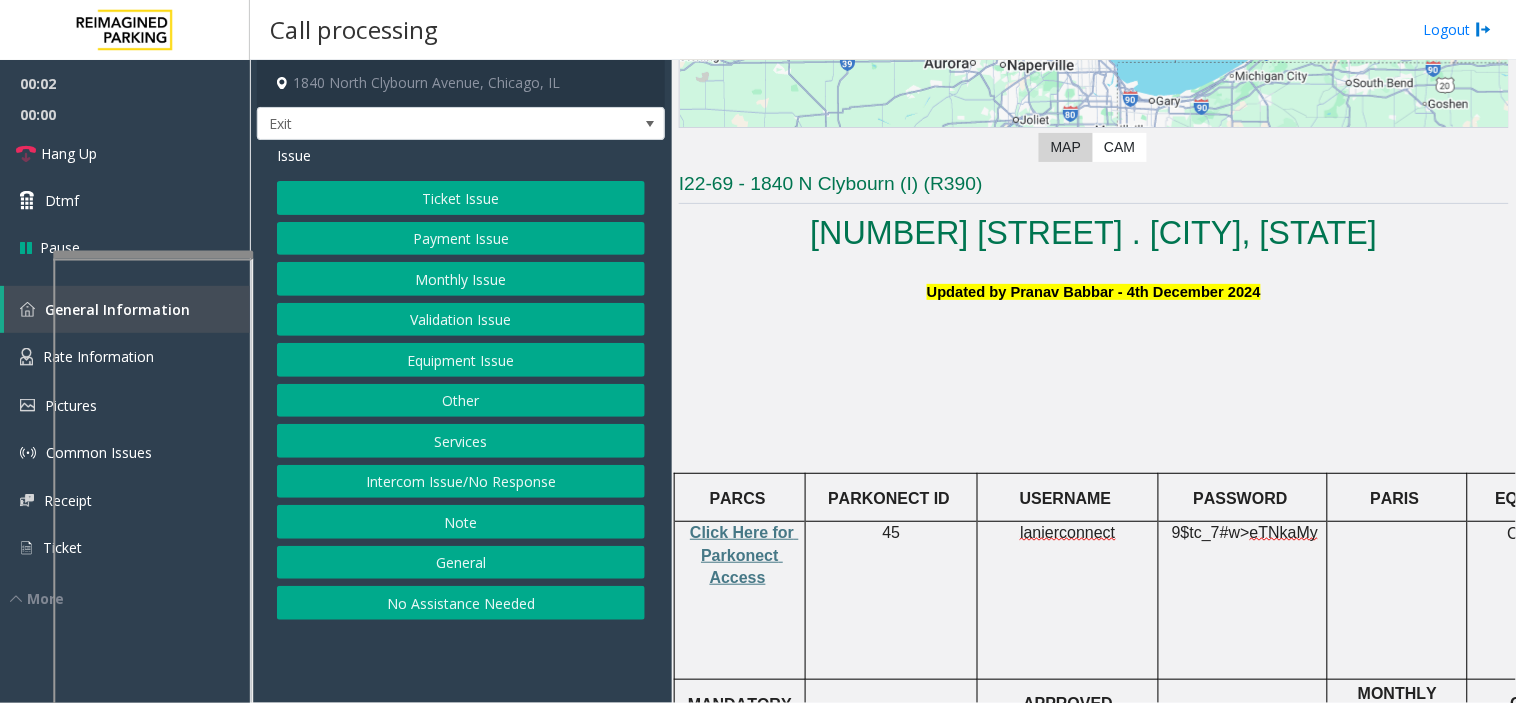 scroll, scrollTop: 777, scrollLeft: 0, axis: vertical 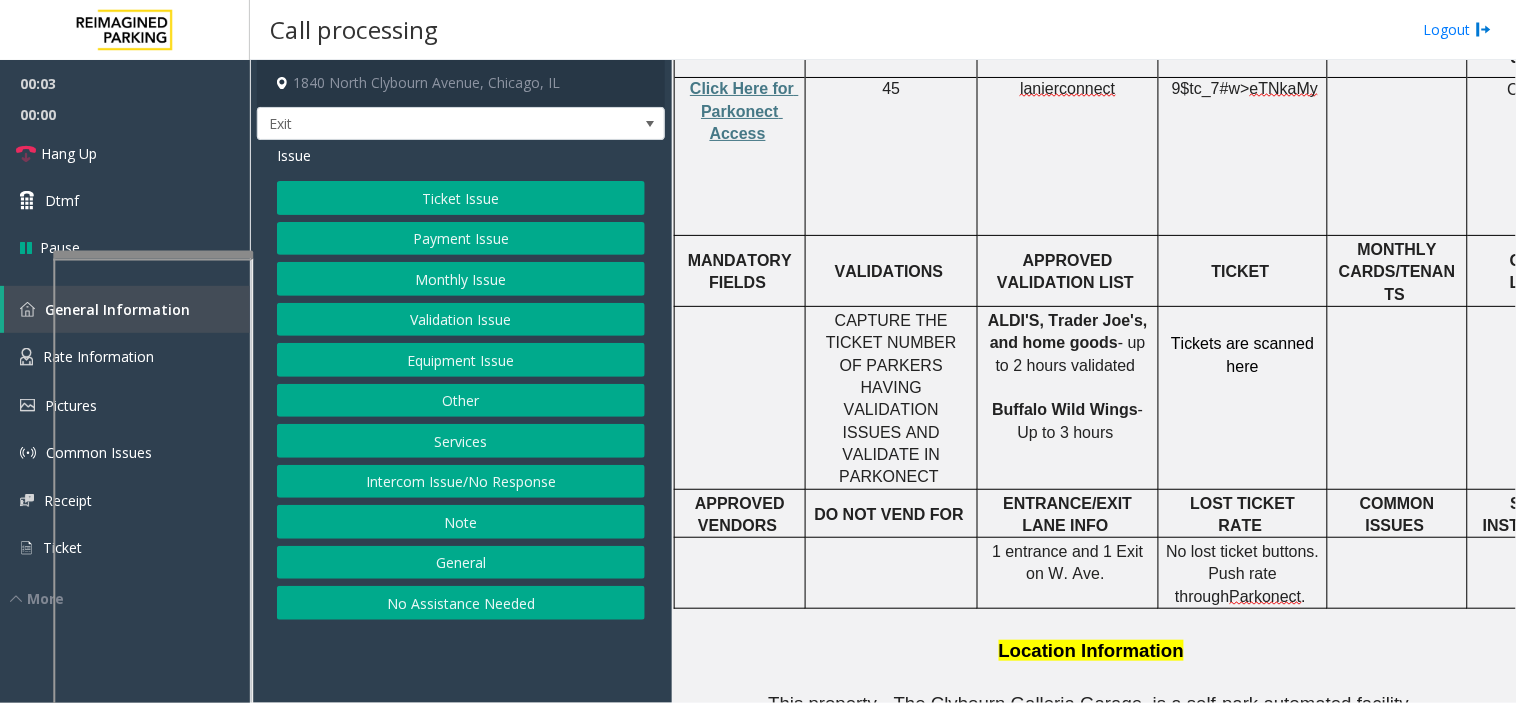 click on "Validation Issue" 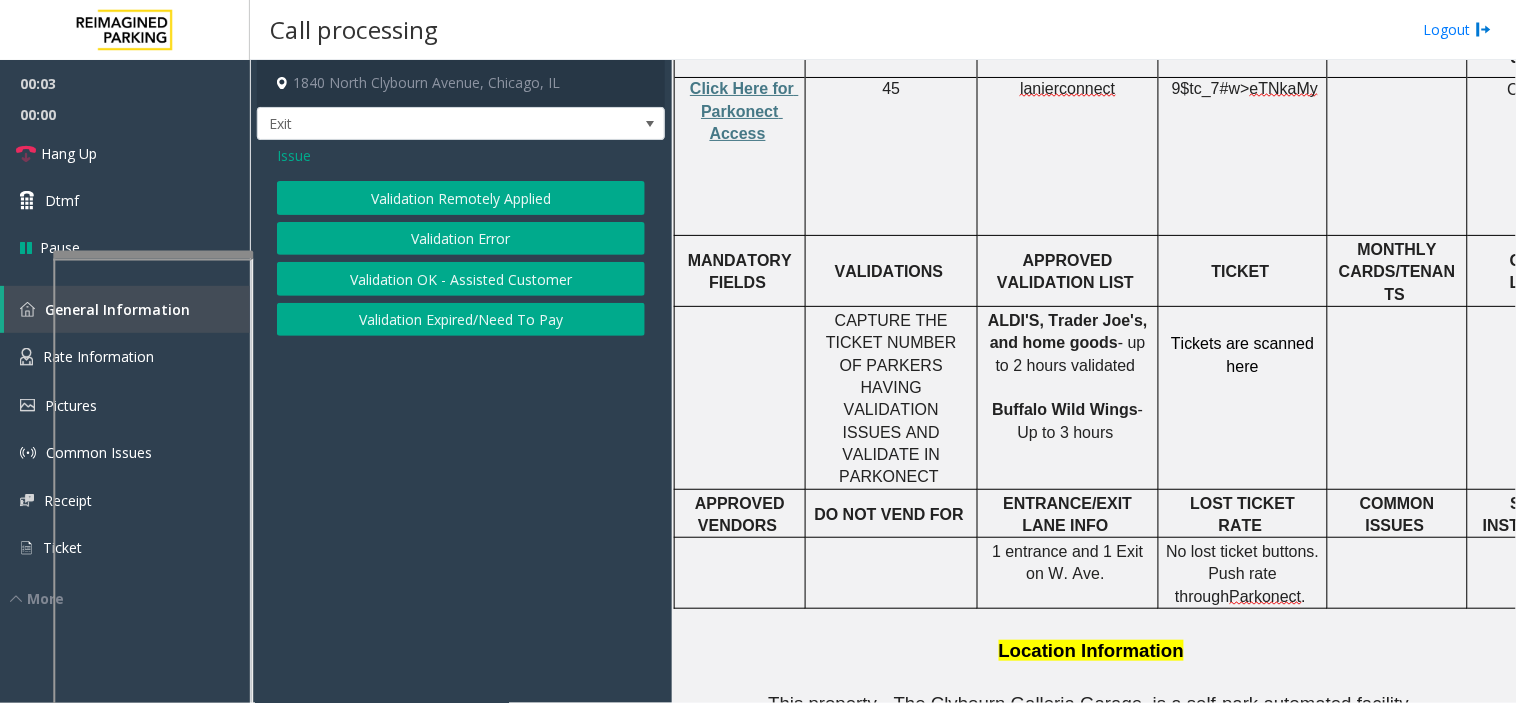 click on "Validation Error" 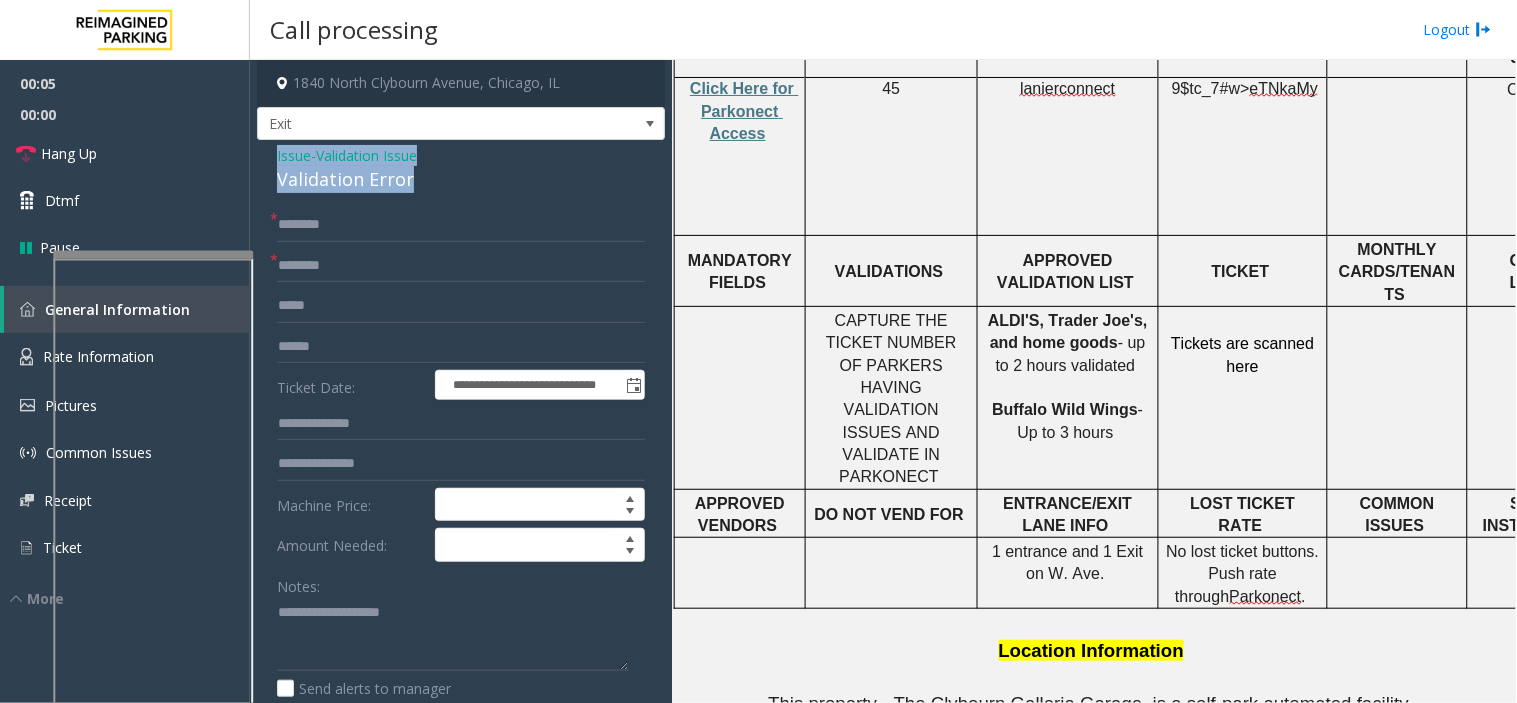 drag, startPoint x: 421, startPoint y: 177, endPoint x: 258, endPoint y: 151, distance: 165.0606 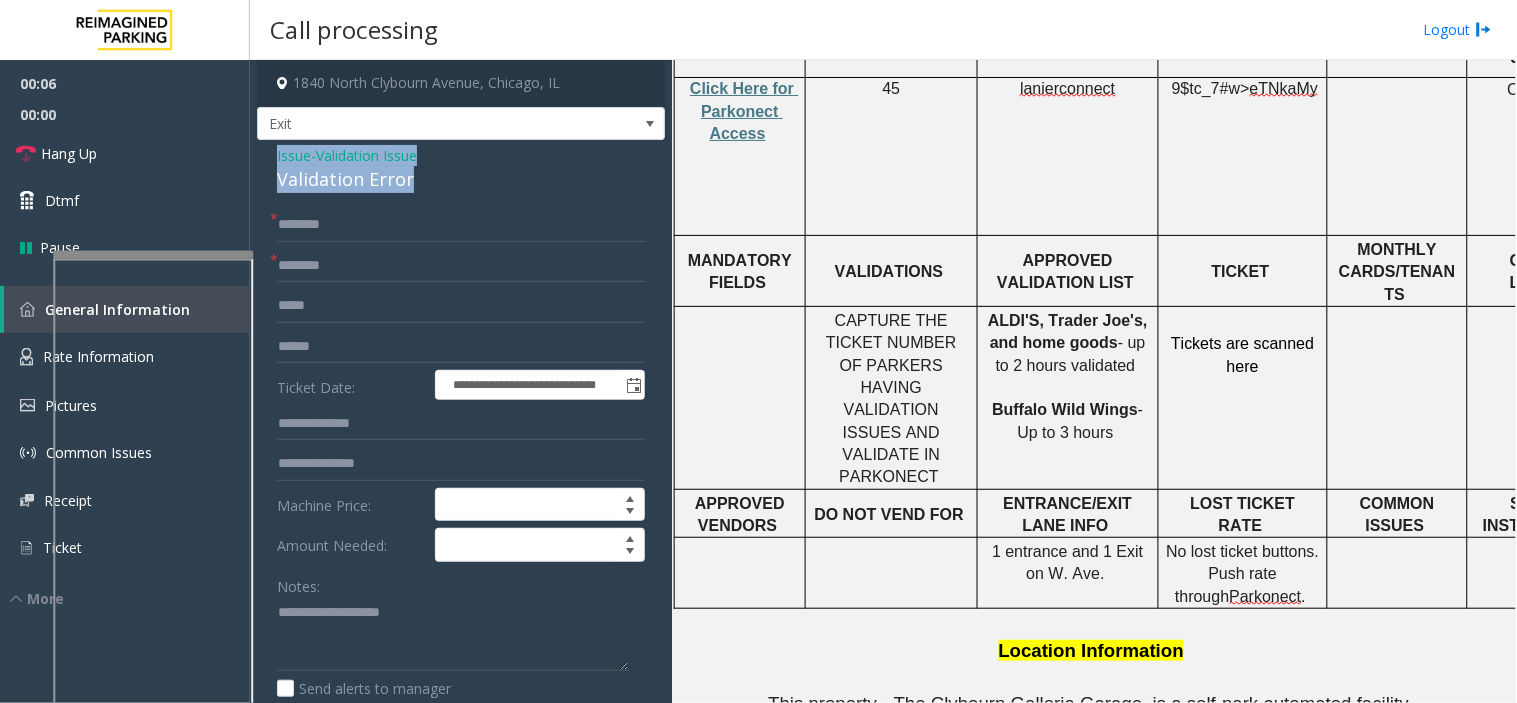 copy on "Issue  -  Validation Issue Validation Error" 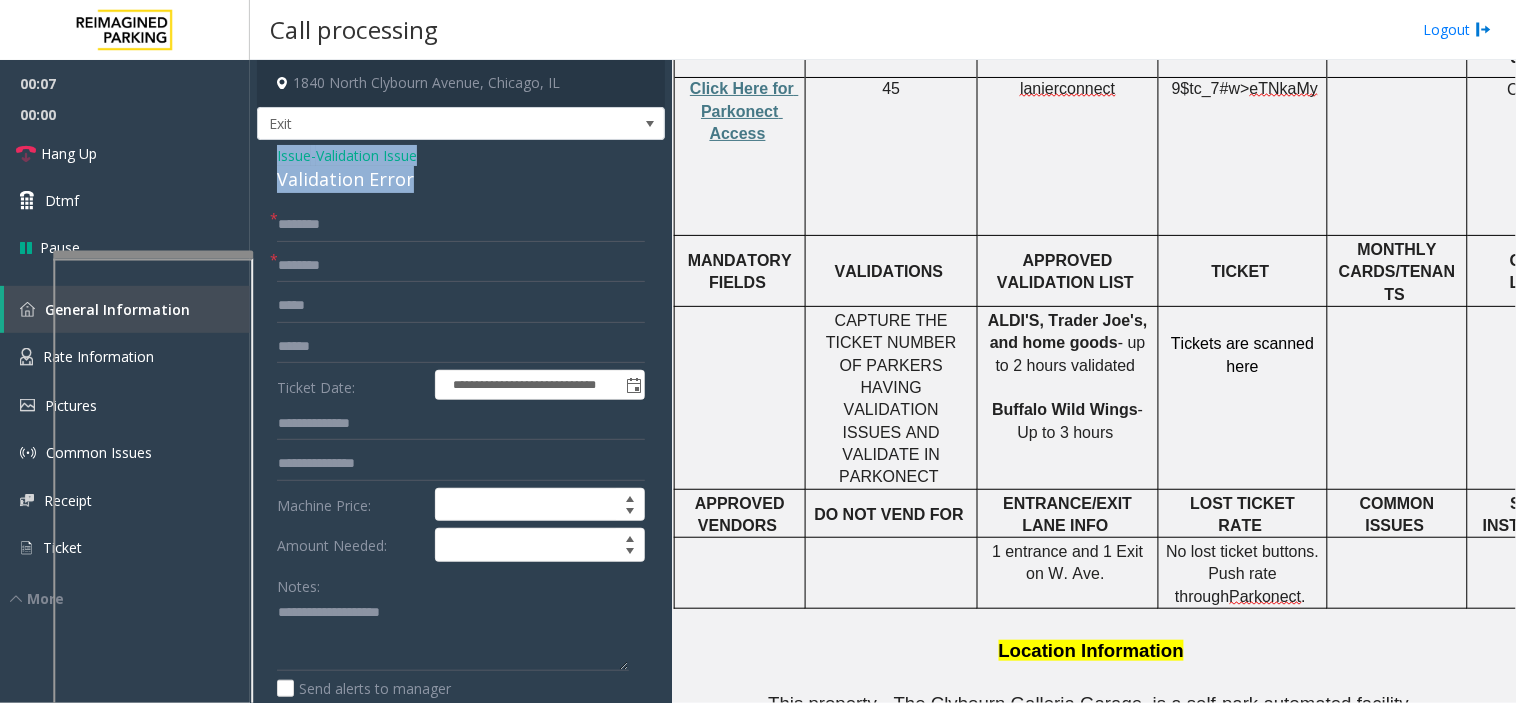 click on "Issue" 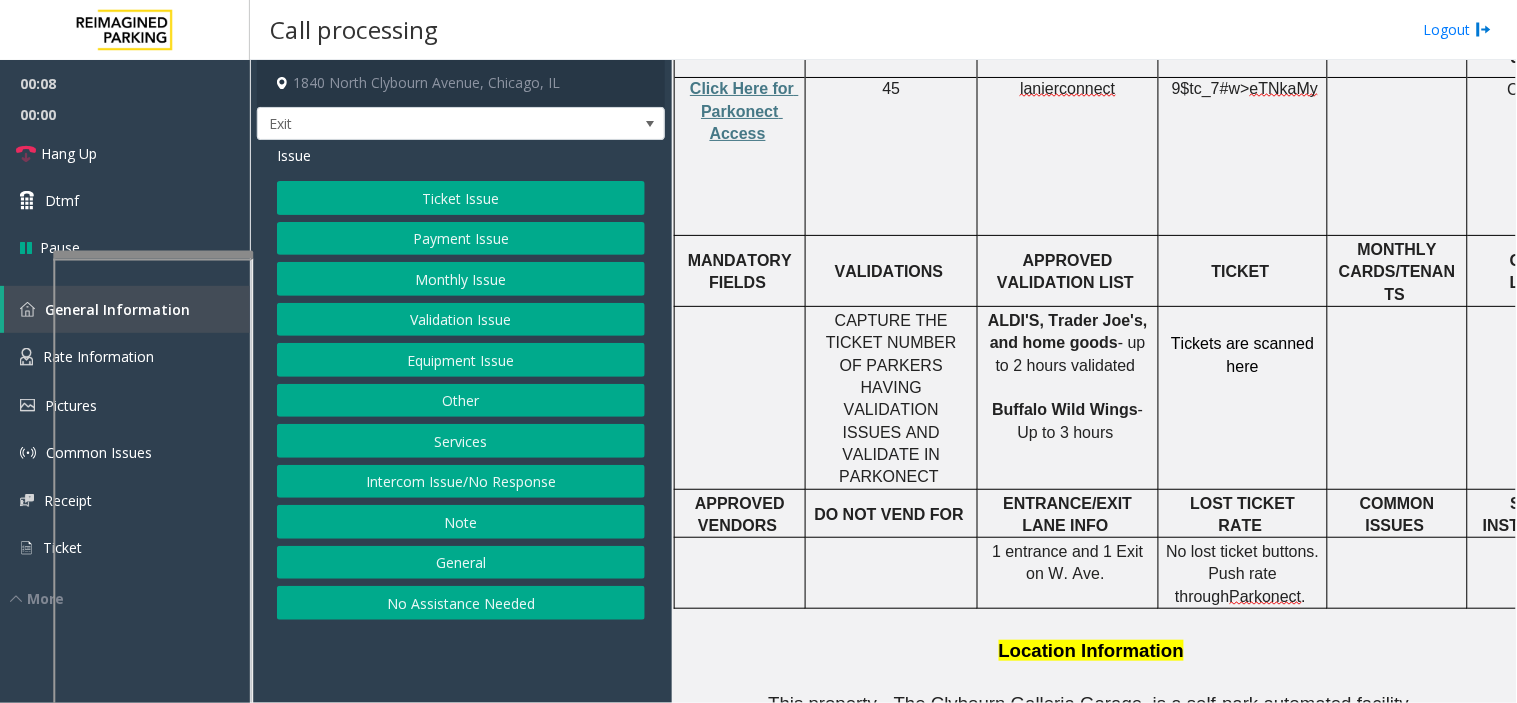 click on "Ticket Issue" 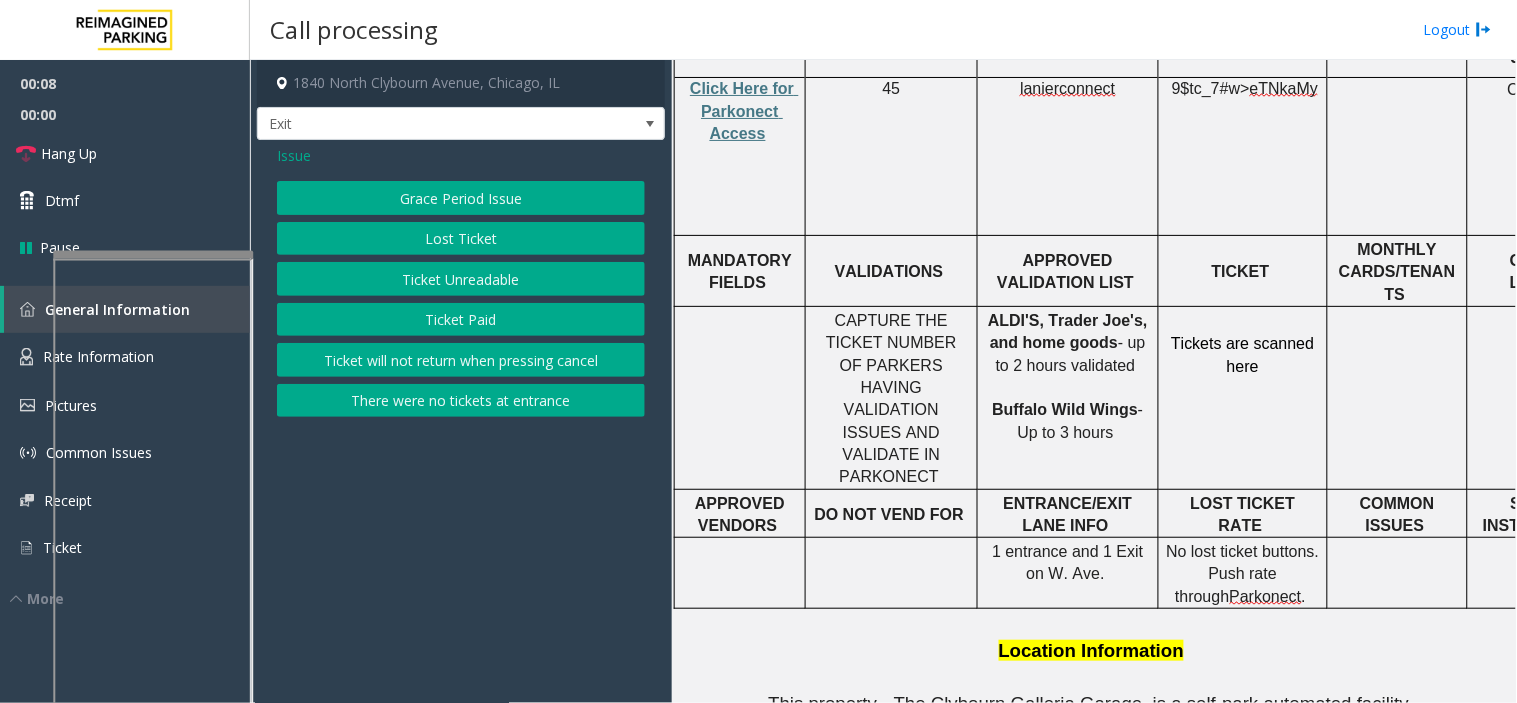 click on "Lost Ticket" 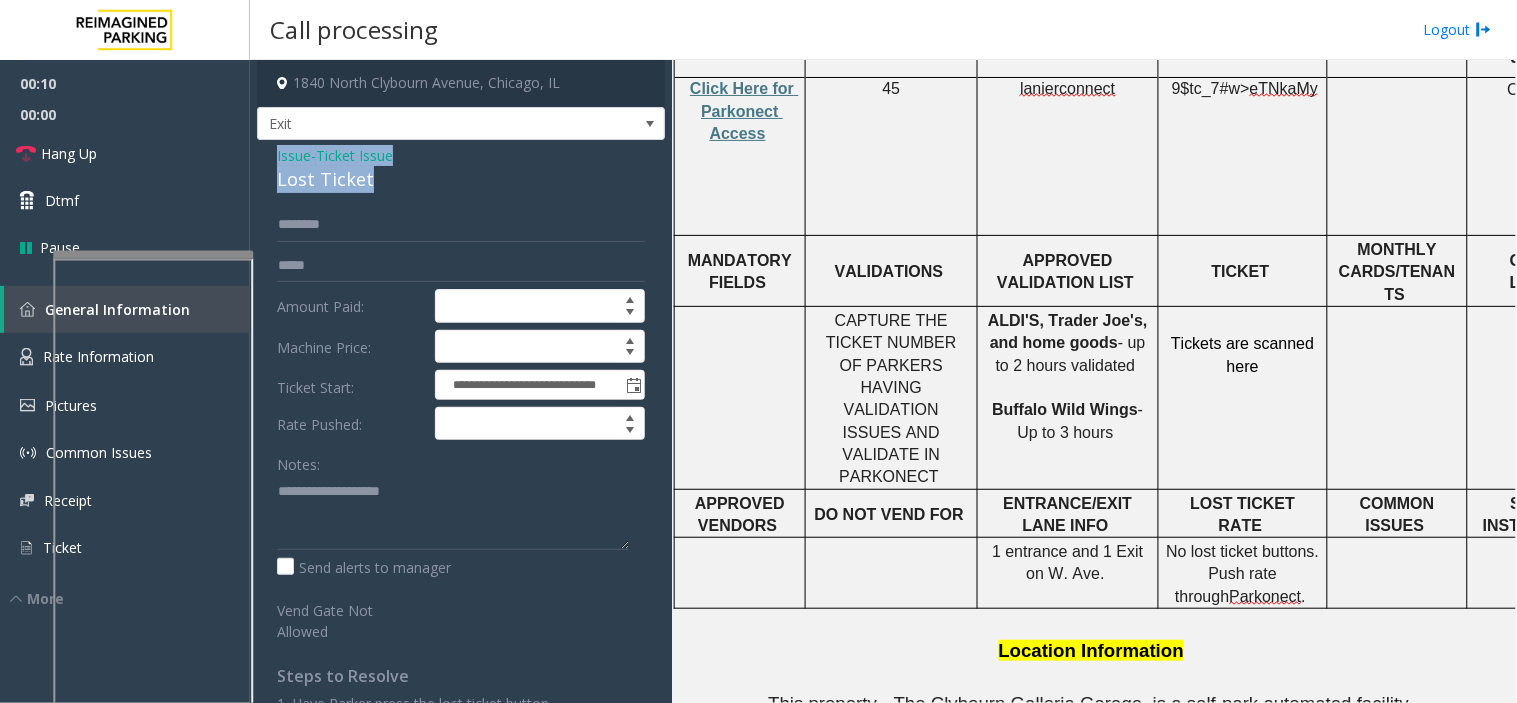 drag, startPoint x: 380, startPoint y: 186, endPoint x: 275, endPoint y: 151, distance: 110.67972 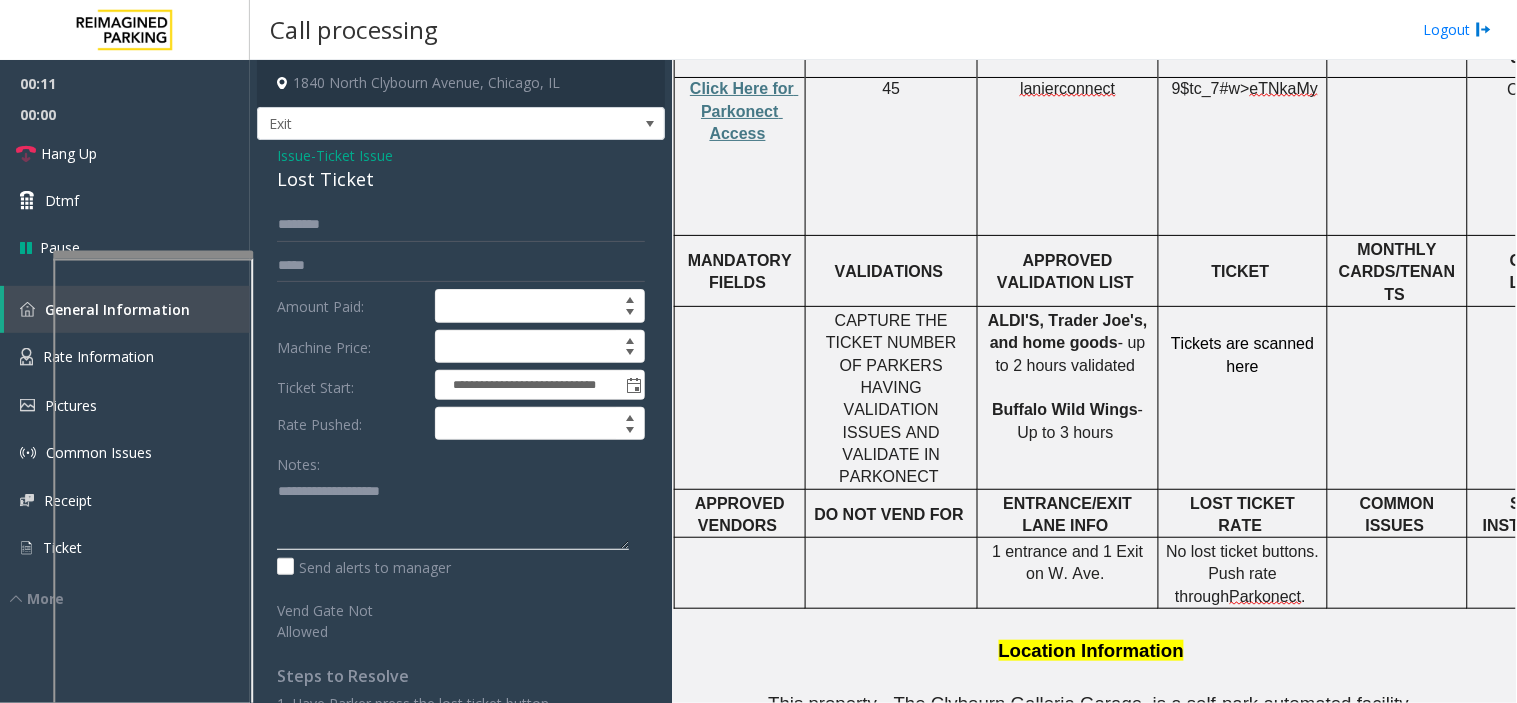 click 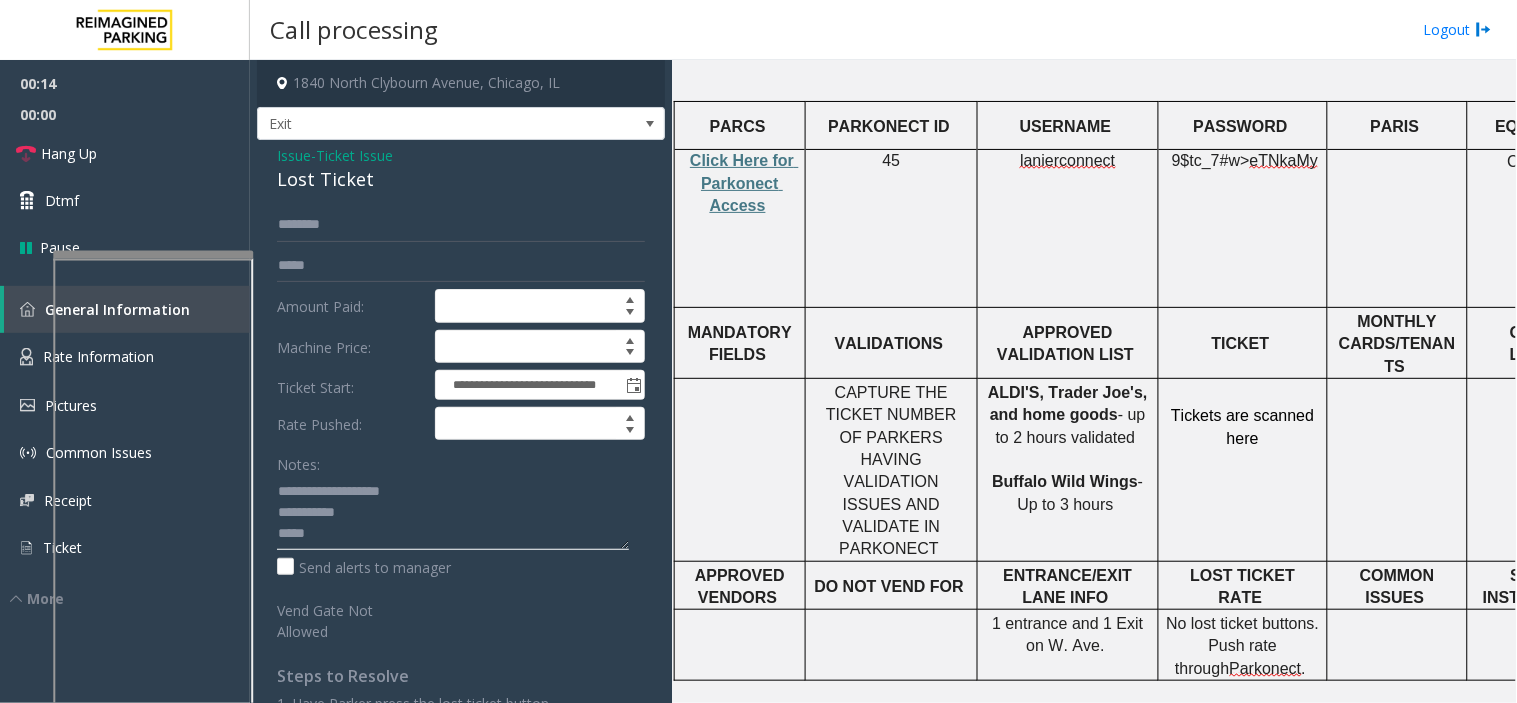 scroll, scrollTop: 666, scrollLeft: 0, axis: vertical 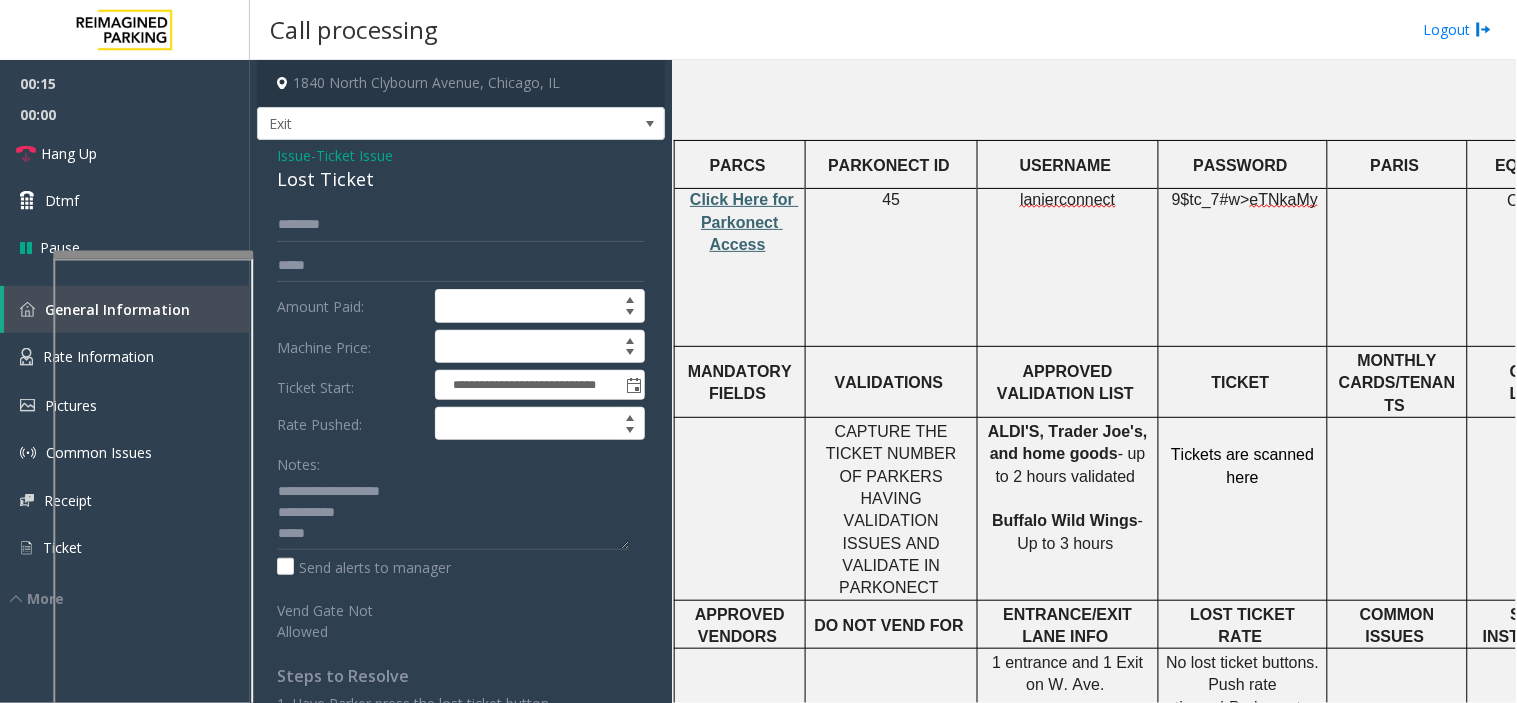click on "Click Here for Parkonect Access" 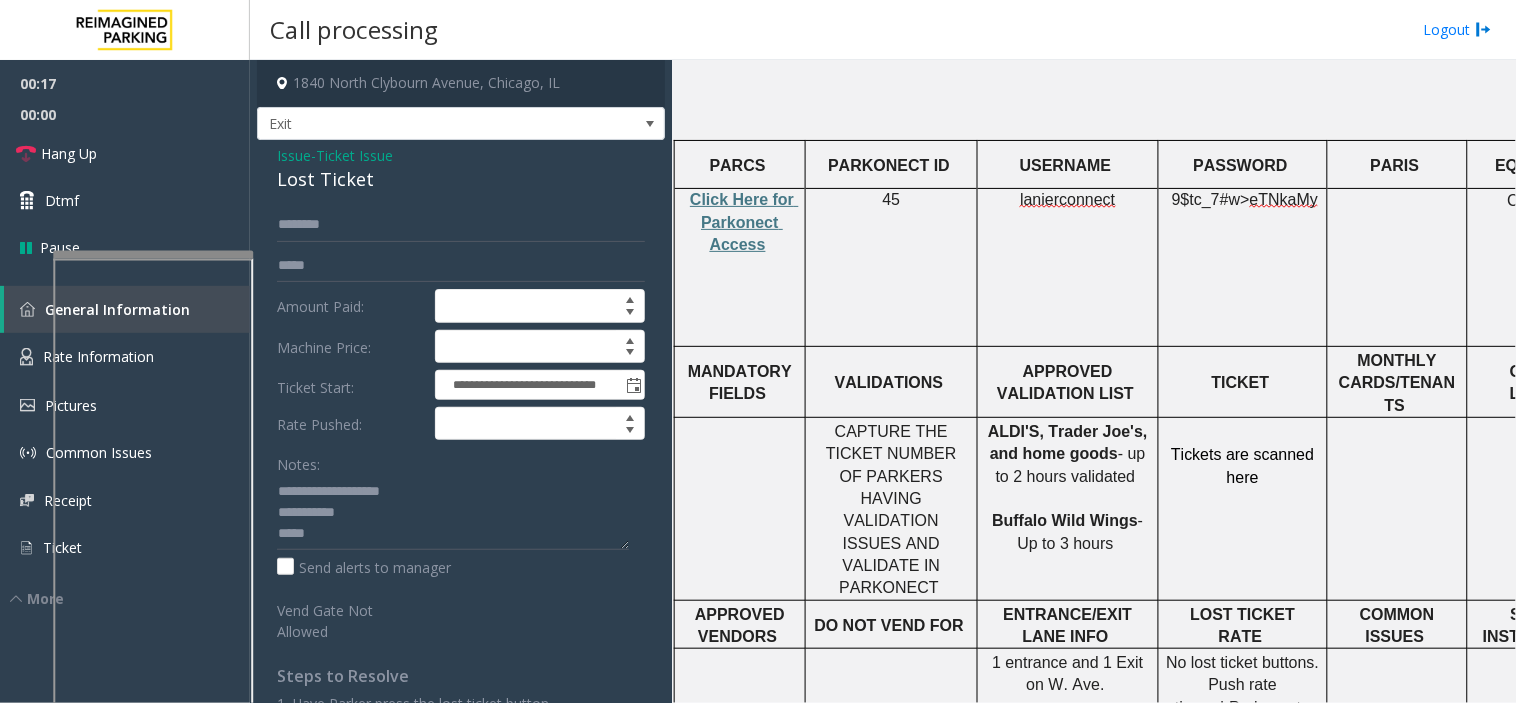 click on "lanierconnect" 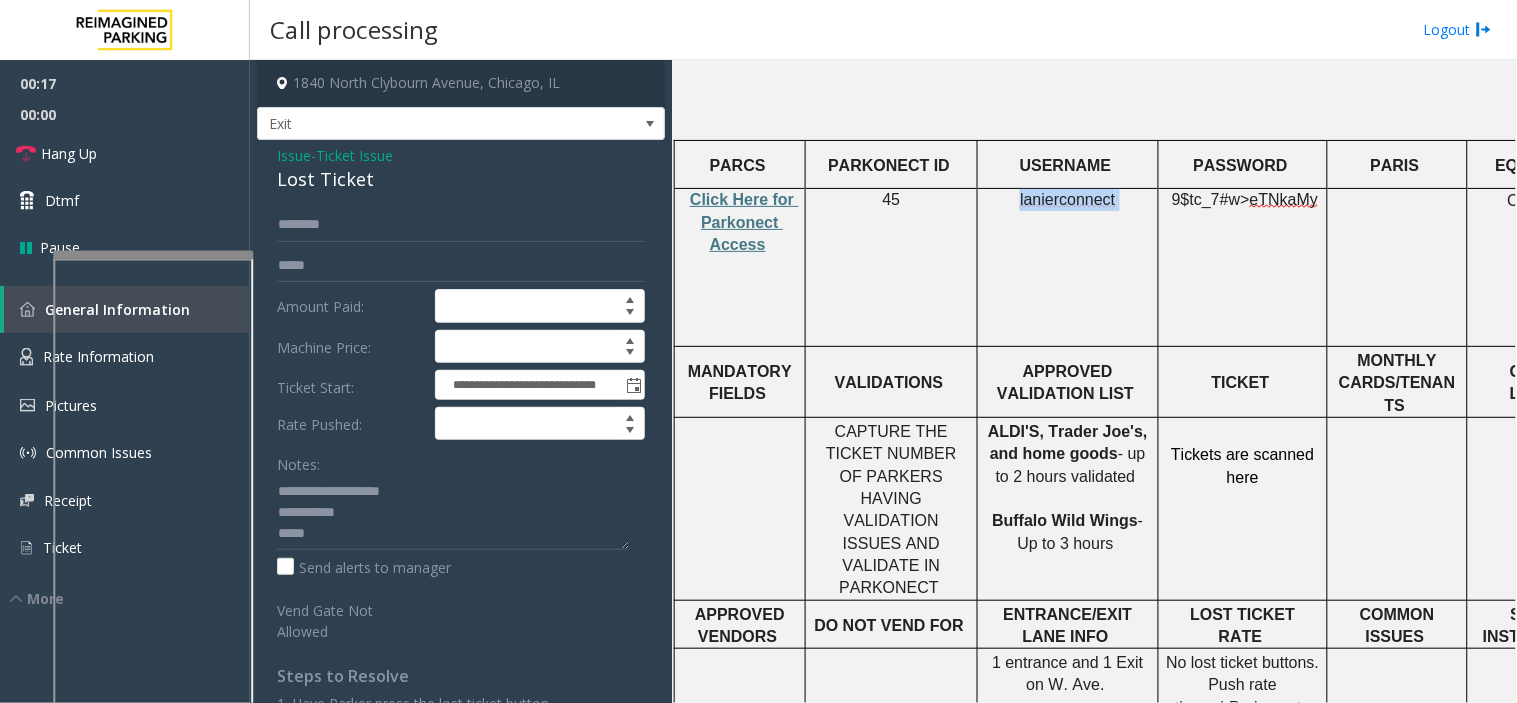 click on "lanierconnect" 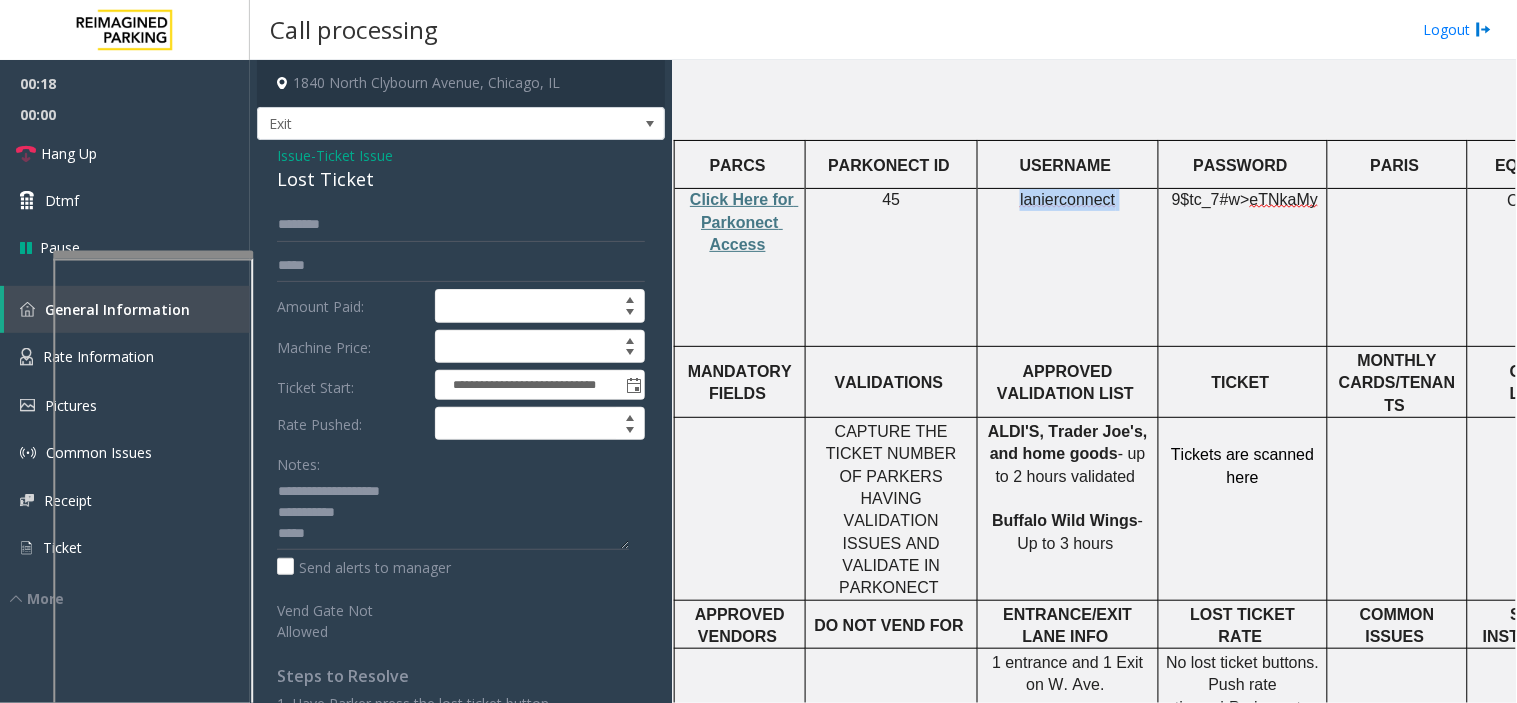 copy on "lanierconnect" 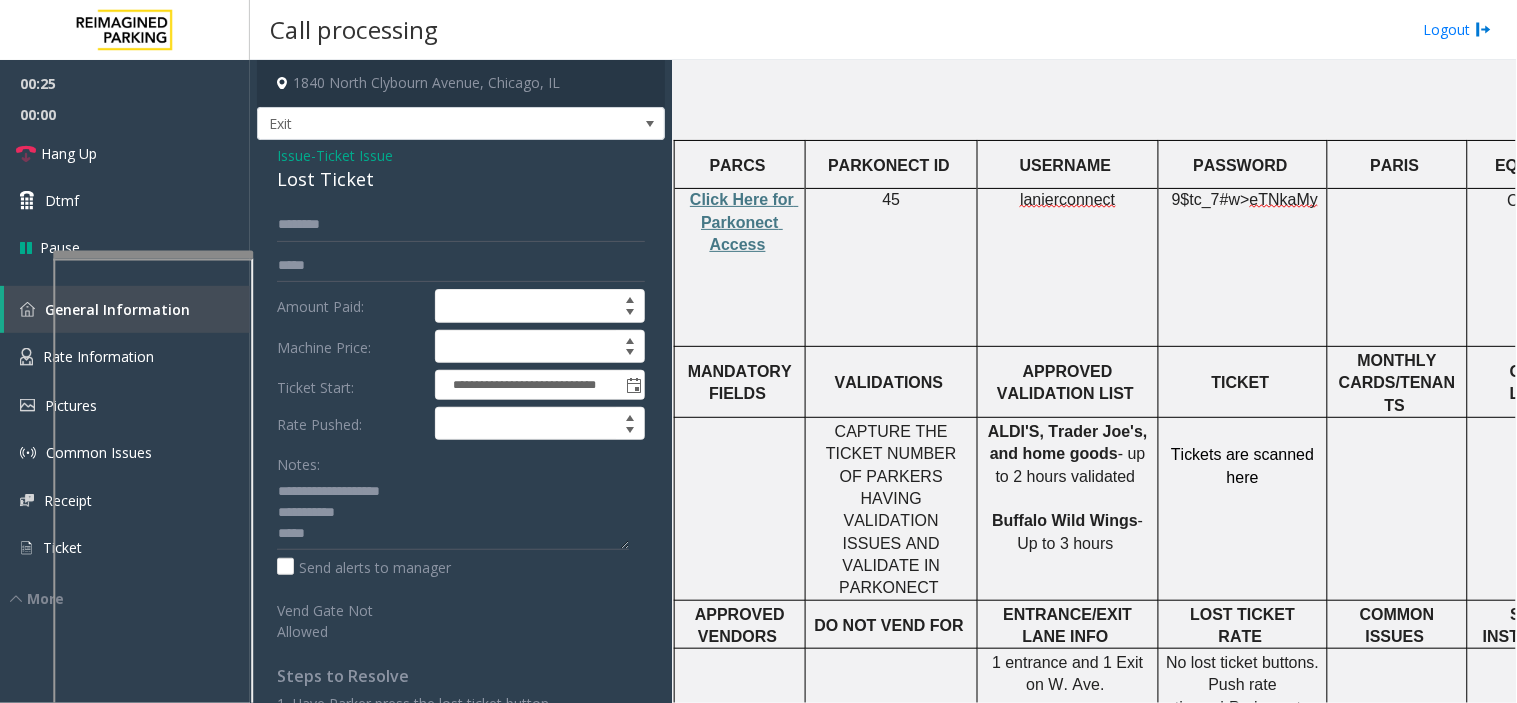 click on "9$tc_7#w>" 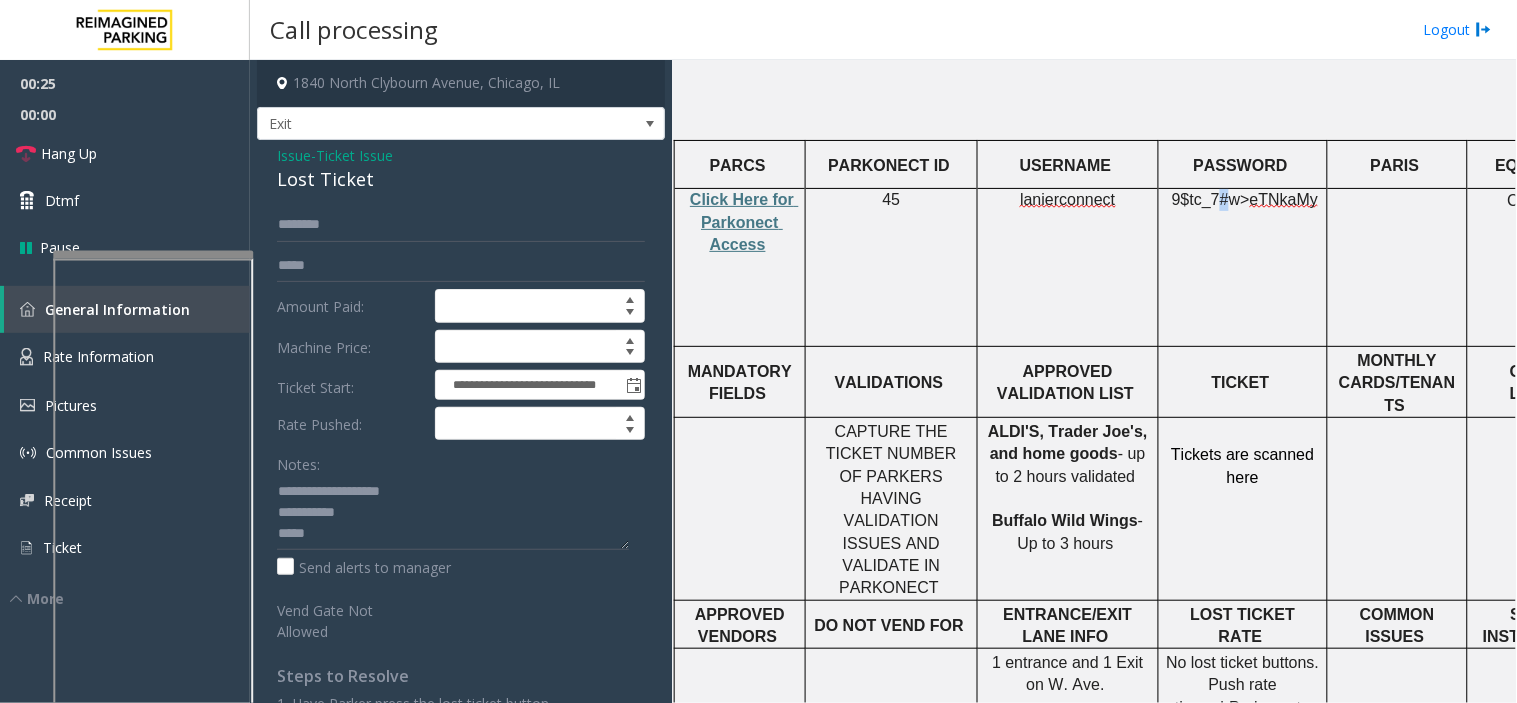 click on "9$tc_7#w>" 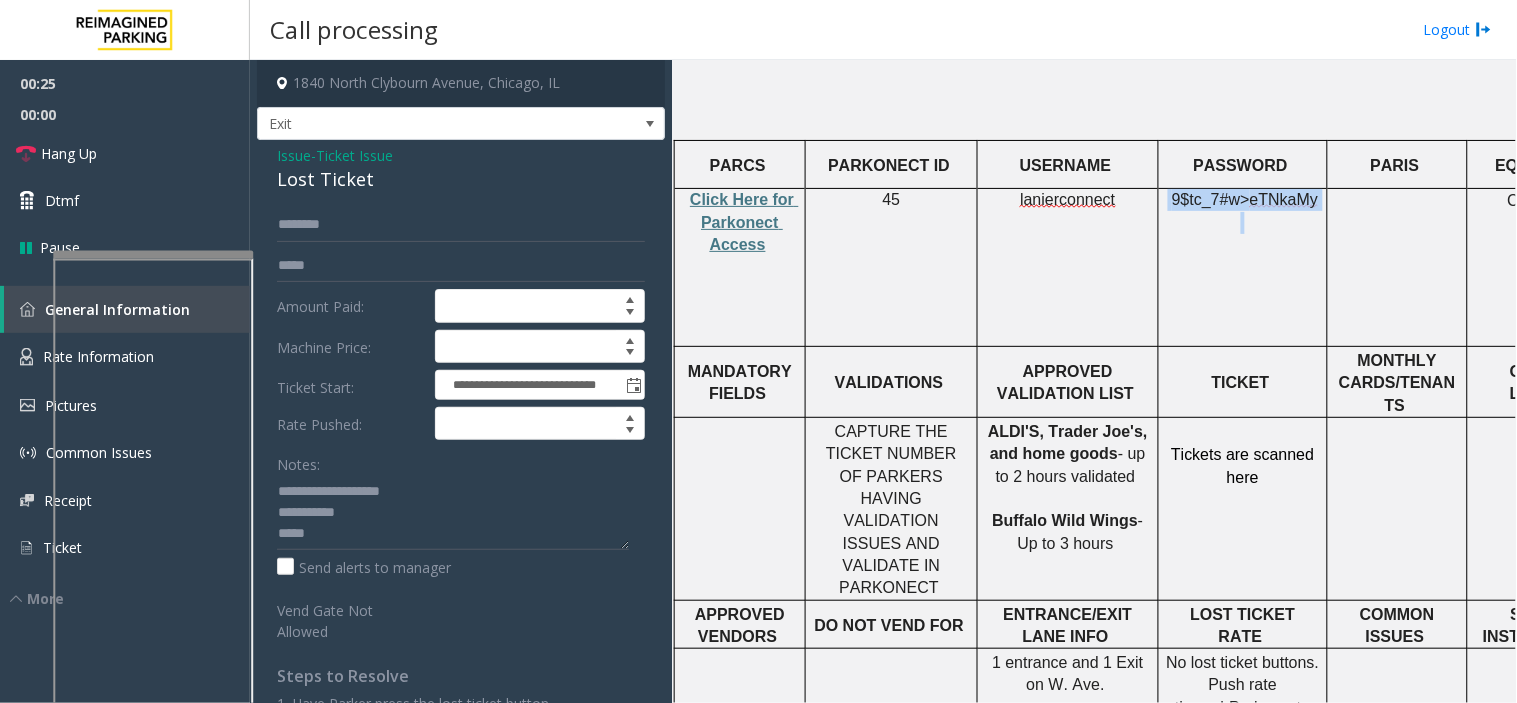 click on "9$tc_7#w>" 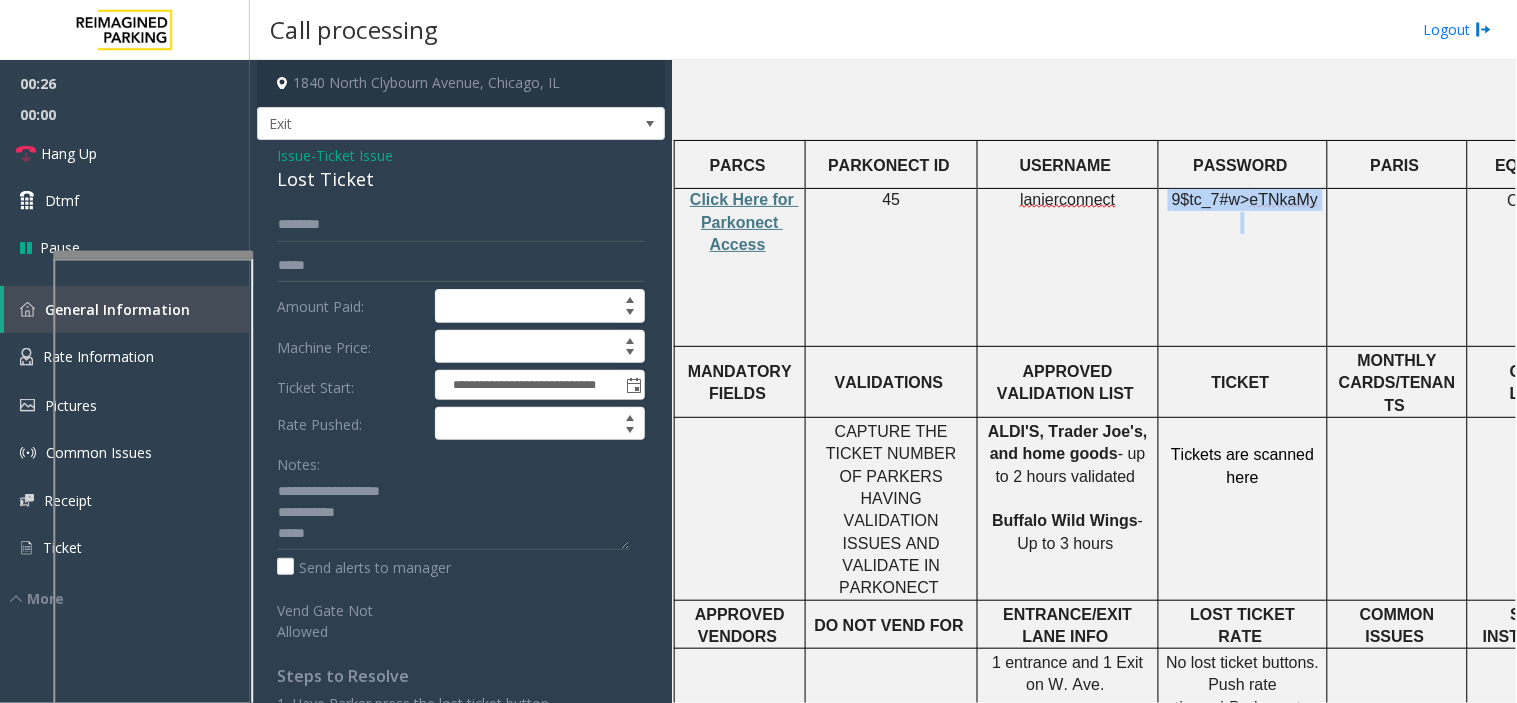 copy on "9$tc_7#w> eTNkaMy" 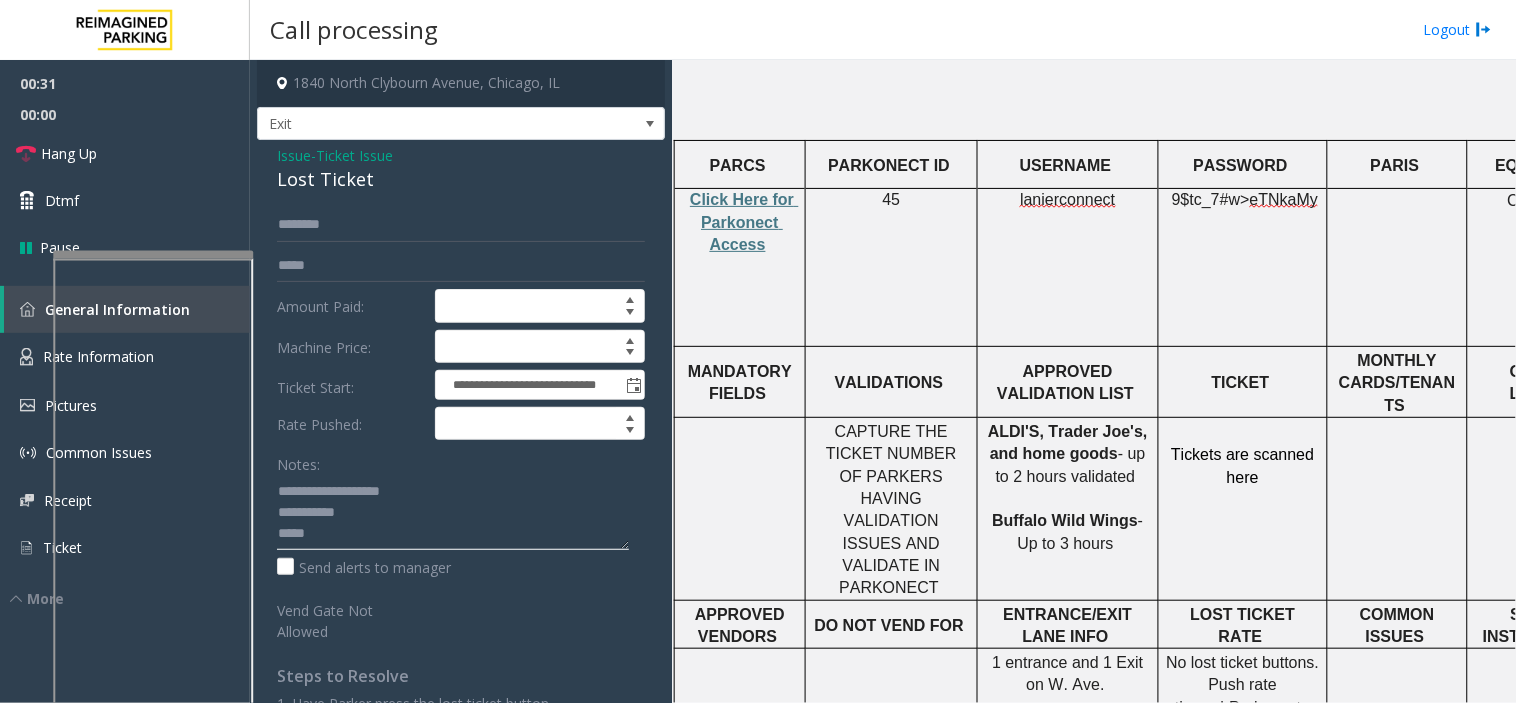 click 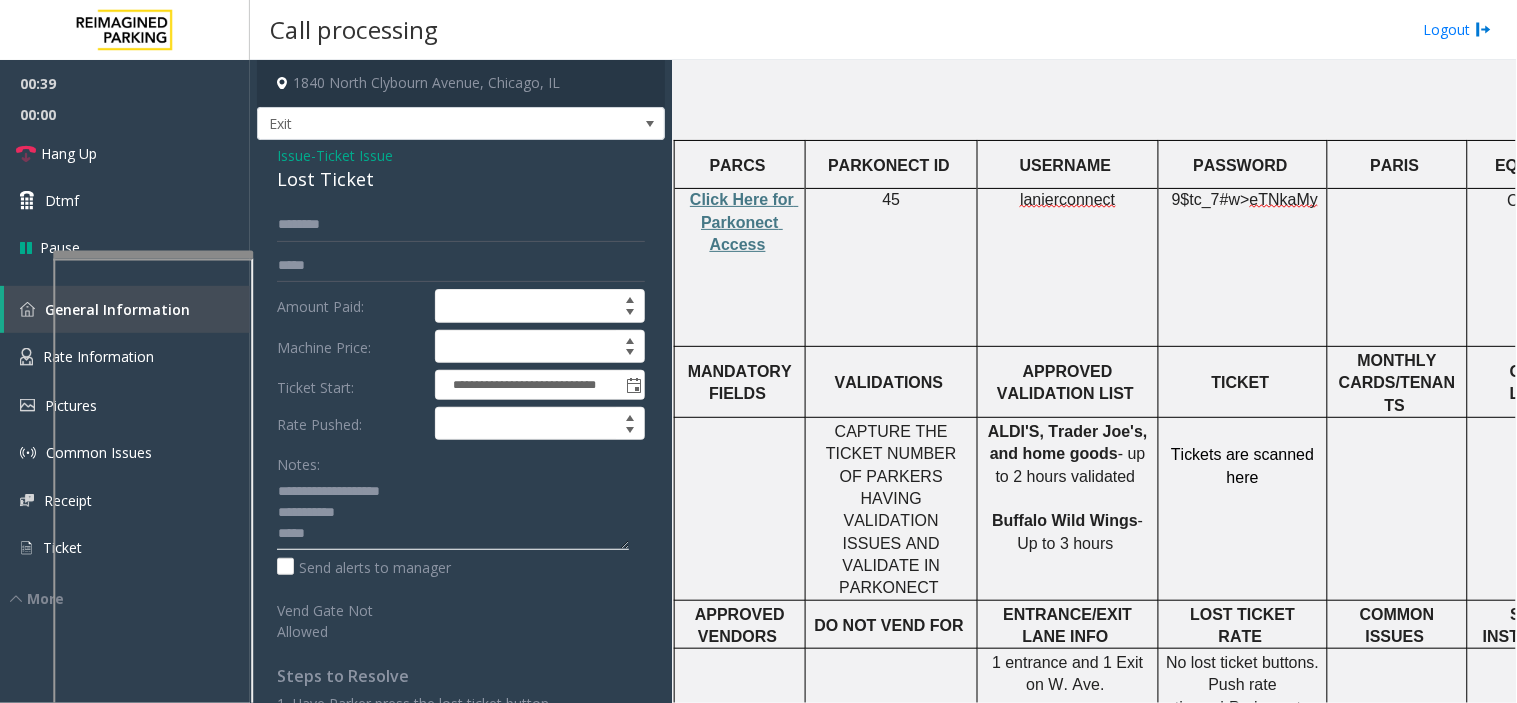 click 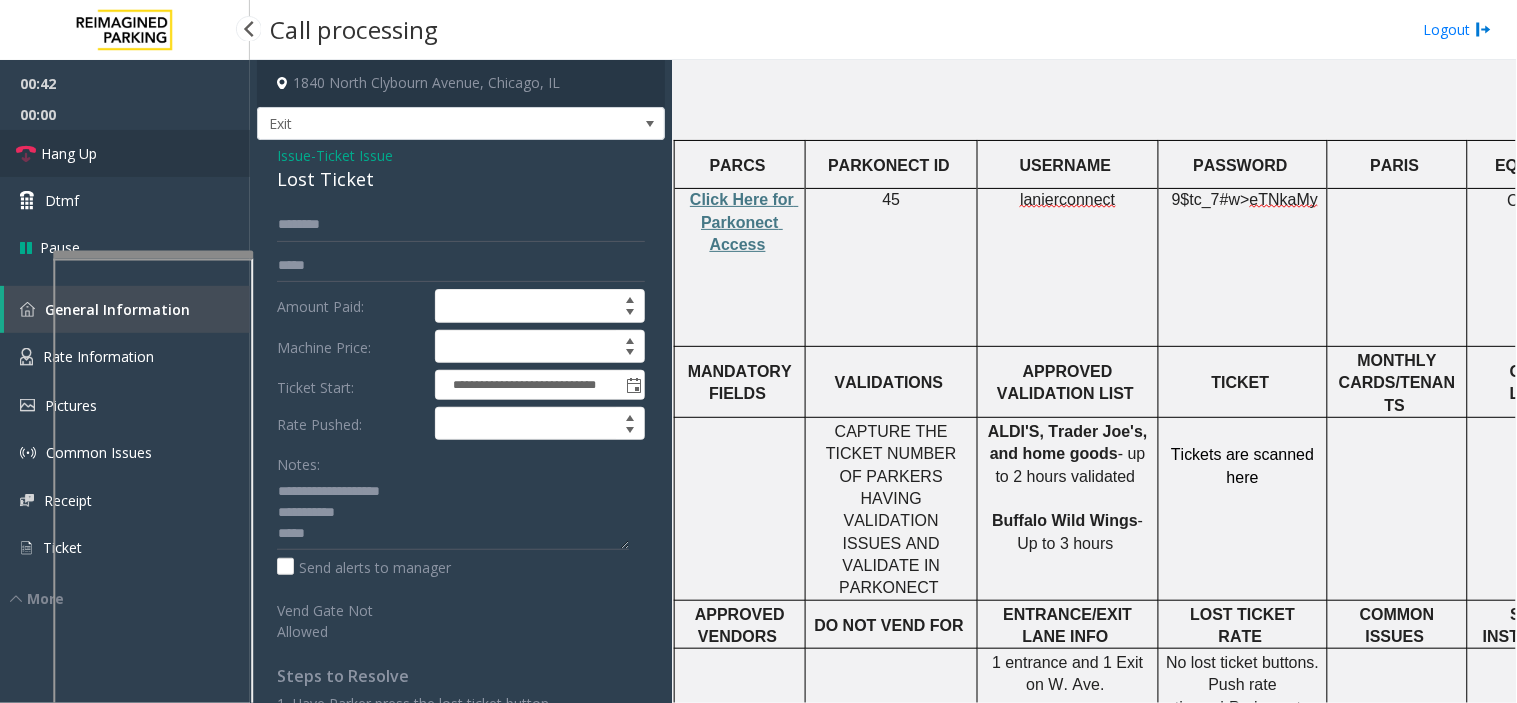 click on "Hang Up" at bounding box center (125, 153) 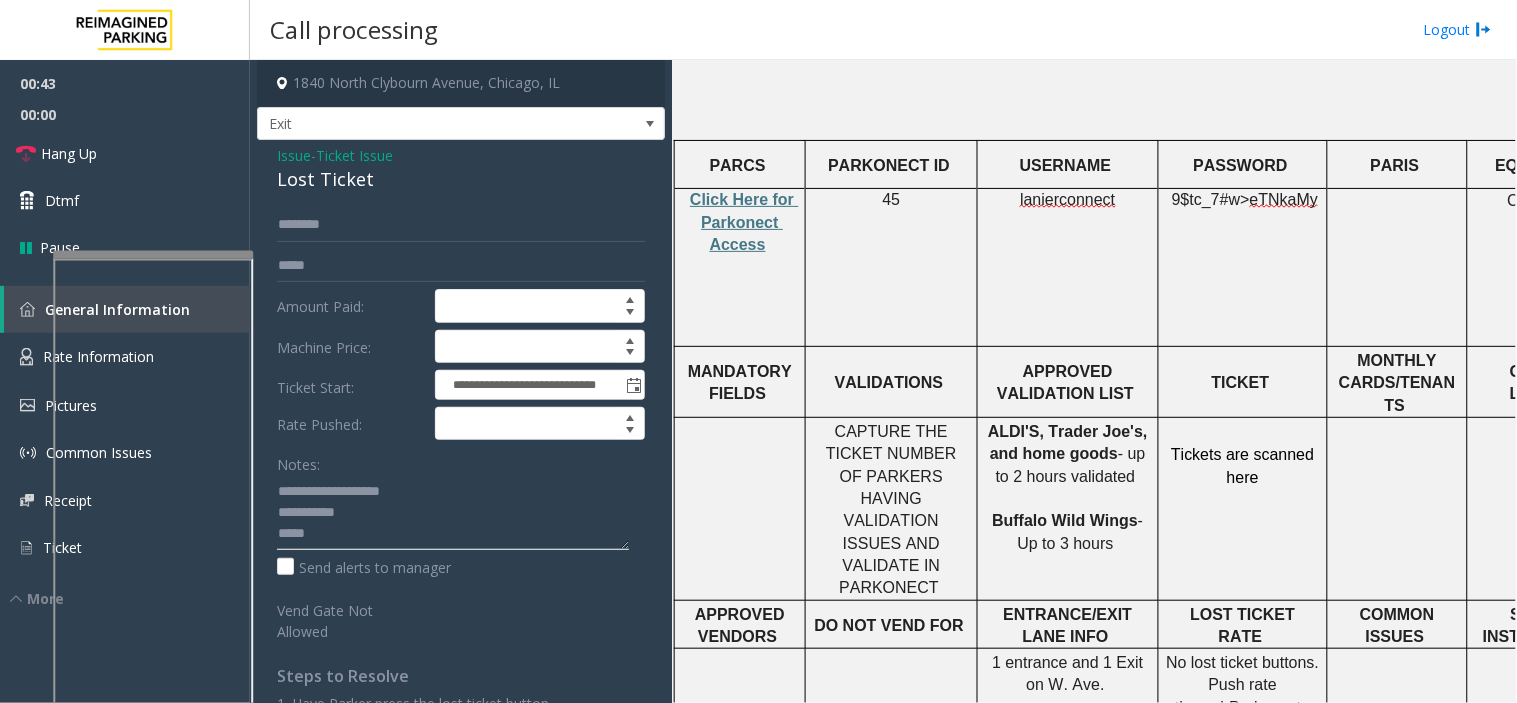 click 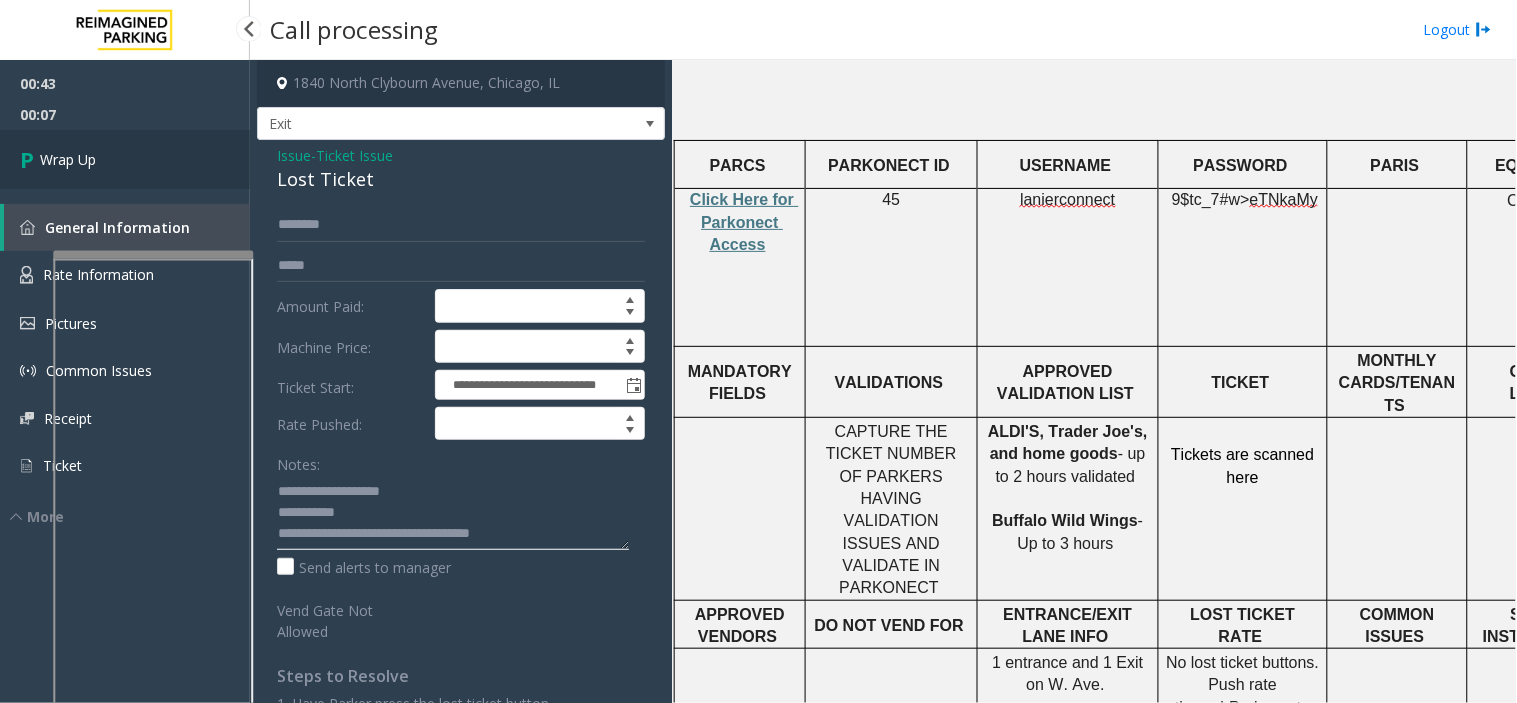 type on "**********" 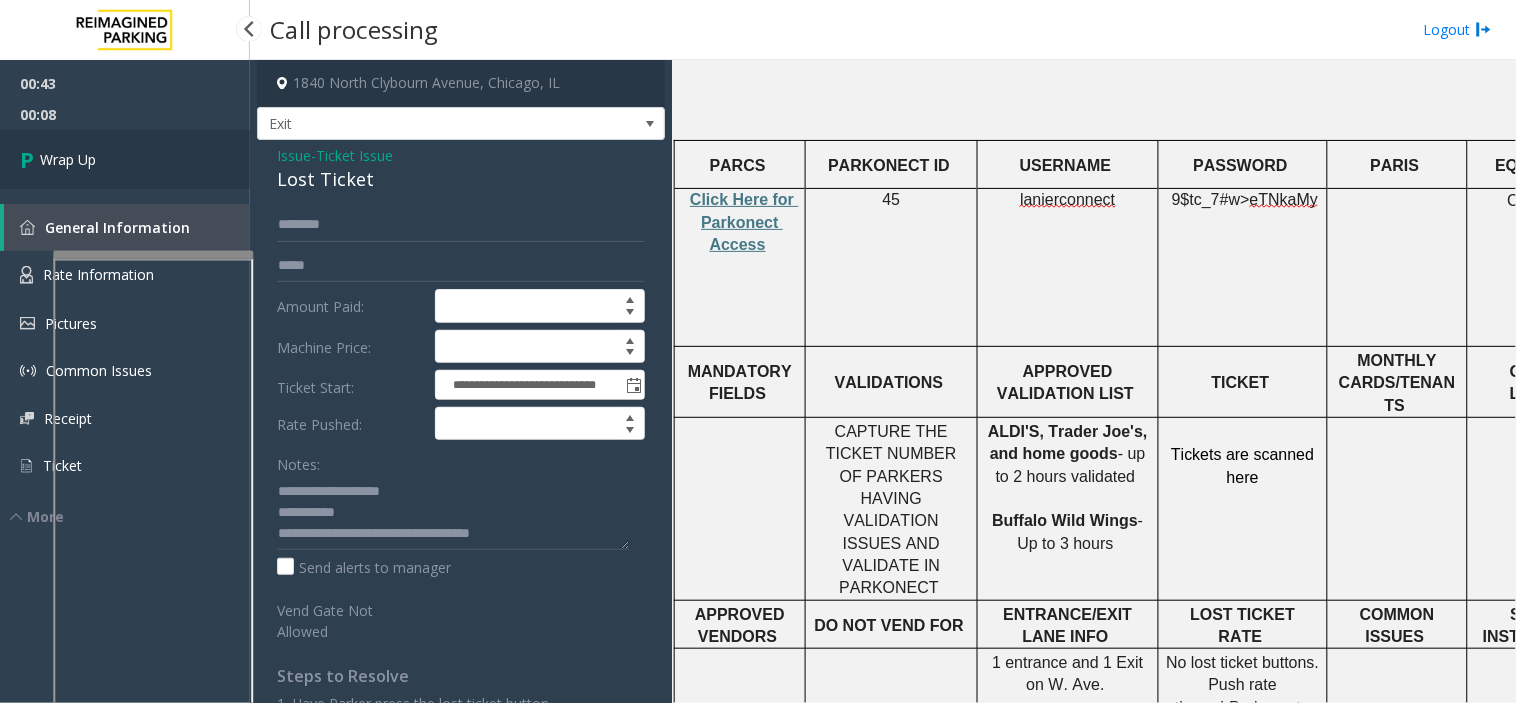 click on "Wrap Up" at bounding box center (125, 159) 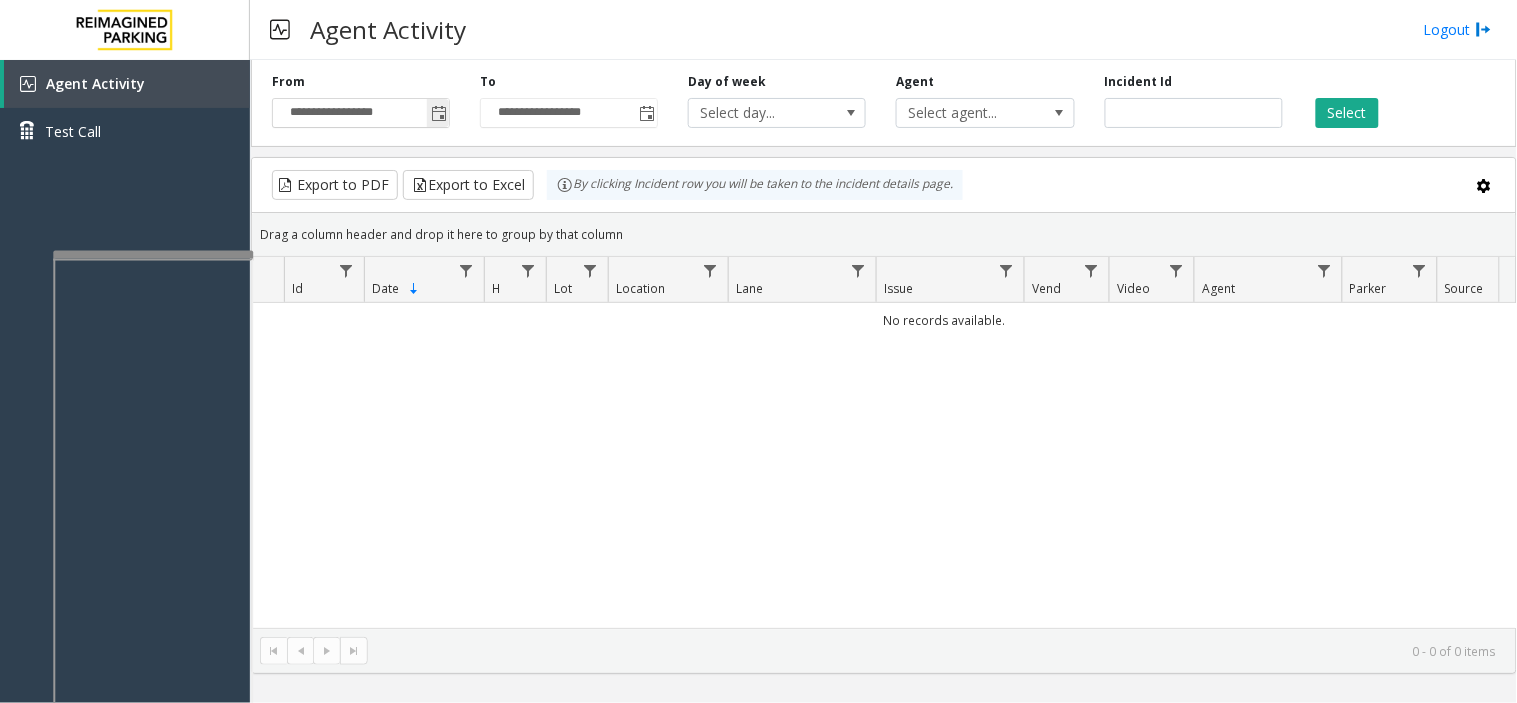 click 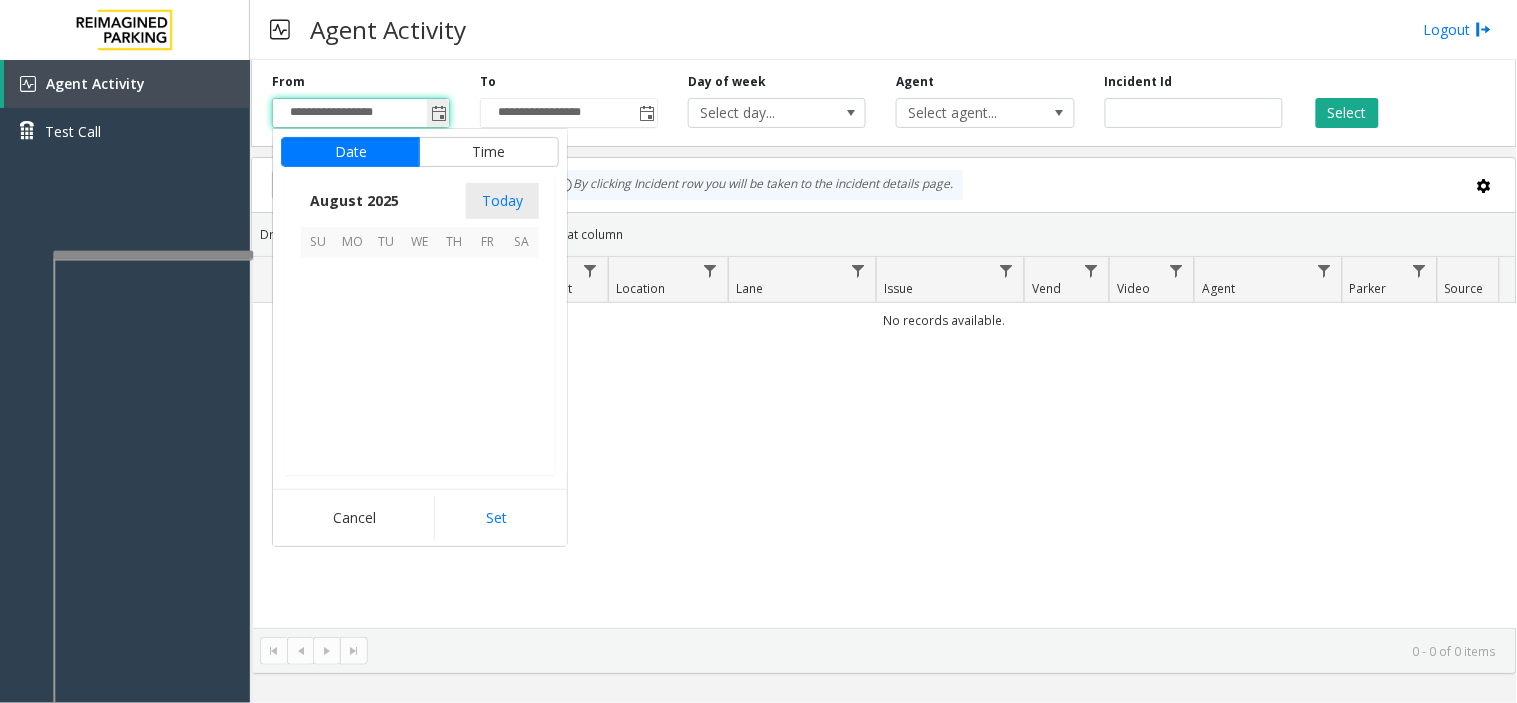 scroll, scrollTop: 358592, scrollLeft: 0, axis: vertical 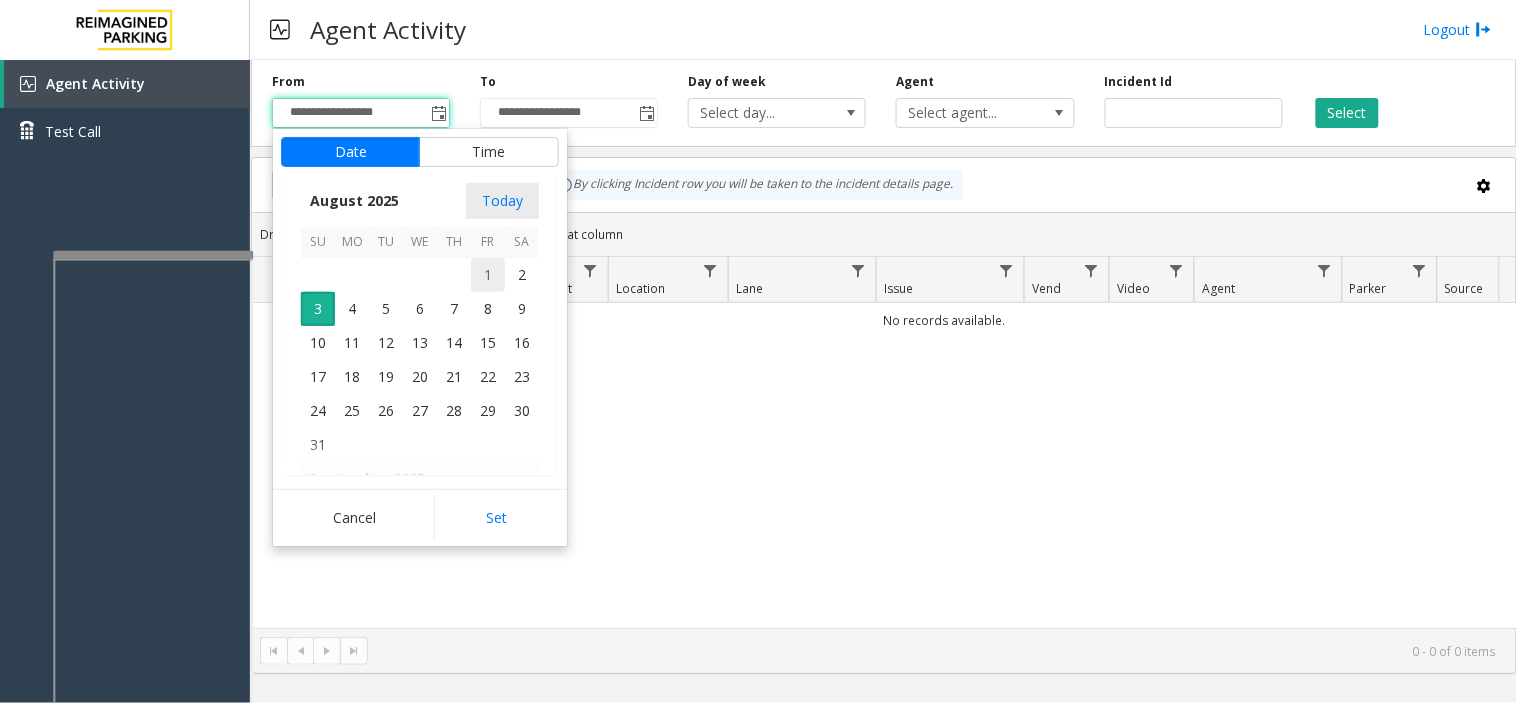 click on "1" at bounding box center [488, 275] 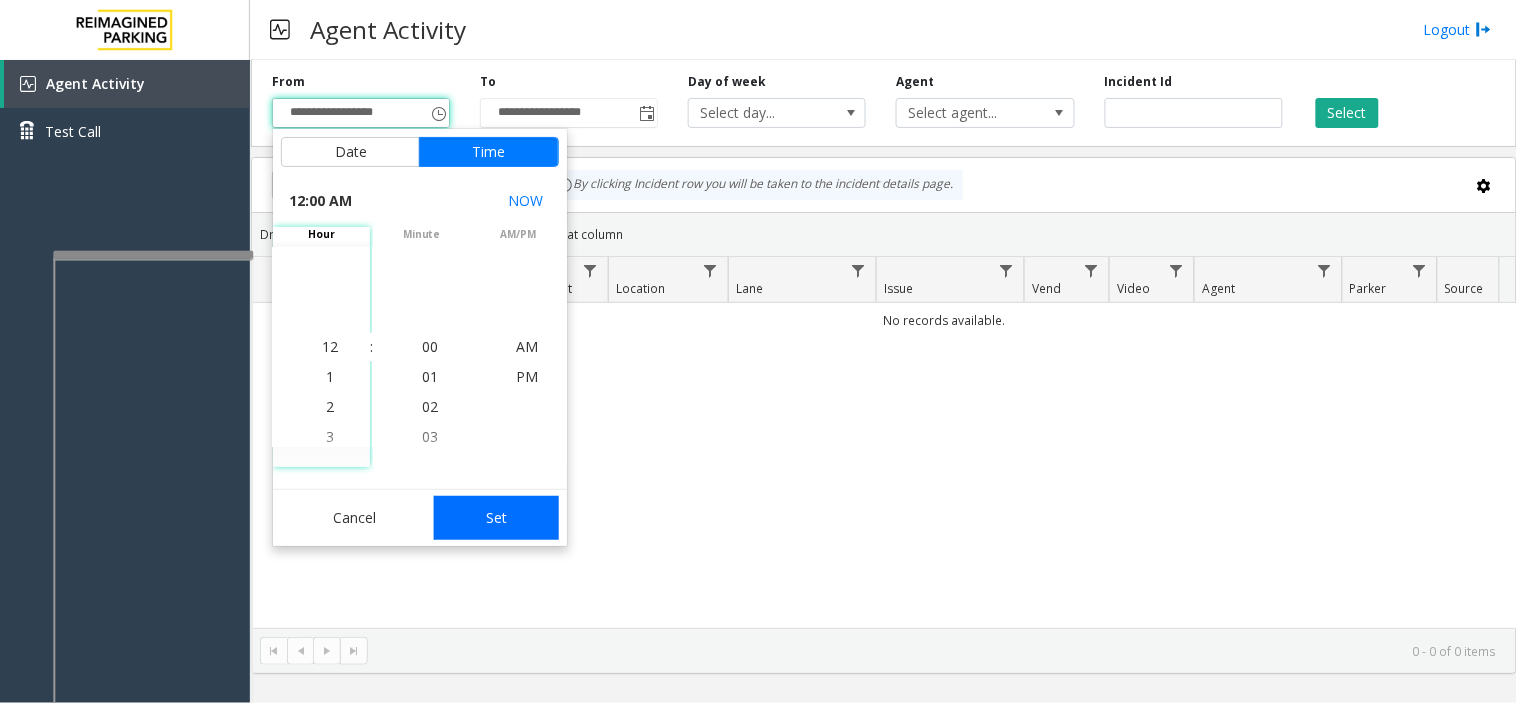 click on "Set" 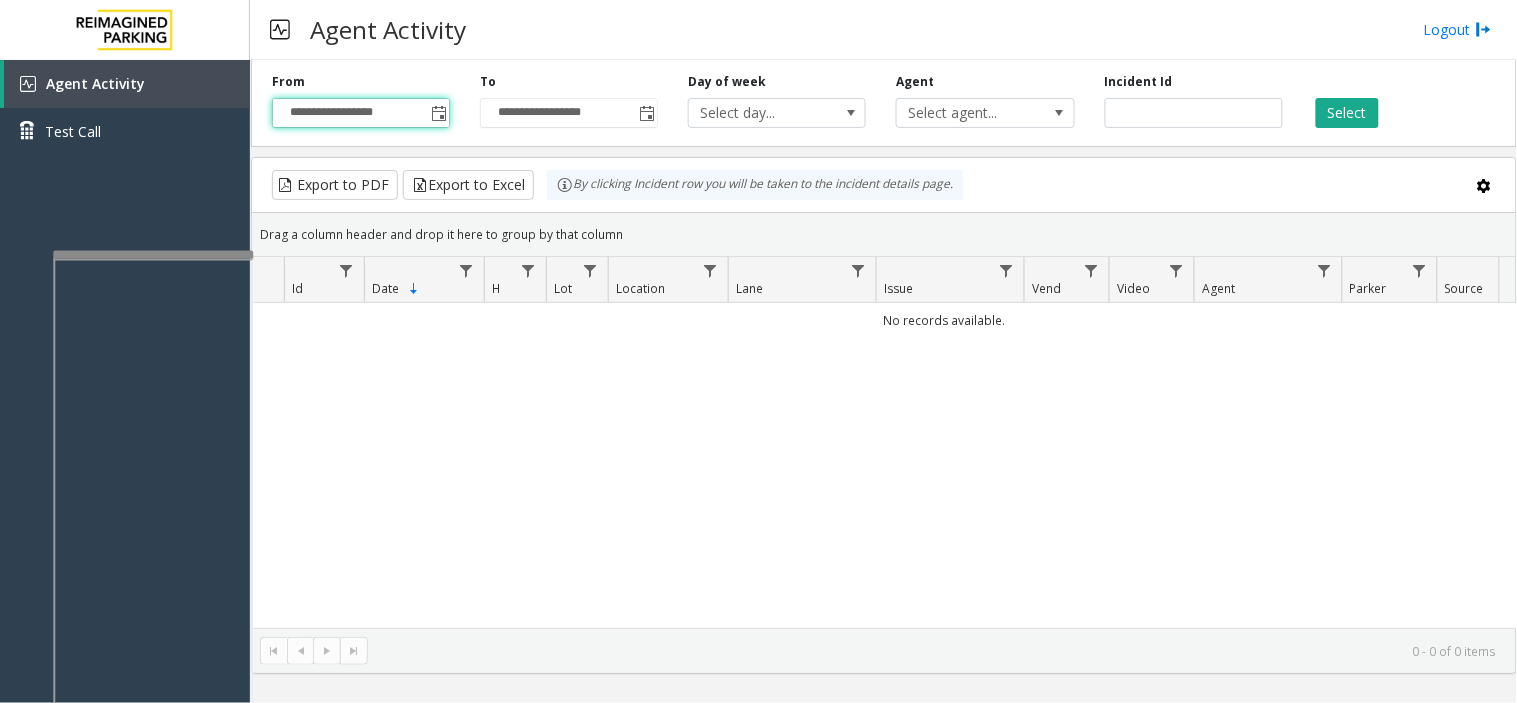type on "**********" 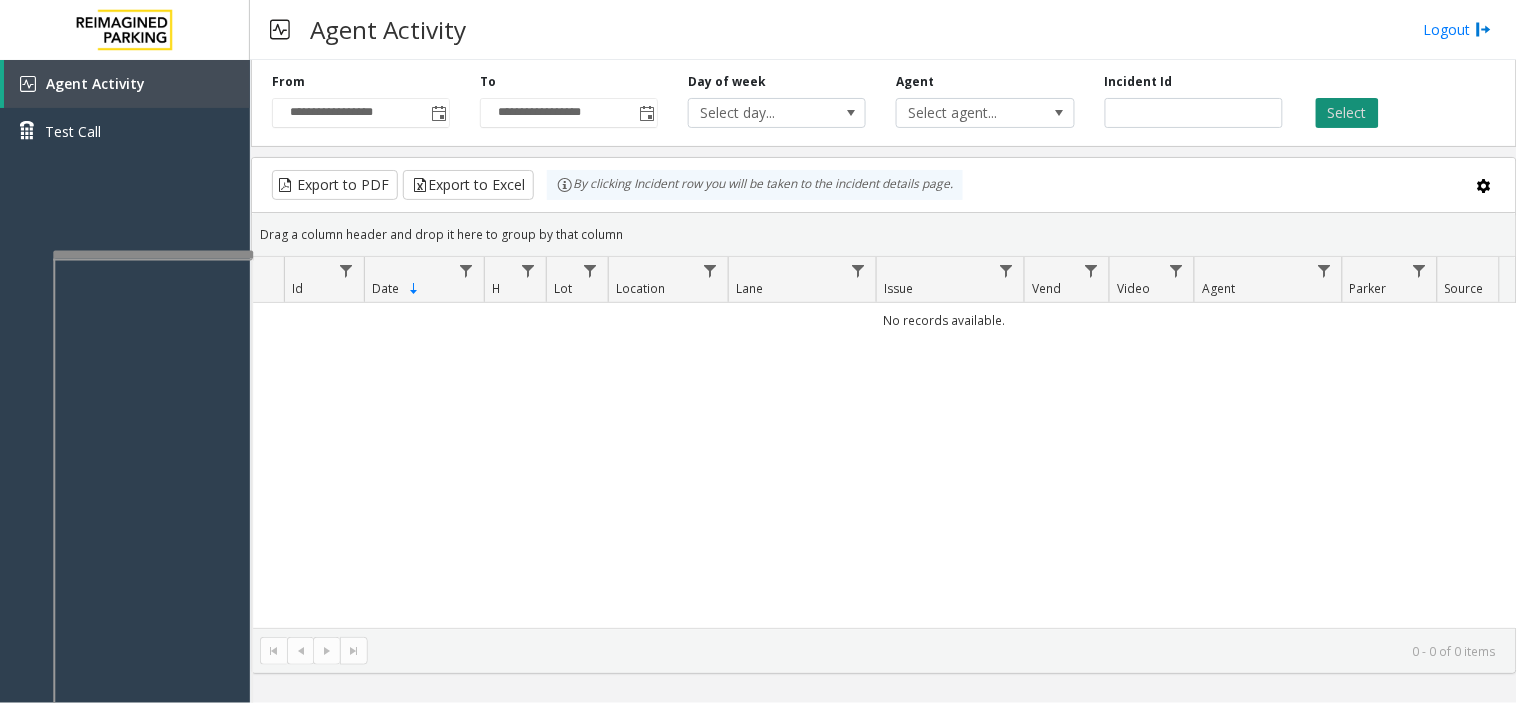click on "Select" 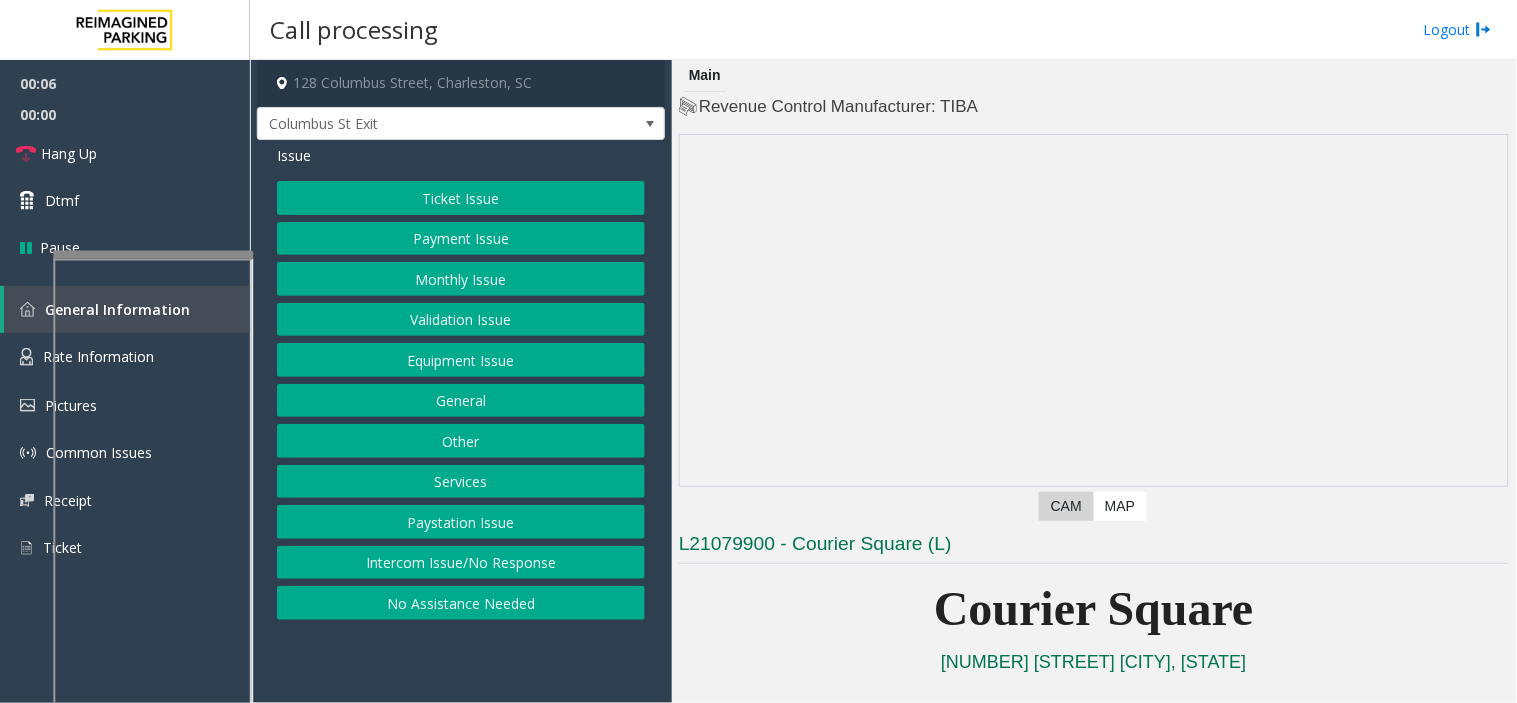 click on "Payment Issue" 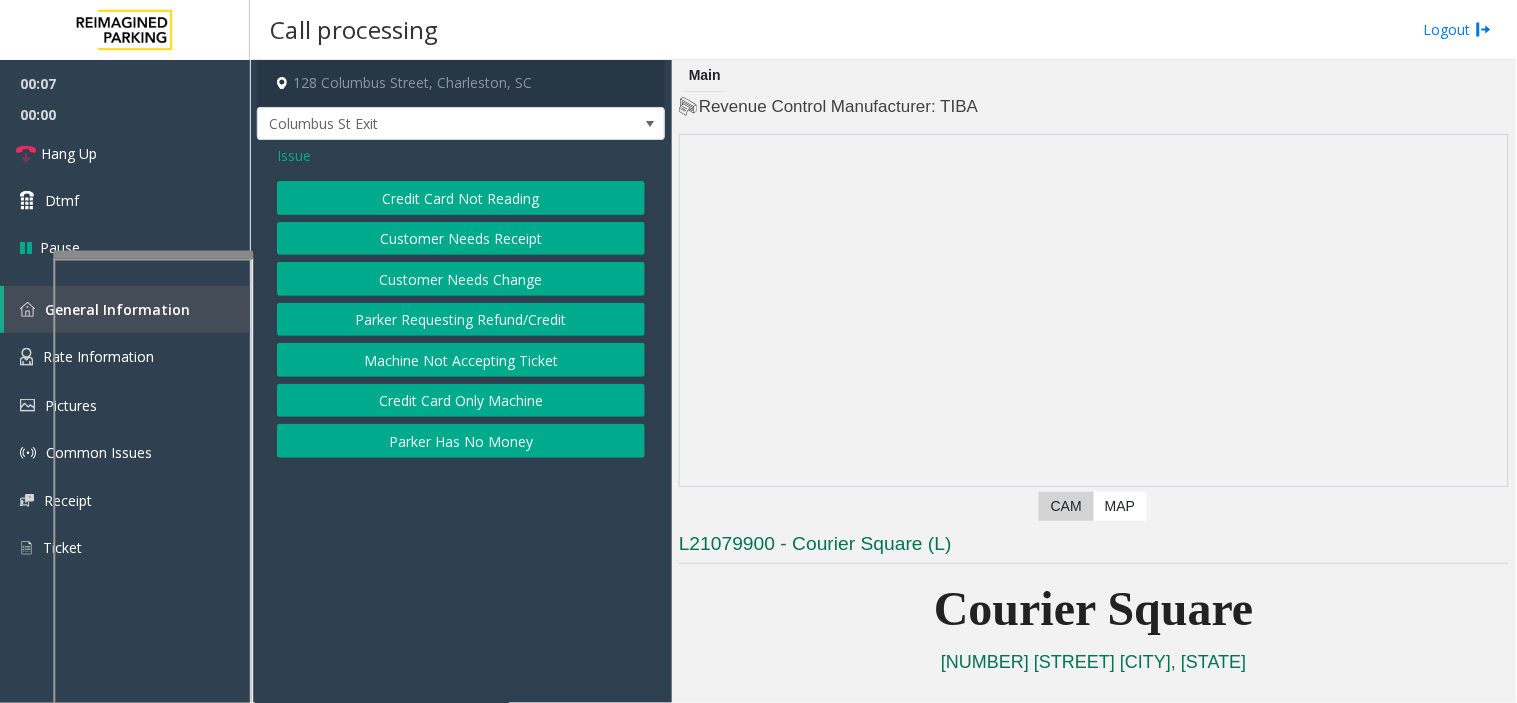 click on "Credit Card Not Reading" 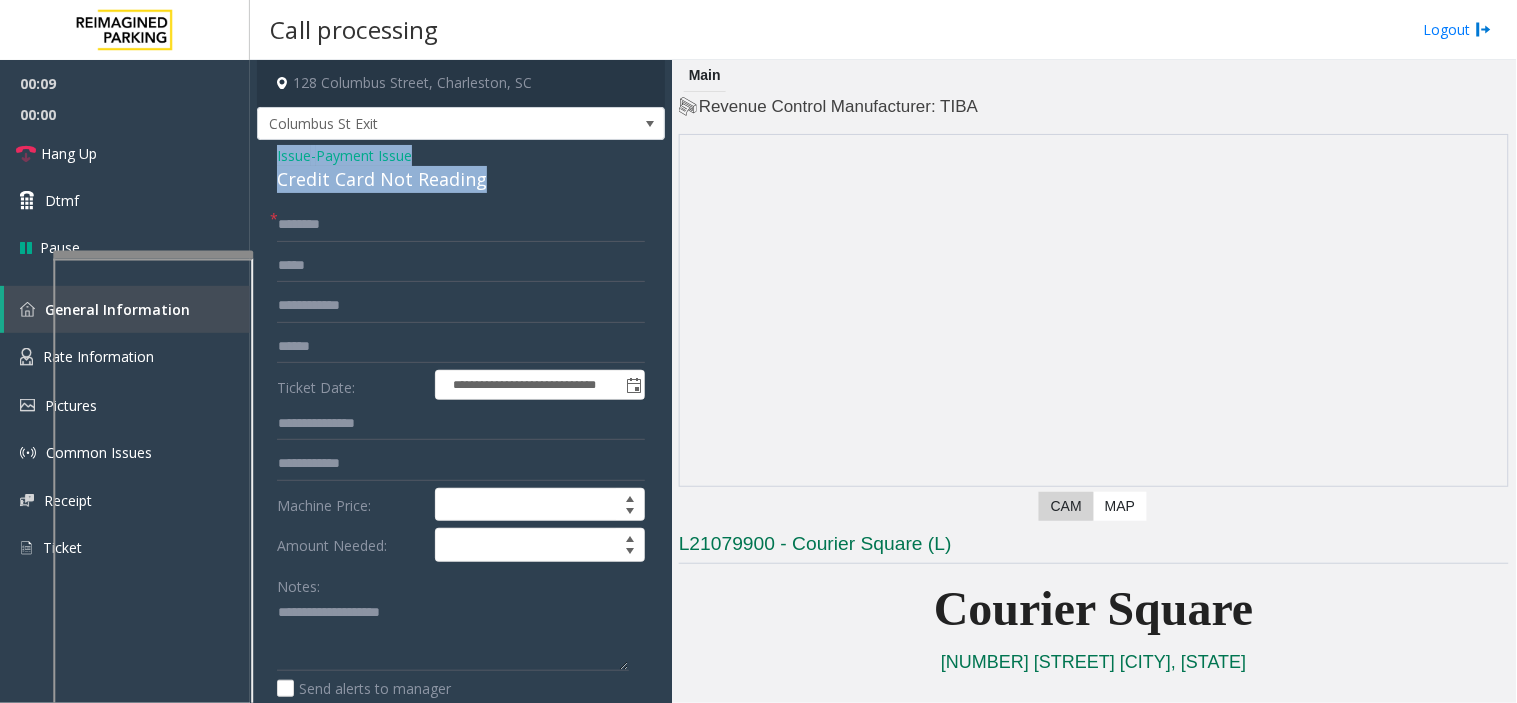 drag, startPoint x: 488, startPoint y: 178, endPoint x: 276, endPoint y: 163, distance: 212.53 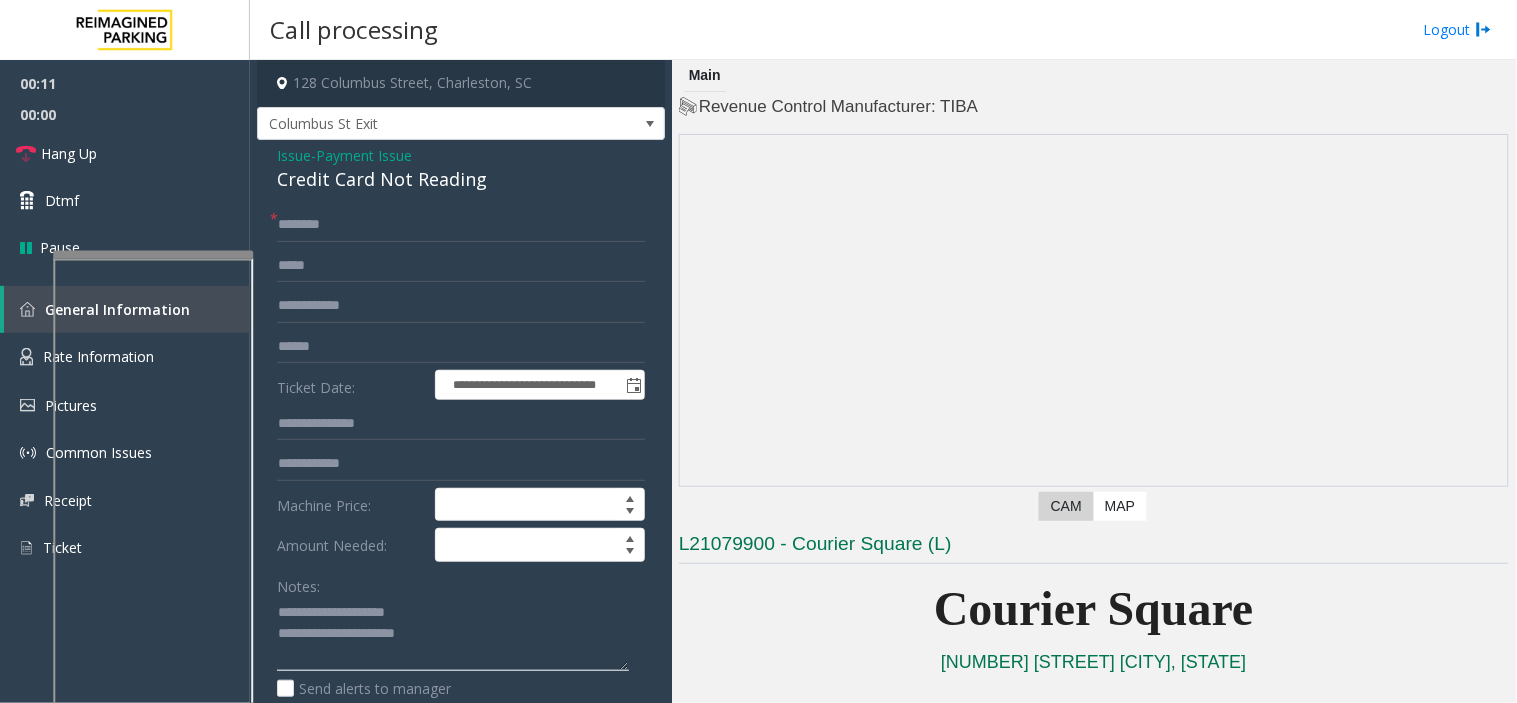click 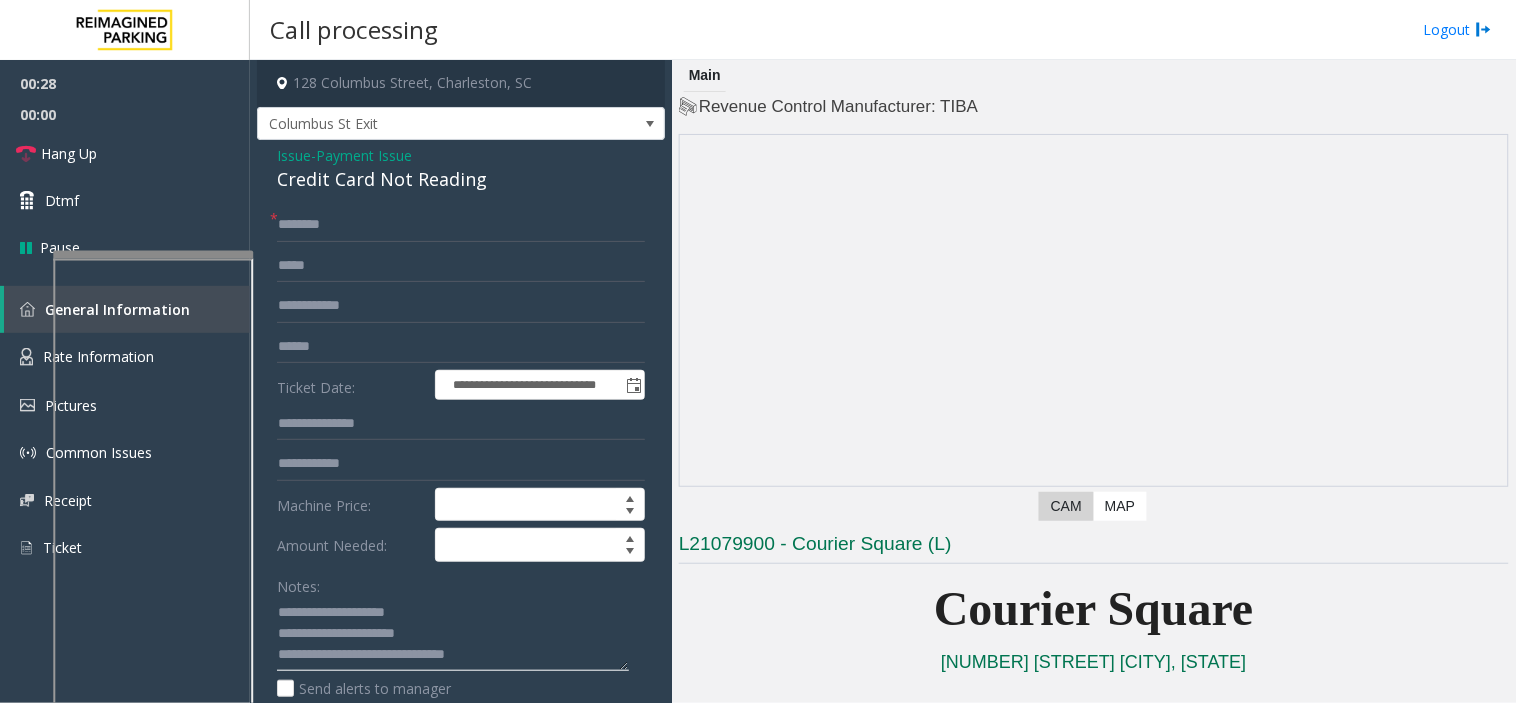 type on "**********" 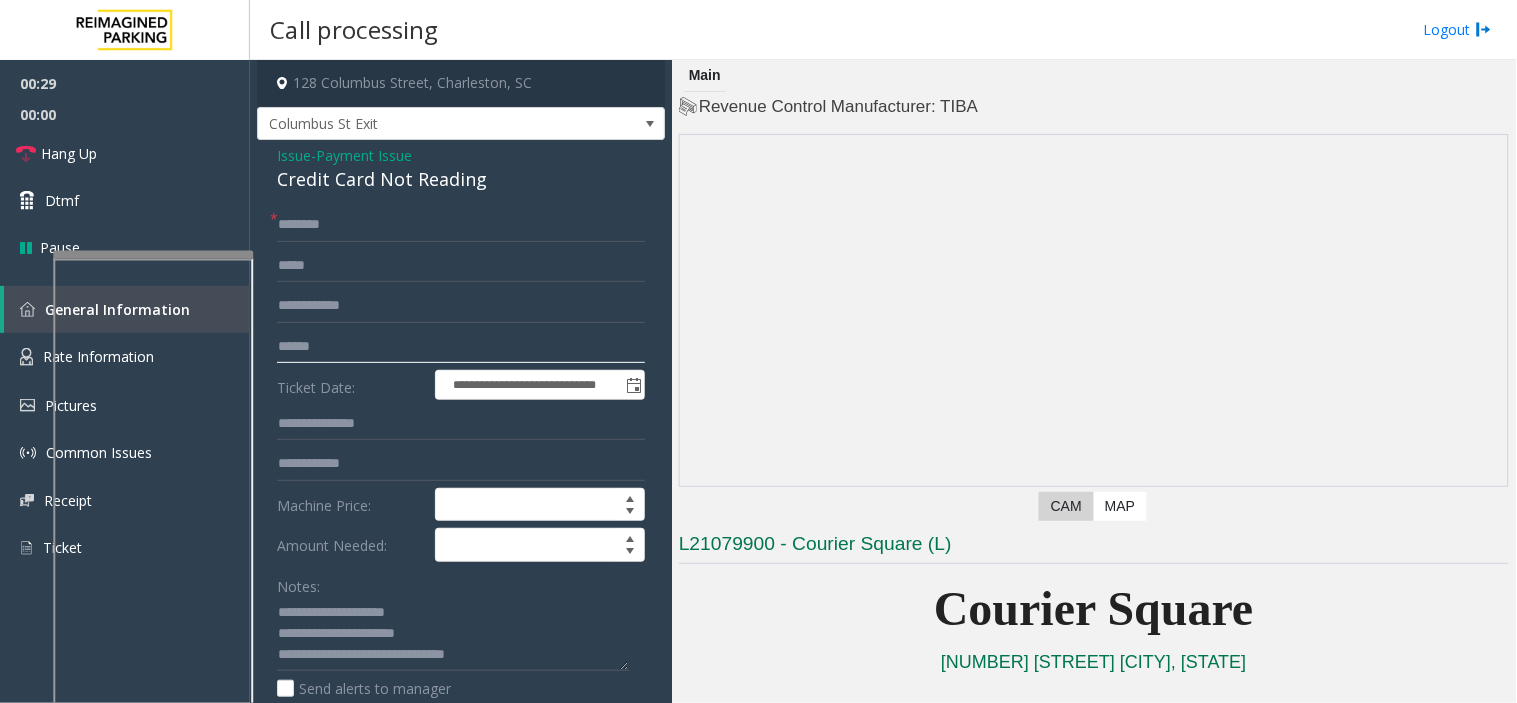 click 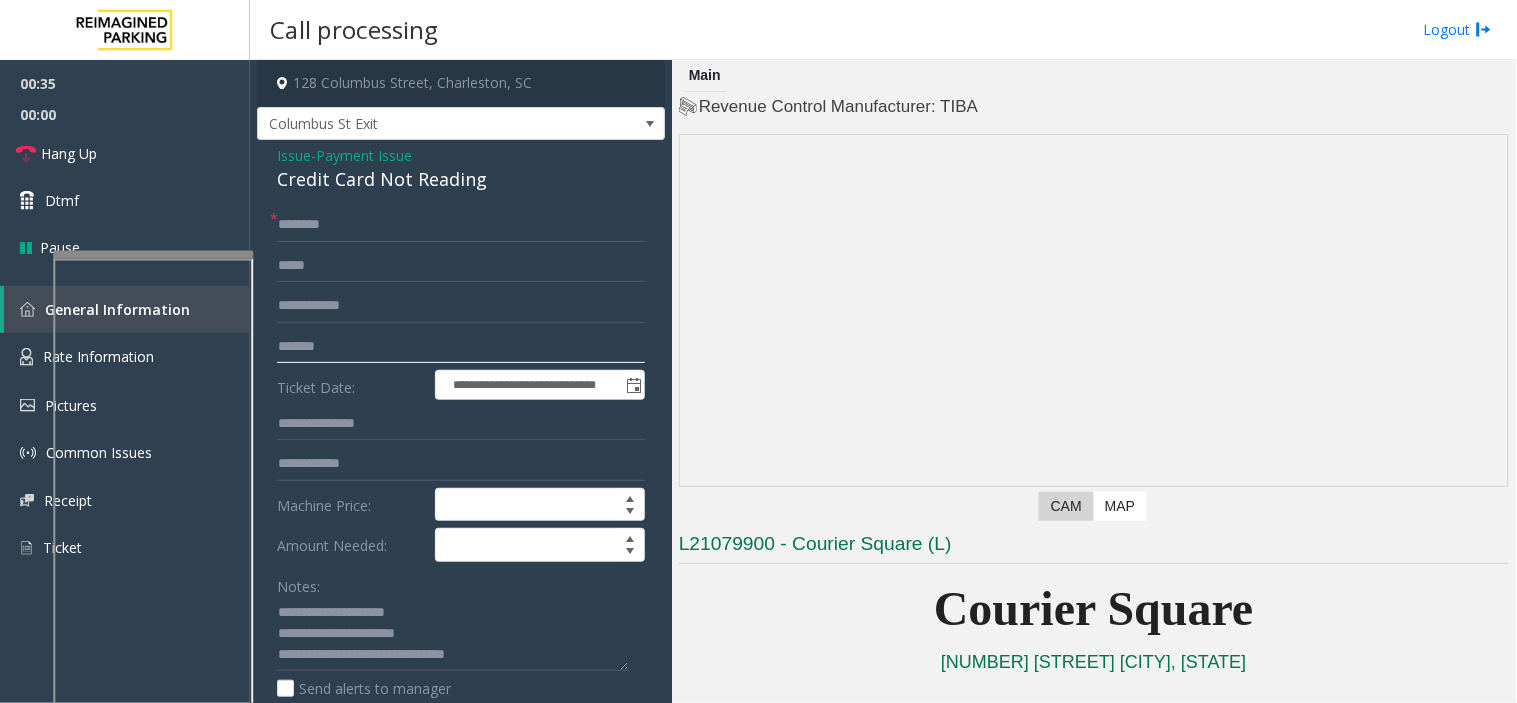 type on "*******" 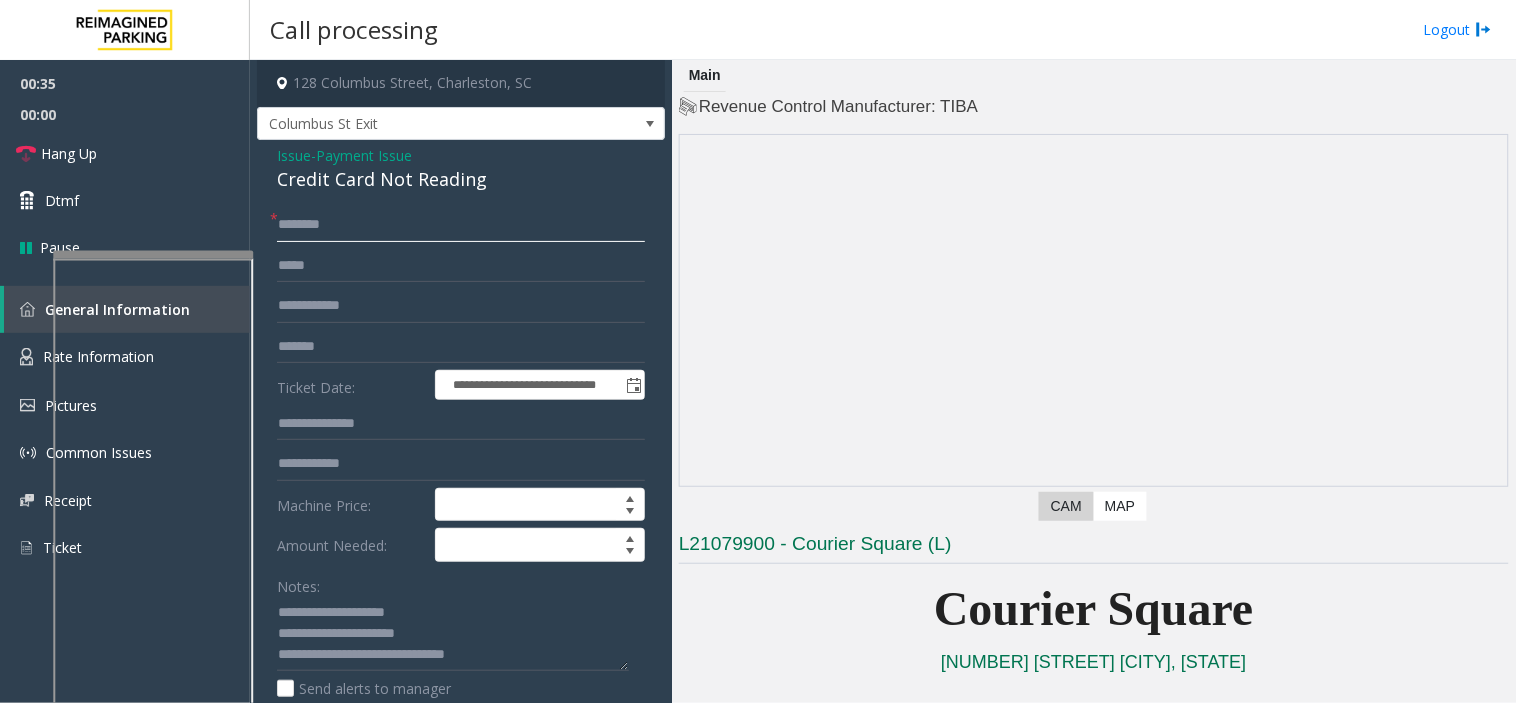 click 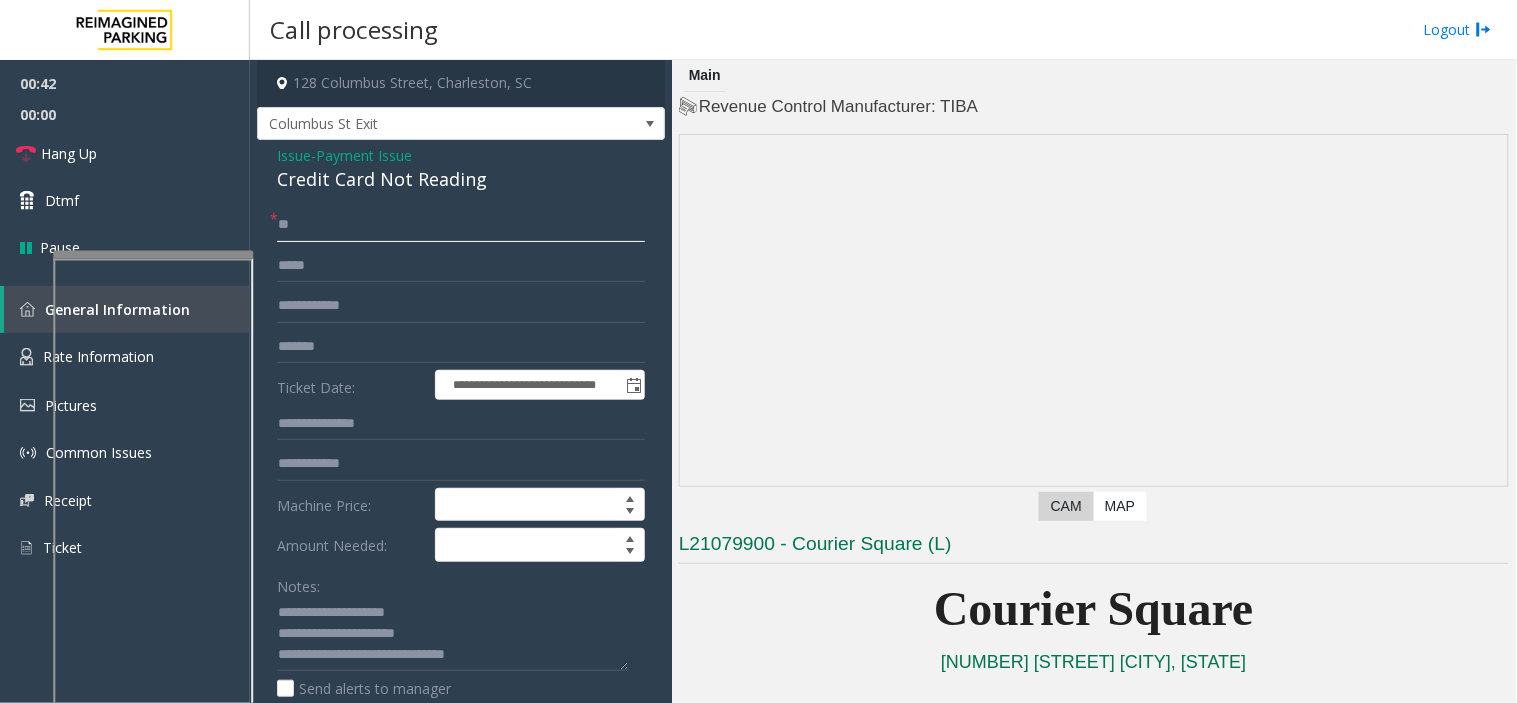 type on "*" 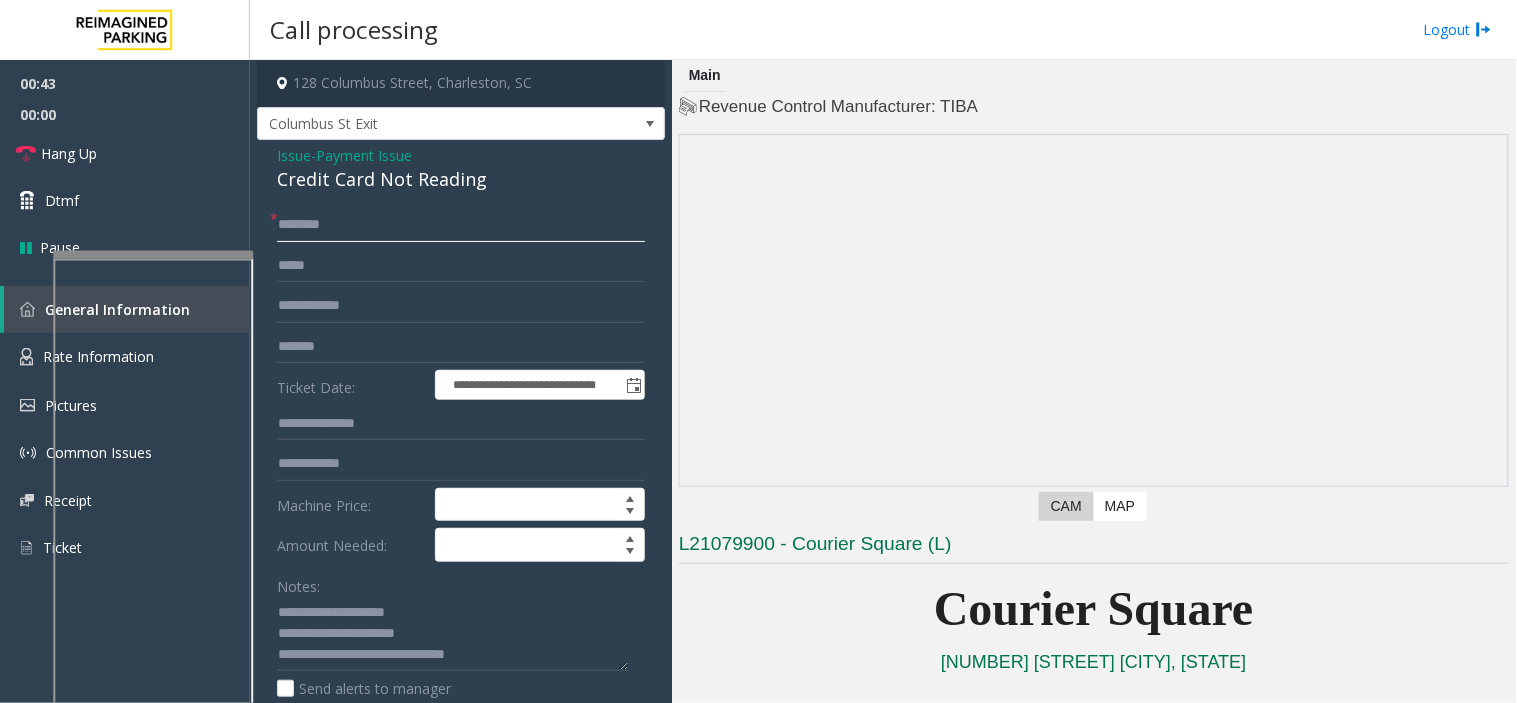 type on "*" 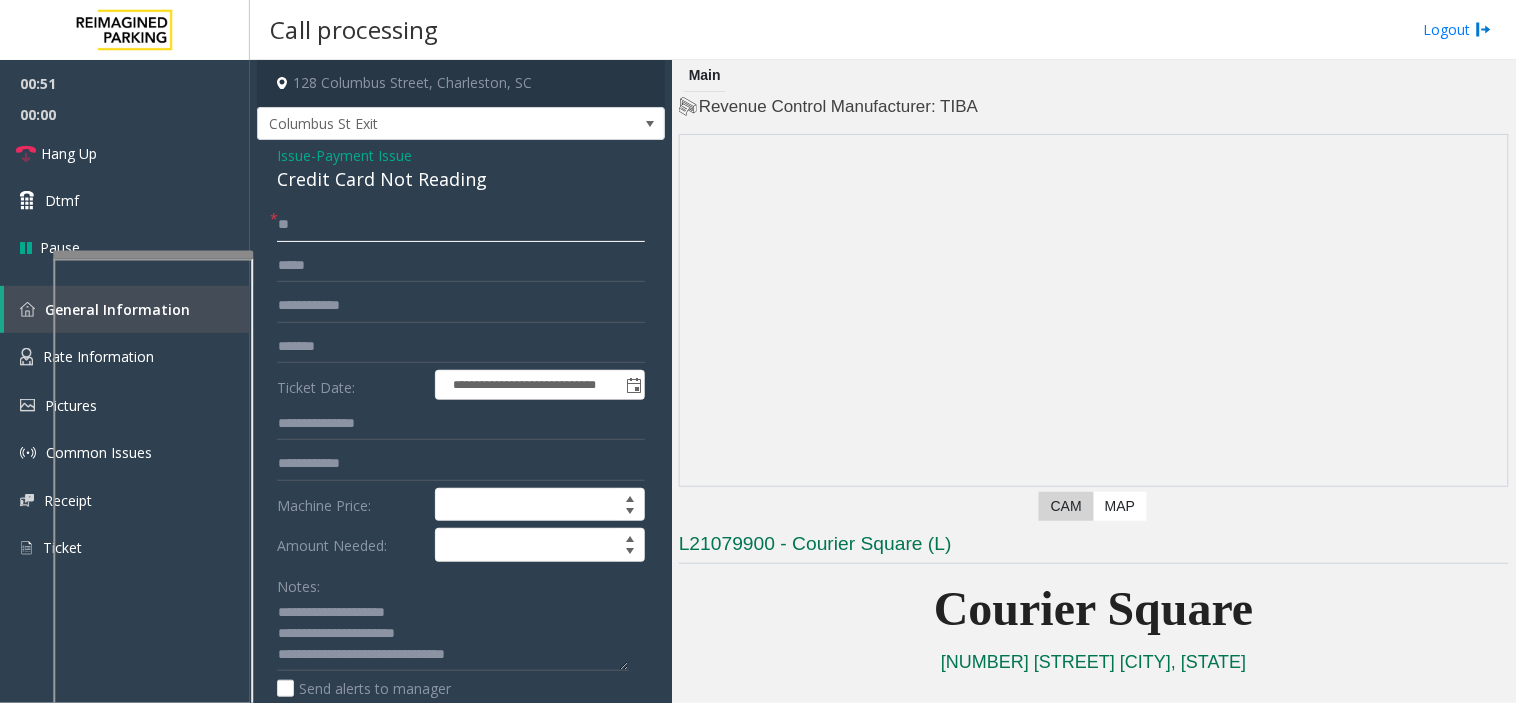 type on "*" 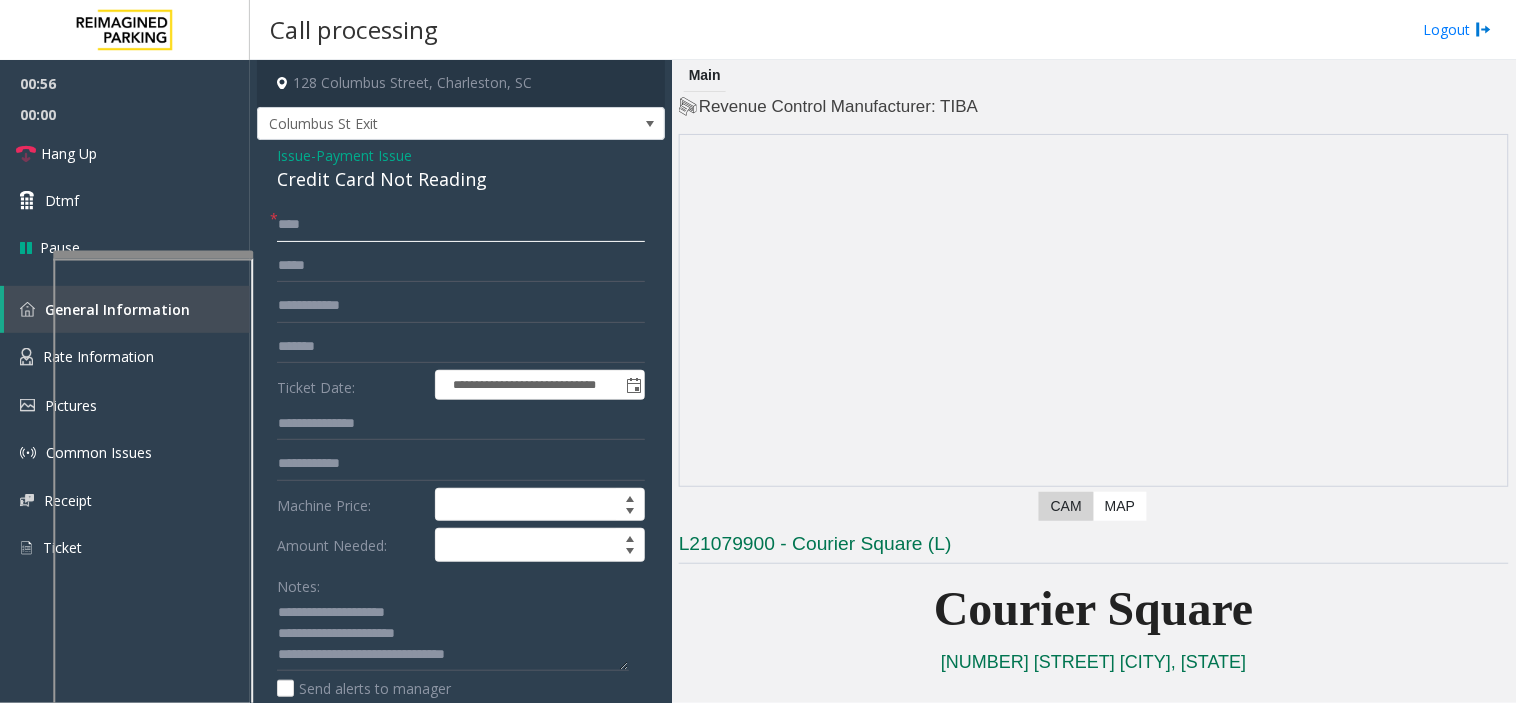 drag, startPoint x: 296, startPoint y: 228, endPoint x: 612, endPoint y: 218, distance: 316.1582 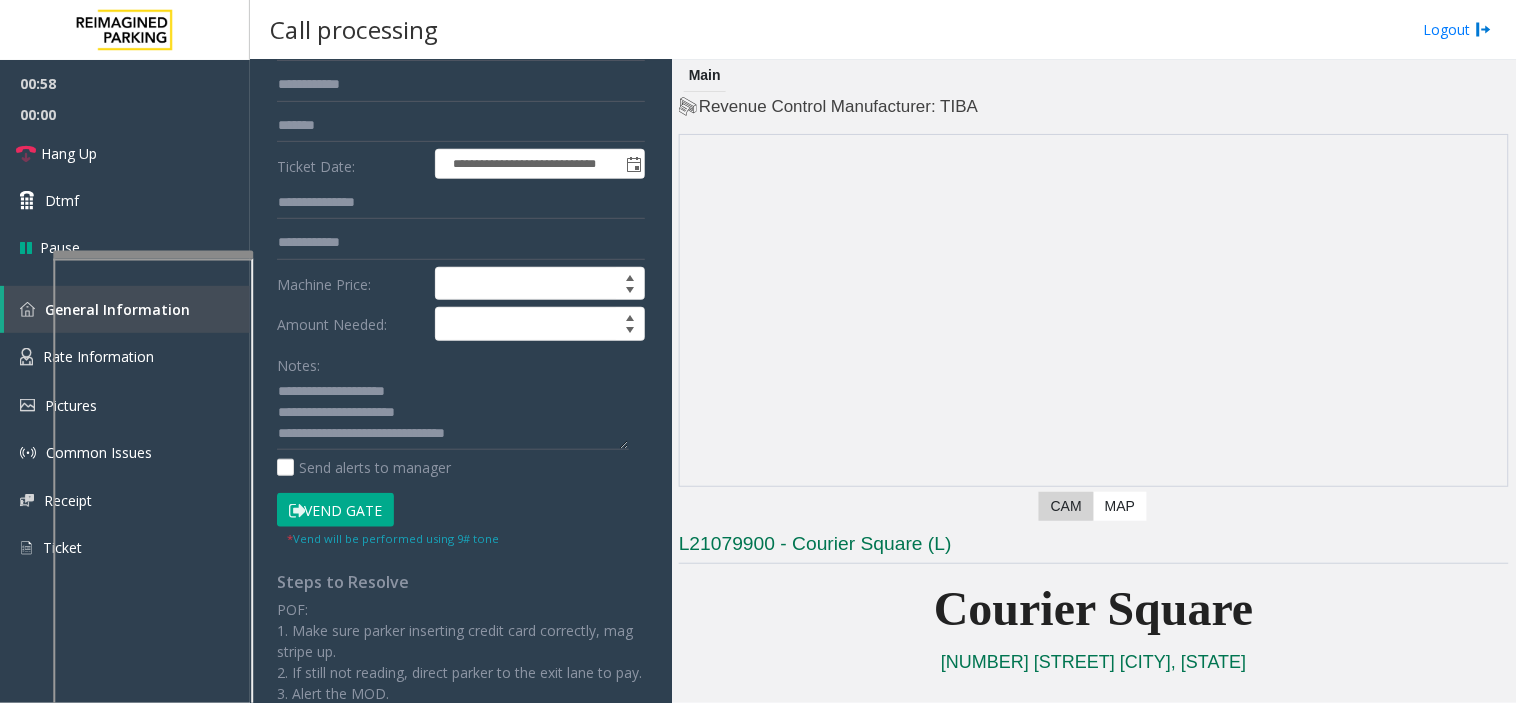 scroll, scrollTop: 222, scrollLeft: 0, axis: vertical 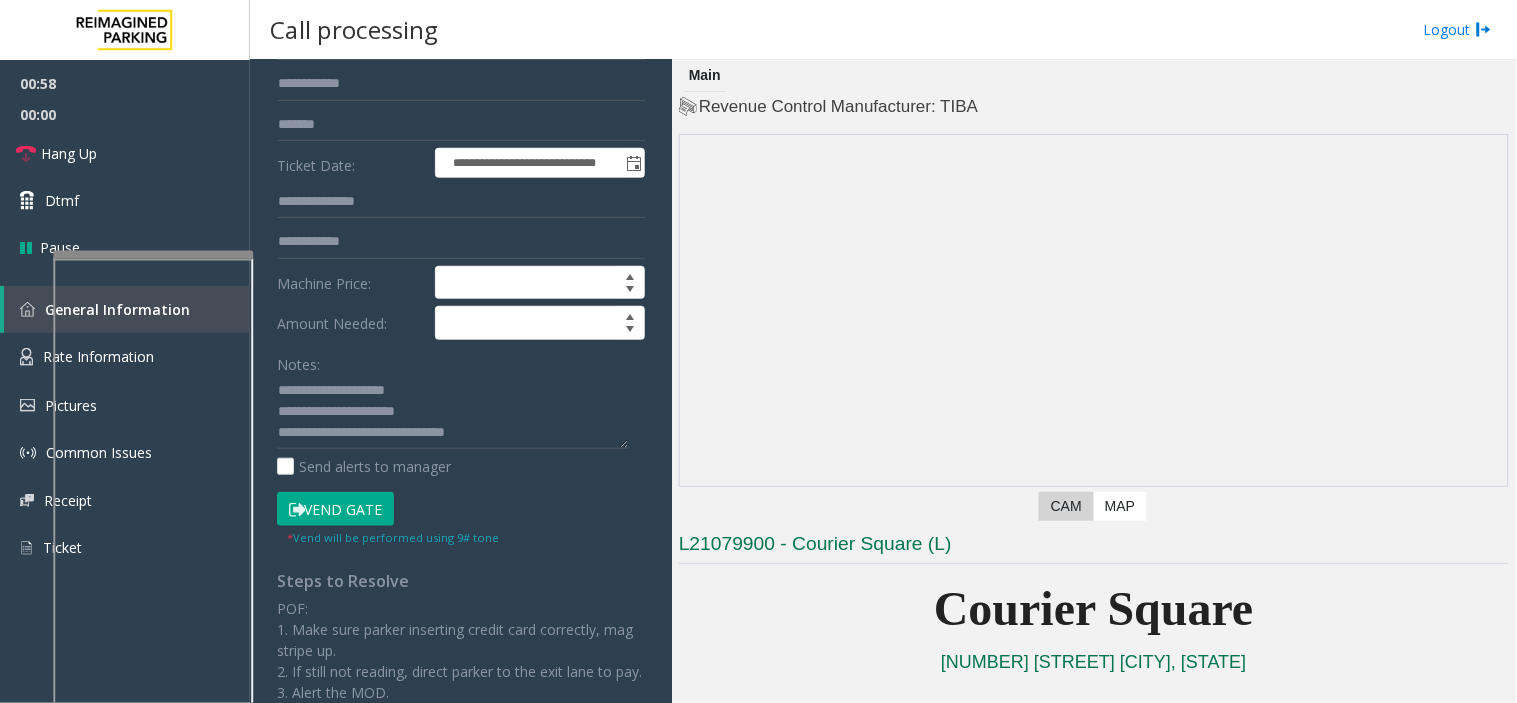 type on "****" 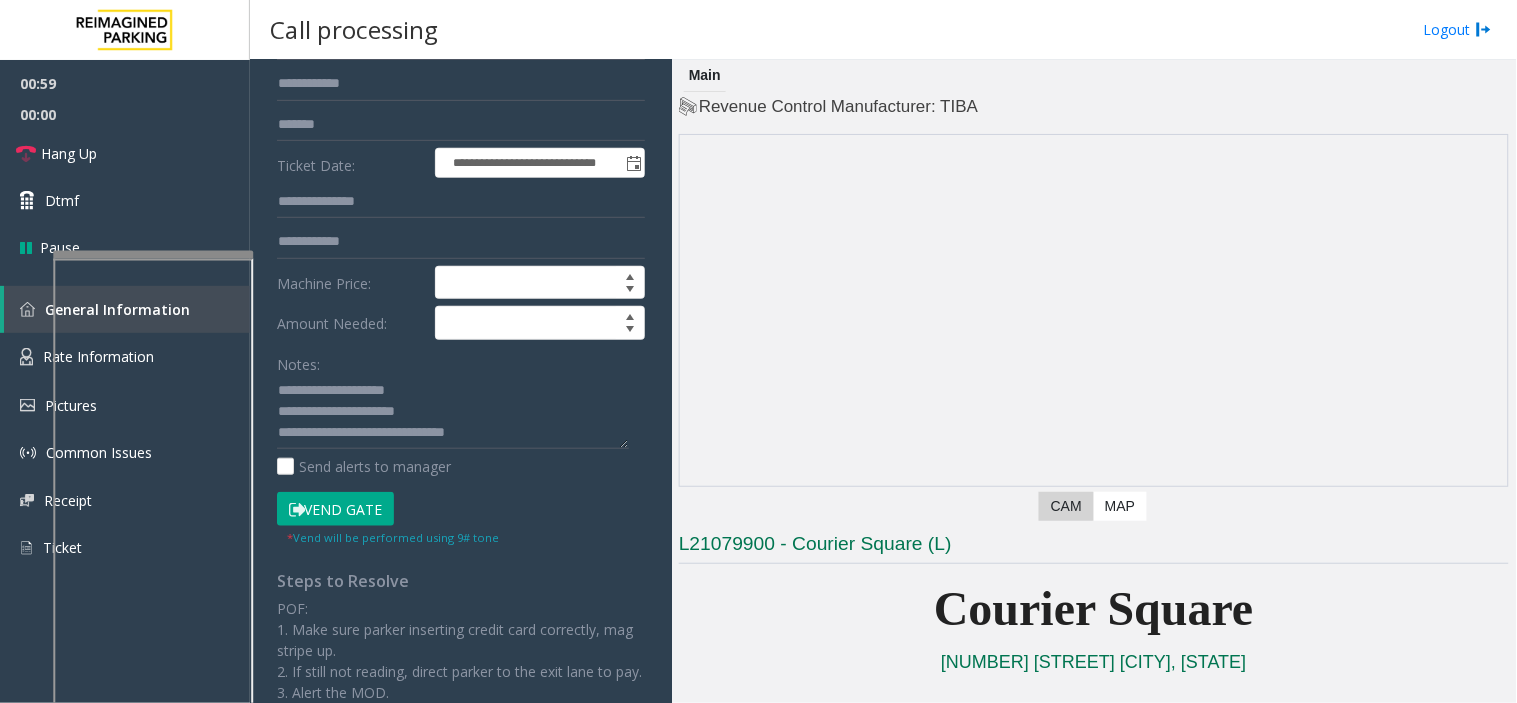 click on "Vend Gate" 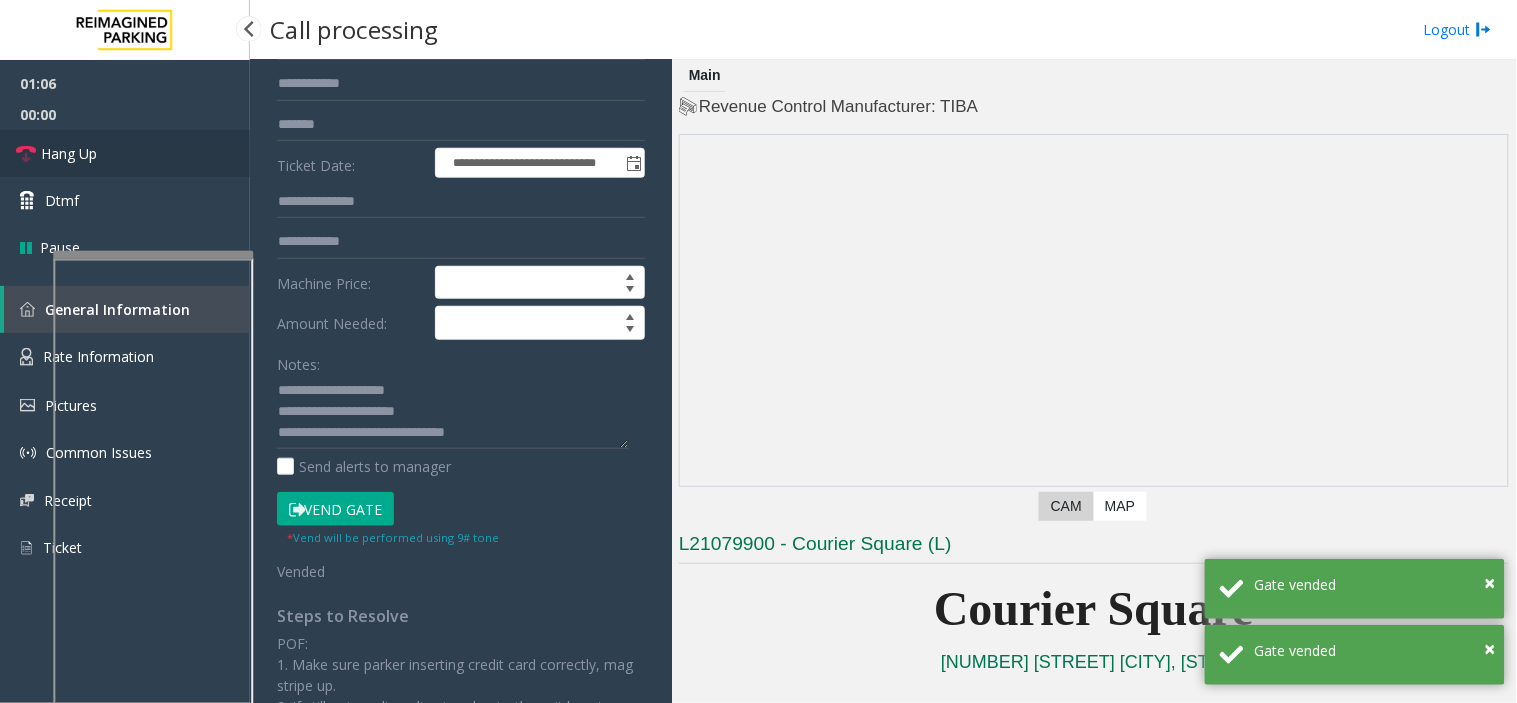 click on "Hang Up" at bounding box center [125, 153] 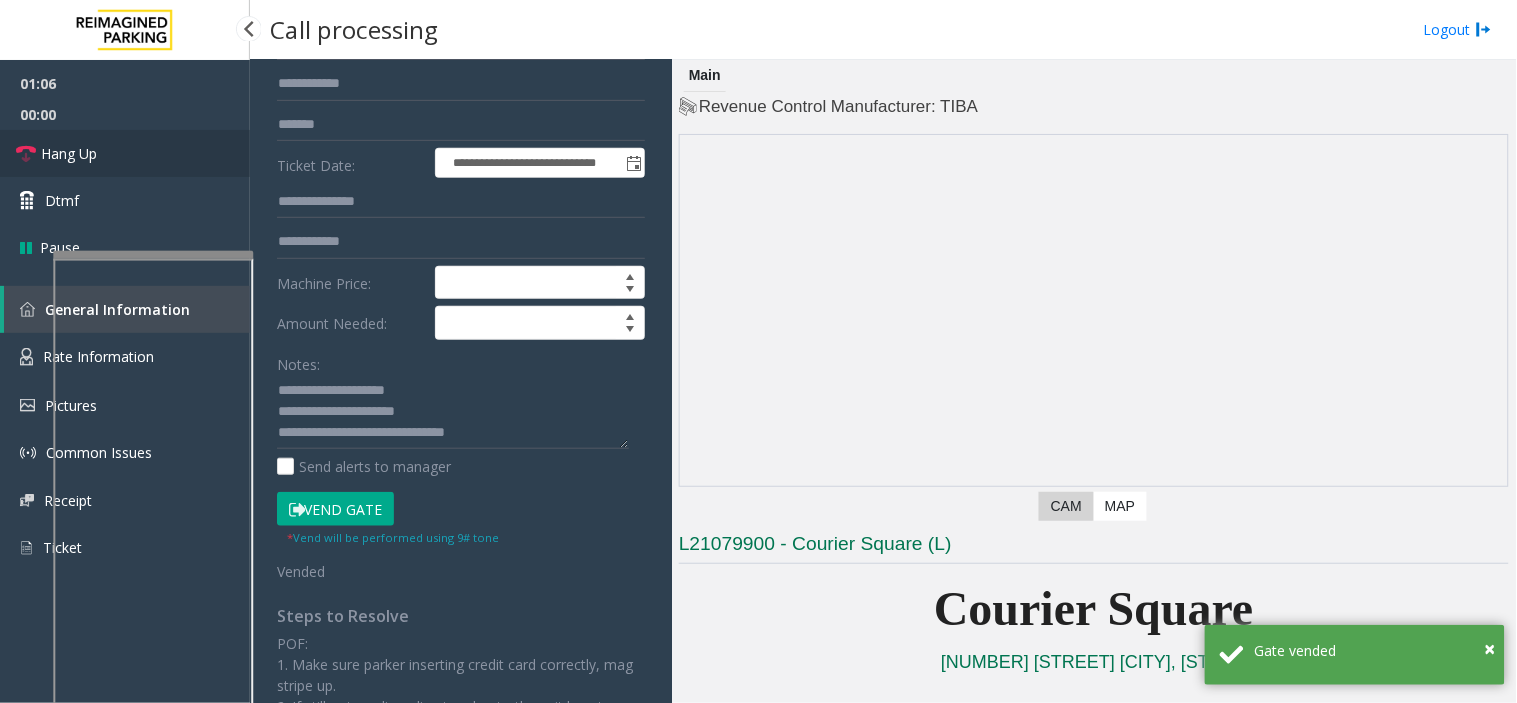 click on "Hang Up" at bounding box center (125, 153) 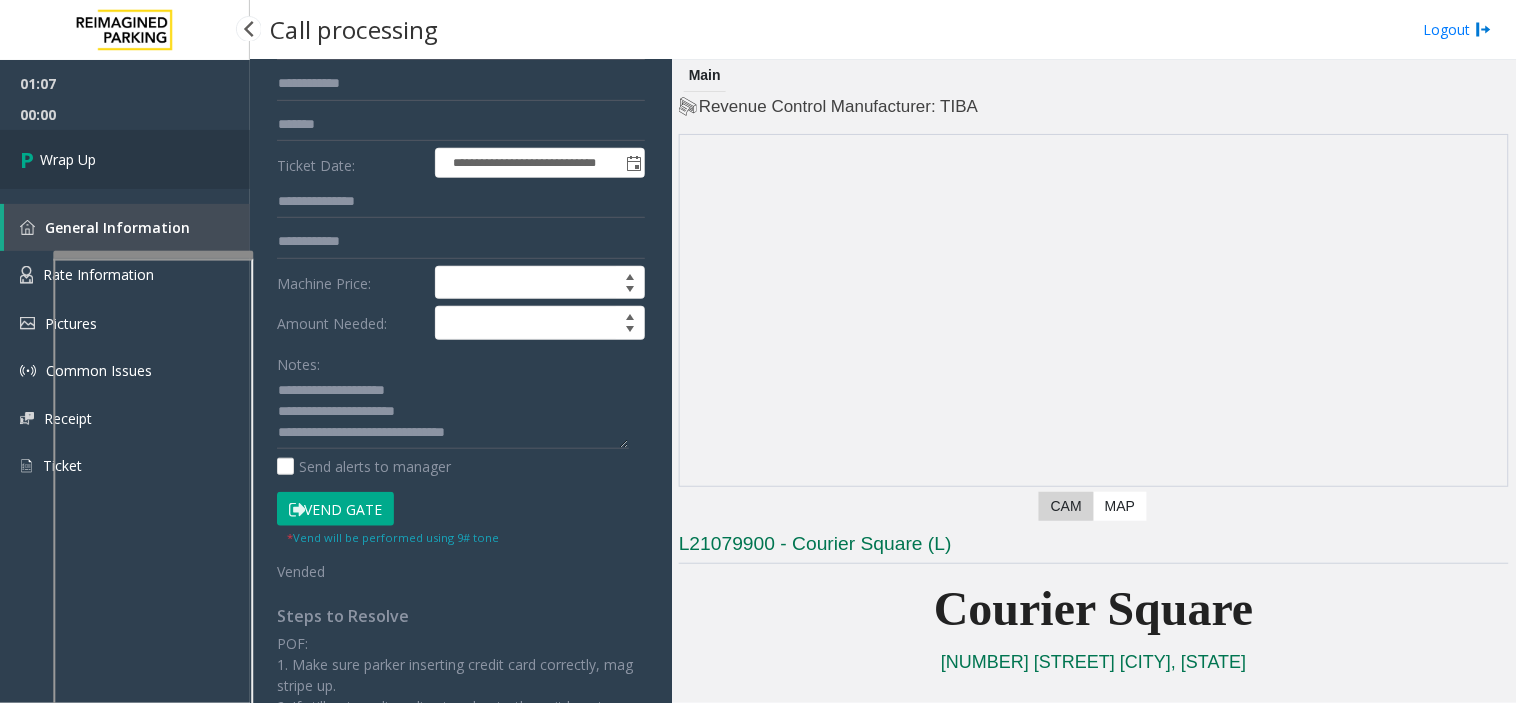 click on "Wrap Up" at bounding box center (125, 159) 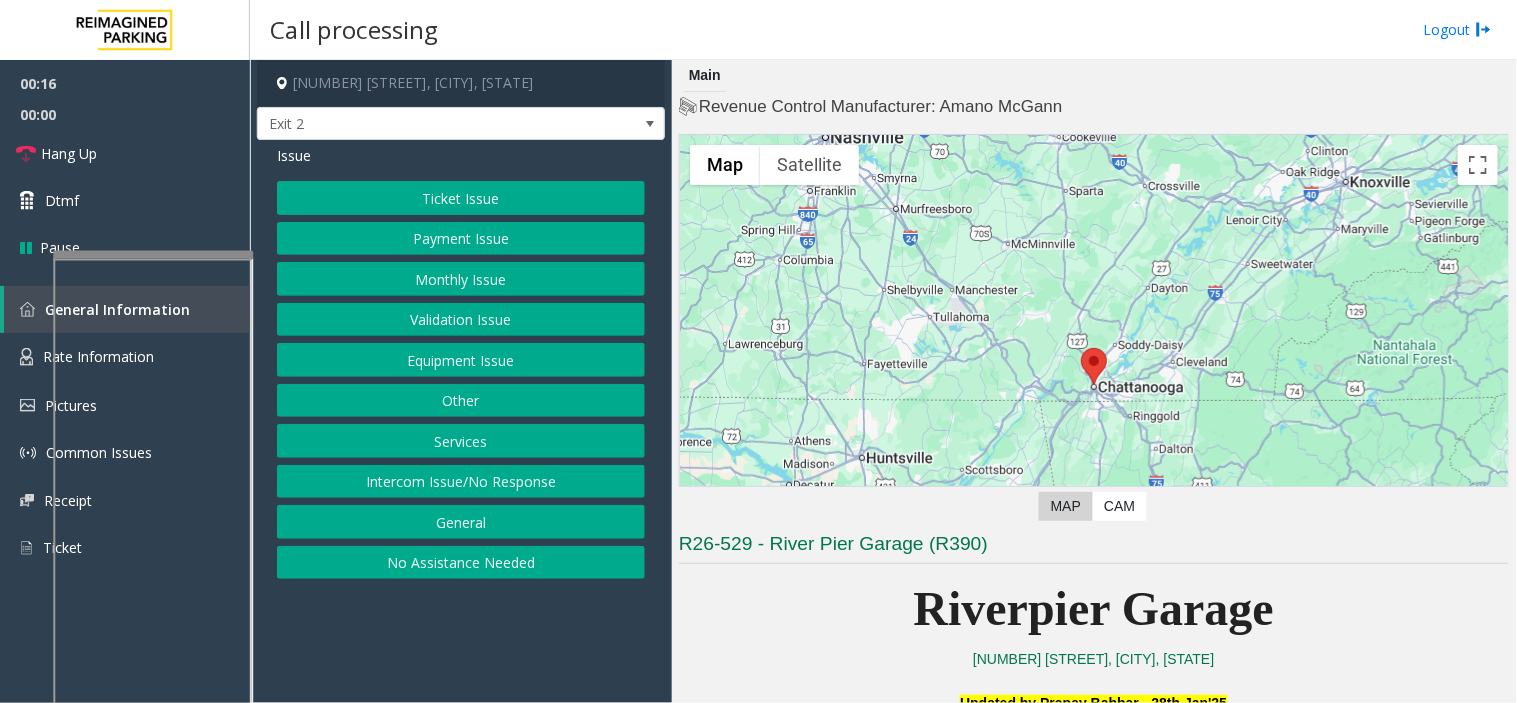 click on "Equipment Issue" 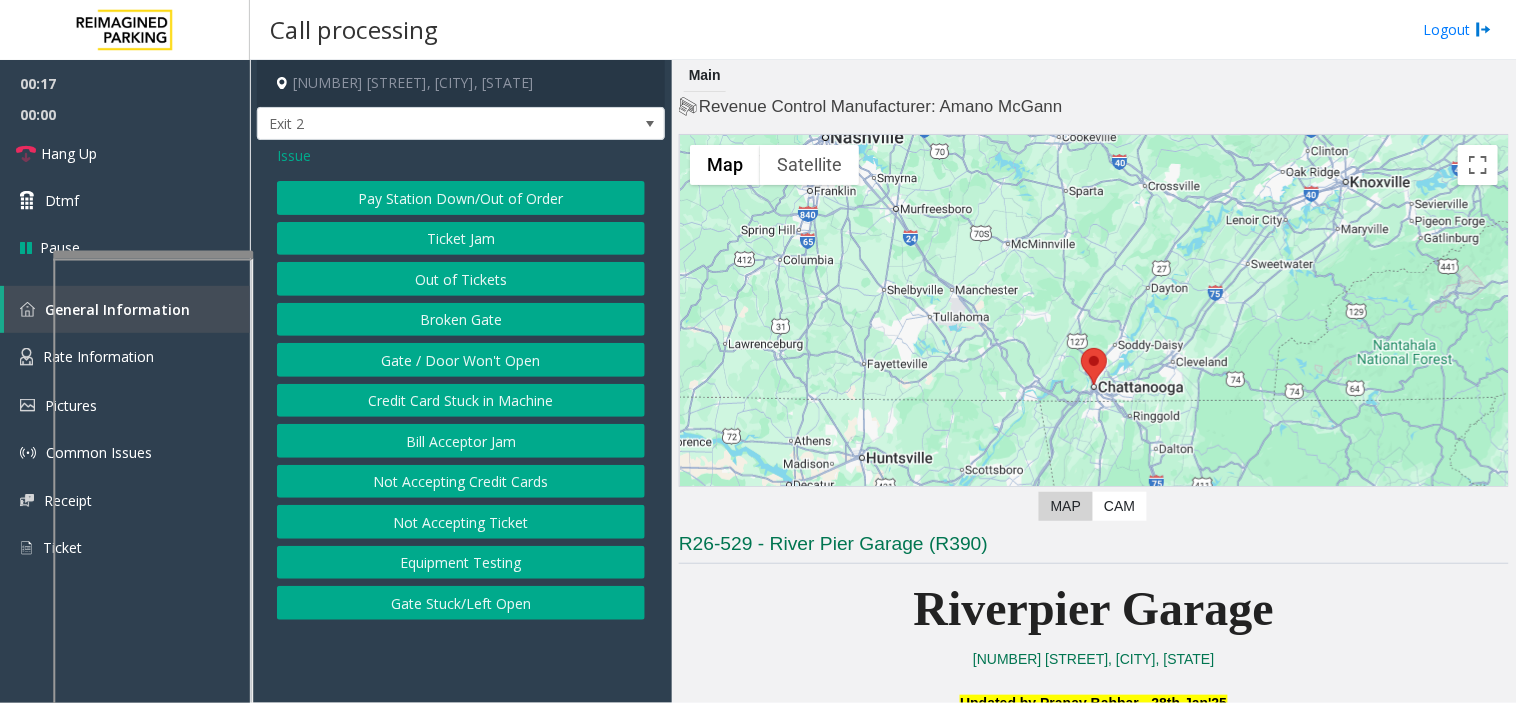 click on "Issue" 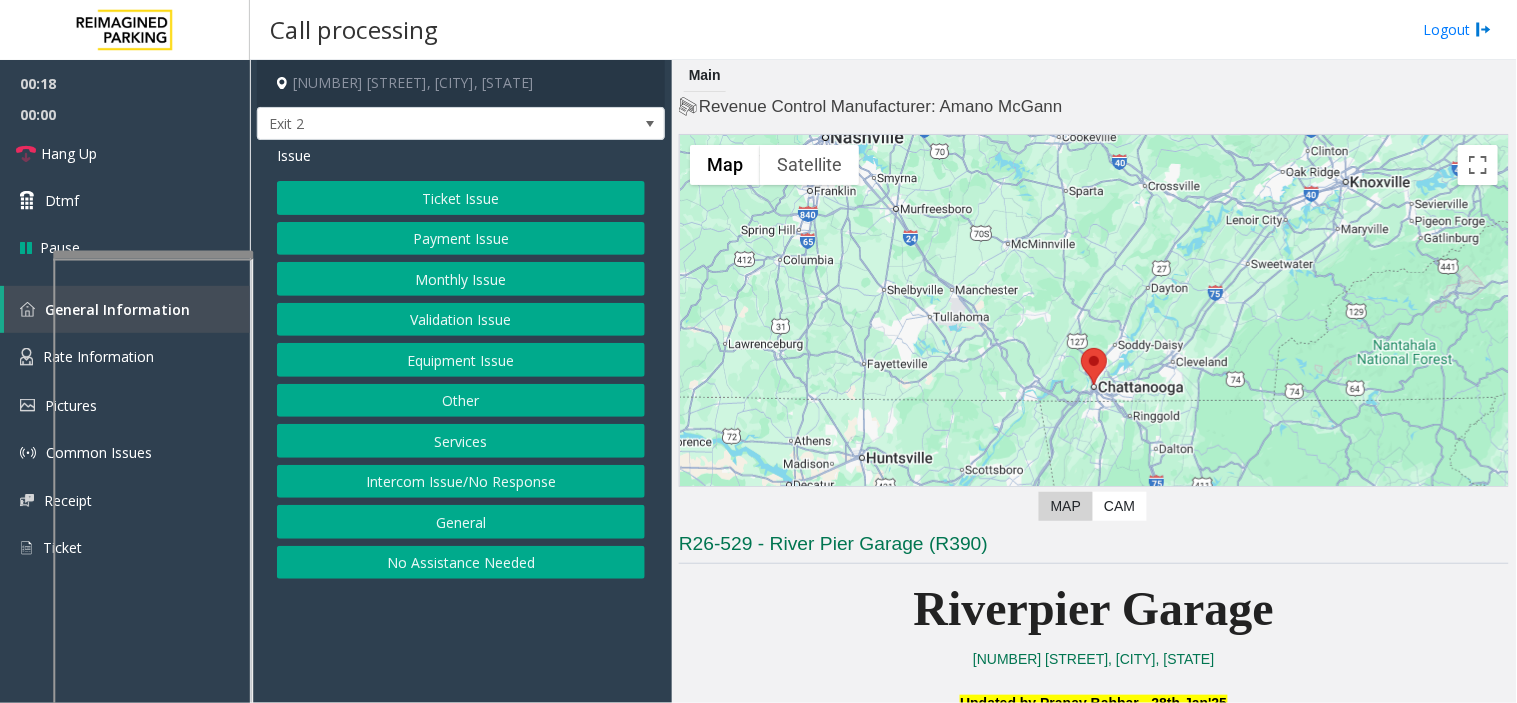 click on "General" 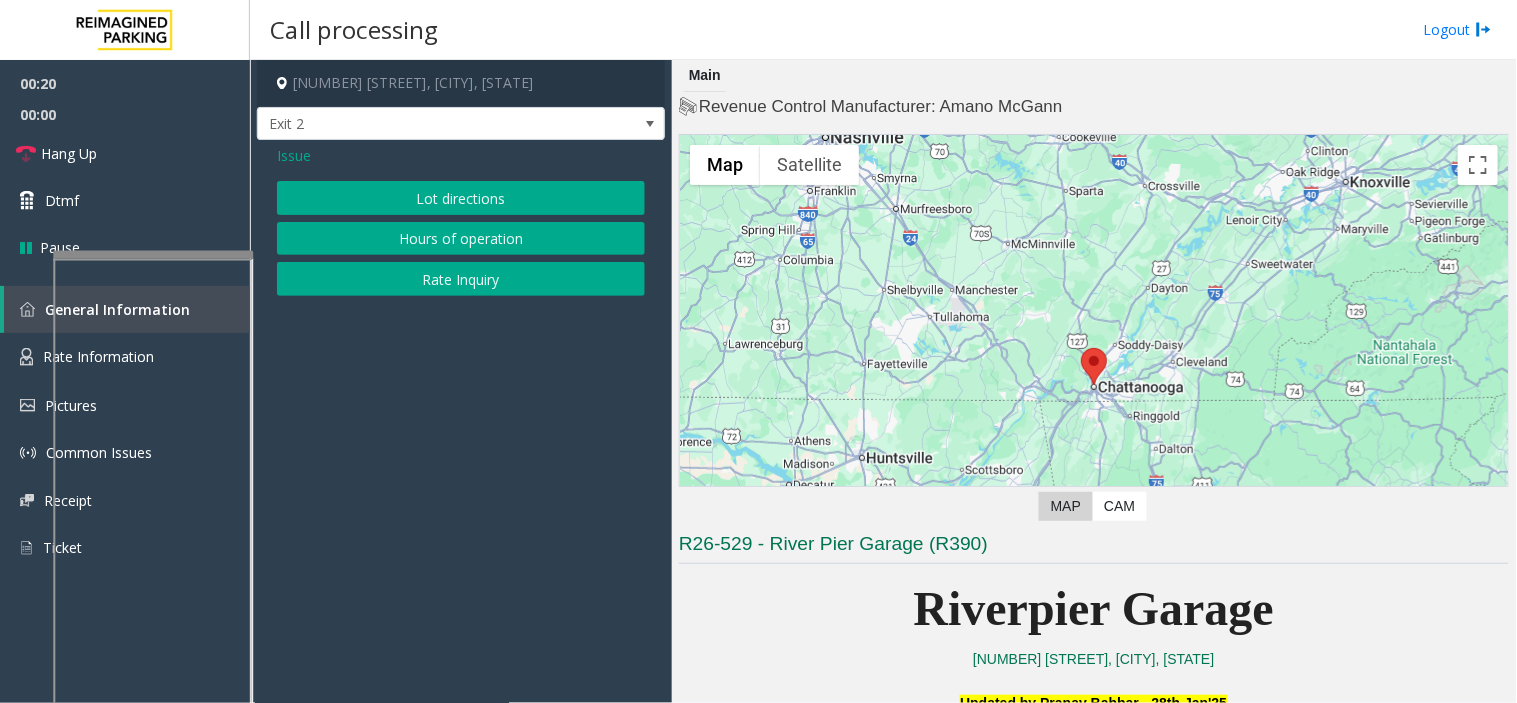 click on "Issue" 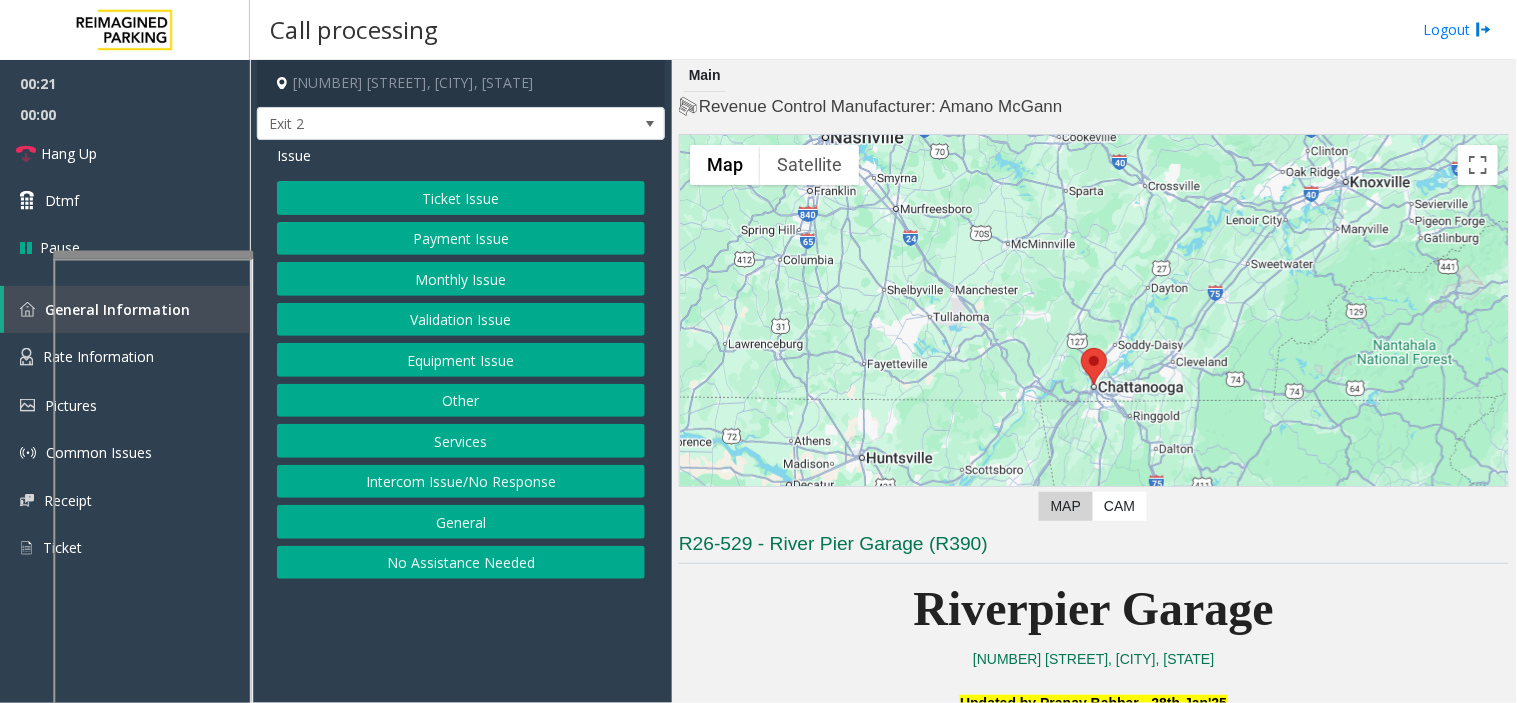 drag, startPoint x: 431, startPoint y: 407, endPoint x: 421, endPoint y: 354, distance: 53.935146 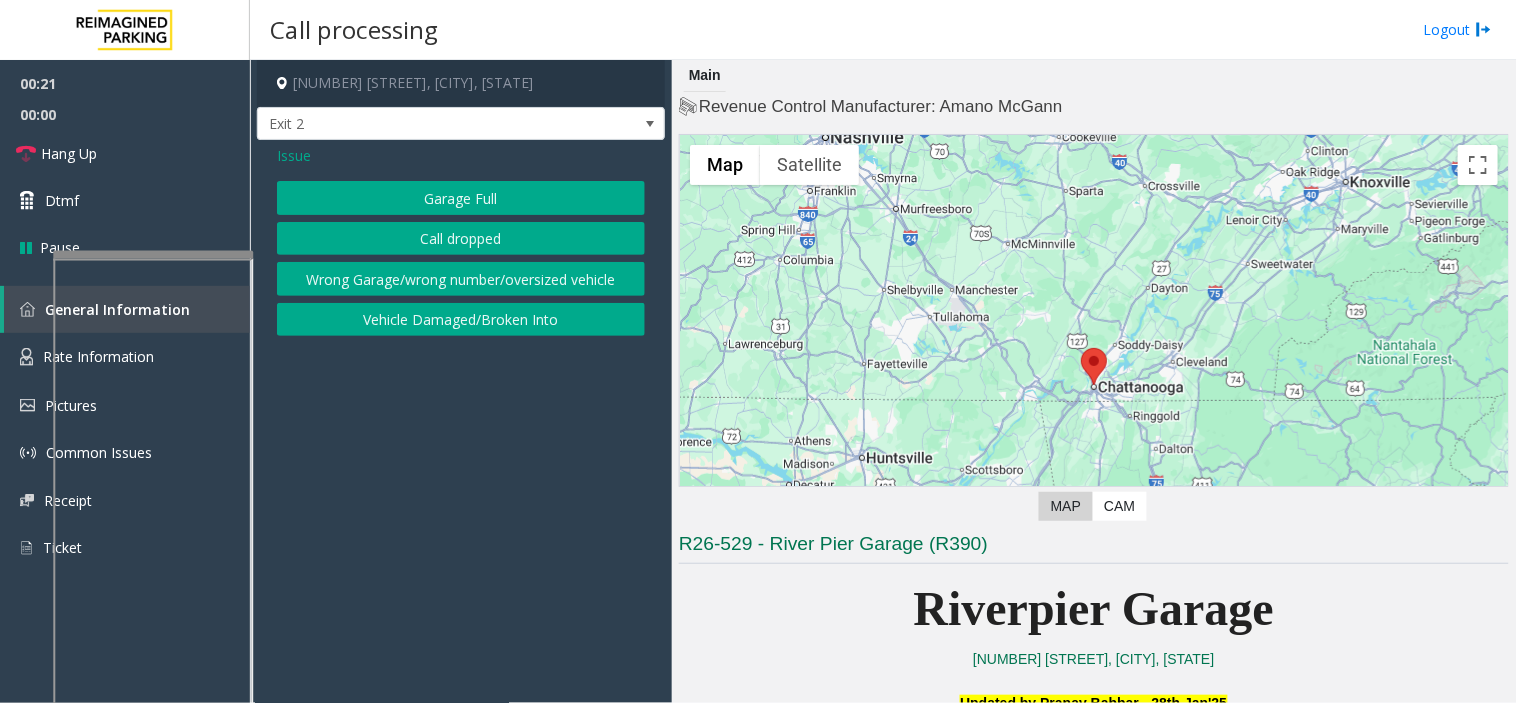 click on "Garage Full" 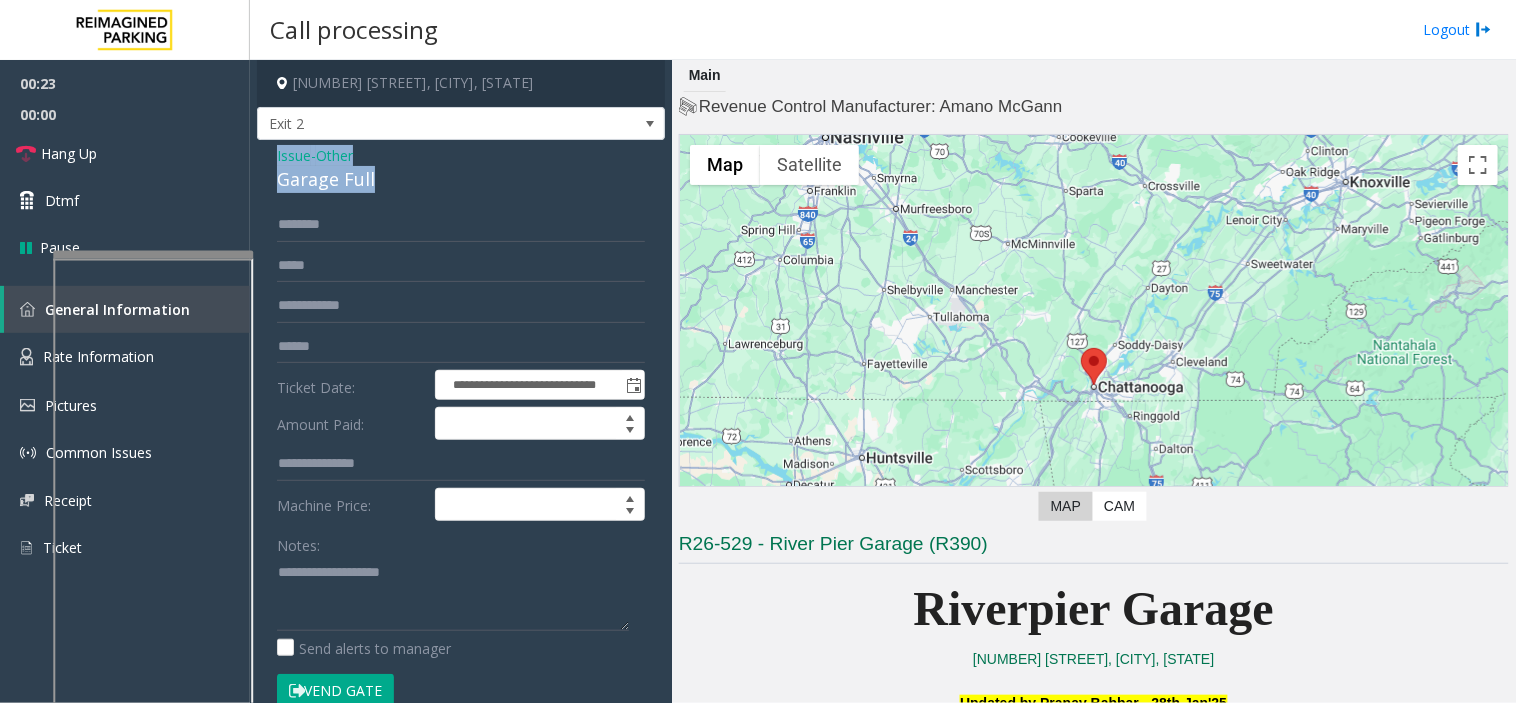 drag, startPoint x: 378, startPoint y: 183, endPoint x: 267, endPoint y: 154, distance: 114.72576 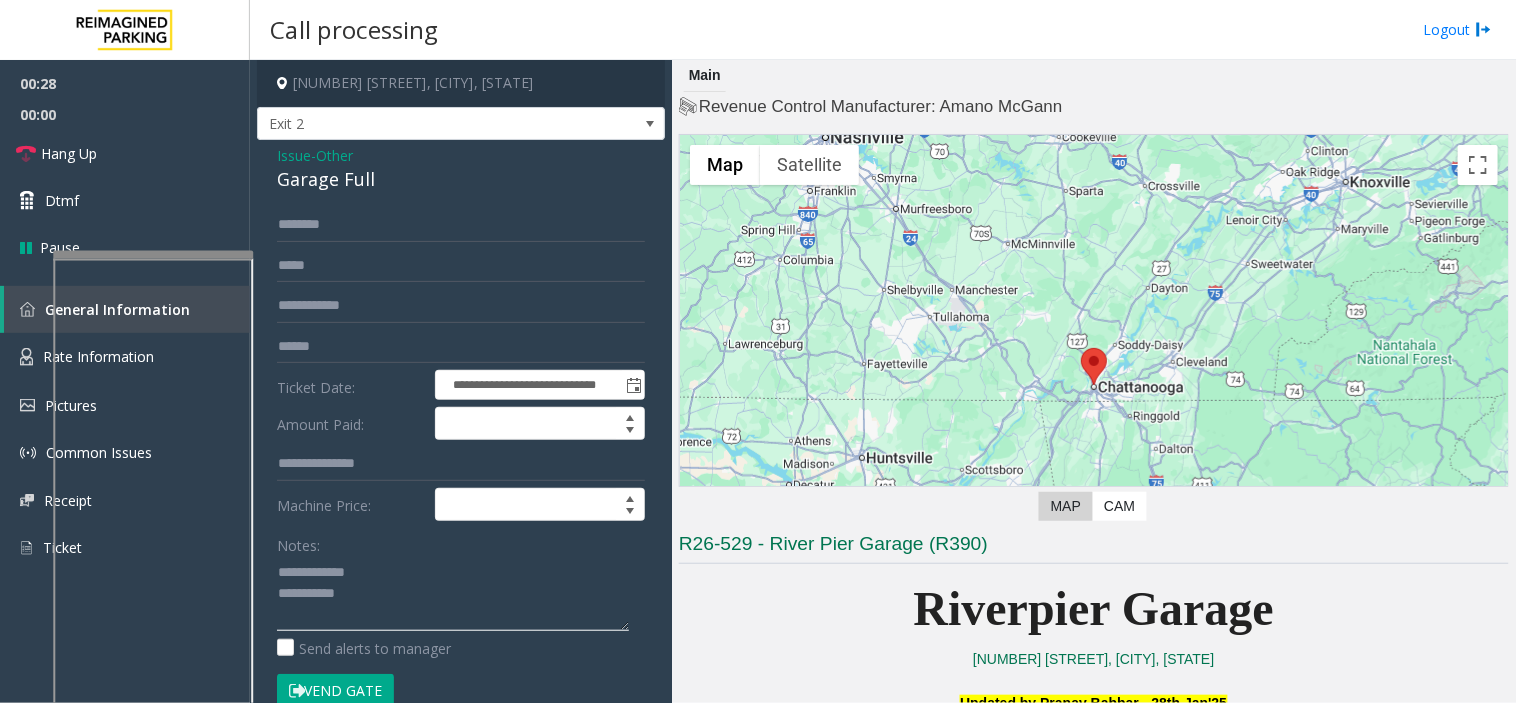 click 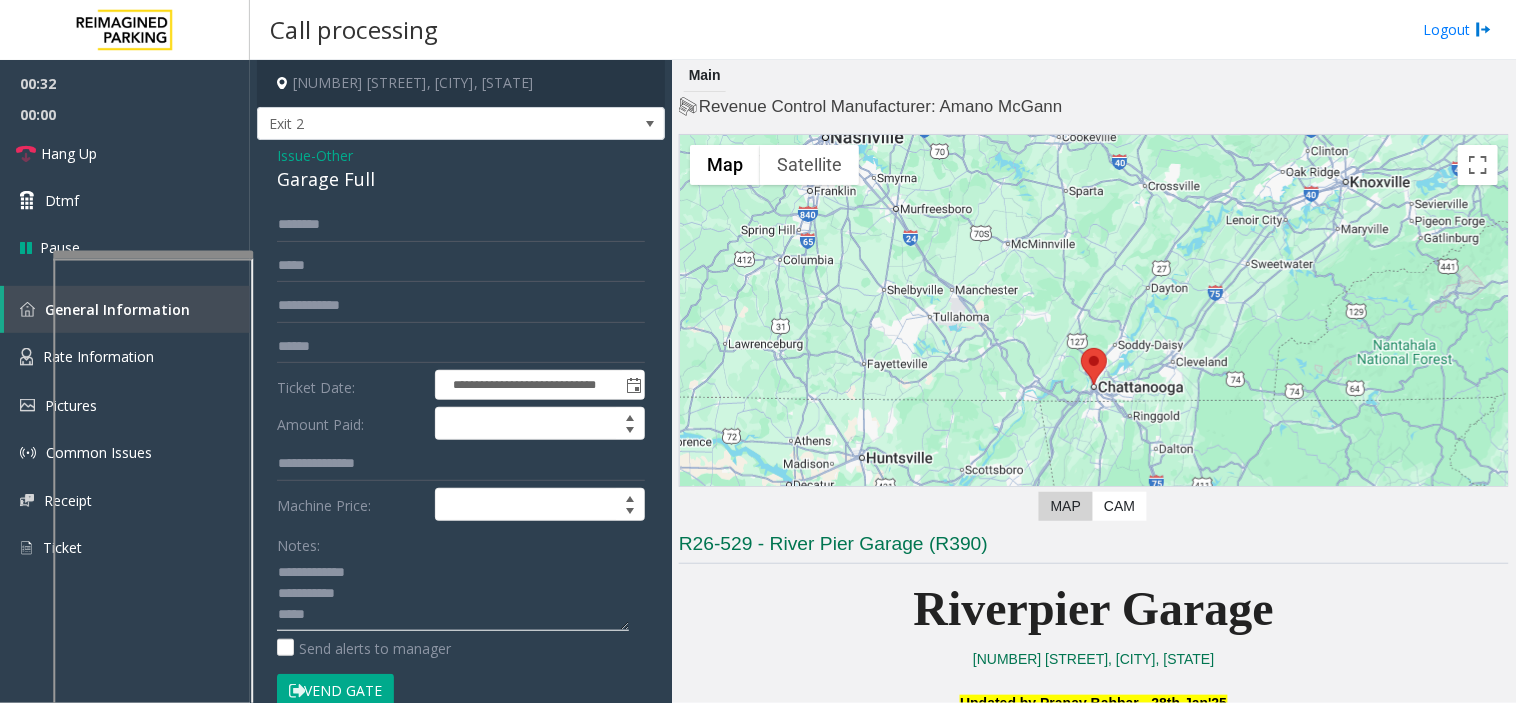 type on "**********" 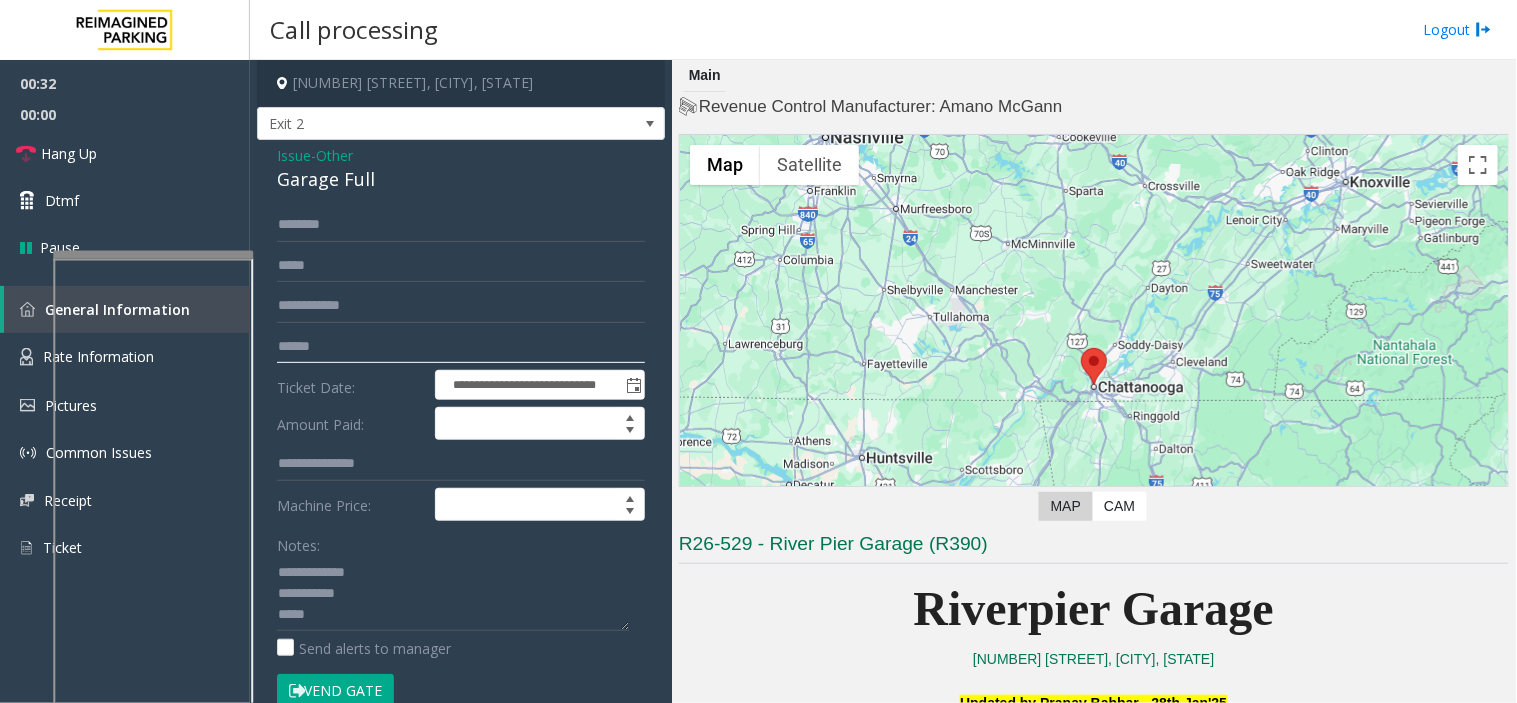 click 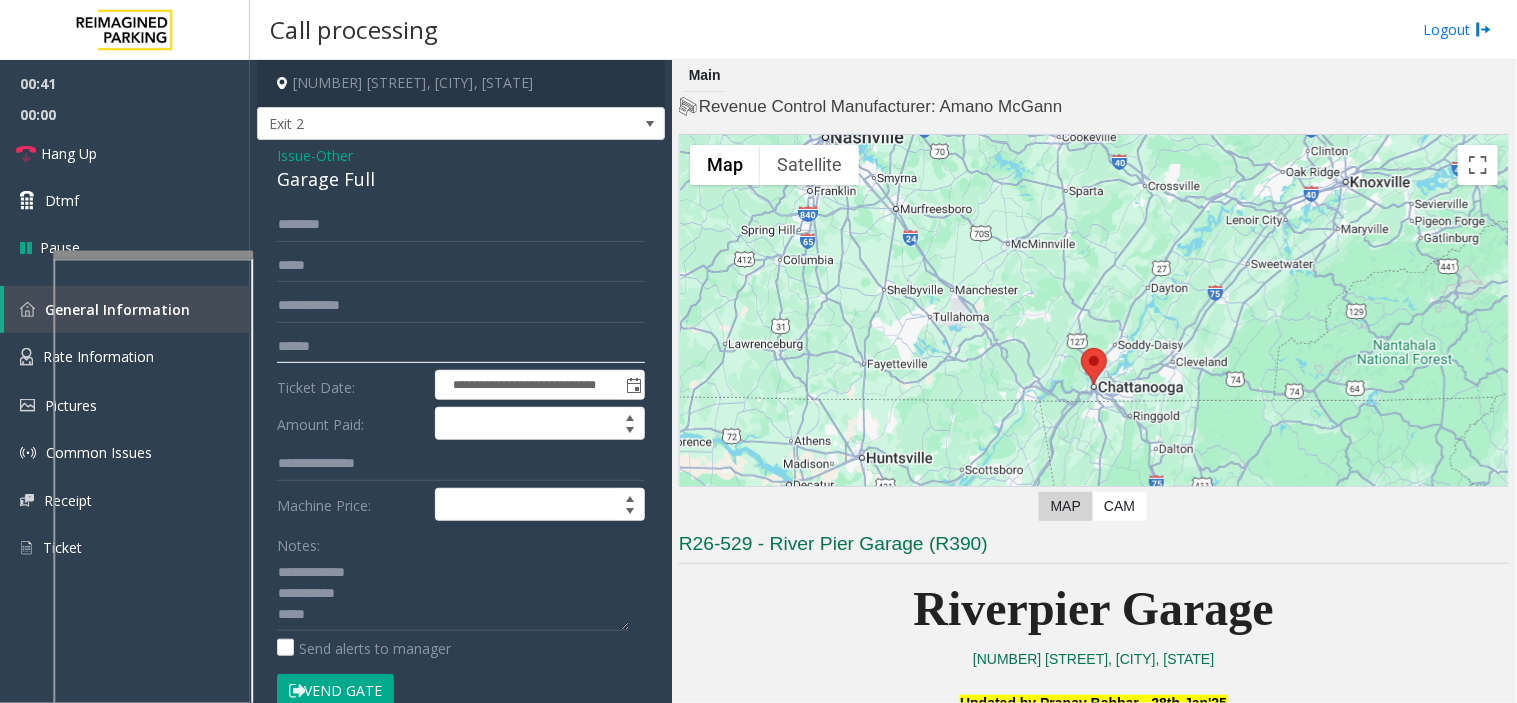scroll, scrollTop: 222, scrollLeft: 0, axis: vertical 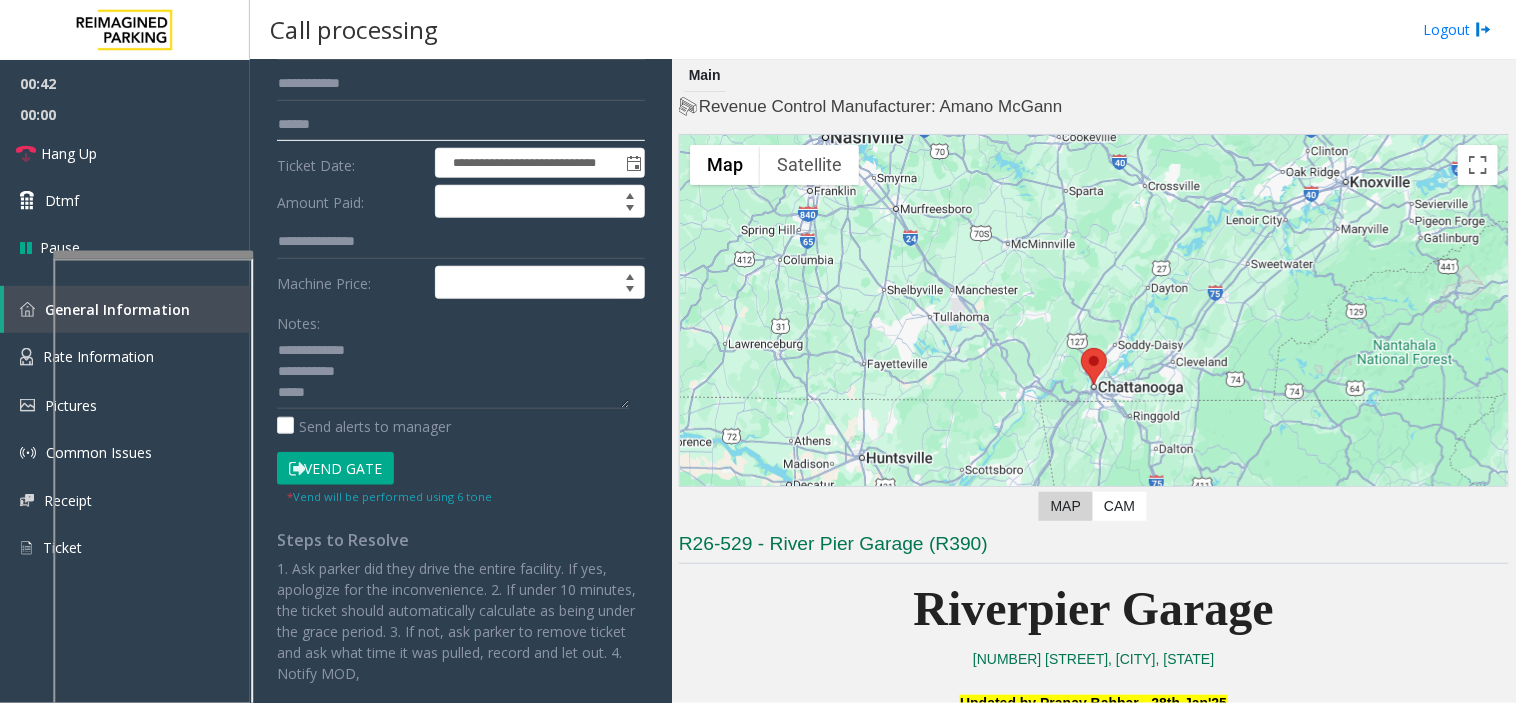 type on "******" 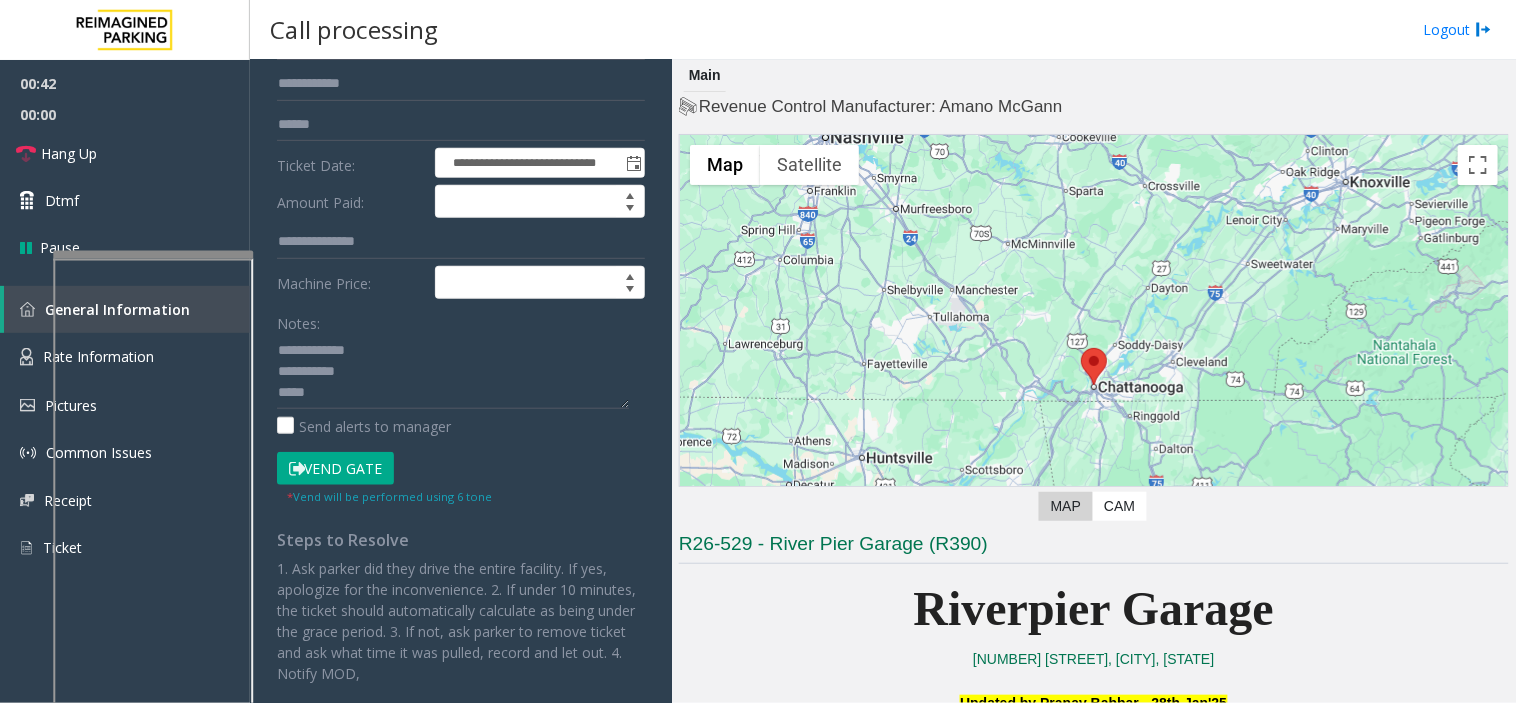 click on "* Vend will be performed using 6 tone" 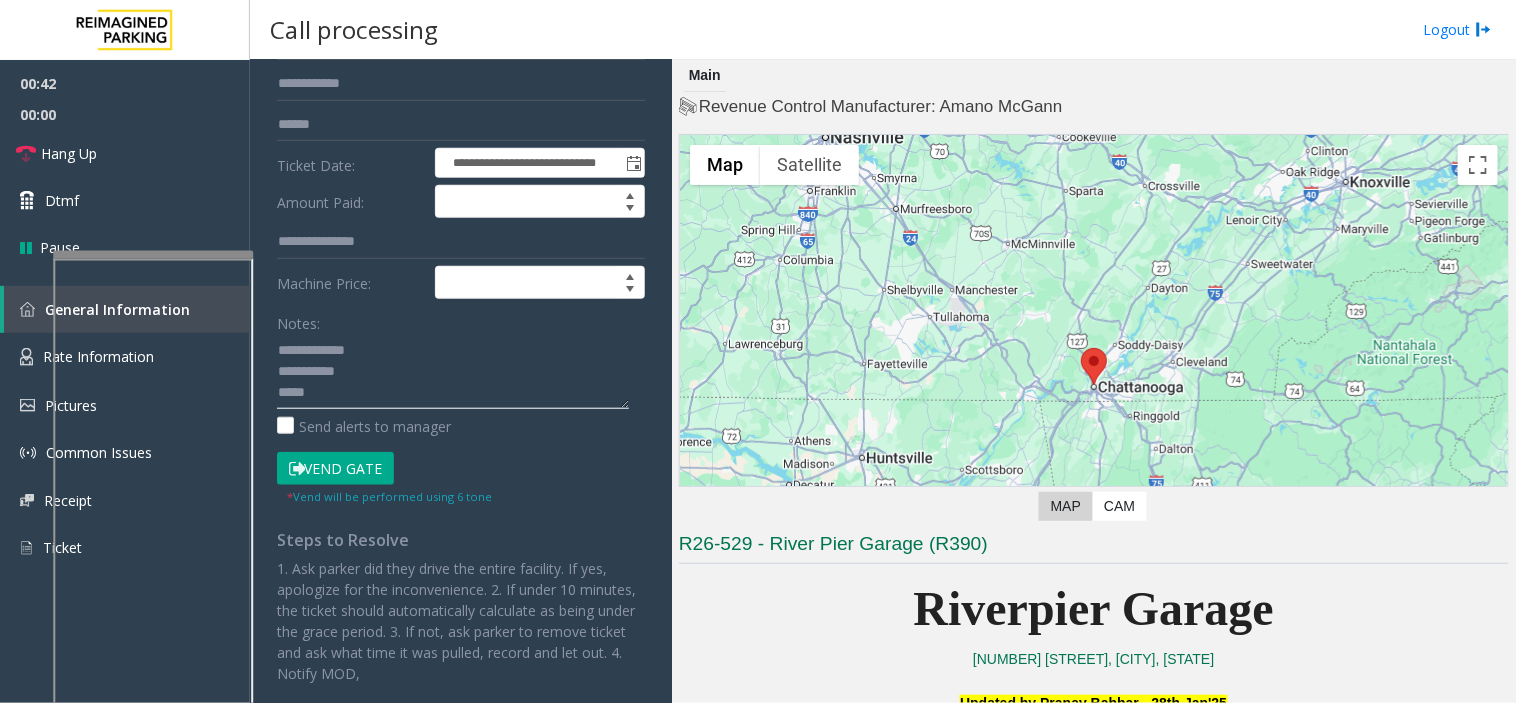 click 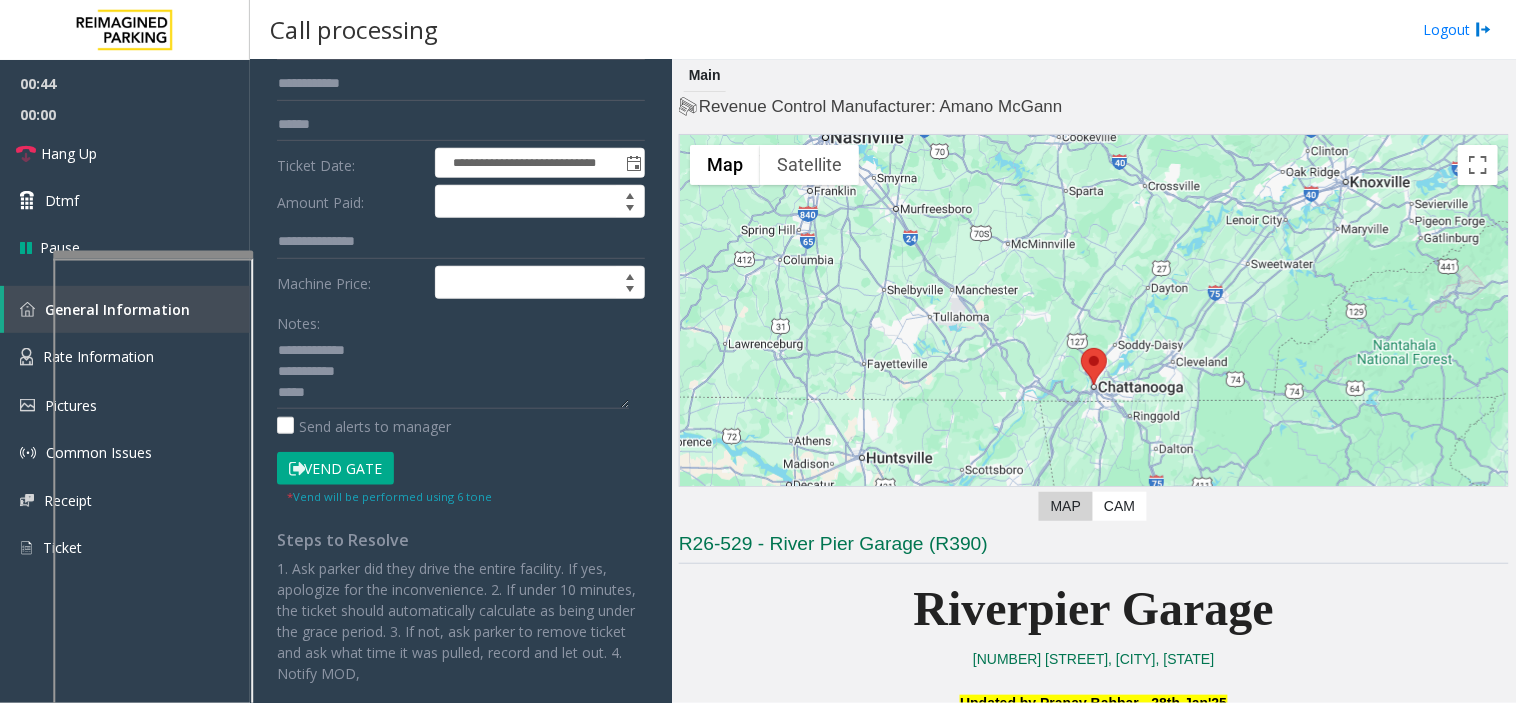 click on "* Vend will be performed using 6 tone" 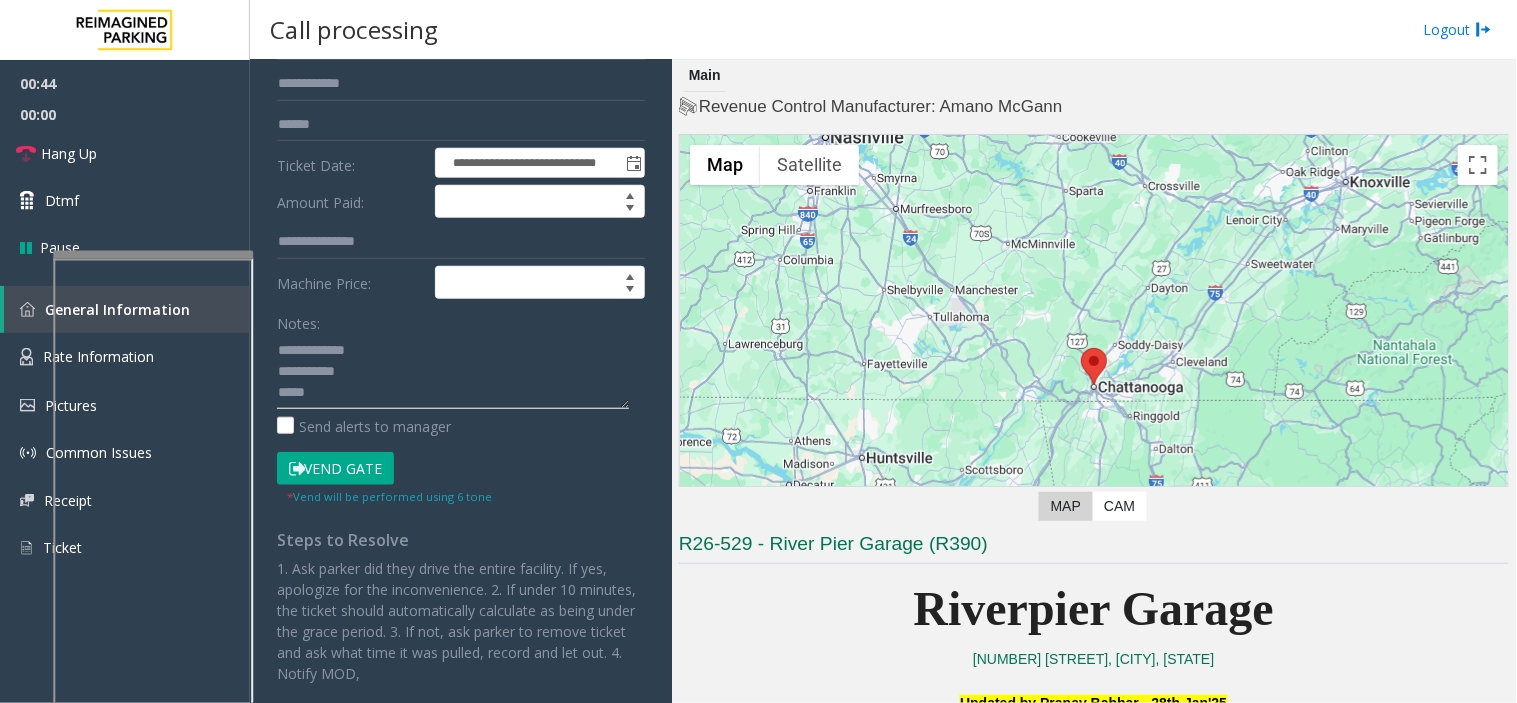 click 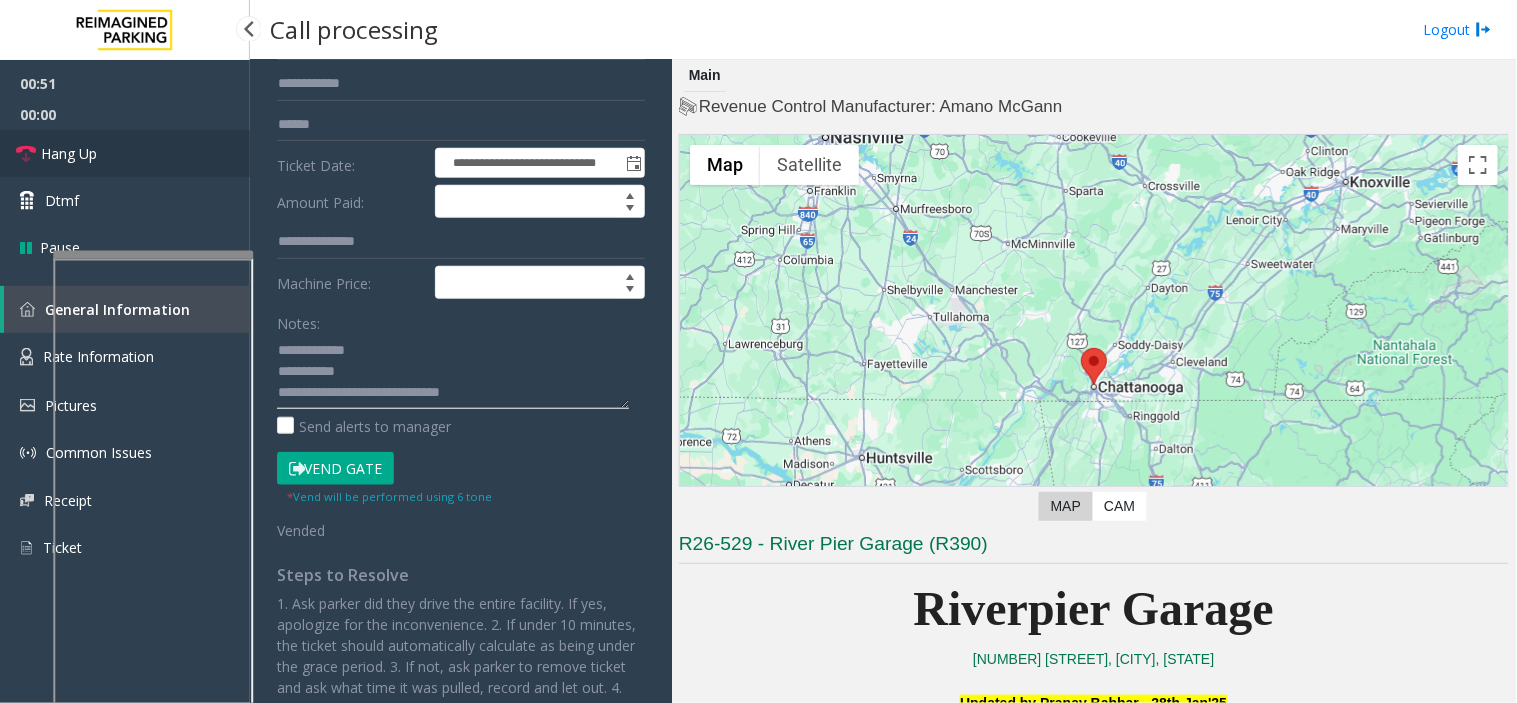 type on "**********" 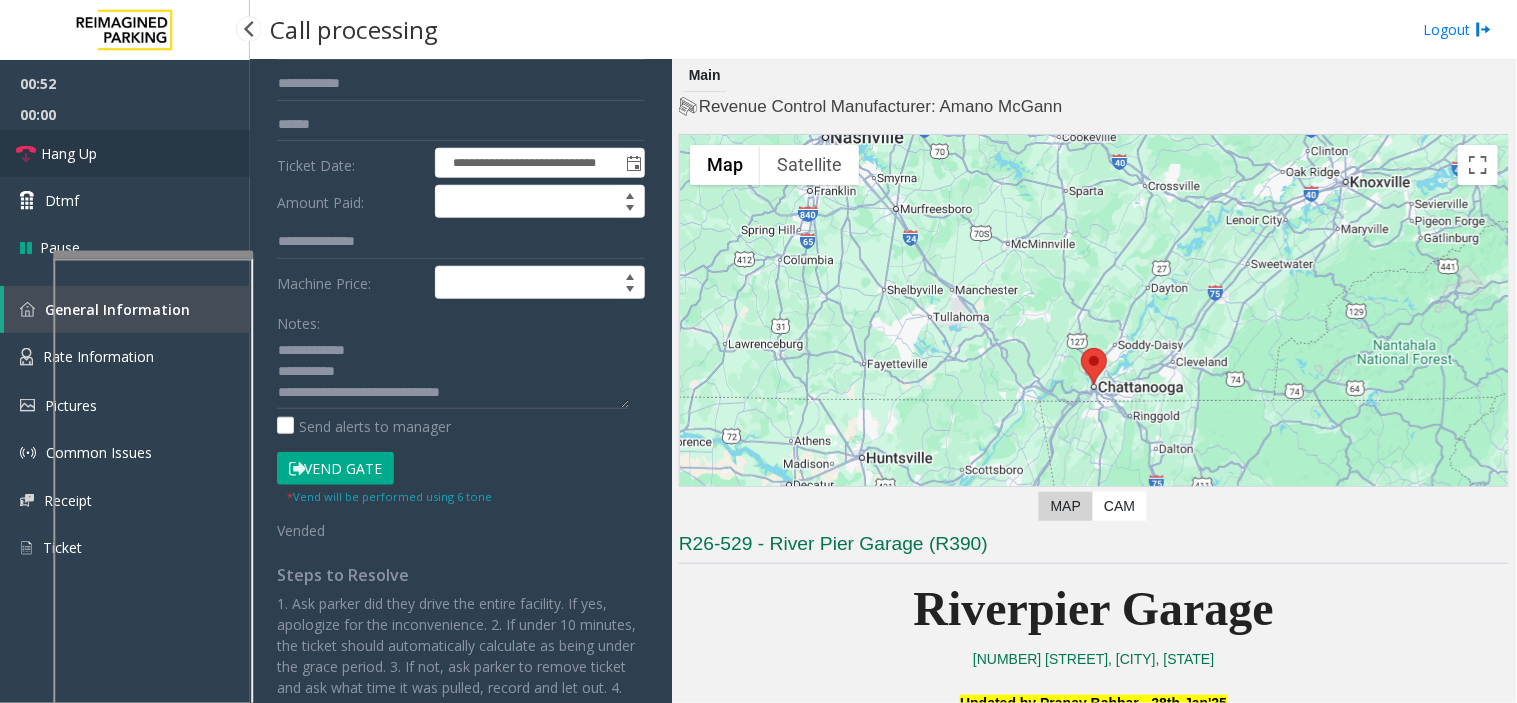 click on "Hang Up" at bounding box center (125, 153) 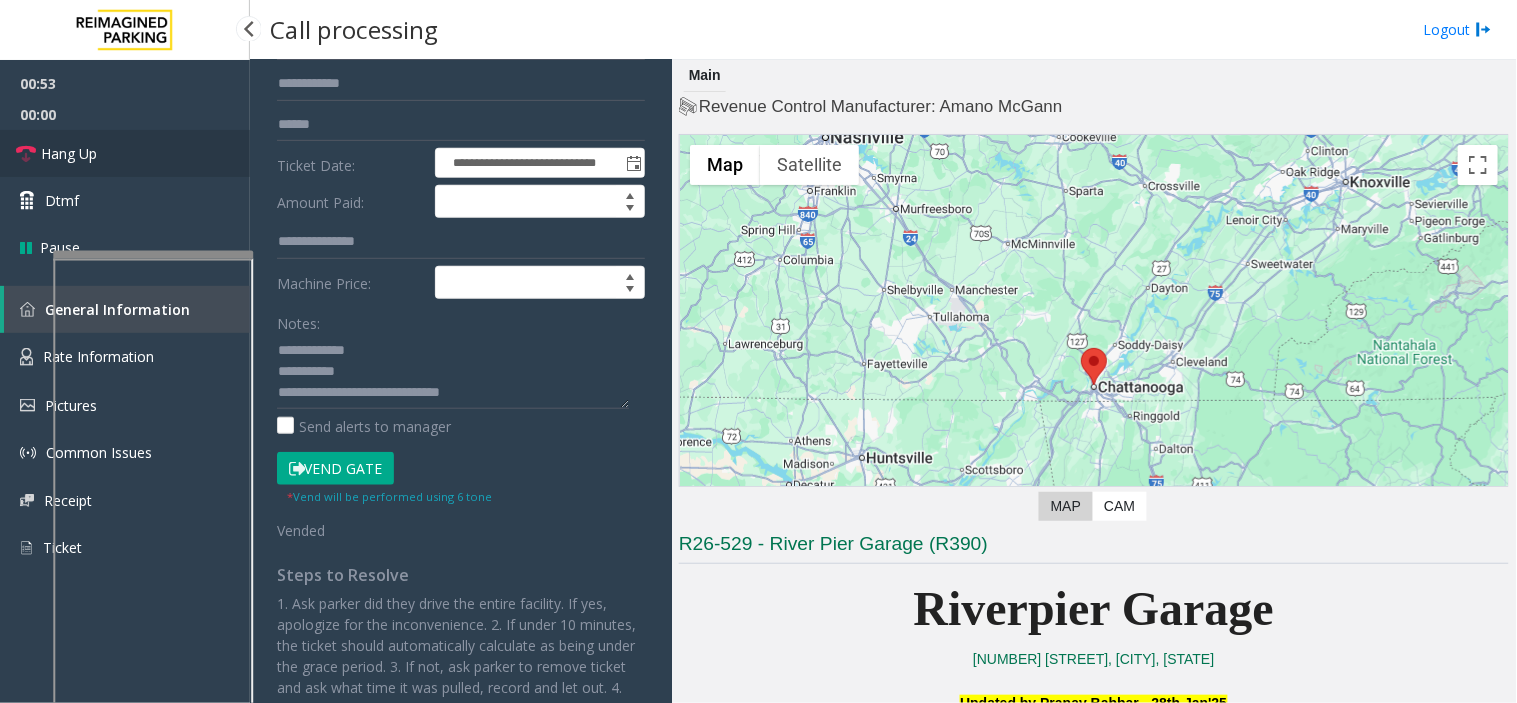 click on "Hang Up" at bounding box center [125, 153] 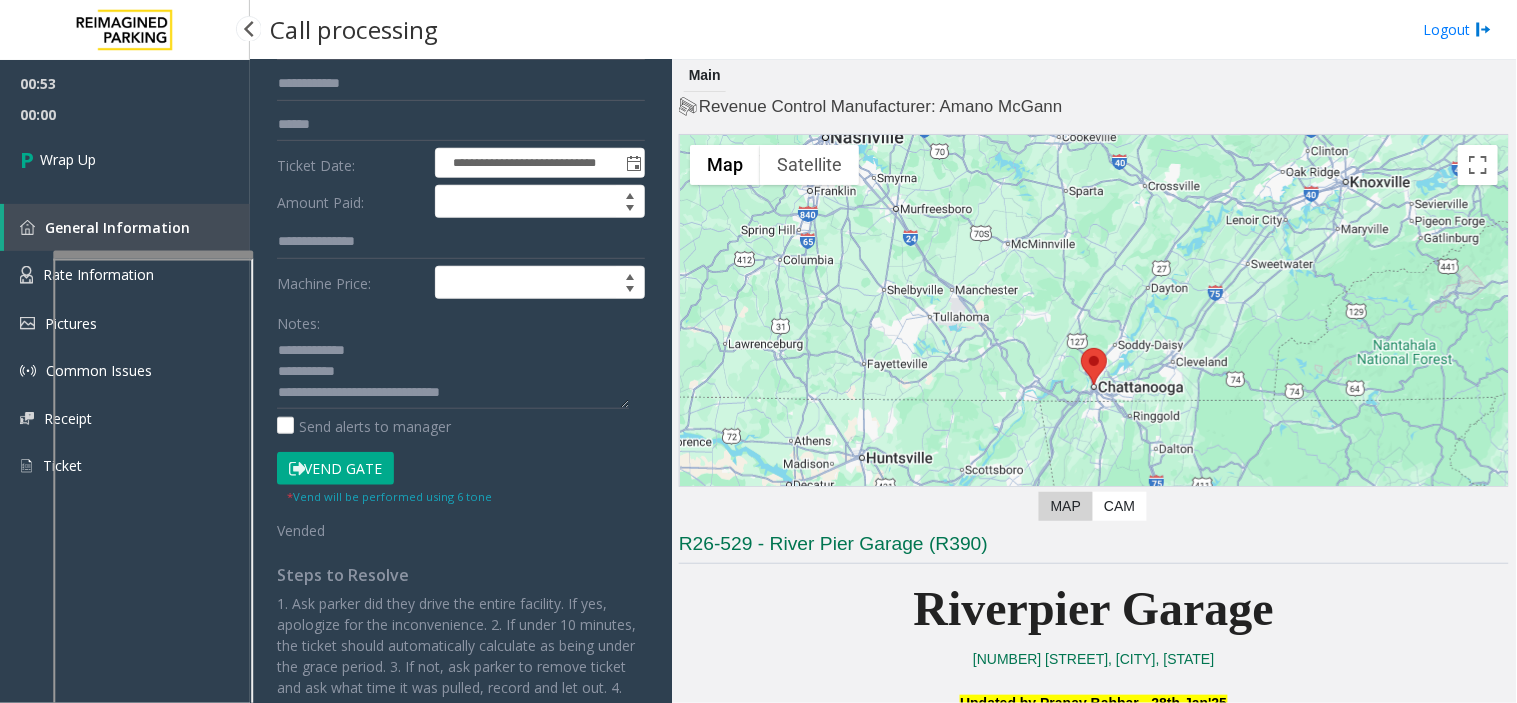 click on "Wrap Up" at bounding box center (125, 159) 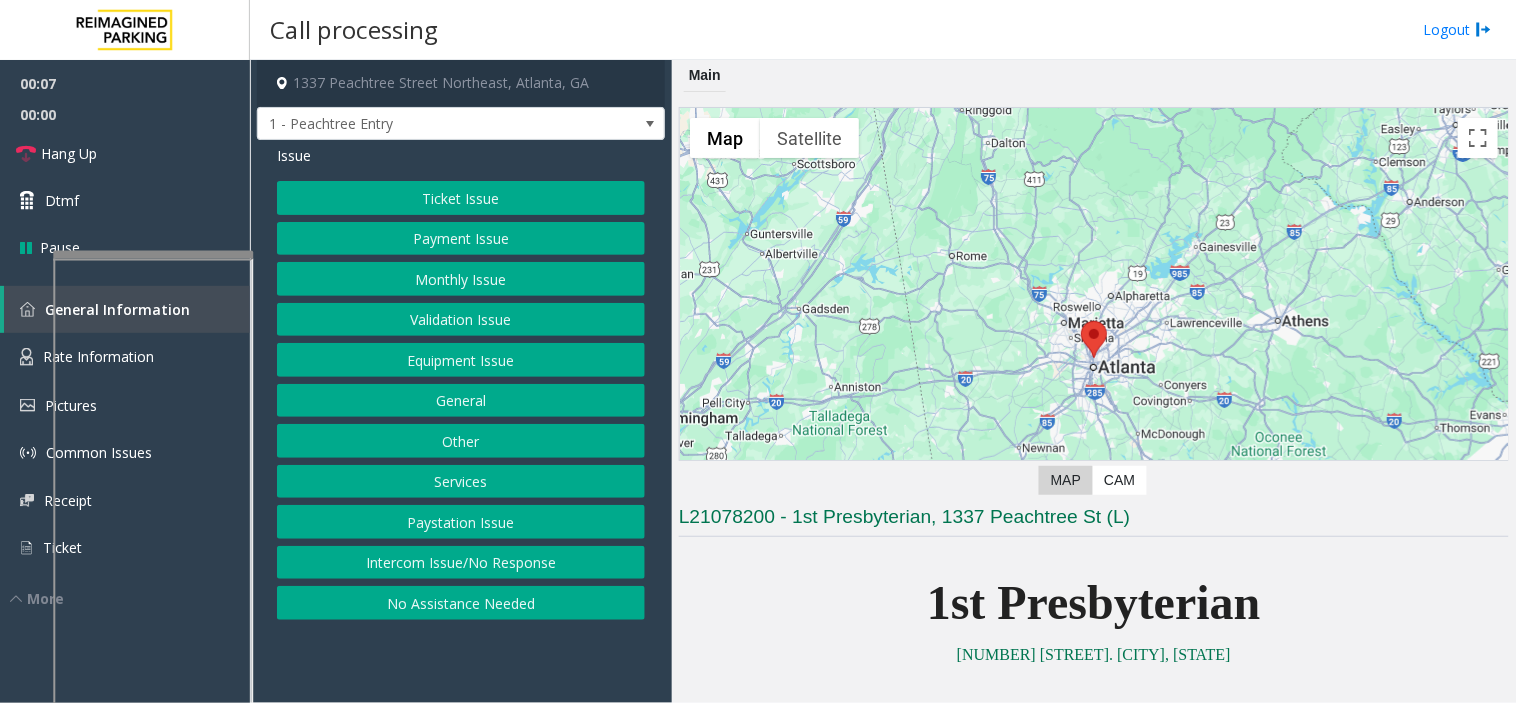 click on "Intercom Issue/No Response" 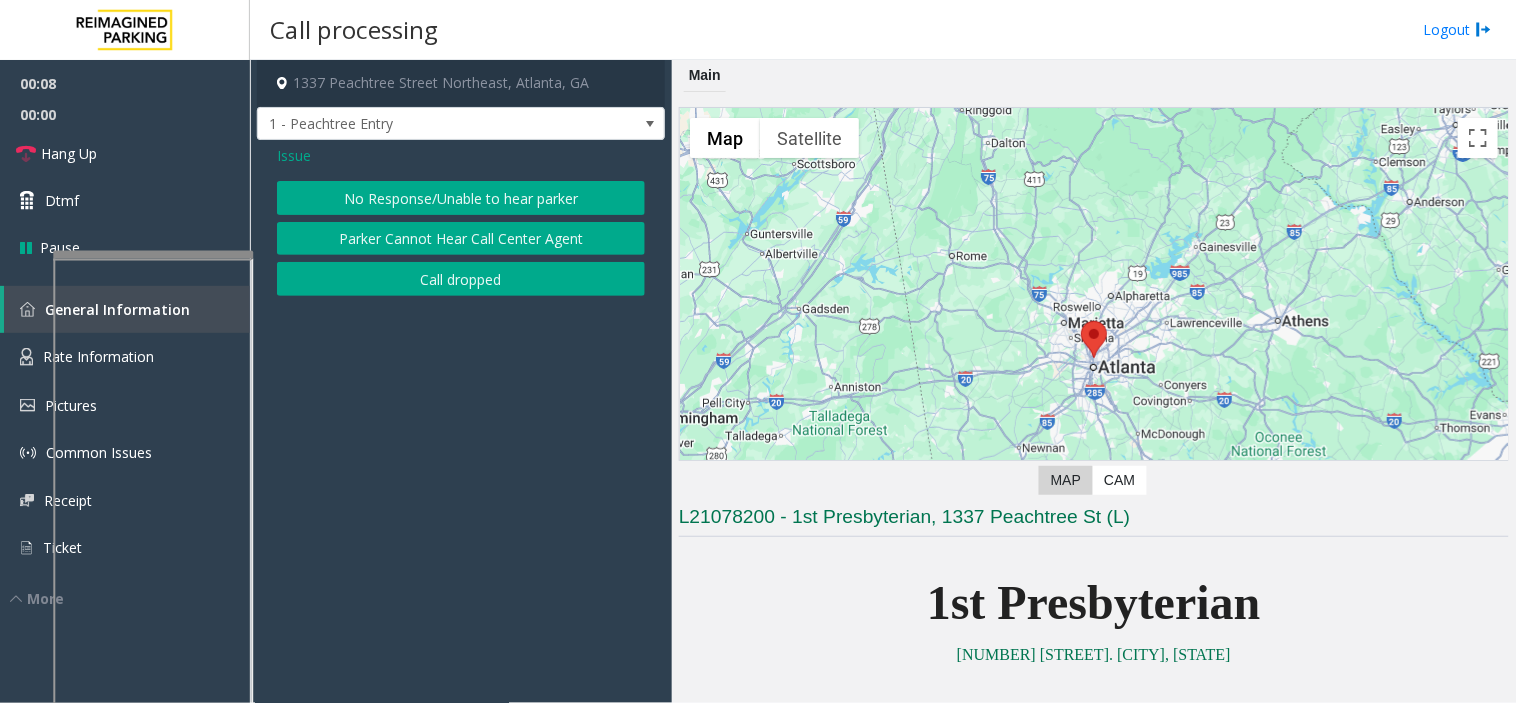 click on "No Response/Unable to hear parker" 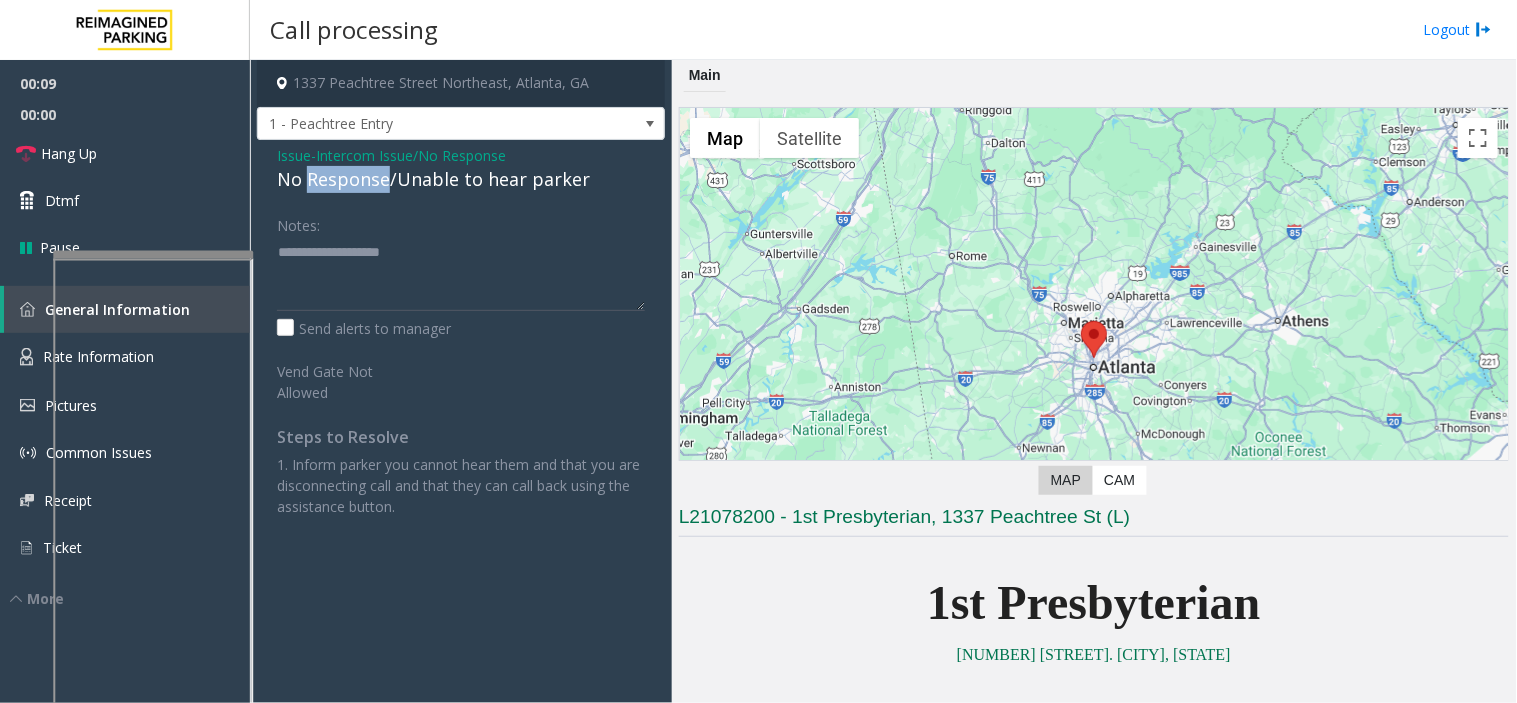 click on "No Response/Unable to hear parker" 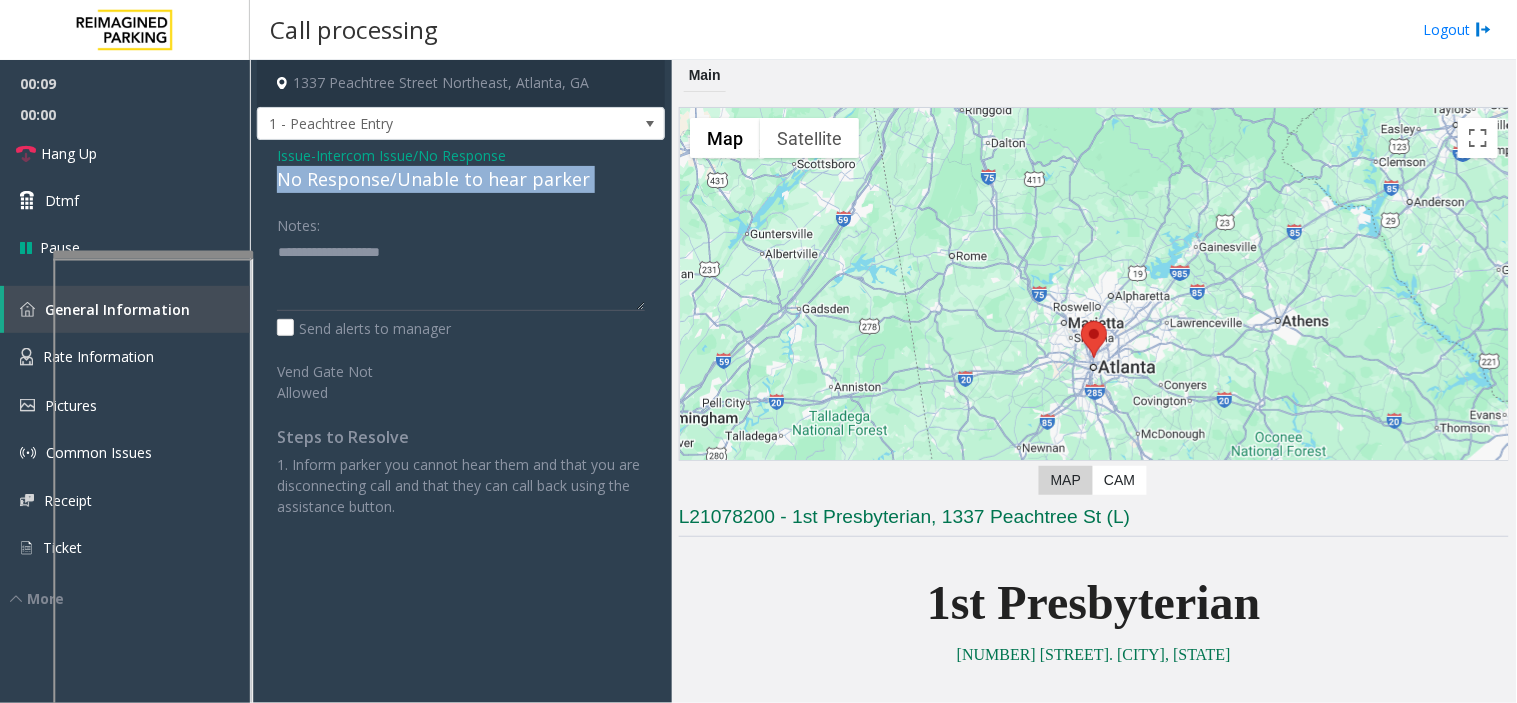 click on "No Response/Unable to hear parker" 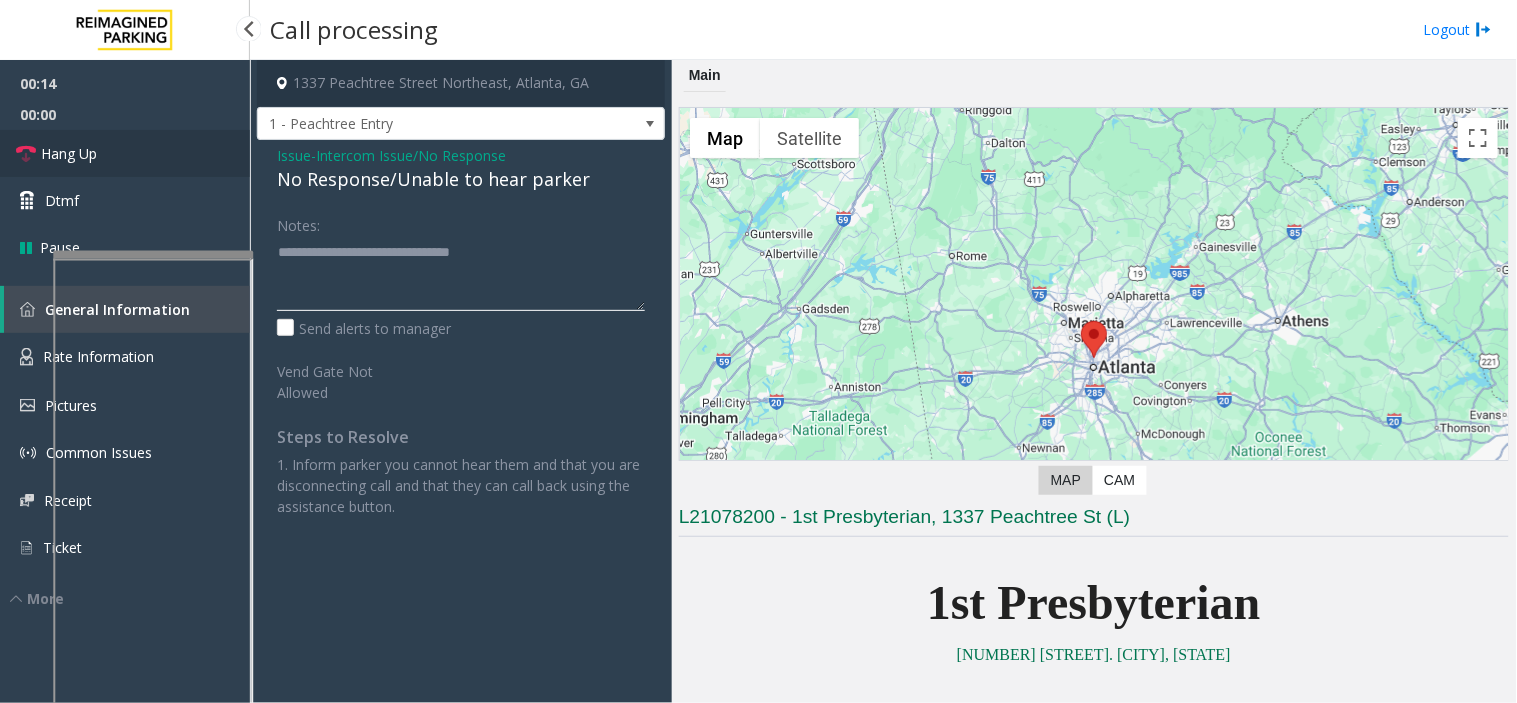 type on "**********" 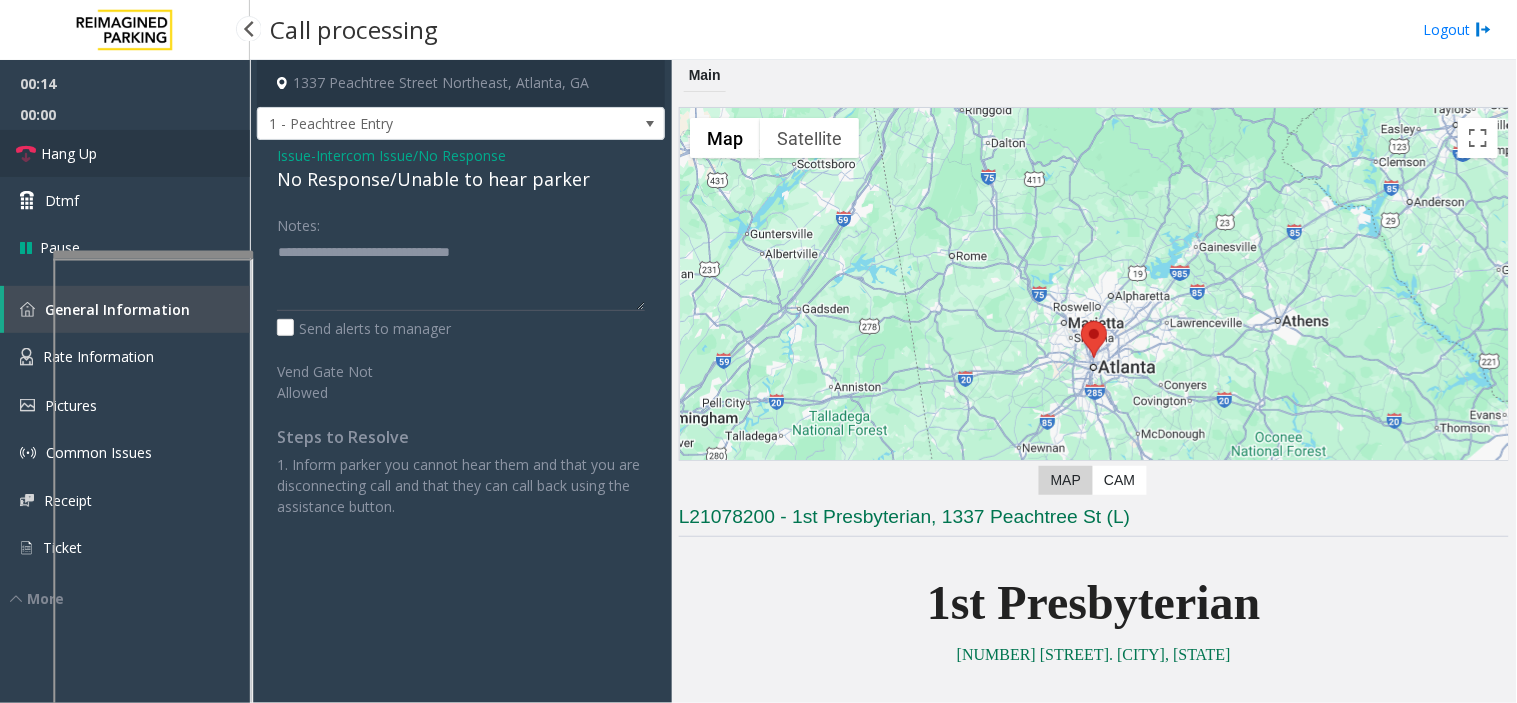 click on "Hang Up" at bounding box center [125, 153] 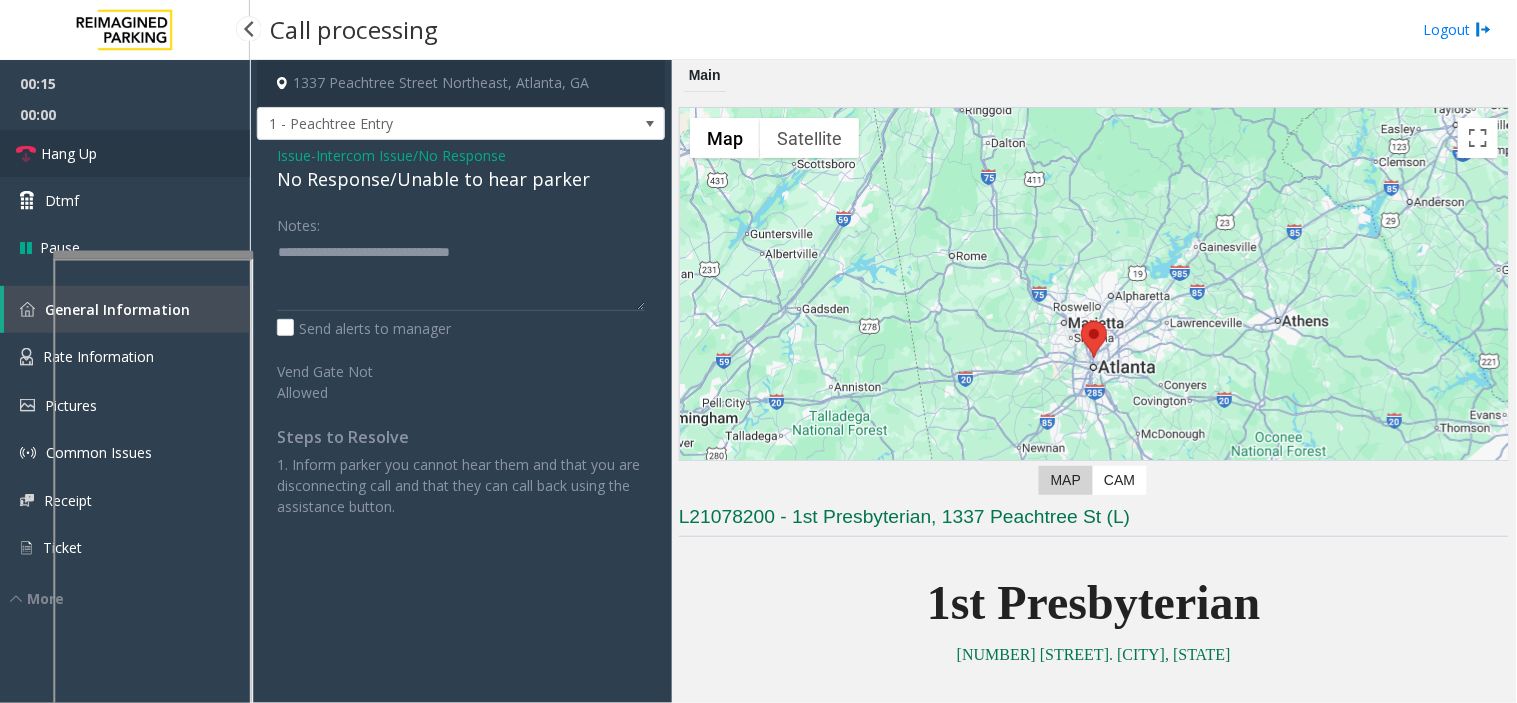 click on "Hang Up" at bounding box center (125, 153) 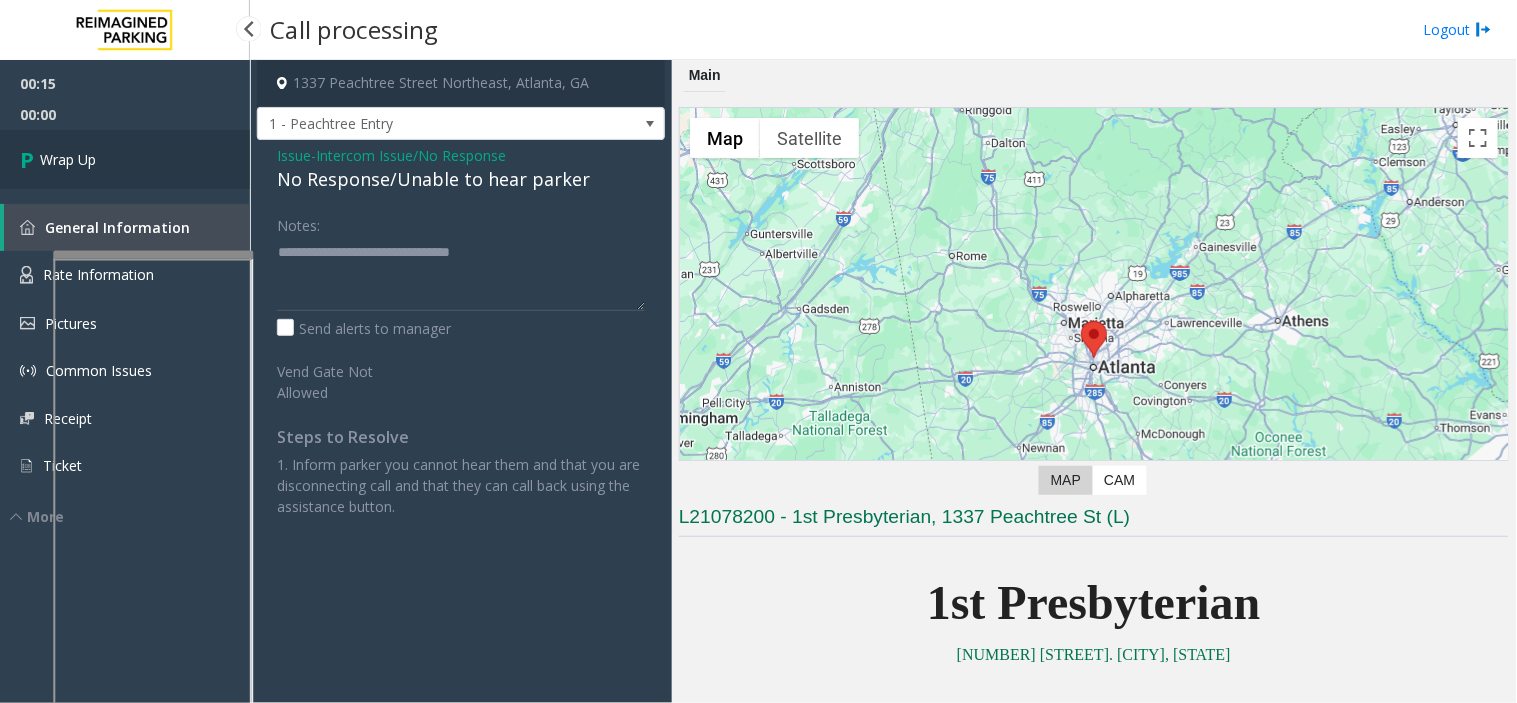 click on "Wrap Up" at bounding box center (125, 159) 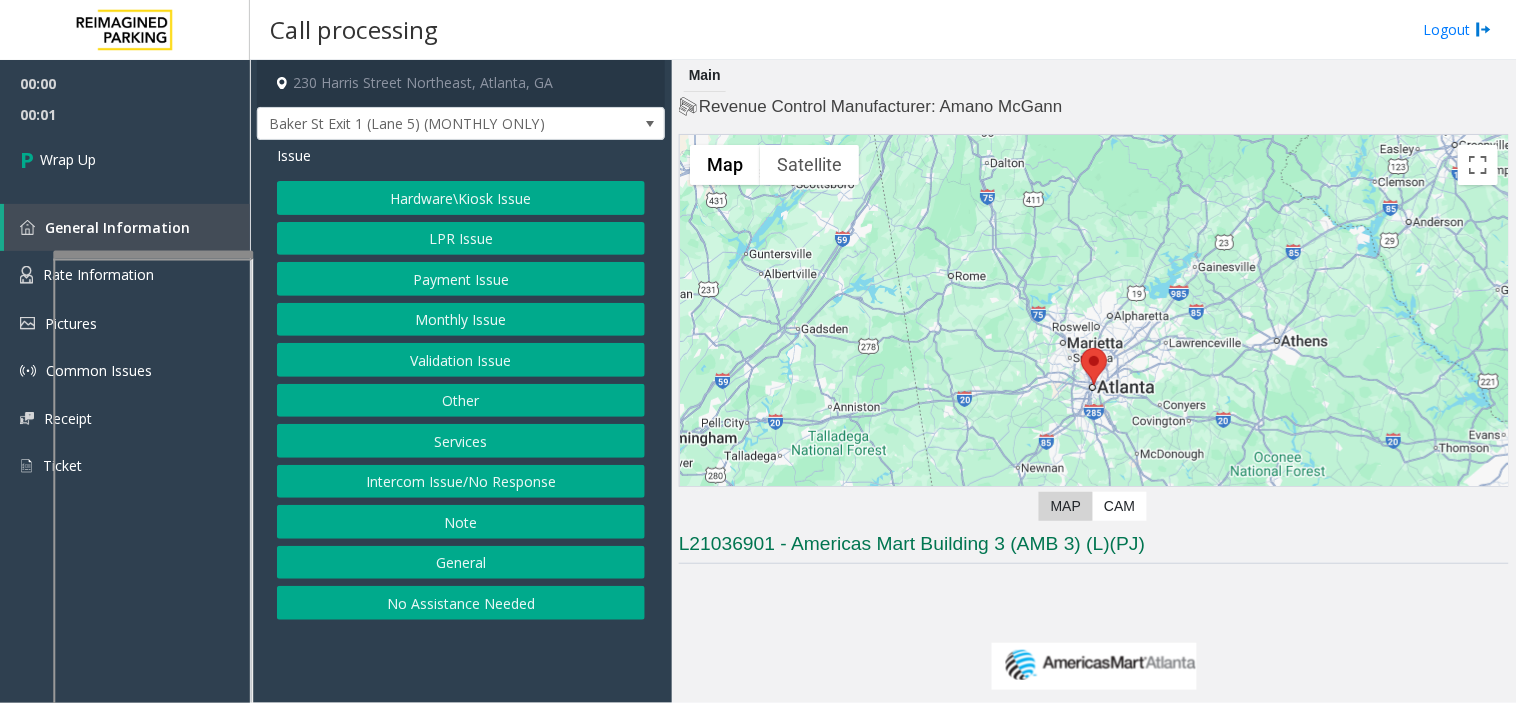 click on "Intercom Issue/No Response" 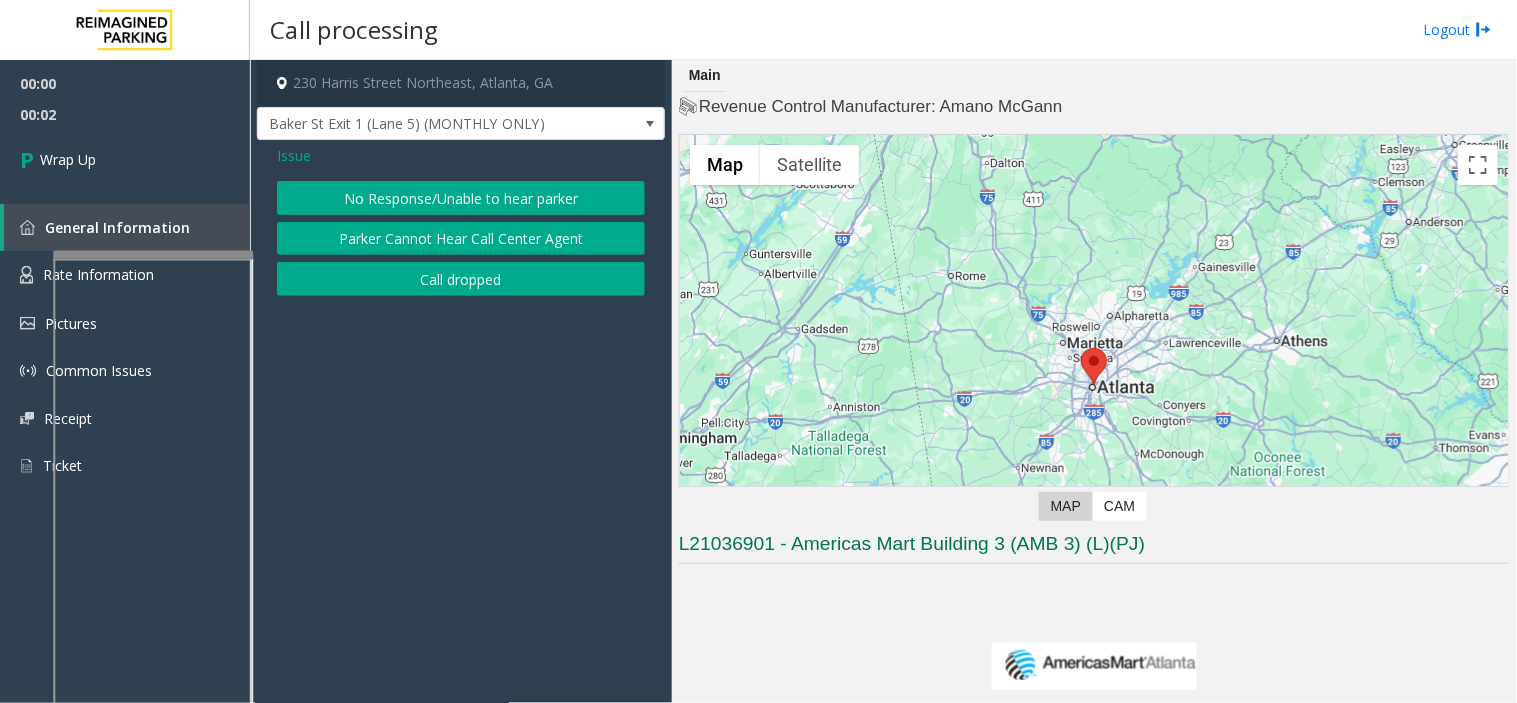 click on "Call dropped" 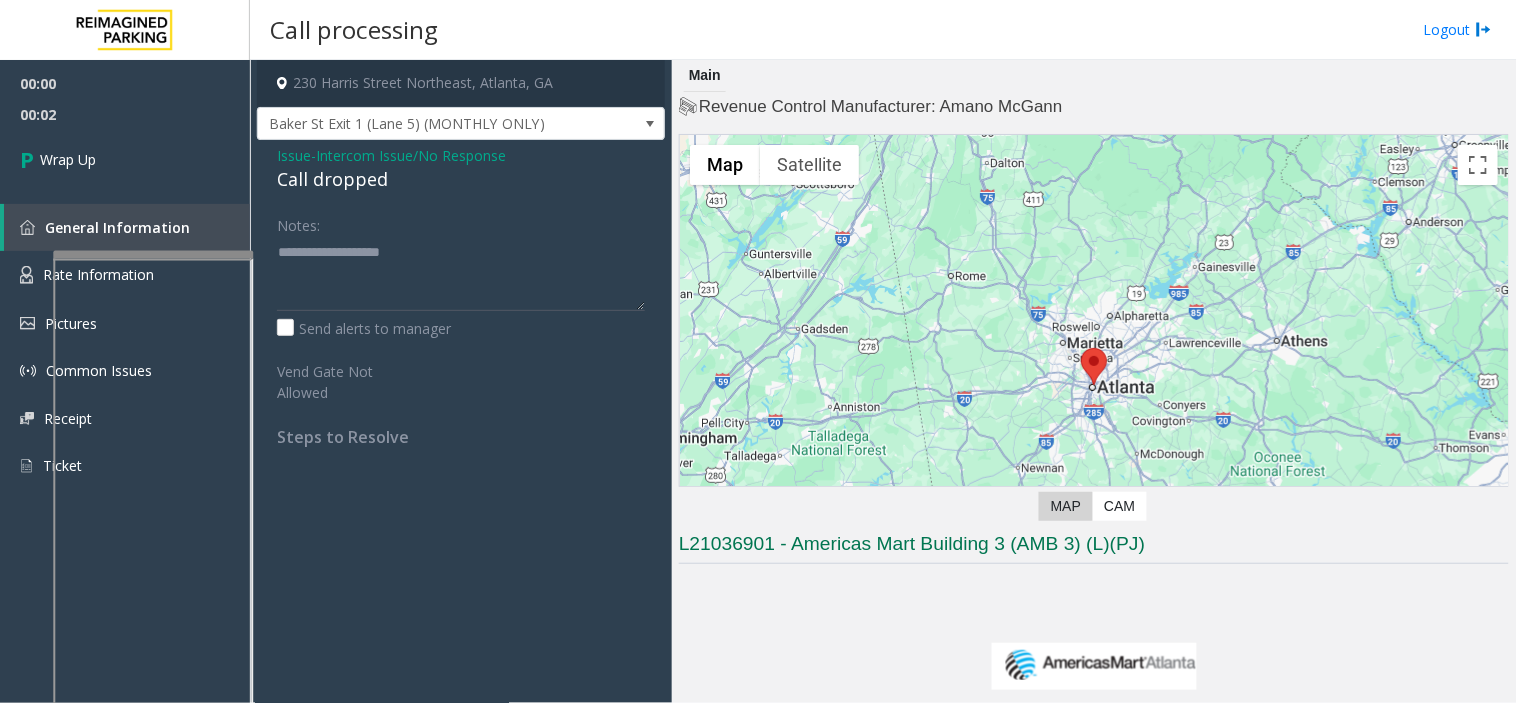 click on "Call dropped" 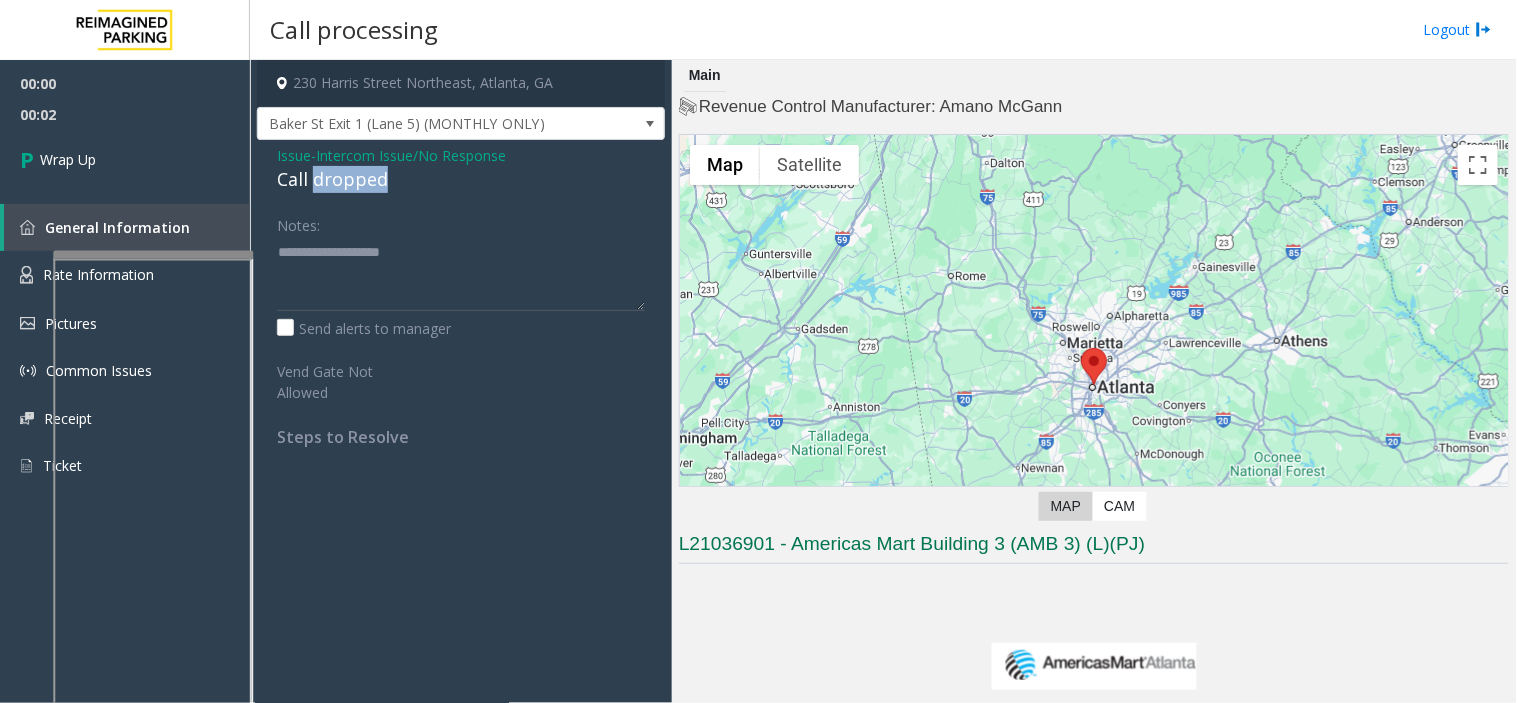click on "Call dropped" 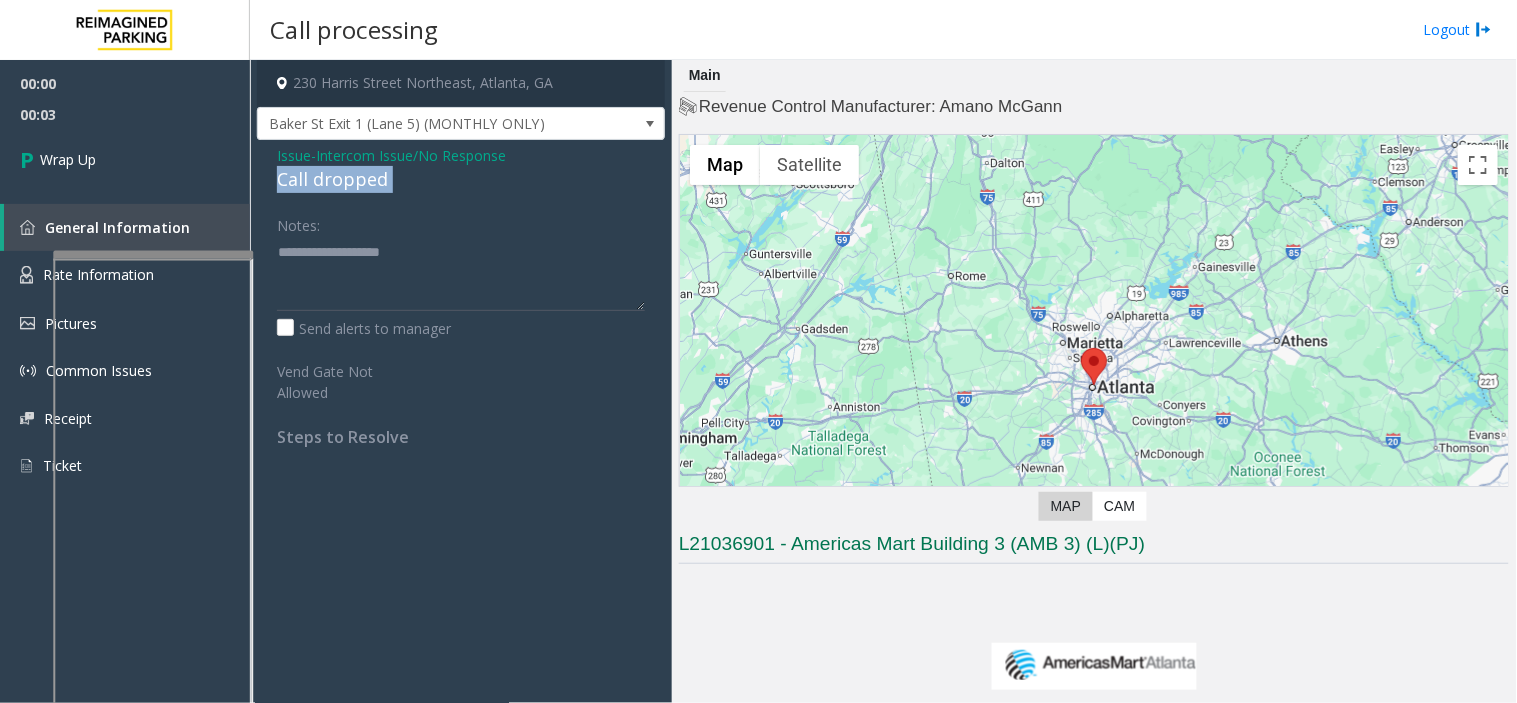 click on "Call dropped" 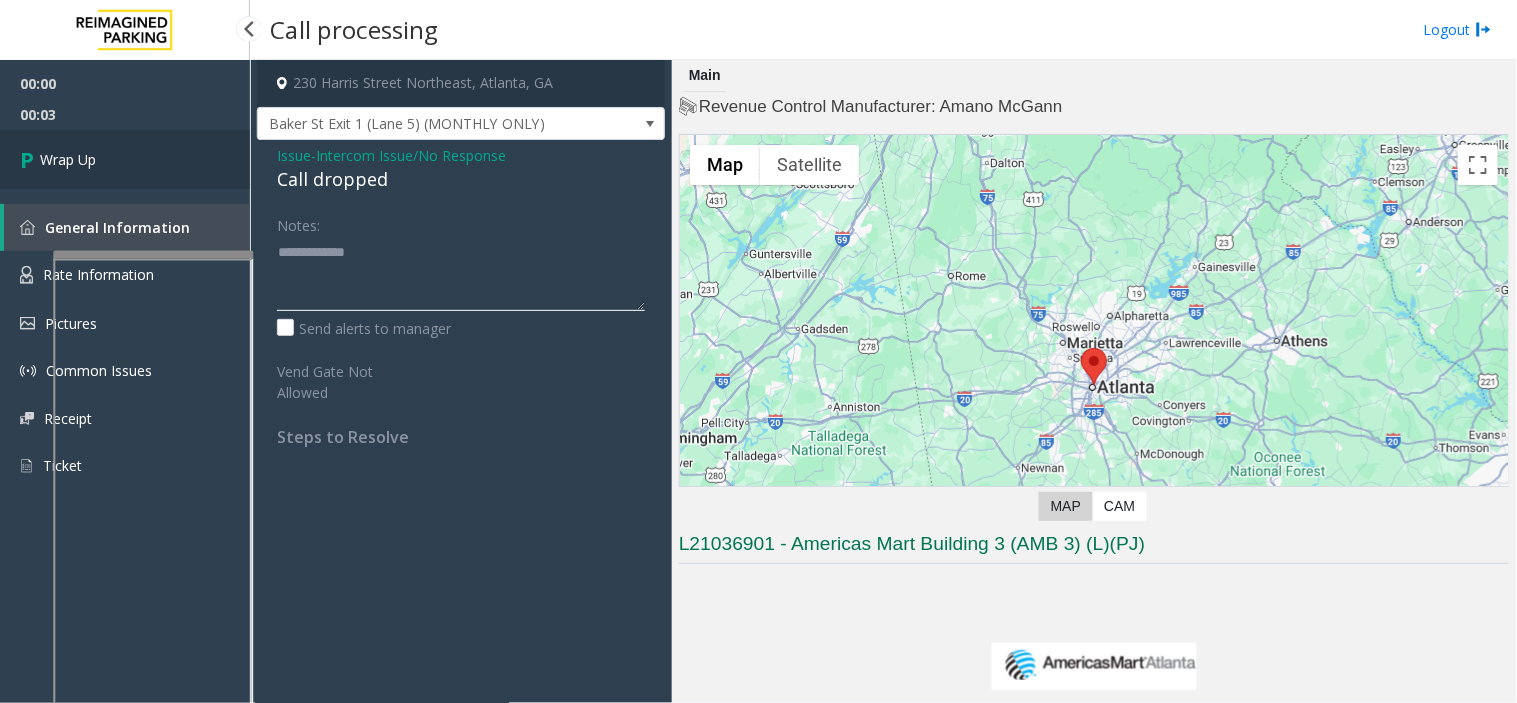 type on "**********" 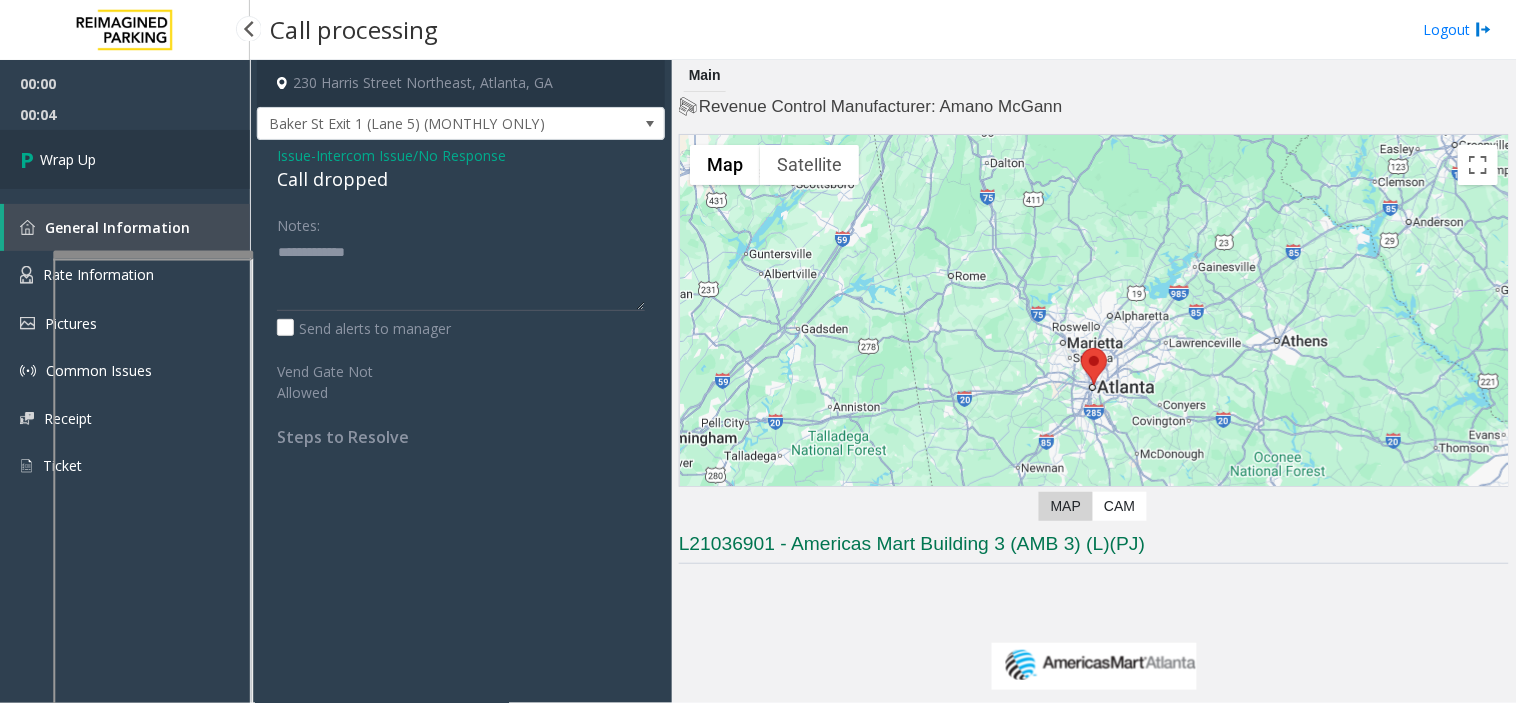 click on "Wrap Up" at bounding box center [125, 159] 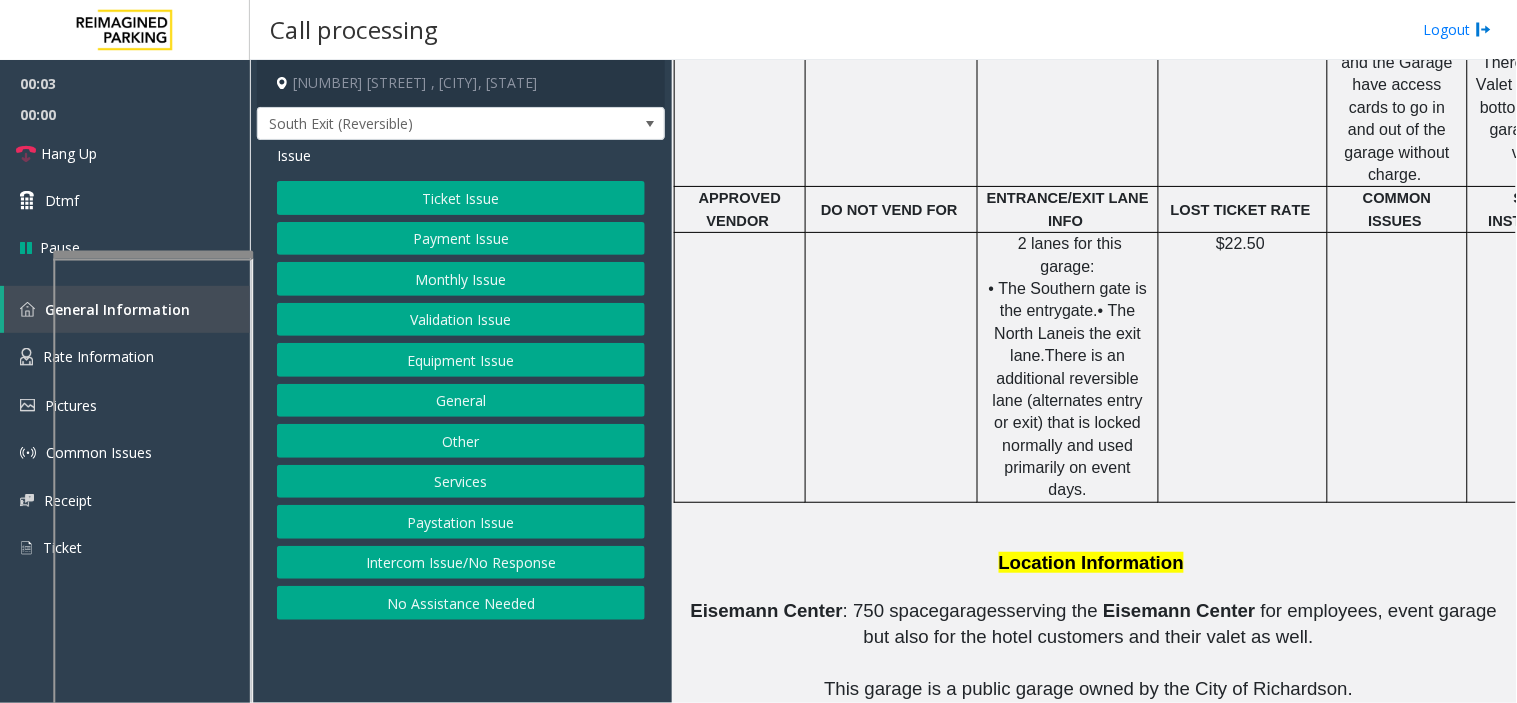 scroll, scrollTop: 1423, scrollLeft: 0, axis: vertical 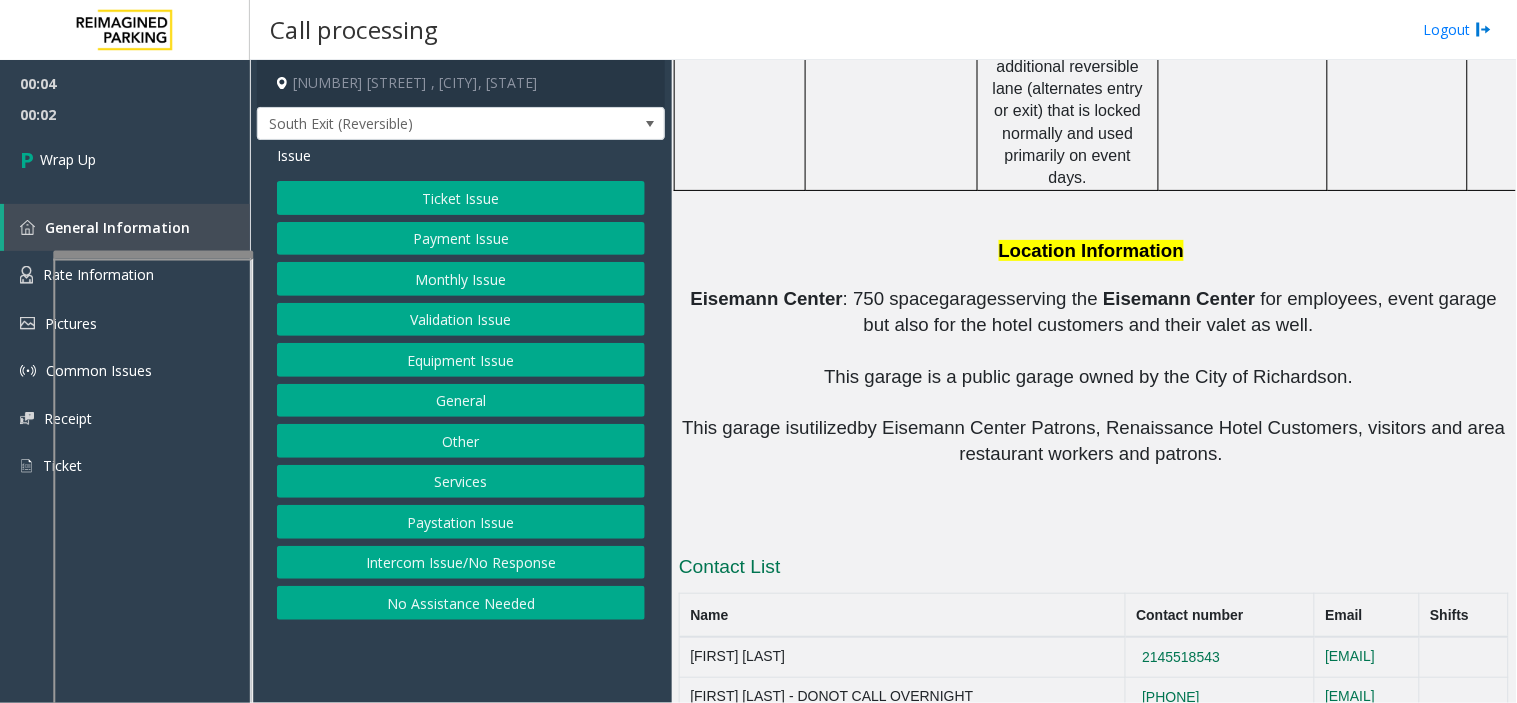 click on "Intercom Issue/No Response" 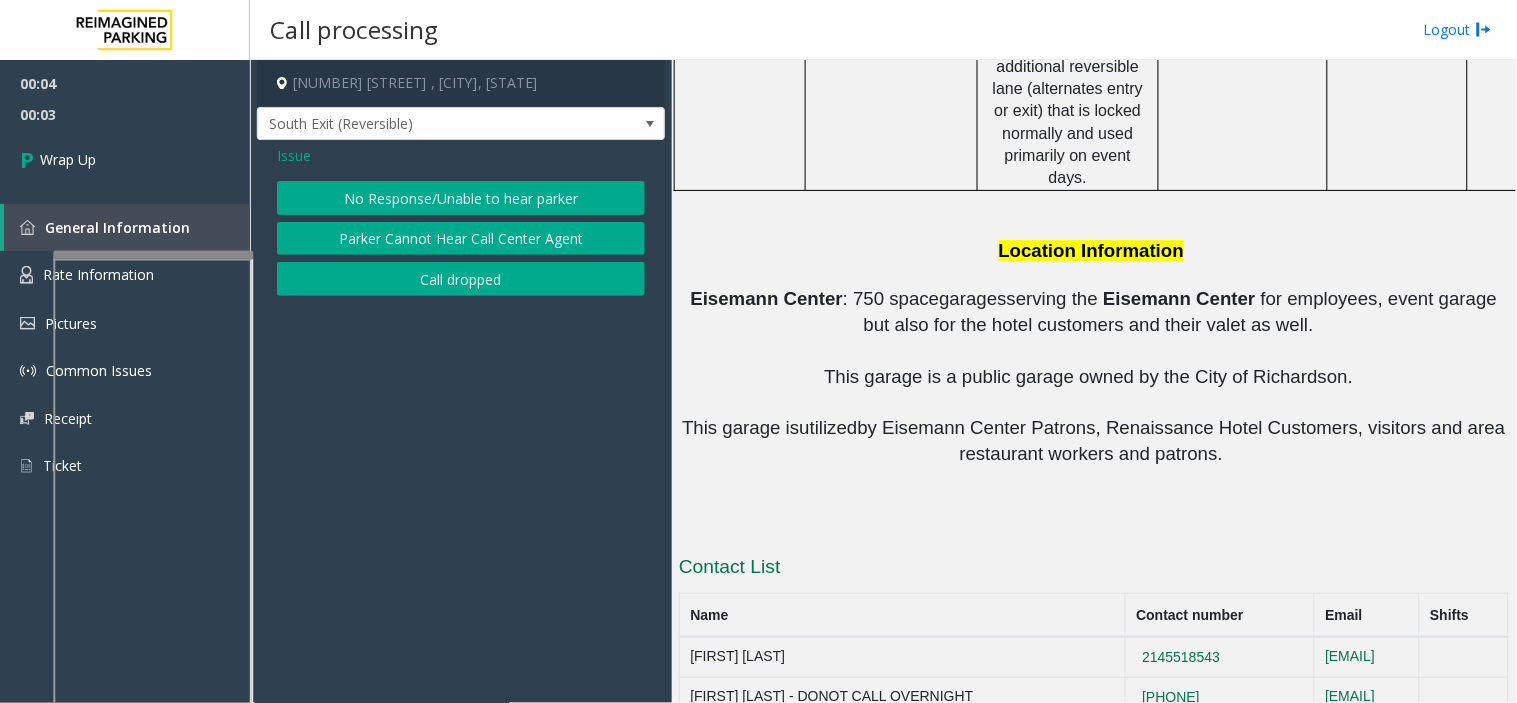 click on "Call dropped" 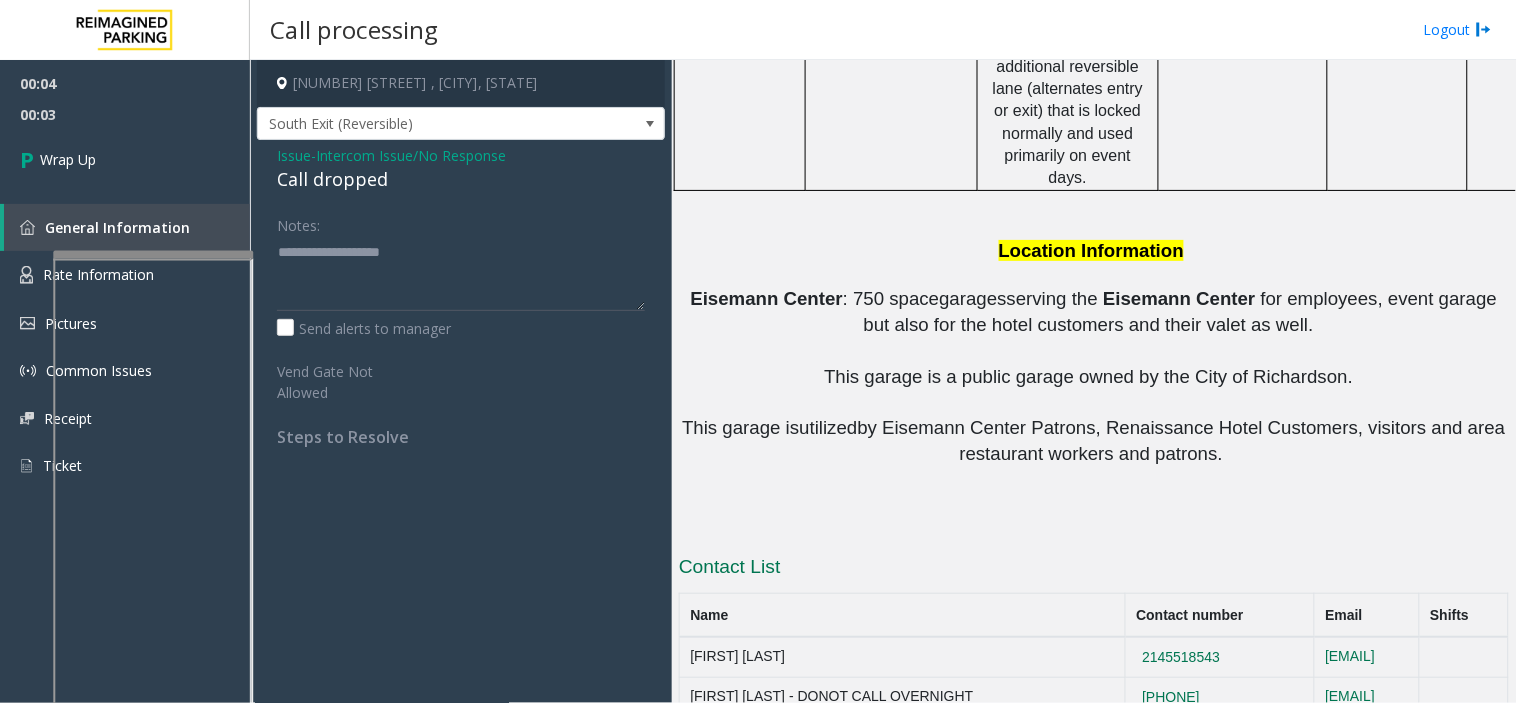 click on "Call dropped" 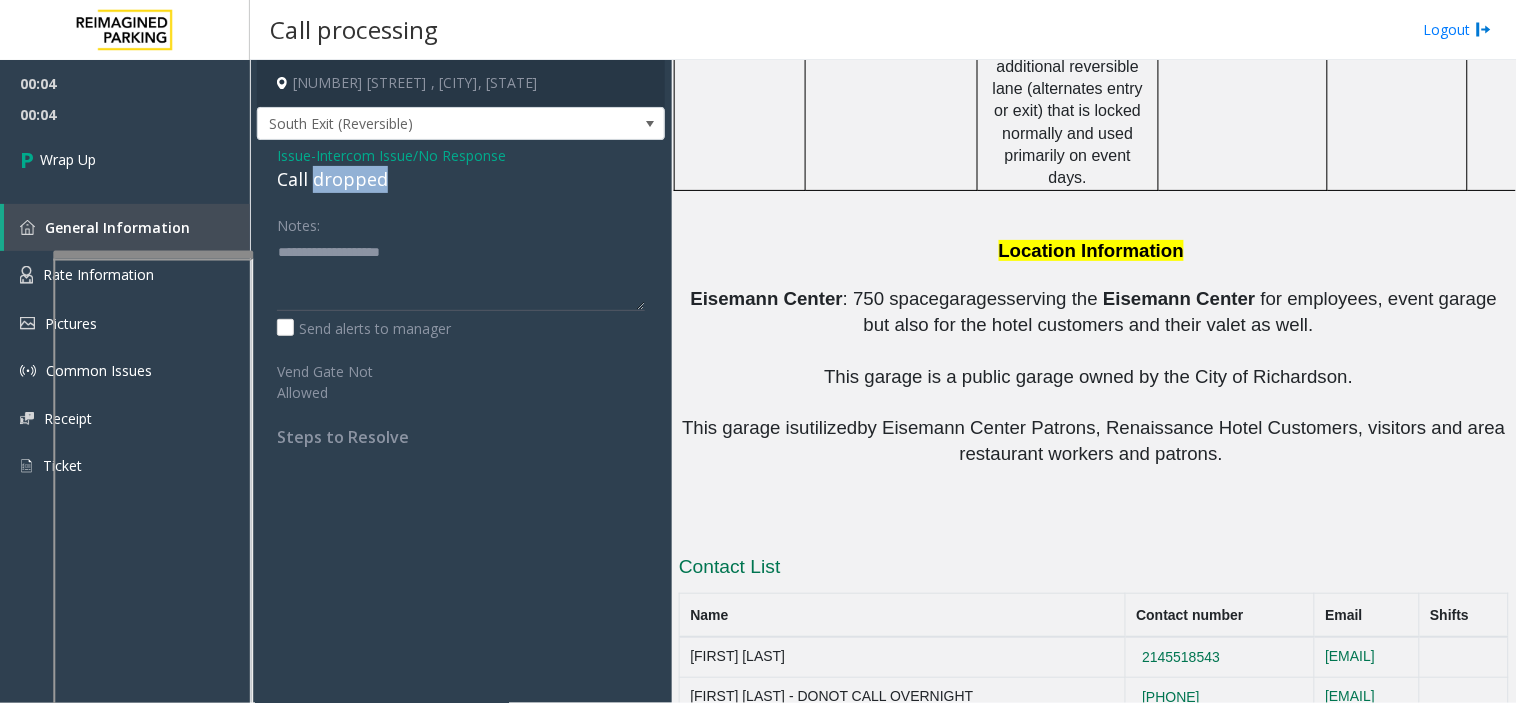 click on "Call dropped" 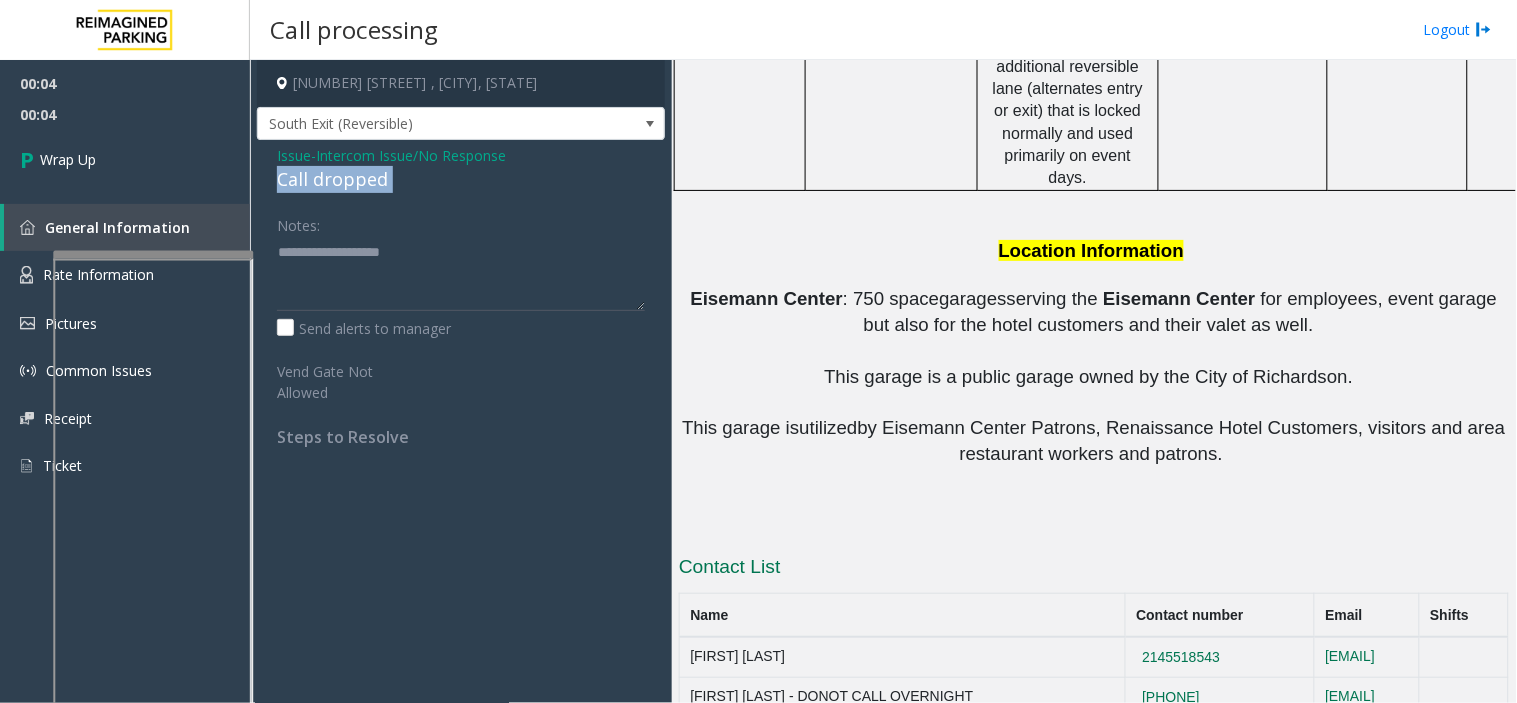 drag, startPoint x: 341, startPoint y: 181, endPoint x: 326, endPoint y: 184, distance: 15.297058 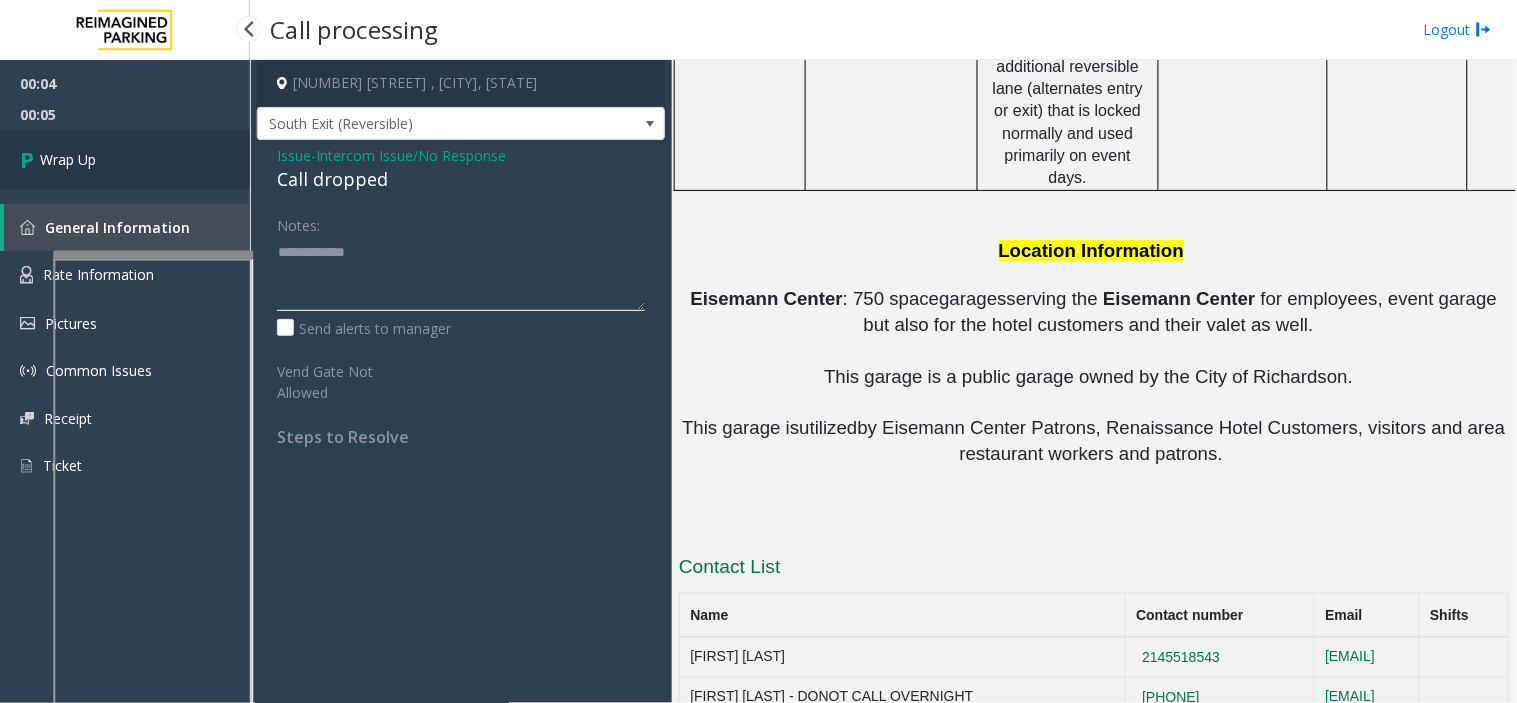 type on "**********" 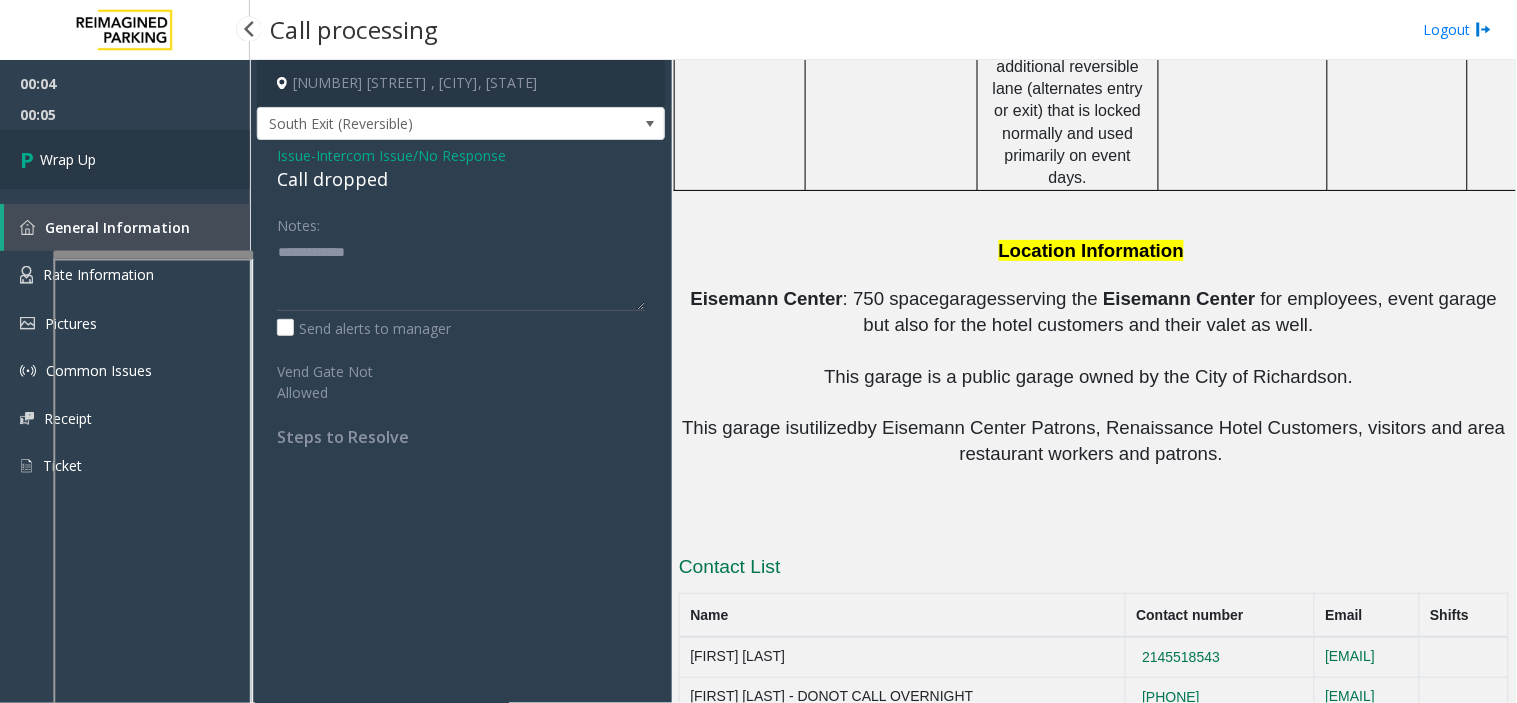 click on "Wrap Up" at bounding box center [125, 159] 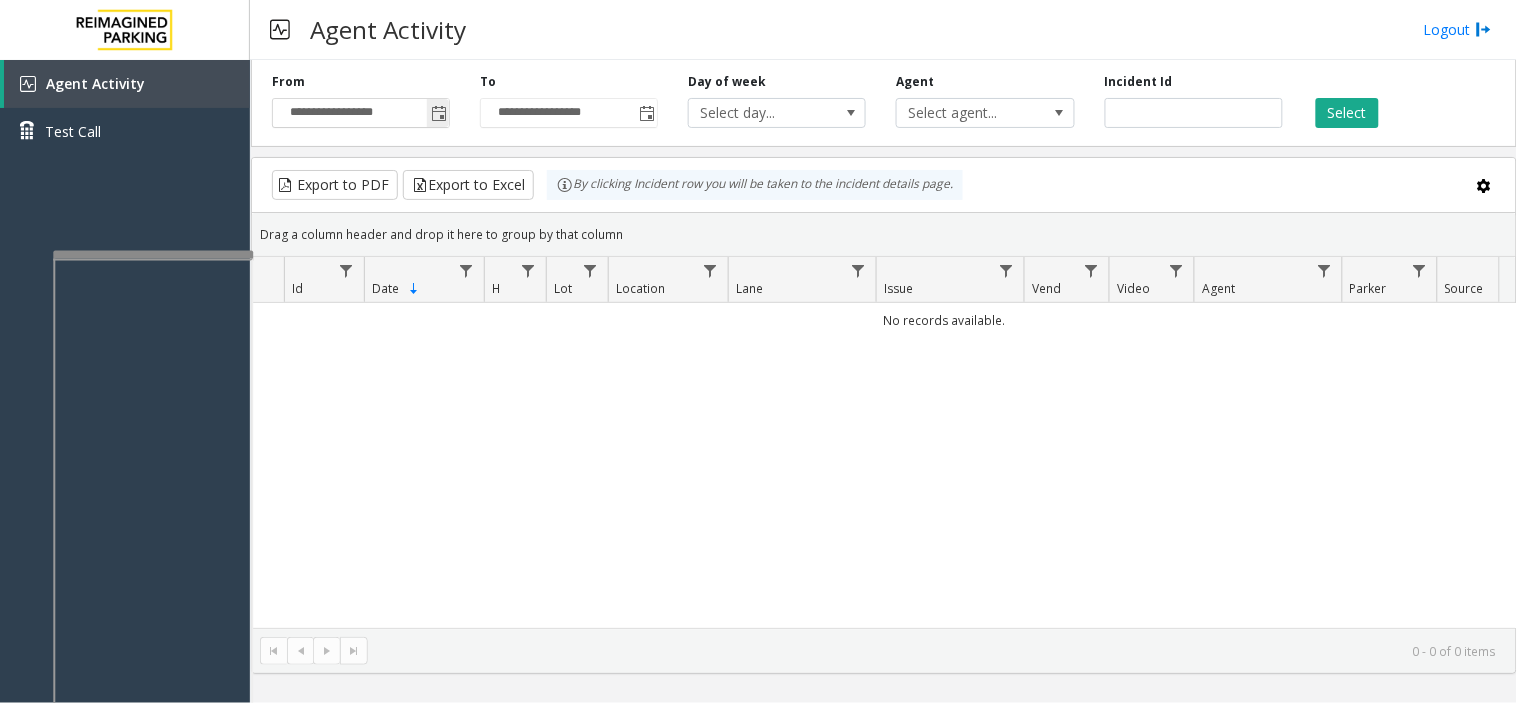 click 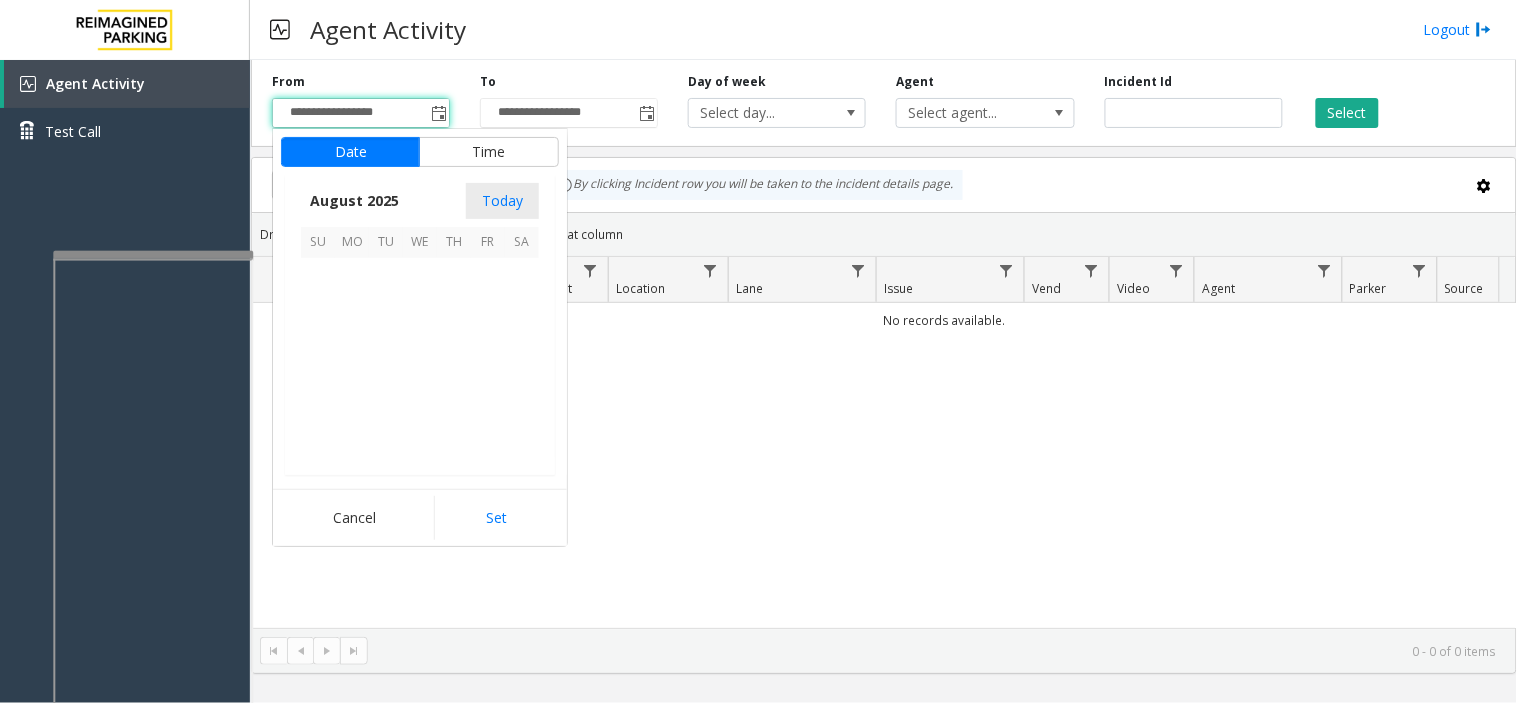 scroll, scrollTop: 358592, scrollLeft: 0, axis: vertical 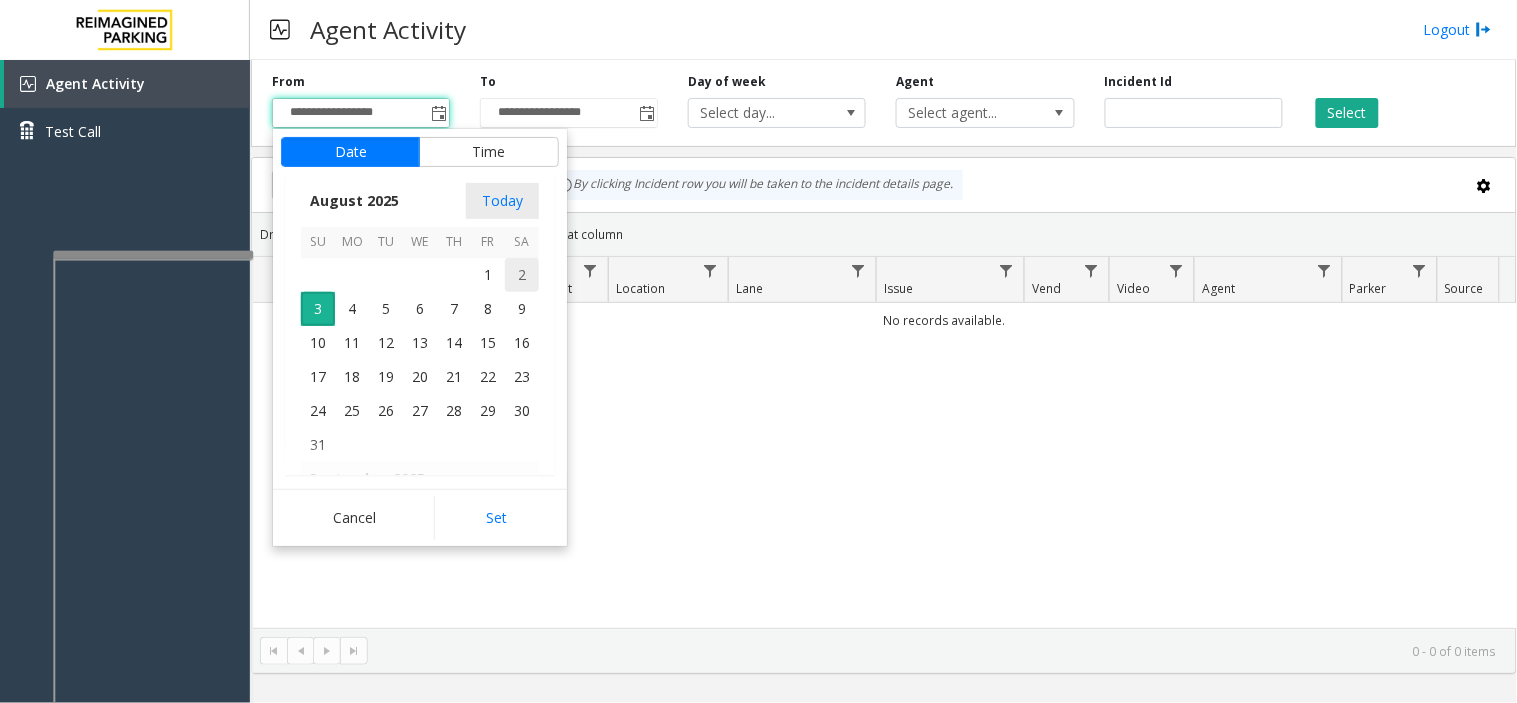 click on "2" at bounding box center [522, 275] 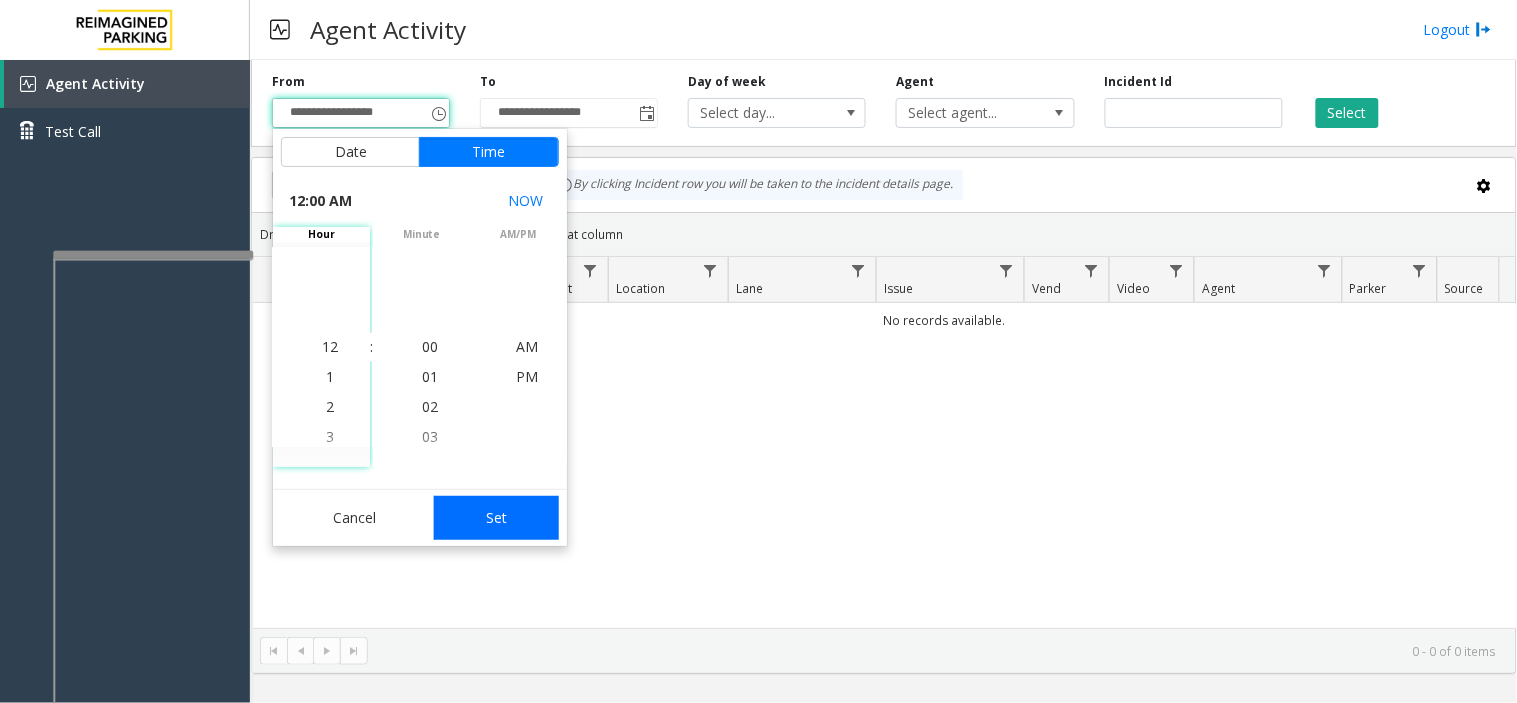 click on "Set" 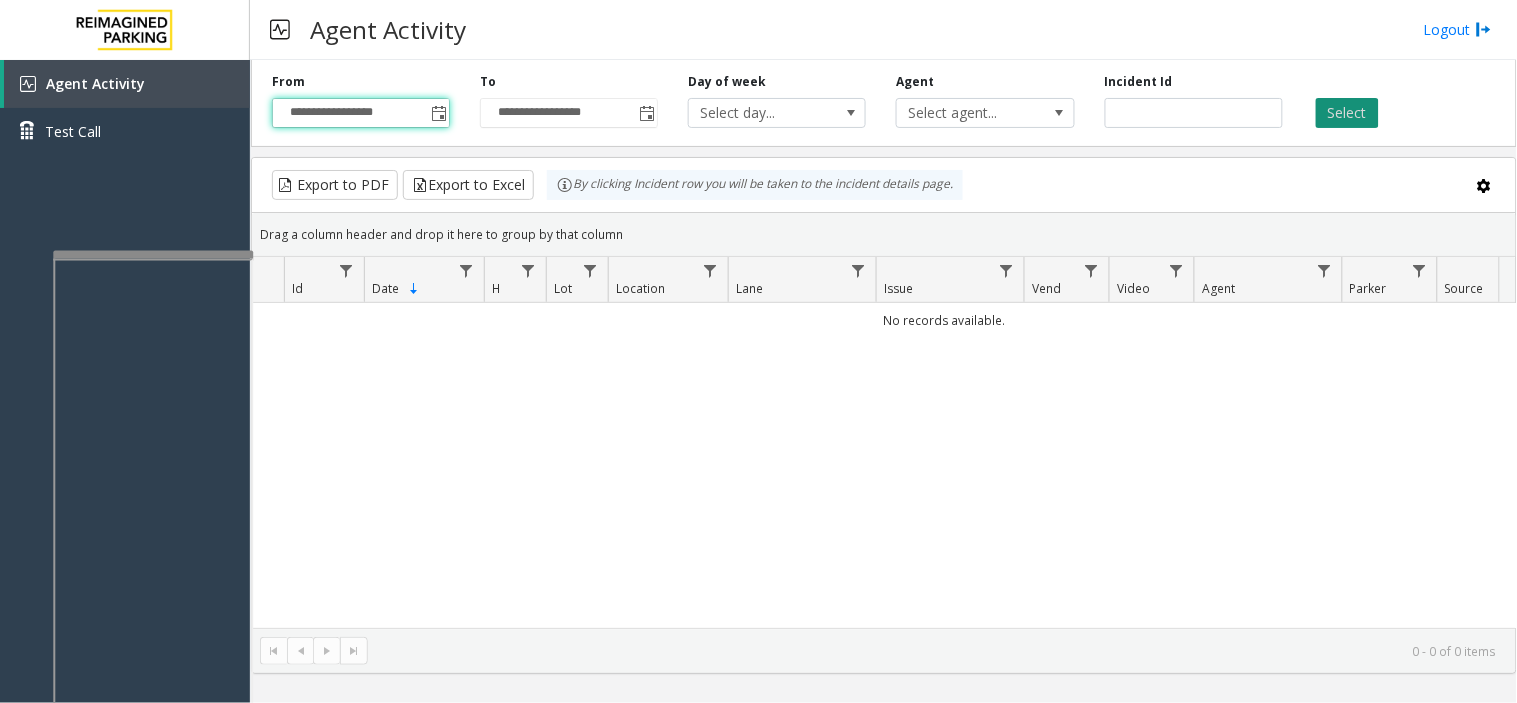 click on "Select" 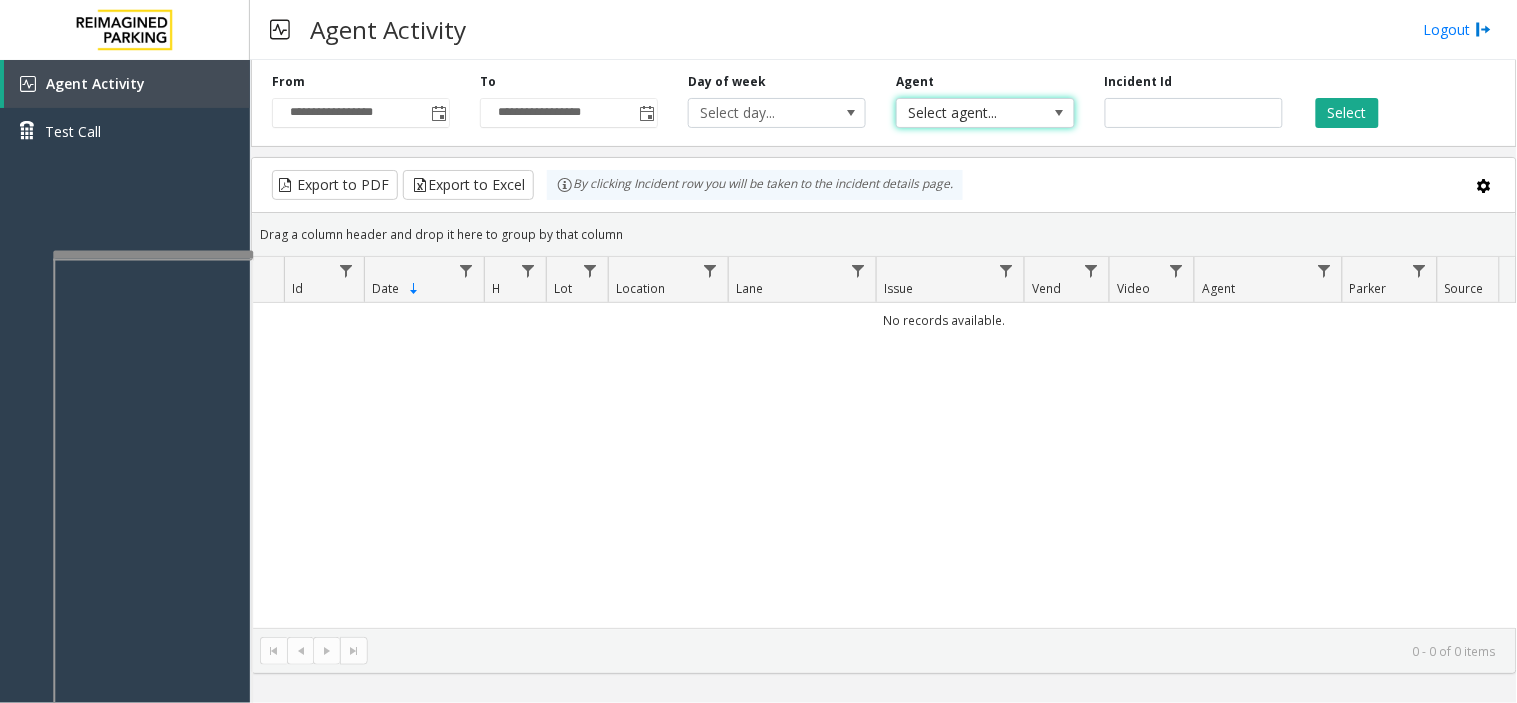 click on "Select agent..." at bounding box center (967, 113) 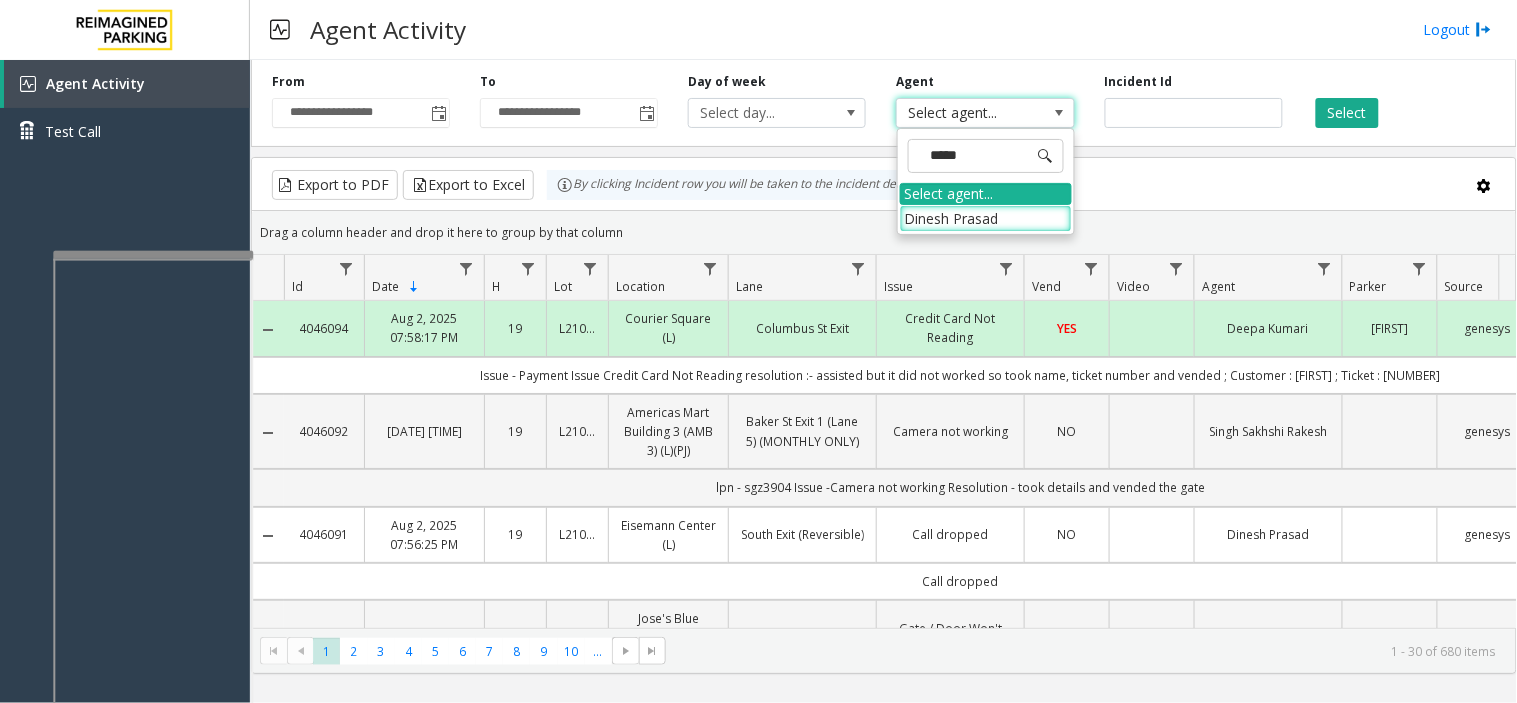 type on "******" 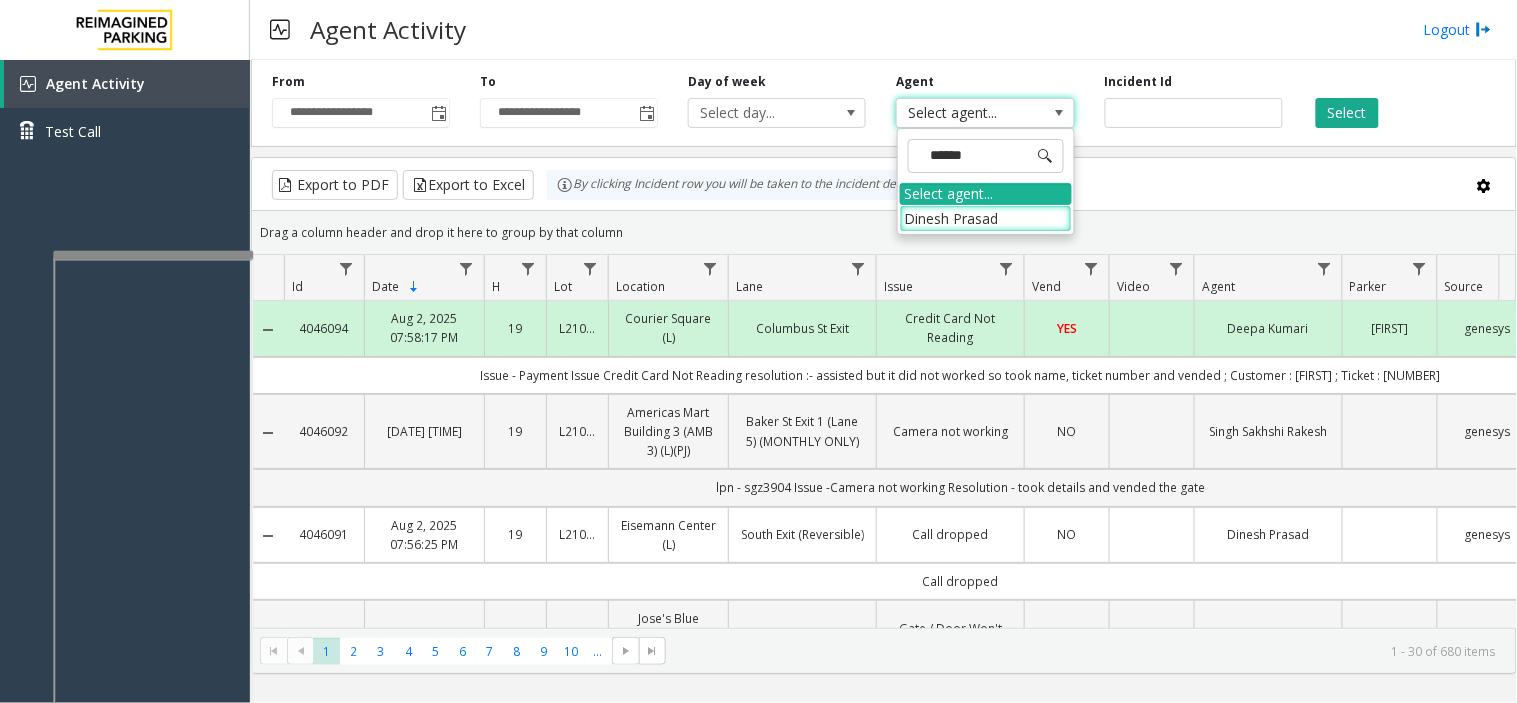 click on "Dinesh Prasad" at bounding box center [986, 218] 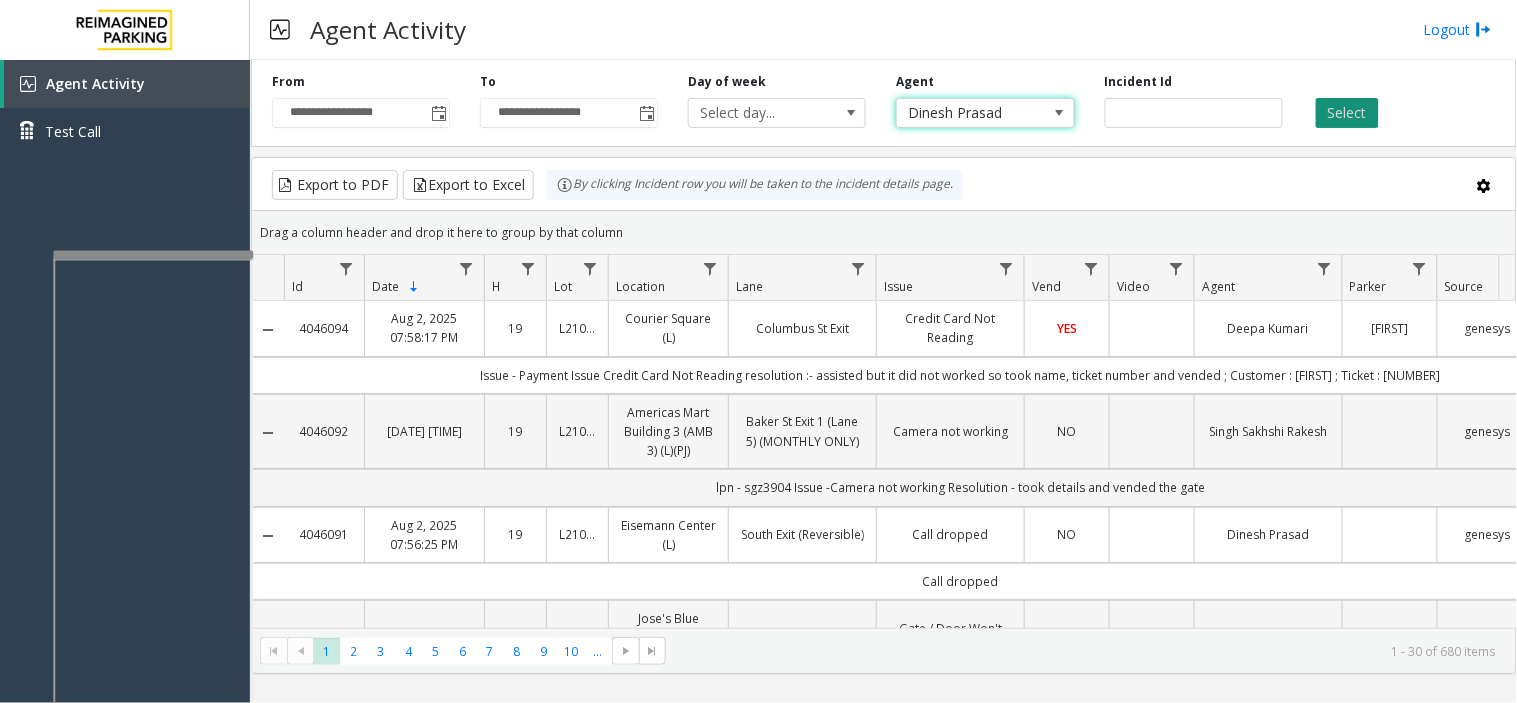 click on "Select" 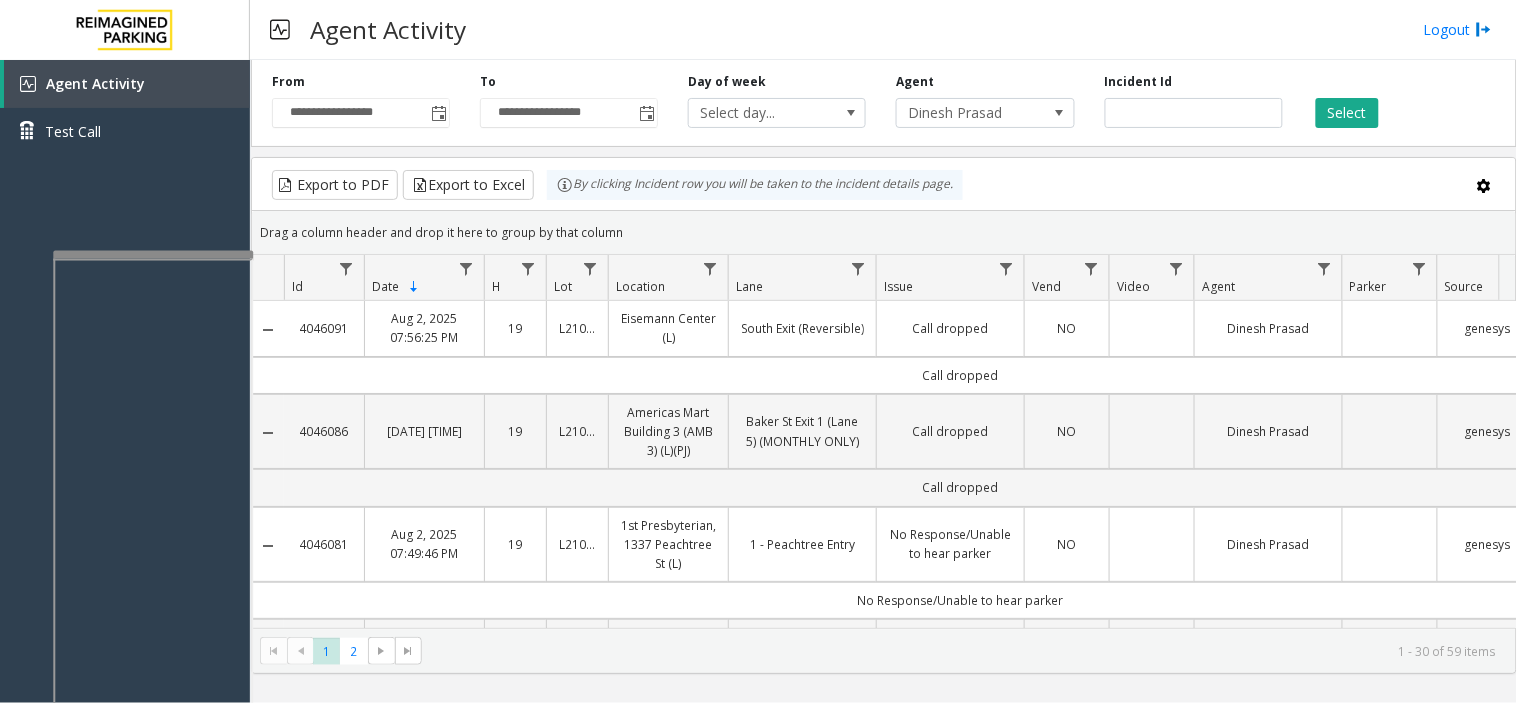 scroll, scrollTop: 0, scrollLeft: 28, axis: horizontal 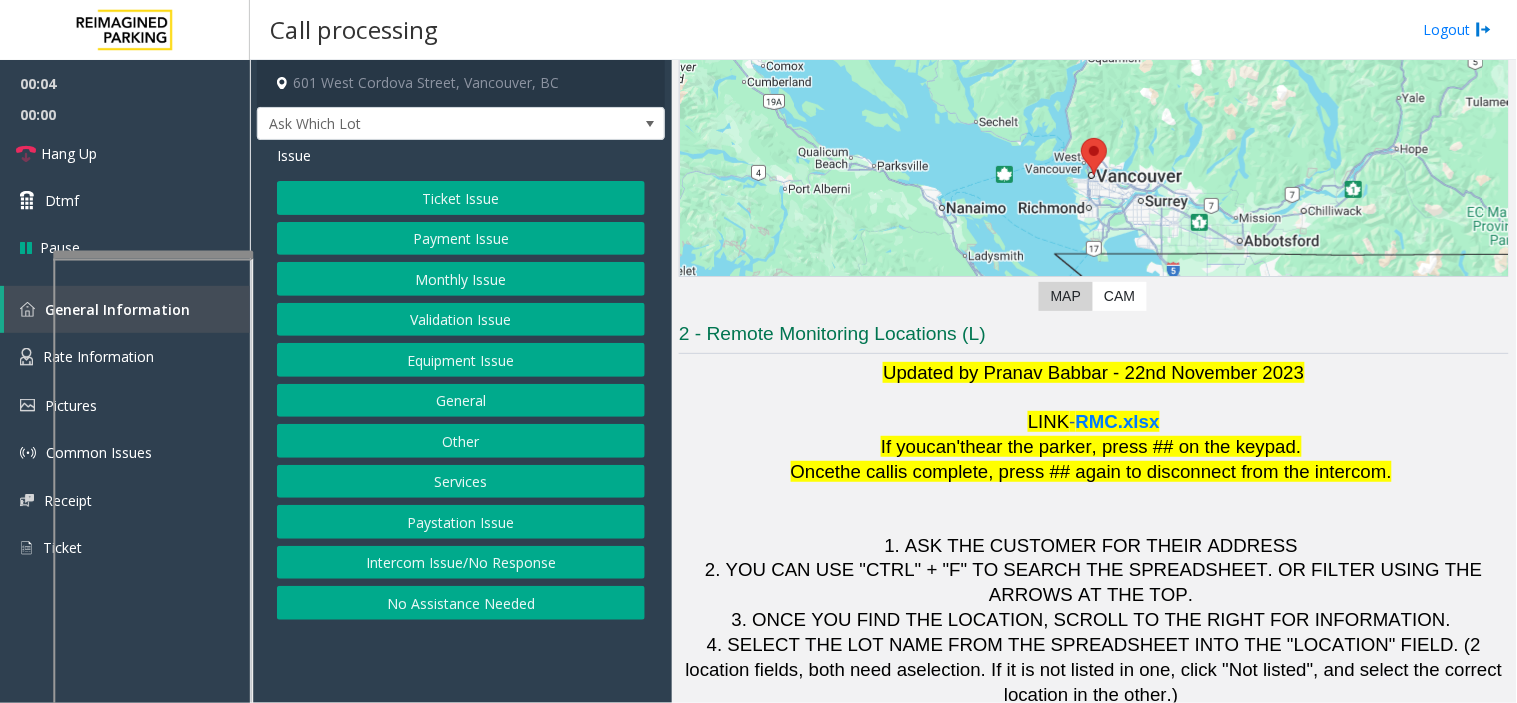 click on "Ticket Issue" 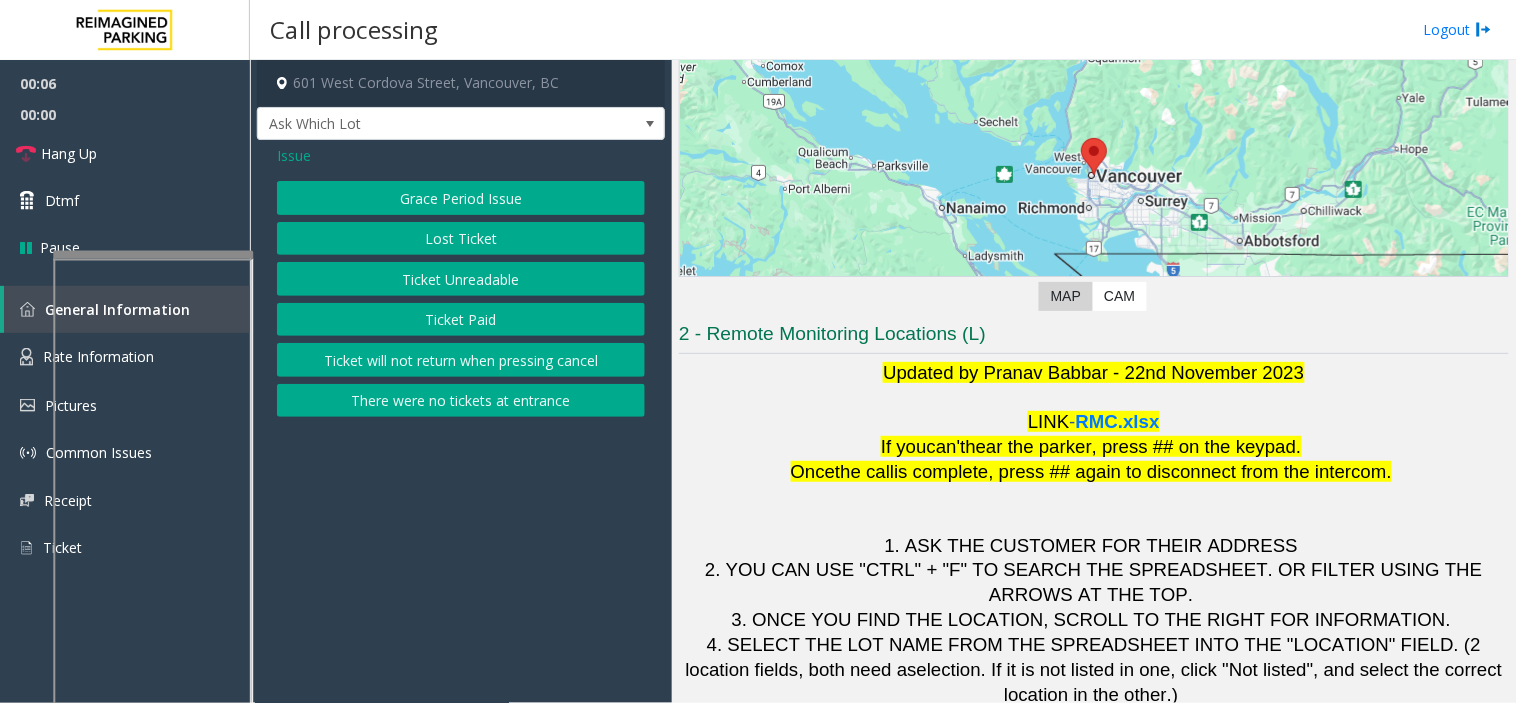click on "Ticket Unreadable" 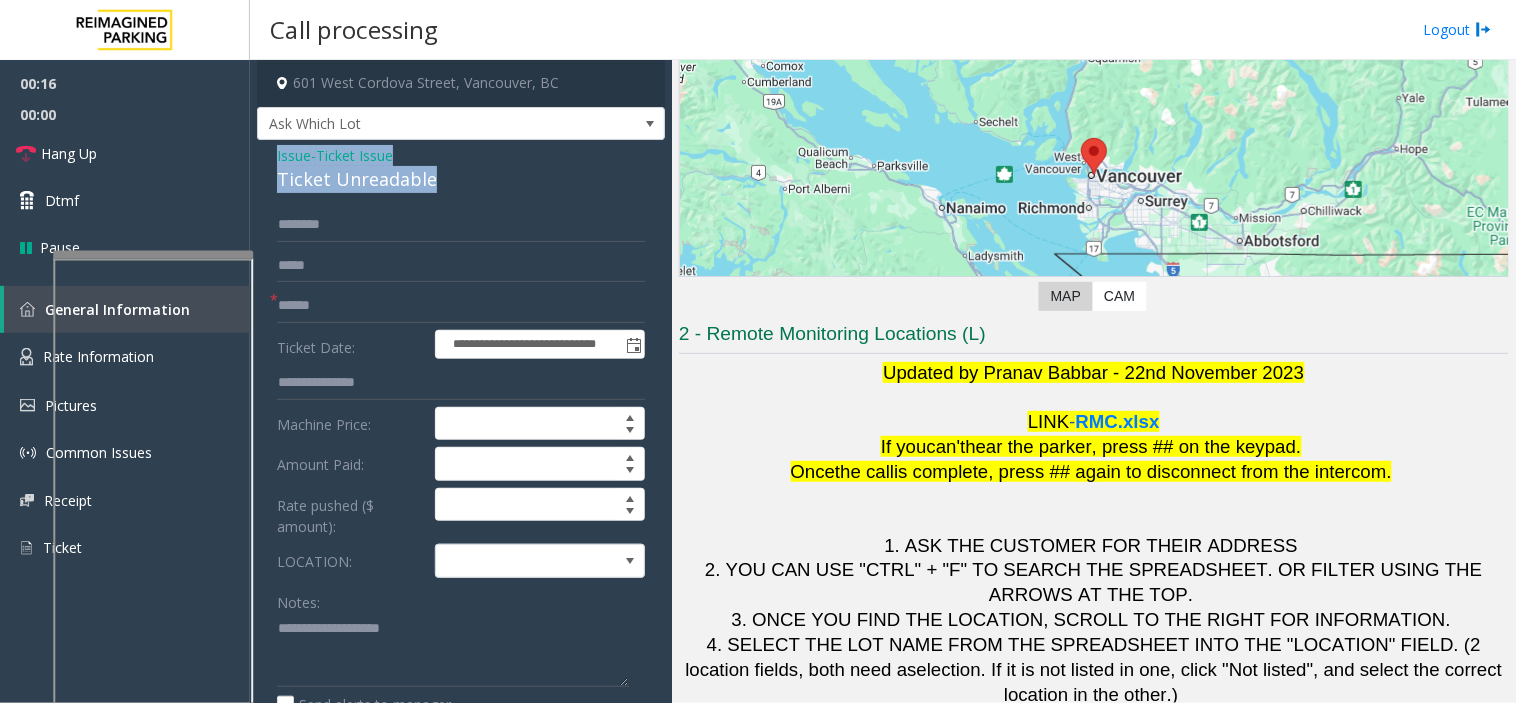 drag, startPoint x: 438, startPoint y: 173, endPoint x: 270, endPoint y: 152, distance: 169.30742 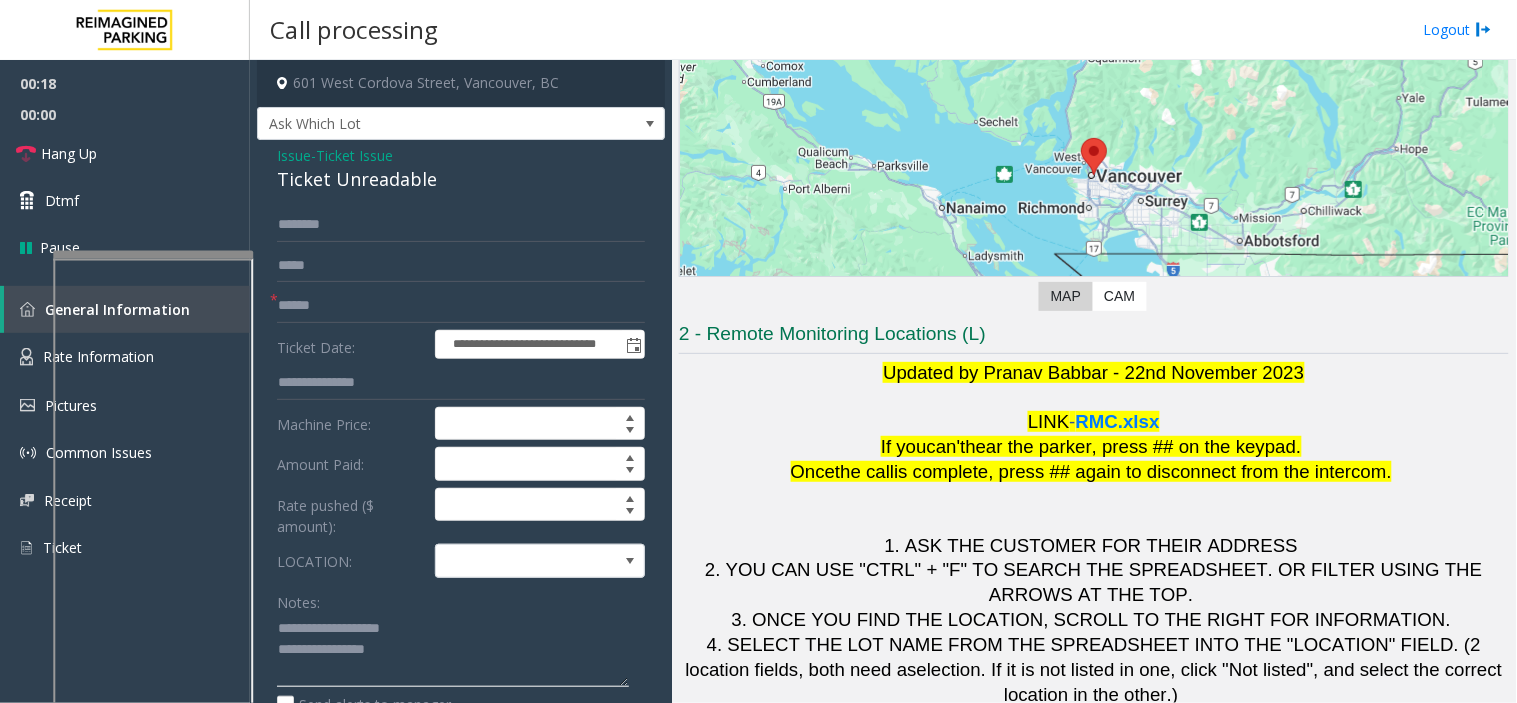 click 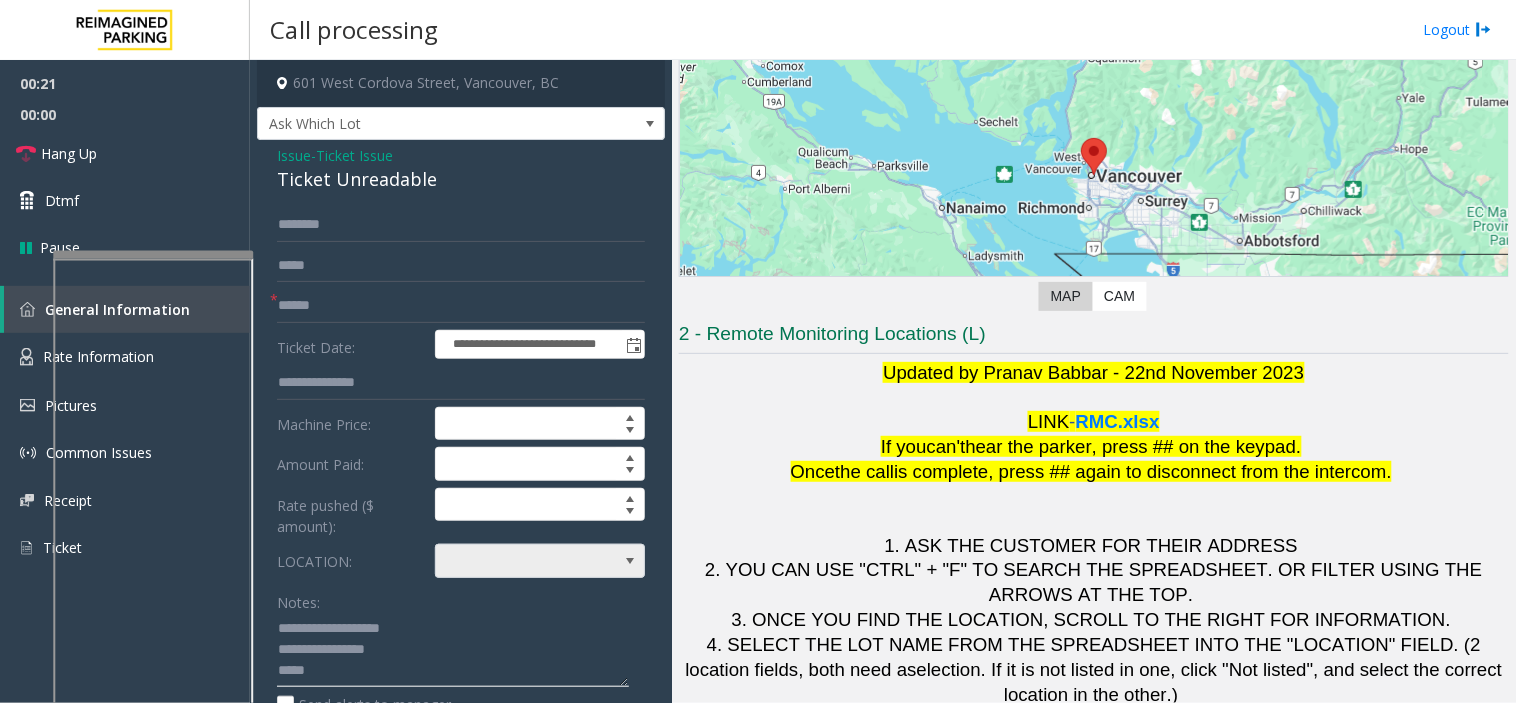 type on "**********" 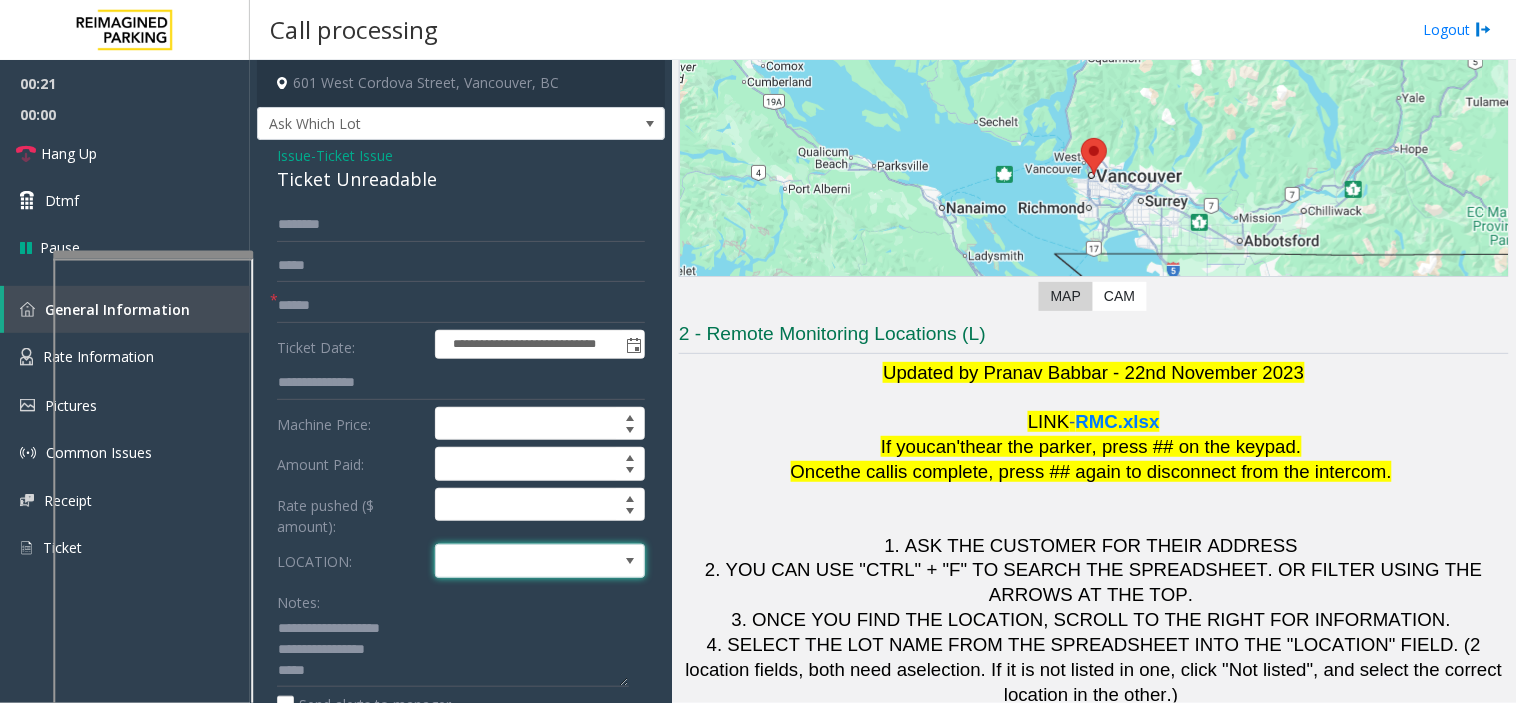 click at bounding box center (519, 561) 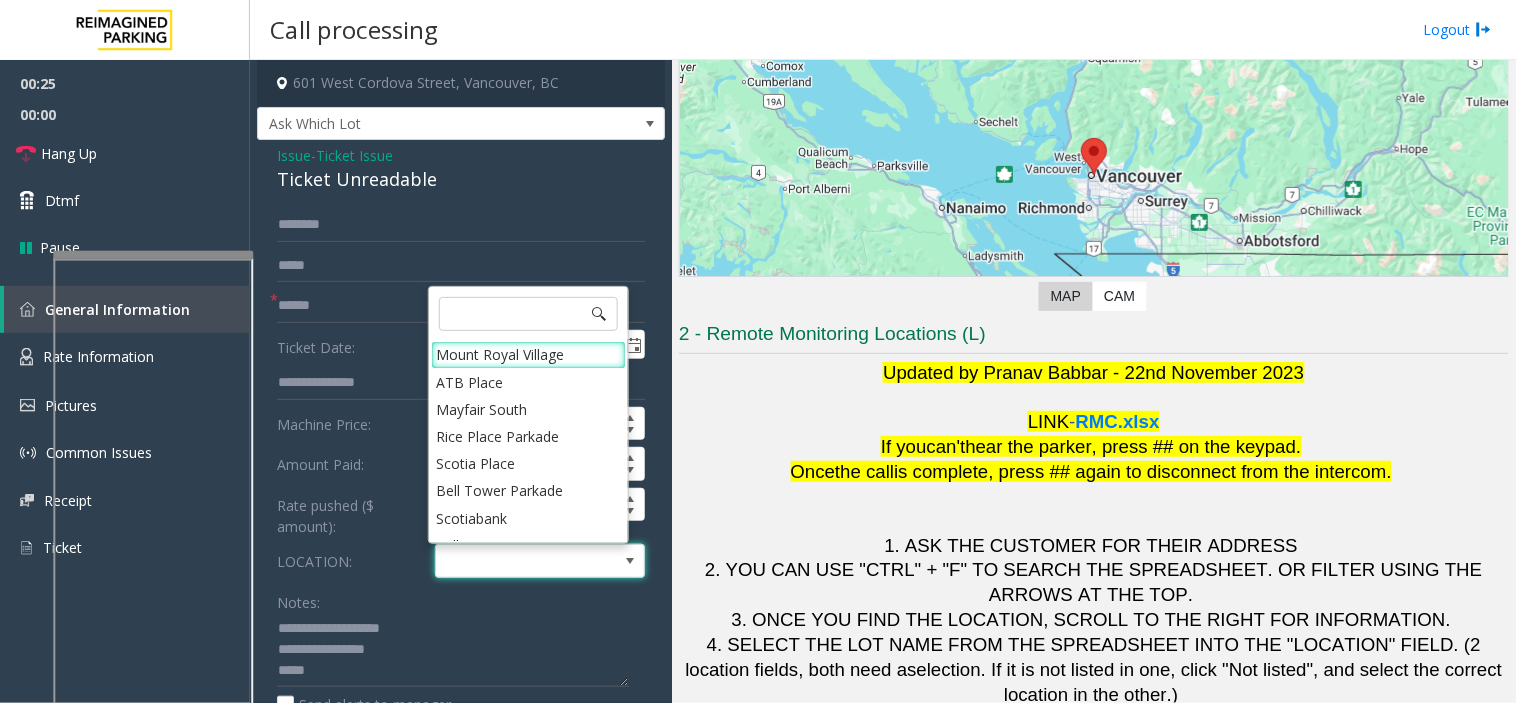 click on "Issue" 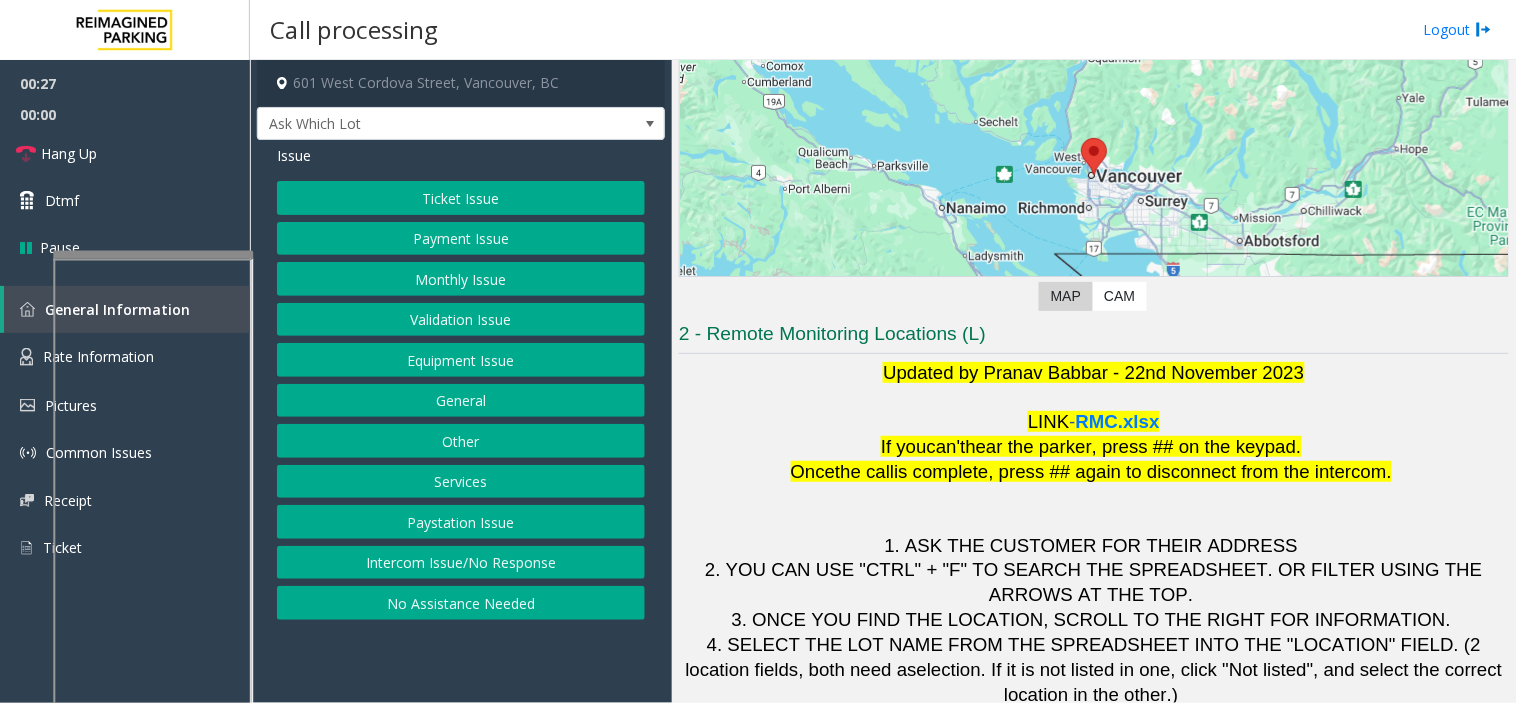 click on "Validation Issue" 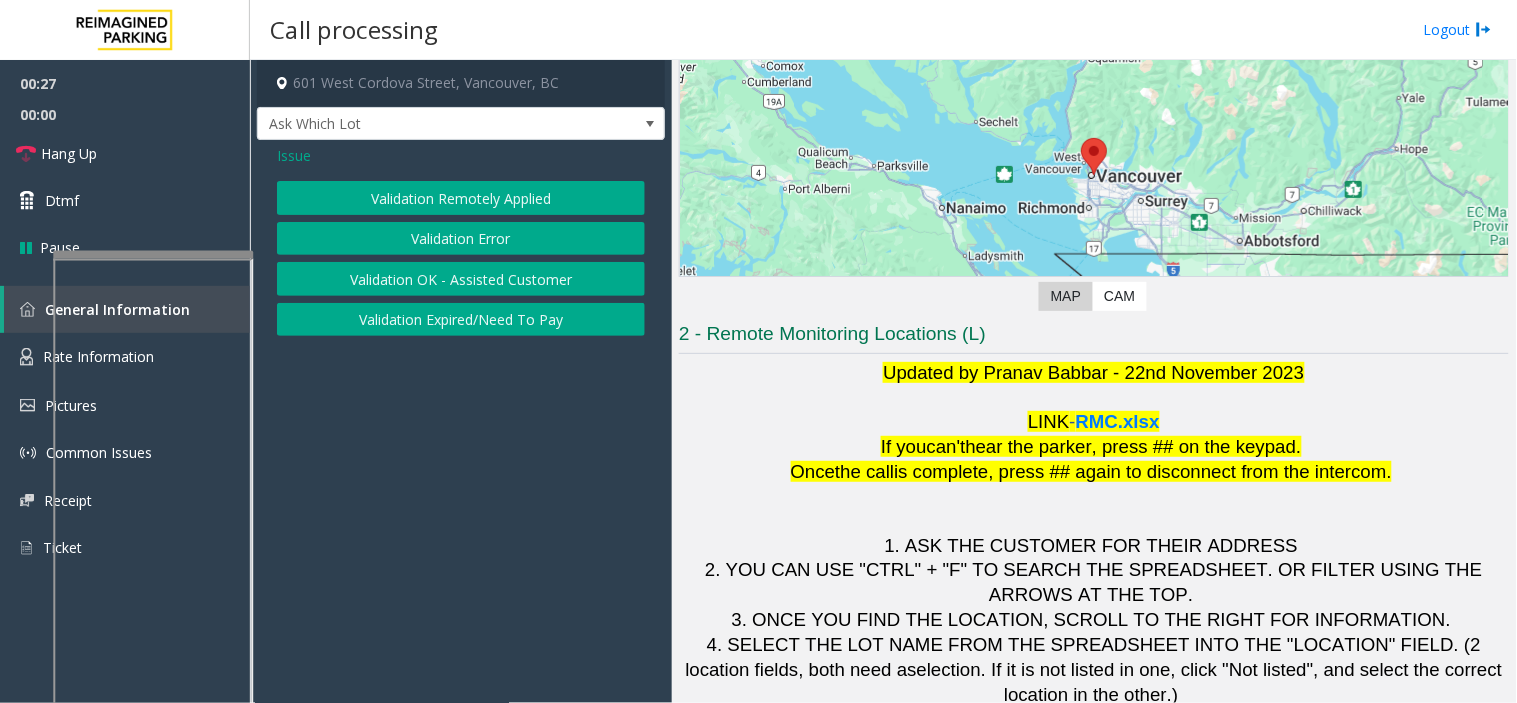click on "Validation Error" 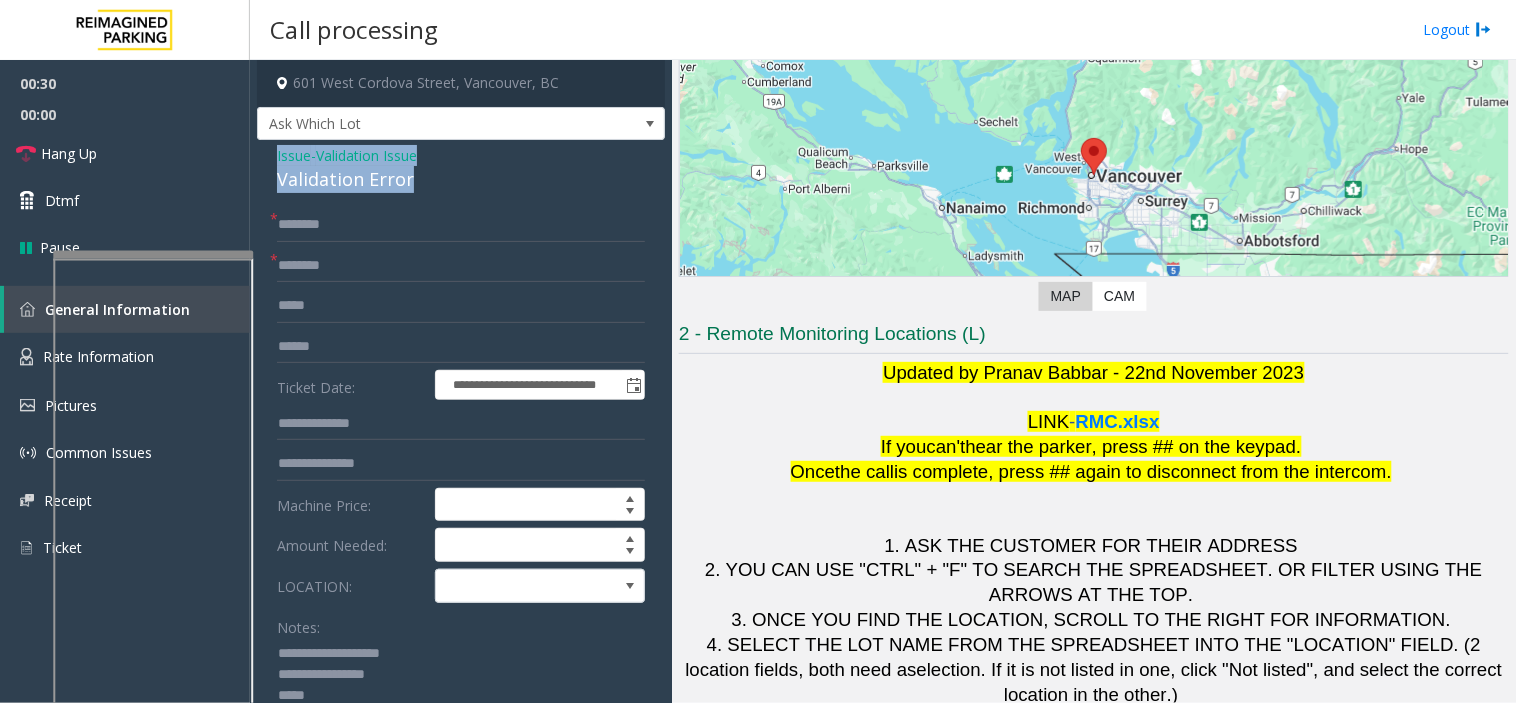 drag, startPoint x: 272, startPoint y: 152, endPoint x: 432, endPoint y: 170, distance: 161.00932 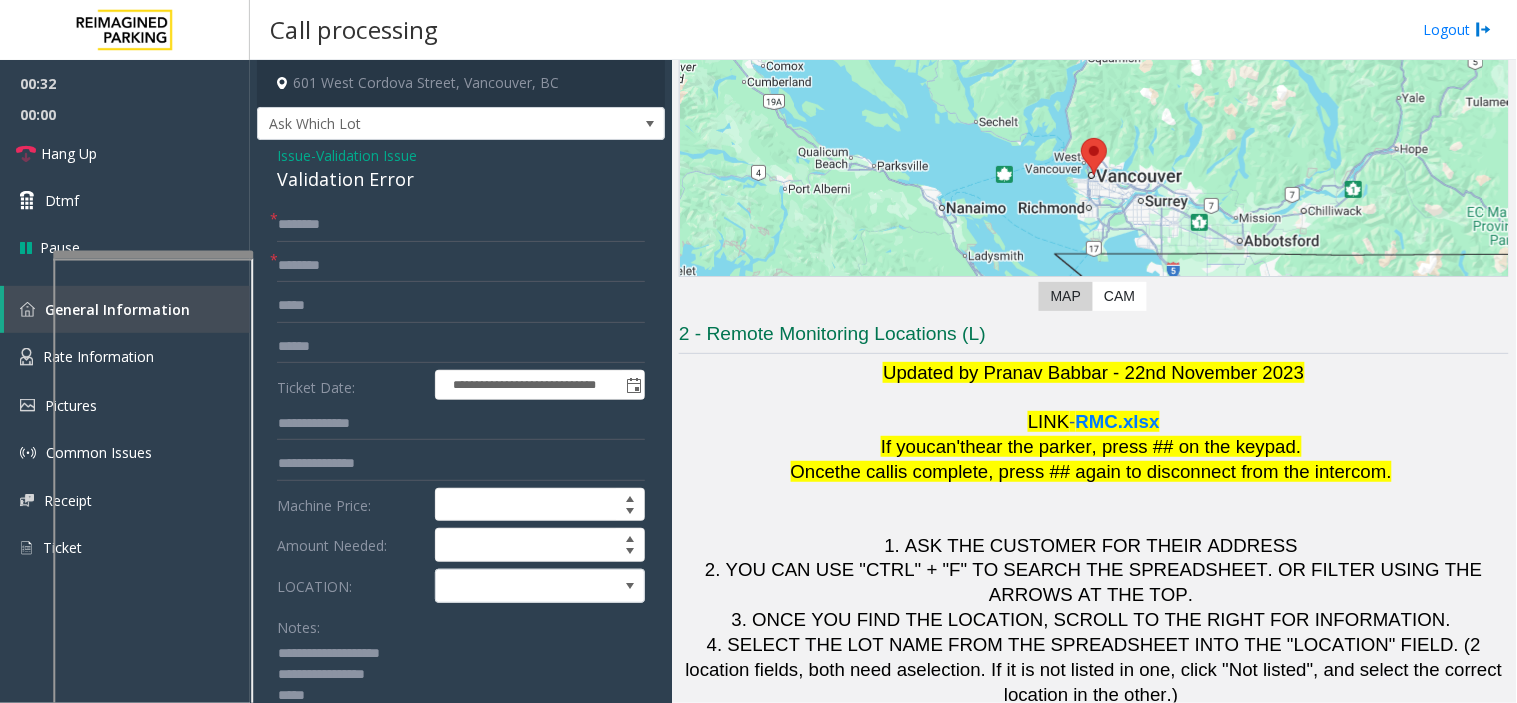 drag, startPoint x: 272, startPoint y: 650, endPoint x: 373, endPoint y: 663, distance: 101.8332 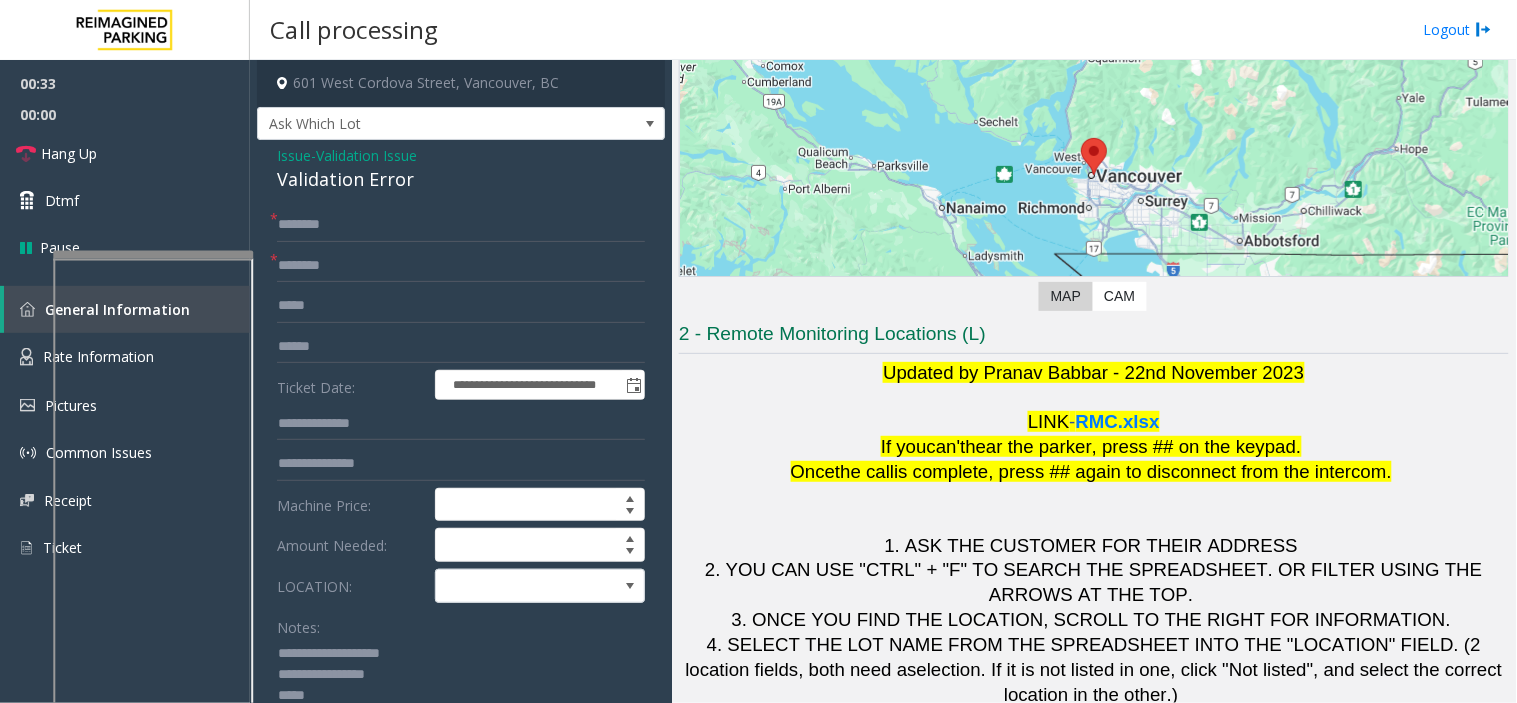 drag, startPoint x: 404, startPoint y: 671, endPoint x: 266, endPoint y: 658, distance: 138.61096 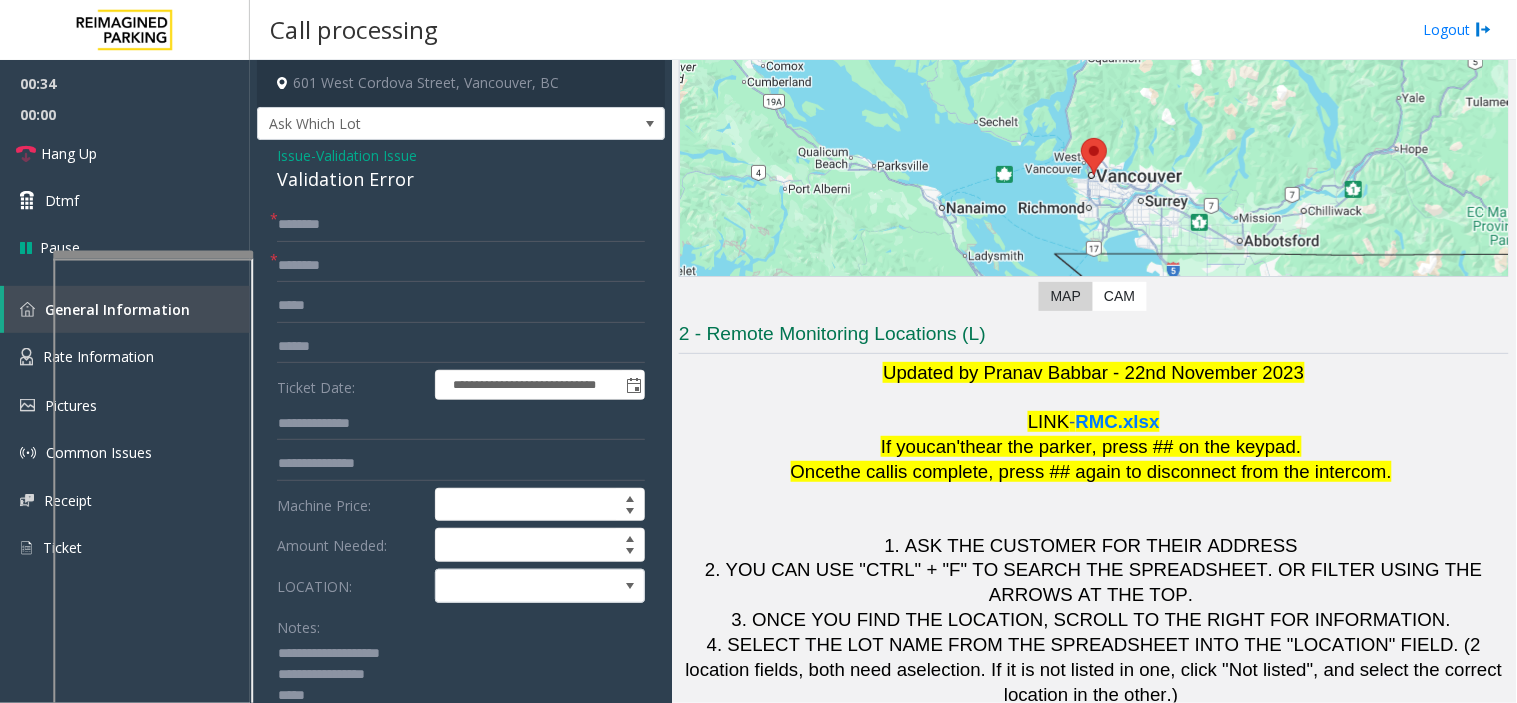 paste on "****" 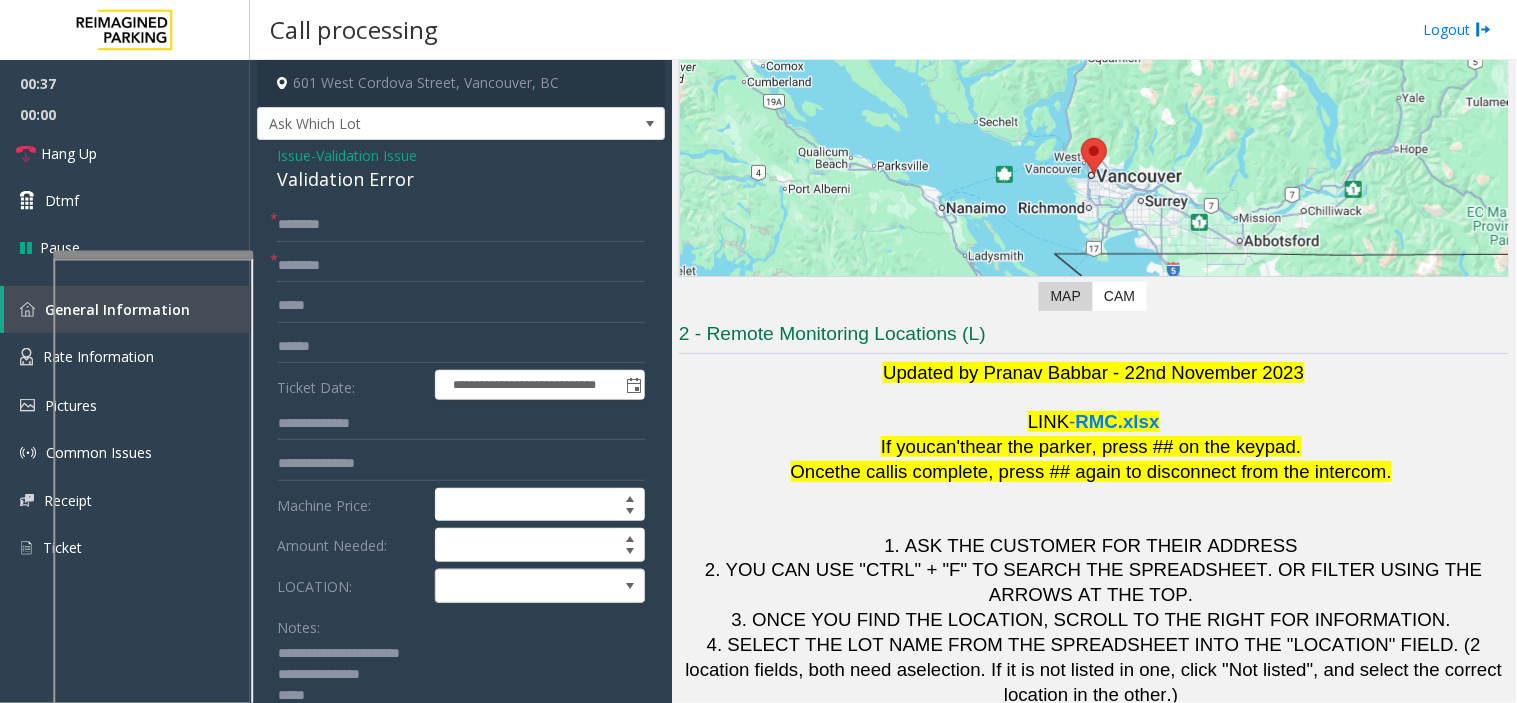 type on "**********" 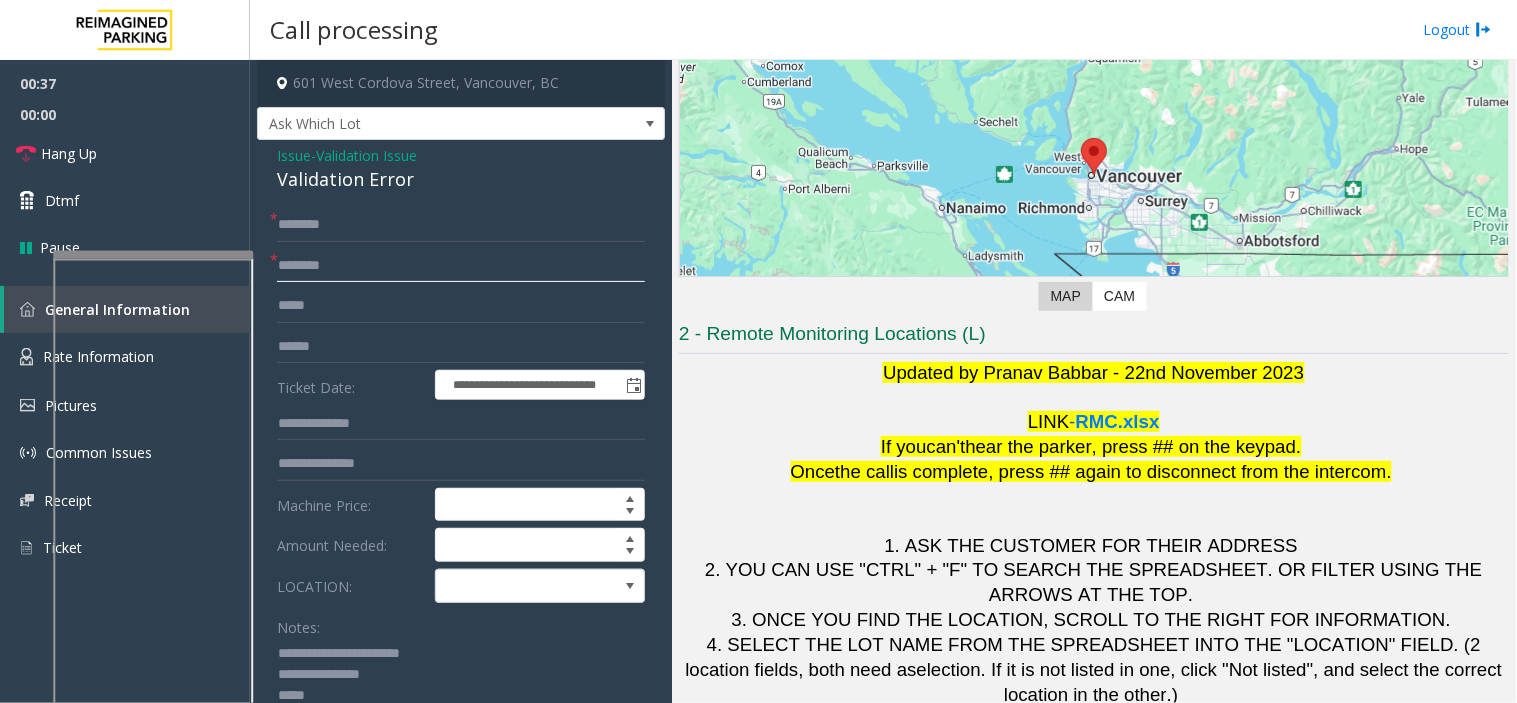 click 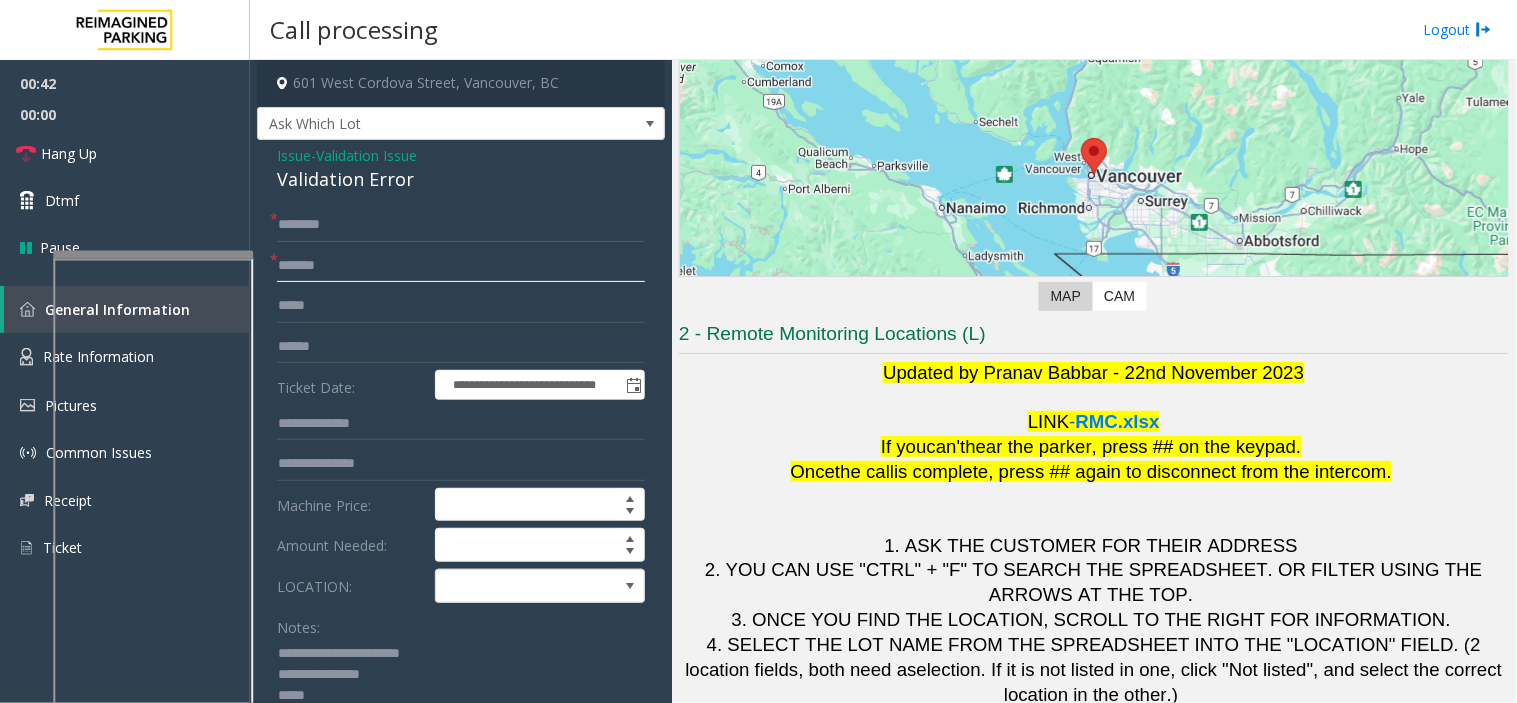 click on "*******" 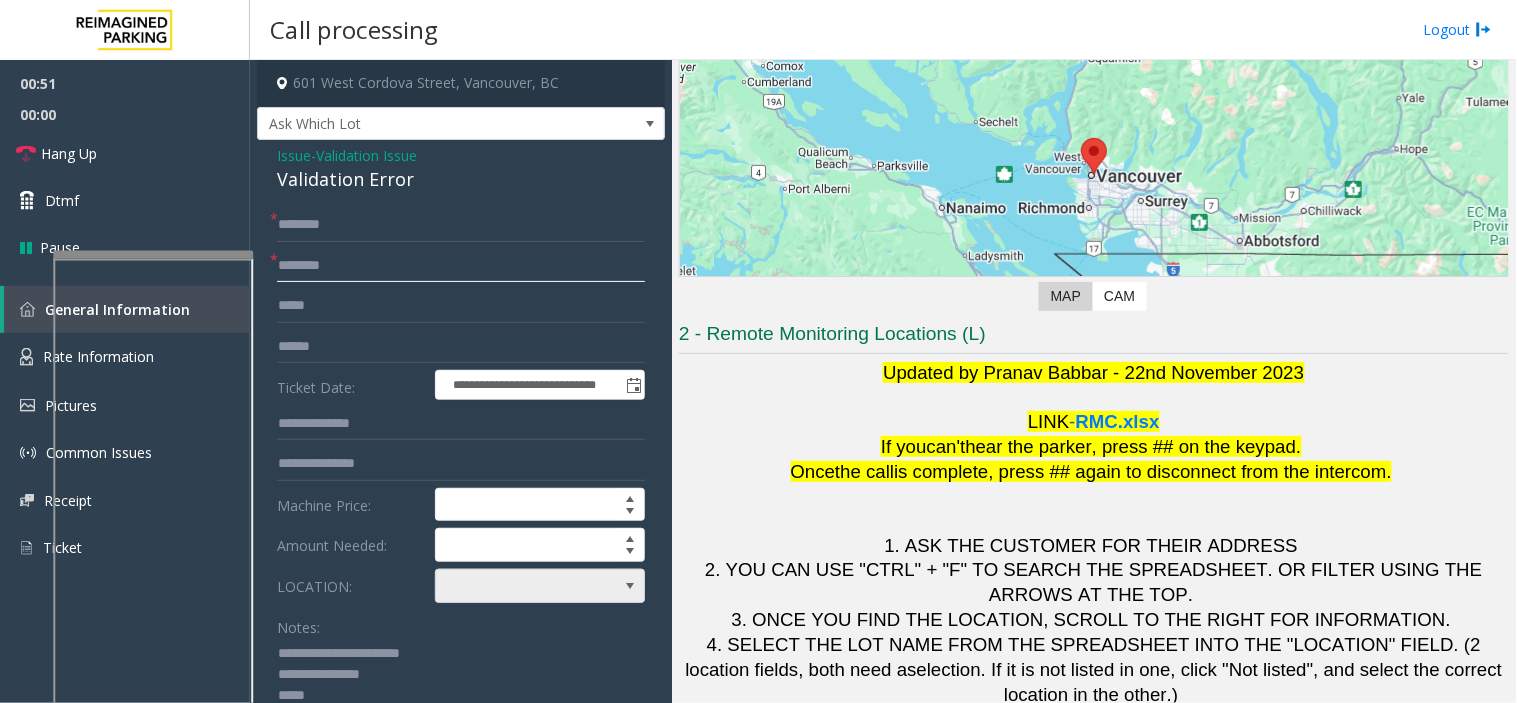 type on "********" 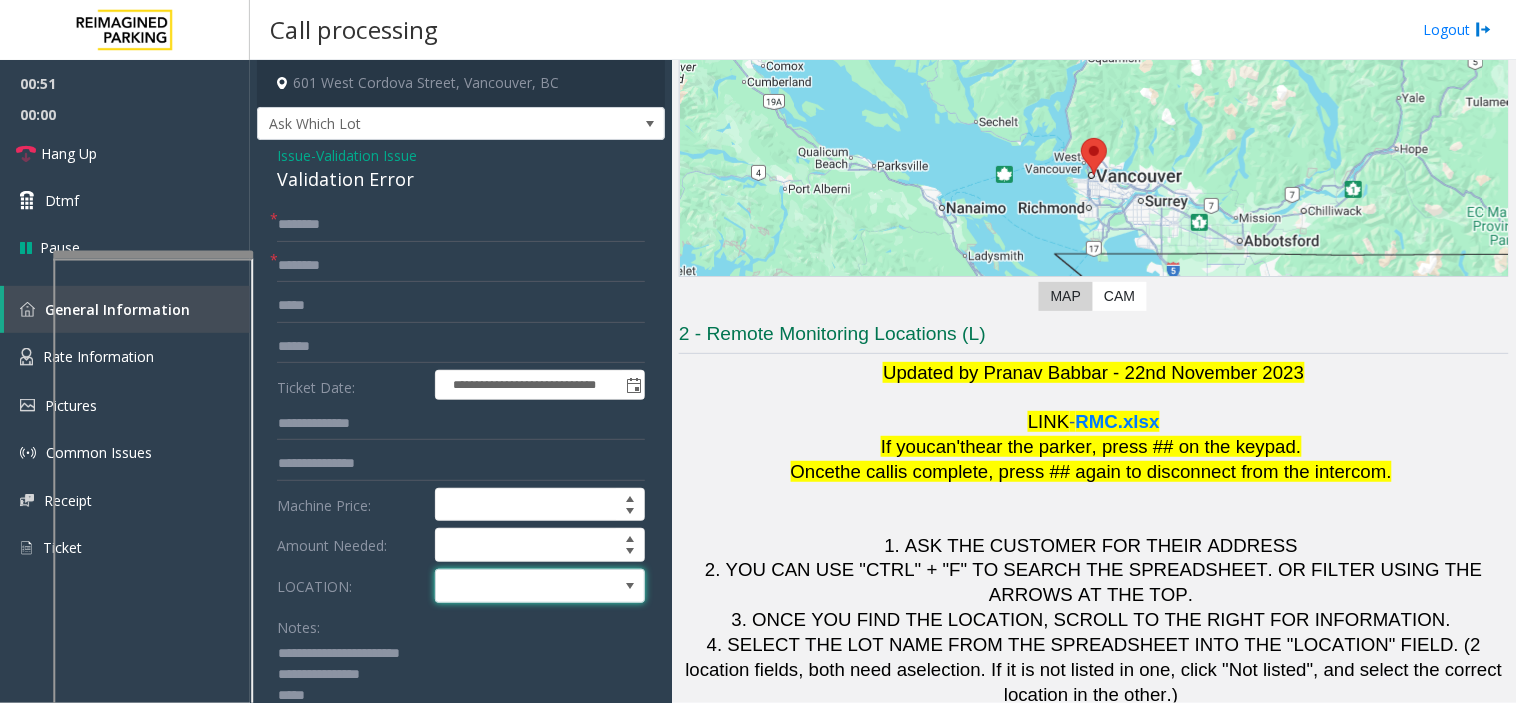 click at bounding box center (519, 586) 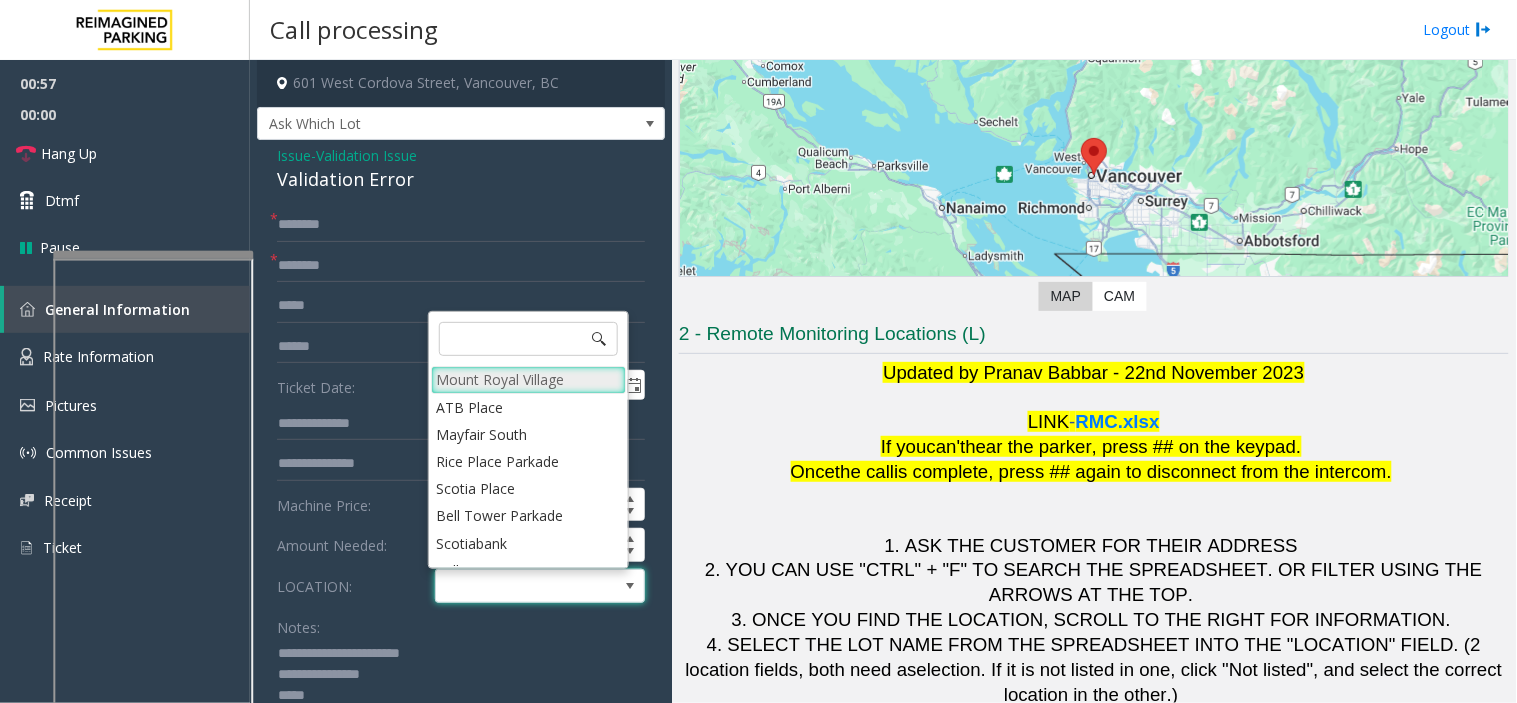 click on "Mount Royal Village" at bounding box center (528, 379) 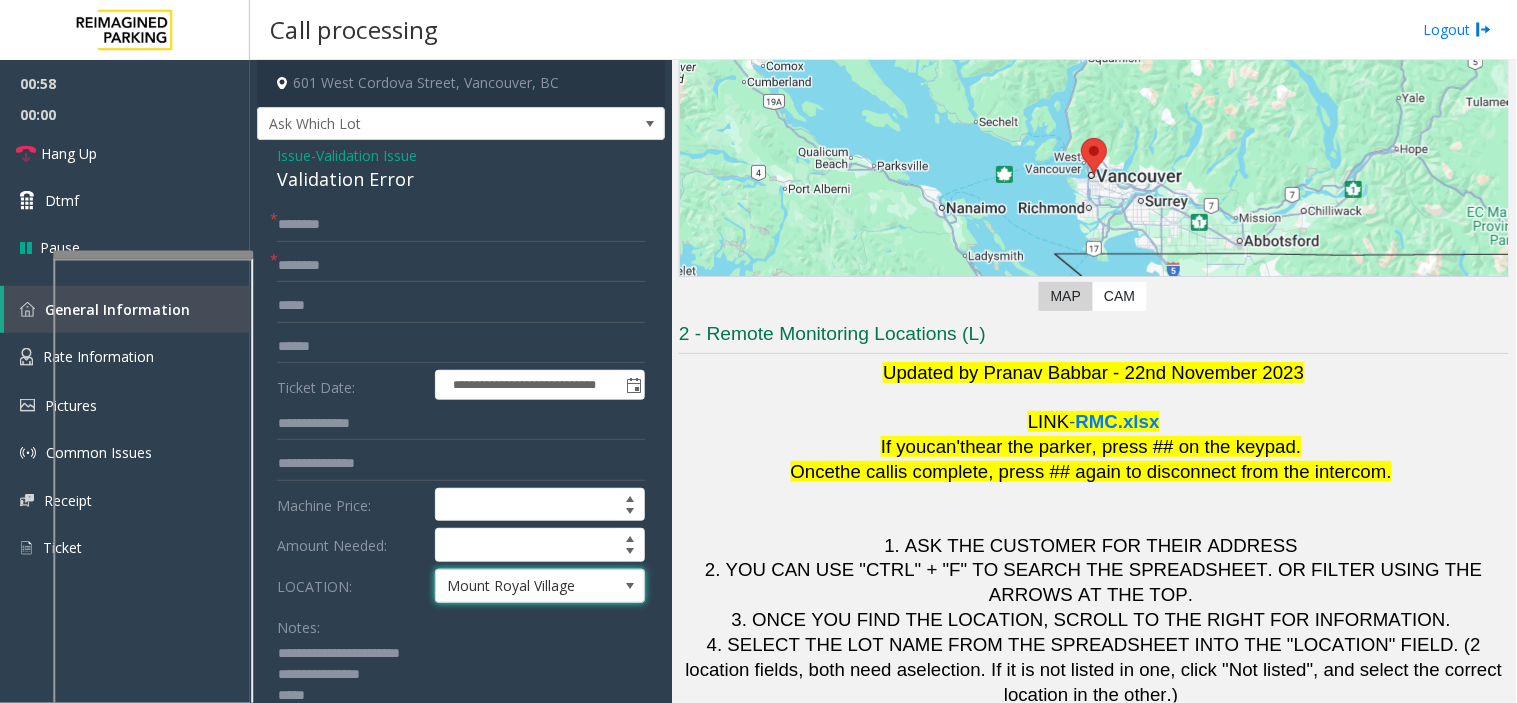 click 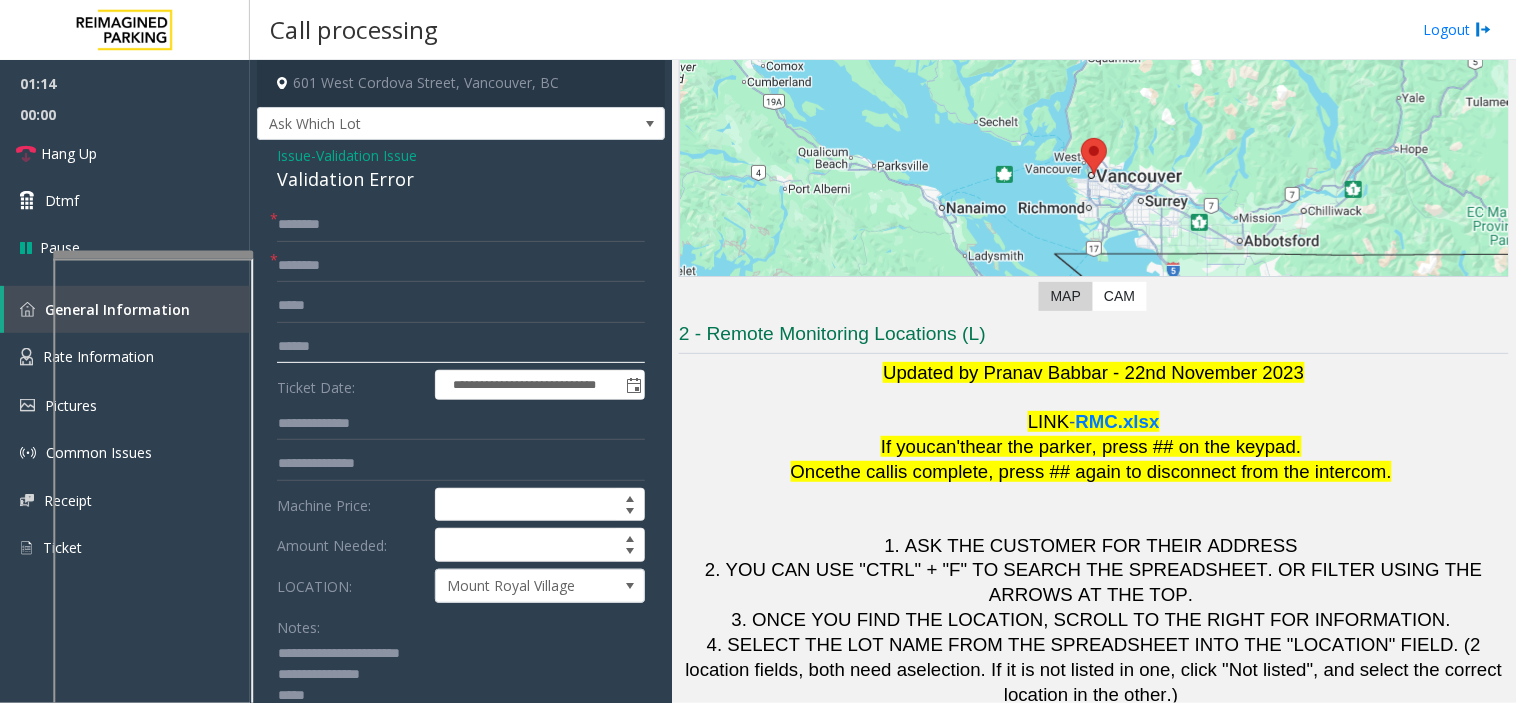 click 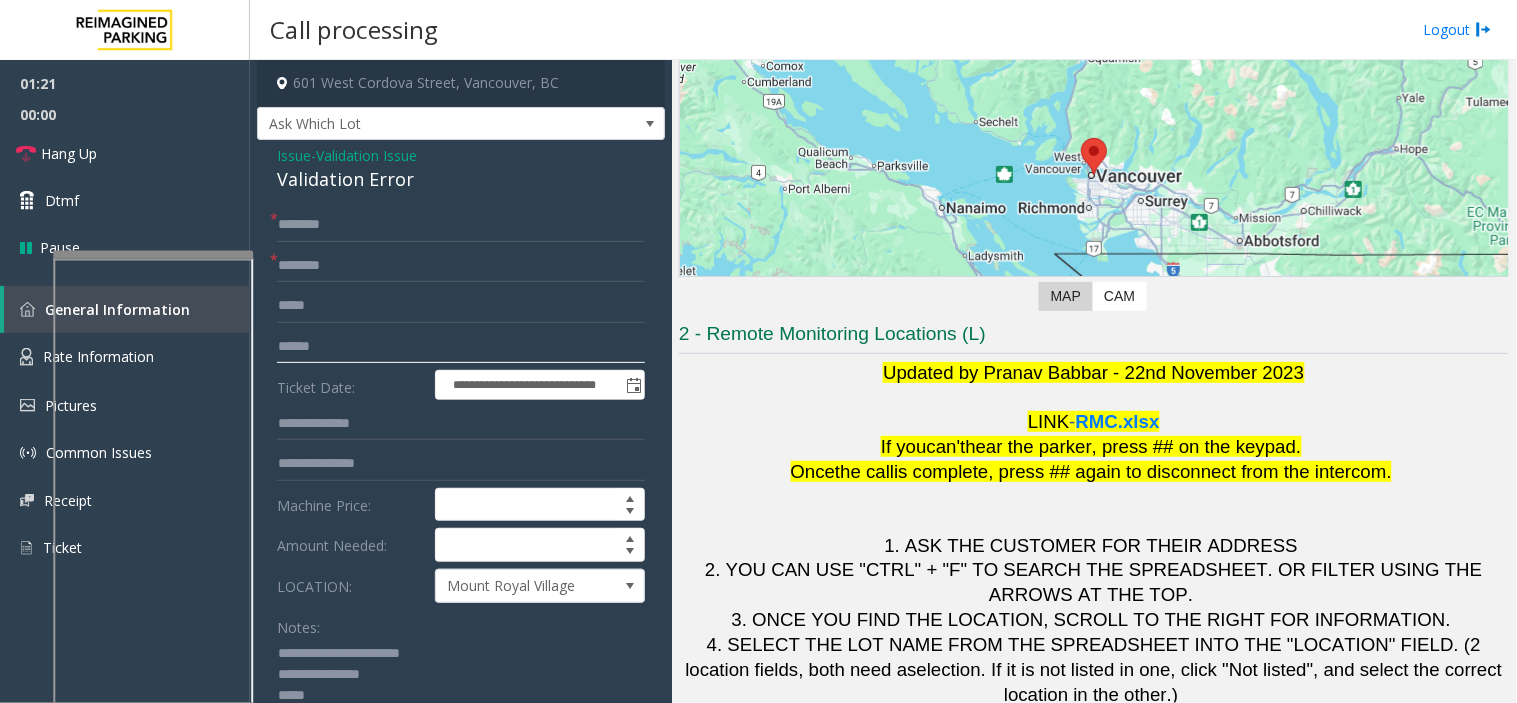 click 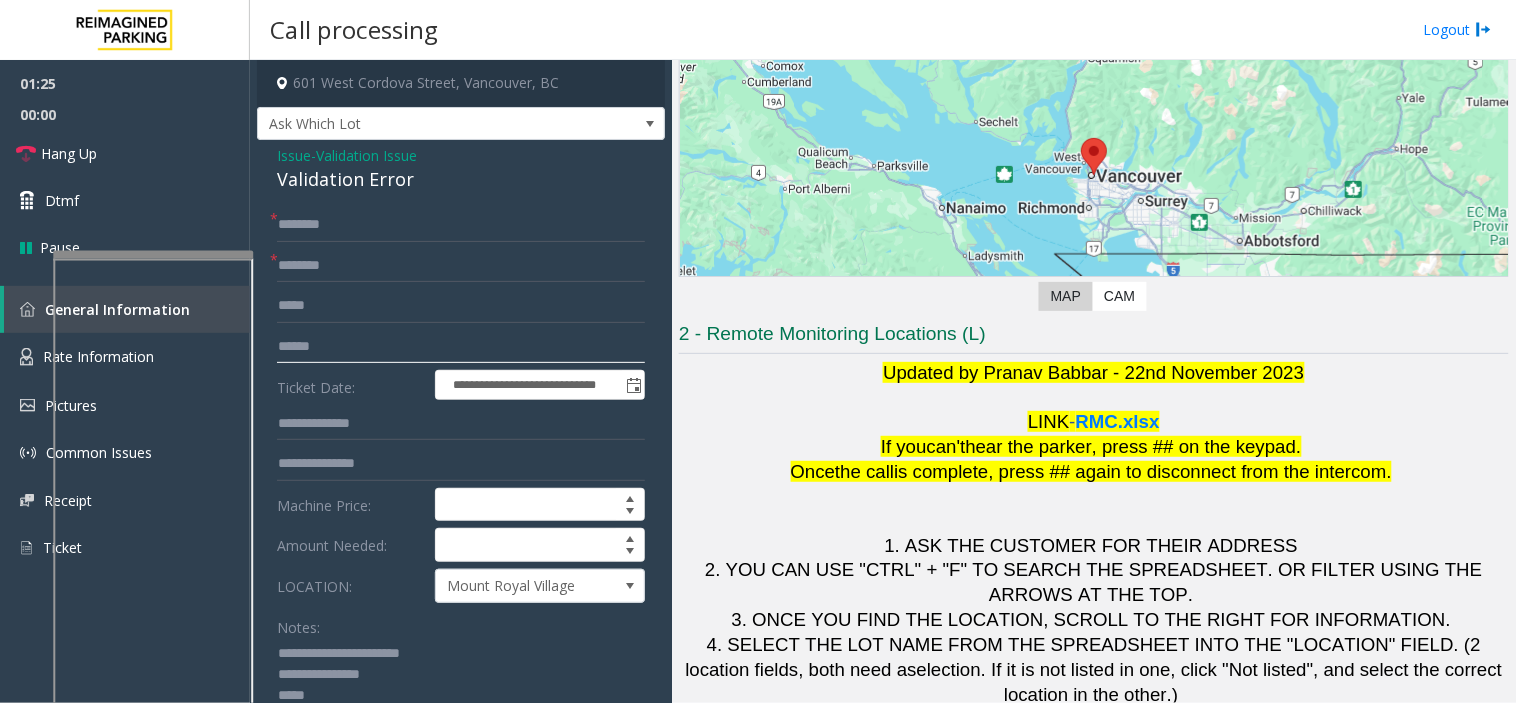 click 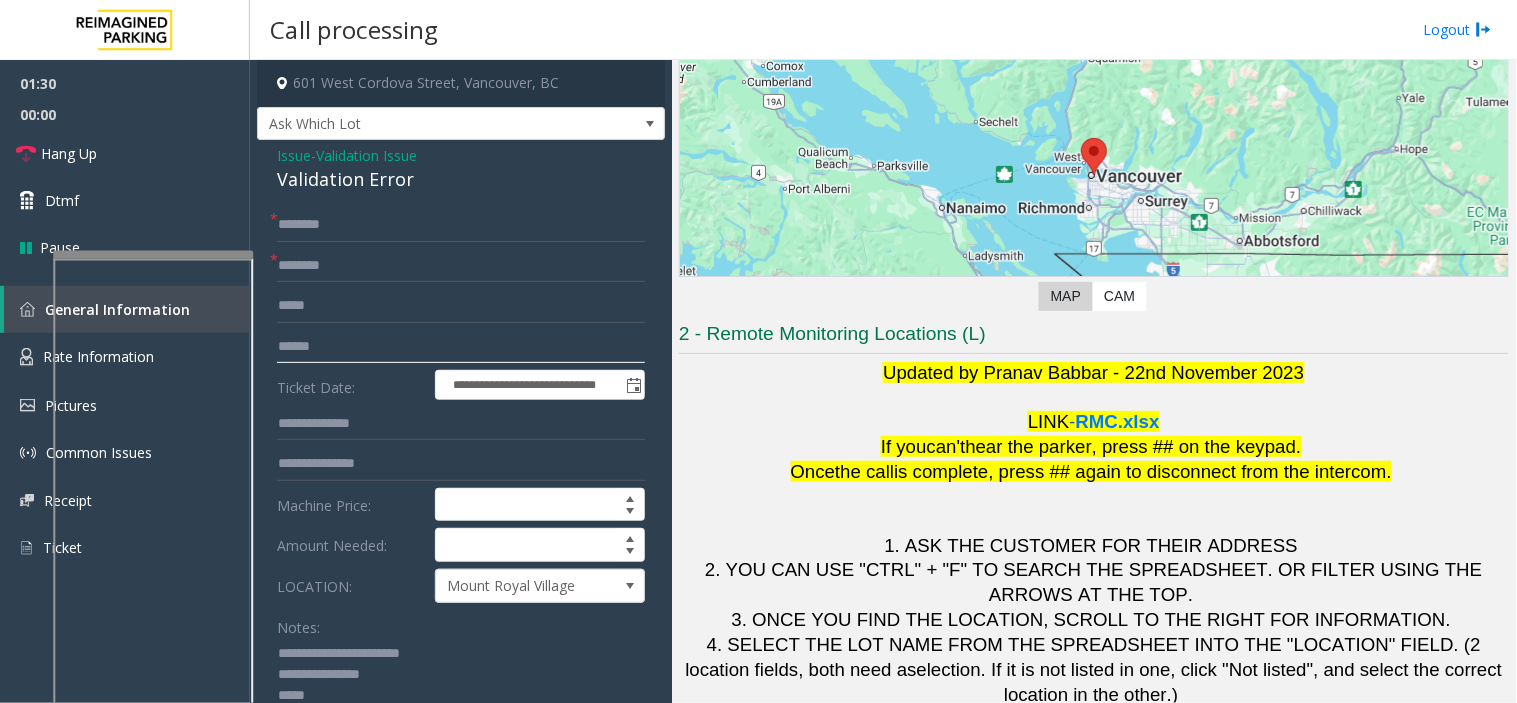 click 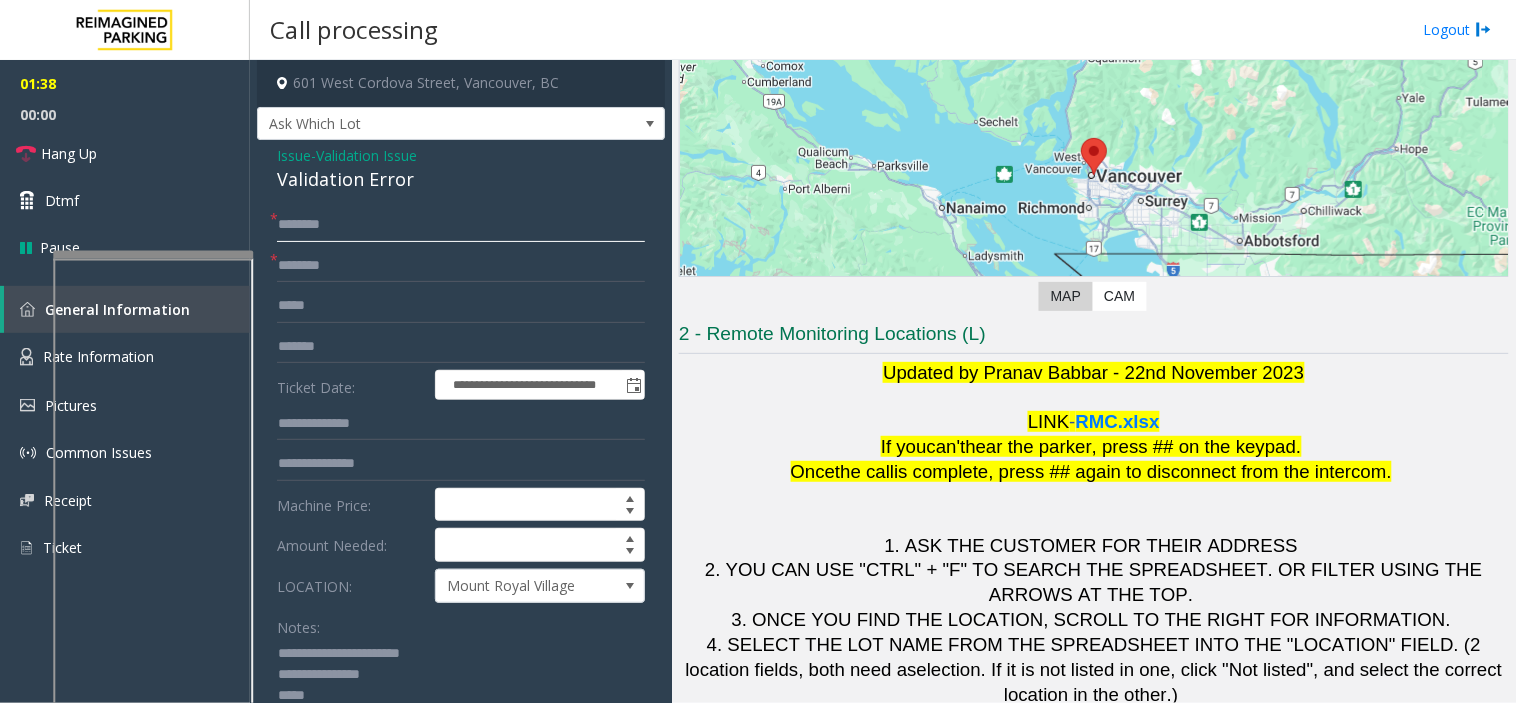 click 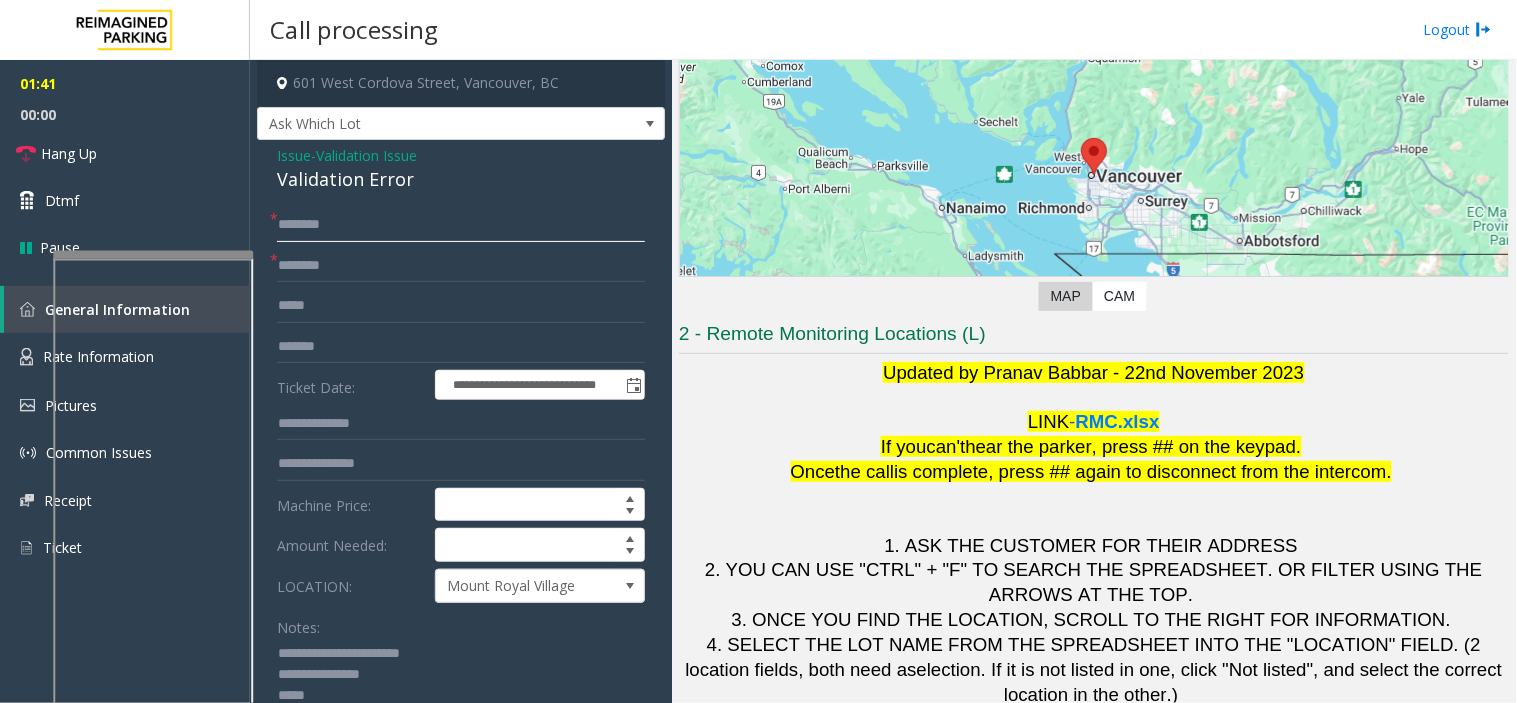 click 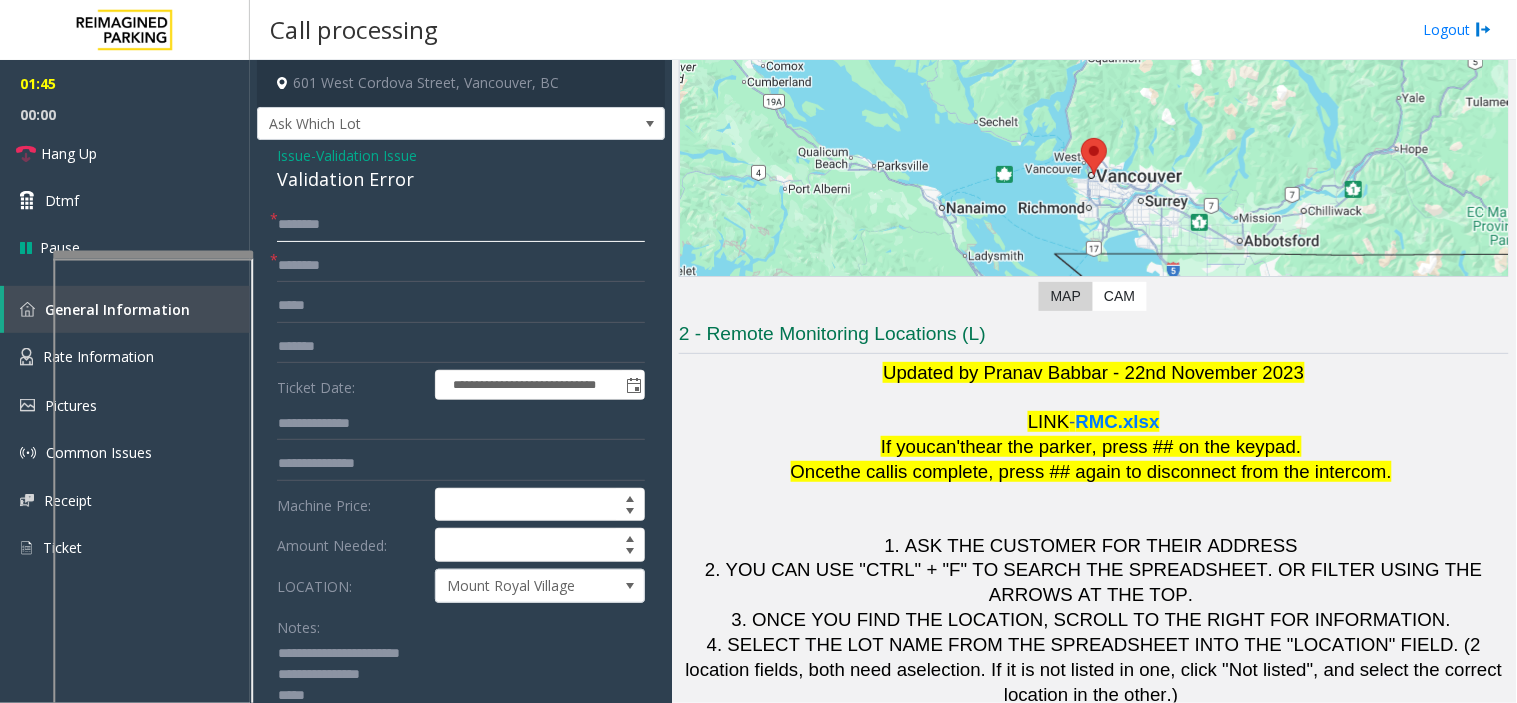 click 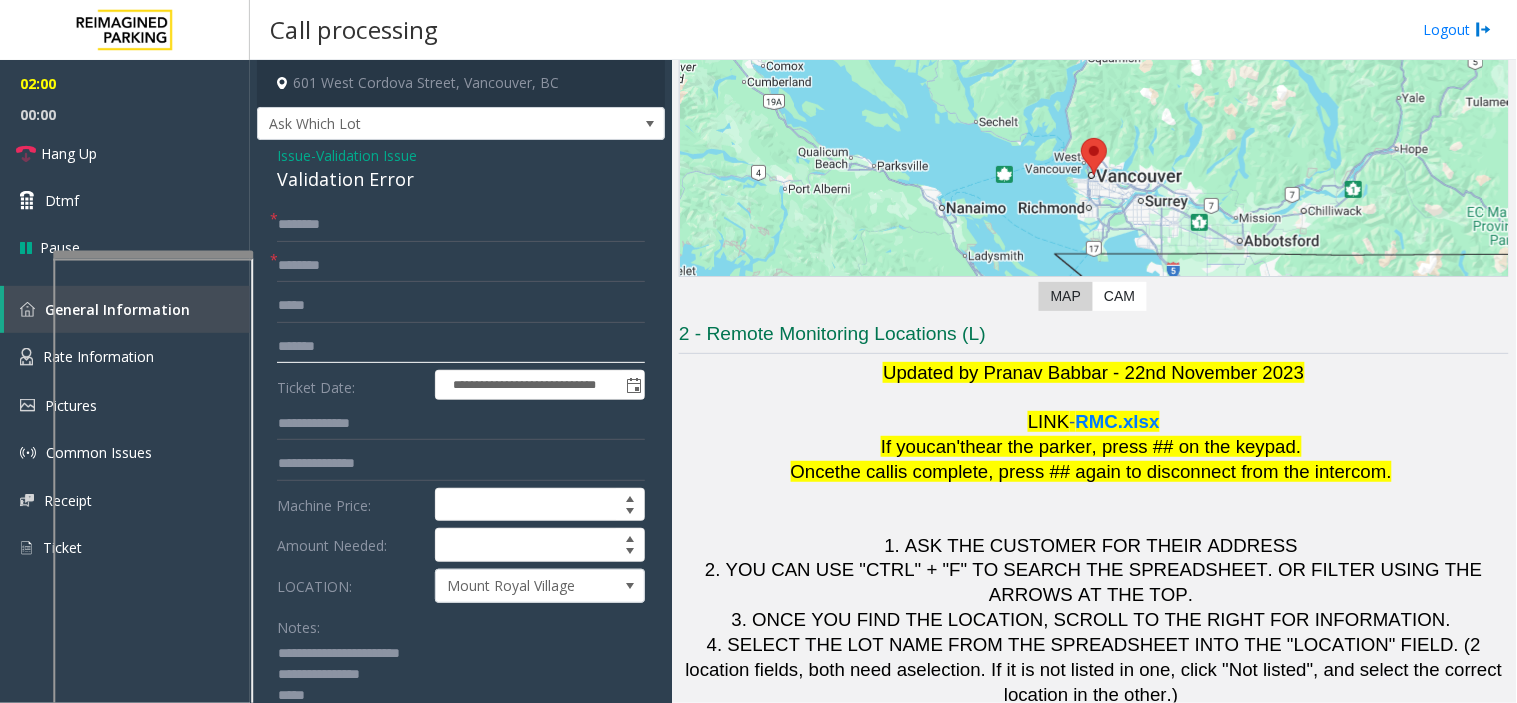 click on "*******" 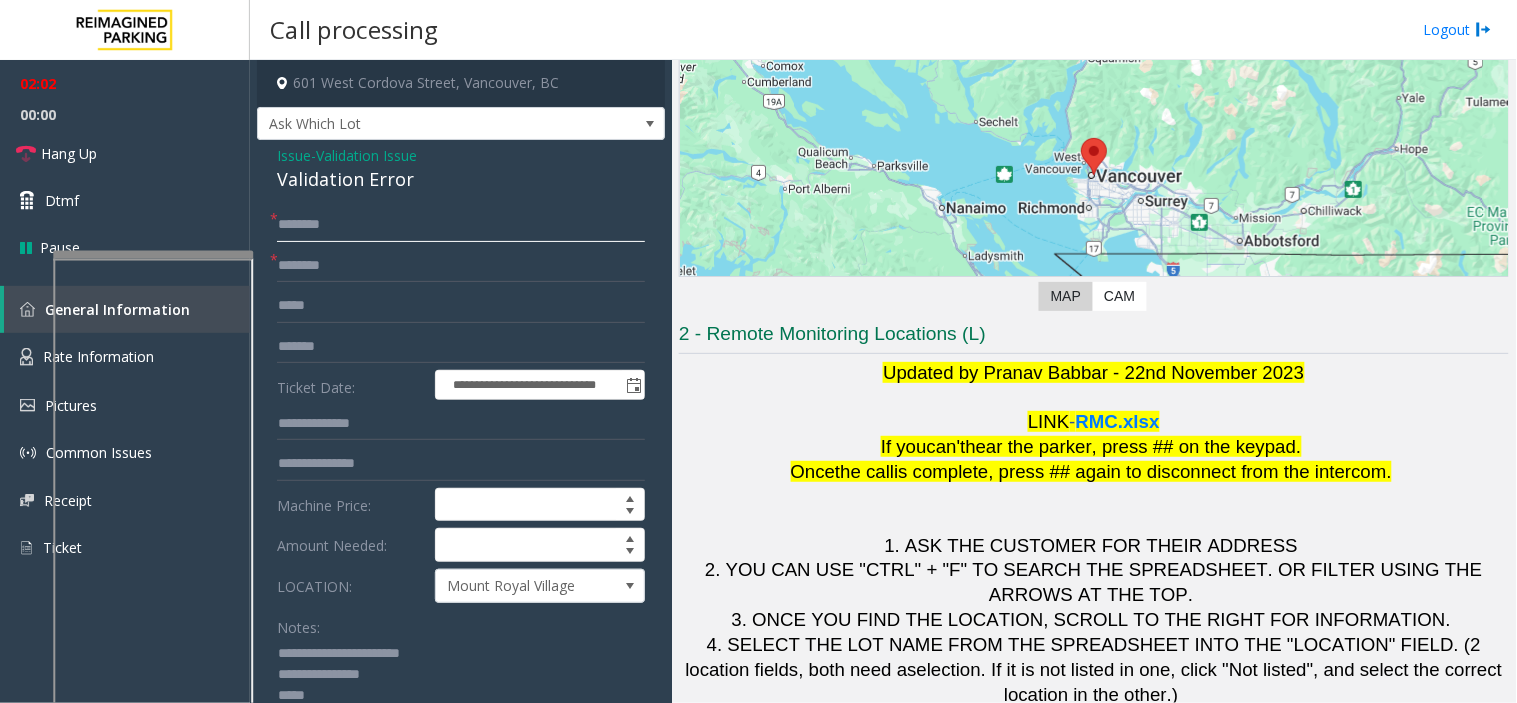 click 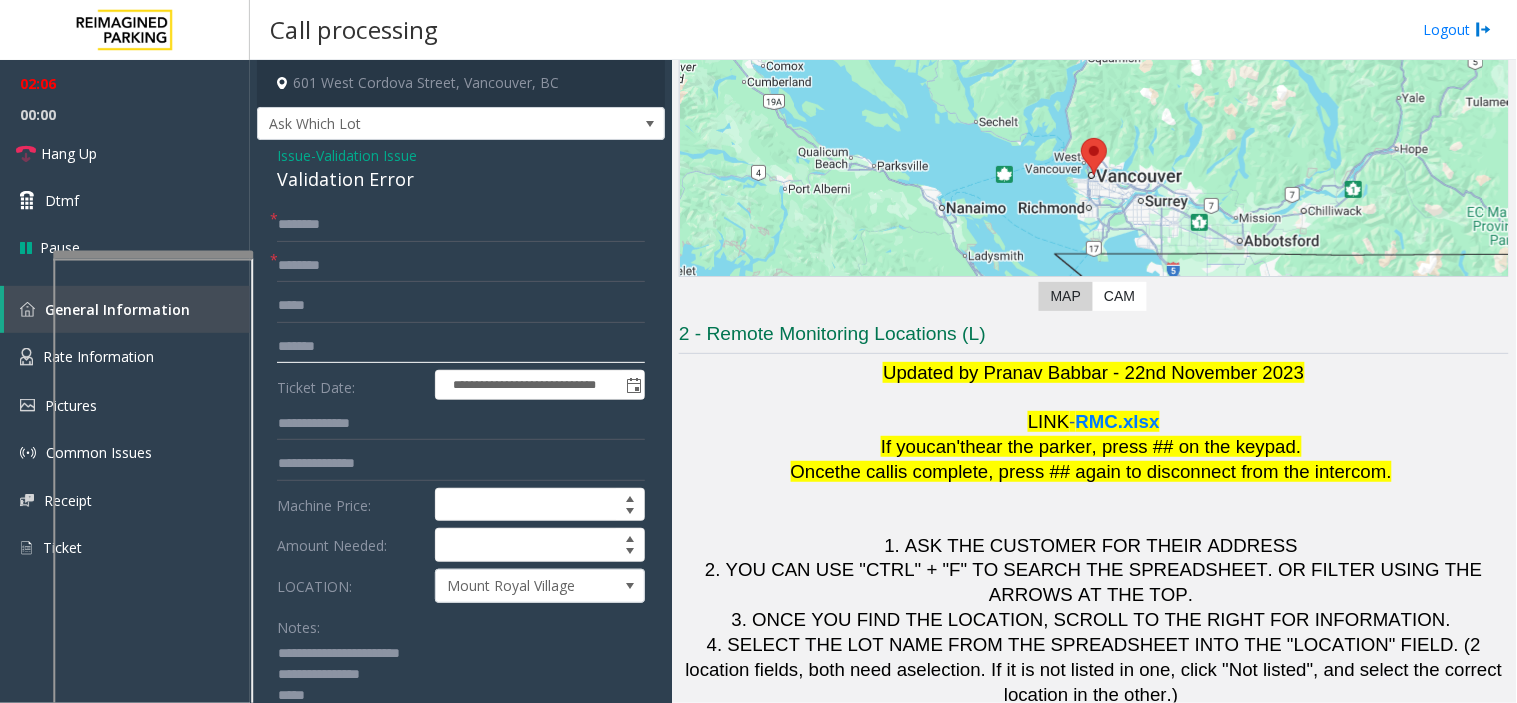 click on "*******" 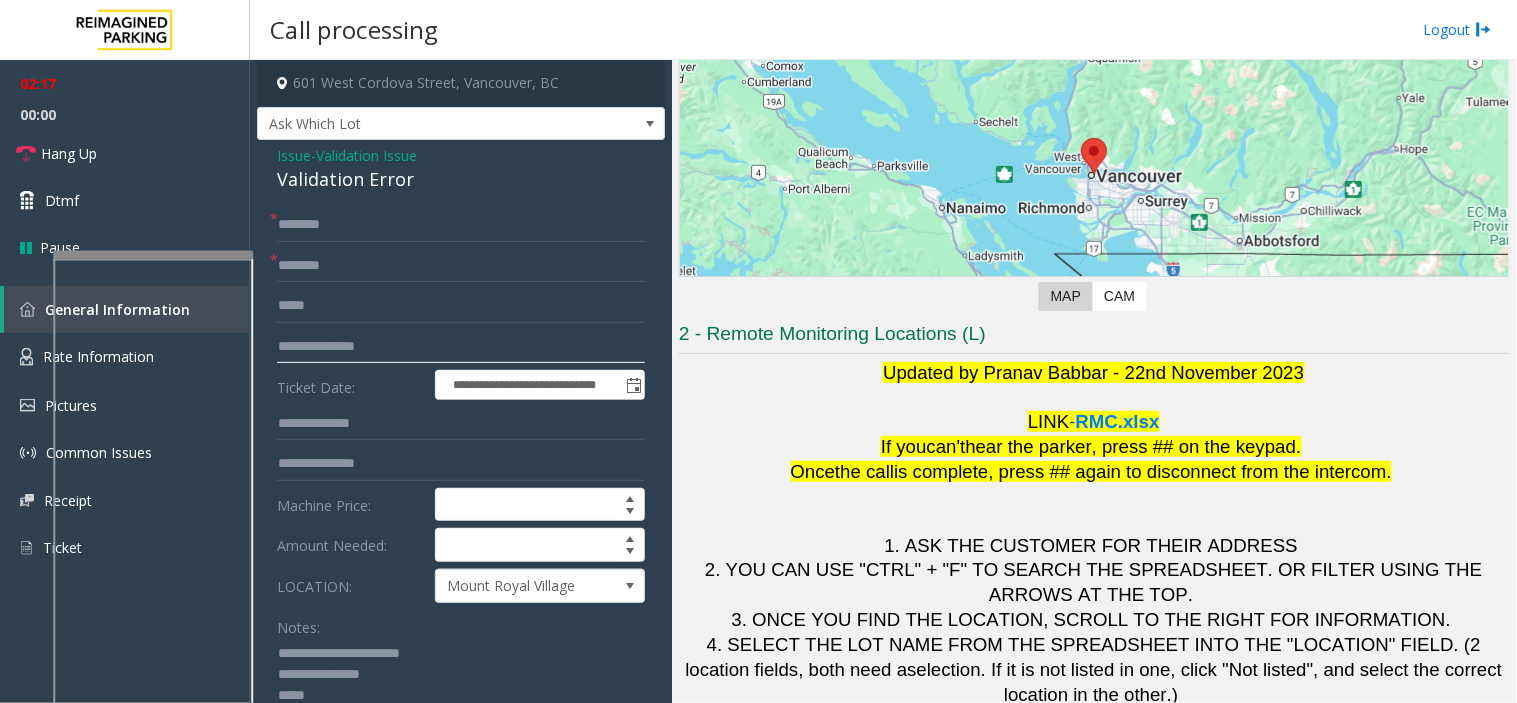 click on "**********" 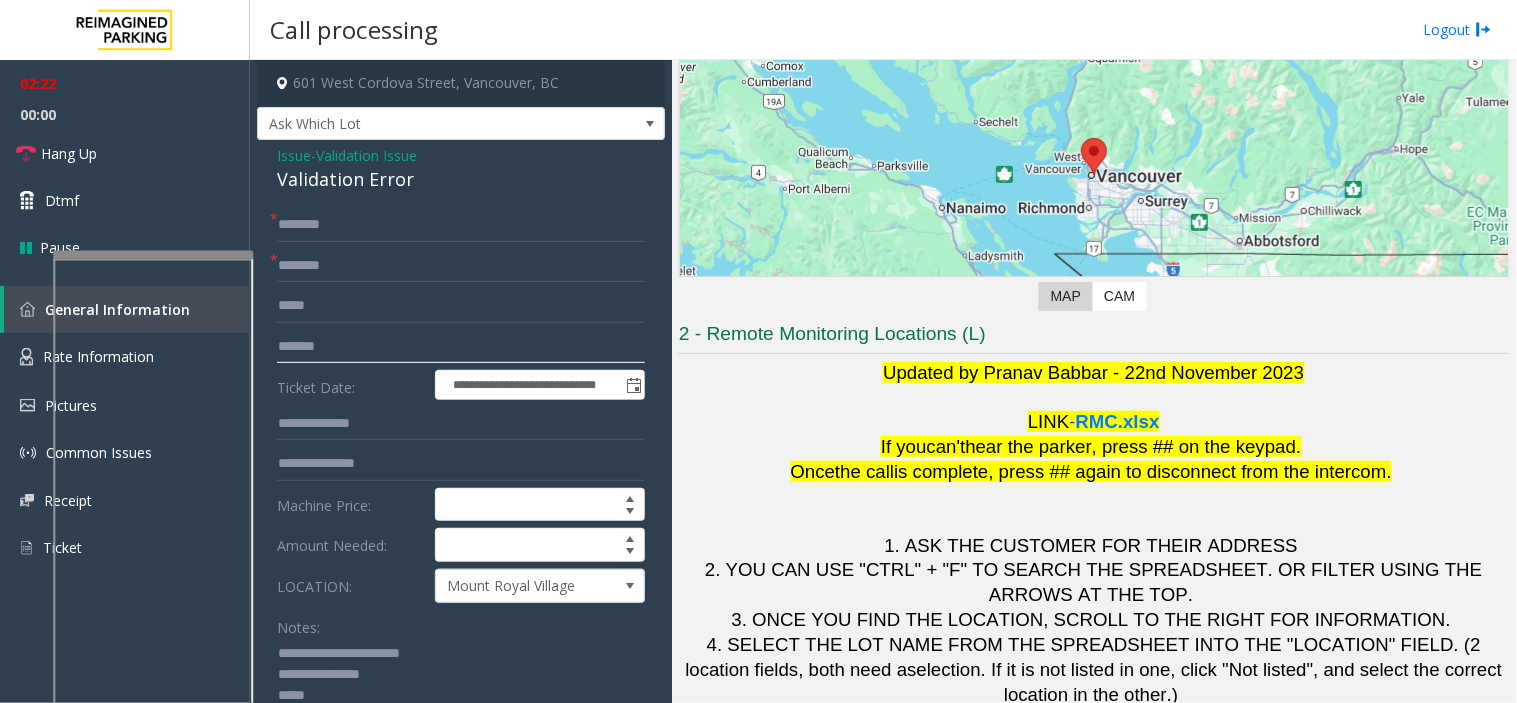 type on "*******" 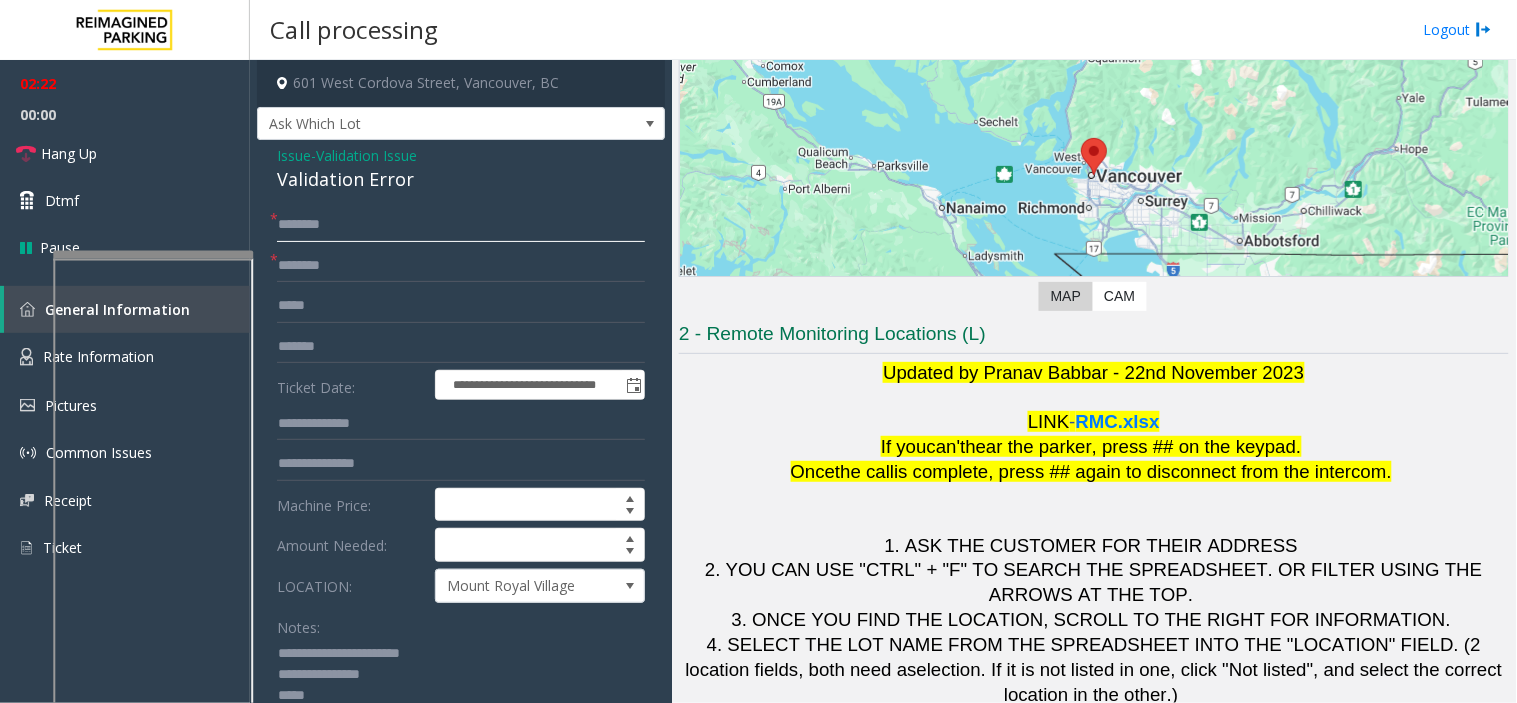 click 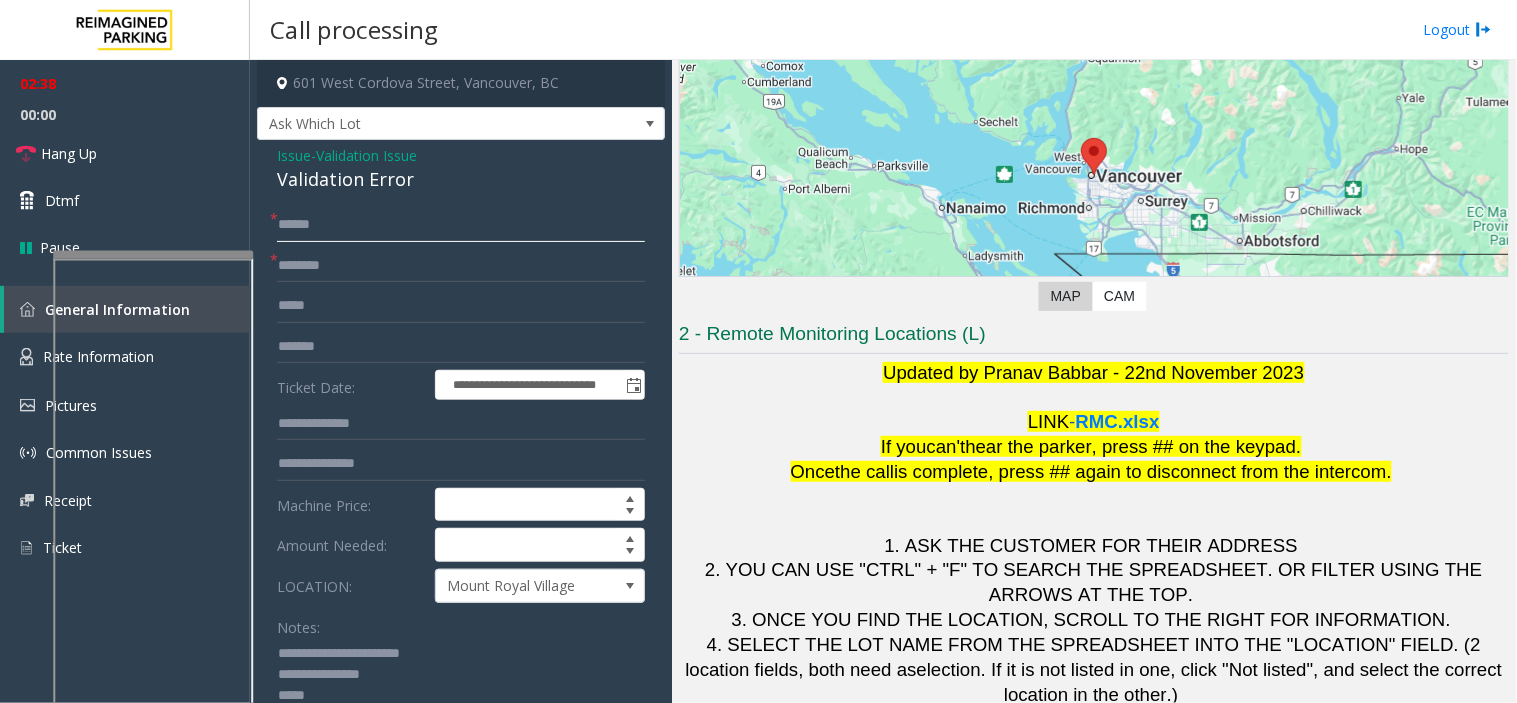 type on "******" 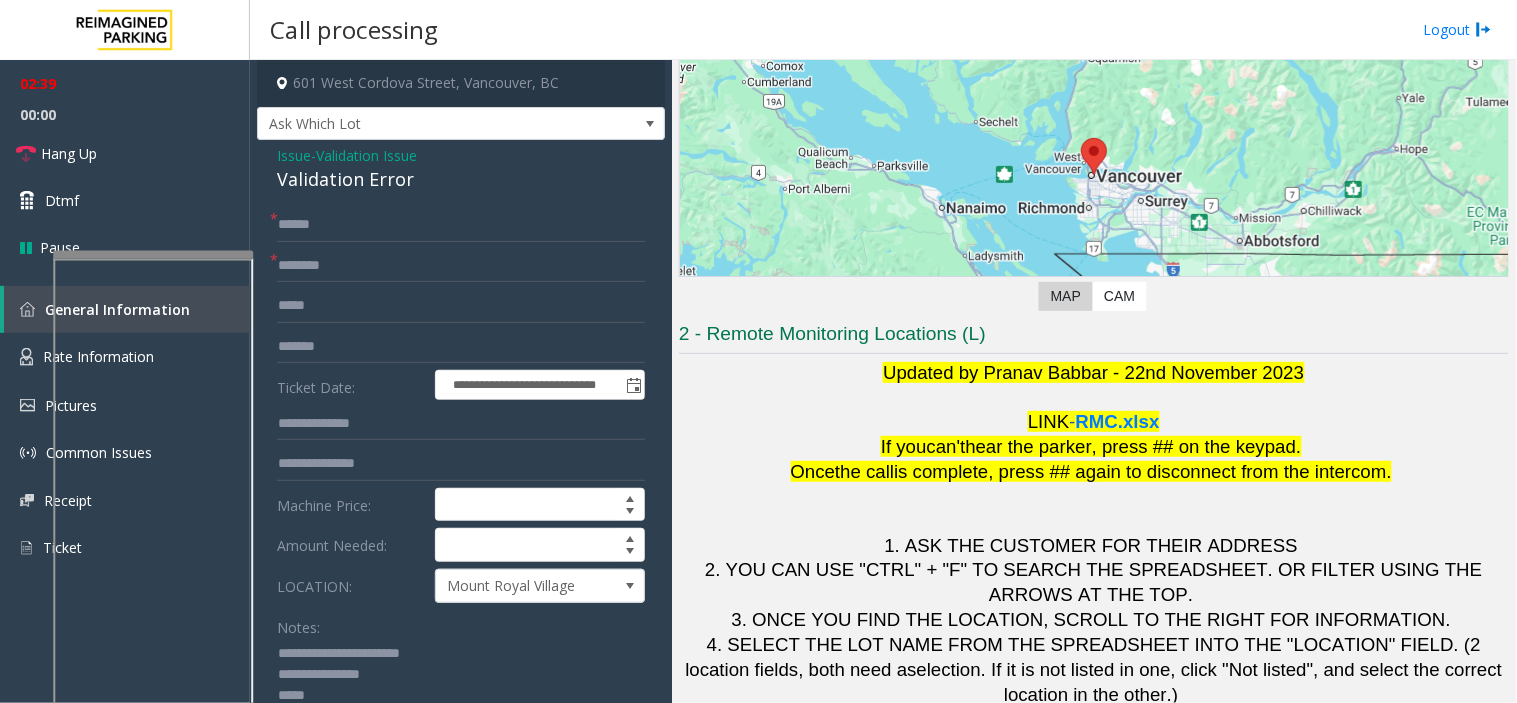 click 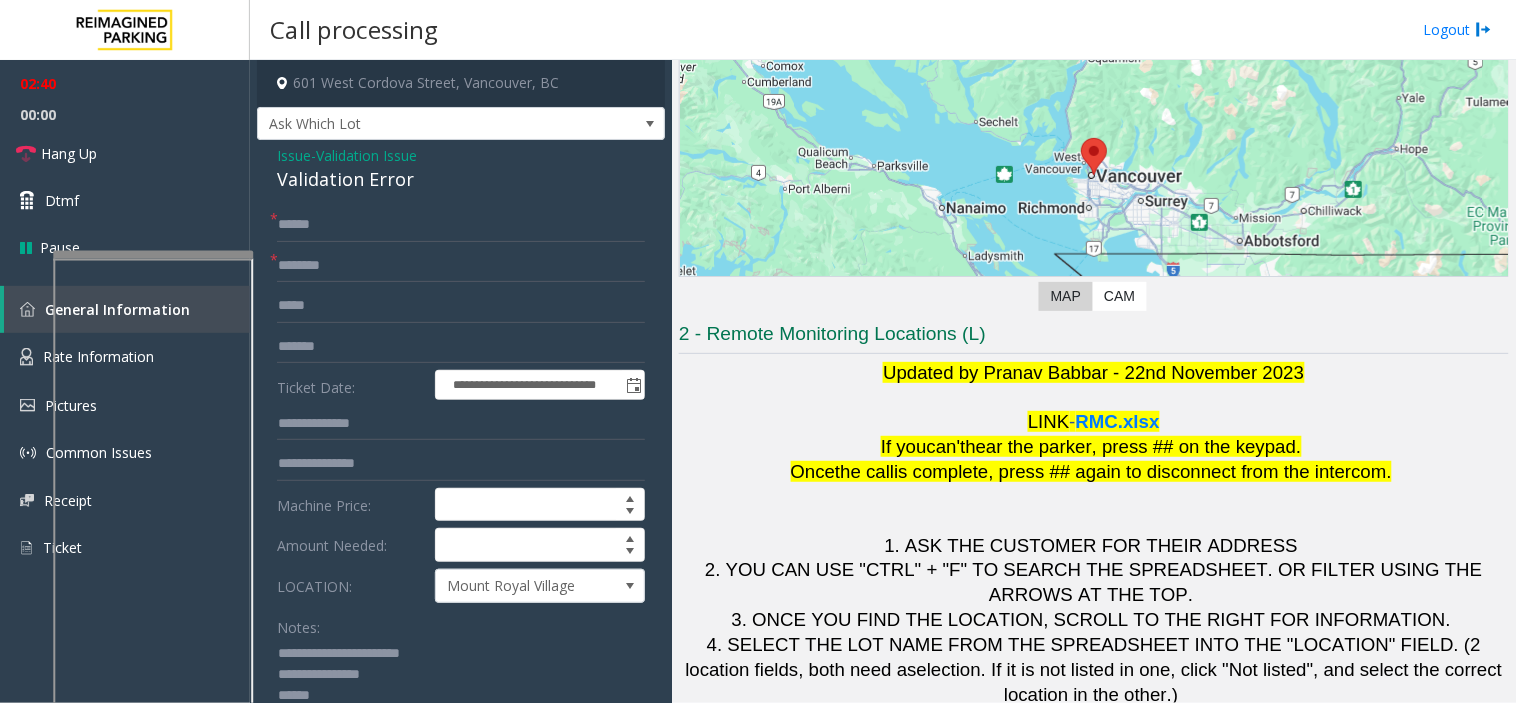 scroll, scrollTop: 2, scrollLeft: 0, axis: vertical 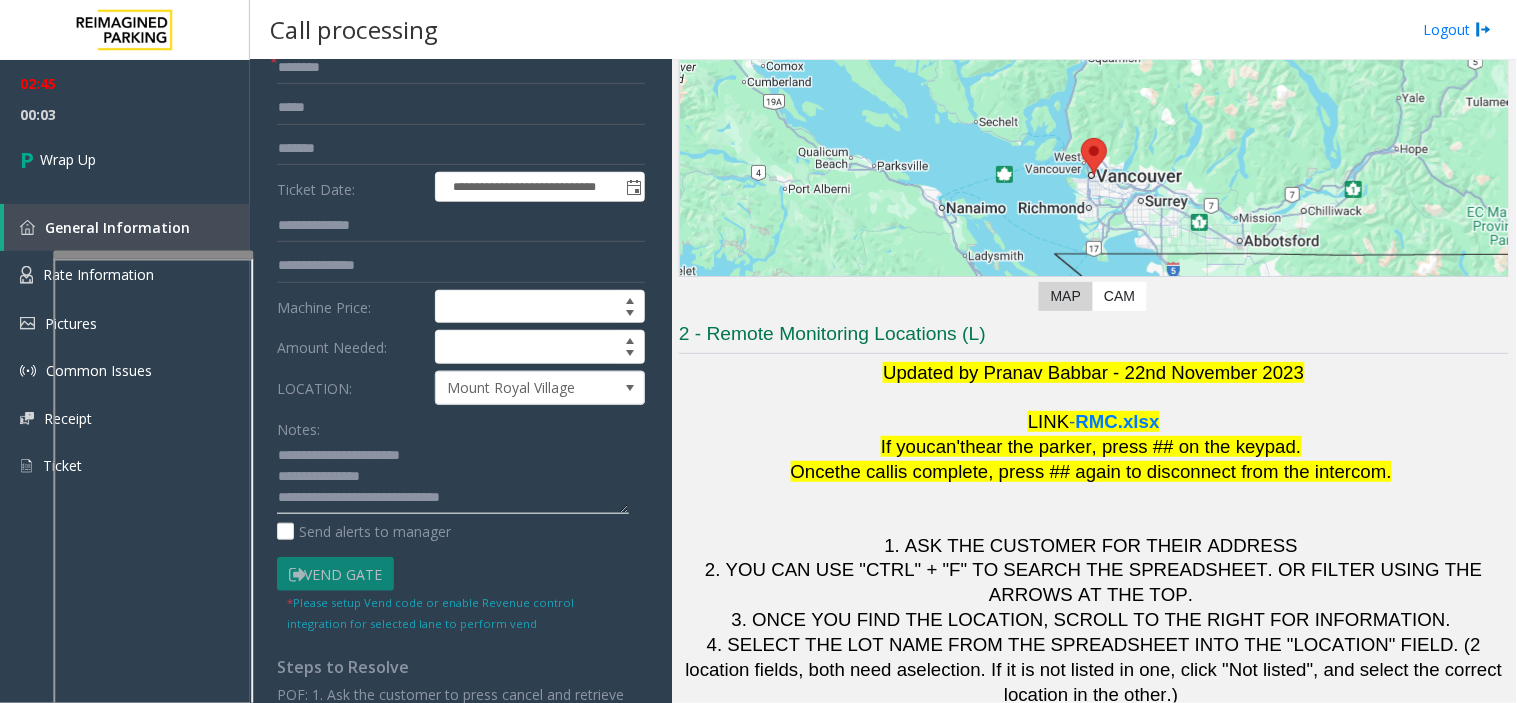 drag, startPoint x: 305, startPoint y: 690, endPoint x: 592, endPoint y: 521, distance: 333.06155 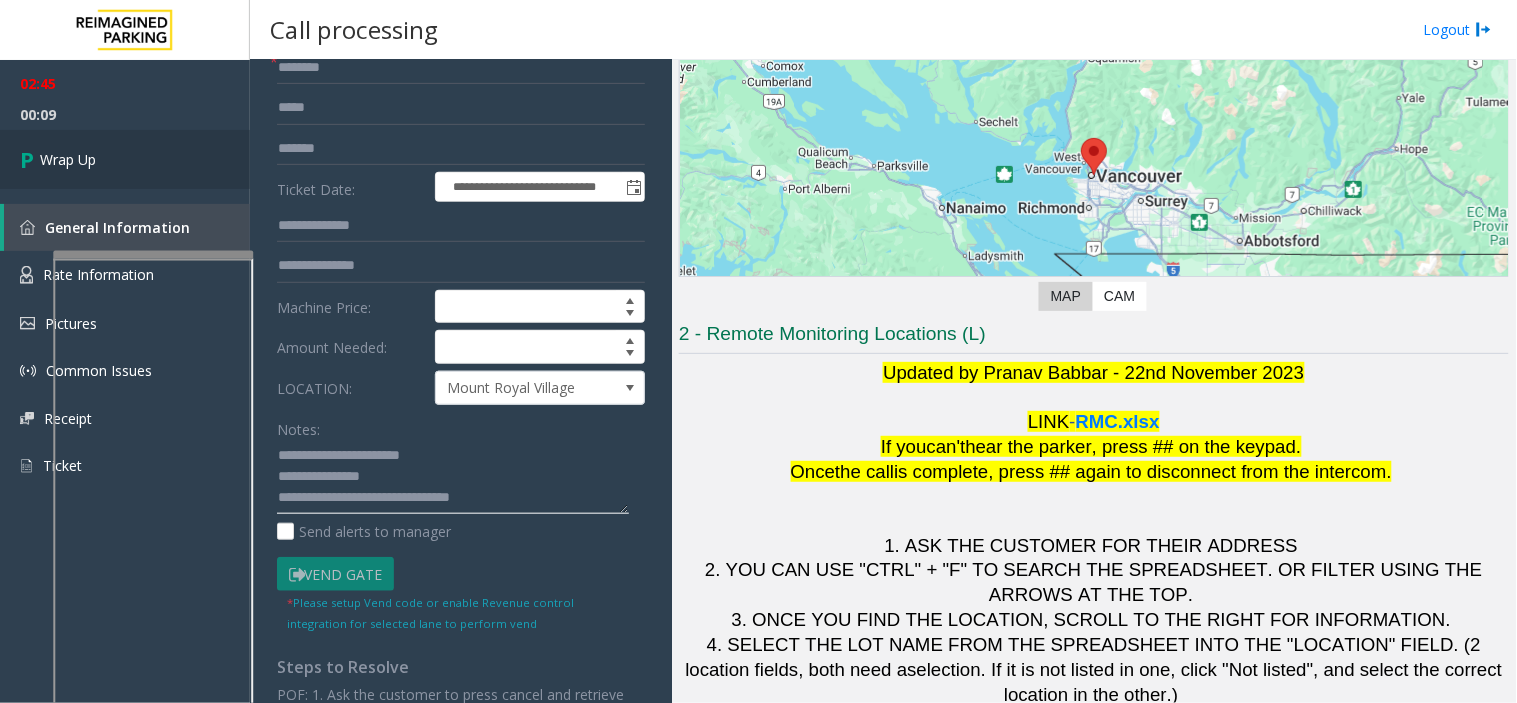type on "**********" 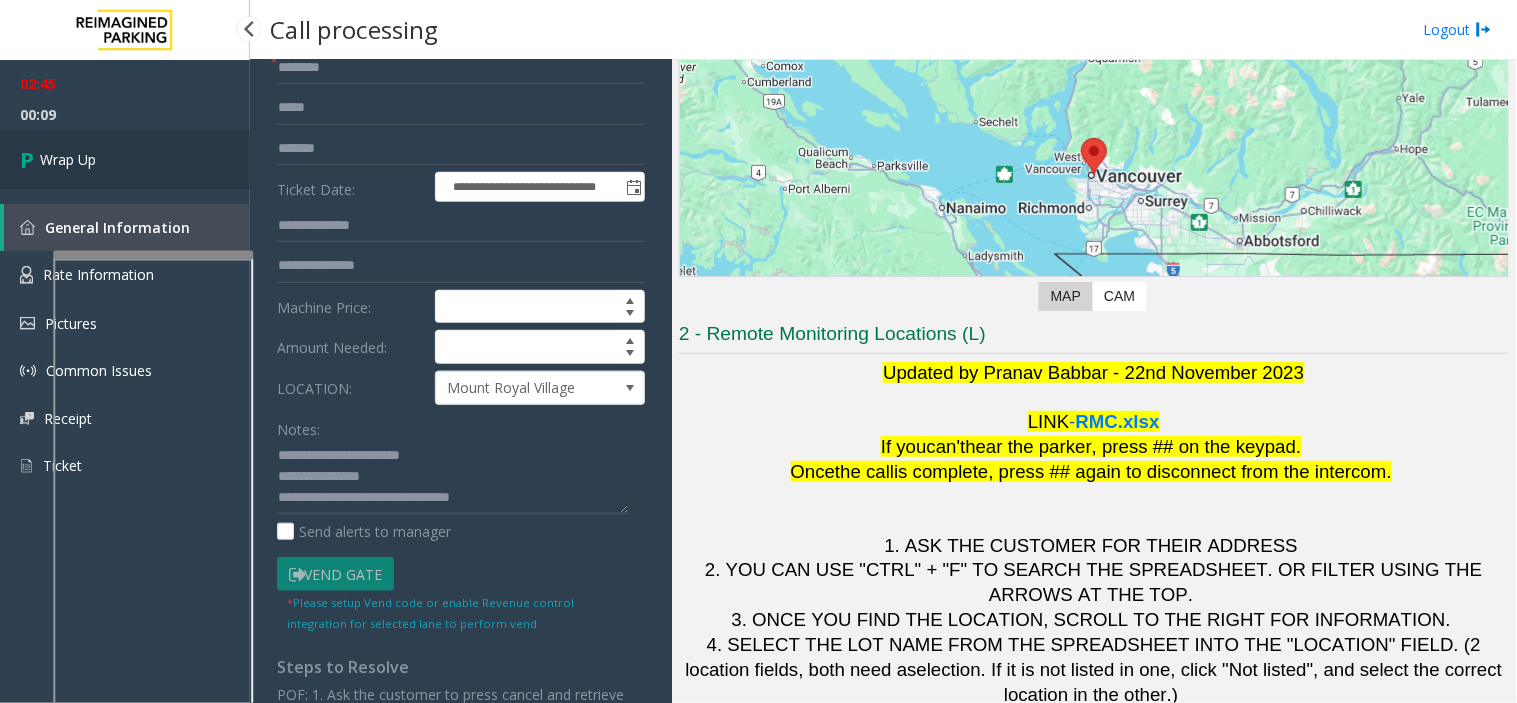 click on "Wrap Up" at bounding box center (125, 159) 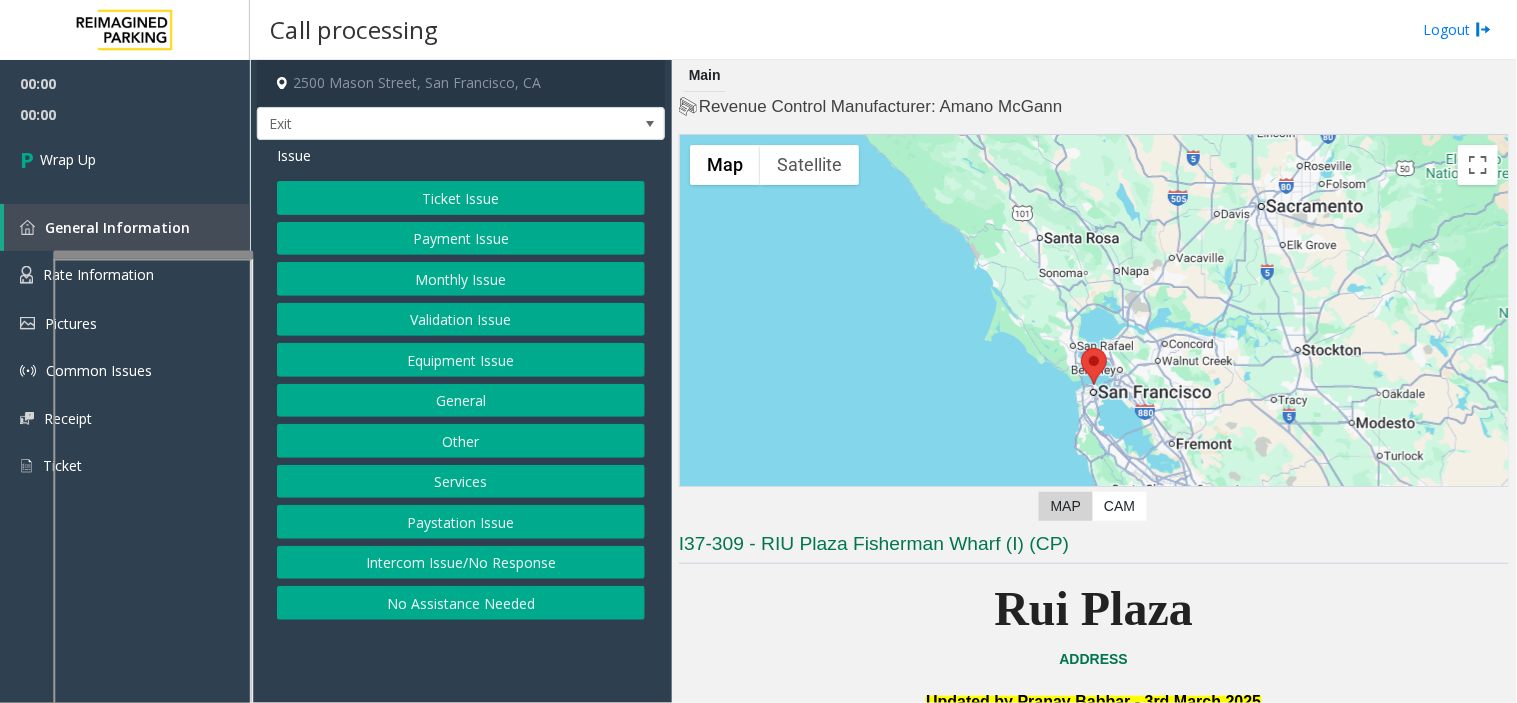 click on "Intercom Issue/No Response" 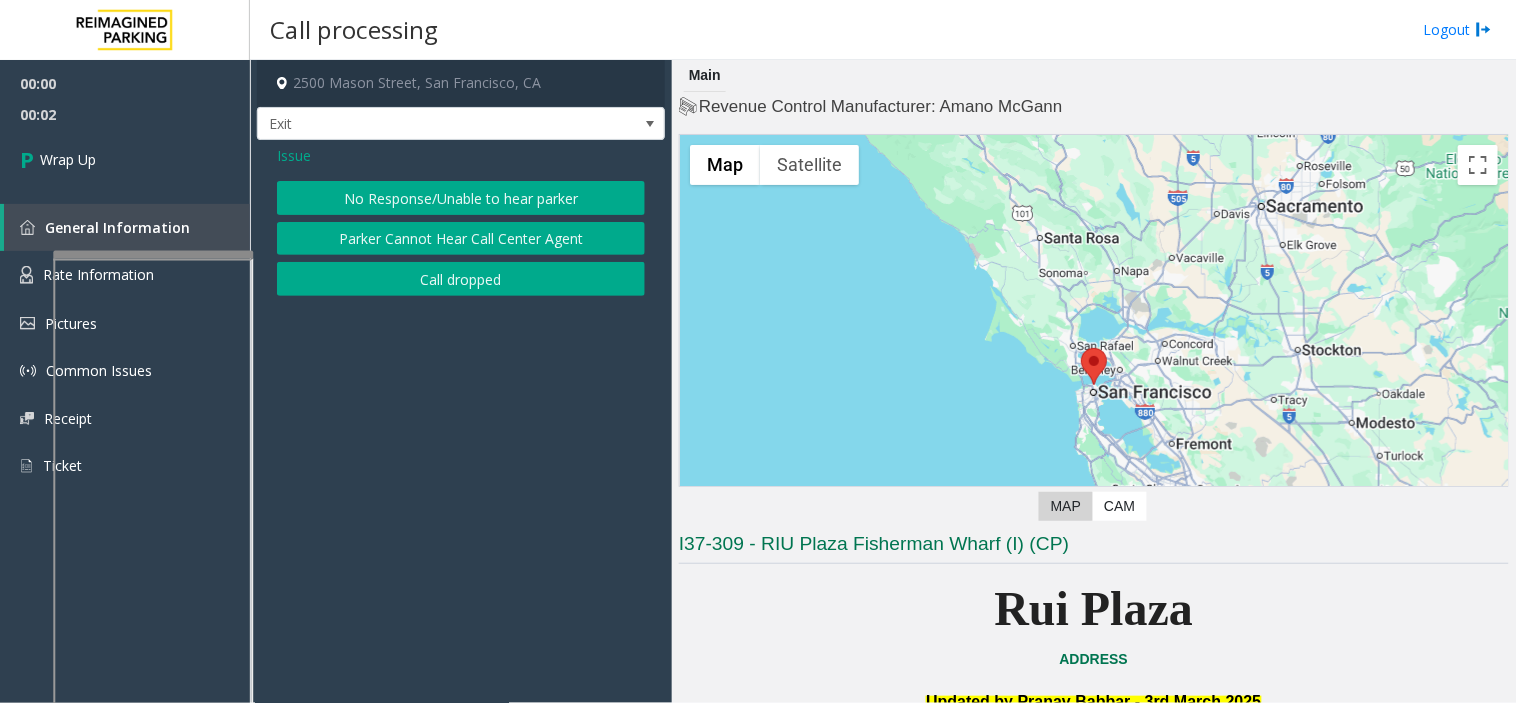 click on "Call dropped" 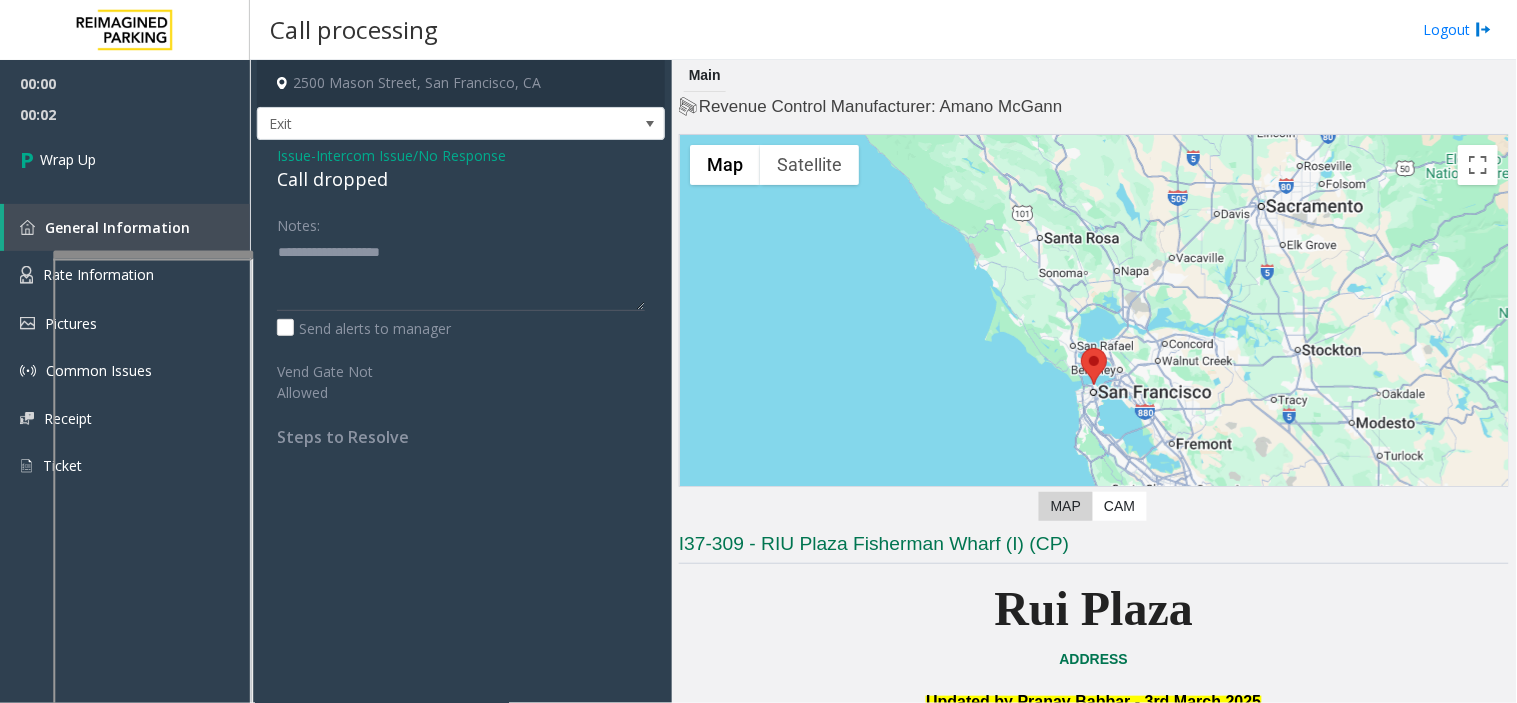 click on "Call dropped" 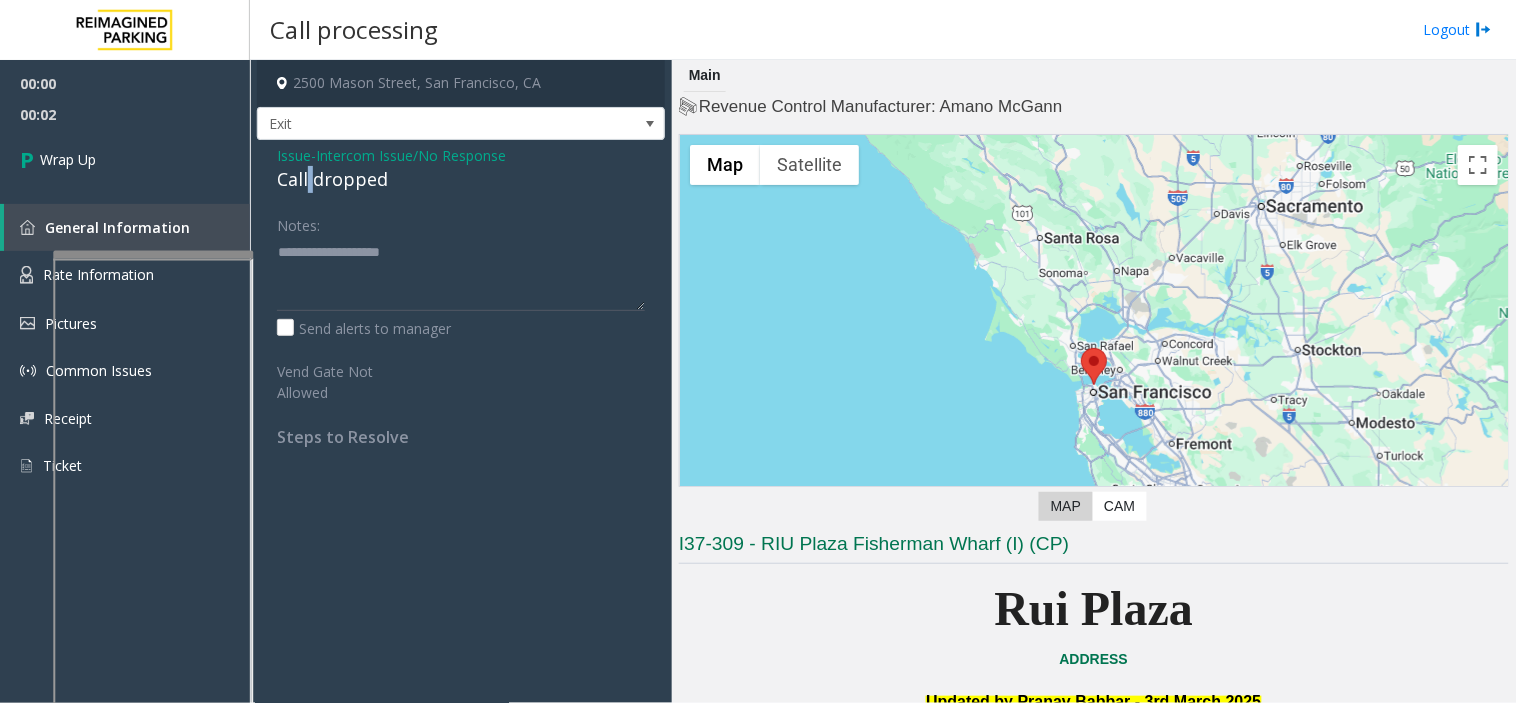 click on "Call dropped" 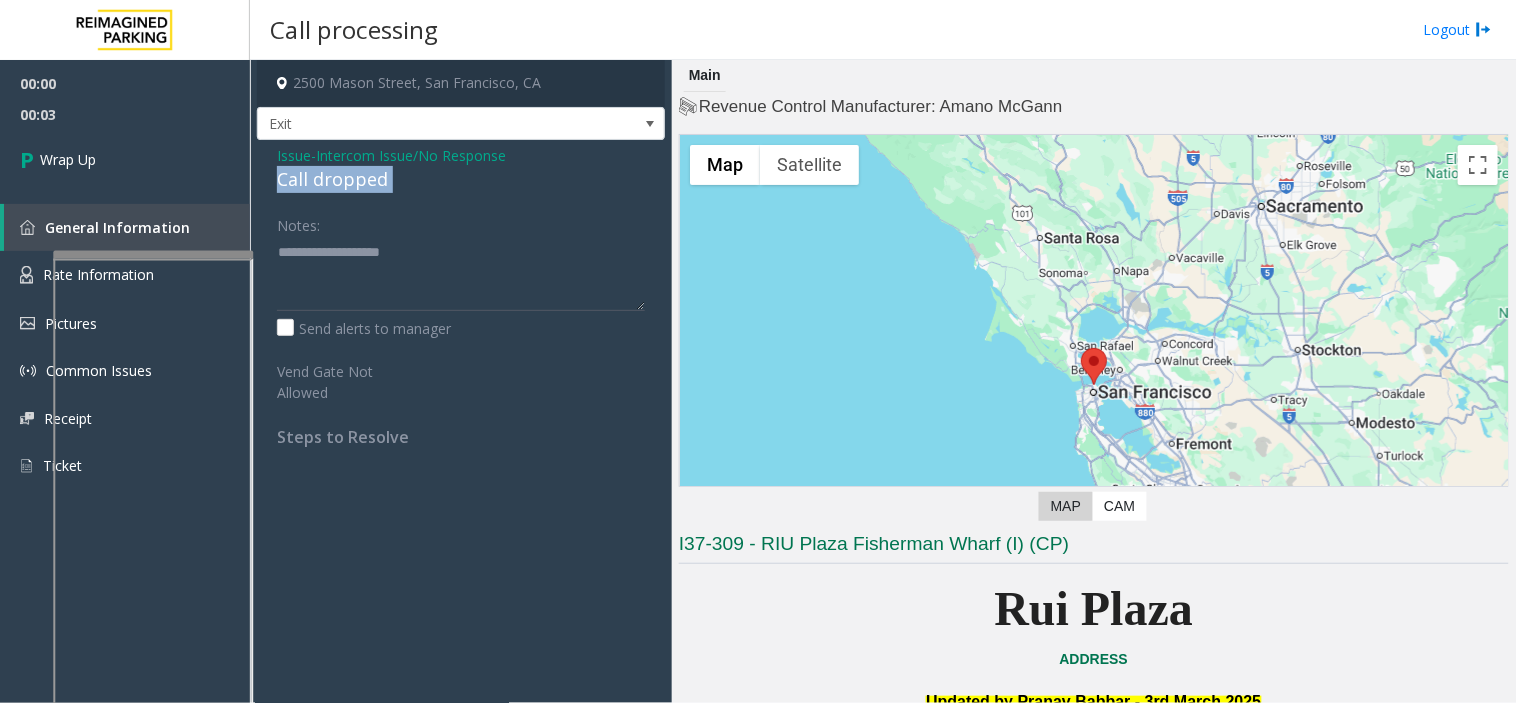 click on "Call dropped" 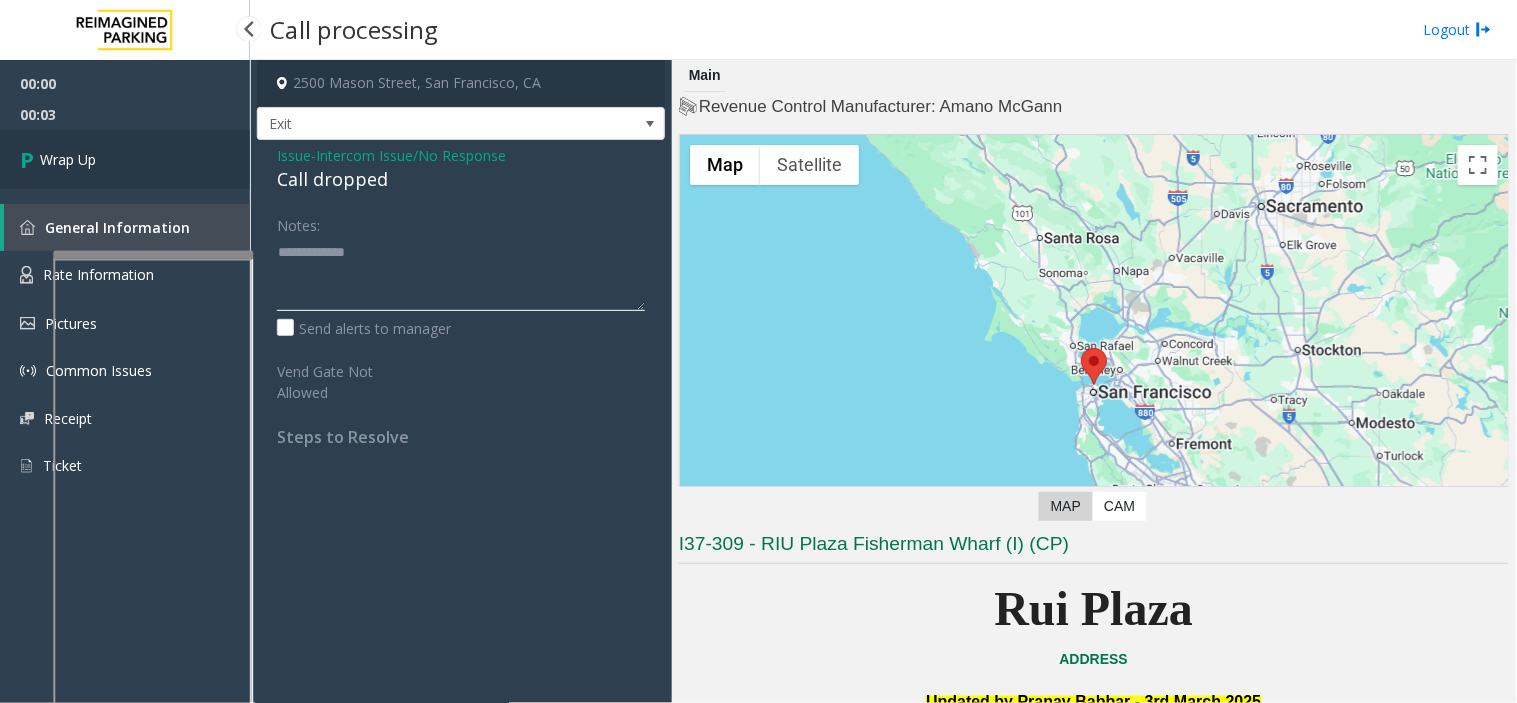 type on "**********" 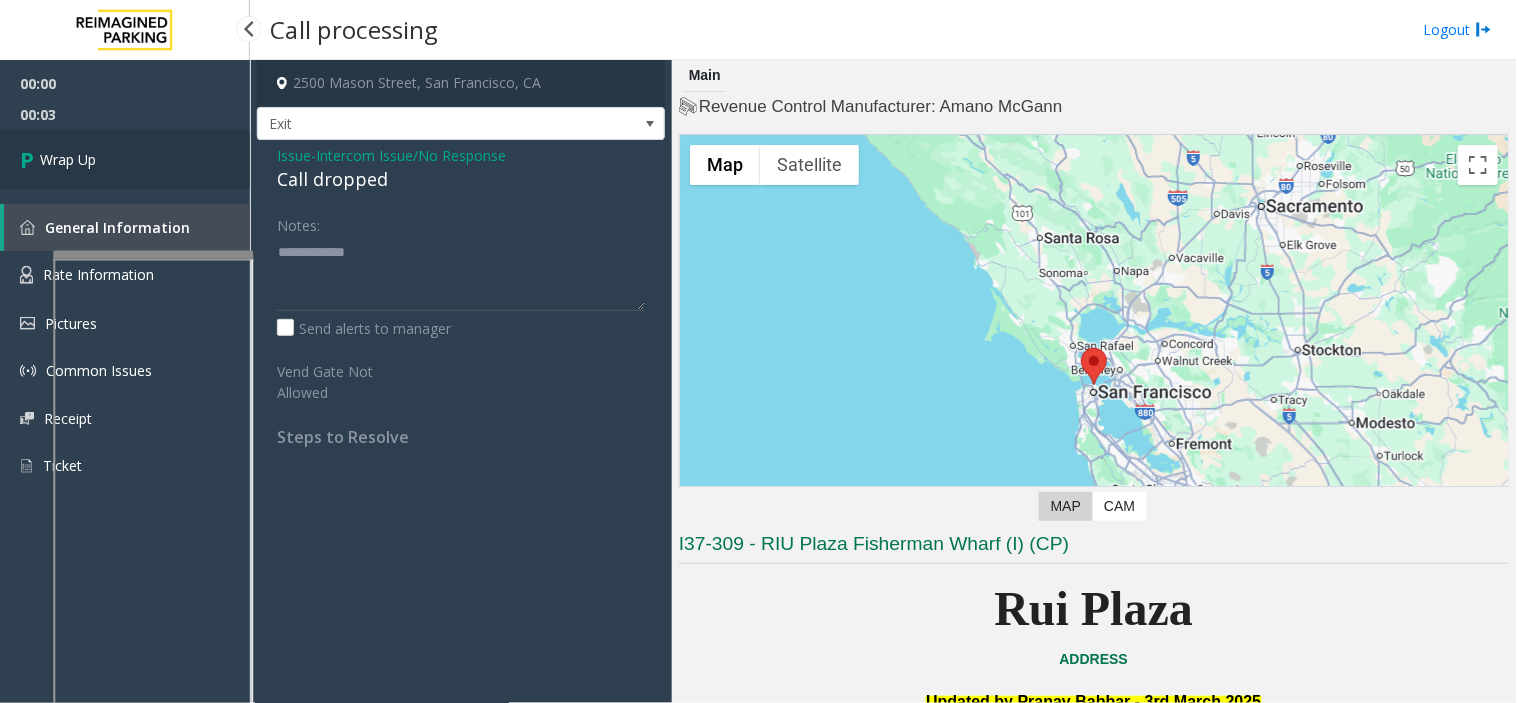 click on "Wrap Up" at bounding box center [125, 159] 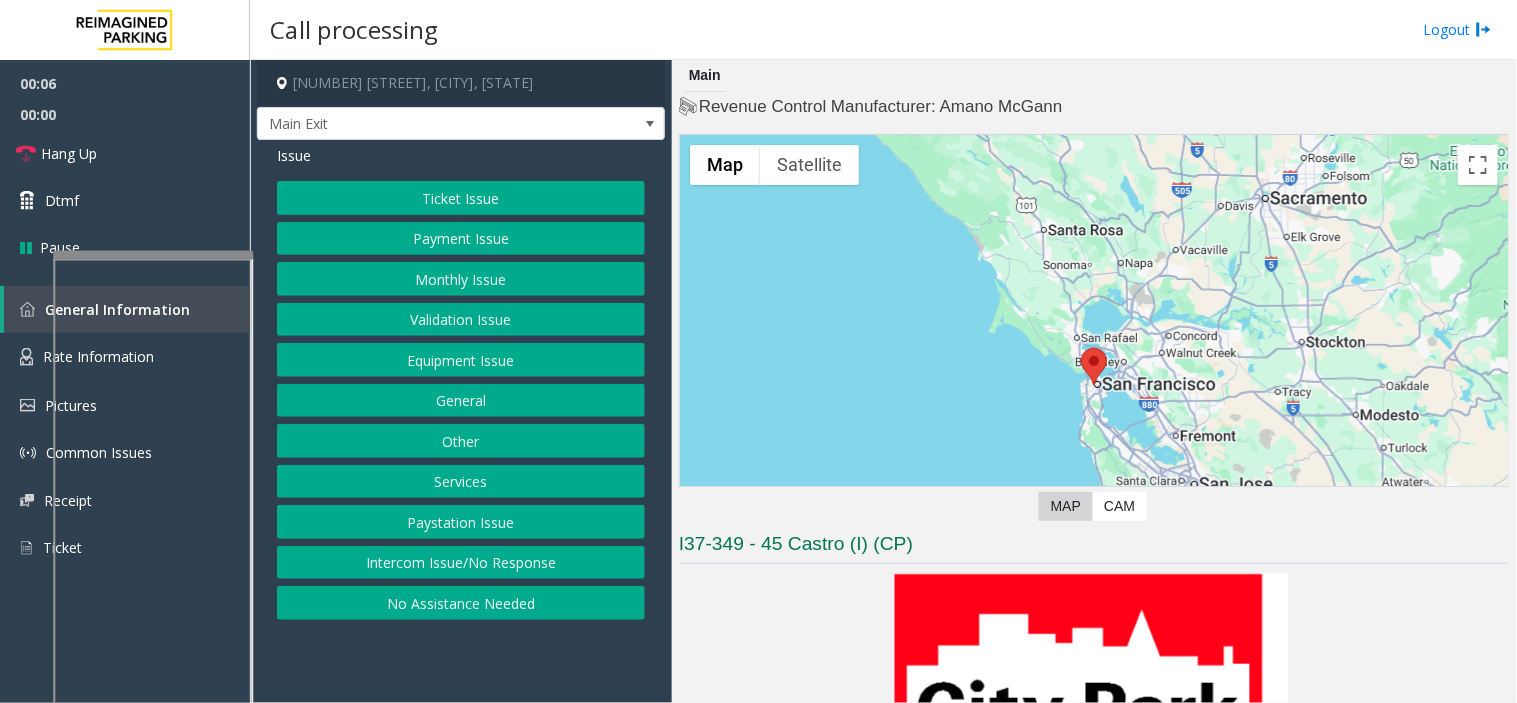 click on "Ticket Issue" 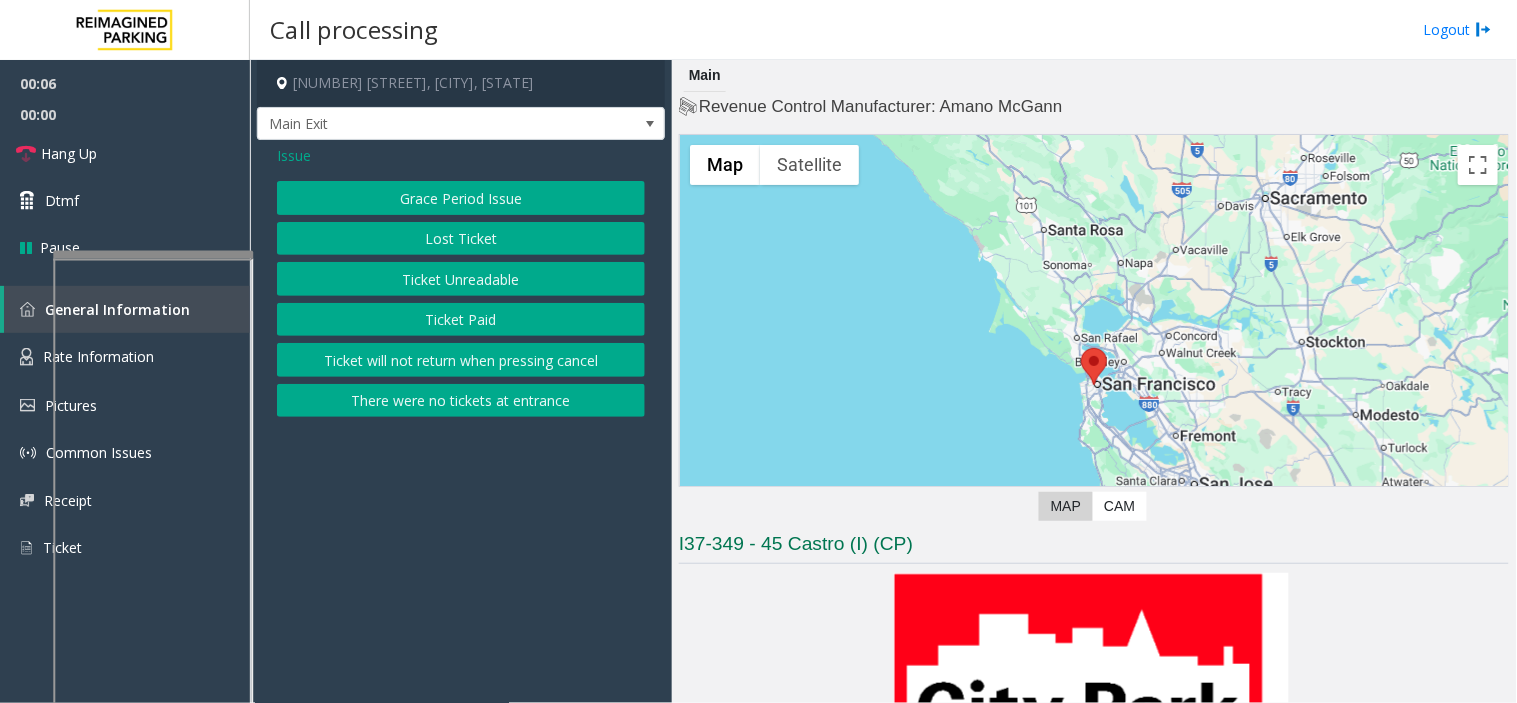 click on "Ticket Unreadable" 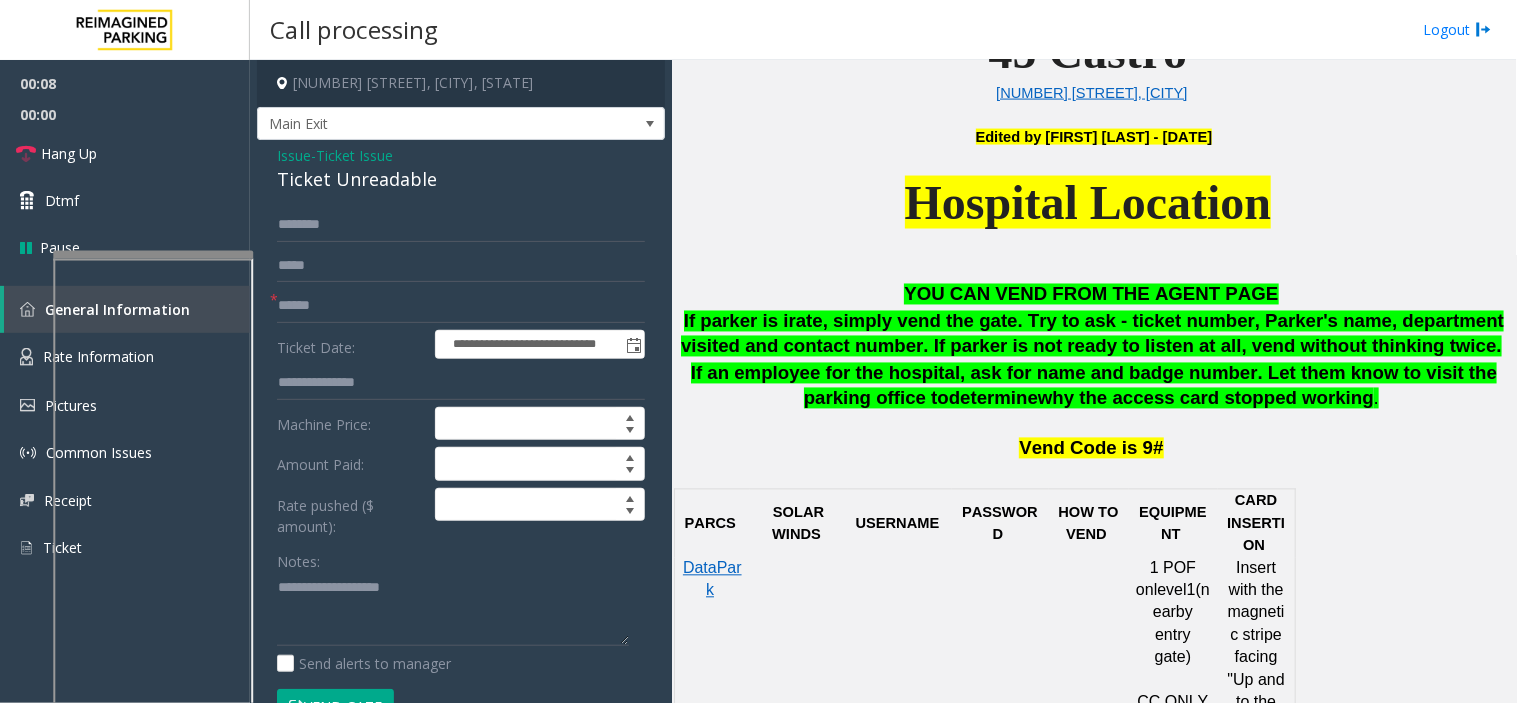scroll, scrollTop: 1111, scrollLeft: 0, axis: vertical 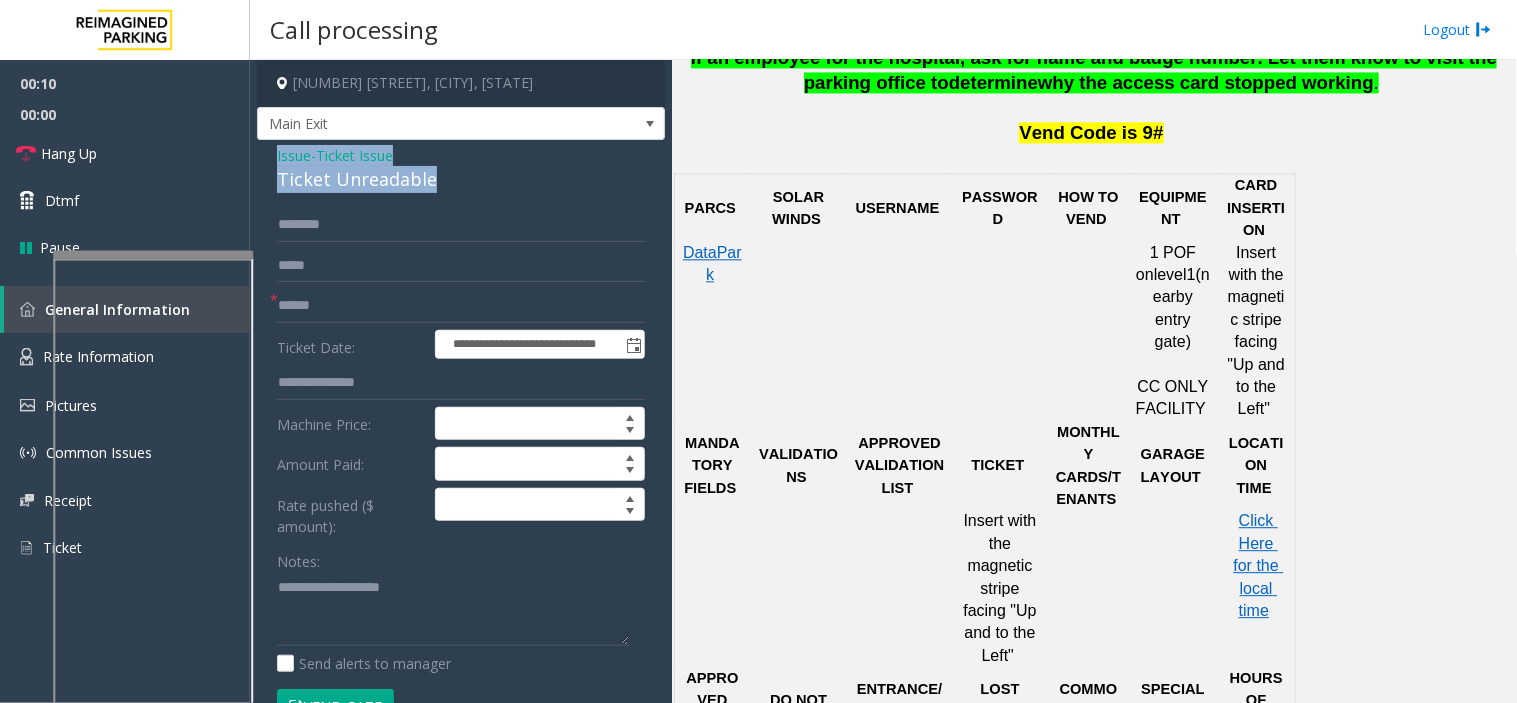 drag, startPoint x: 464, startPoint y: 176, endPoint x: 257, endPoint y: 153, distance: 208.27386 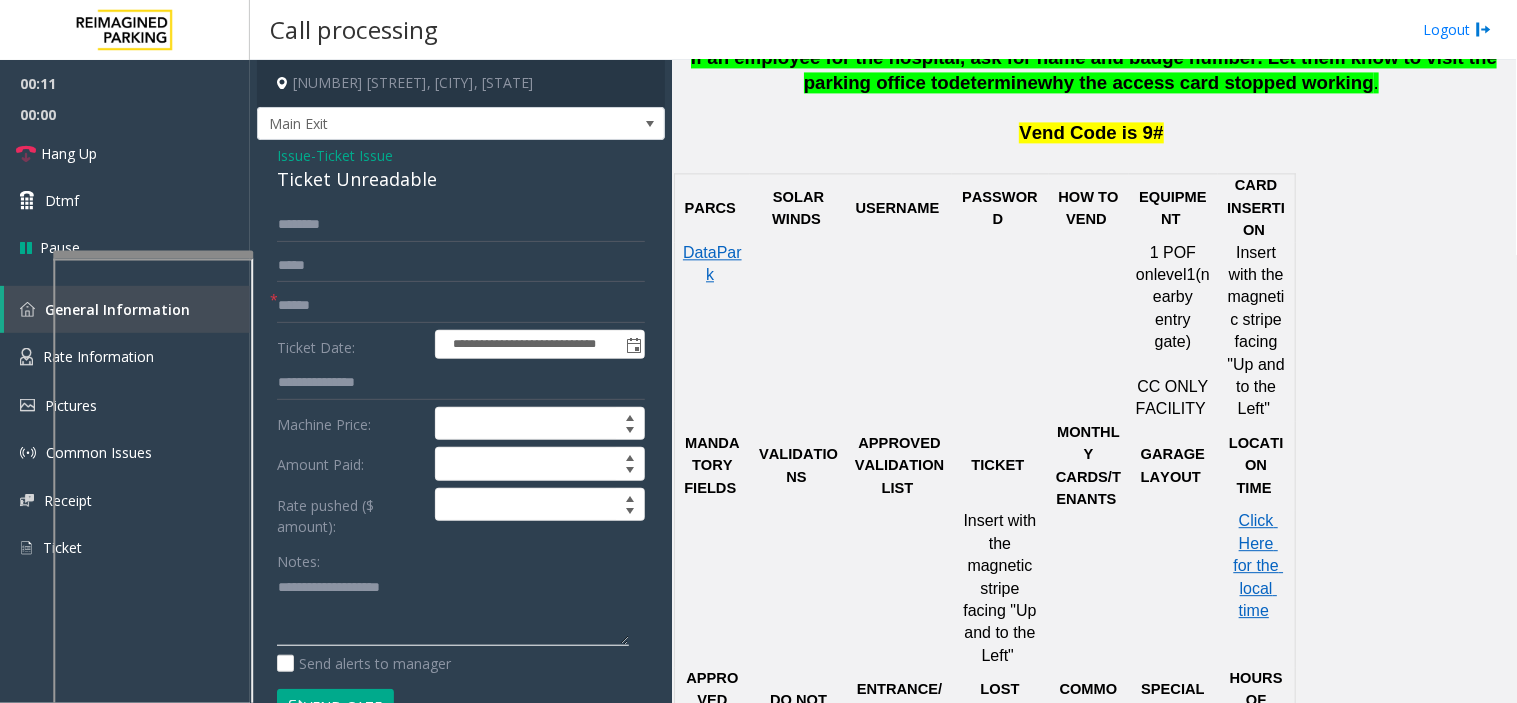 click 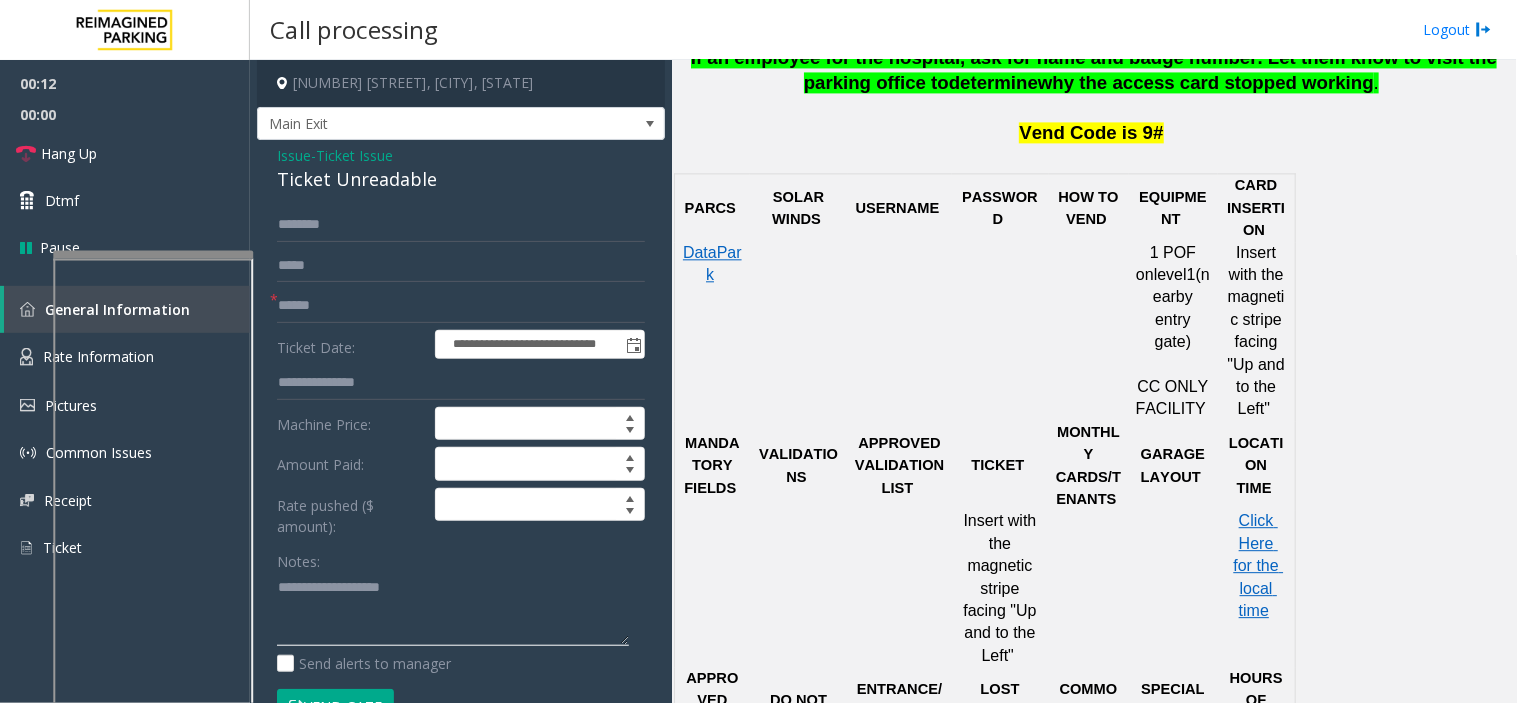 paste on "**********" 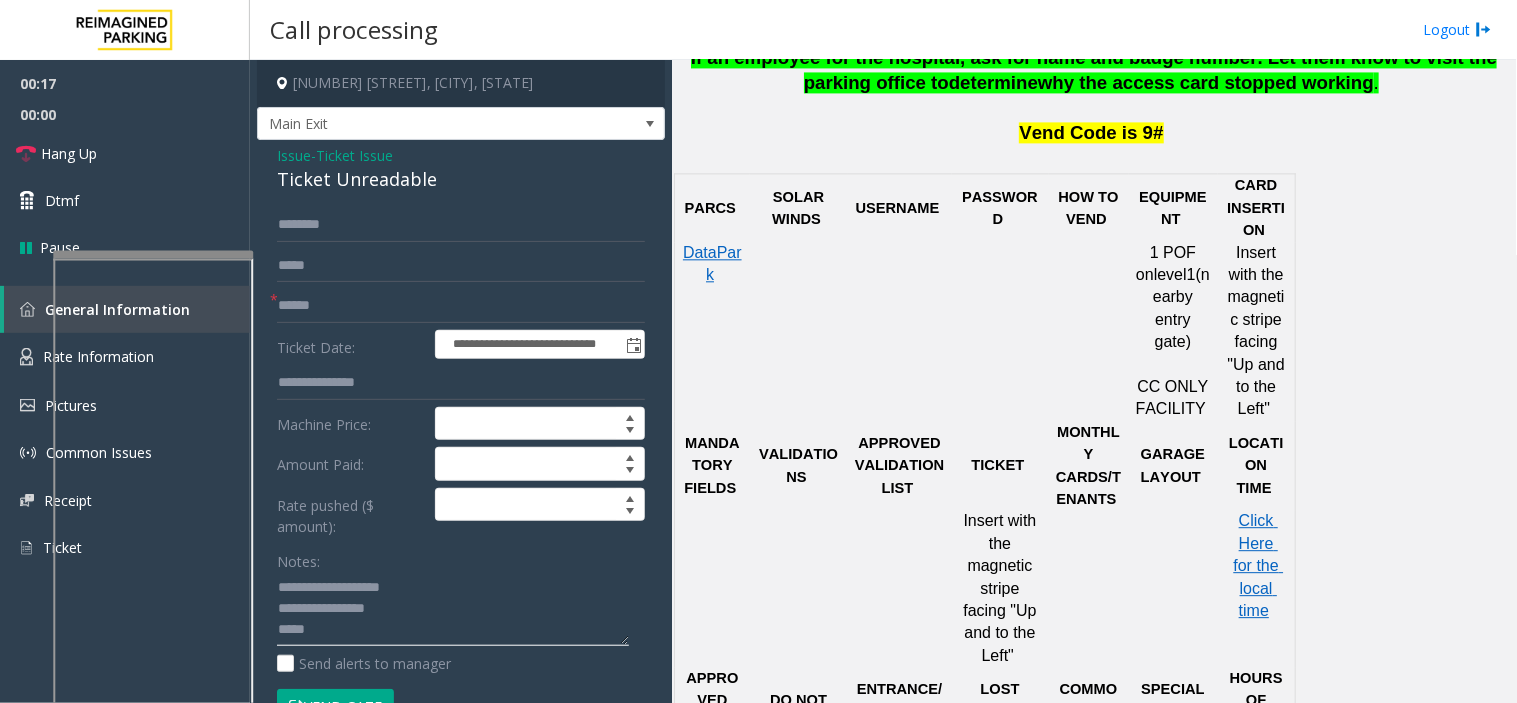 type on "**********" 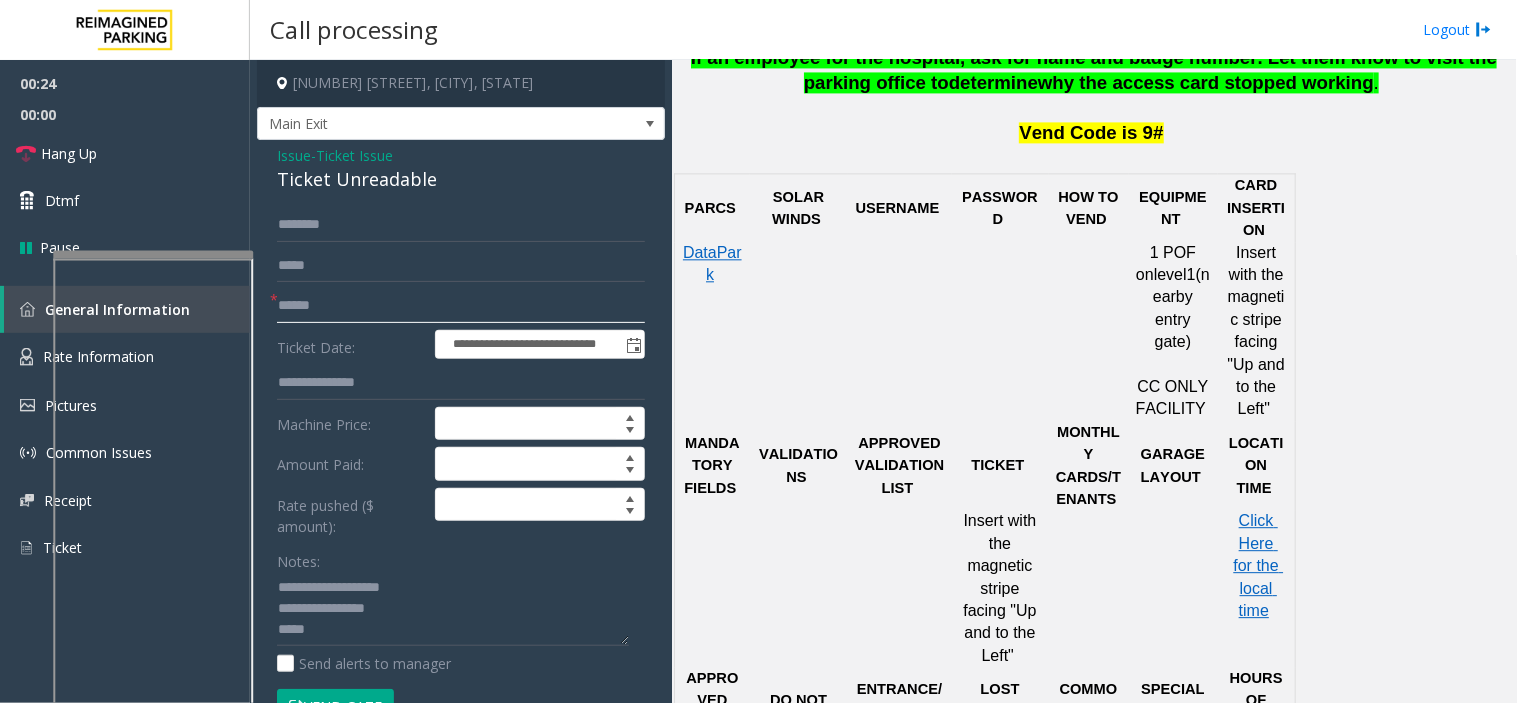 click 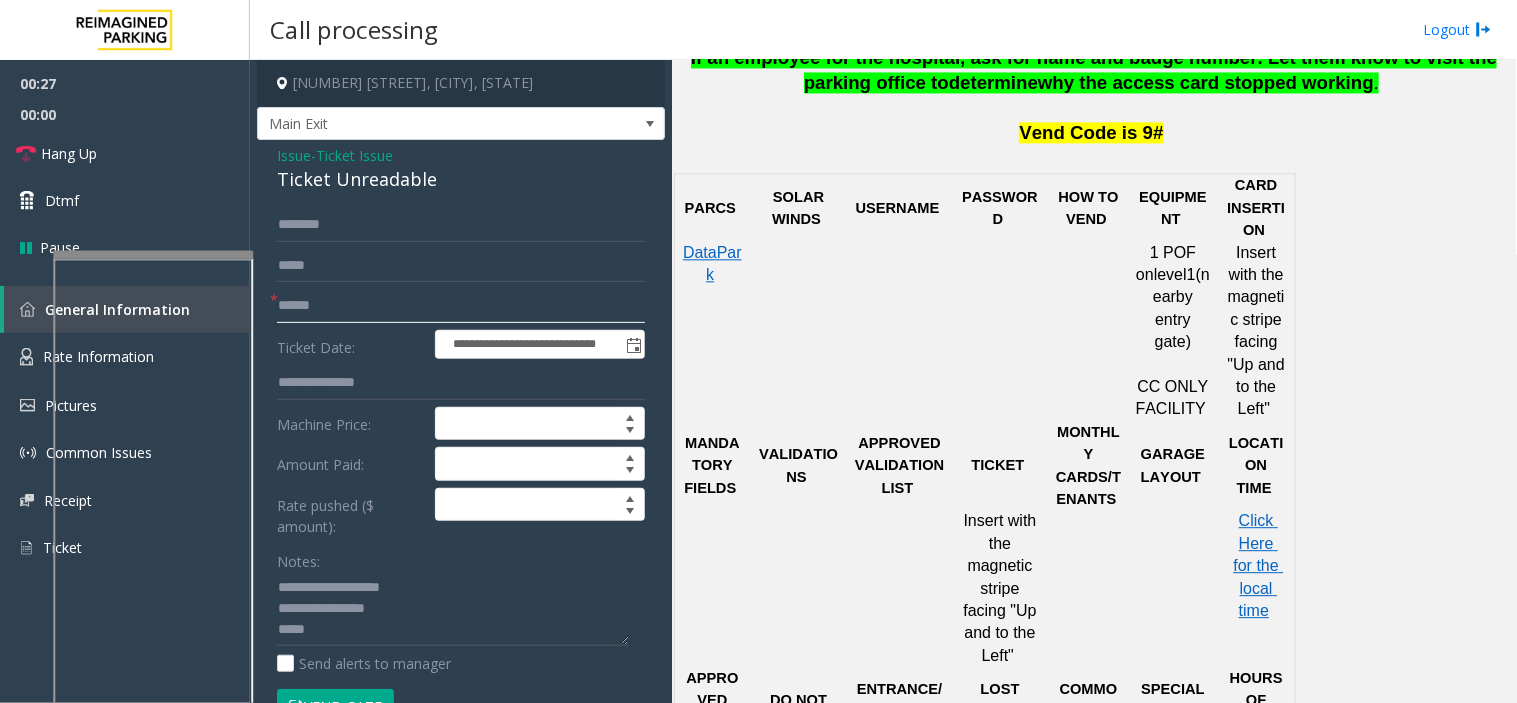 click 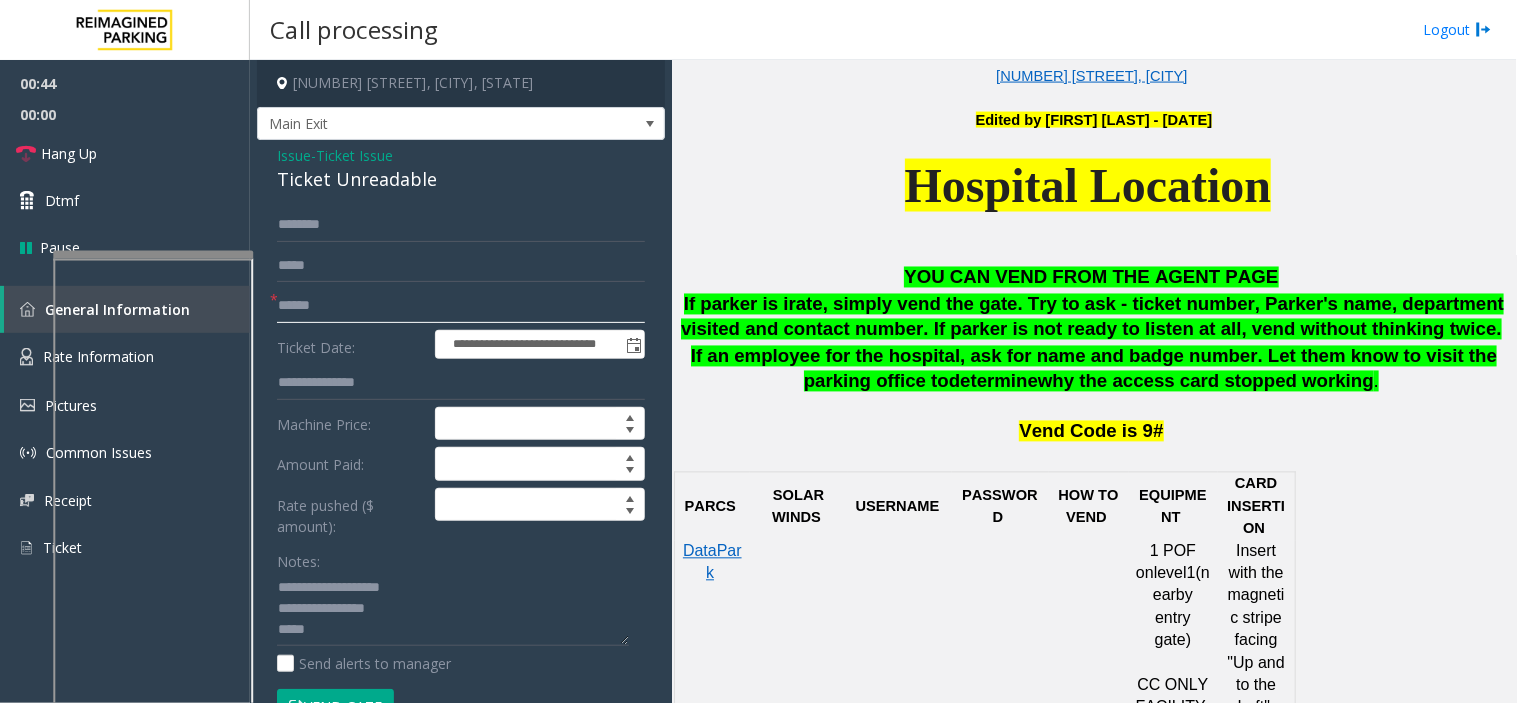 scroll, scrollTop: 777, scrollLeft: 0, axis: vertical 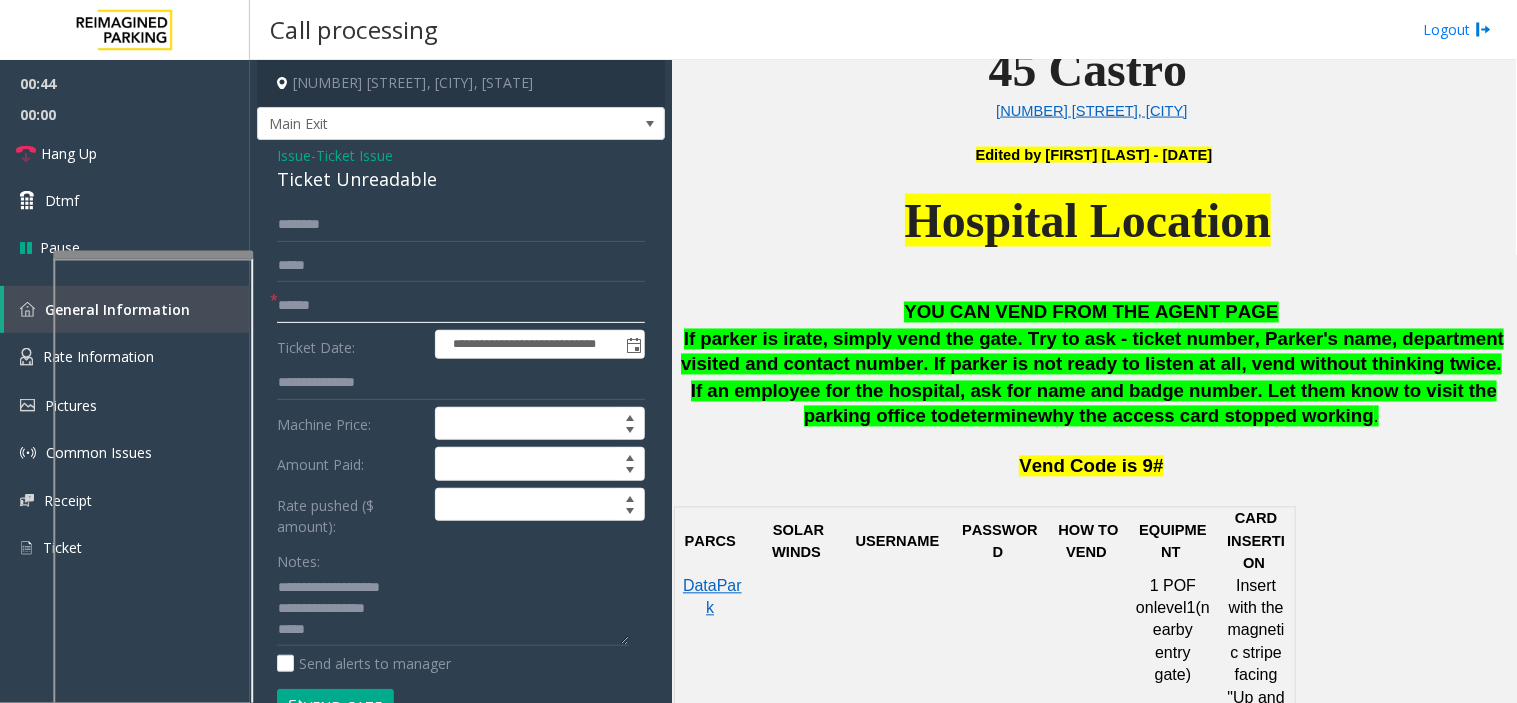 type on "******" 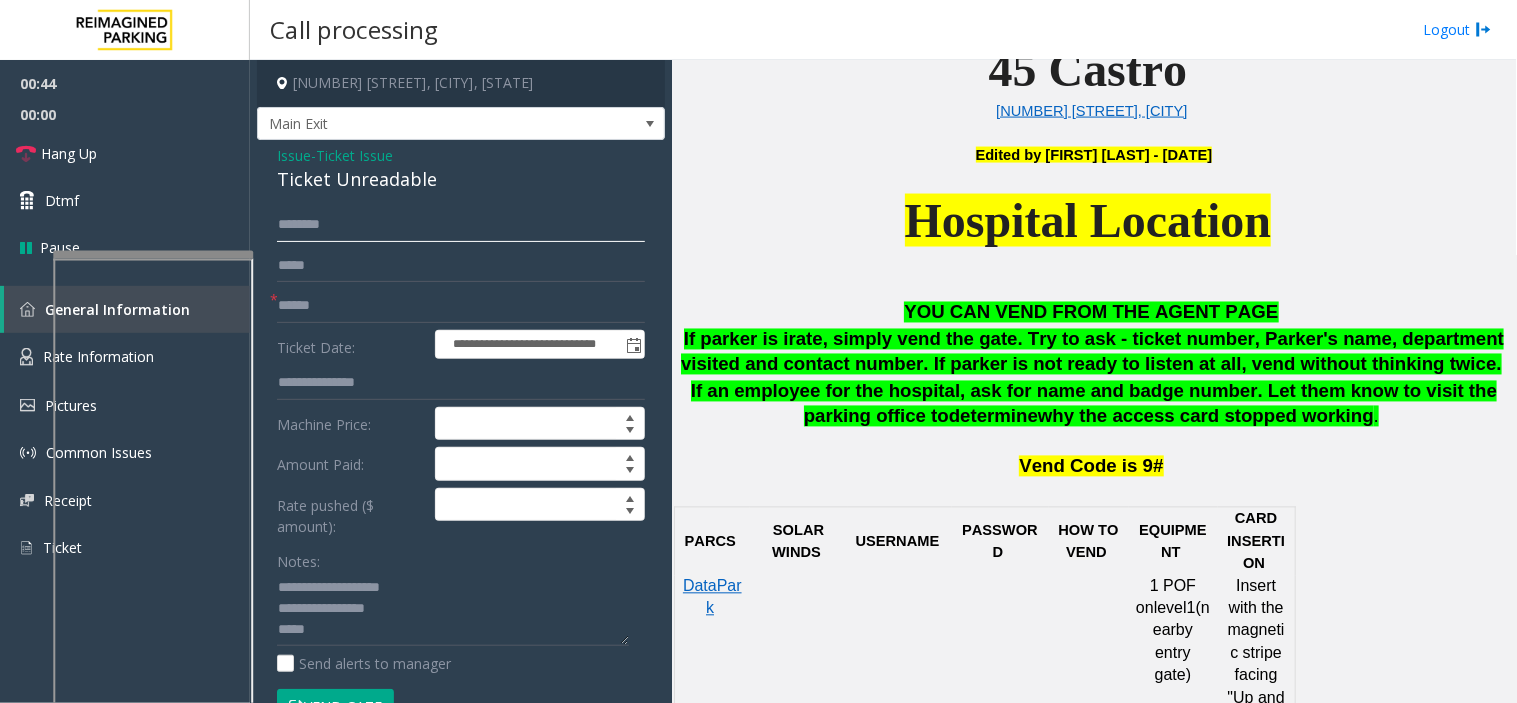 click 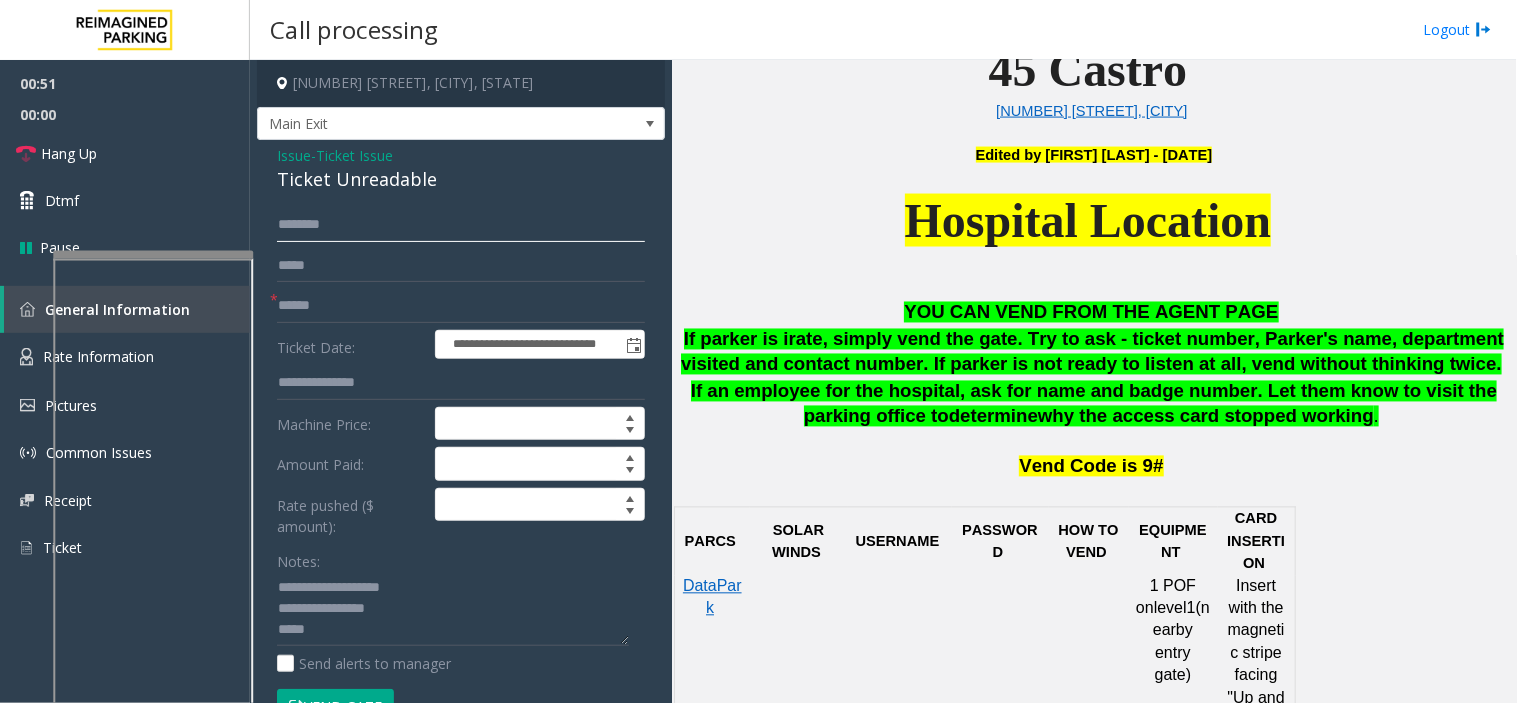 type on "*" 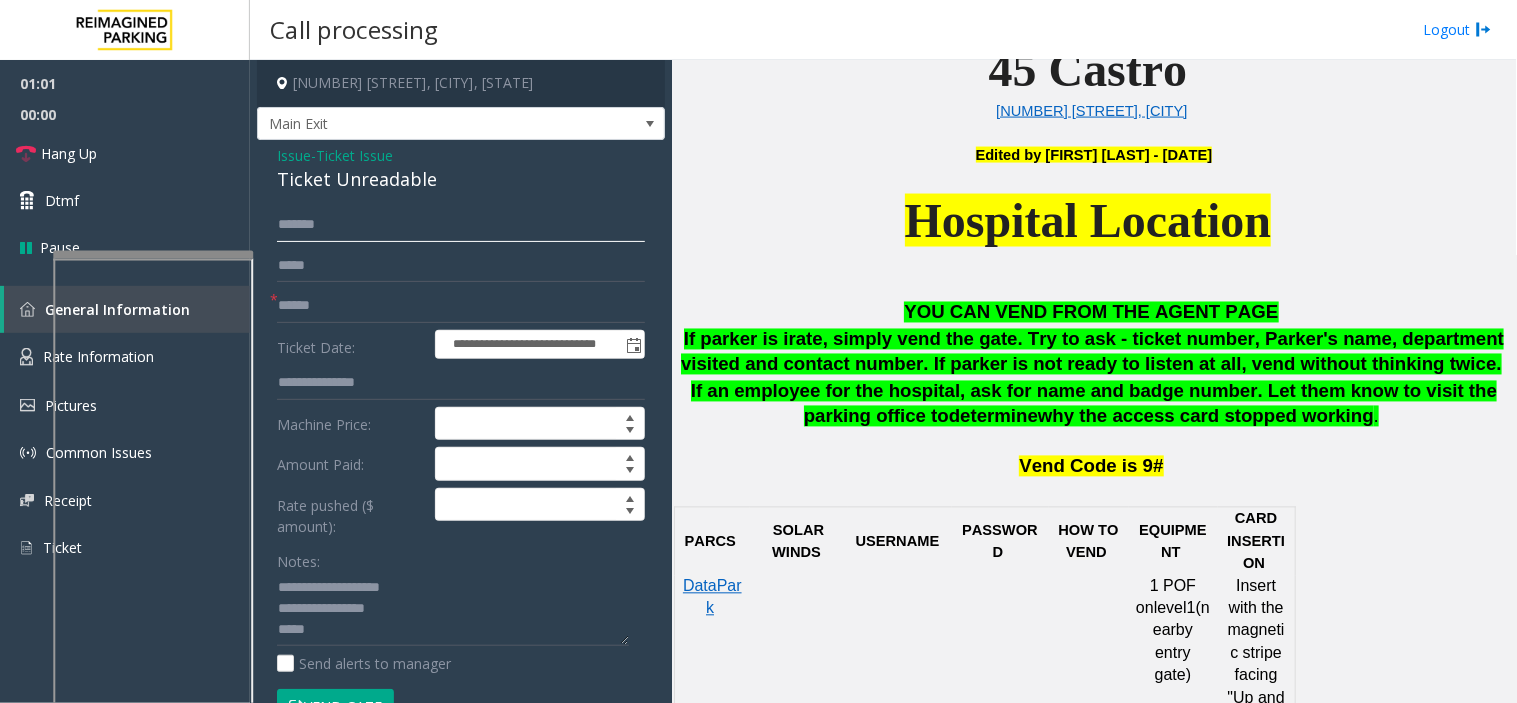 type on "*******" 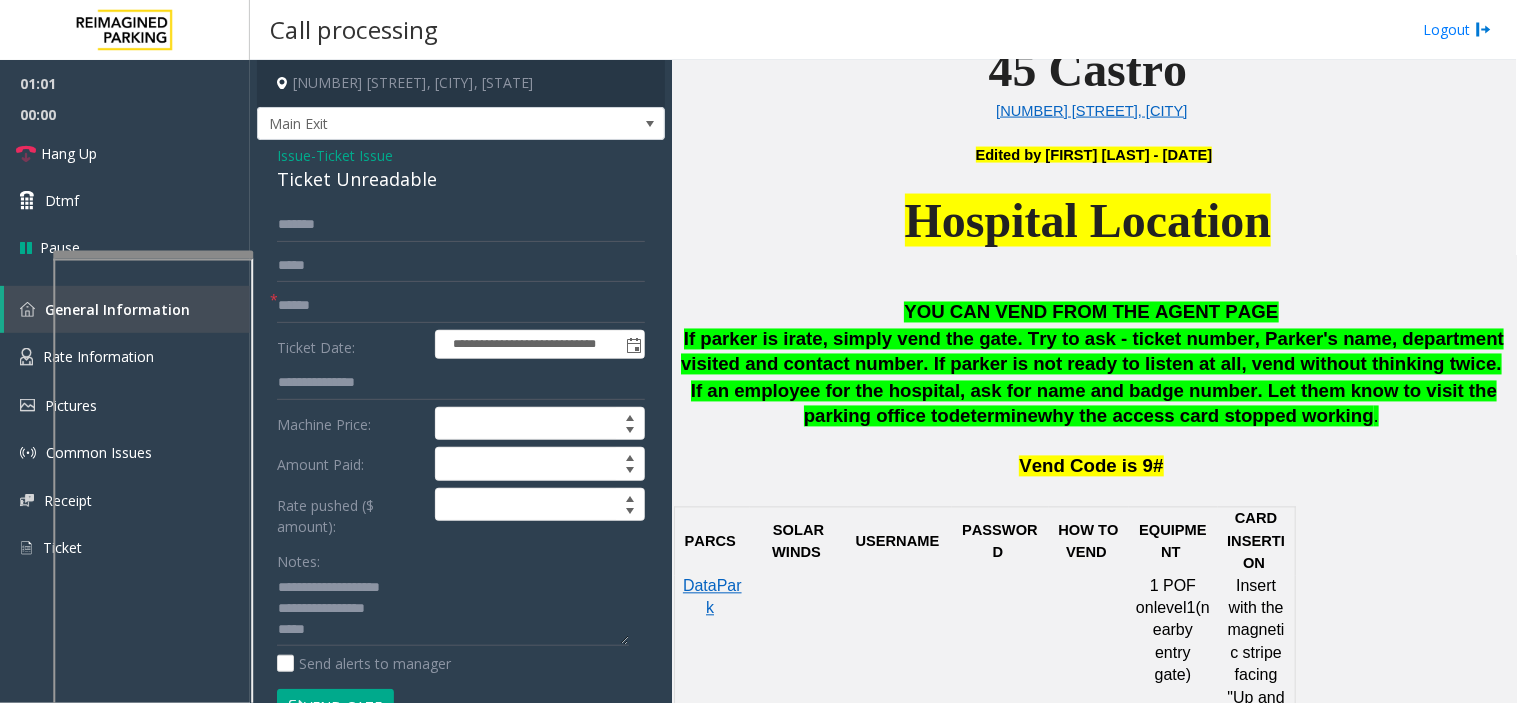 drag, startPoint x: 302, startPoint y: 222, endPoint x: 275, endPoint y: 193, distance: 39.623226 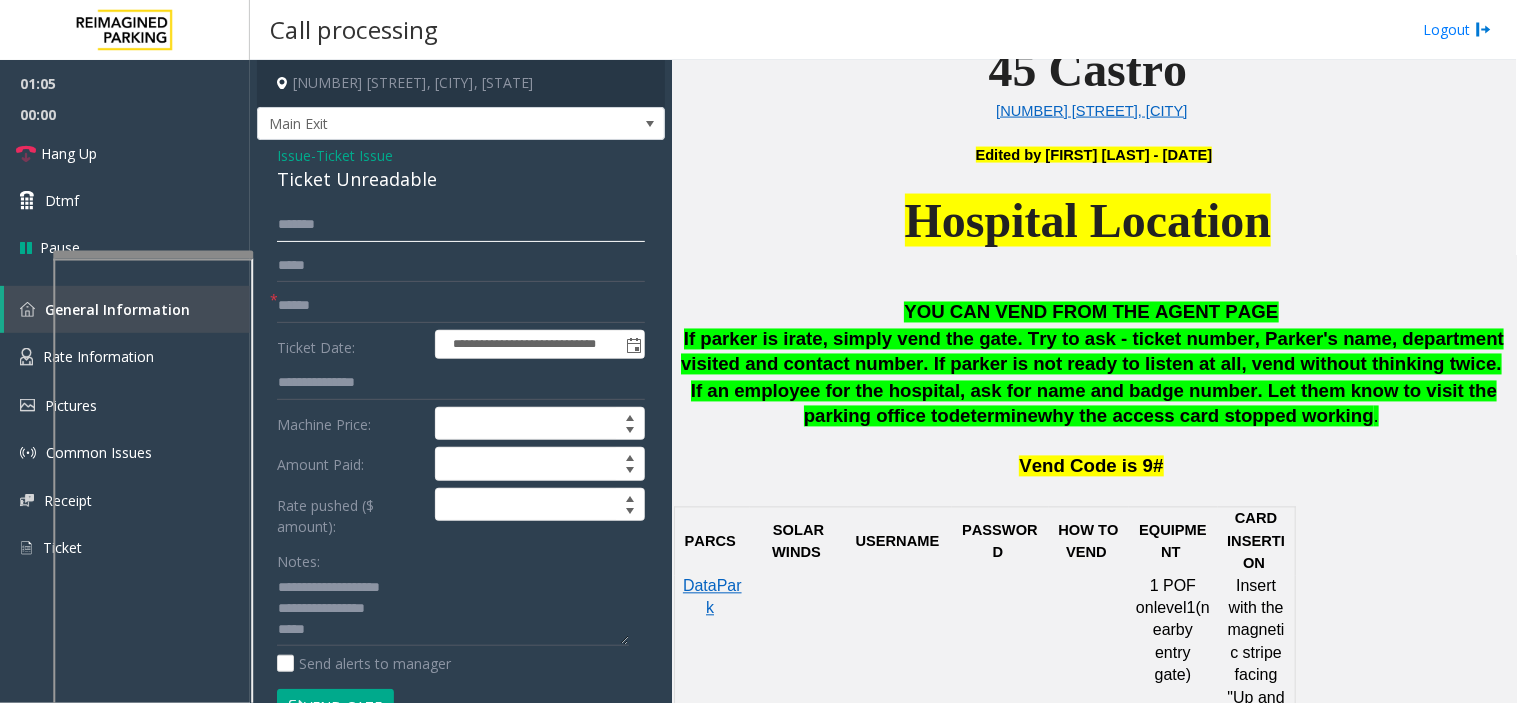 drag, startPoint x: 332, startPoint y: 221, endPoint x: 264, endPoint y: 233, distance: 69.050705 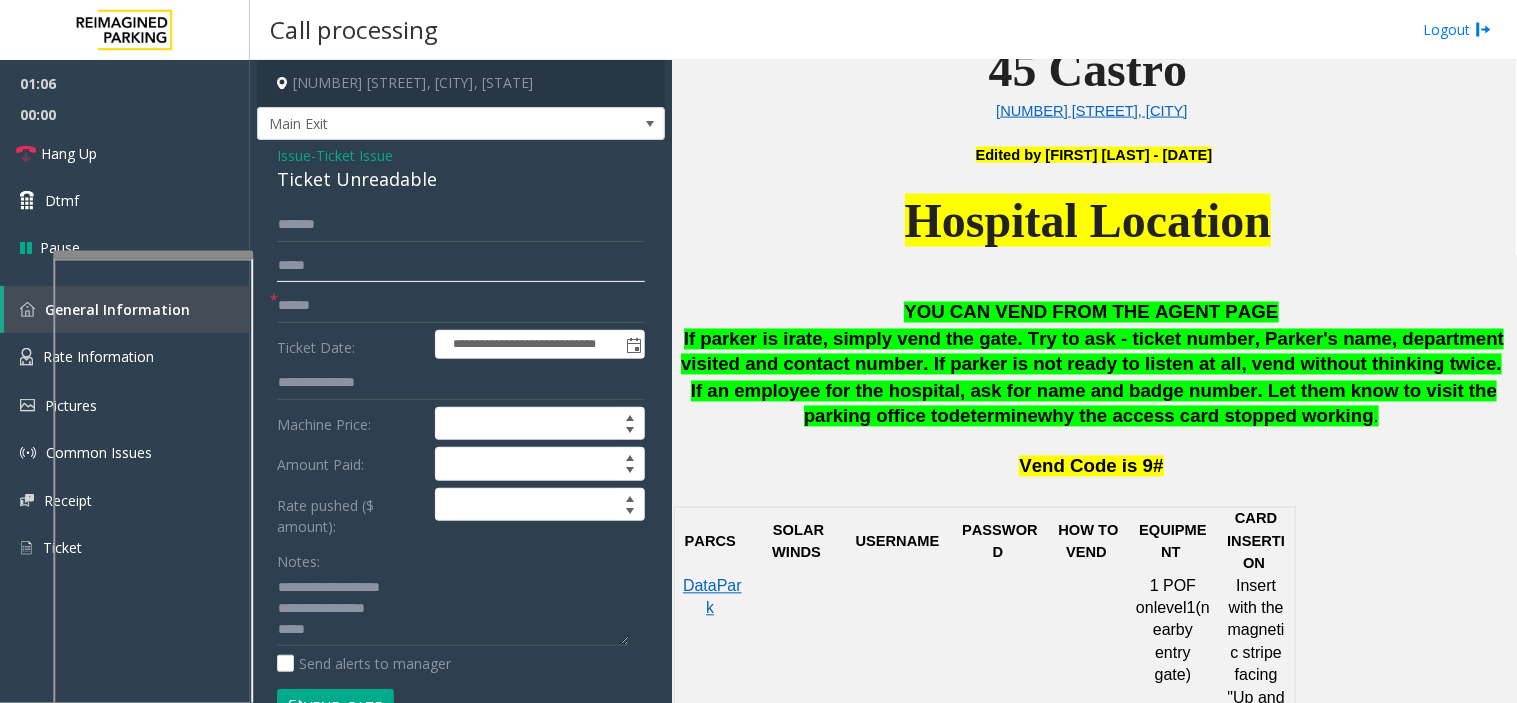 click 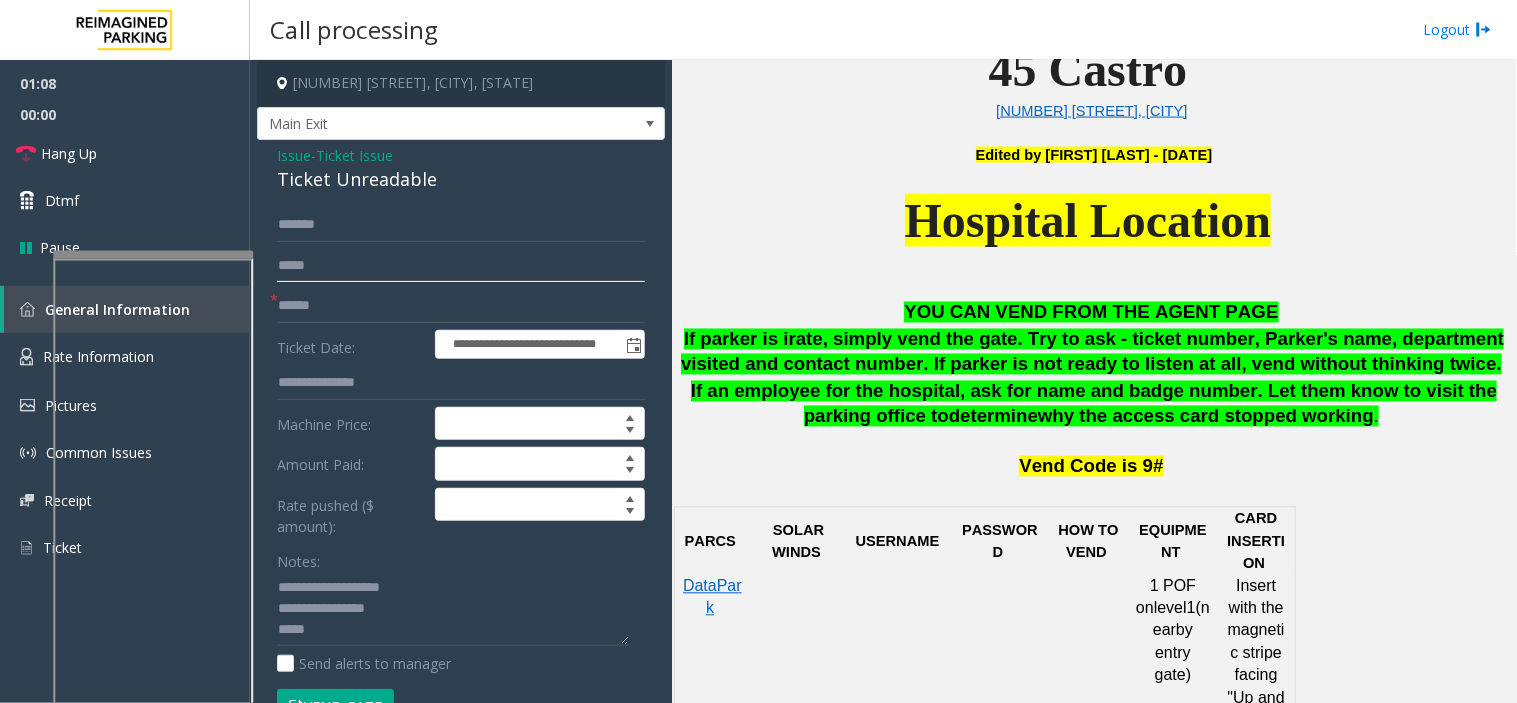 click 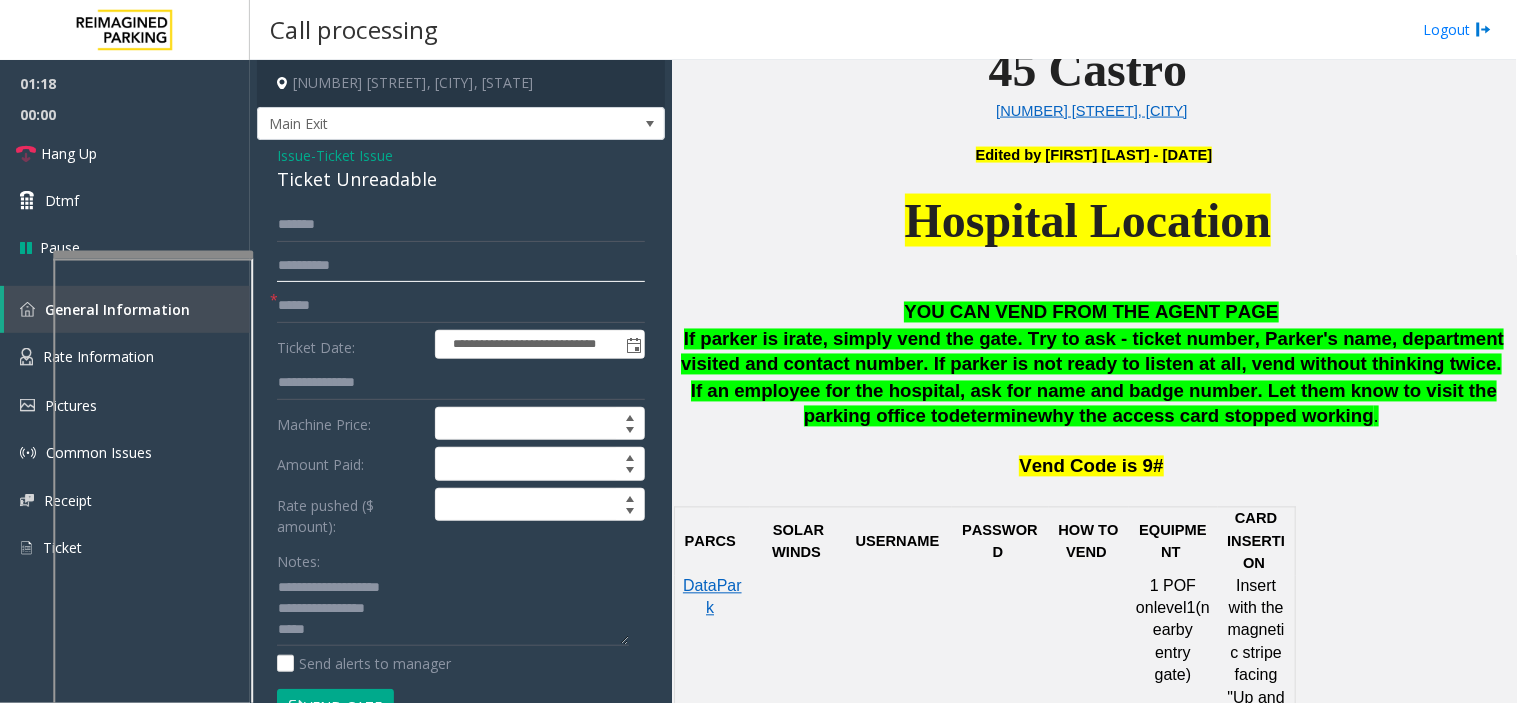 type on "**********" 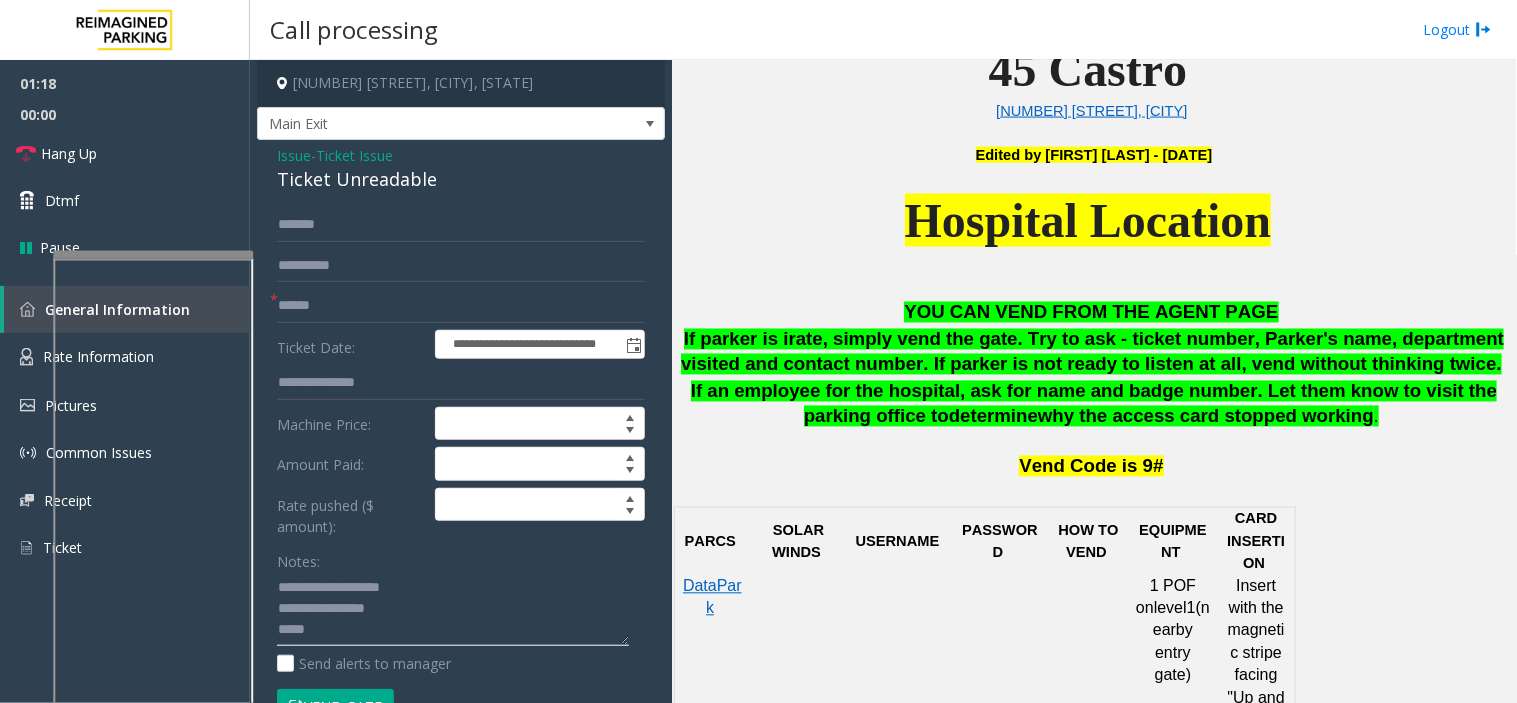 click 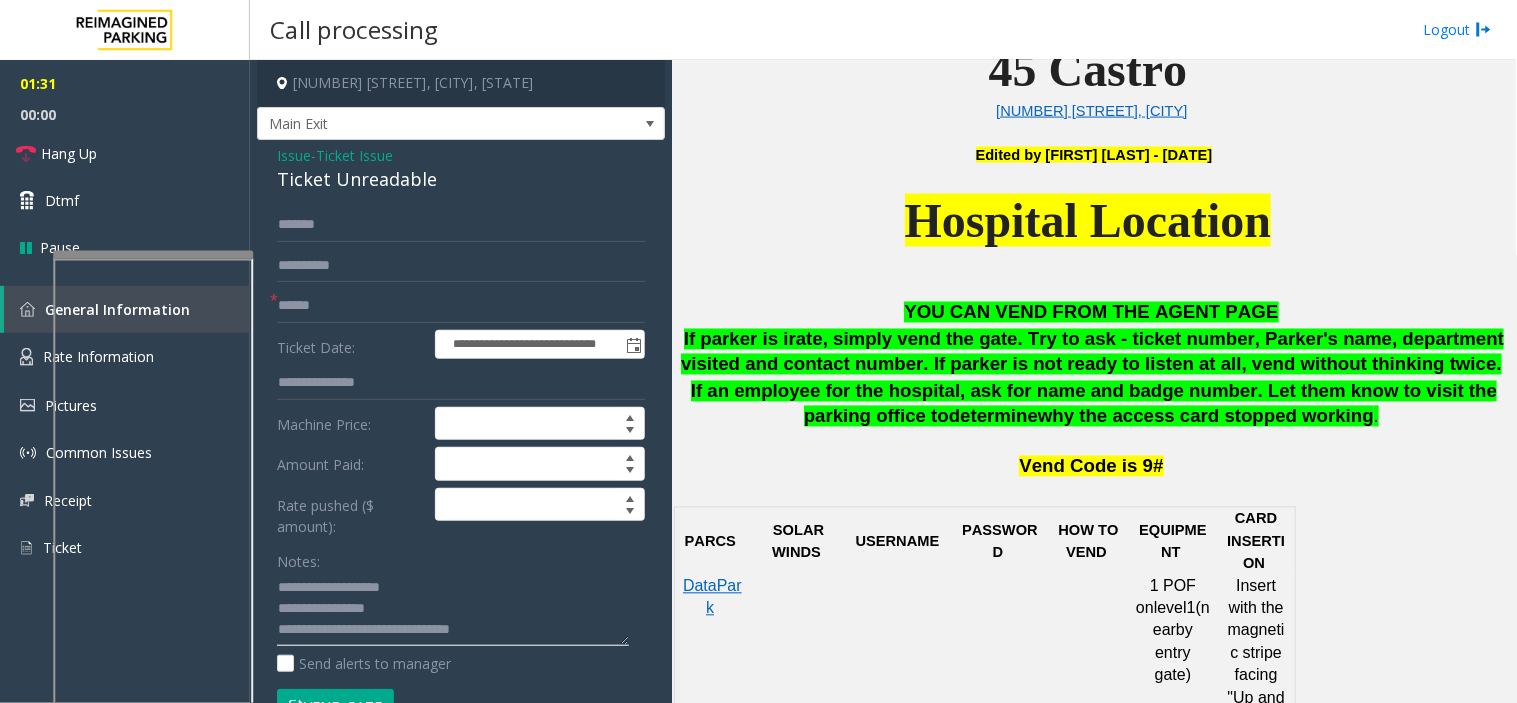 scroll, scrollTop: 21, scrollLeft: 0, axis: vertical 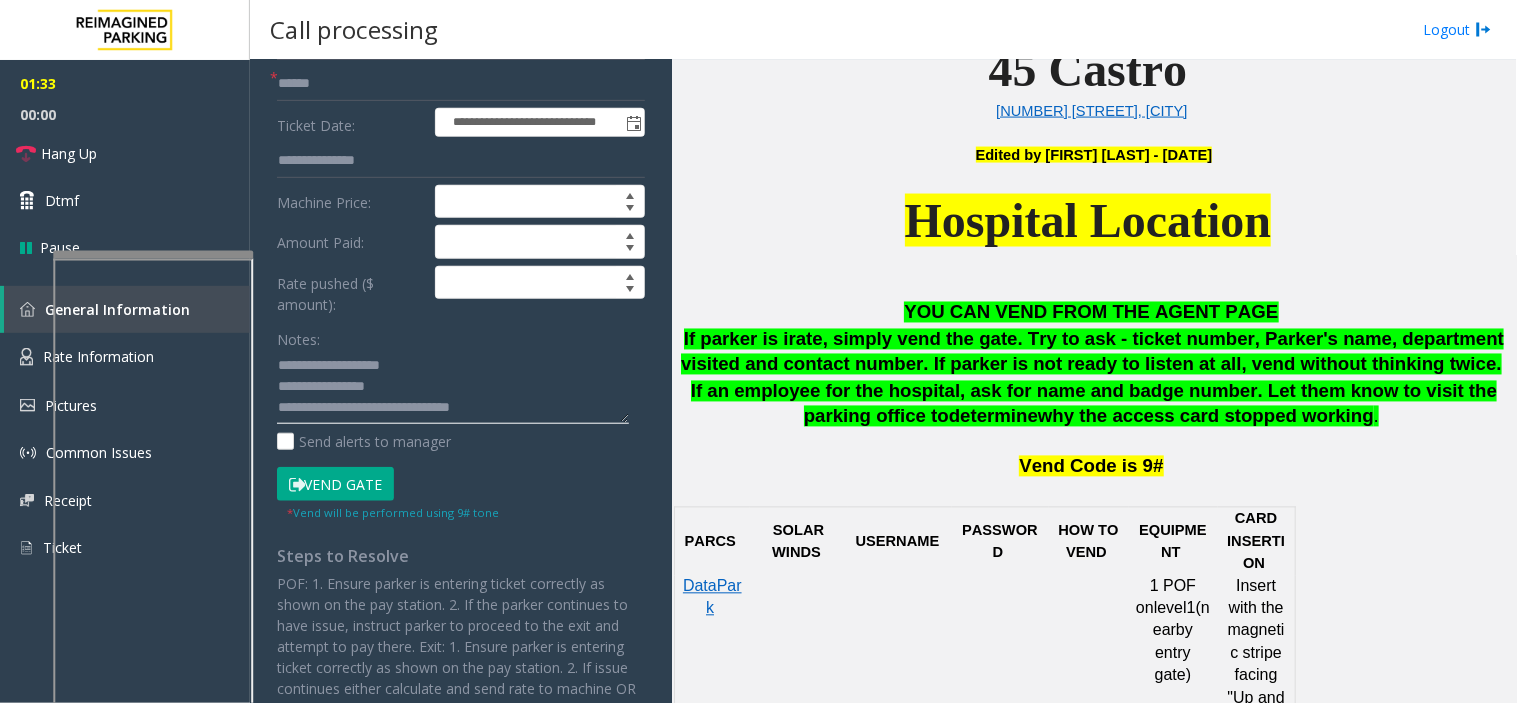 type on "**********" 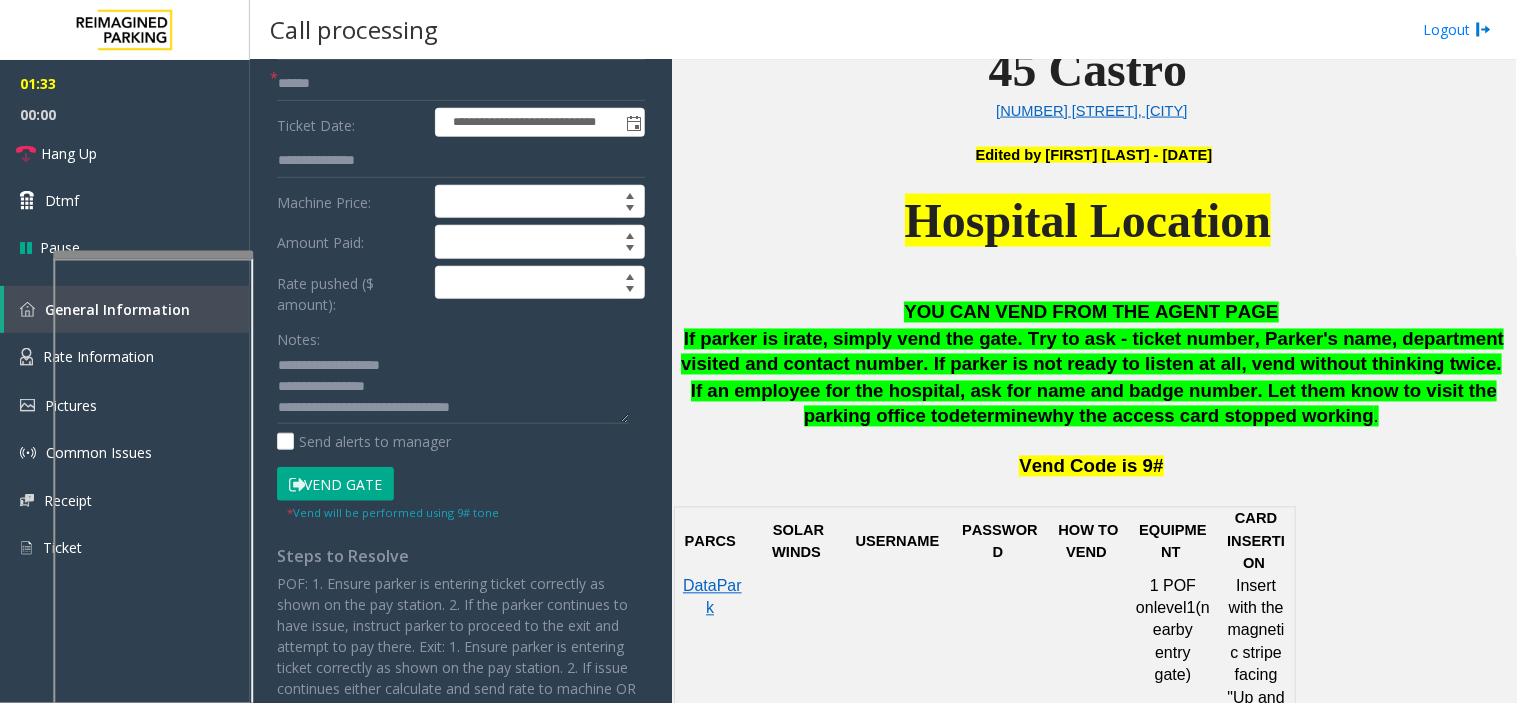 click on "Vend Gate" 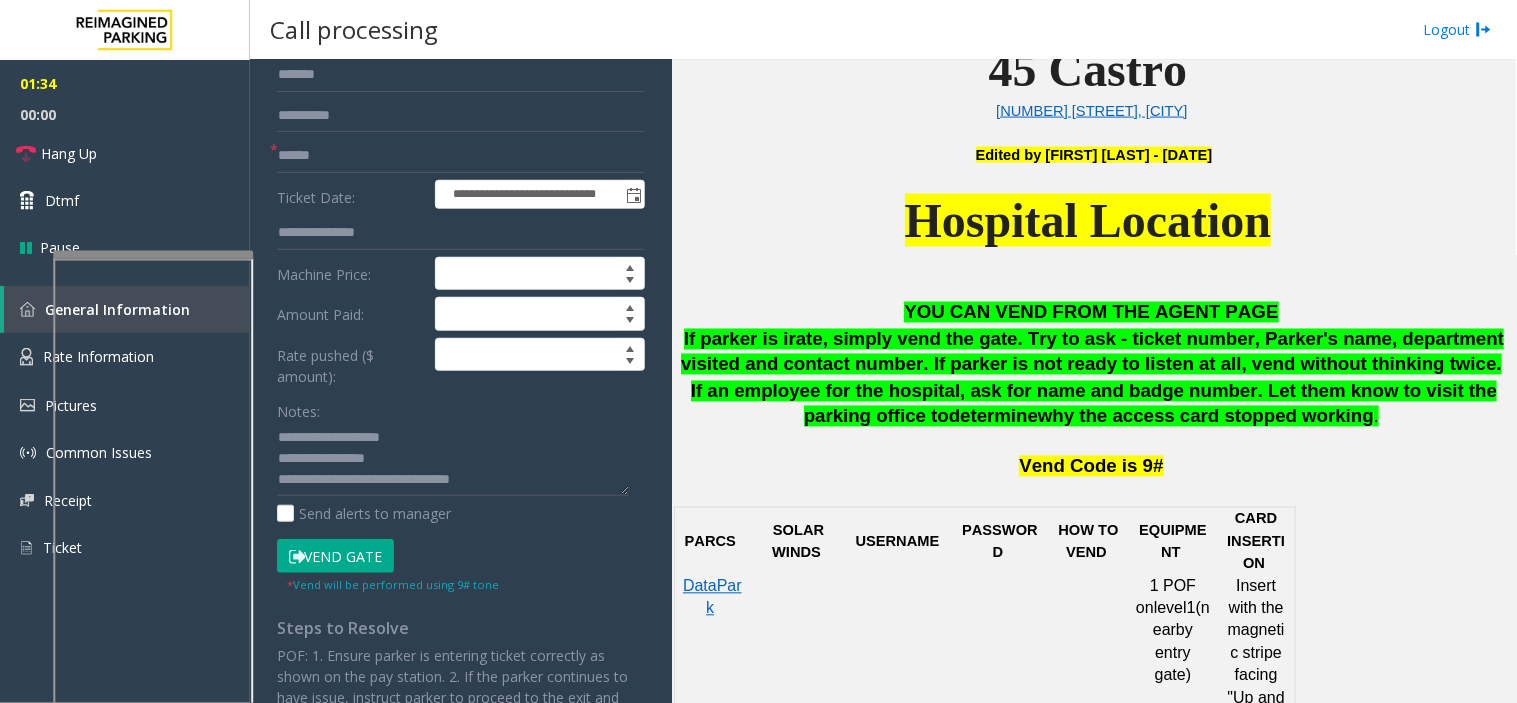 scroll, scrollTop: 111, scrollLeft: 0, axis: vertical 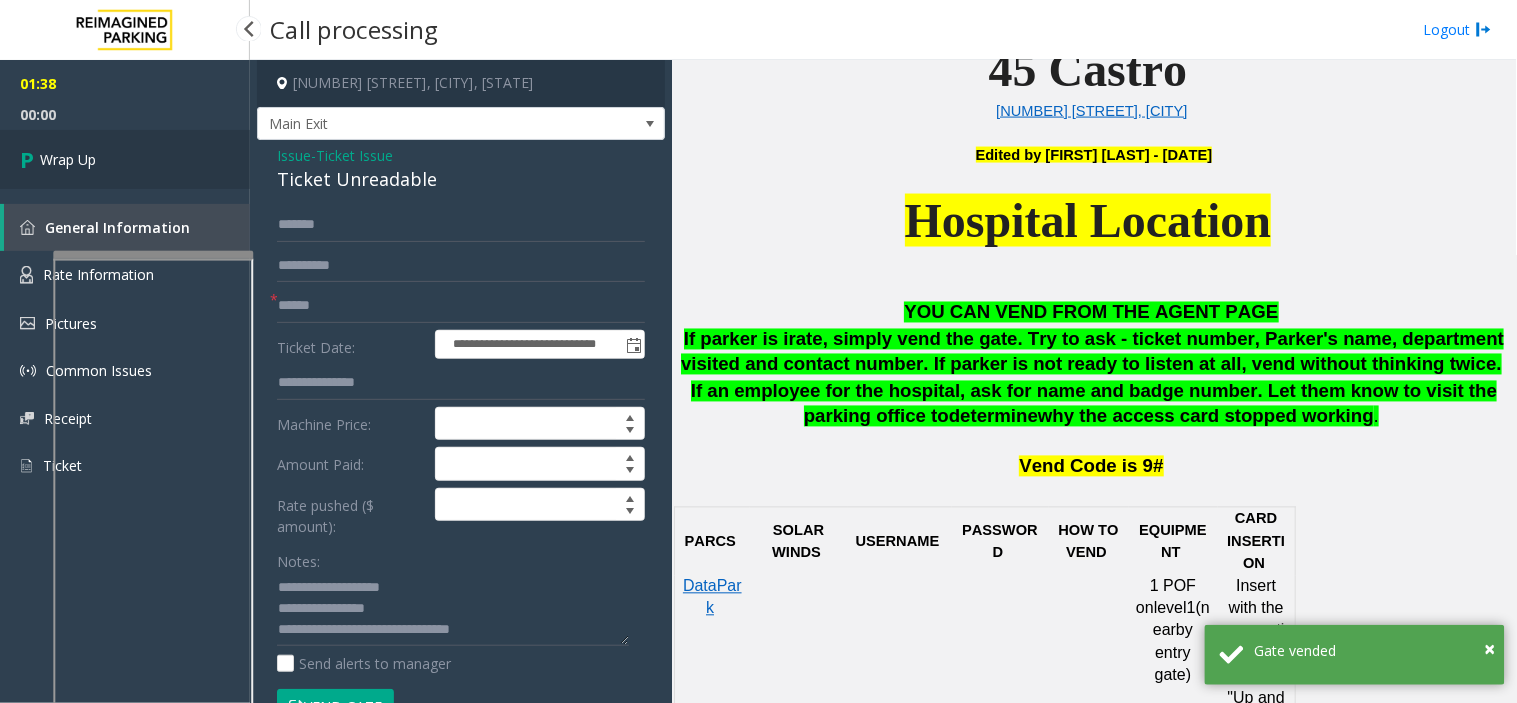 click on "Wrap Up" at bounding box center (125, 159) 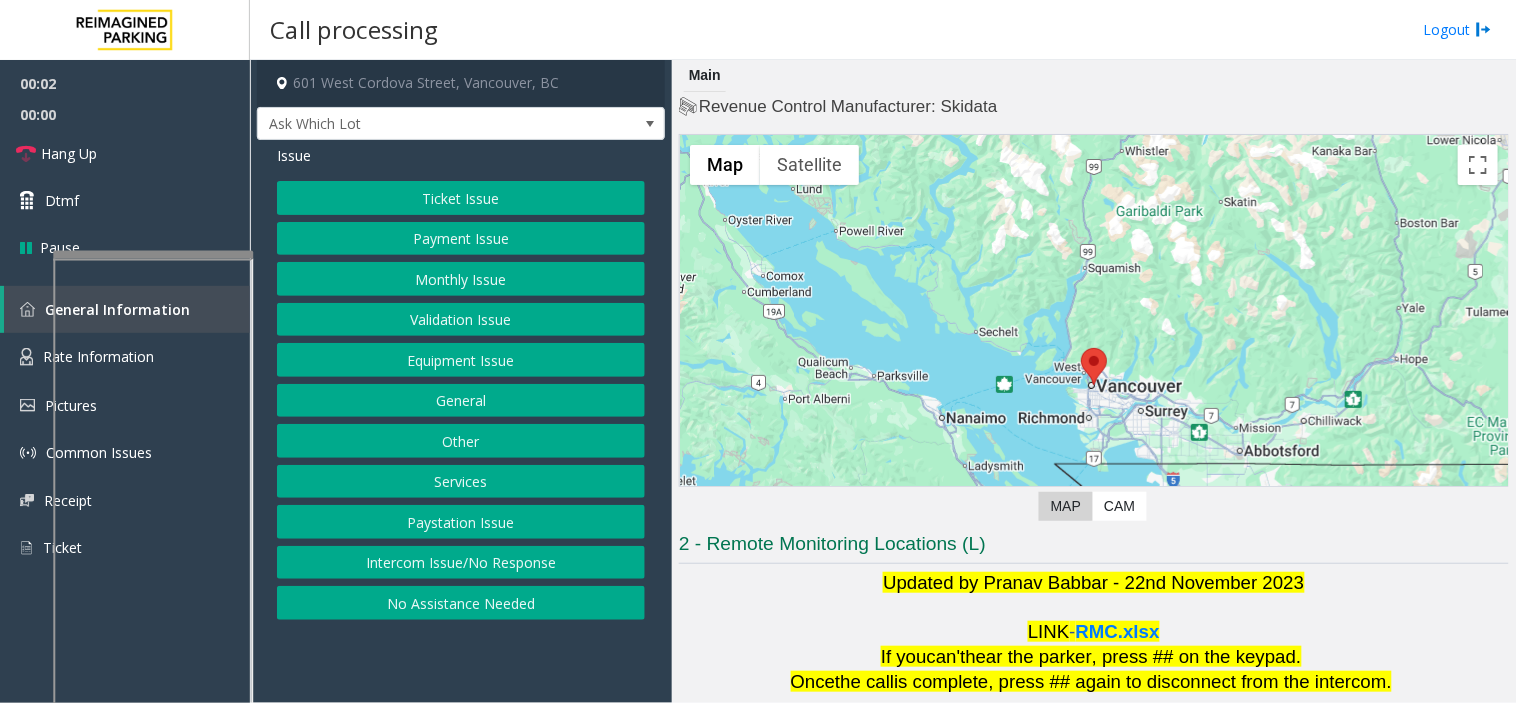 click on "Validation Issue" 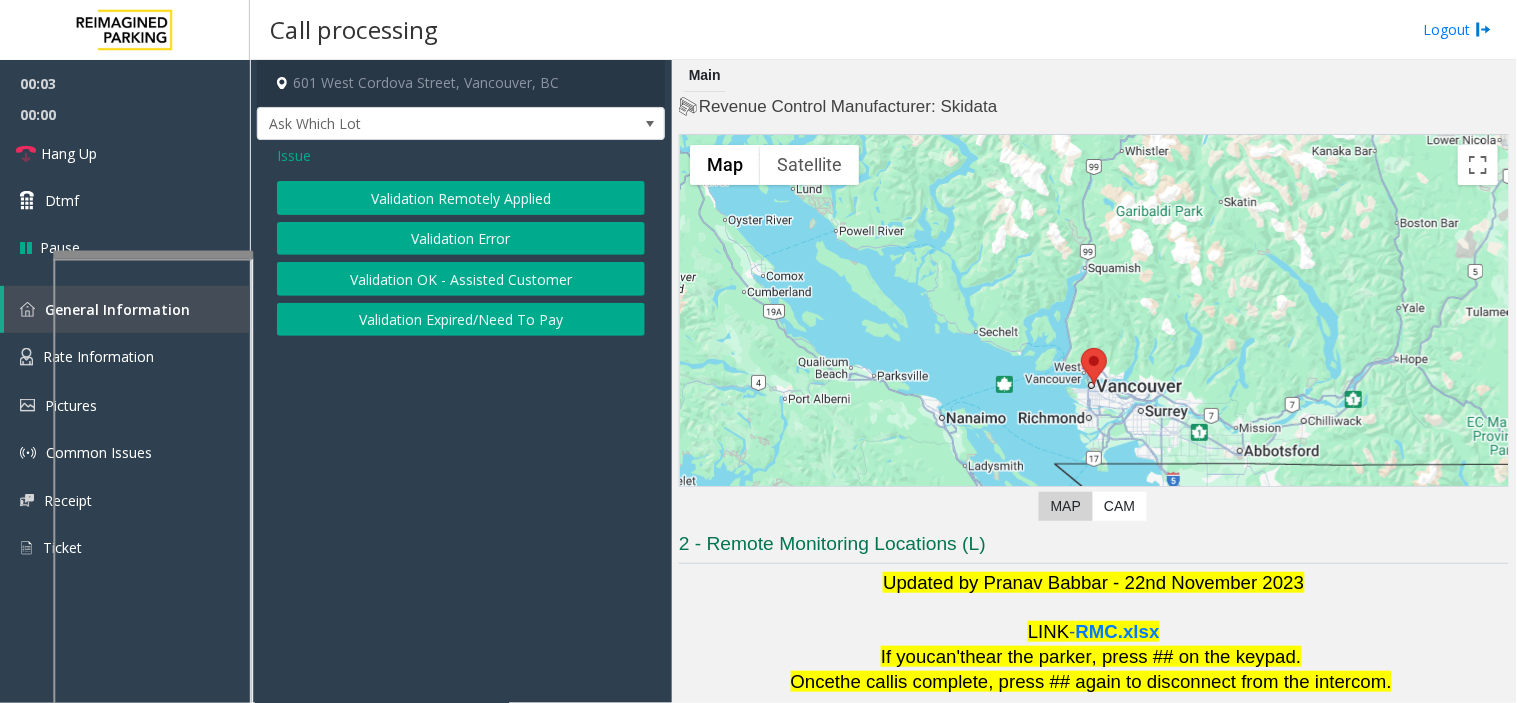 click on "Validation Error" 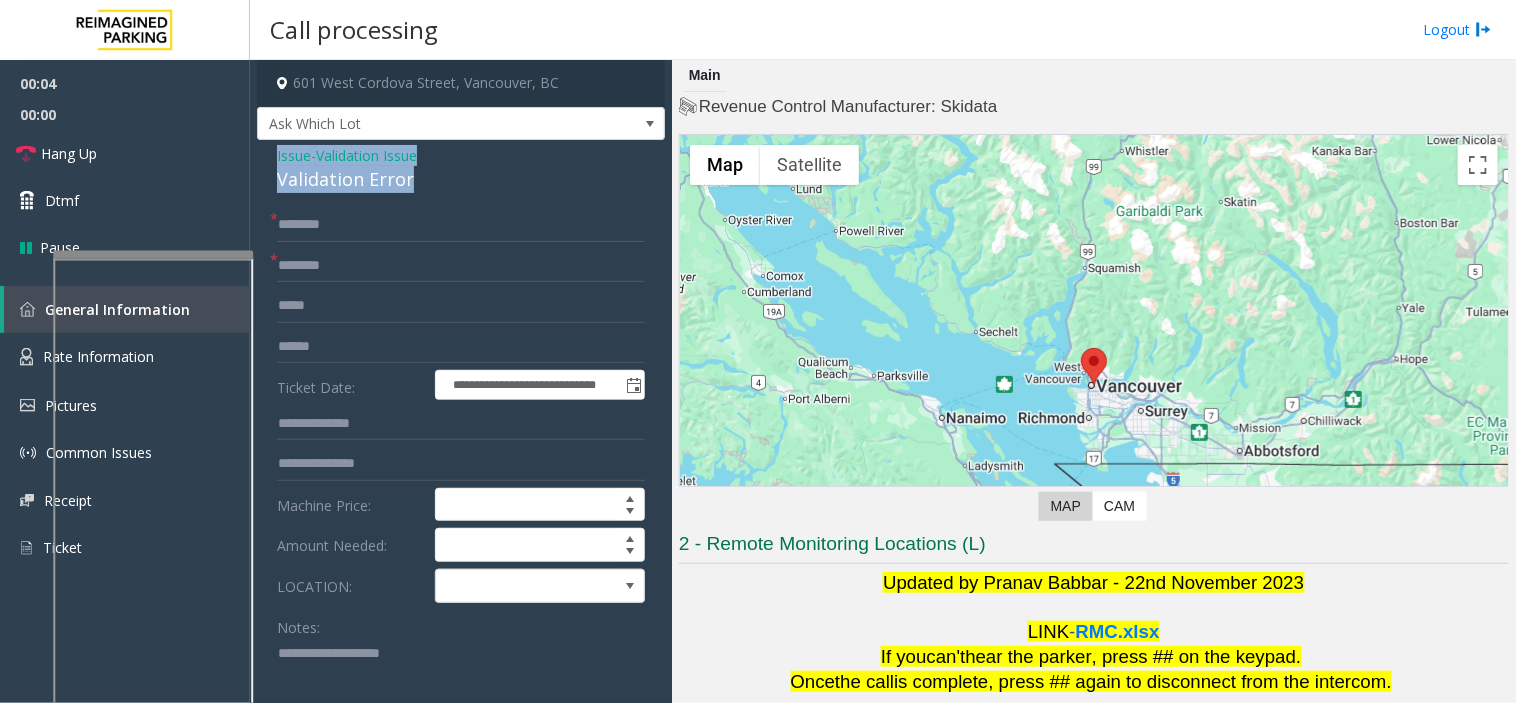 drag, startPoint x: 417, startPoint y: 175, endPoint x: 258, endPoint y: 154, distance: 160.3808 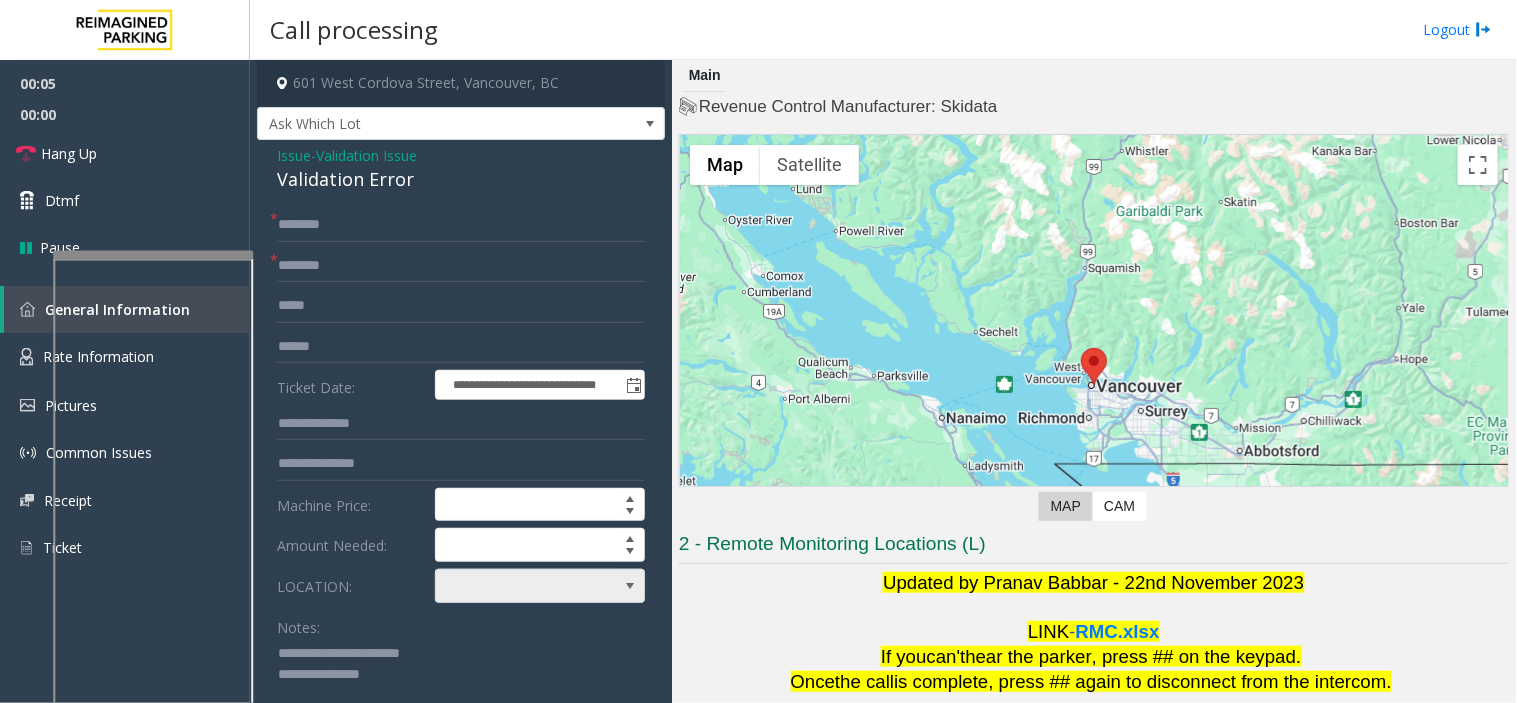 type on "**********" 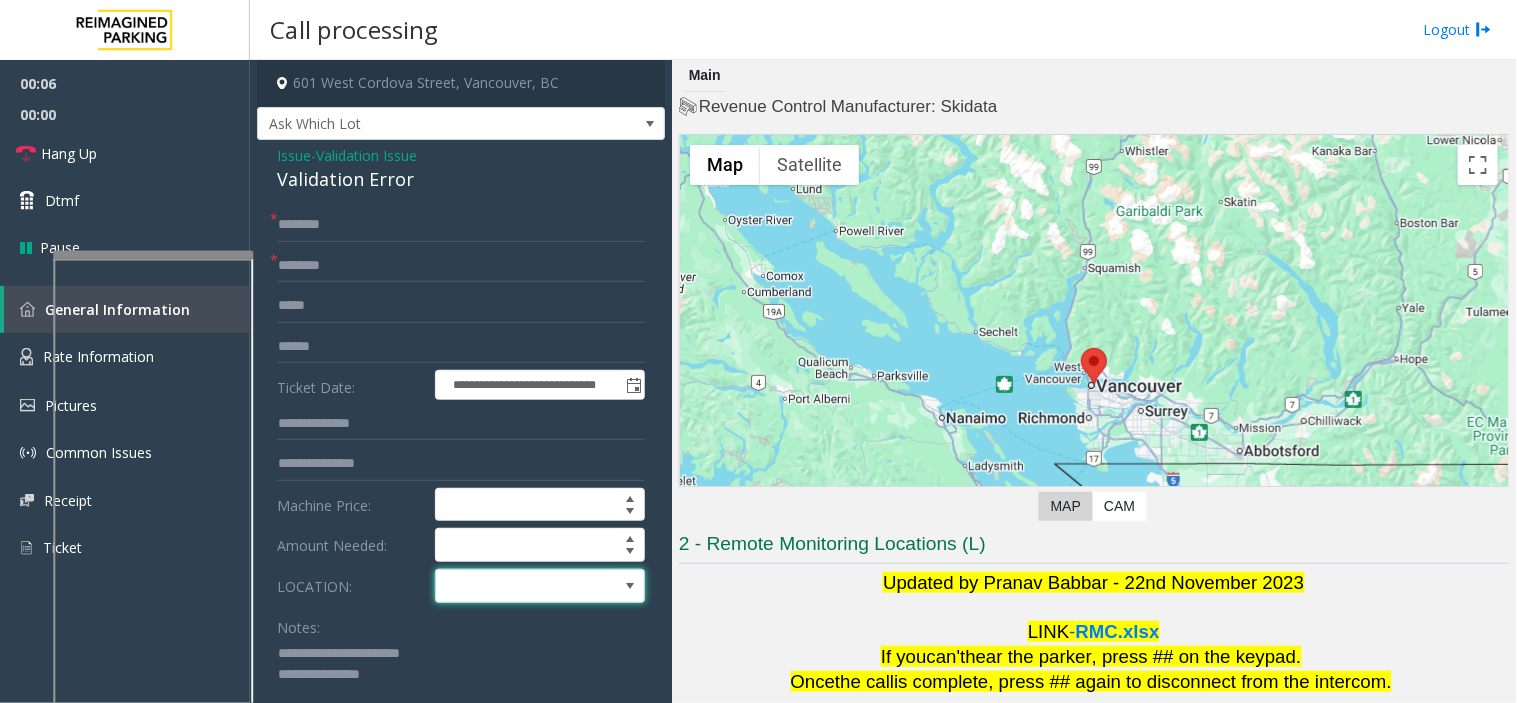 click at bounding box center (519, 586) 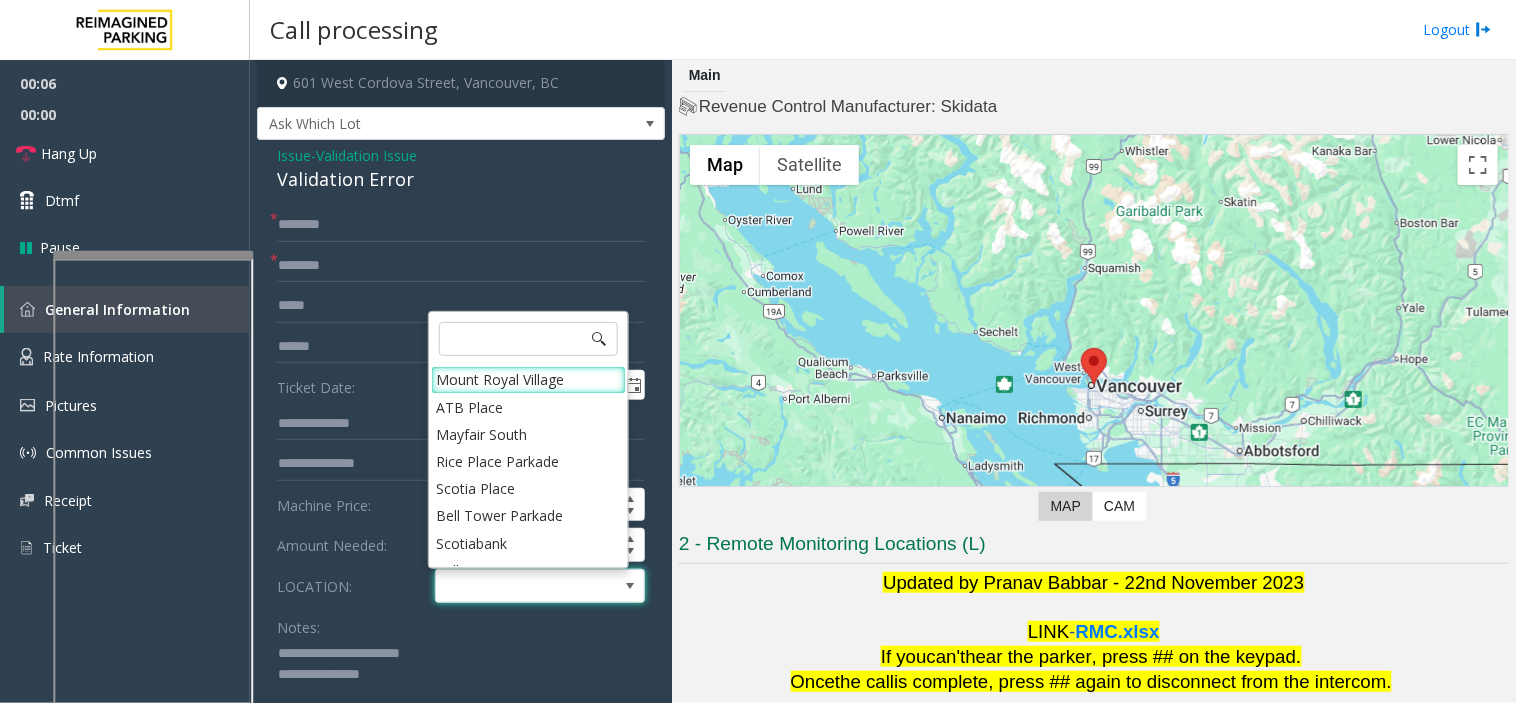click 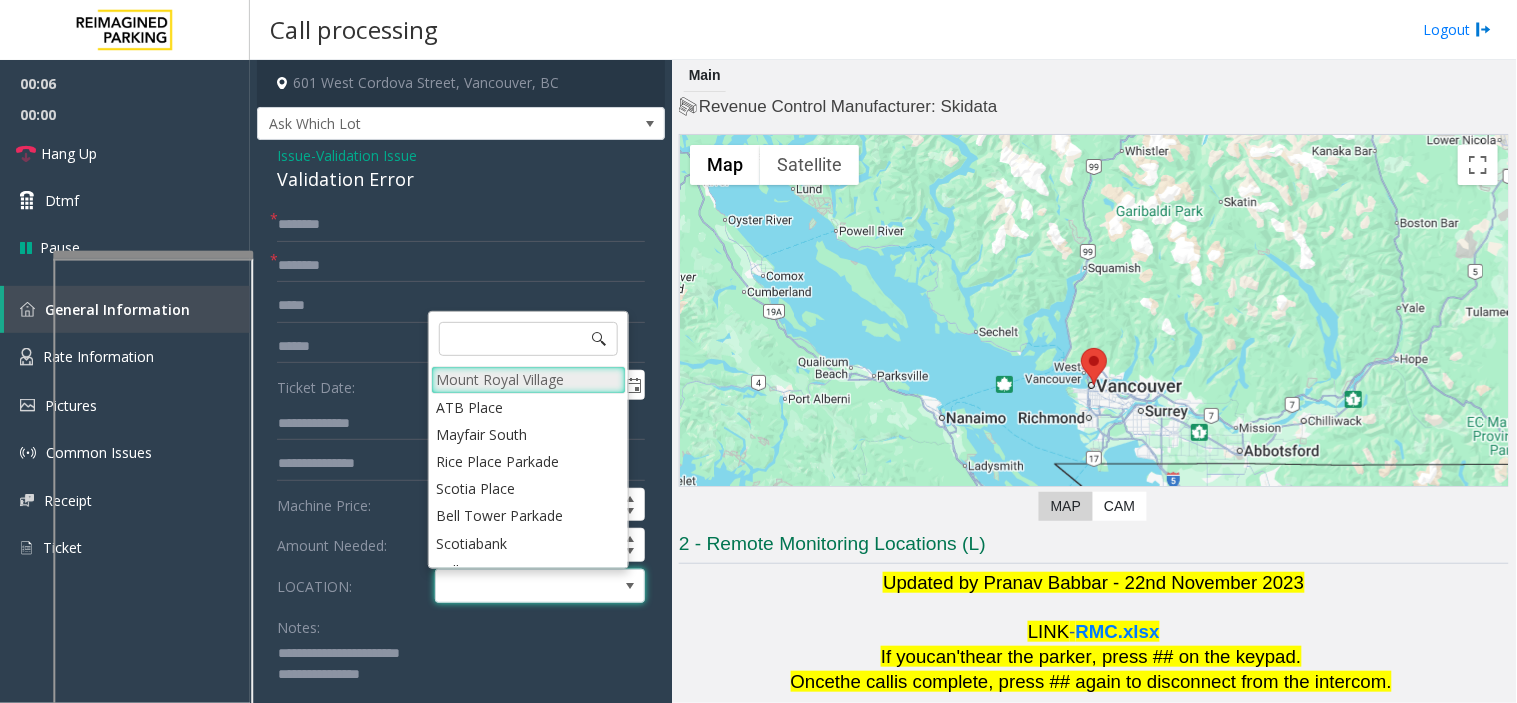 click on "Mount Royal Village" at bounding box center (528, 379) 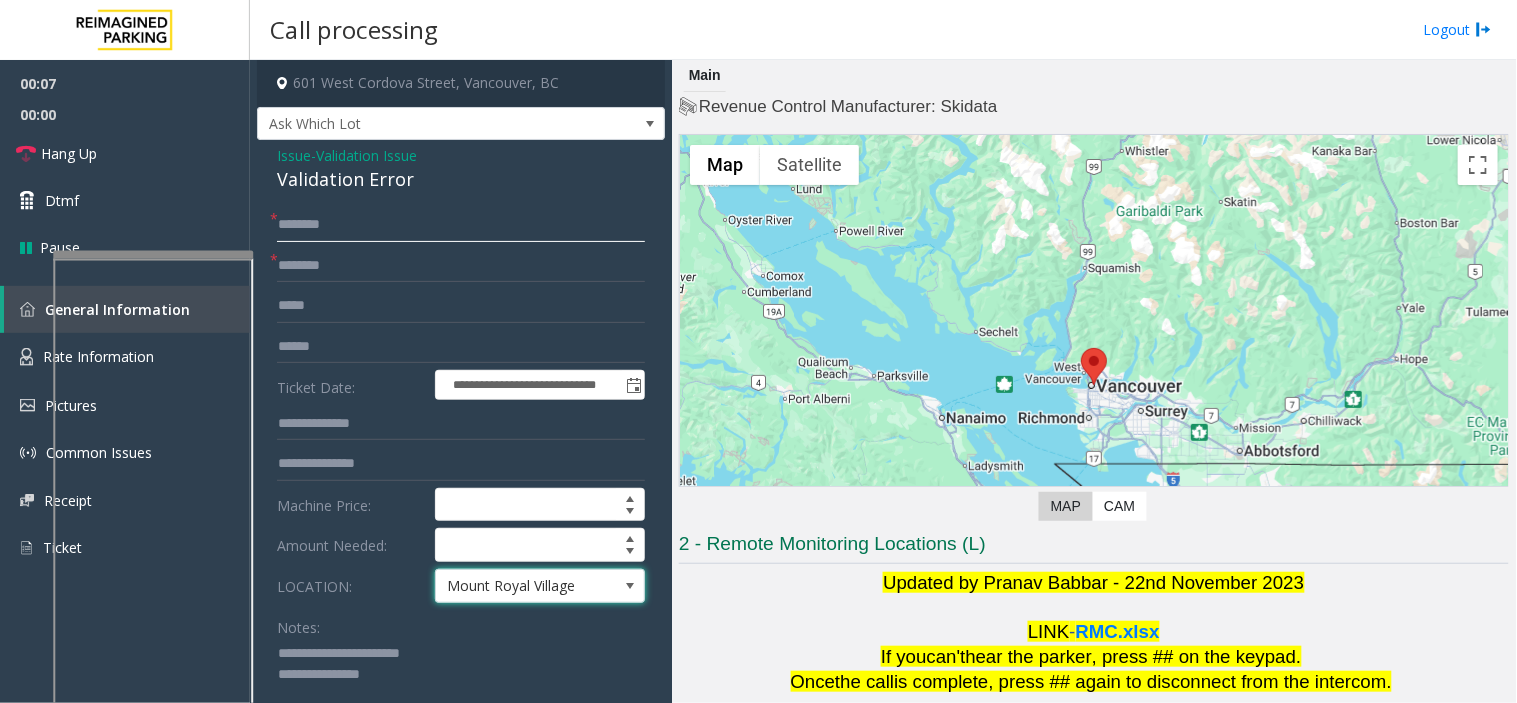 click 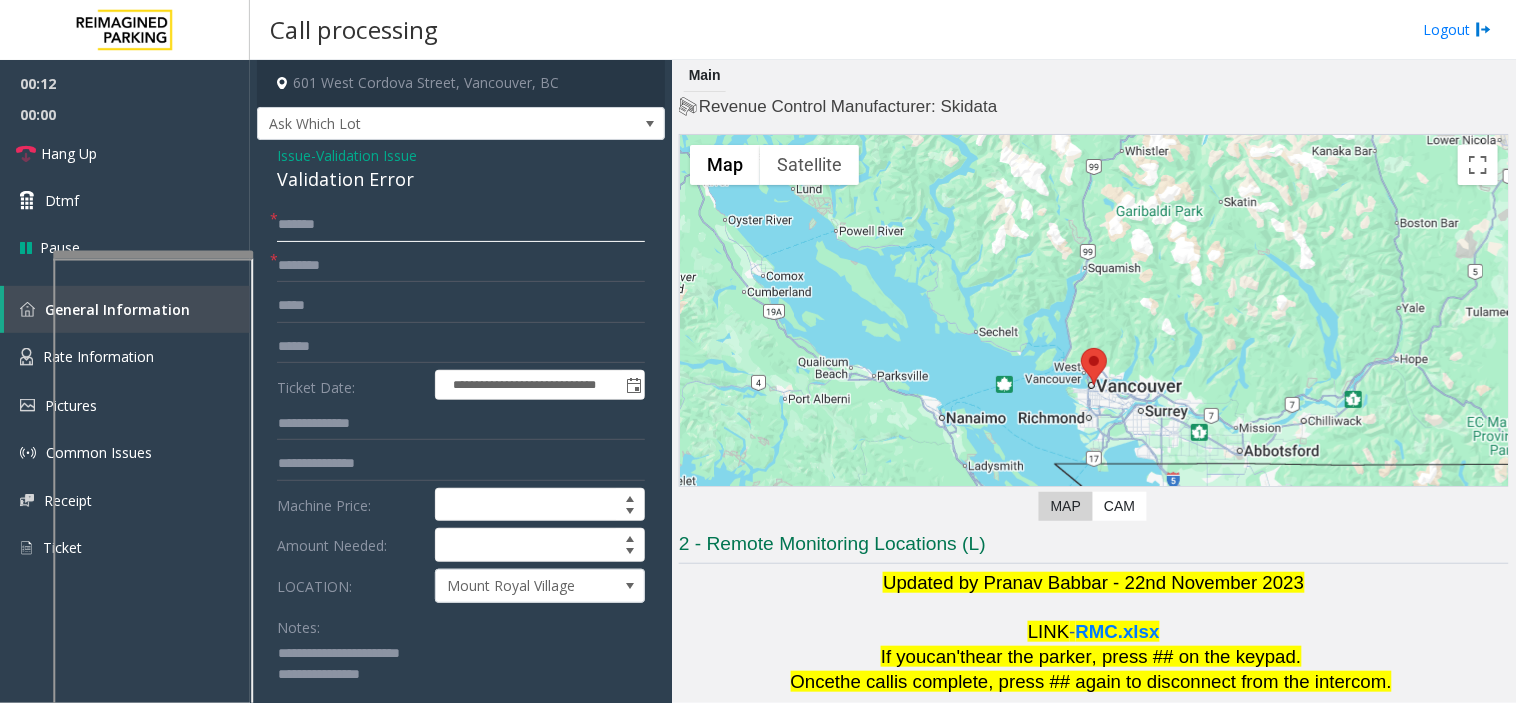 type on "******" 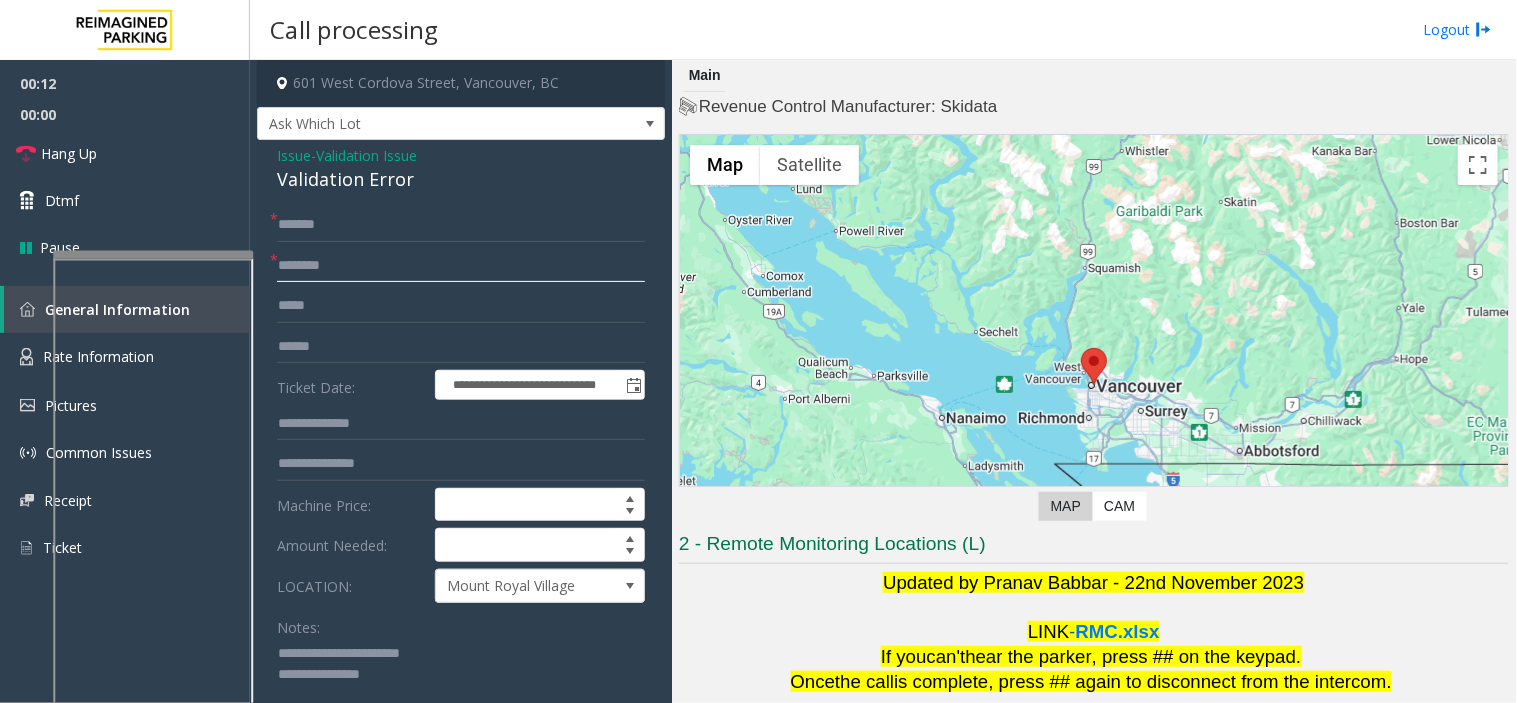 click 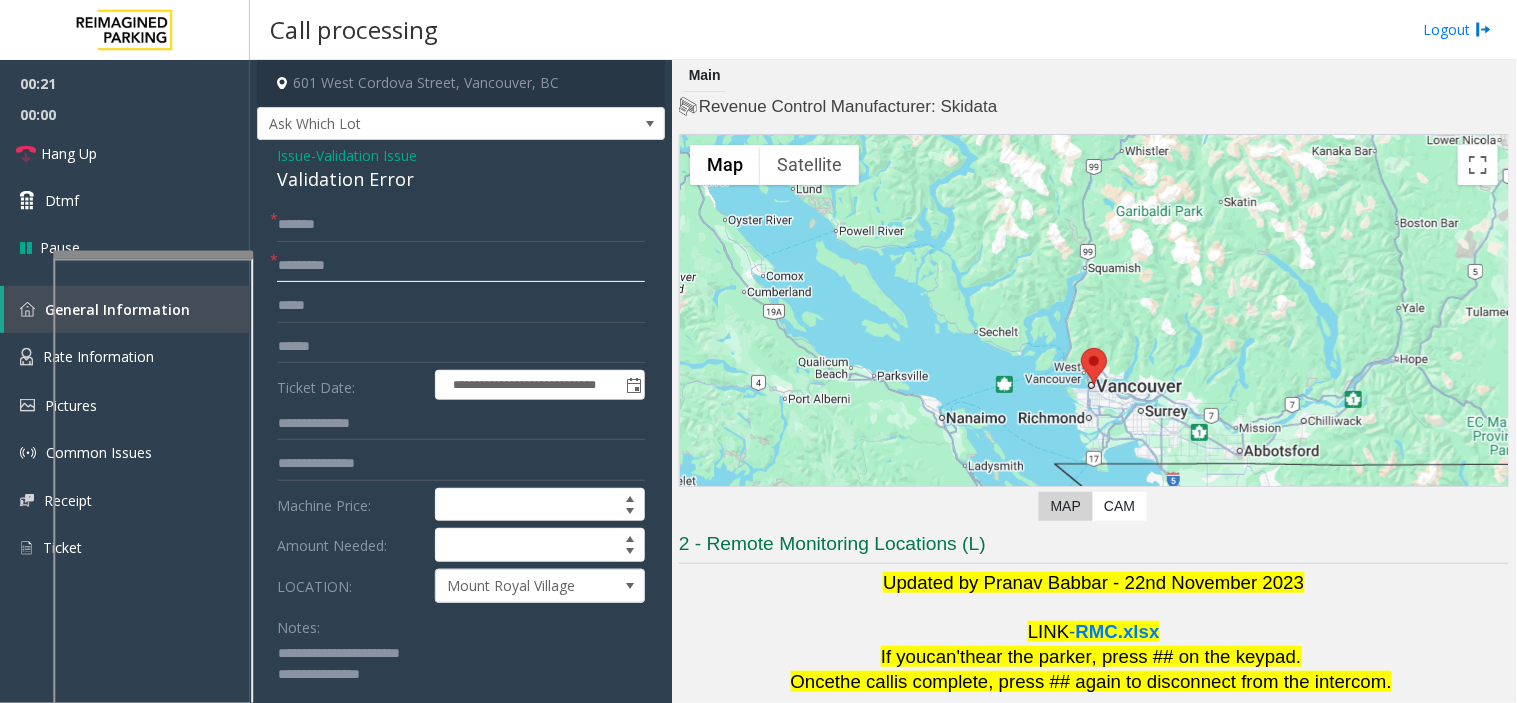 type on "********" 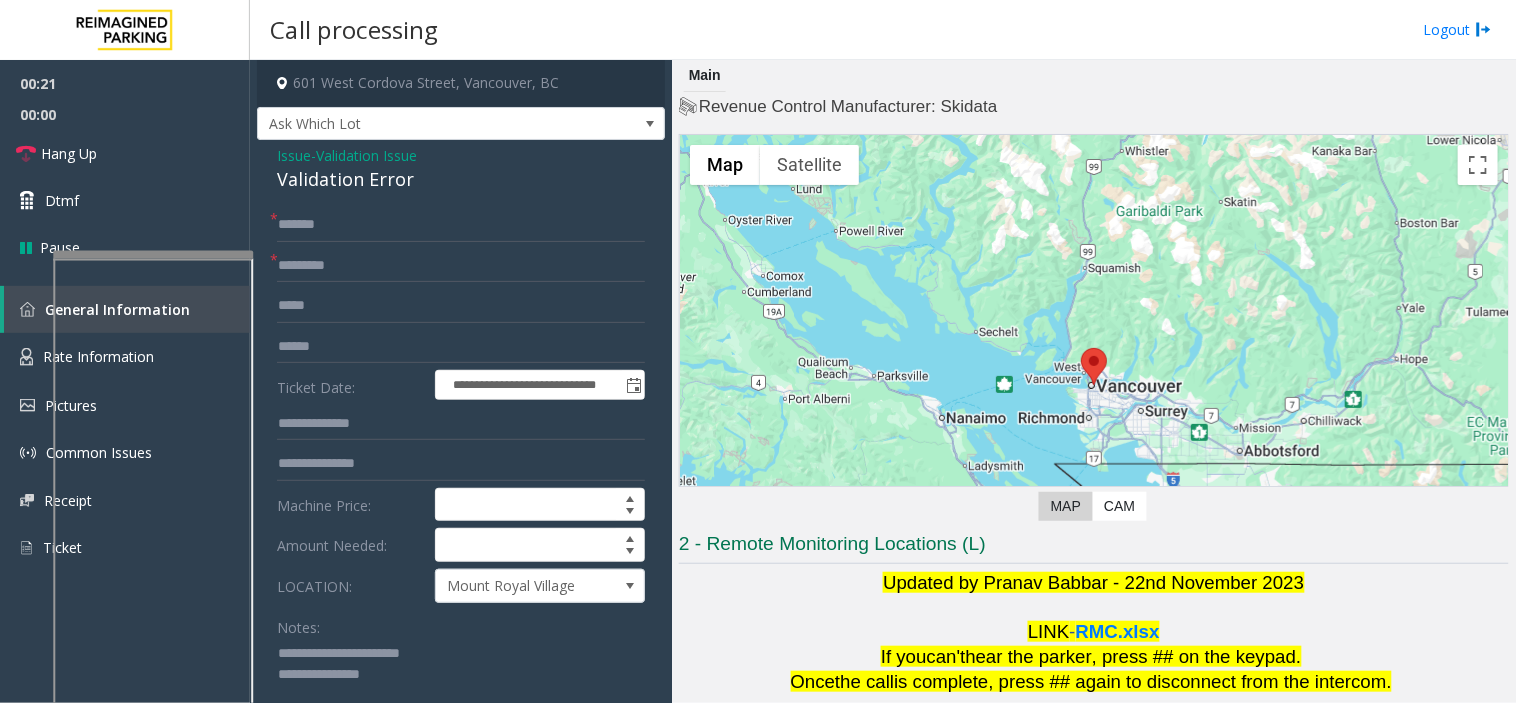 click 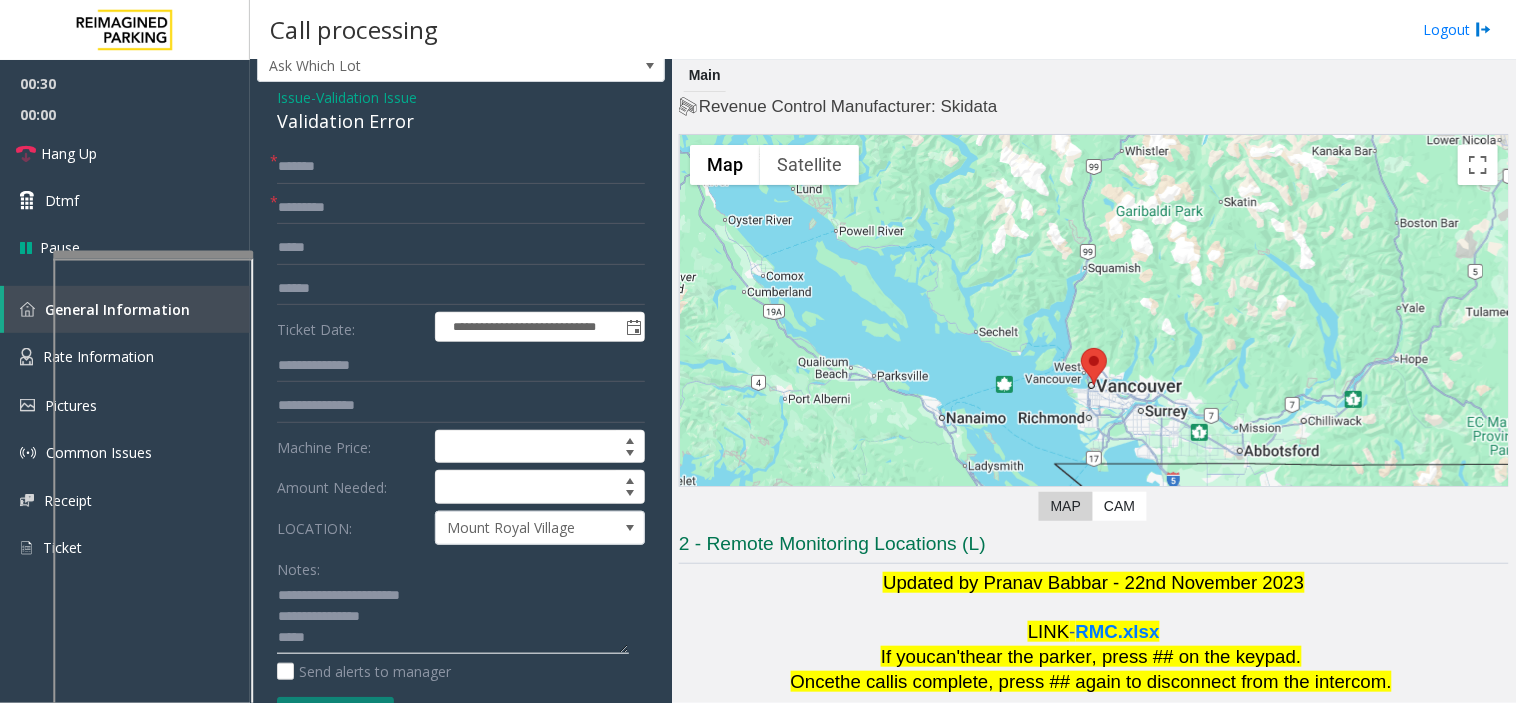 scroll, scrollTop: 224, scrollLeft: 0, axis: vertical 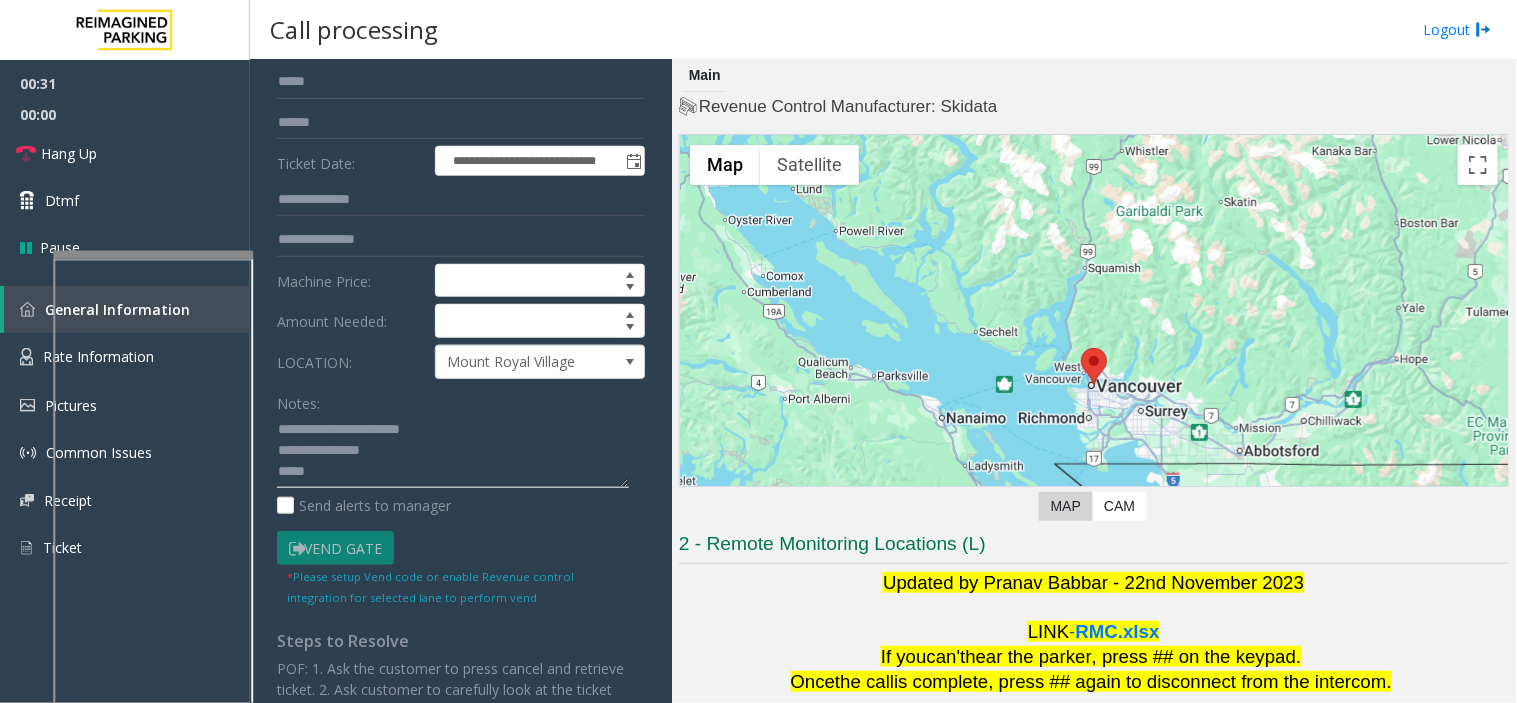 click 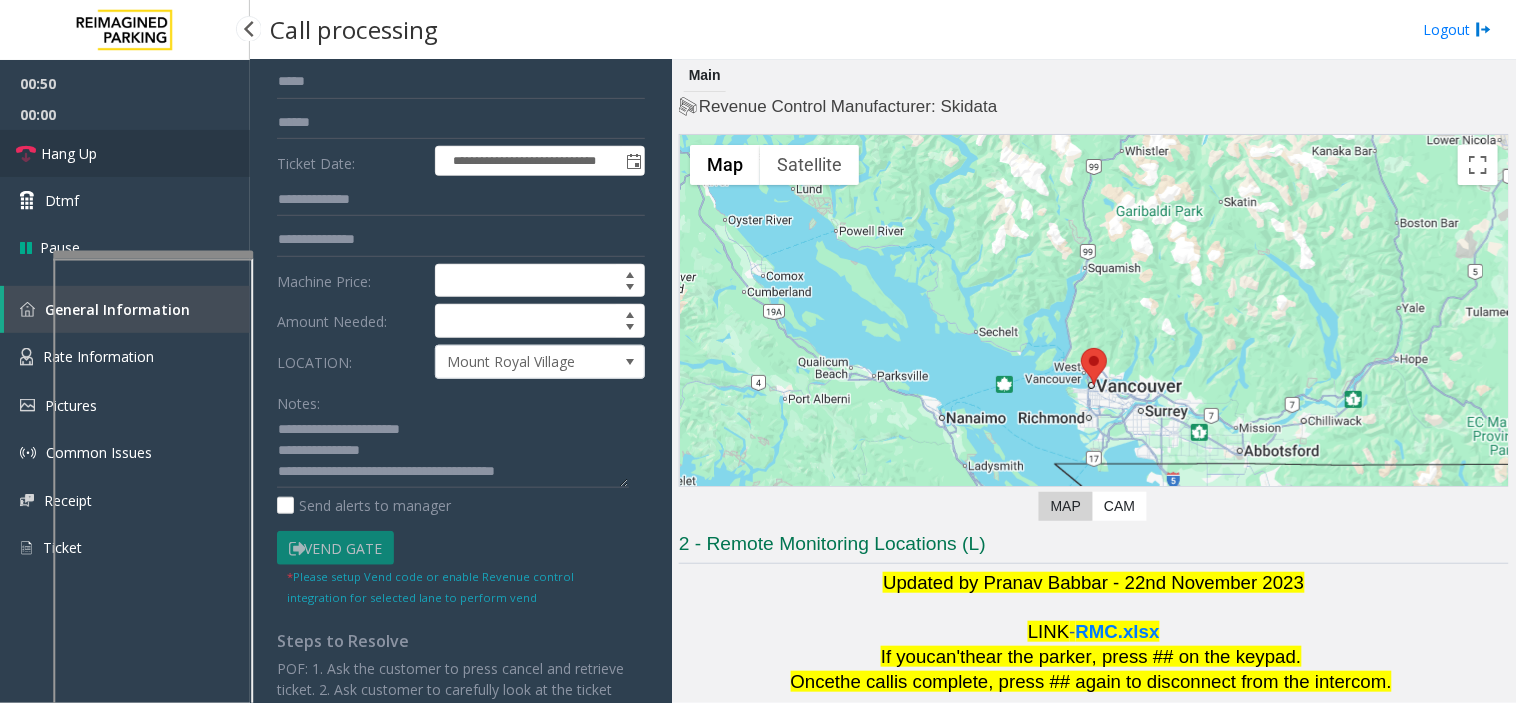 click on "Hang Up" at bounding box center (125, 153) 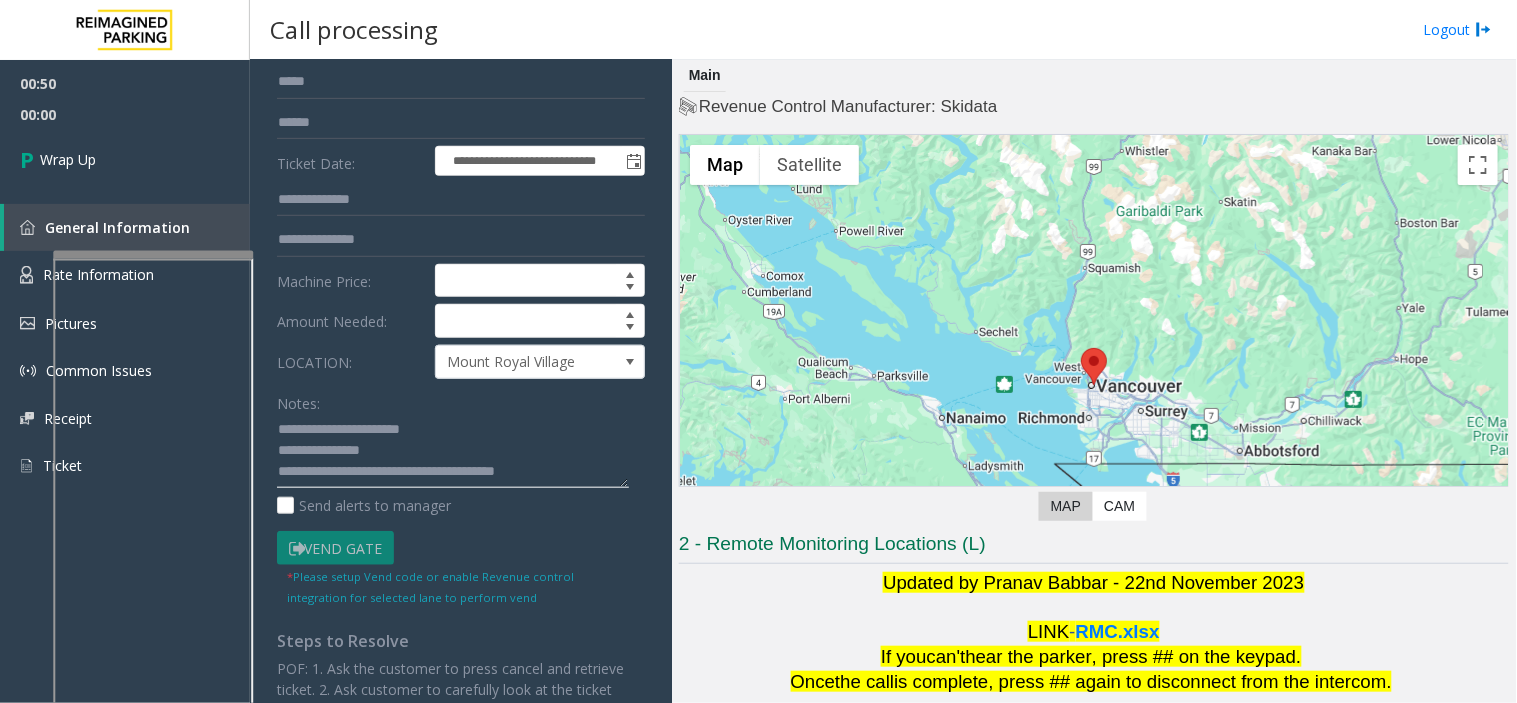 click 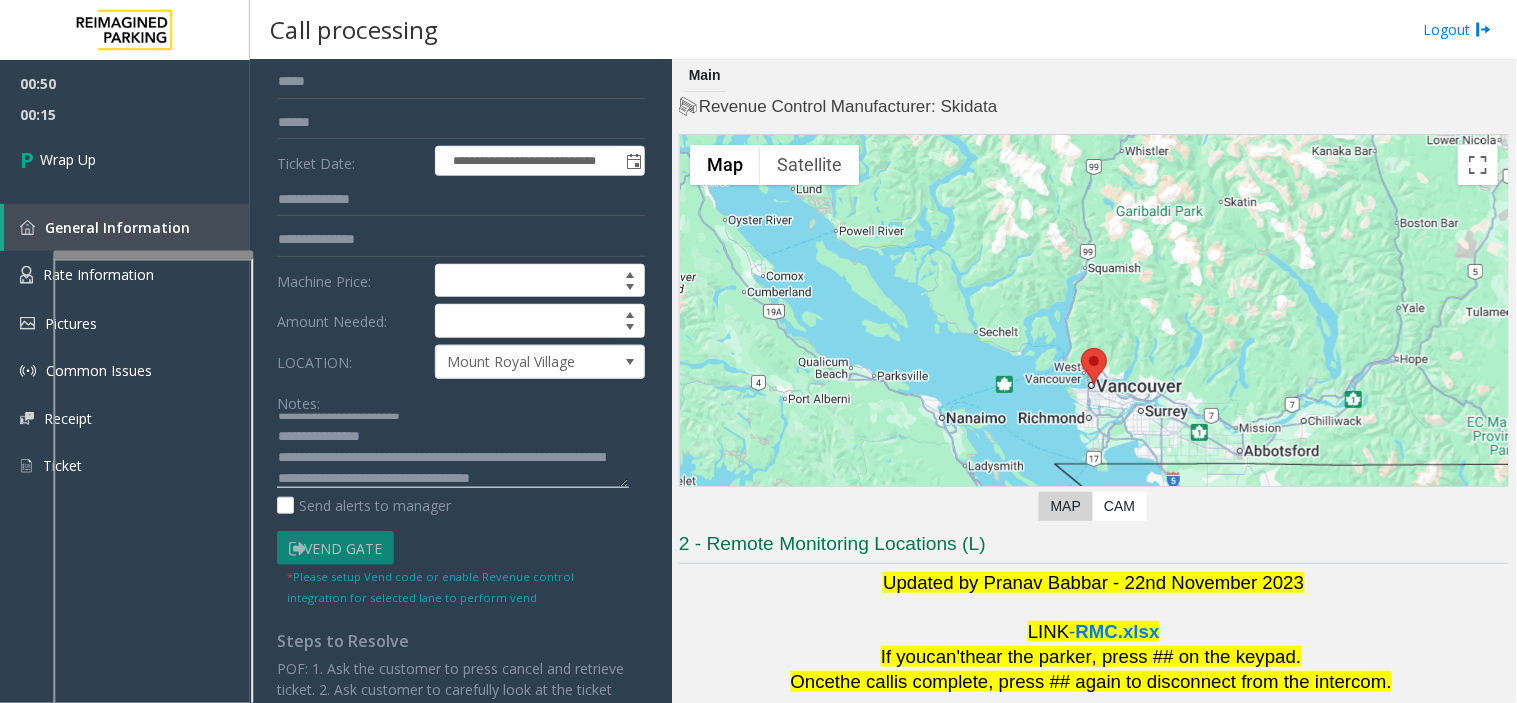 scroll, scrollTop: 35, scrollLeft: 0, axis: vertical 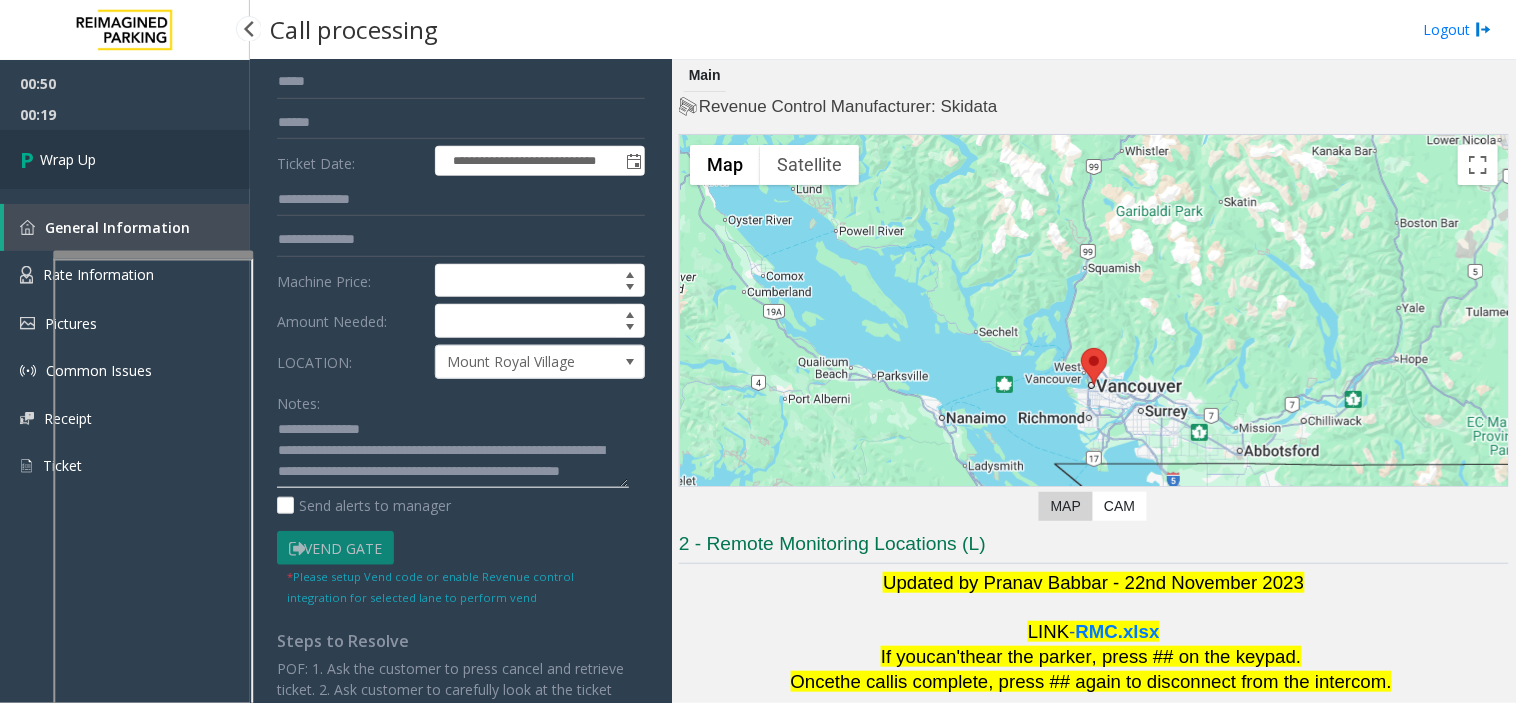 type on "**********" 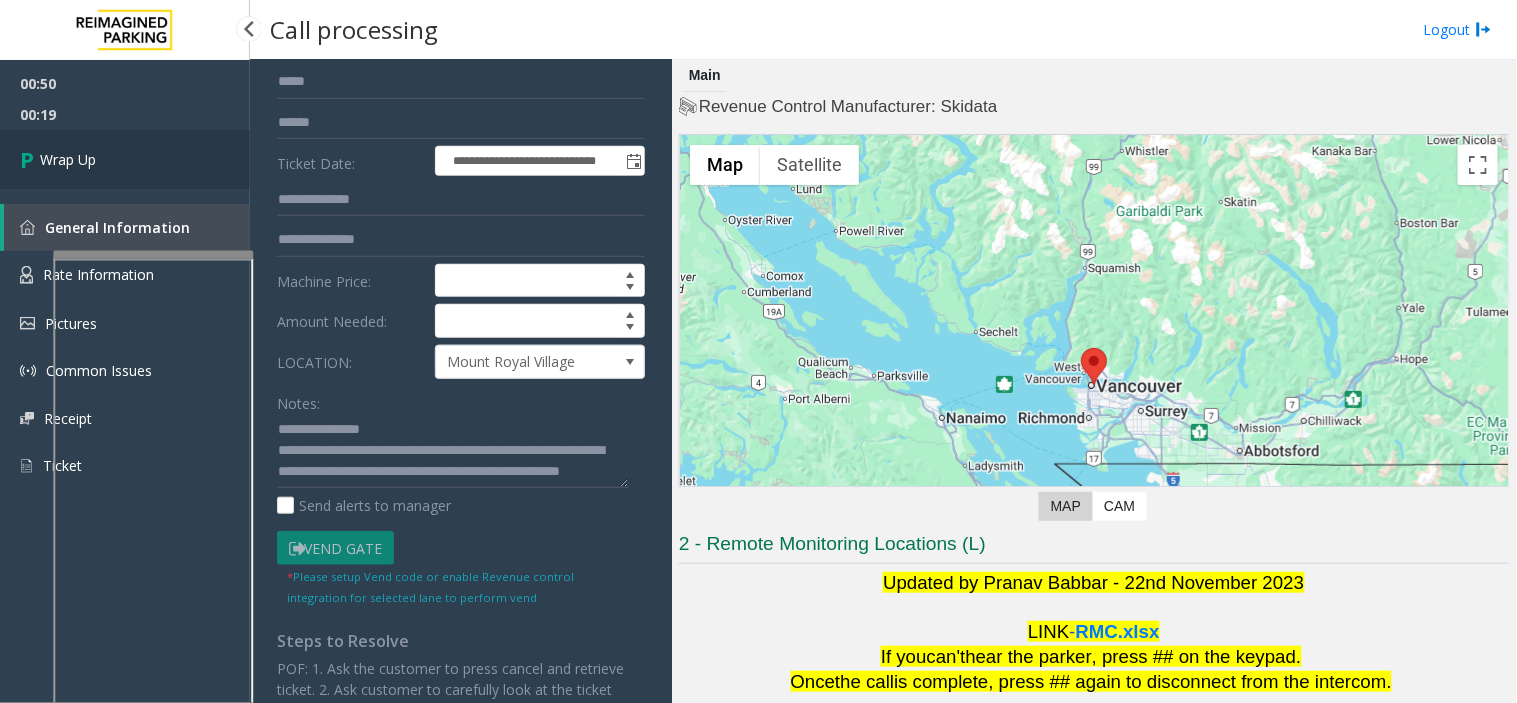 click on "Wrap Up" at bounding box center [125, 159] 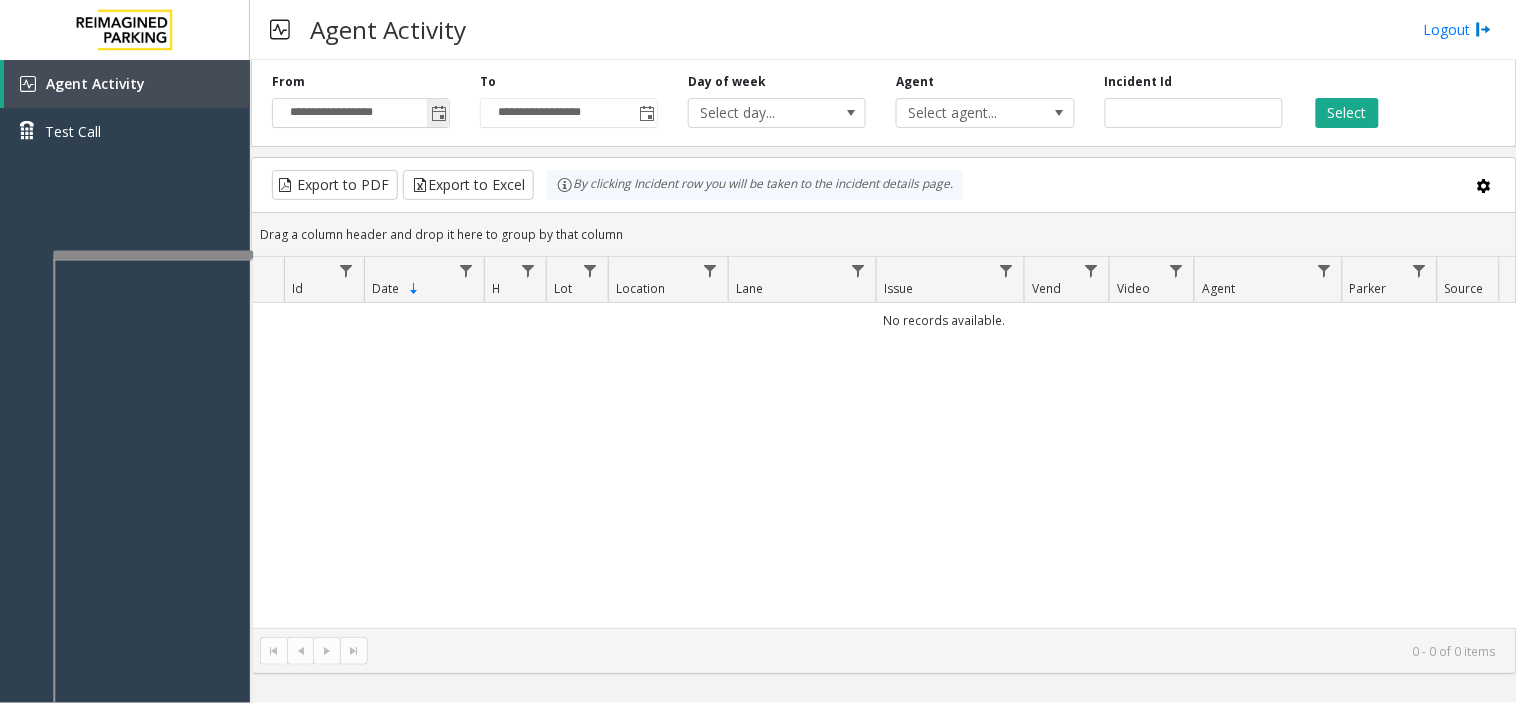 click 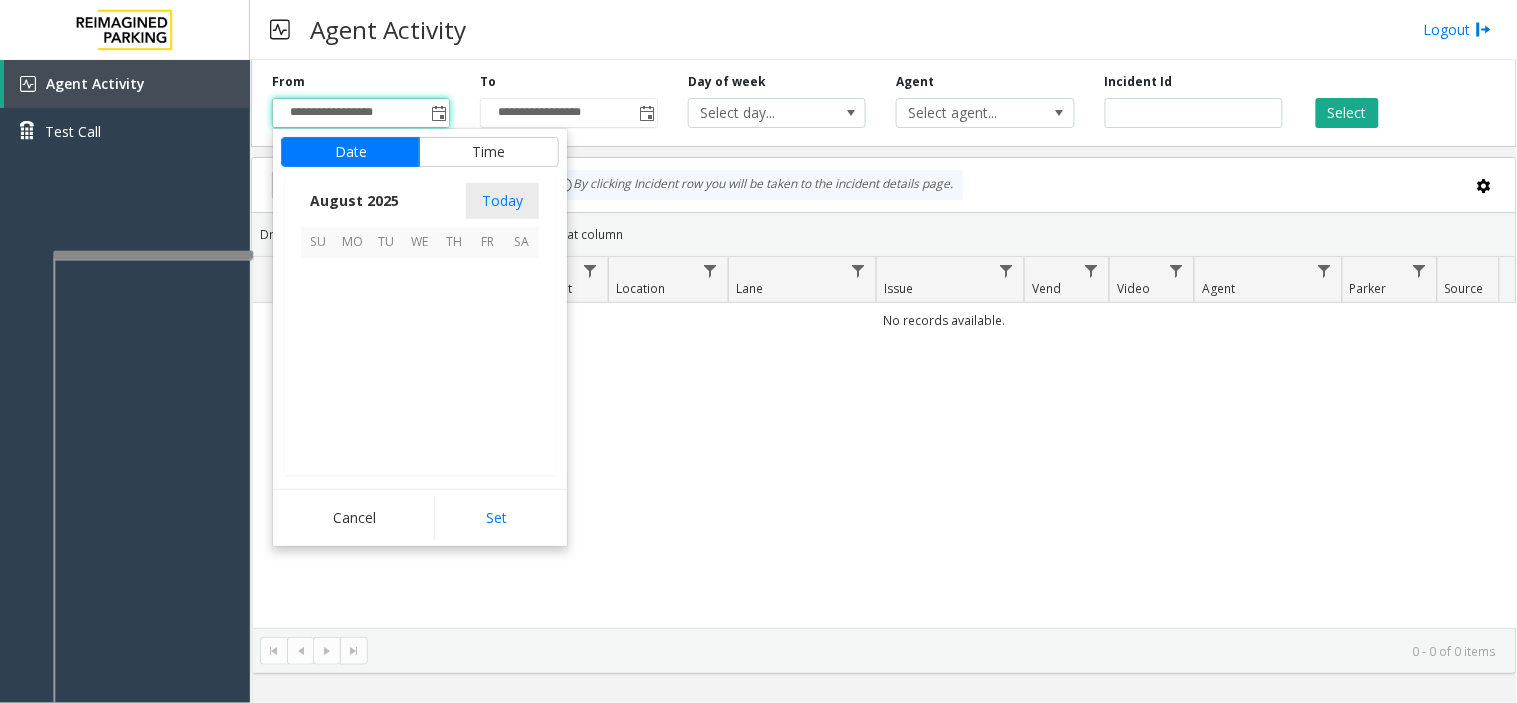 scroll, scrollTop: 358592, scrollLeft: 0, axis: vertical 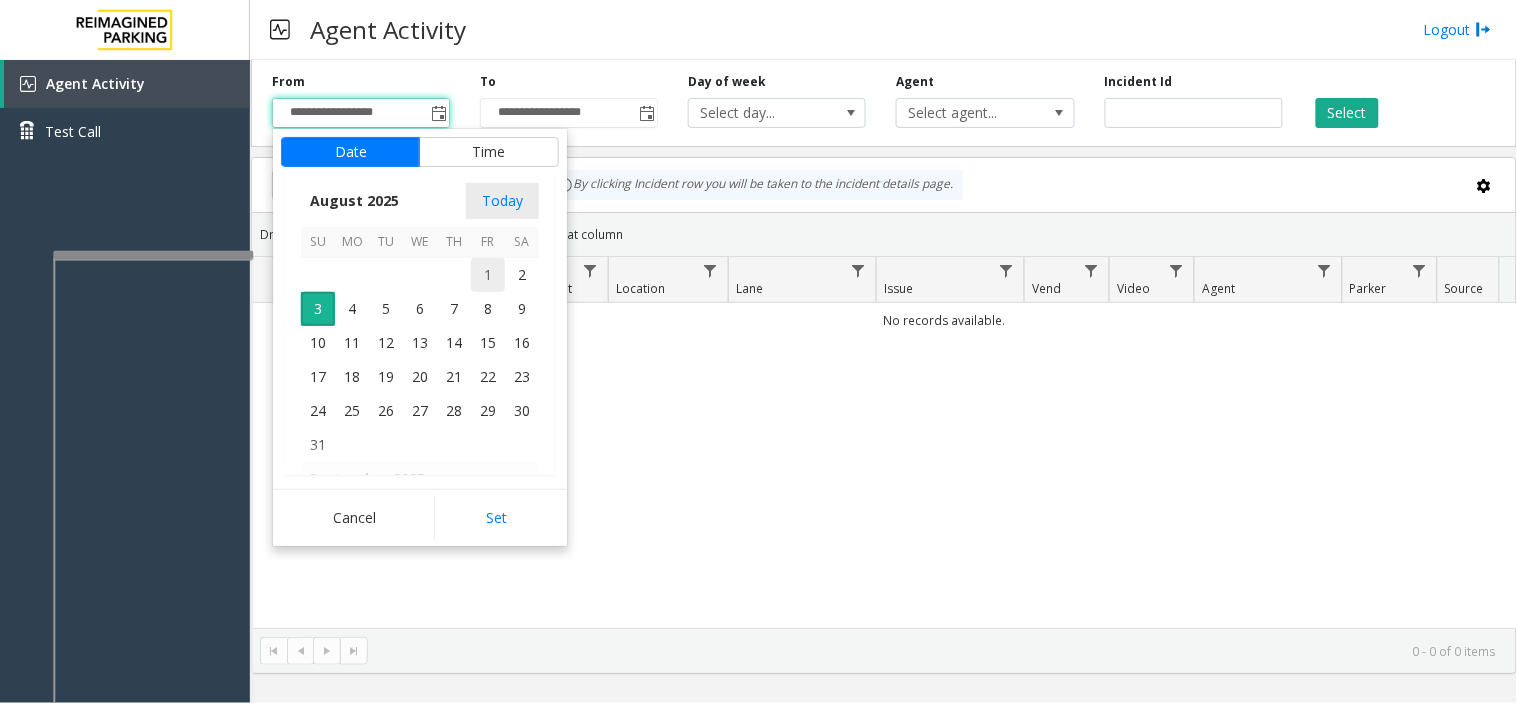 click on "1" at bounding box center [488, 275] 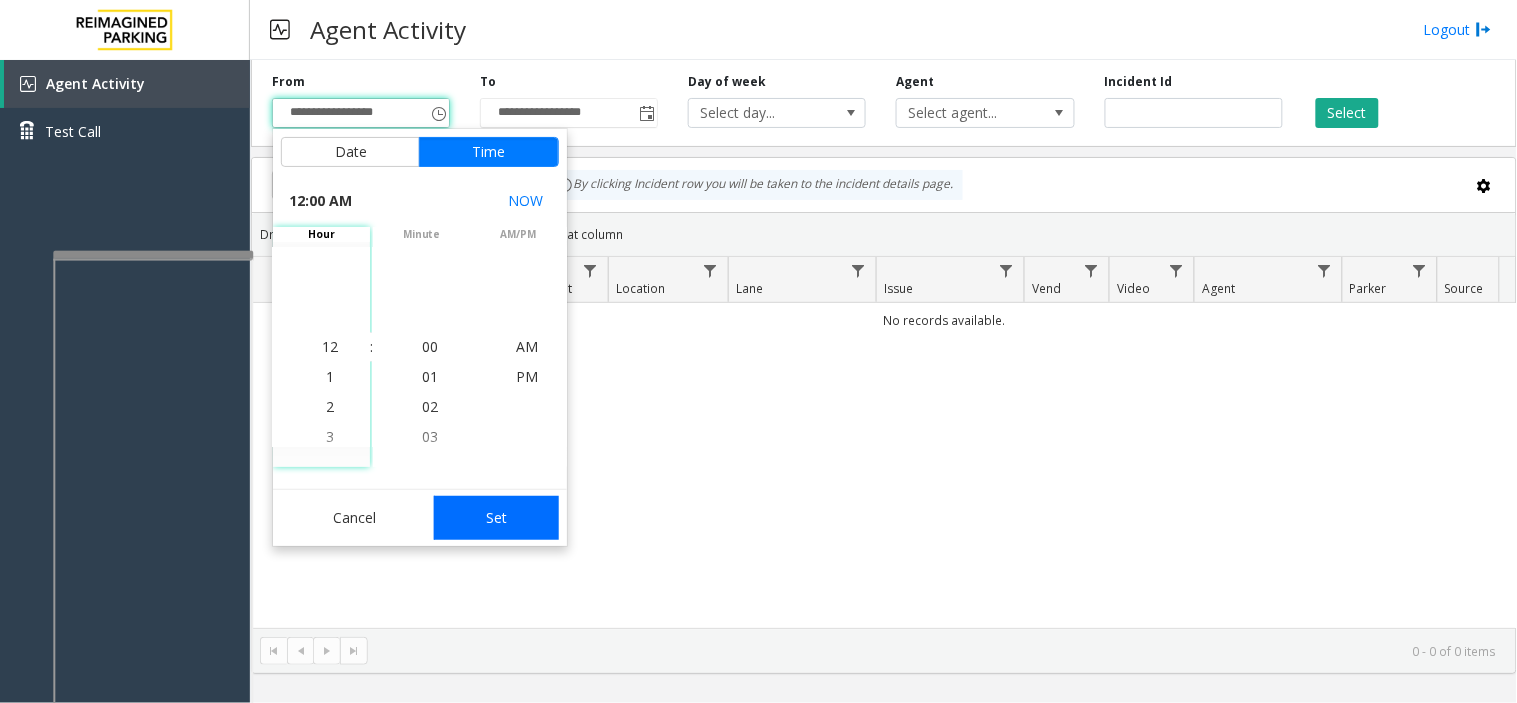 click on "Set" 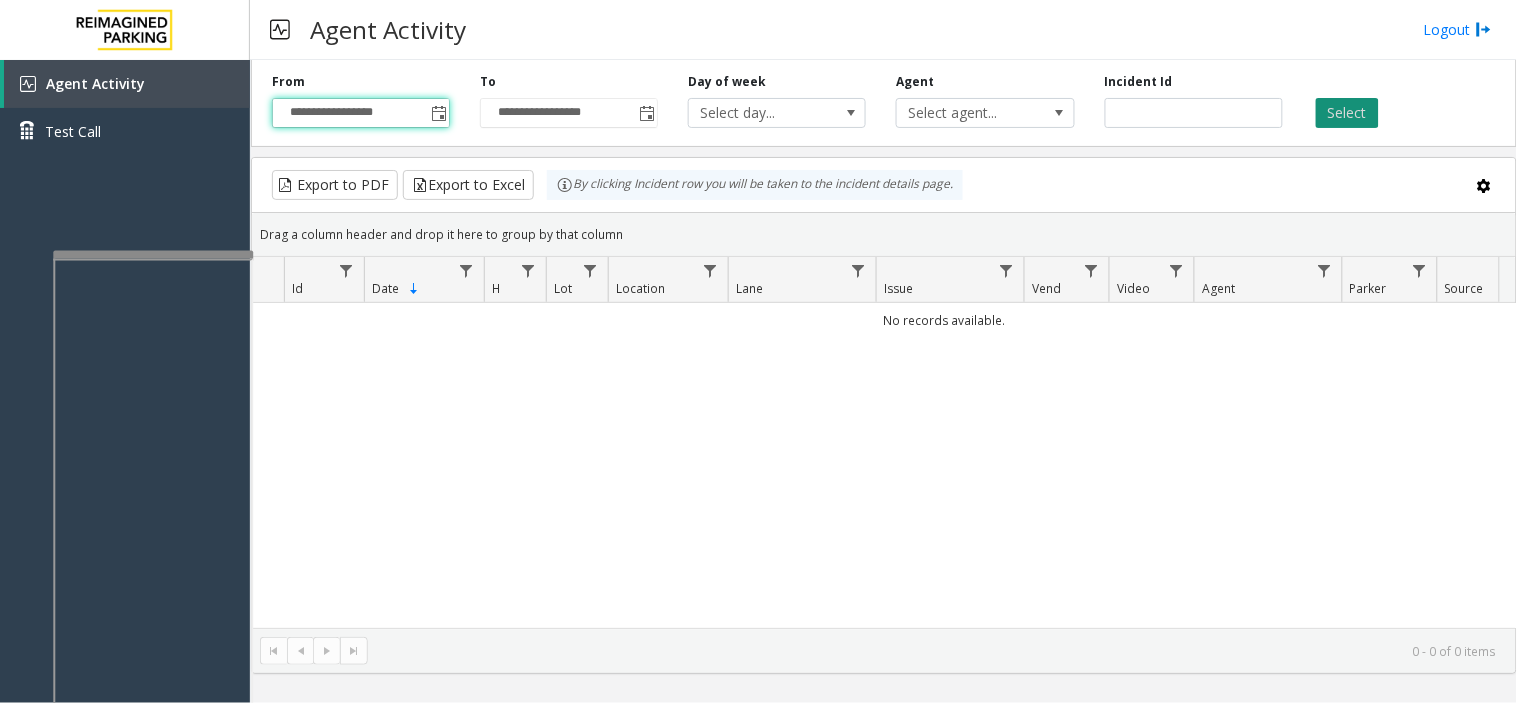 click on "Select" 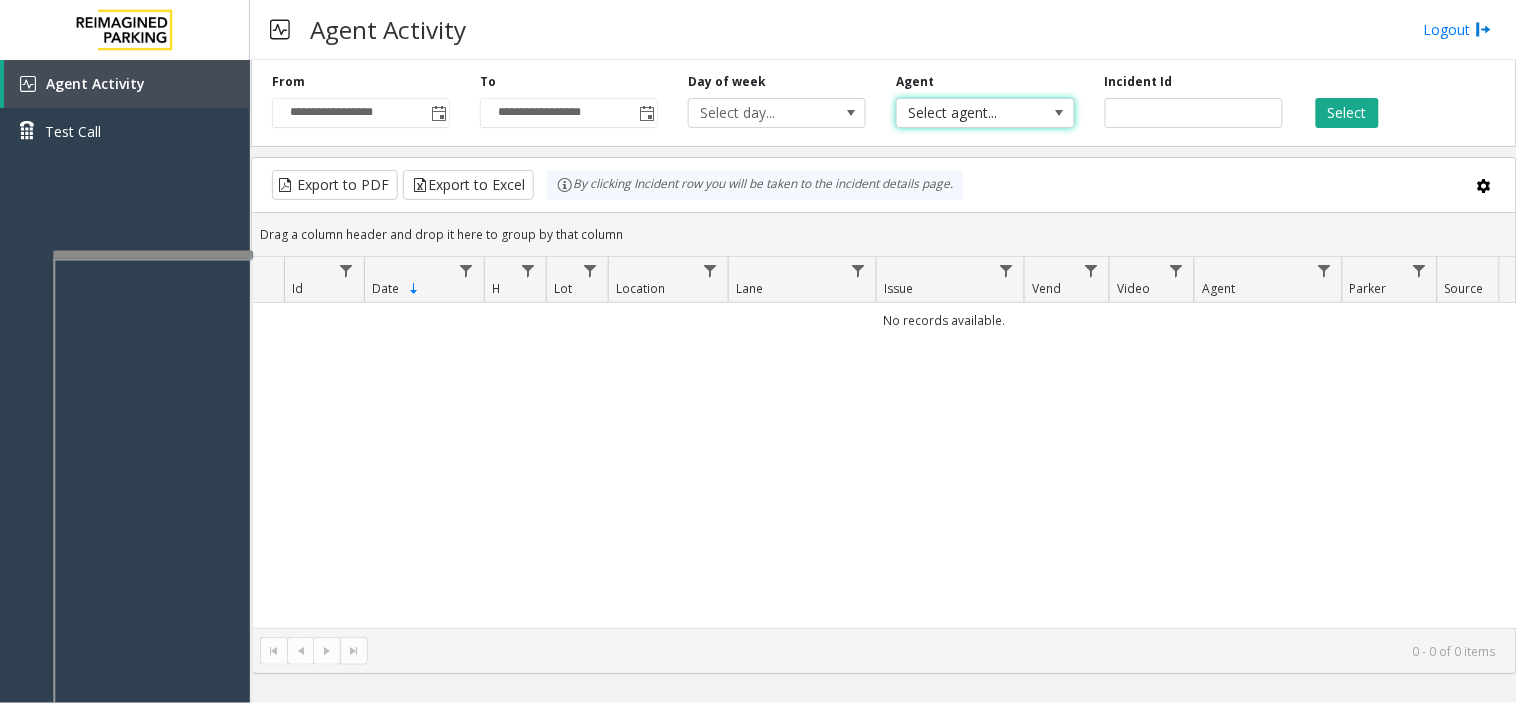 click on "Select agent..." at bounding box center [967, 113] 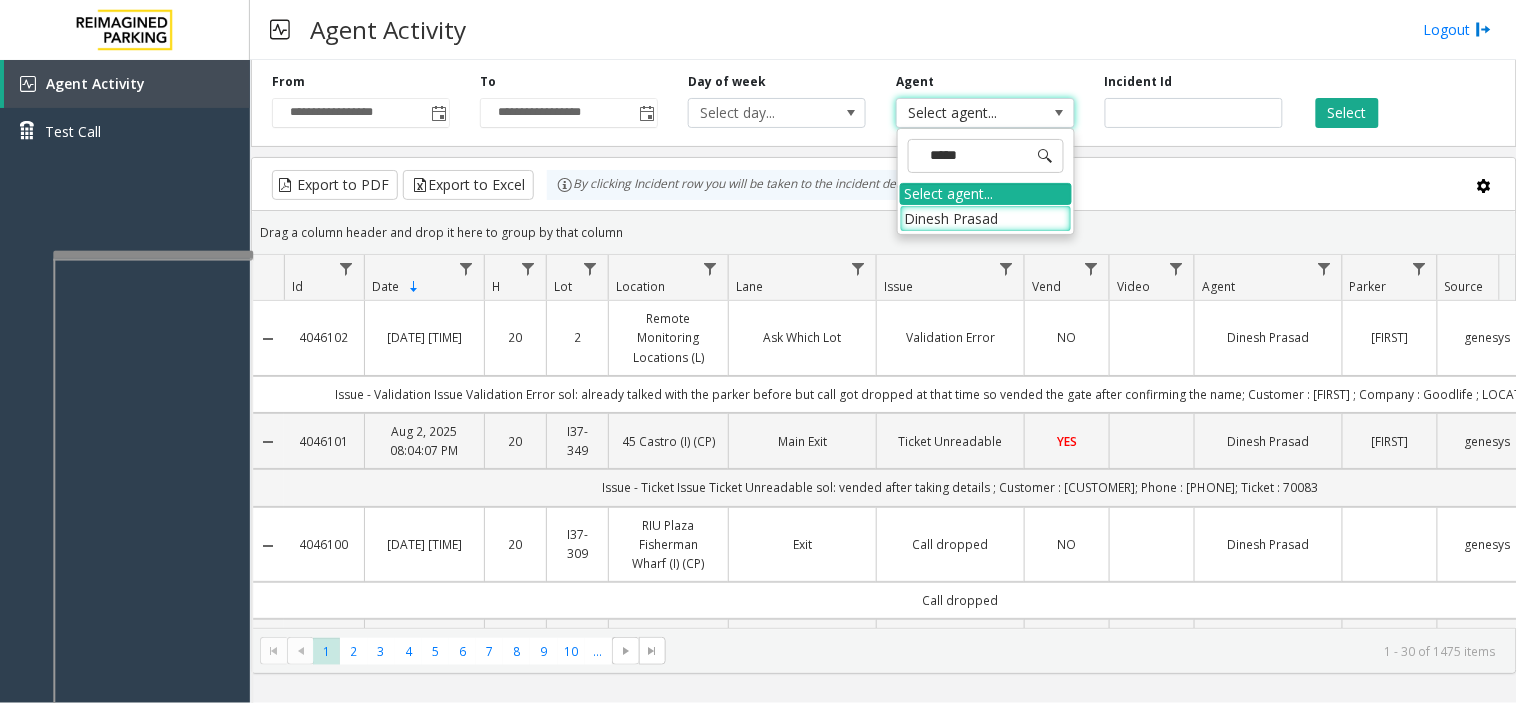 type on "******" 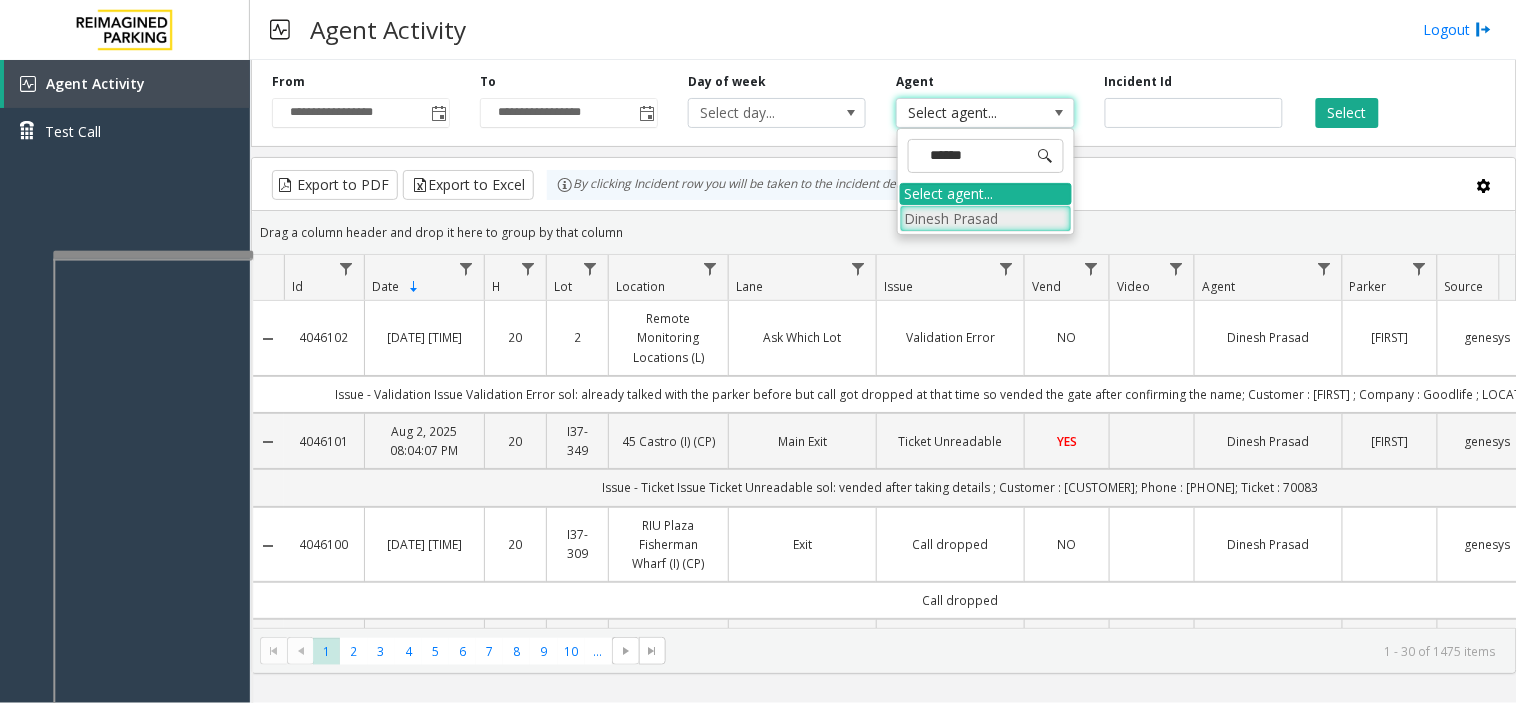 click on "Dinesh Prasad" at bounding box center [986, 218] 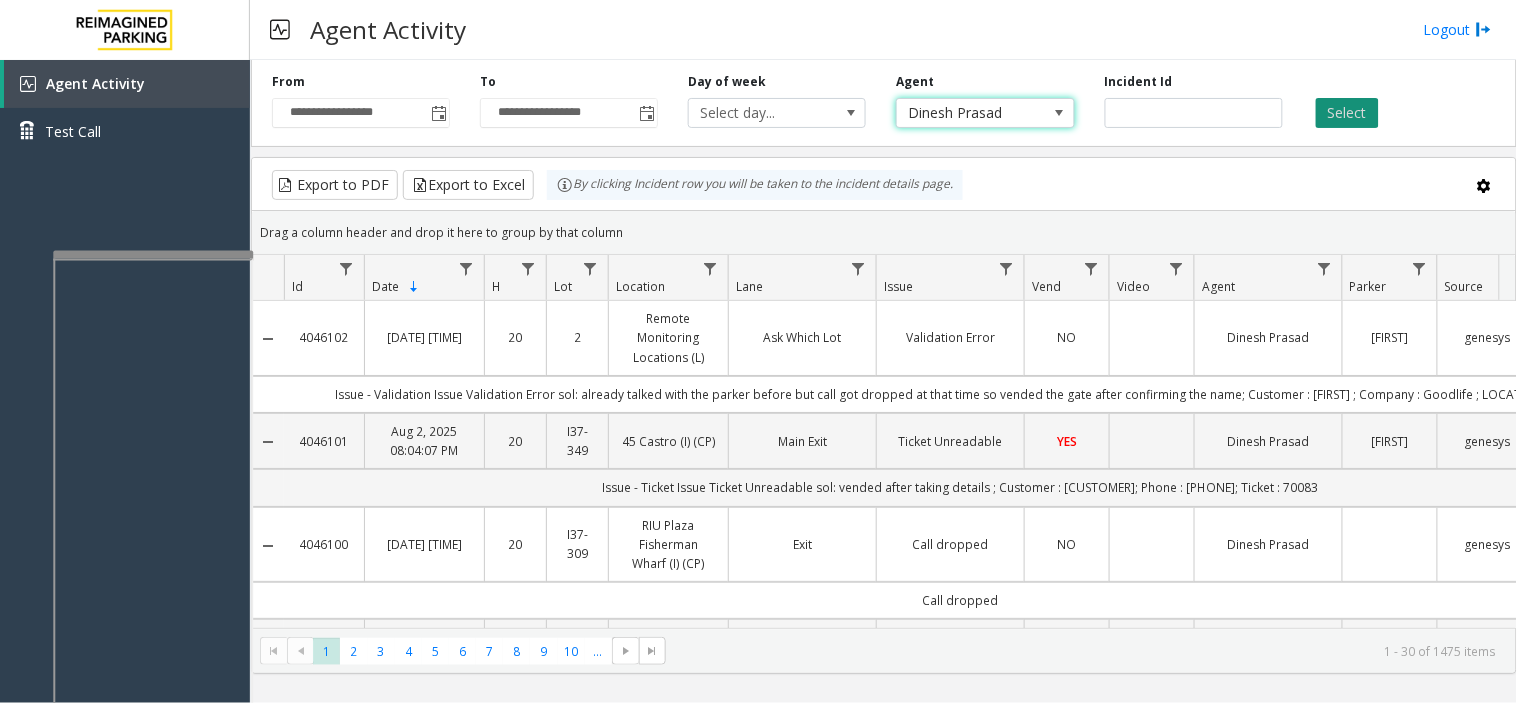 click on "Select" 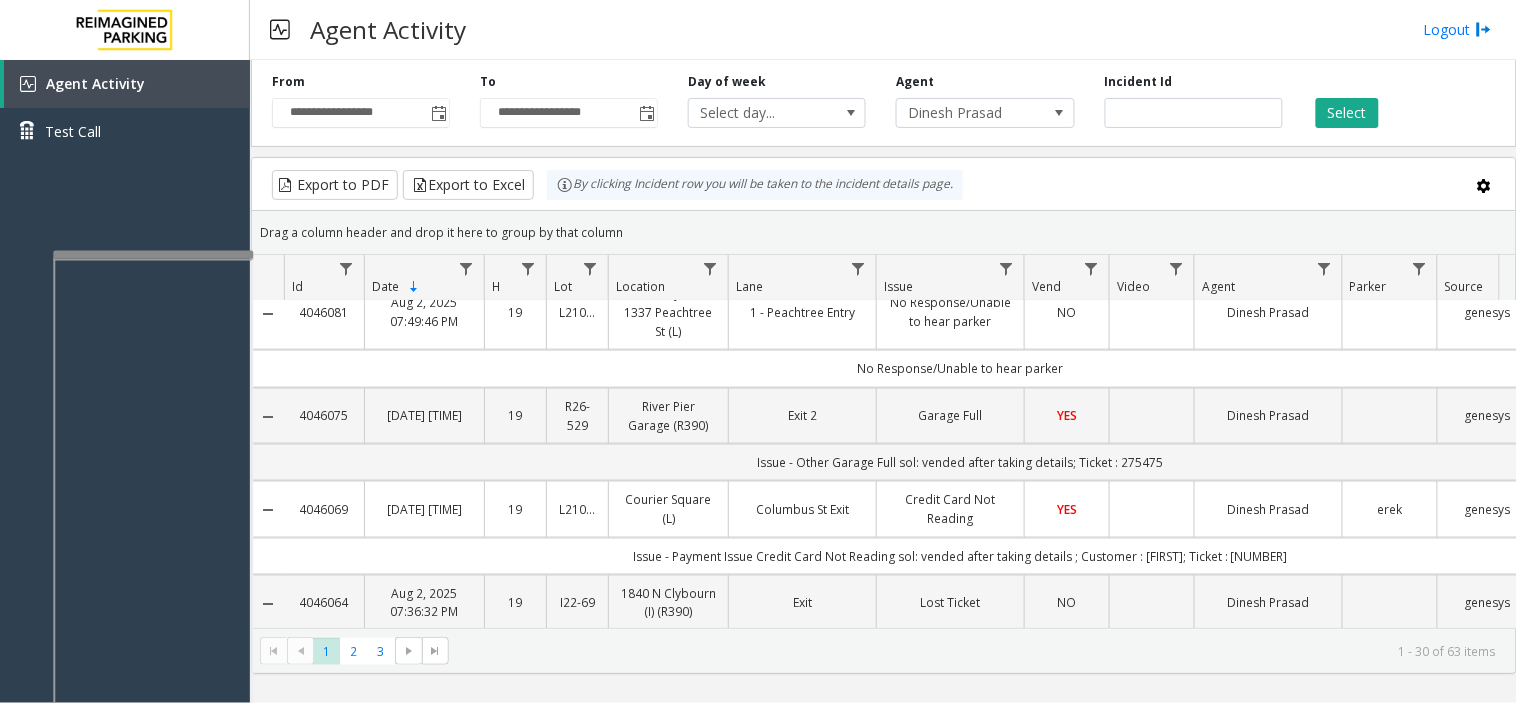scroll, scrollTop: 666, scrollLeft: 0, axis: vertical 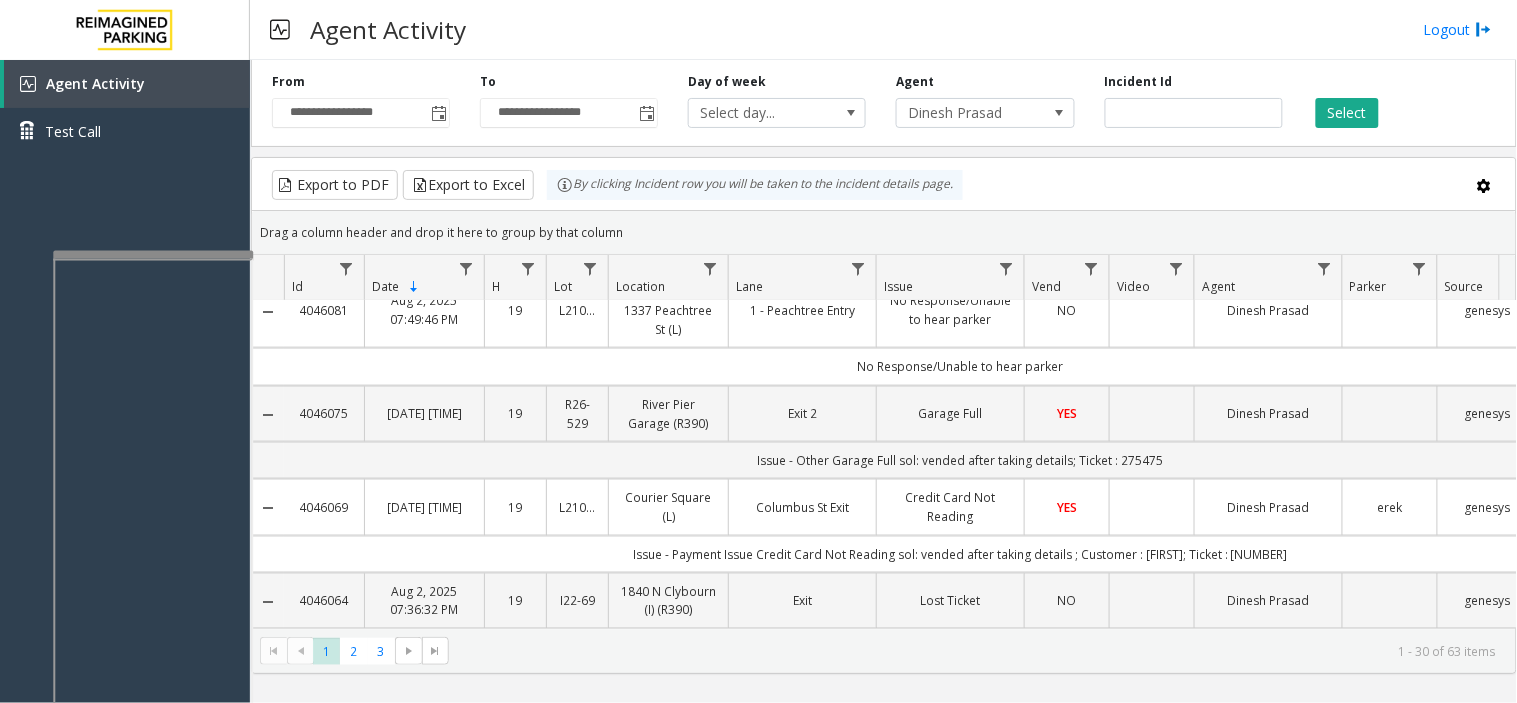 click 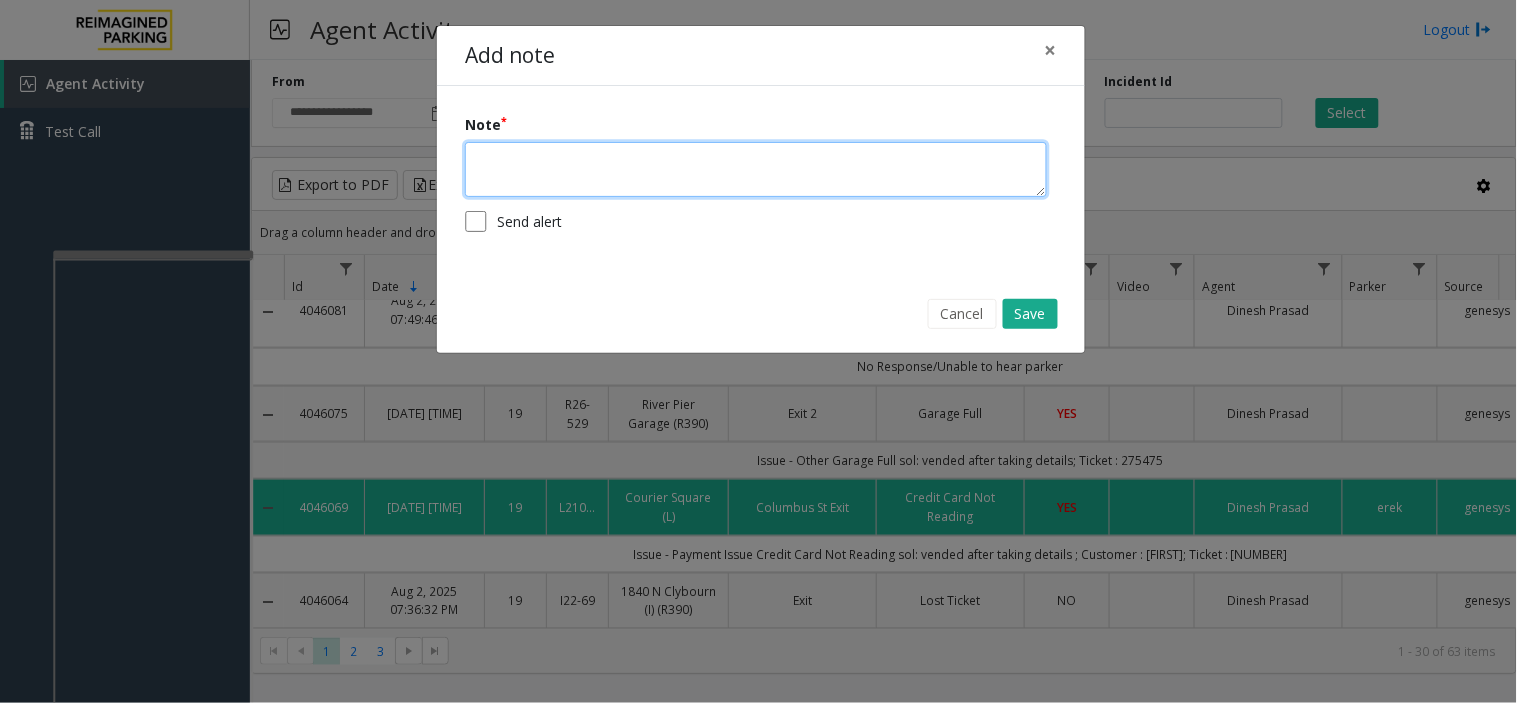 click 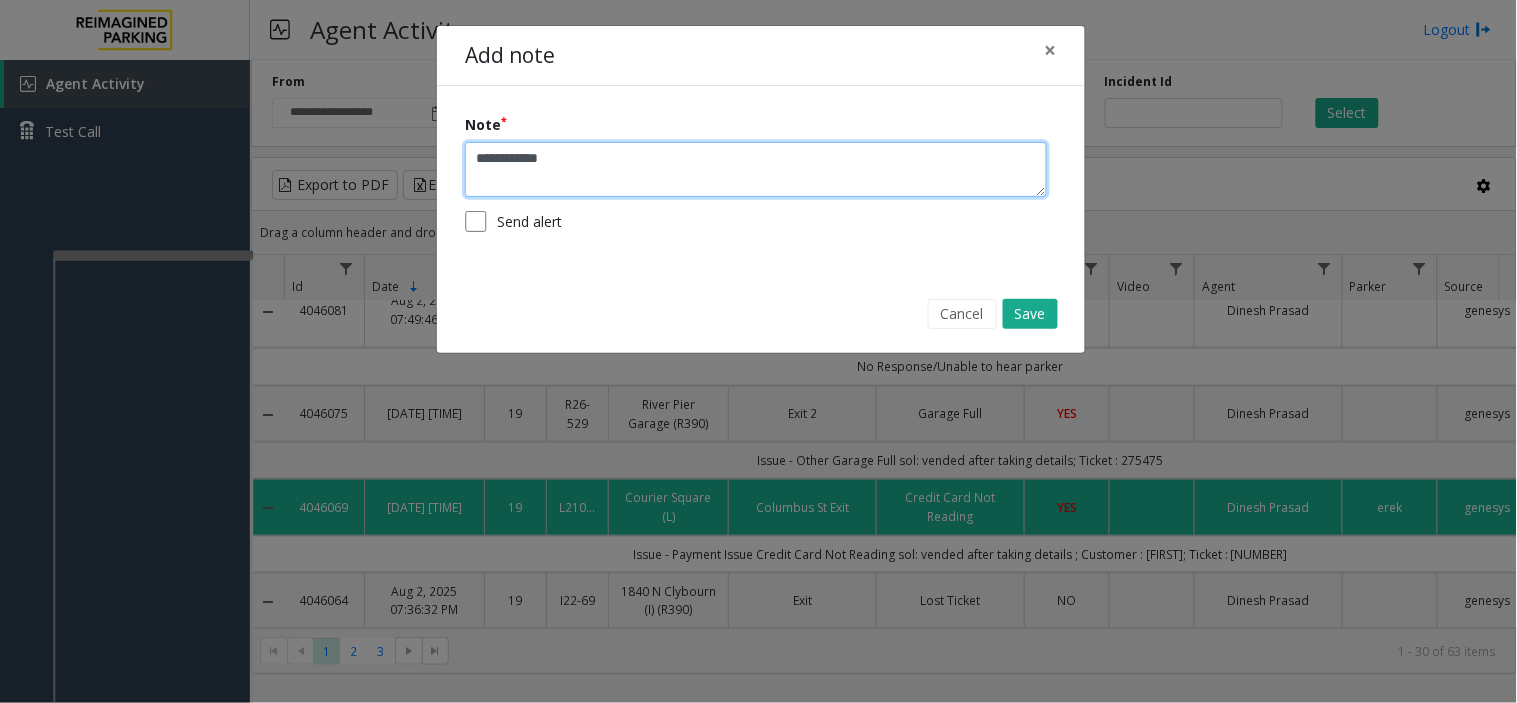 type on "**********" 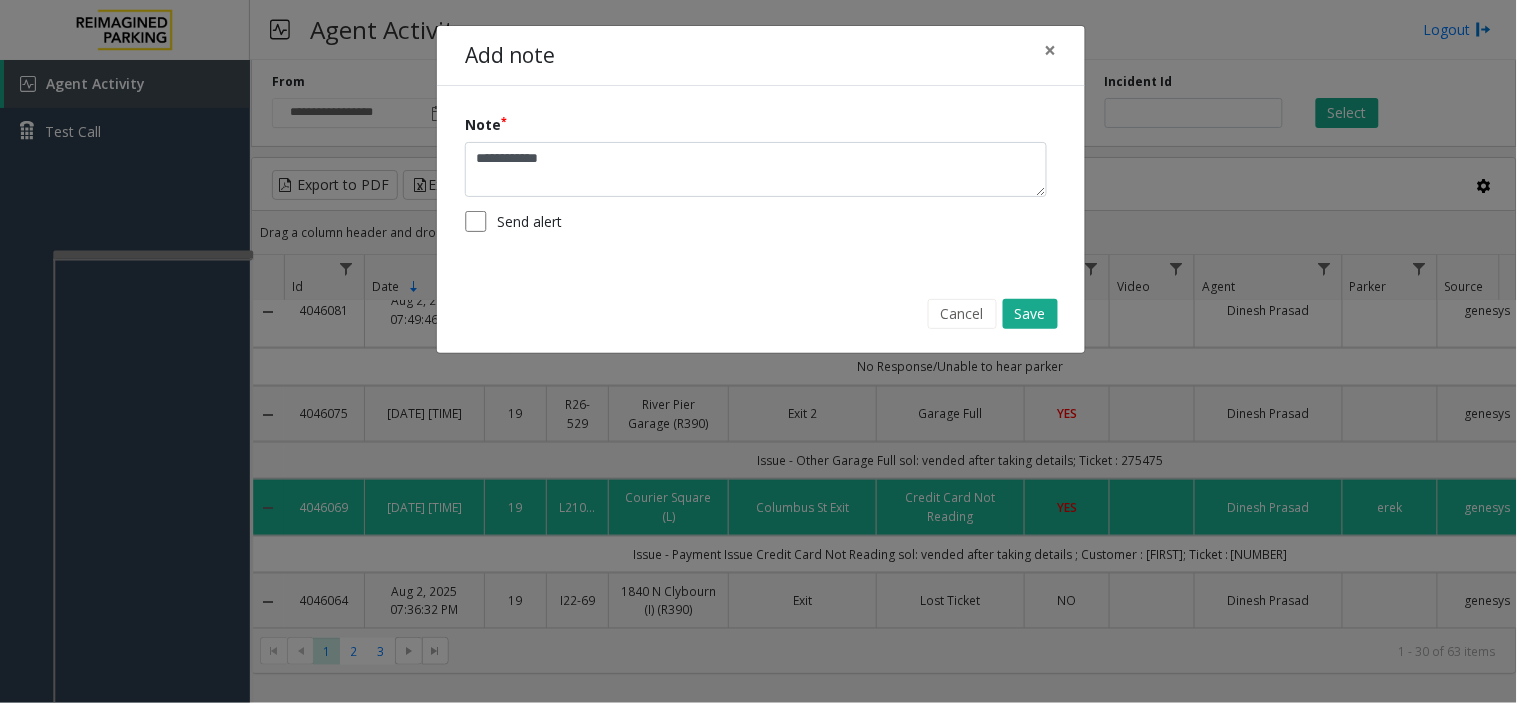 click on "Send alert" 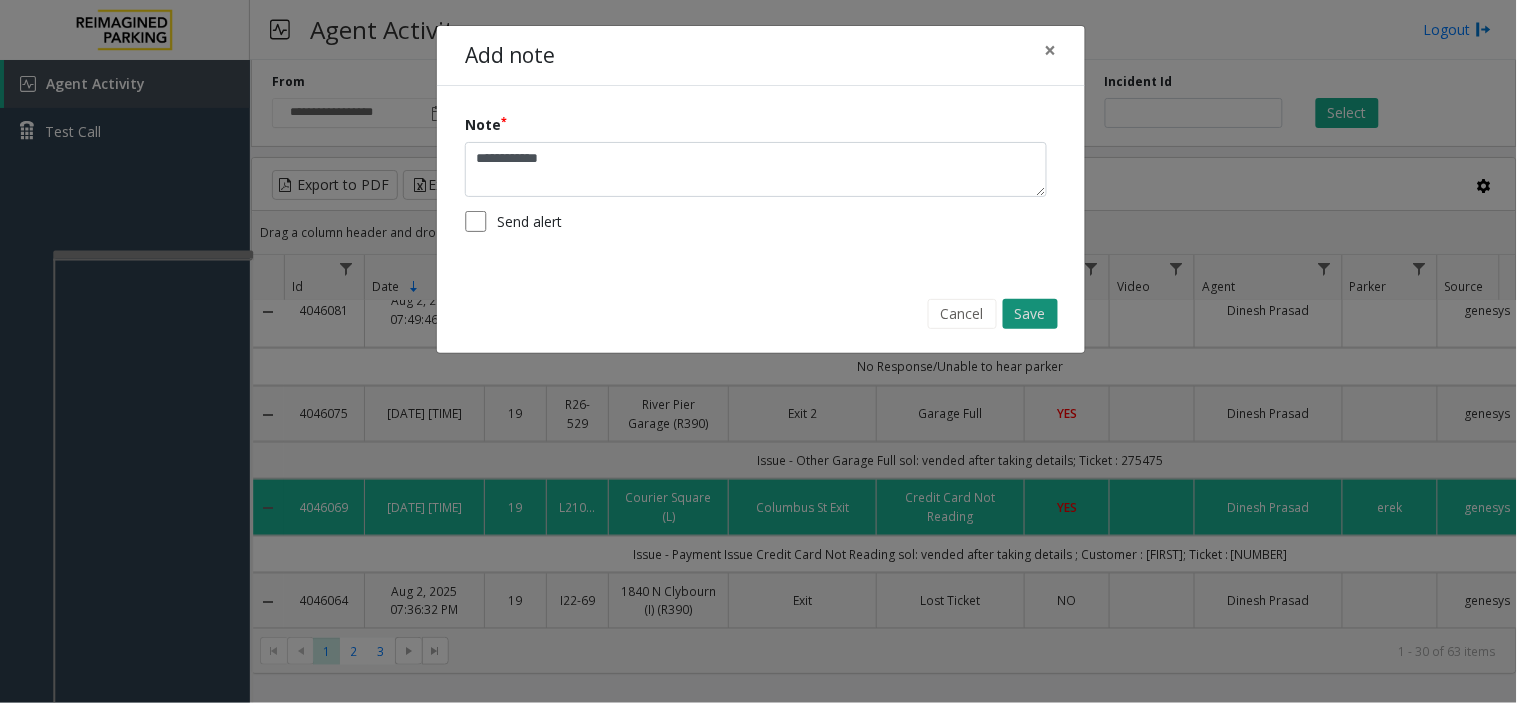 click on "Save" 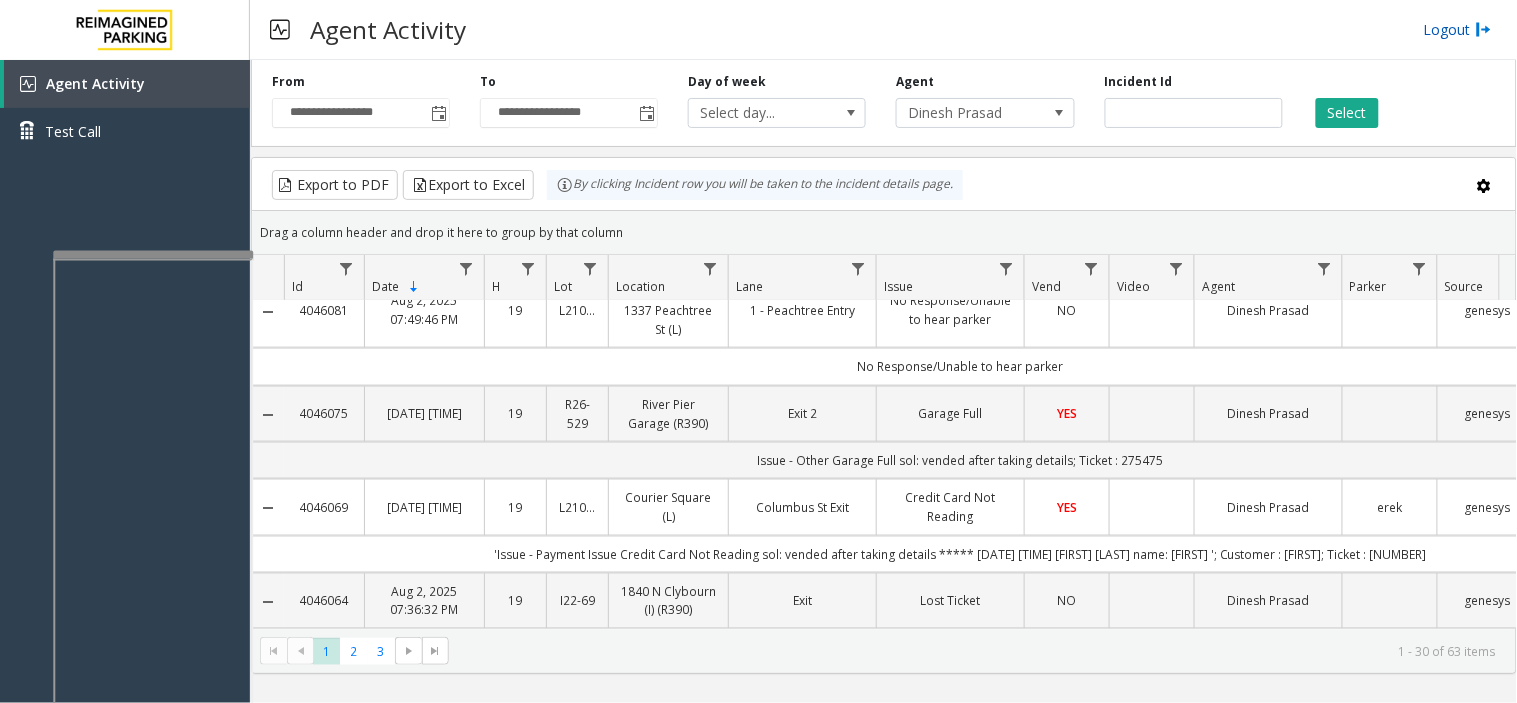 click on "Logout" at bounding box center [1458, 29] 